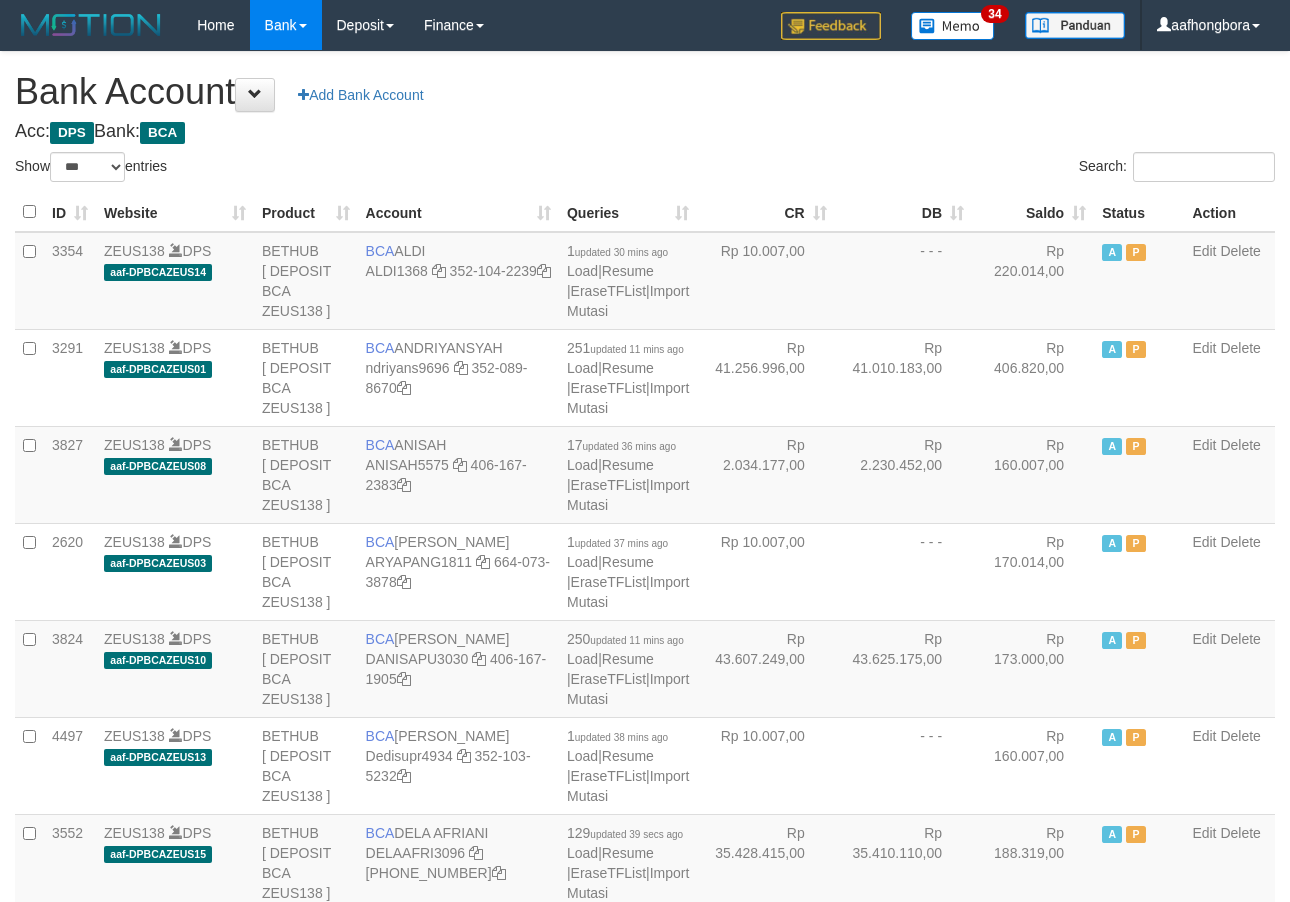 select on "***" 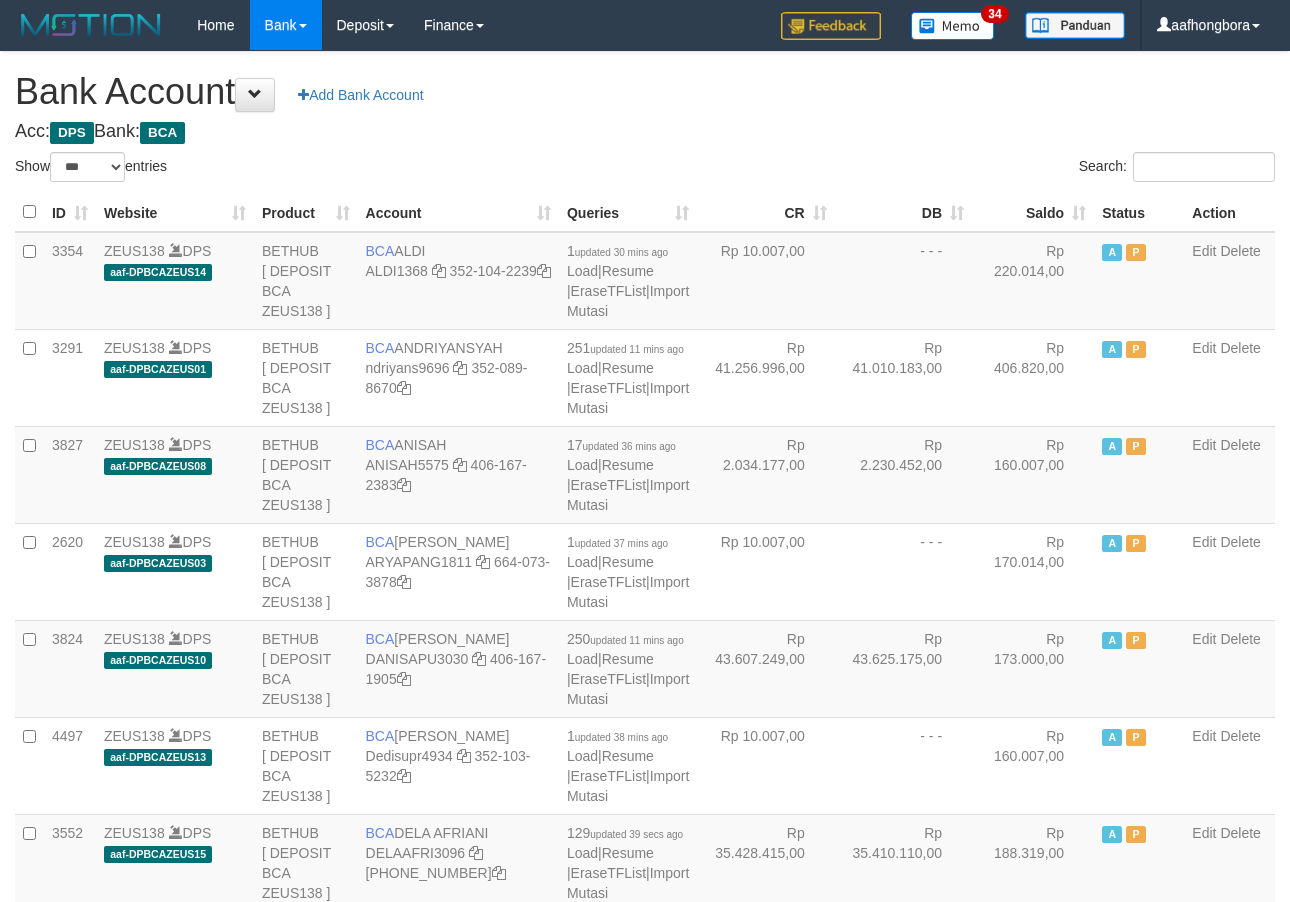 scroll, scrollTop: 0, scrollLeft: 0, axis: both 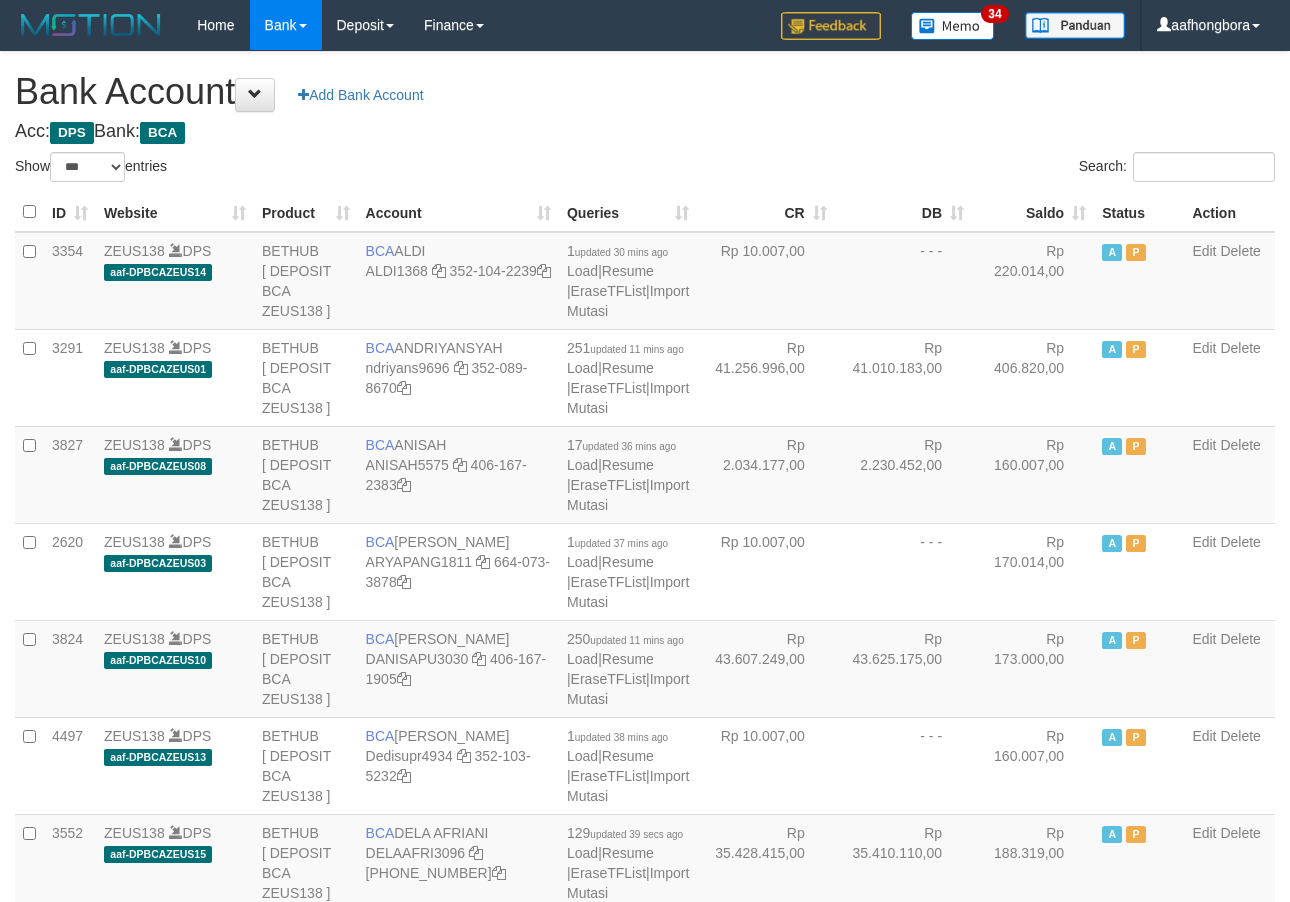 select on "***" 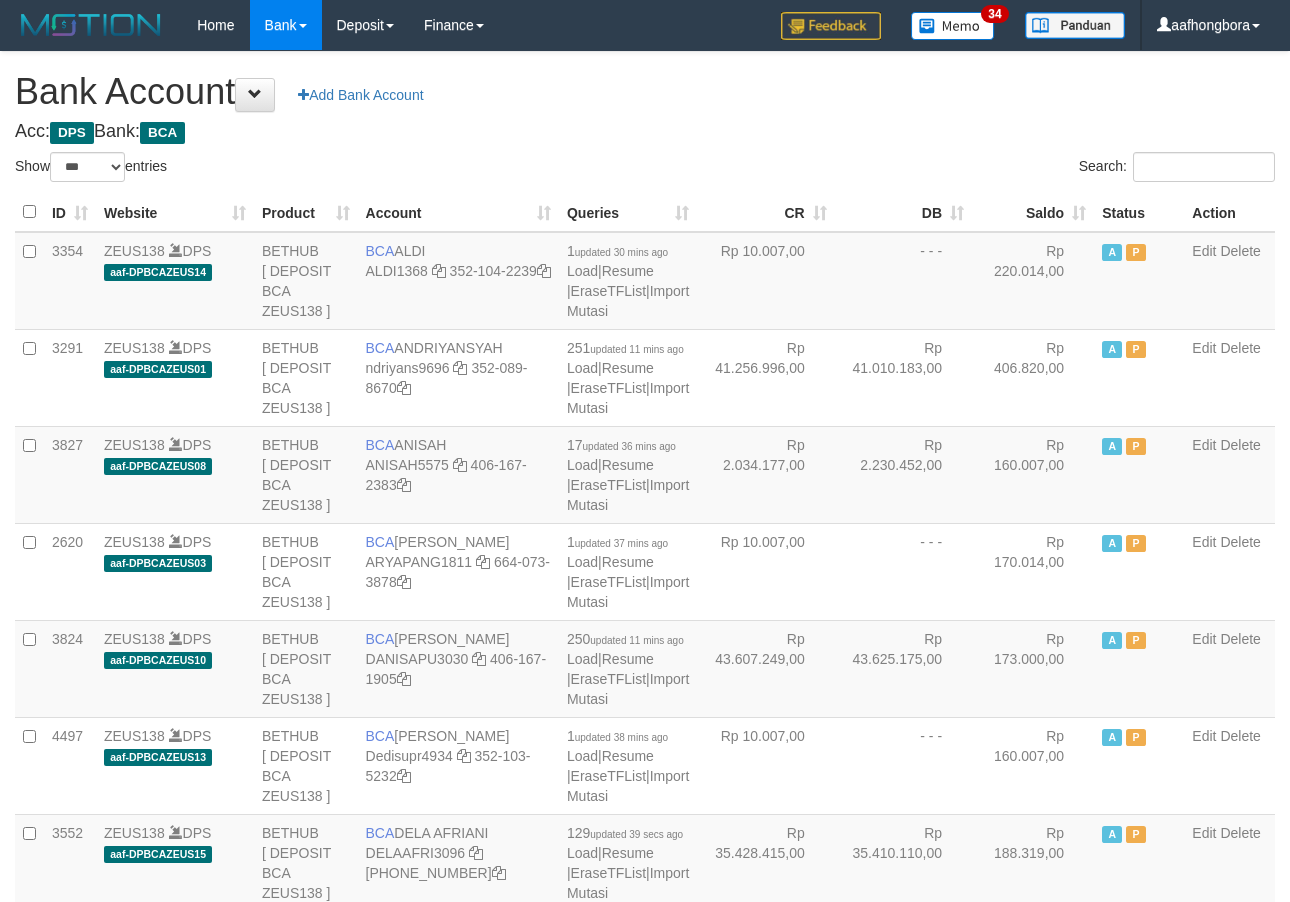 scroll, scrollTop: 0, scrollLeft: 0, axis: both 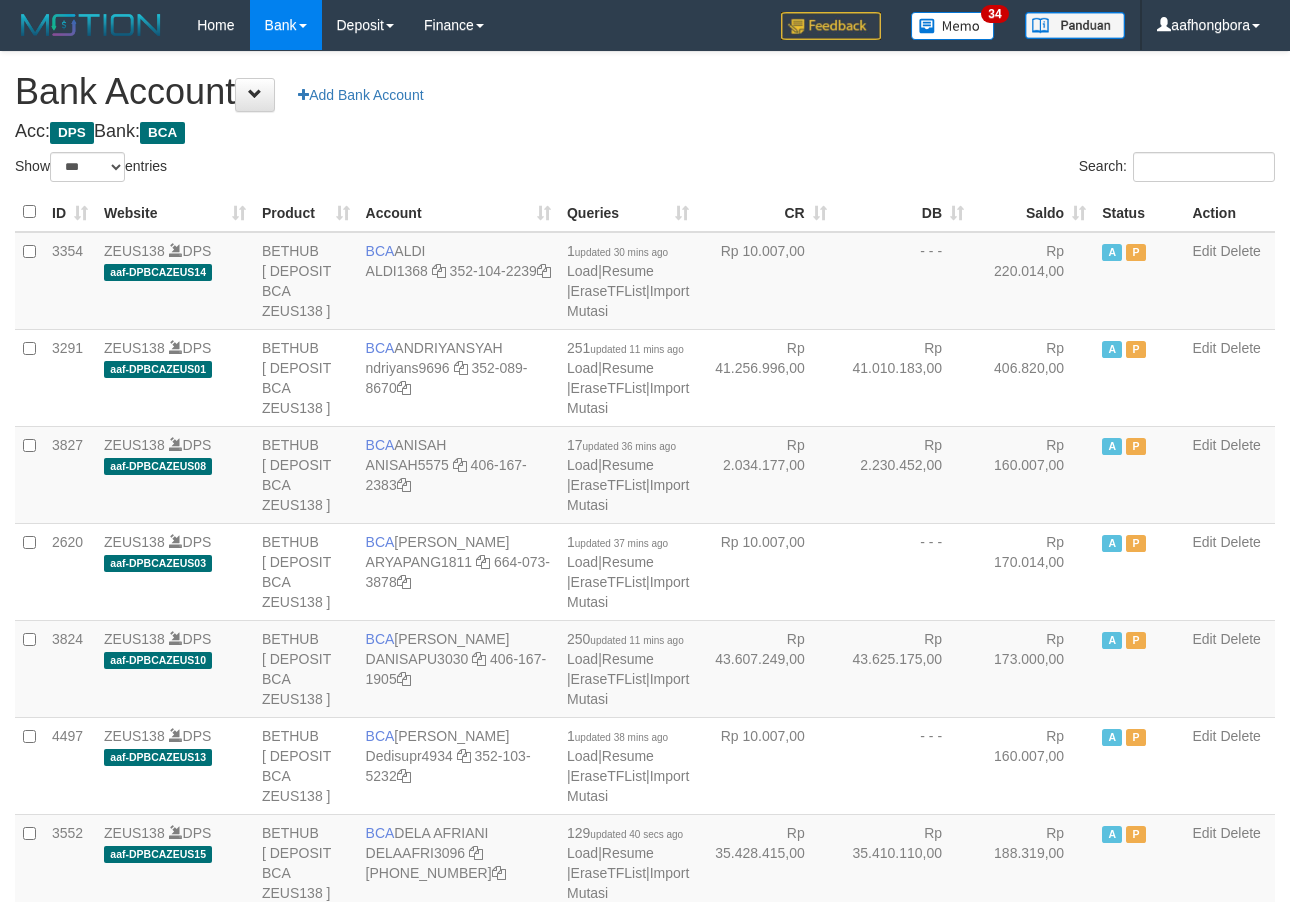 select on "***" 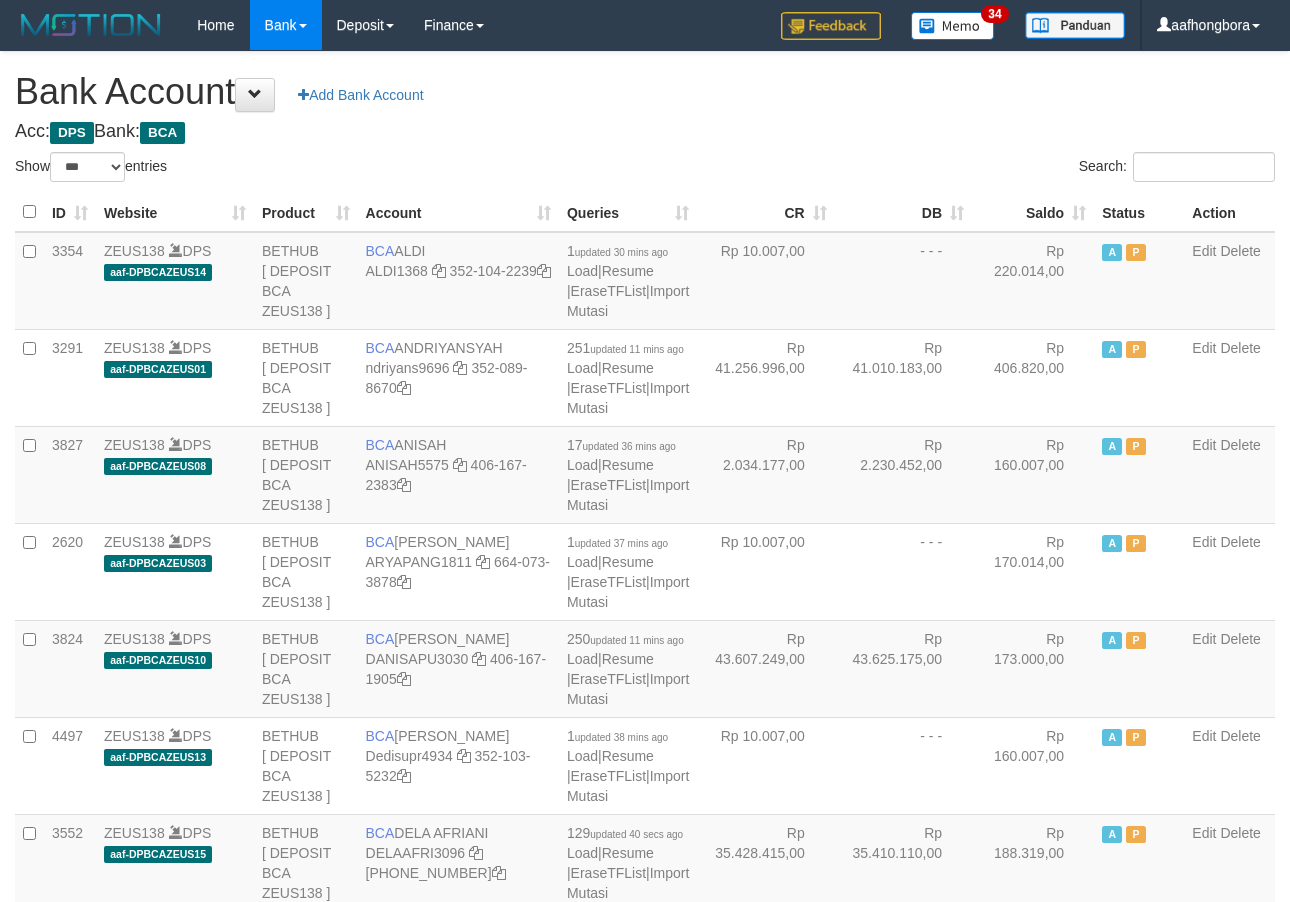 scroll, scrollTop: 0, scrollLeft: 0, axis: both 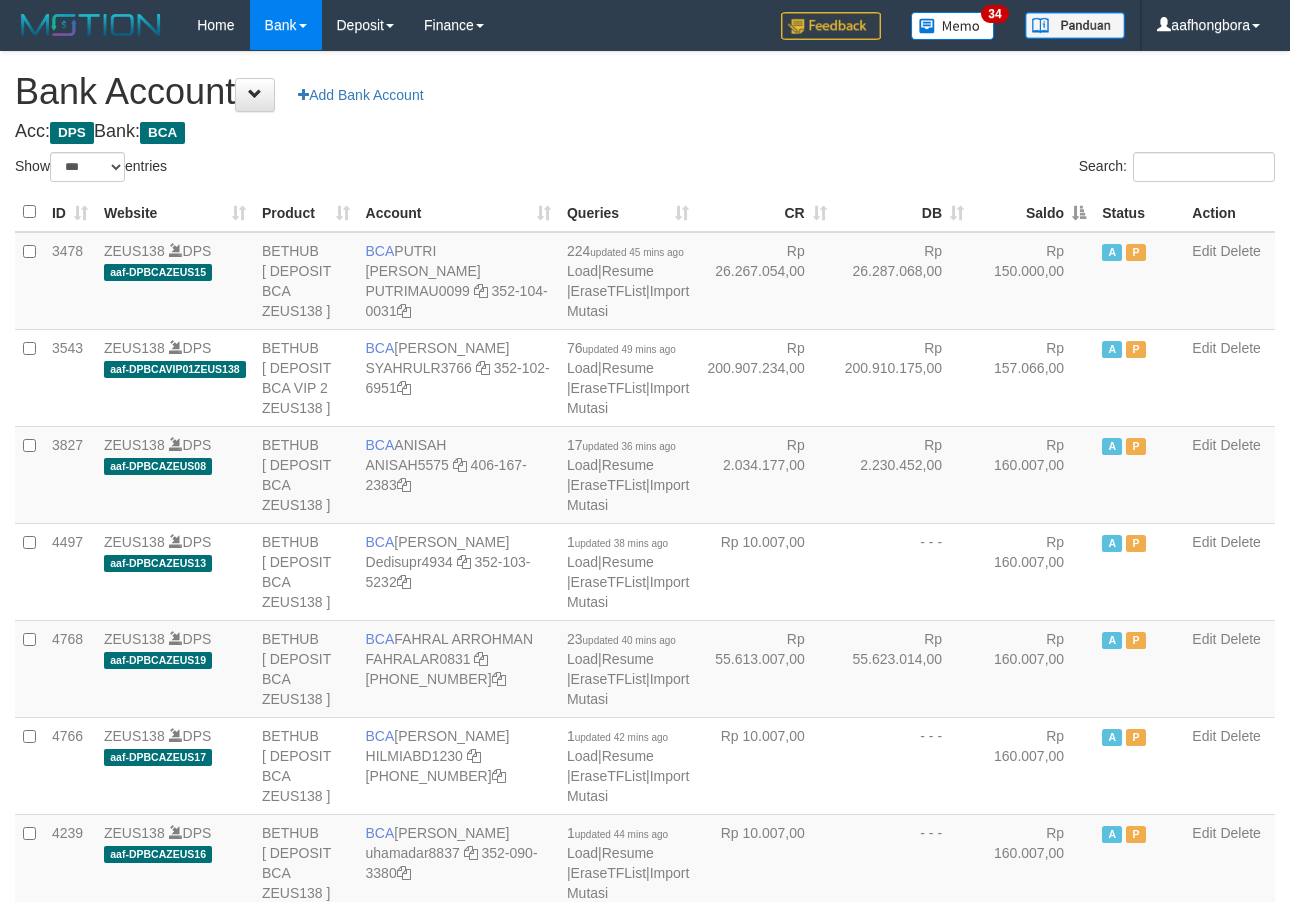 click on "Saldo" at bounding box center (1033, 212) 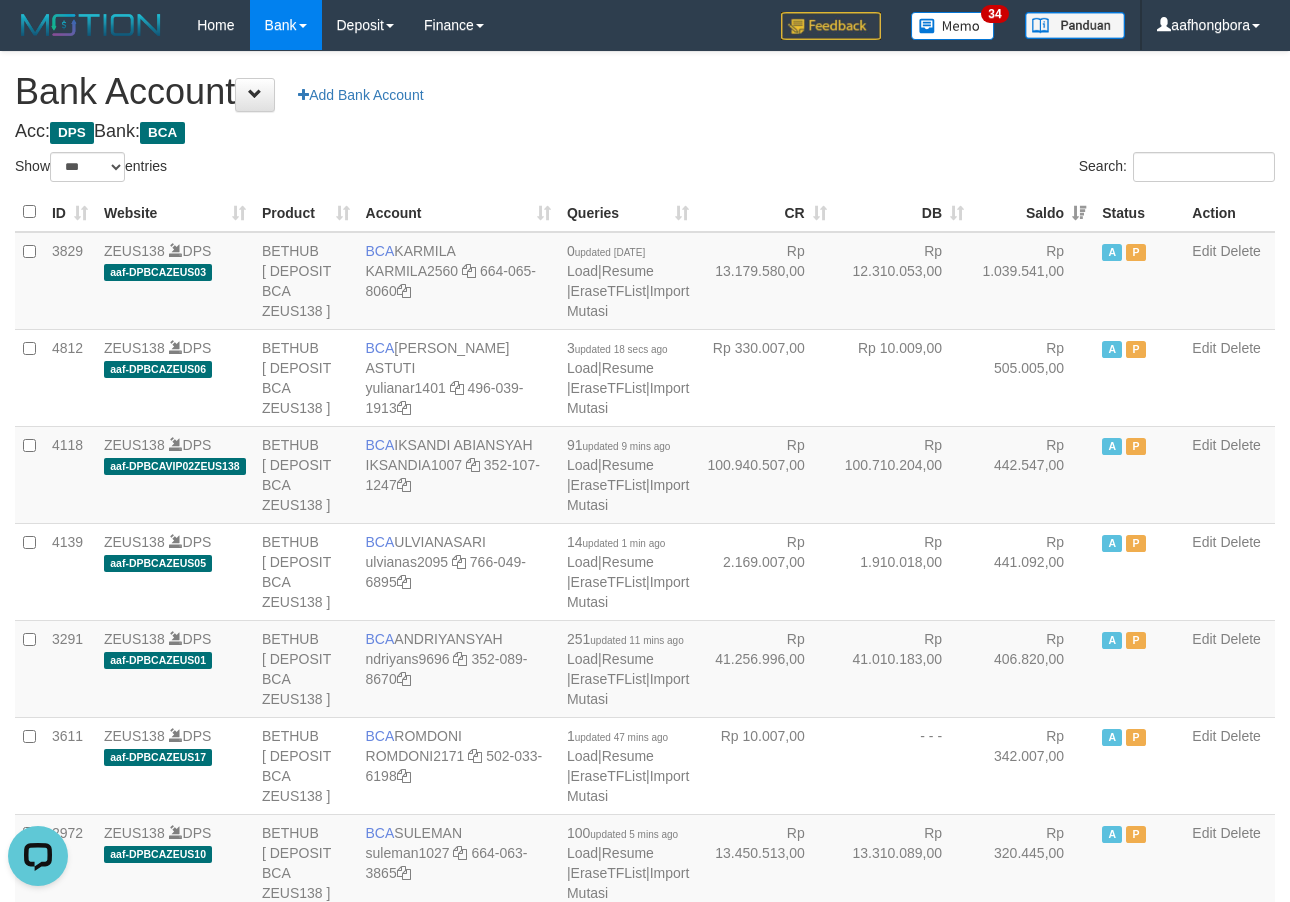 click on "Saldo" at bounding box center [1033, 212] 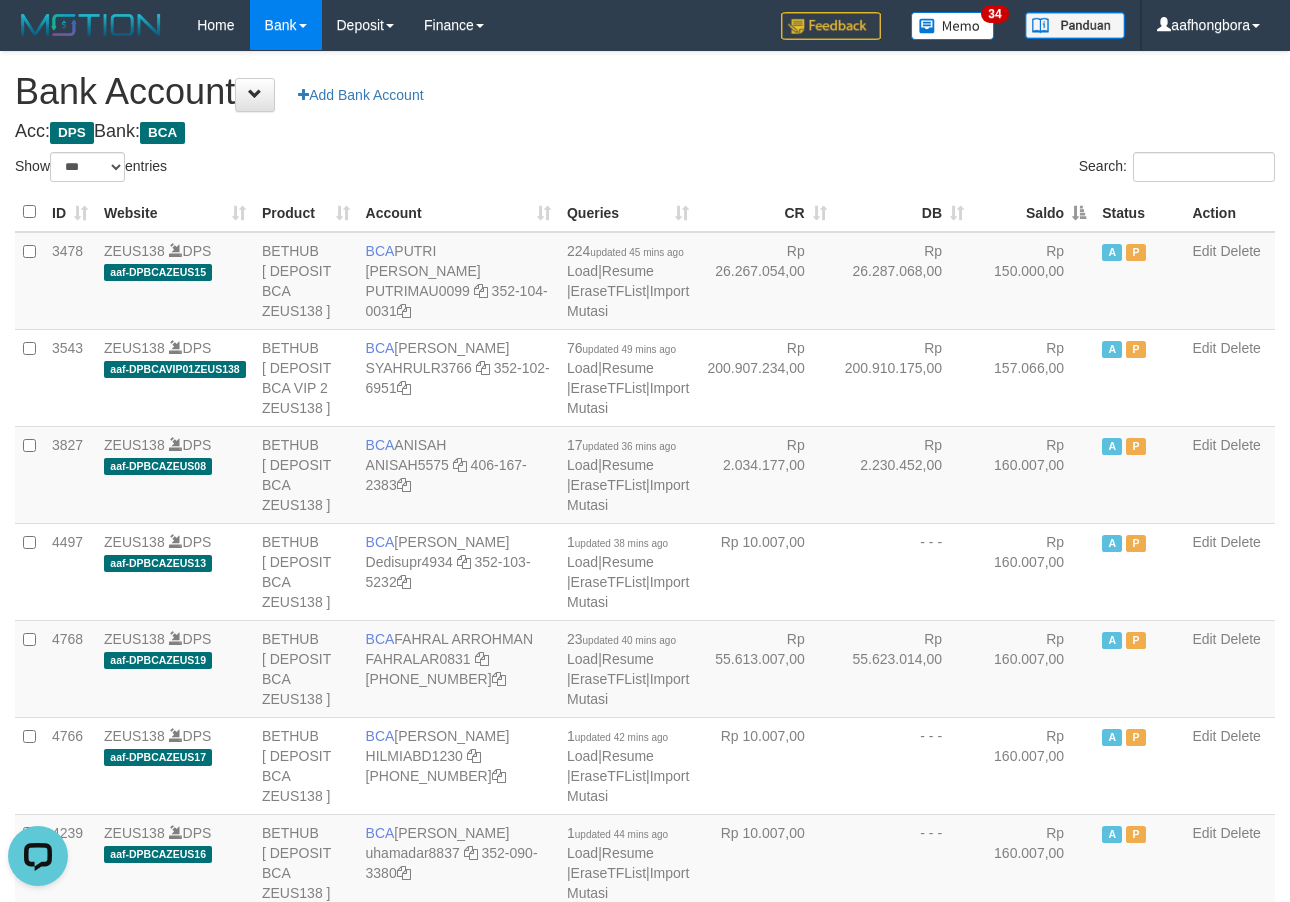 click on "Saldo" at bounding box center (1033, 212) 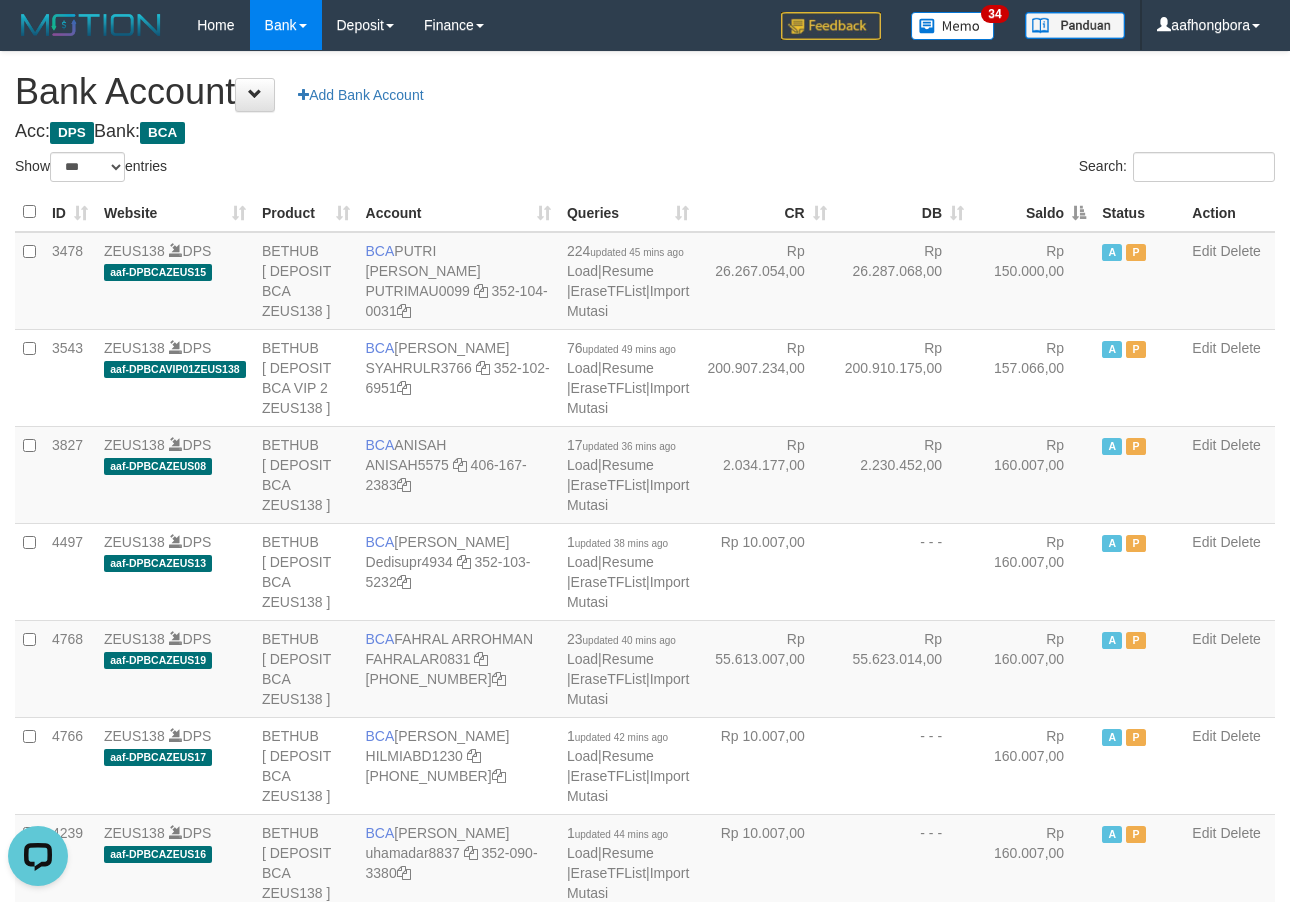 click on "Saldo" at bounding box center (1033, 212) 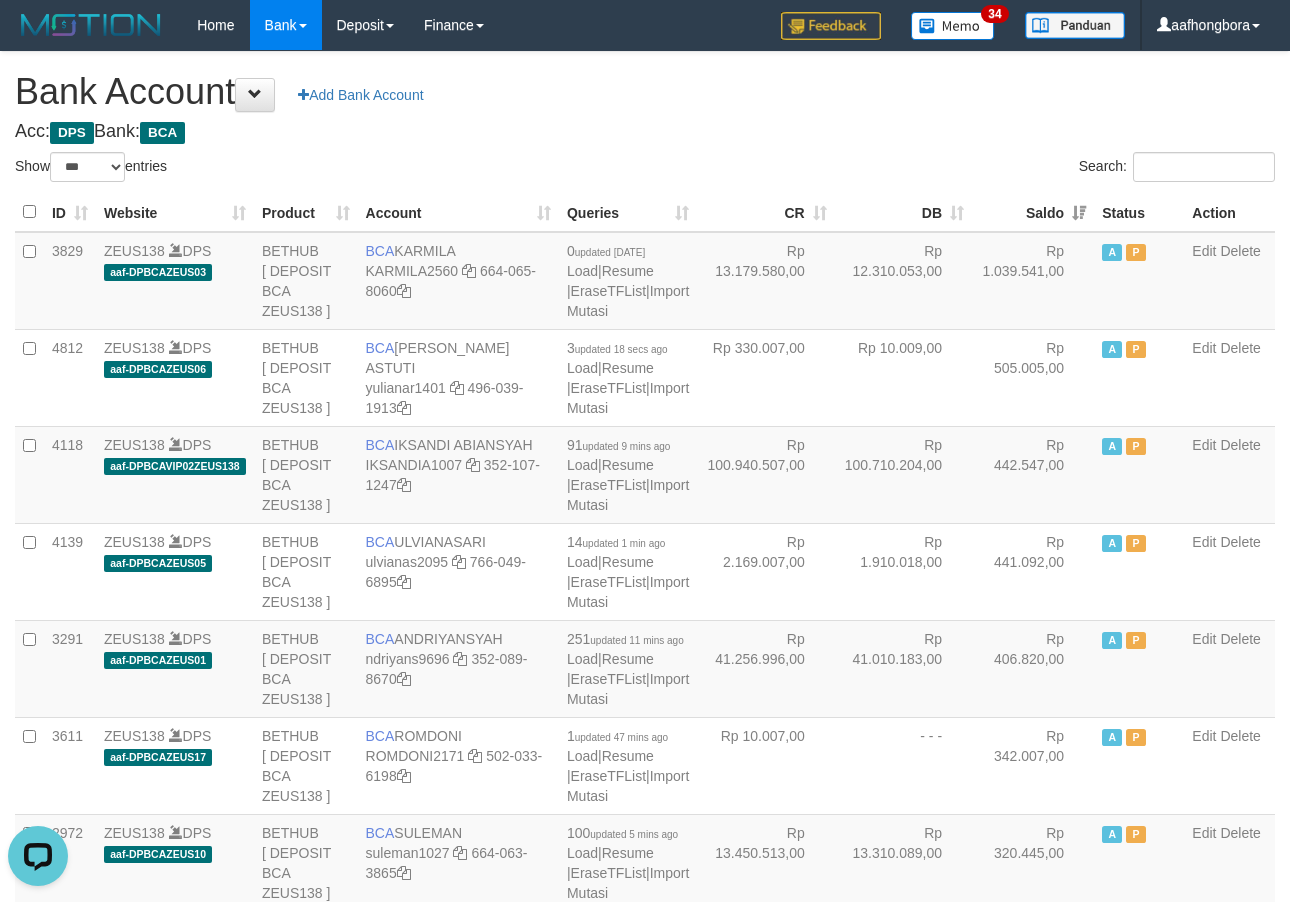 click on "Saldo" at bounding box center (1033, 212) 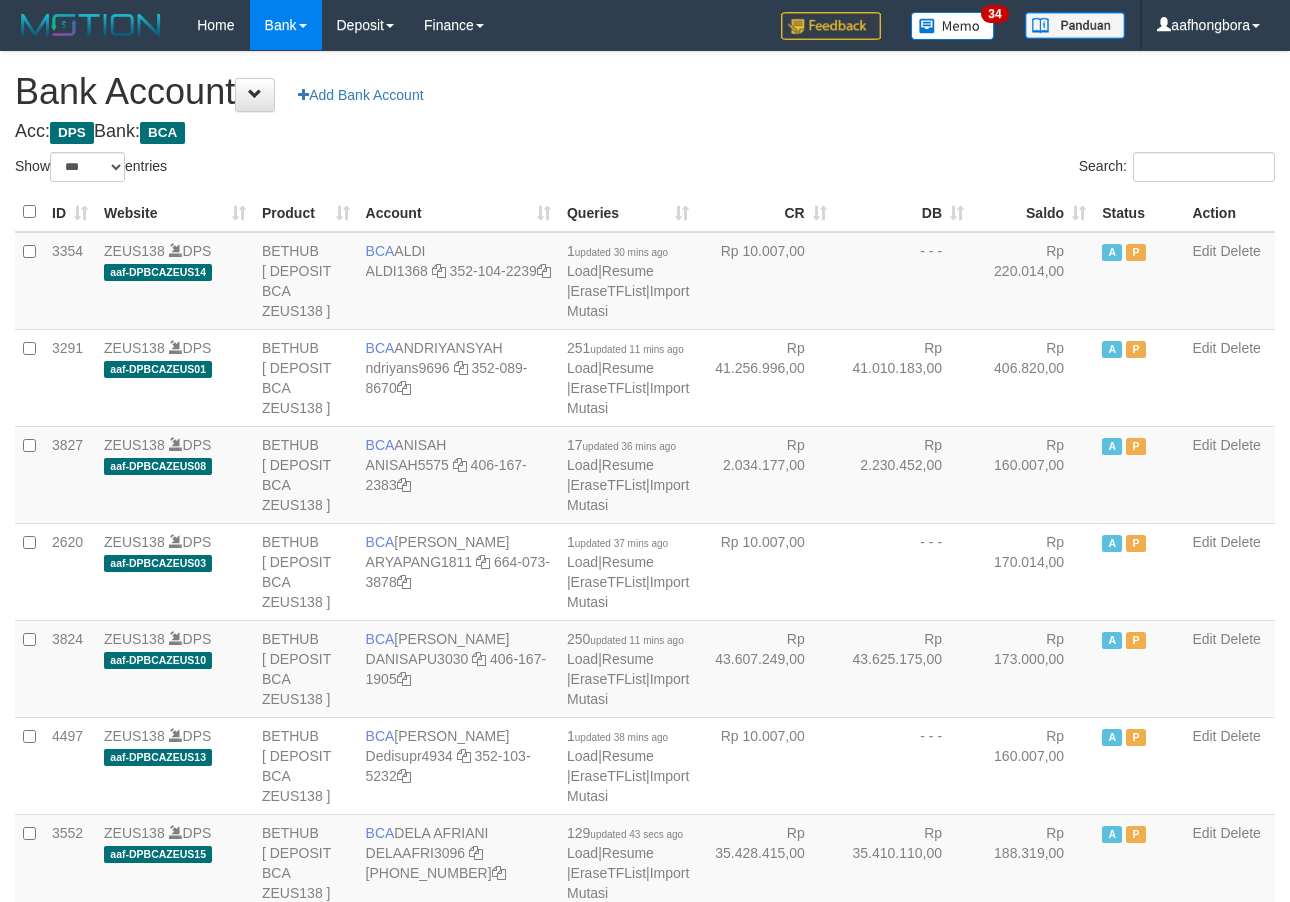 select on "***" 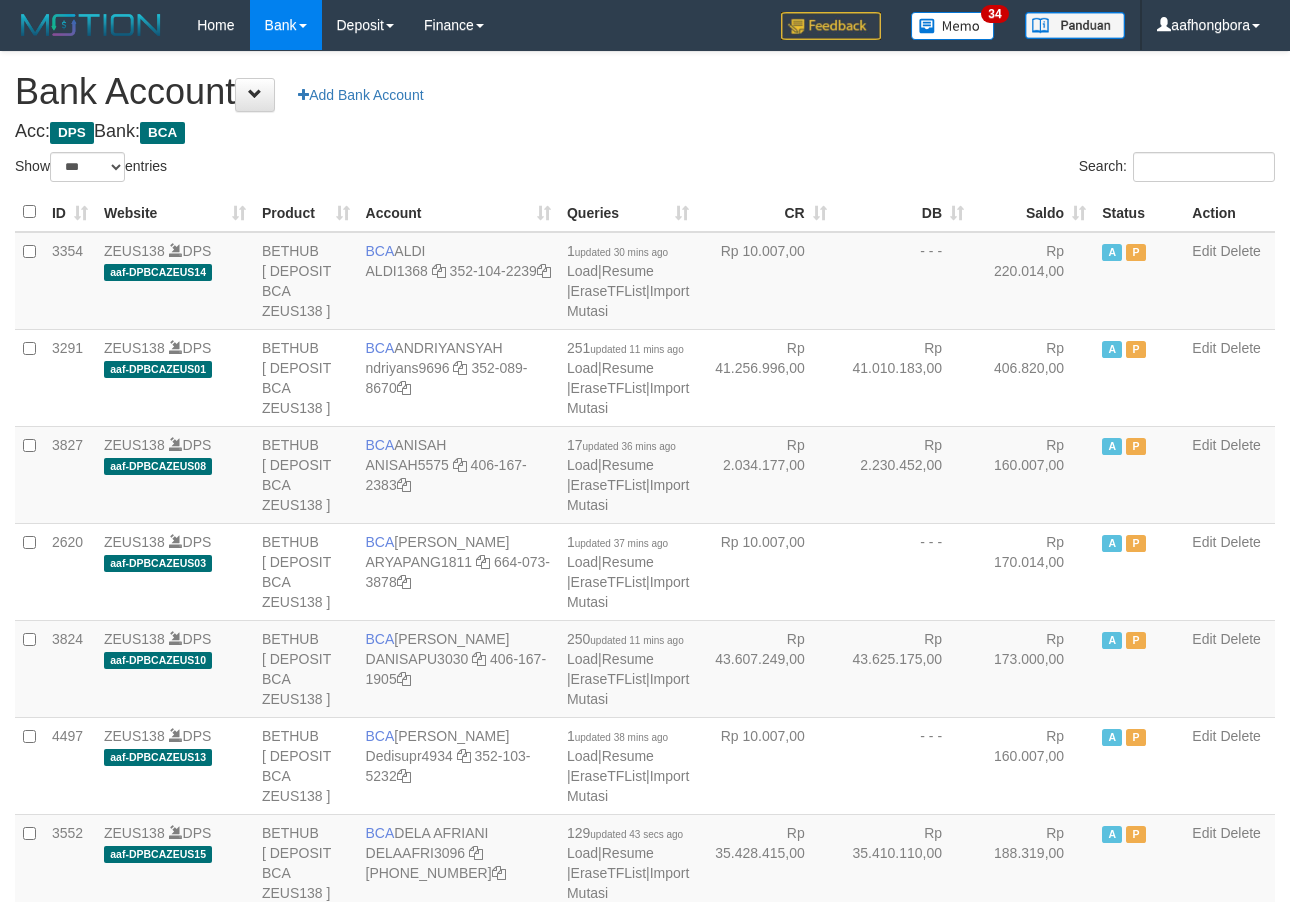 scroll, scrollTop: 0, scrollLeft: 0, axis: both 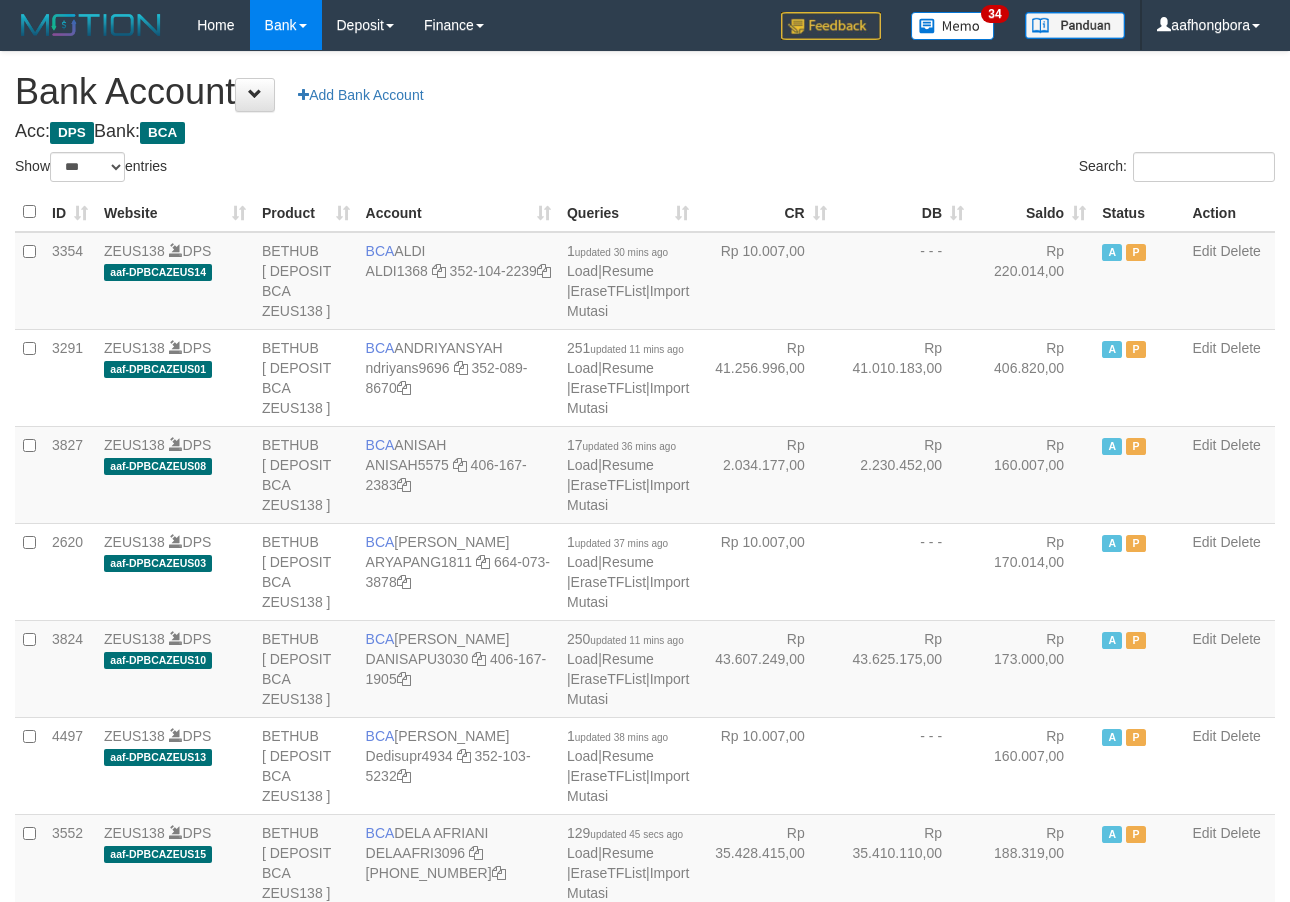 select on "***" 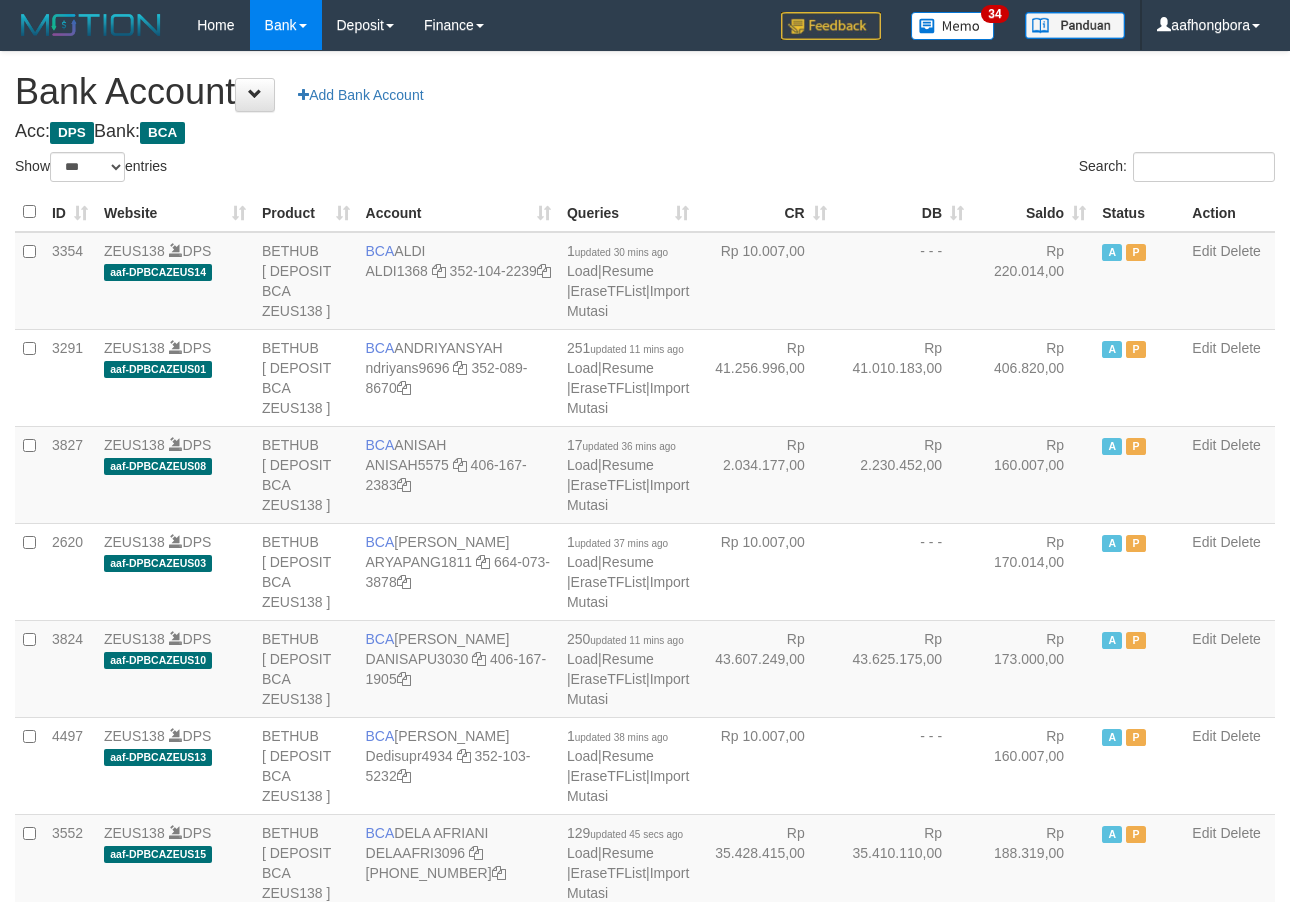 scroll, scrollTop: 0, scrollLeft: 0, axis: both 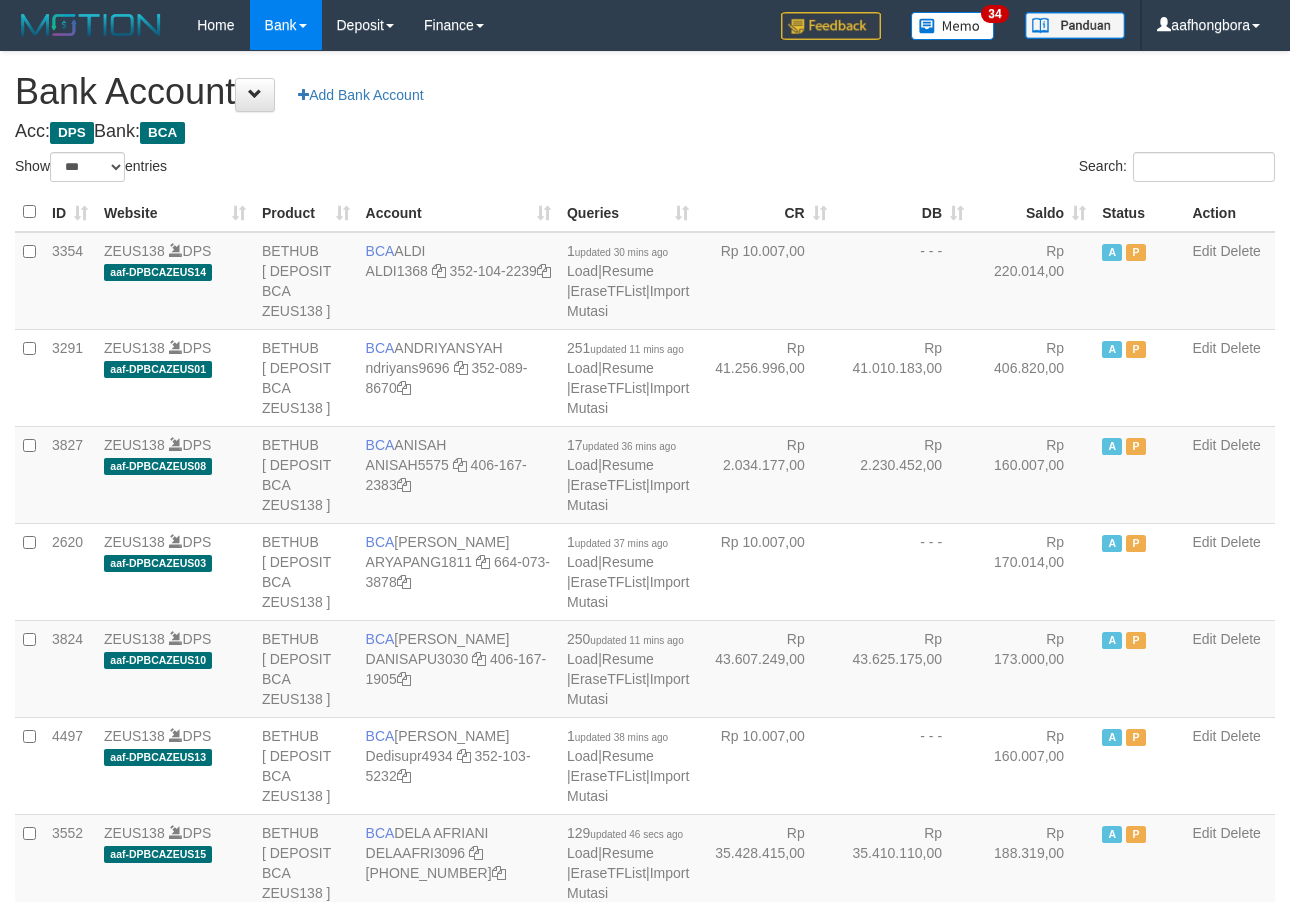 select on "***" 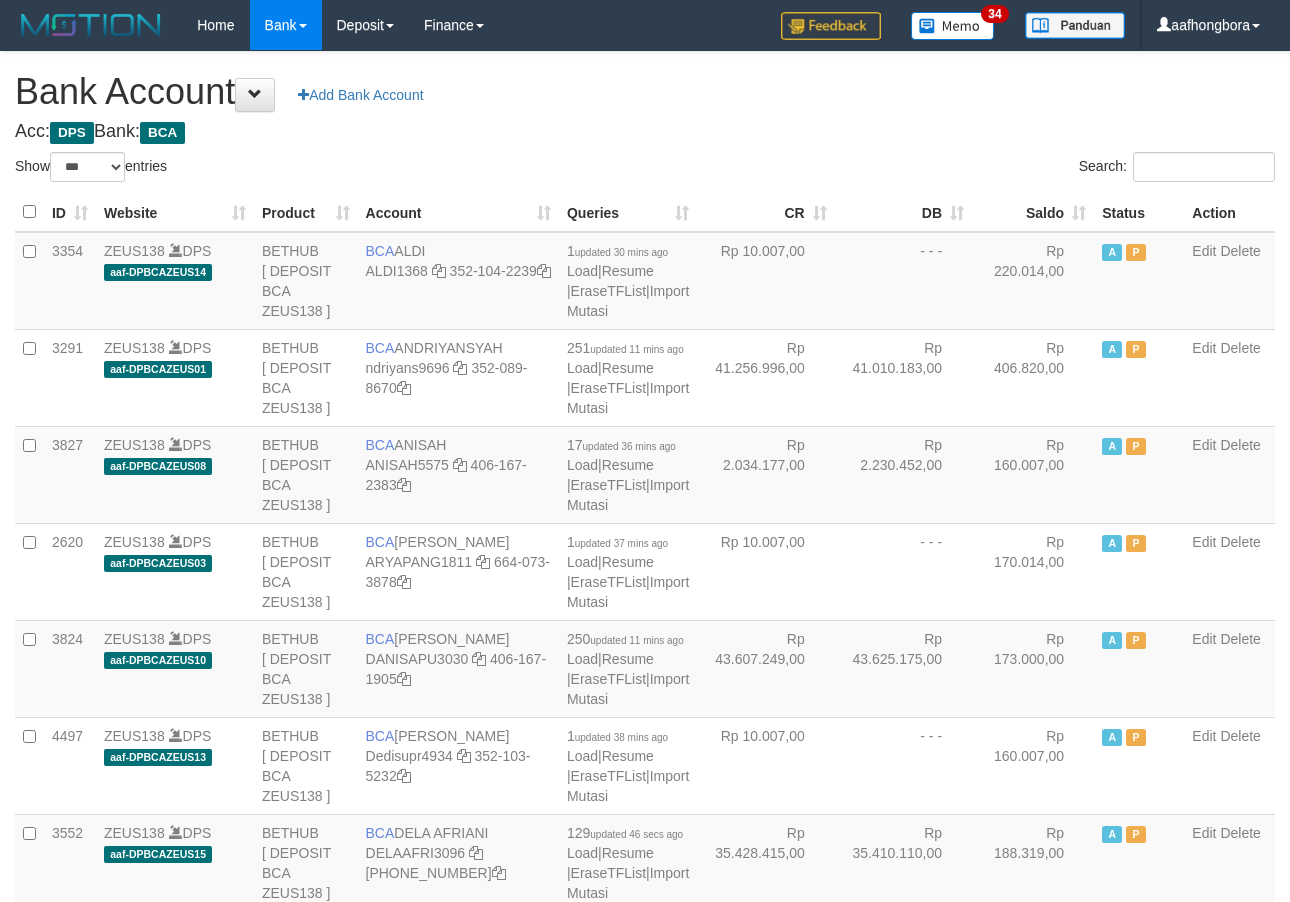 scroll, scrollTop: 0, scrollLeft: 0, axis: both 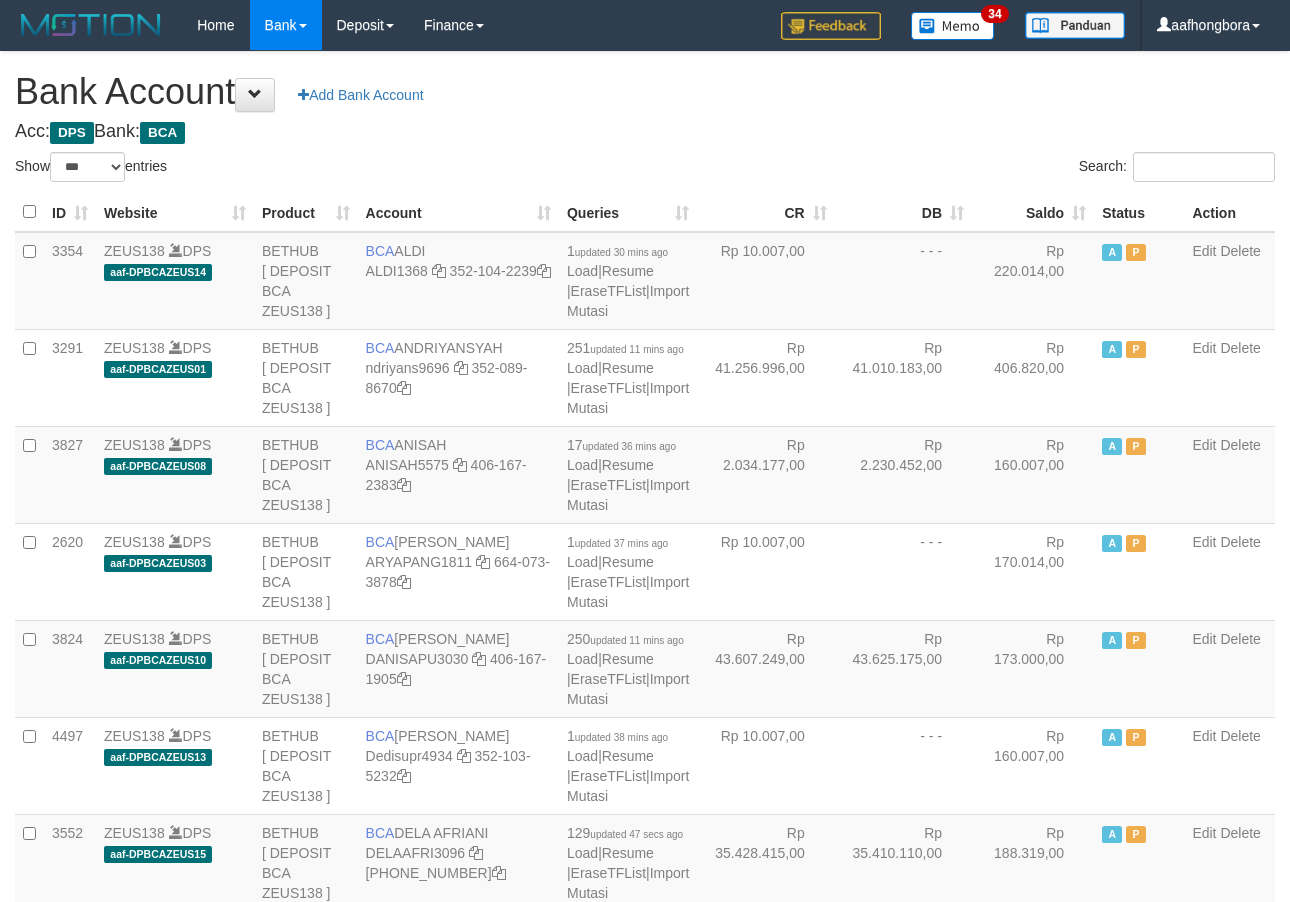 select on "***" 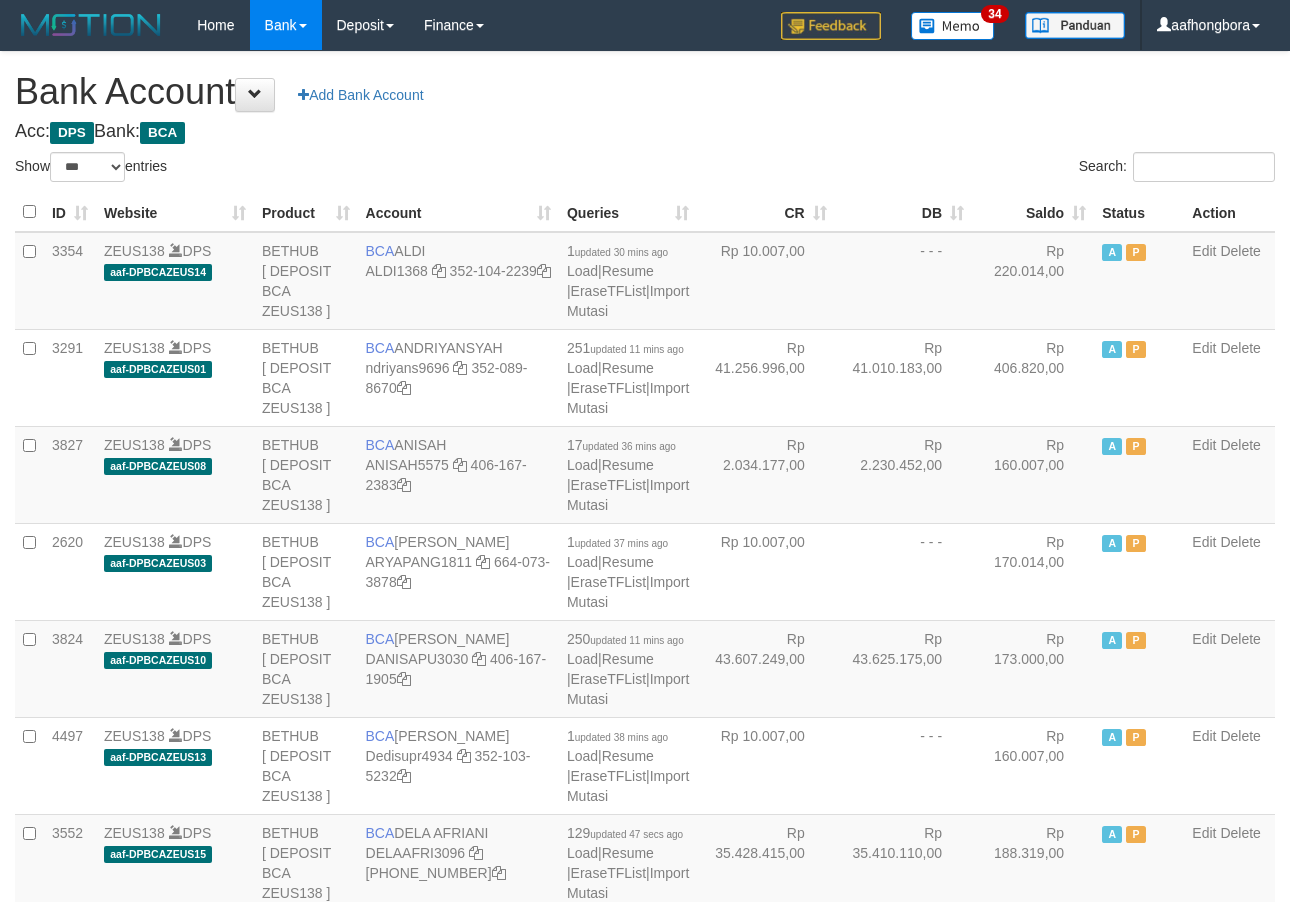scroll, scrollTop: 0, scrollLeft: 0, axis: both 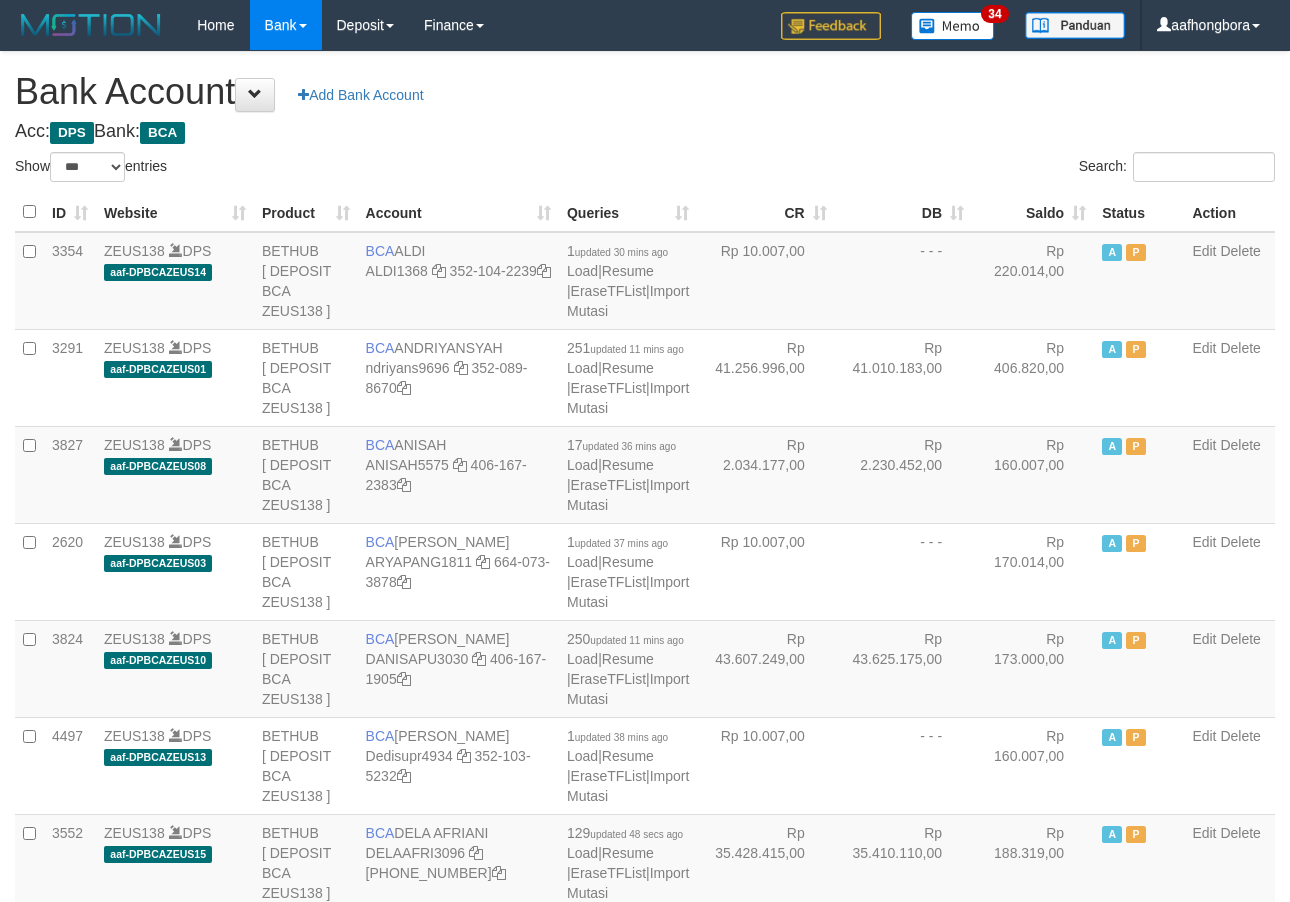 select on "***" 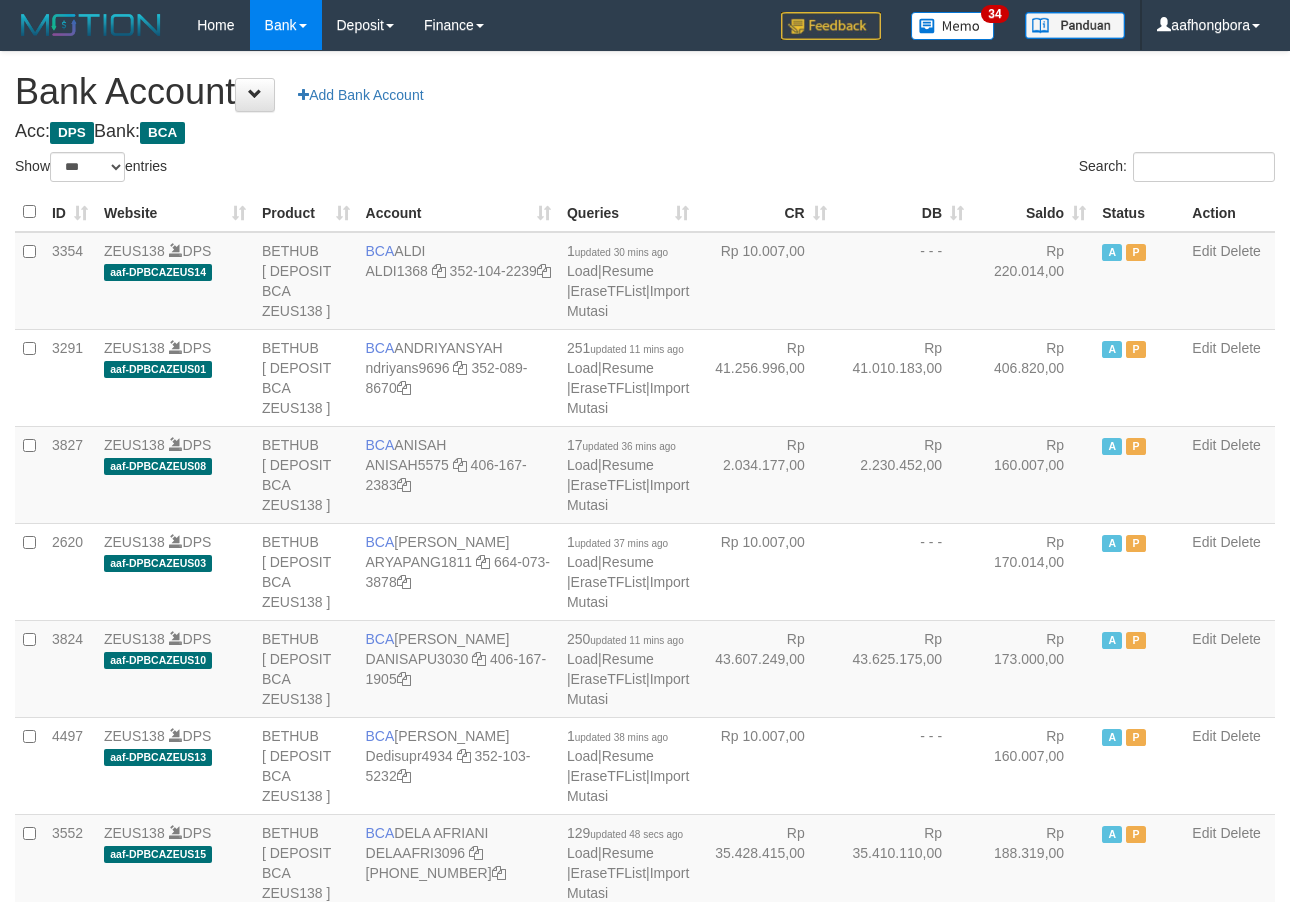 scroll, scrollTop: 0, scrollLeft: 0, axis: both 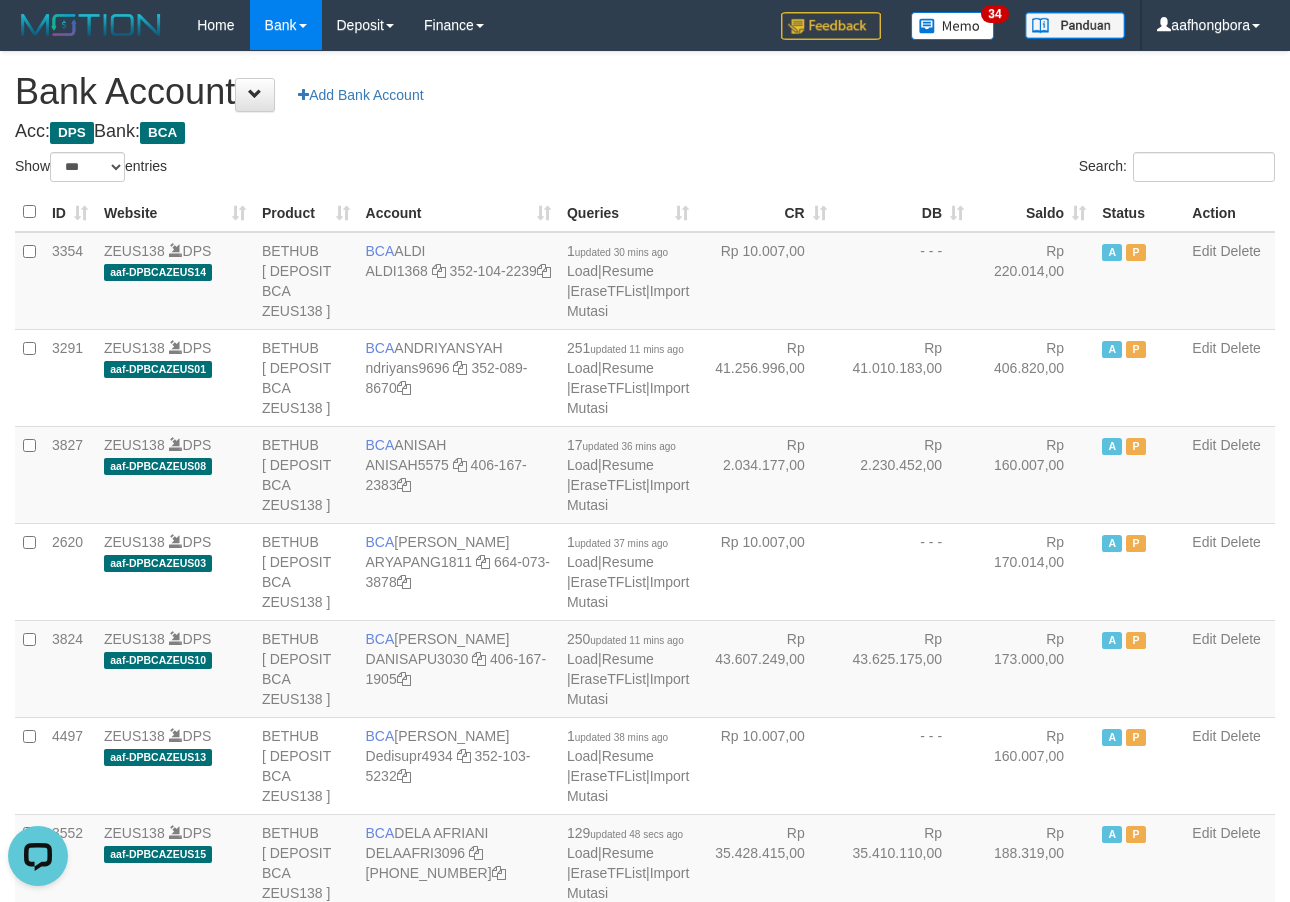 click on "Acc: 										 DPS
Bank:   BCA" at bounding box center (645, 132) 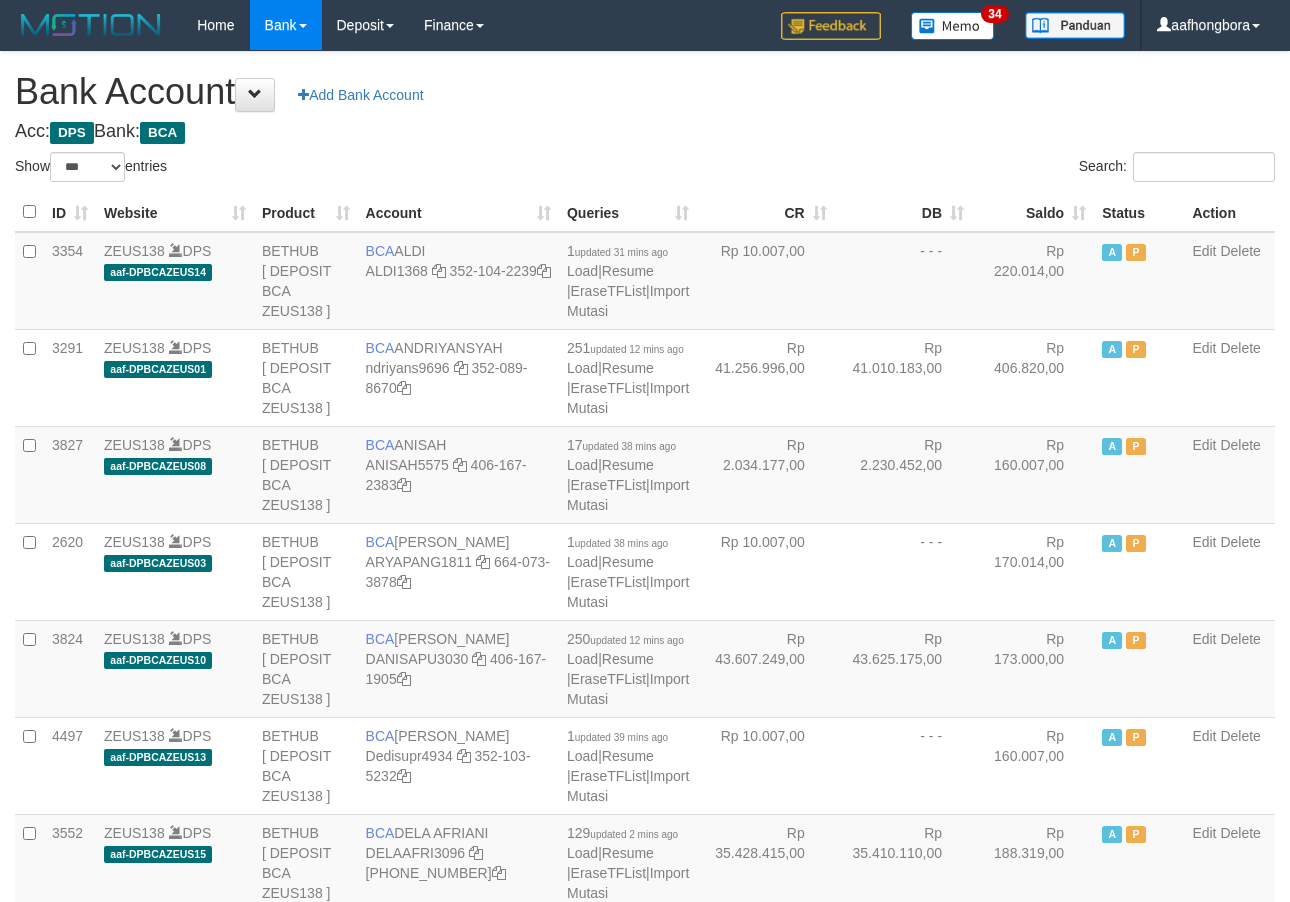 select on "***" 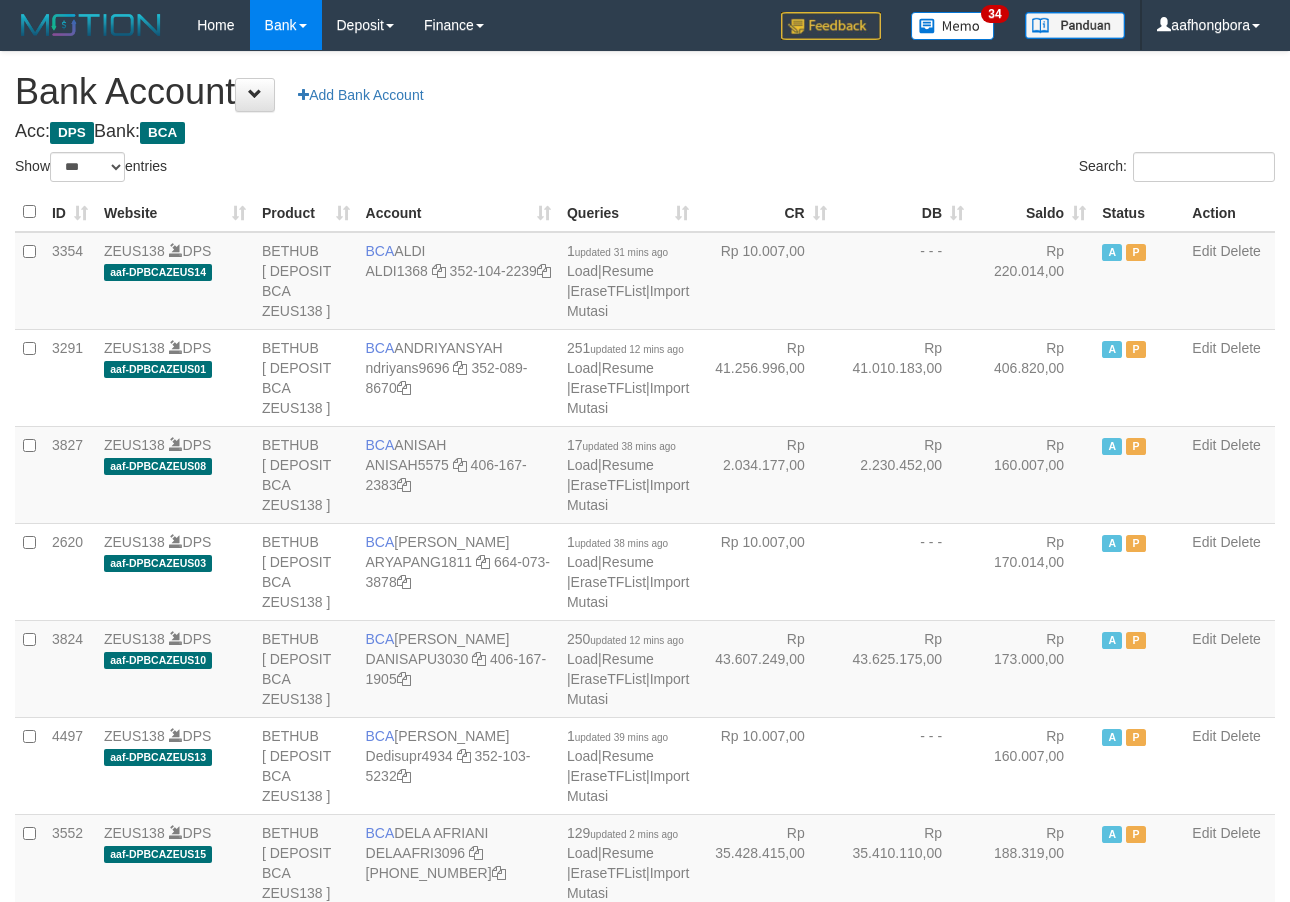 scroll, scrollTop: 0, scrollLeft: 0, axis: both 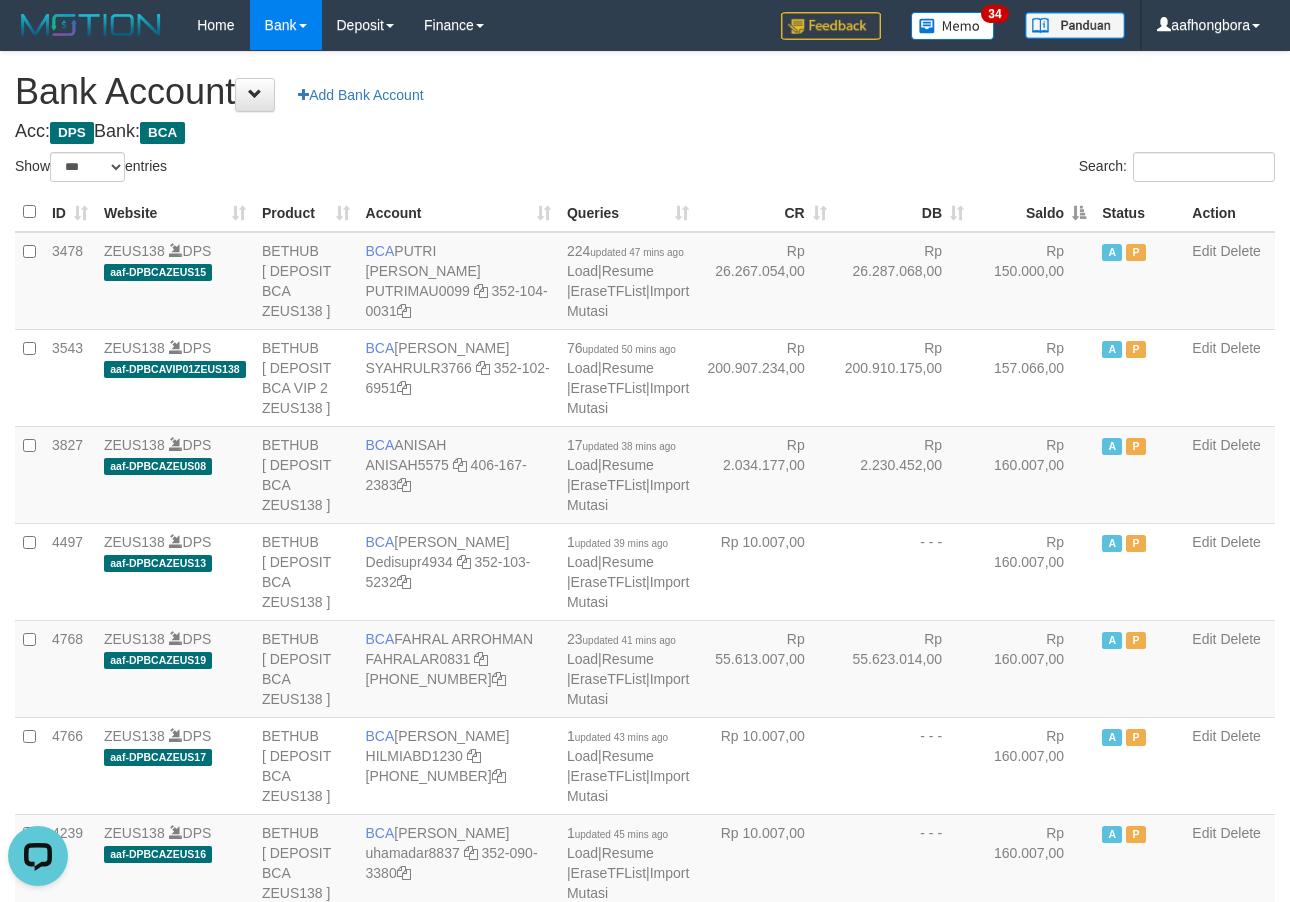 click on "Saldo" at bounding box center (1033, 212) 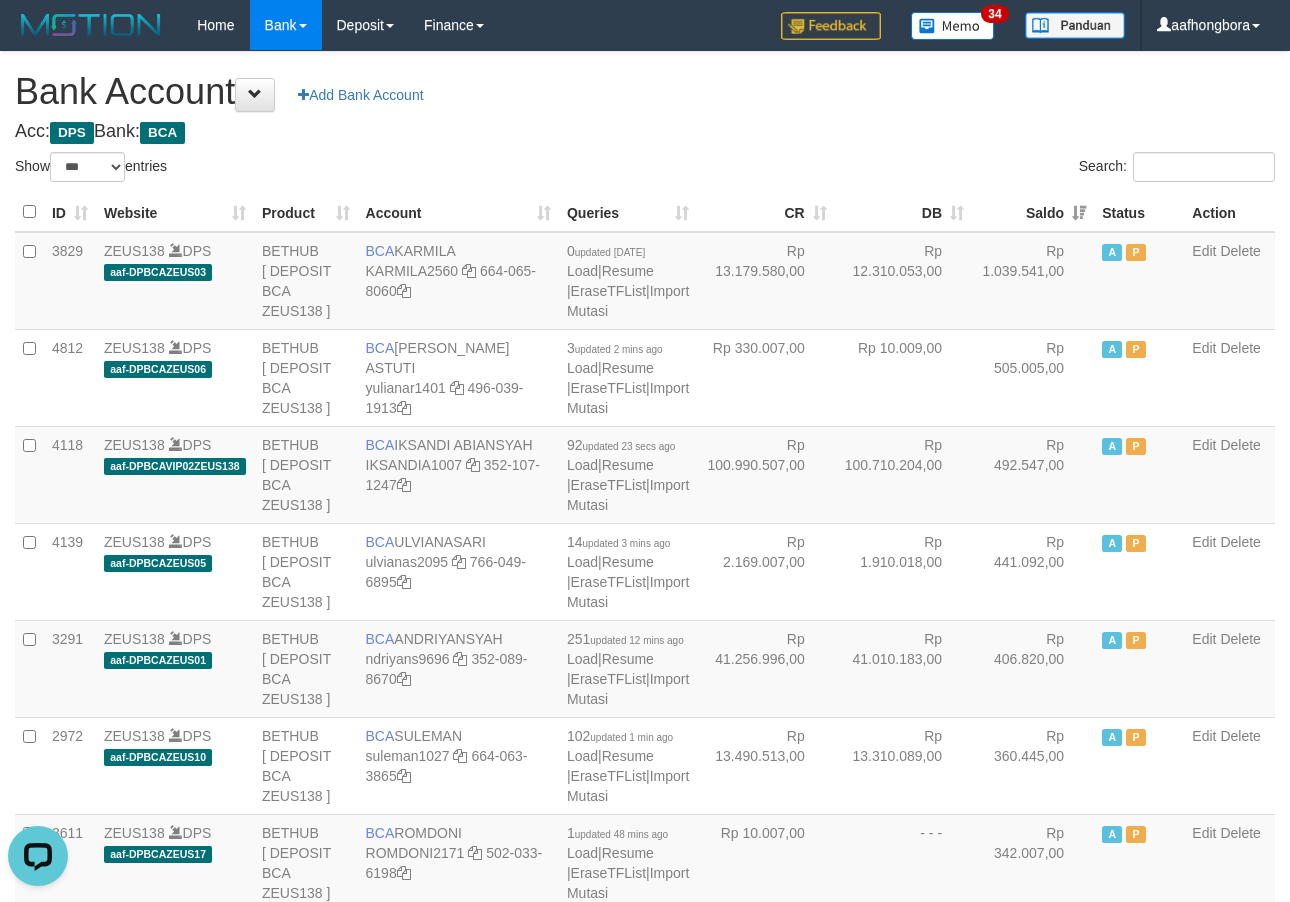 click on "Saldo" at bounding box center (1033, 212) 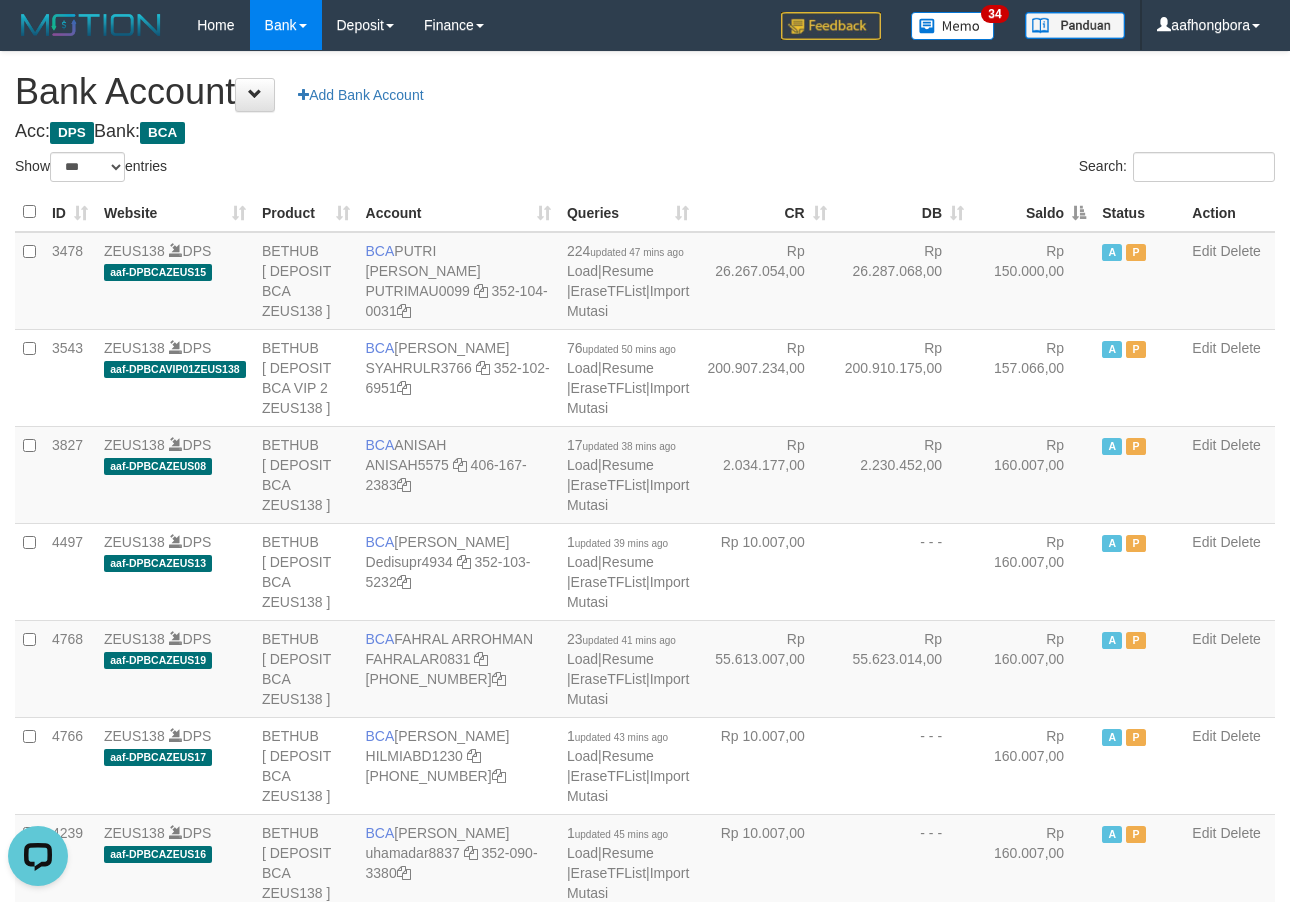 click on "Saldo" at bounding box center [1033, 212] 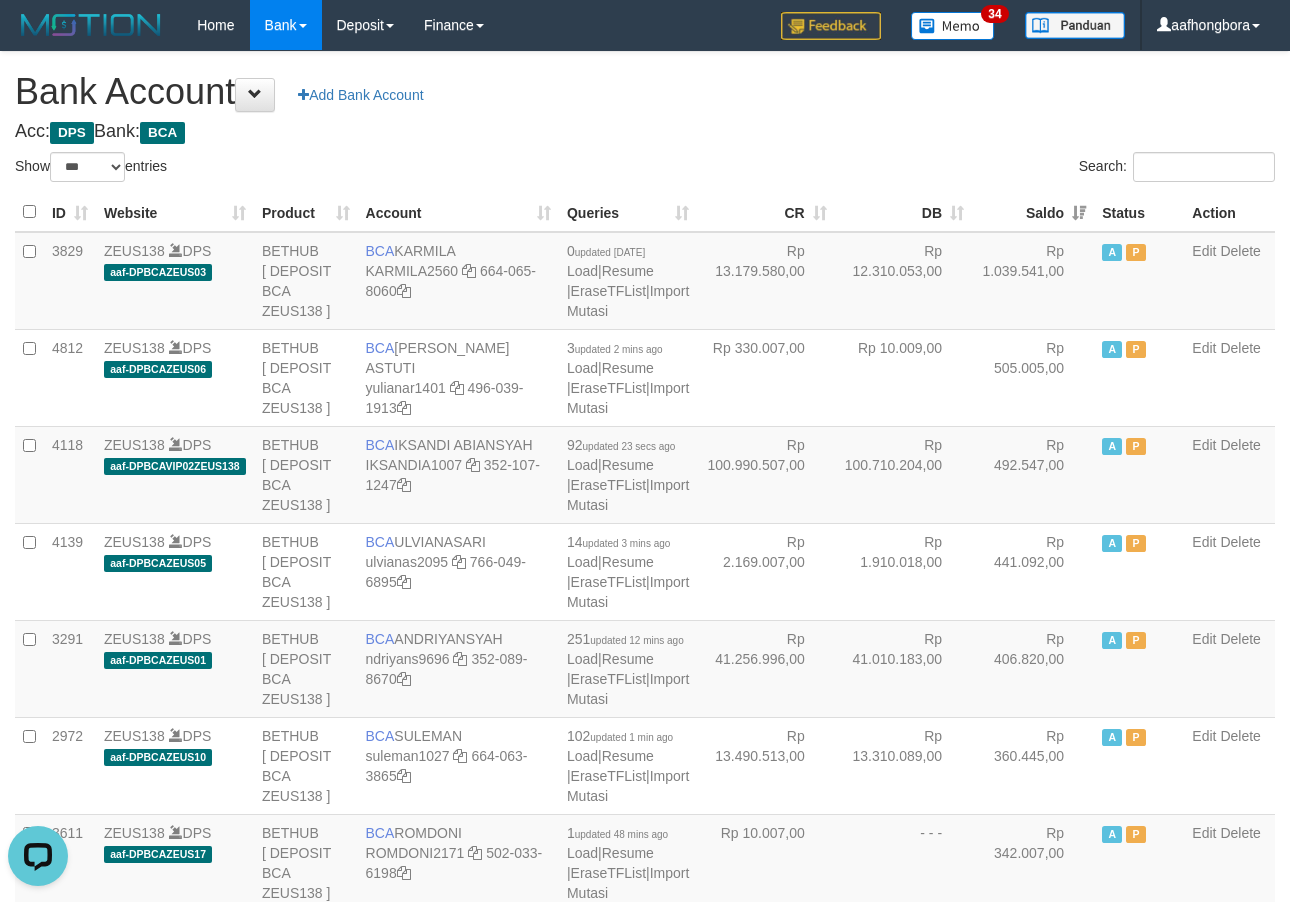 click on "Saldo" at bounding box center (1033, 212) 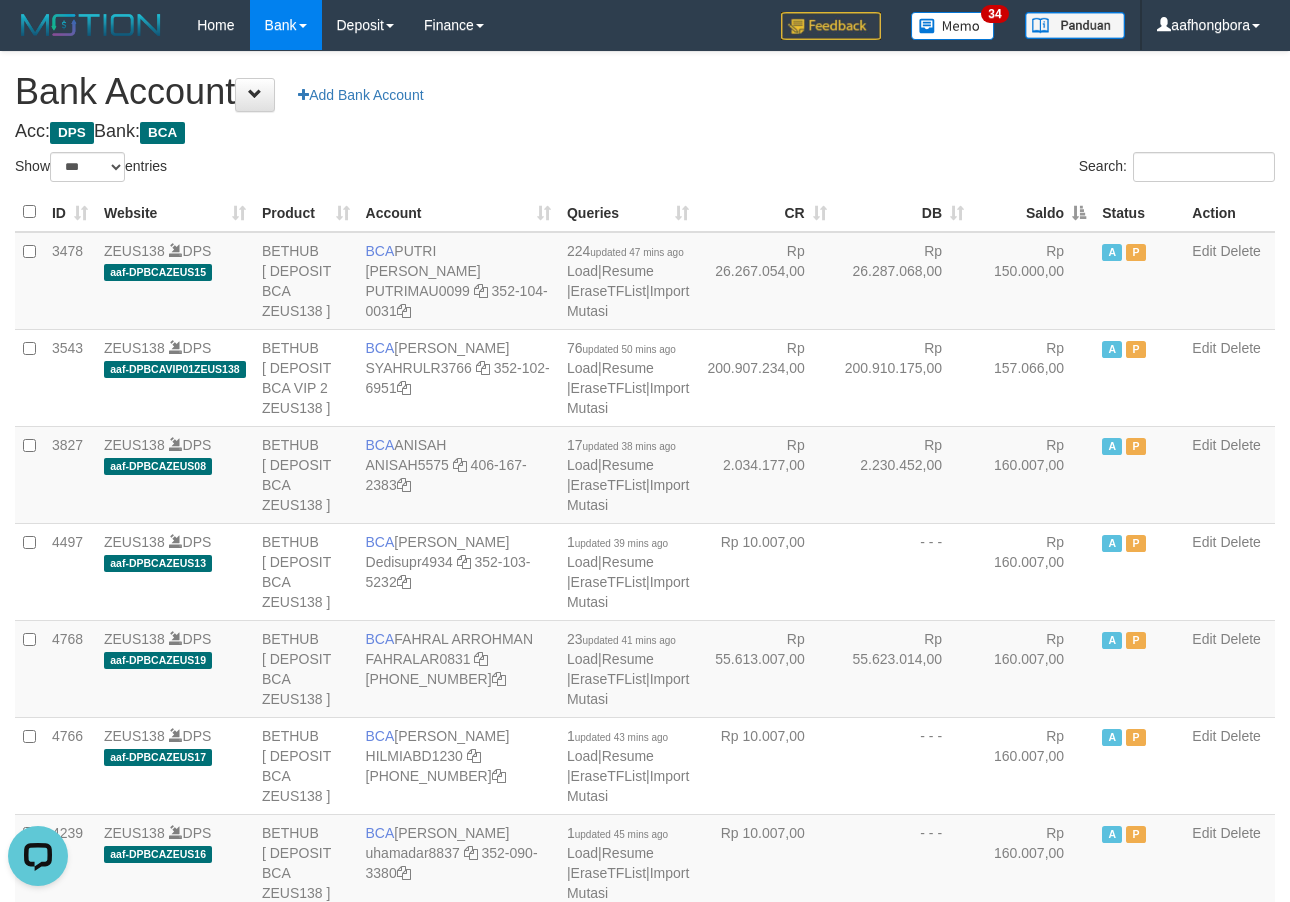 click on "Saldo" at bounding box center (1033, 212) 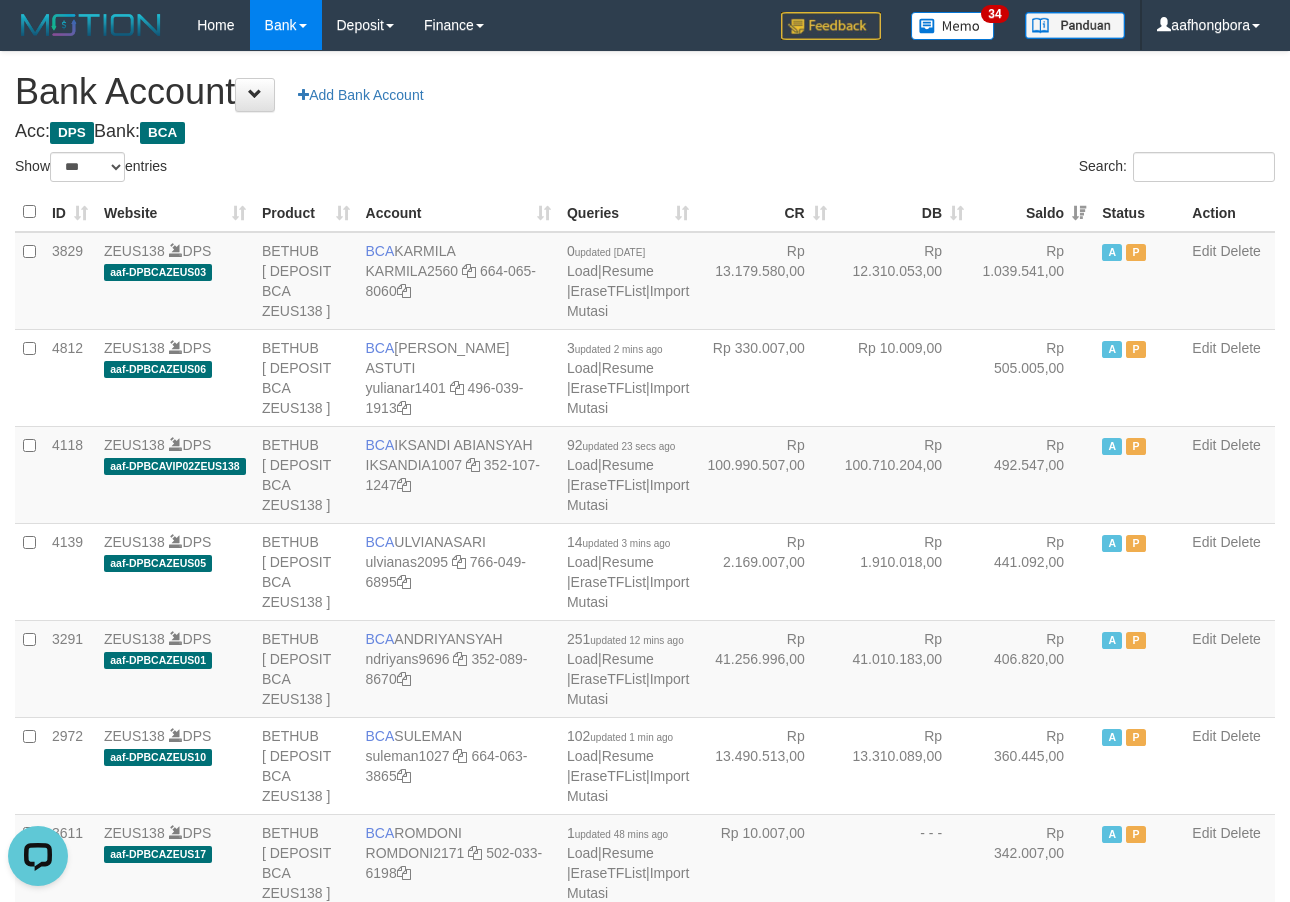 click on "Saldo" at bounding box center (1033, 212) 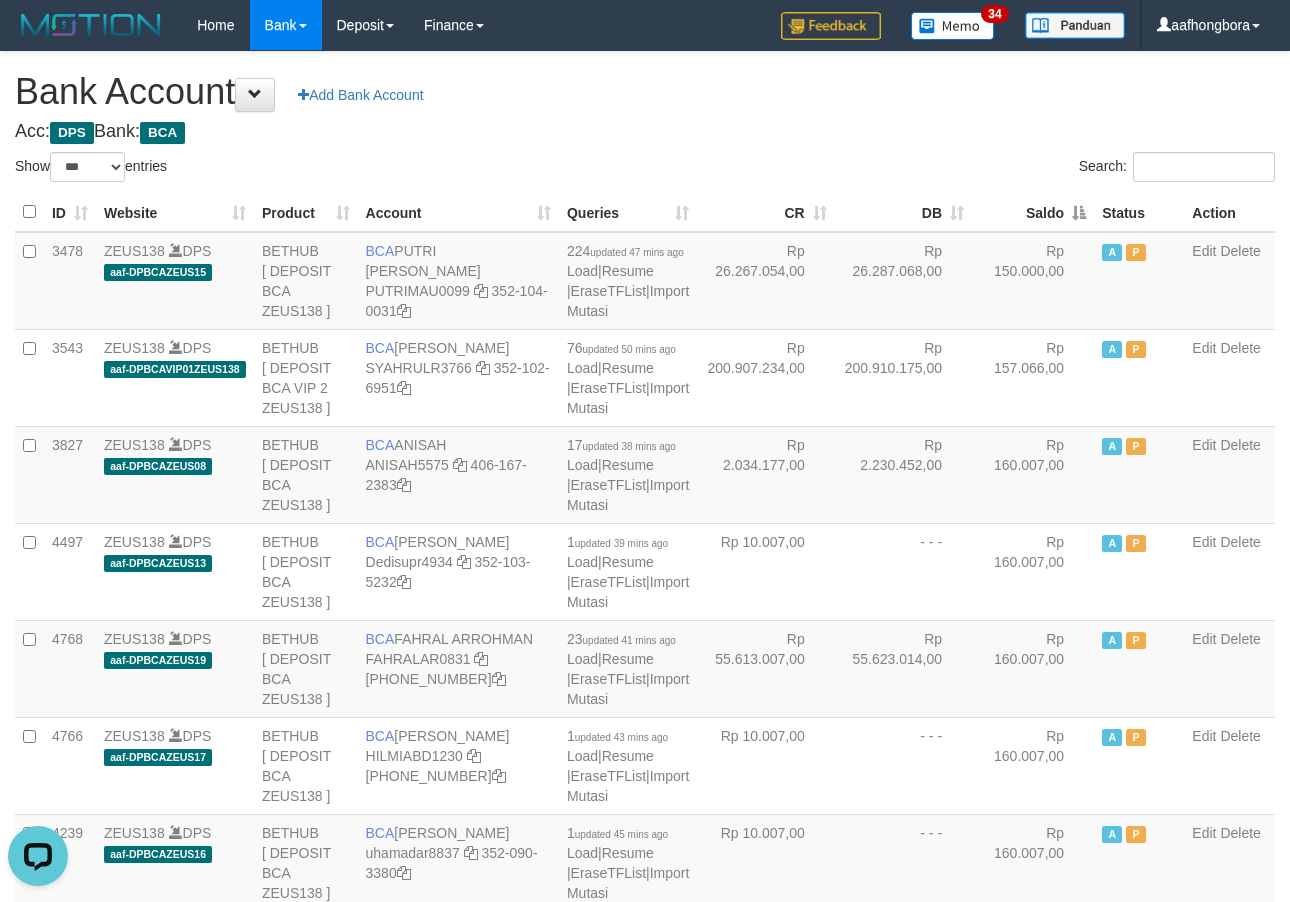 click on "Saldo" at bounding box center (1033, 212) 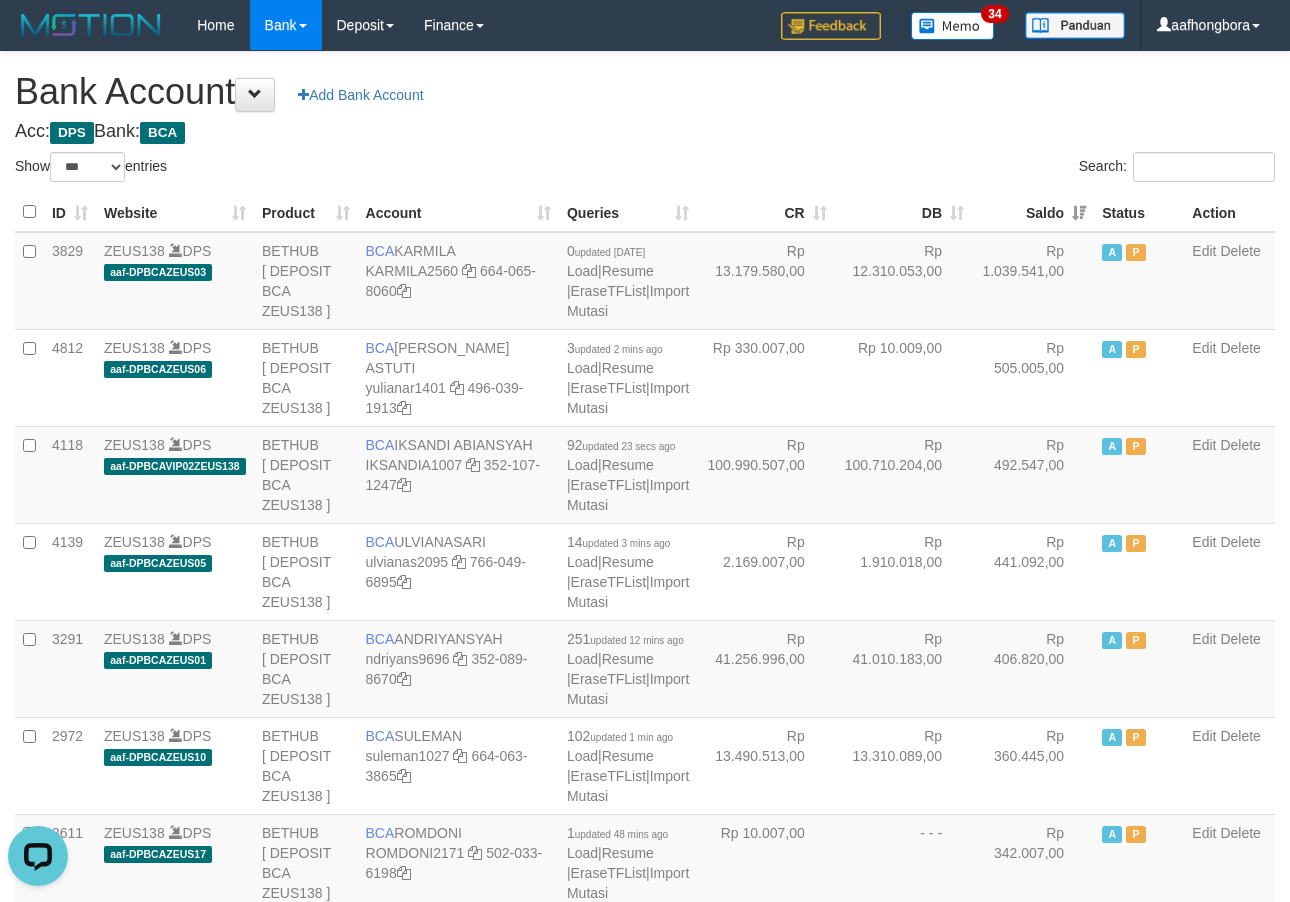 click on "Search:" at bounding box center (967, 169) 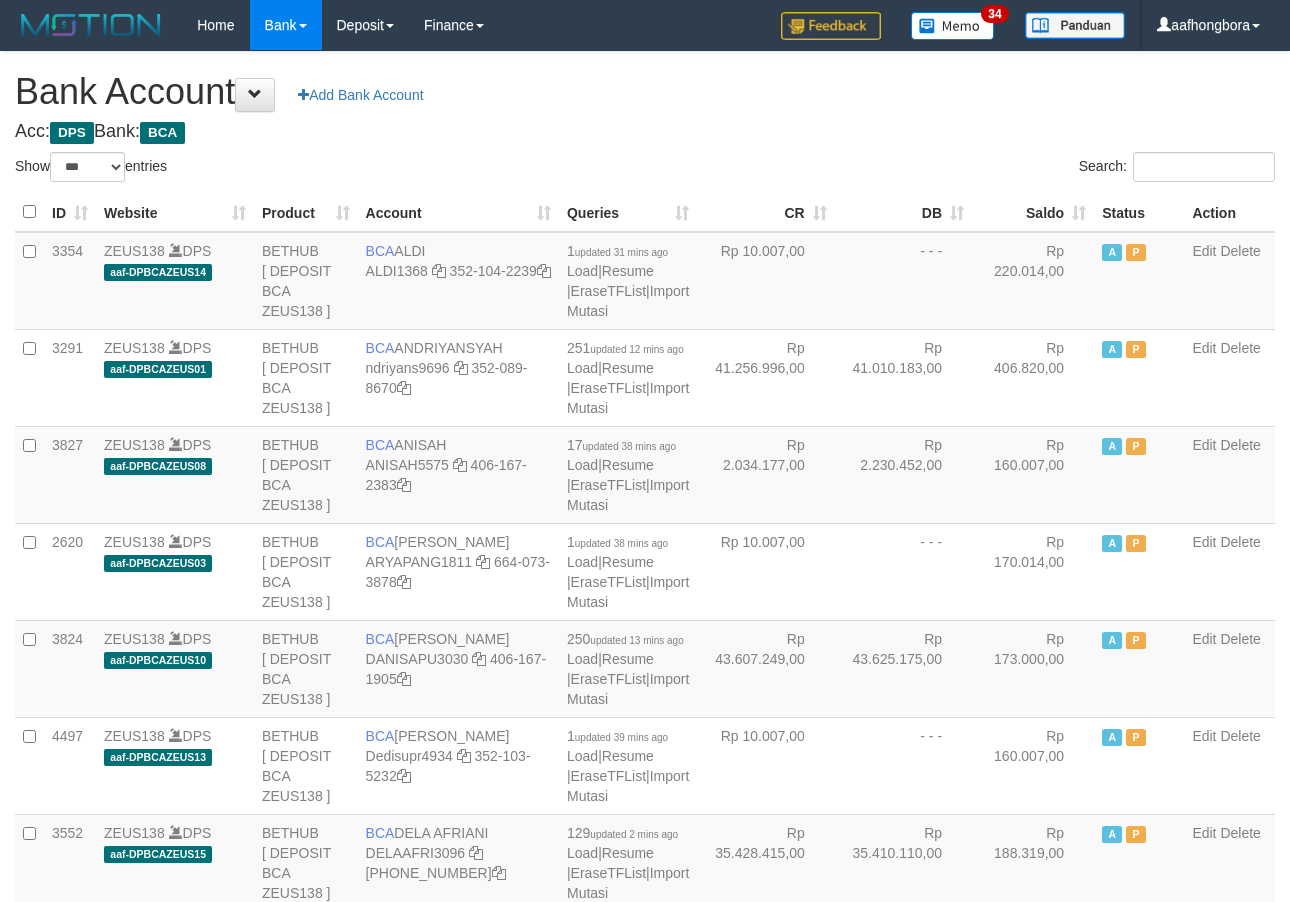 select on "***" 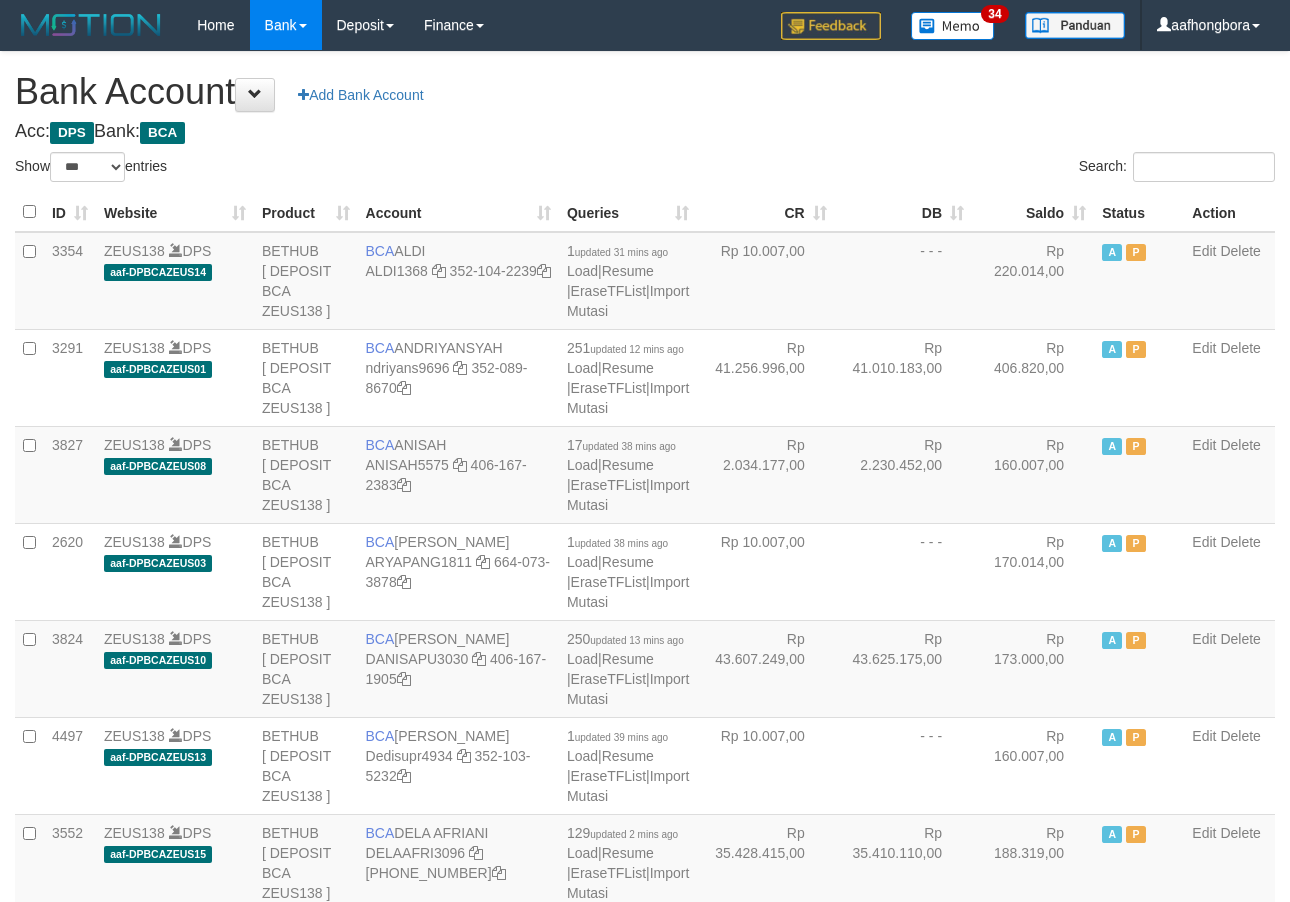 scroll, scrollTop: 0, scrollLeft: 0, axis: both 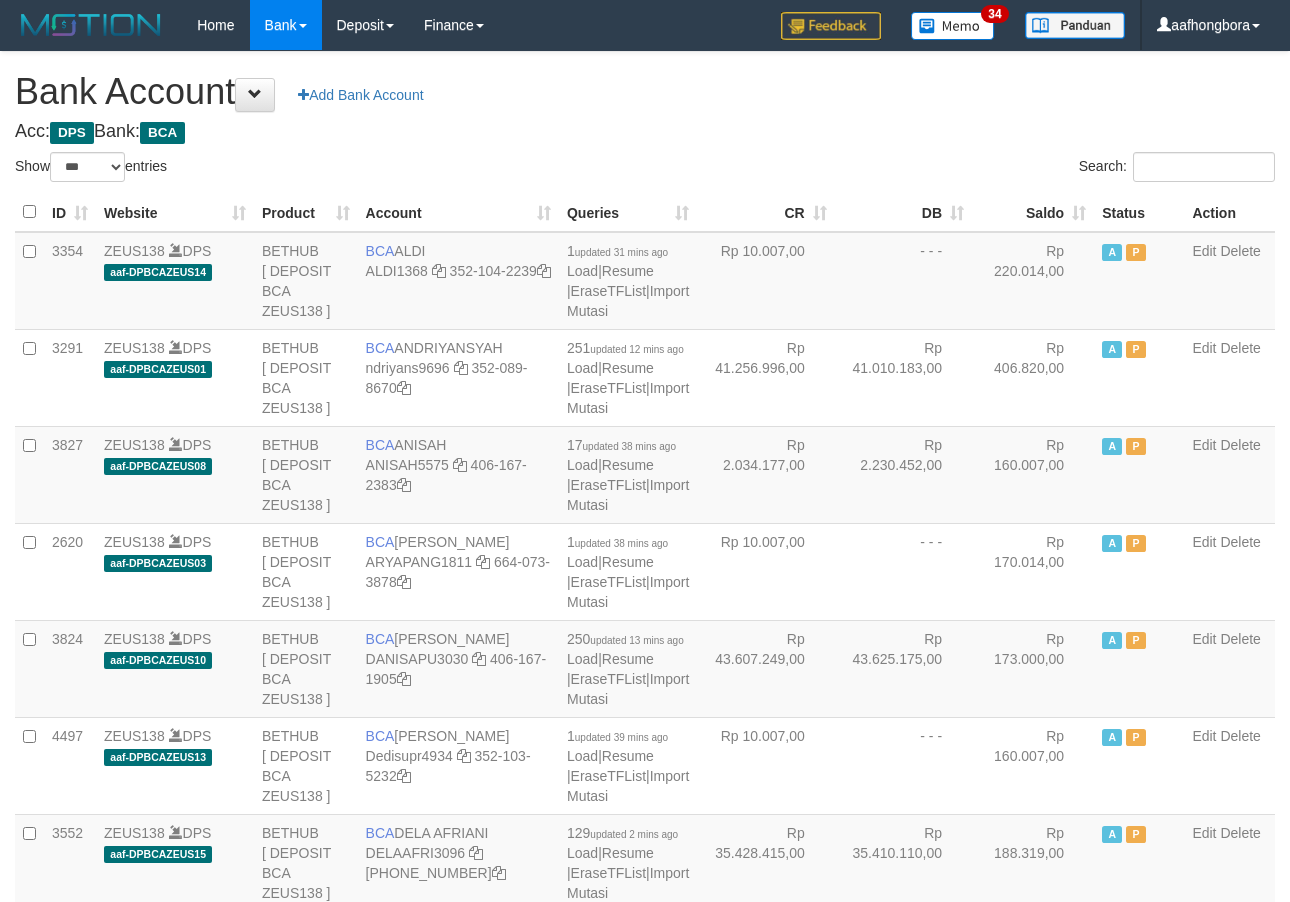 select on "***" 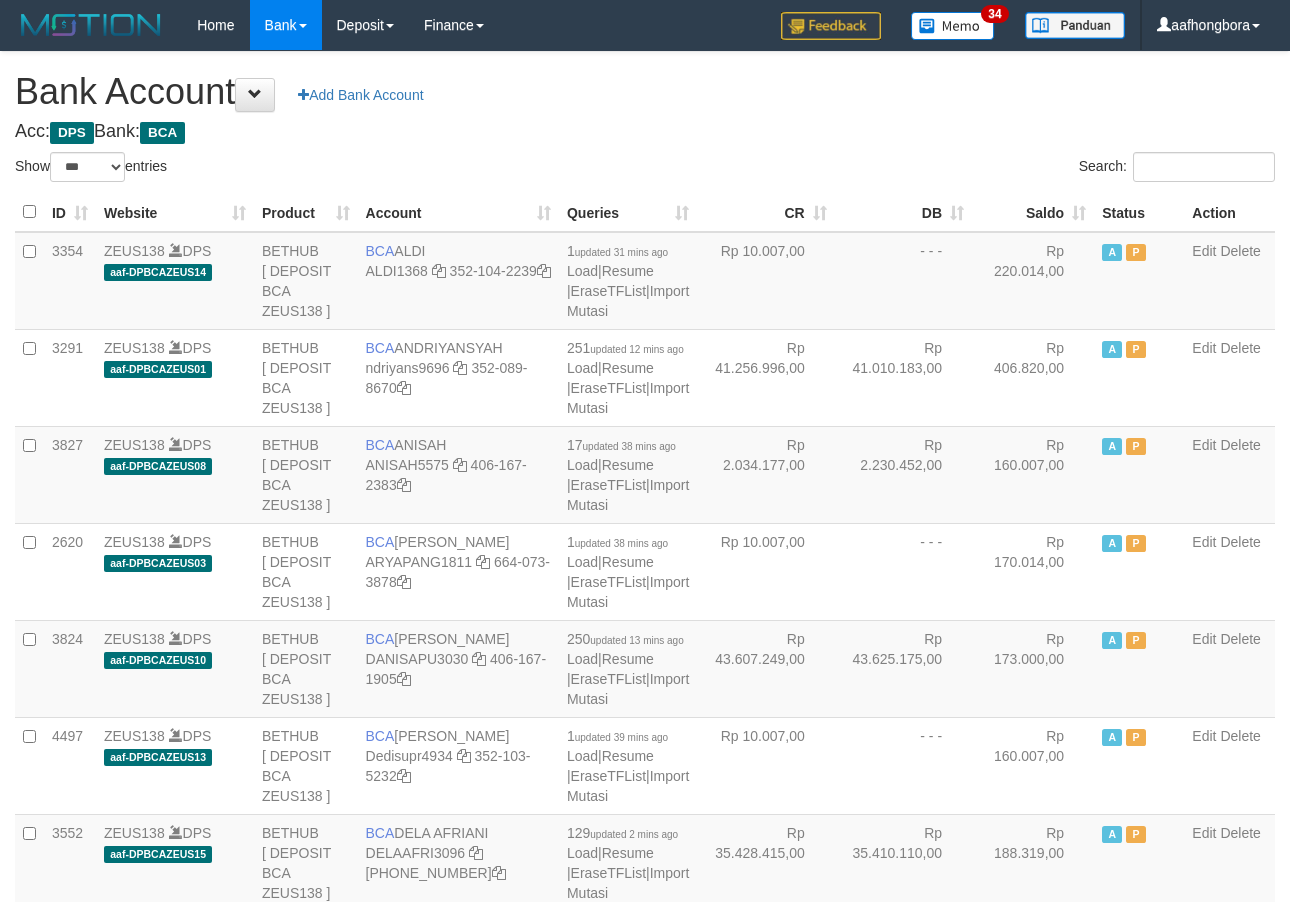 scroll, scrollTop: 0, scrollLeft: 0, axis: both 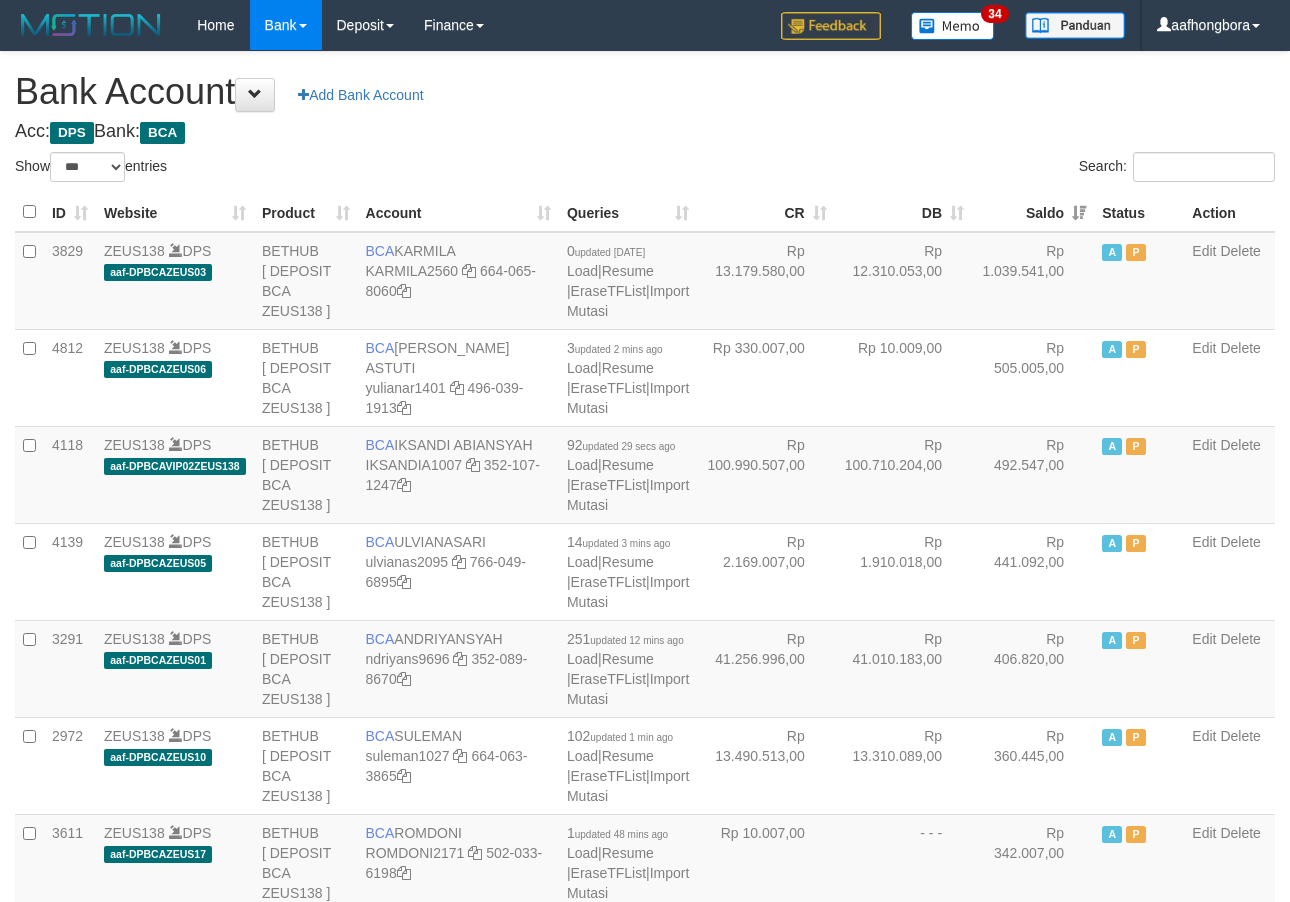 click on "Saldo" at bounding box center (1033, 212) 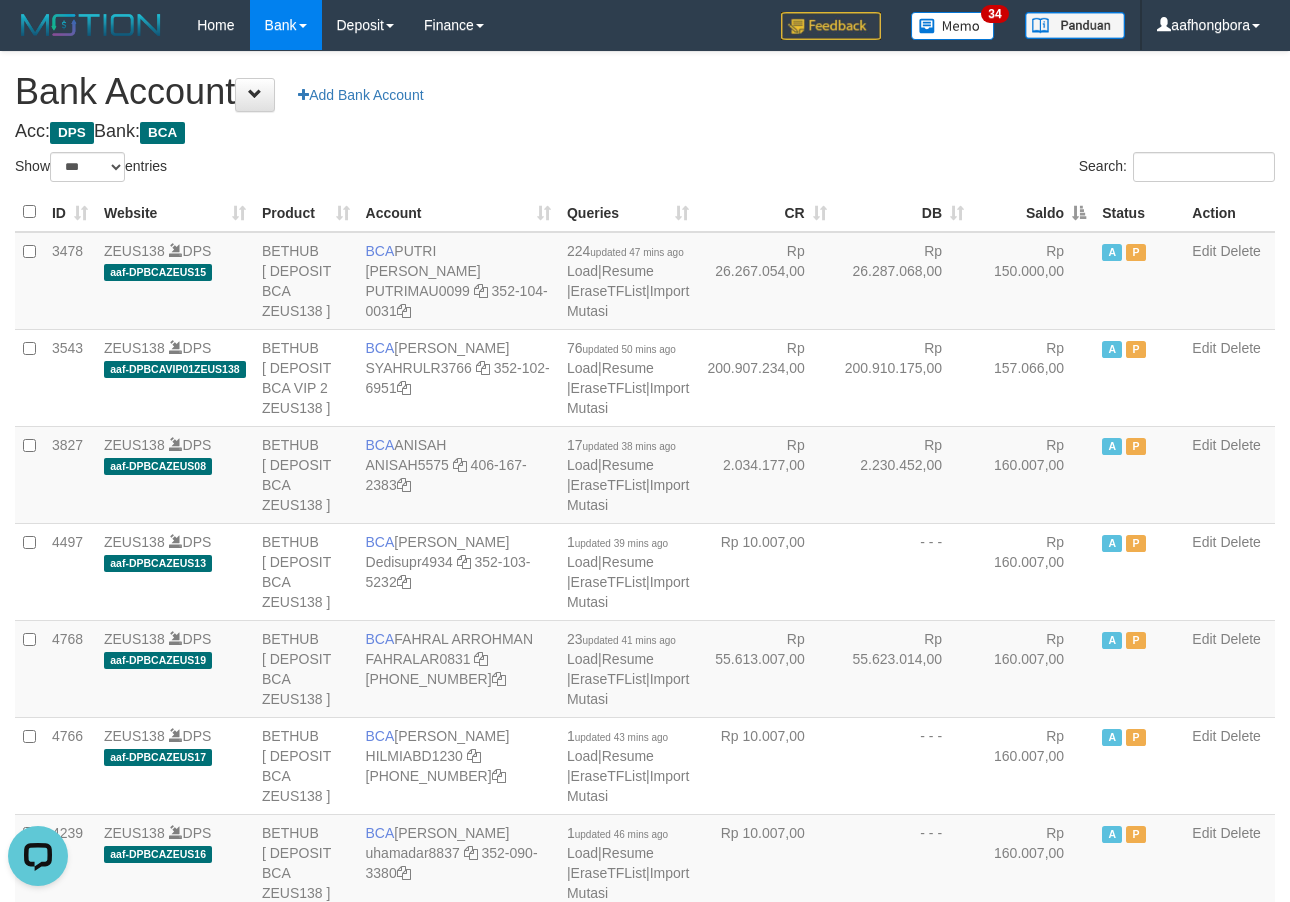 scroll, scrollTop: 0, scrollLeft: 0, axis: both 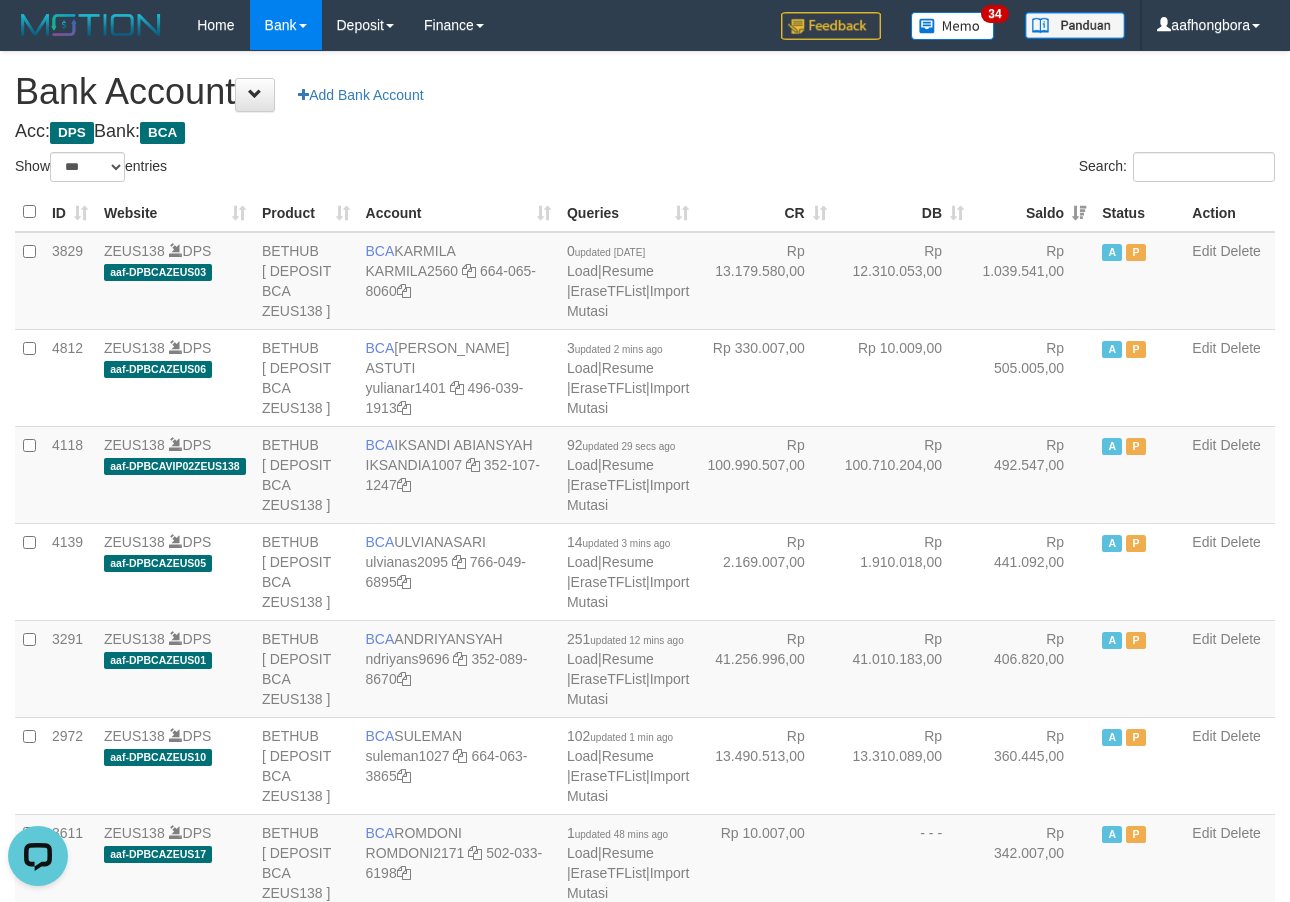 click on "Saldo" at bounding box center (1033, 212) 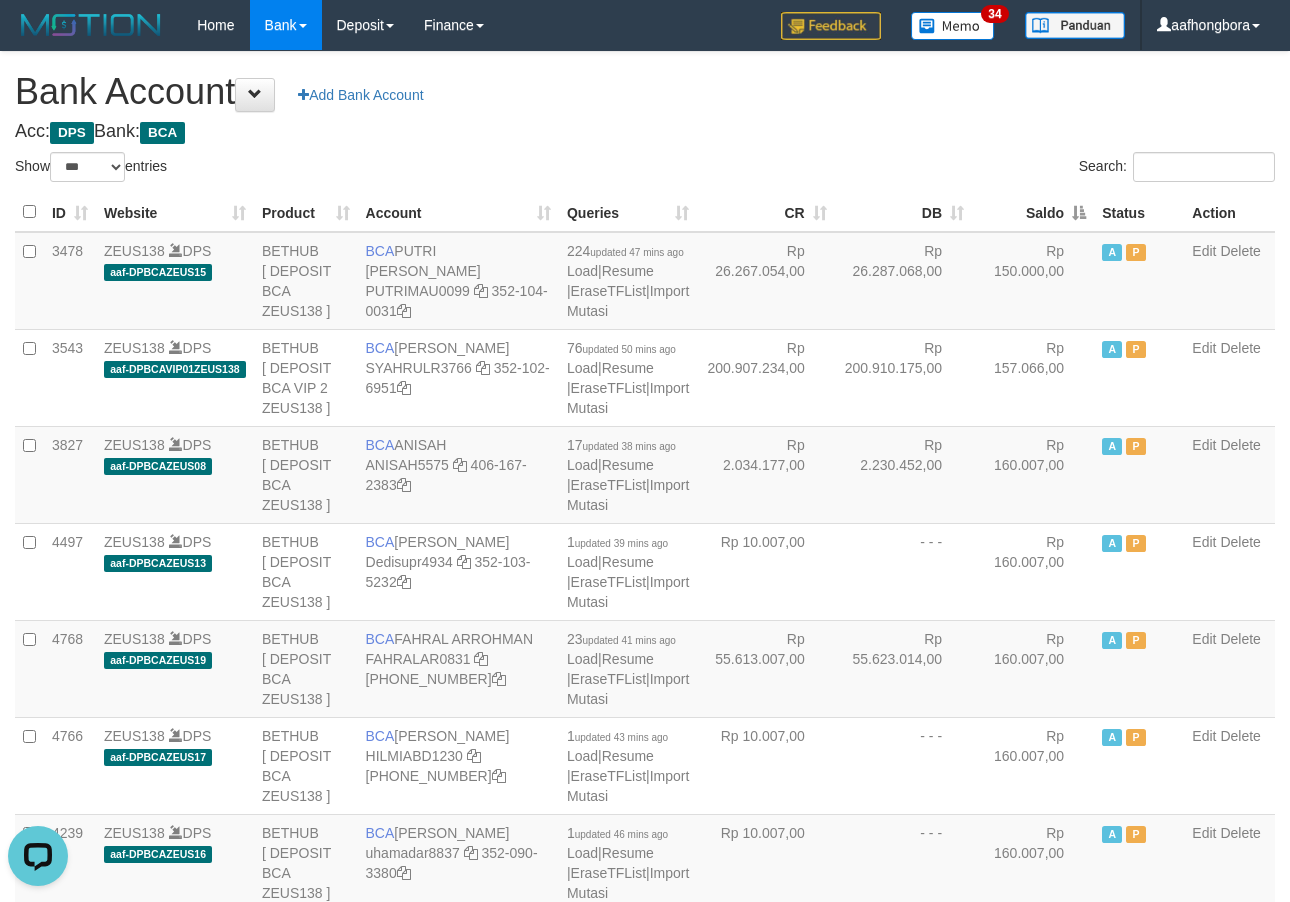 click on "Saldo" at bounding box center (1033, 212) 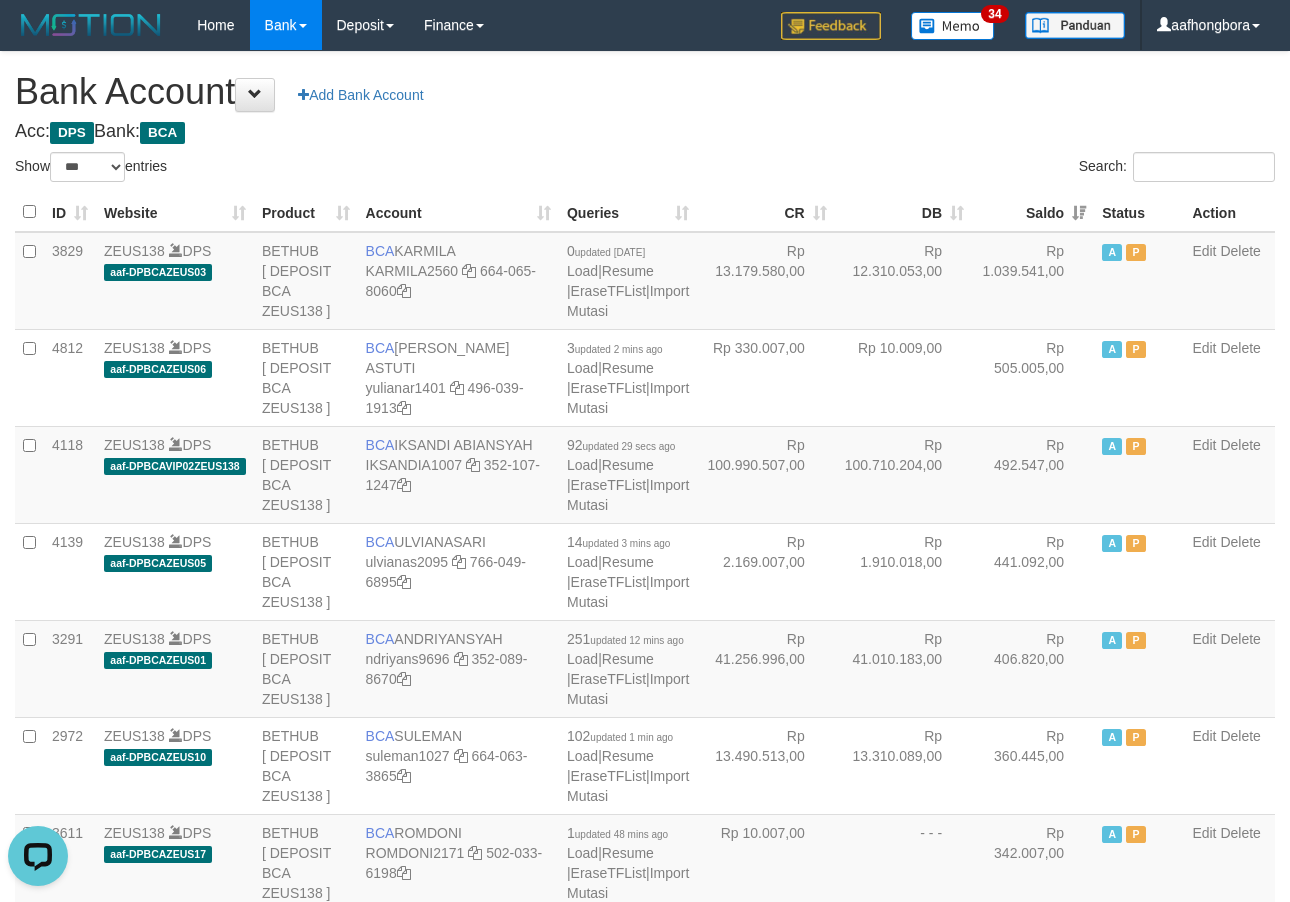 click on "Saldo" at bounding box center [1033, 212] 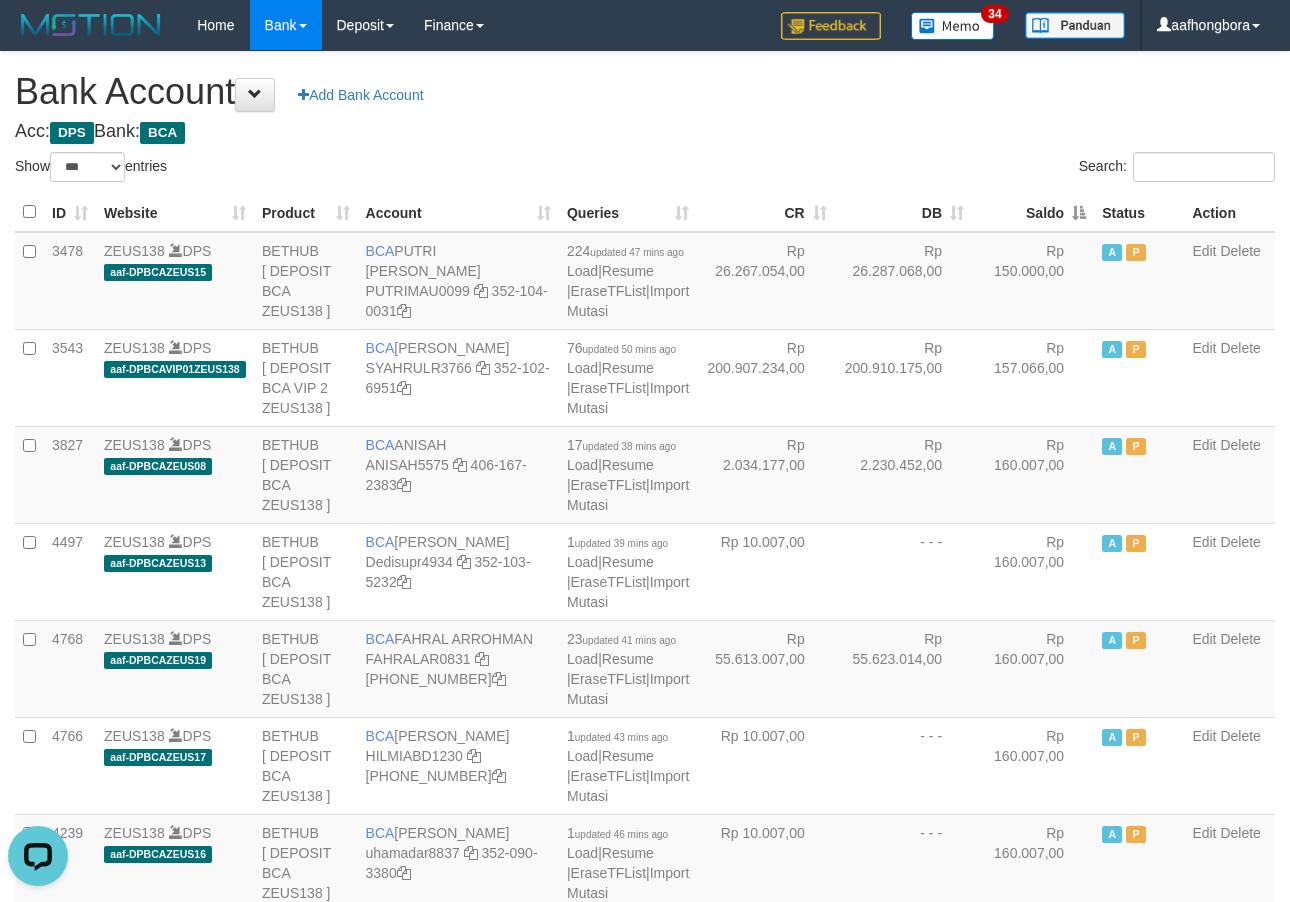 click on "Saldo" at bounding box center (1033, 212) 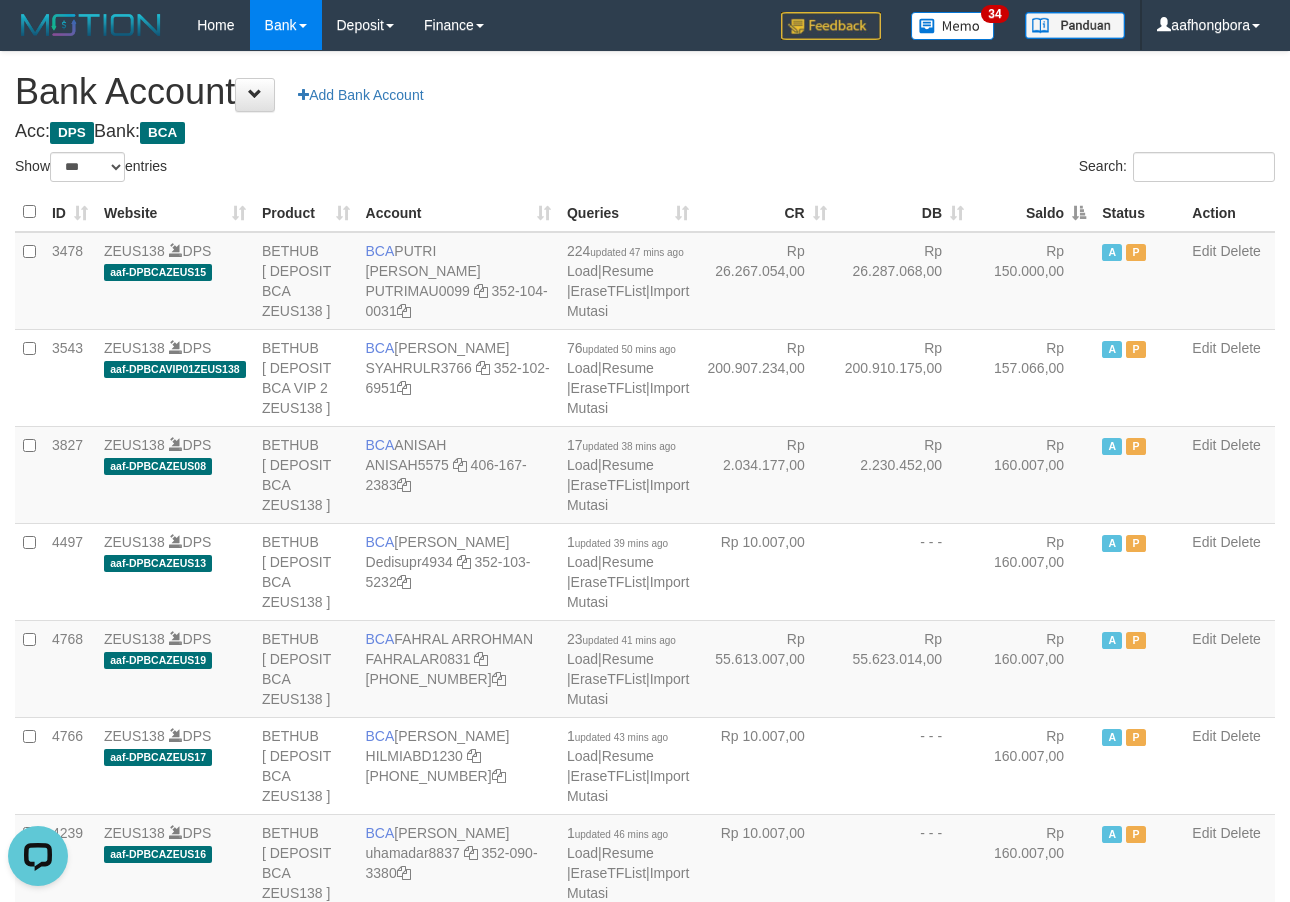 click on "Saldo" at bounding box center (1033, 212) 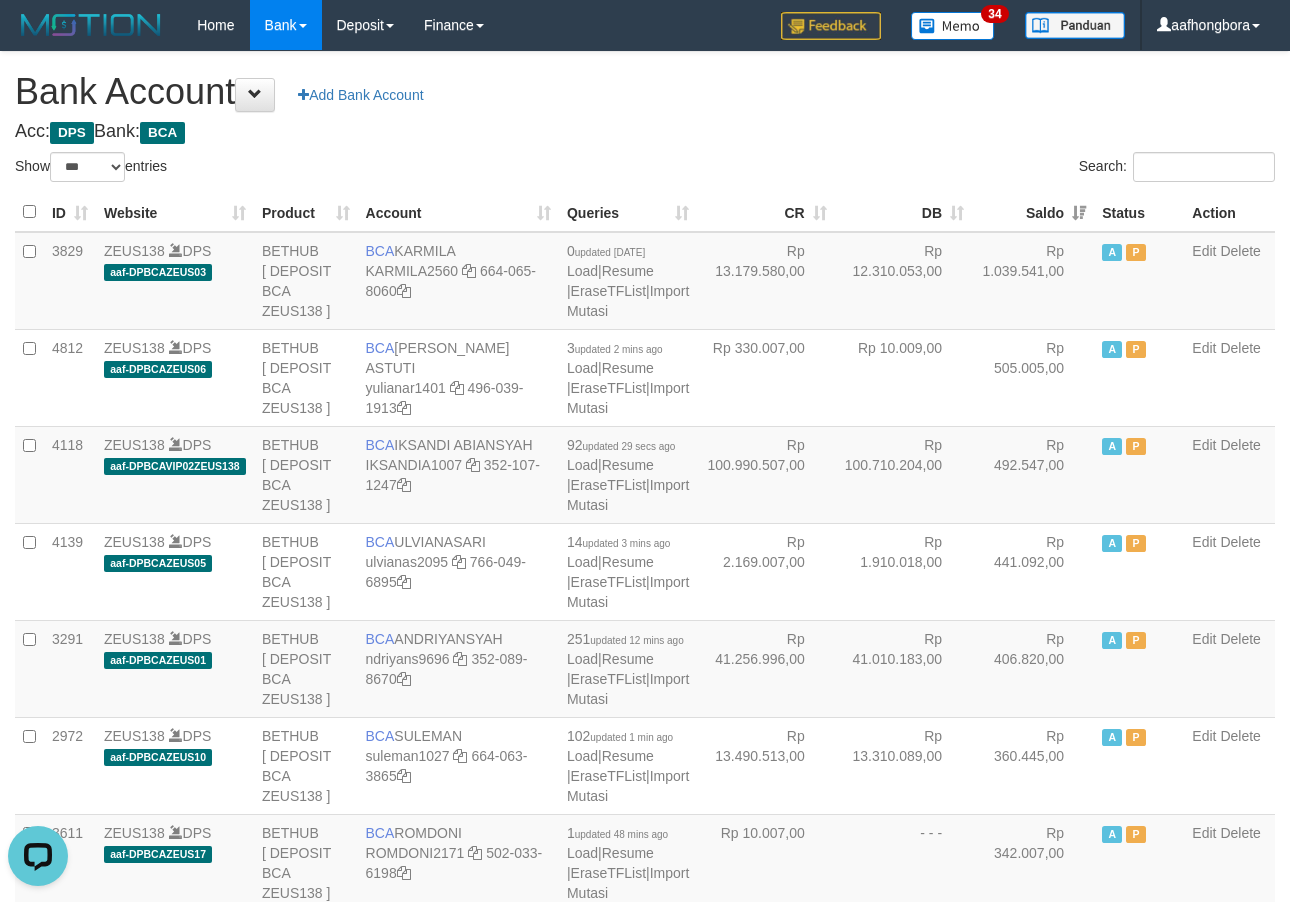 click on "Saldo" at bounding box center [1033, 212] 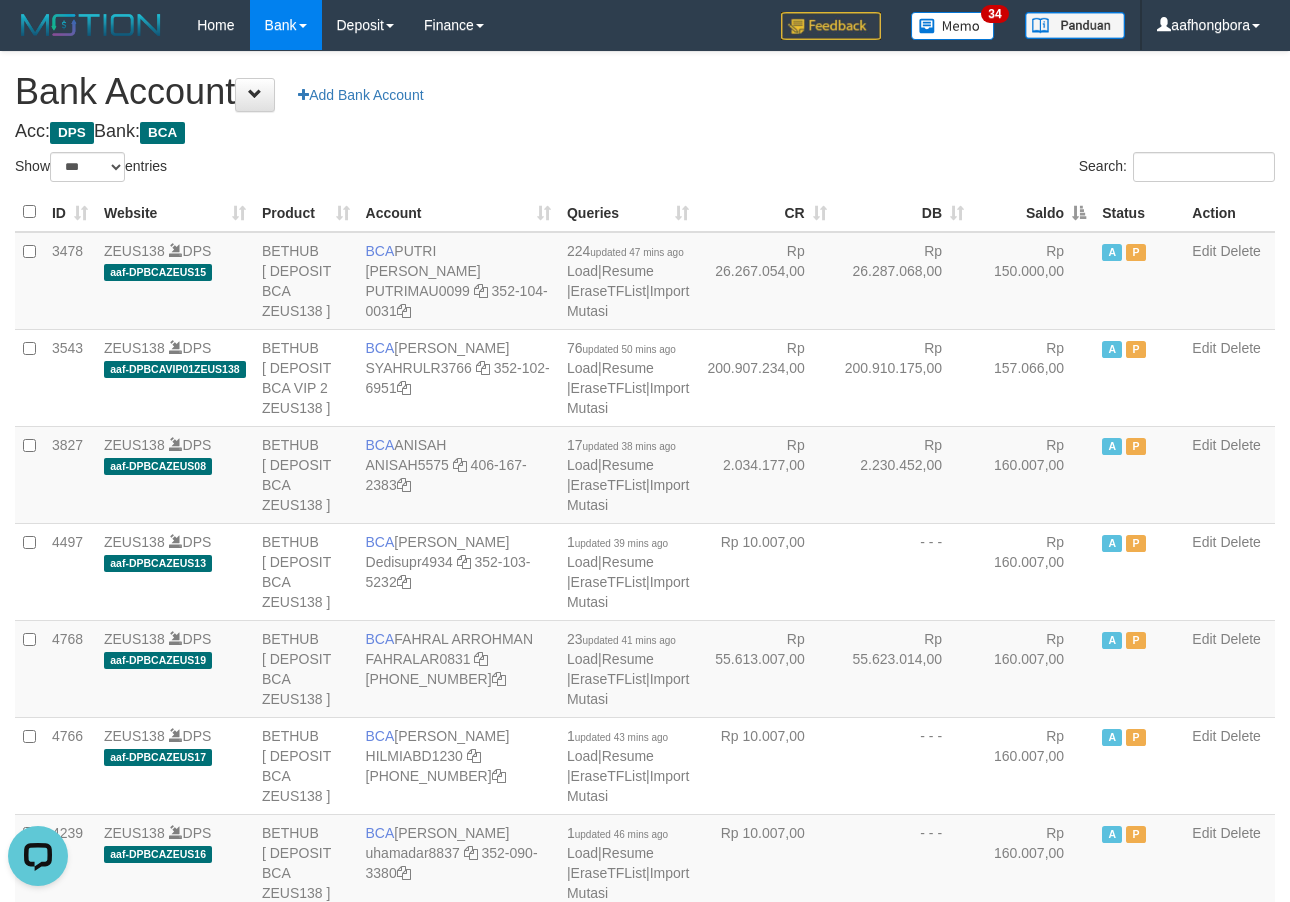 click on "Acc: 										 DPS
Bank:   BCA" at bounding box center [645, 132] 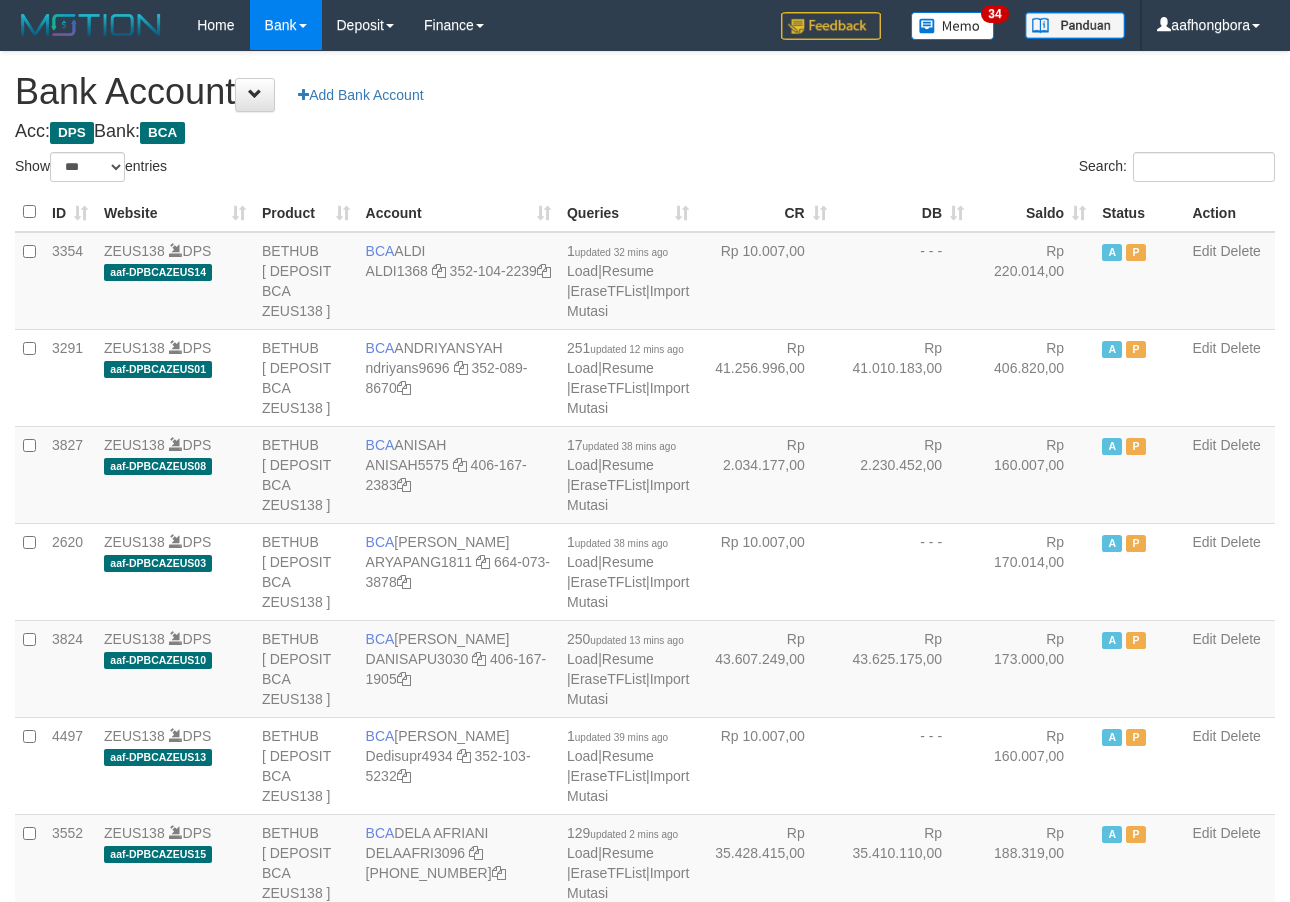 select on "***" 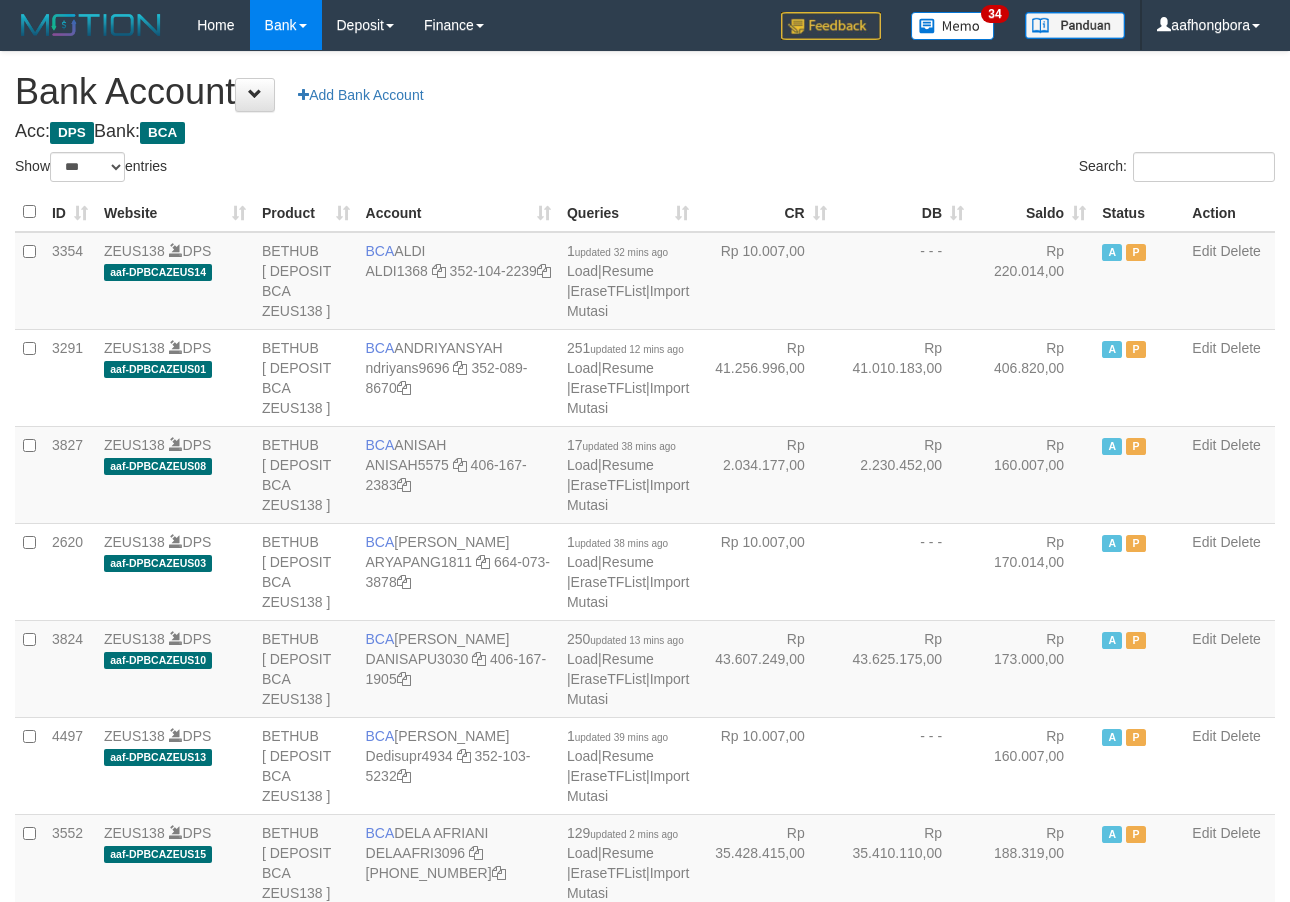 scroll, scrollTop: 0, scrollLeft: 0, axis: both 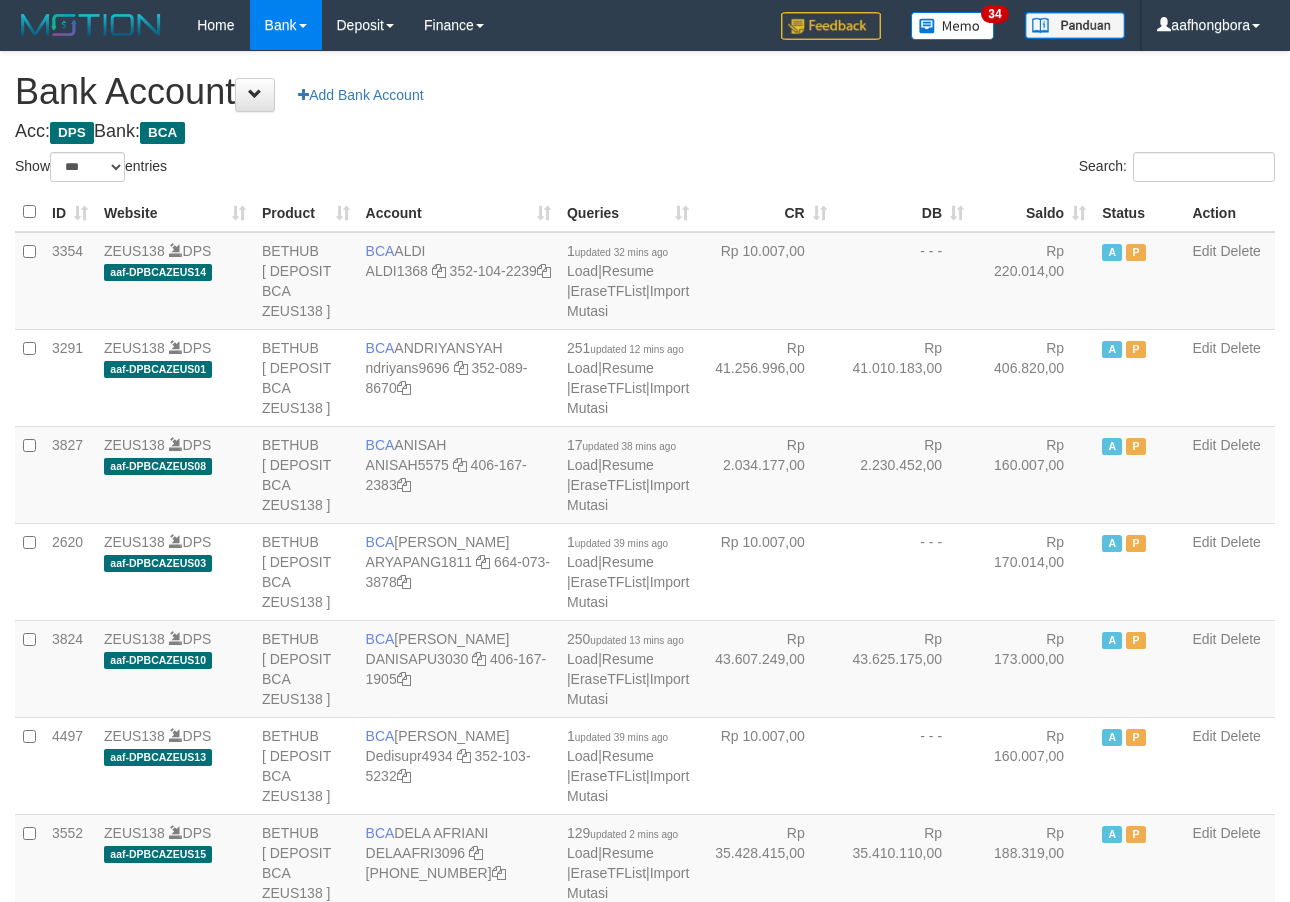 select on "***" 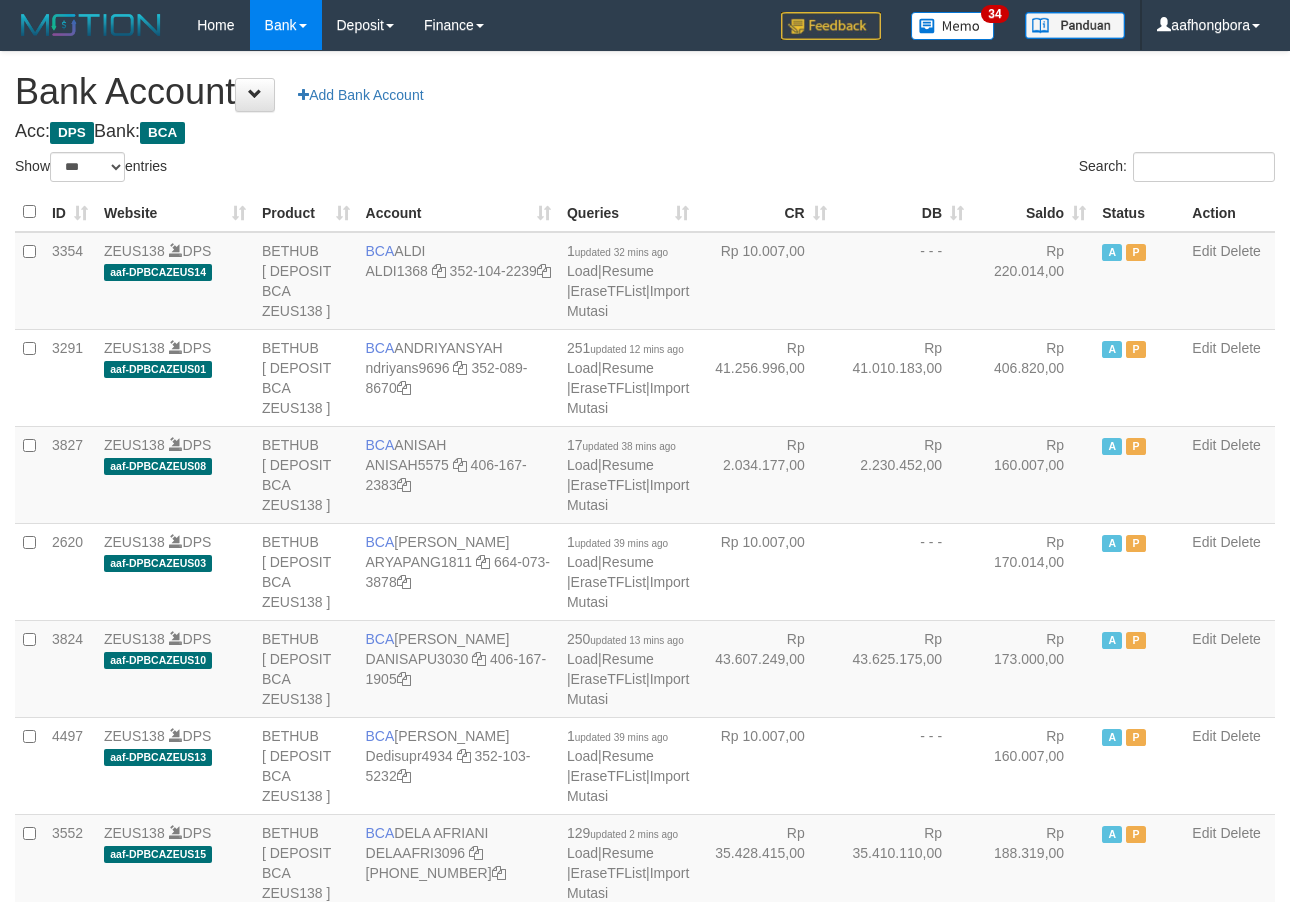 scroll, scrollTop: 0, scrollLeft: 0, axis: both 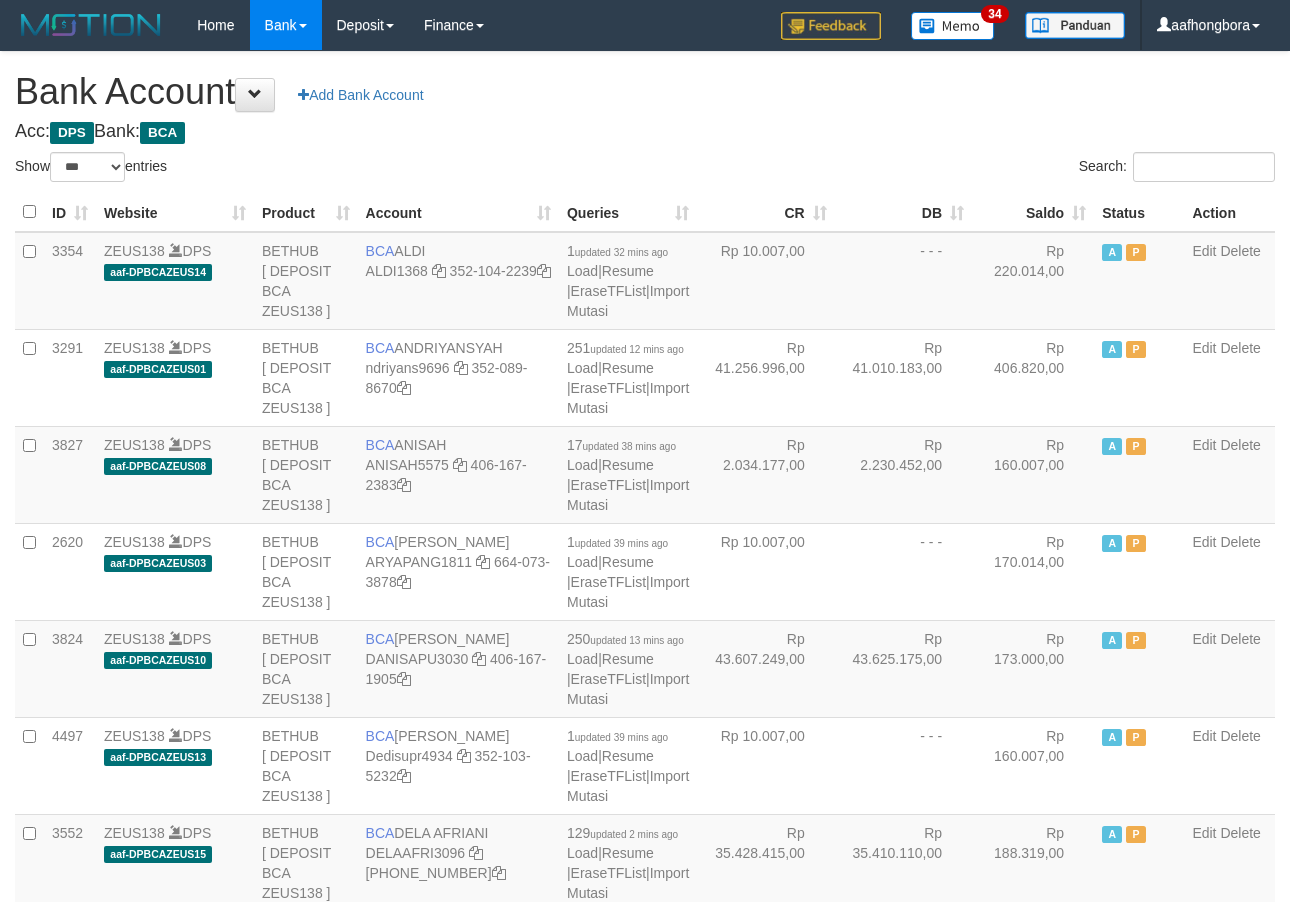 select on "***" 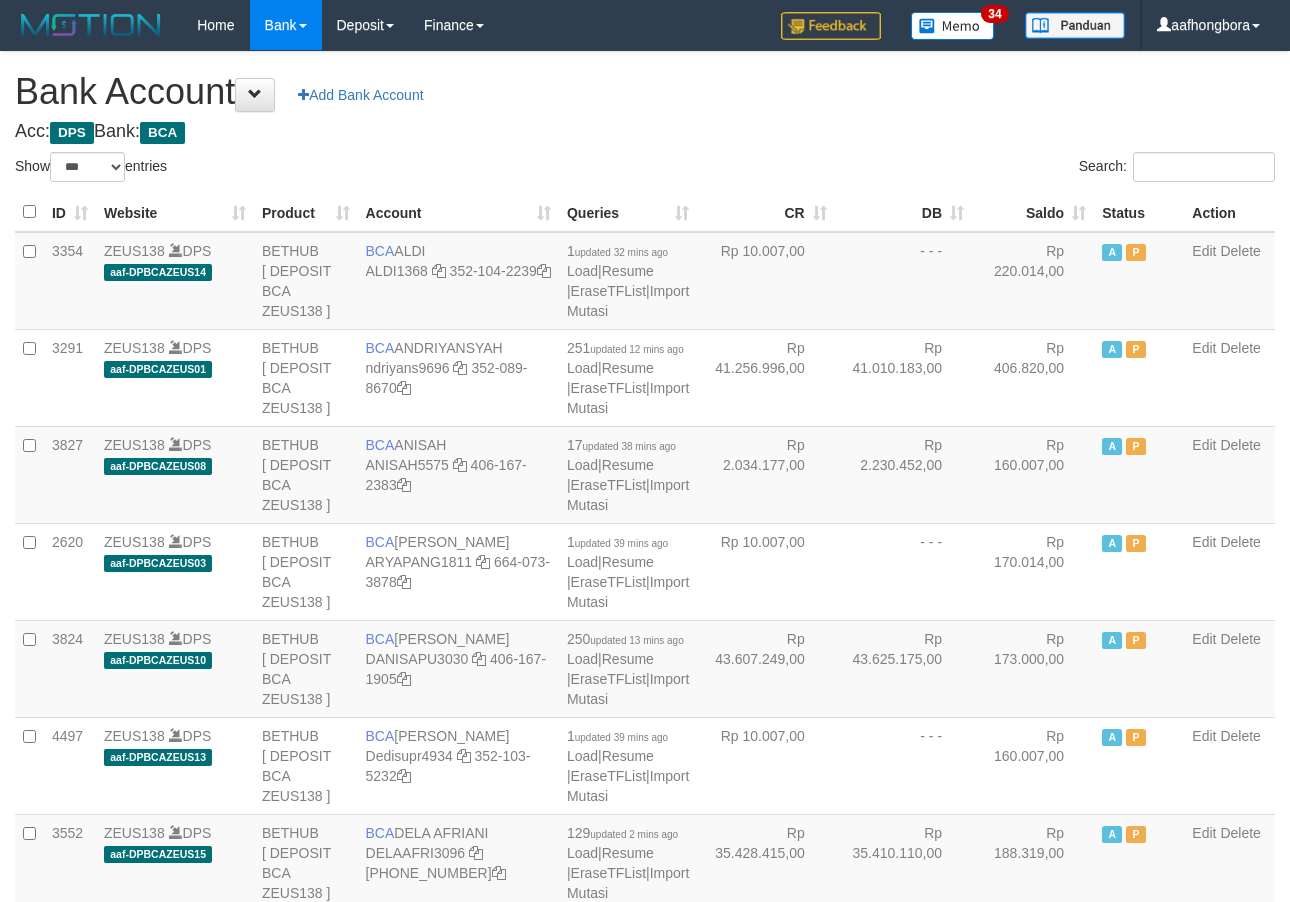 scroll, scrollTop: 0, scrollLeft: 0, axis: both 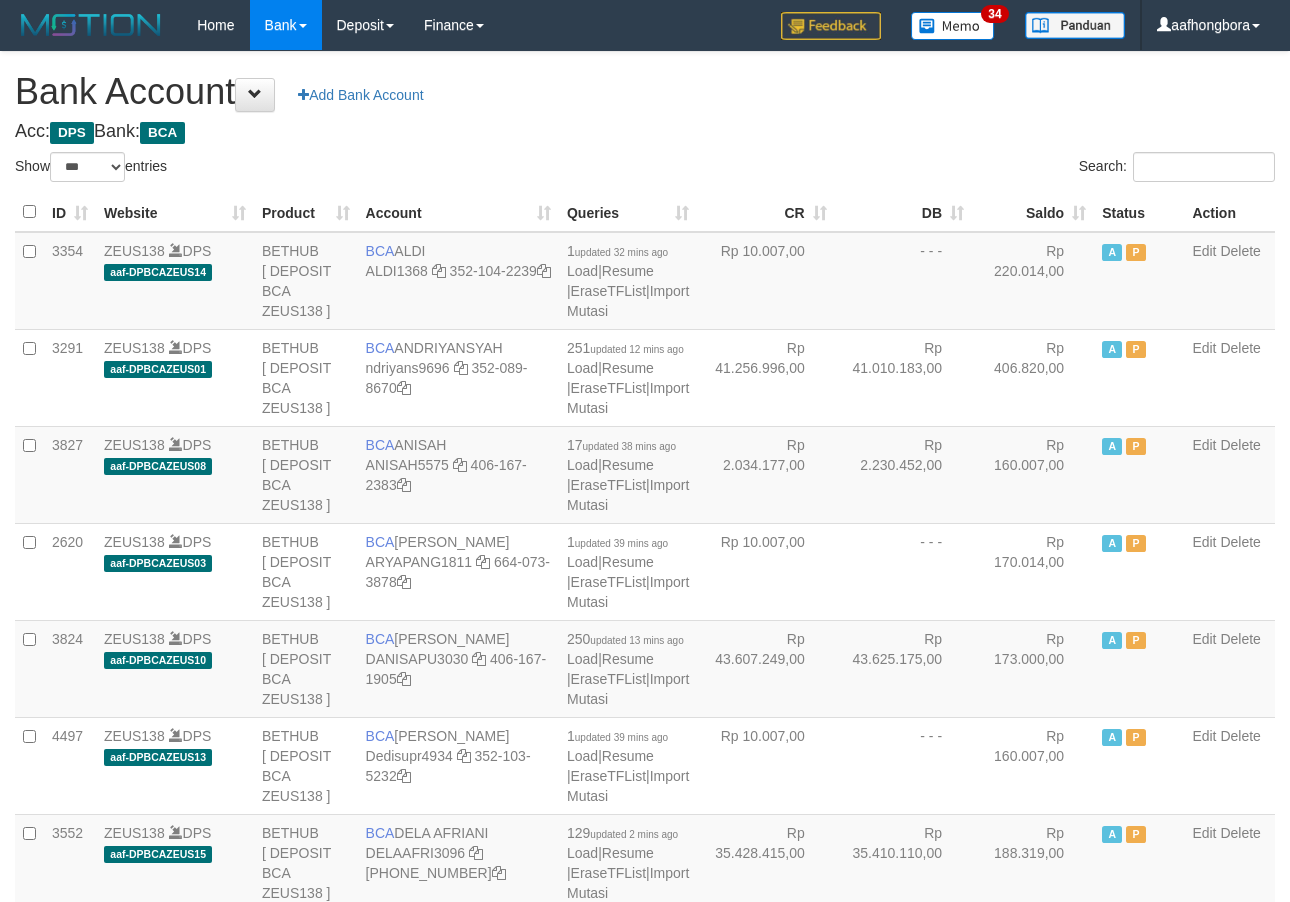 select on "***" 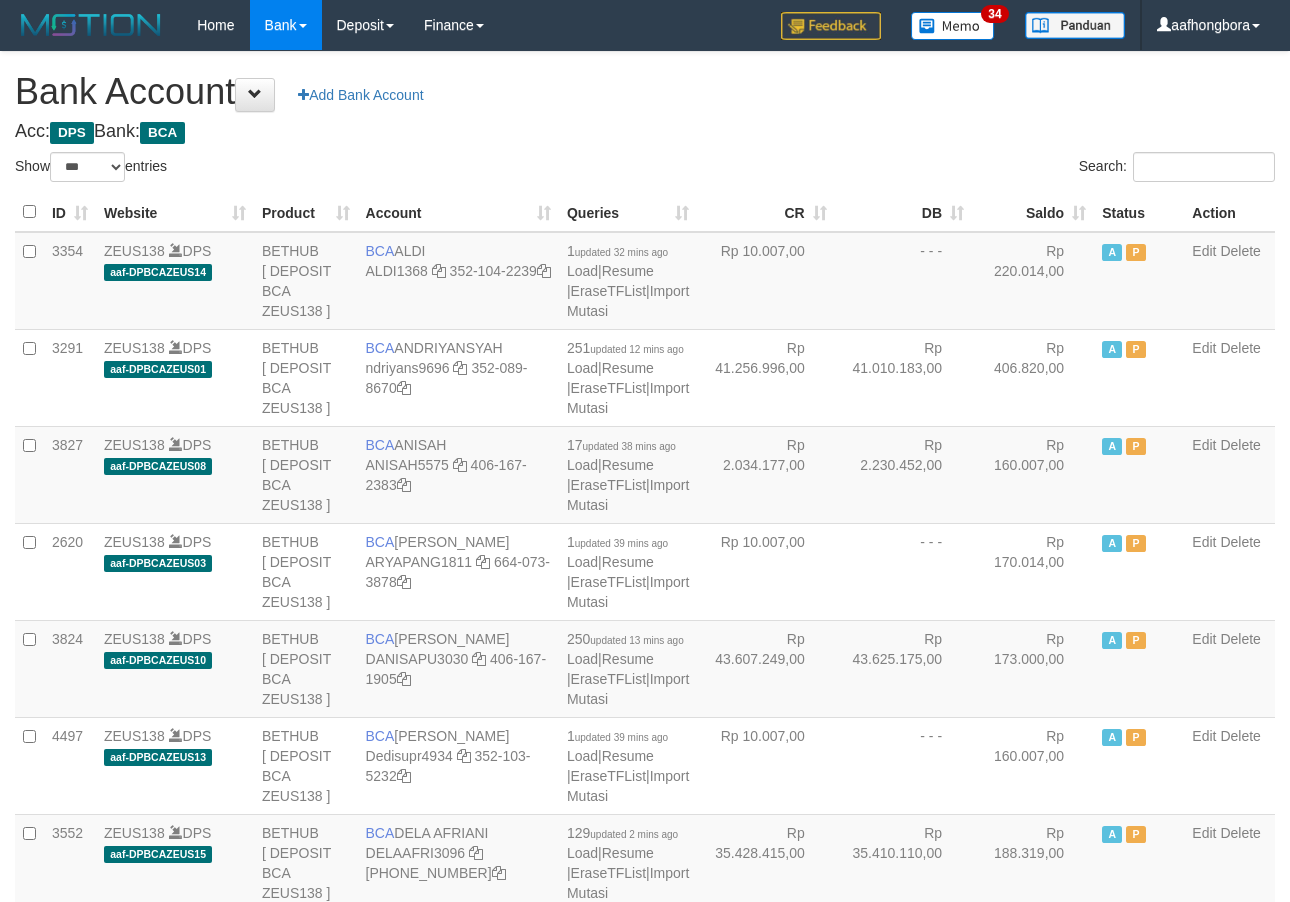 scroll, scrollTop: 0, scrollLeft: 0, axis: both 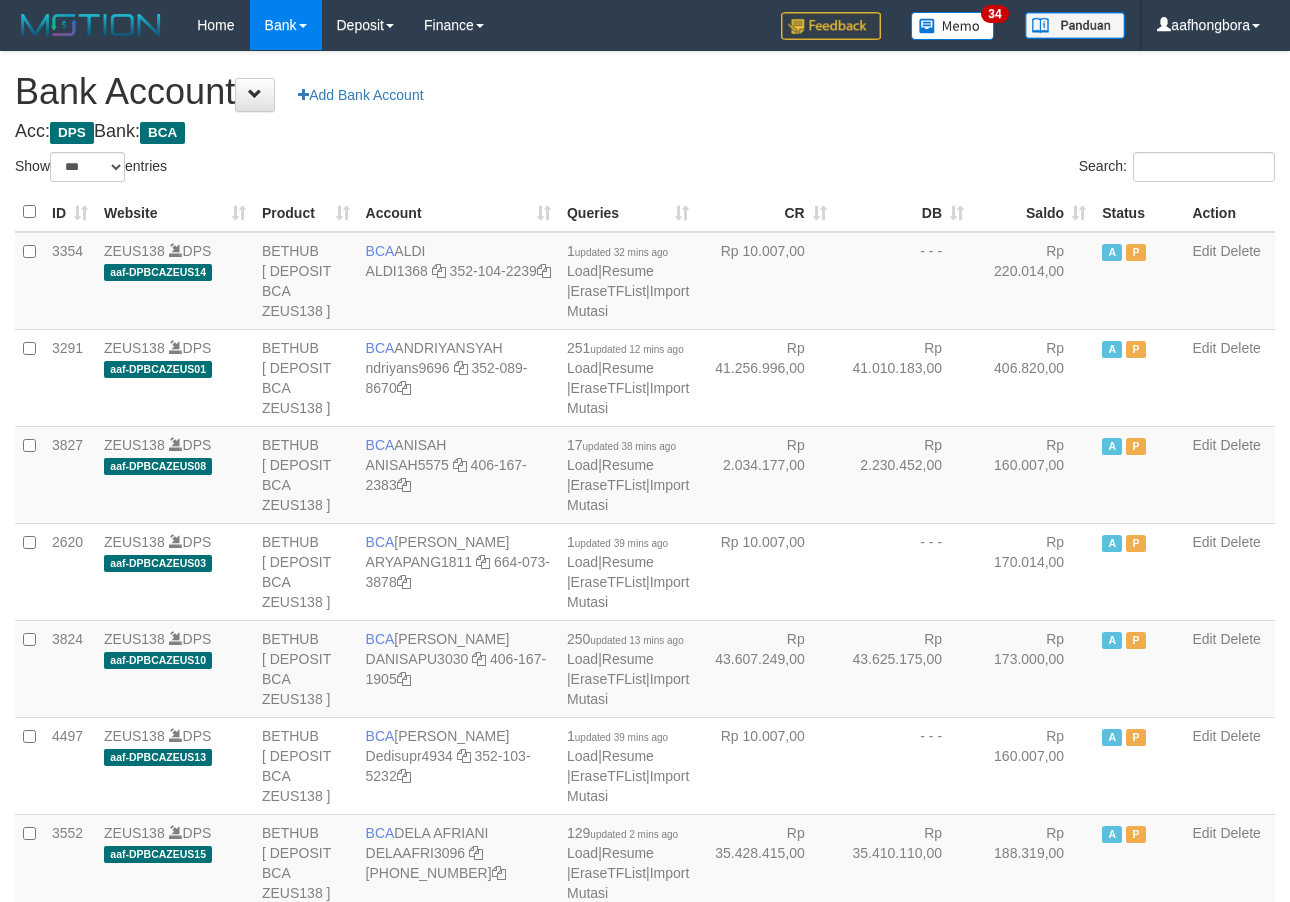 select on "***" 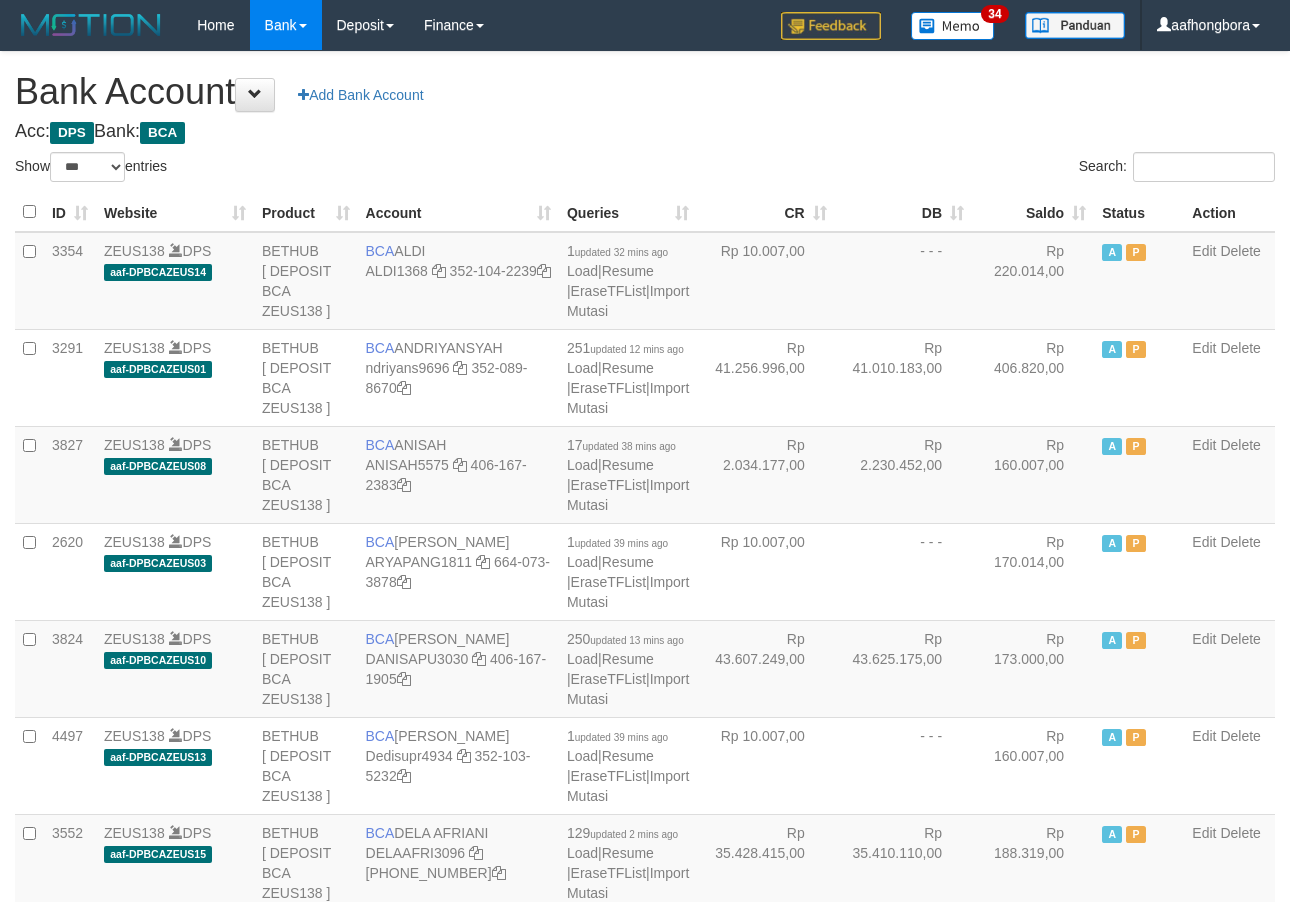 scroll, scrollTop: 0, scrollLeft: 0, axis: both 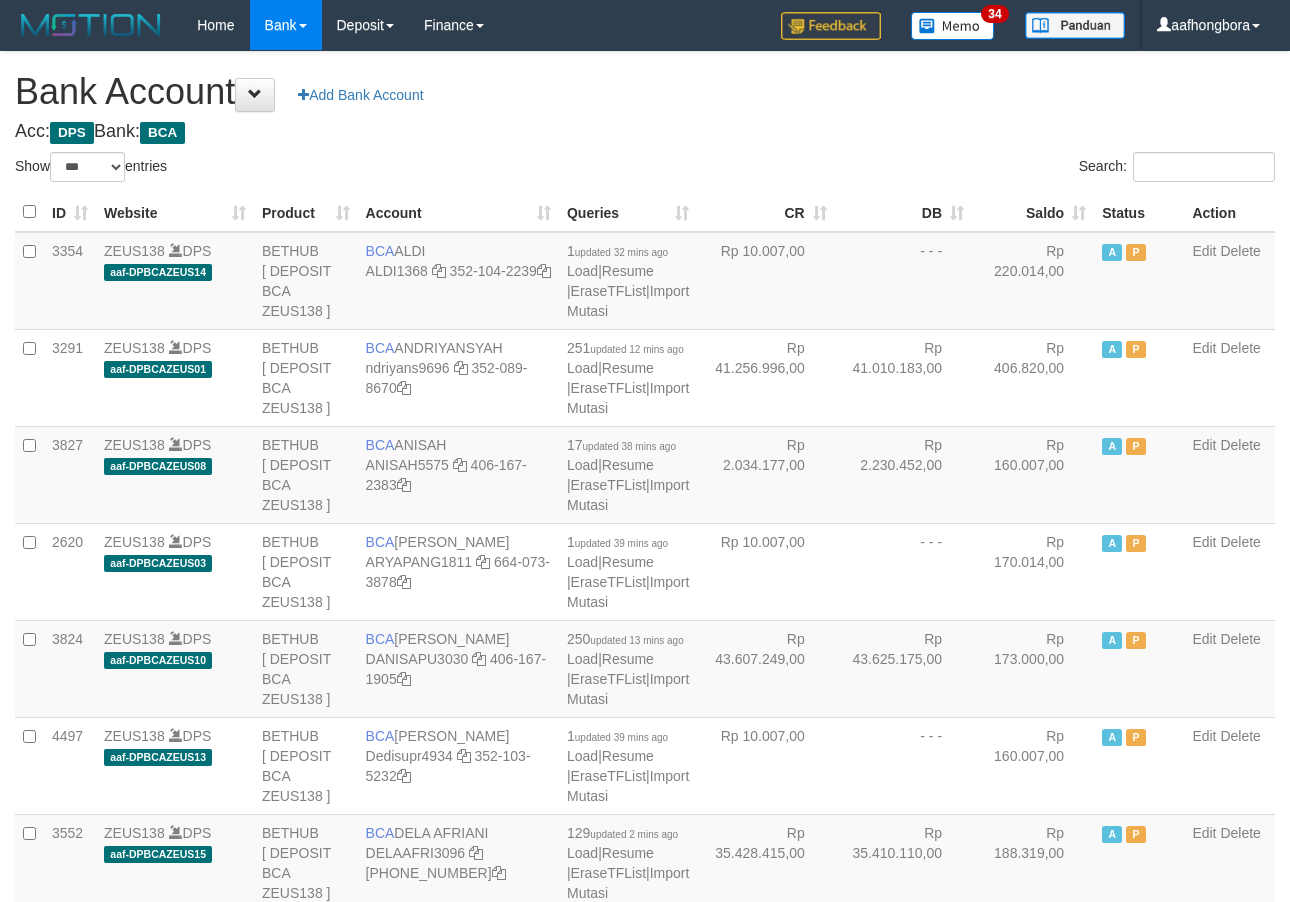 select on "***" 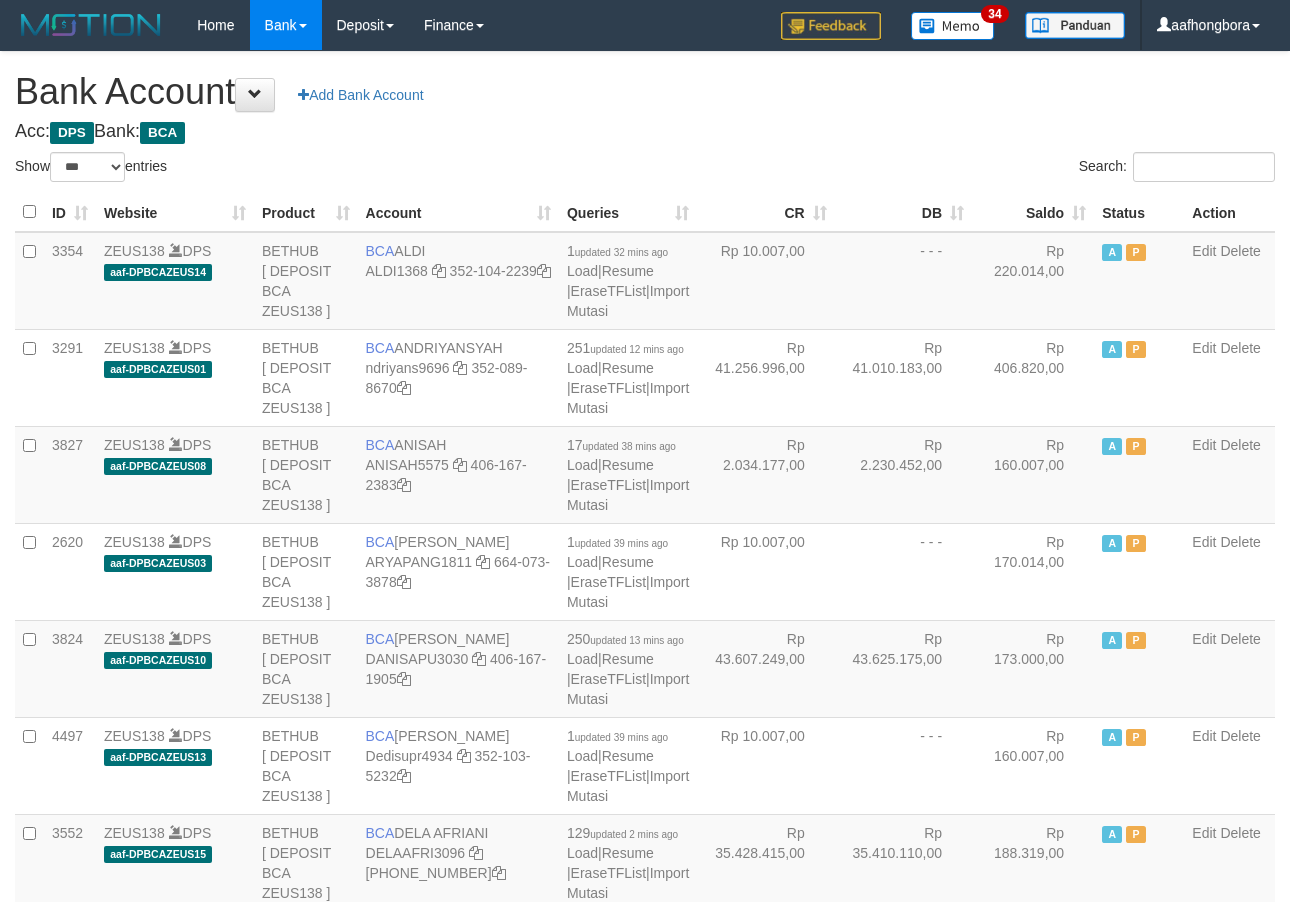 scroll, scrollTop: 0, scrollLeft: 0, axis: both 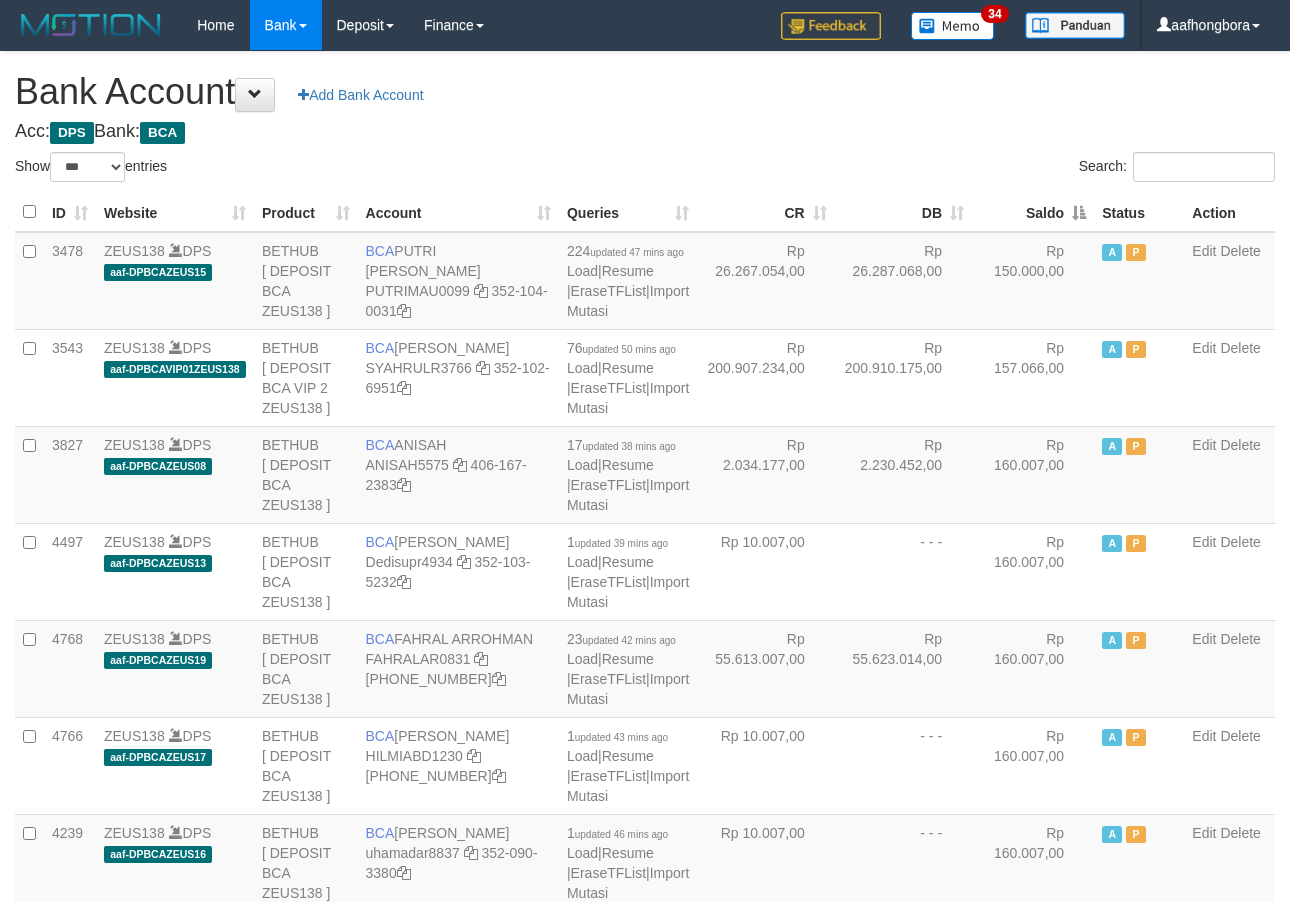 click on "Saldo" at bounding box center (1033, 212) 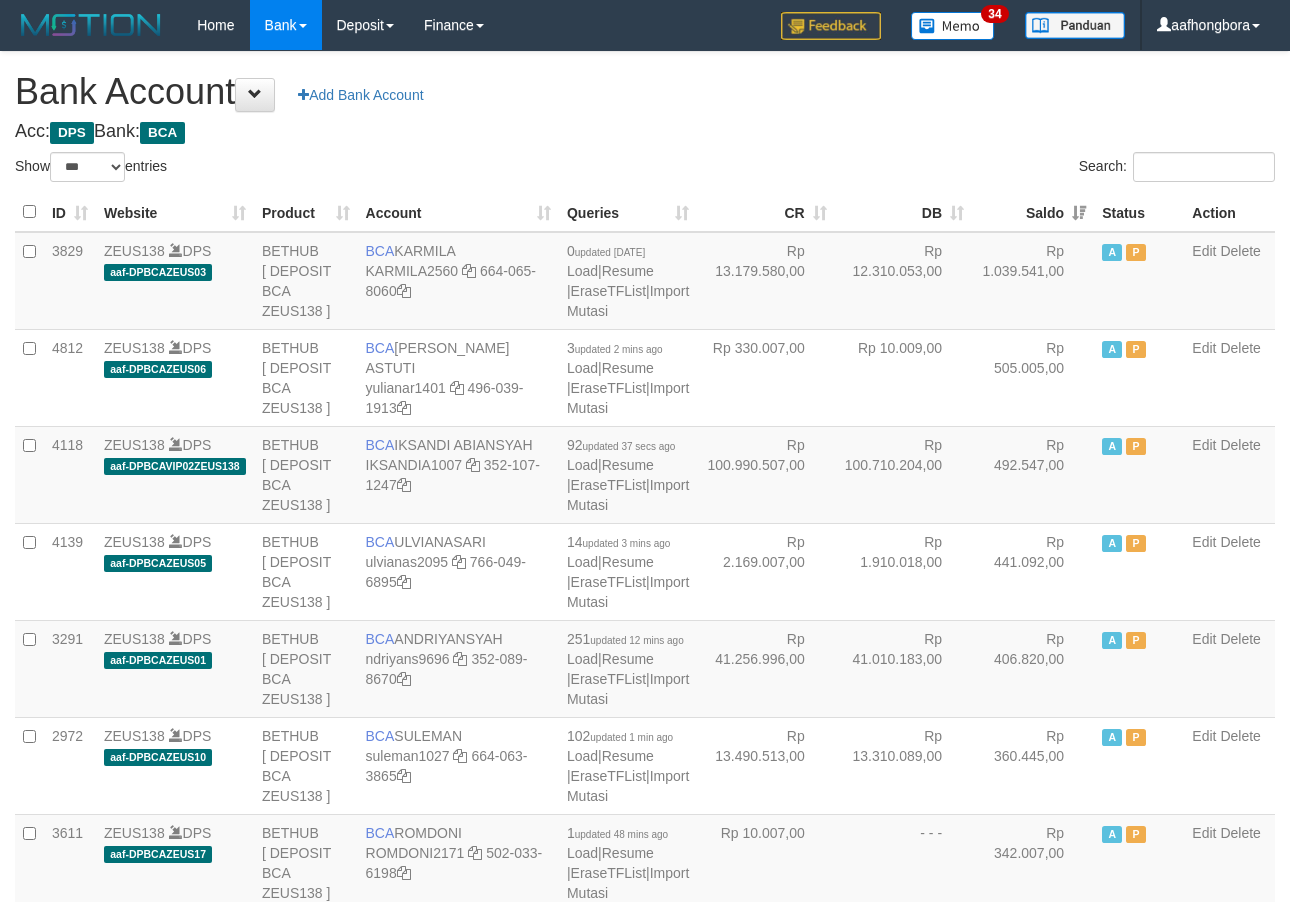 click on "Saldo" at bounding box center [1033, 212] 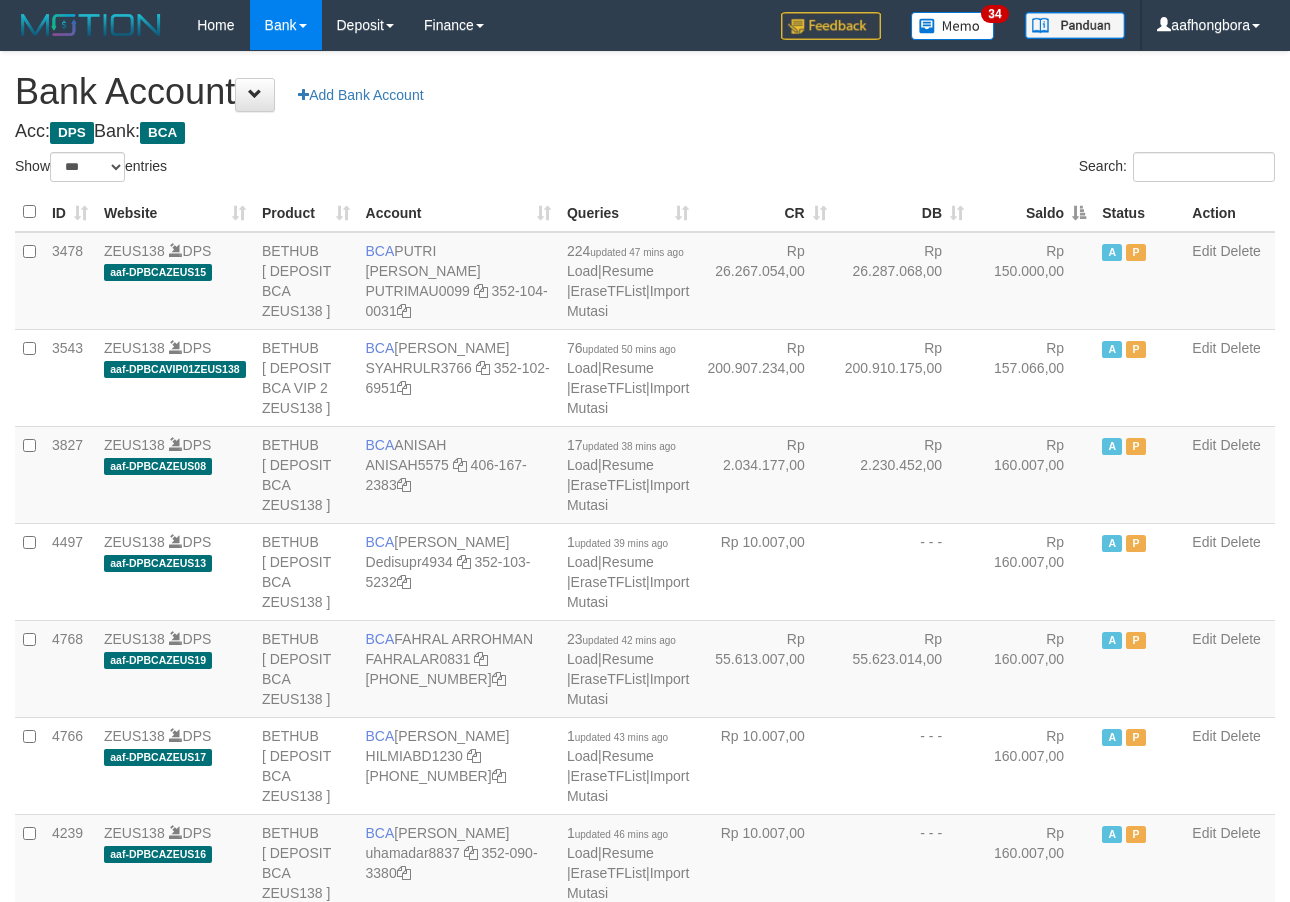 click on "Saldo" at bounding box center [1033, 212] 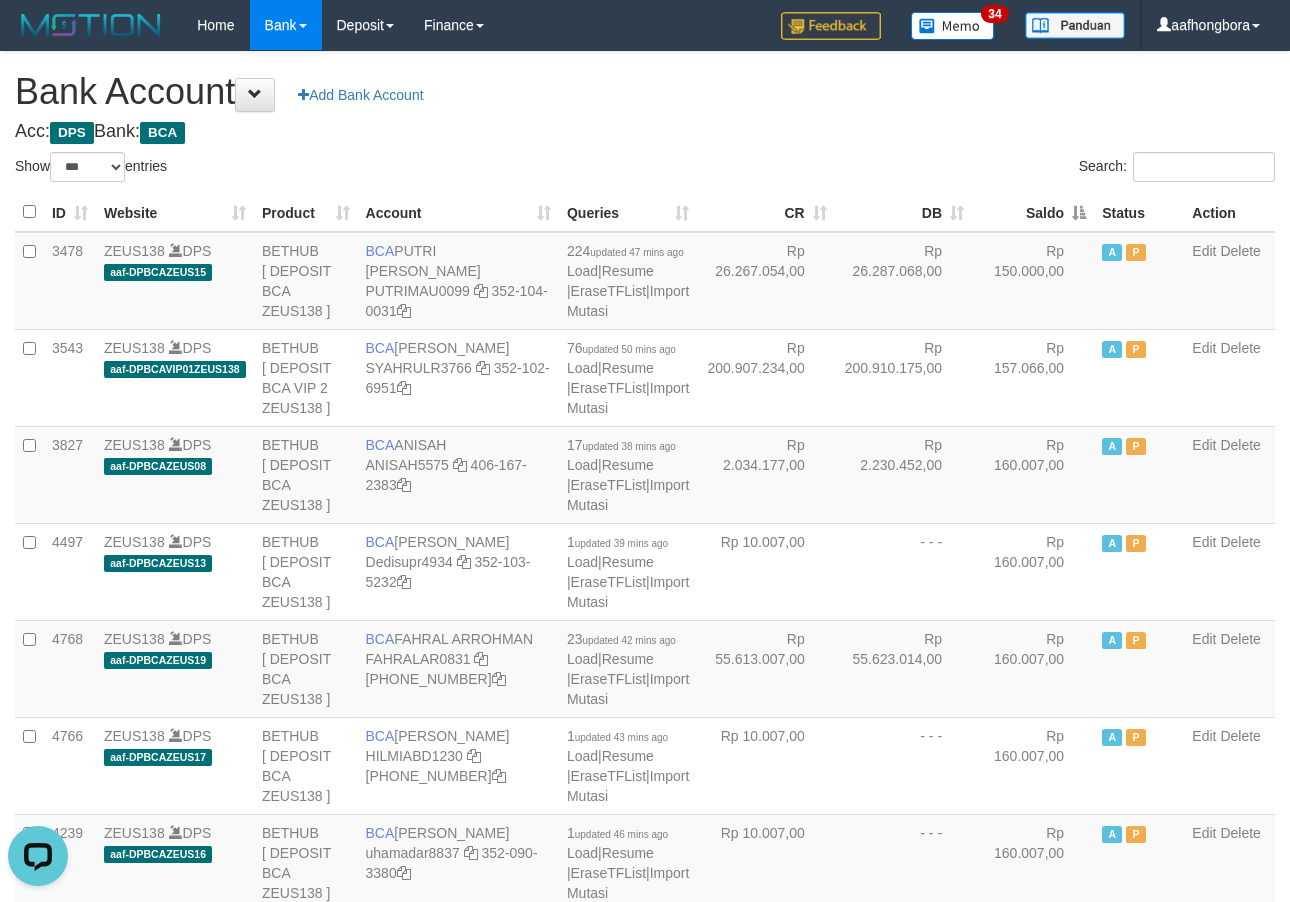 scroll, scrollTop: 0, scrollLeft: 0, axis: both 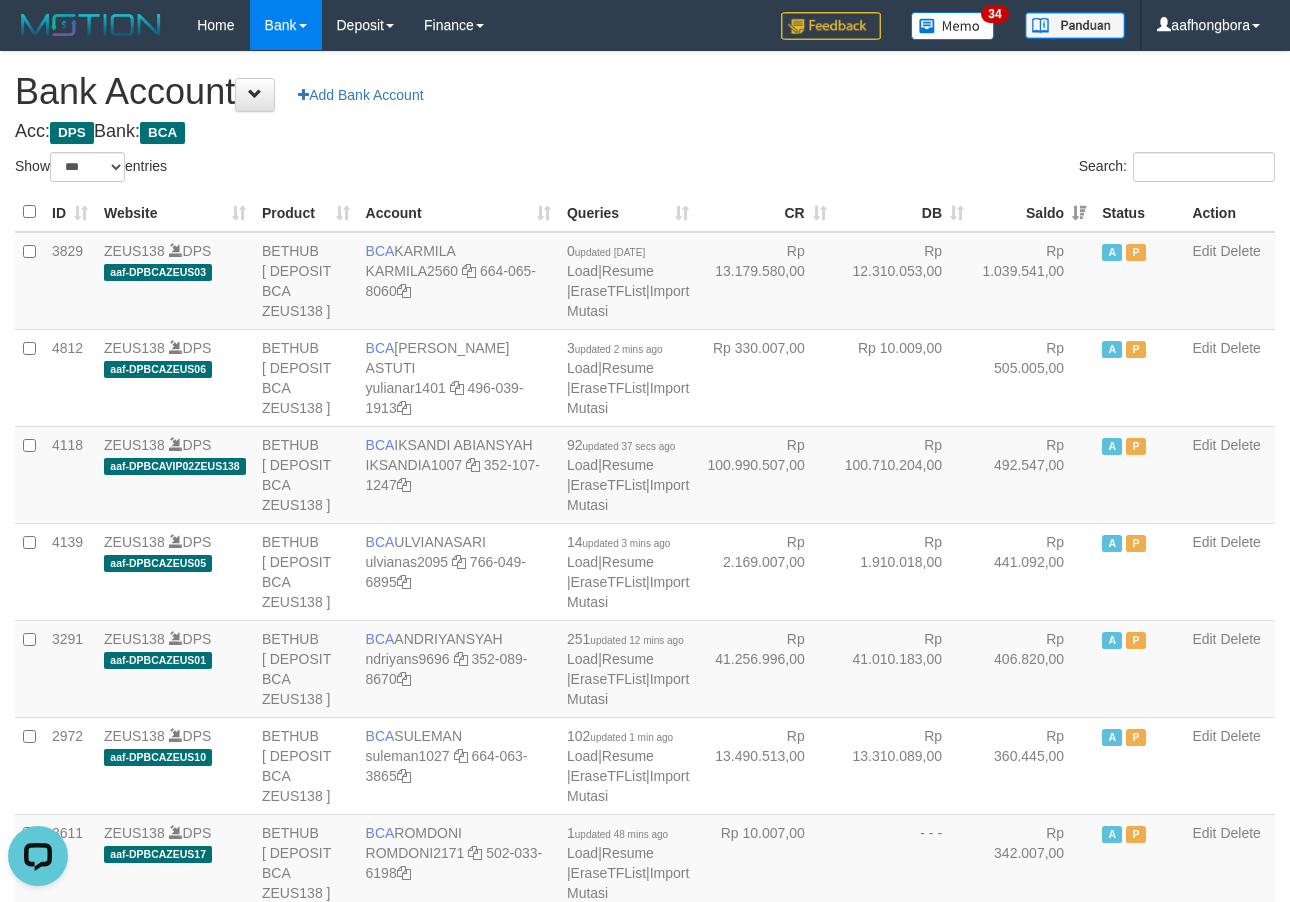 click on "Saldo" at bounding box center (1033, 212) 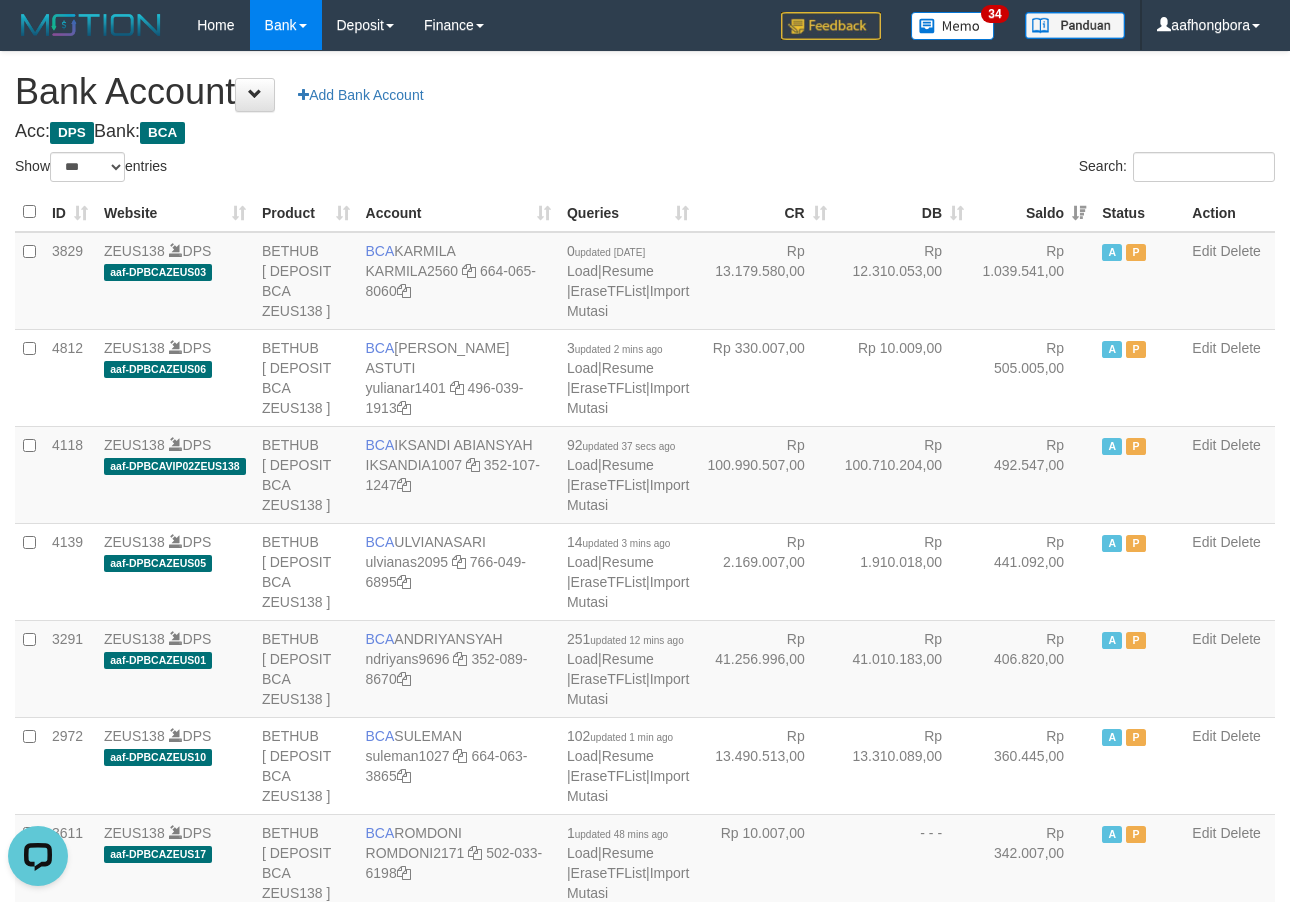 click on "Saldo" at bounding box center (1033, 212) 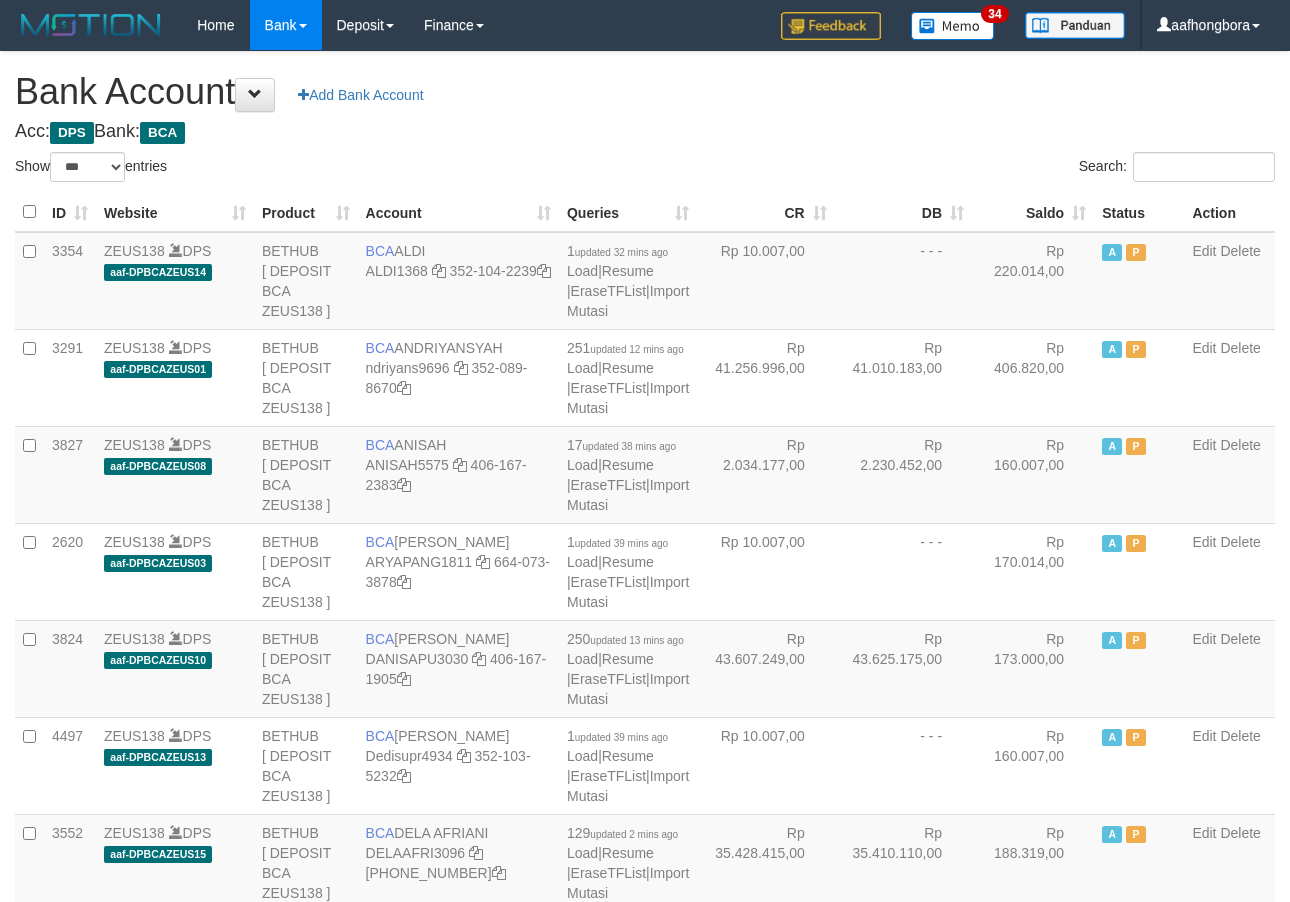 select on "***" 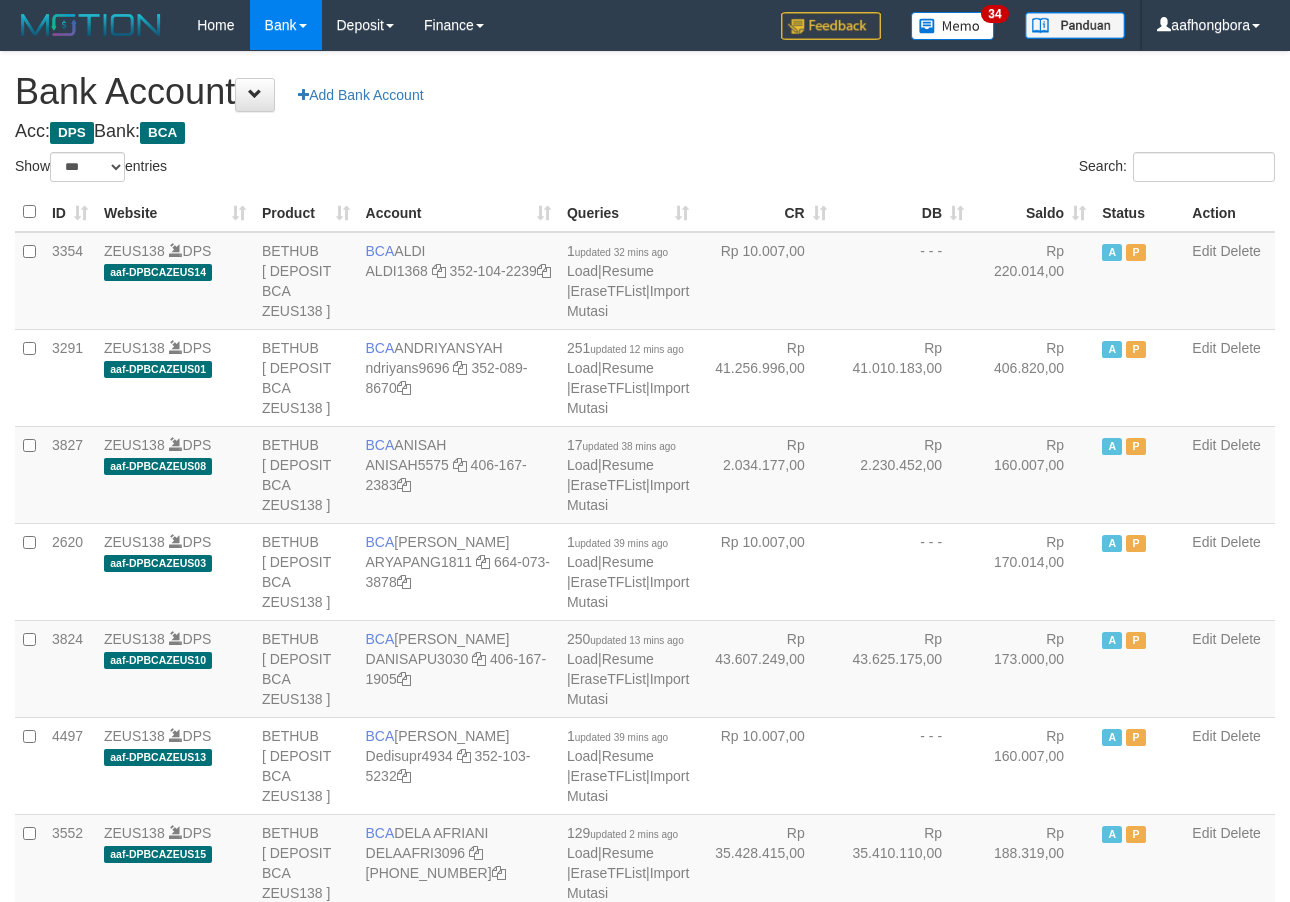 scroll, scrollTop: 0, scrollLeft: 0, axis: both 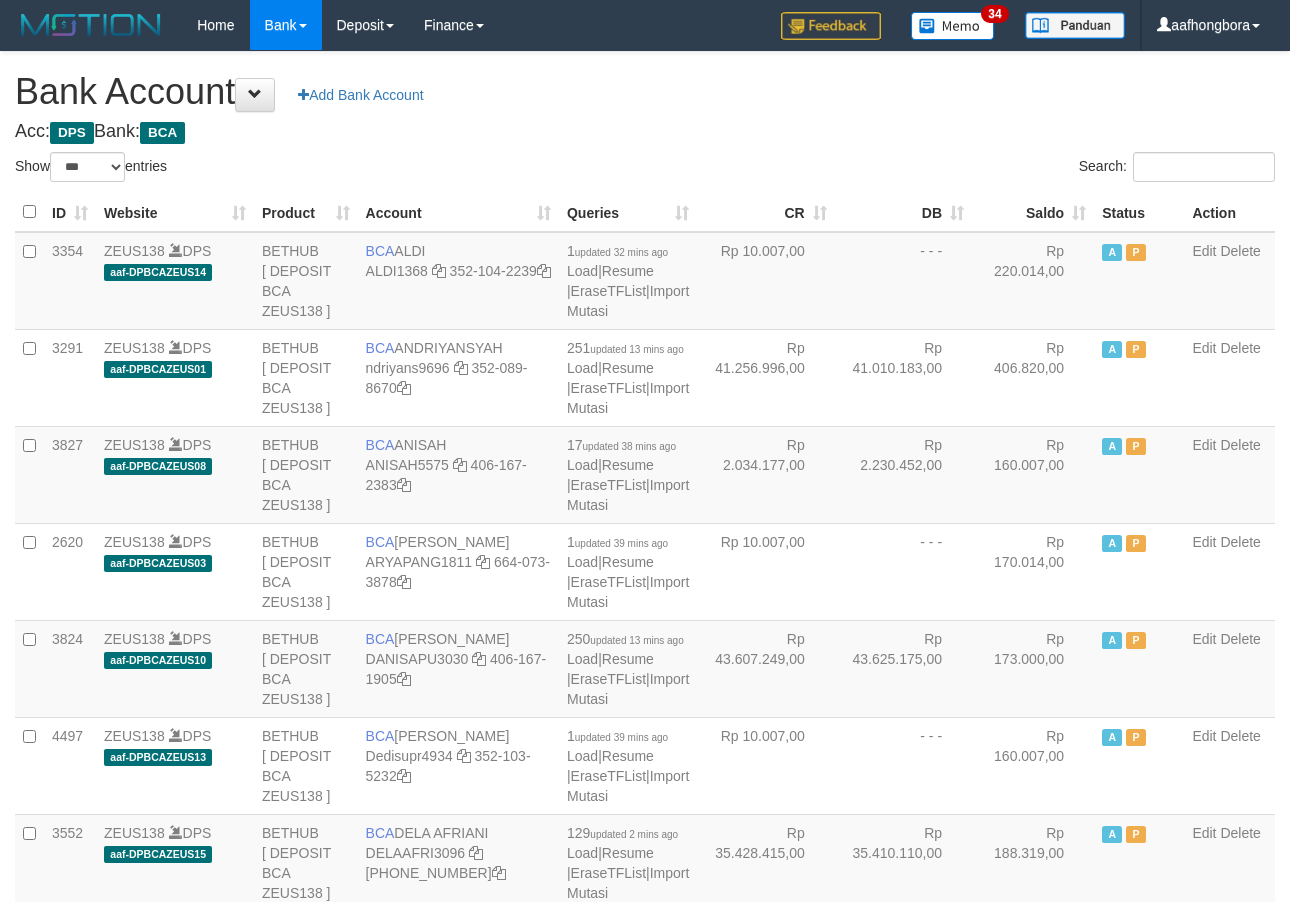 select on "***" 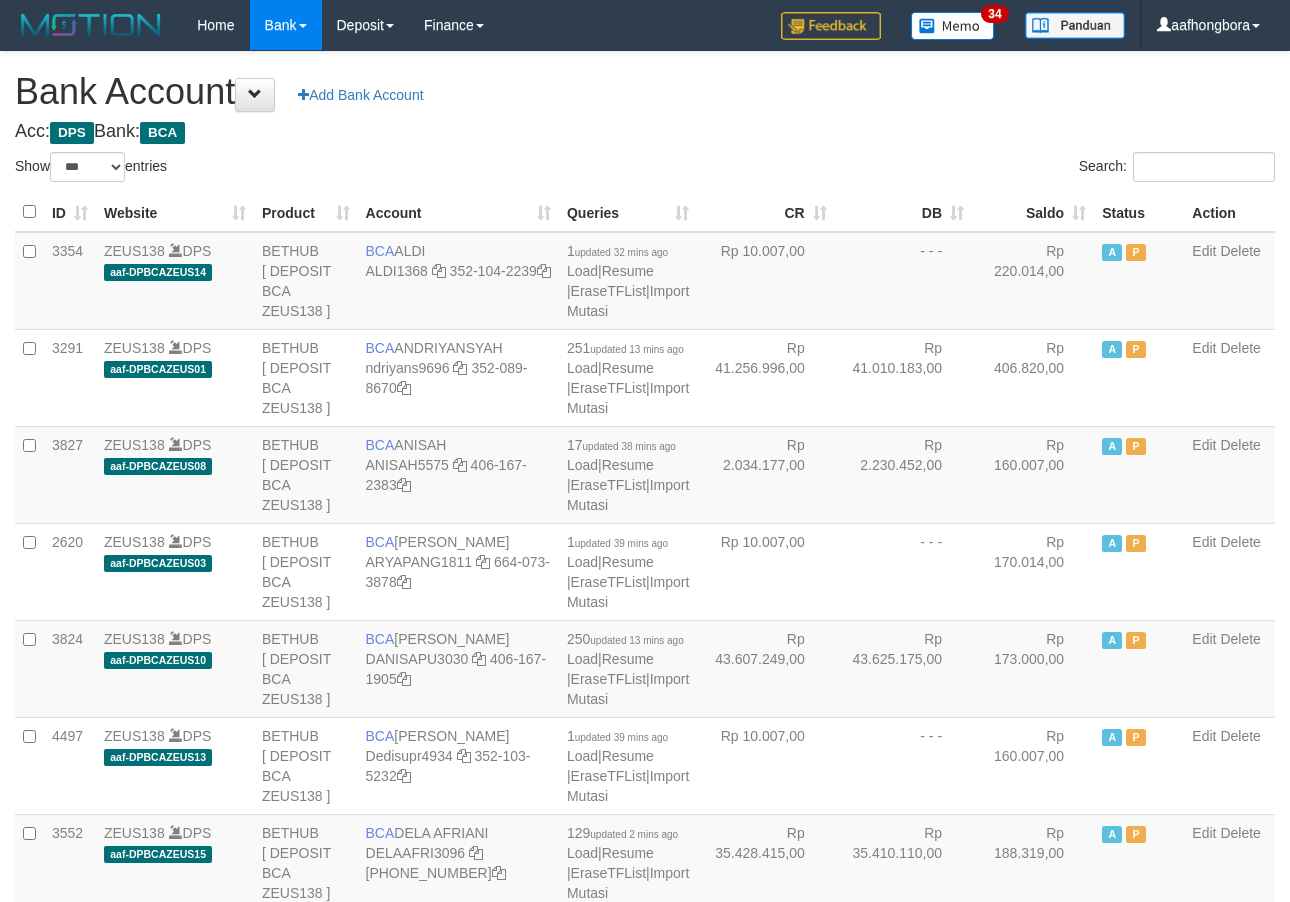 scroll, scrollTop: 0, scrollLeft: 0, axis: both 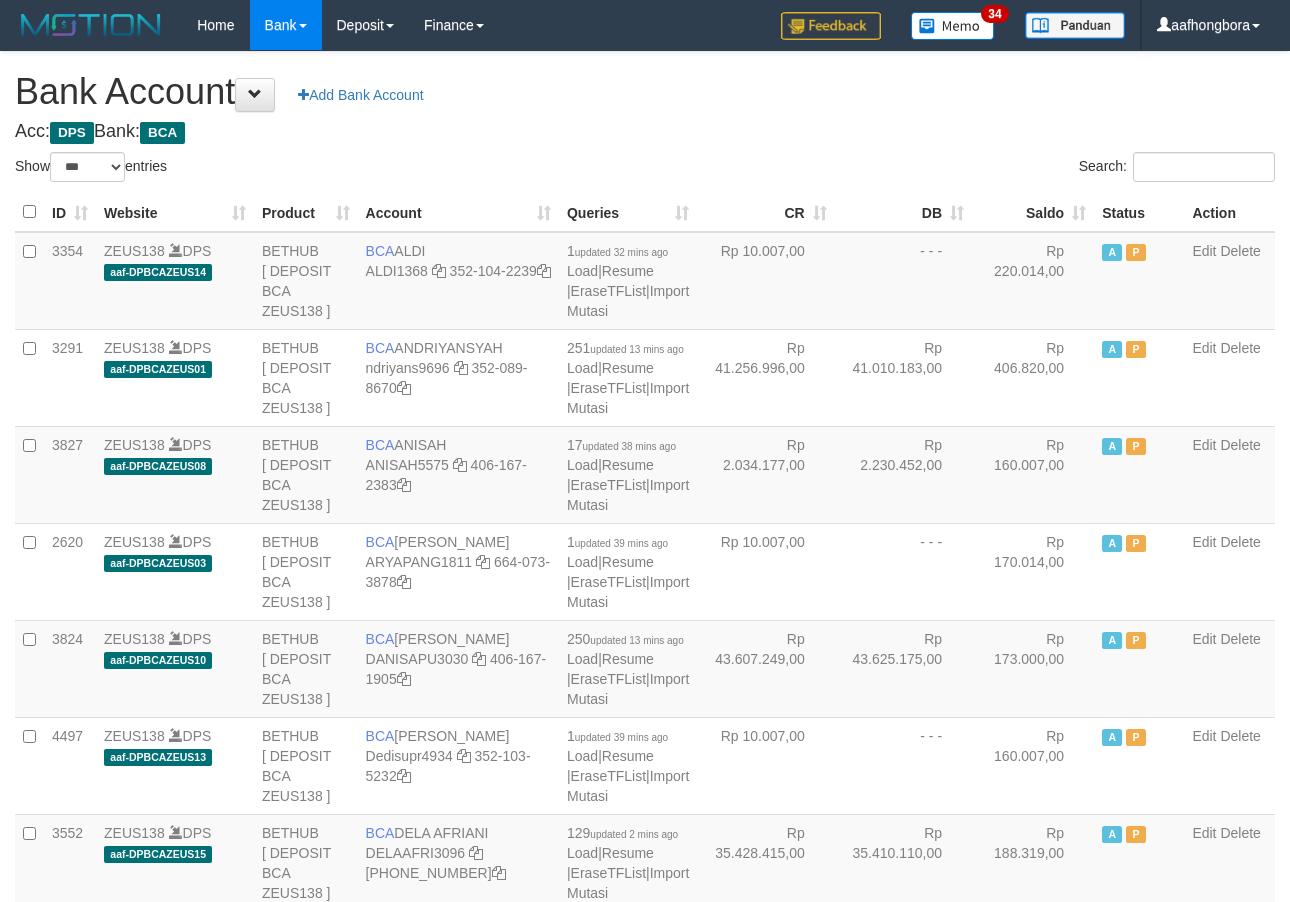 select on "***" 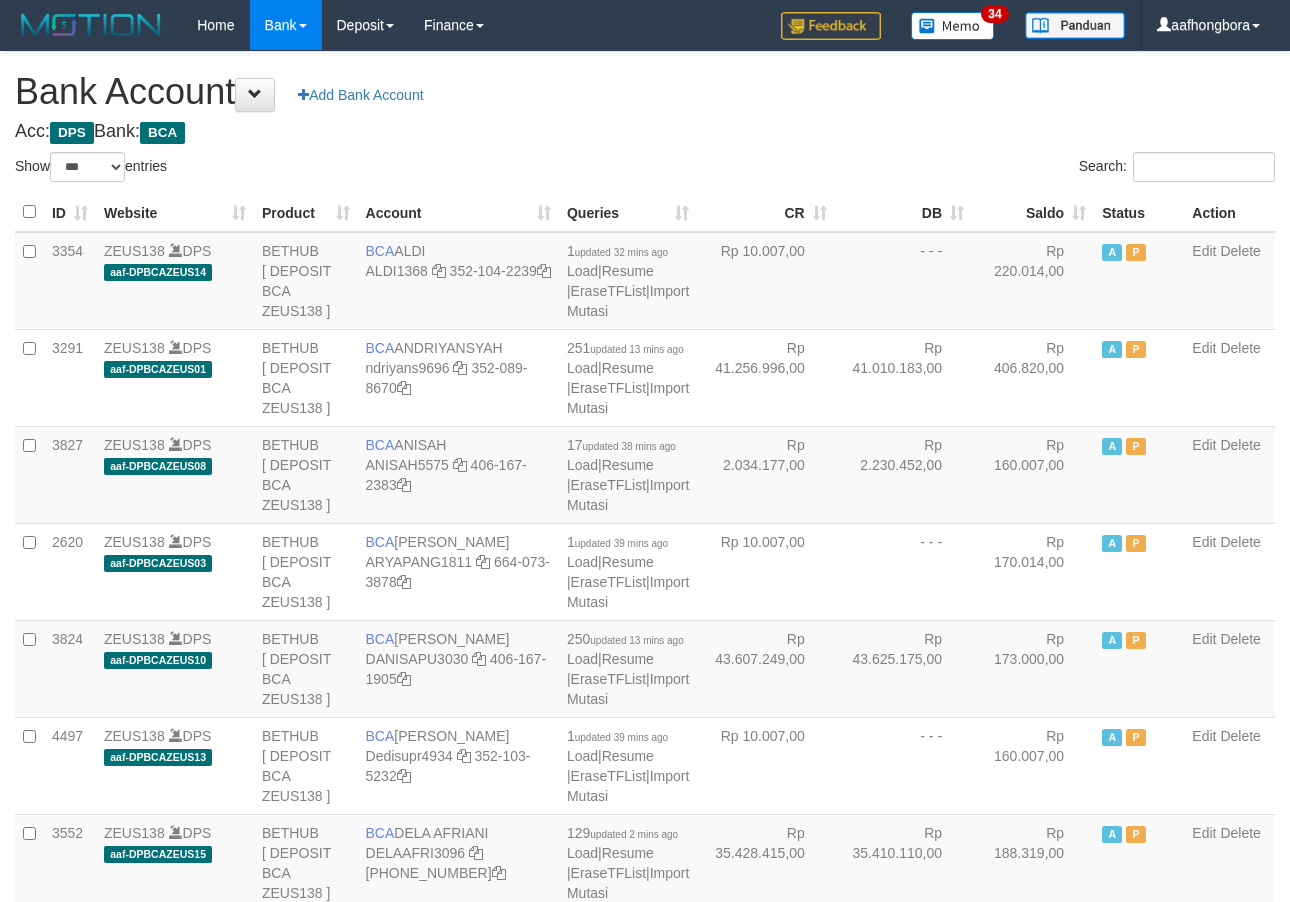 scroll, scrollTop: 0, scrollLeft: 0, axis: both 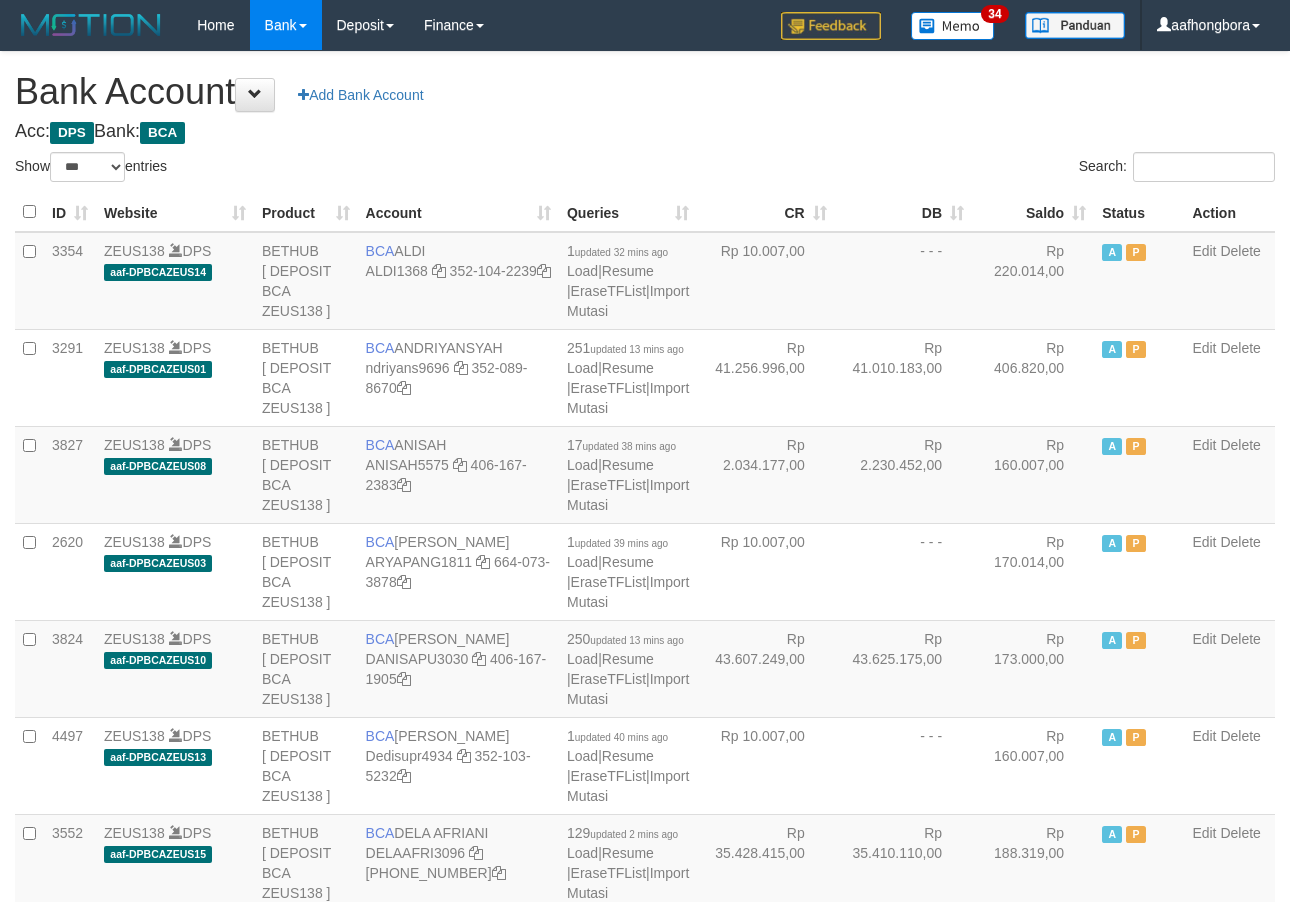 select on "***" 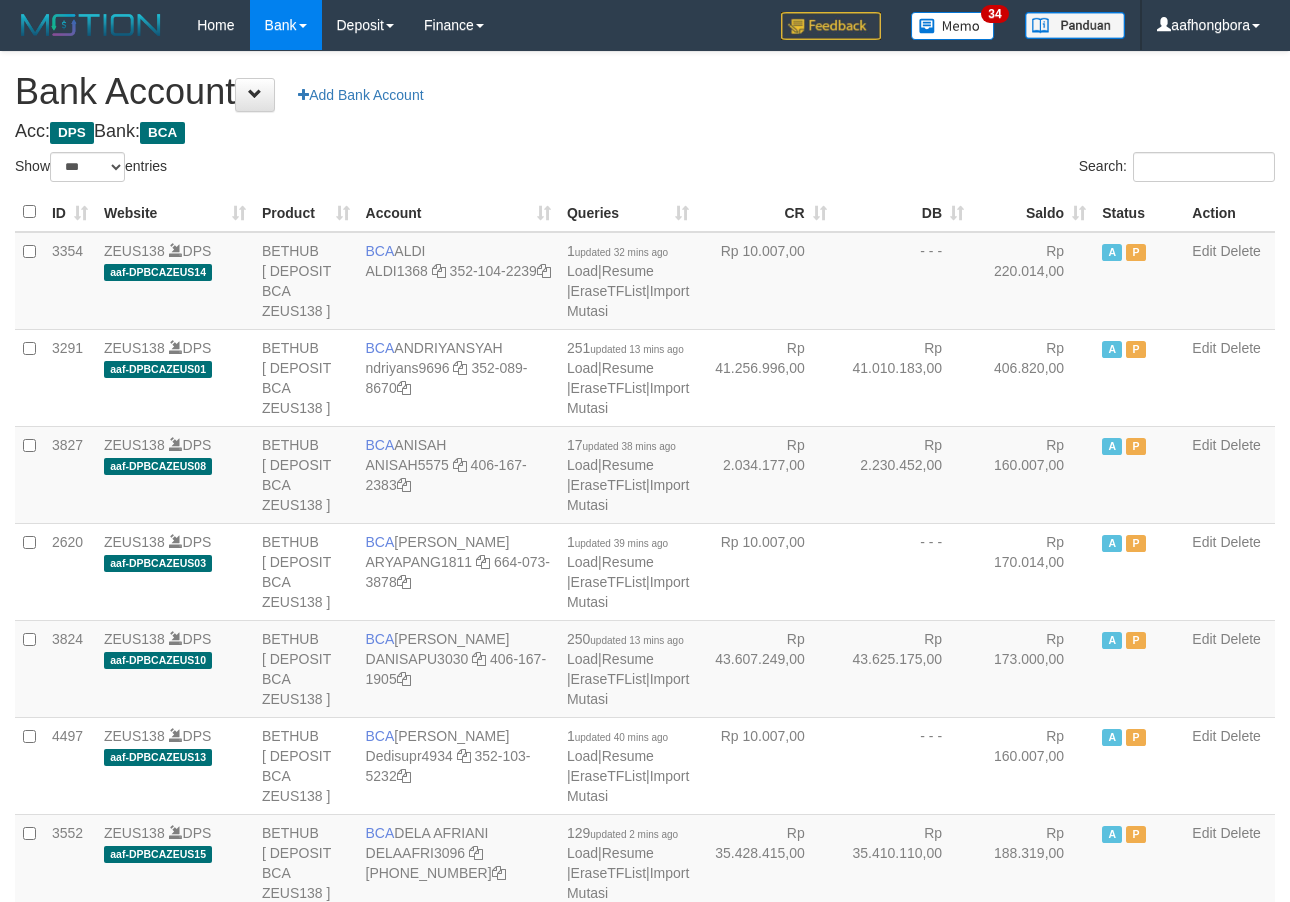 scroll, scrollTop: 0, scrollLeft: 0, axis: both 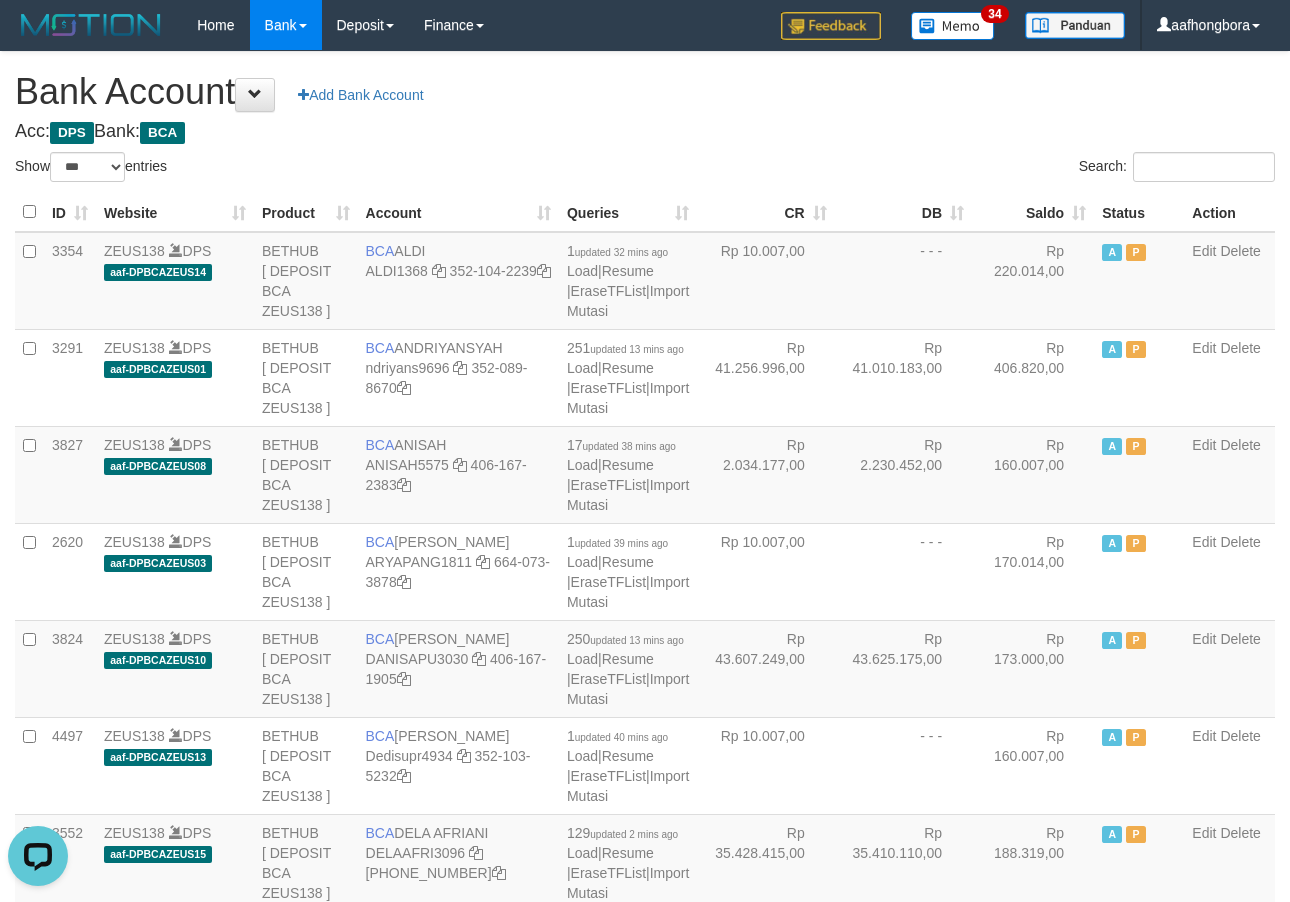 click on "Saldo" at bounding box center [1033, 212] 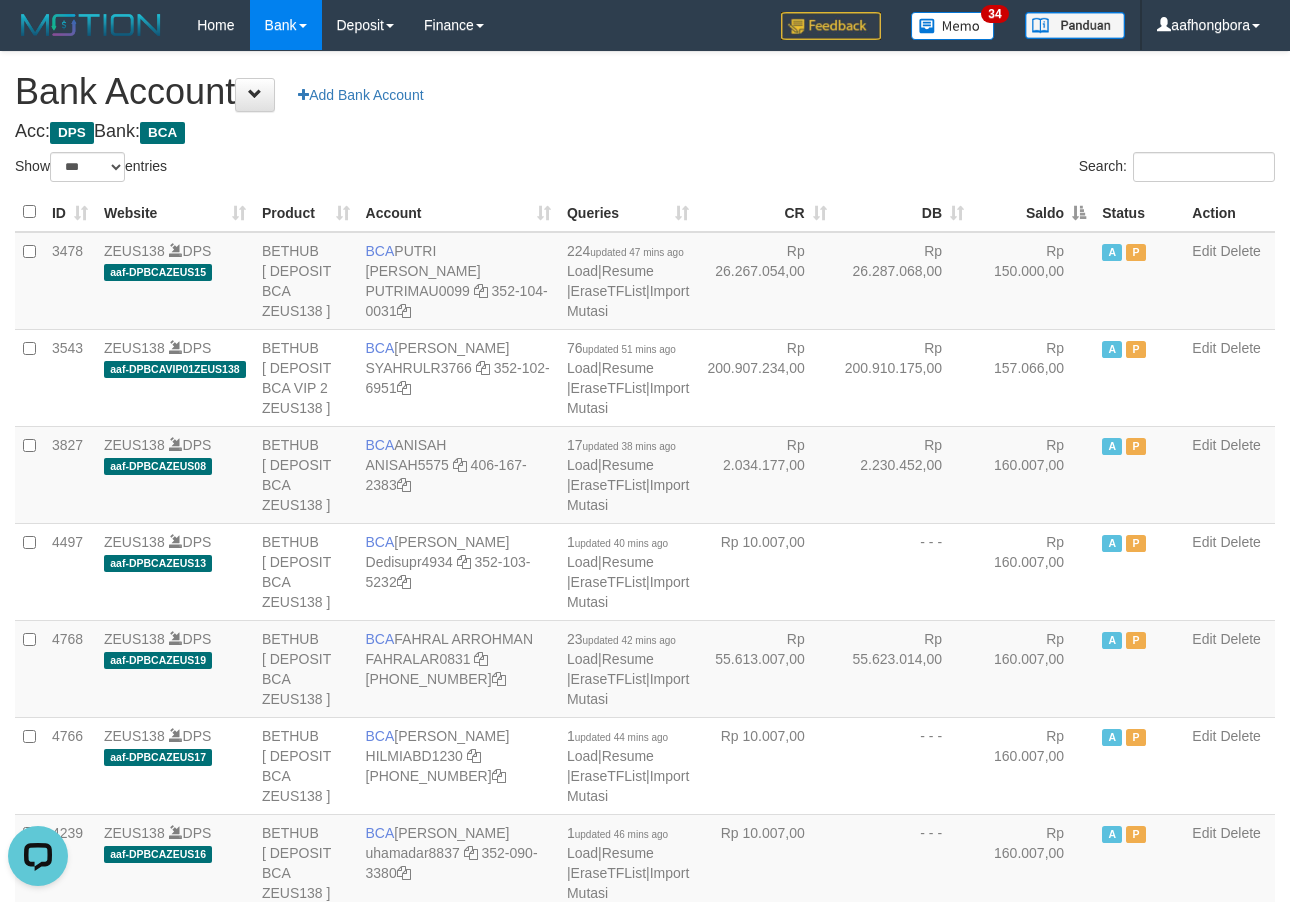 click on "Saldo" at bounding box center [1033, 212] 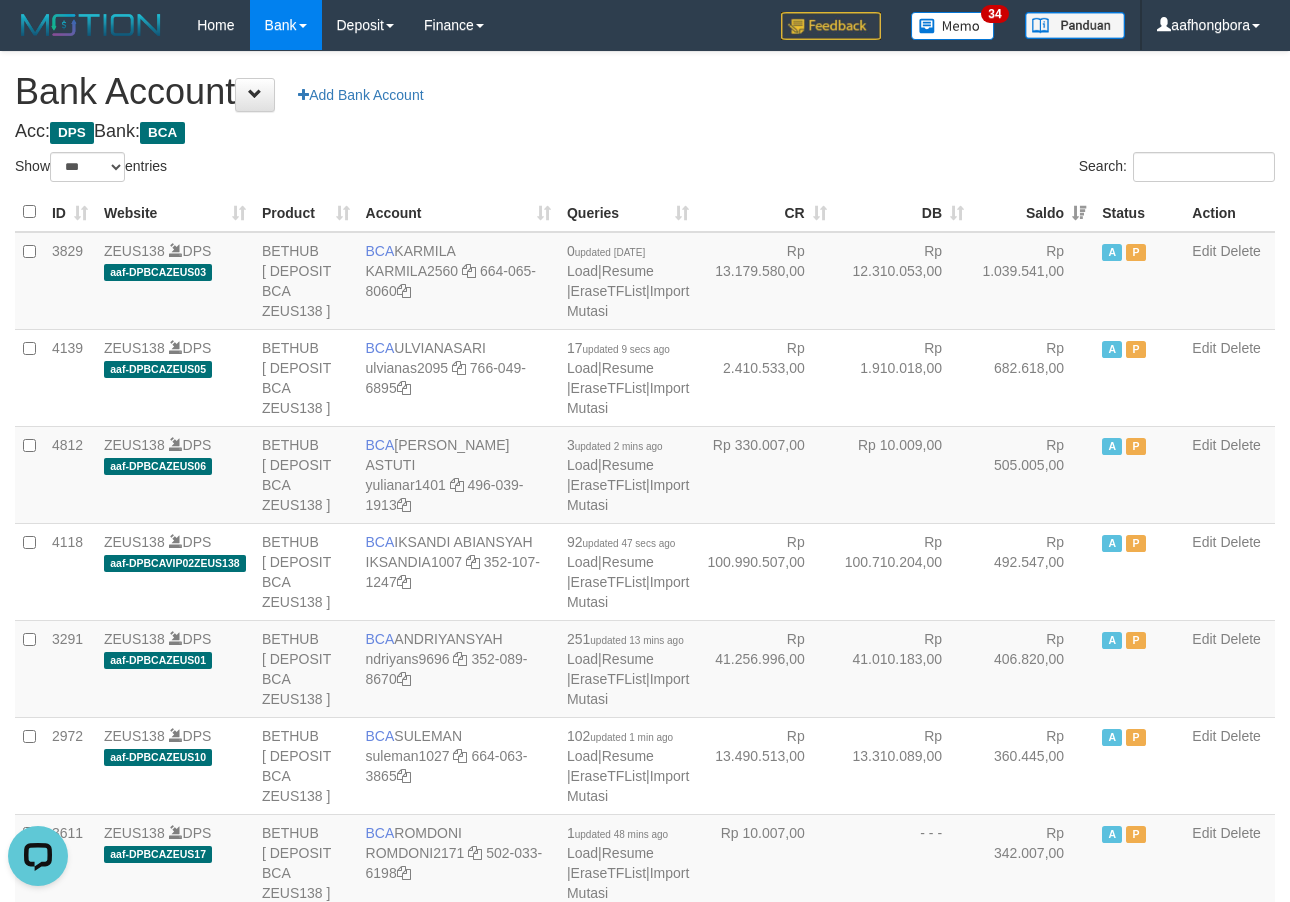 click on "Saldo" at bounding box center [1033, 212] 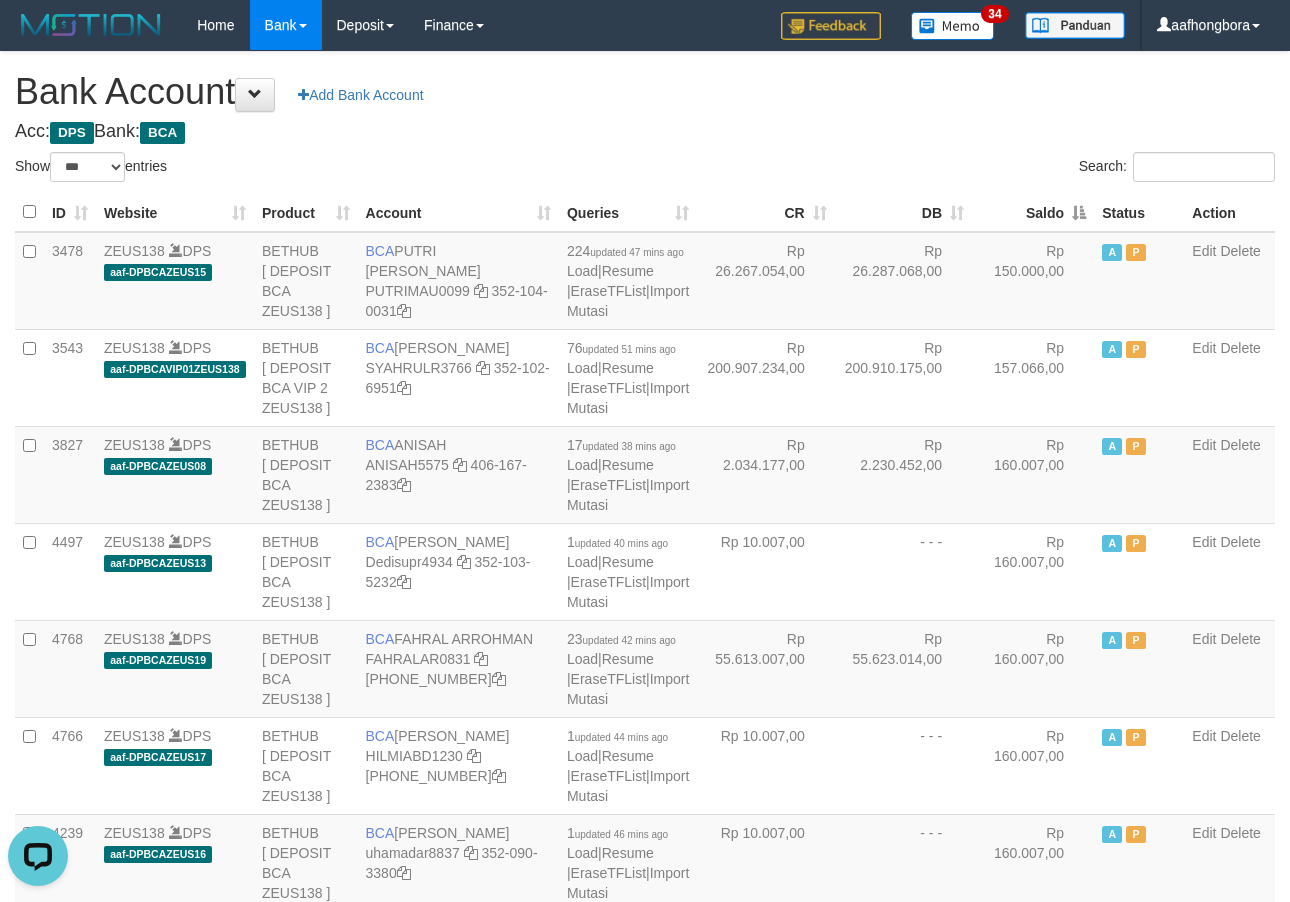 click on "Saldo" at bounding box center (1033, 212) 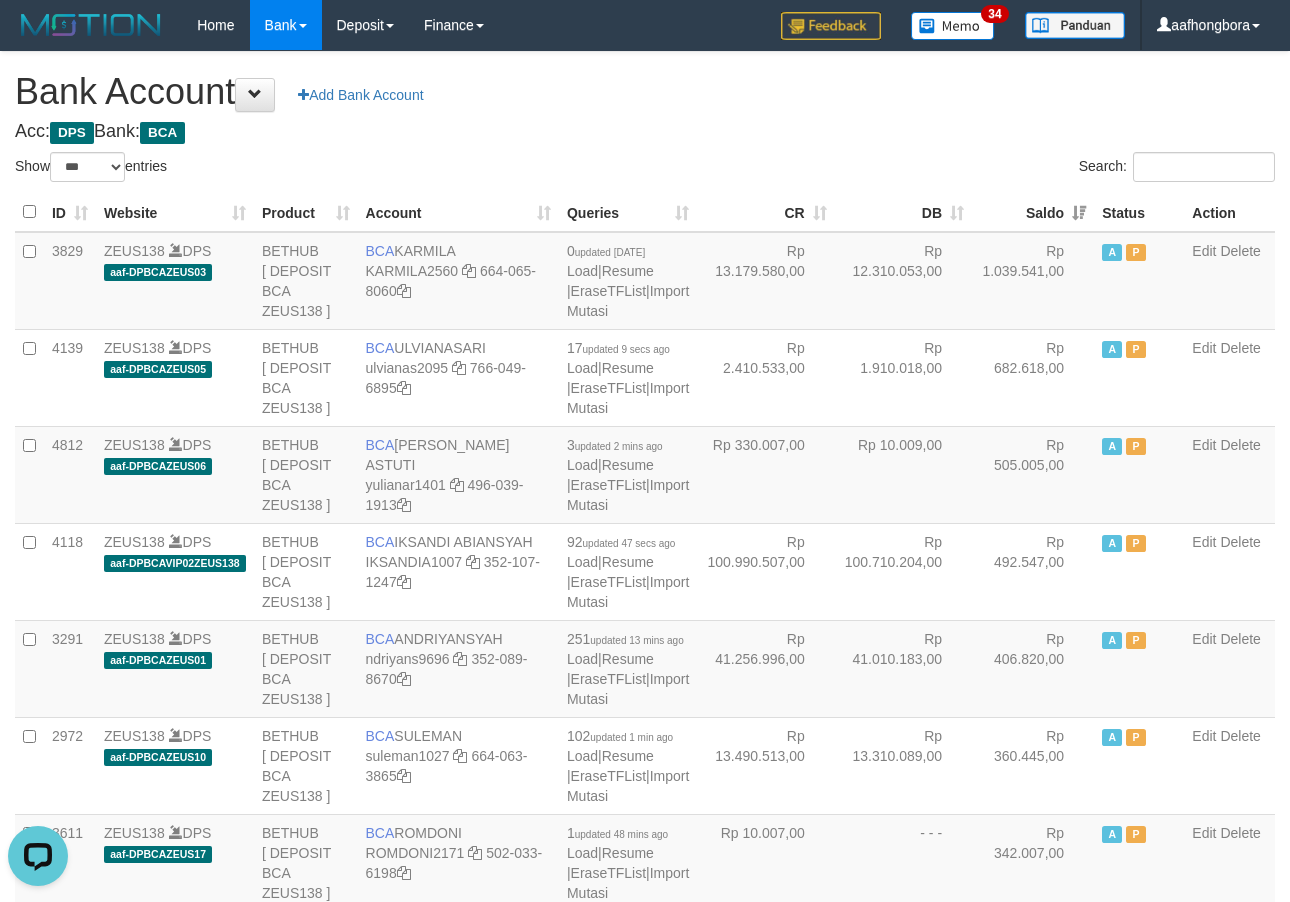 click on "Acc: 										 DPS
Bank:   BCA" at bounding box center (645, 132) 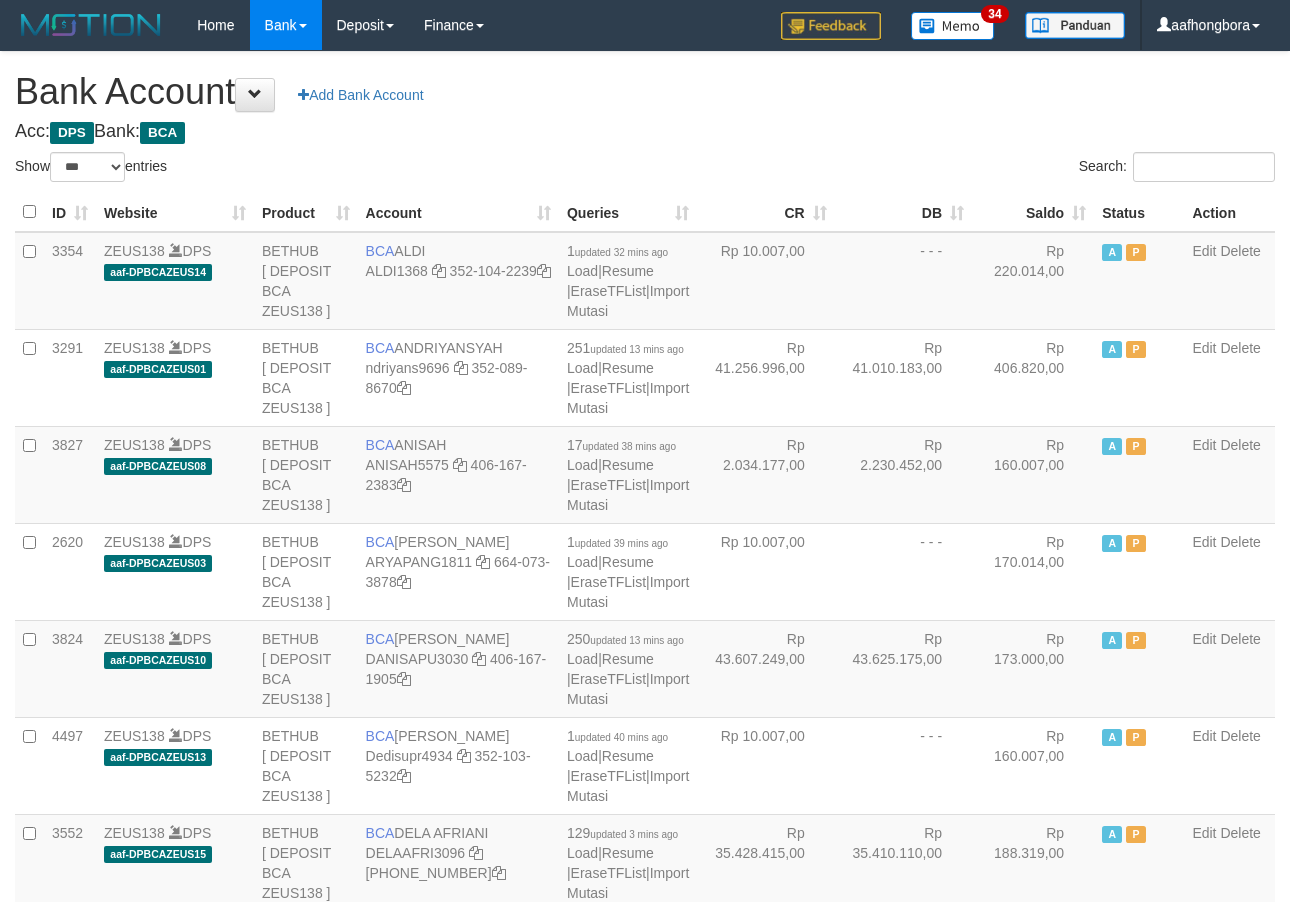 select on "***" 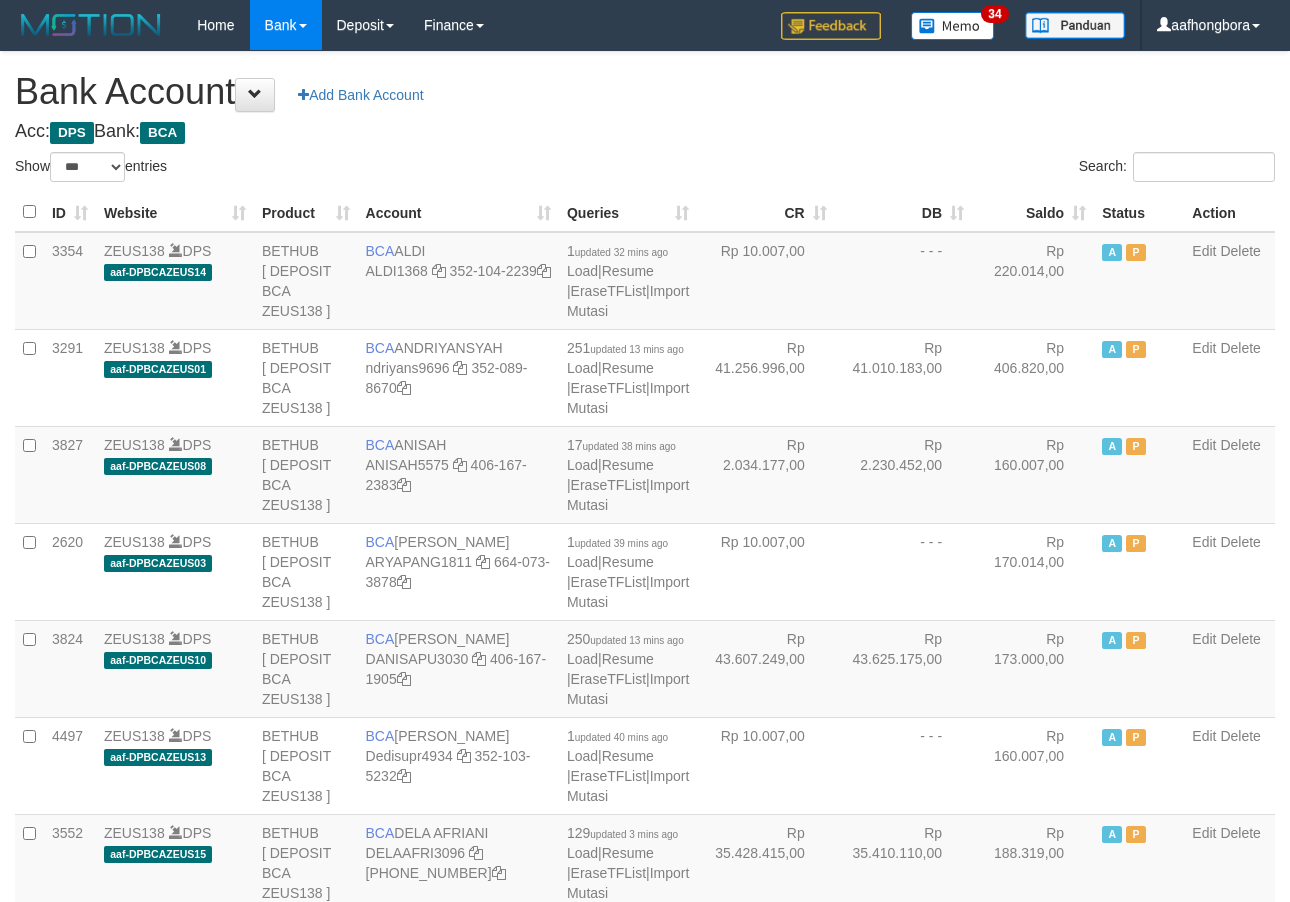 scroll, scrollTop: 0, scrollLeft: 0, axis: both 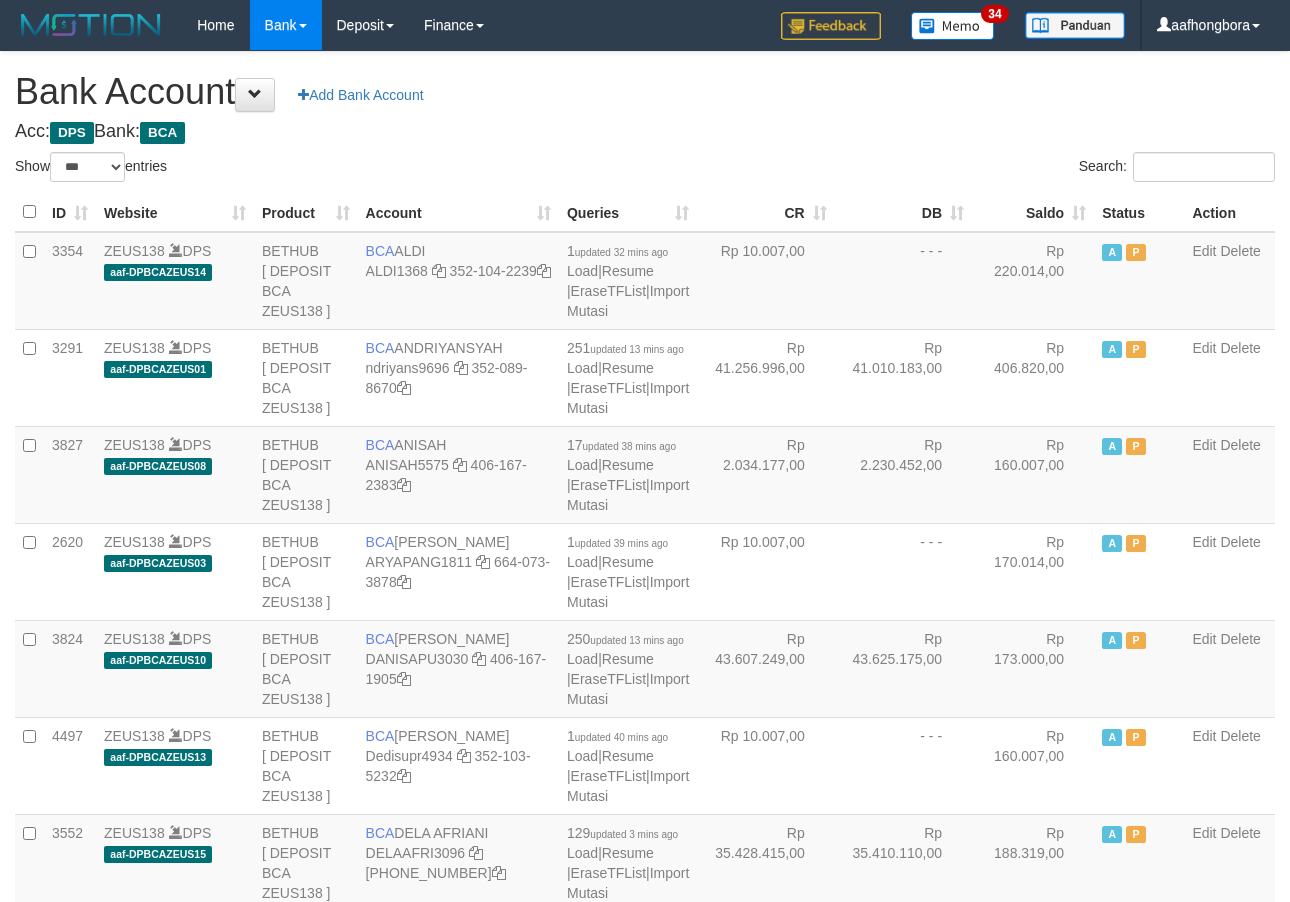 select on "***" 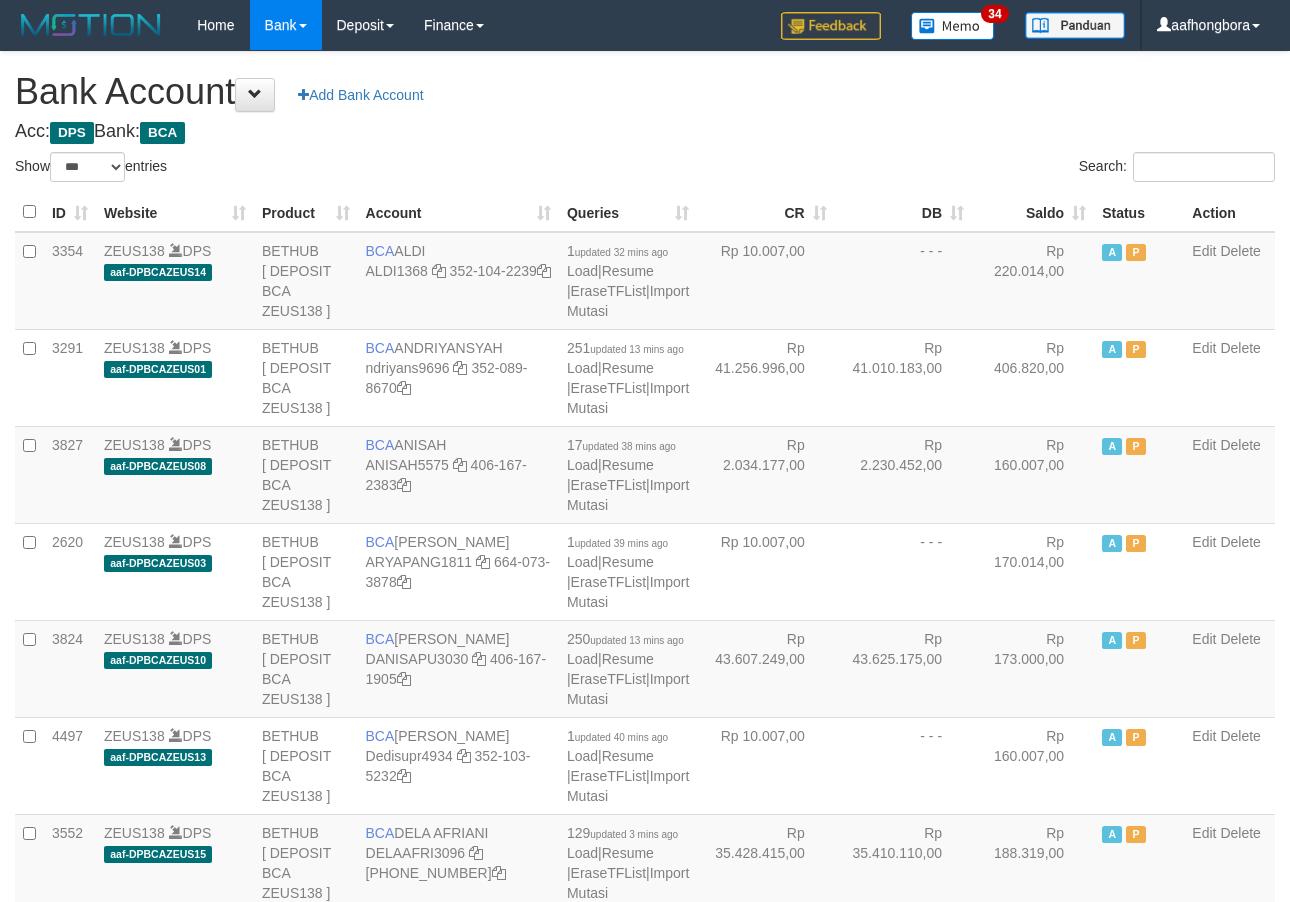 click on "Acc: 										 DPS
Bank:   BCA" at bounding box center [645, 132] 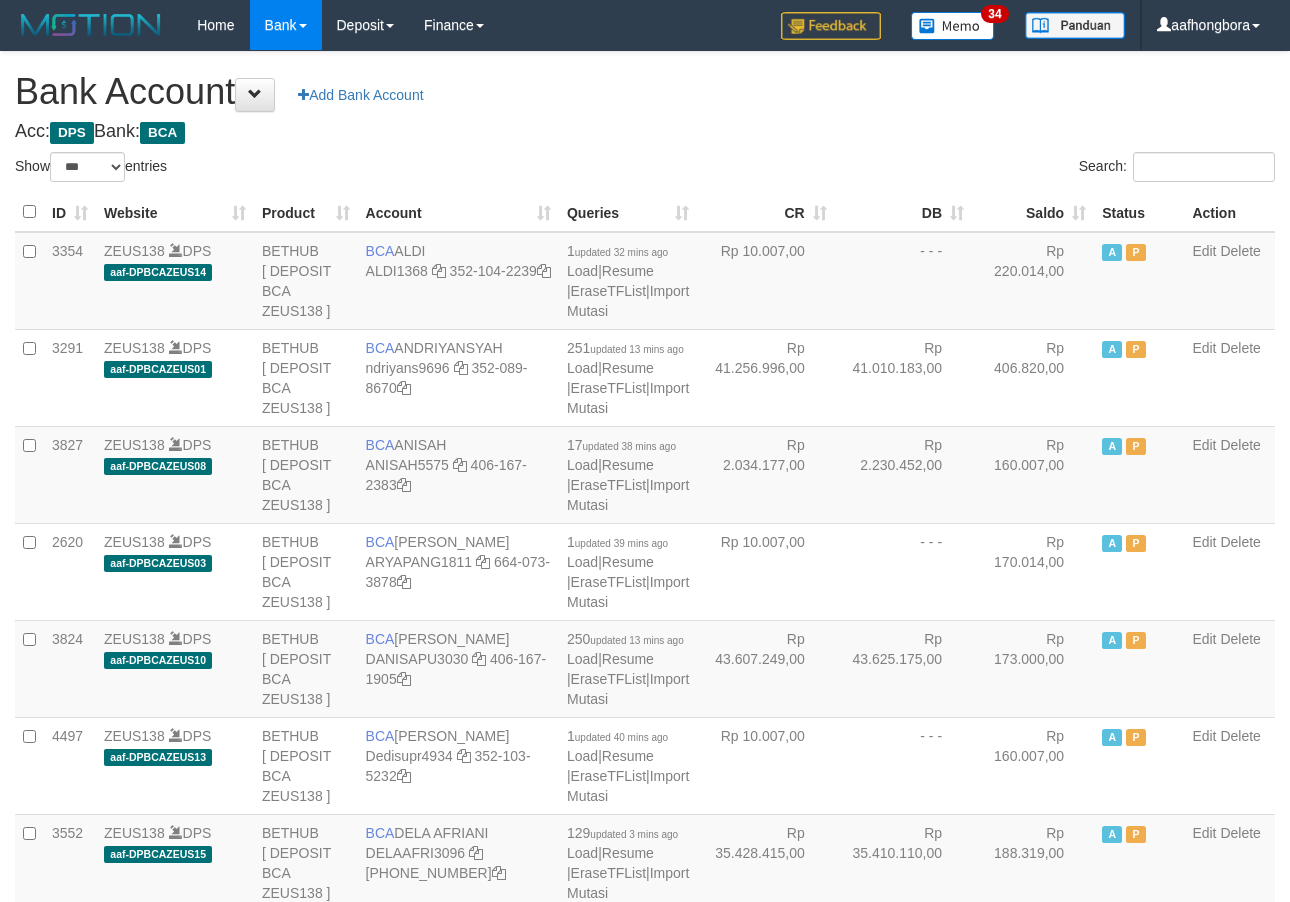 select on "***" 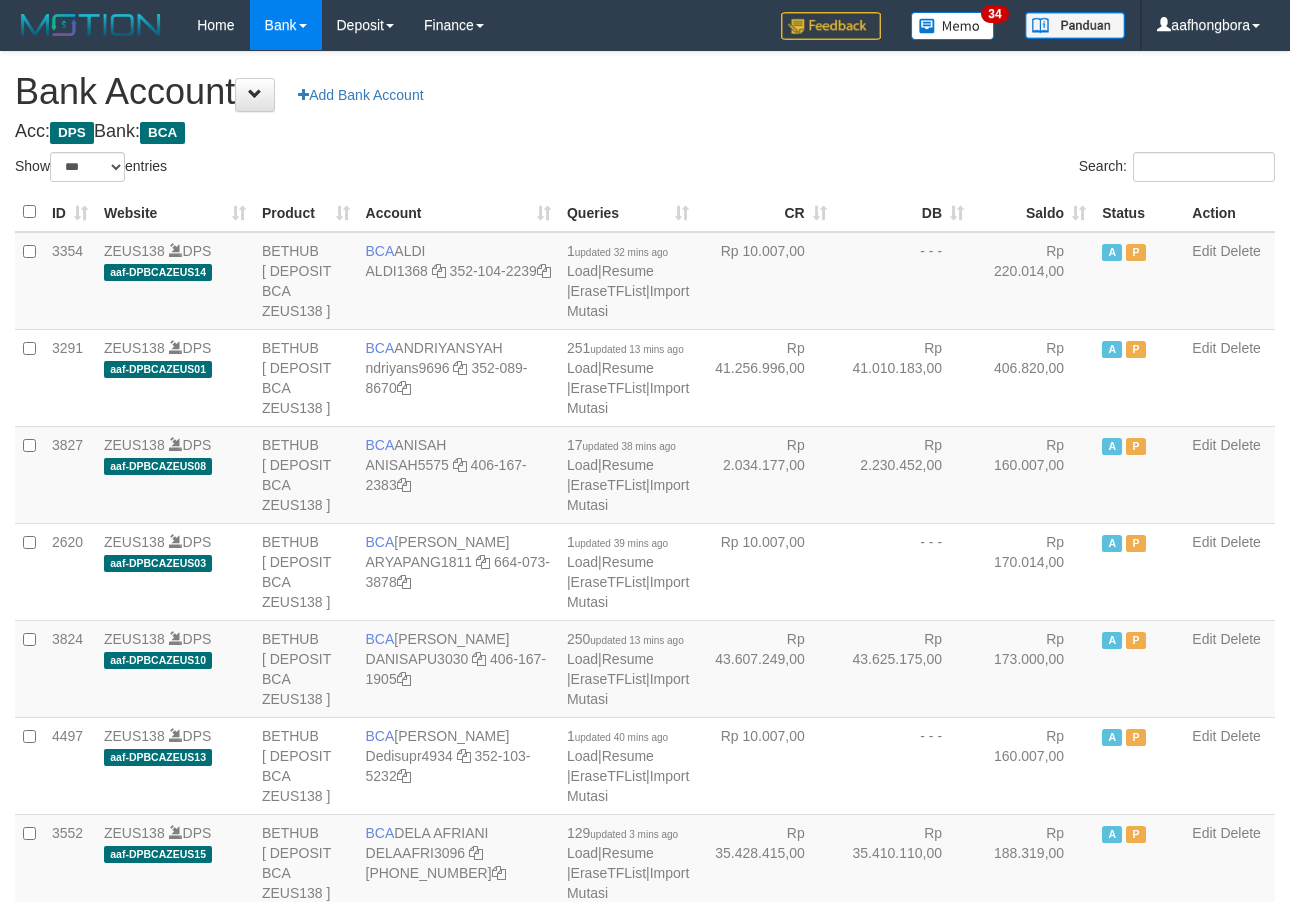 scroll, scrollTop: 0, scrollLeft: 0, axis: both 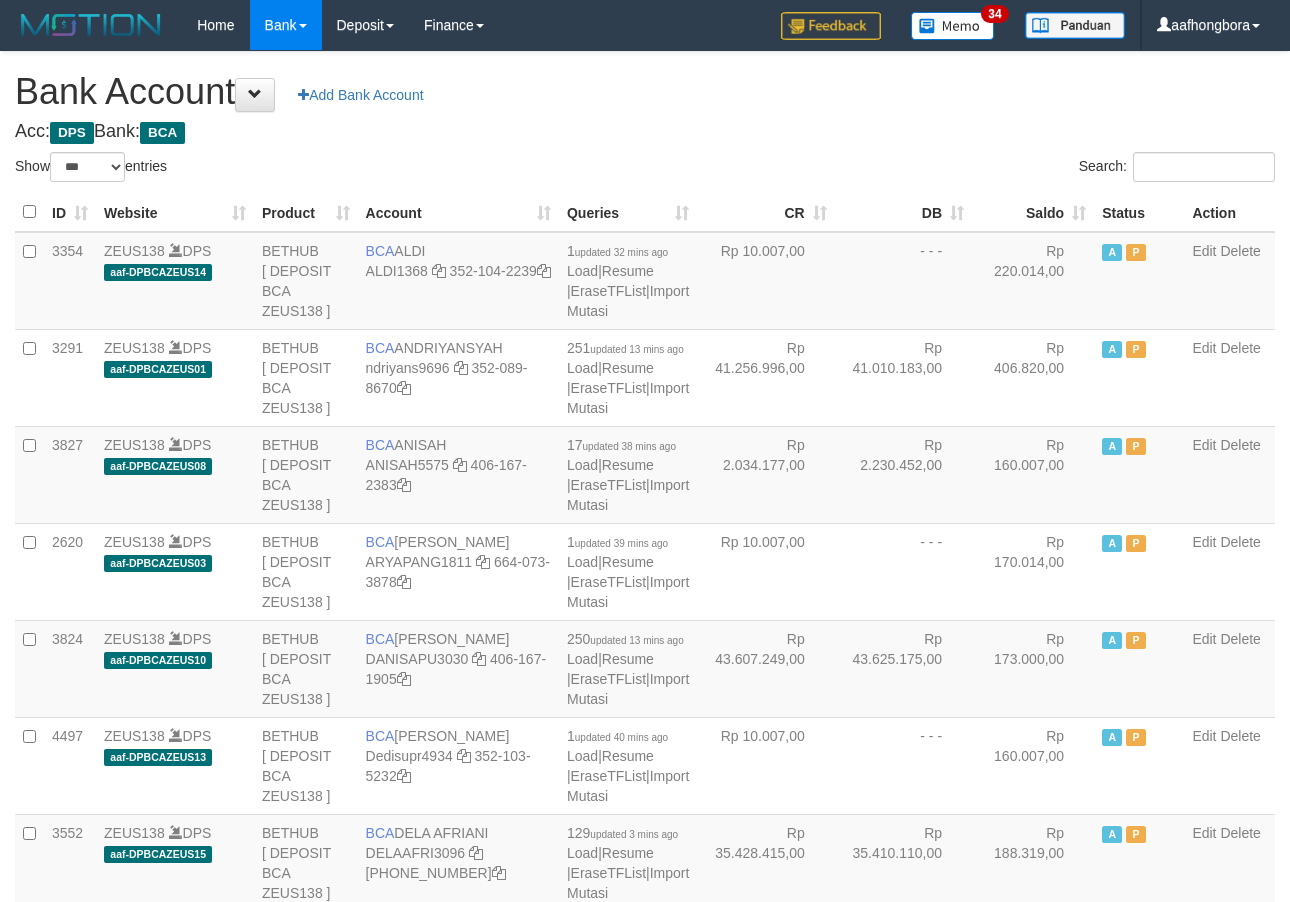 select on "***" 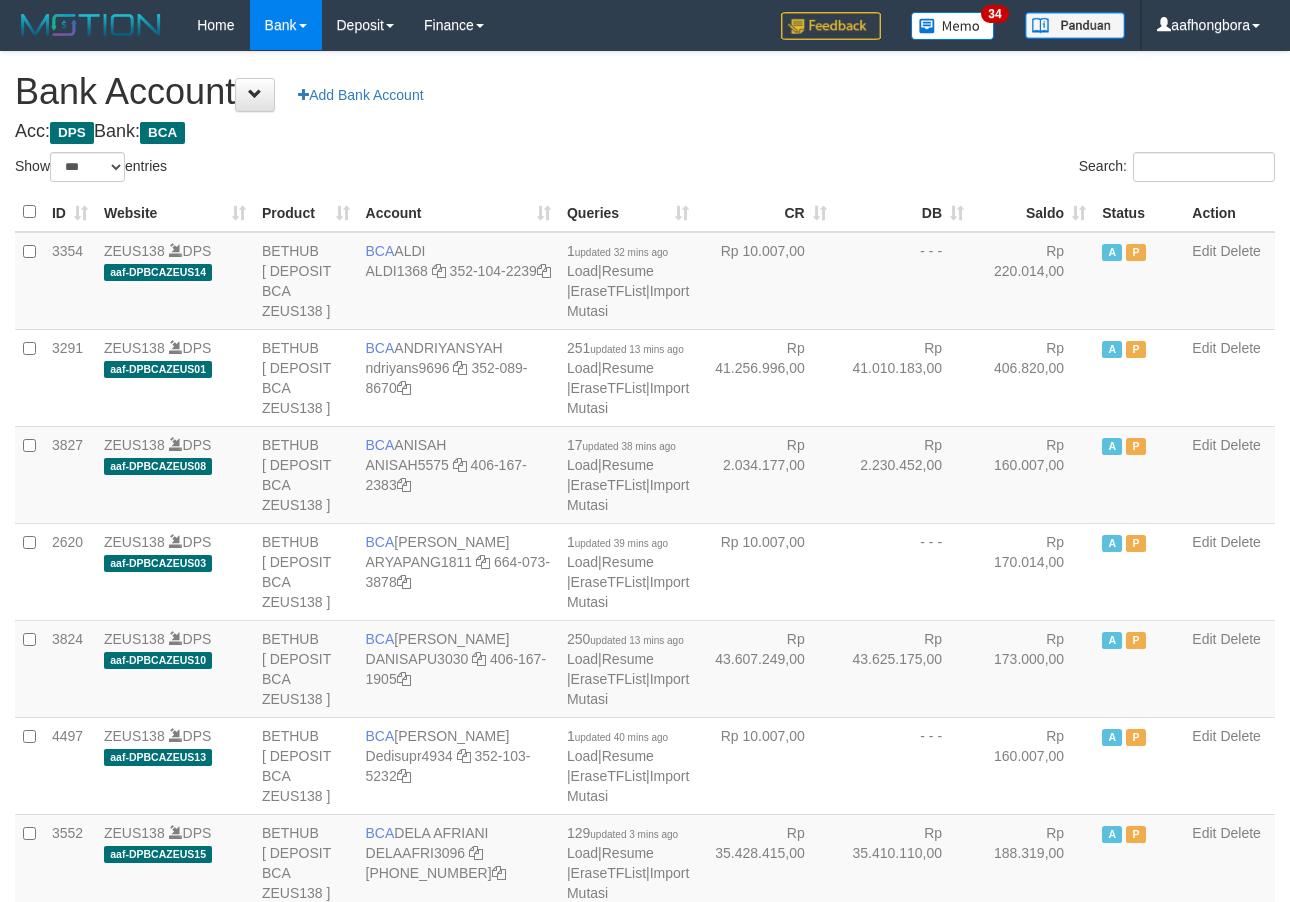 click on "Acc: 										 DPS
Bank:   BCA" at bounding box center (645, 132) 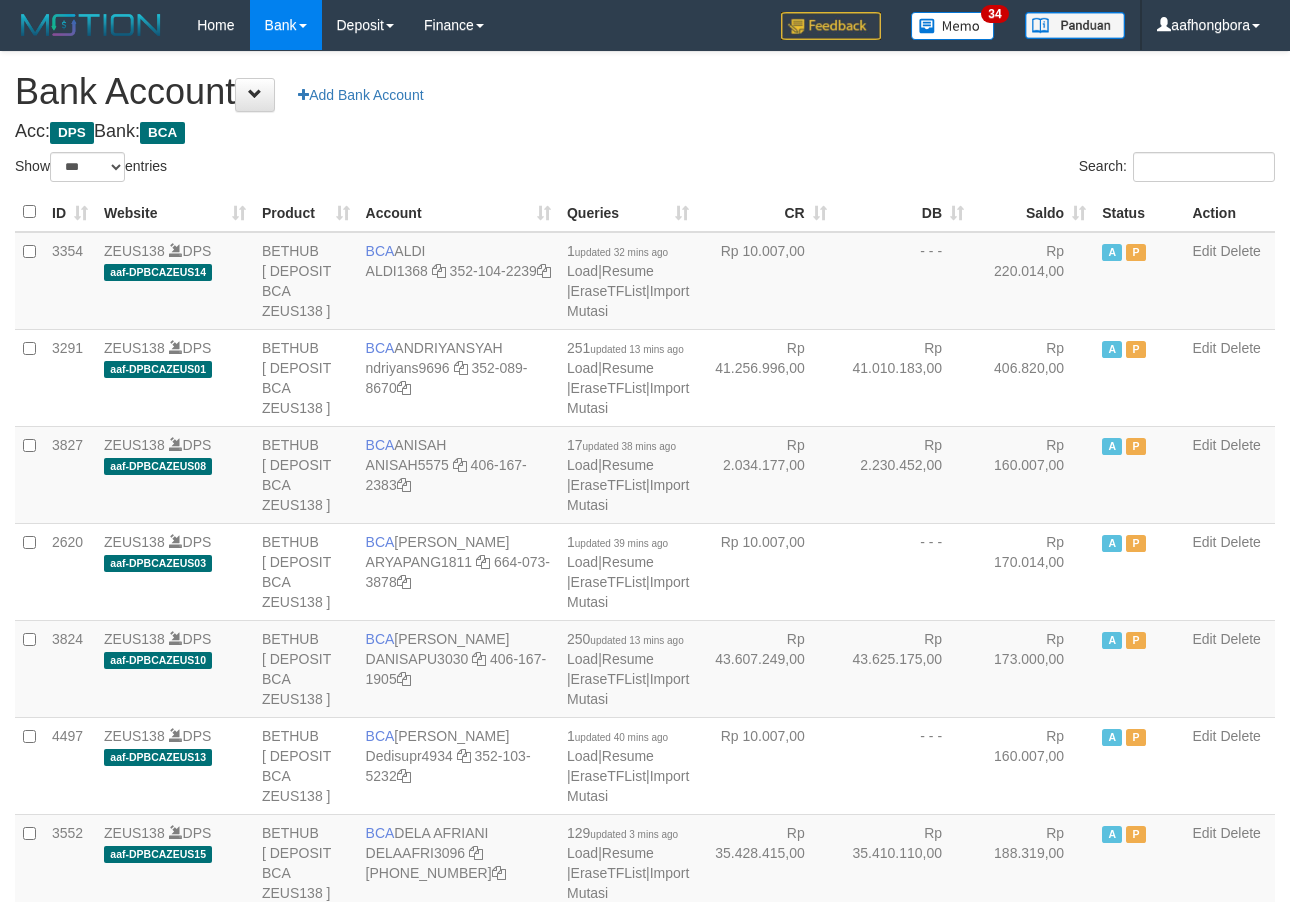select on "***" 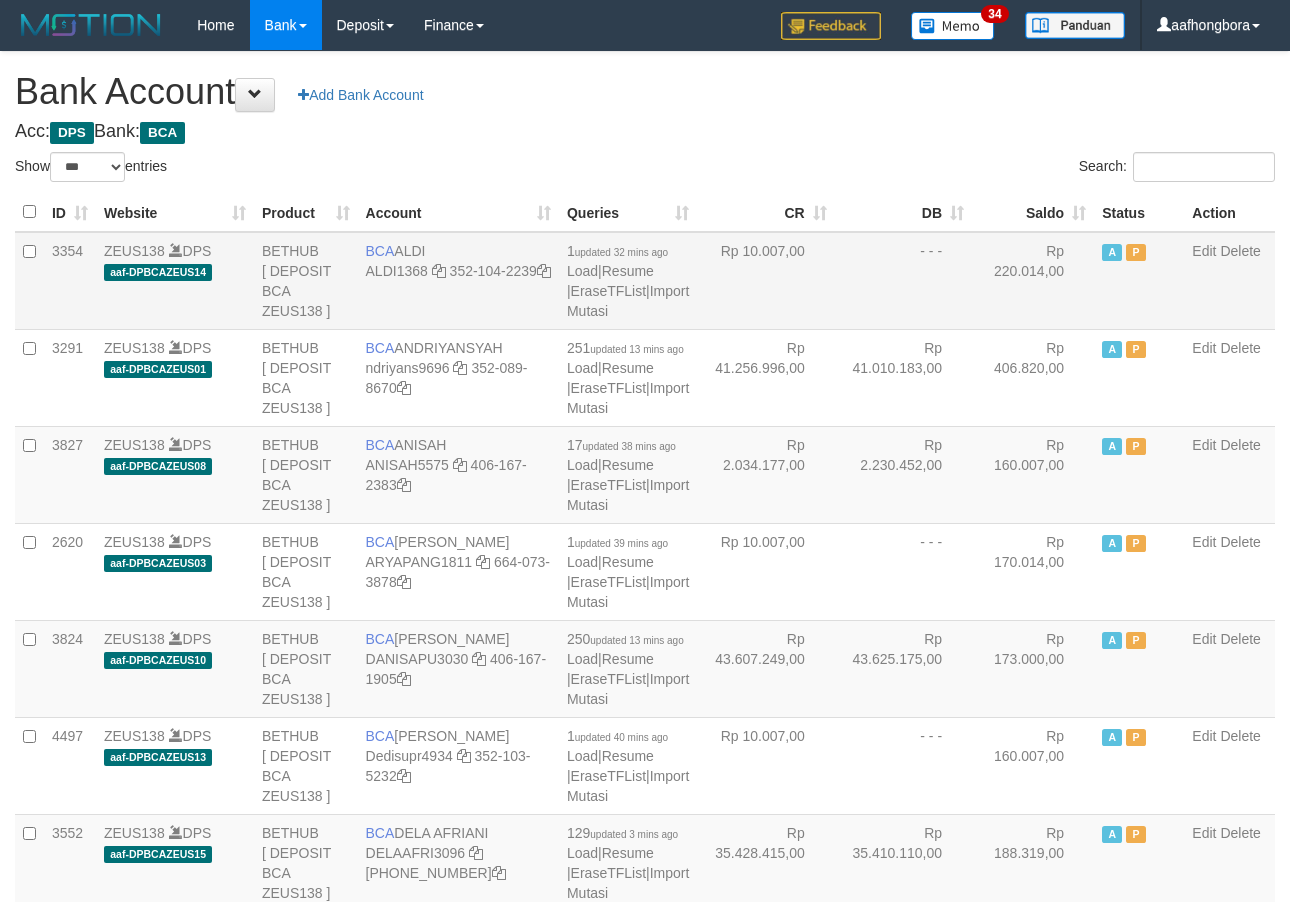 scroll, scrollTop: 0, scrollLeft: 0, axis: both 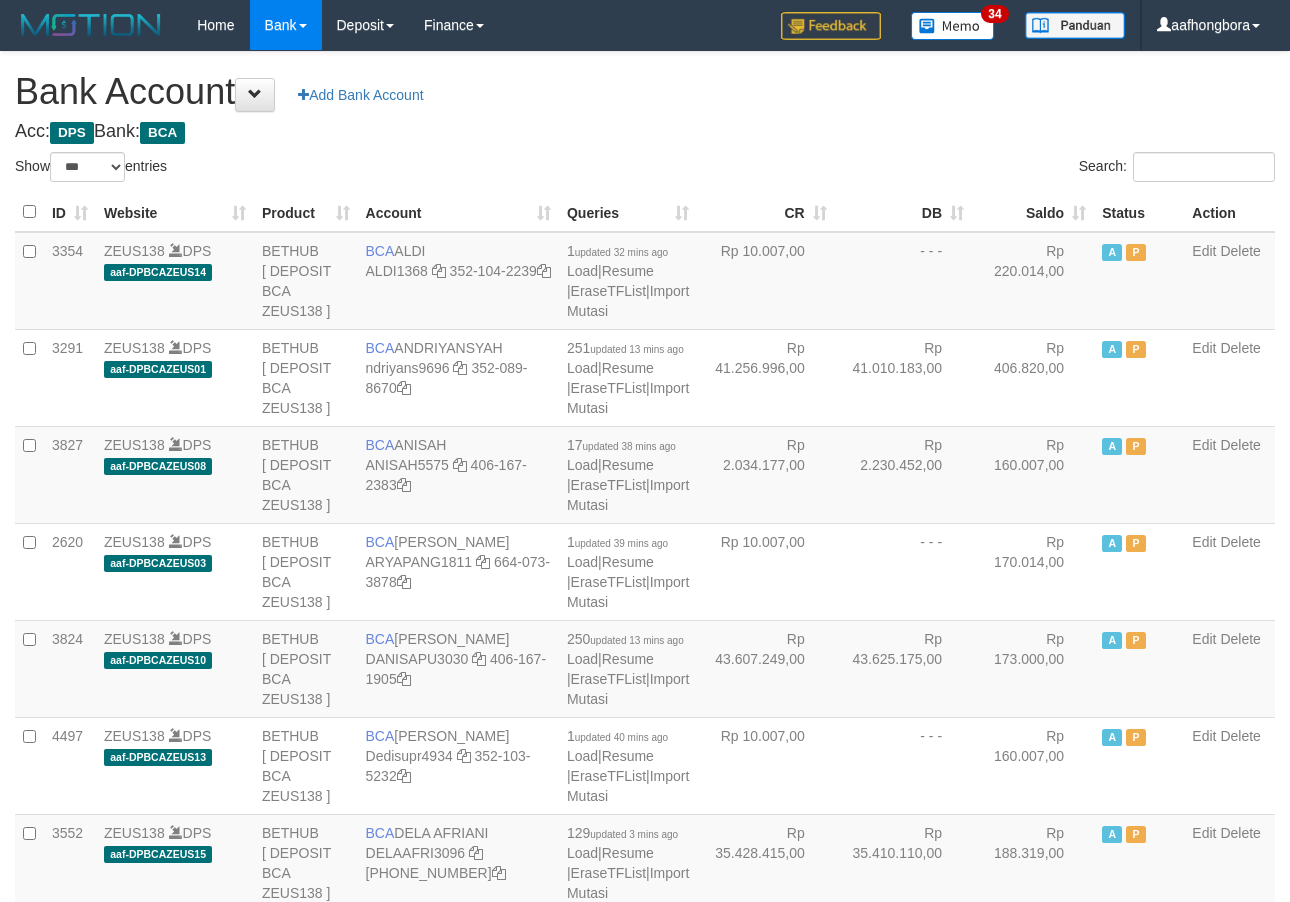 click on "Saldo" at bounding box center (1033, 212) 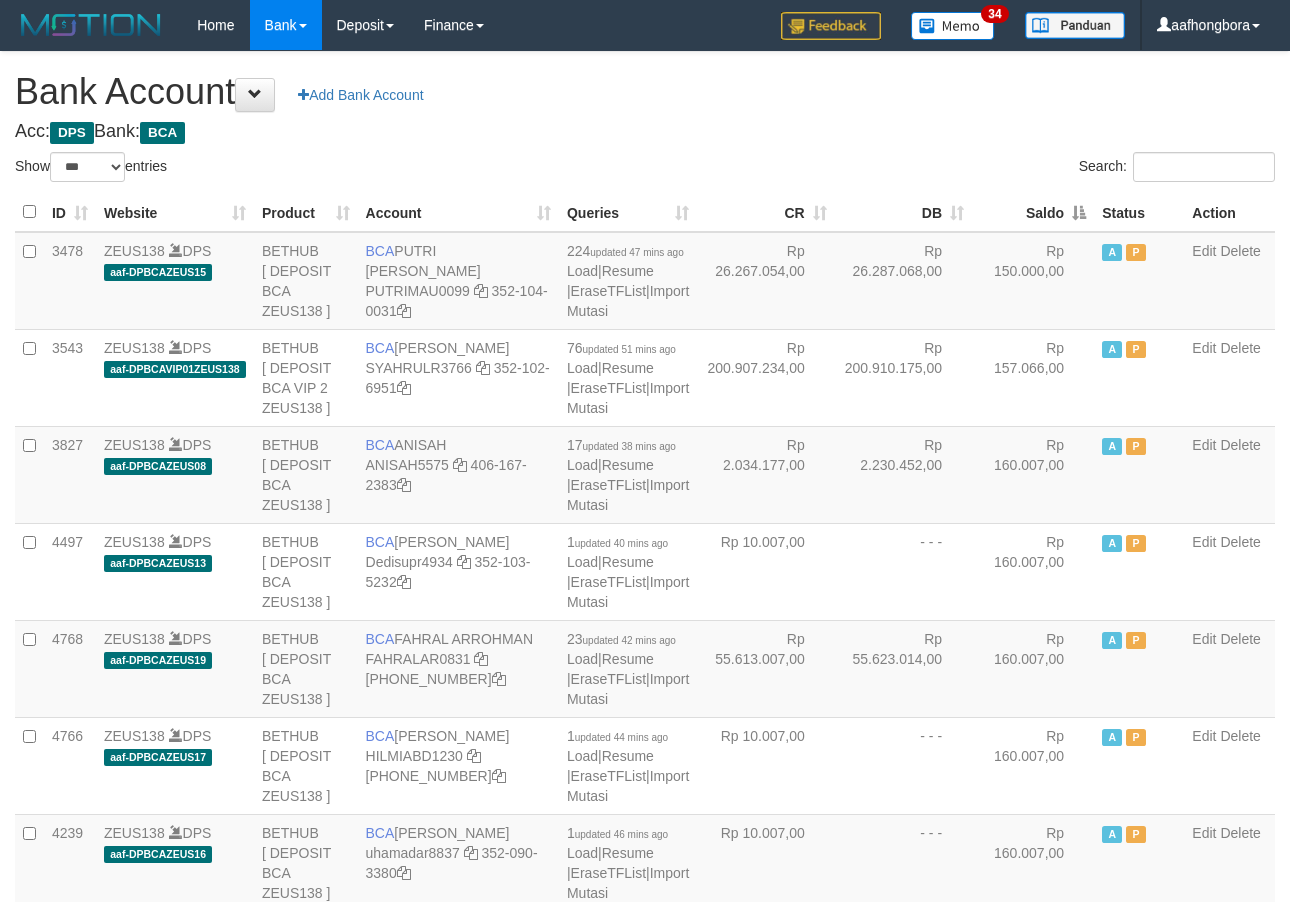 click on "Saldo" at bounding box center (1033, 212) 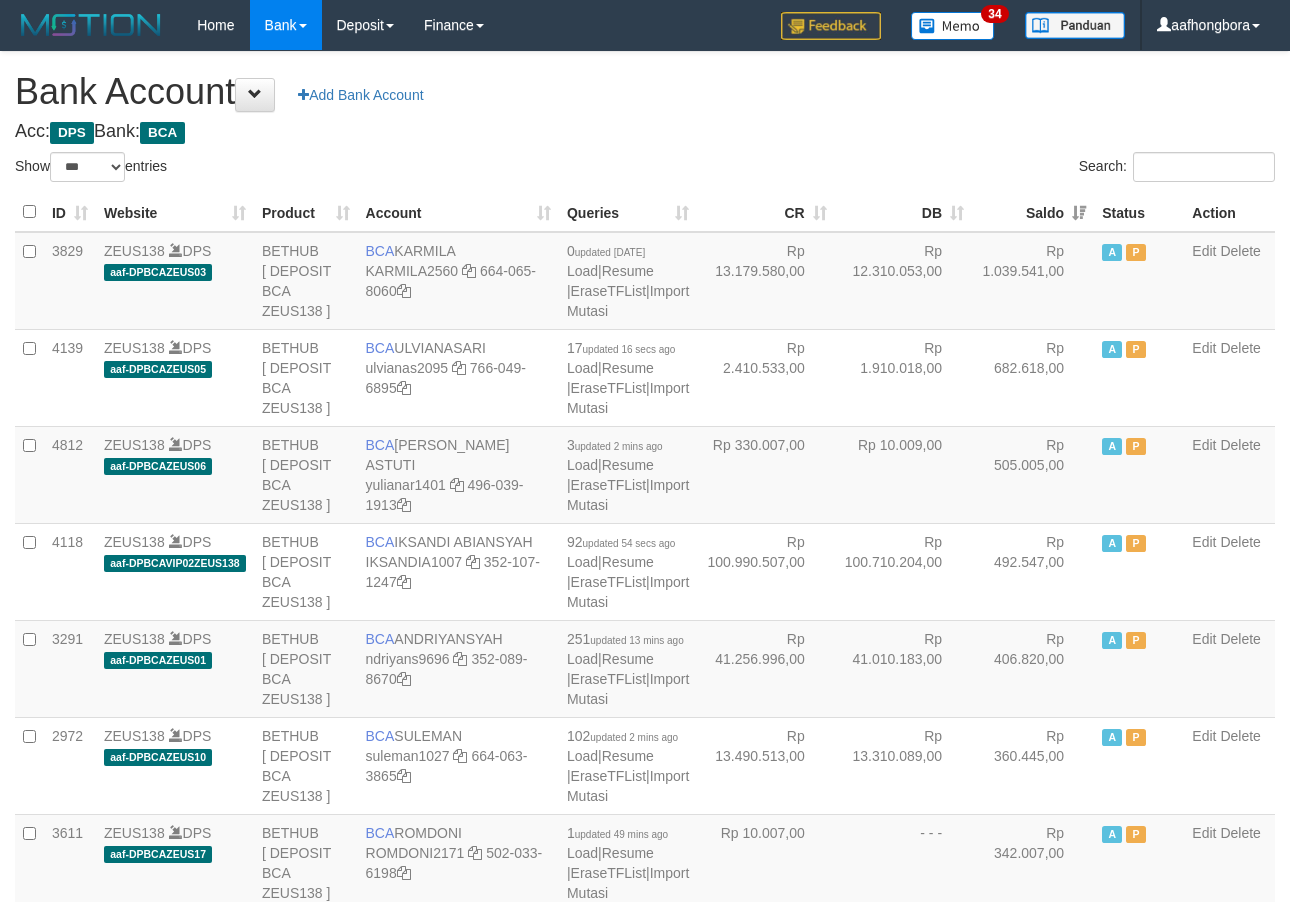 click on "Saldo" at bounding box center [1033, 212] 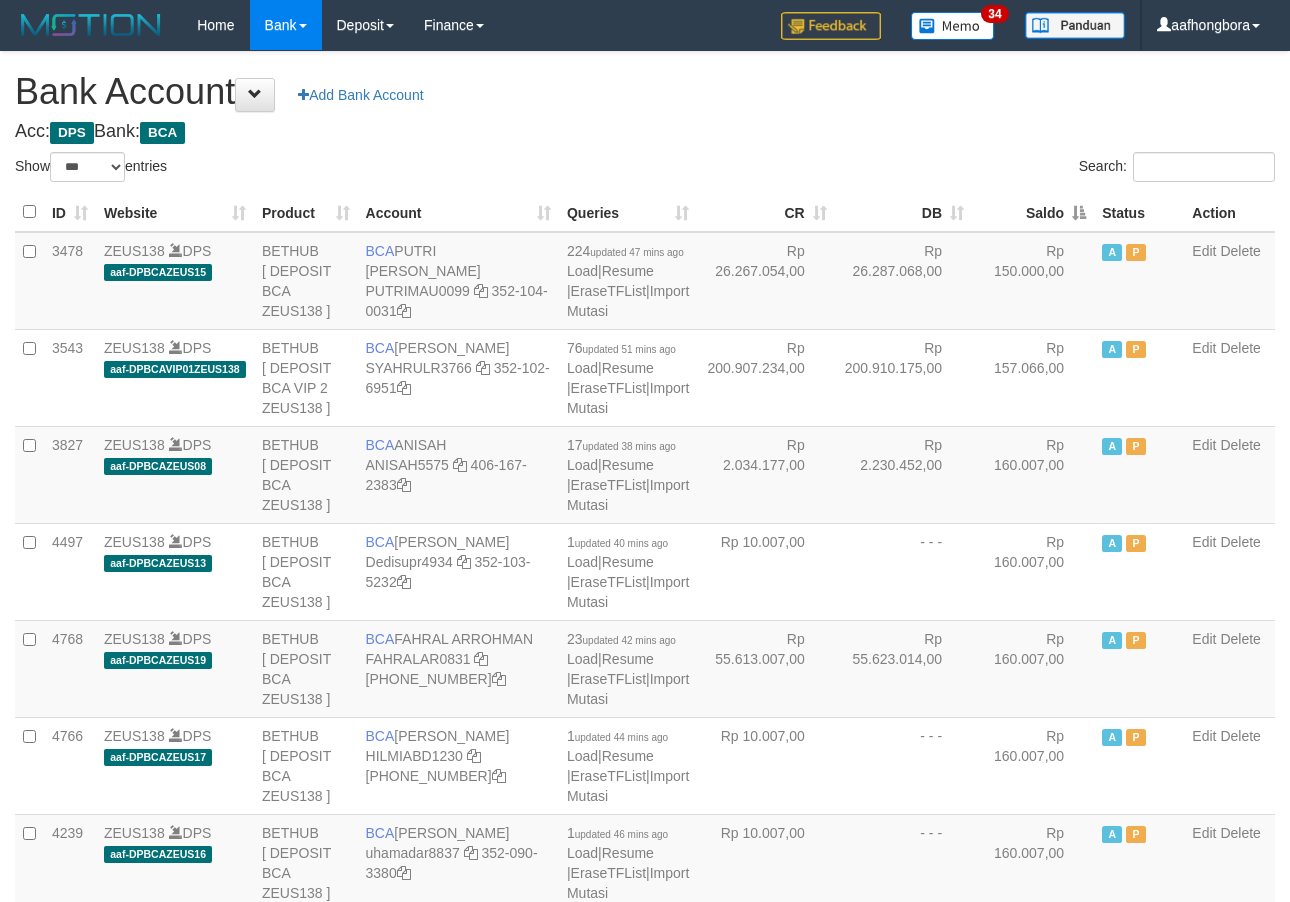 click on "Saldo" at bounding box center [1033, 212] 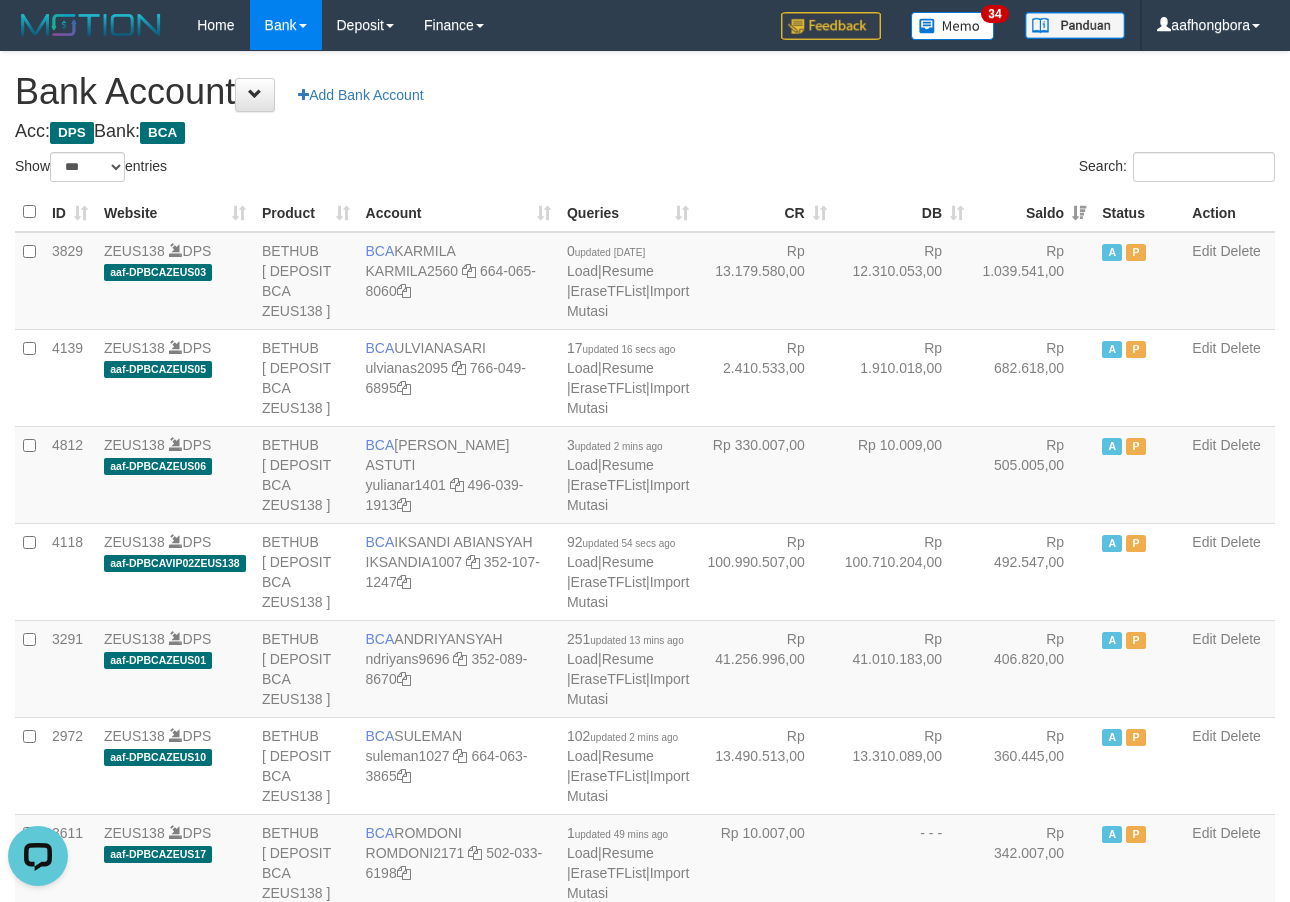 scroll, scrollTop: 0, scrollLeft: 0, axis: both 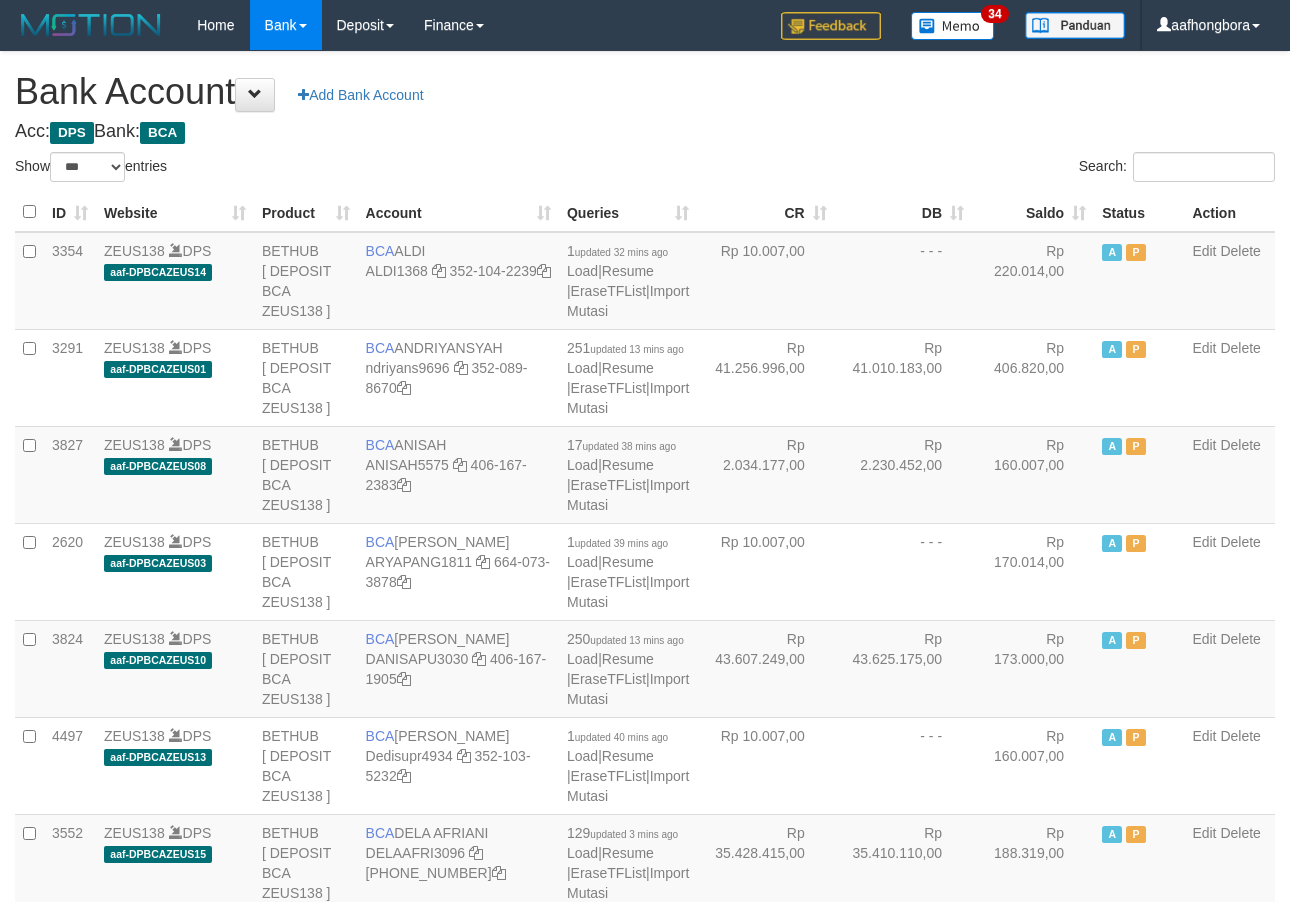 select on "***" 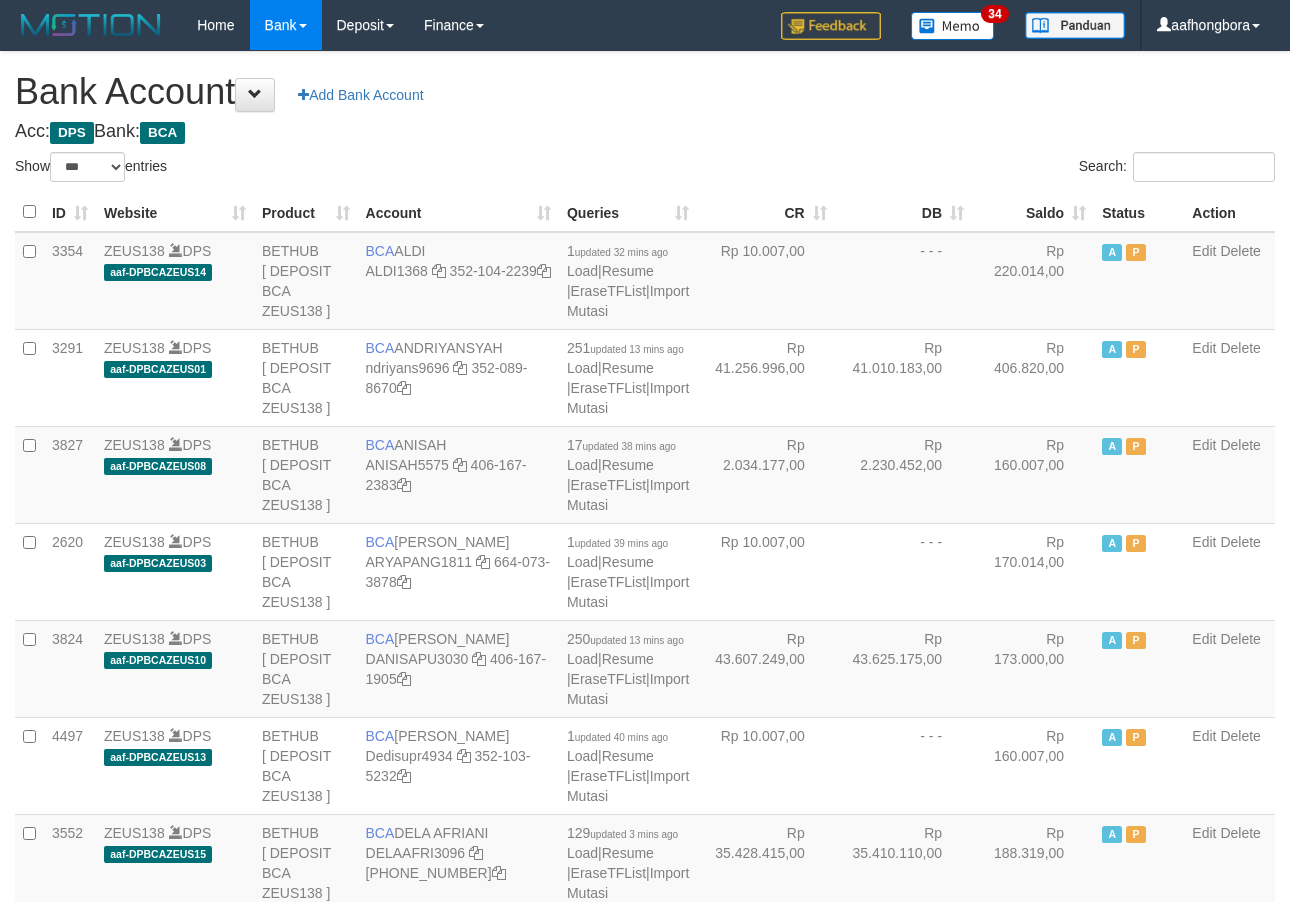 scroll, scrollTop: 0, scrollLeft: 0, axis: both 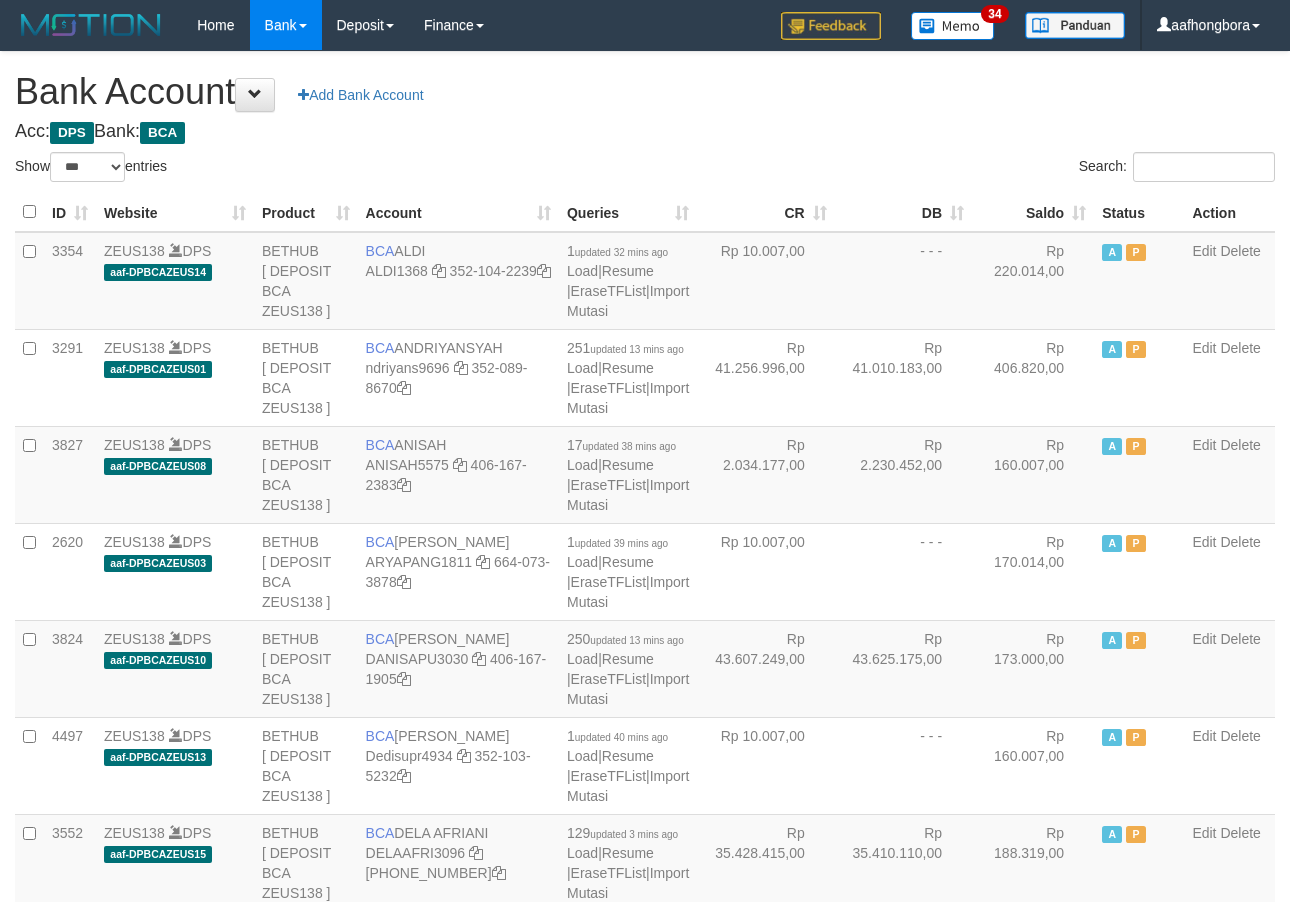 select on "***" 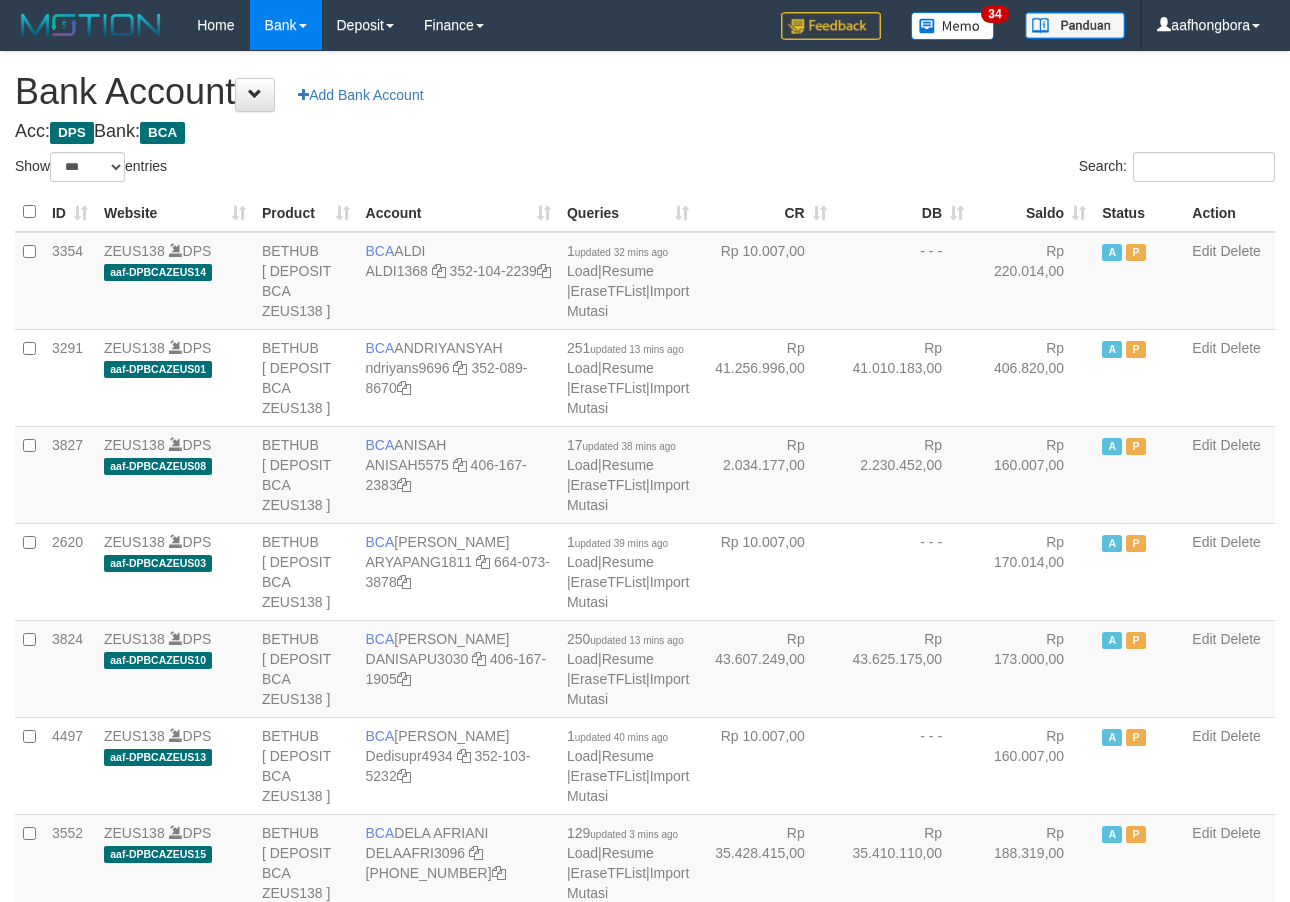 scroll, scrollTop: 0, scrollLeft: 0, axis: both 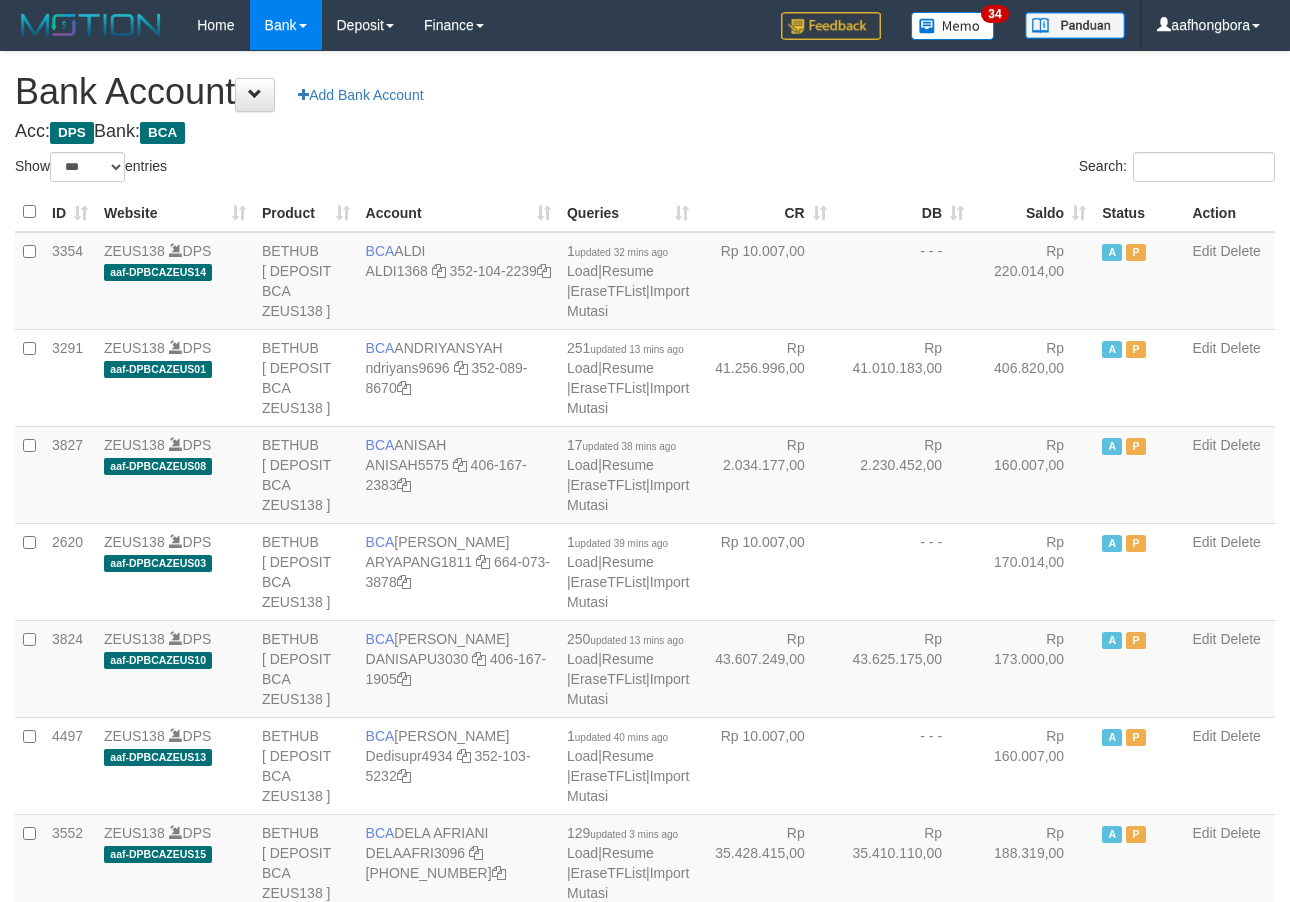 select on "***" 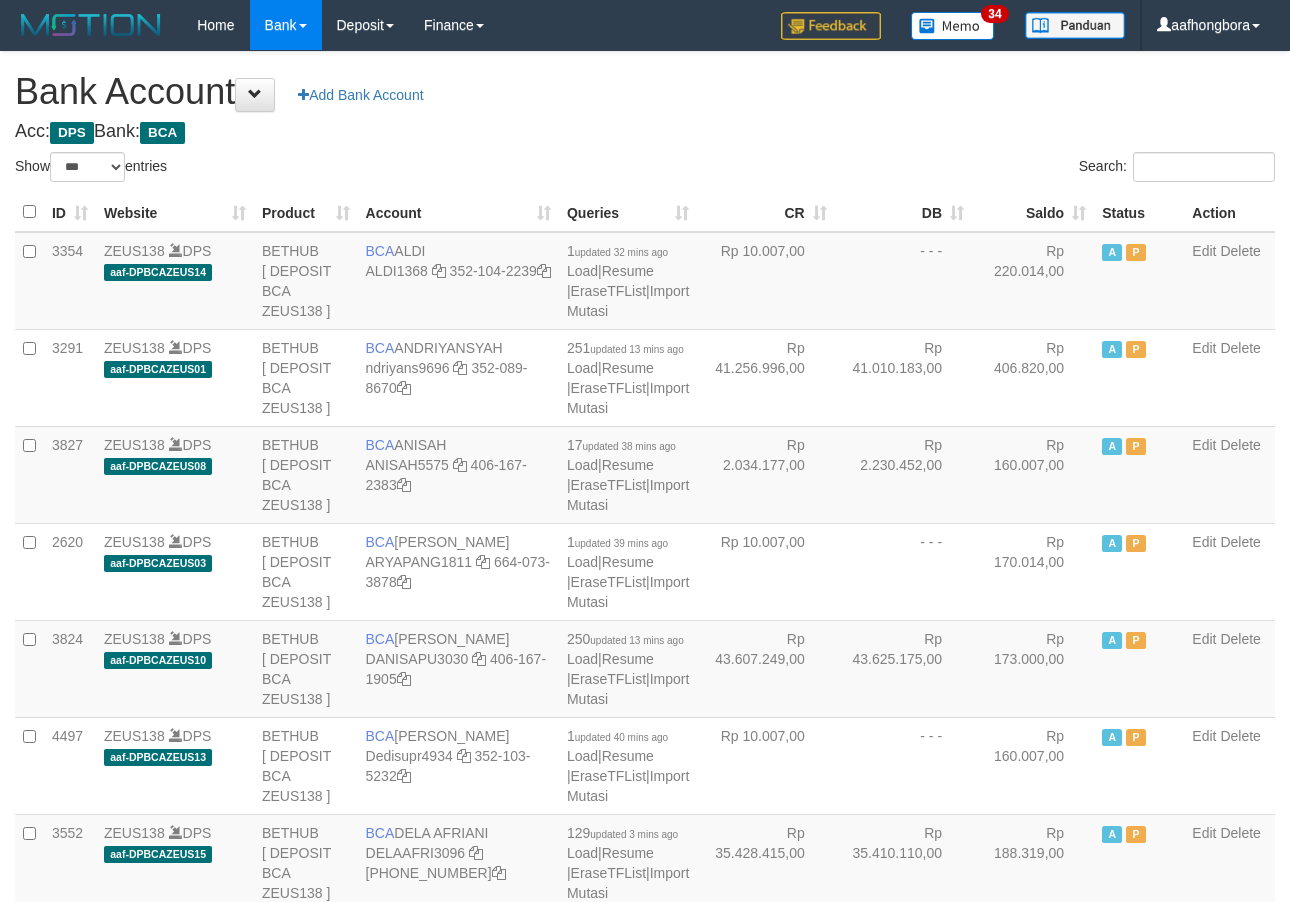 scroll, scrollTop: 0, scrollLeft: 0, axis: both 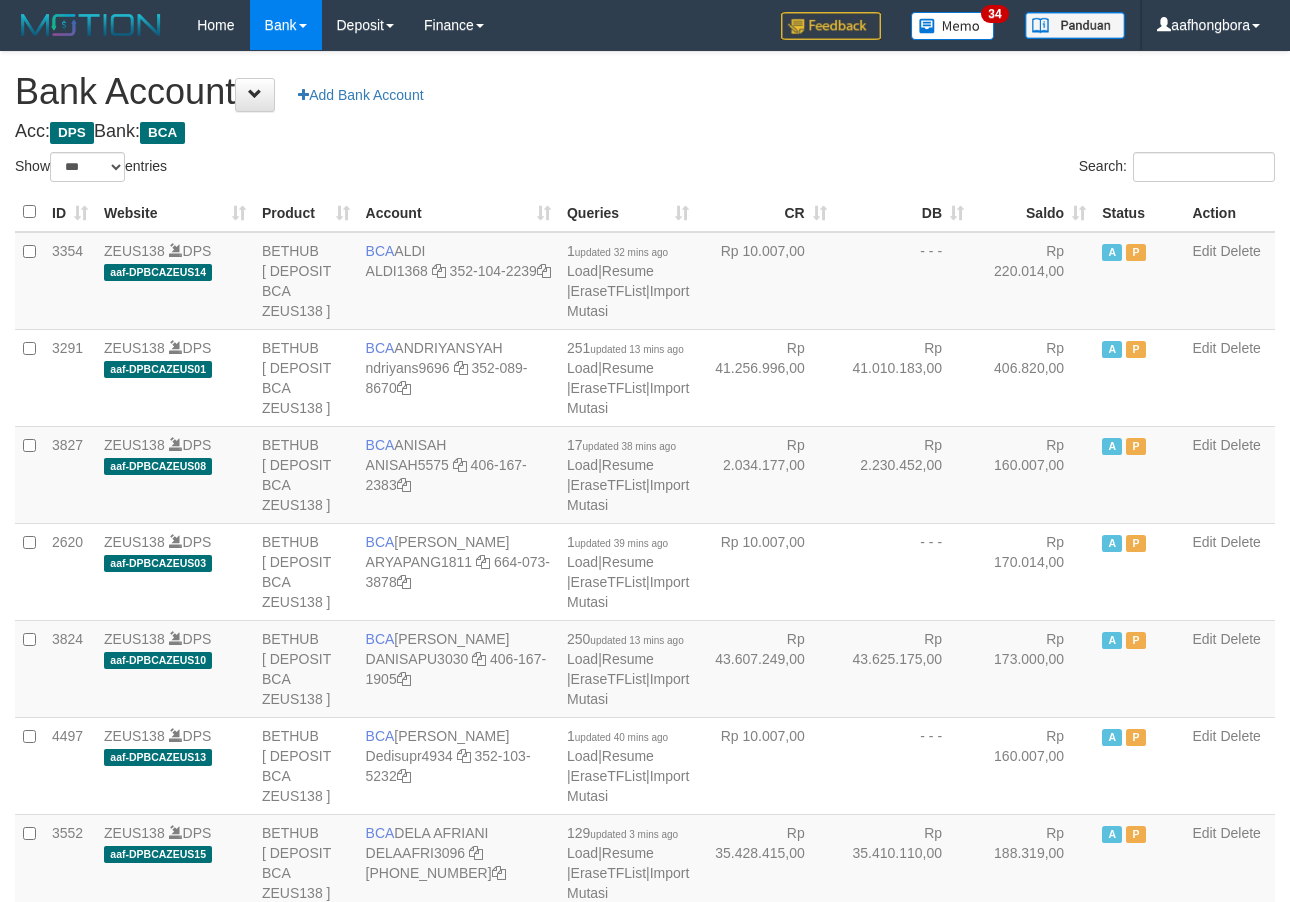 select on "***" 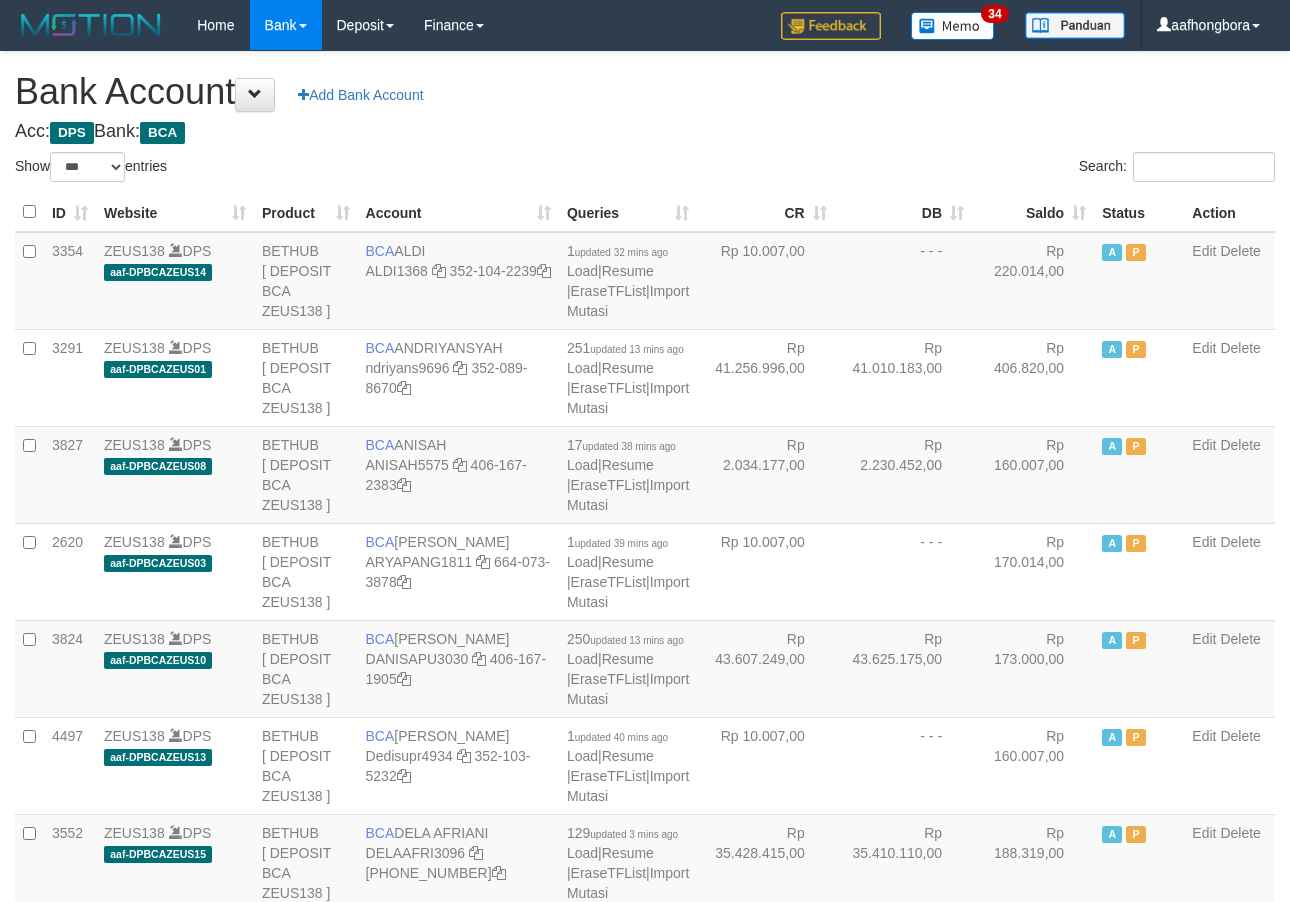 scroll, scrollTop: 0, scrollLeft: 0, axis: both 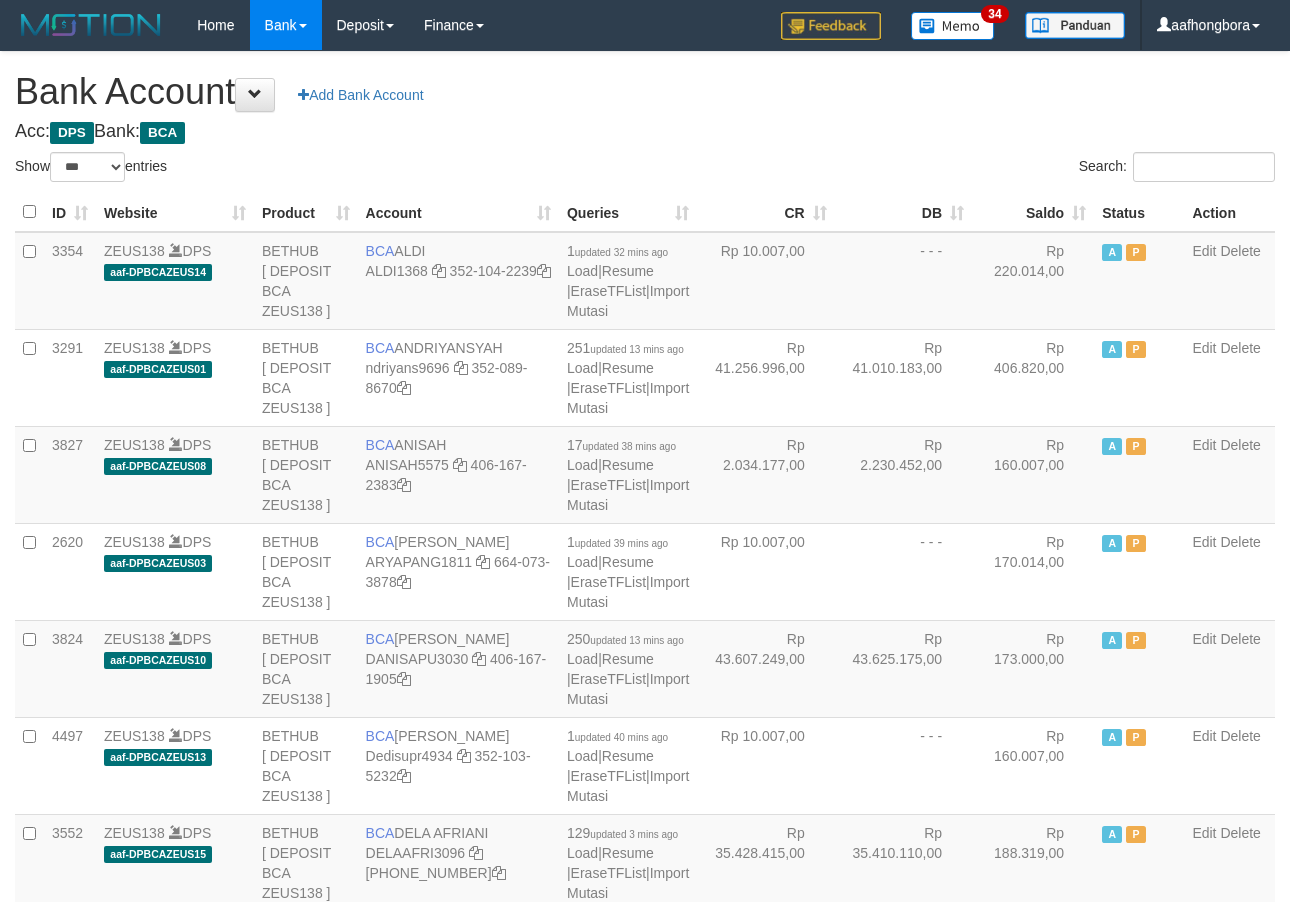 select on "***" 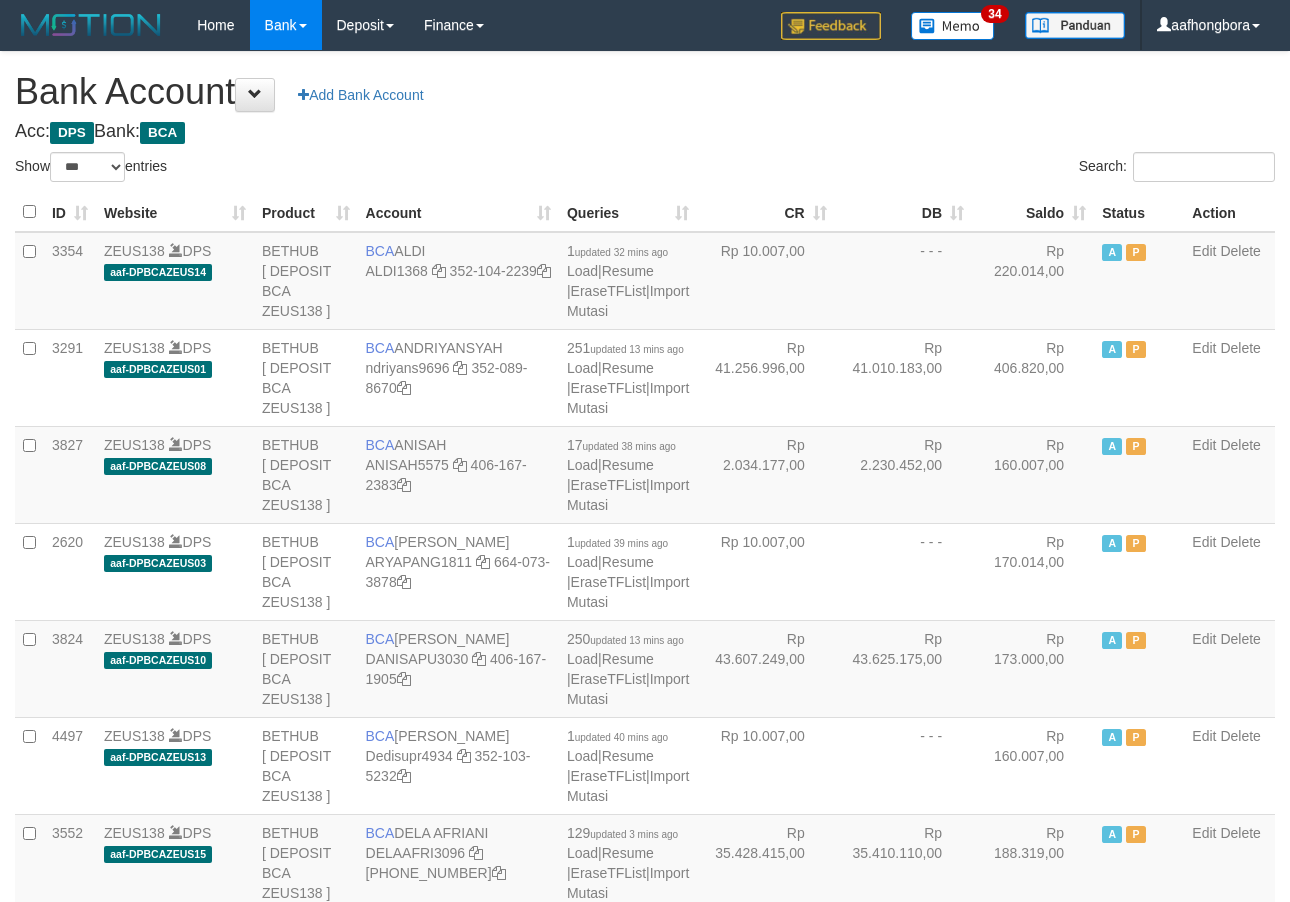 scroll, scrollTop: 0, scrollLeft: 0, axis: both 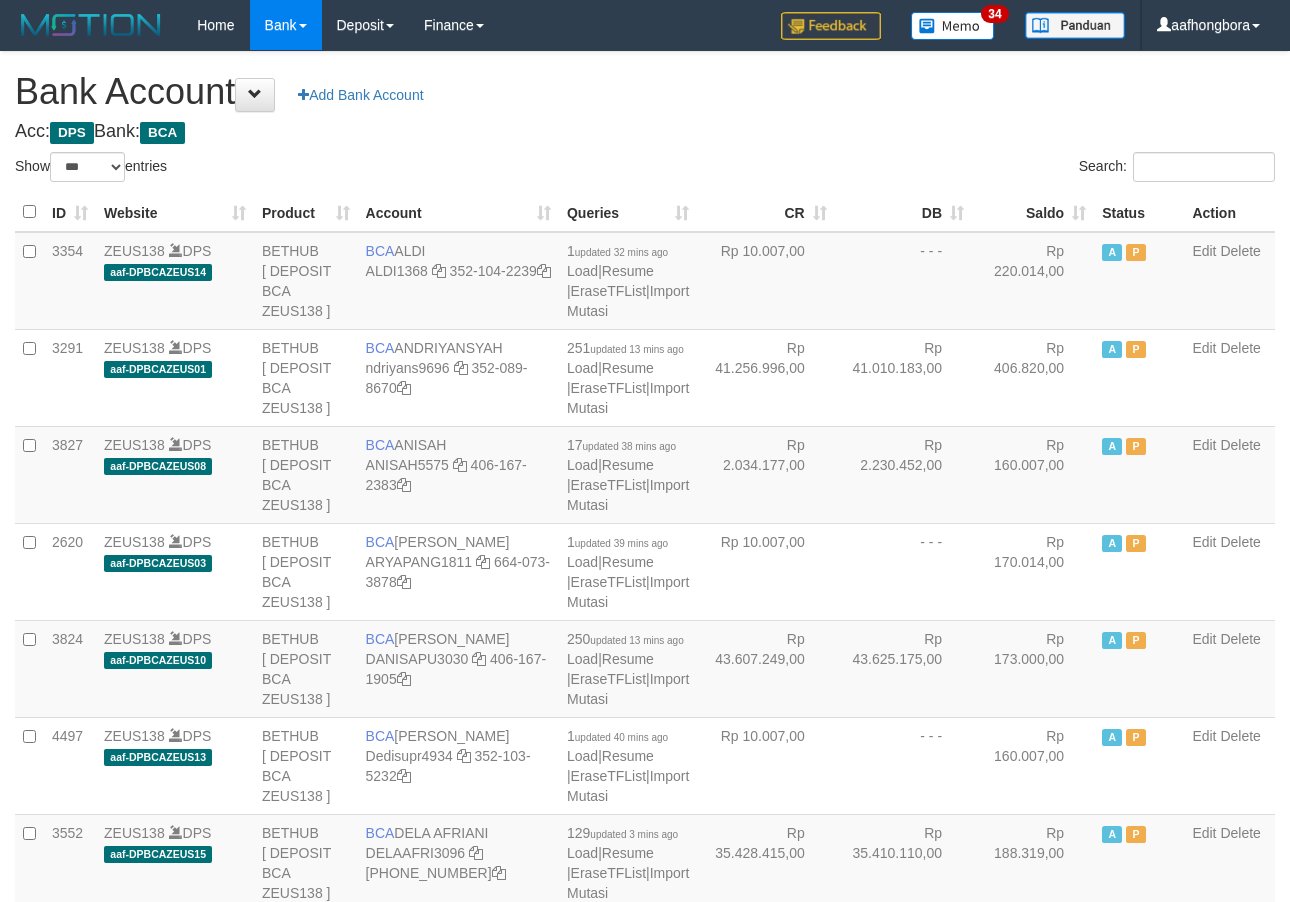 select on "***" 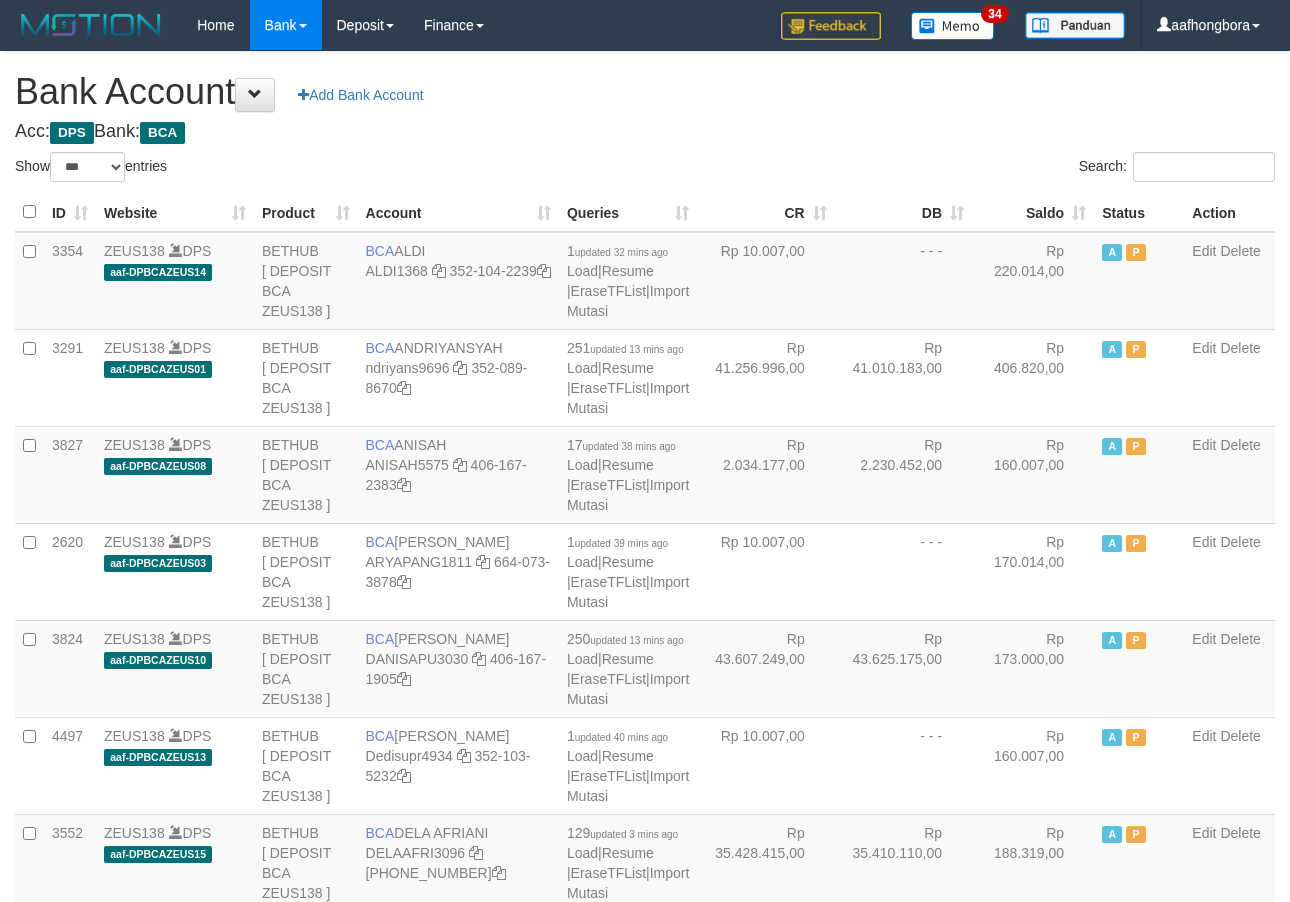 scroll, scrollTop: 0, scrollLeft: 0, axis: both 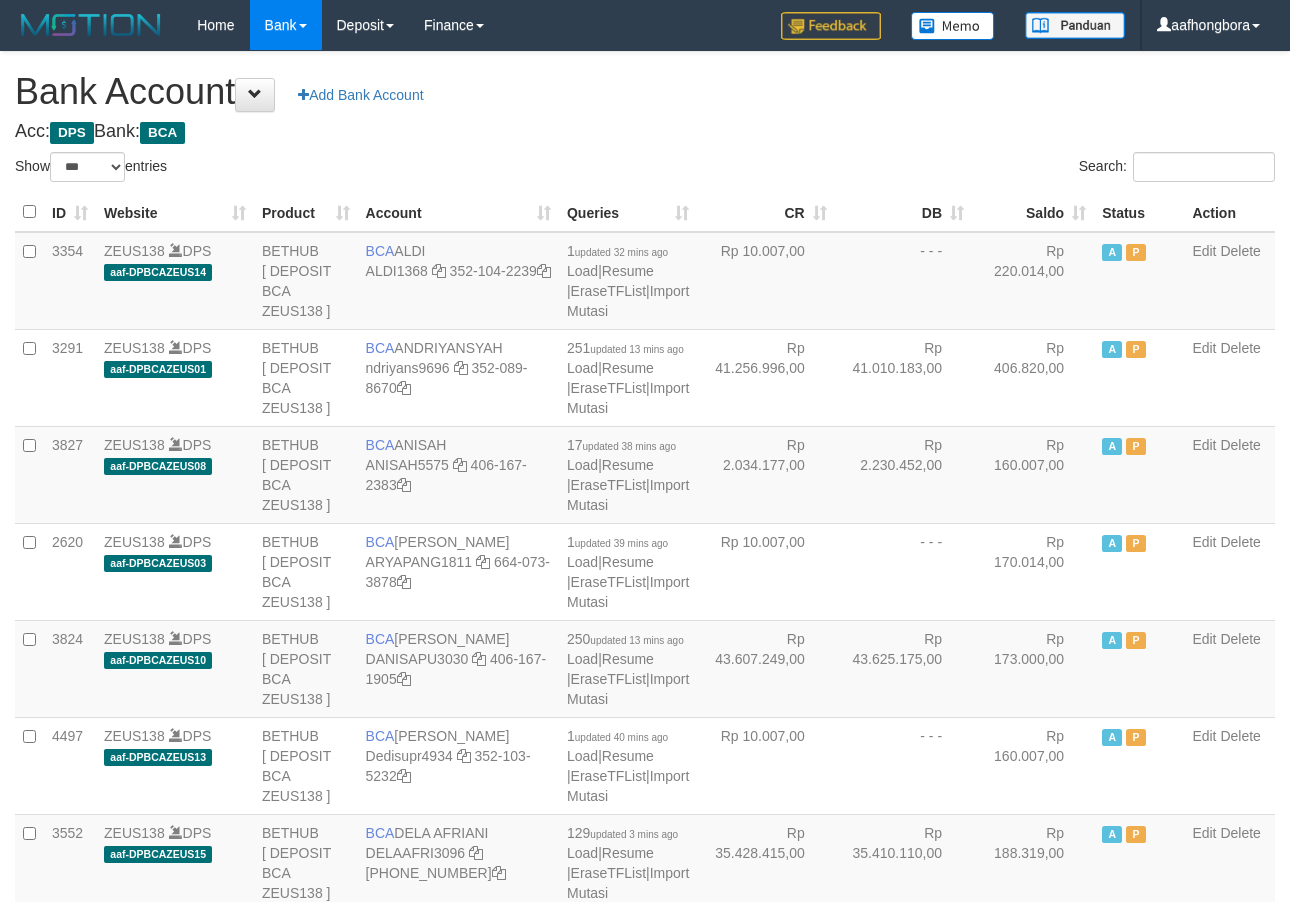 select on "***" 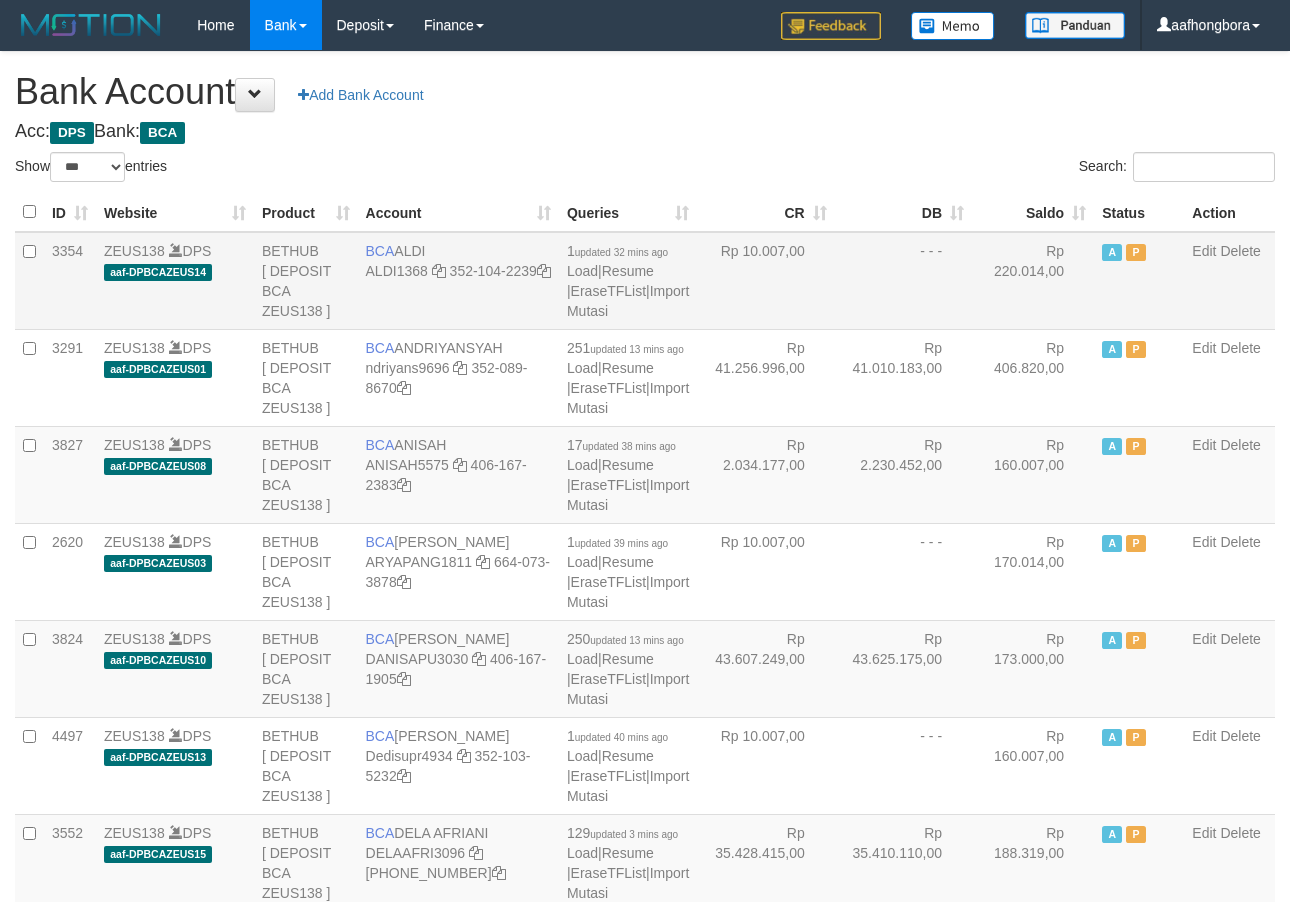 scroll, scrollTop: 0, scrollLeft: 0, axis: both 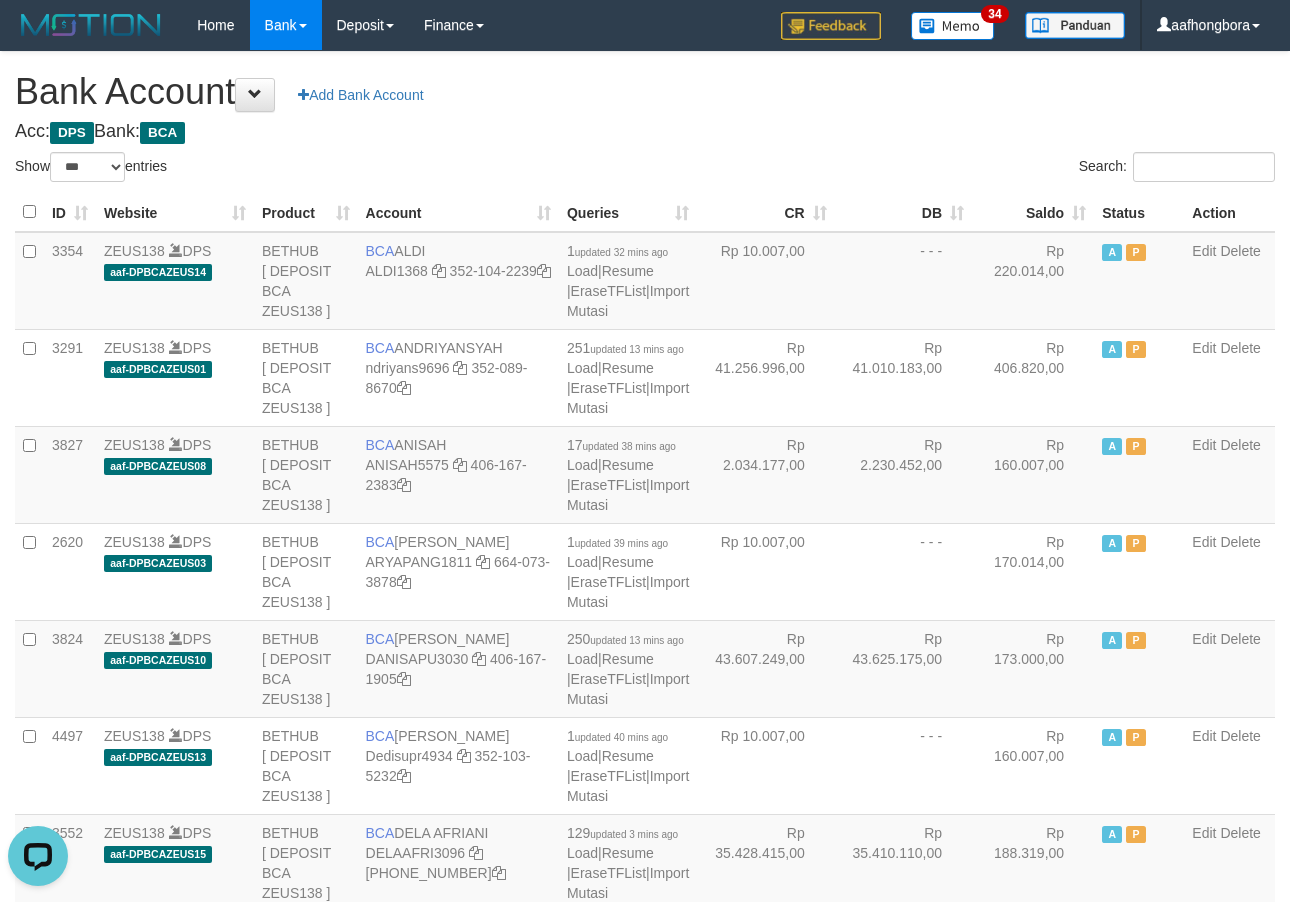 click on "Saldo" at bounding box center [1033, 212] 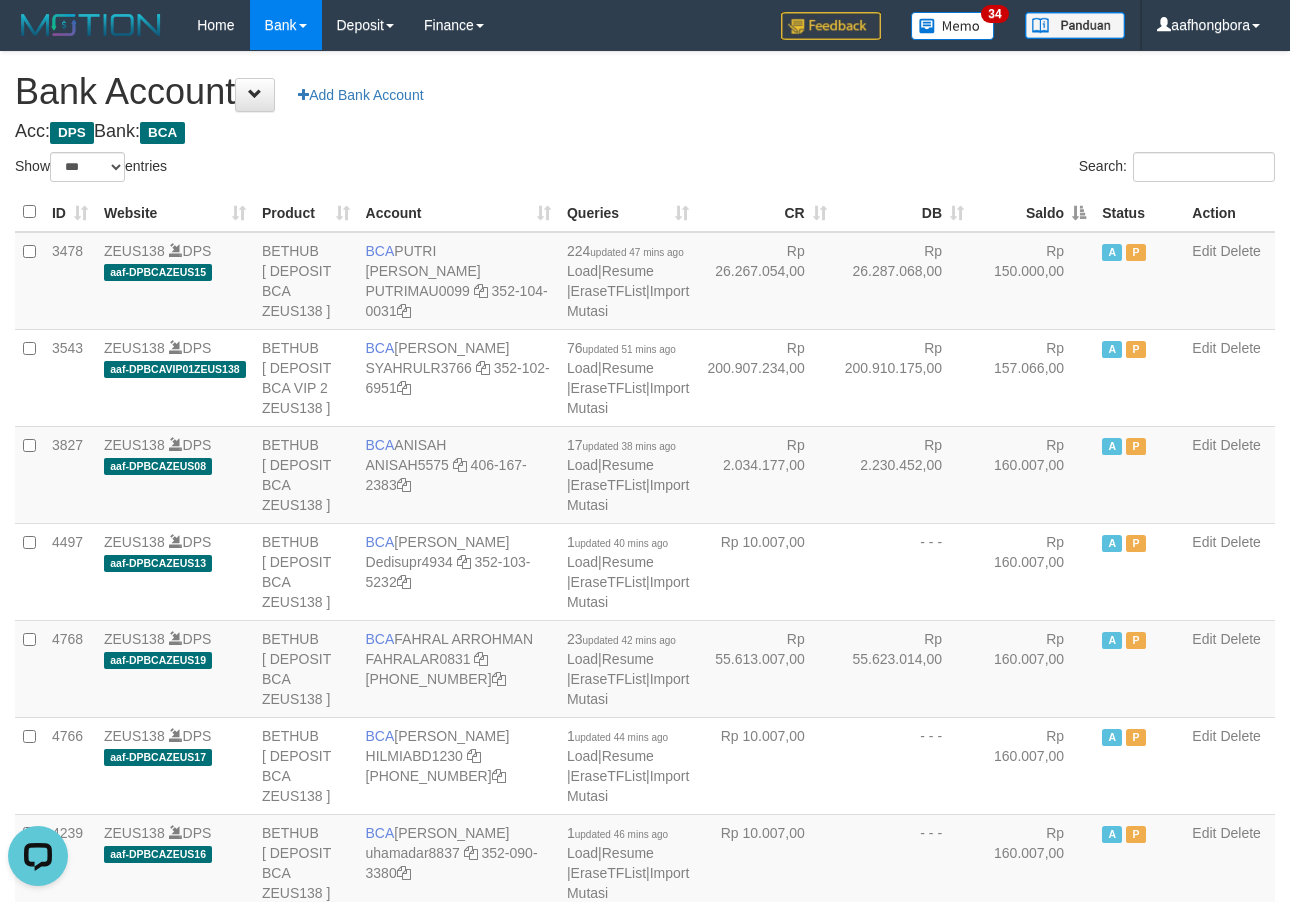 click on "Saldo" at bounding box center [1033, 212] 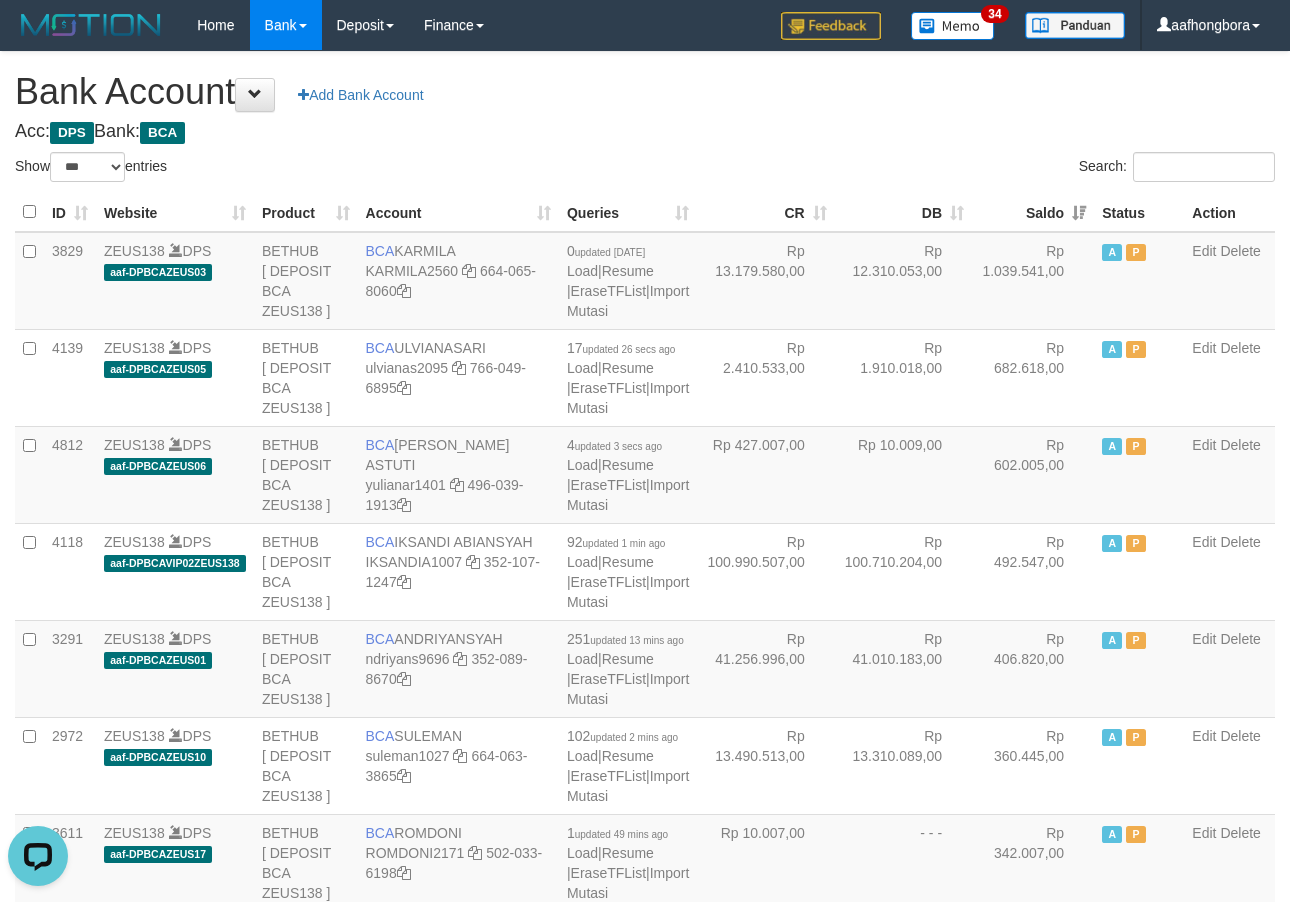 click on "Saldo" at bounding box center [1033, 212] 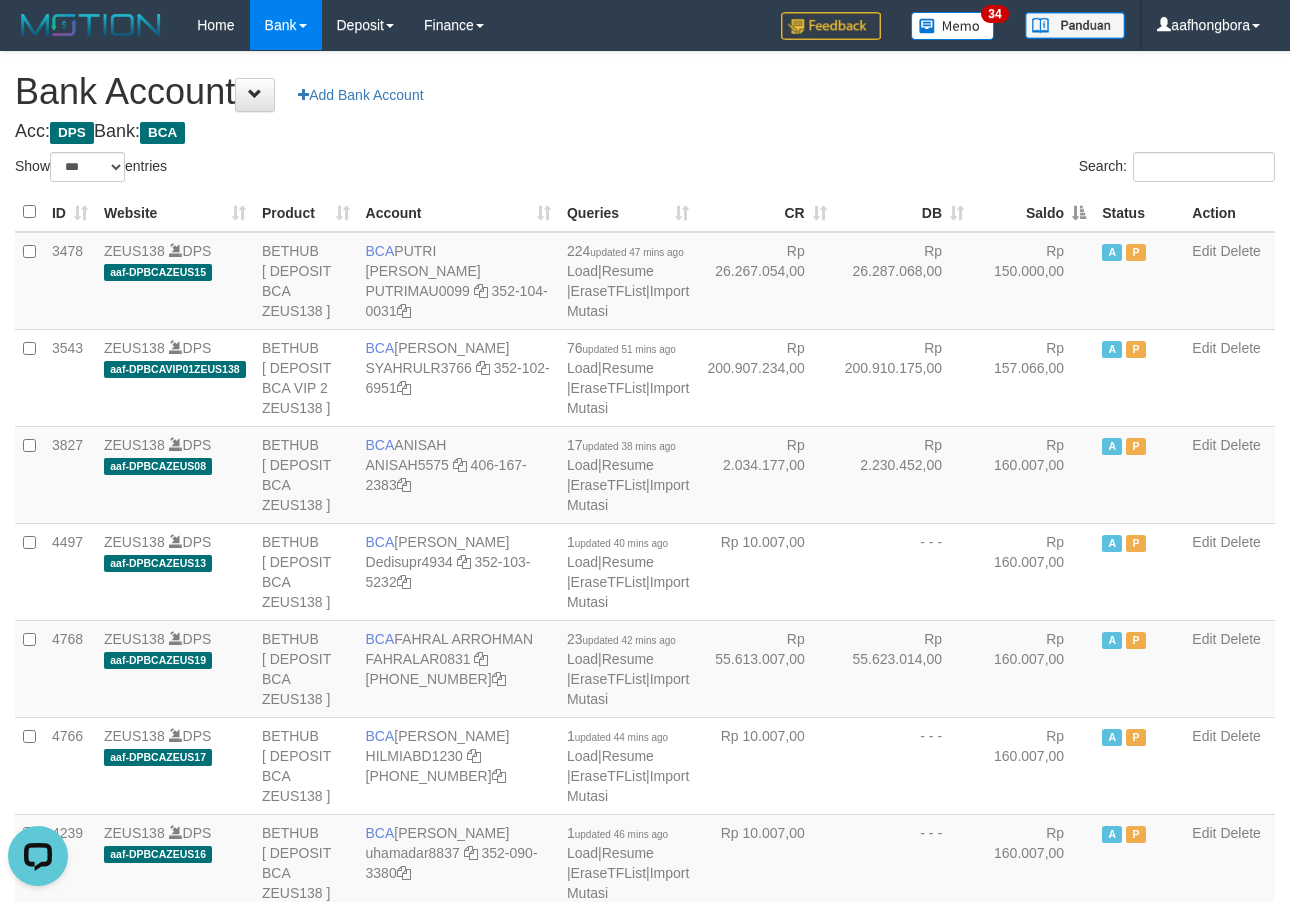 click on "Saldo" at bounding box center (1033, 212) 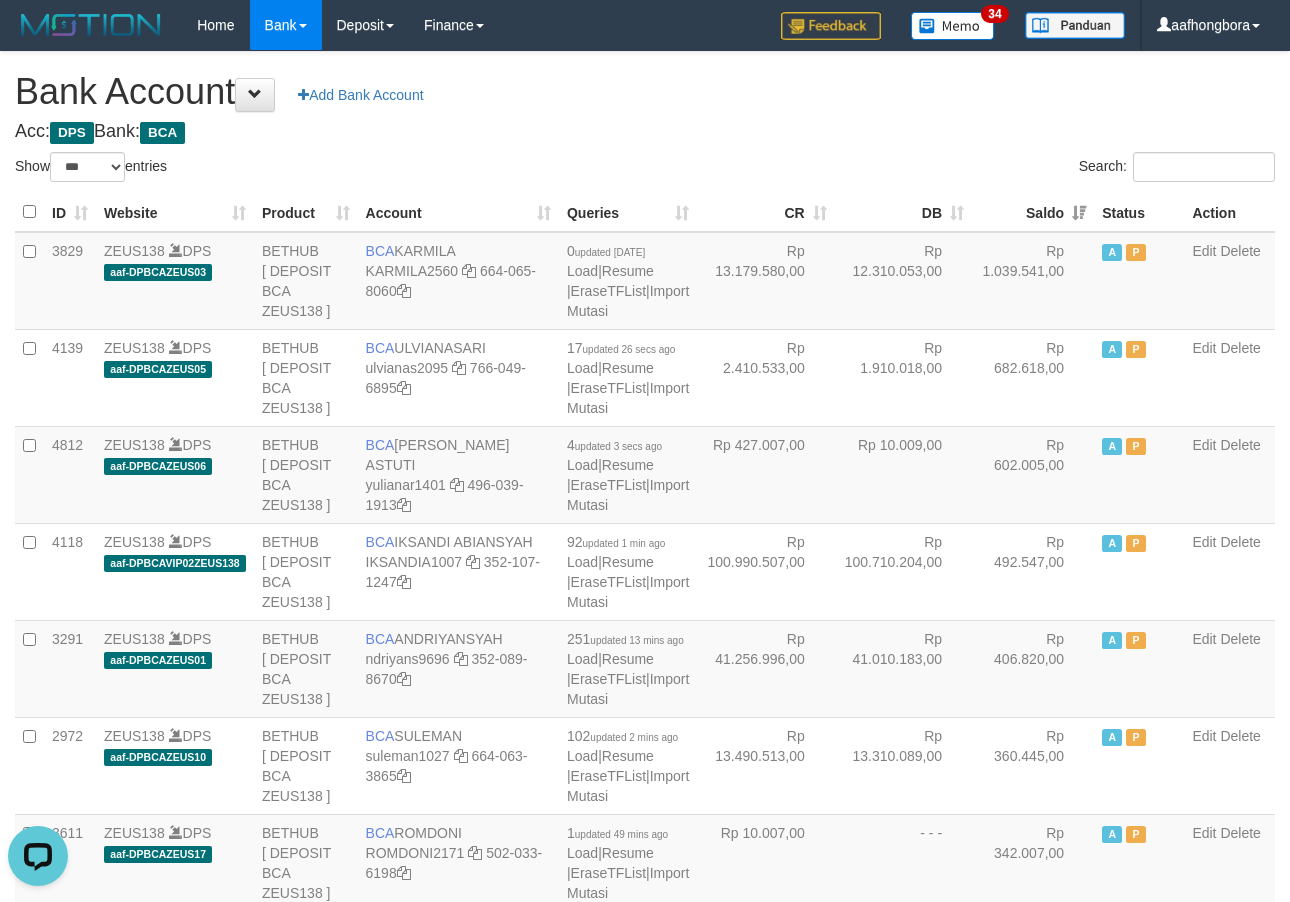 click on "Saldo" at bounding box center [1033, 212] 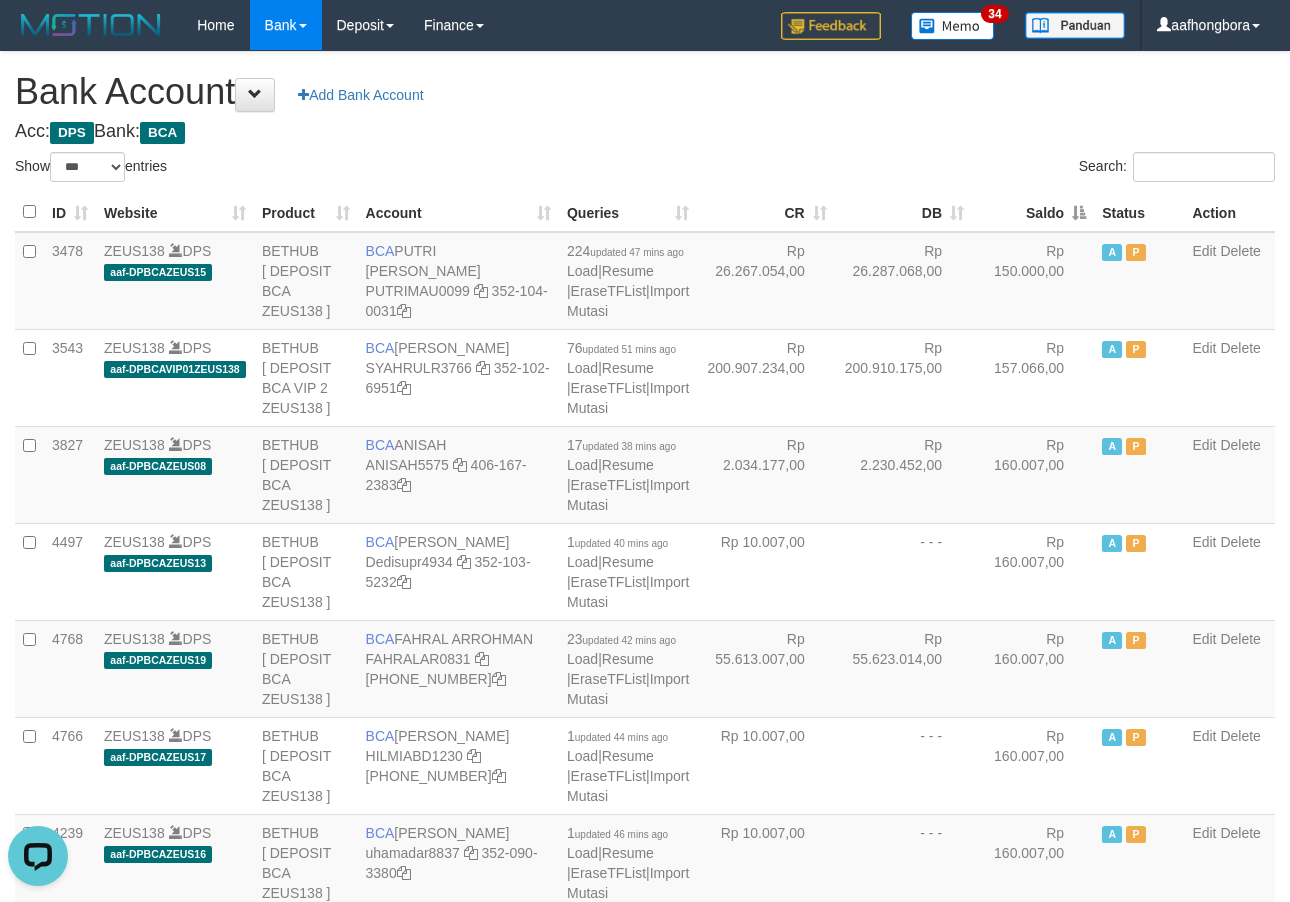 click on "Saldo" at bounding box center [1033, 212] 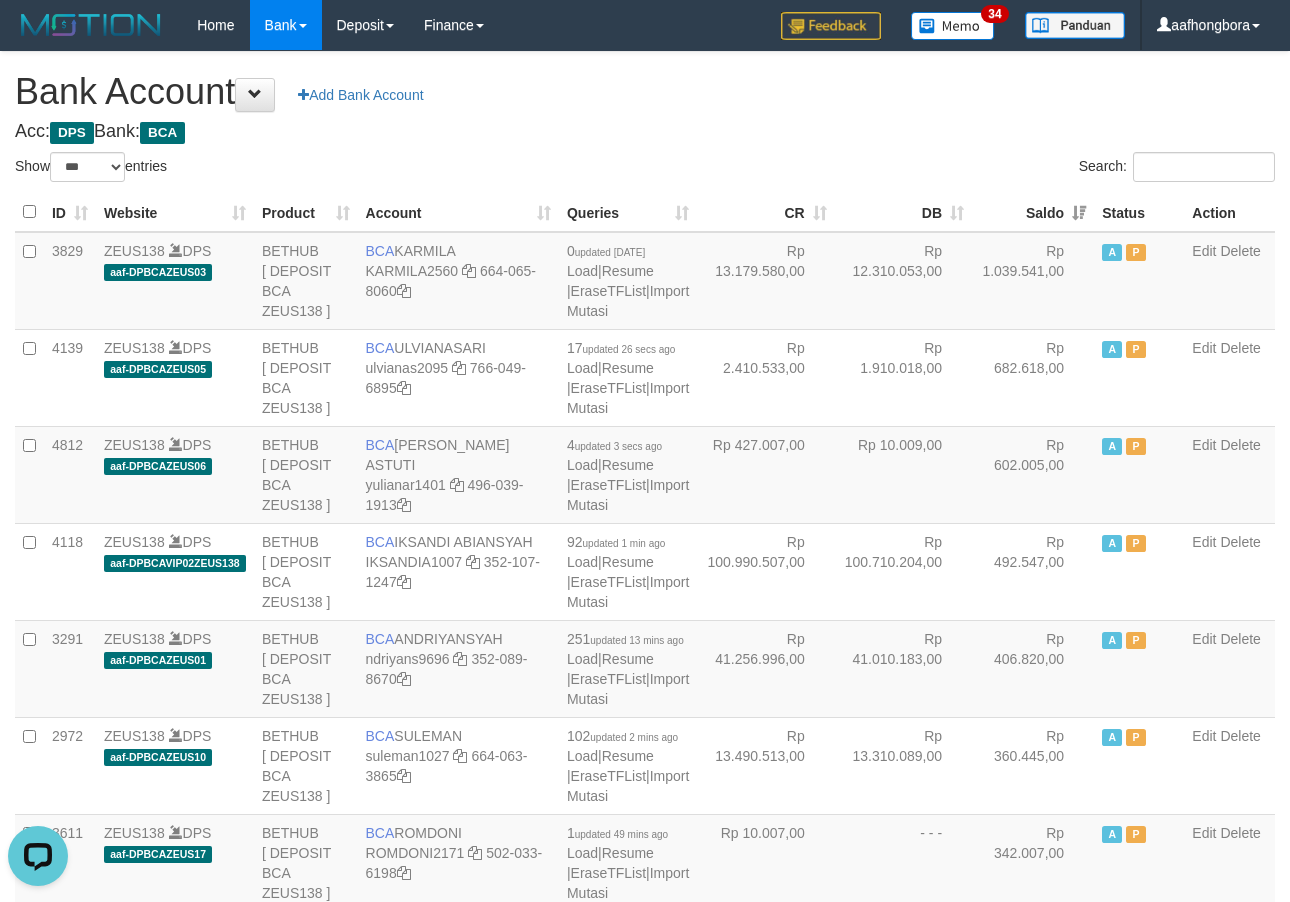 click on "Saldo" at bounding box center [1033, 212] 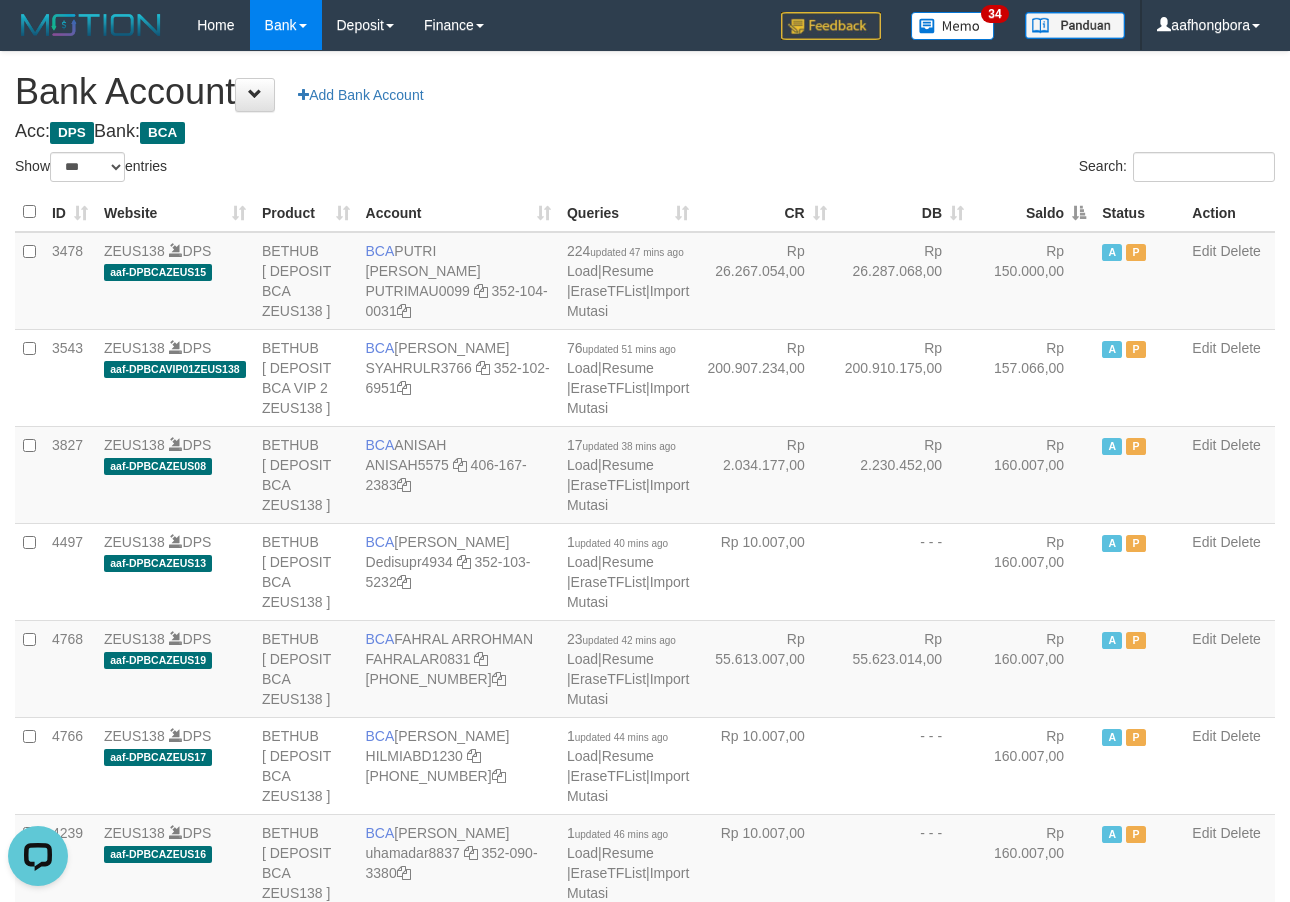 click on "Saldo" at bounding box center (1033, 212) 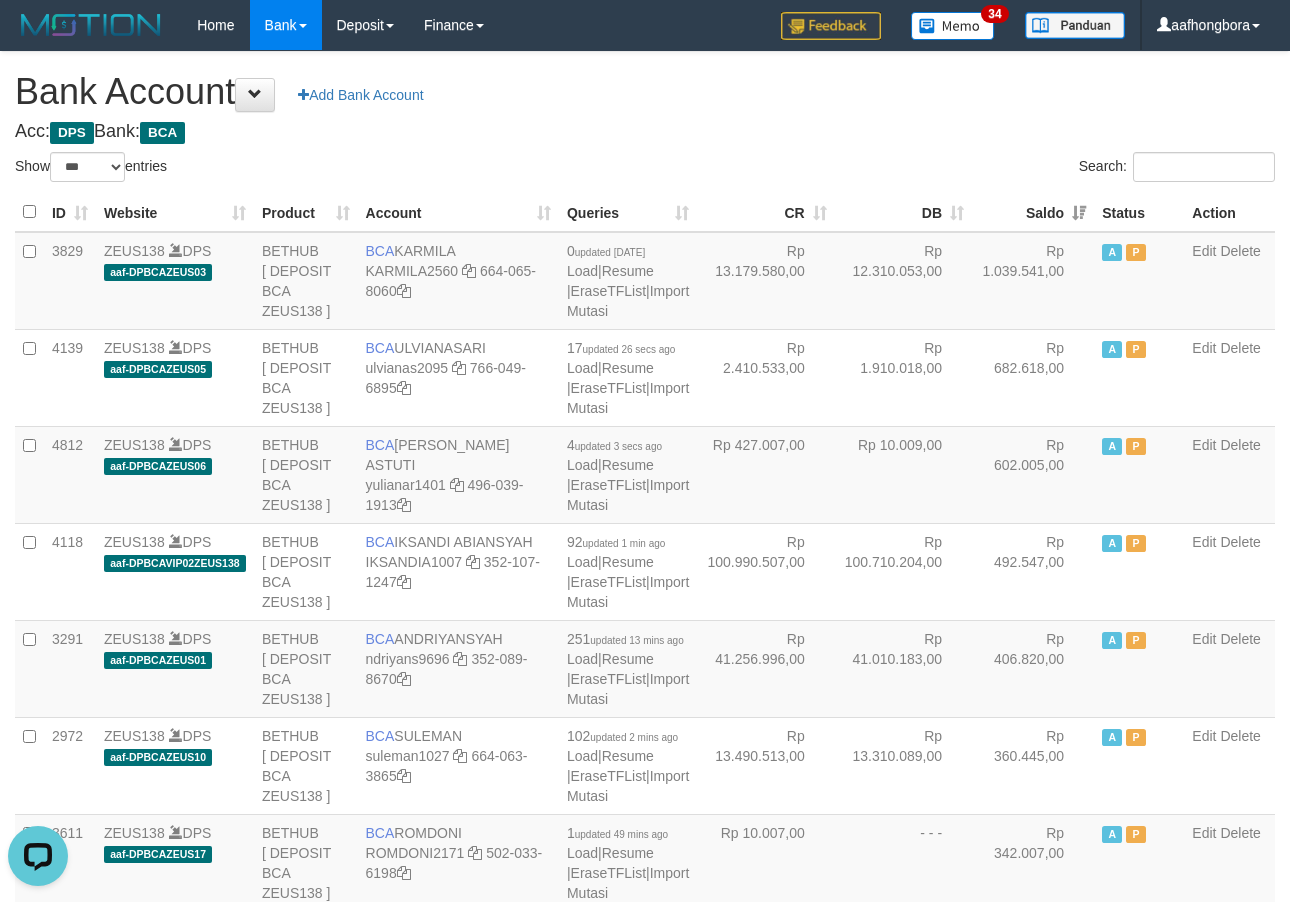 click on "Saldo" at bounding box center (1033, 212) 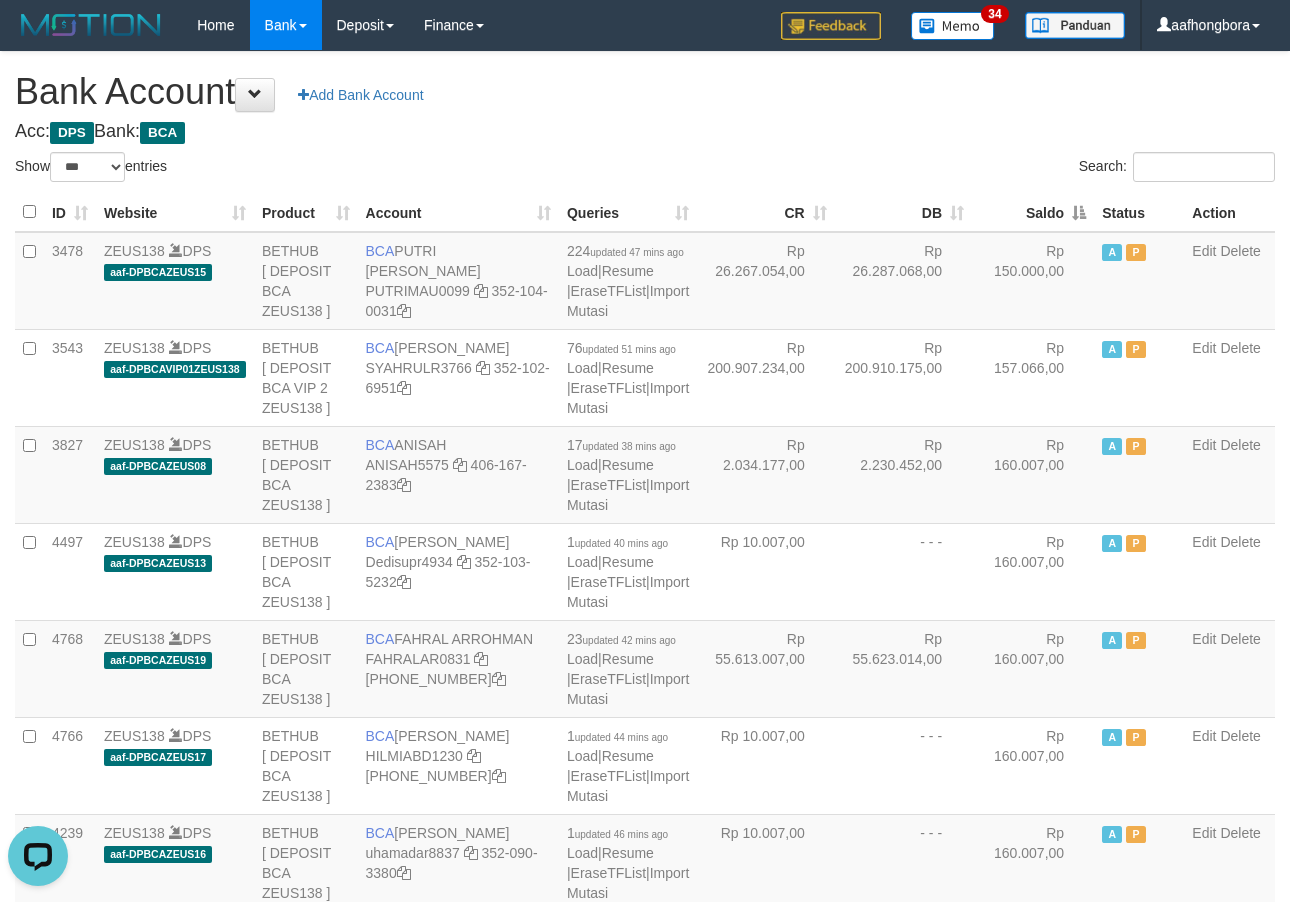 click on "Saldo" at bounding box center [1033, 212] 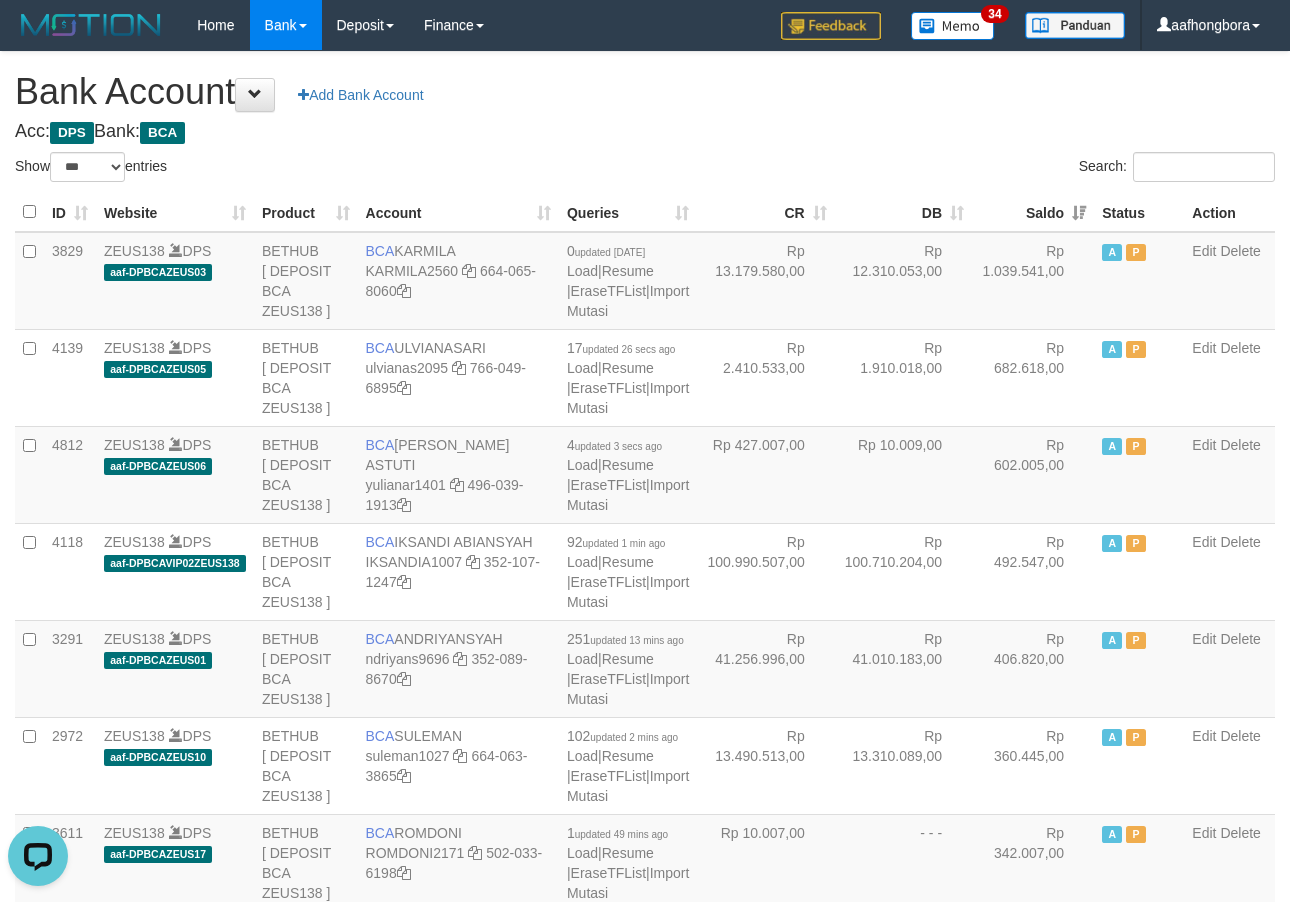 click on "Saldo" at bounding box center [1033, 212] 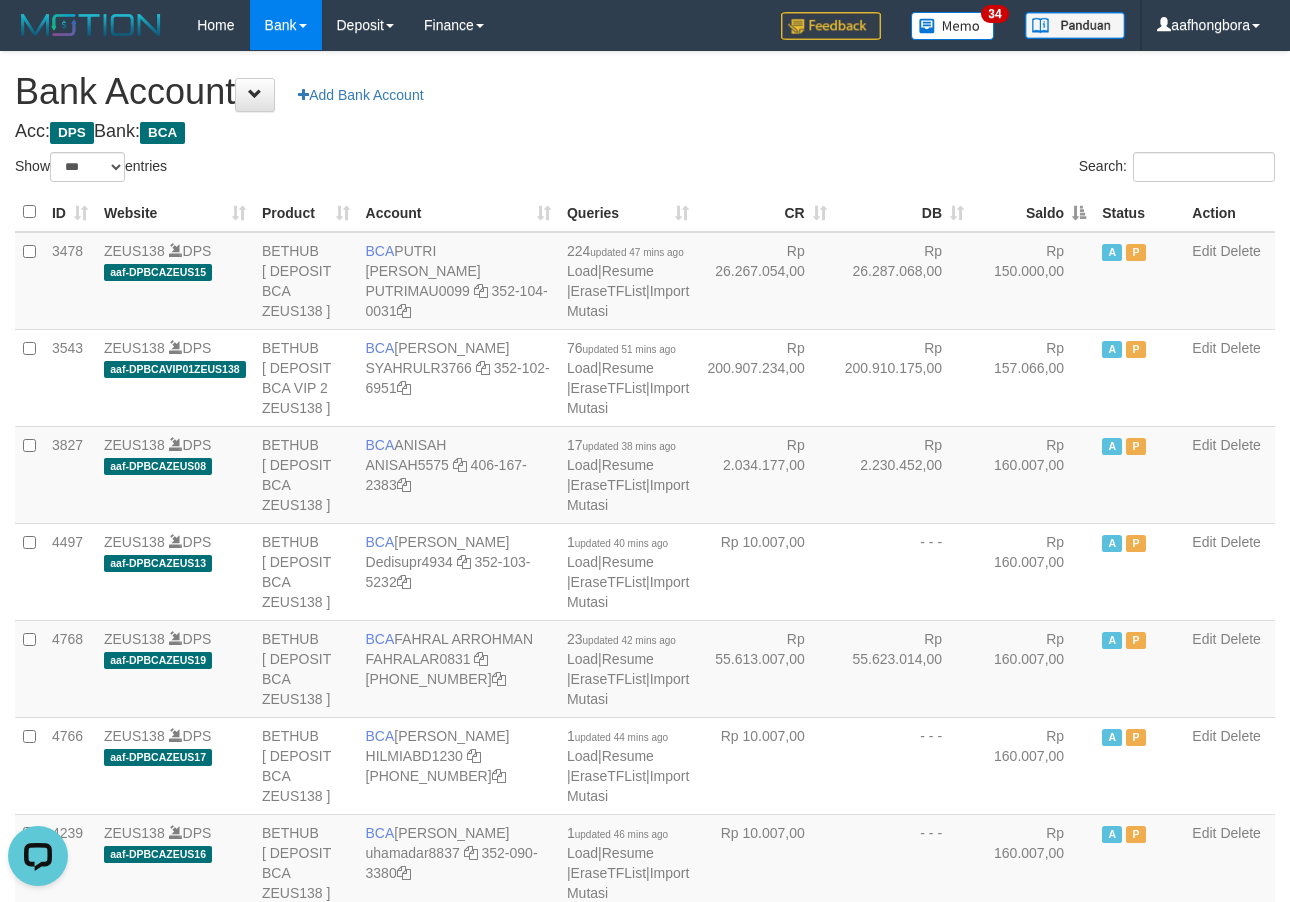 click on "Saldo" at bounding box center (1033, 212) 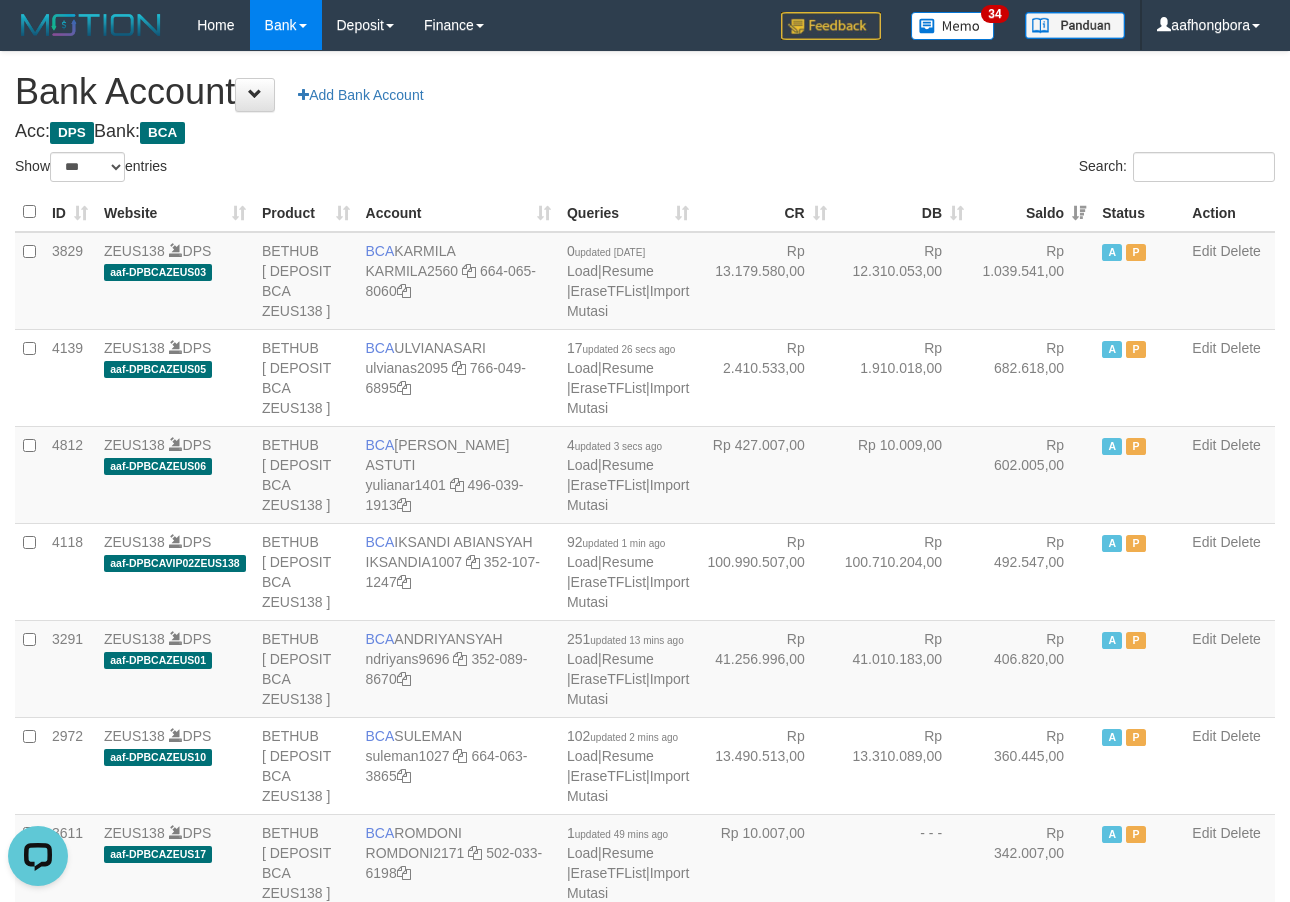 click on "Saldo" at bounding box center [1033, 212] 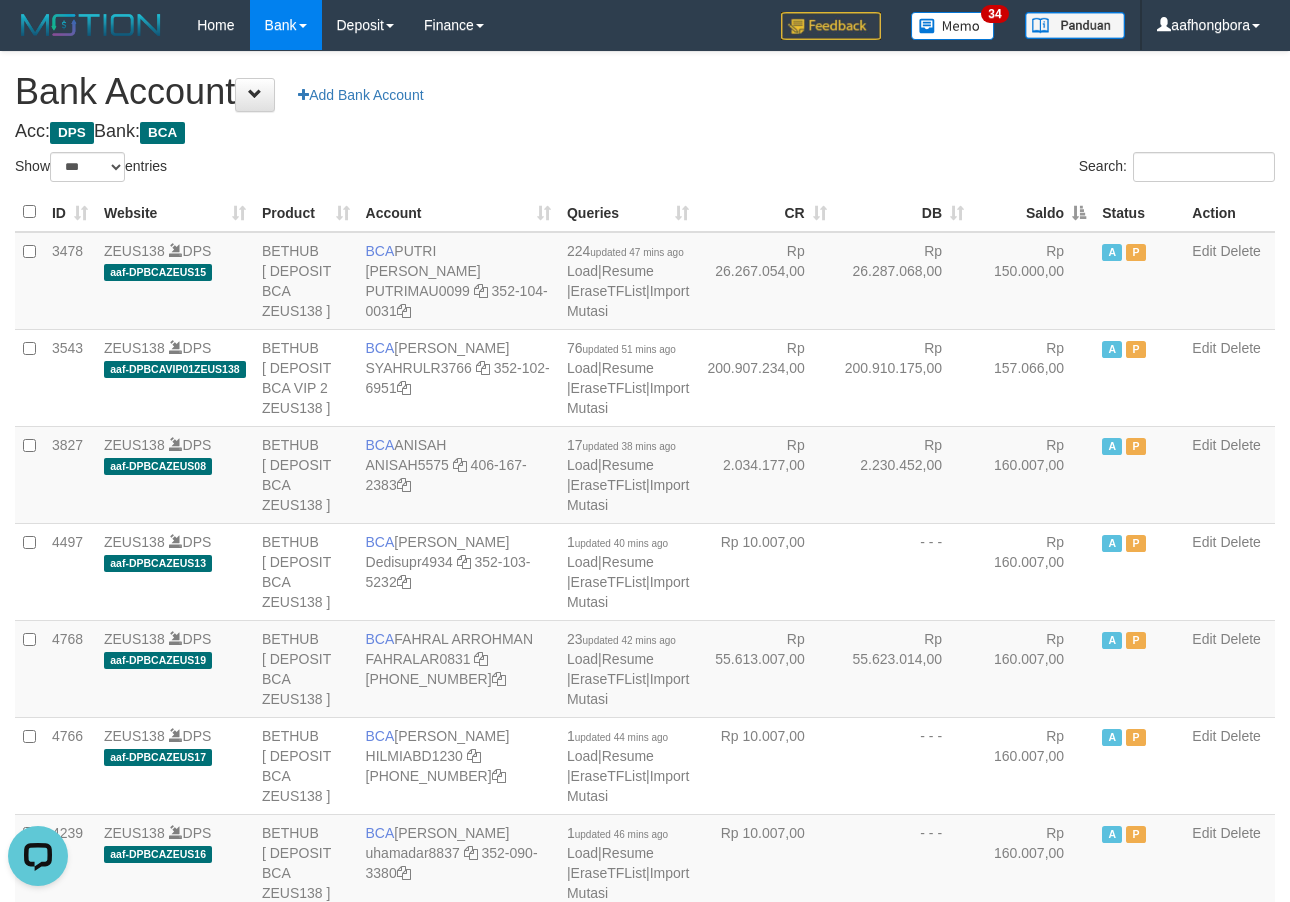 click on "Saldo" at bounding box center [1033, 212] 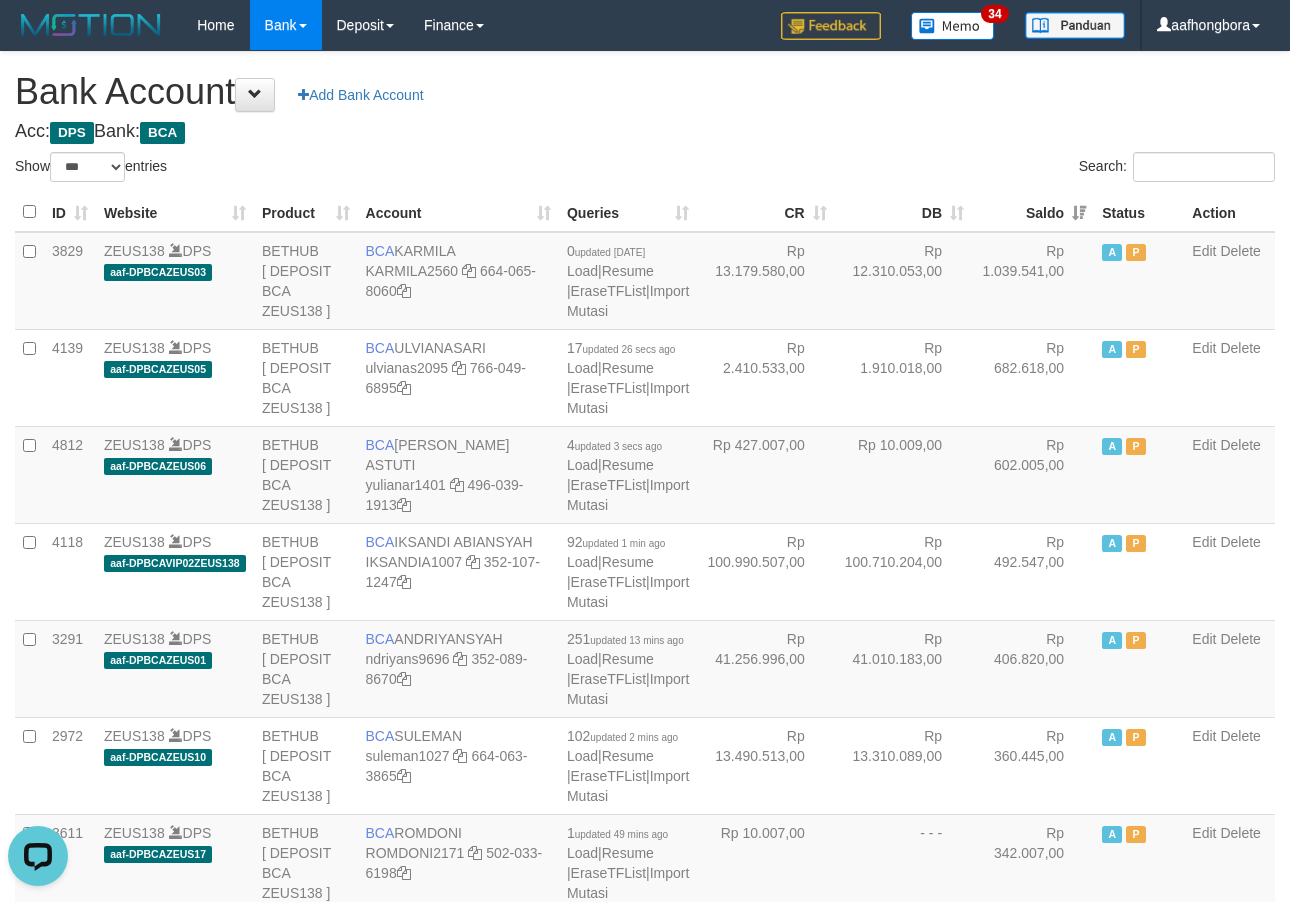 click on "Saldo" at bounding box center (1033, 212) 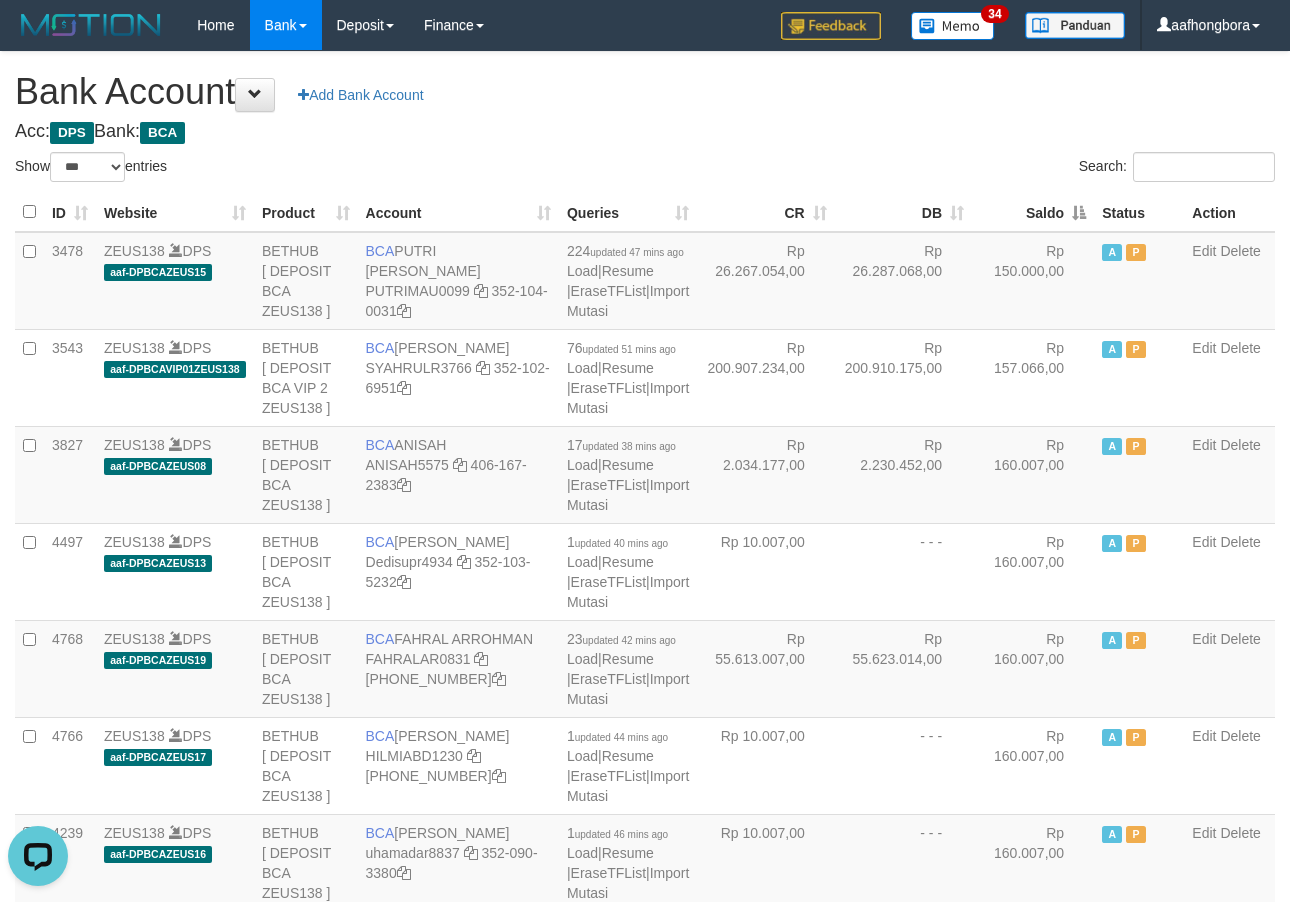 click on "Saldo" at bounding box center [1033, 212] 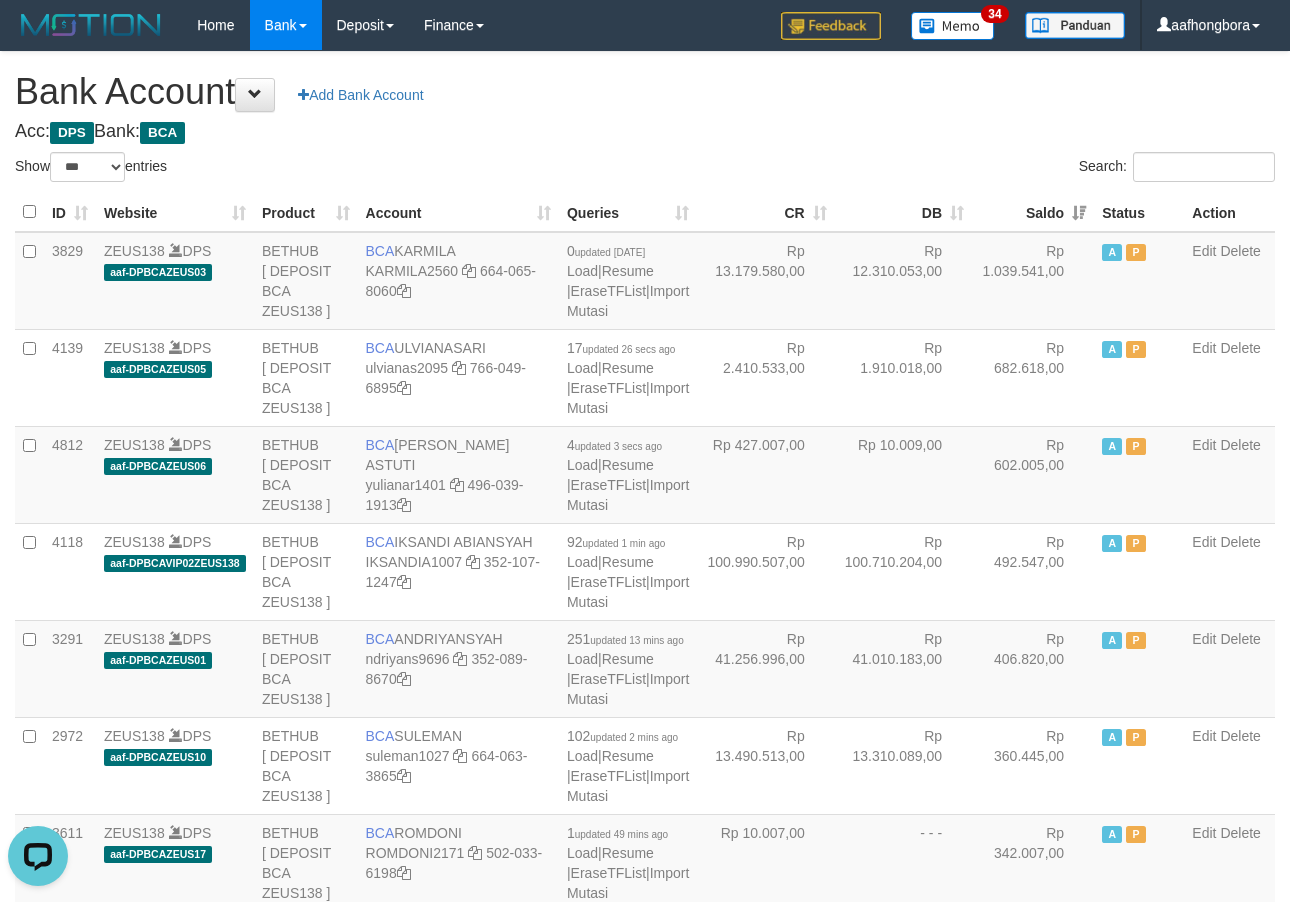 click on "Saldo" at bounding box center [1033, 212] 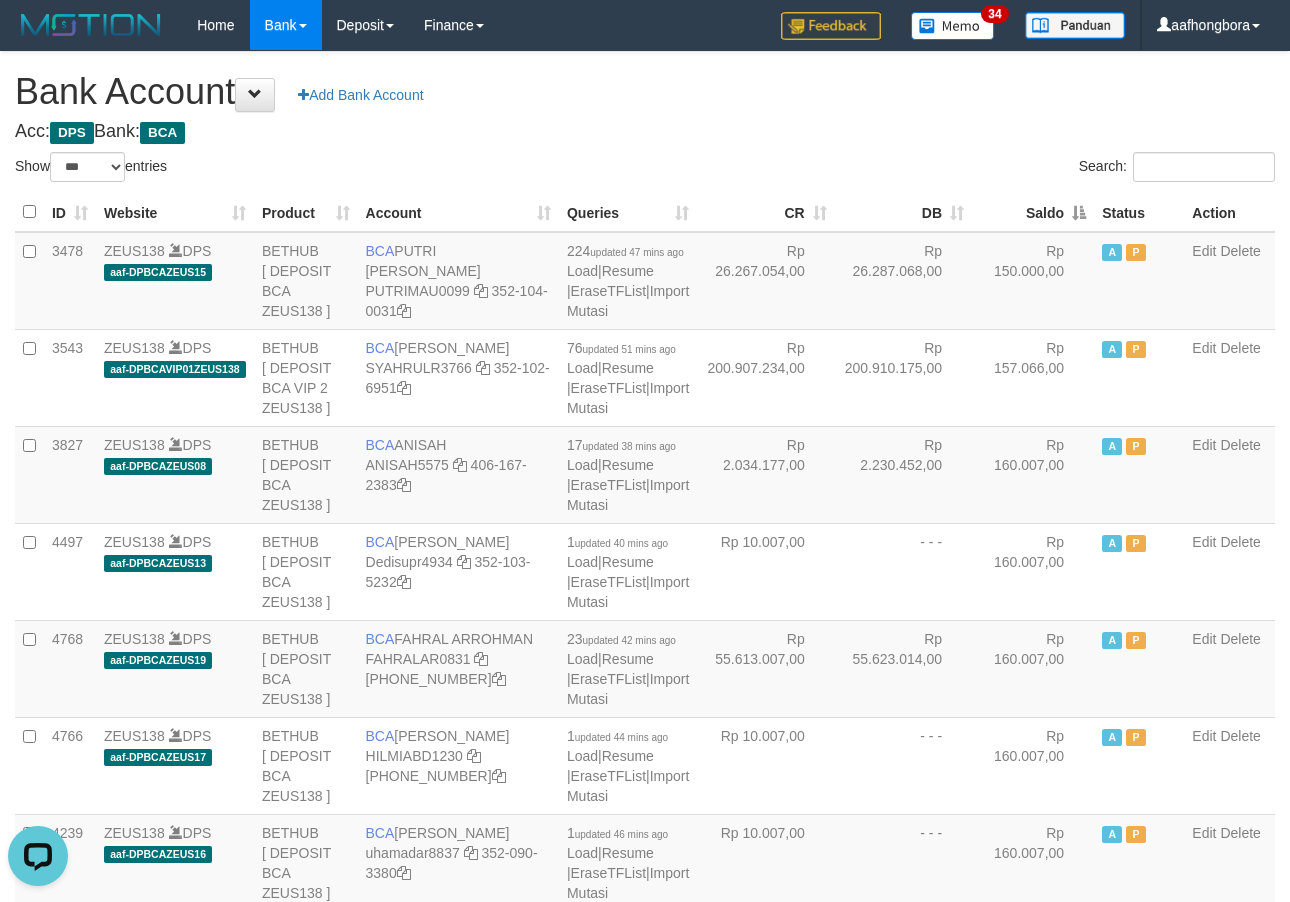 click on "Saldo" at bounding box center [1033, 212] 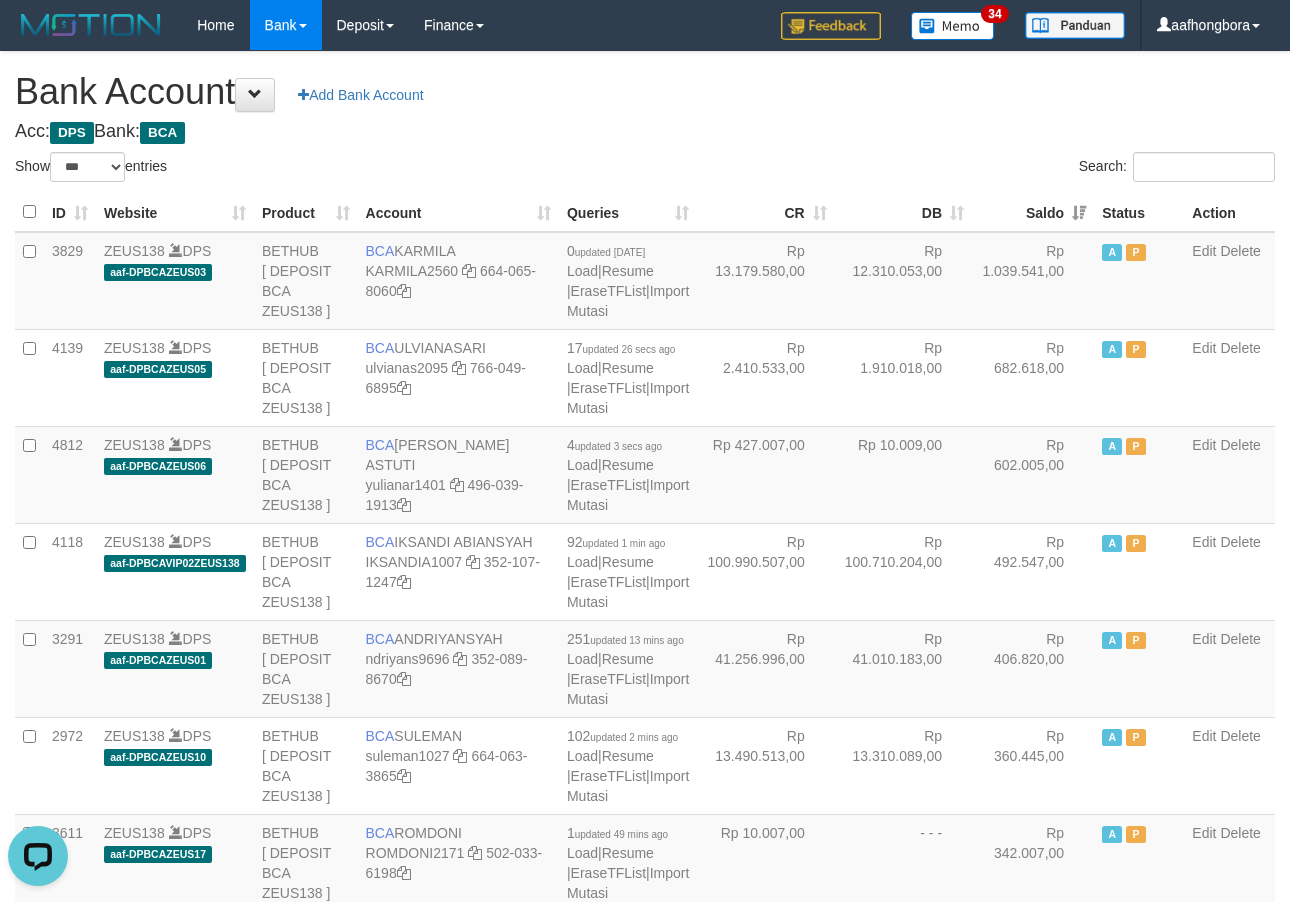 click on "**********" at bounding box center [645, 1601] 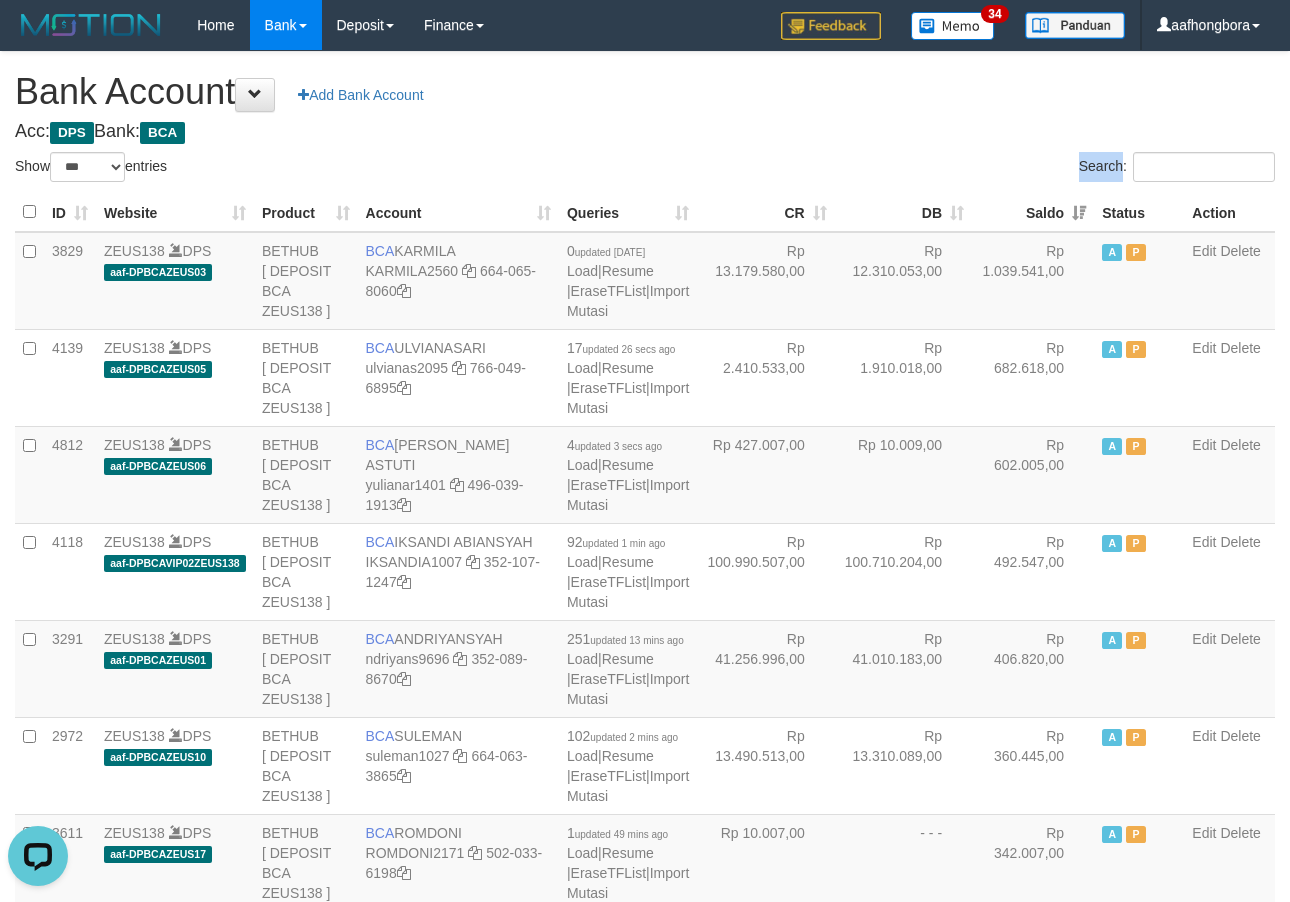 click on "**********" at bounding box center [645, 1601] 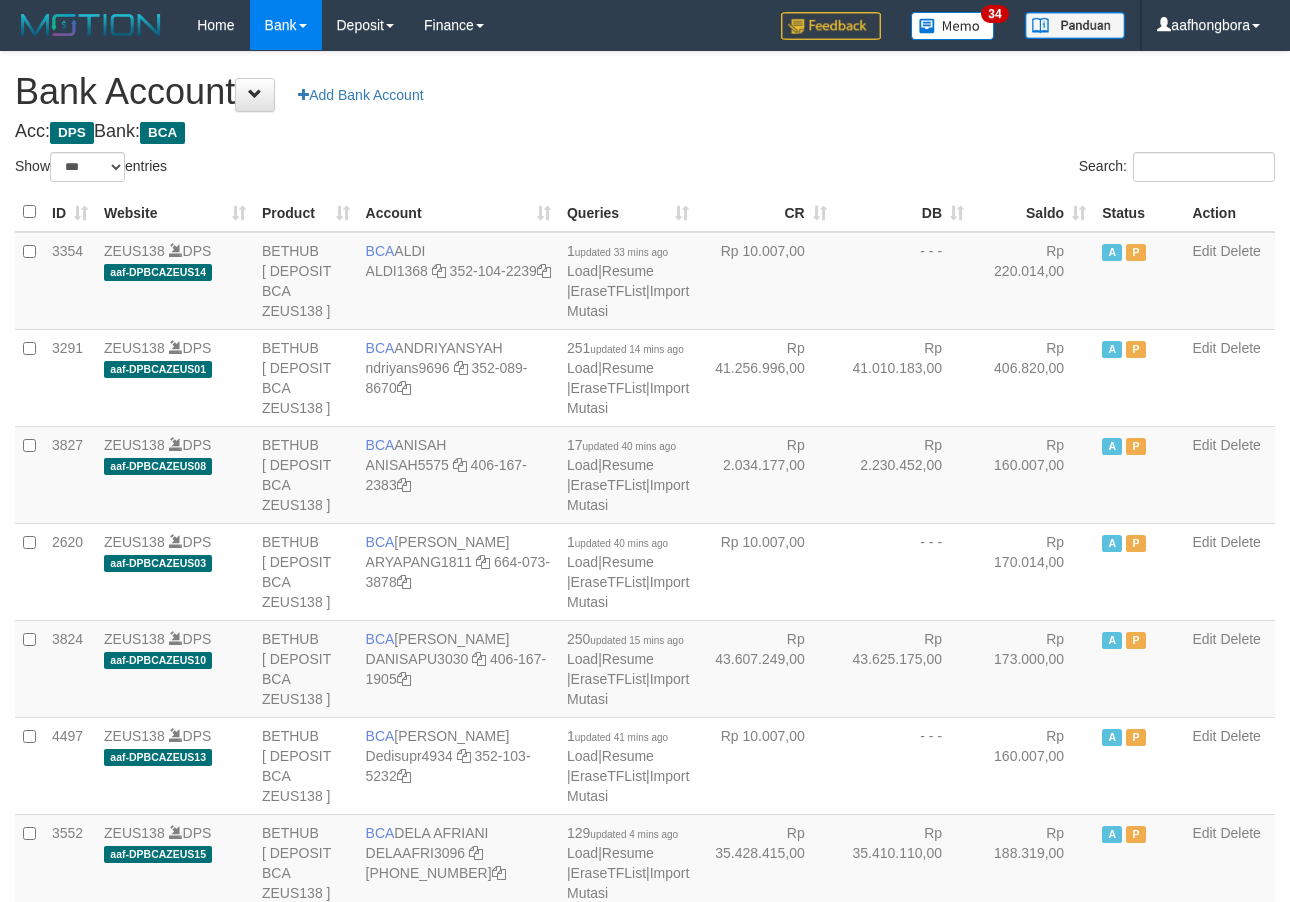 select on "***" 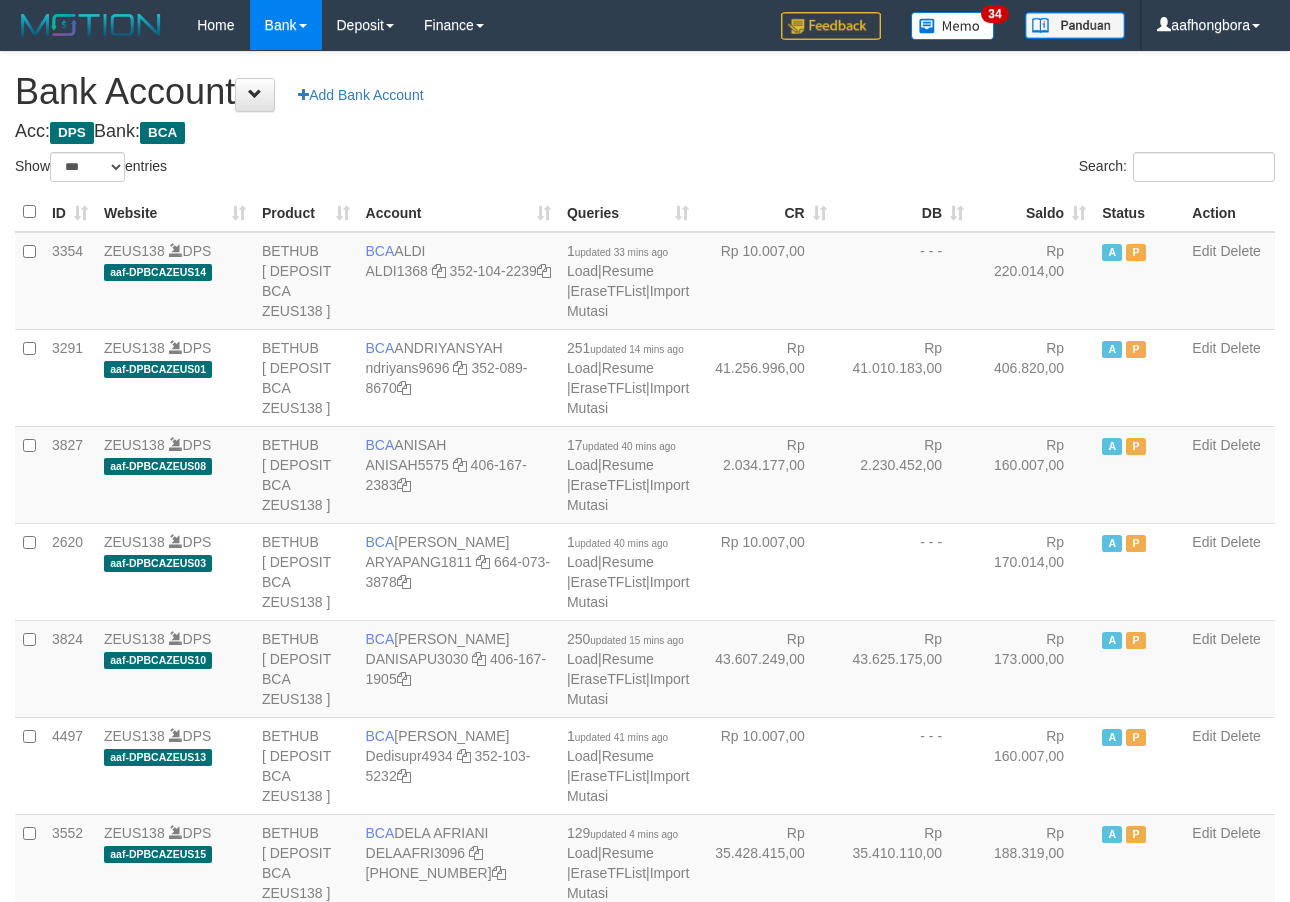 scroll, scrollTop: 0, scrollLeft: 0, axis: both 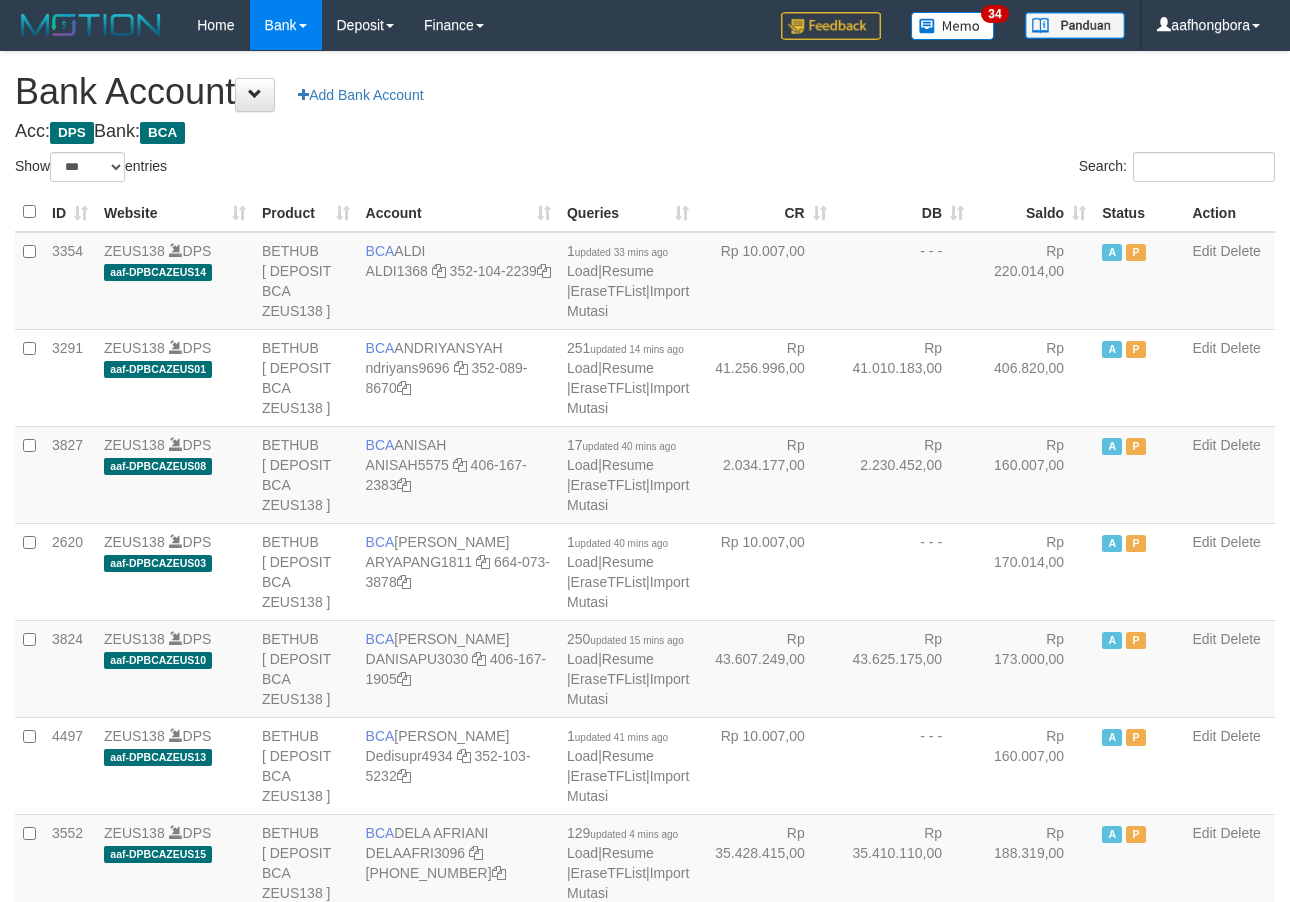 select on "***" 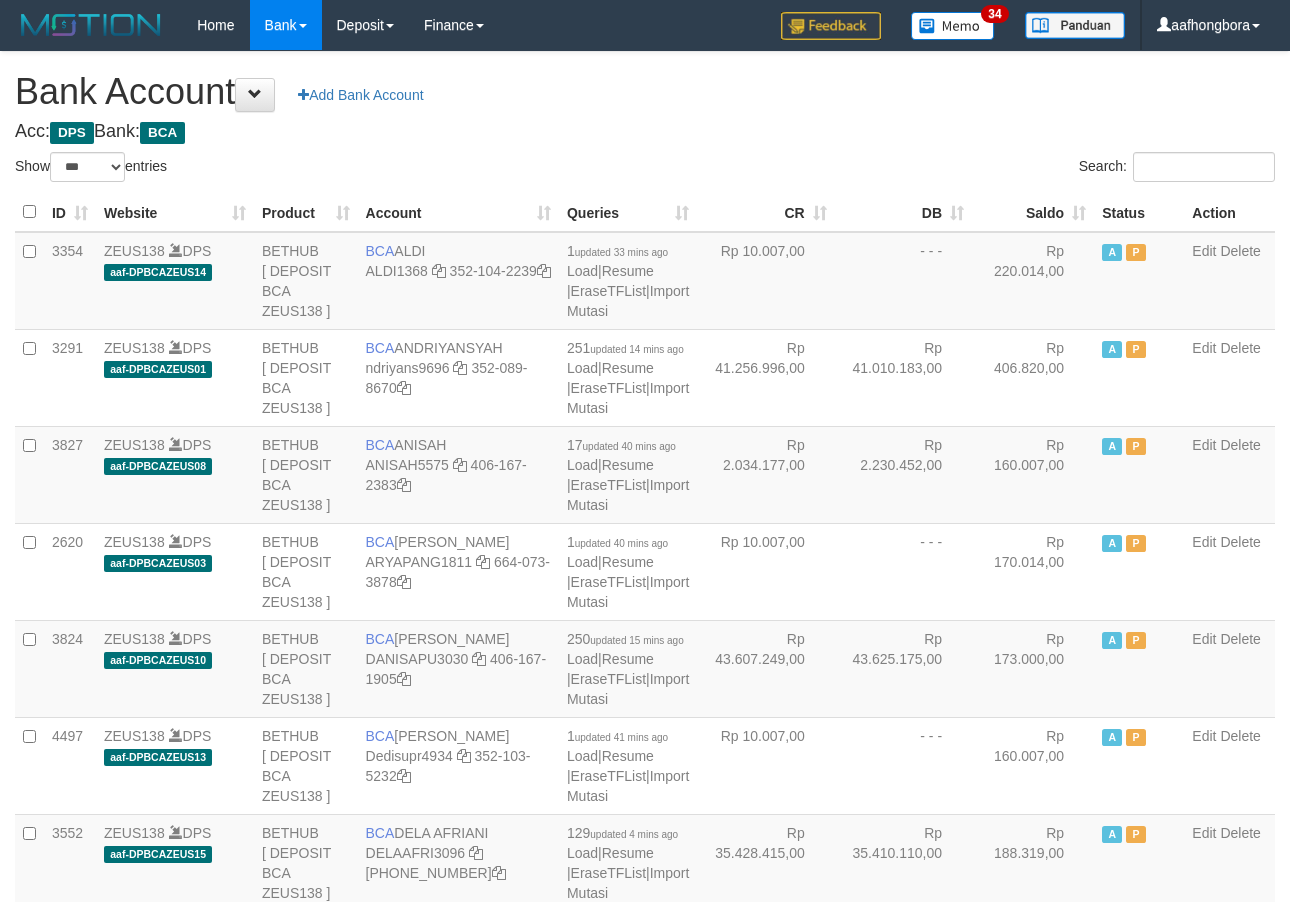 scroll, scrollTop: 0, scrollLeft: 0, axis: both 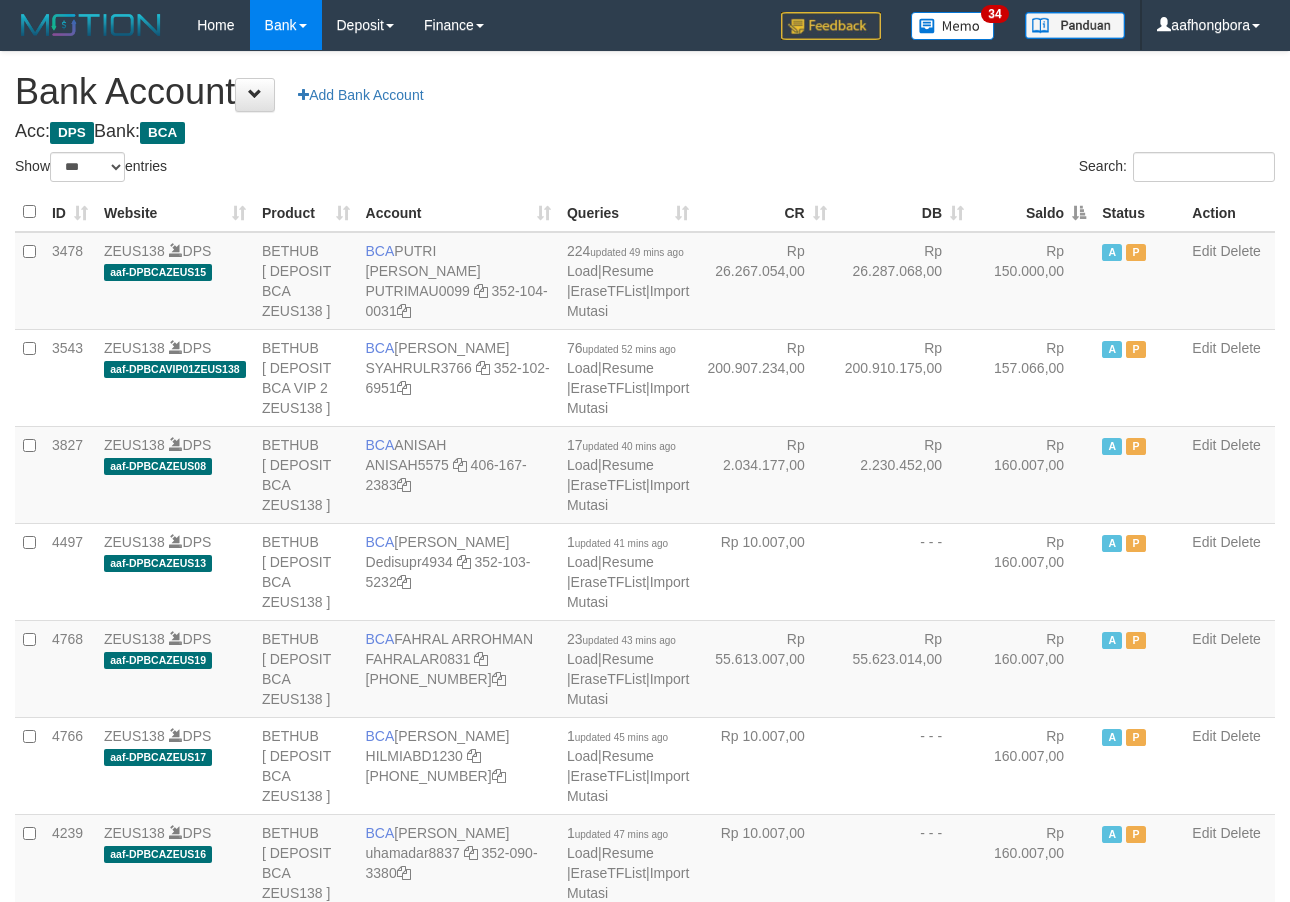 click on "Saldo" at bounding box center [1033, 212] 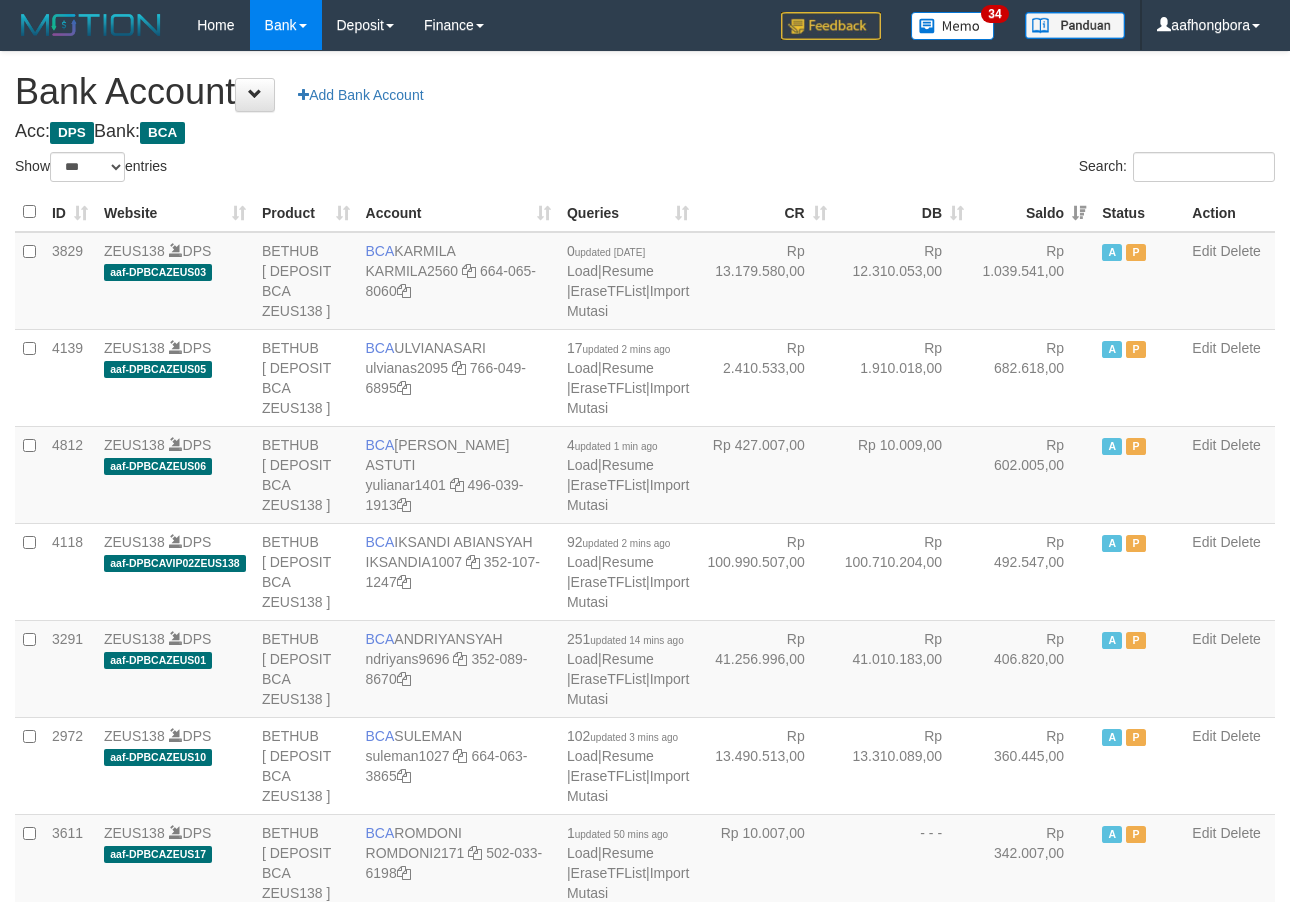 click on "Saldo" at bounding box center (1033, 212) 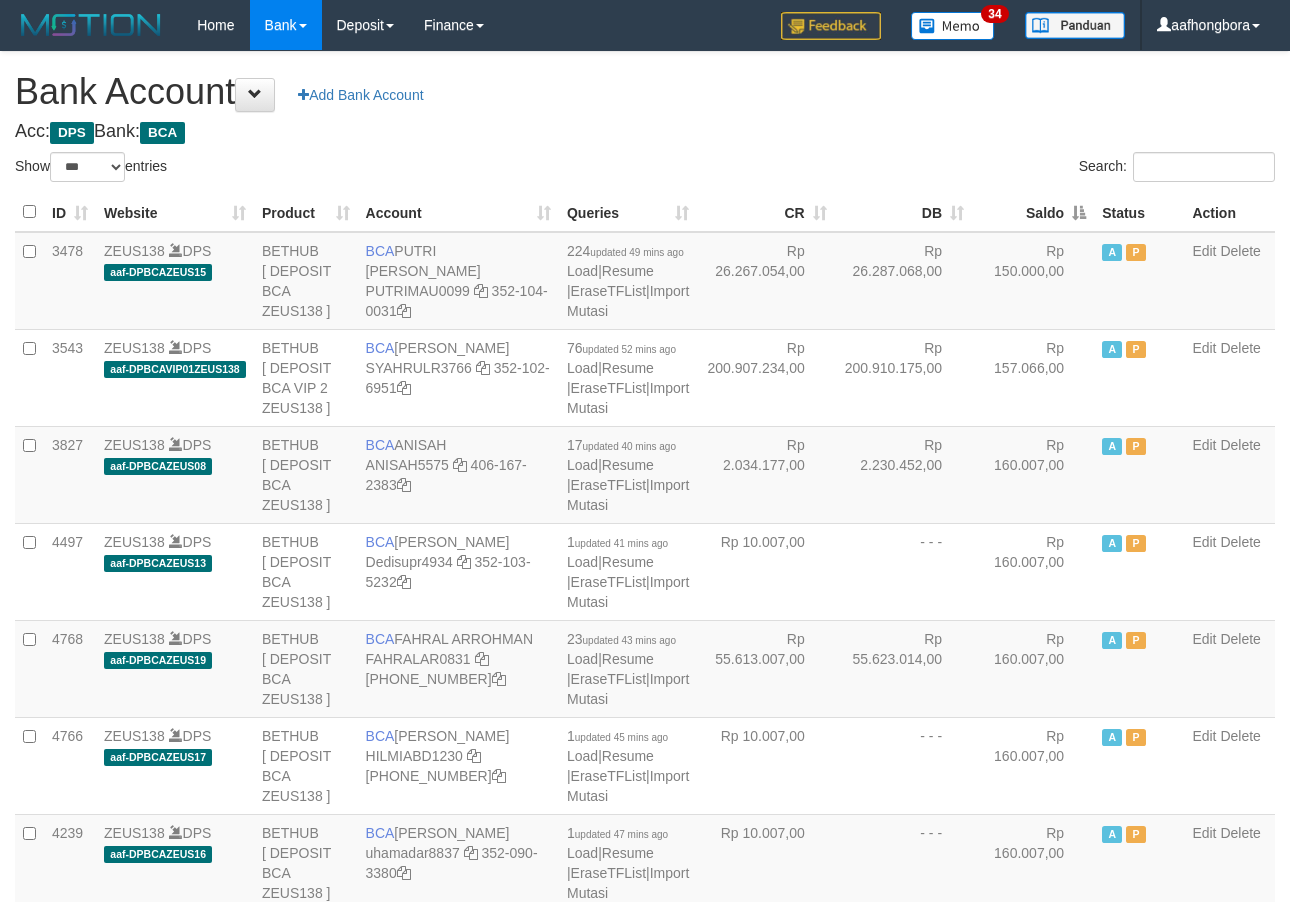 click on "Saldo" at bounding box center (1033, 212) 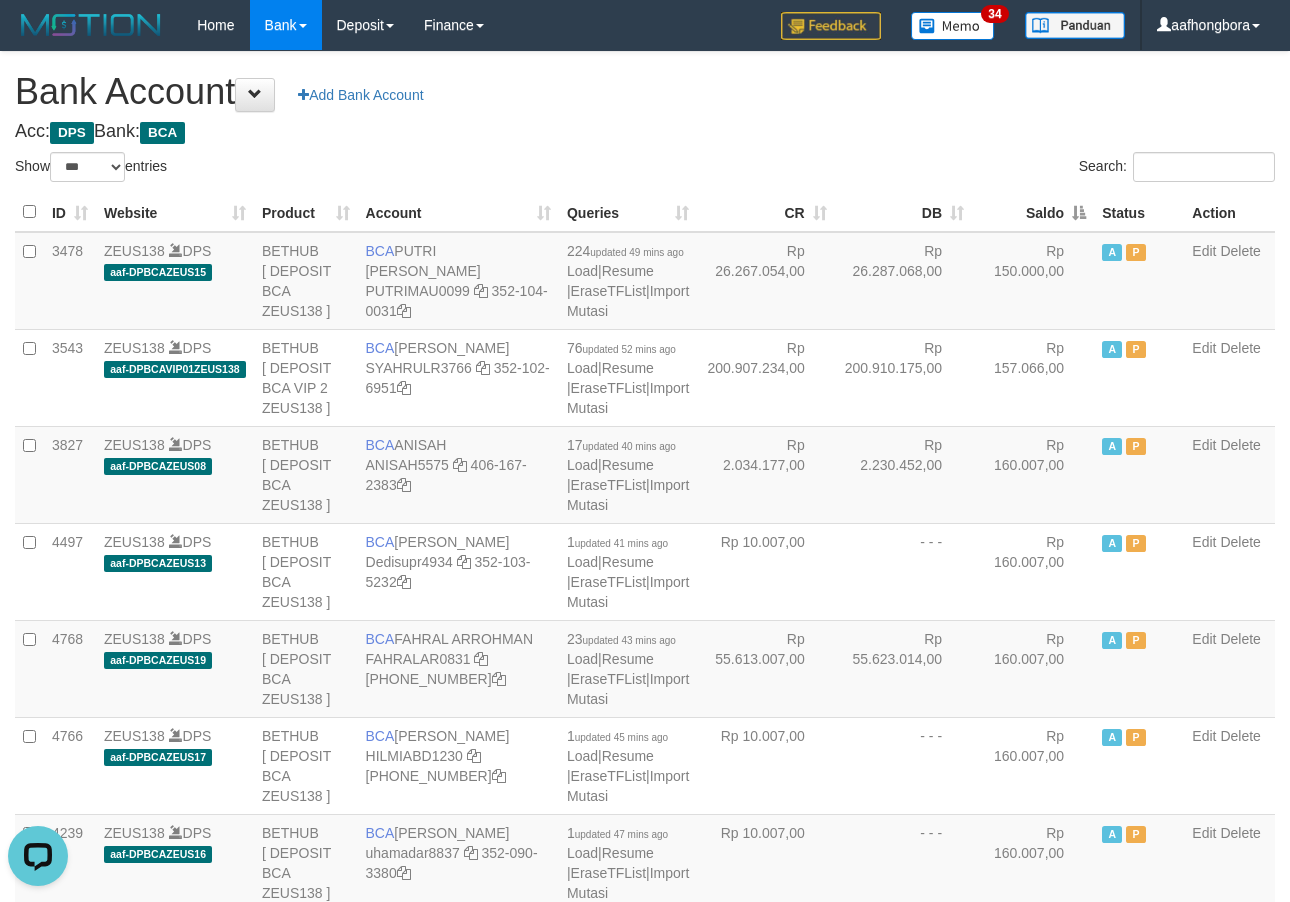 scroll, scrollTop: 0, scrollLeft: 0, axis: both 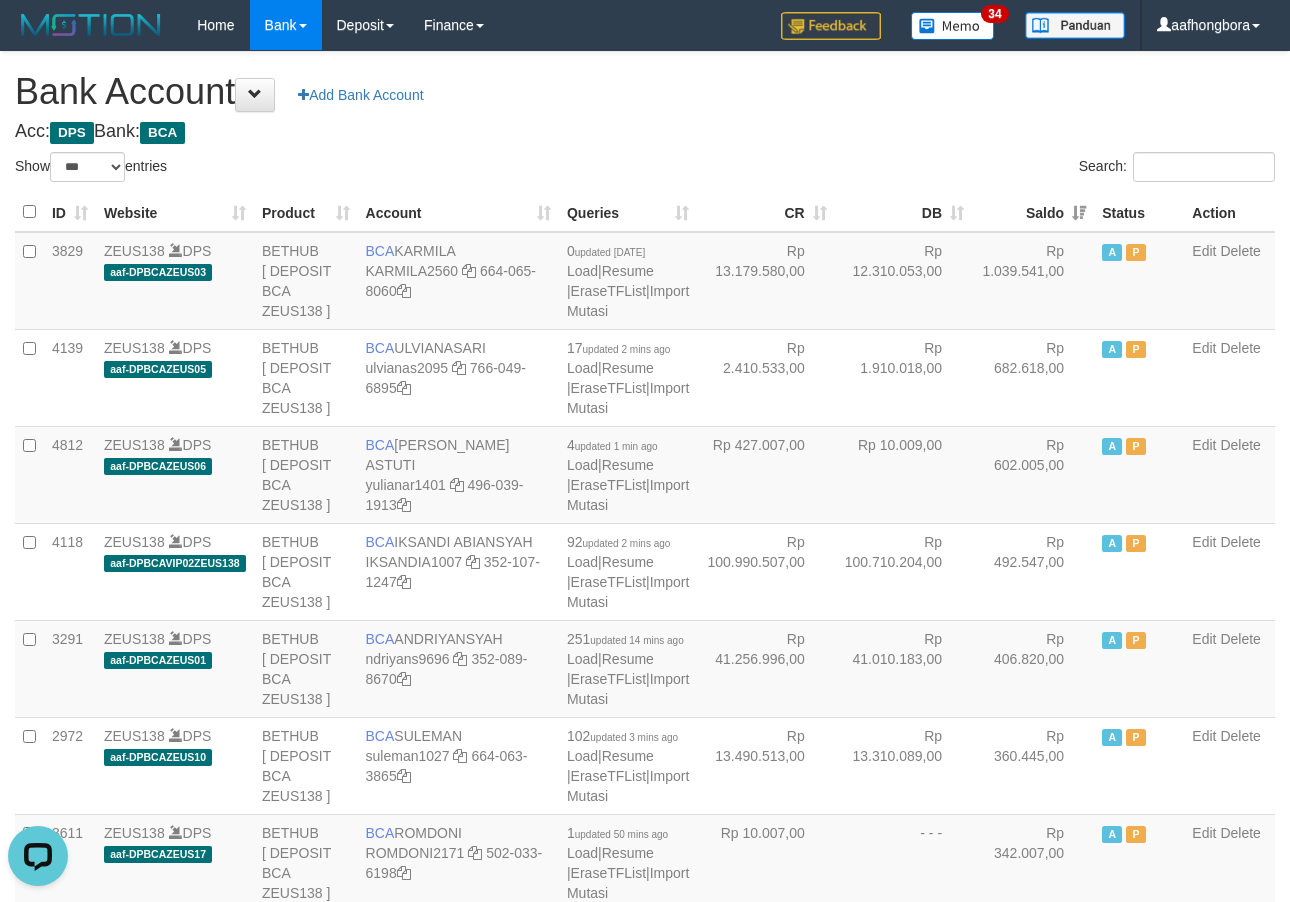 click on "Saldo" at bounding box center [1033, 212] 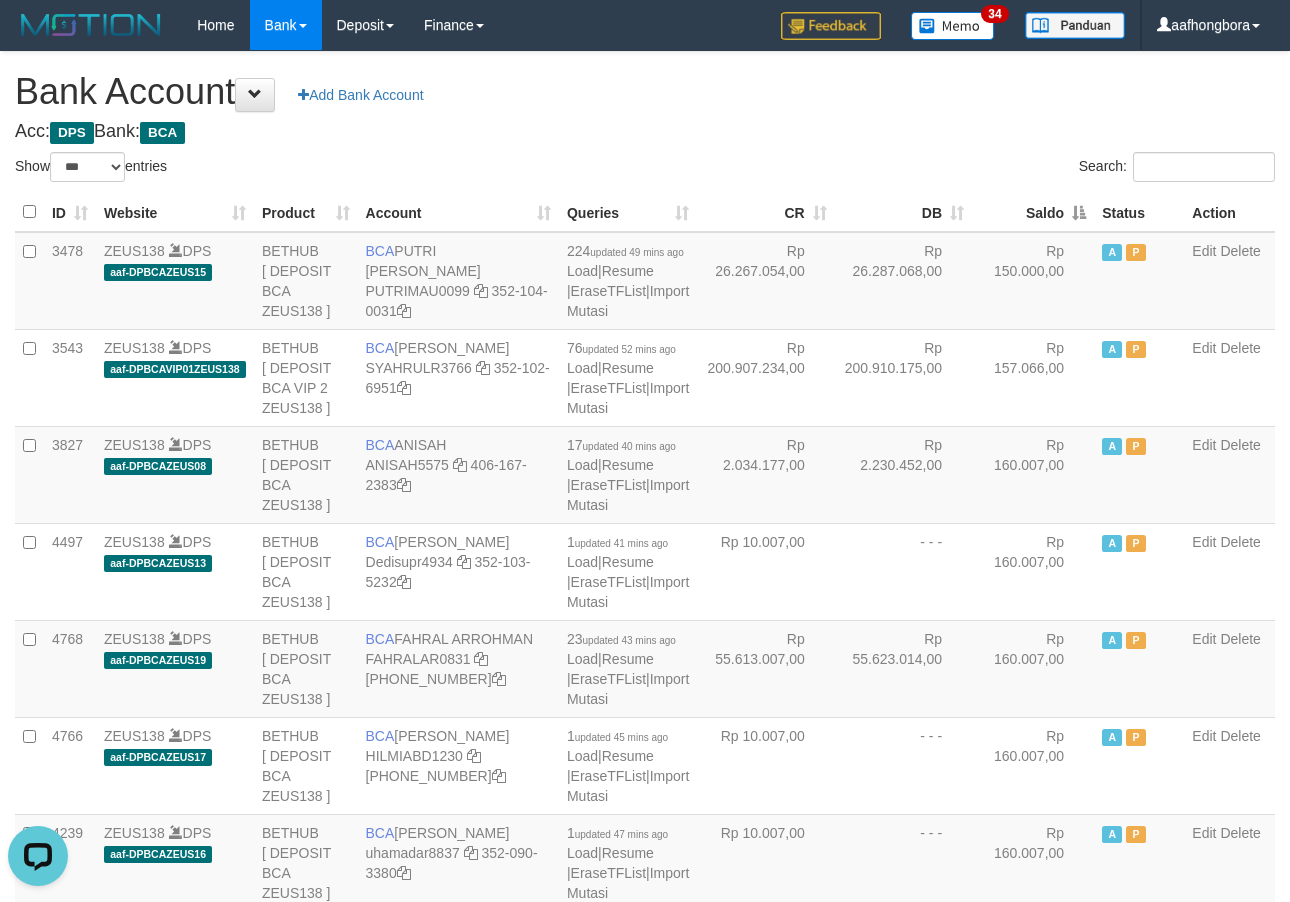 click on "Saldo" at bounding box center (1033, 212) 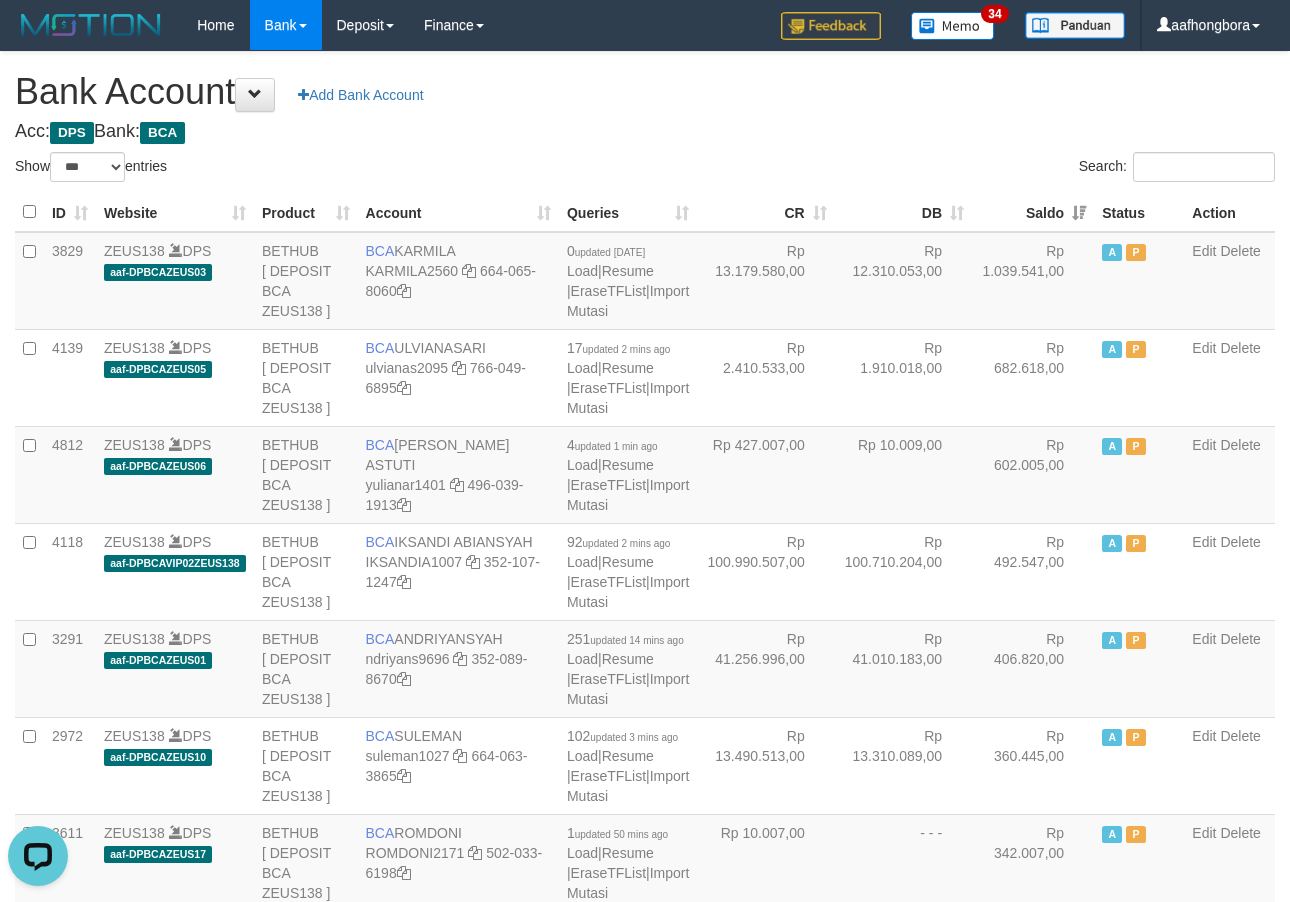 click on "Saldo" at bounding box center (1033, 212) 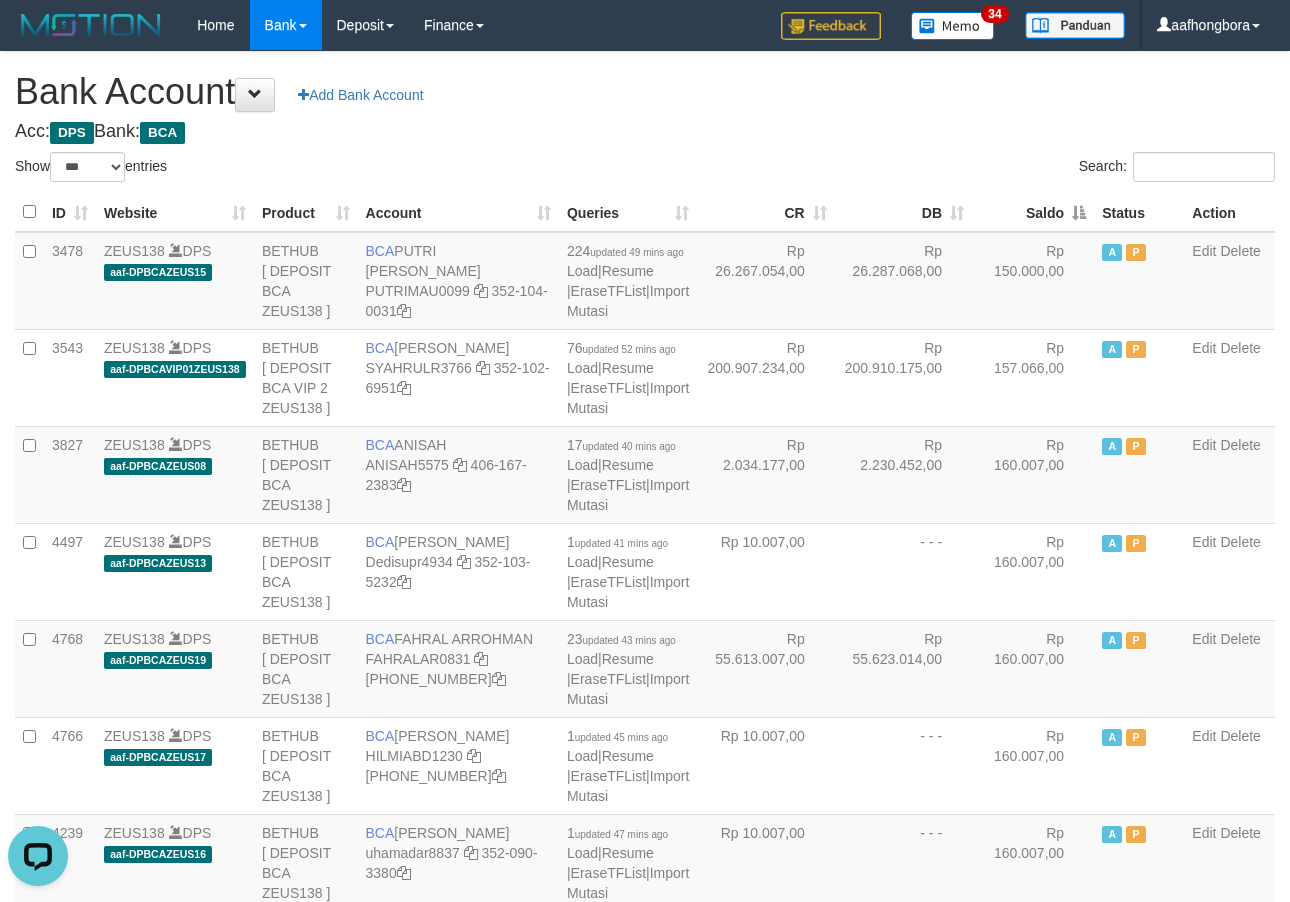 click on "Saldo" at bounding box center (1033, 212) 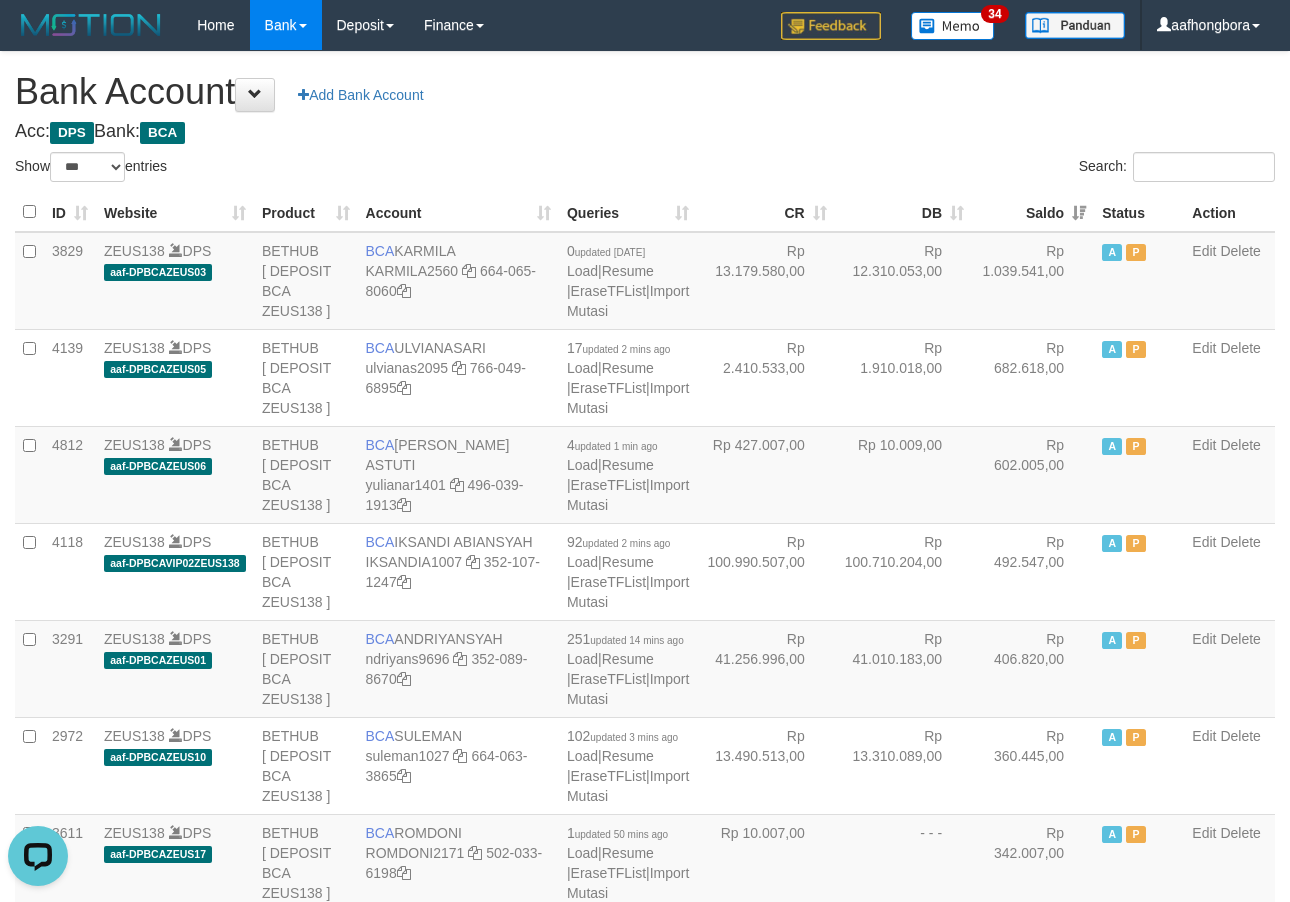 click on "Saldo" at bounding box center [1033, 212] 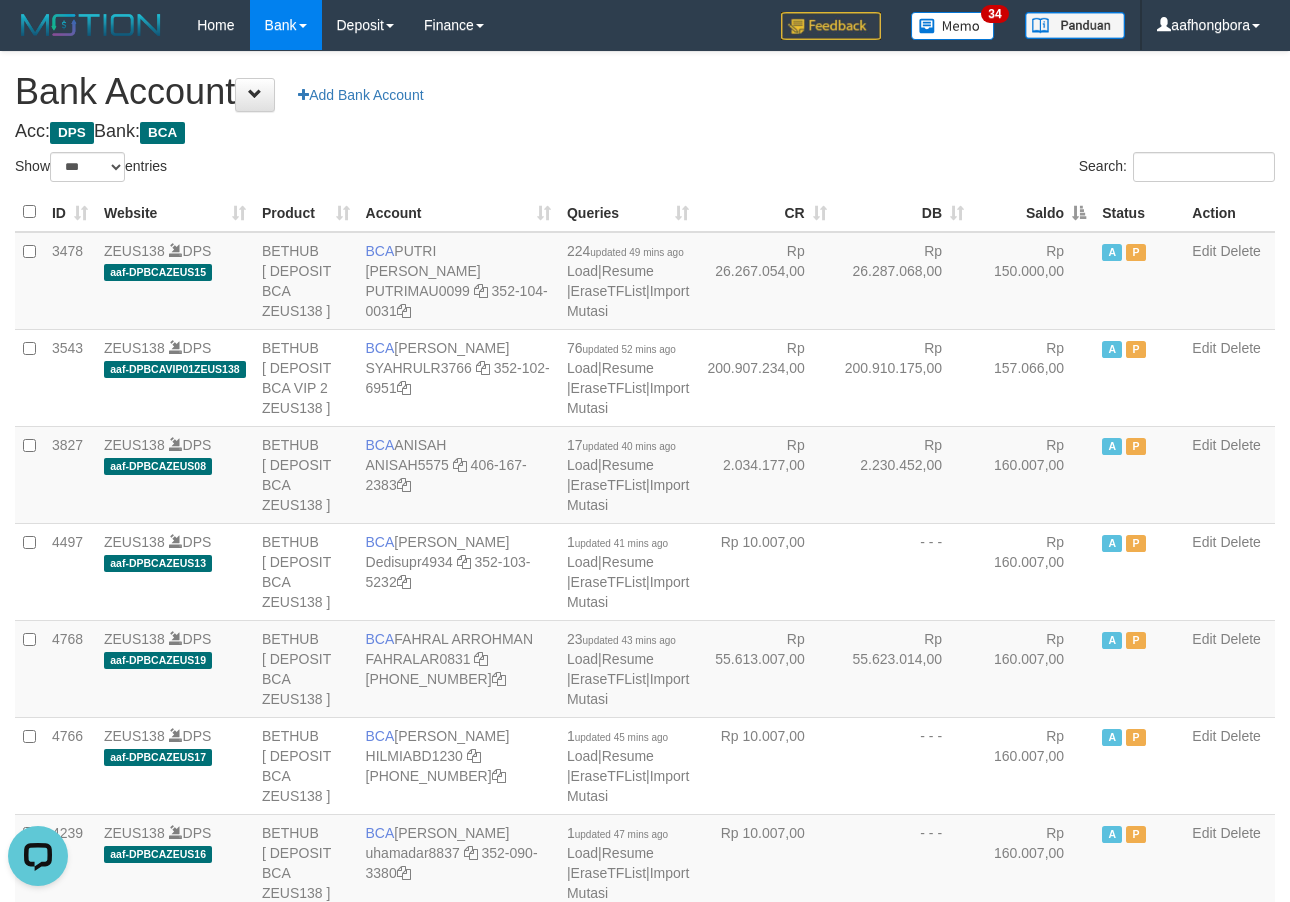 click on "Saldo" at bounding box center (1033, 212) 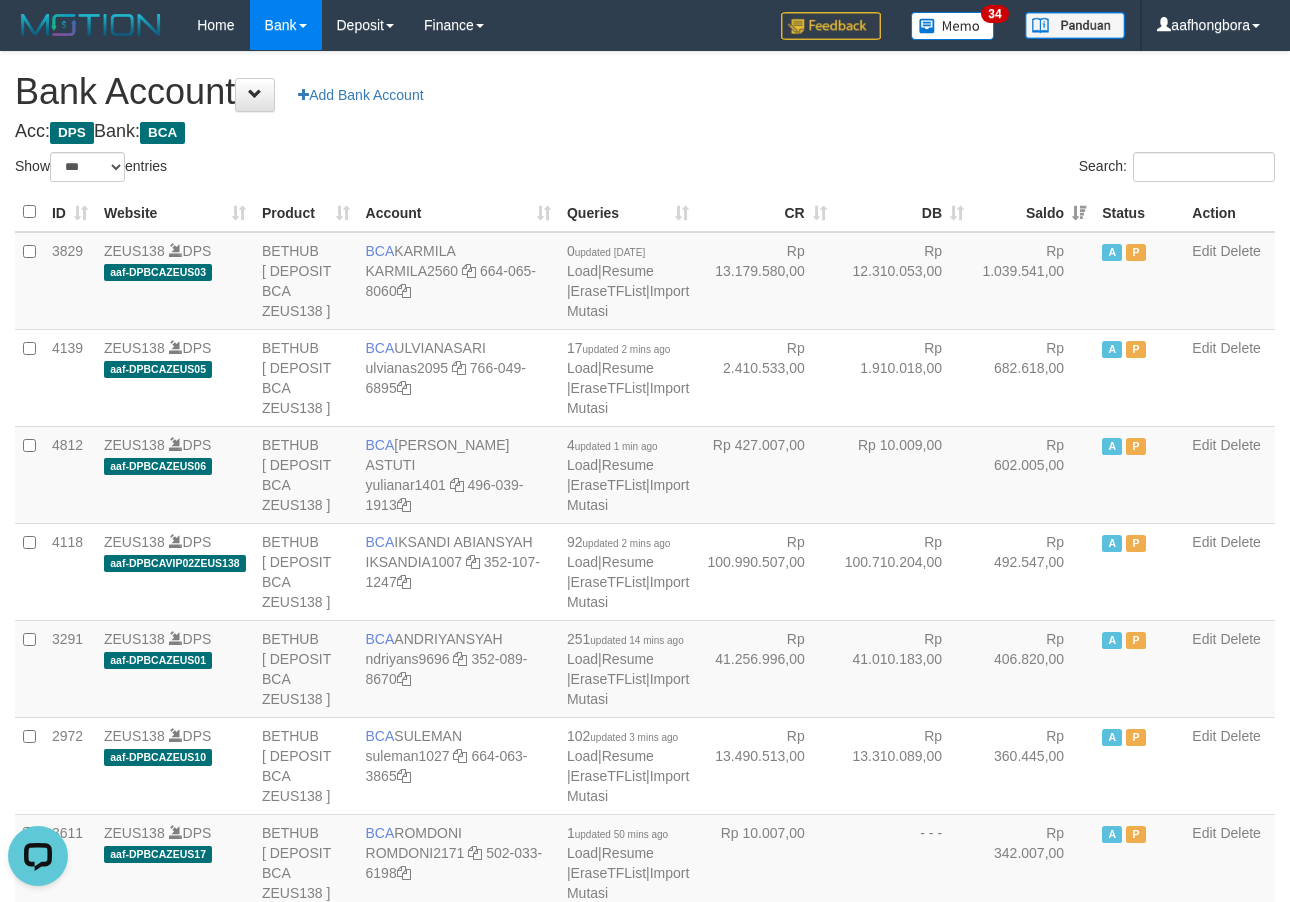 click on "Saldo" at bounding box center [1033, 212] 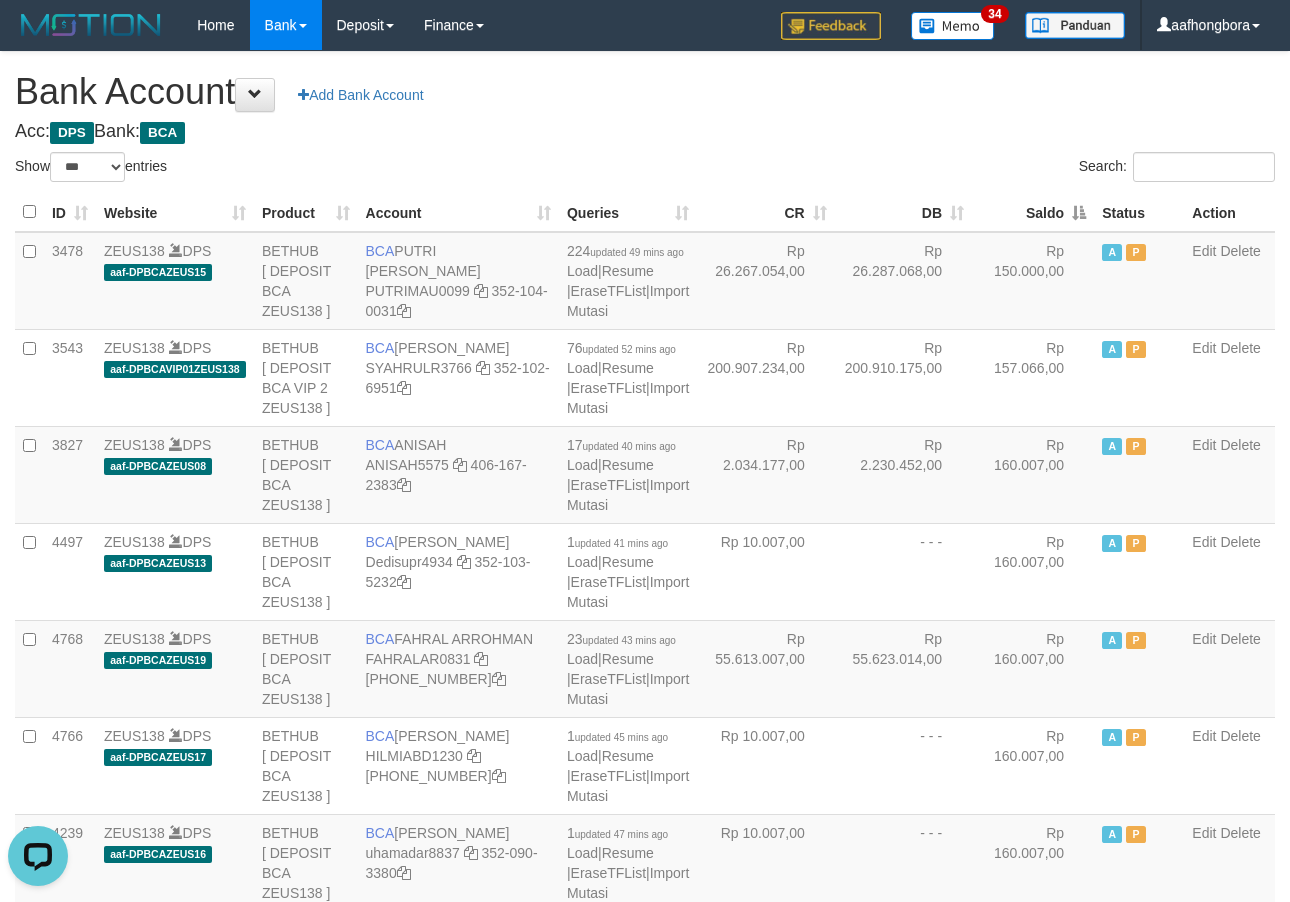click on "Saldo" at bounding box center (1033, 212) 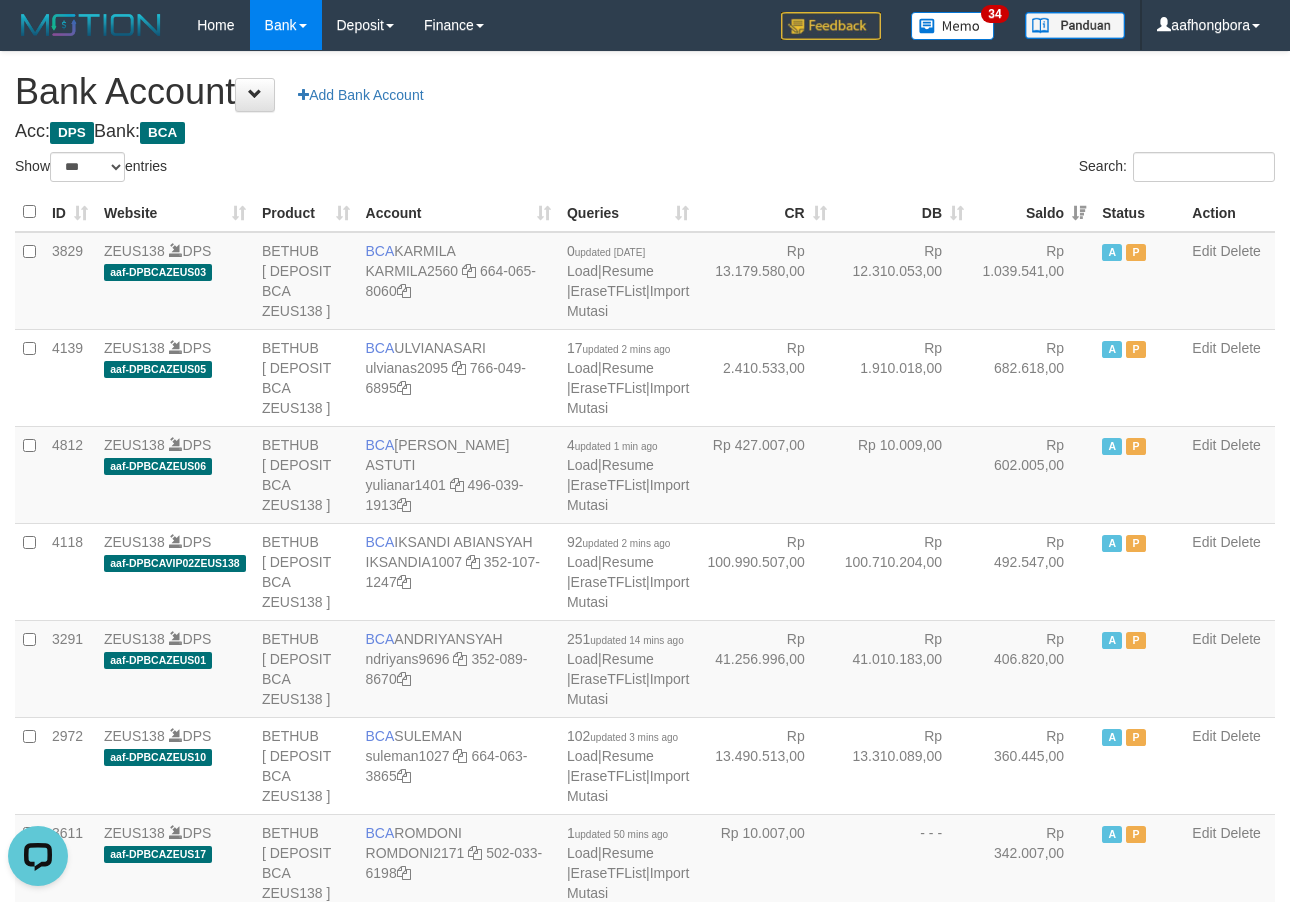 click on "Saldo" at bounding box center (1033, 212) 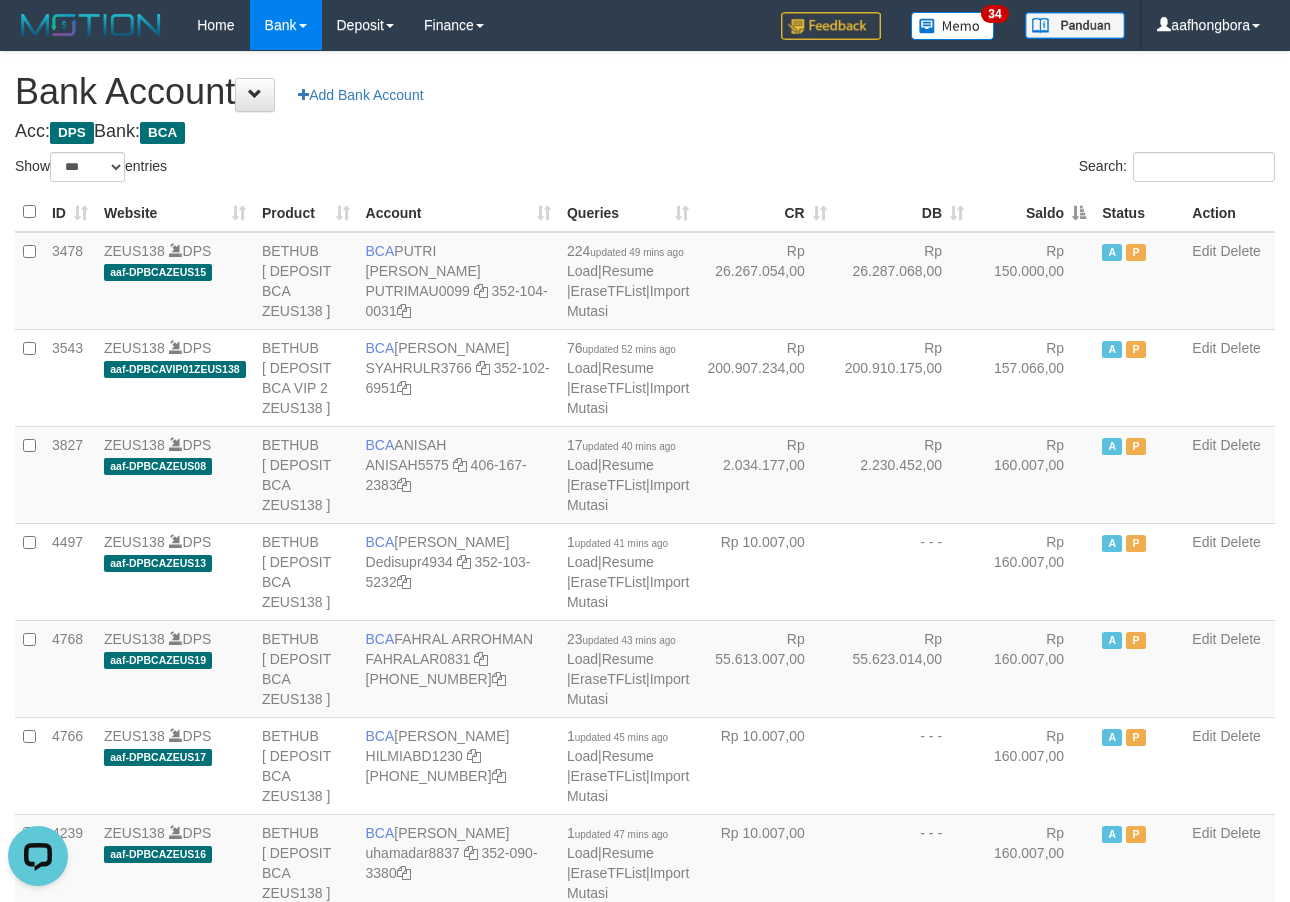 click on "Saldo" at bounding box center (1033, 212) 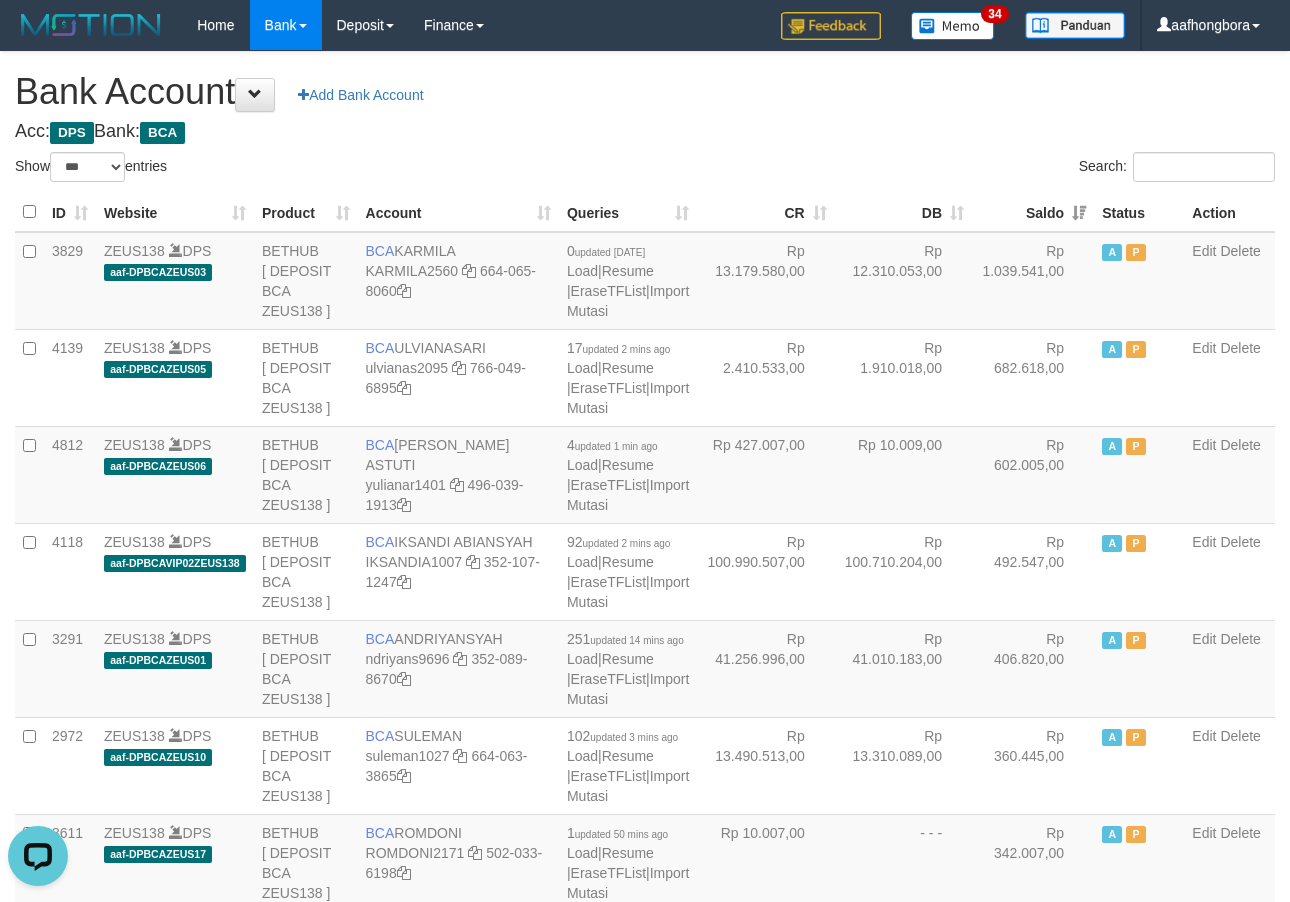 click on "Saldo" at bounding box center [1033, 212] 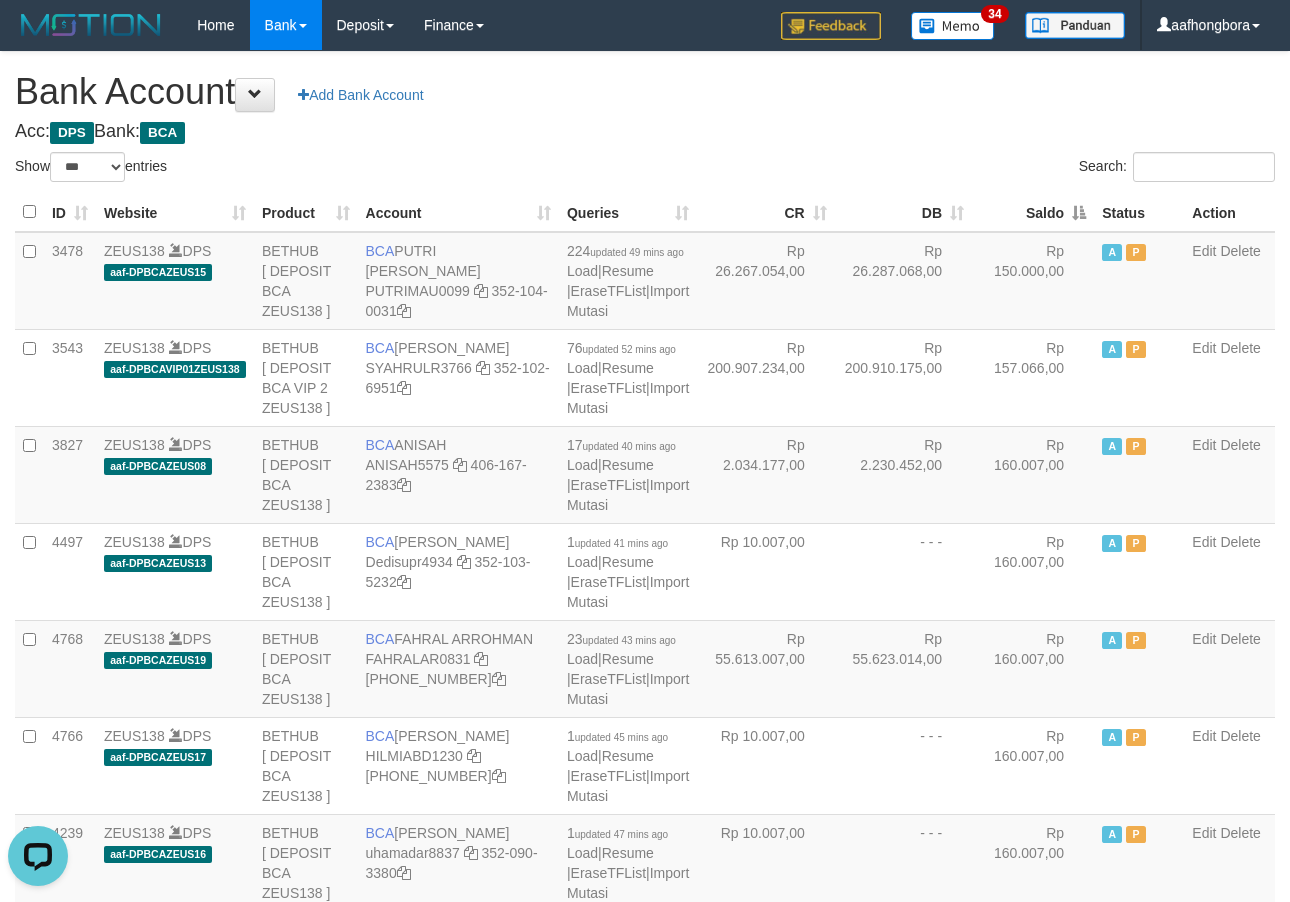 click on "Saldo" at bounding box center [1033, 212] 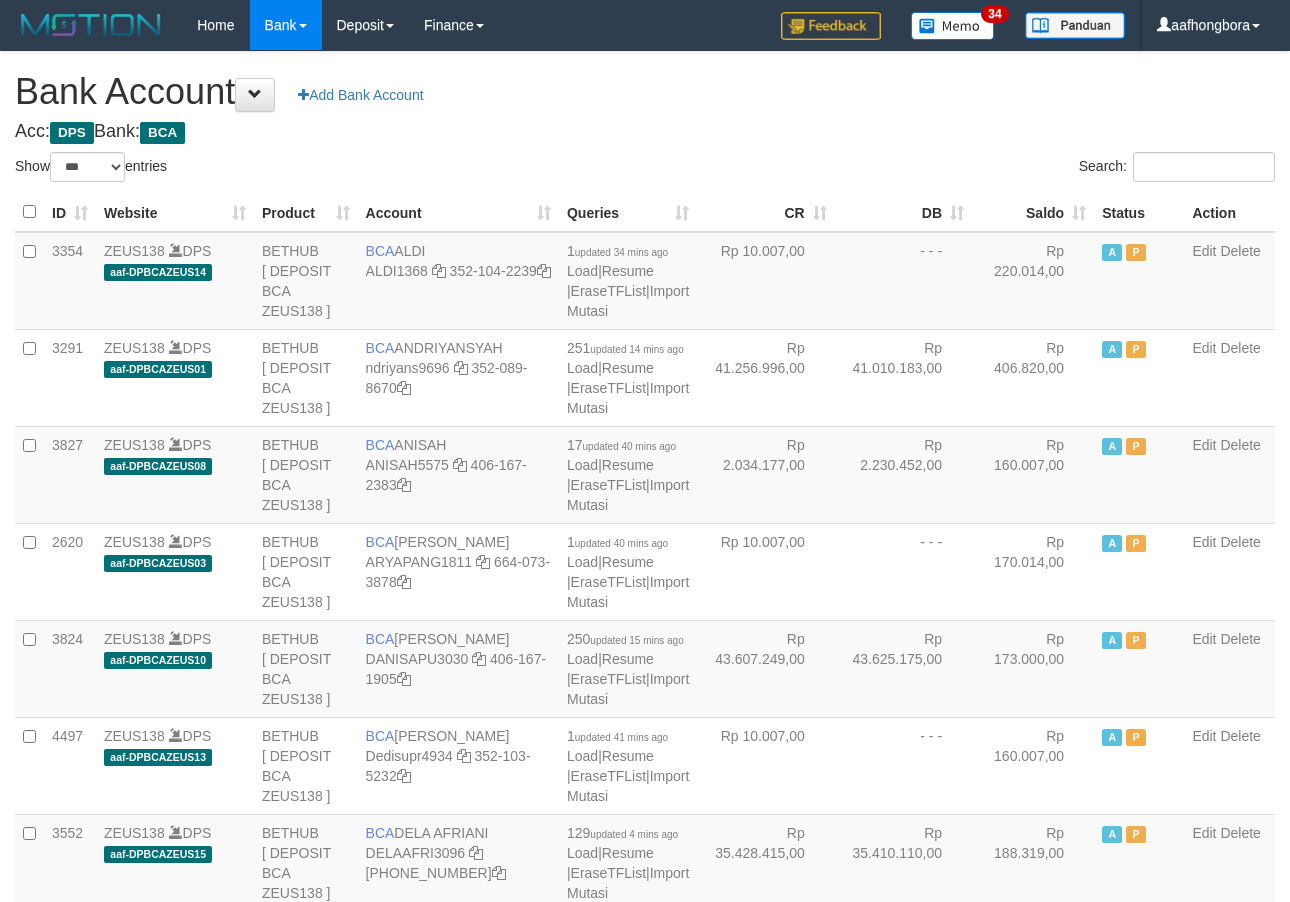 select on "***" 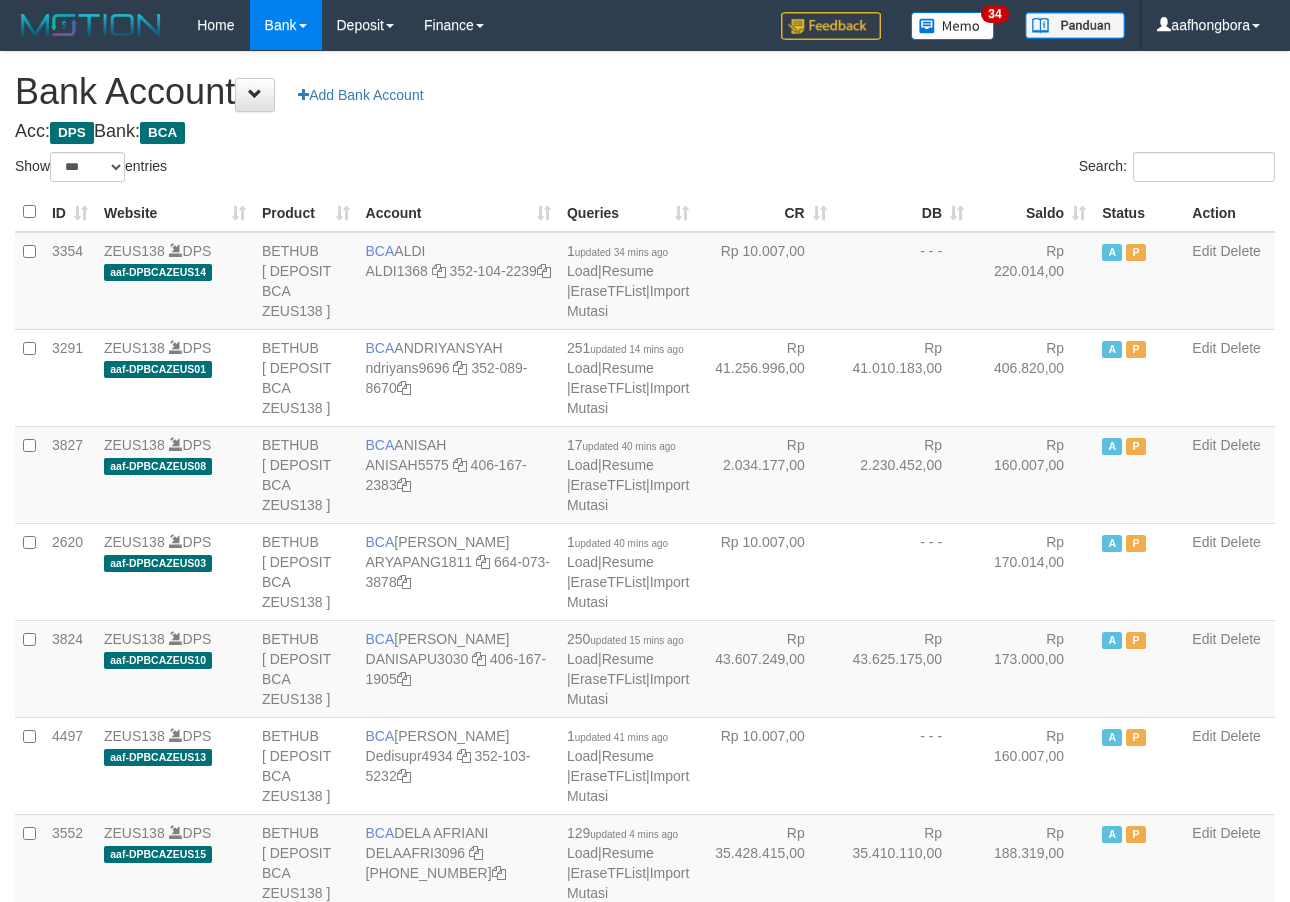 scroll, scrollTop: 0, scrollLeft: 0, axis: both 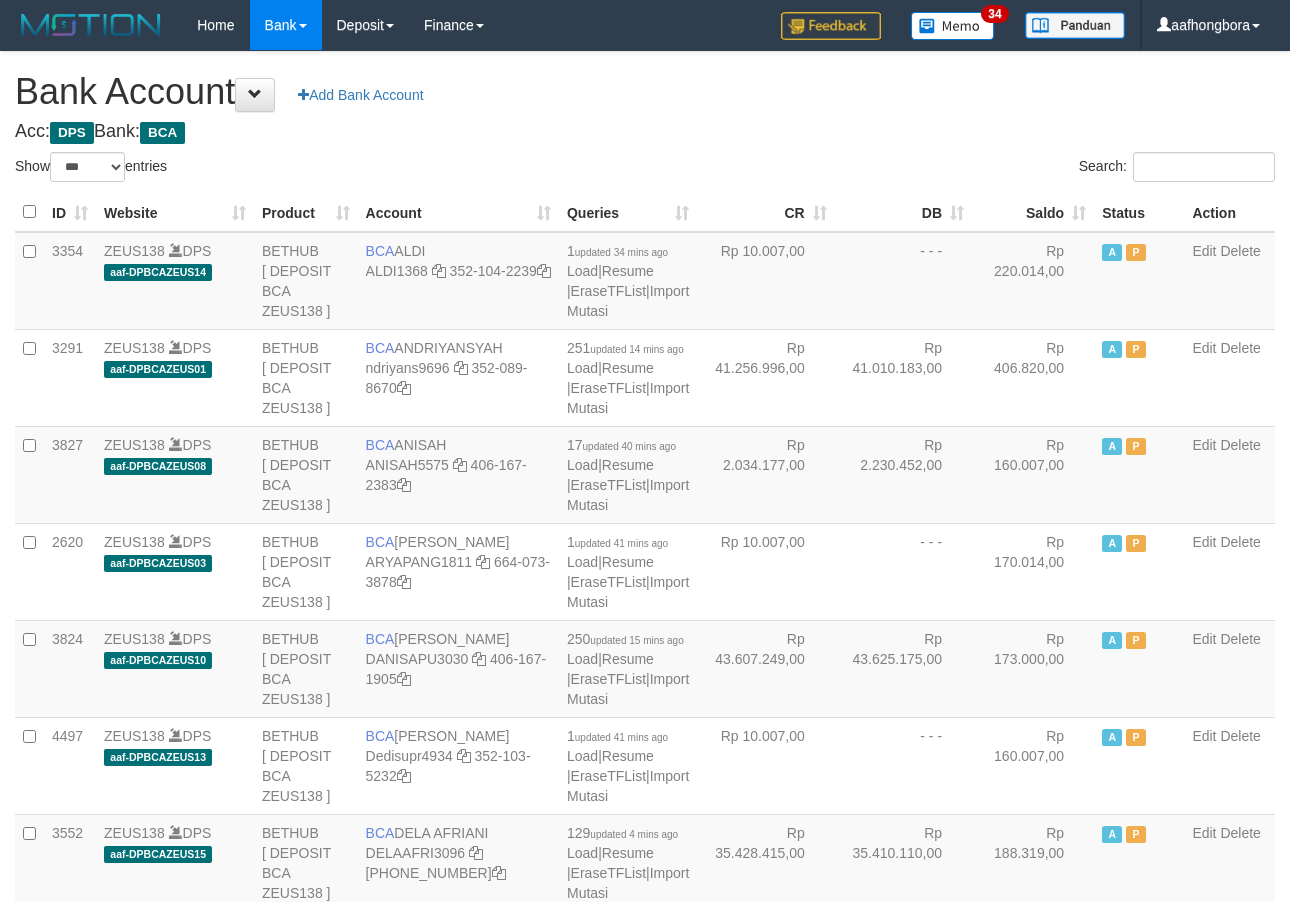 select on "***" 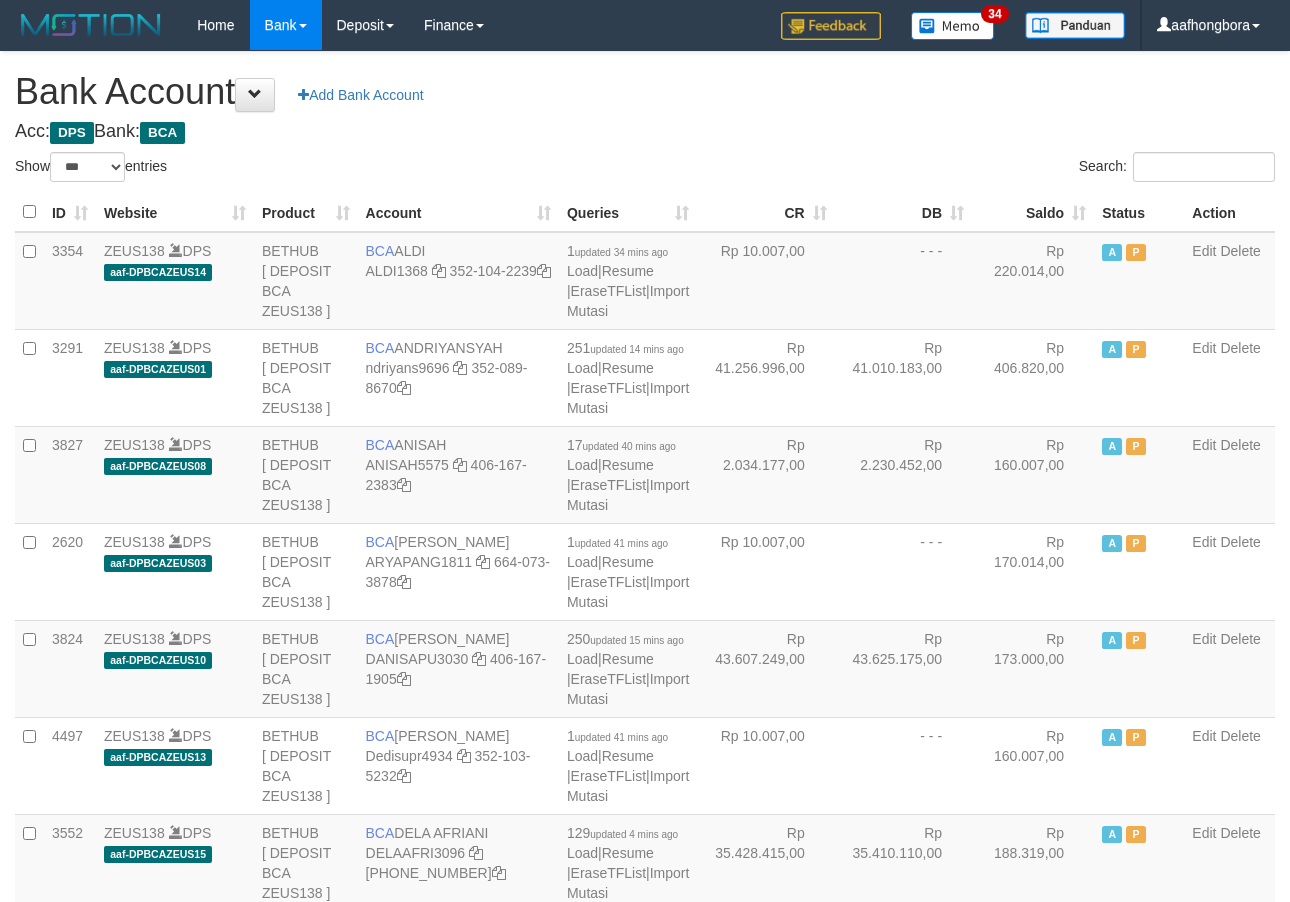 scroll, scrollTop: 0, scrollLeft: 0, axis: both 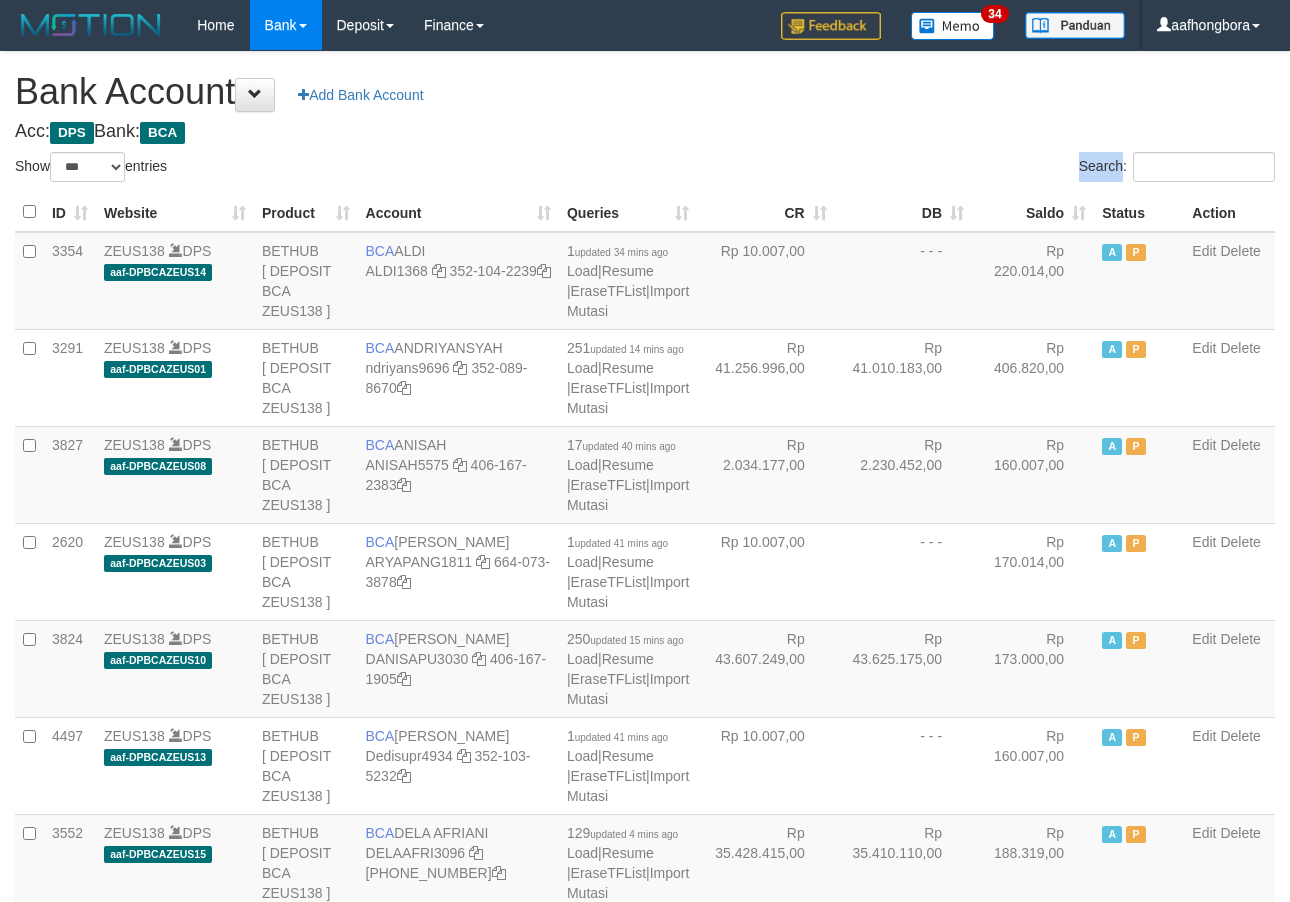 click on "**********" at bounding box center (645, 1611) 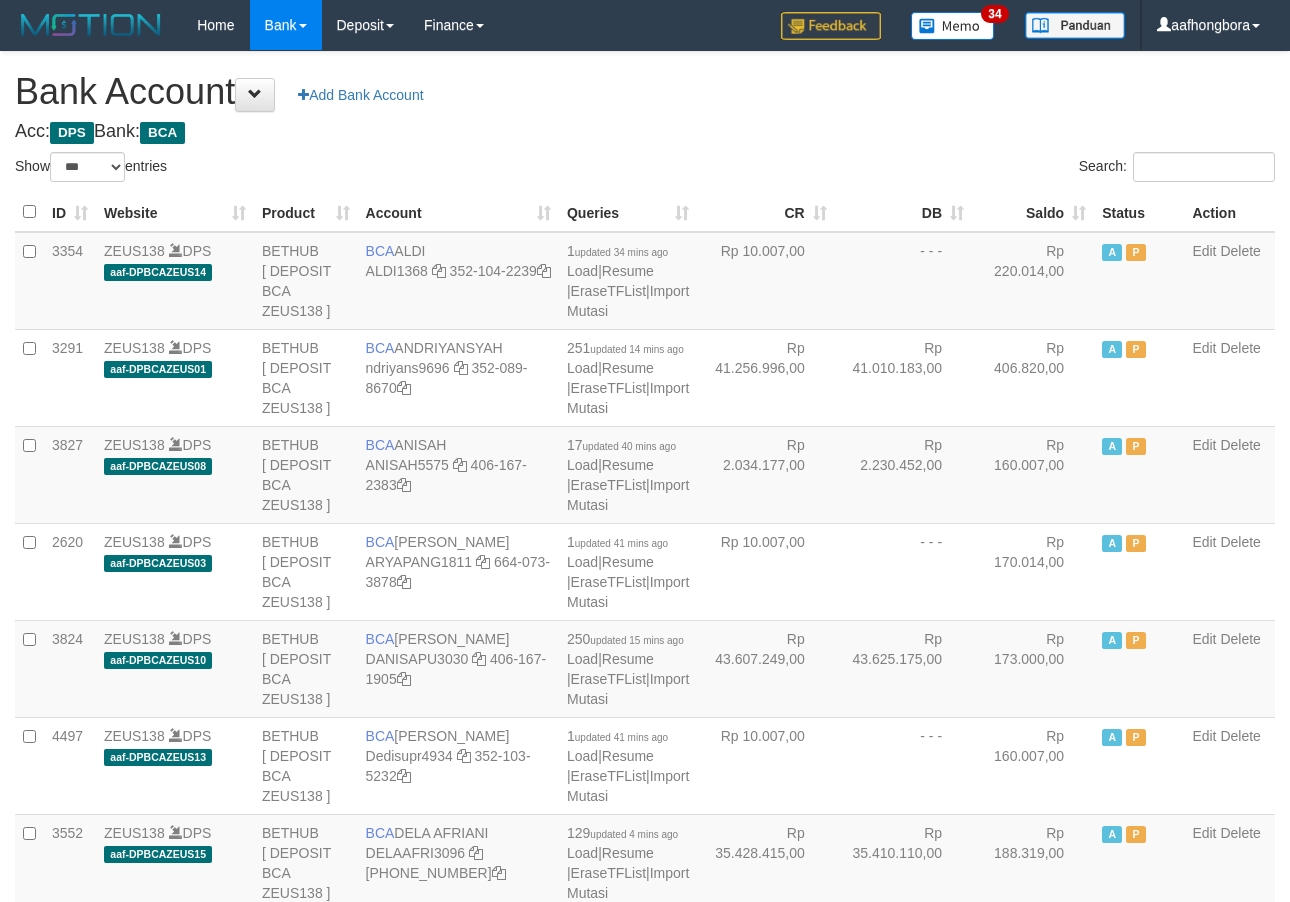 select on "***" 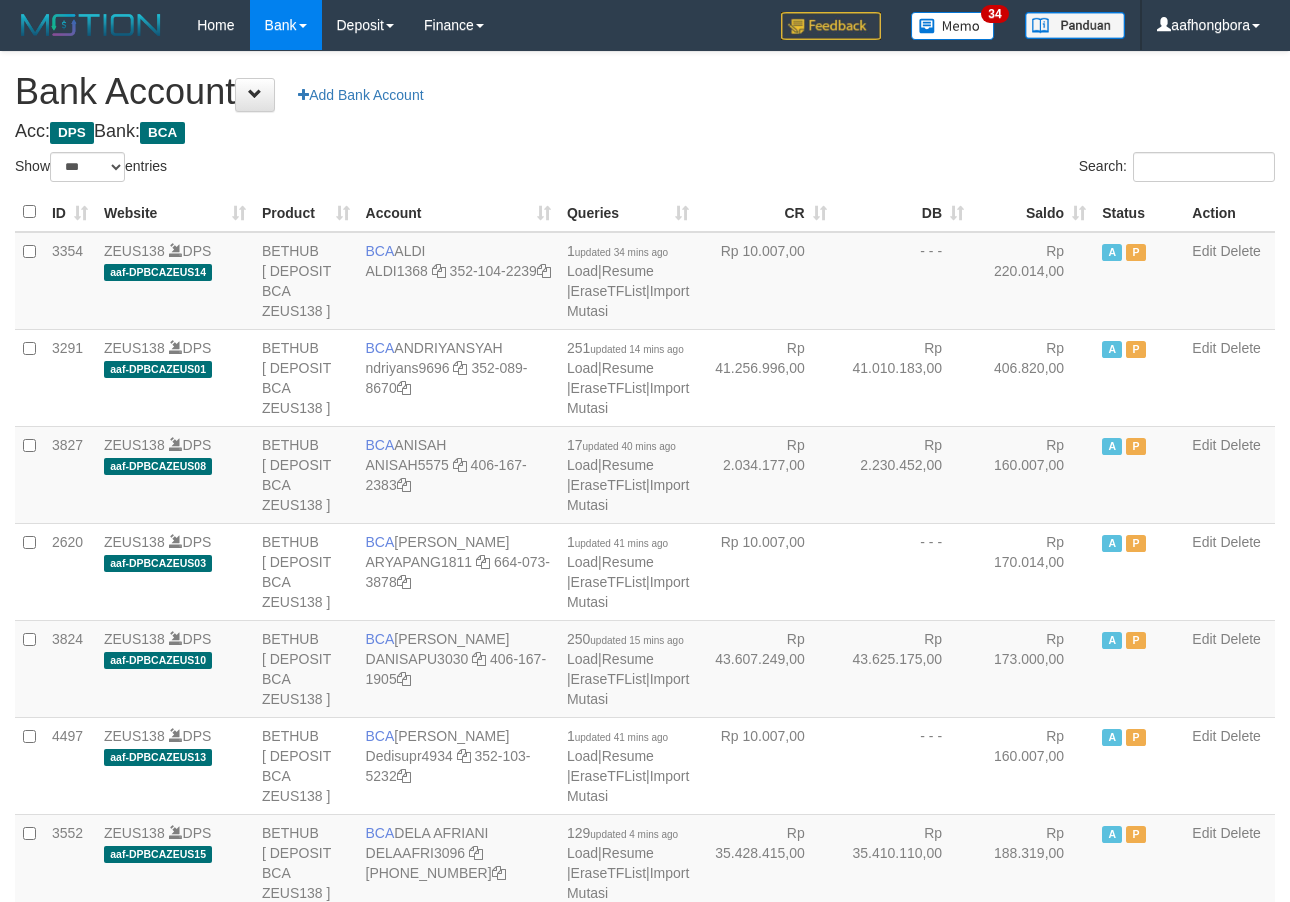 click on "**********" at bounding box center (645, 1601) 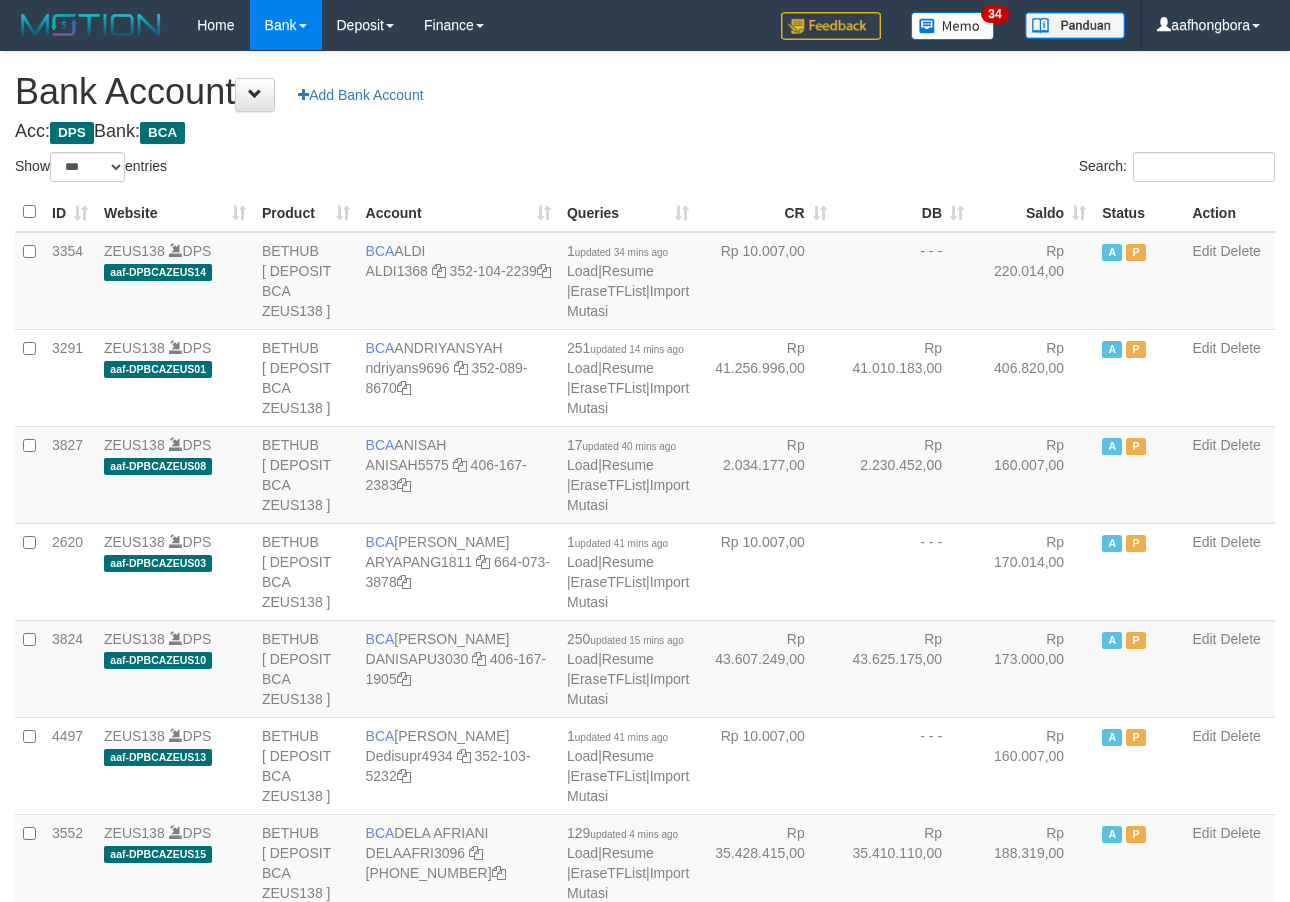 select on "***" 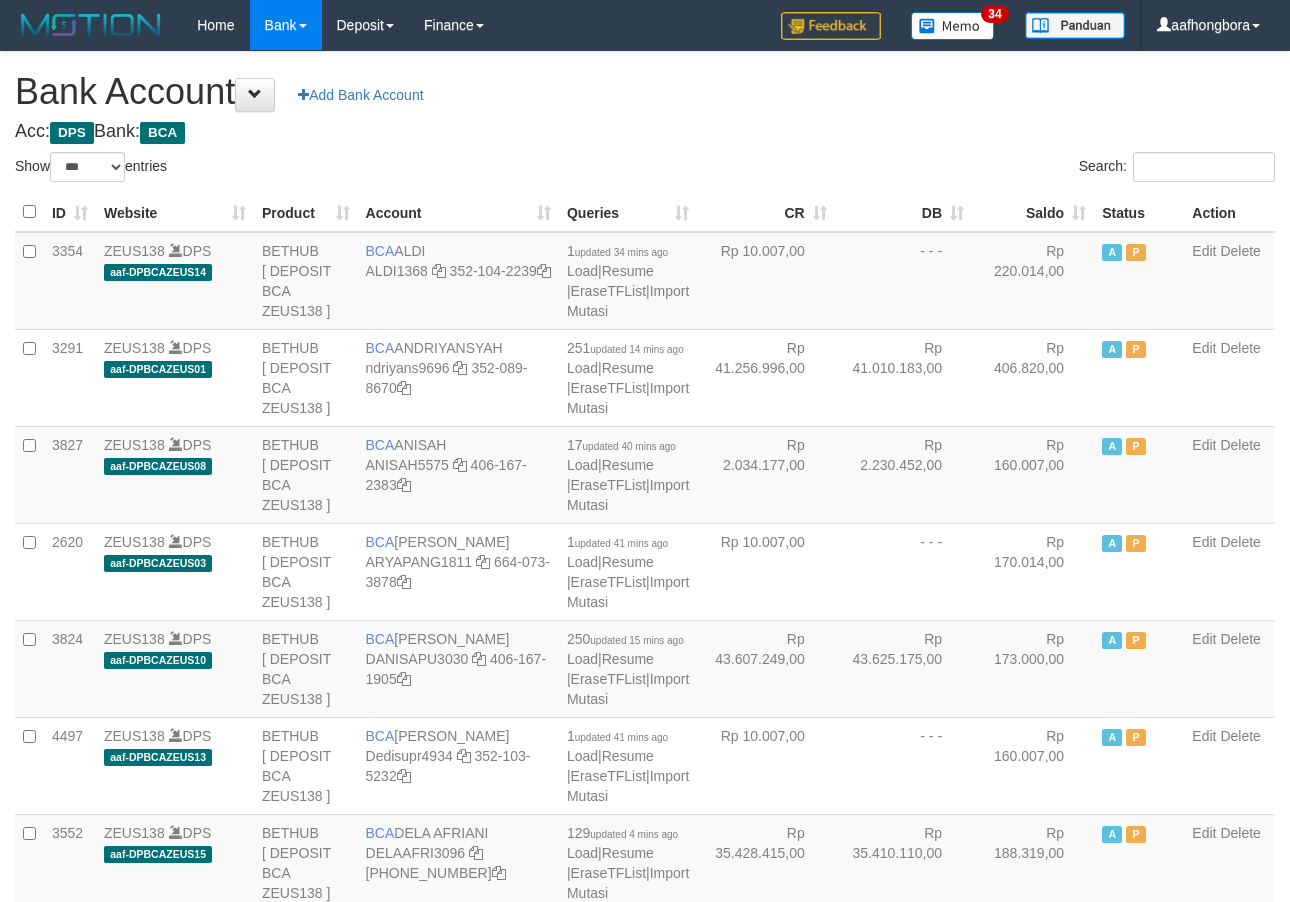 scroll, scrollTop: 0, scrollLeft: 0, axis: both 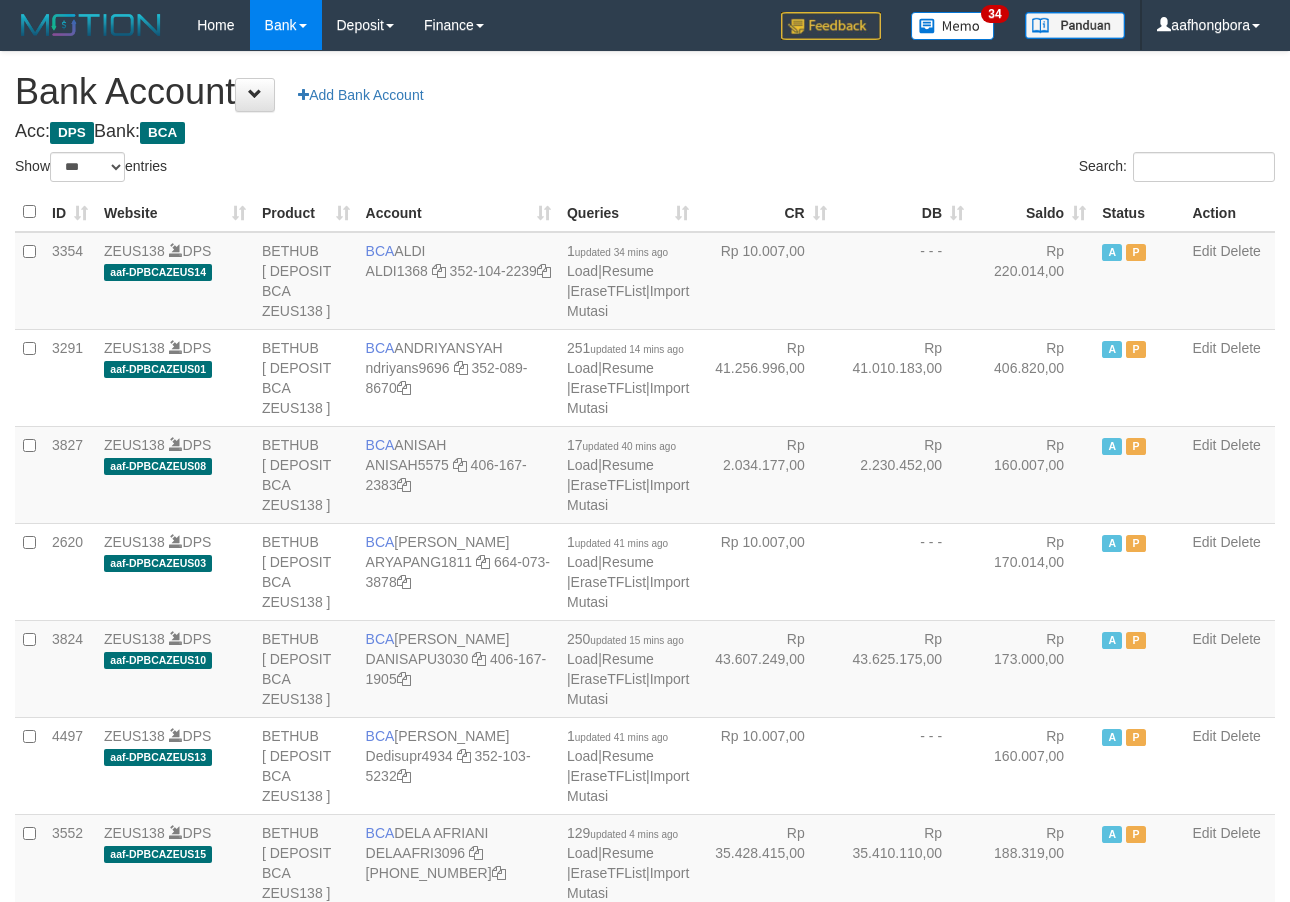 select on "***" 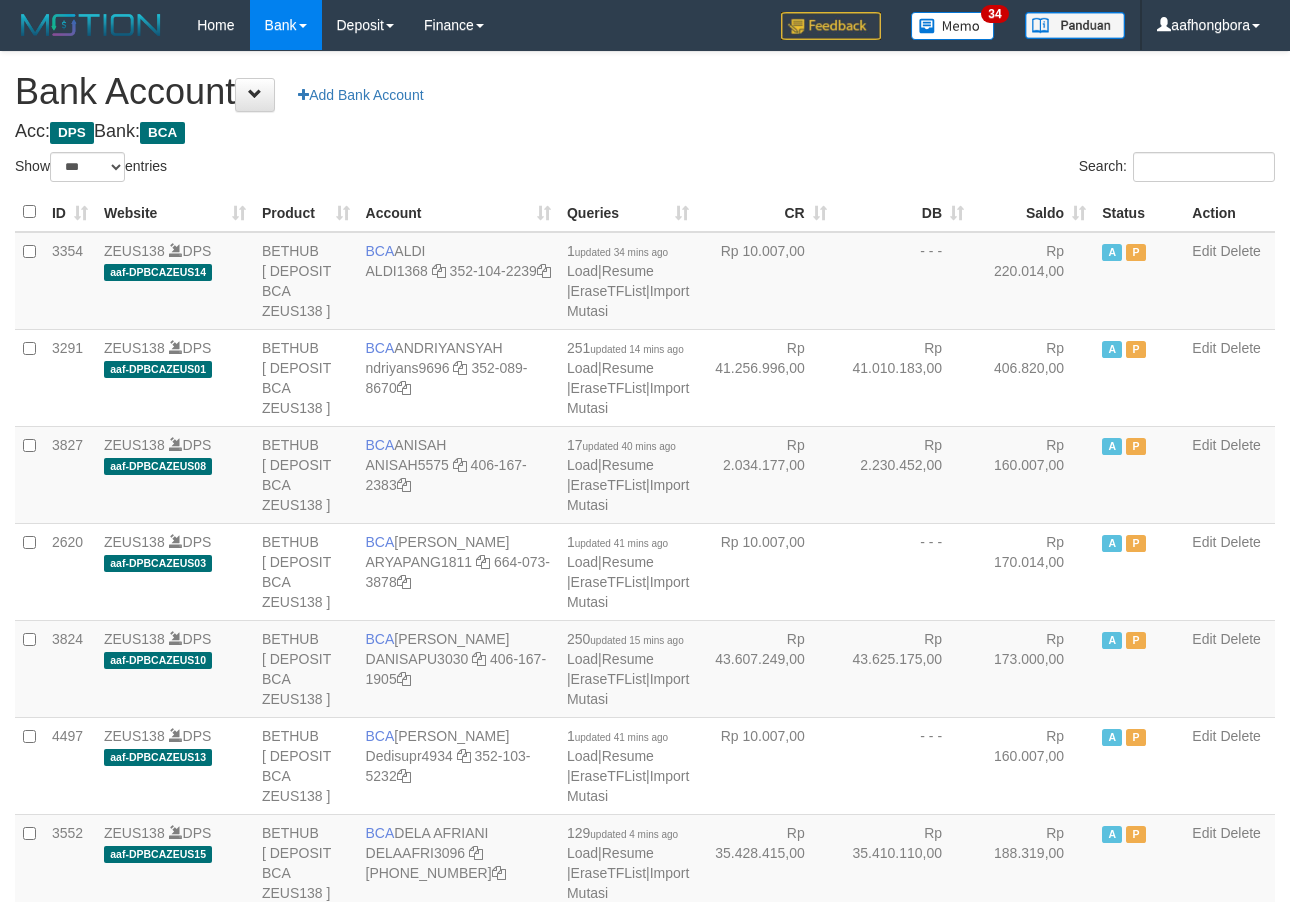 scroll, scrollTop: 0, scrollLeft: 0, axis: both 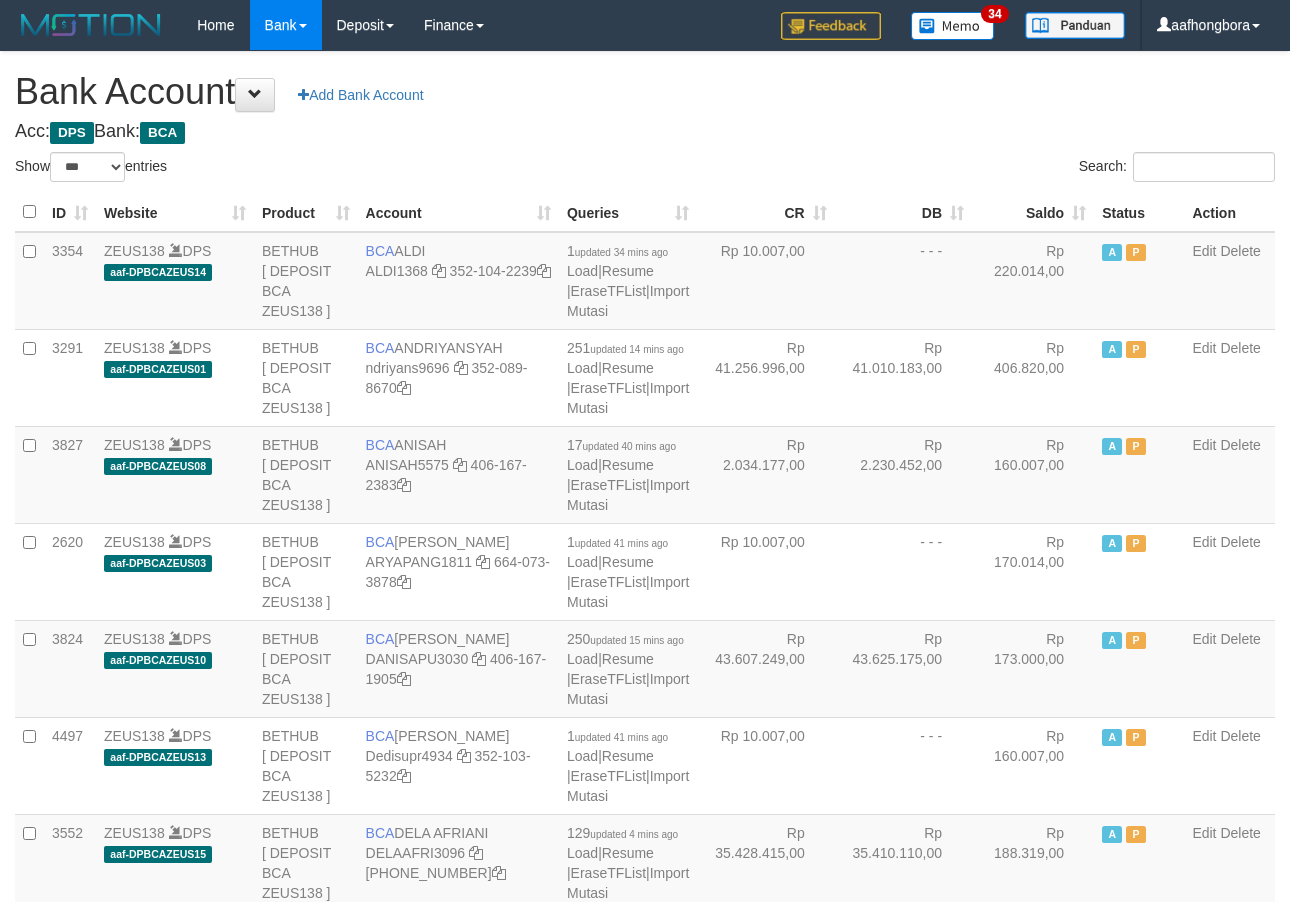 select on "***" 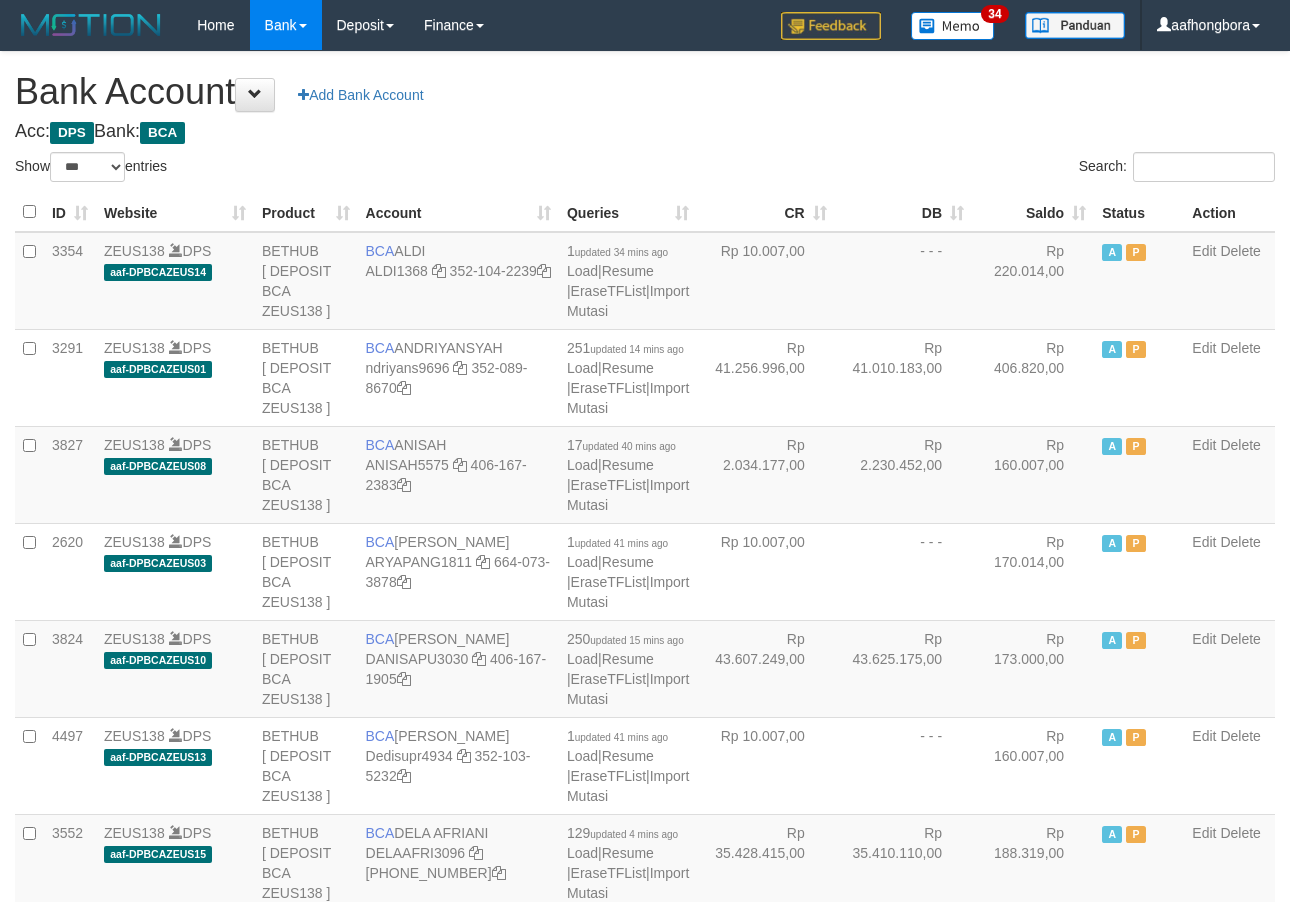 scroll, scrollTop: 0, scrollLeft: 0, axis: both 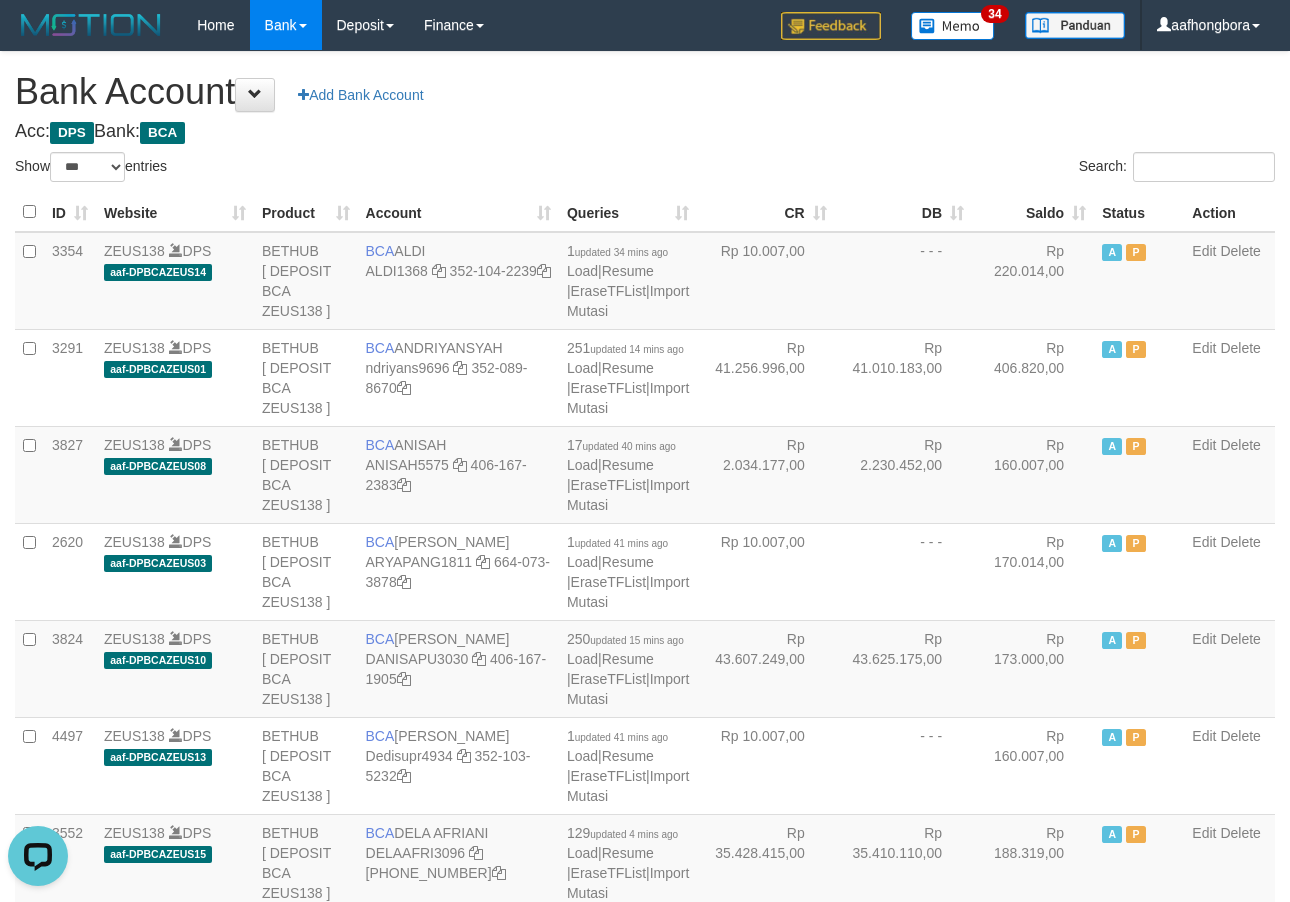 click on "Saldo" at bounding box center (1033, 212) 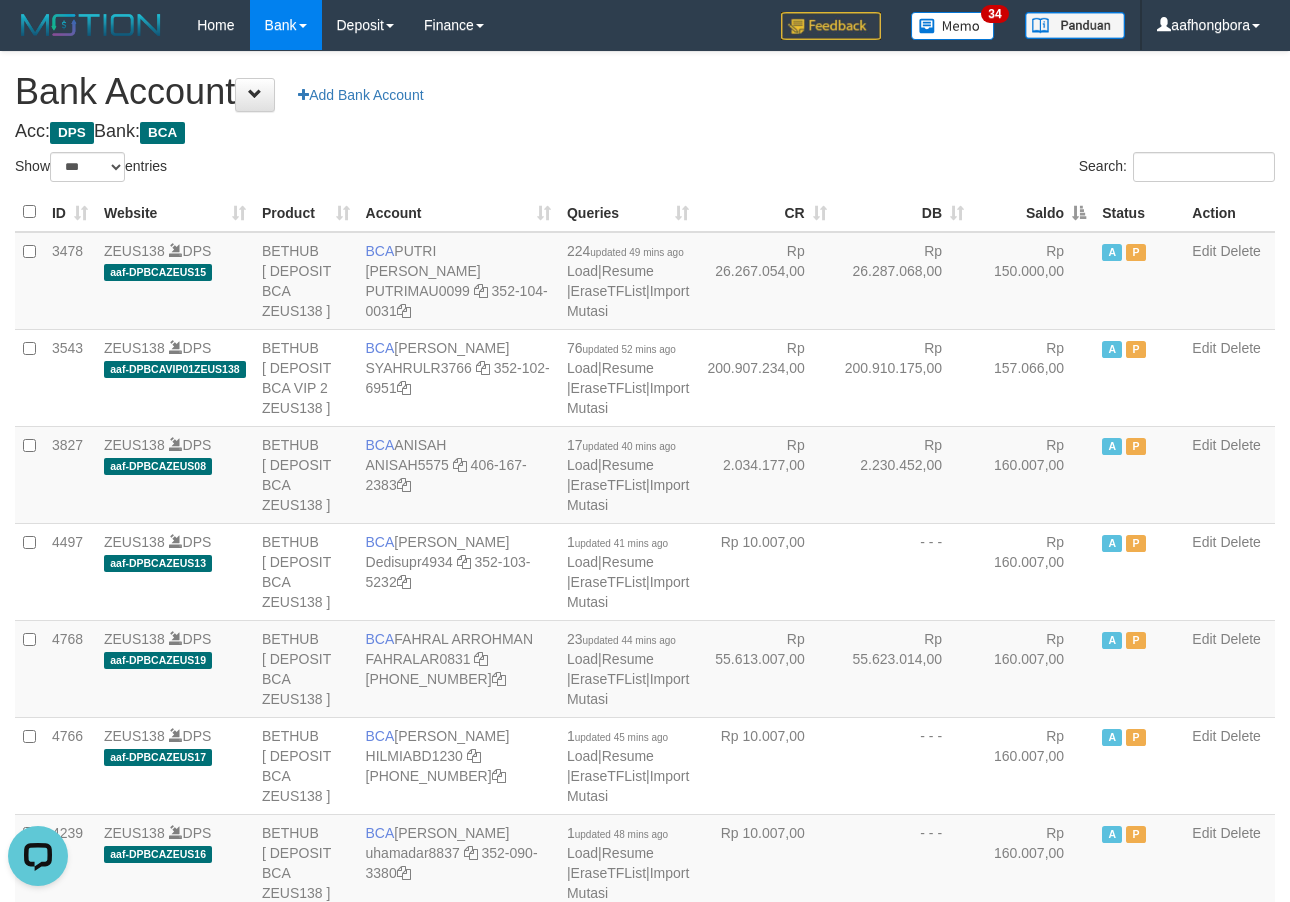click on "Saldo" at bounding box center (1033, 212) 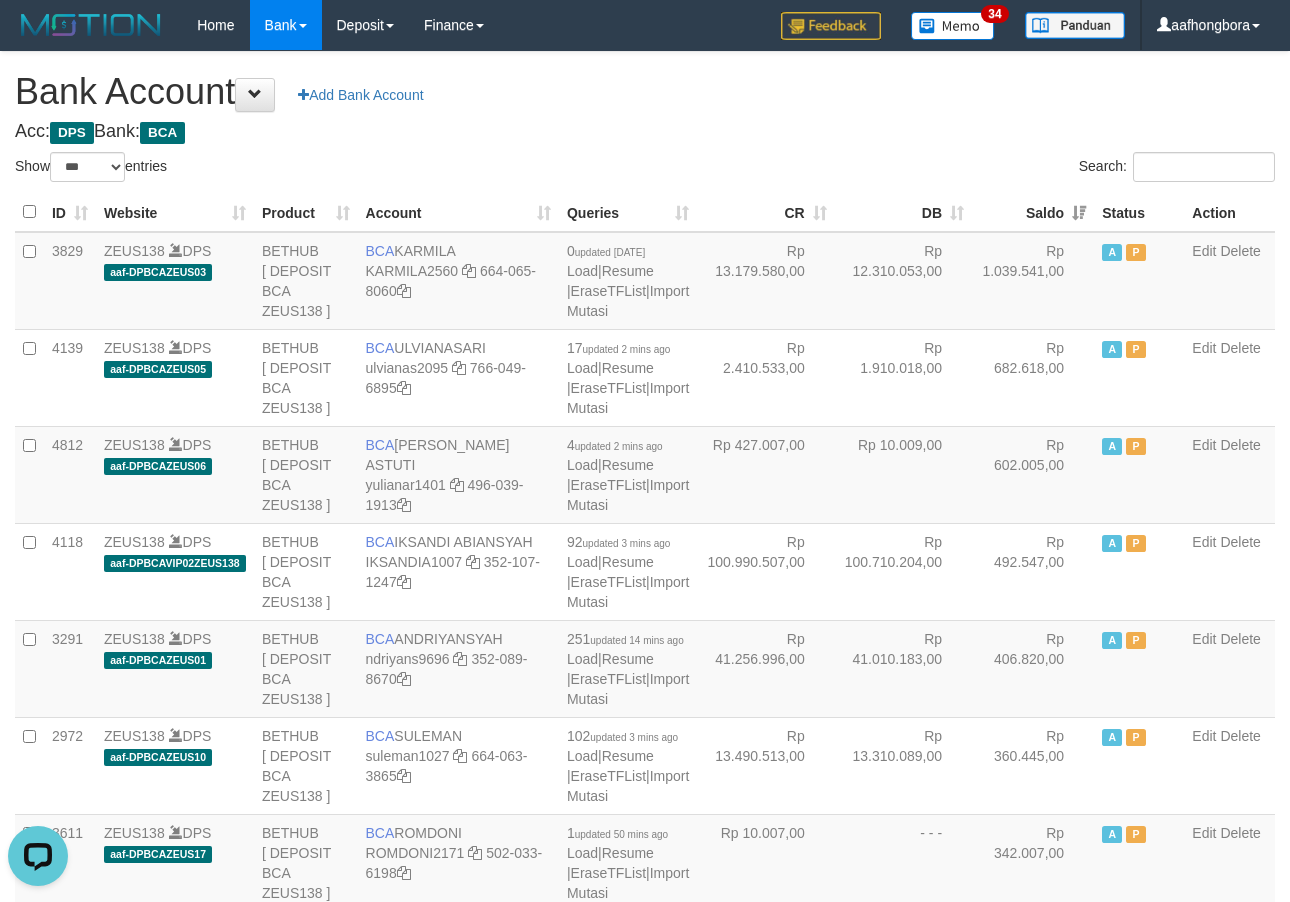 click on "Saldo" at bounding box center (1033, 212) 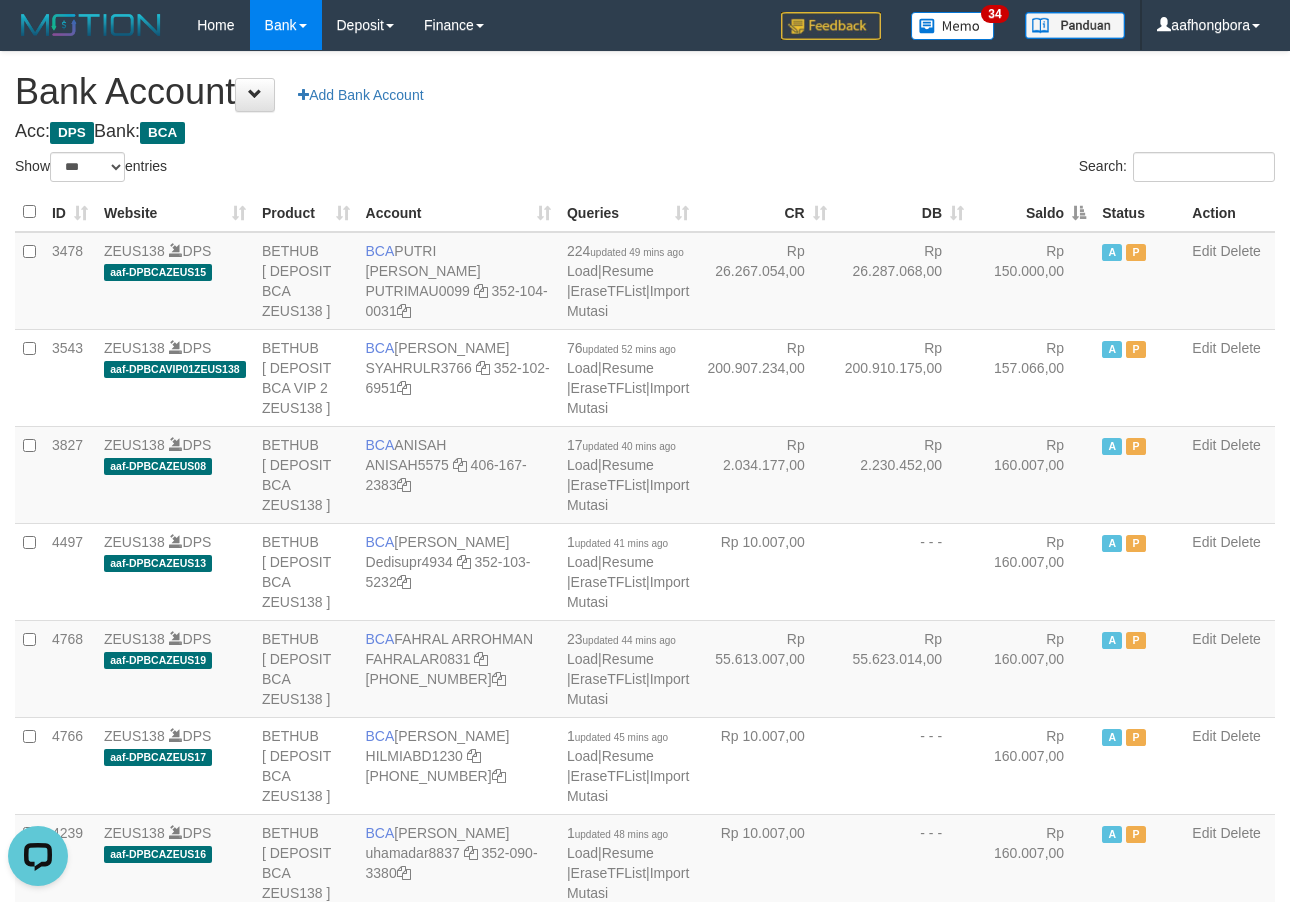 click on "Saldo" at bounding box center [1033, 212] 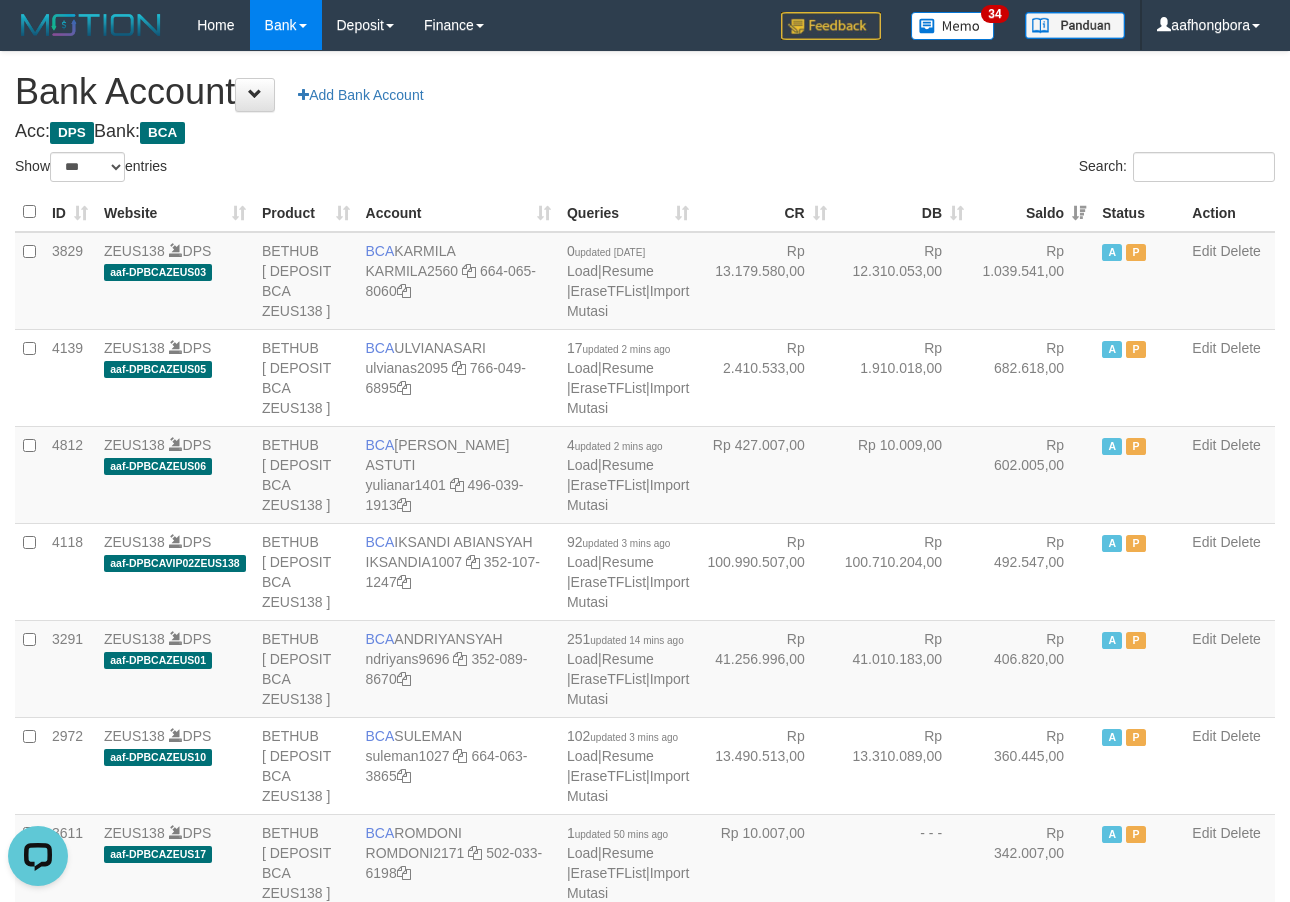 click on "Saldo" at bounding box center (1033, 212) 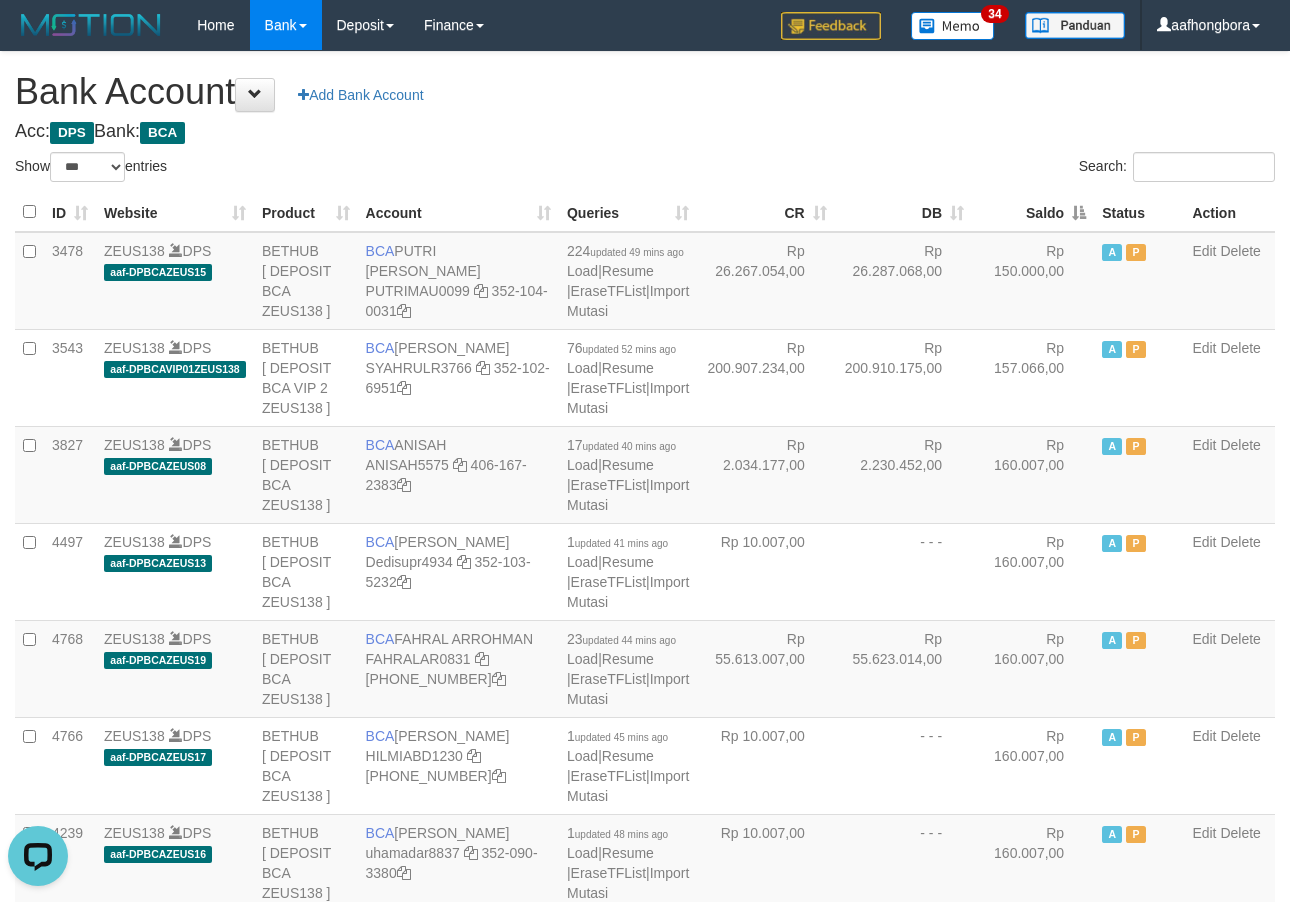 click on "Saldo" at bounding box center (1033, 212) 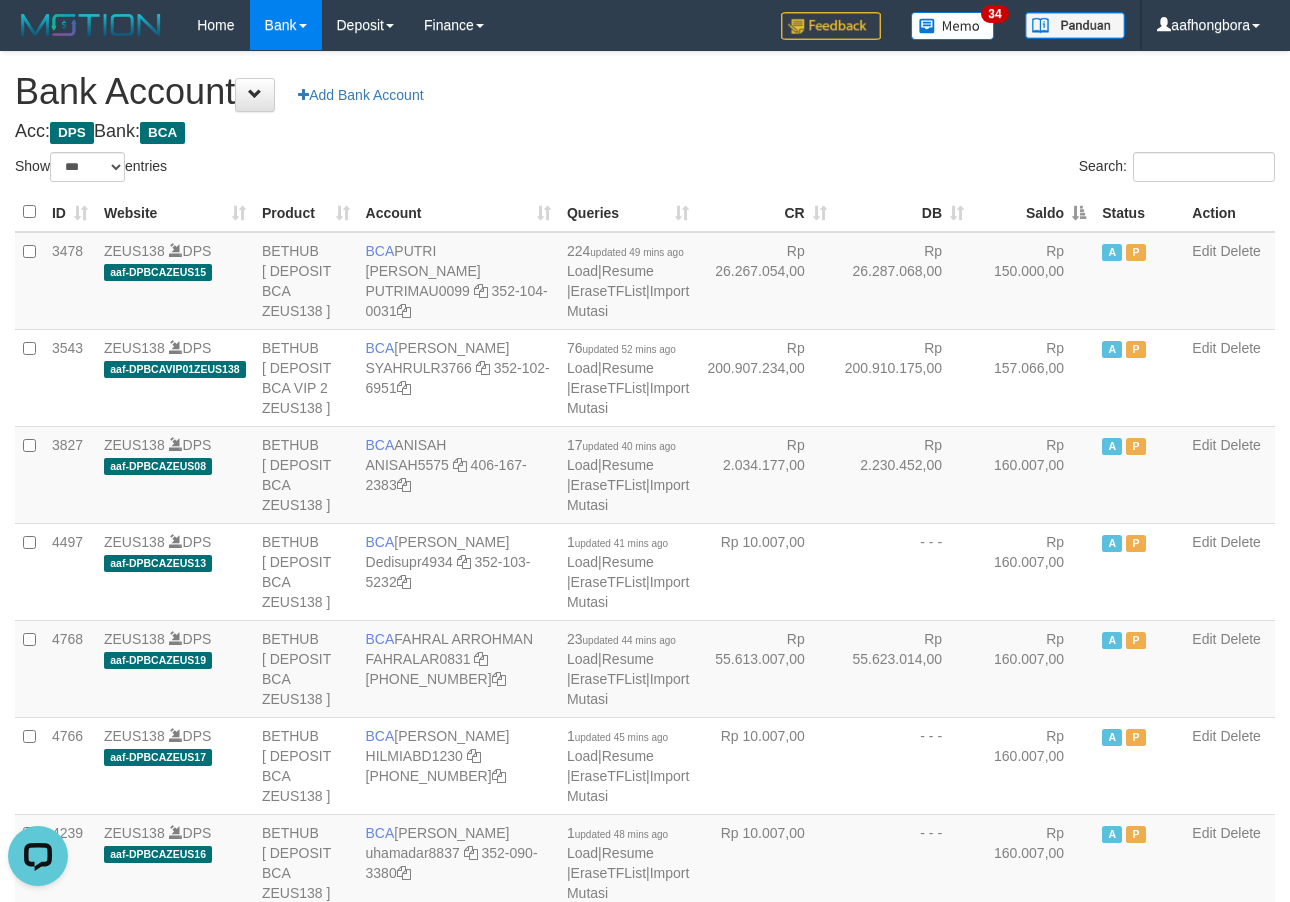 click on "Saldo" at bounding box center (1033, 212) 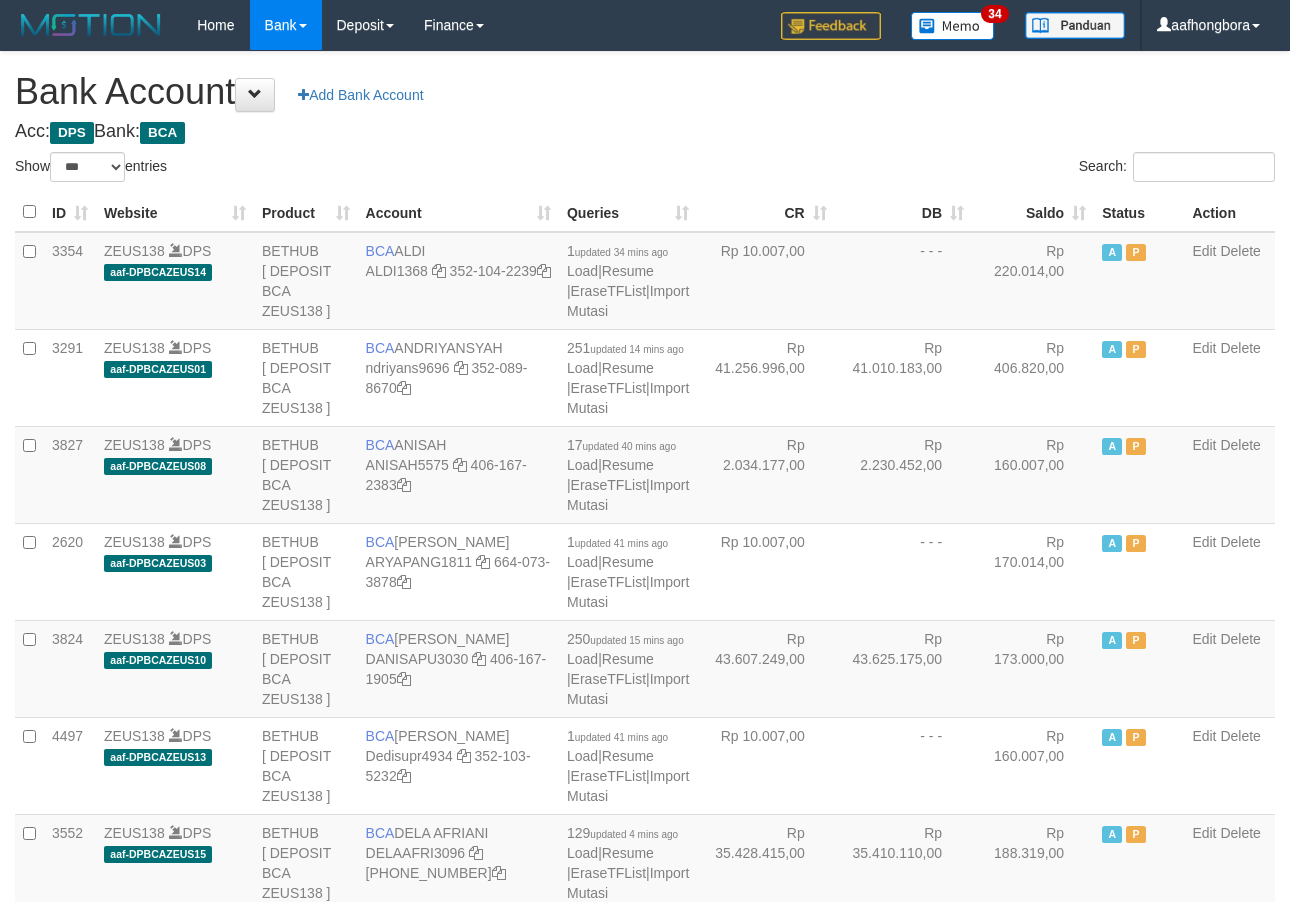 select on "***" 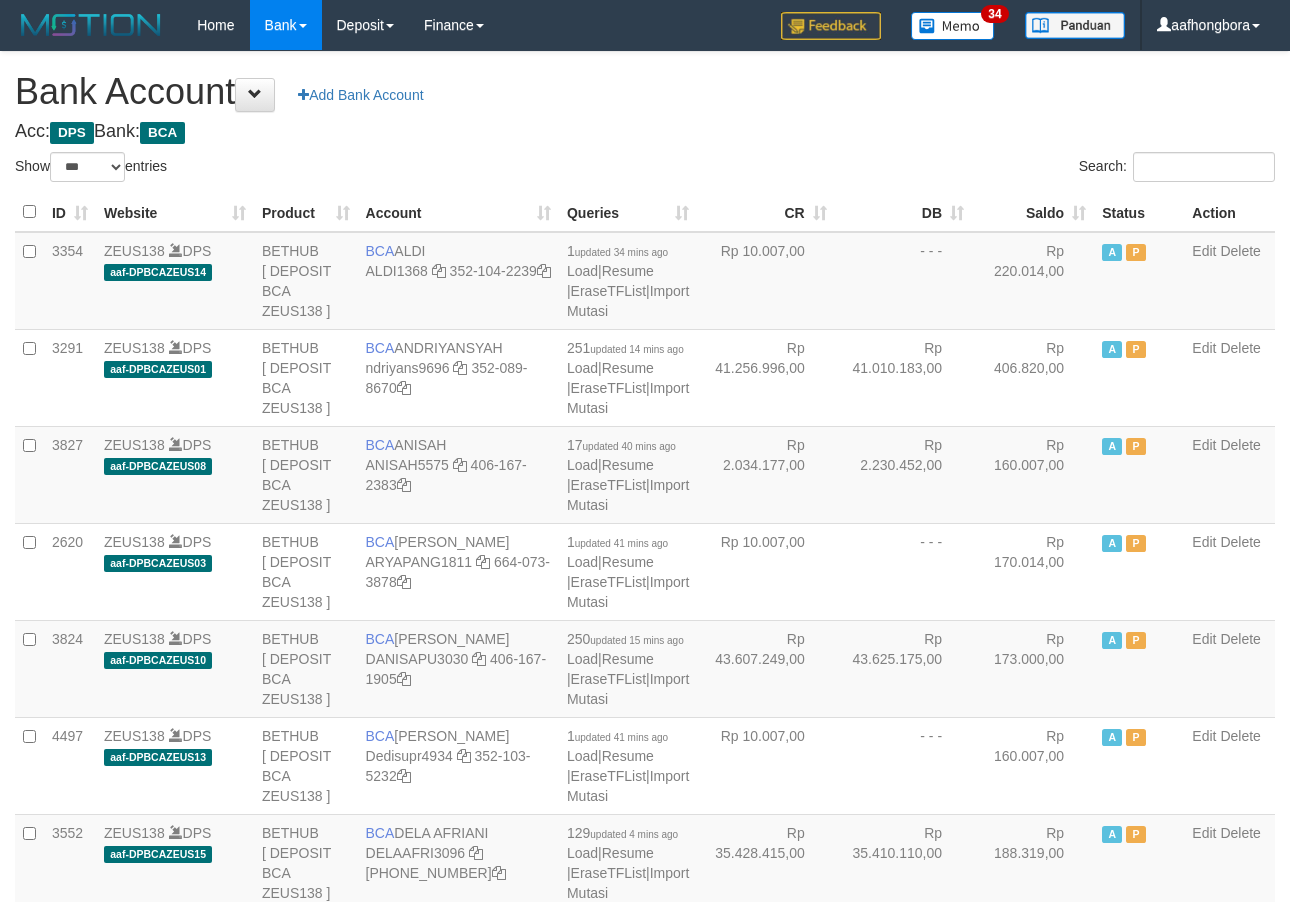 scroll, scrollTop: 0, scrollLeft: 0, axis: both 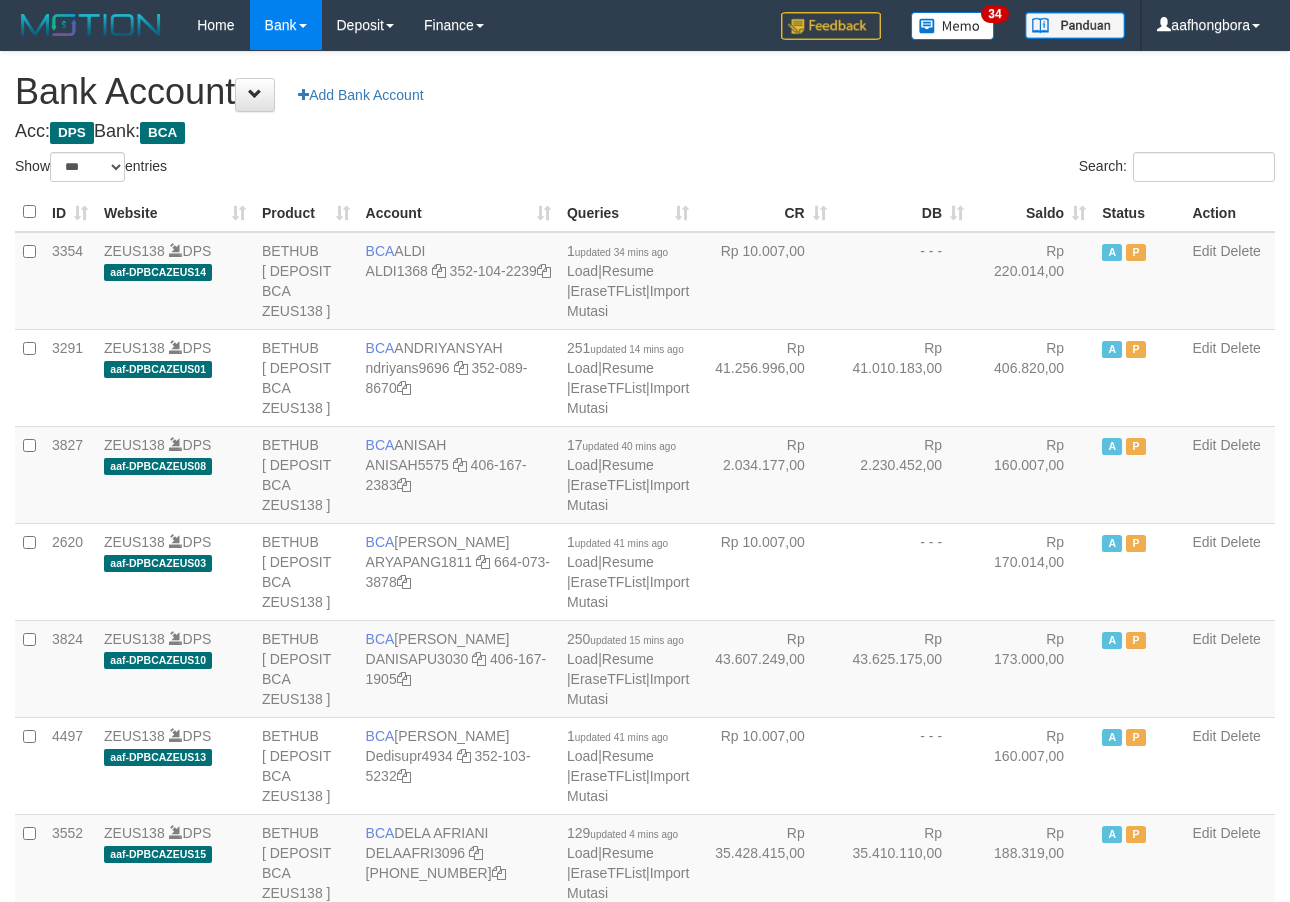 select on "***" 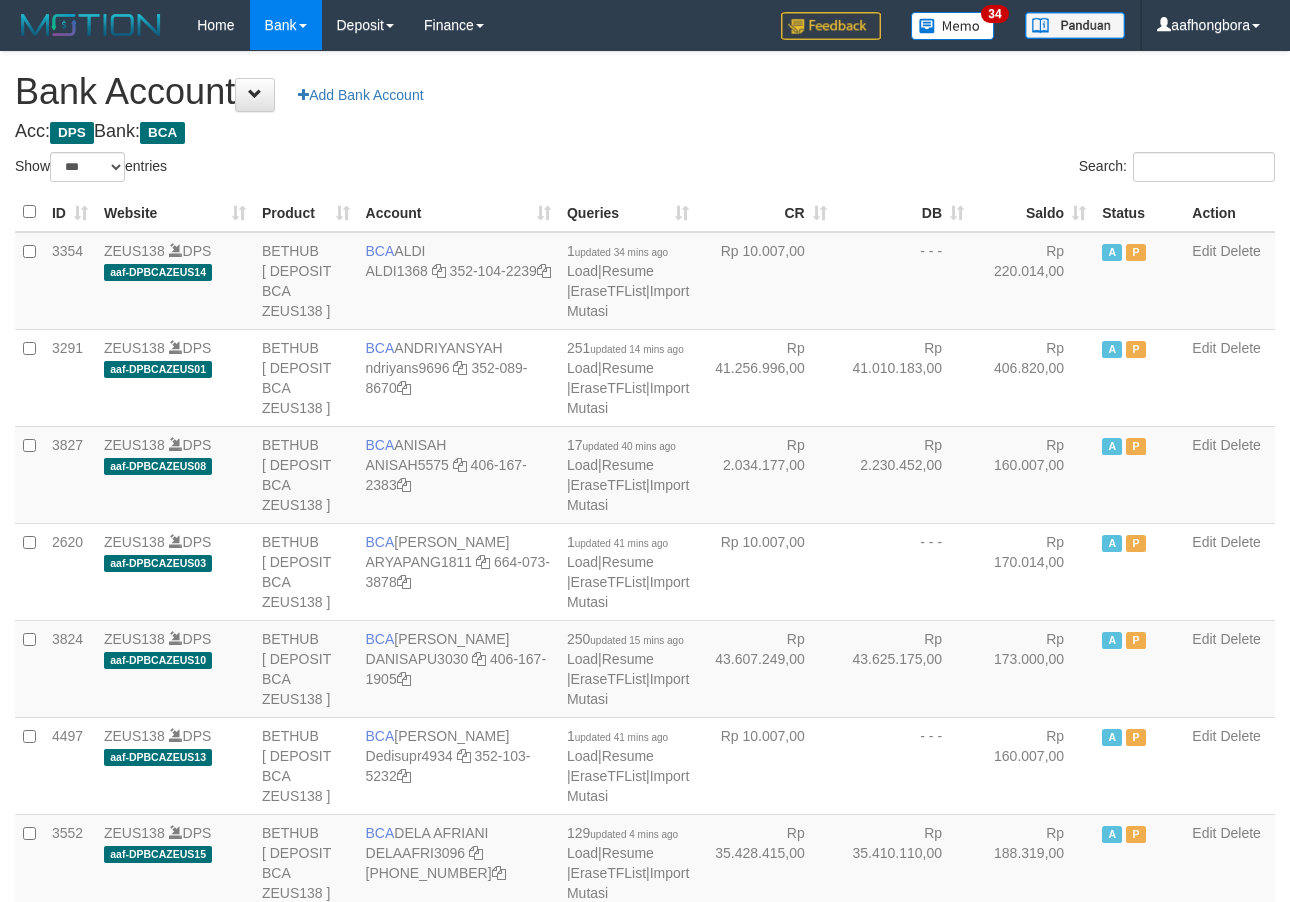 scroll, scrollTop: 0, scrollLeft: 0, axis: both 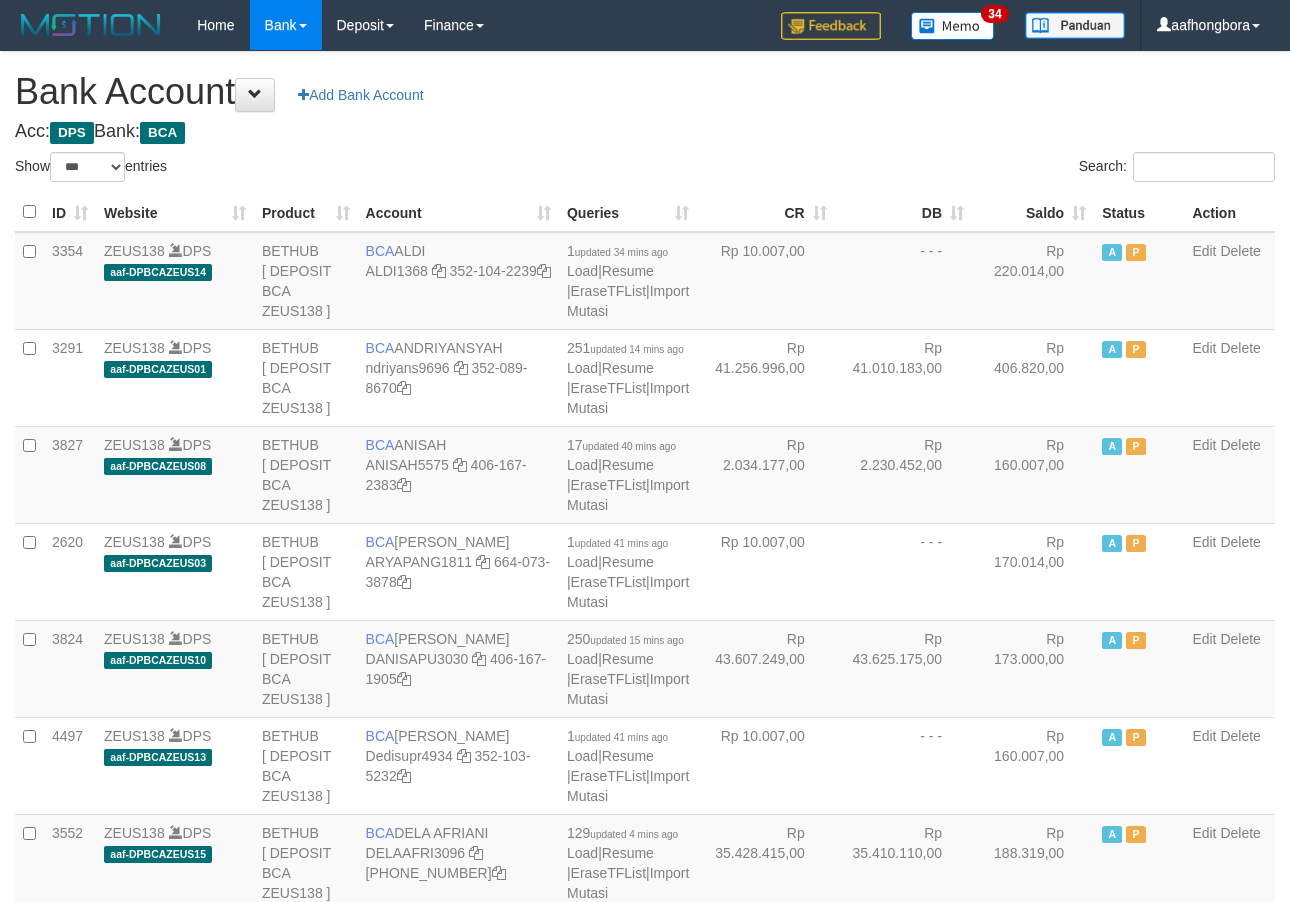 select on "***" 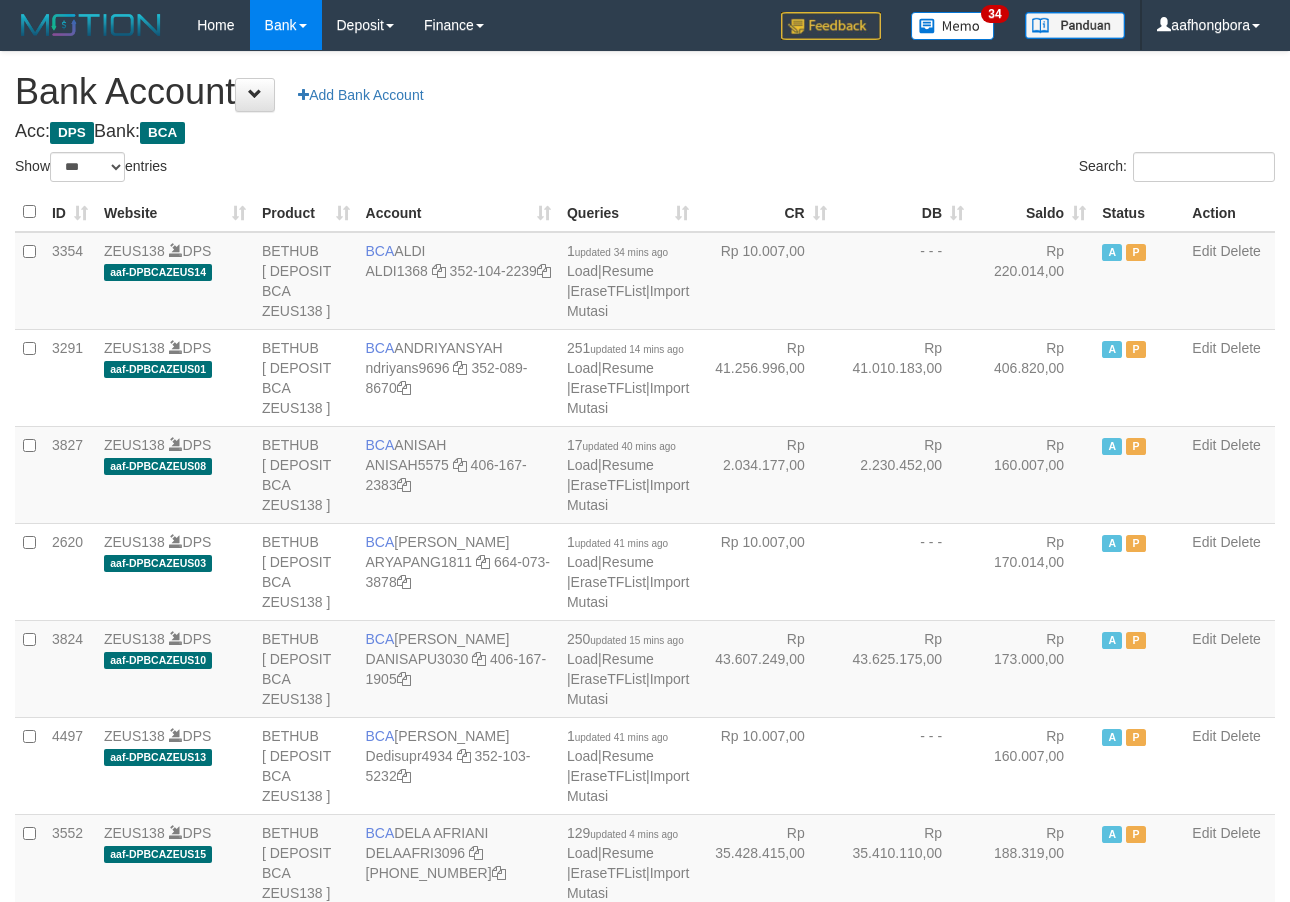 scroll, scrollTop: 0, scrollLeft: 0, axis: both 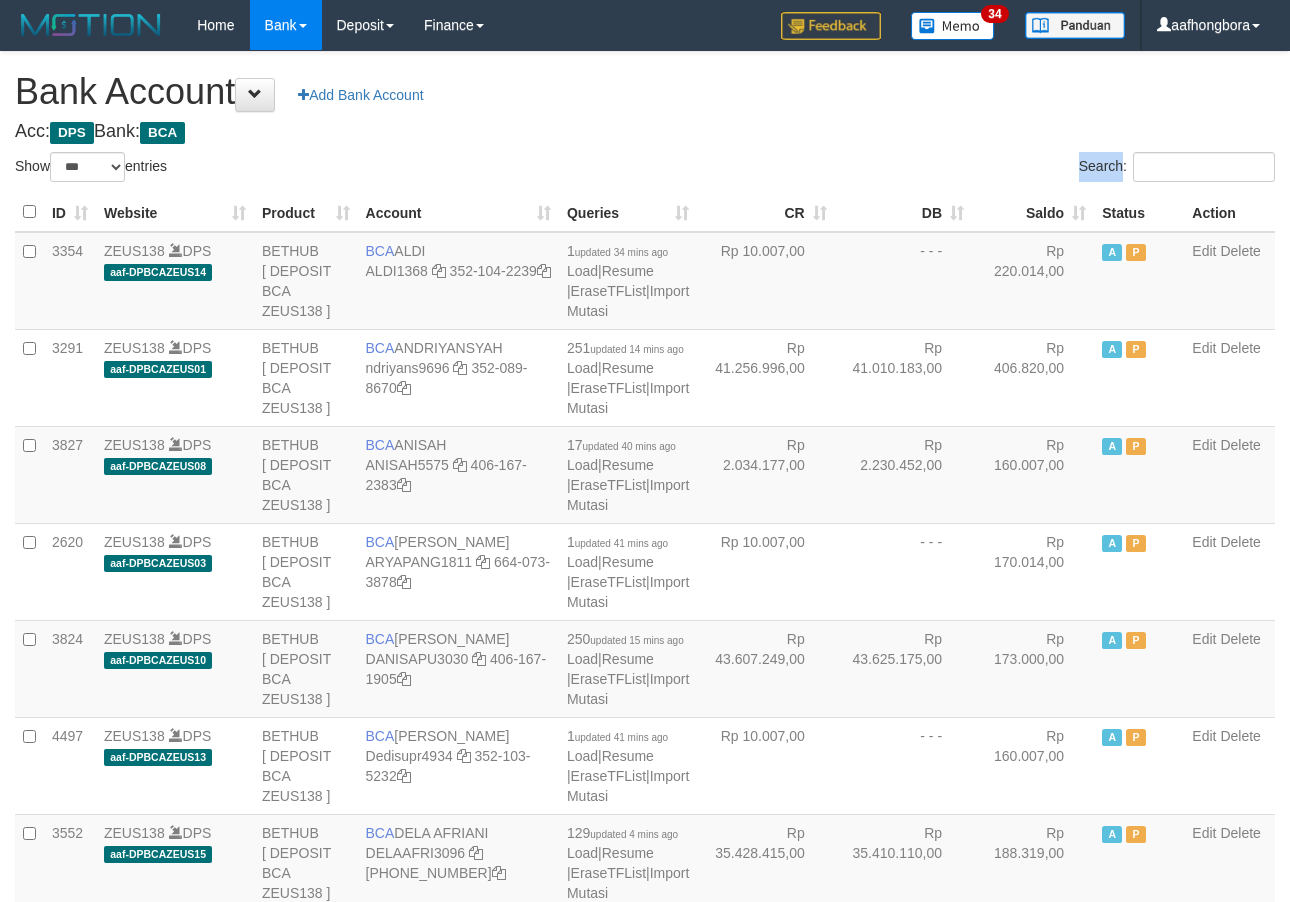 click on "**********" at bounding box center [645, 1601] 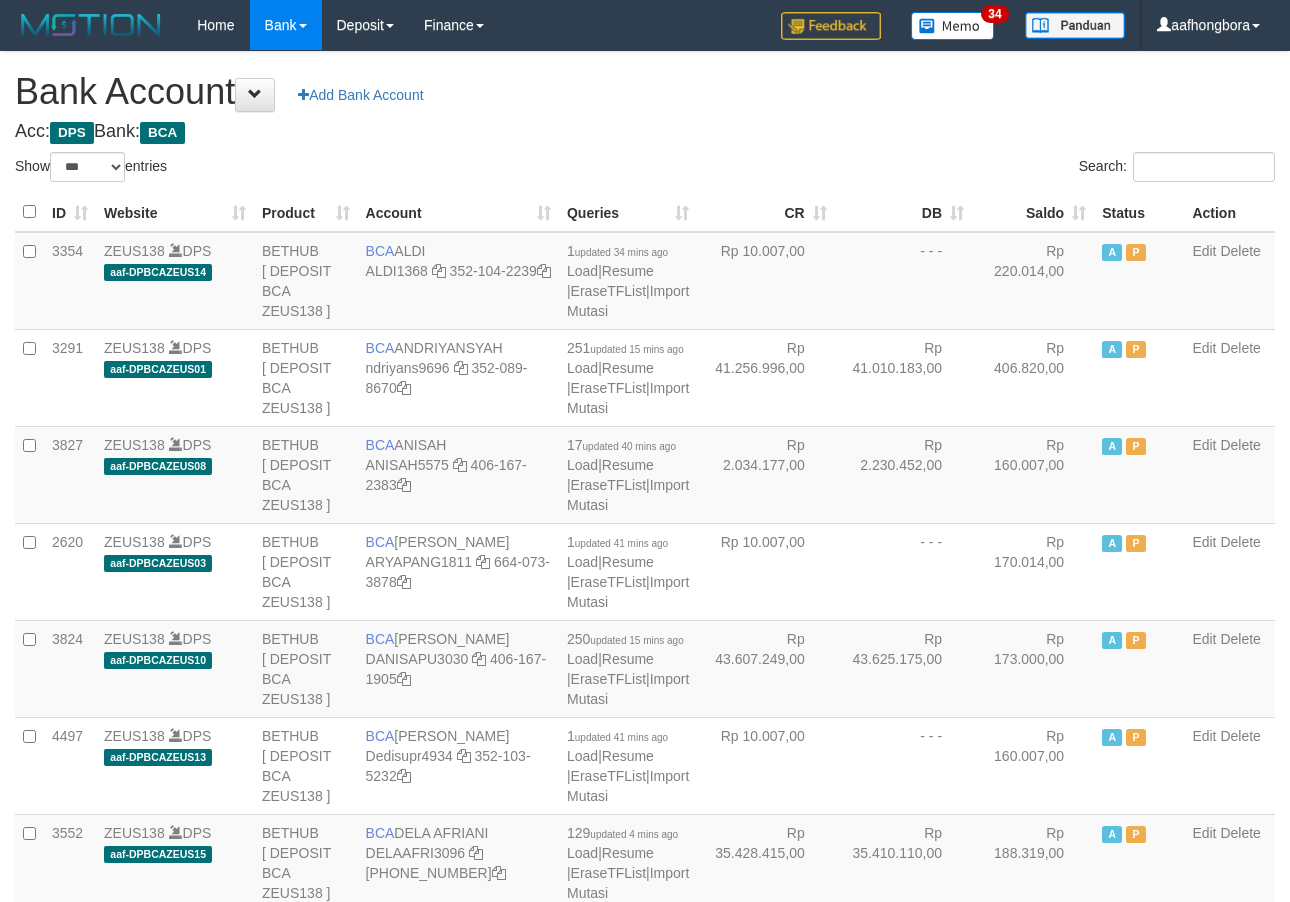 select on "***" 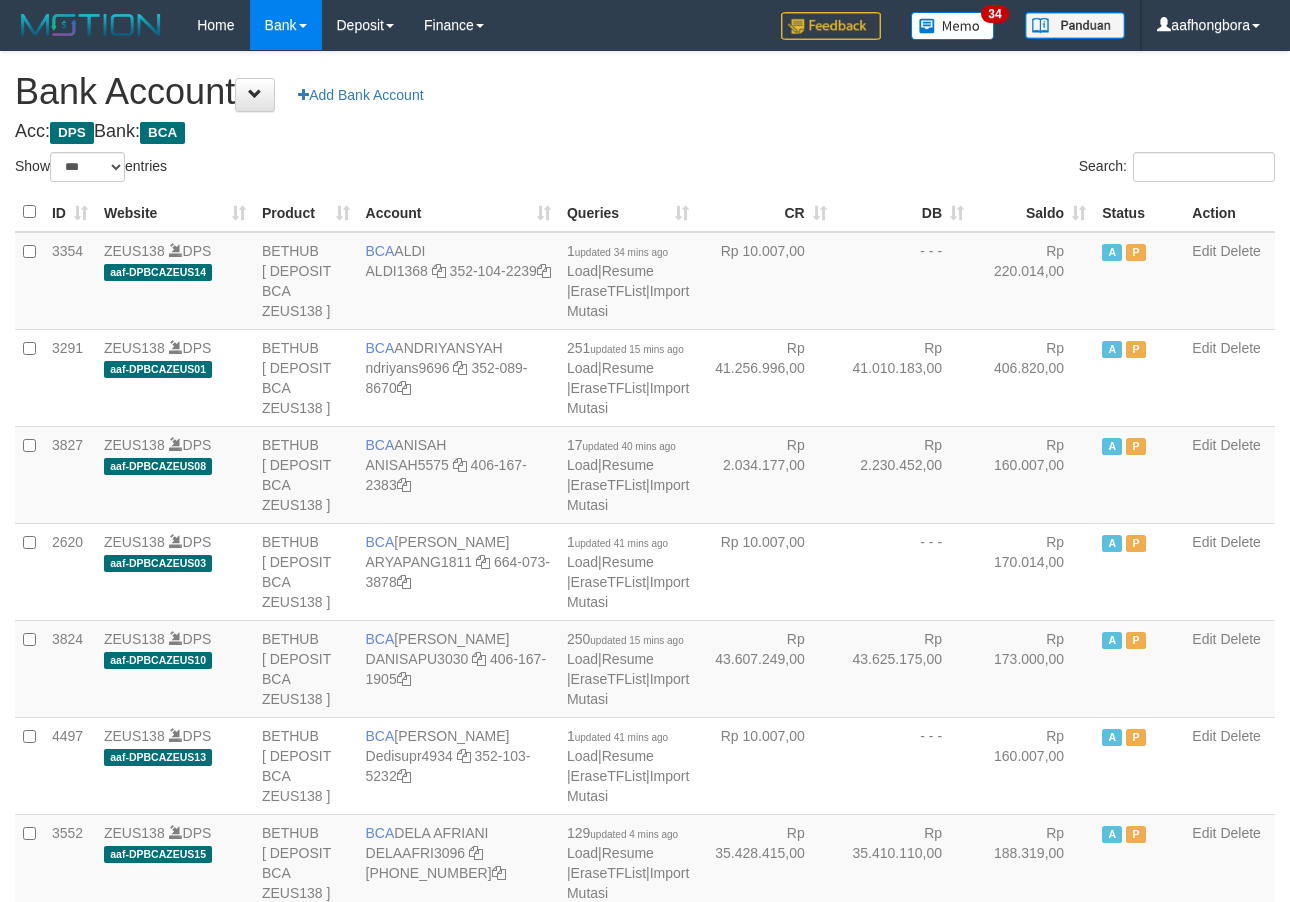 scroll, scrollTop: 0, scrollLeft: 0, axis: both 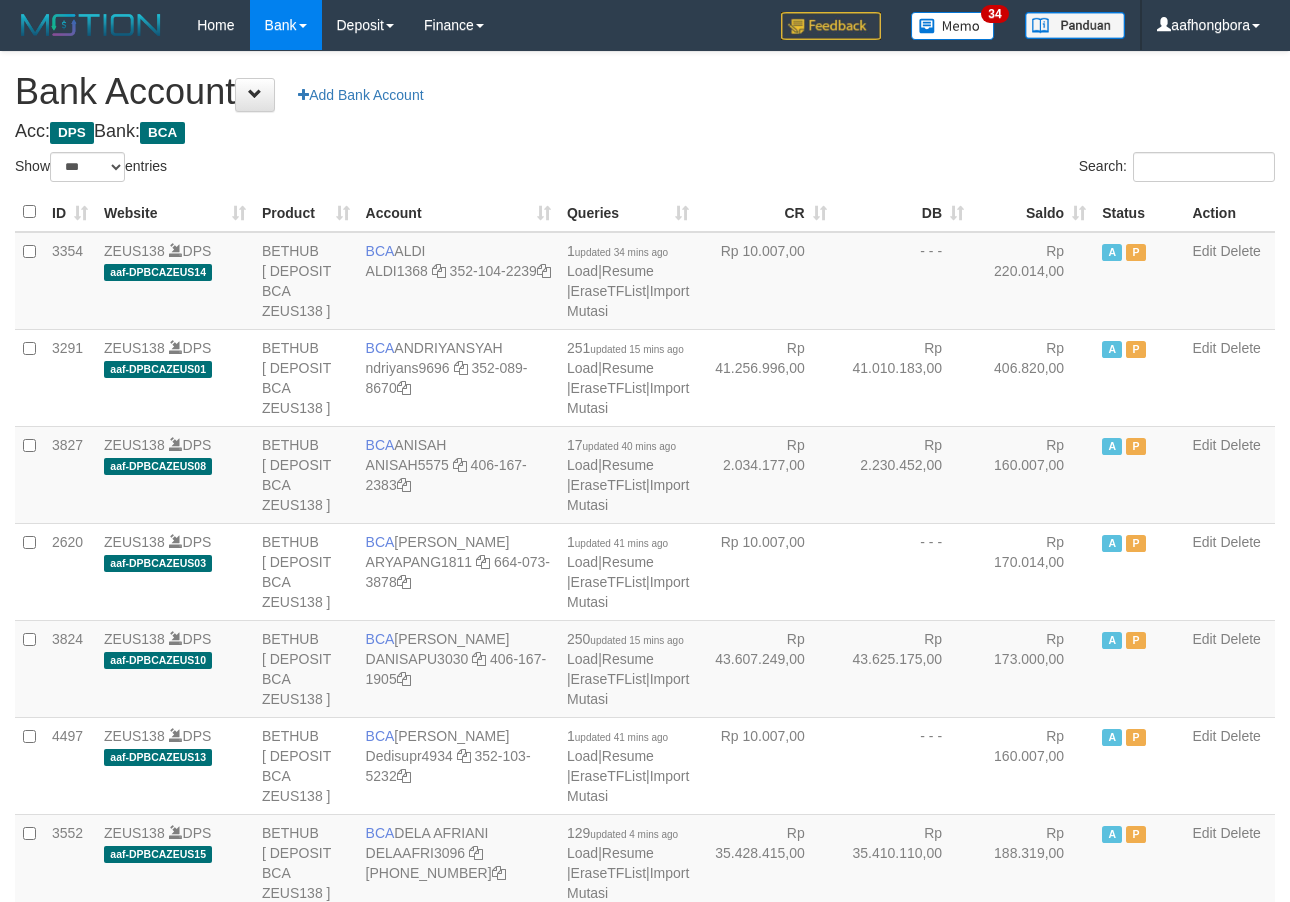 select on "***" 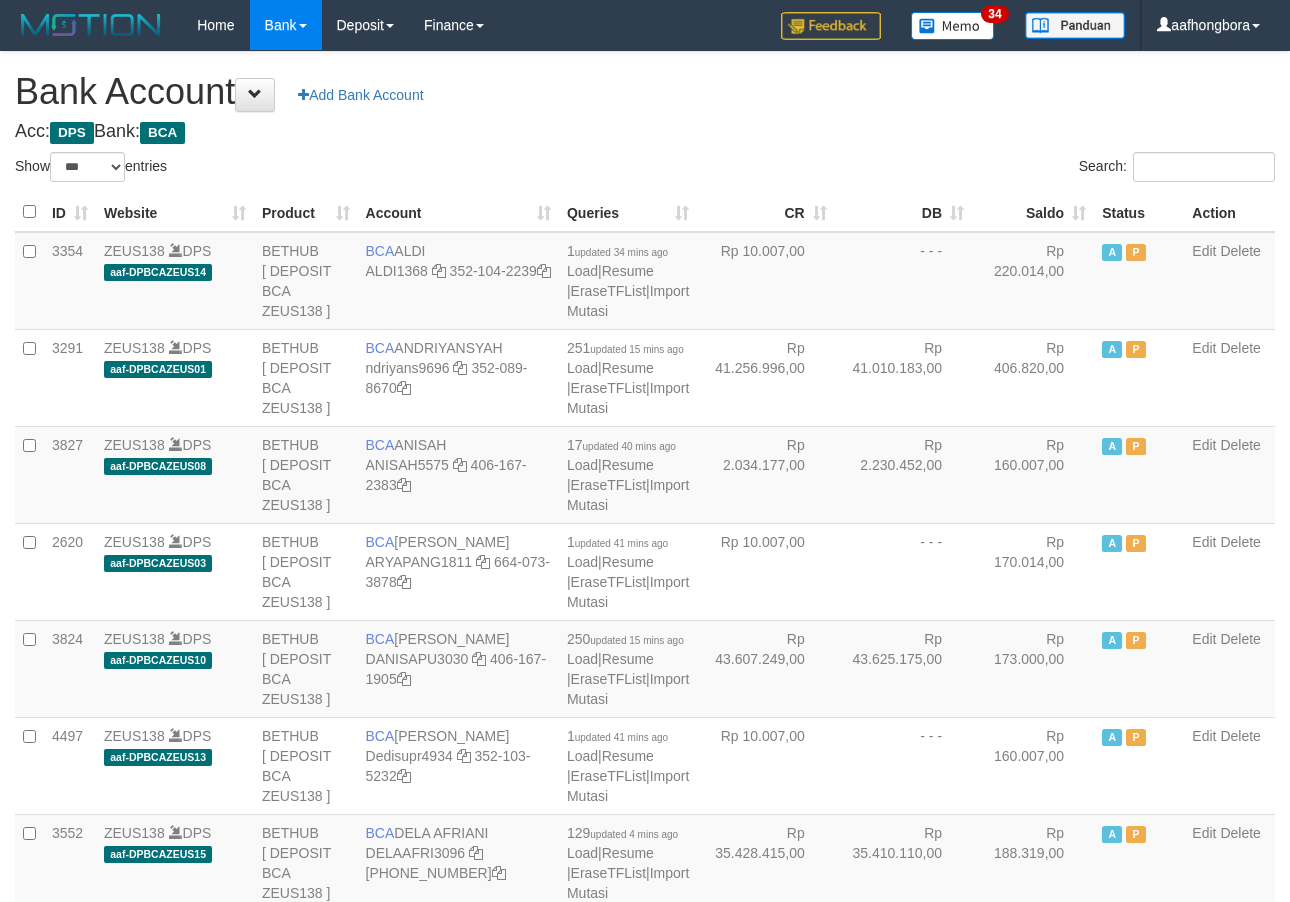 scroll, scrollTop: 0, scrollLeft: 0, axis: both 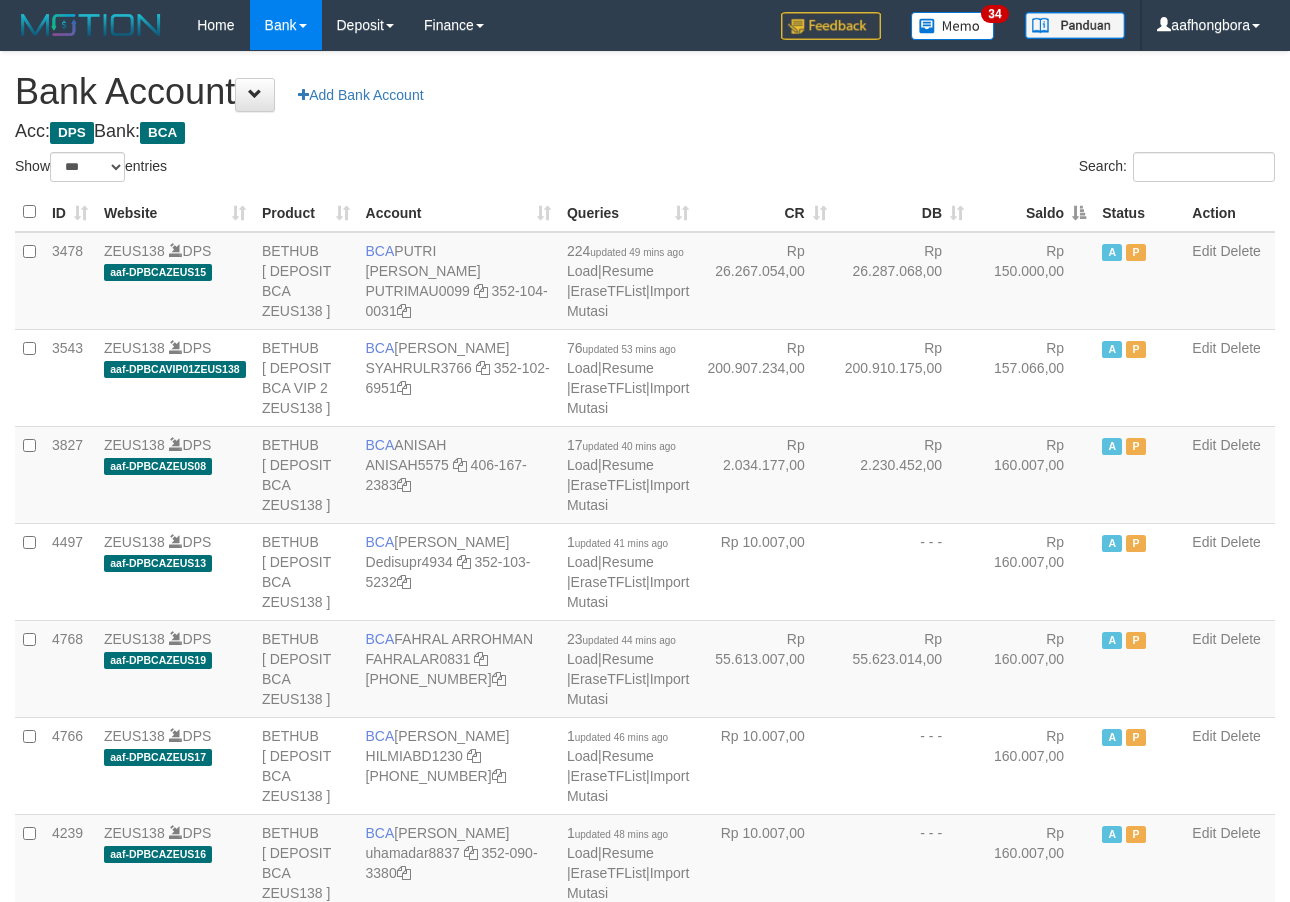 click on "Saldo" at bounding box center (1033, 212) 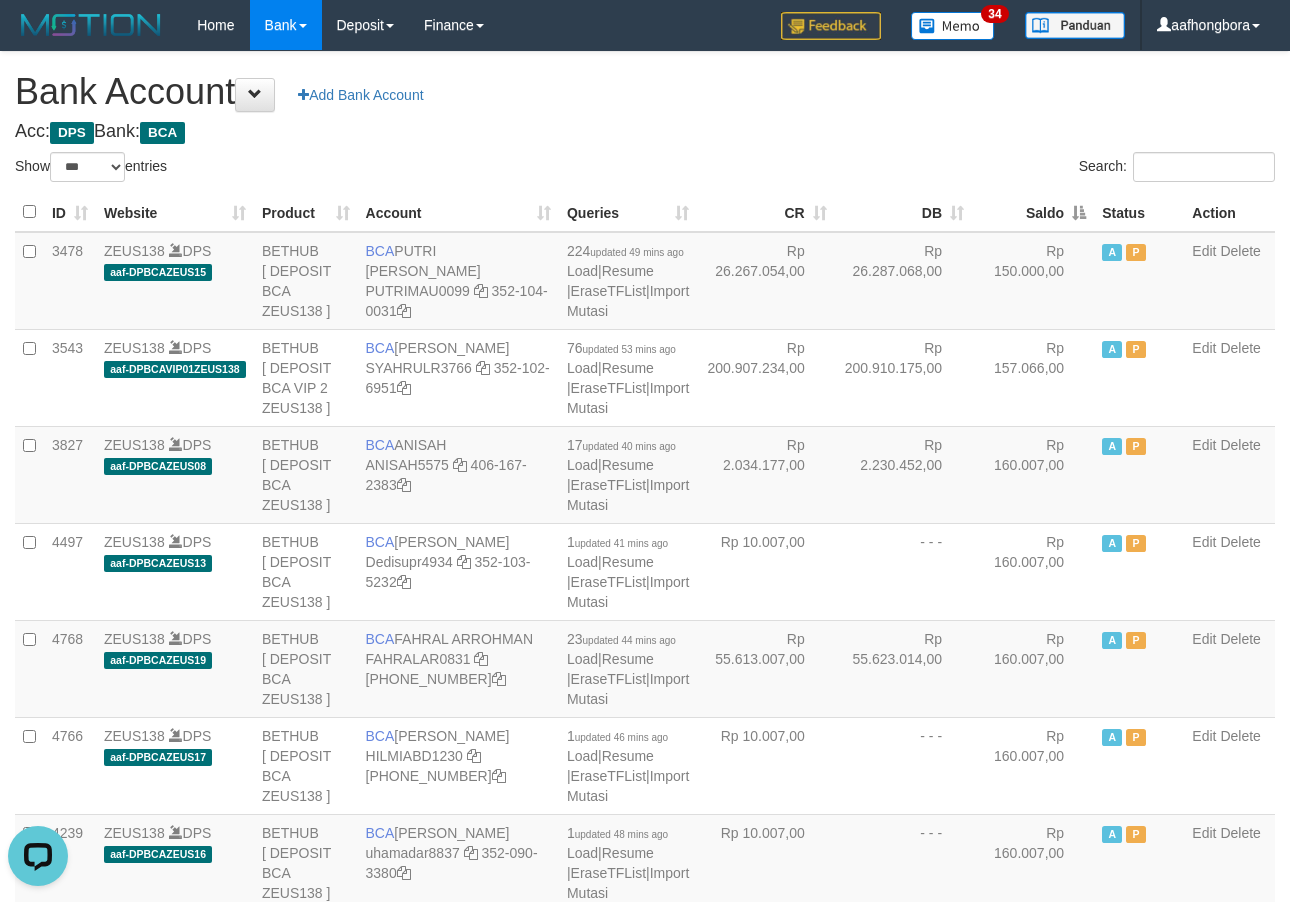 scroll, scrollTop: 0, scrollLeft: 0, axis: both 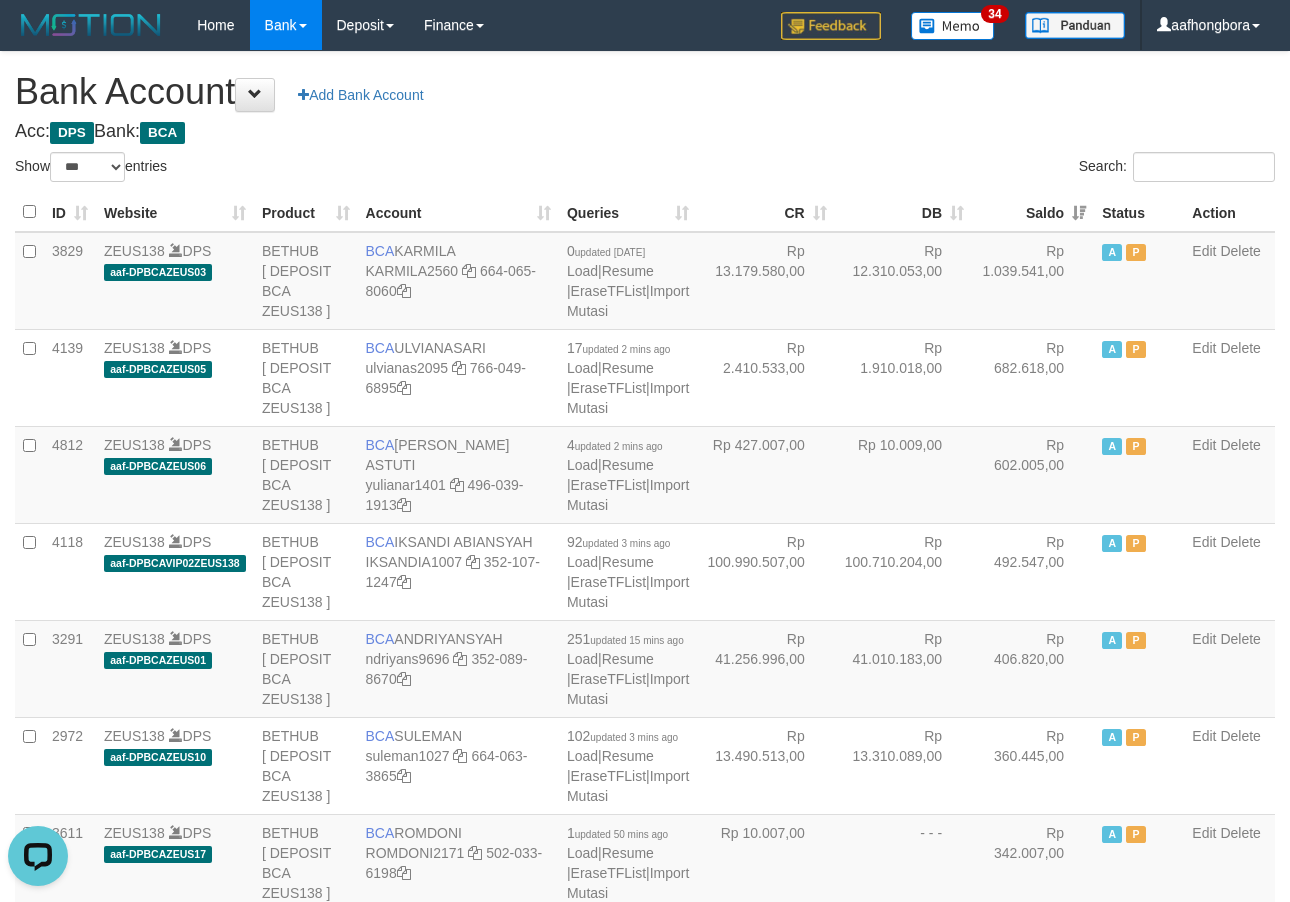 click on "Saldo" at bounding box center [1033, 212] 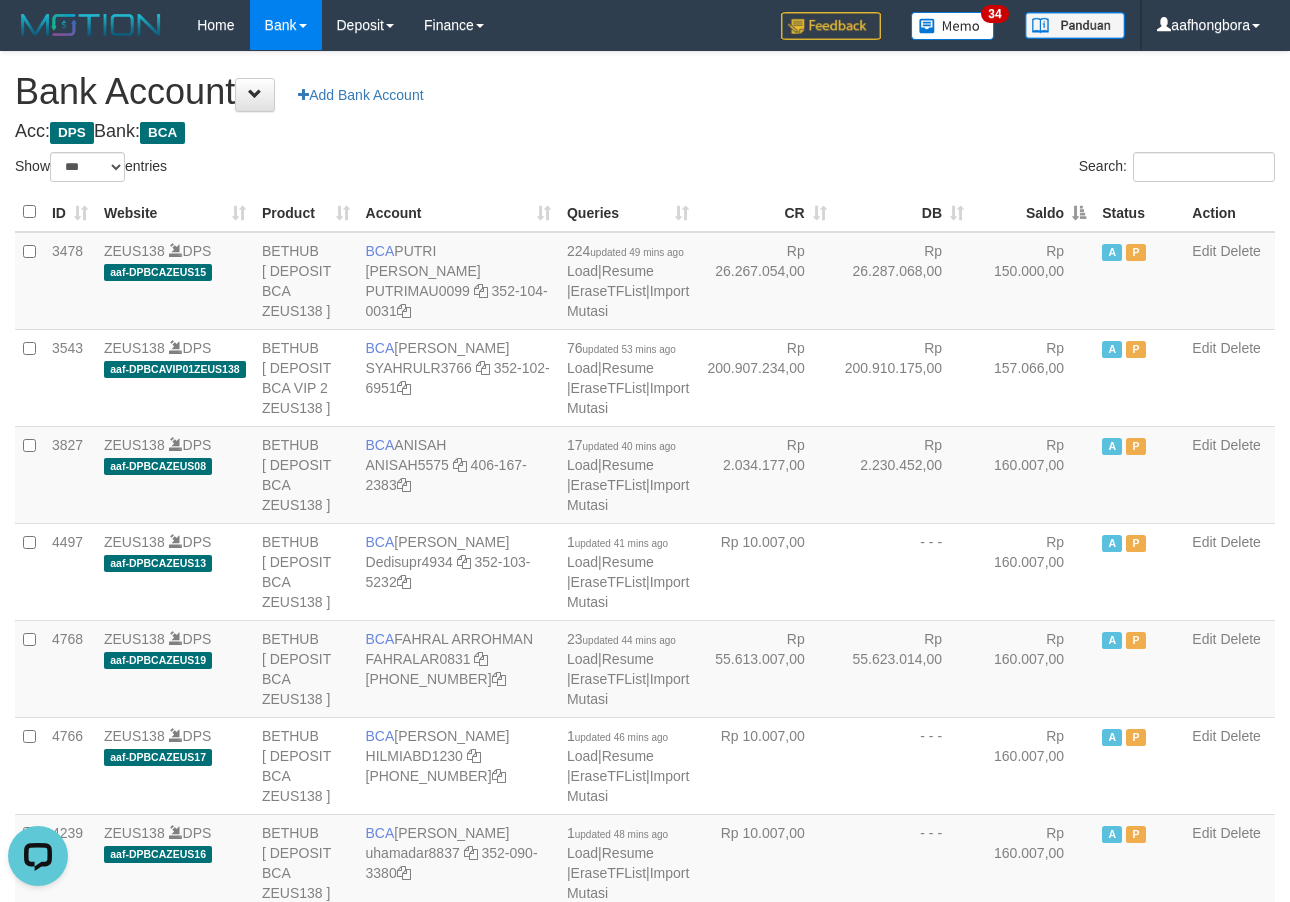 click on "Saldo" at bounding box center [1033, 212] 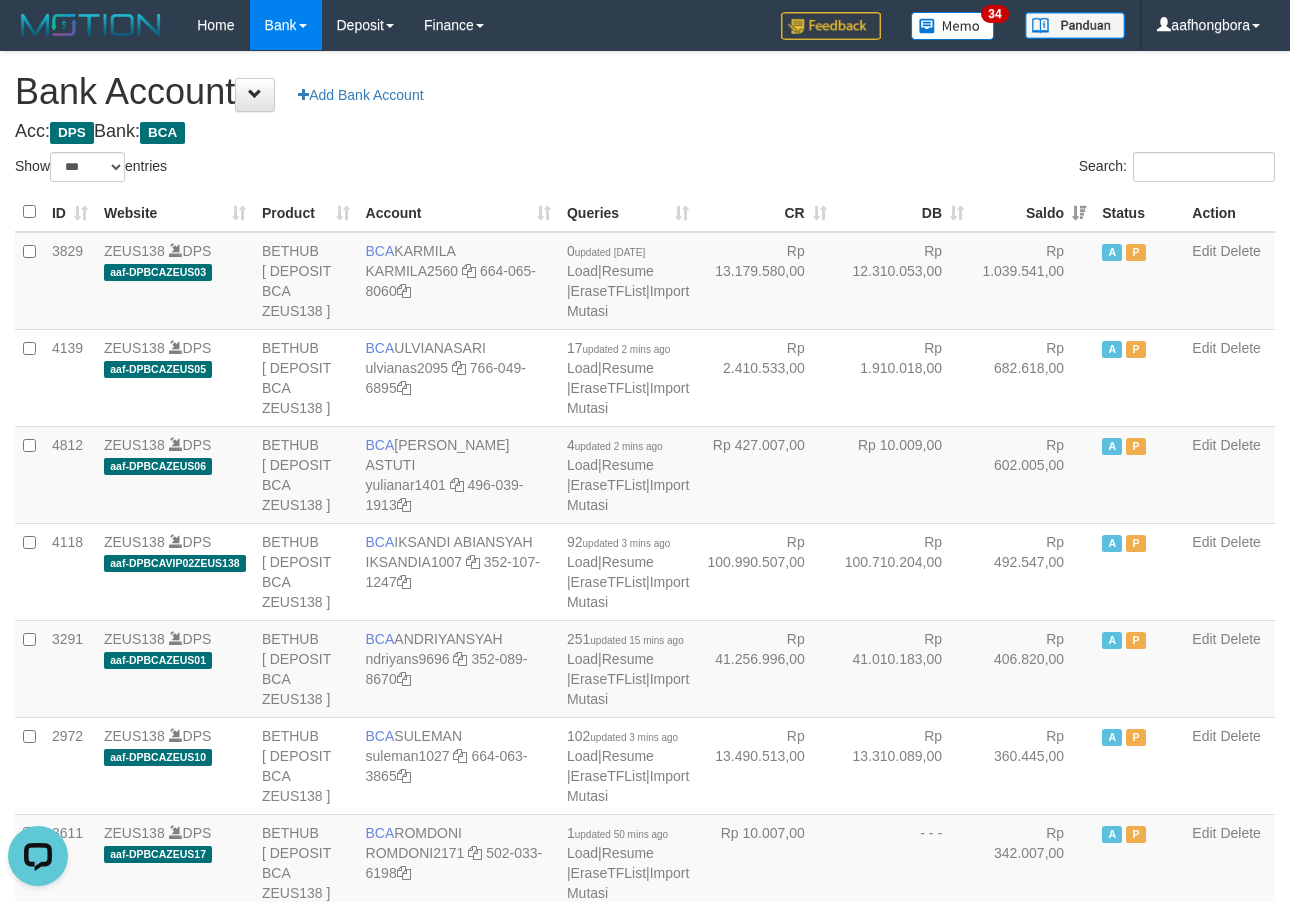 click on "Saldo" at bounding box center [1033, 212] 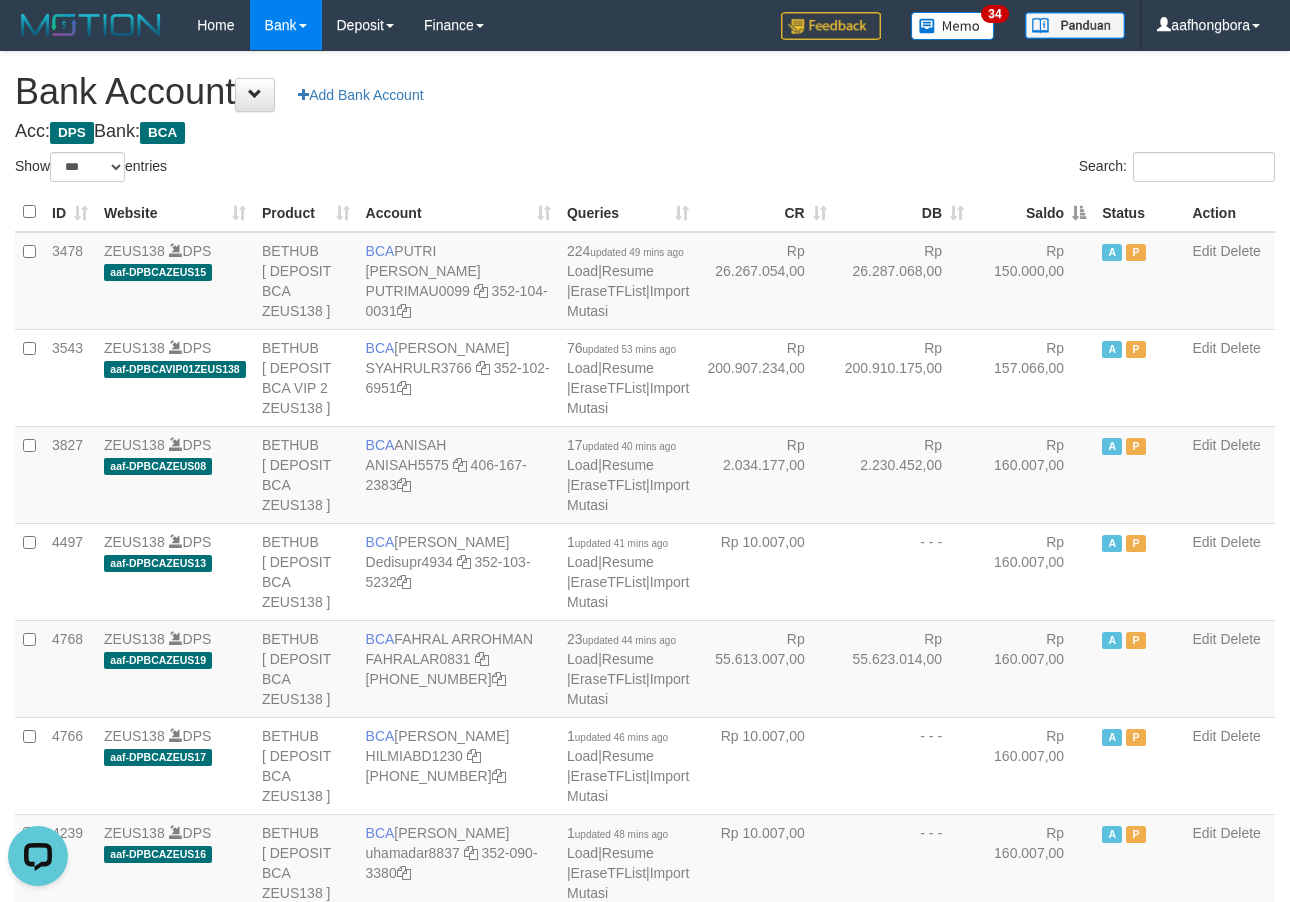 click on "Saldo" at bounding box center [1033, 212] 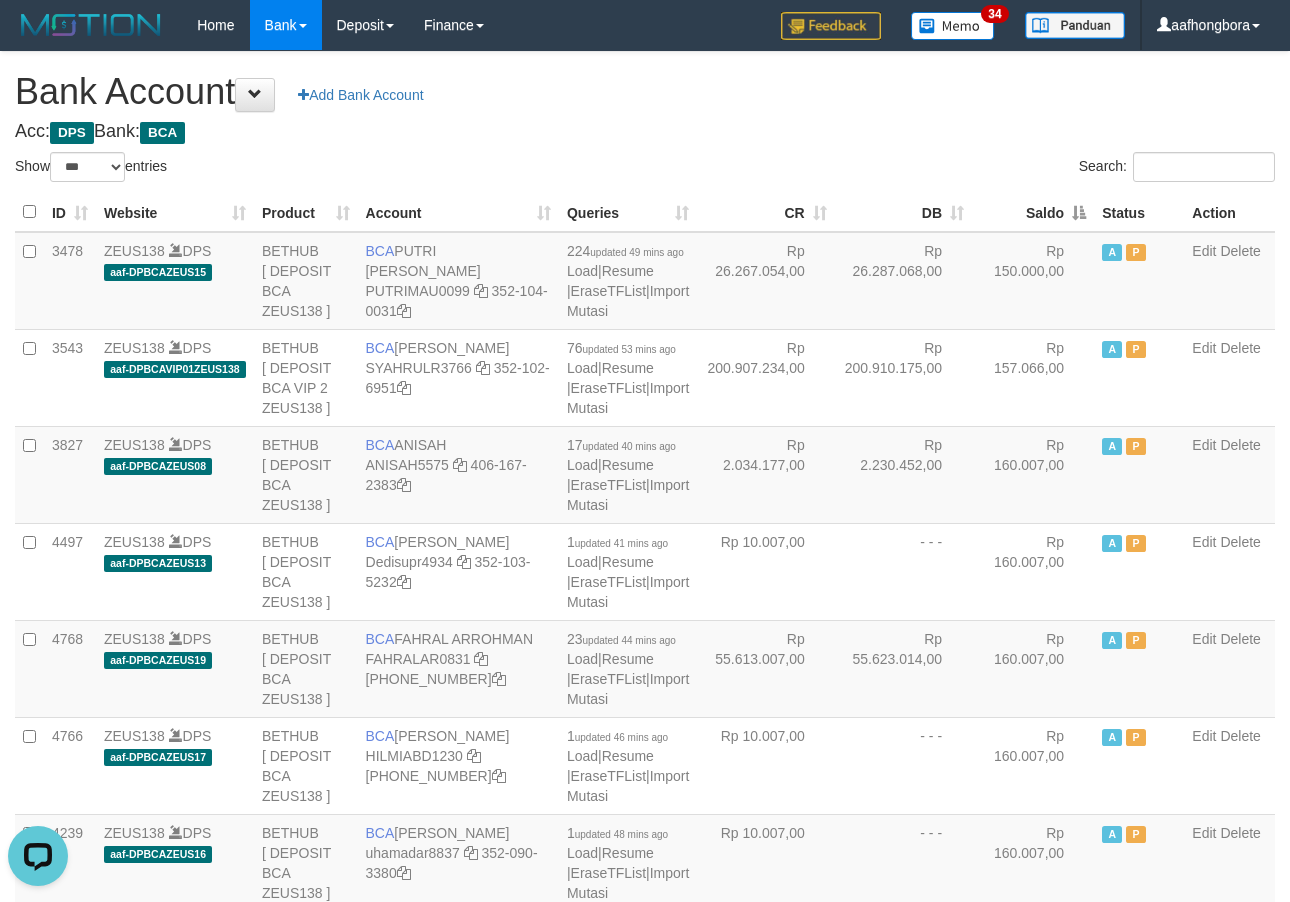 click on "Saldo" at bounding box center [1033, 212] 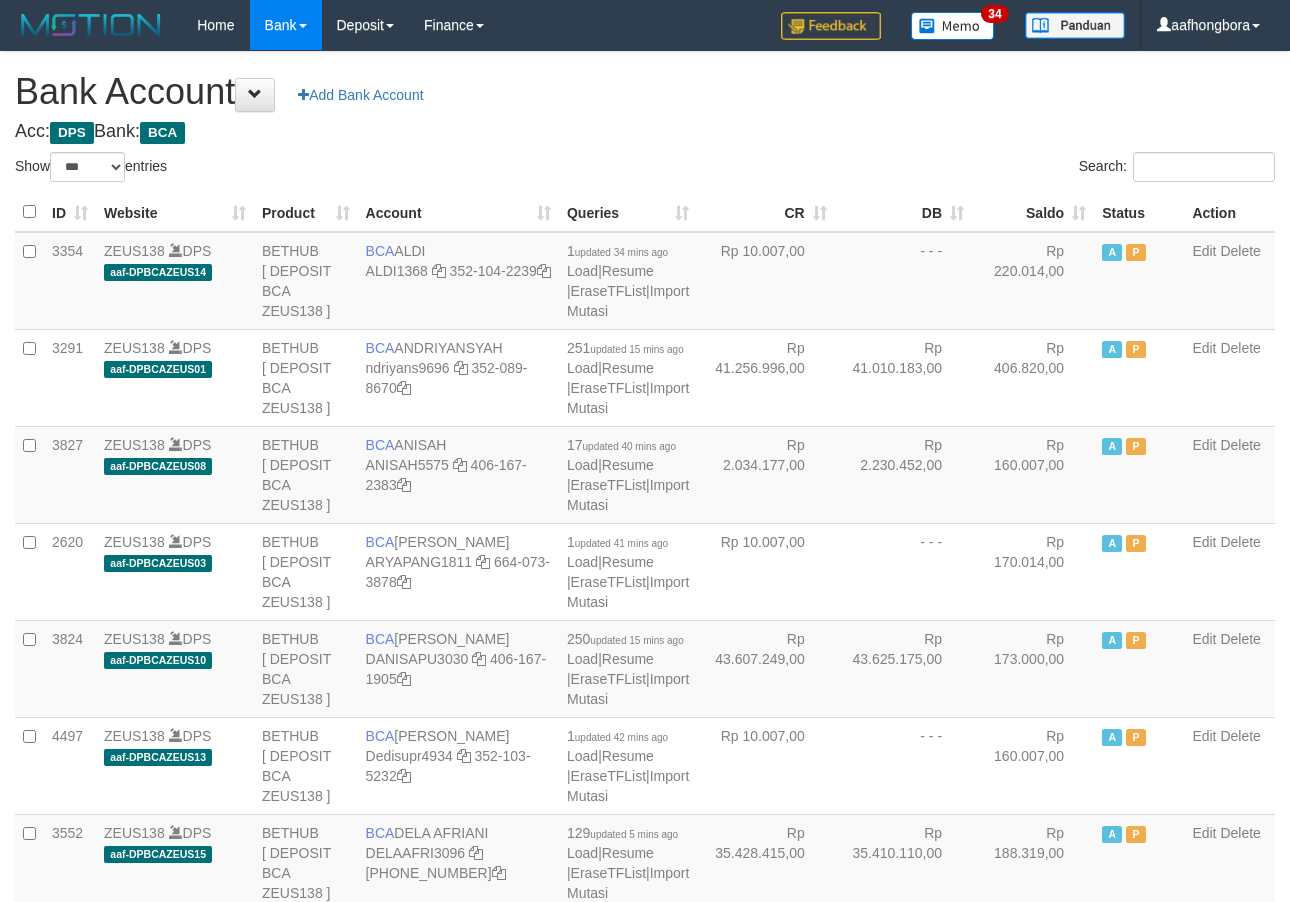 select on "***" 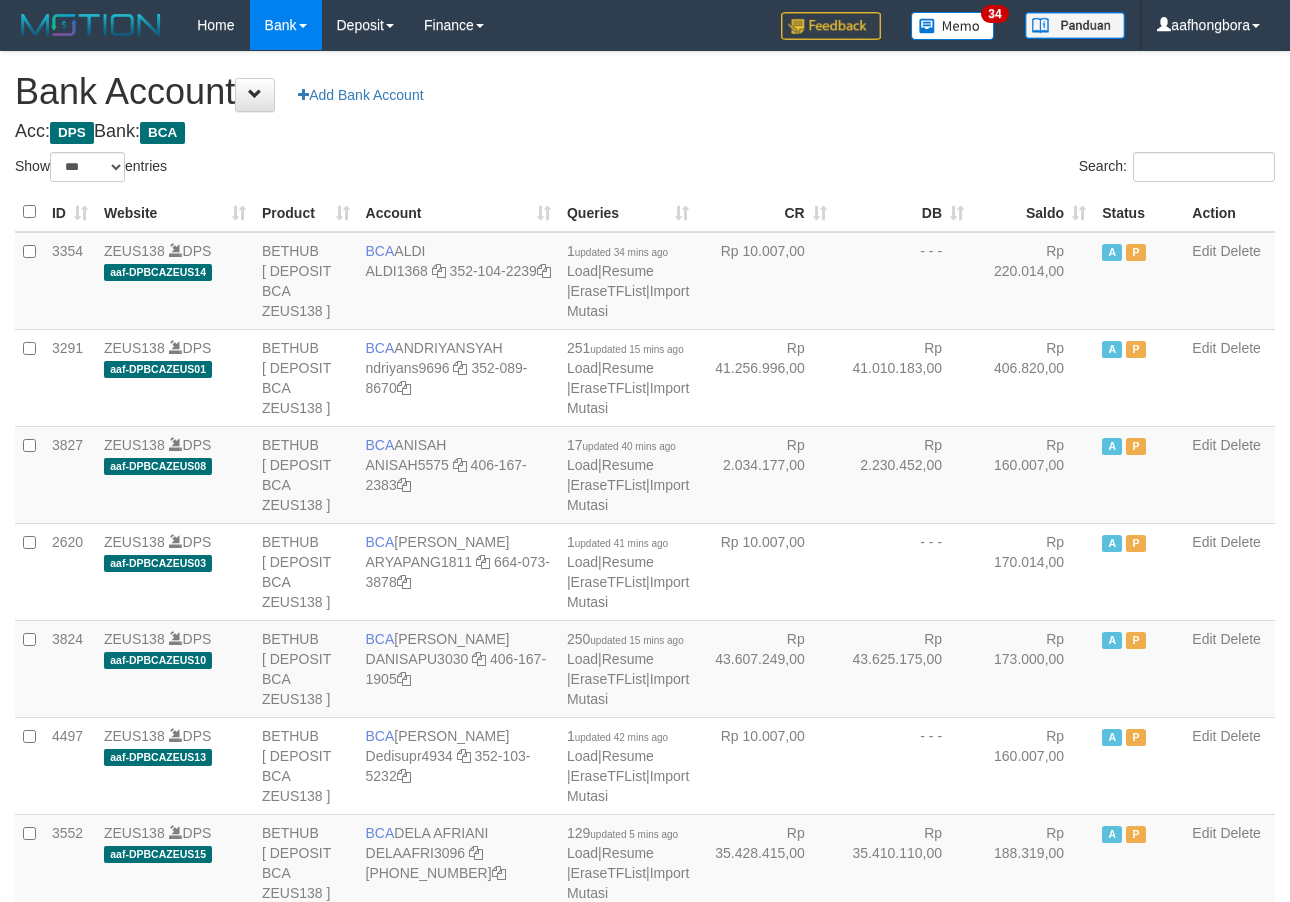 scroll, scrollTop: 0, scrollLeft: 0, axis: both 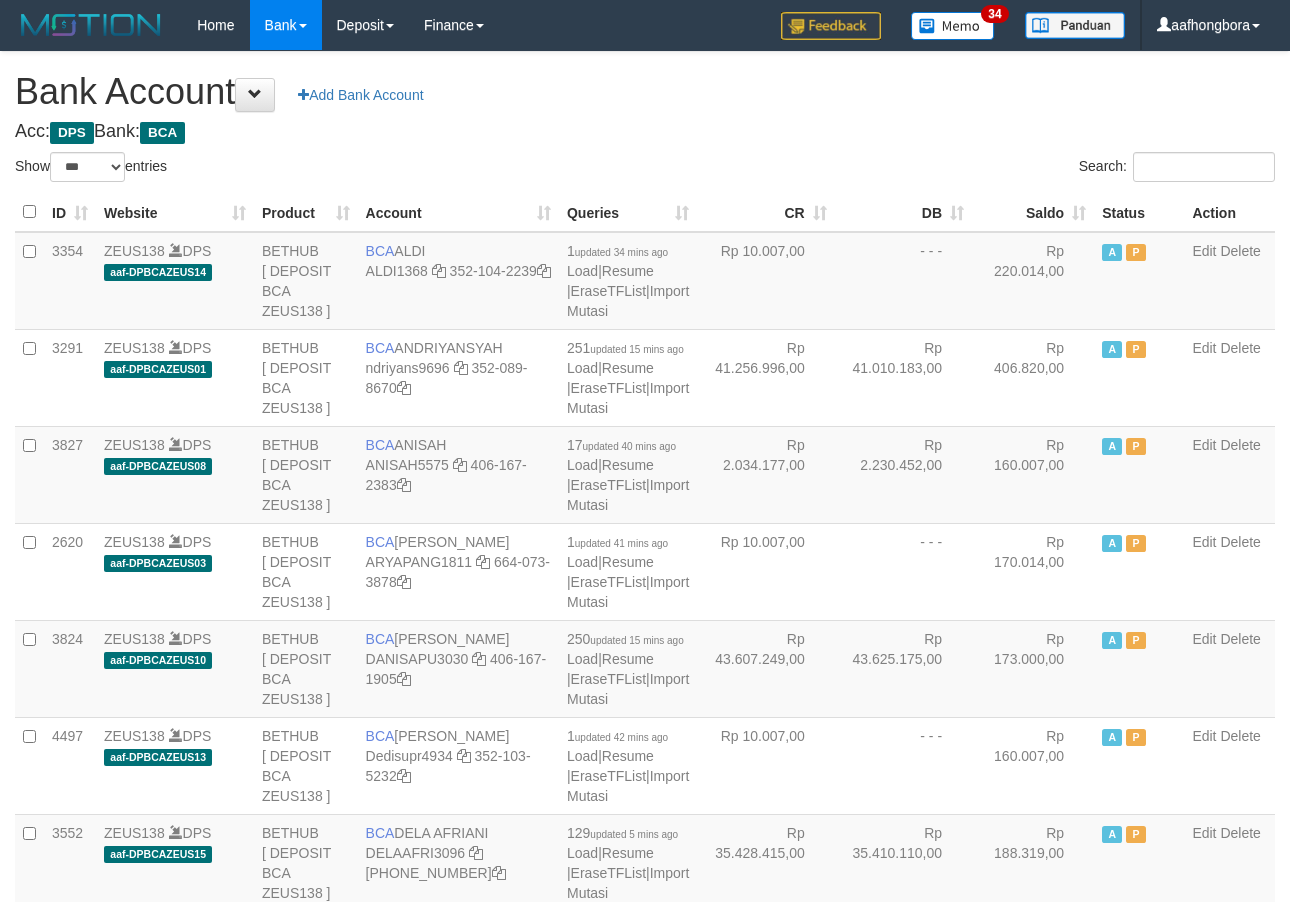 select on "***" 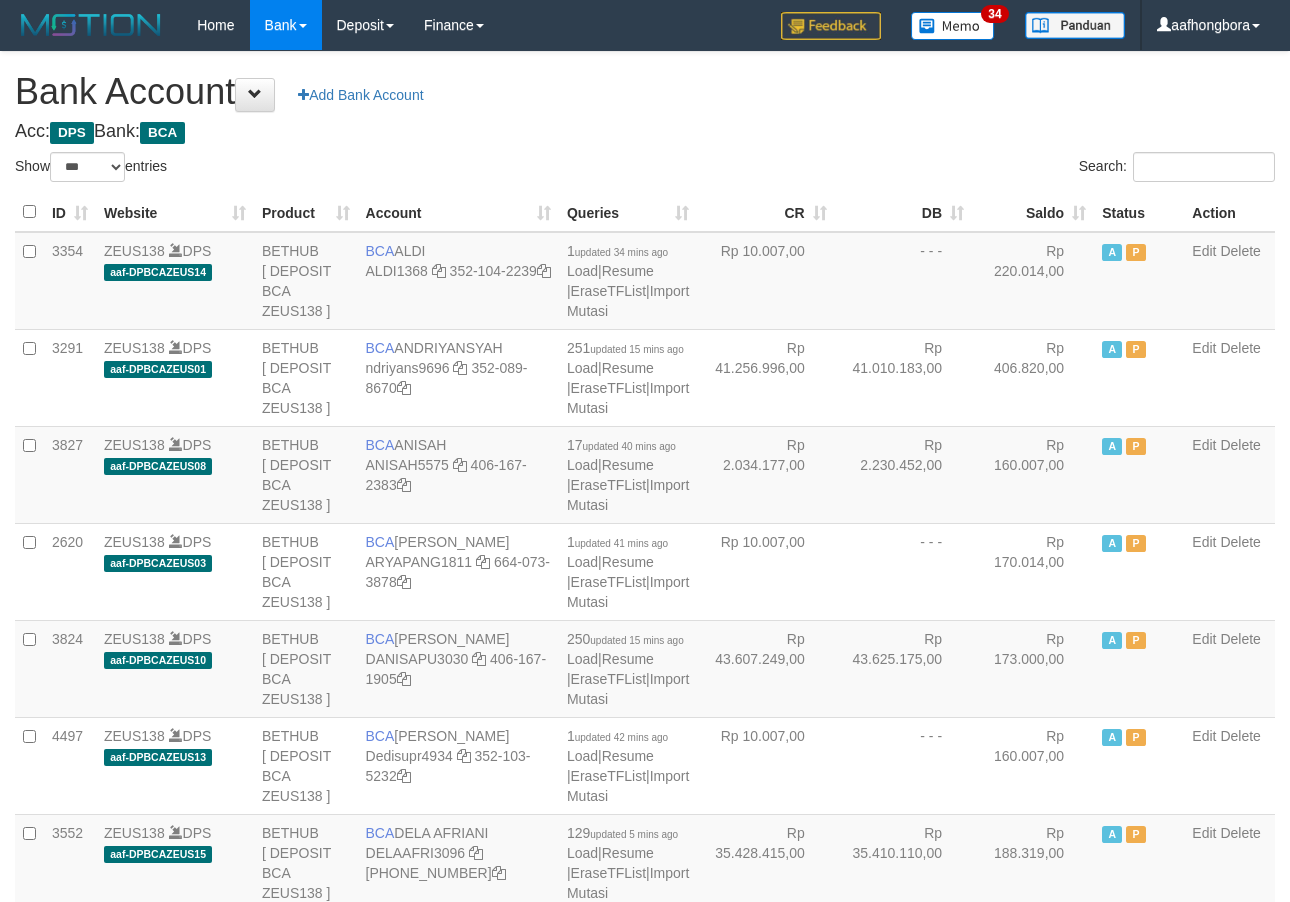 scroll, scrollTop: 0, scrollLeft: 0, axis: both 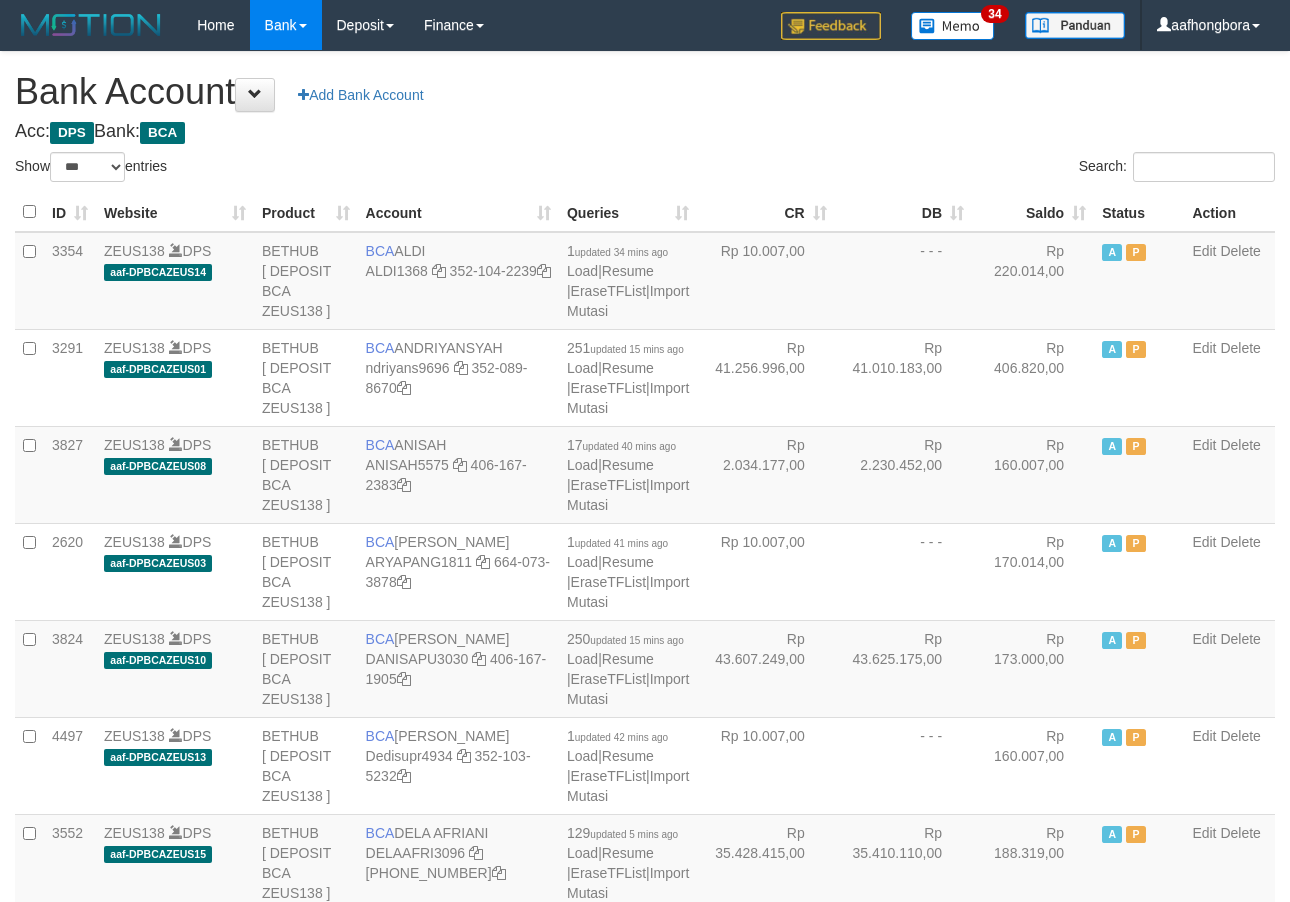select on "***" 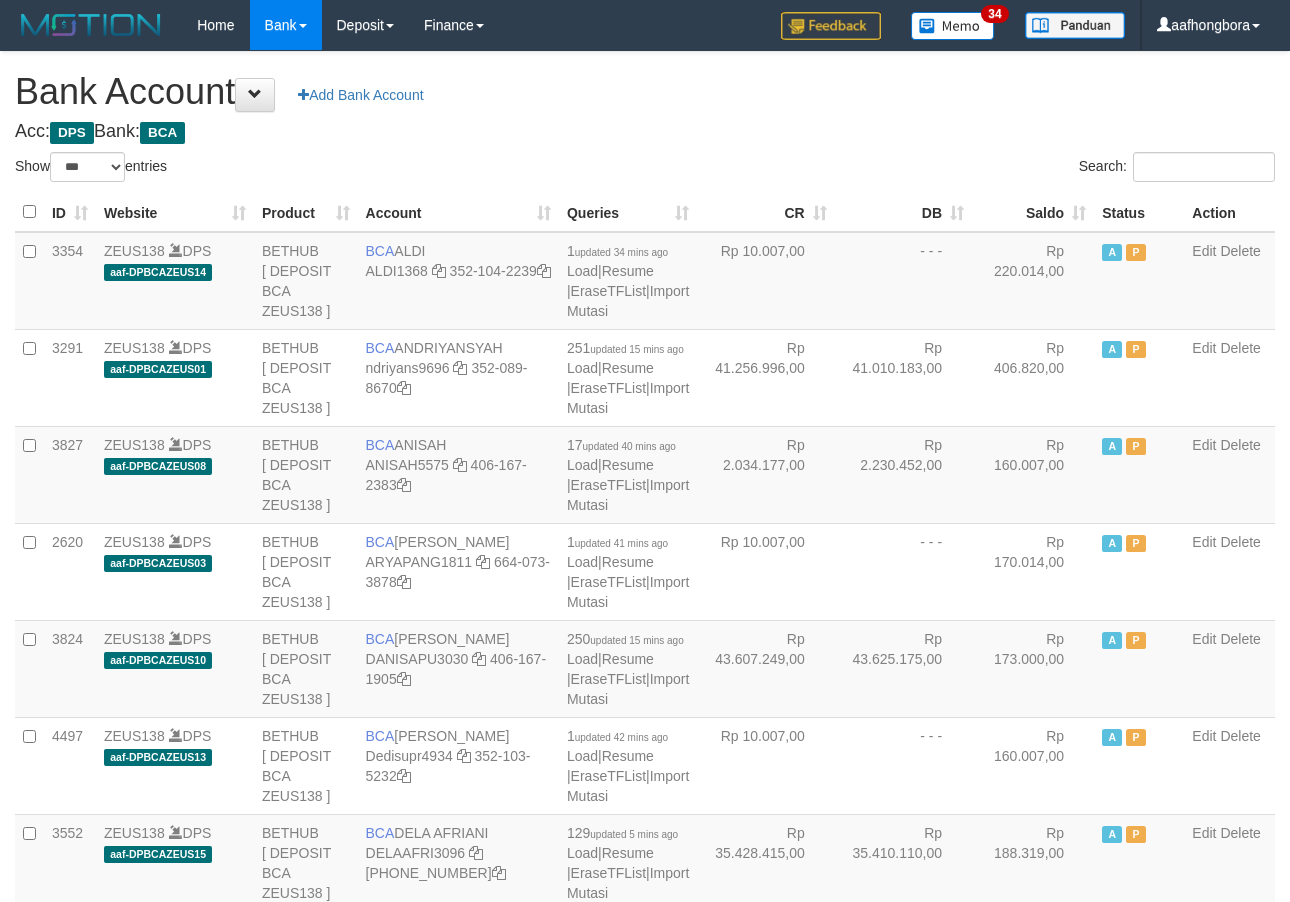 scroll, scrollTop: 0, scrollLeft: 0, axis: both 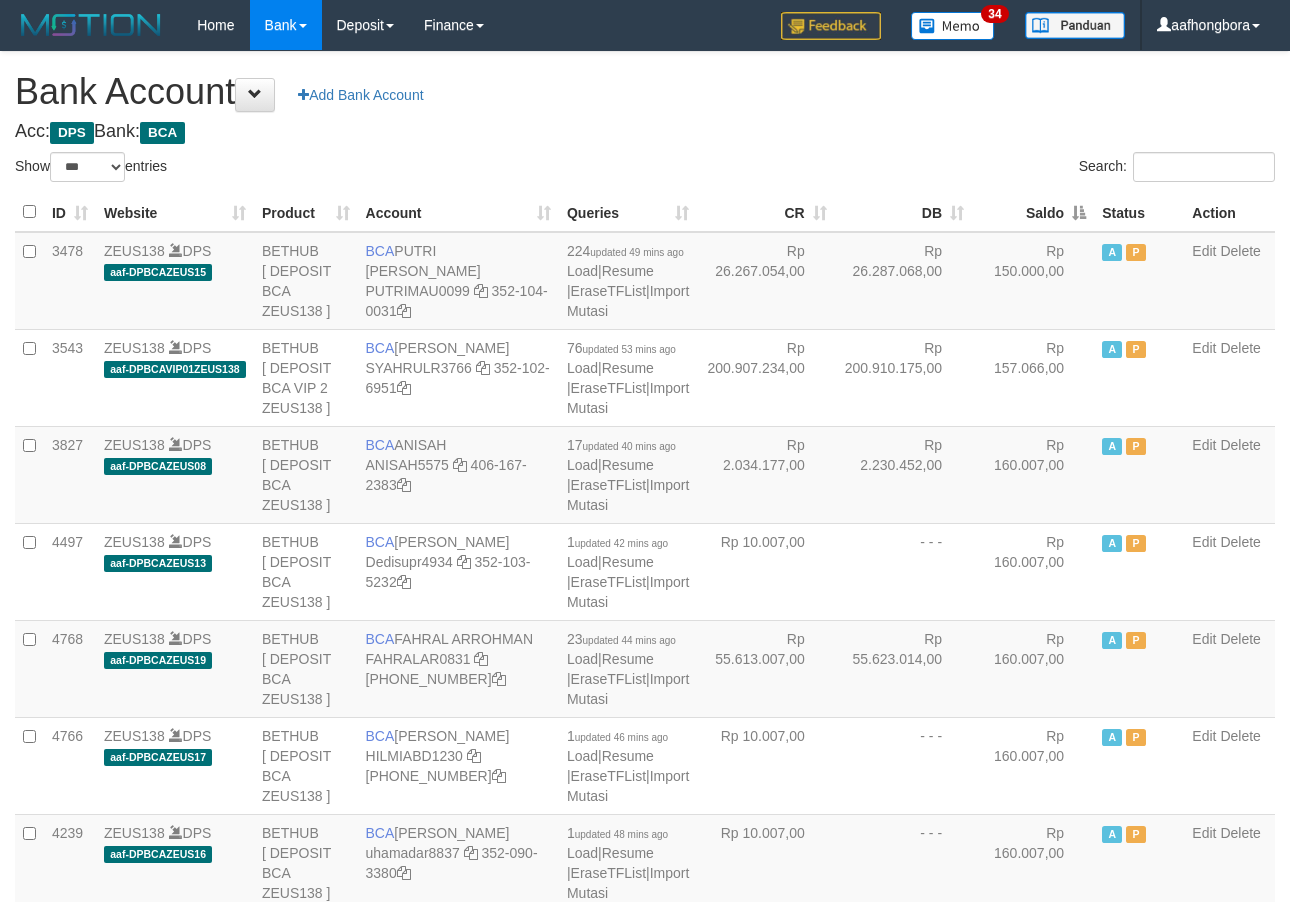 click on "Saldo" at bounding box center (1033, 212) 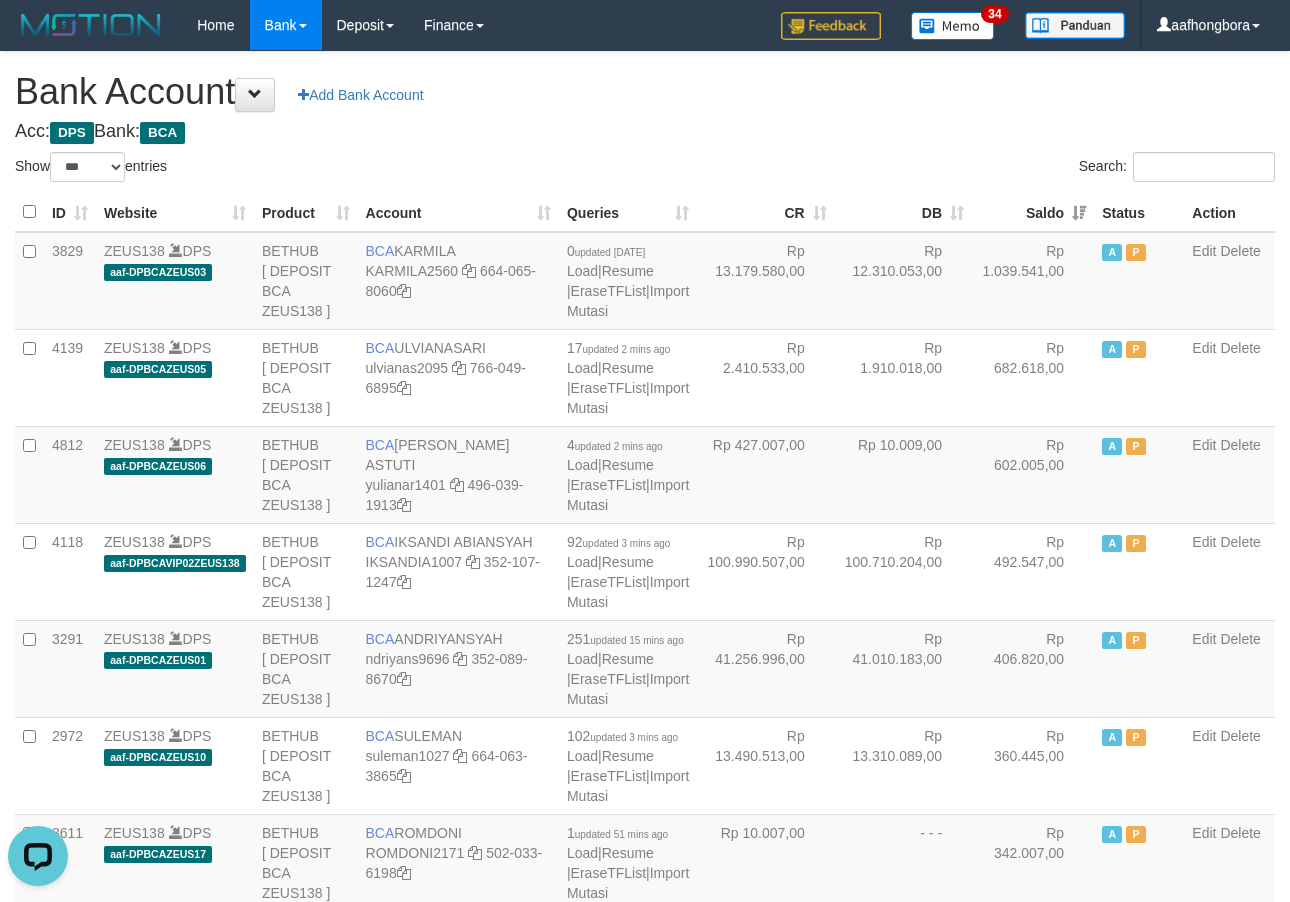 scroll, scrollTop: 0, scrollLeft: 0, axis: both 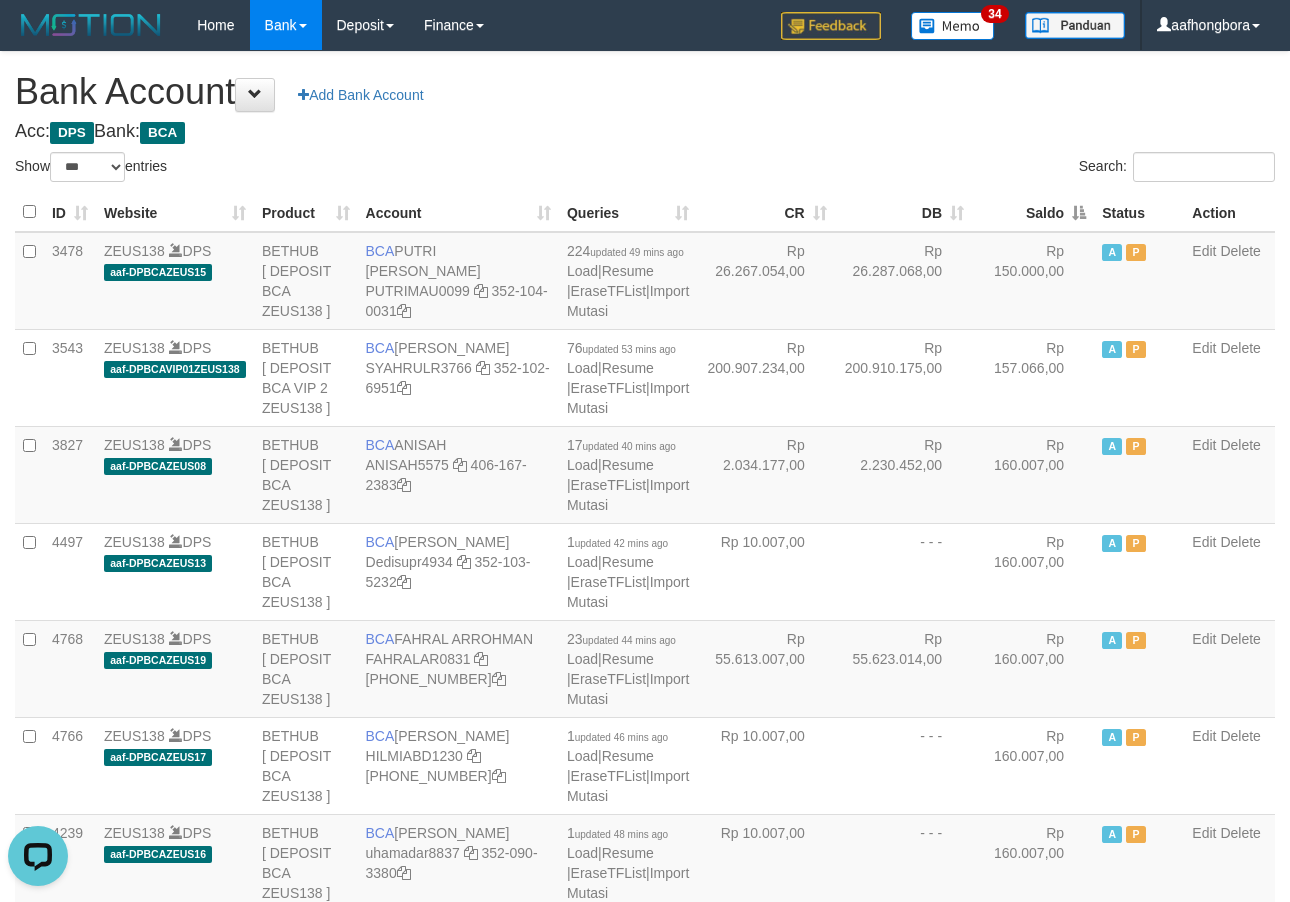 click on "Saldo" at bounding box center (1033, 212) 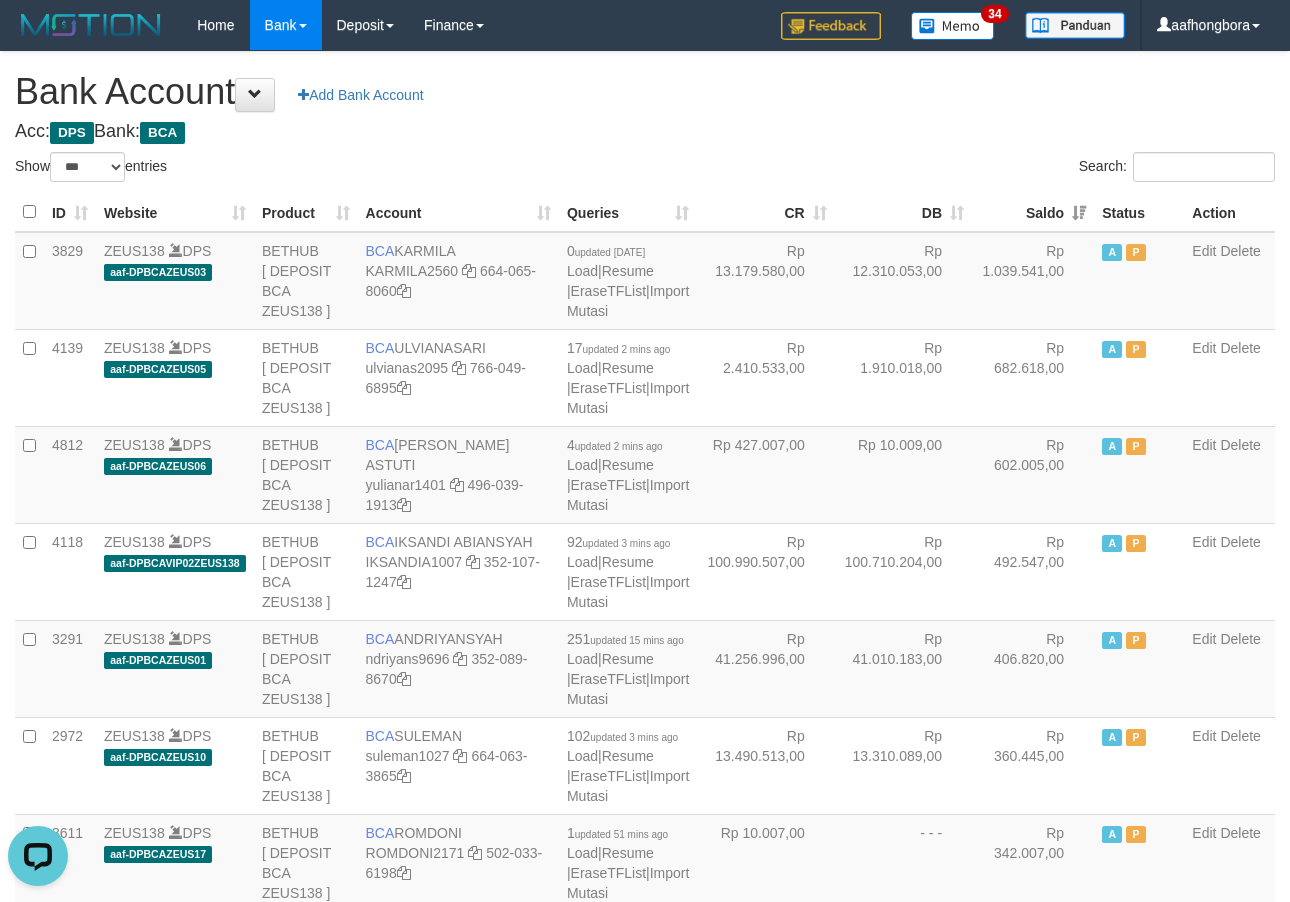click on "Saldo" at bounding box center (1033, 212) 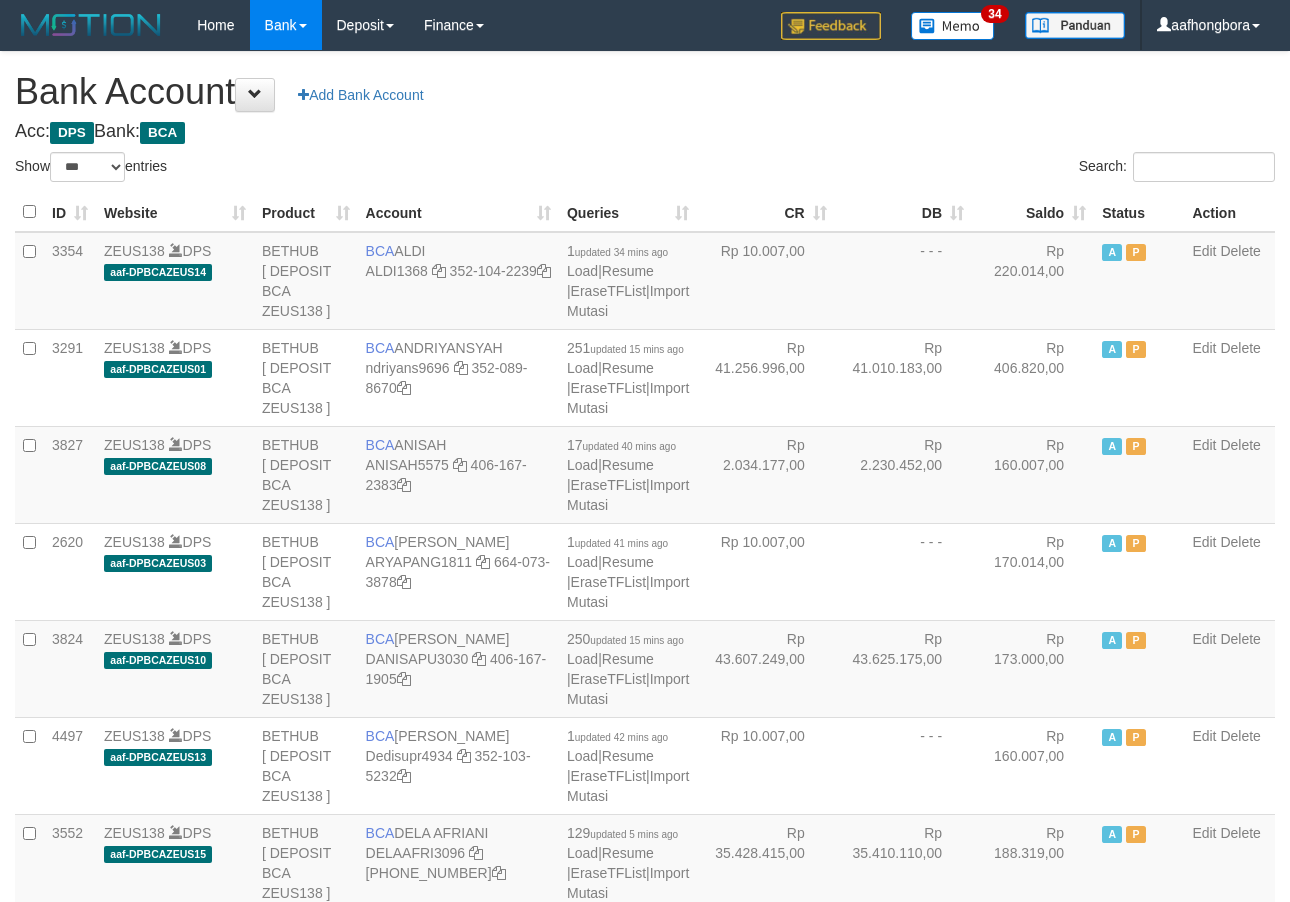 select on "***" 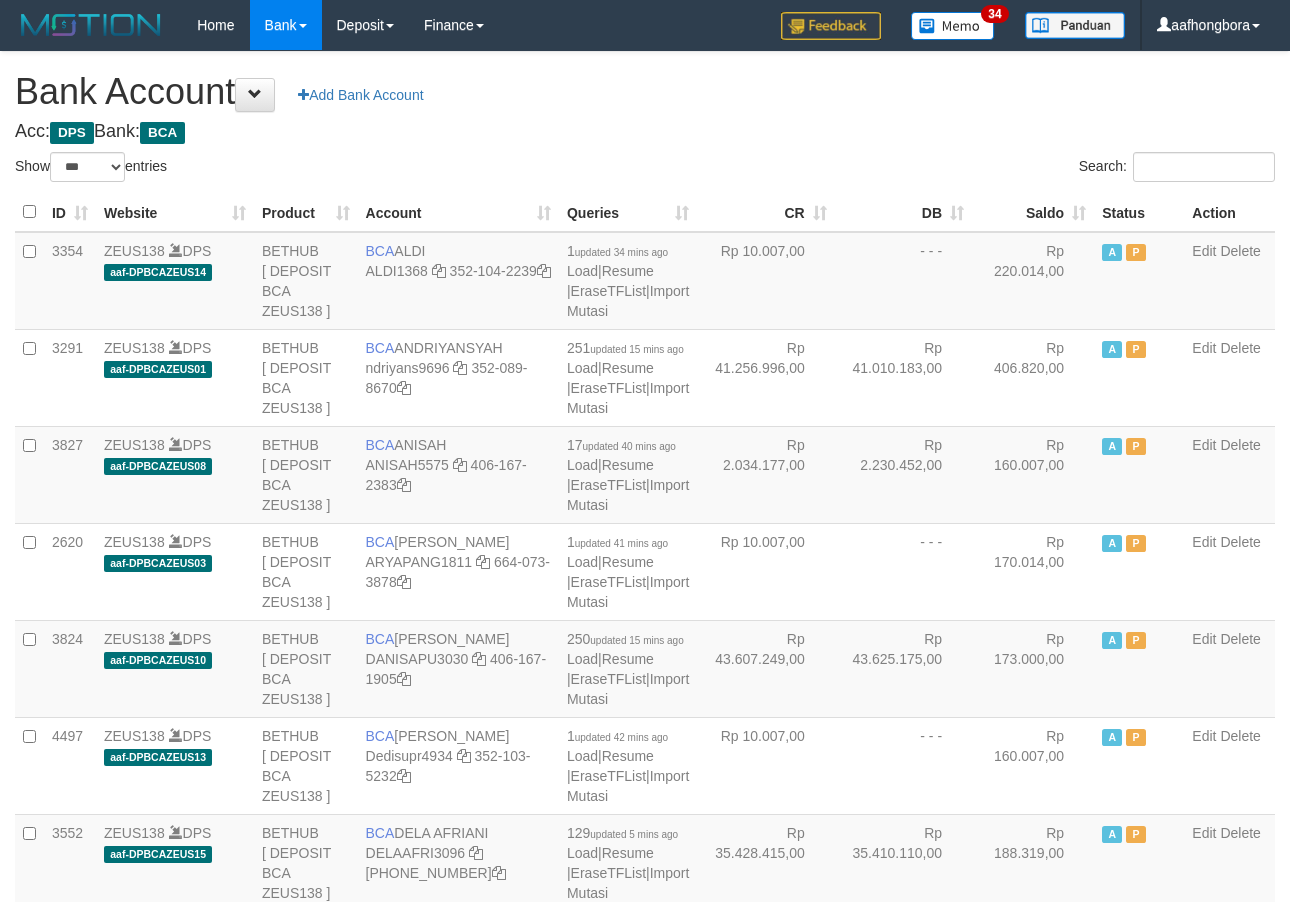scroll, scrollTop: 0, scrollLeft: 0, axis: both 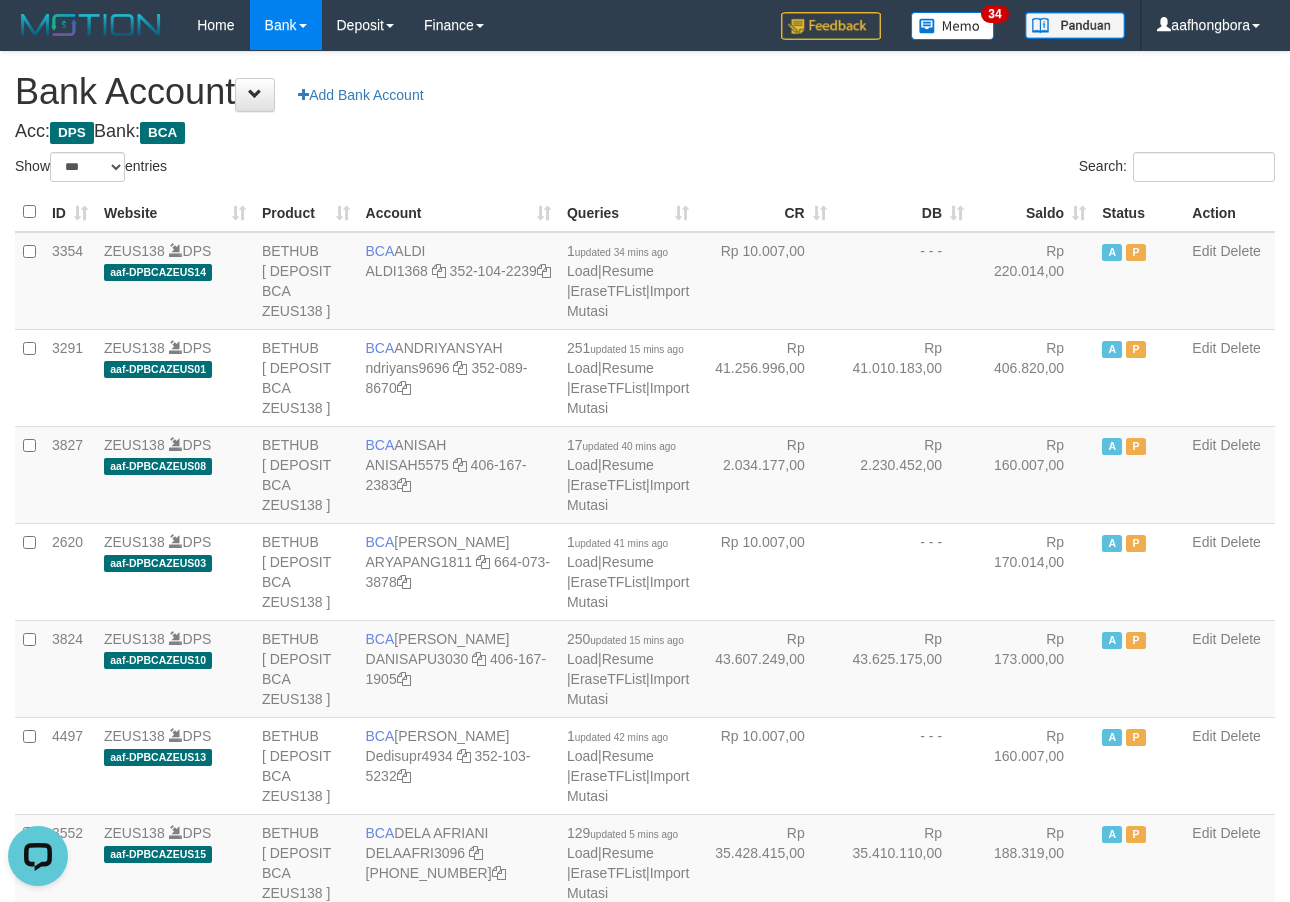 click on "Search:" at bounding box center [967, 169] 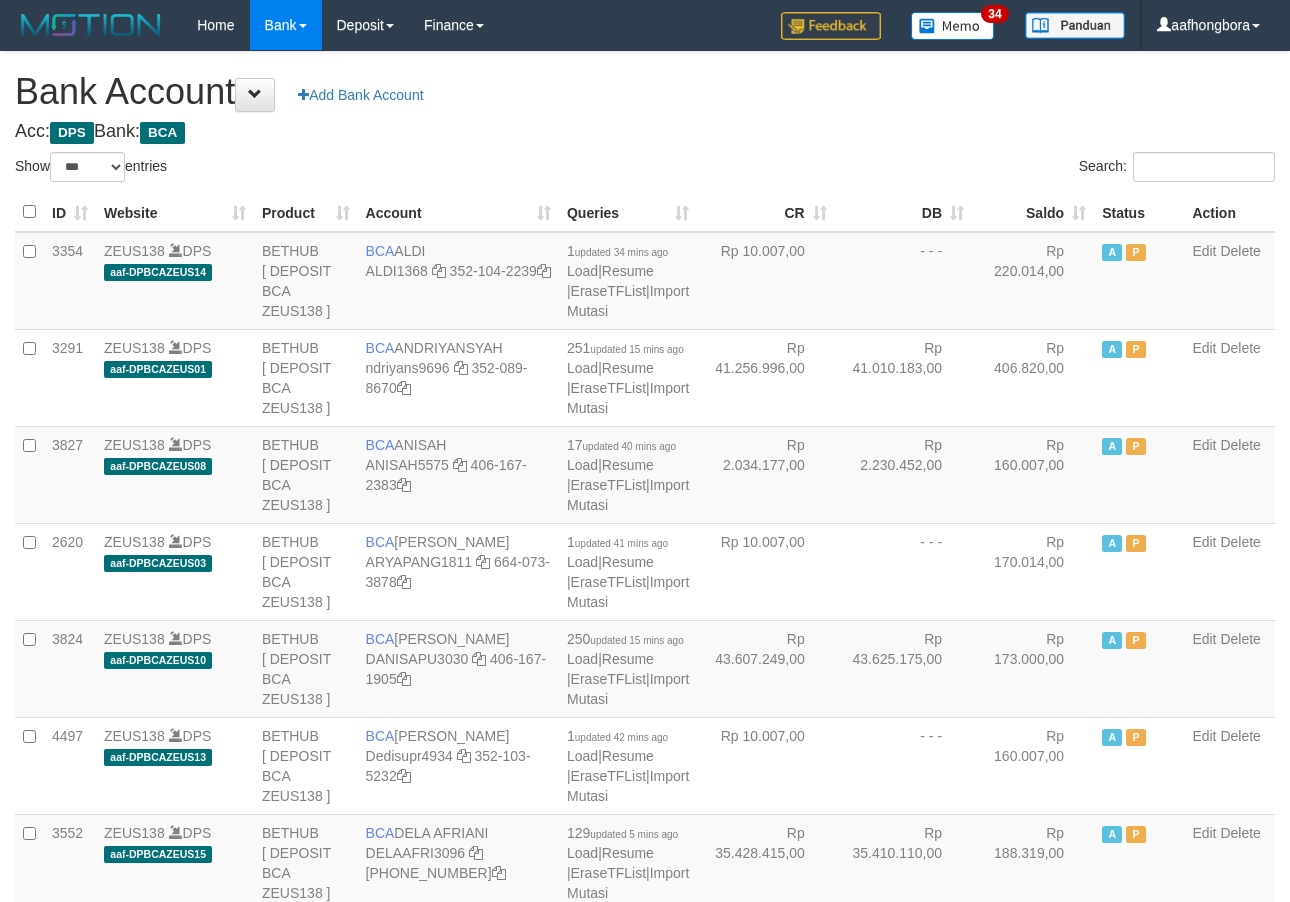 select on "***" 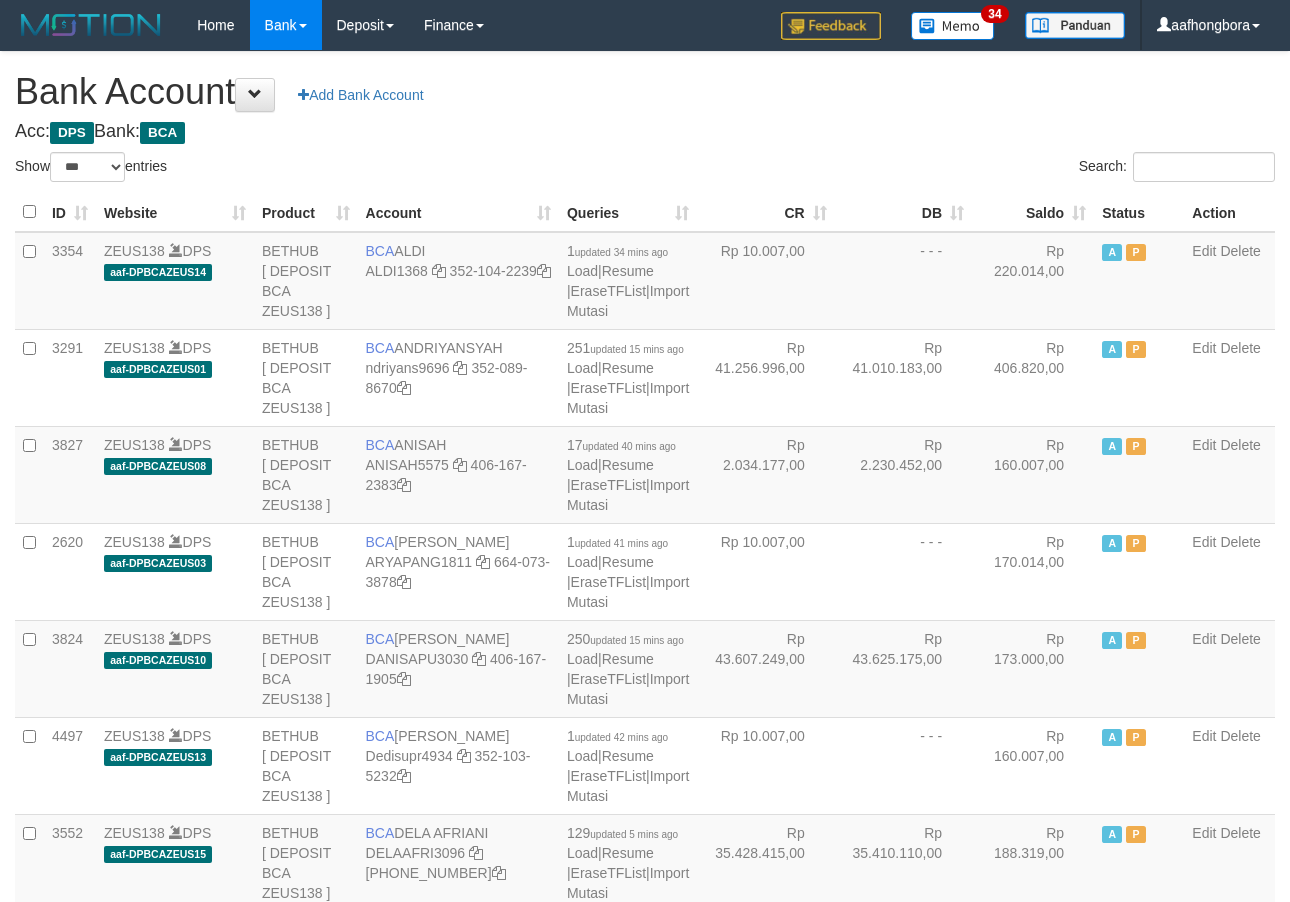 scroll, scrollTop: 0, scrollLeft: 0, axis: both 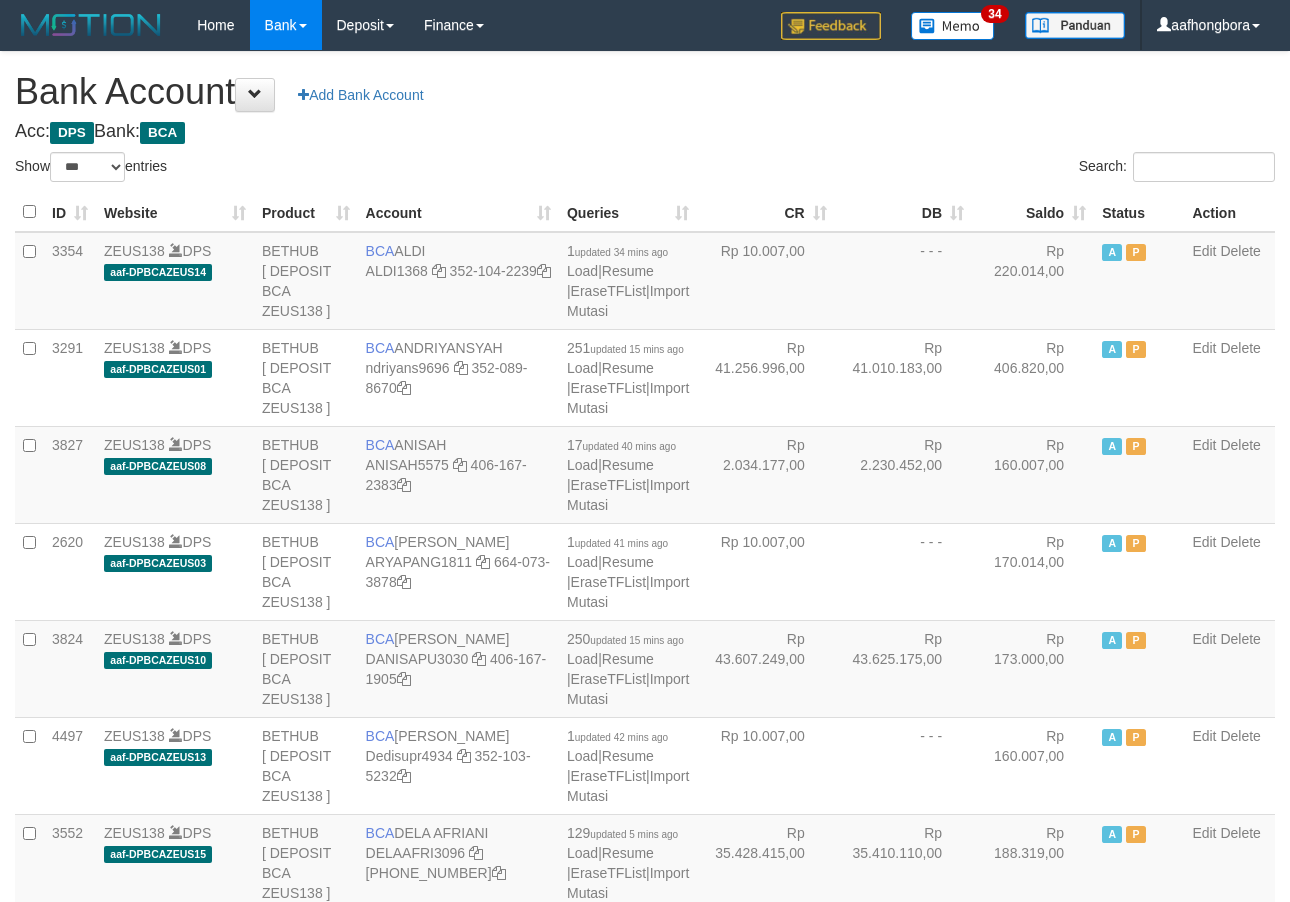 select on "***" 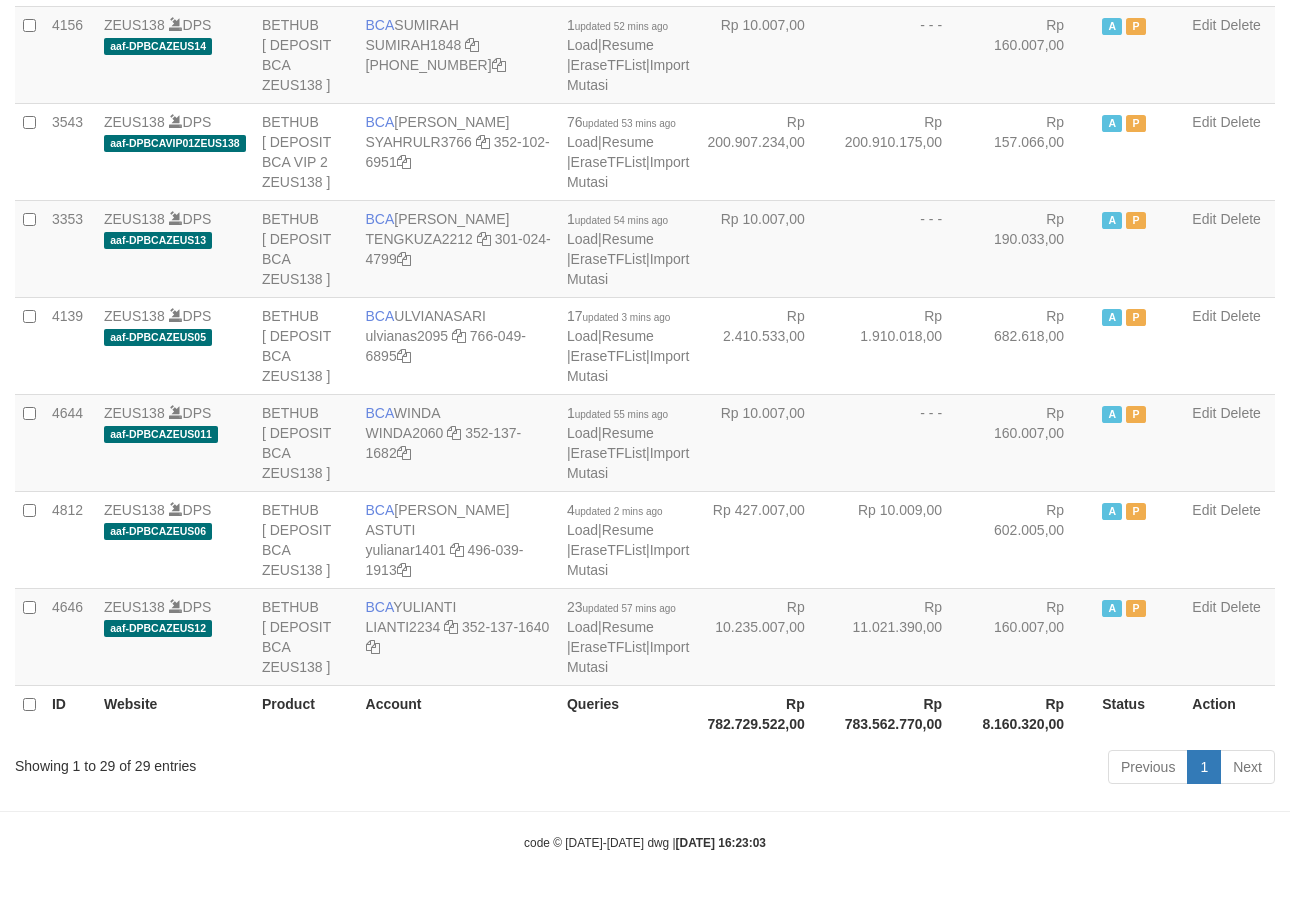 scroll, scrollTop: 2682, scrollLeft: 0, axis: vertical 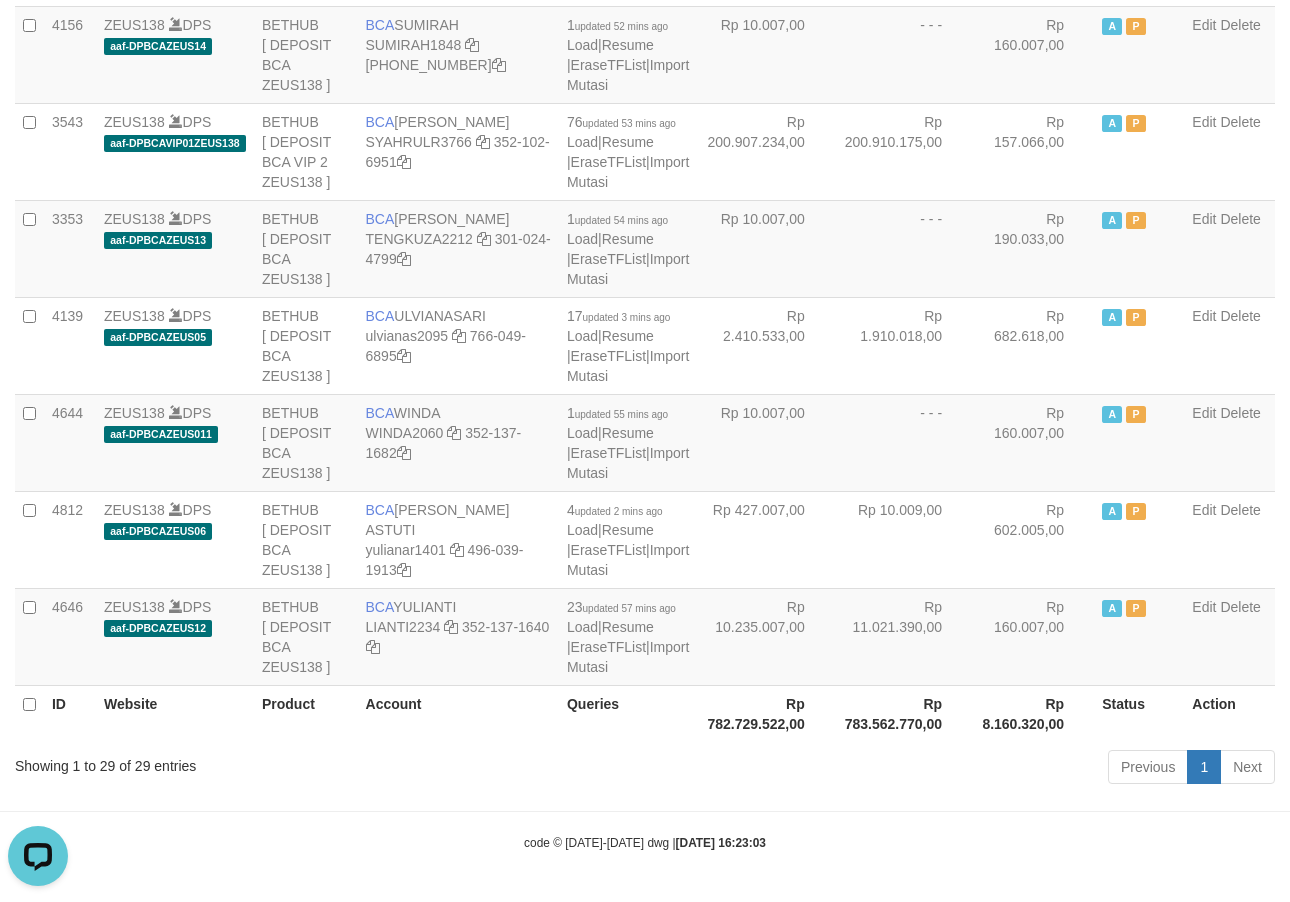 click on "Previous 1 Next" at bounding box center (914, 769) 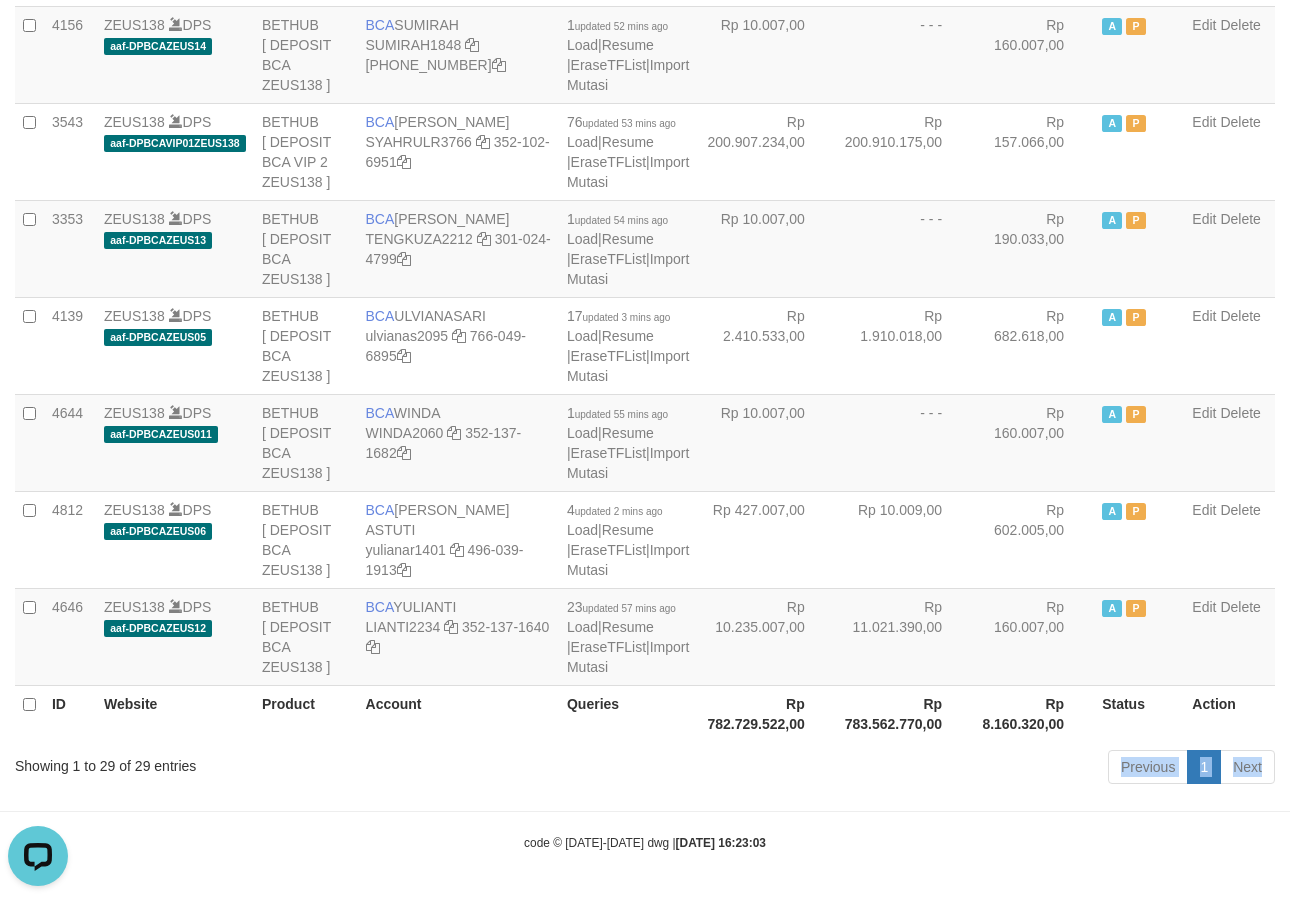click on "Toggle navigation
Home
Bank
Account List
Mutasi Bank
Search
Sync
Note Mutasi
Deposit
DPS Fetch
DPS List
History
Note DPS
Finance
Financial Data
aafhongbora
My Profile
Log Out" at bounding box center (645, -729) 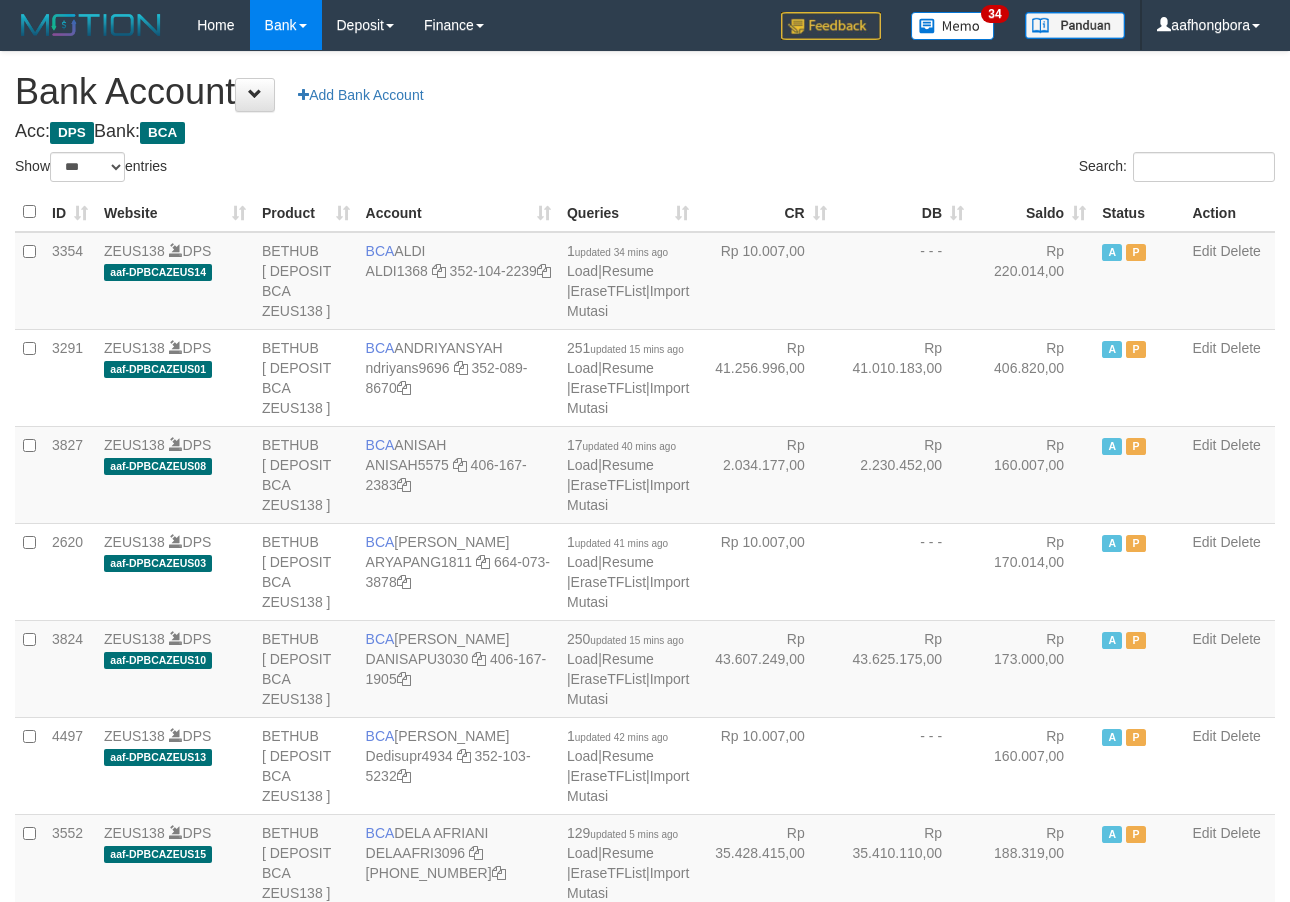 select on "***" 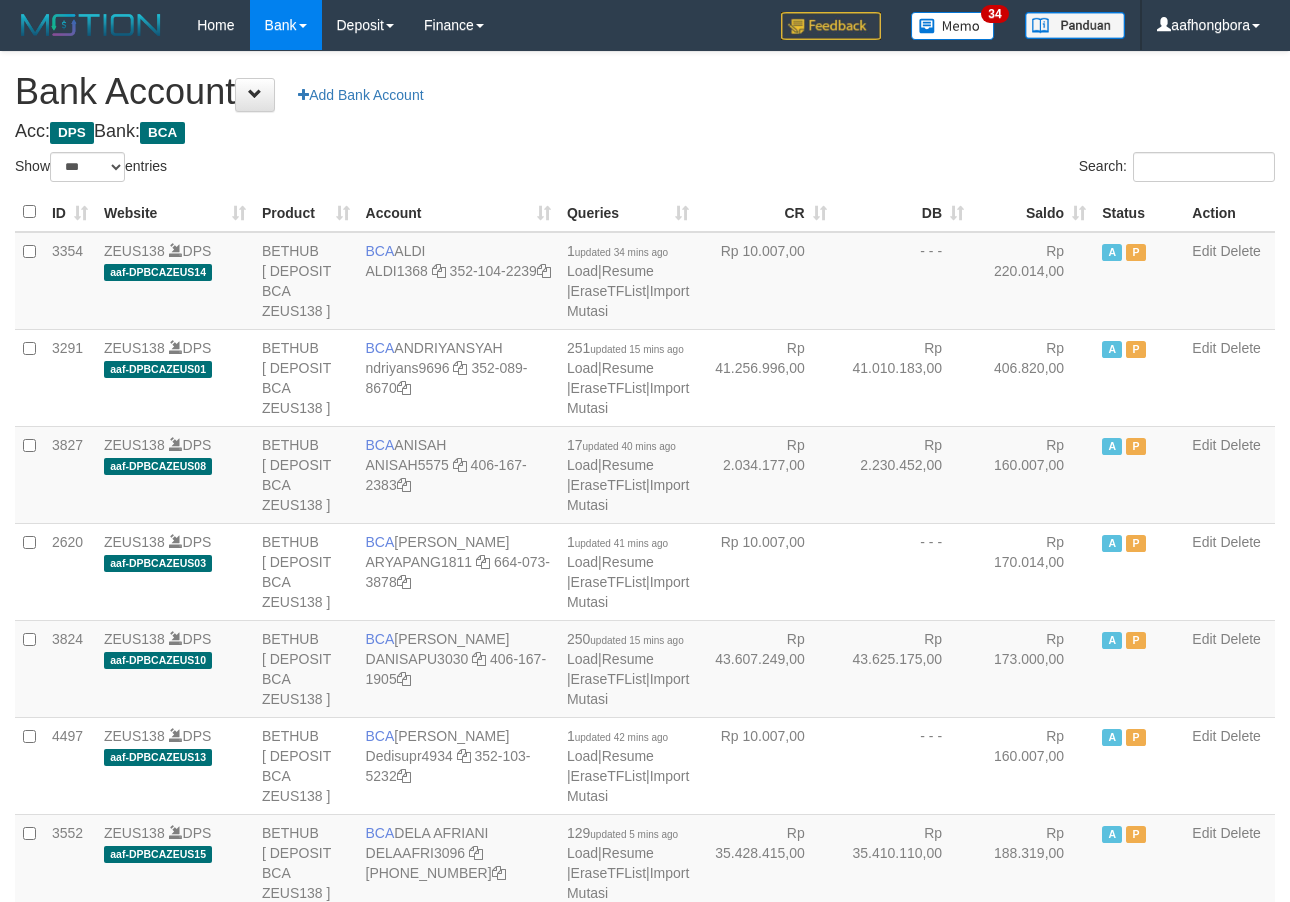 scroll, scrollTop: 2682, scrollLeft: 0, axis: vertical 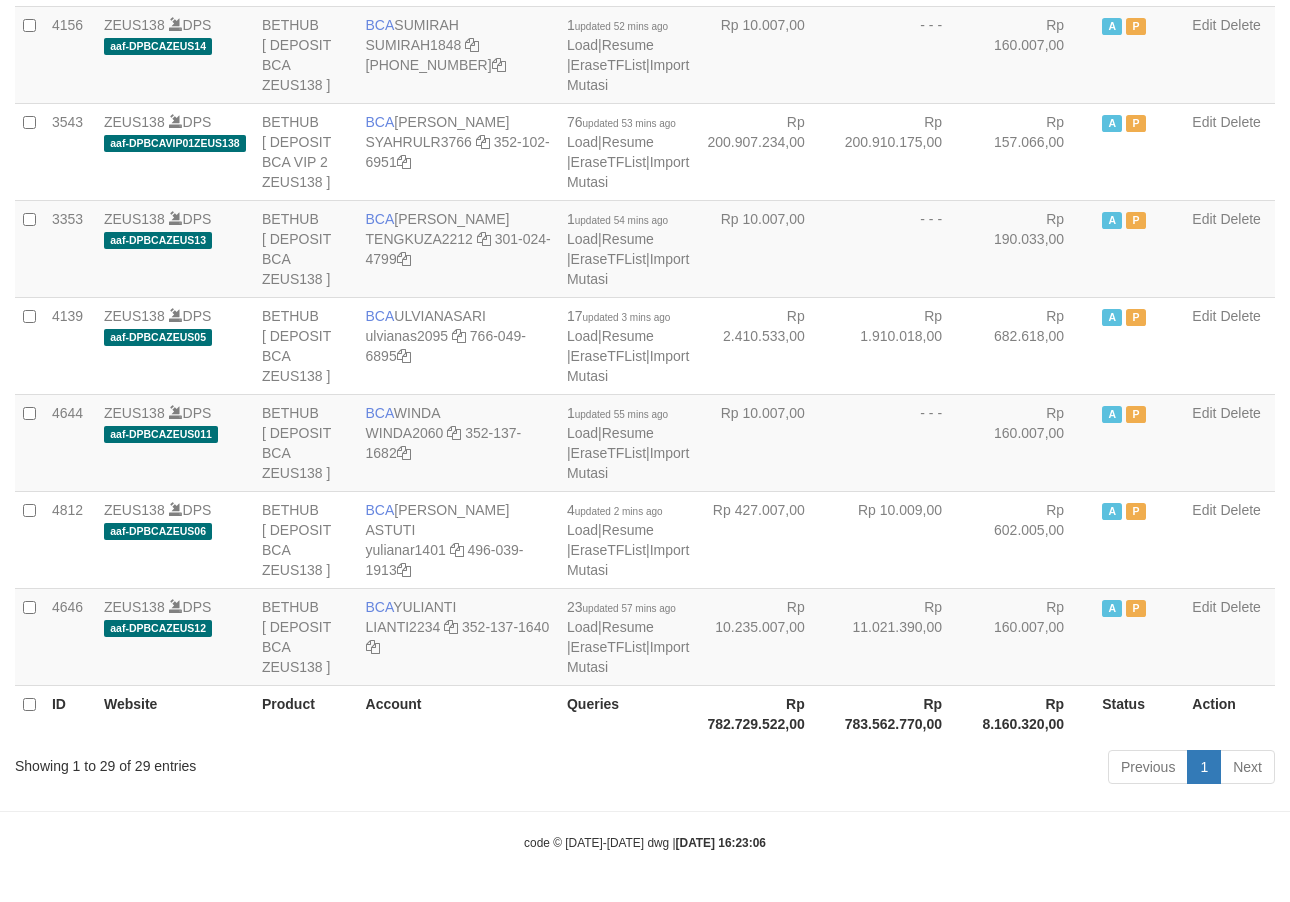 click on "Toggle navigation
Home
Bank
Account List
Mutasi Bank
Search
Sync
Note Mutasi
Deposit
DPS Fetch
DPS List
History
Note DPS
Finance
Financial Data
aafhongbora
My Profile
Log Out" at bounding box center (645, -729) 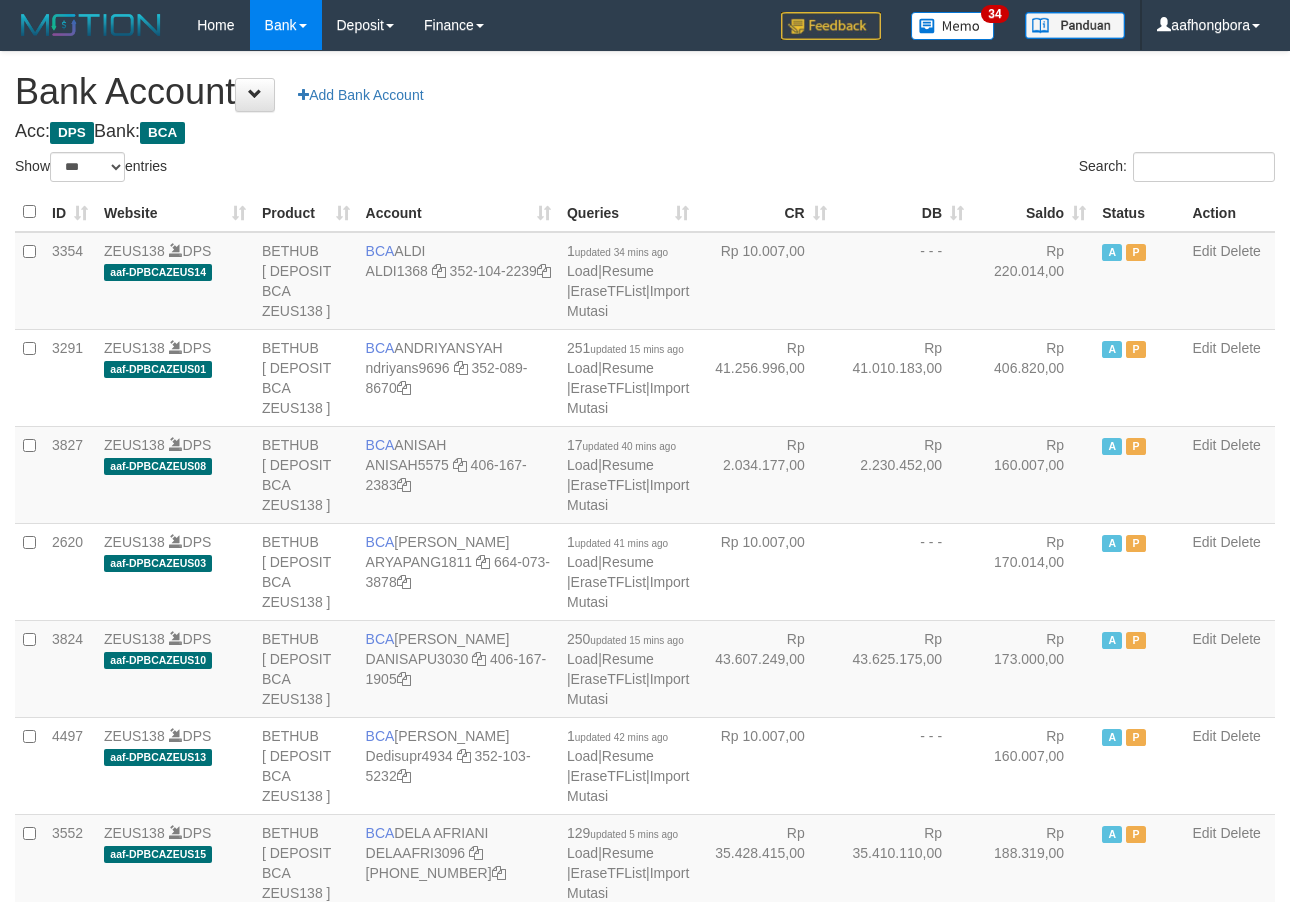 select on "***" 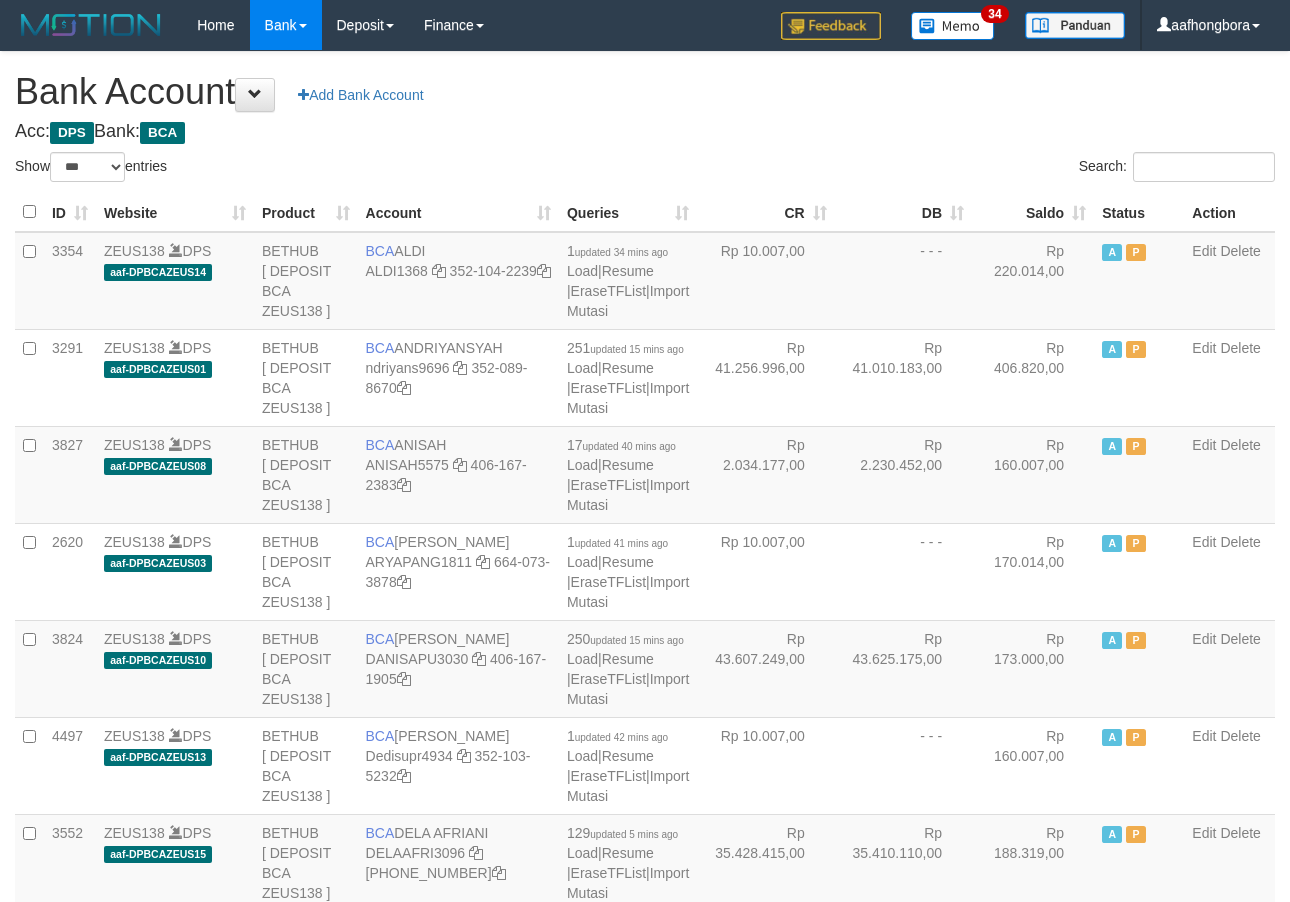 scroll, scrollTop: 2682, scrollLeft: 0, axis: vertical 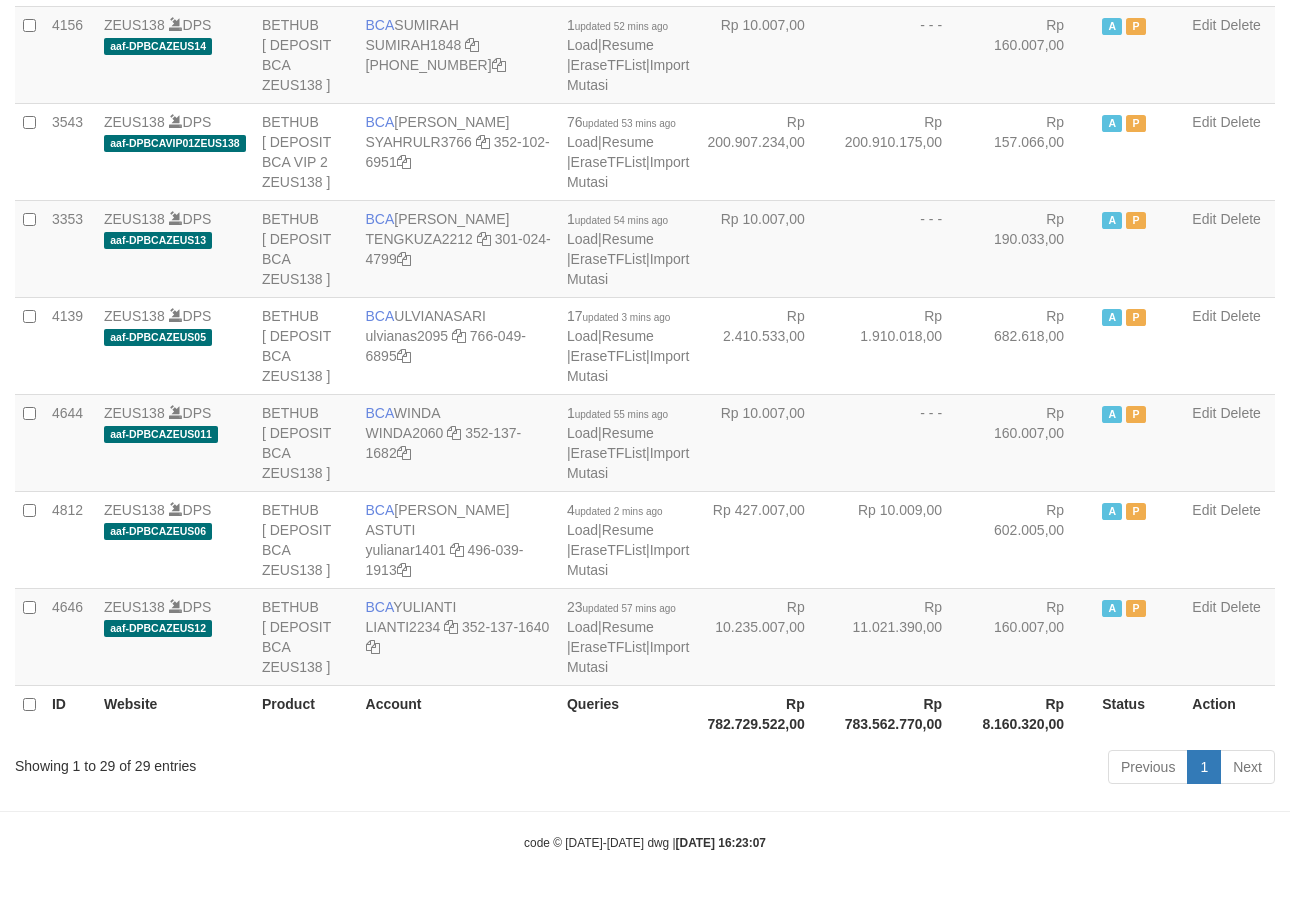 drag, startPoint x: 0, startPoint y: 0, endPoint x: 887, endPoint y: 801, distance: 1195.1443 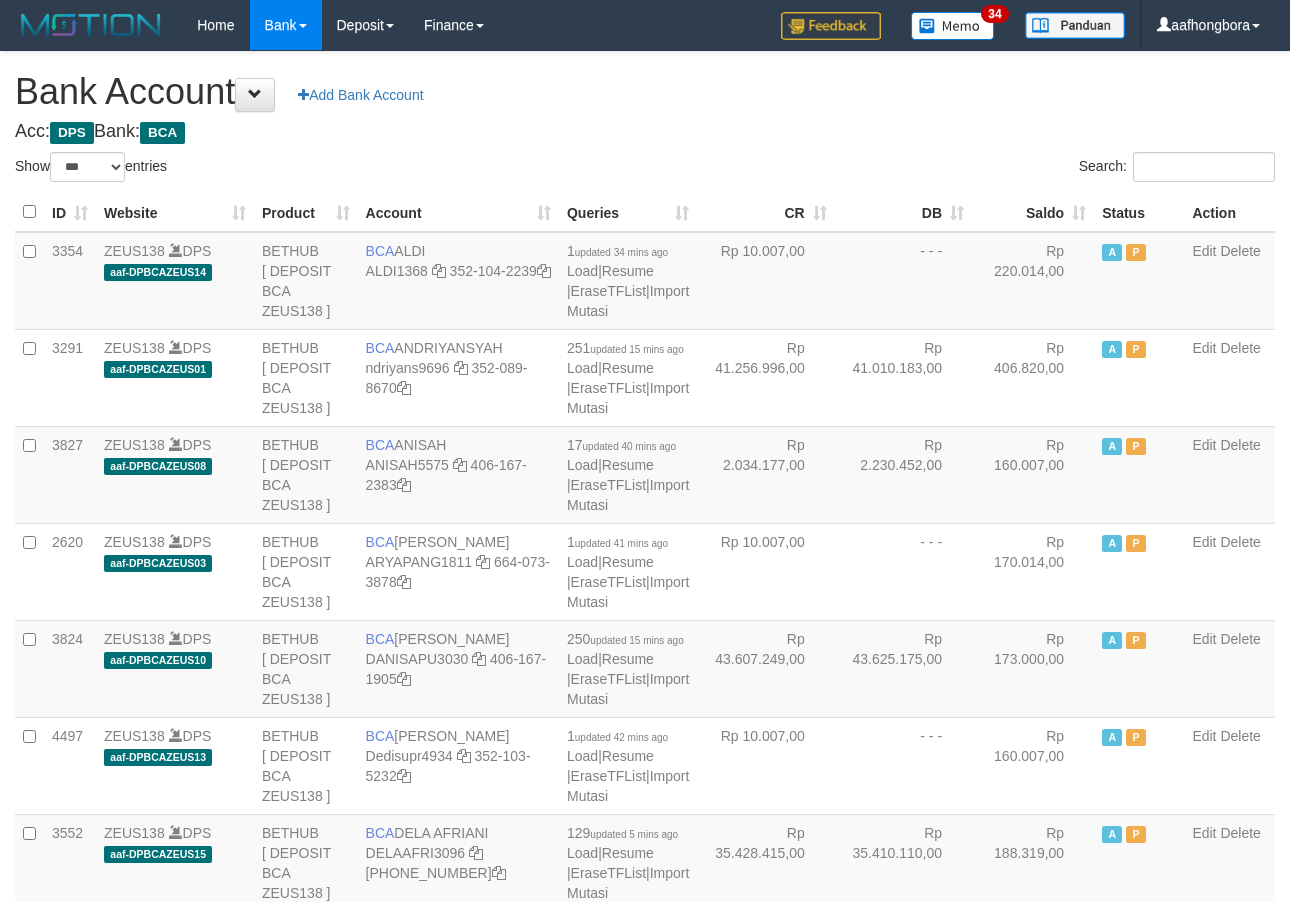 select on "***" 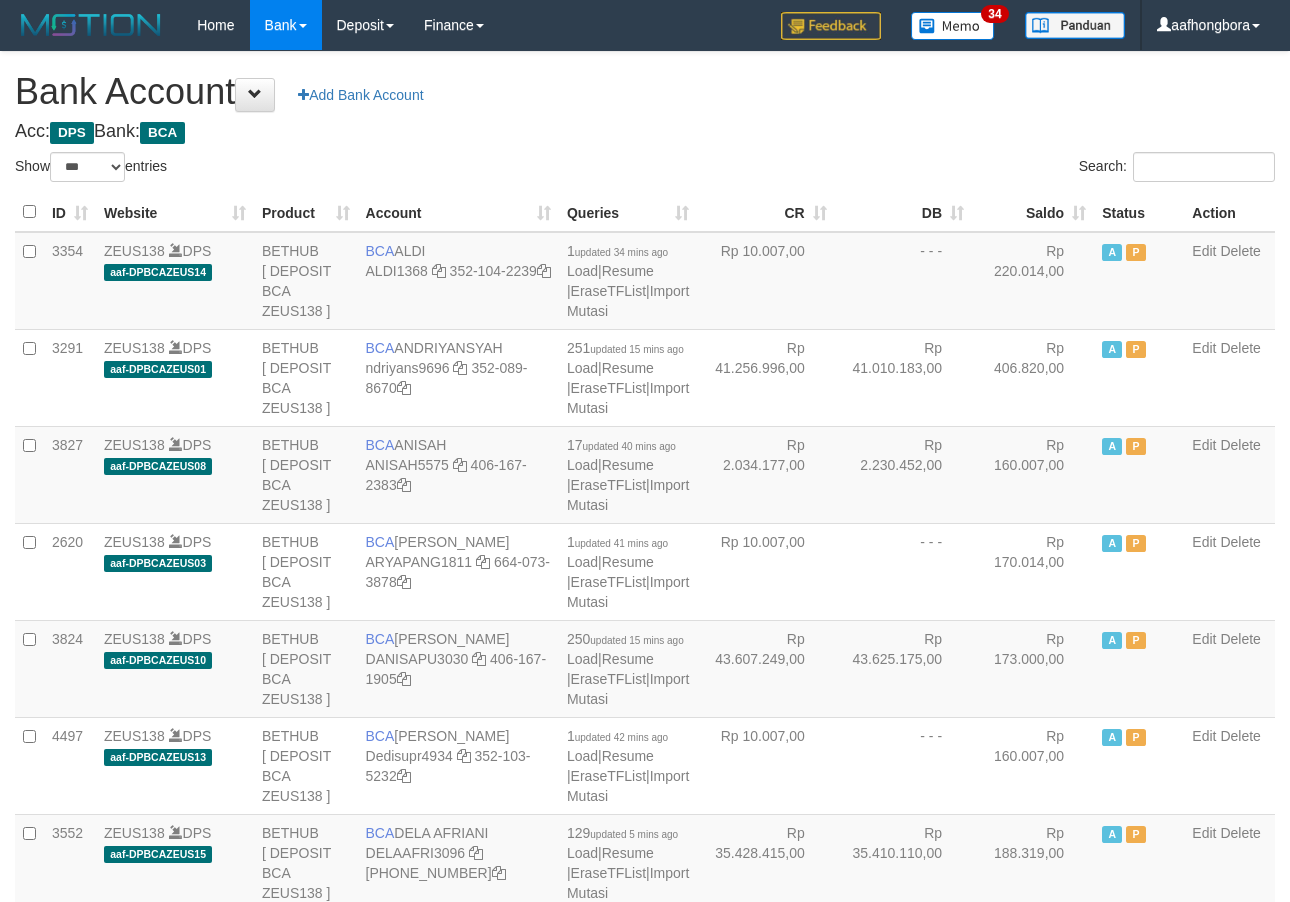 scroll, scrollTop: 2682, scrollLeft: 0, axis: vertical 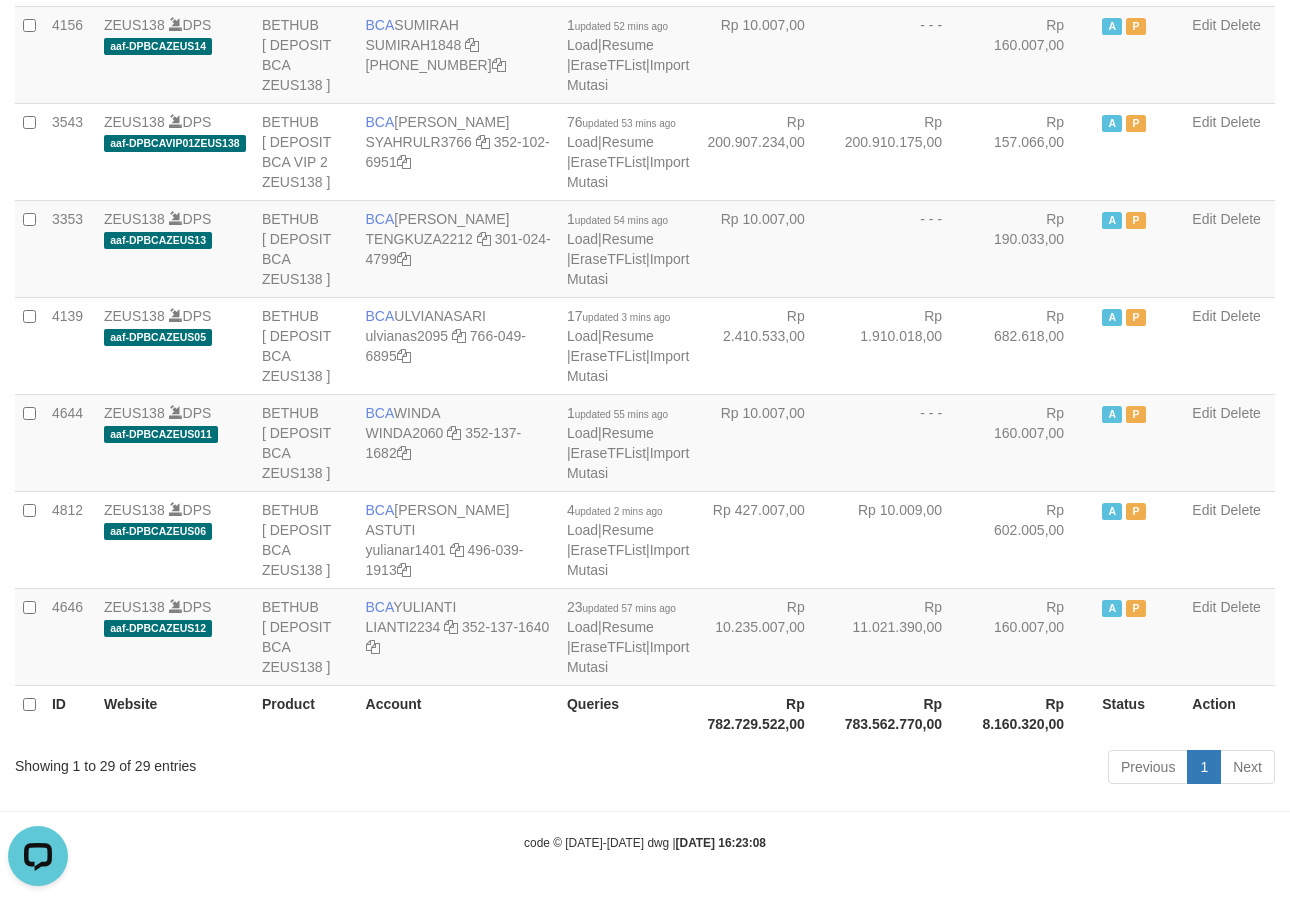 drag, startPoint x: 0, startPoint y: 0, endPoint x: 884, endPoint y: 801, distance: 1192.9196 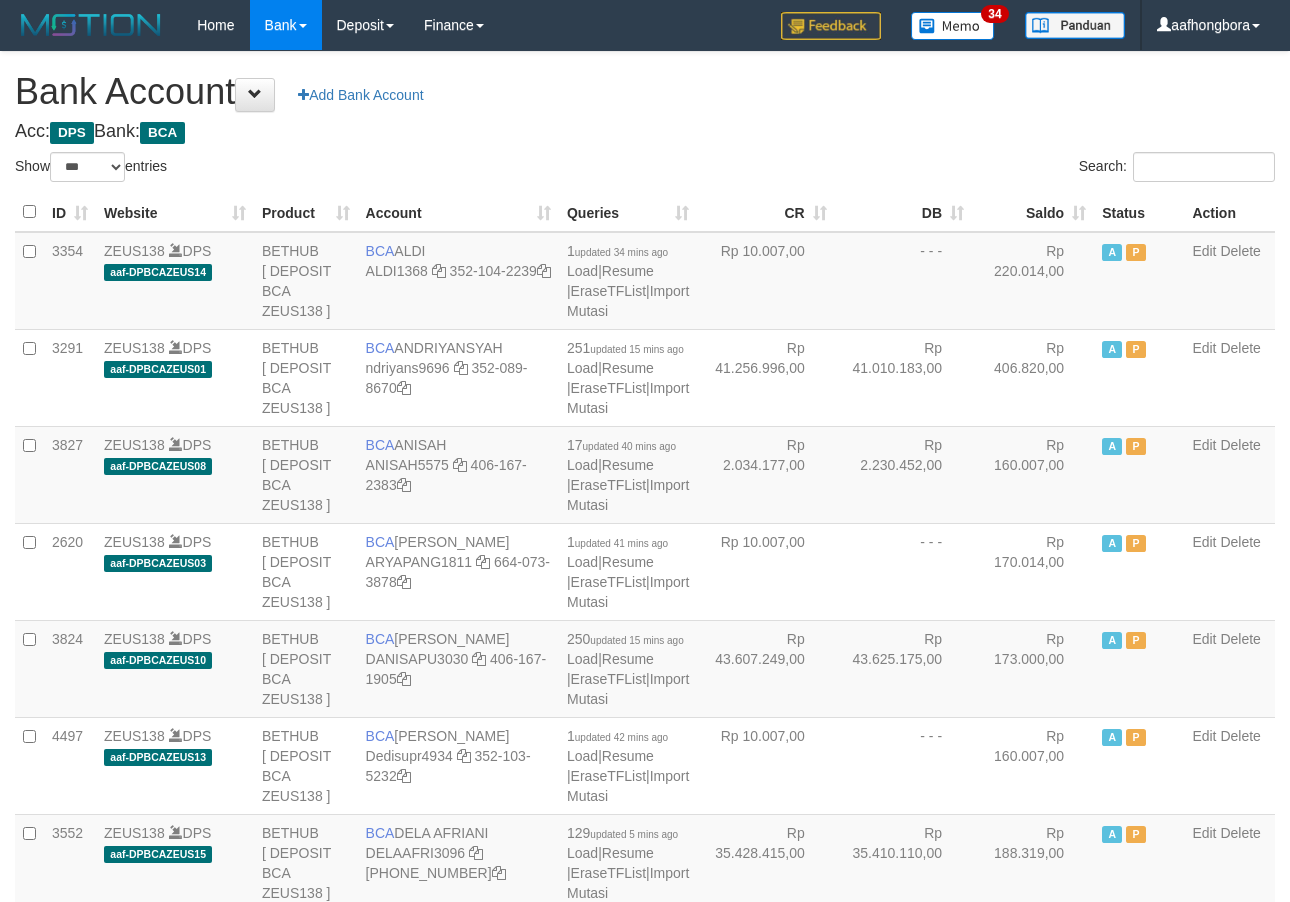 select on "***" 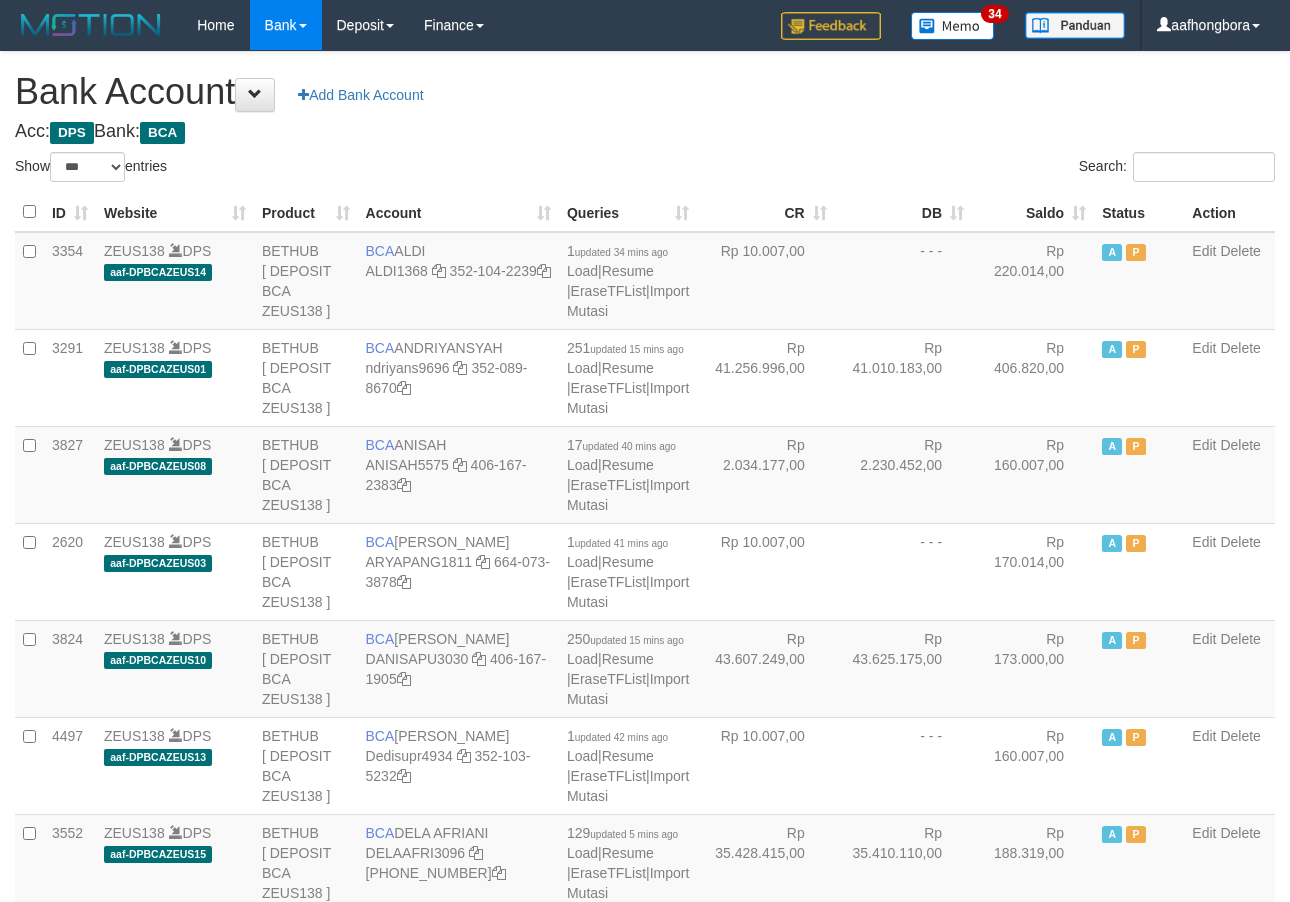 scroll, scrollTop: 2682, scrollLeft: 0, axis: vertical 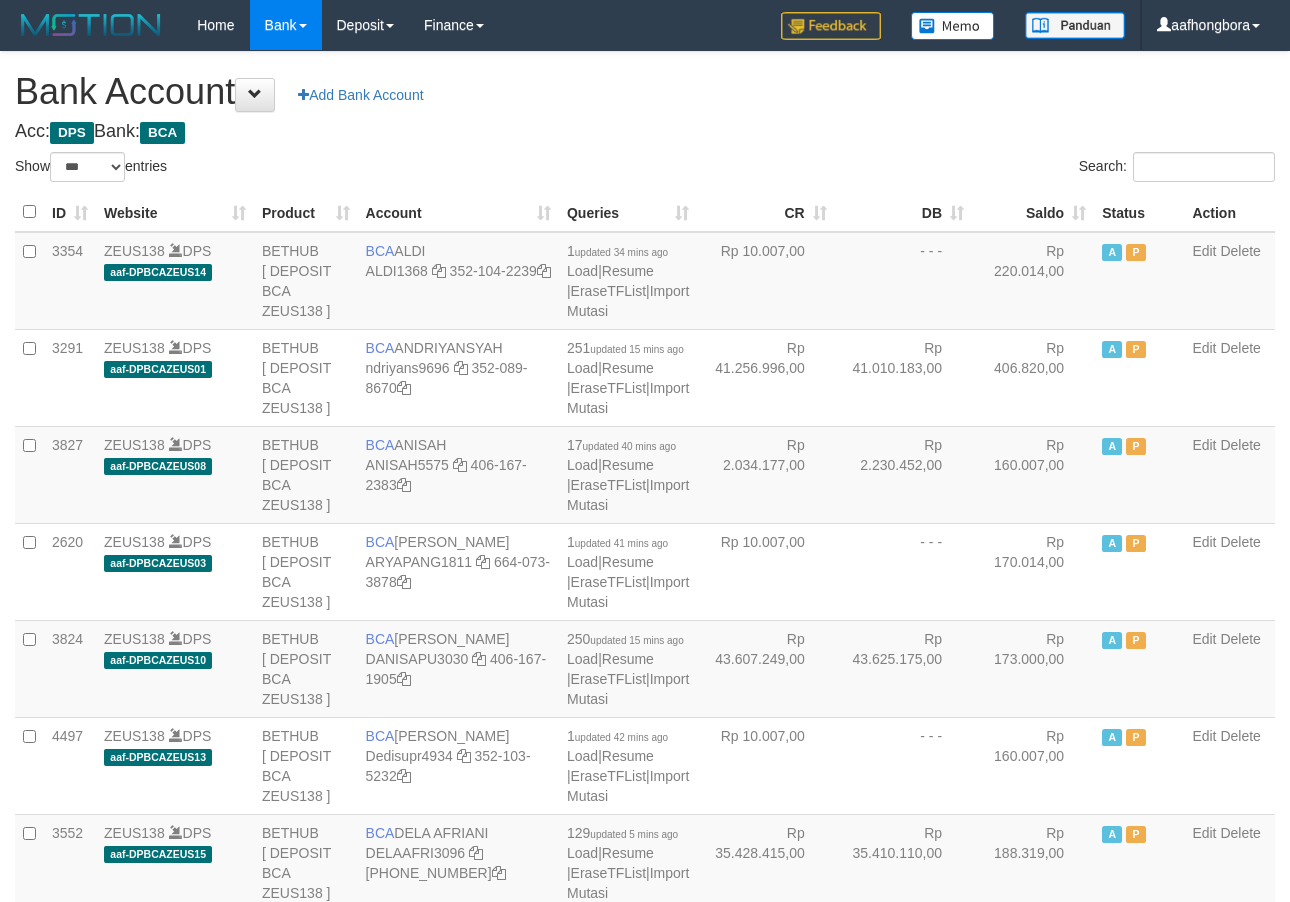 select on "***" 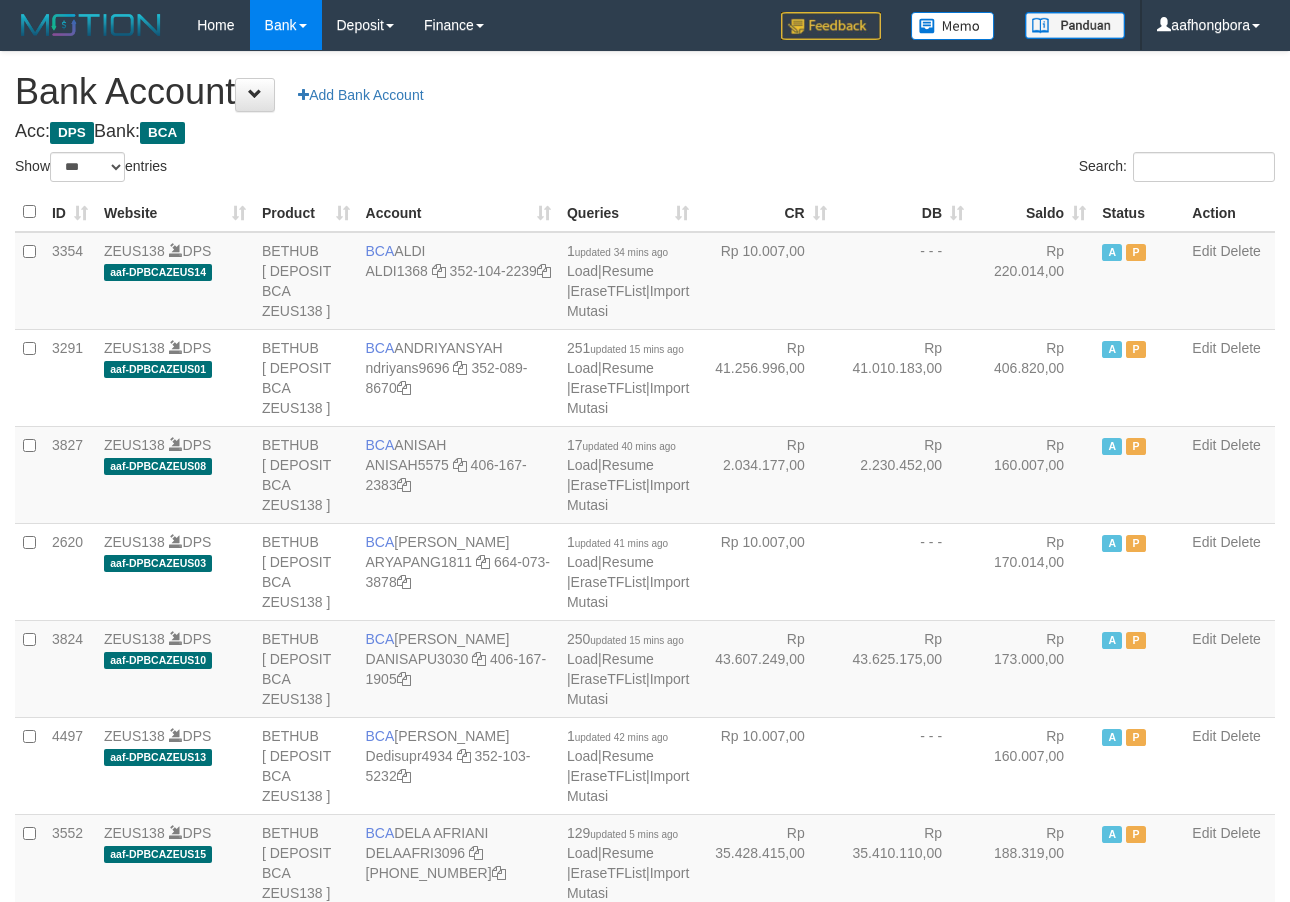 scroll, scrollTop: 2682, scrollLeft: 0, axis: vertical 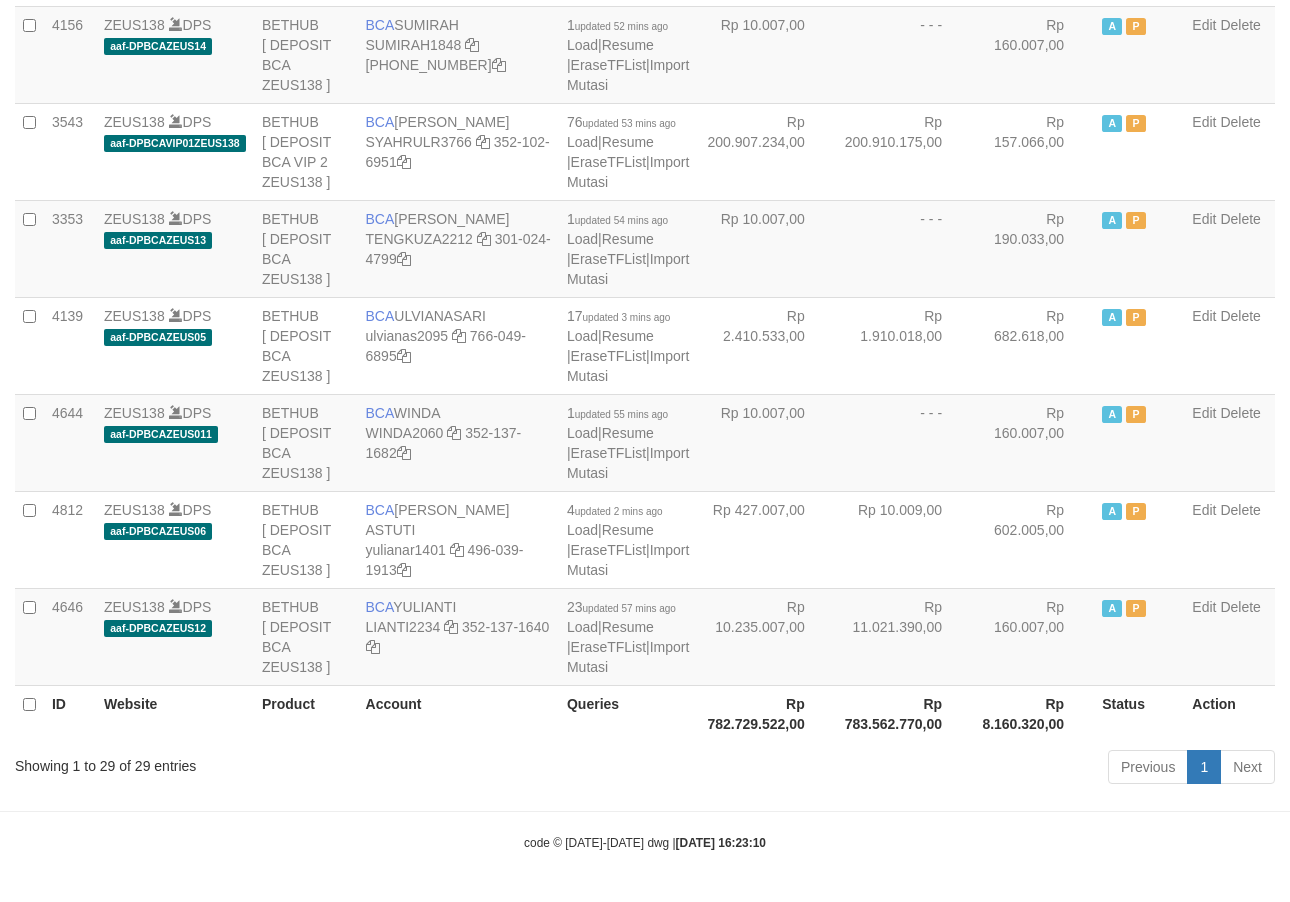 click on "Previous 1 Next" at bounding box center (914, 769) 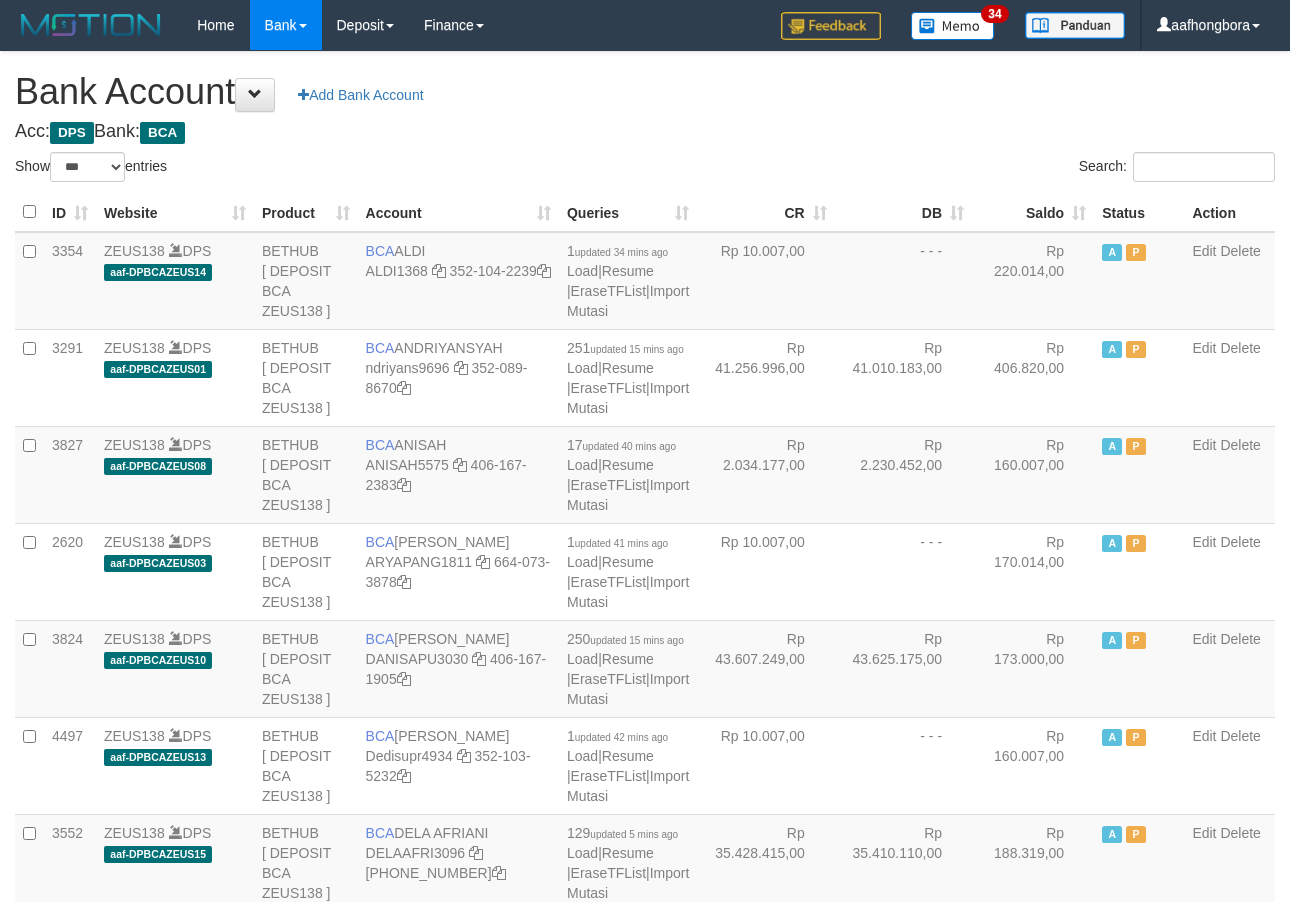 select on "***" 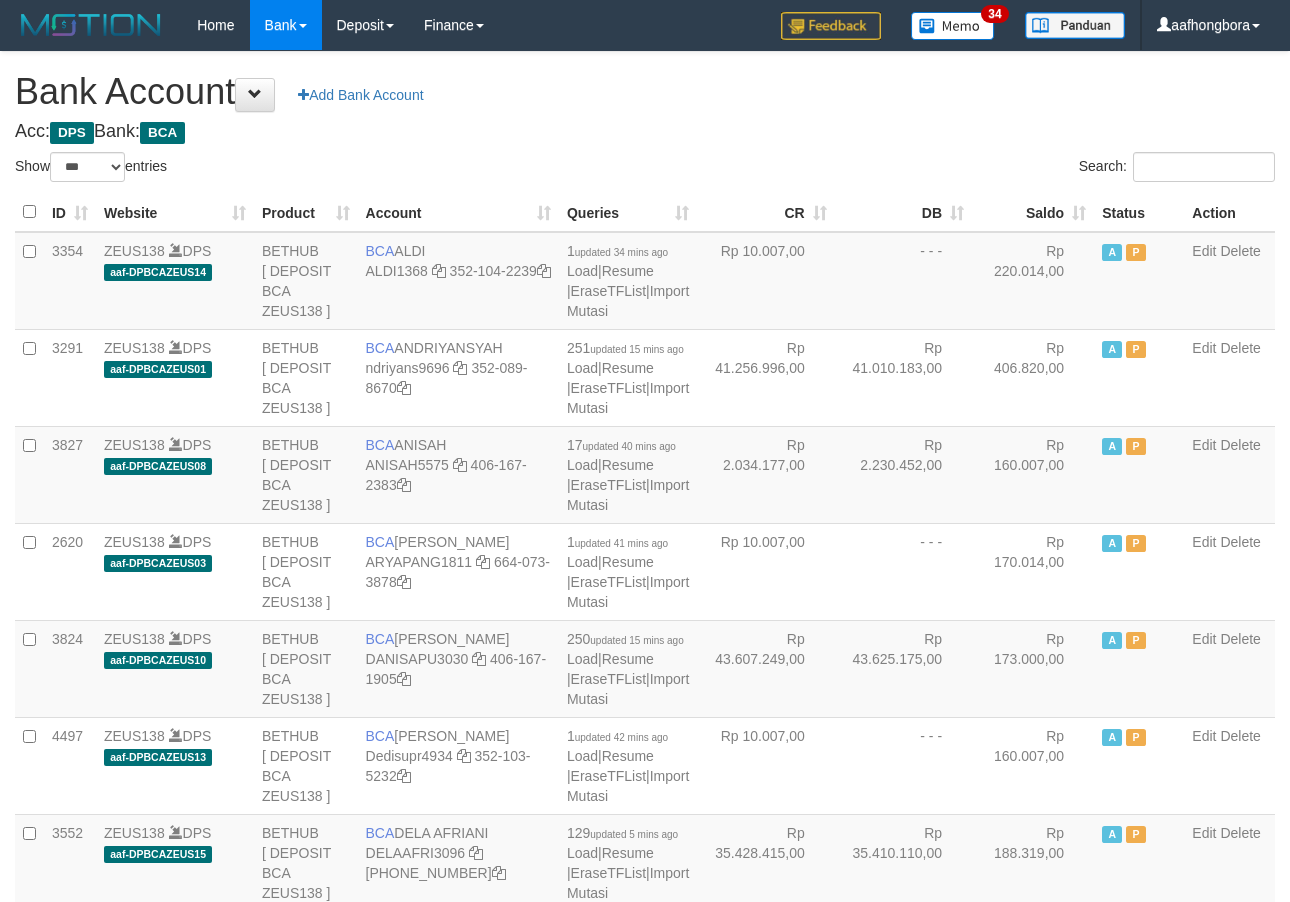 scroll, scrollTop: 2682, scrollLeft: 0, axis: vertical 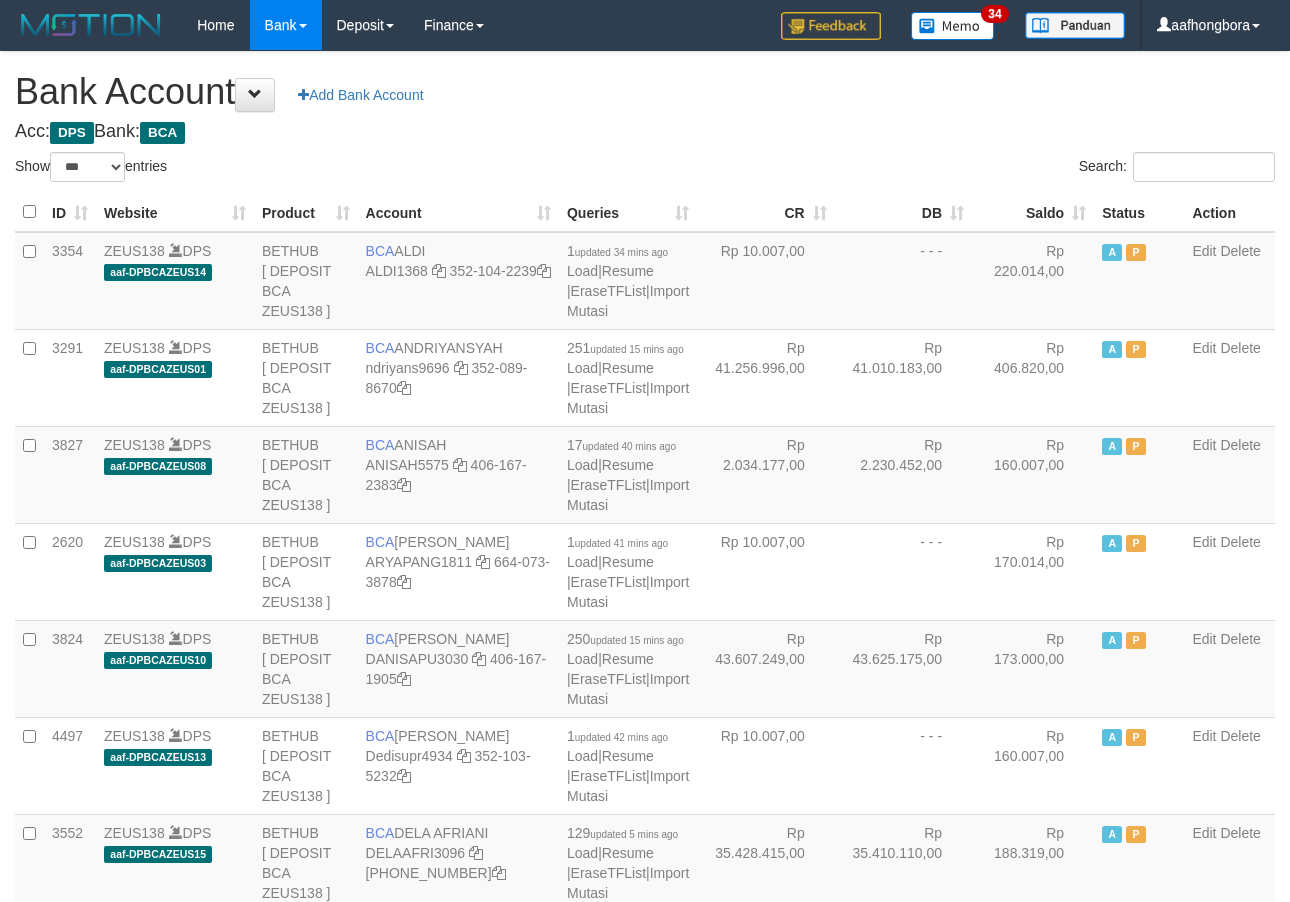 select on "***" 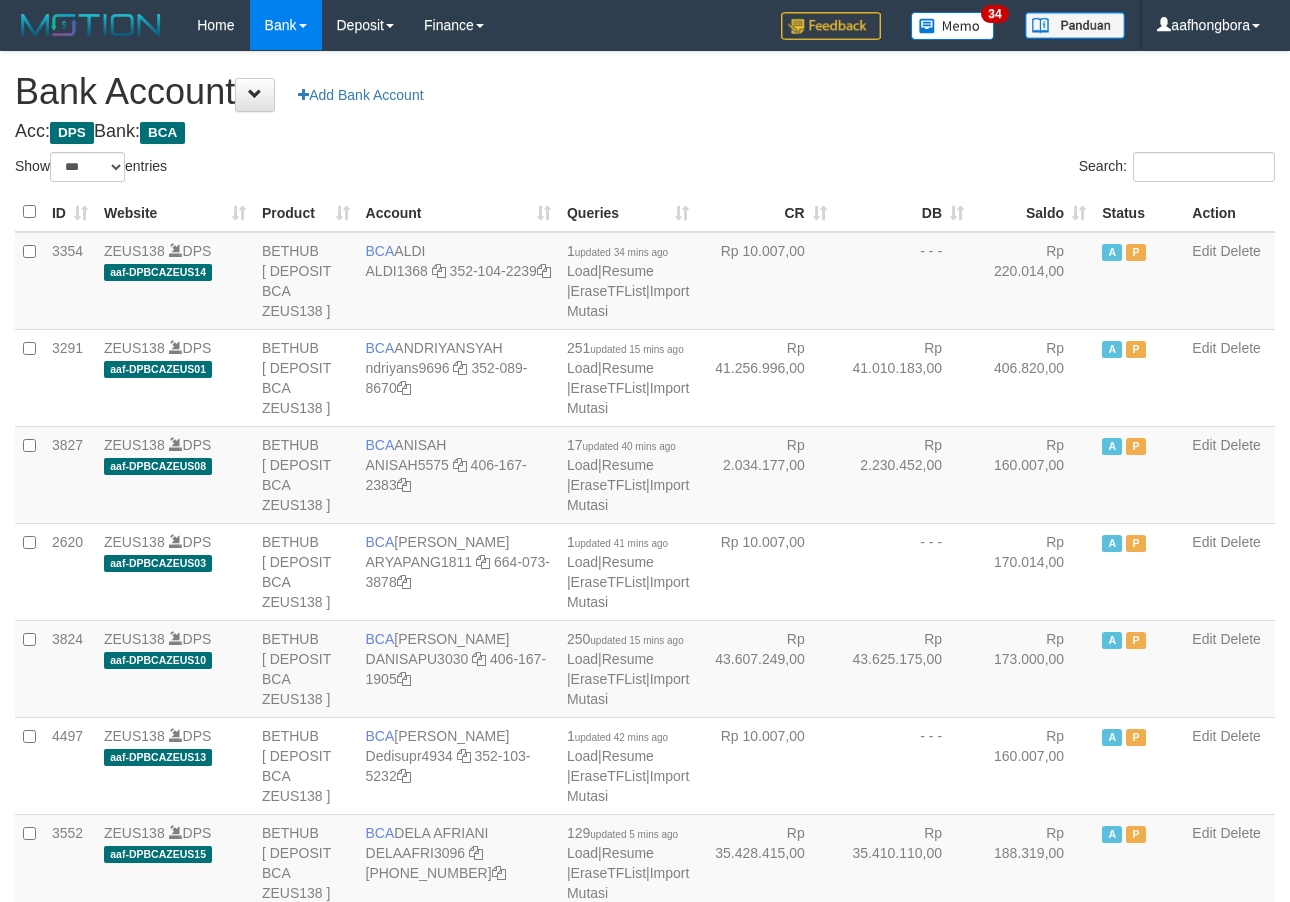 scroll, scrollTop: 2682, scrollLeft: 0, axis: vertical 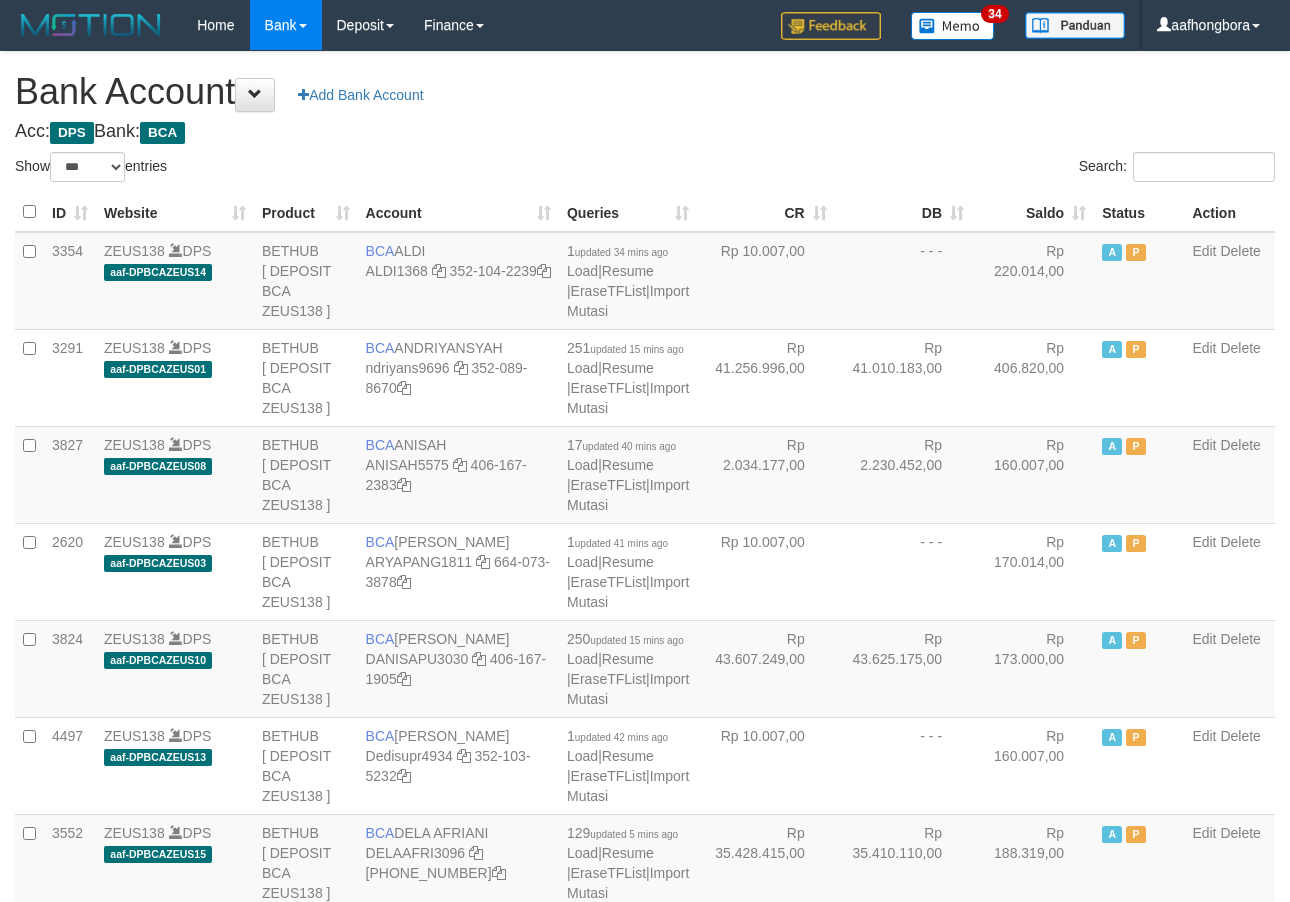 select on "***" 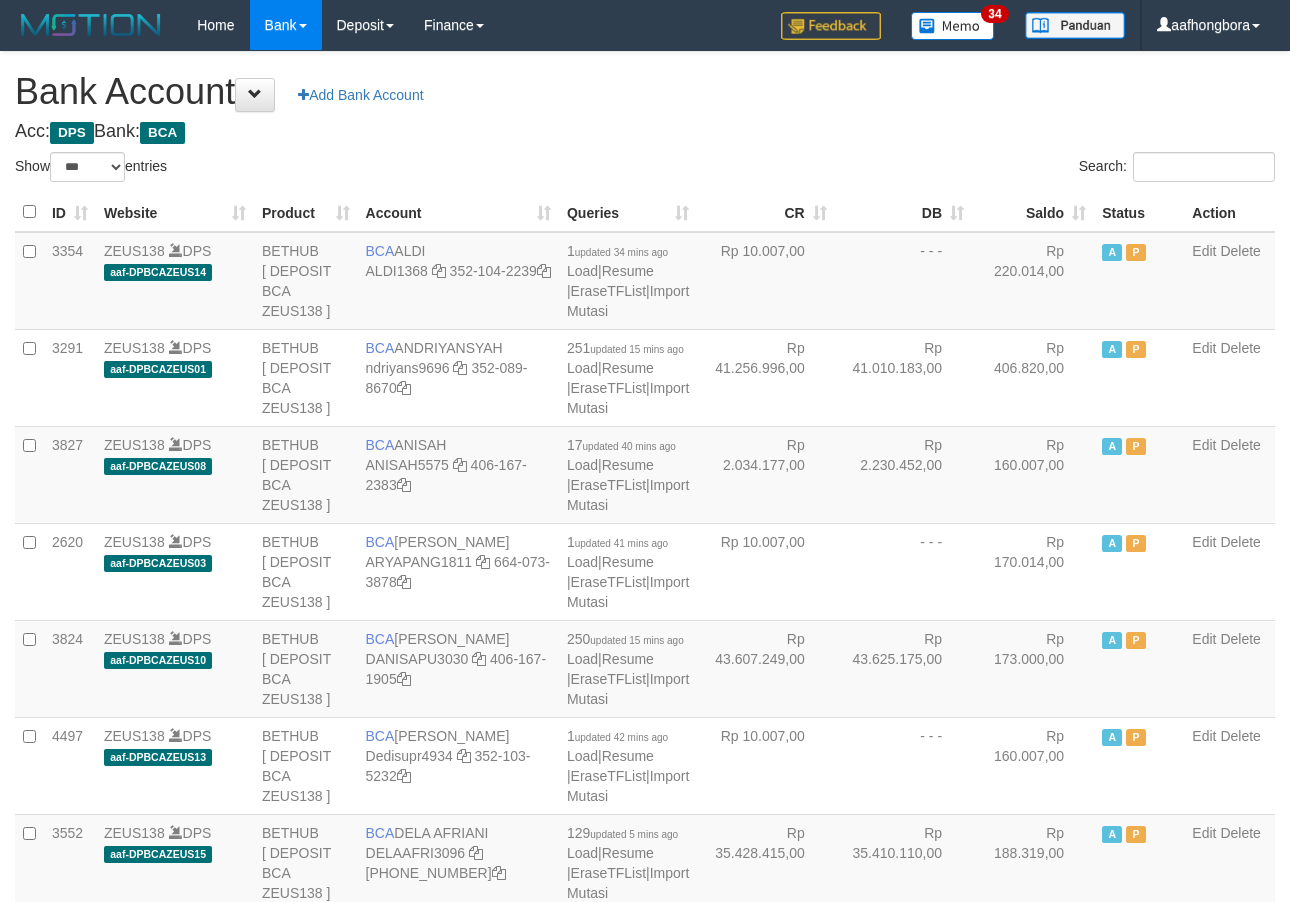 scroll, scrollTop: 2682, scrollLeft: 0, axis: vertical 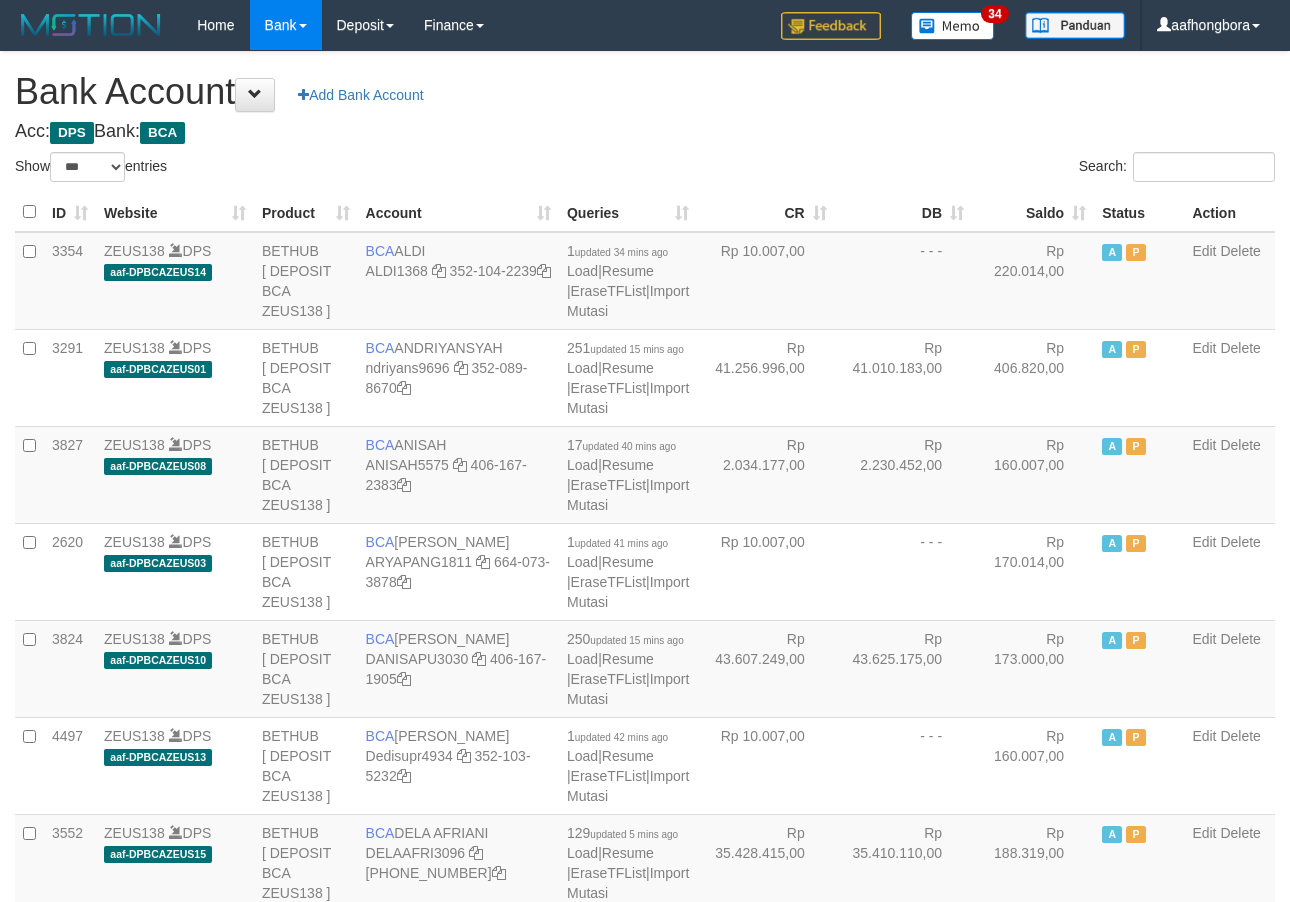 select on "***" 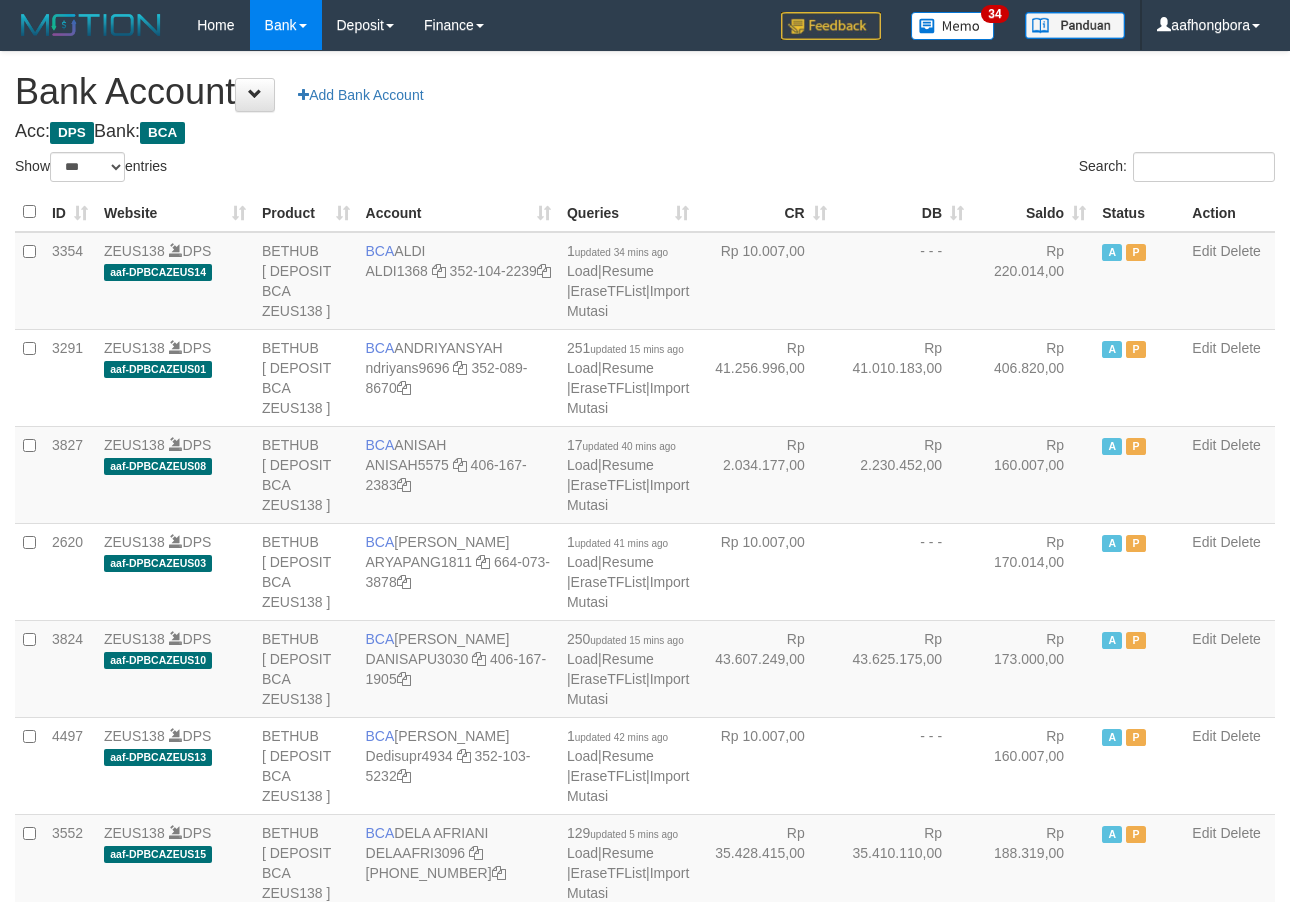 scroll, scrollTop: 2682, scrollLeft: 0, axis: vertical 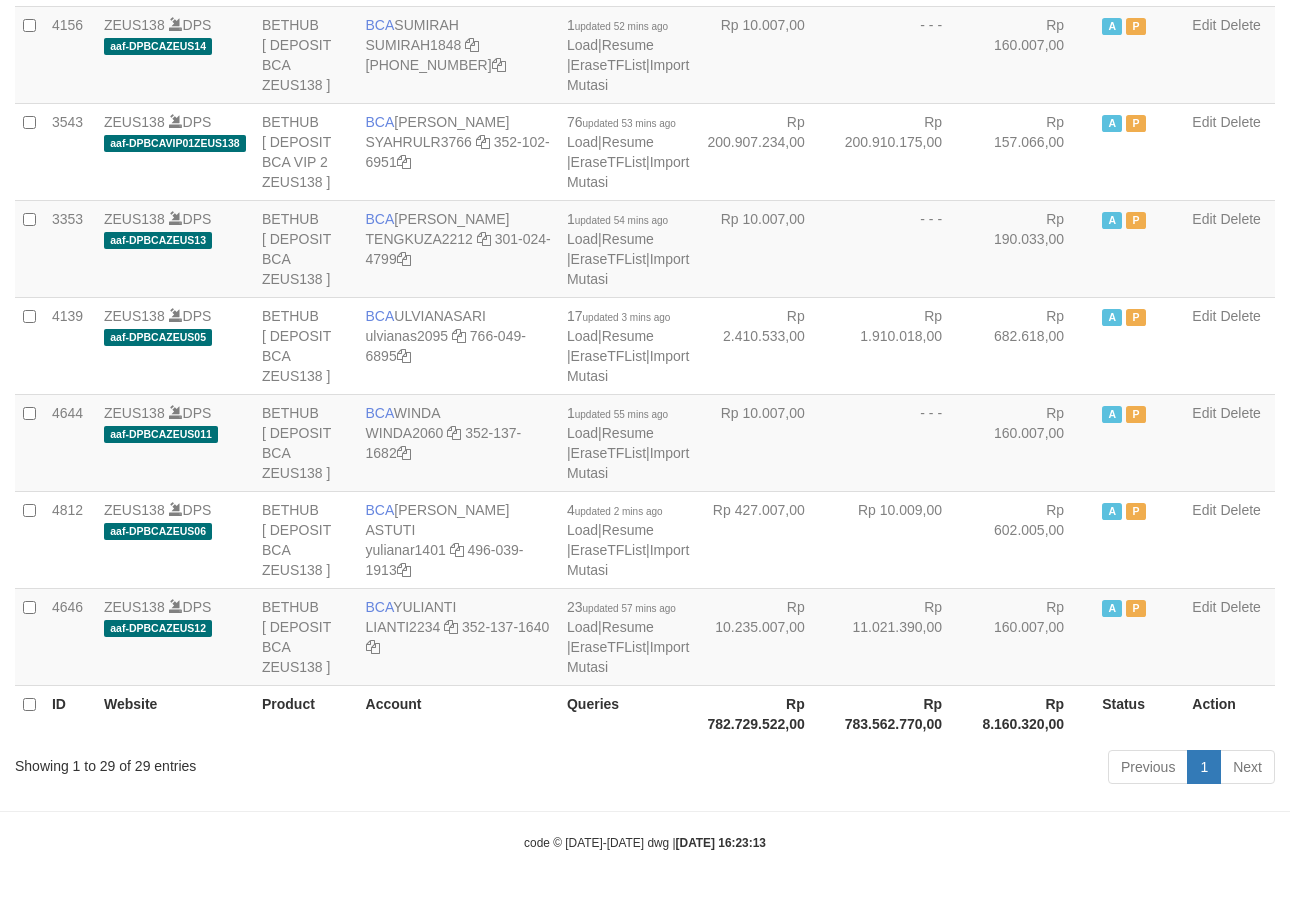 click at bounding box center [645, 811] 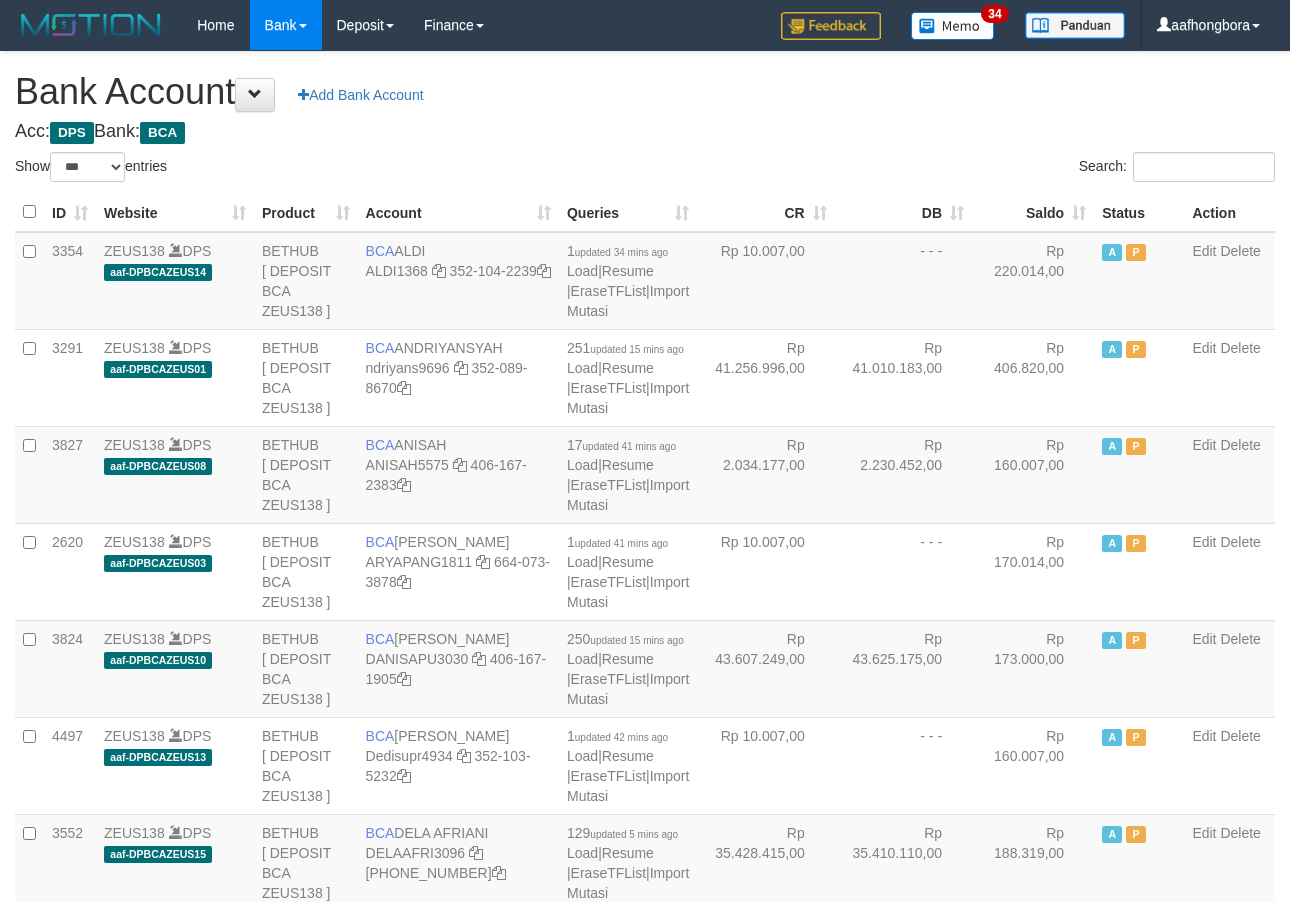select on "***" 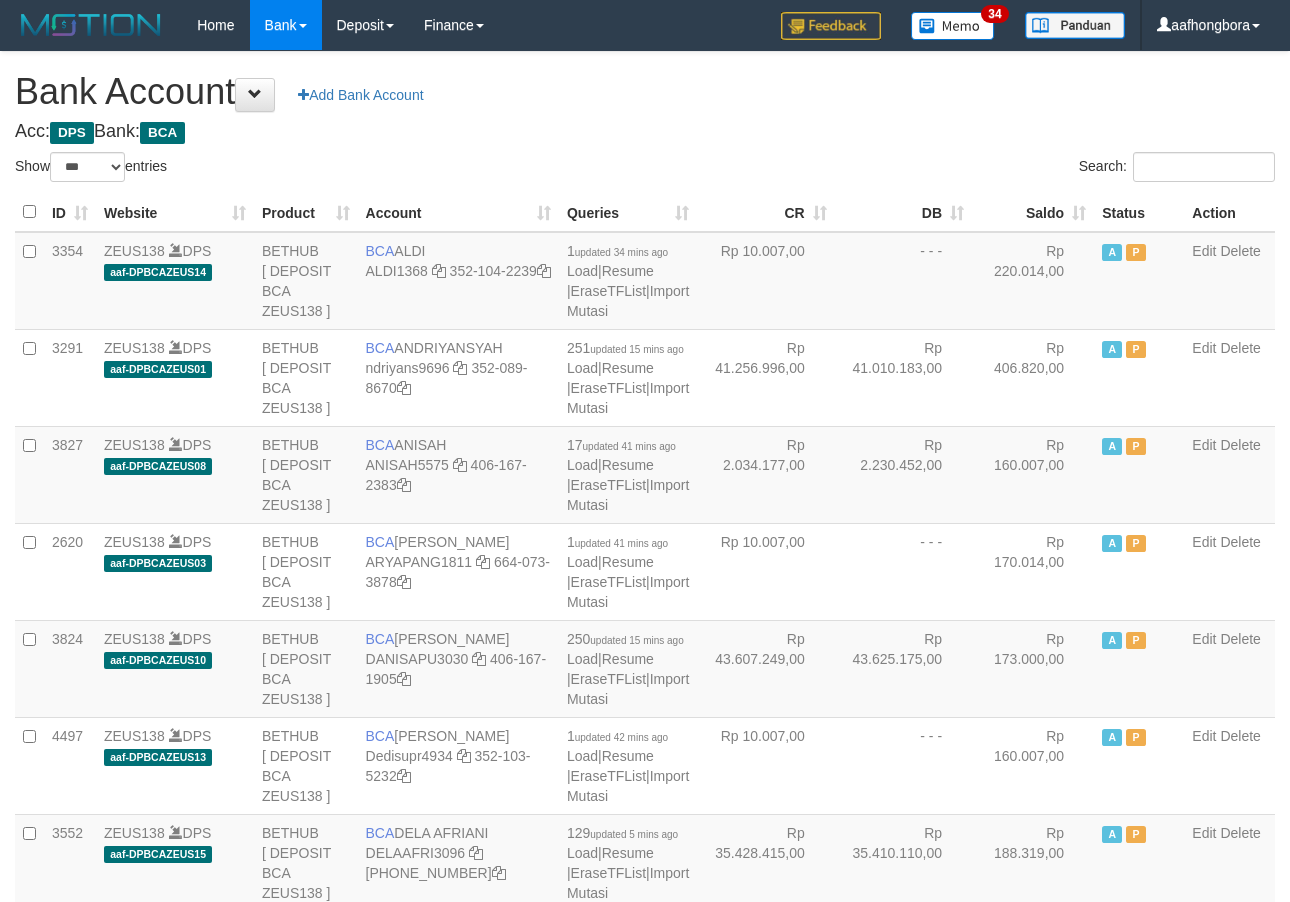 scroll, scrollTop: 2682, scrollLeft: 0, axis: vertical 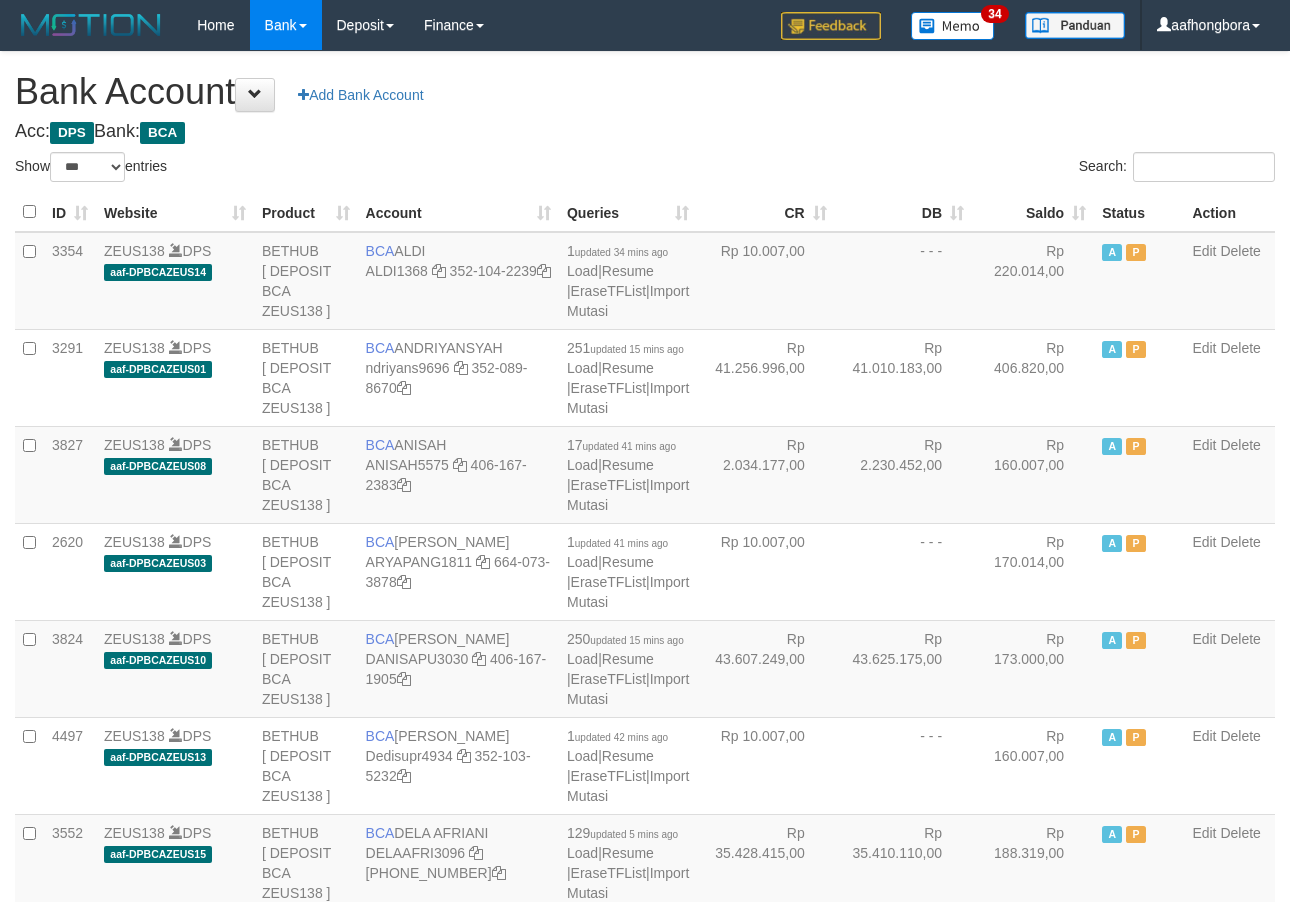 select on "***" 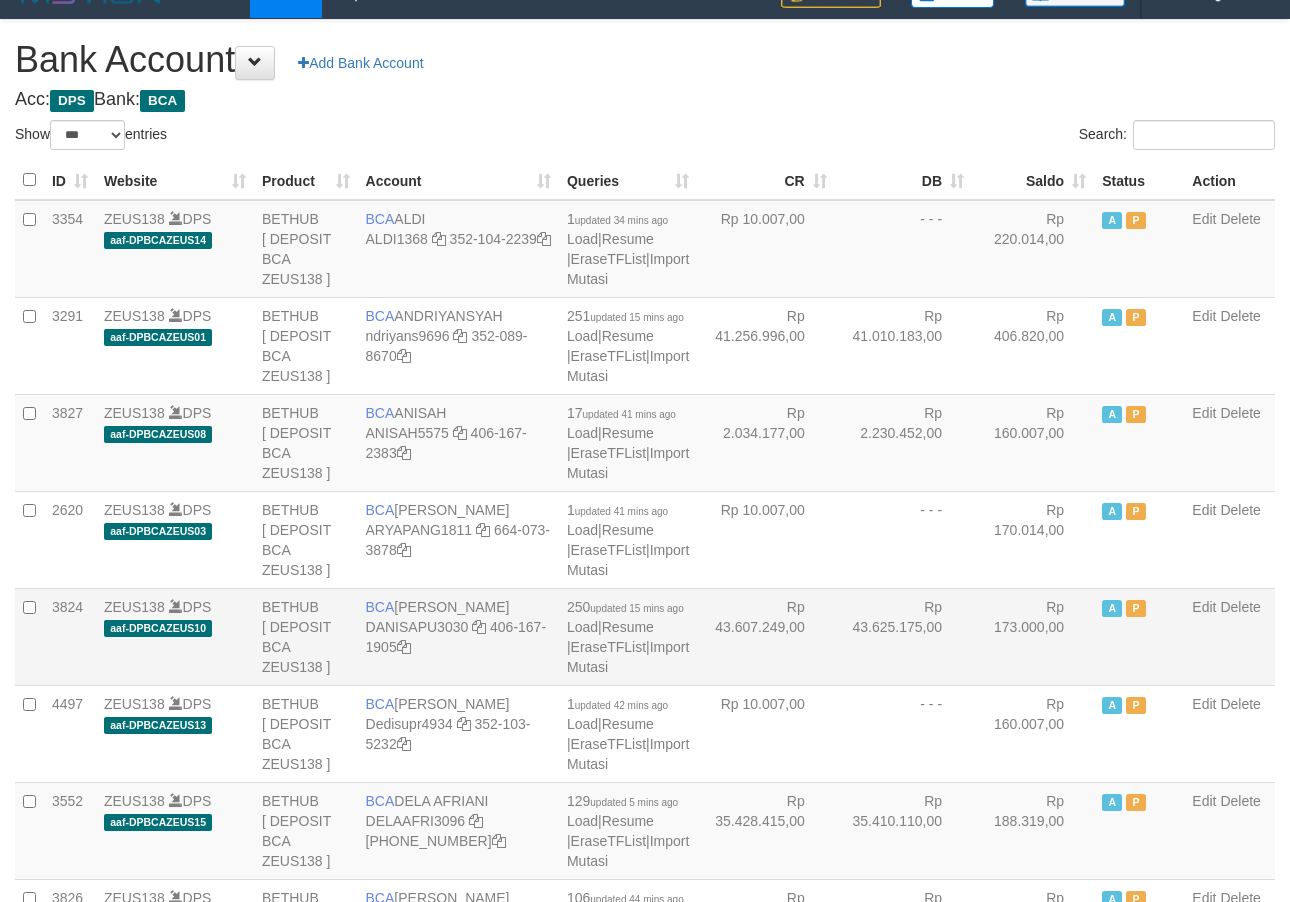 scroll, scrollTop: 0, scrollLeft: 0, axis: both 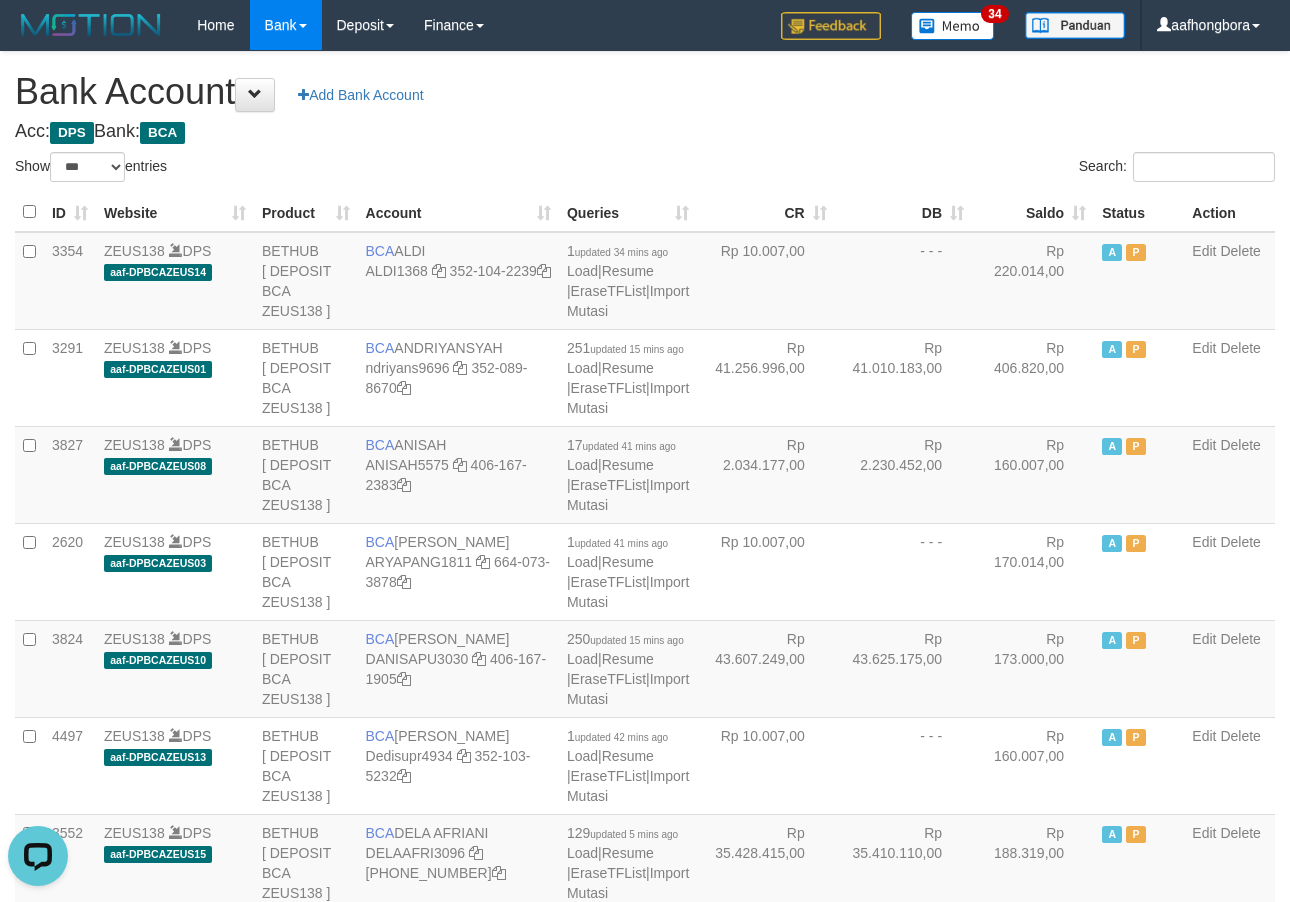 click on "Search:" at bounding box center [967, 169] 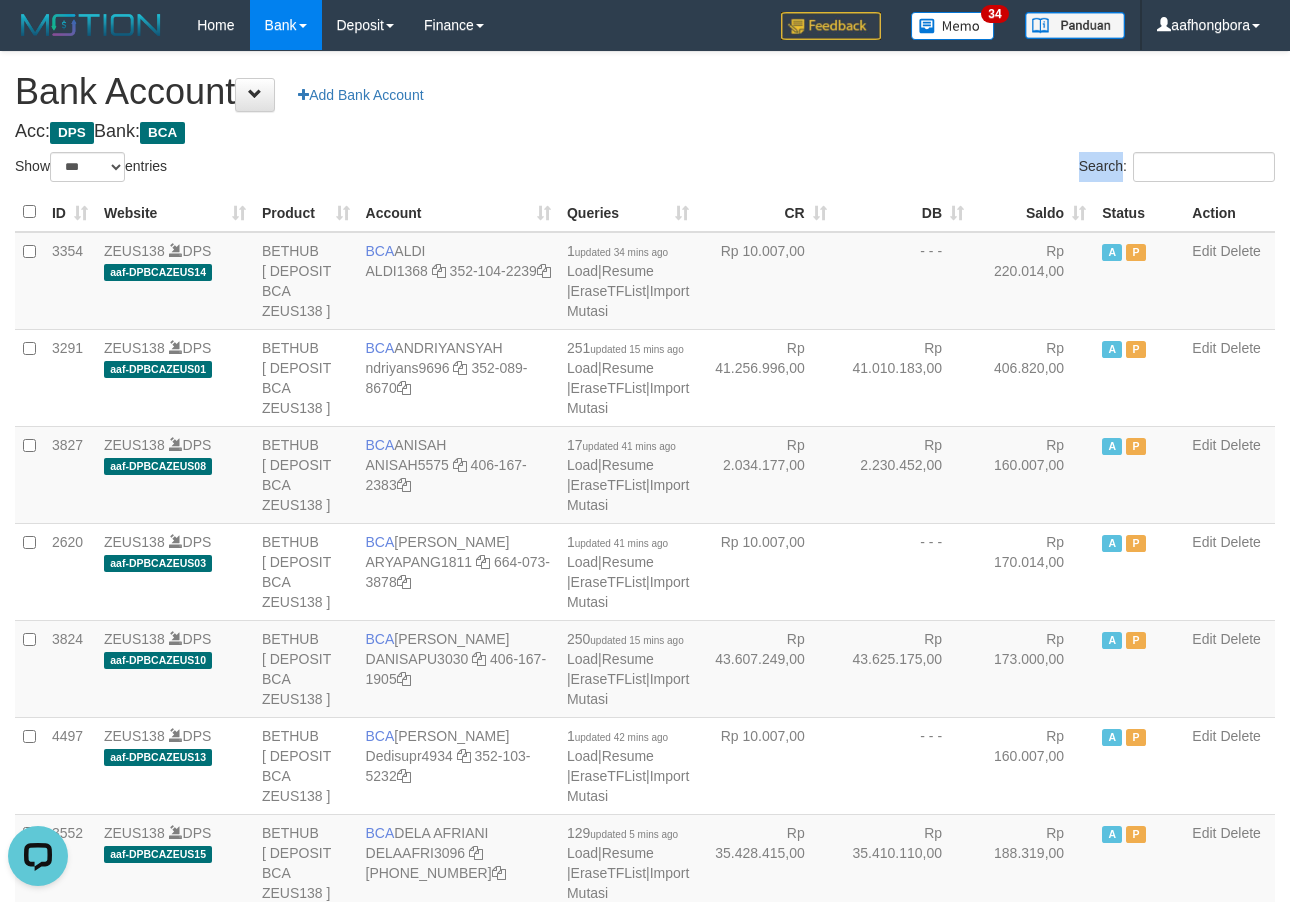 click on "Search:" at bounding box center [967, 169] 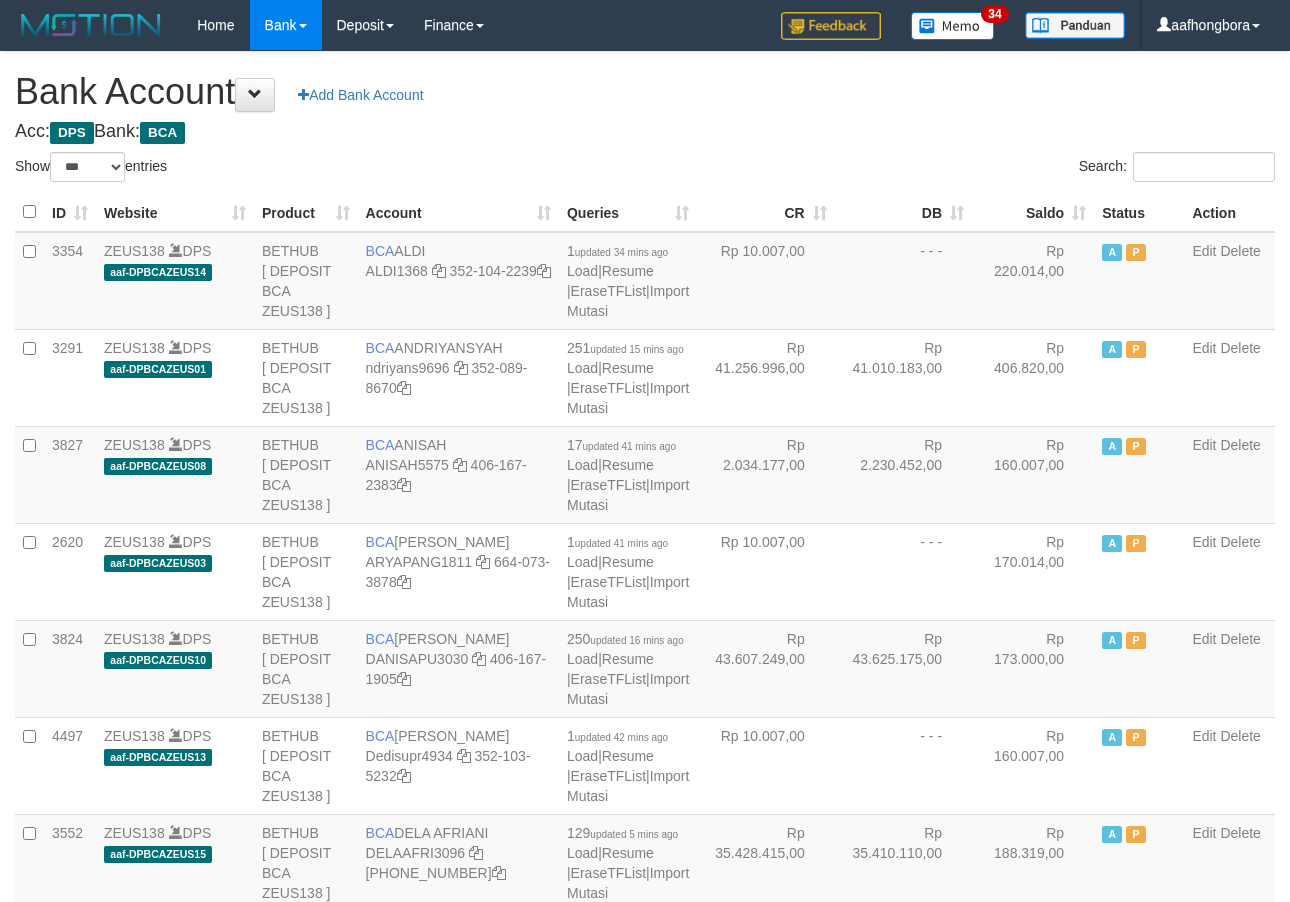 select on "***" 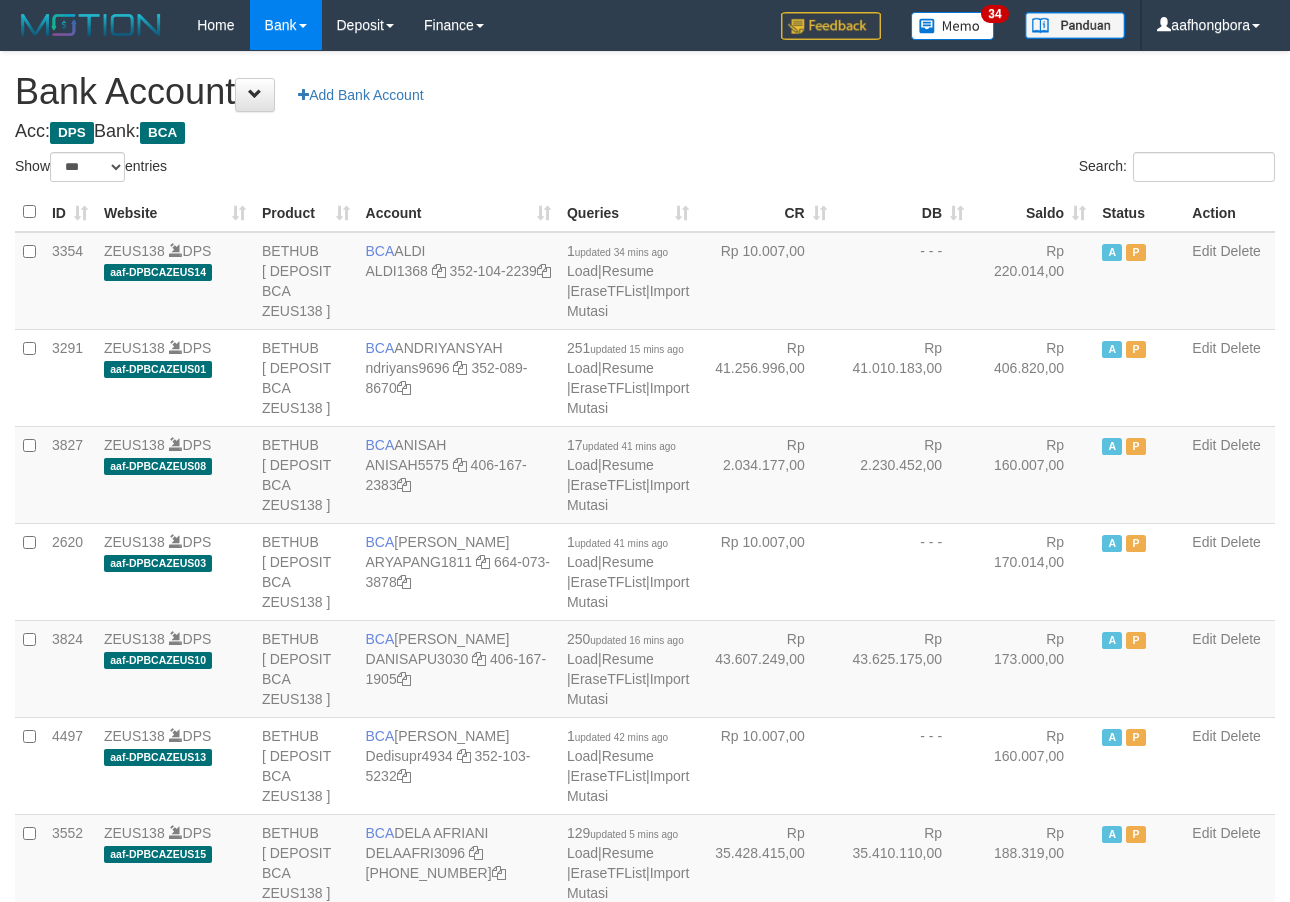 scroll, scrollTop: 0, scrollLeft: 0, axis: both 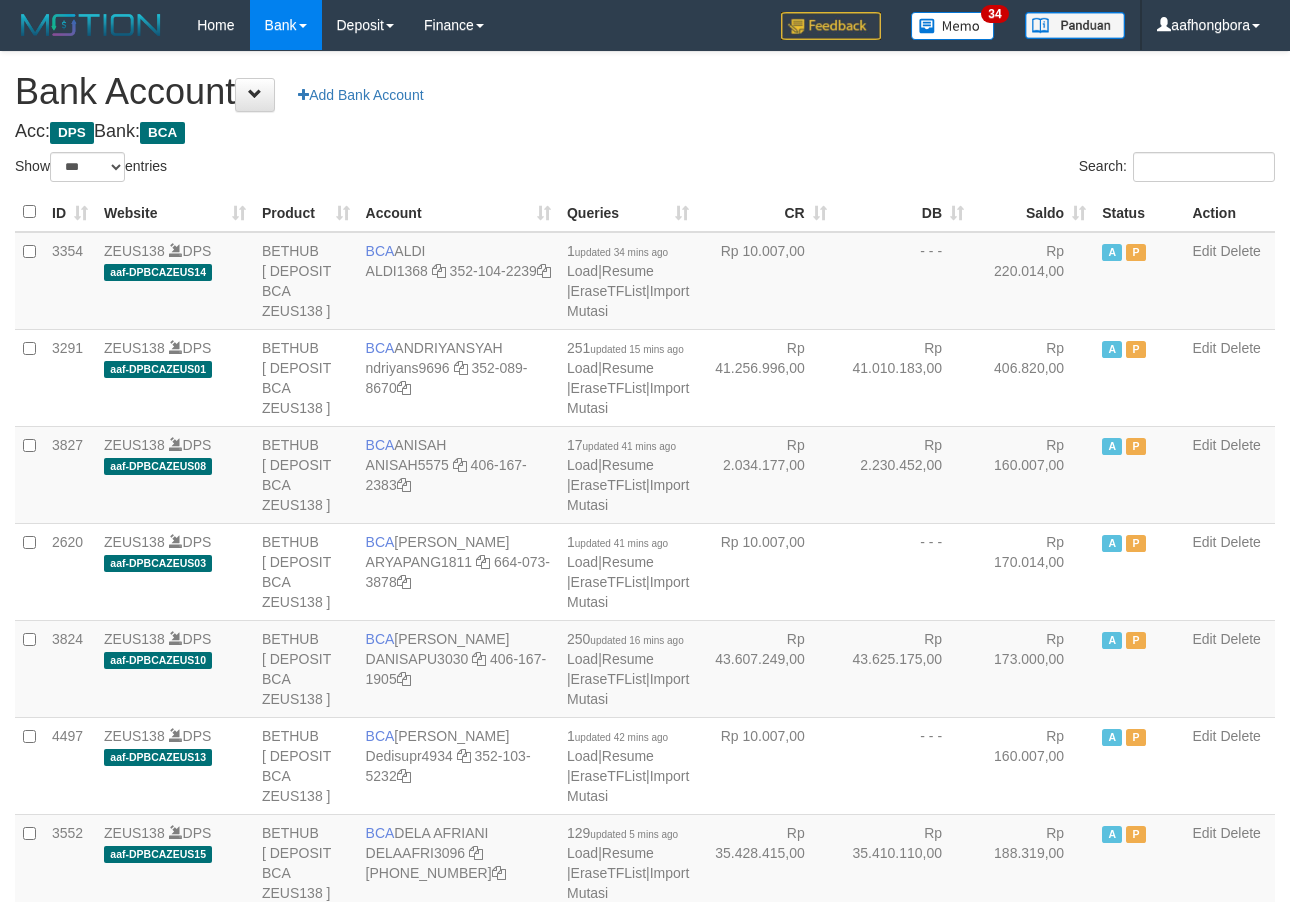 select on "***" 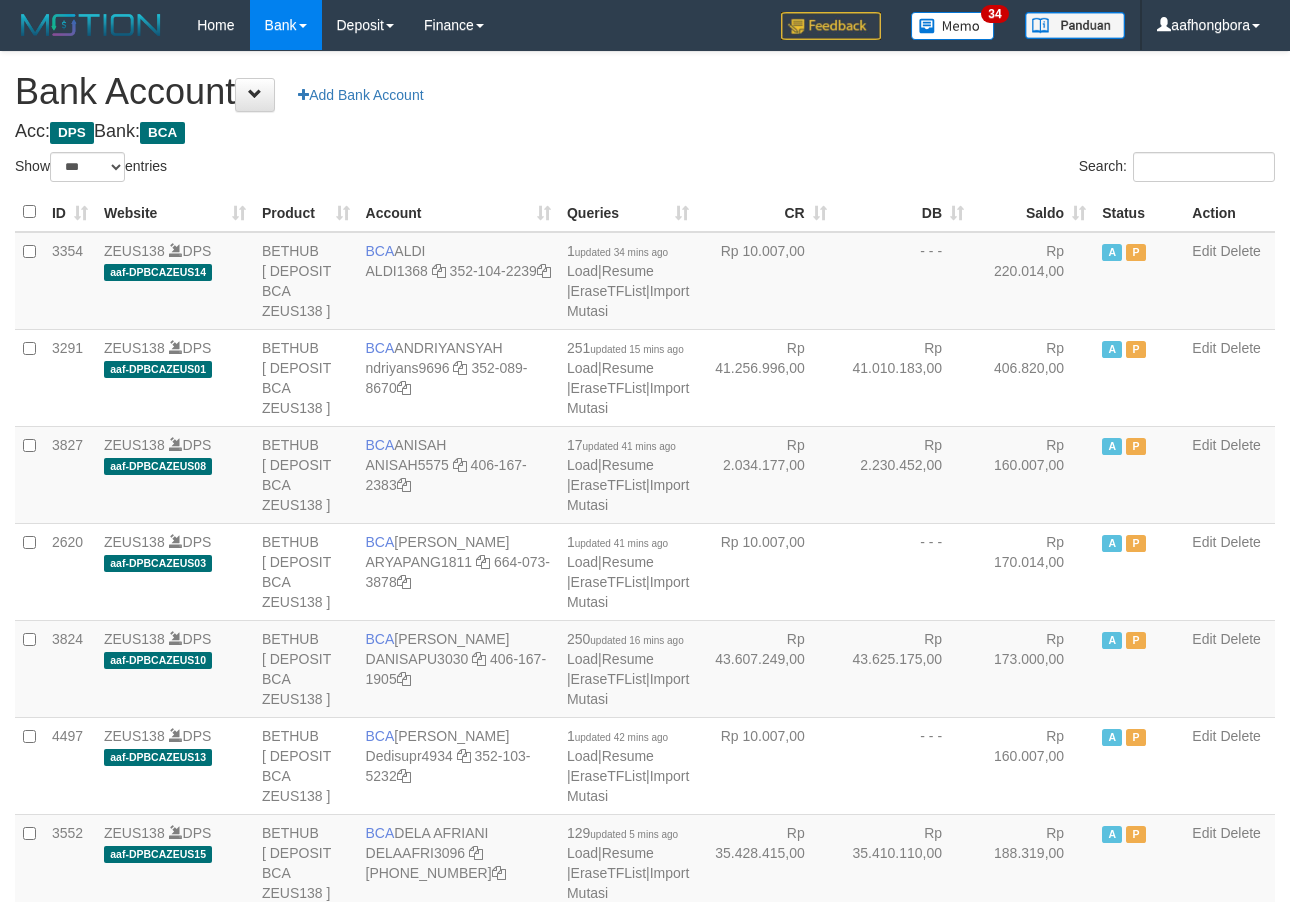 scroll, scrollTop: 0, scrollLeft: 0, axis: both 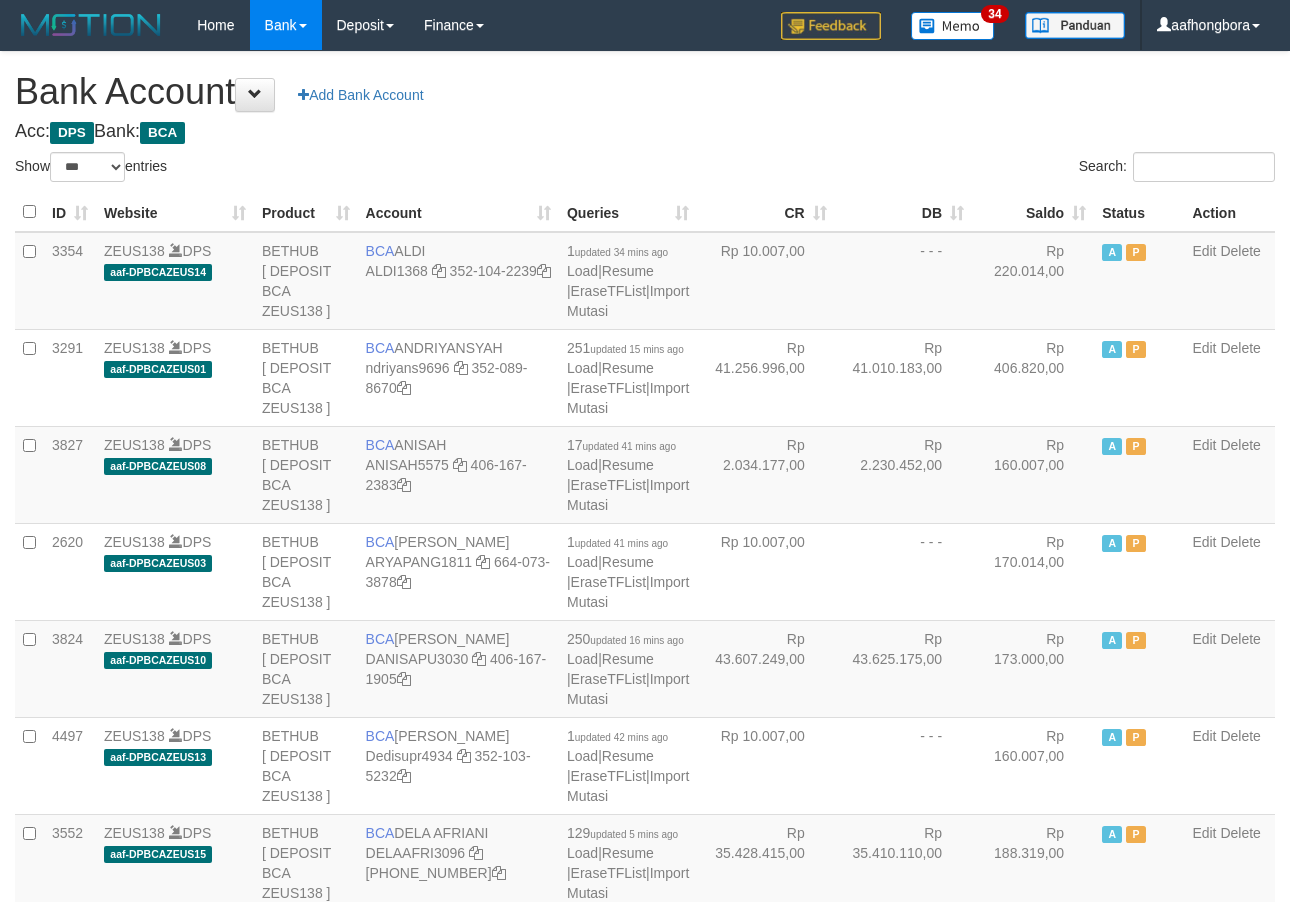 select on "***" 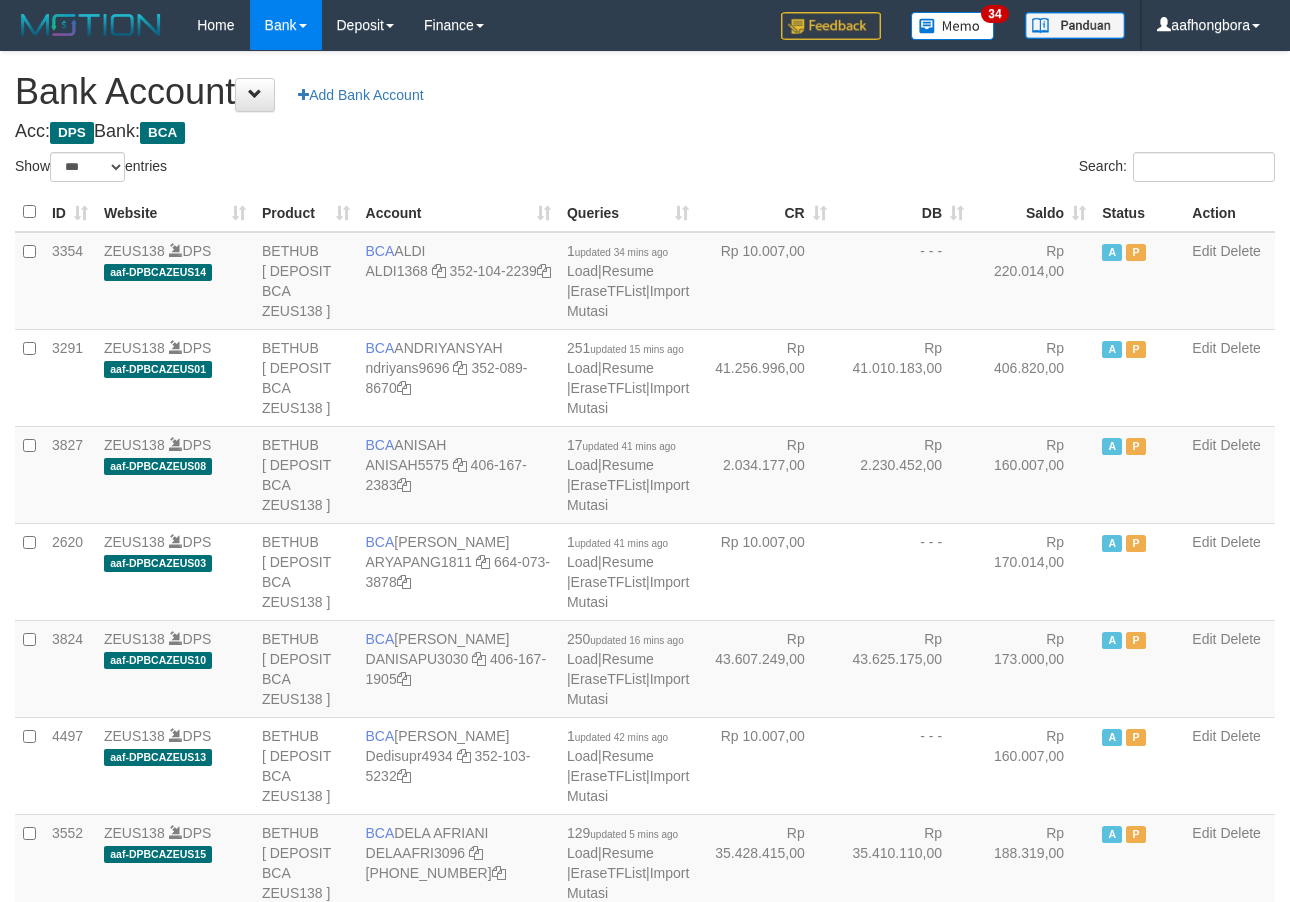scroll, scrollTop: 0, scrollLeft: 0, axis: both 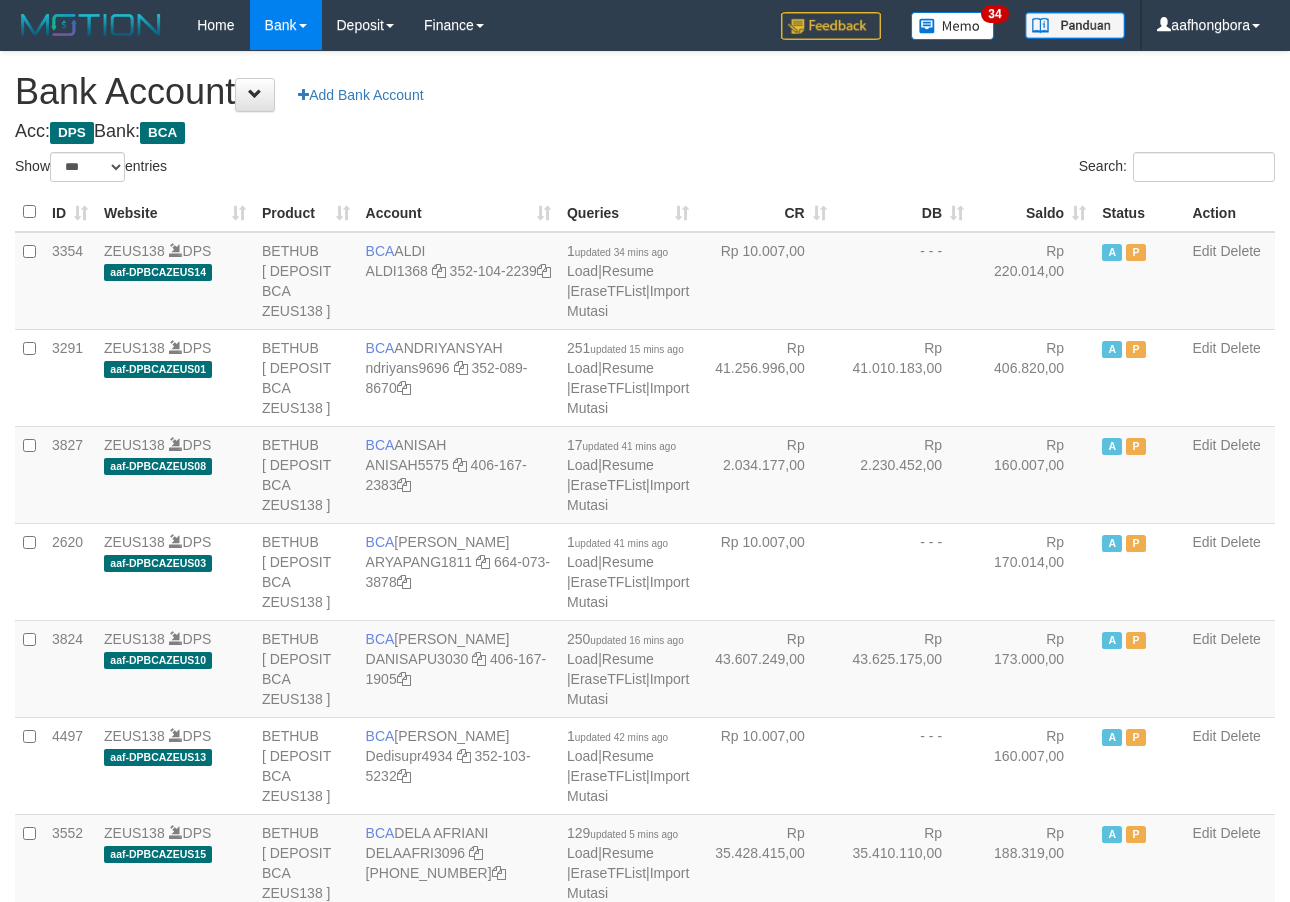select on "***" 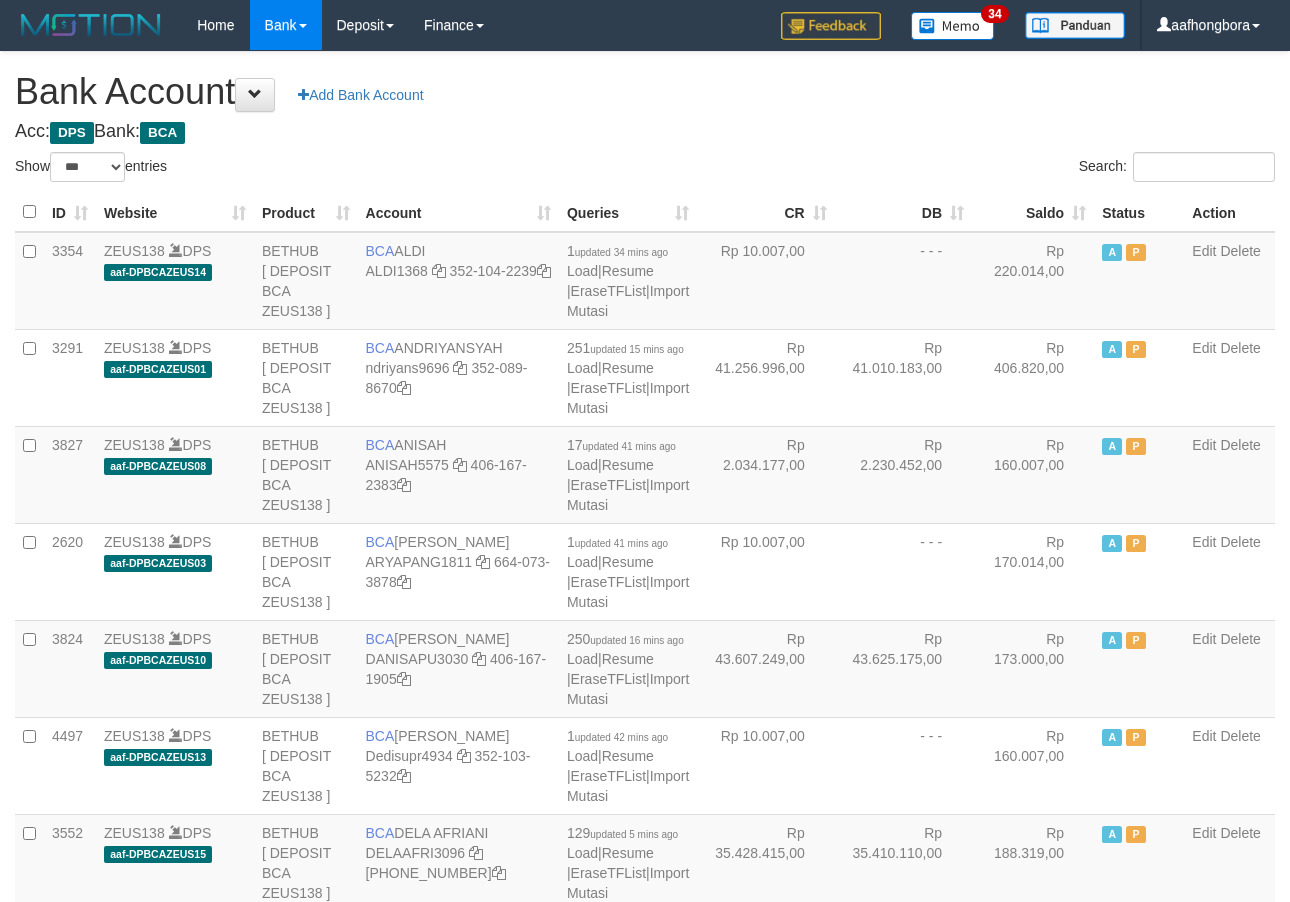 scroll, scrollTop: 0, scrollLeft: 0, axis: both 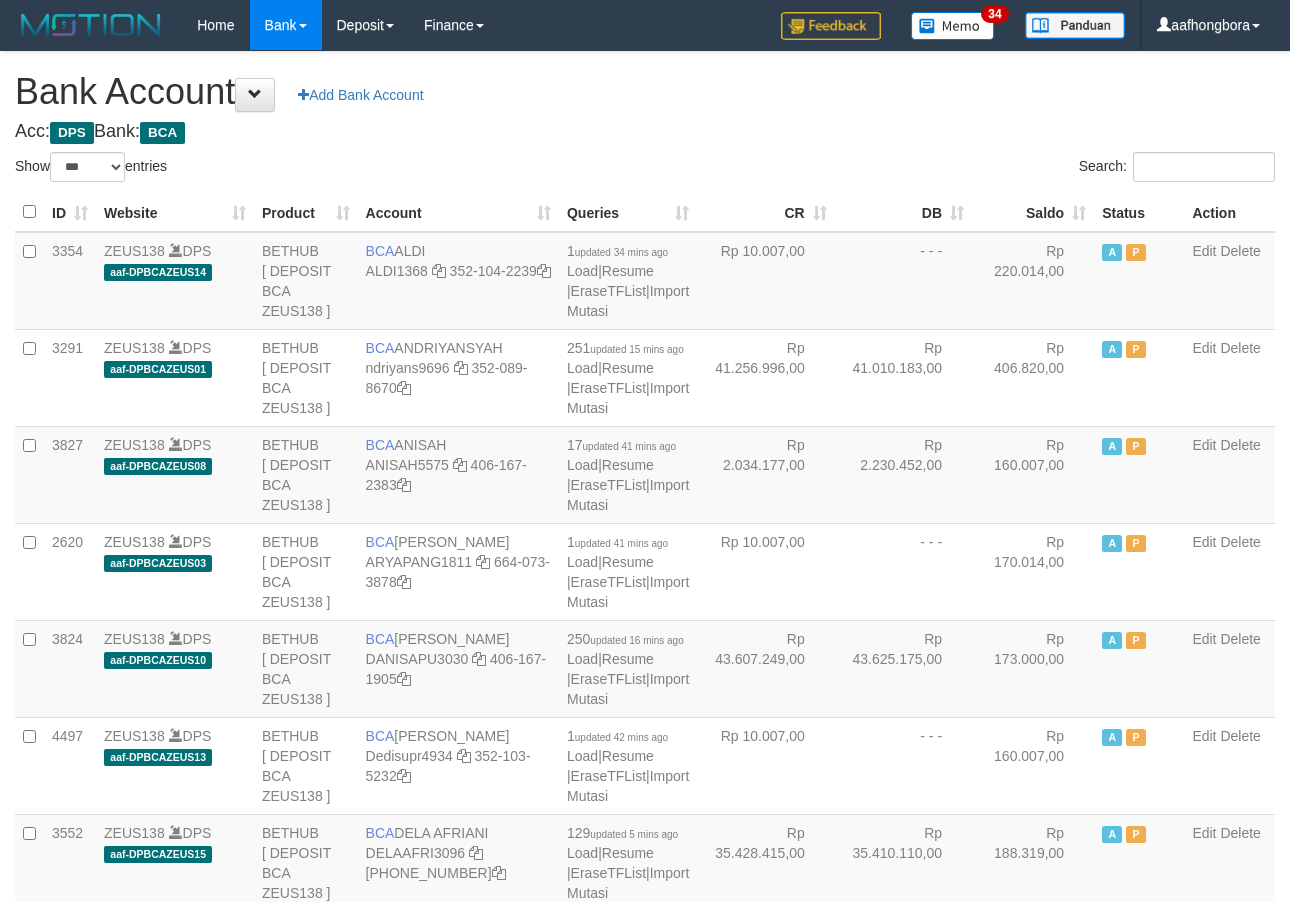 select on "***" 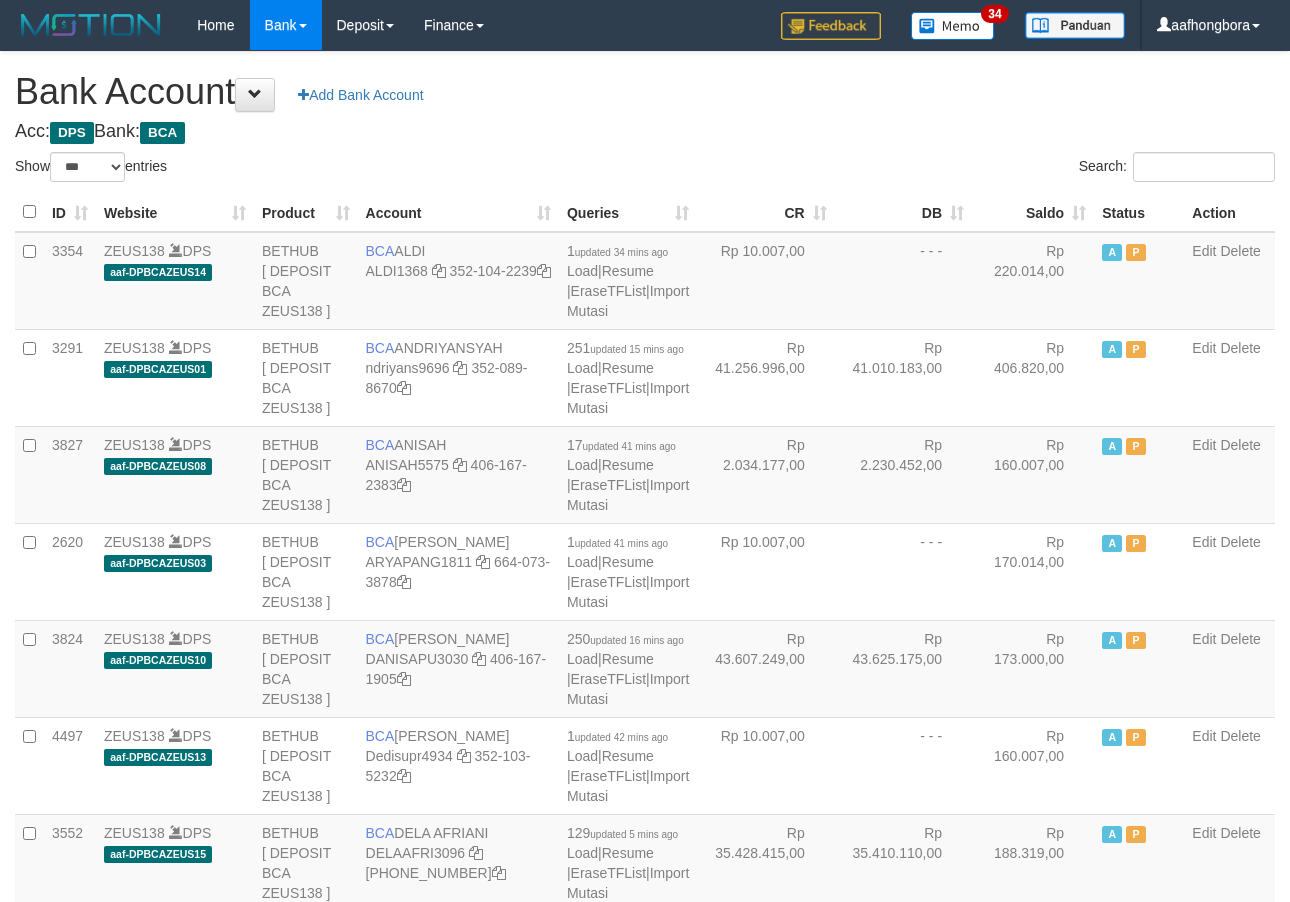 scroll, scrollTop: 0, scrollLeft: 0, axis: both 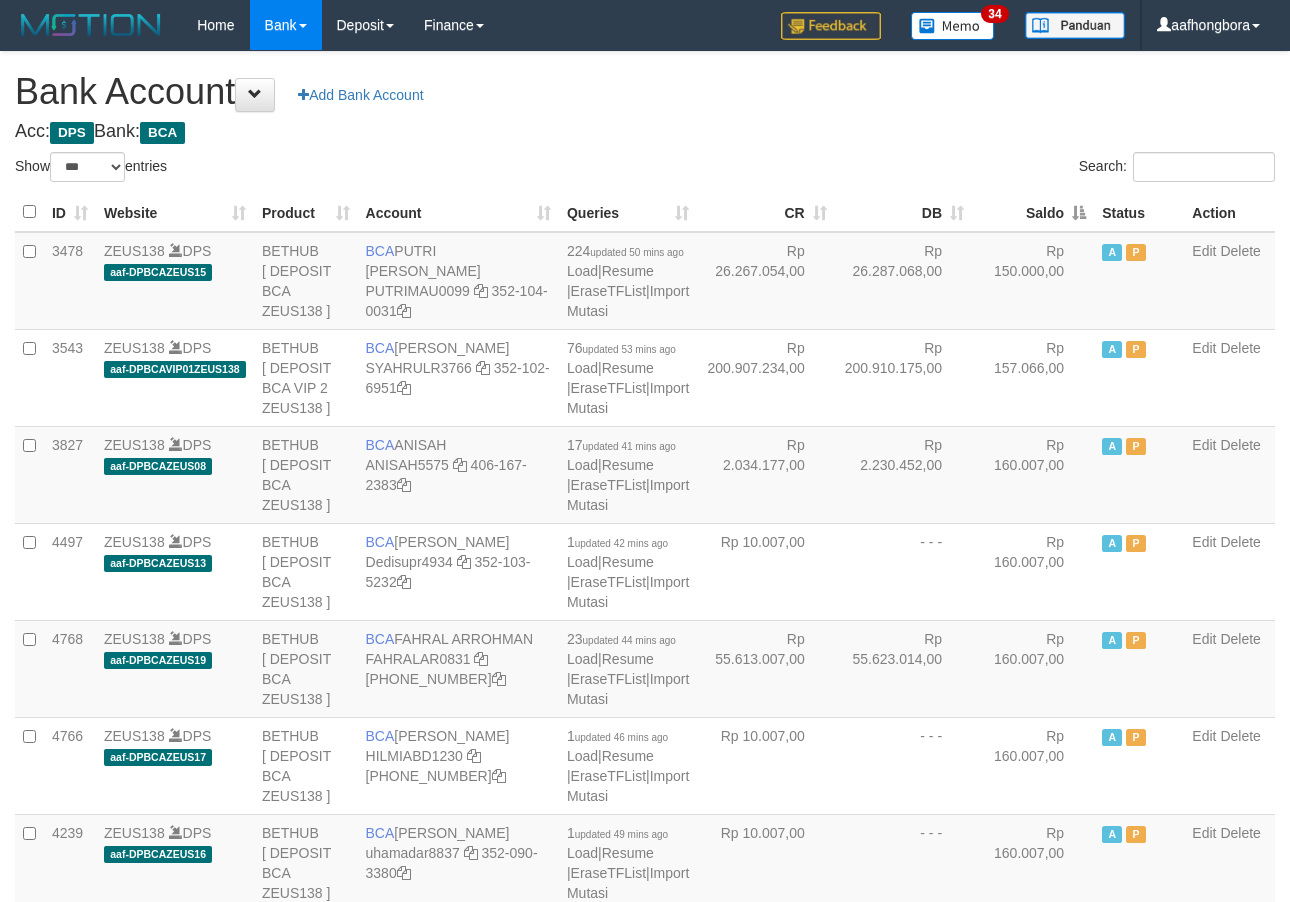 click on "Saldo" at bounding box center (1033, 212) 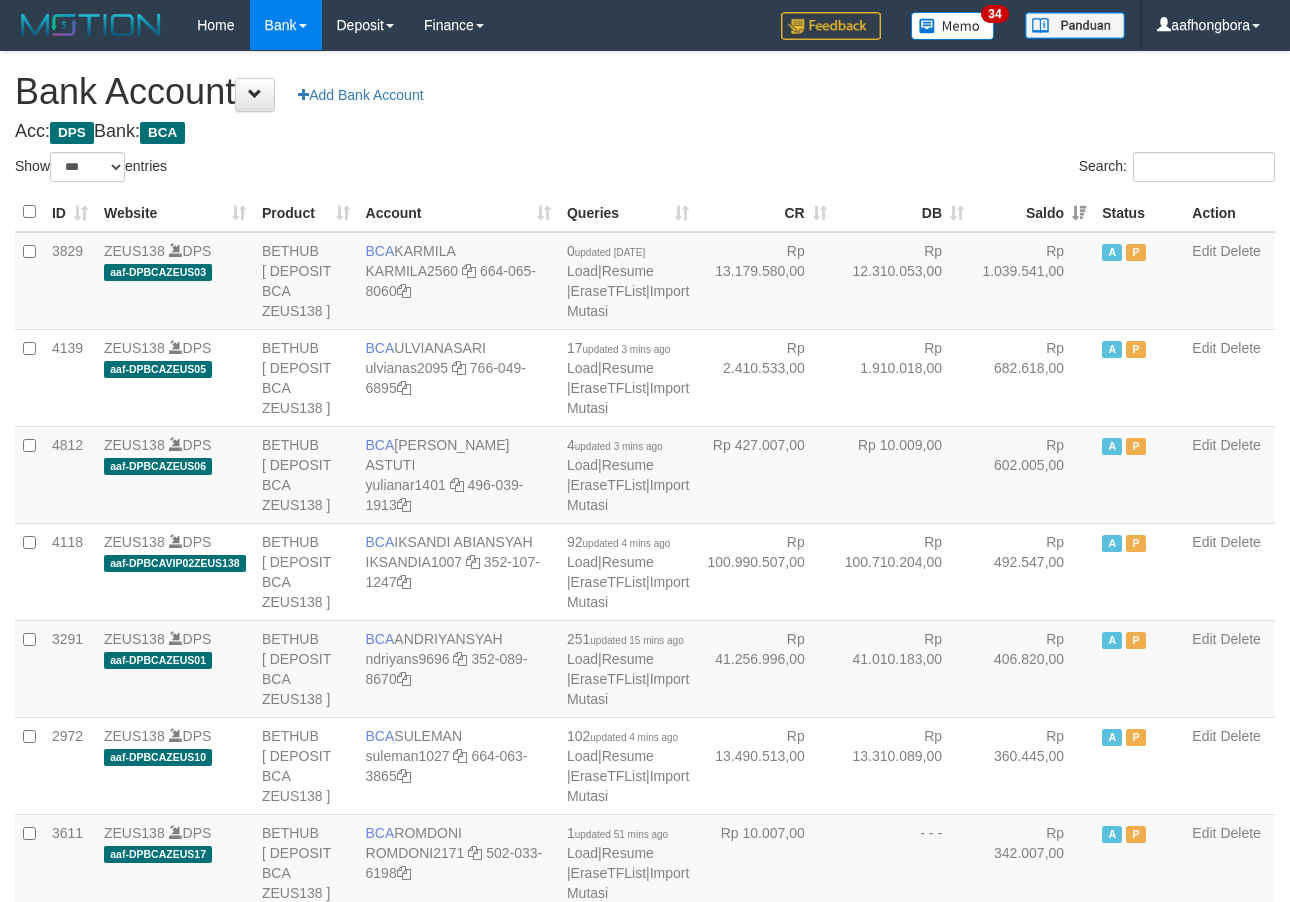click on "Saldo" at bounding box center [1033, 212] 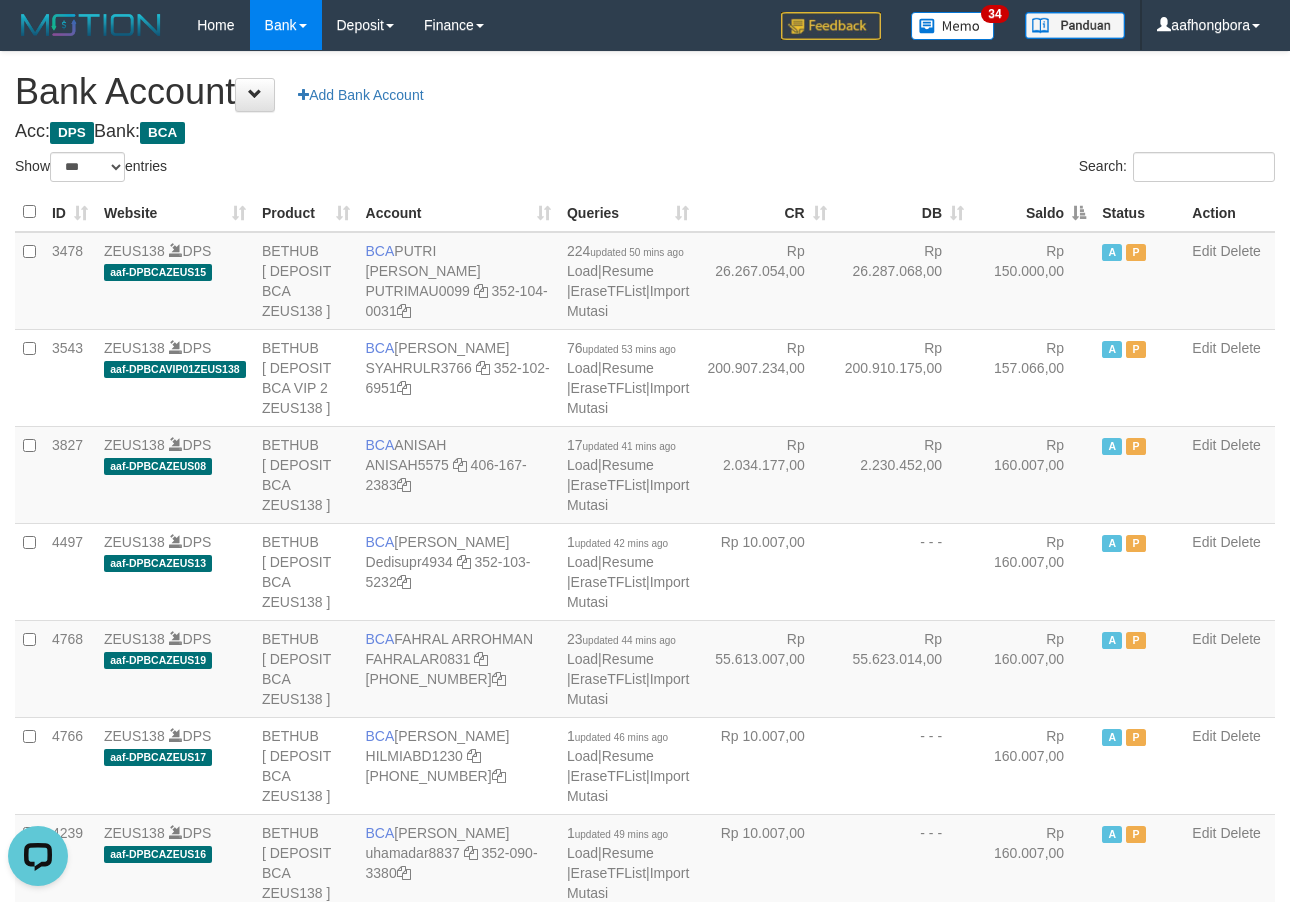 scroll, scrollTop: 0, scrollLeft: 0, axis: both 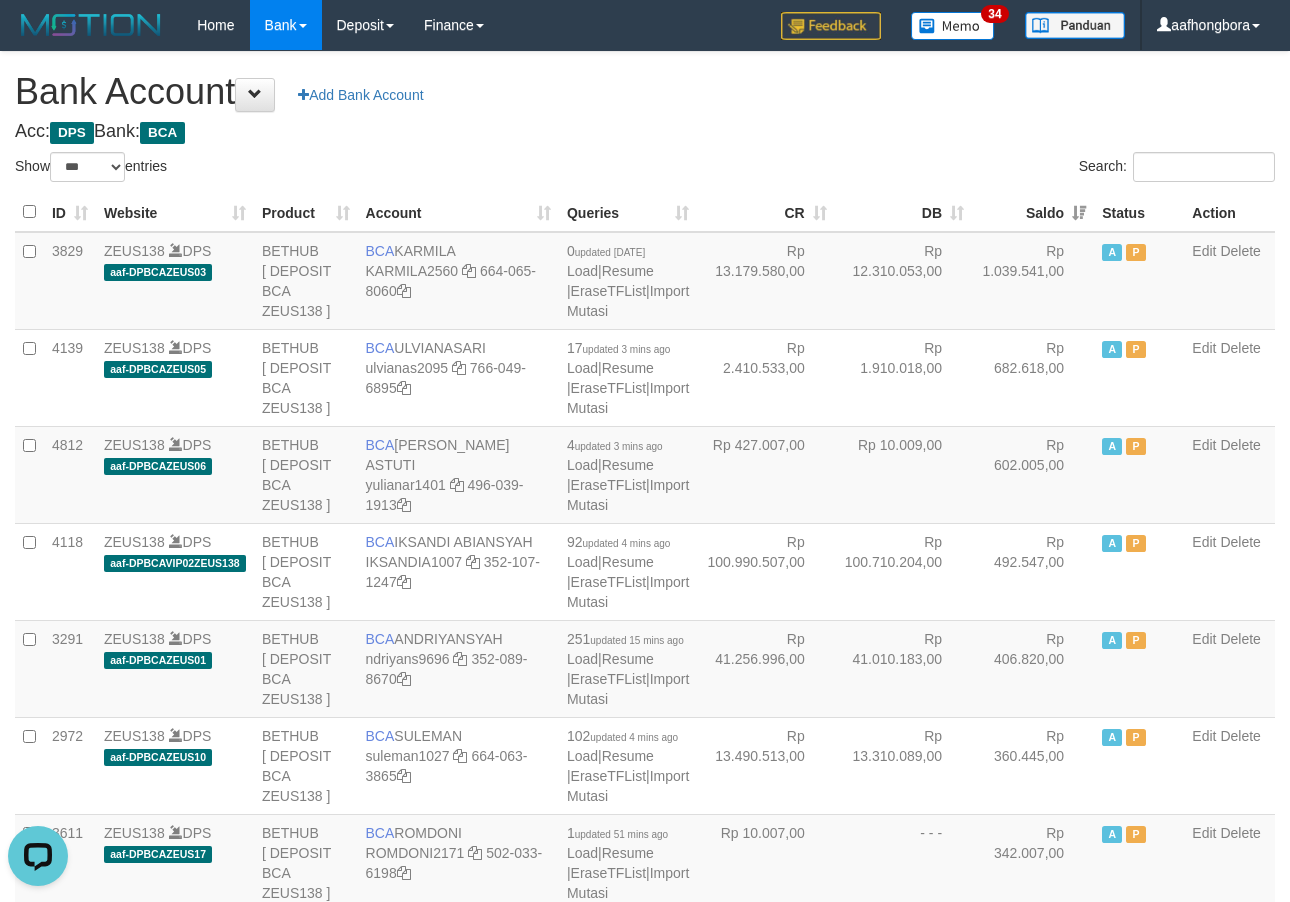 click on "Saldo" at bounding box center (1033, 212) 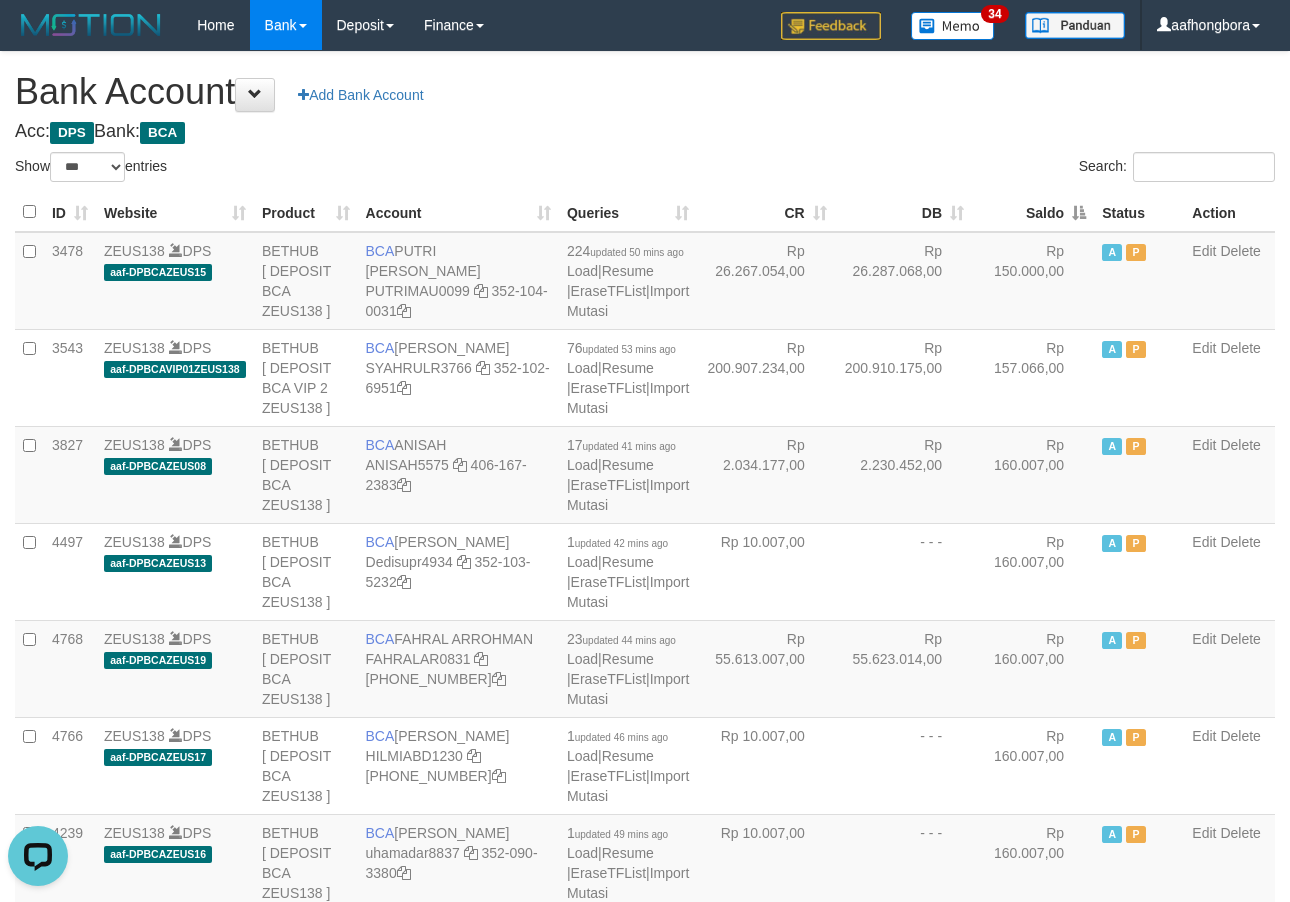 click on "Saldo" at bounding box center [1033, 212] 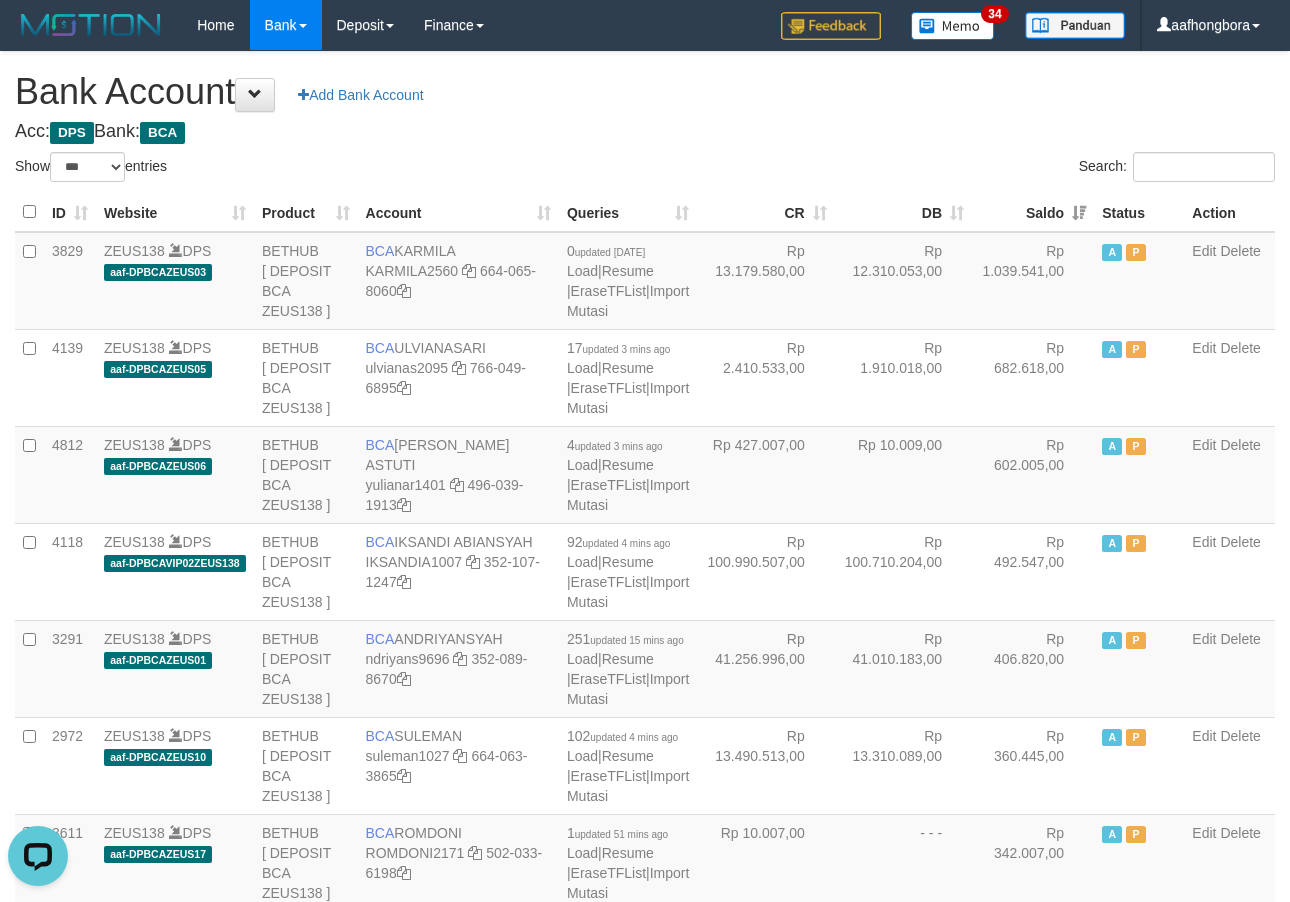 click on "Bank Account
Add Bank Account" at bounding box center (645, 92) 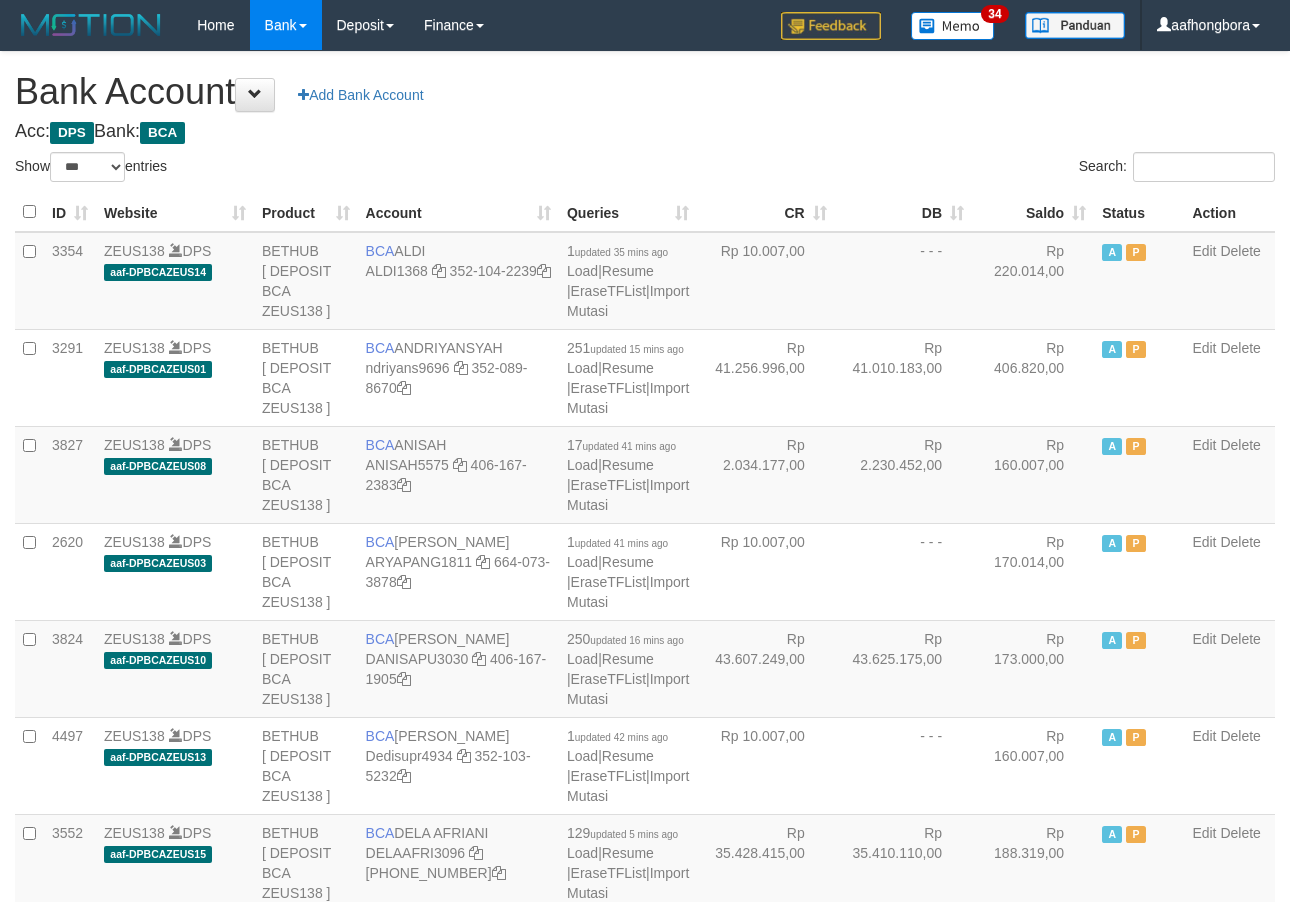 select on "***" 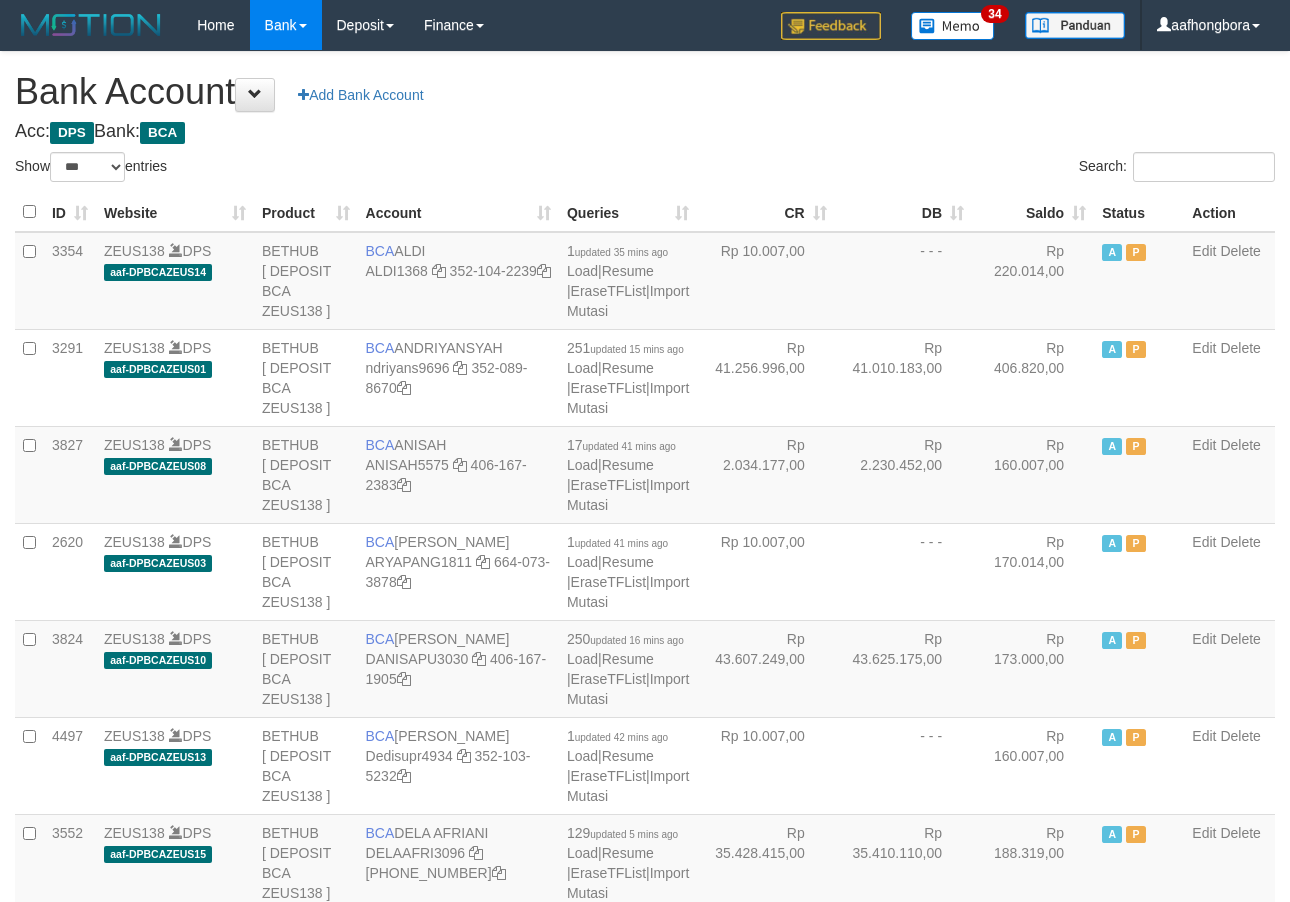 scroll, scrollTop: 0, scrollLeft: 0, axis: both 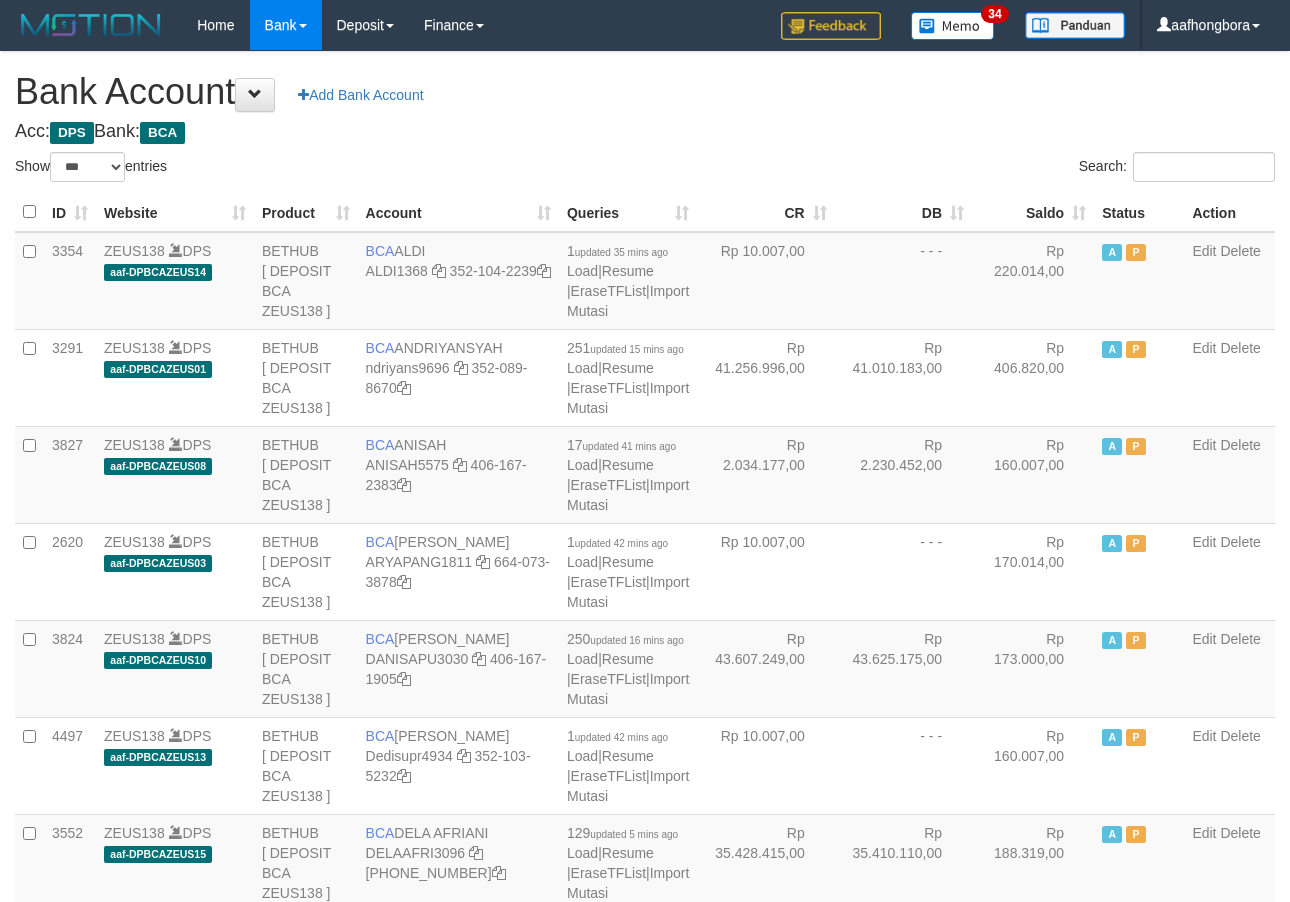select on "***" 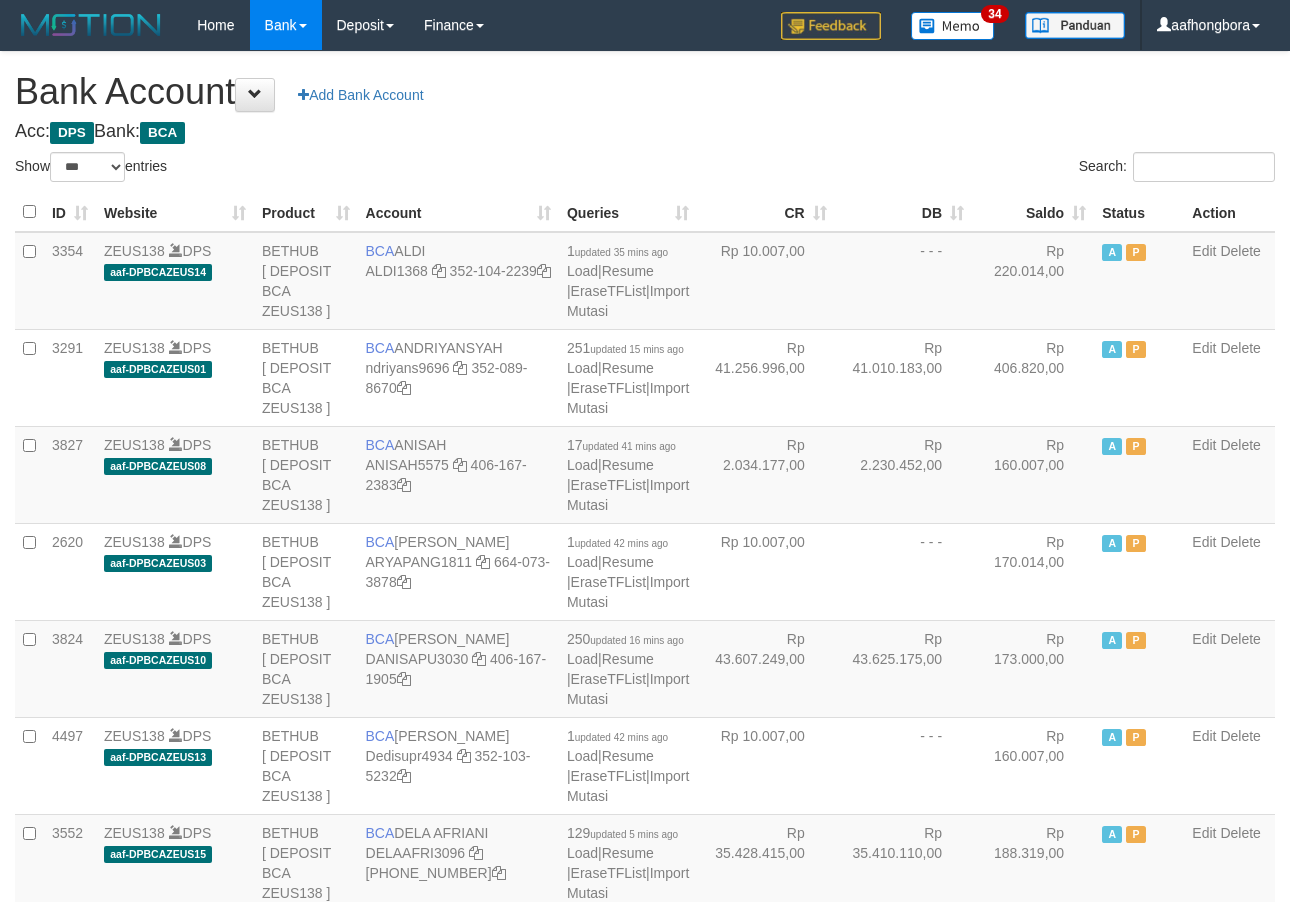 scroll, scrollTop: 0, scrollLeft: 0, axis: both 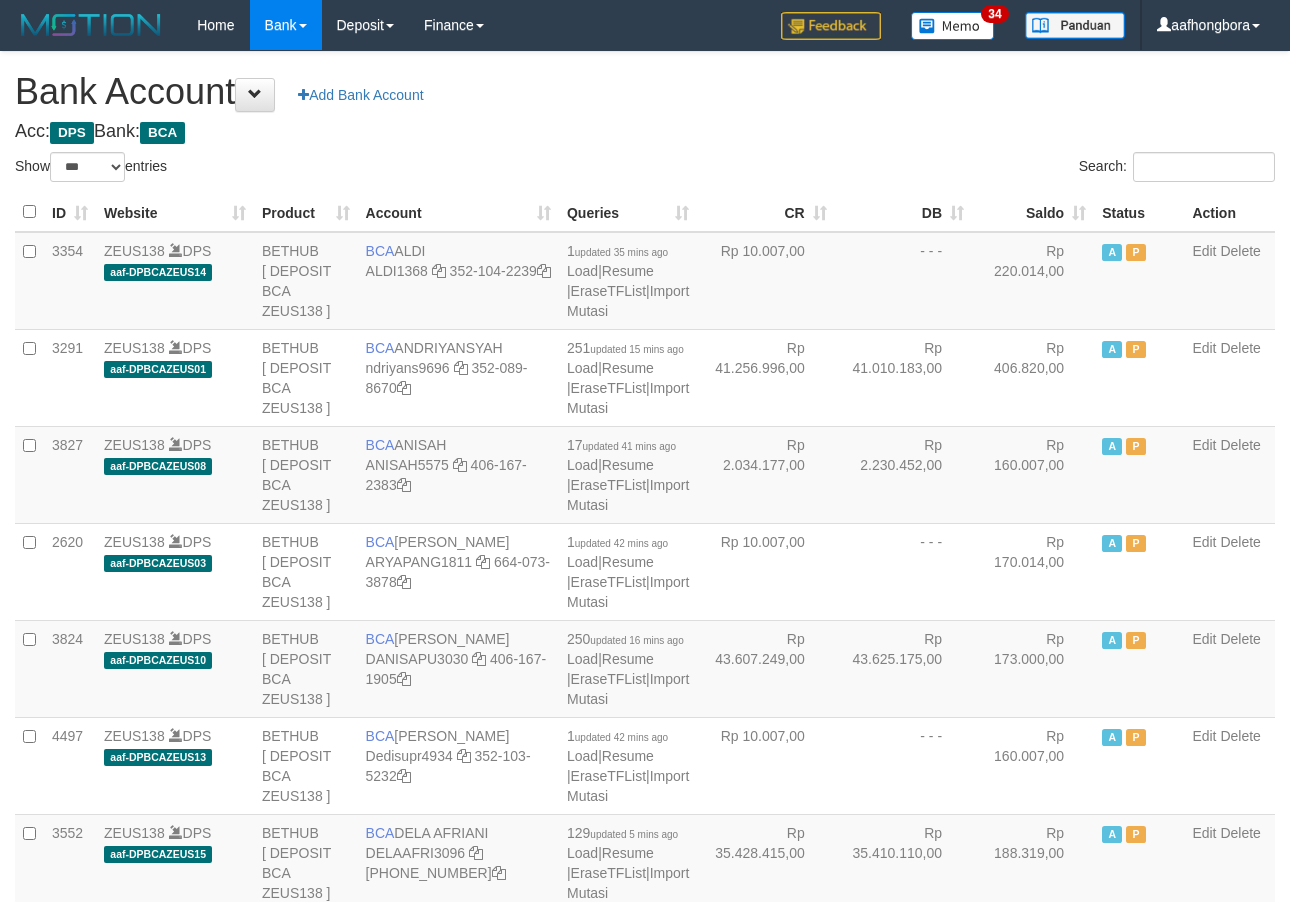 select on "***" 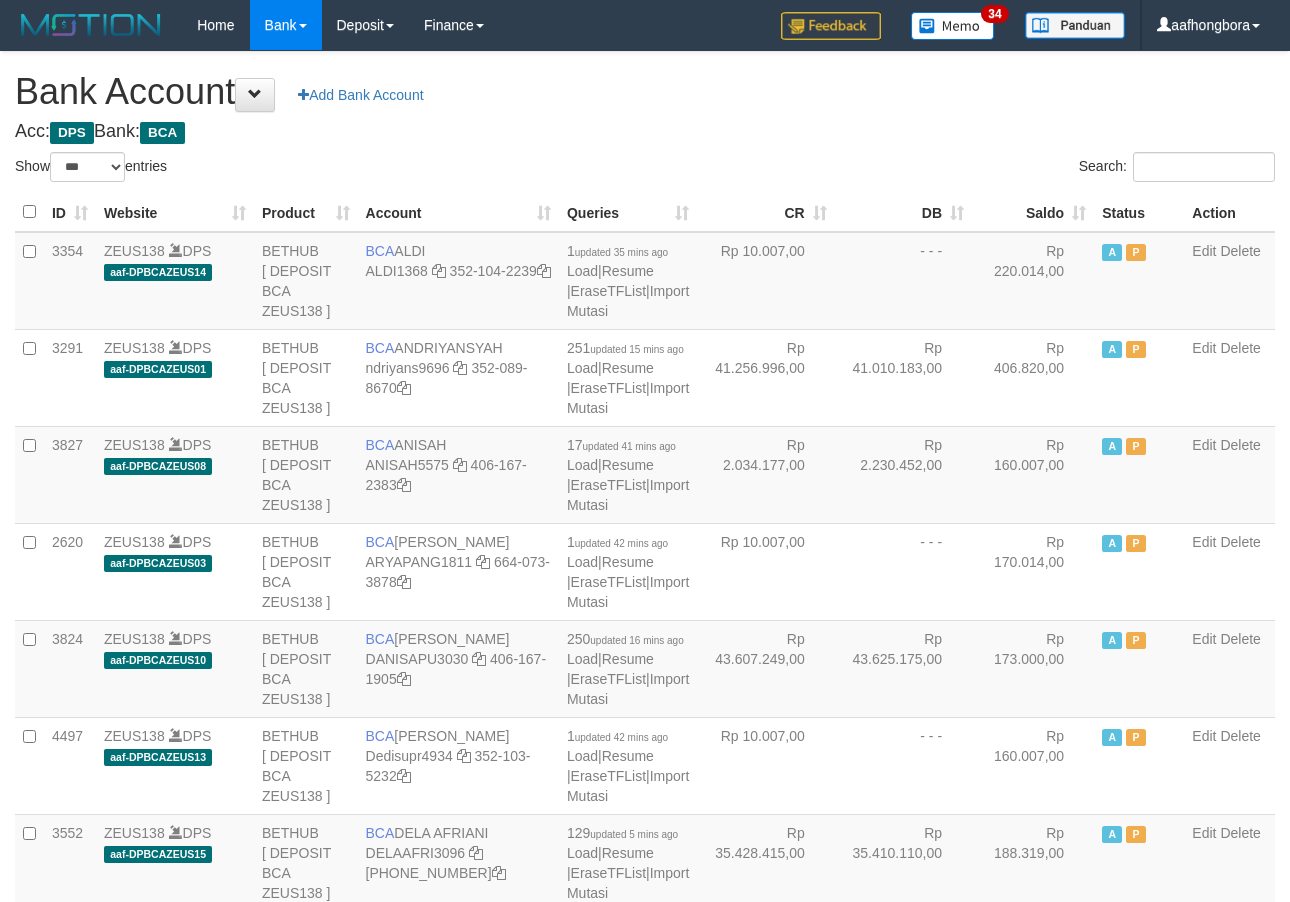 scroll, scrollTop: 0, scrollLeft: 0, axis: both 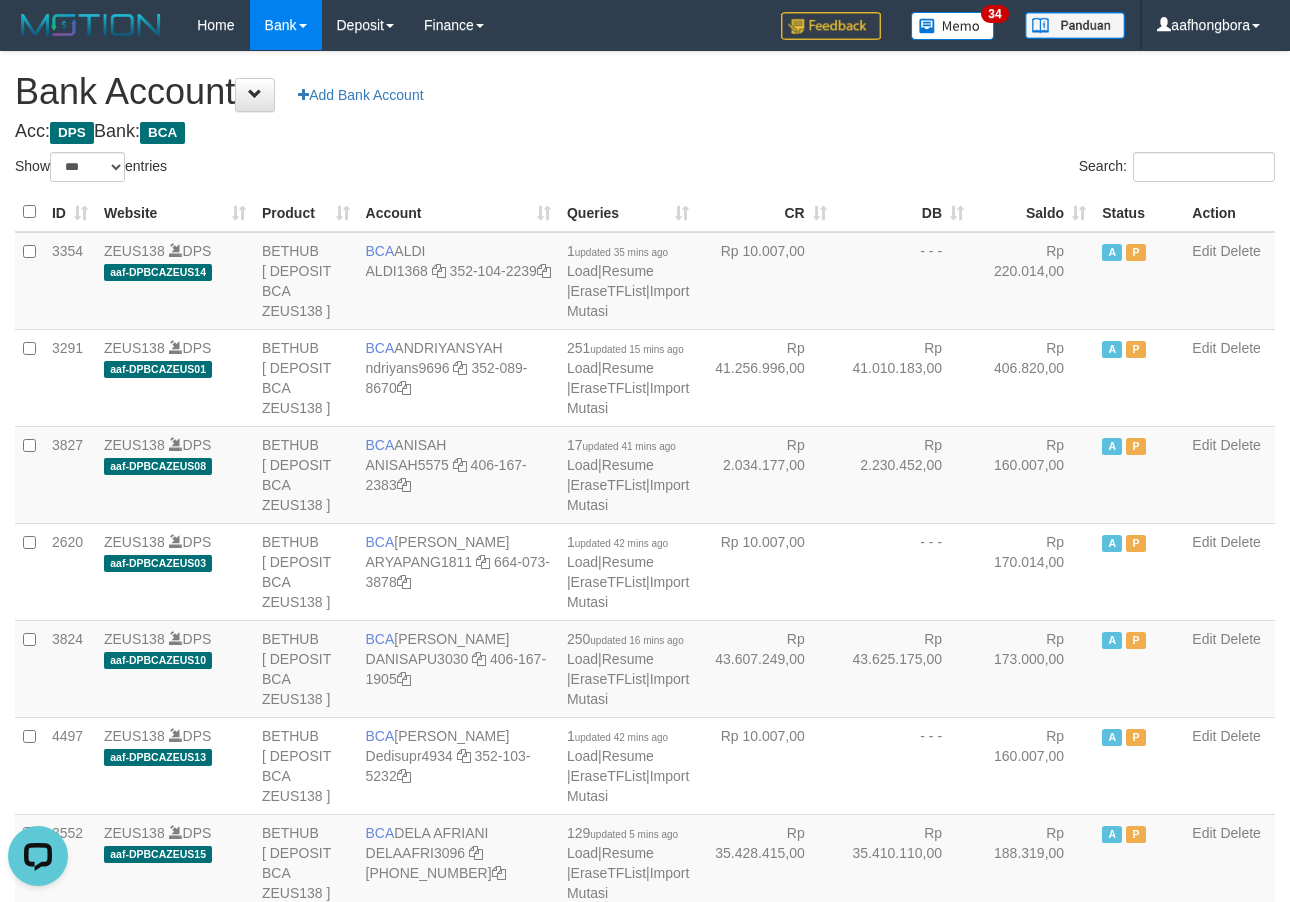 click on "Bank Account
Add Bank Account" at bounding box center (645, 92) 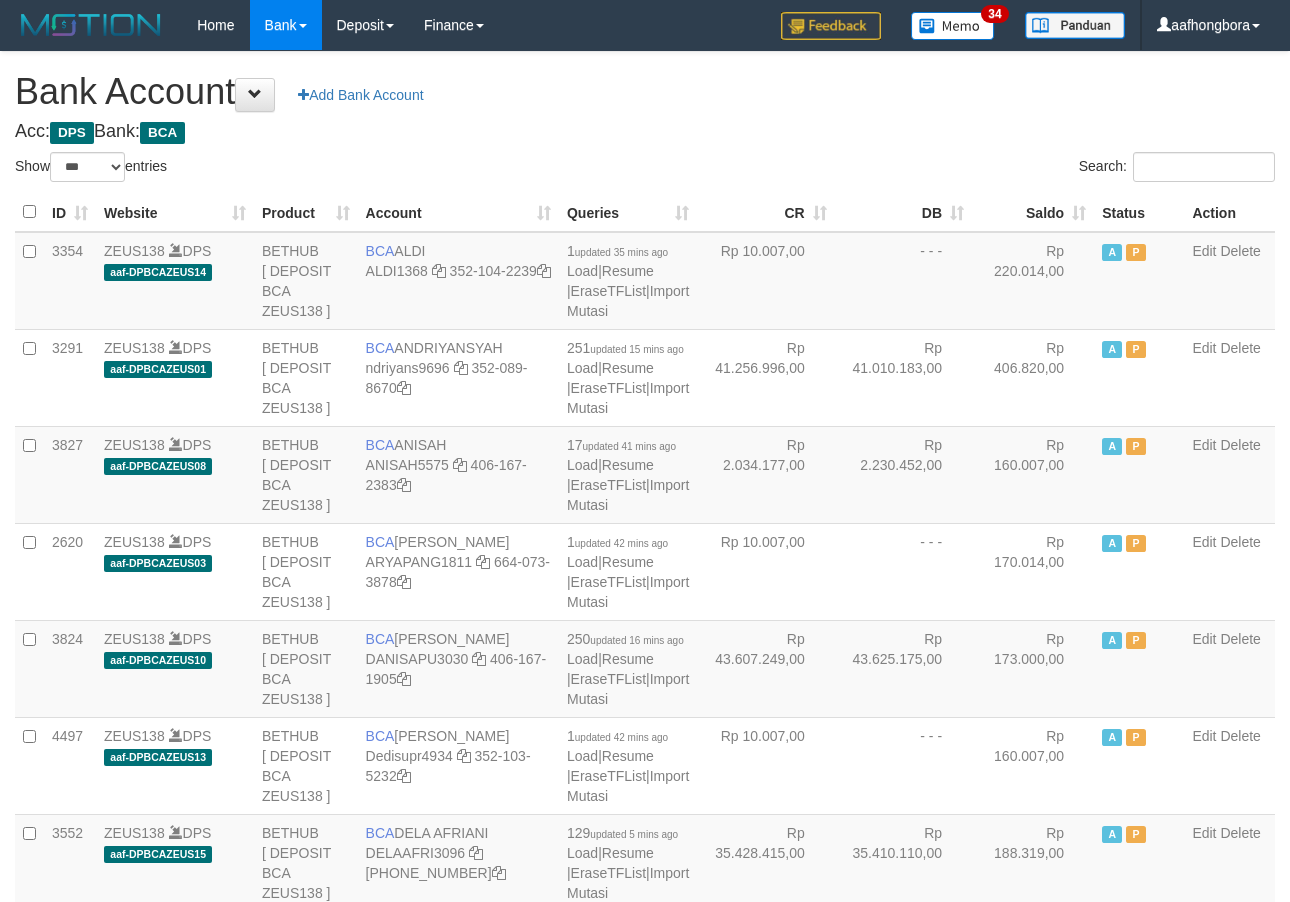 select on "***" 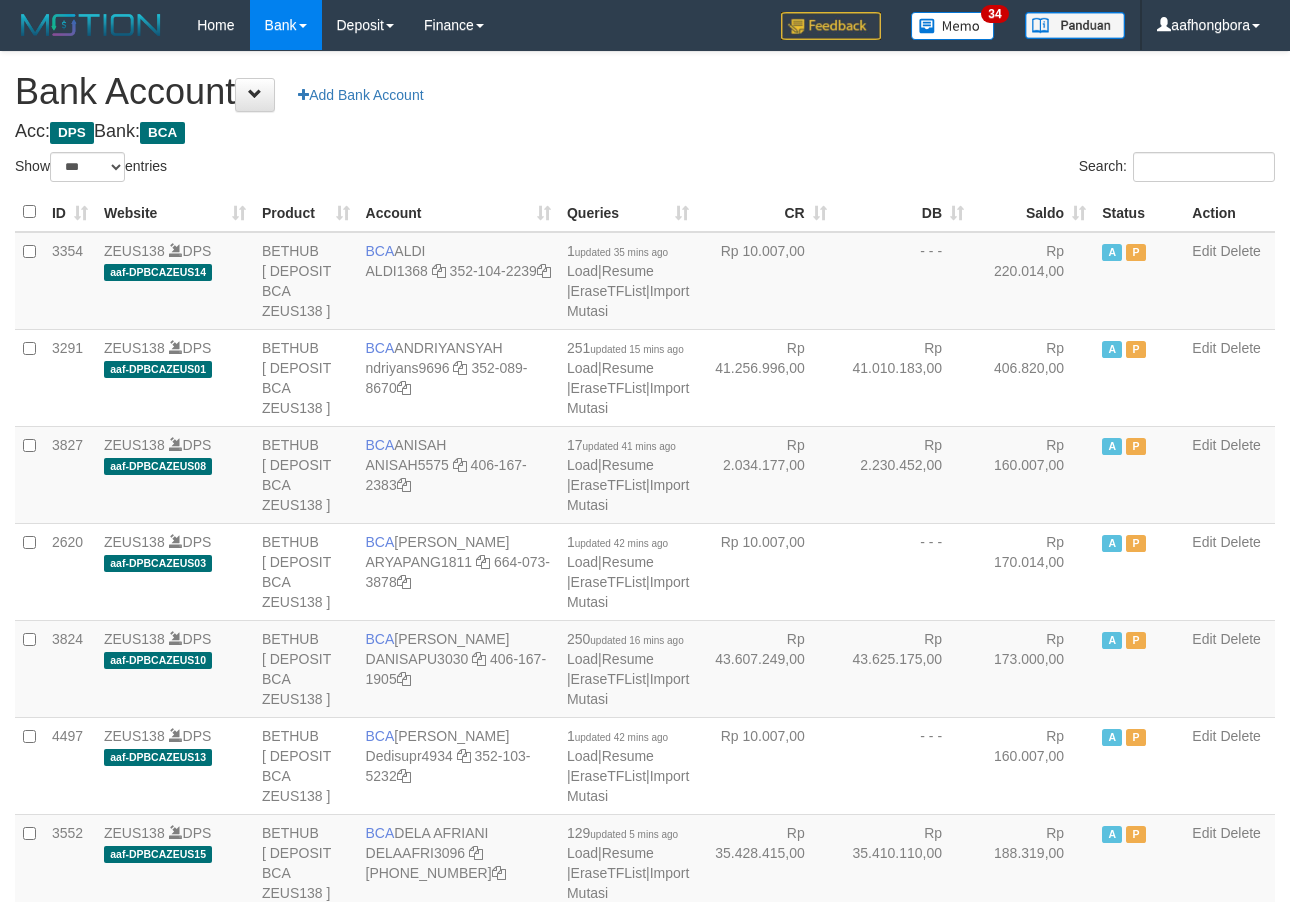 scroll, scrollTop: 0, scrollLeft: 0, axis: both 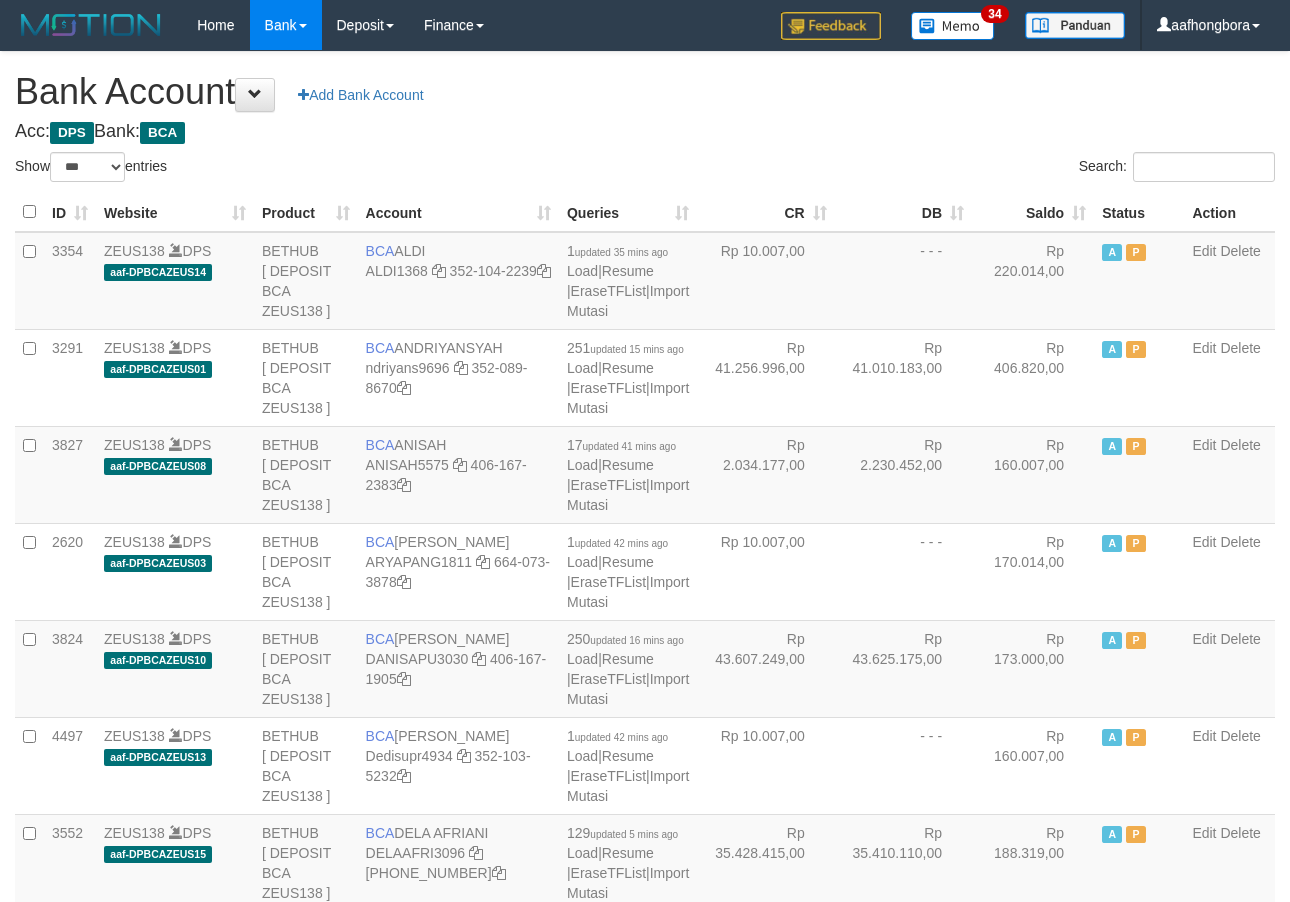 select on "***" 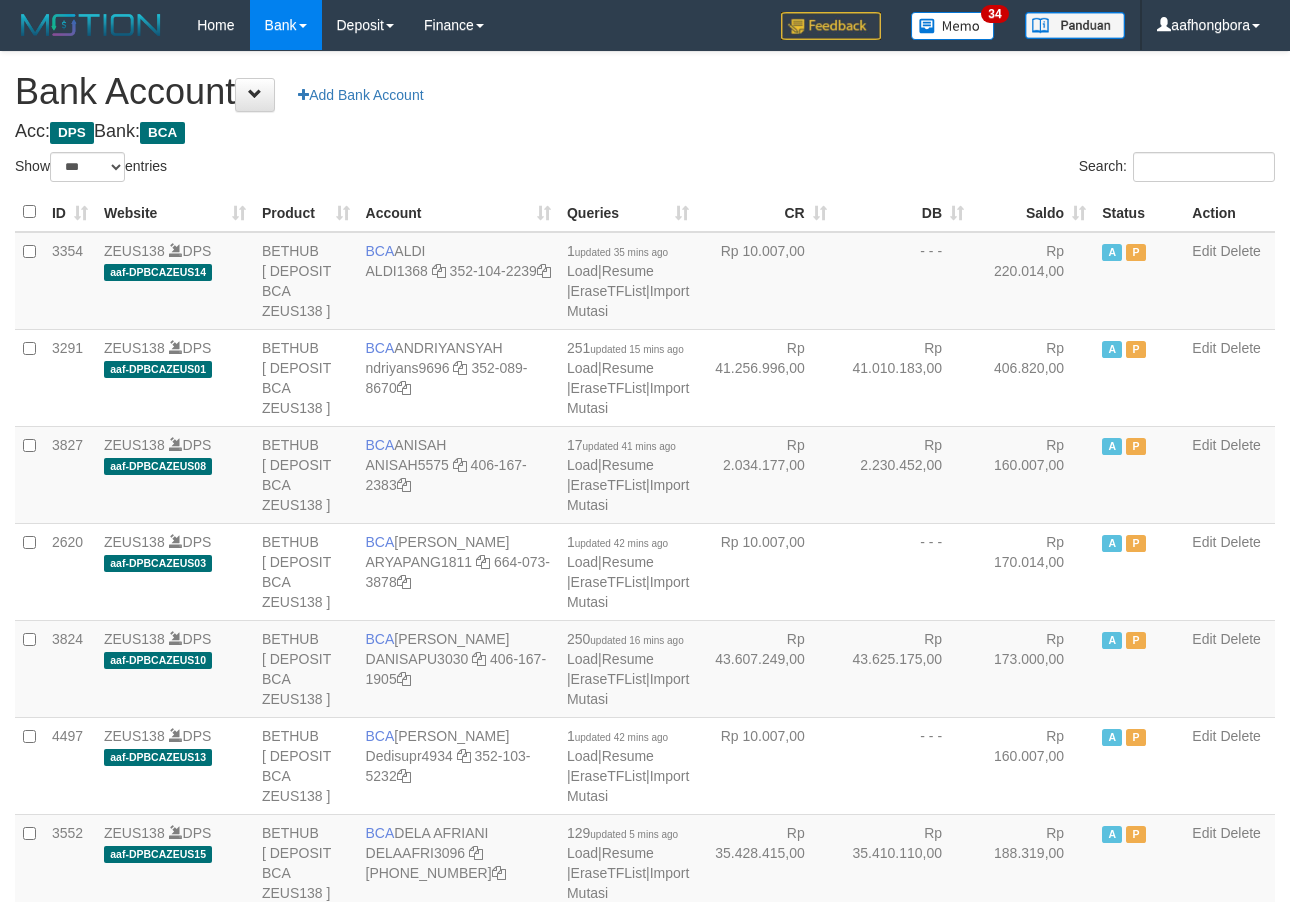 scroll, scrollTop: 0, scrollLeft: 0, axis: both 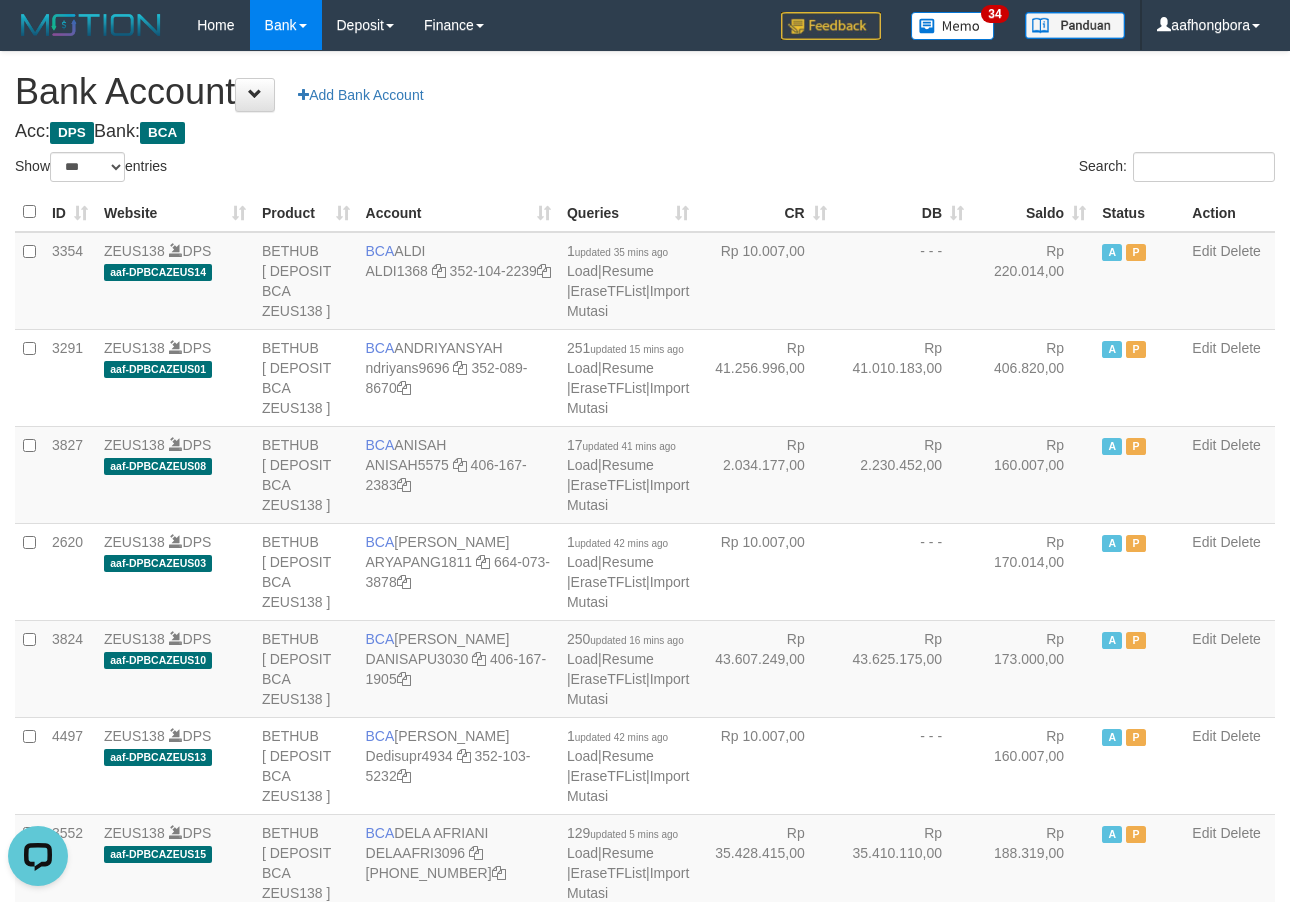 click on "Saldo" at bounding box center [1033, 212] 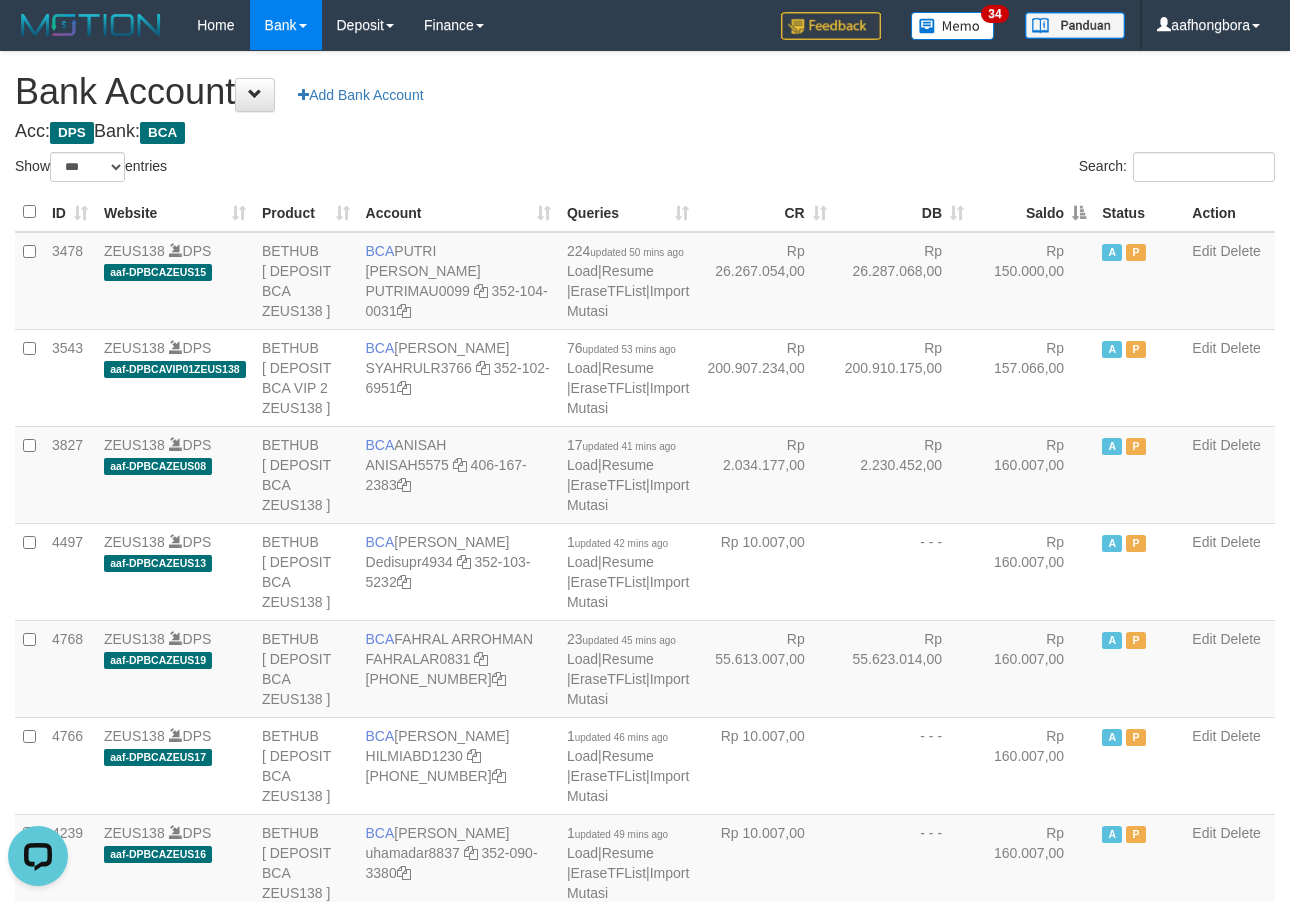 click on "Saldo" at bounding box center [1033, 212] 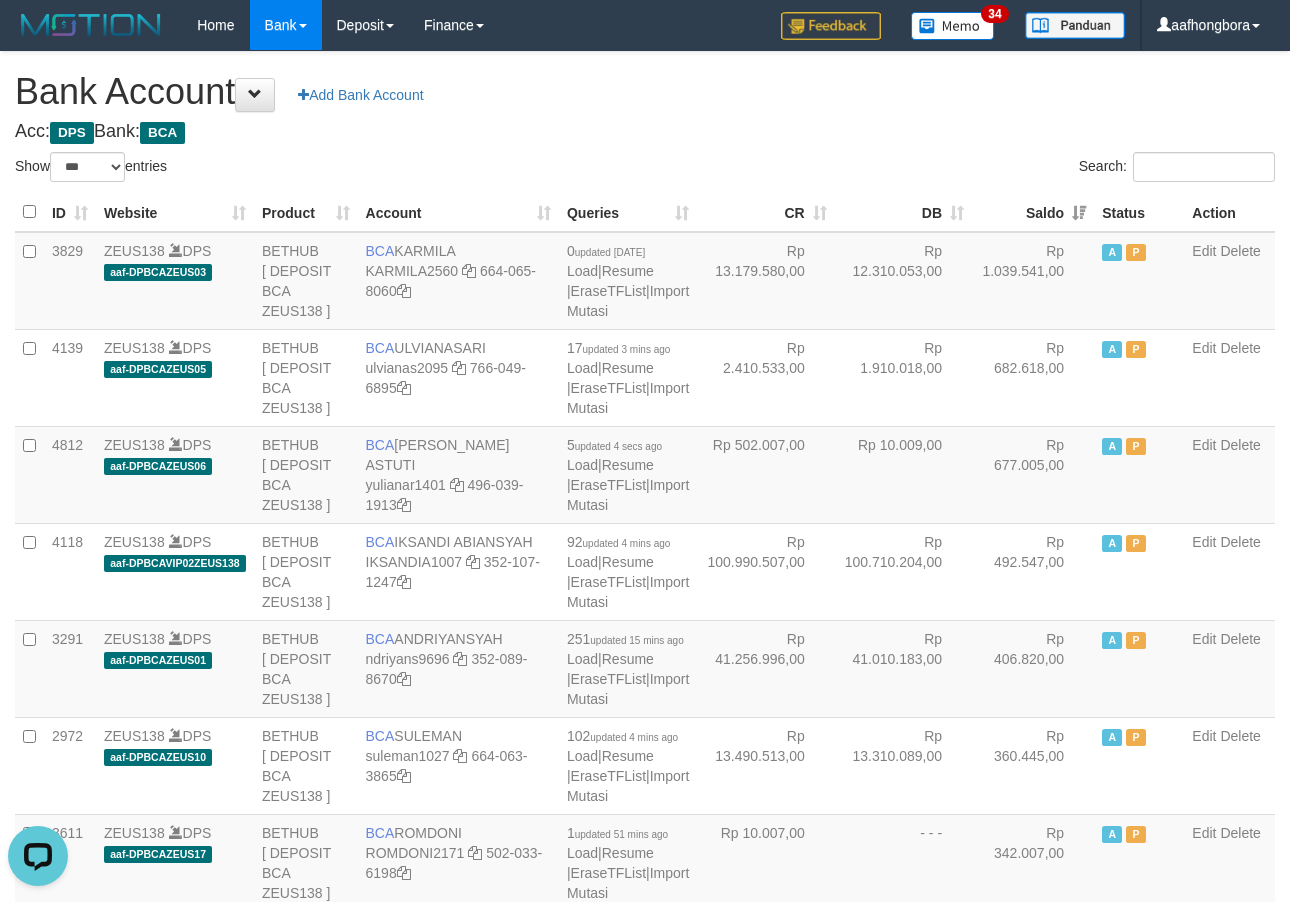 click on "Saldo" at bounding box center [1033, 212] 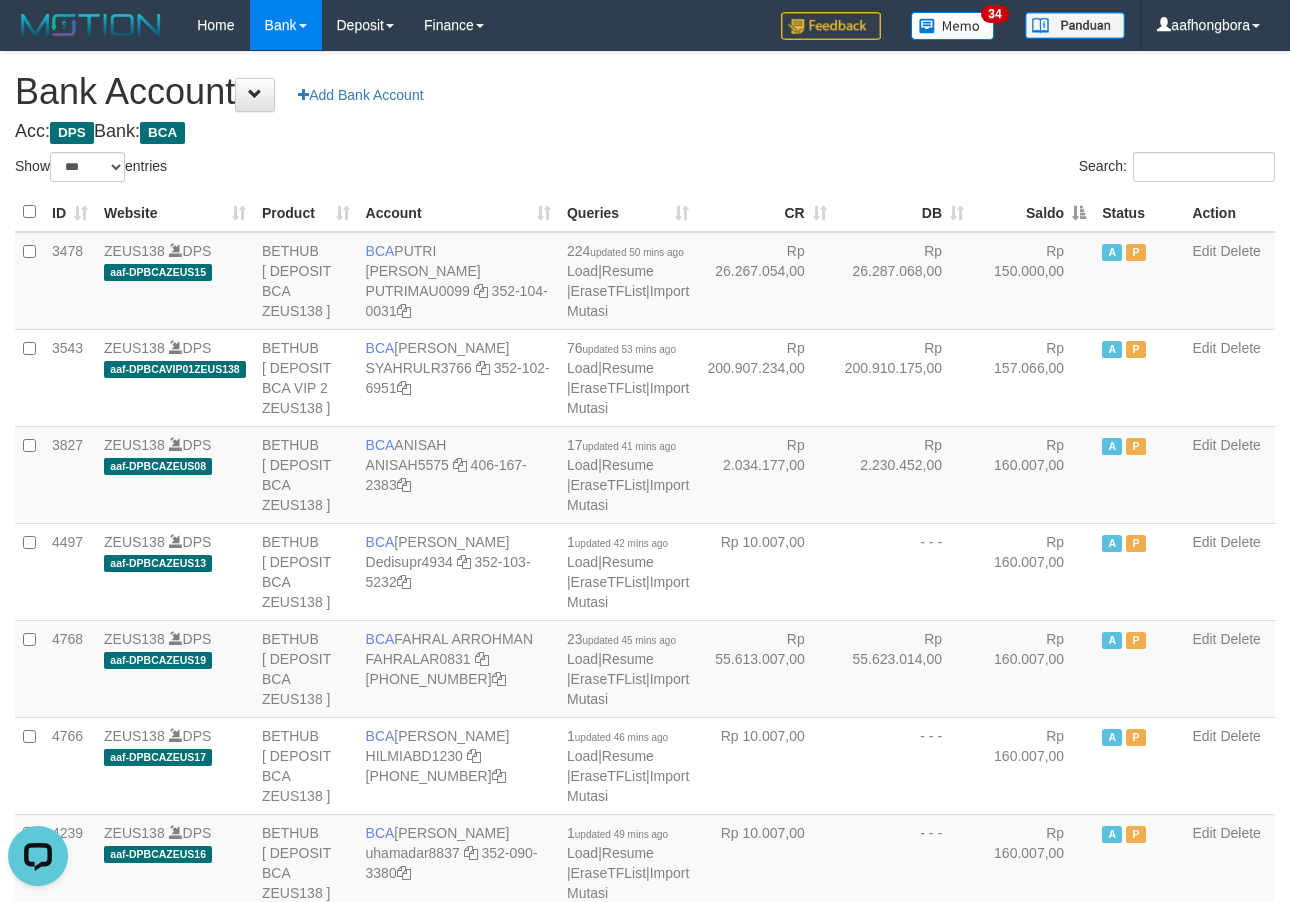 click on "Saldo" at bounding box center (1033, 212) 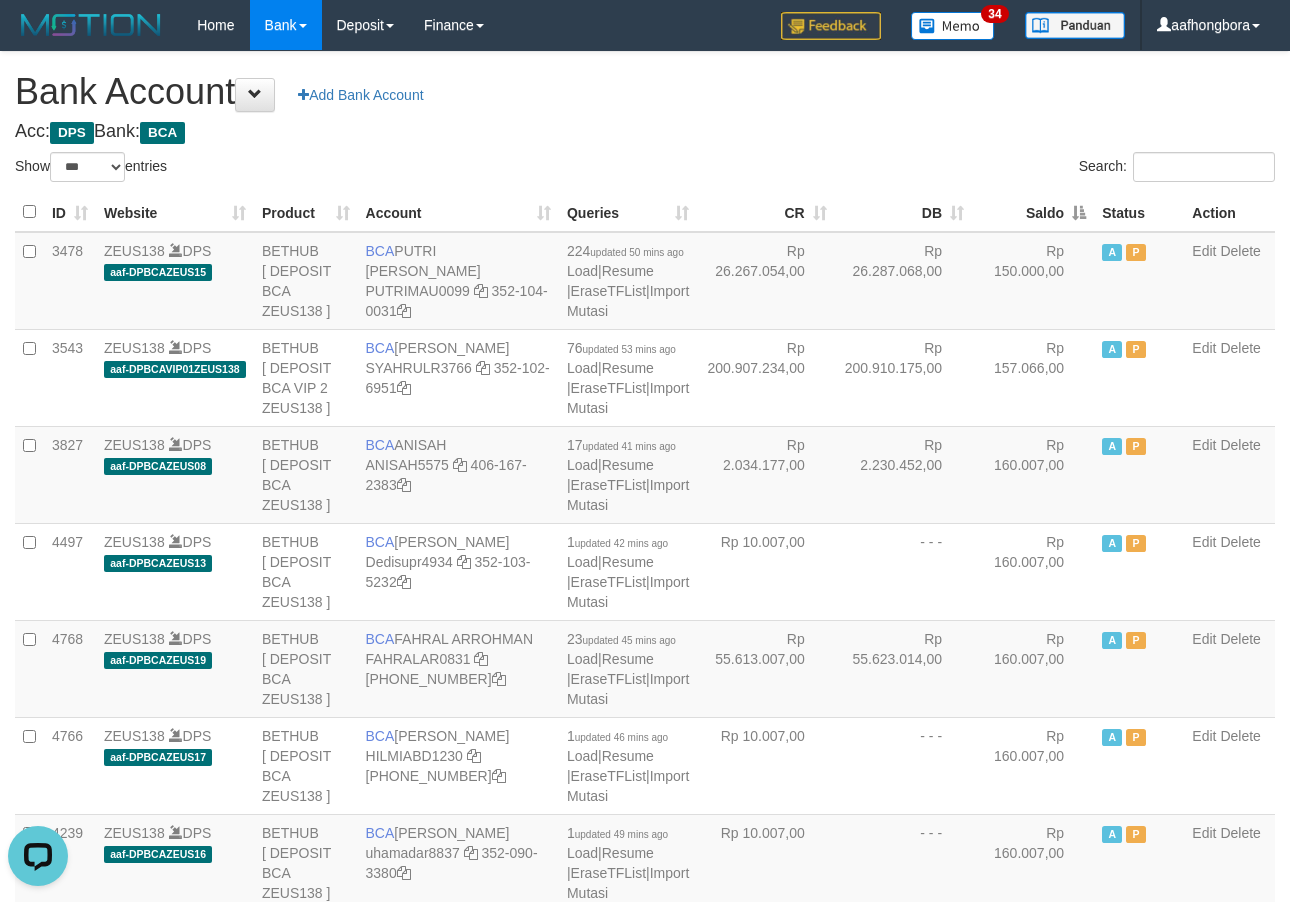 click on "Saldo" at bounding box center (1033, 212) 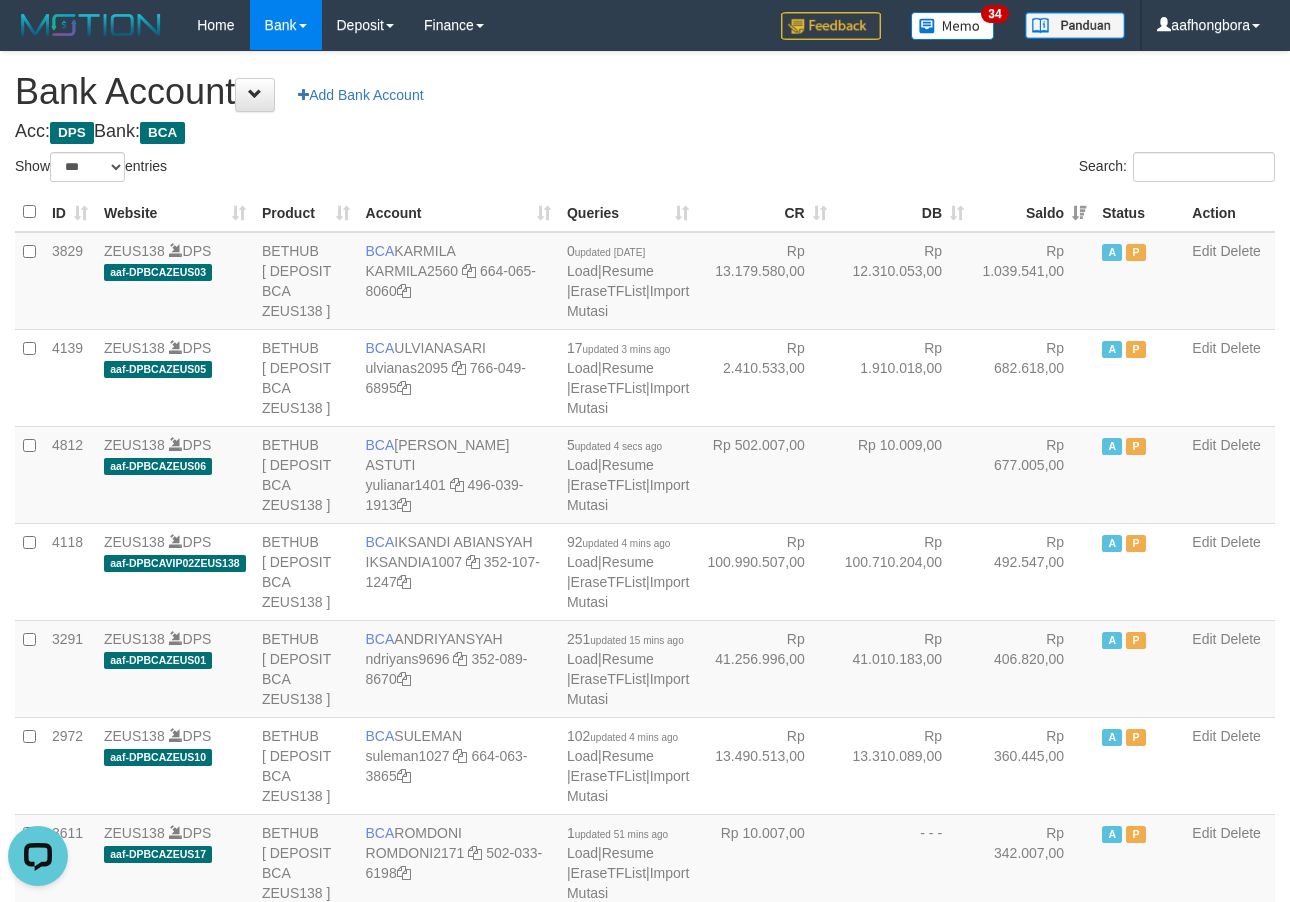 click on "Saldo" at bounding box center [1033, 212] 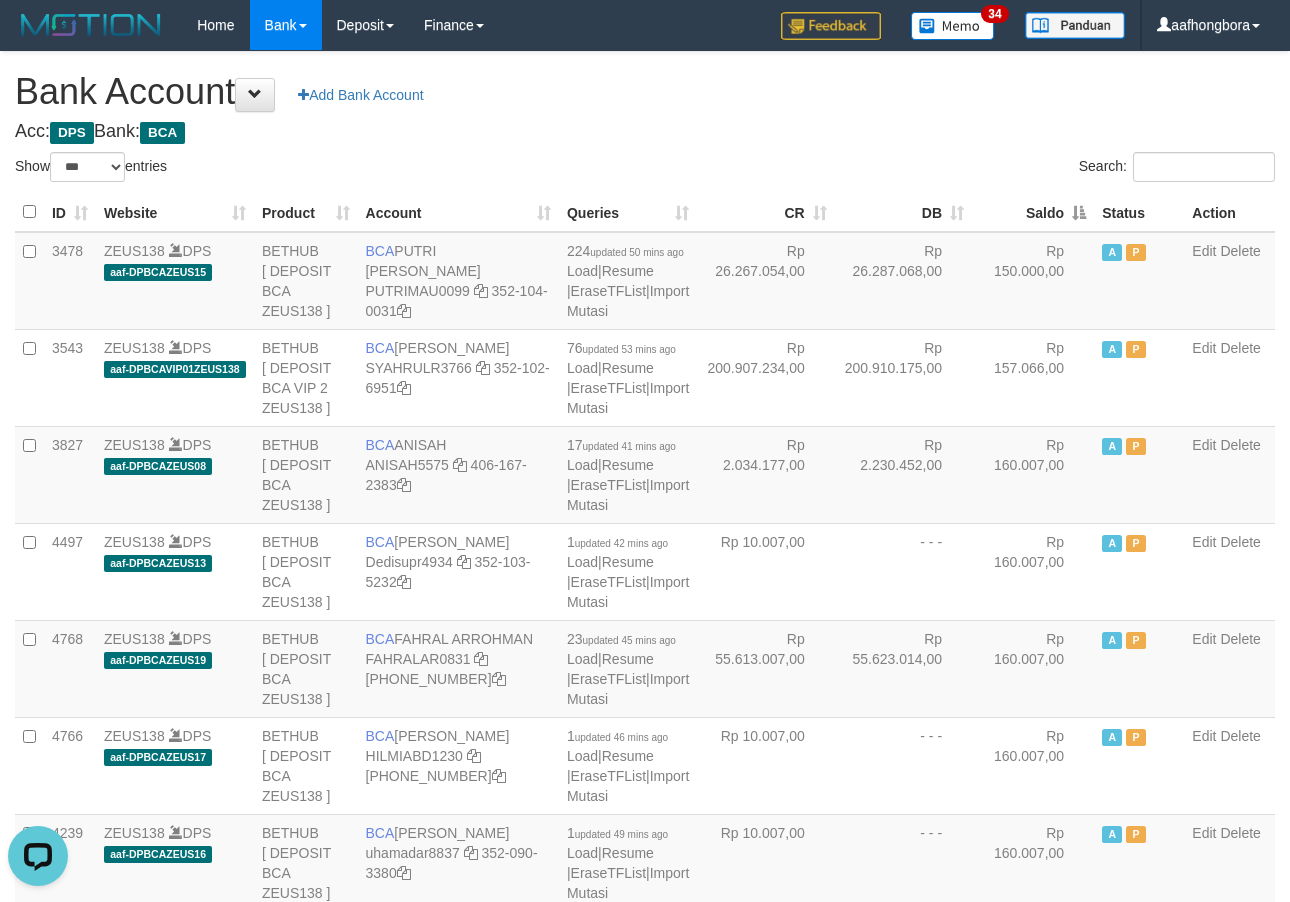 click on "Saldo" at bounding box center (1033, 212) 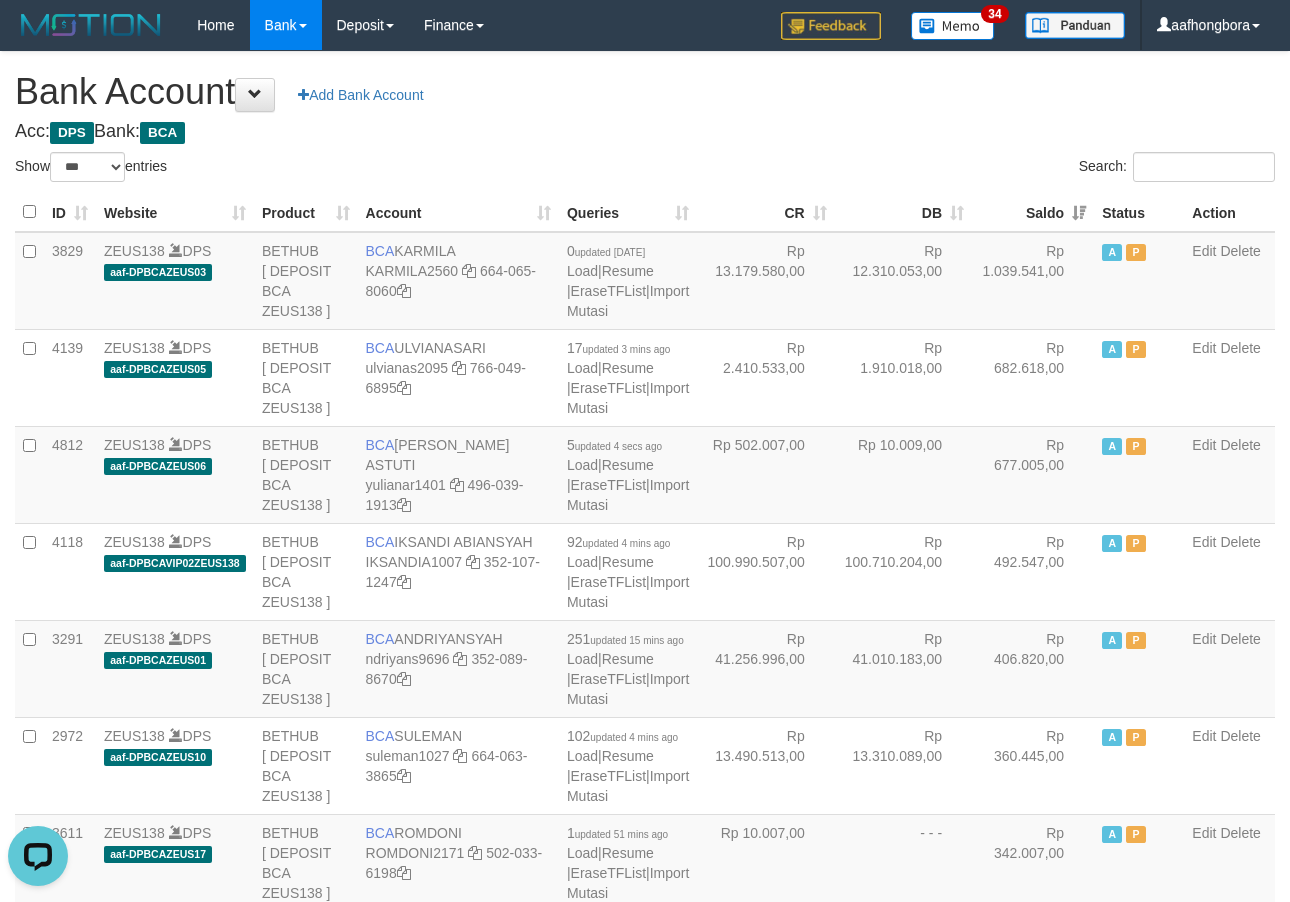 click on "Saldo" at bounding box center [1033, 212] 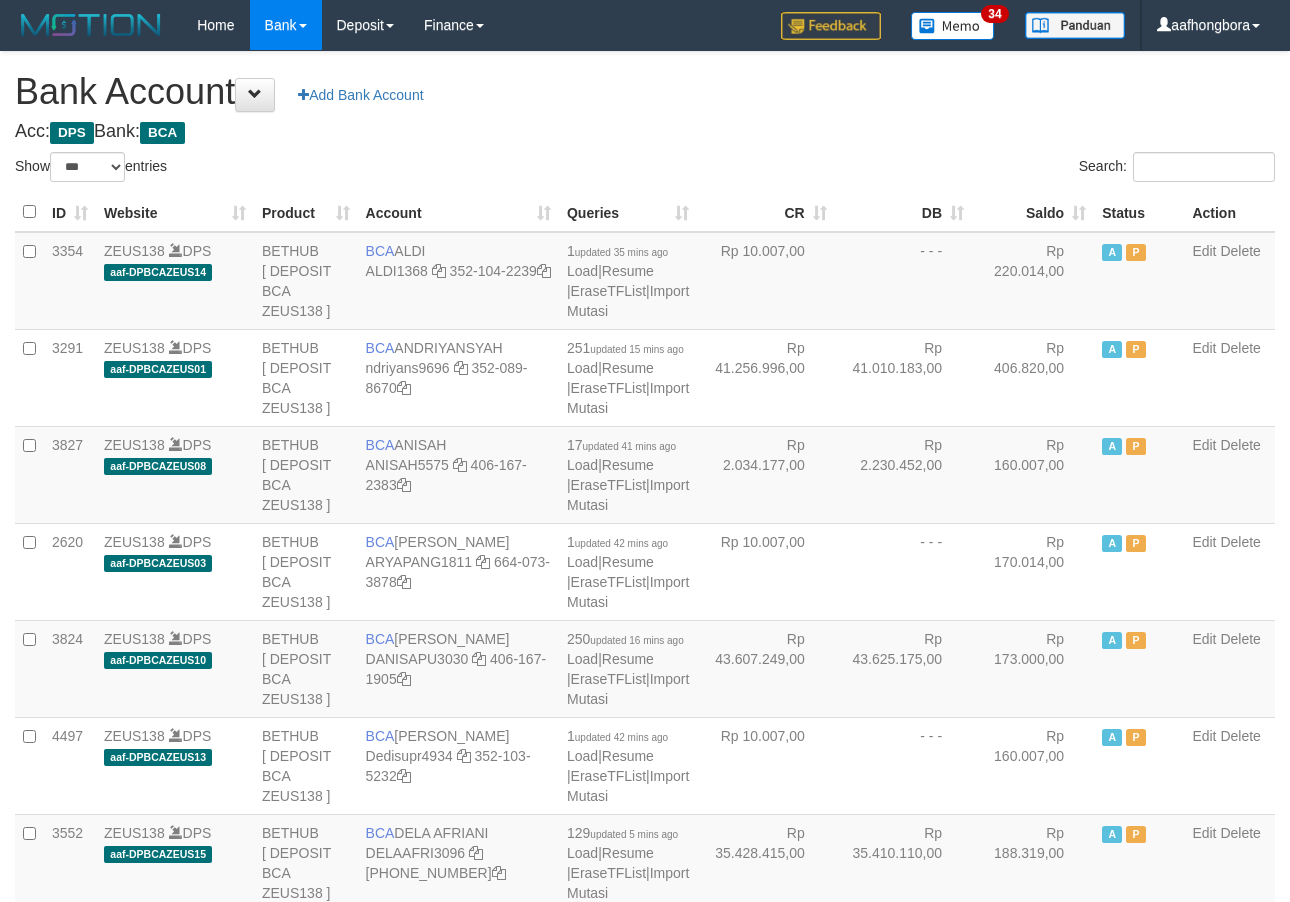 select on "***" 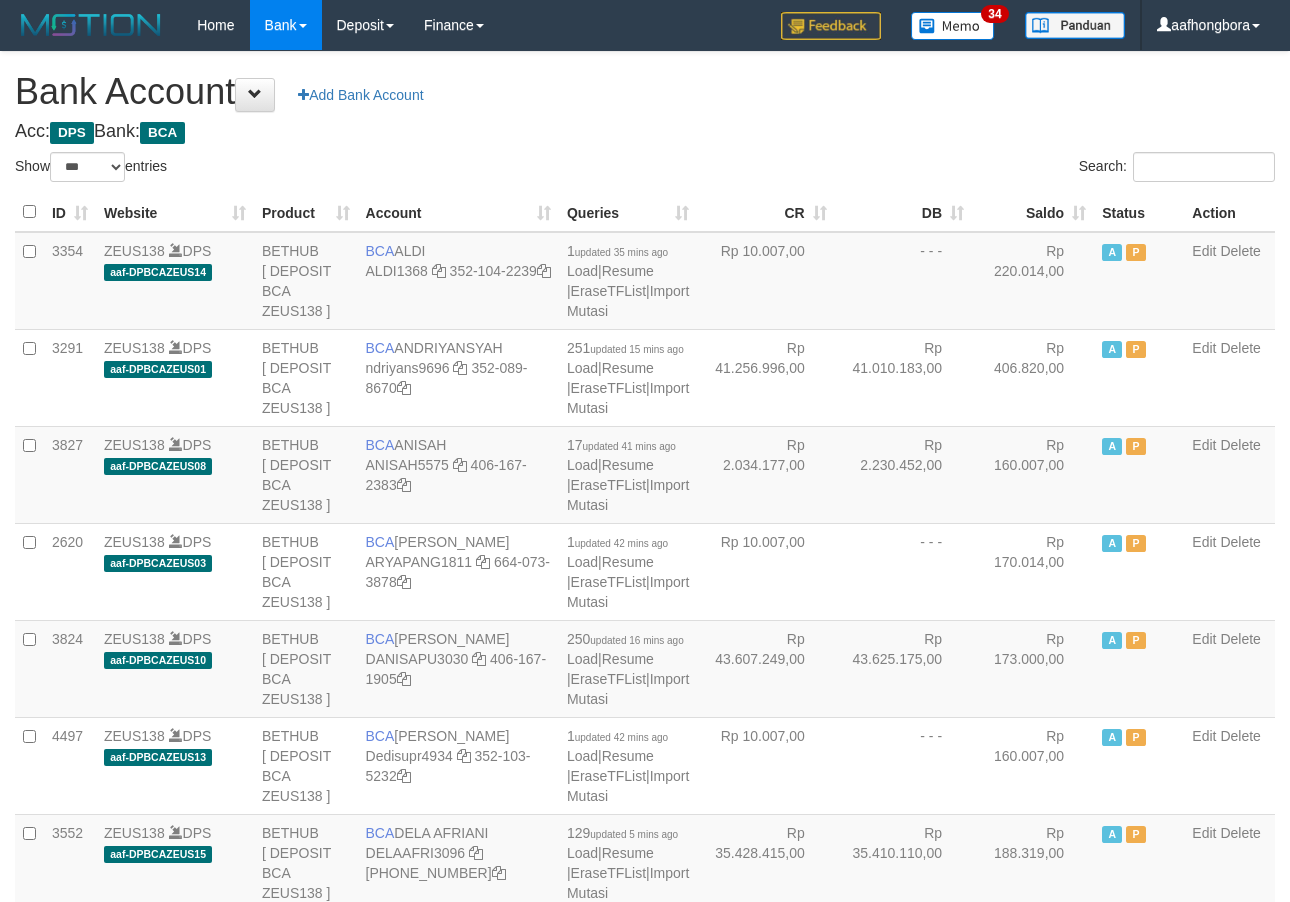 scroll, scrollTop: 0, scrollLeft: 0, axis: both 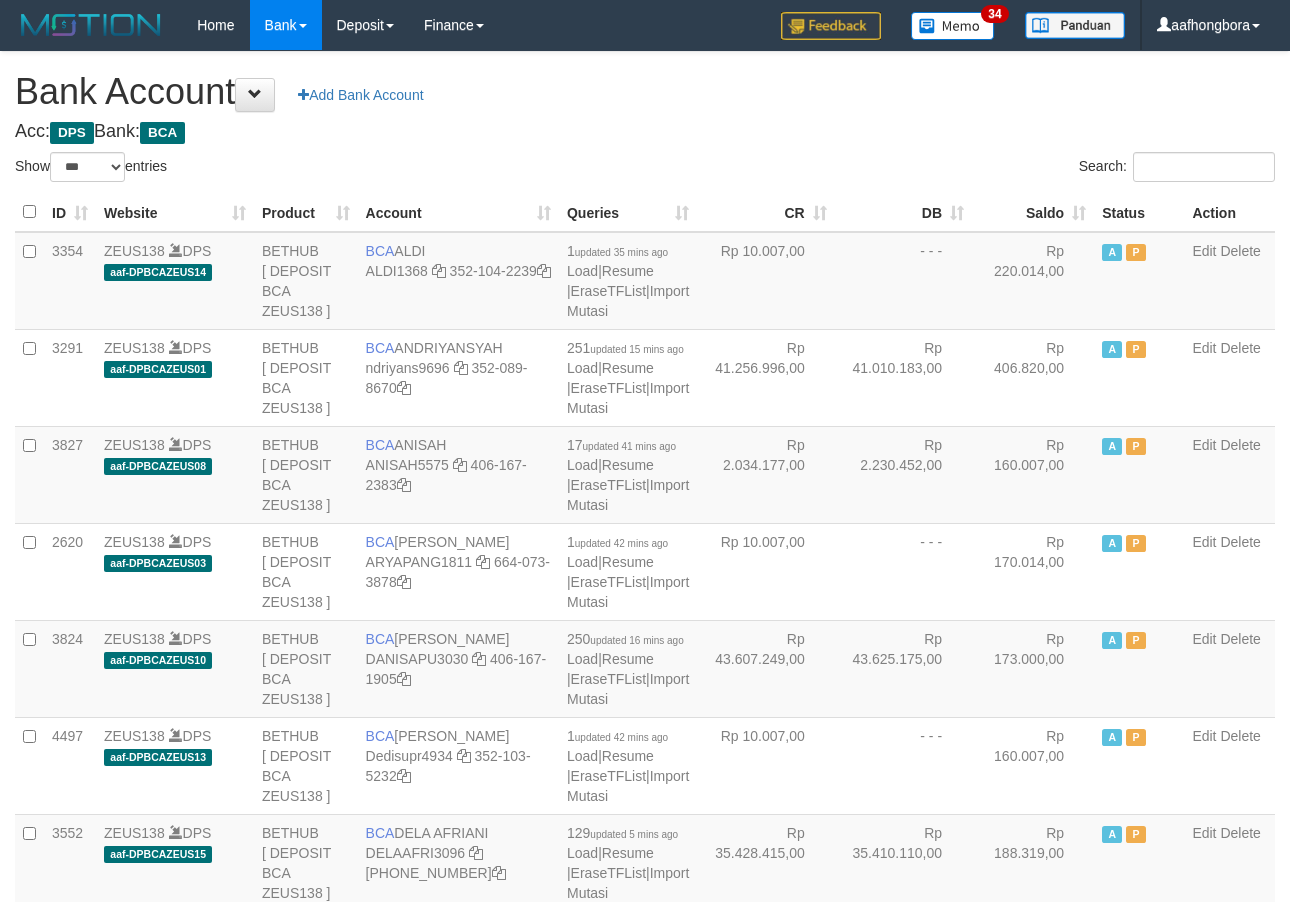 select on "***" 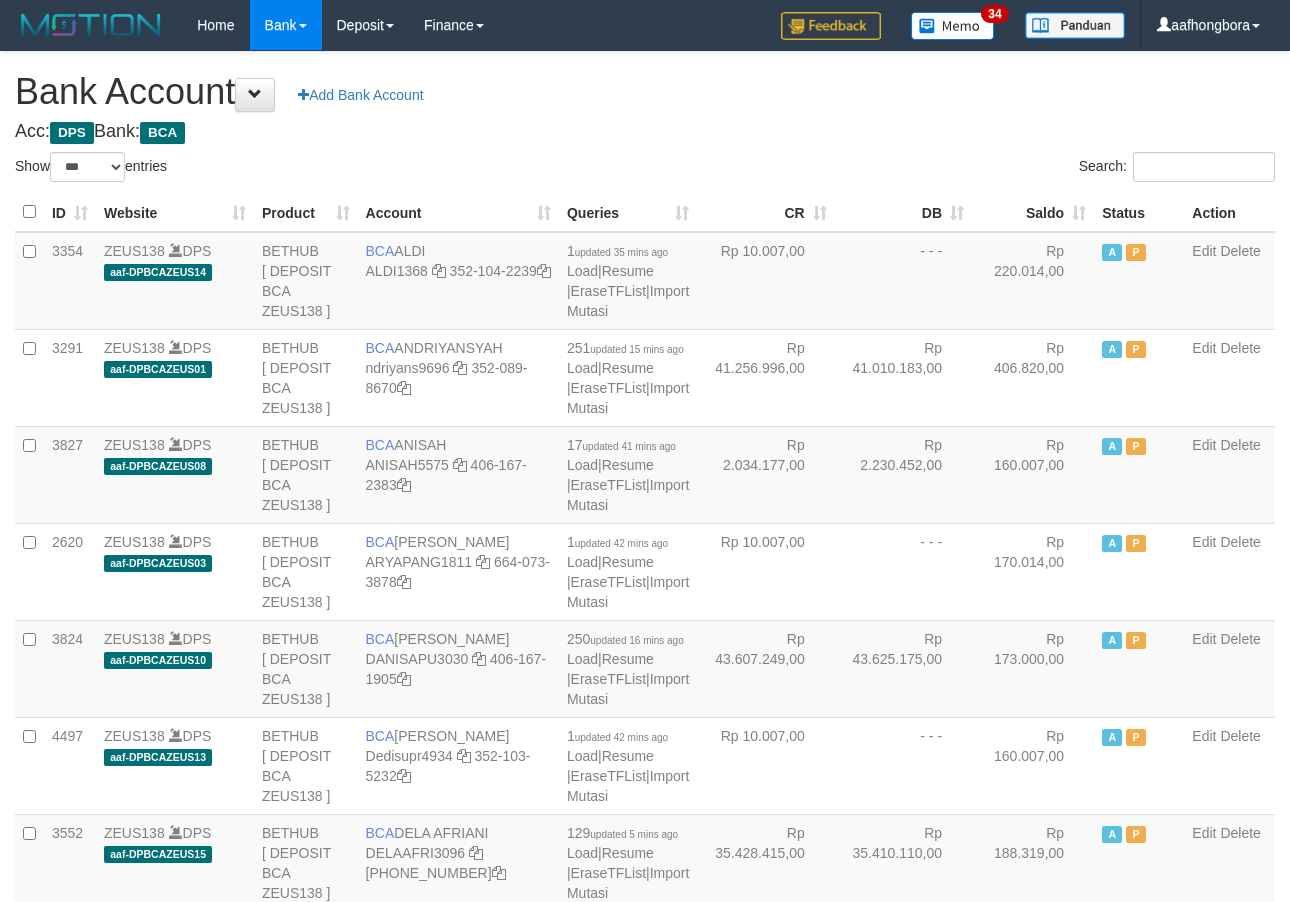 scroll, scrollTop: 0, scrollLeft: 0, axis: both 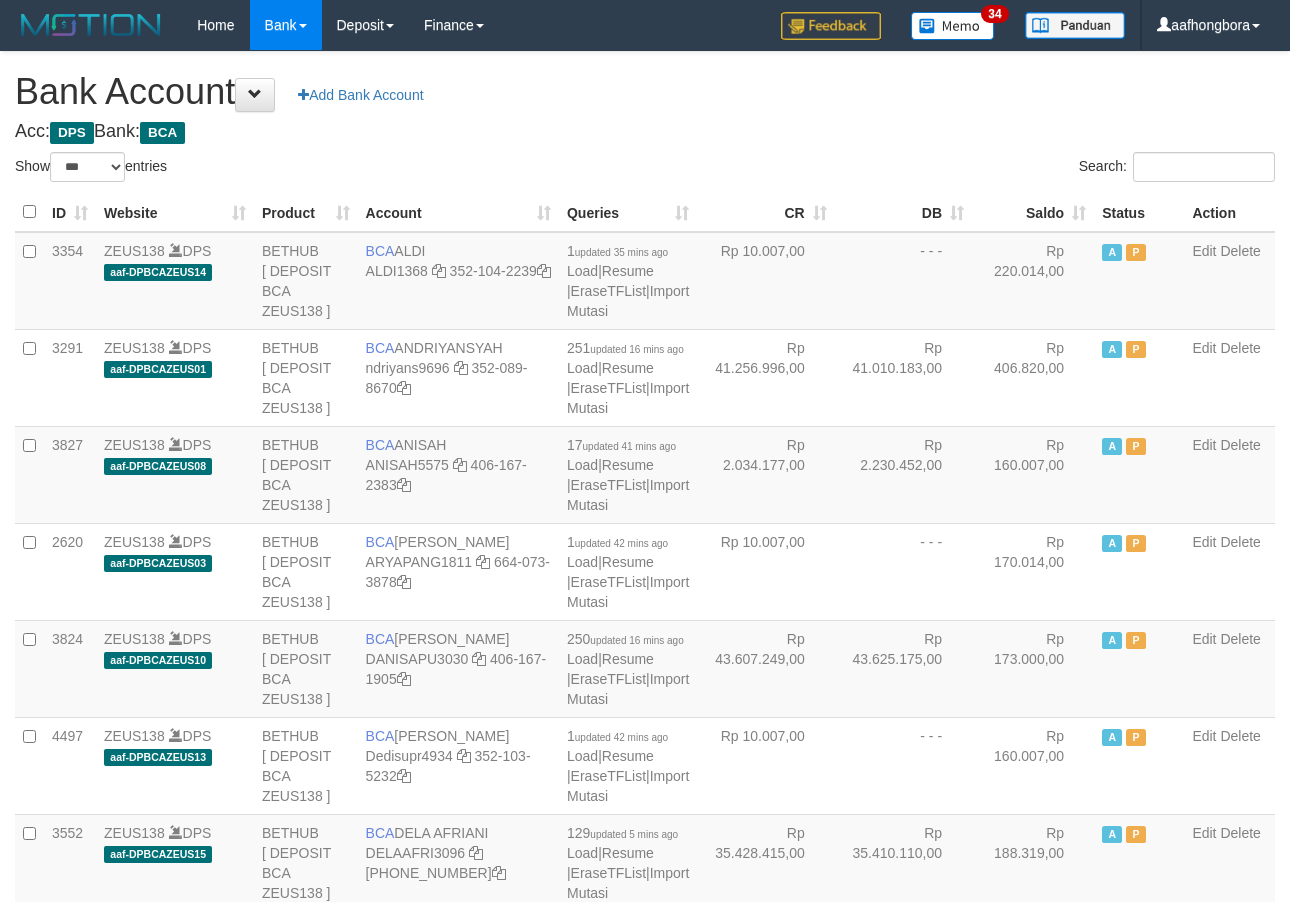 select on "***" 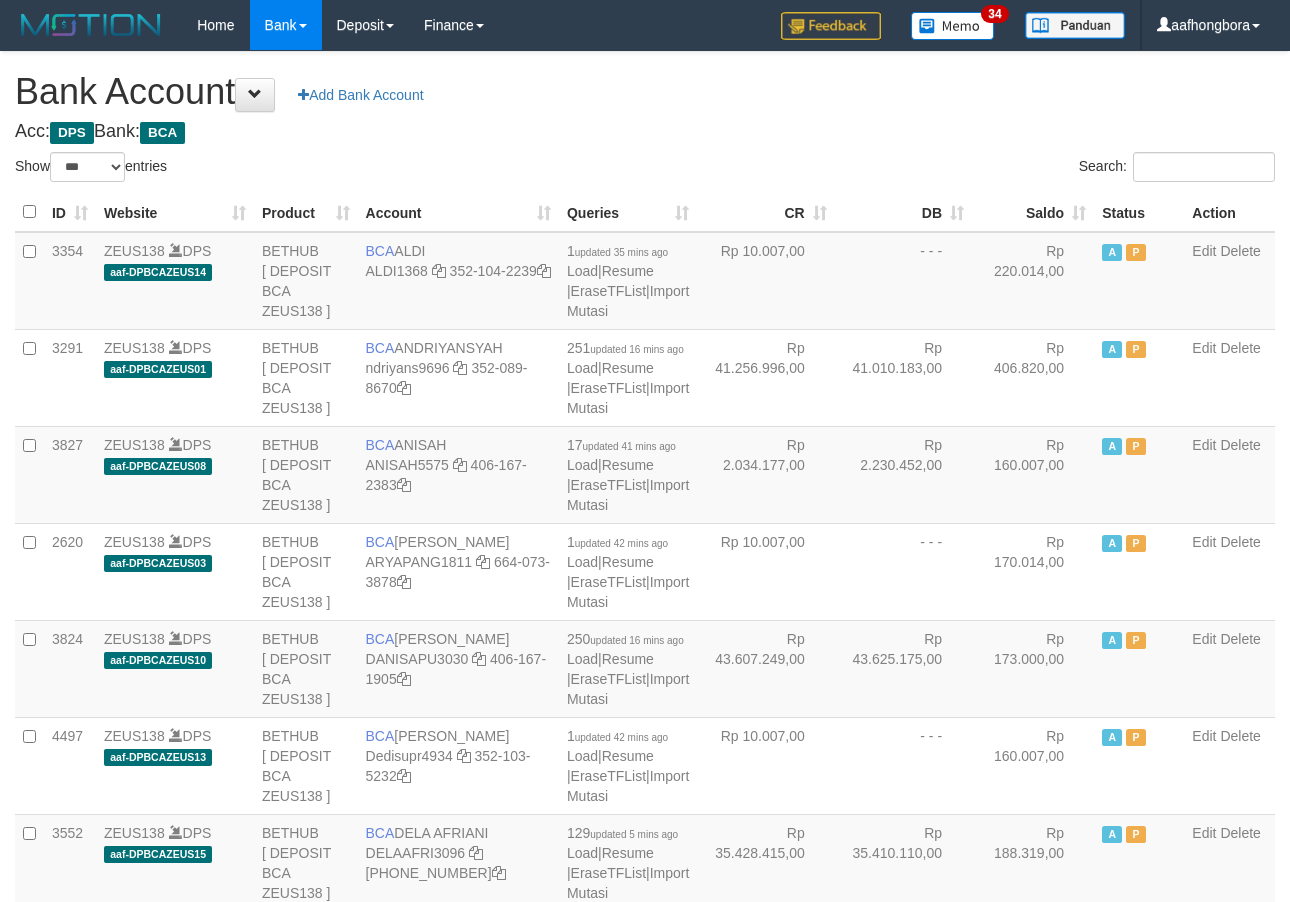 scroll, scrollTop: 0, scrollLeft: 0, axis: both 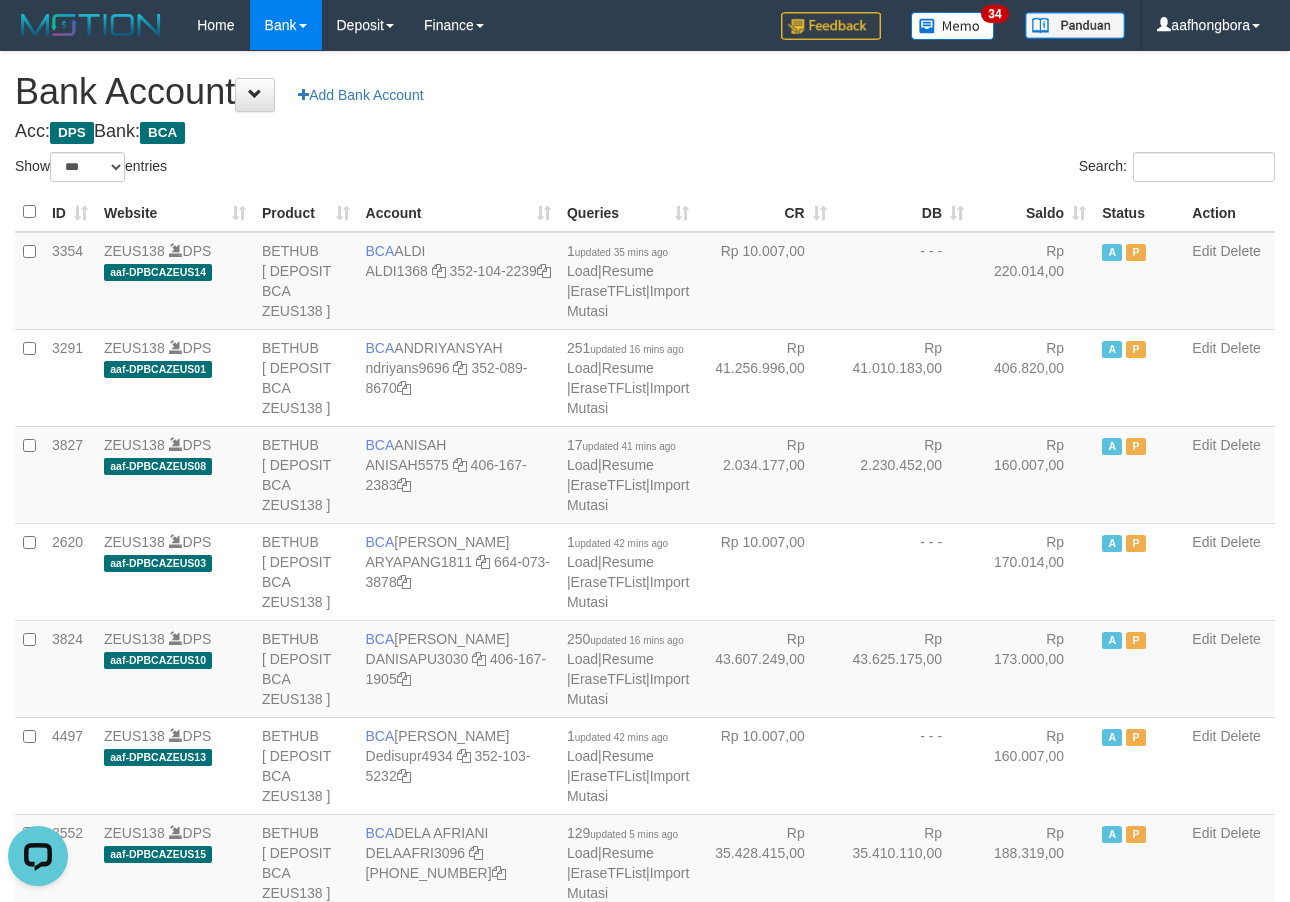 drag, startPoint x: 823, startPoint y: 147, endPoint x: 834, endPoint y: 144, distance: 11.401754 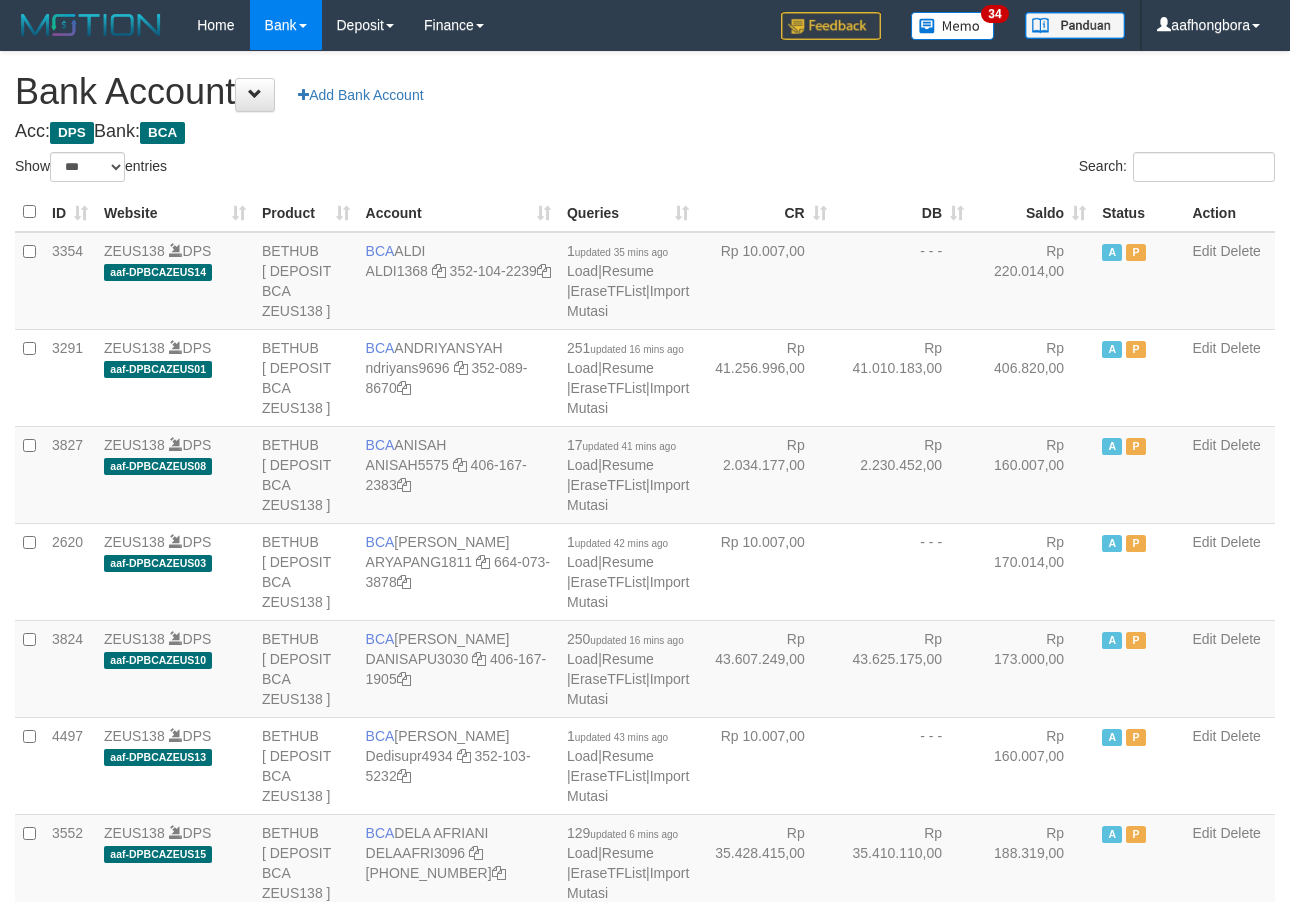 select on "***" 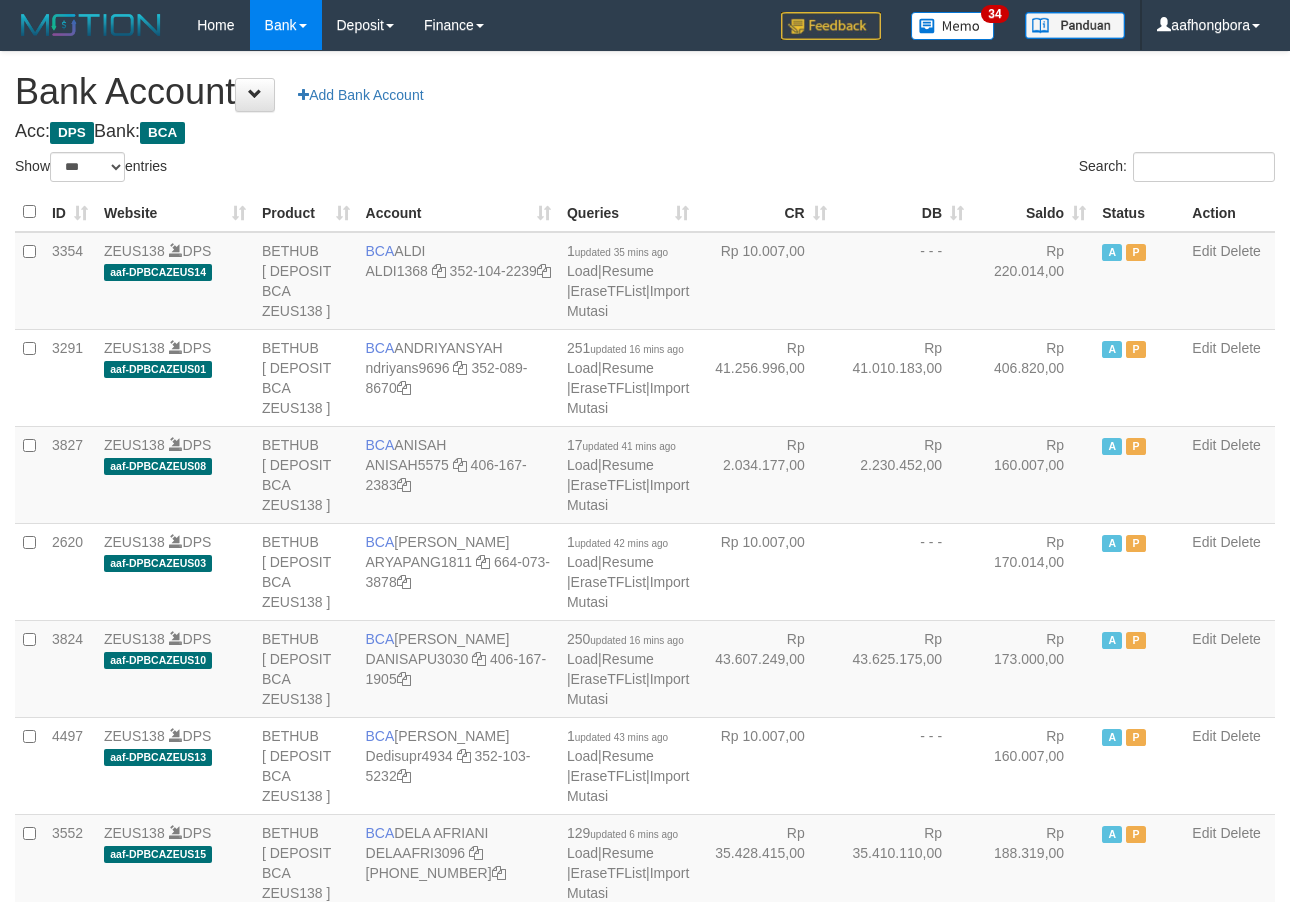 scroll, scrollTop: 0, scrollLeft: 0, axis: both 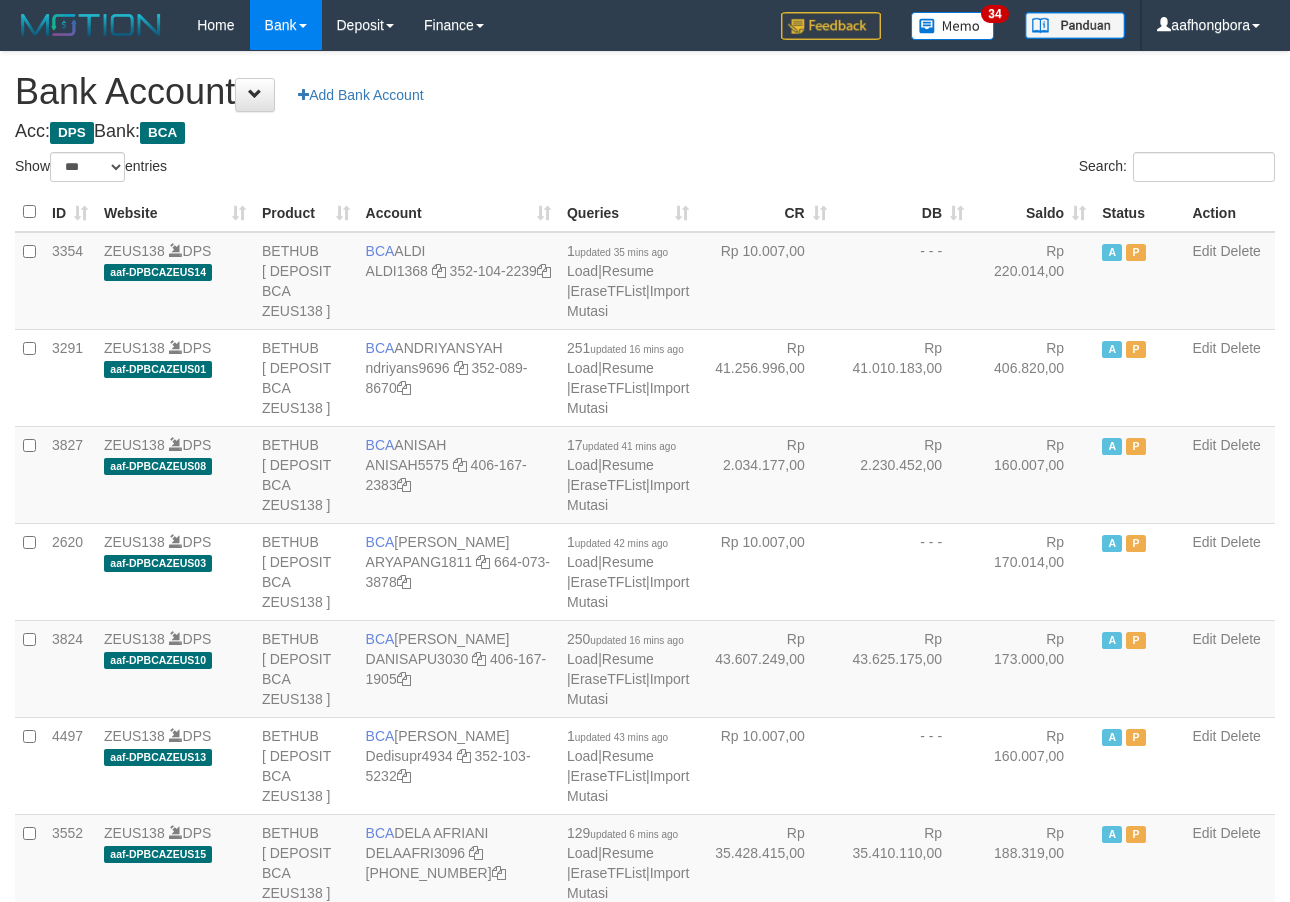 select on "***" 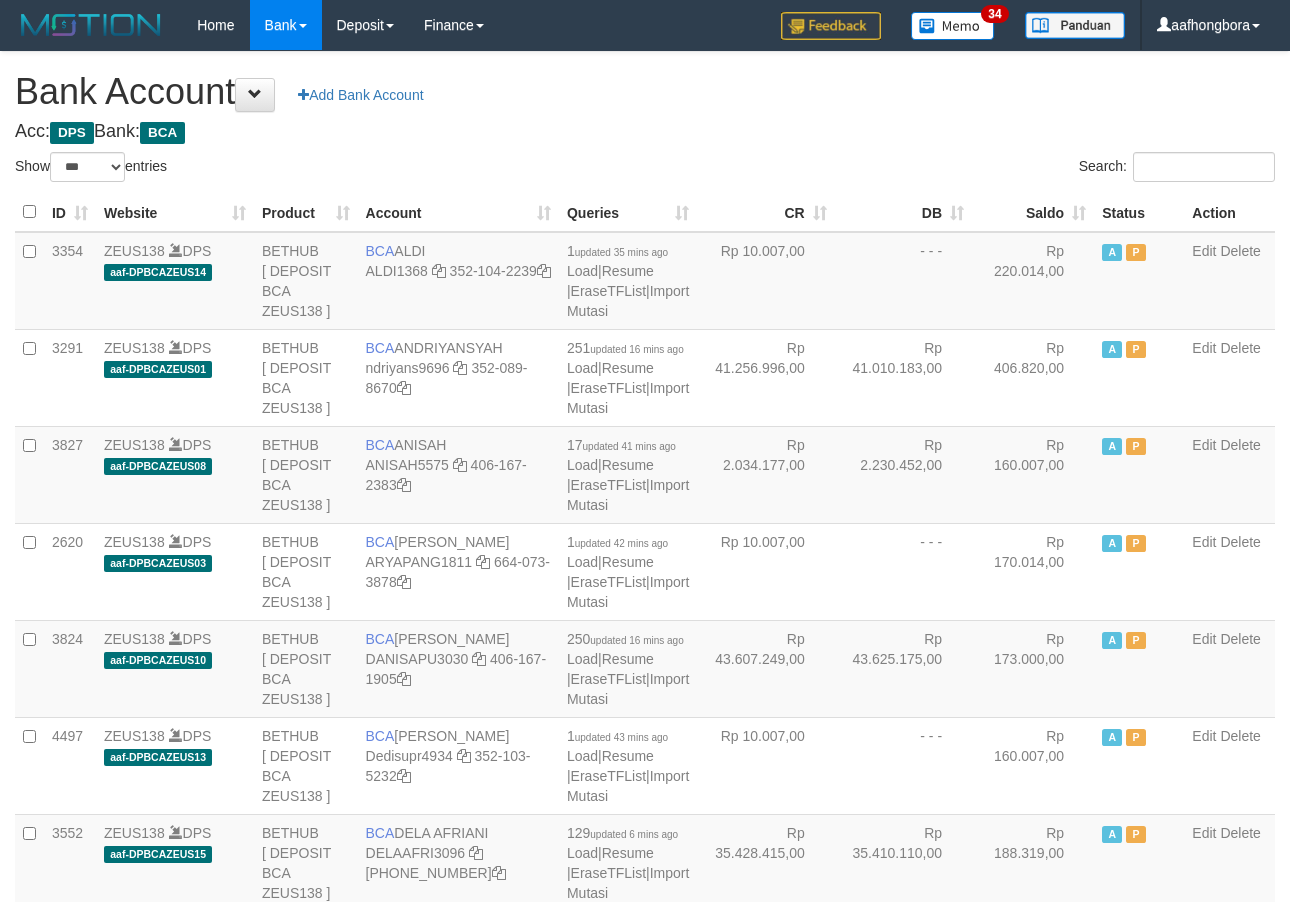 scroll, scrollTop: 0, scrollLeft: 0, axis: both 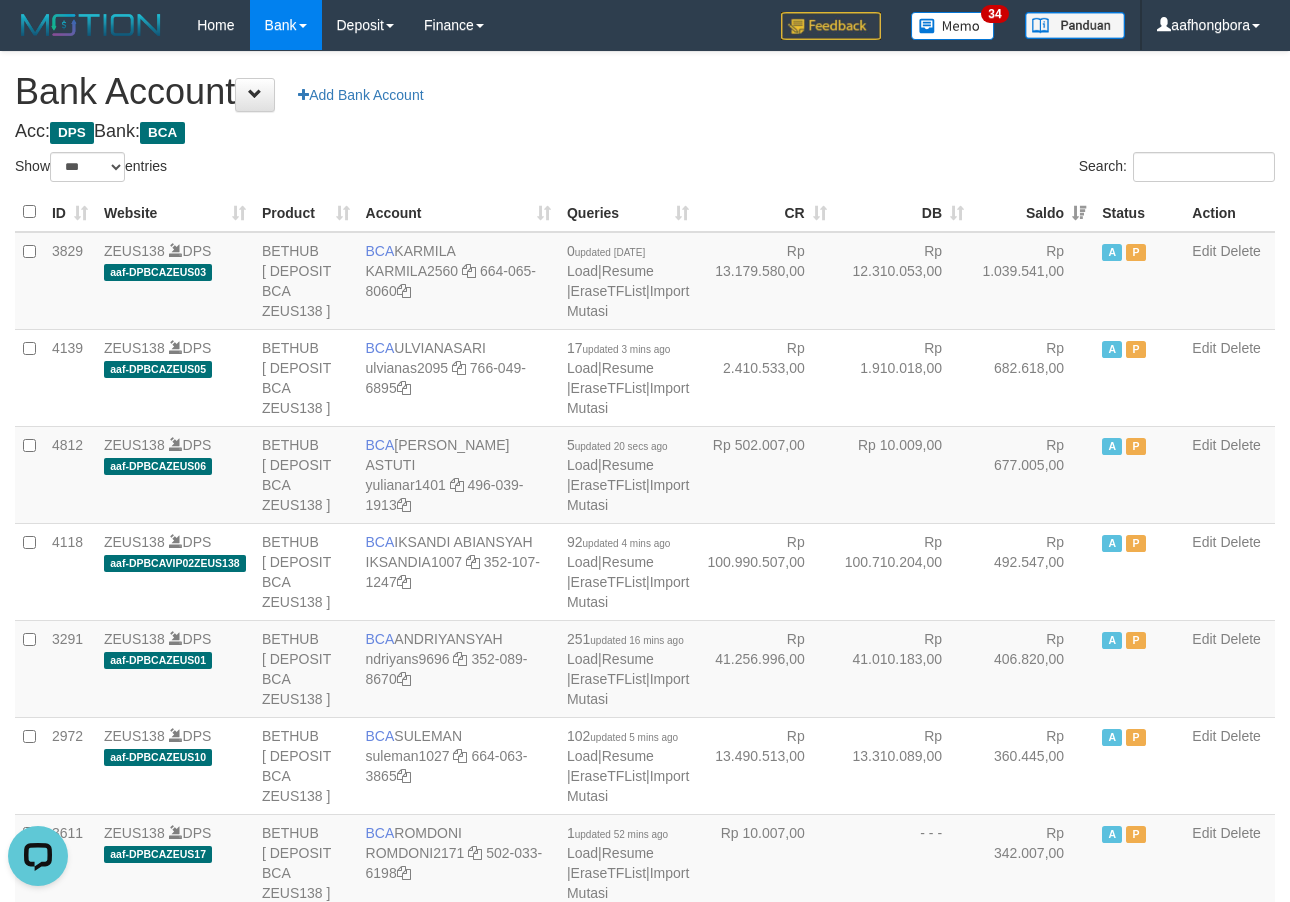 click on "Saldo" at bounding box center (1033, 212) 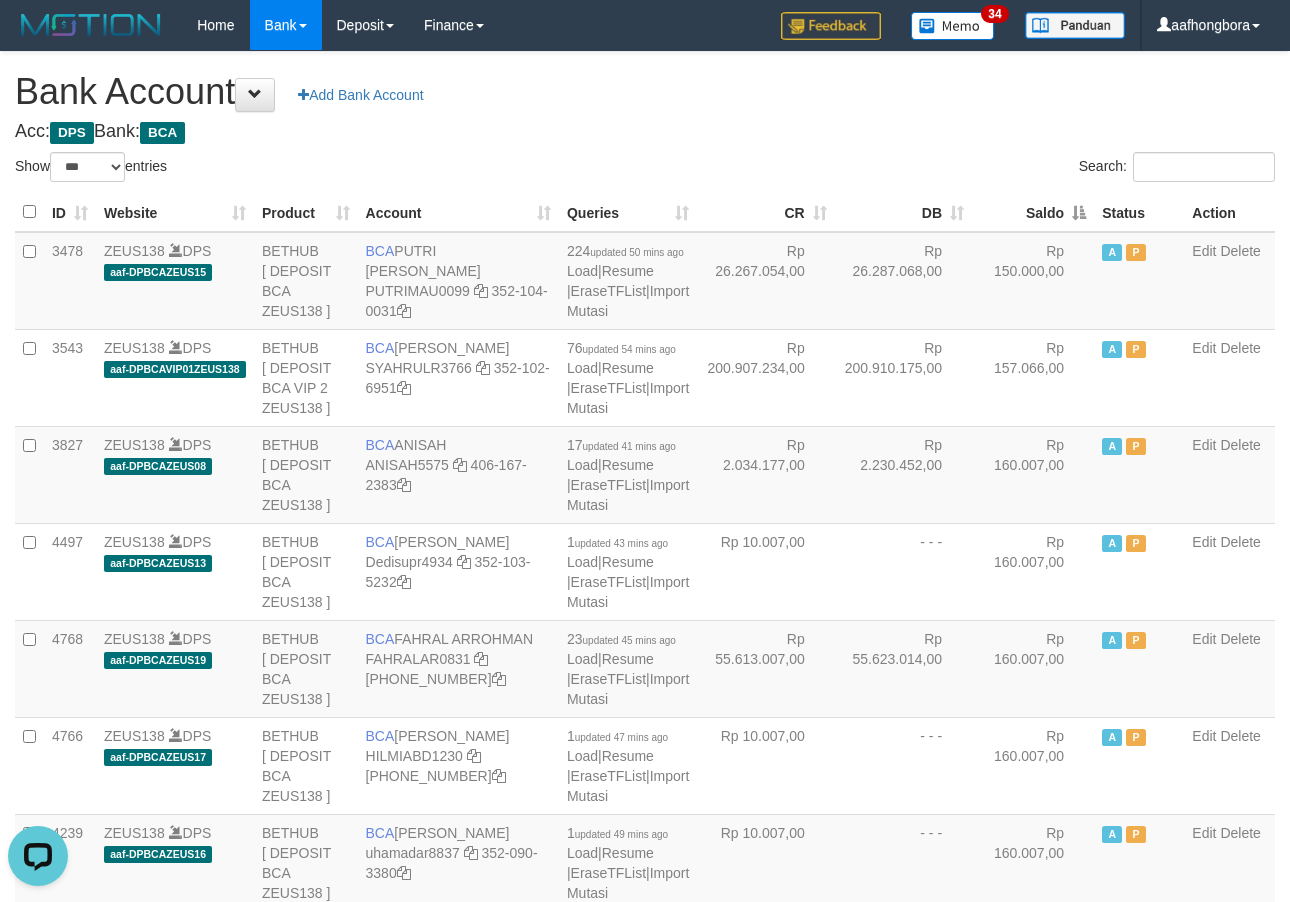 click on "Saldo" at bounding box center [1033, 212] 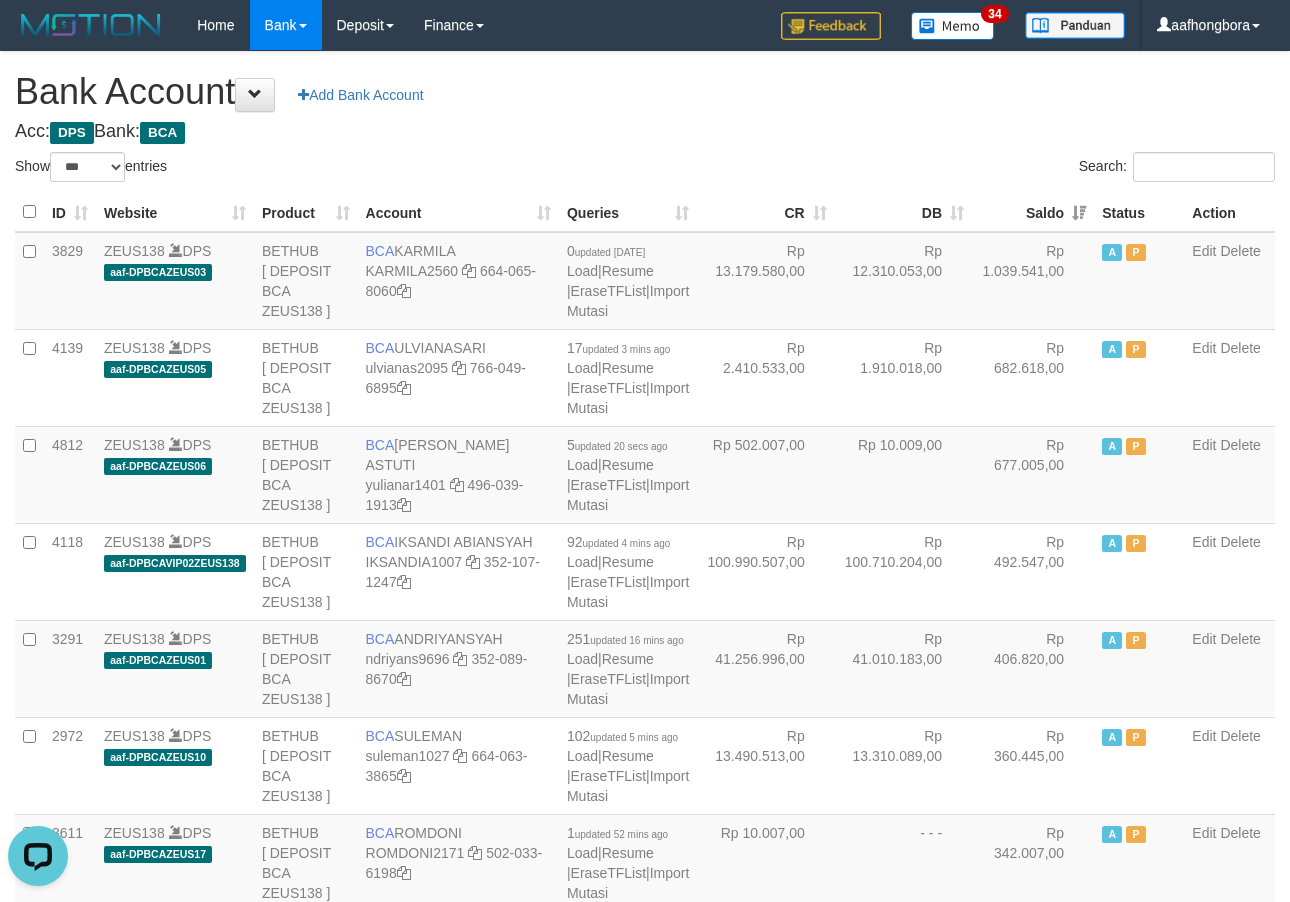 click on "Saldo" at bounding box center [1033, 212] 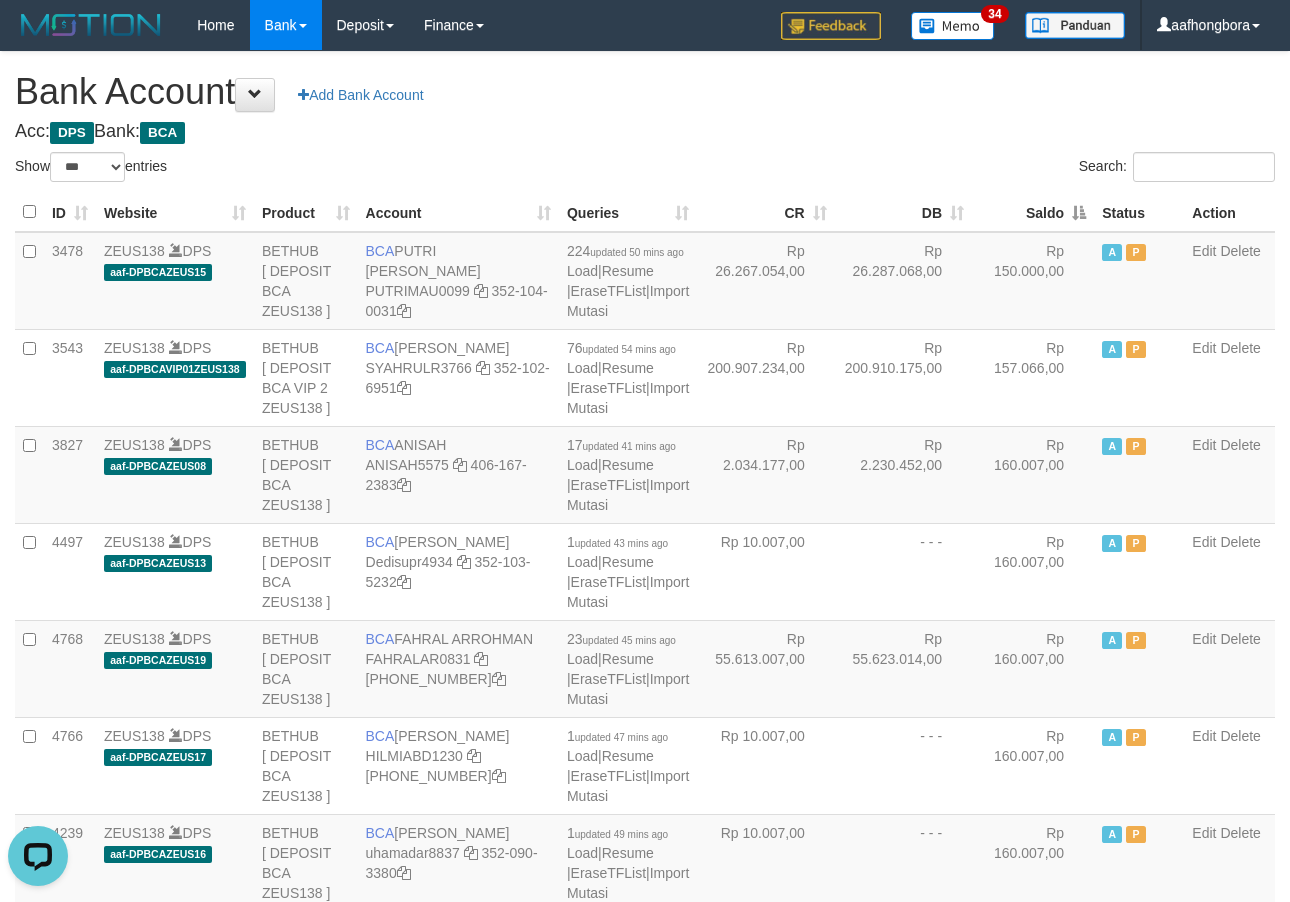 click on "Saldo" at bounding box center (1033, 212) 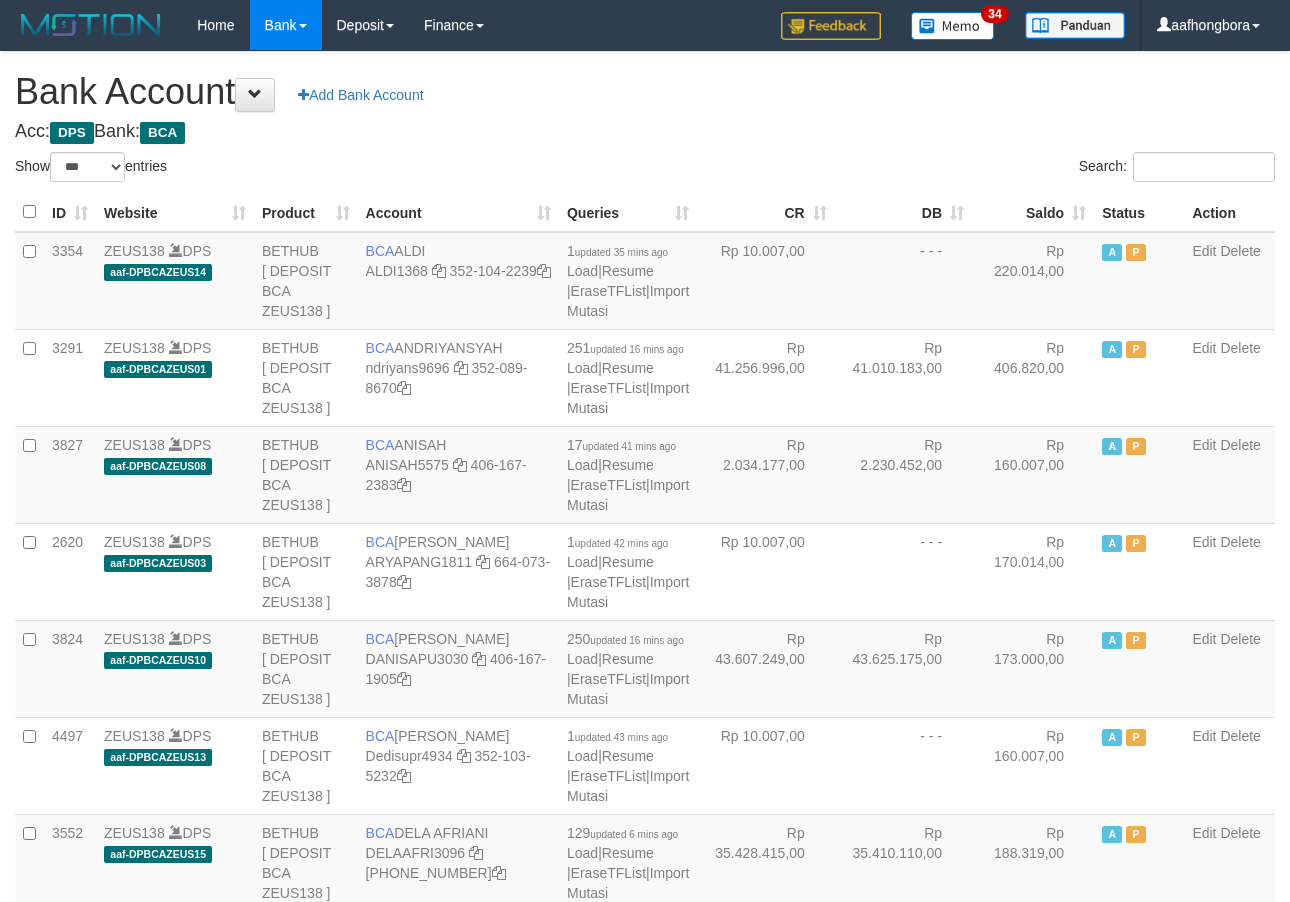 select on "***" 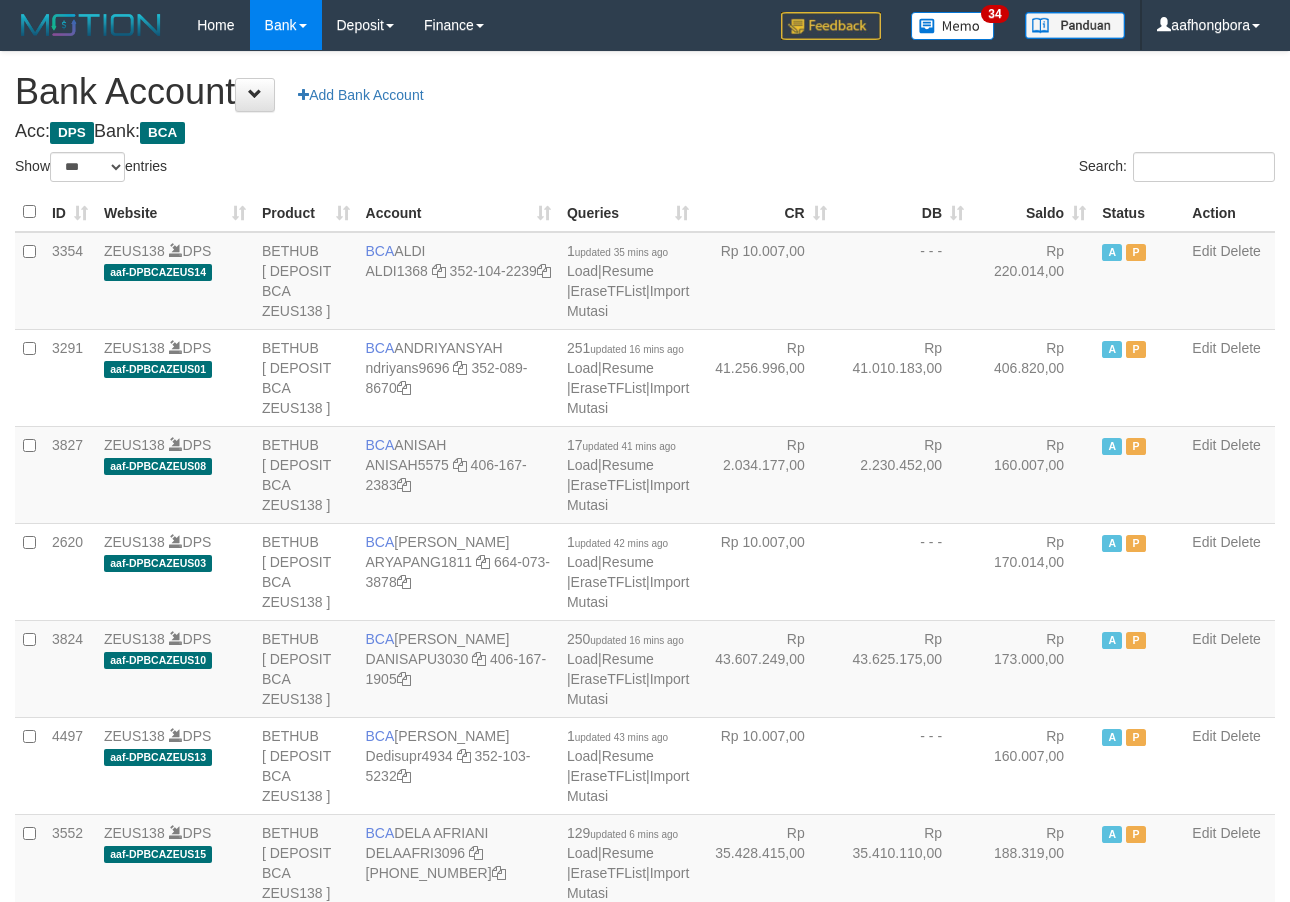 click on "**********" at bounding box center (645, 1601) 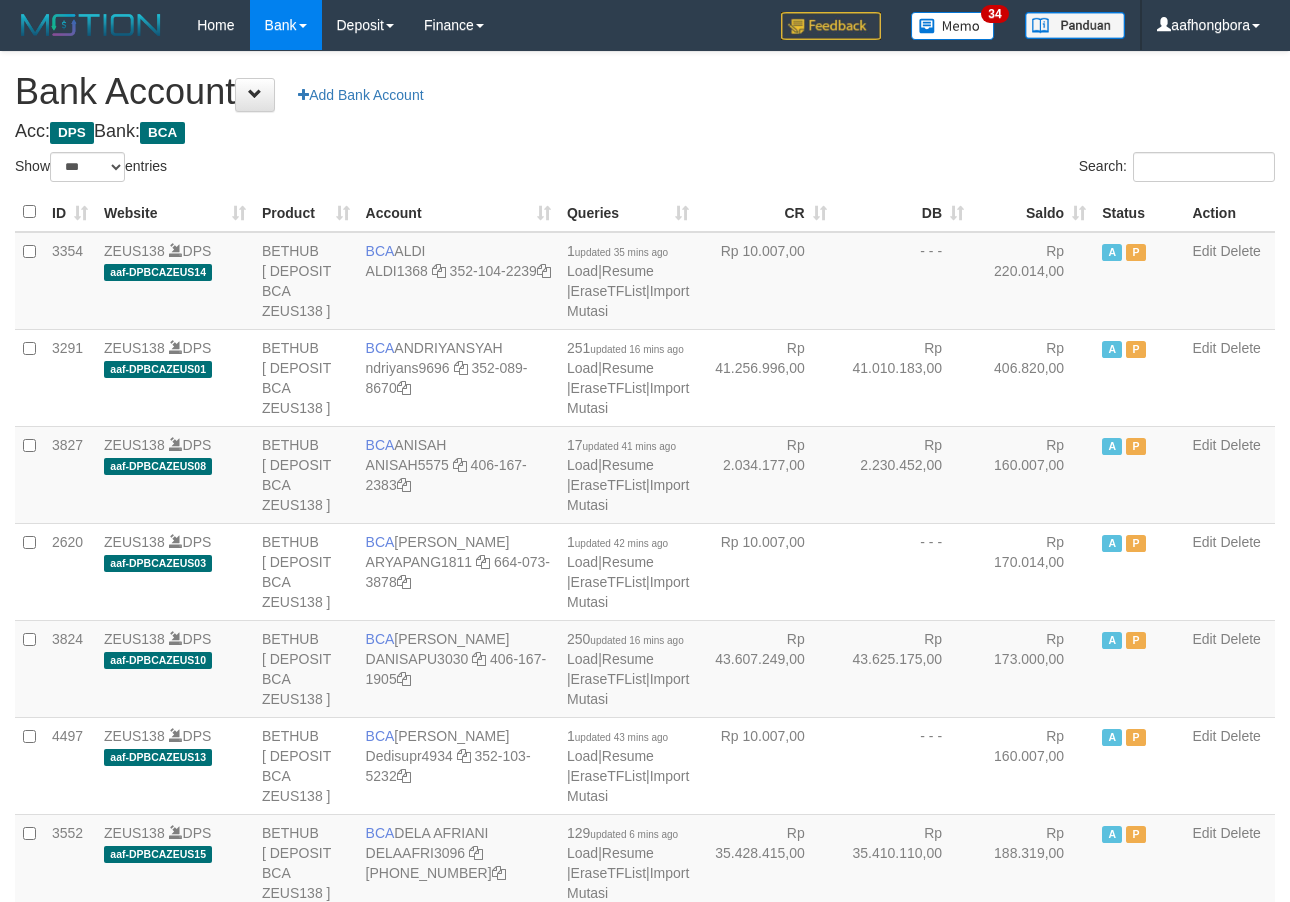 select on "***" 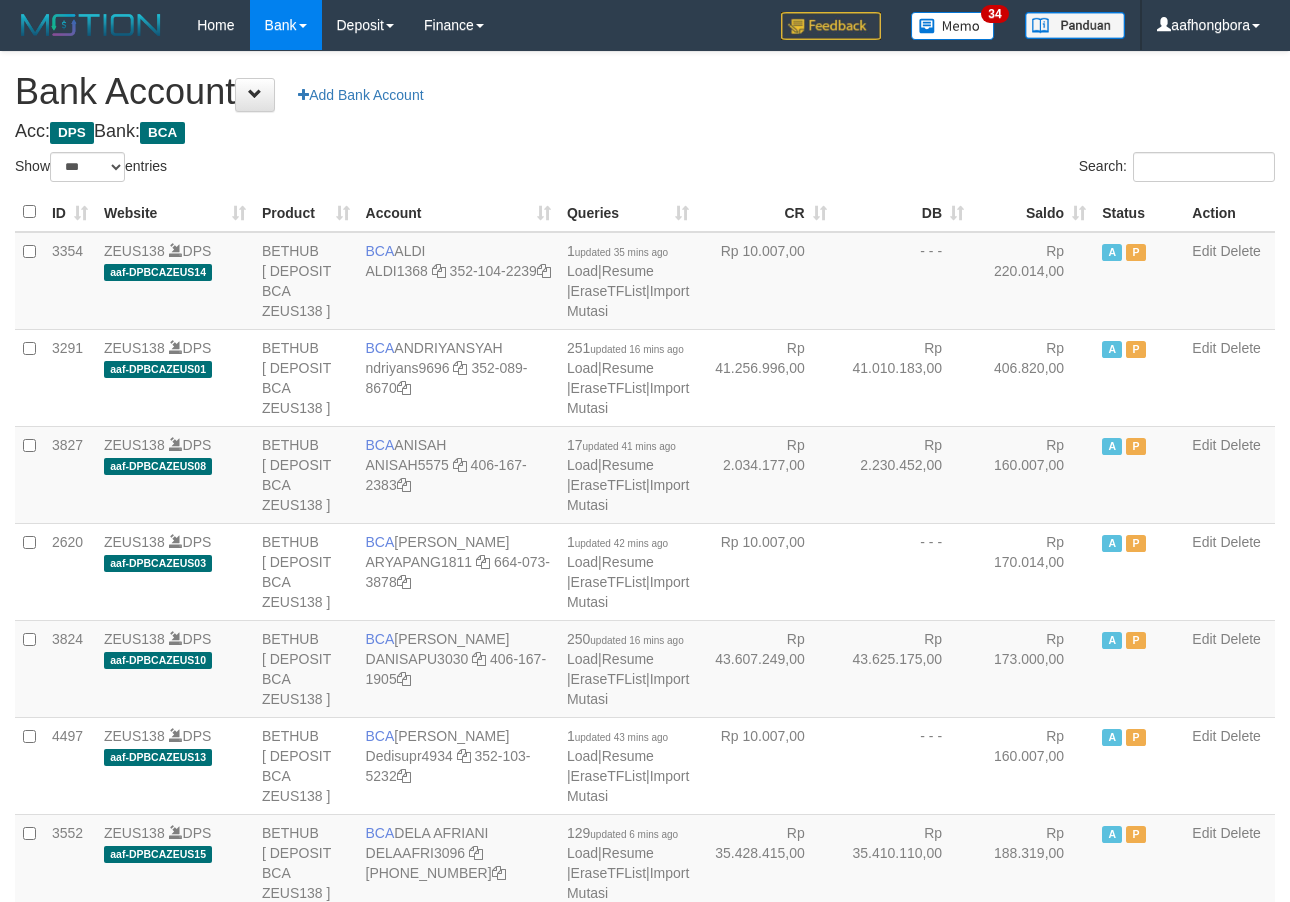 scroll, scrollTop: 0, scrollLeft: 0, axis: both 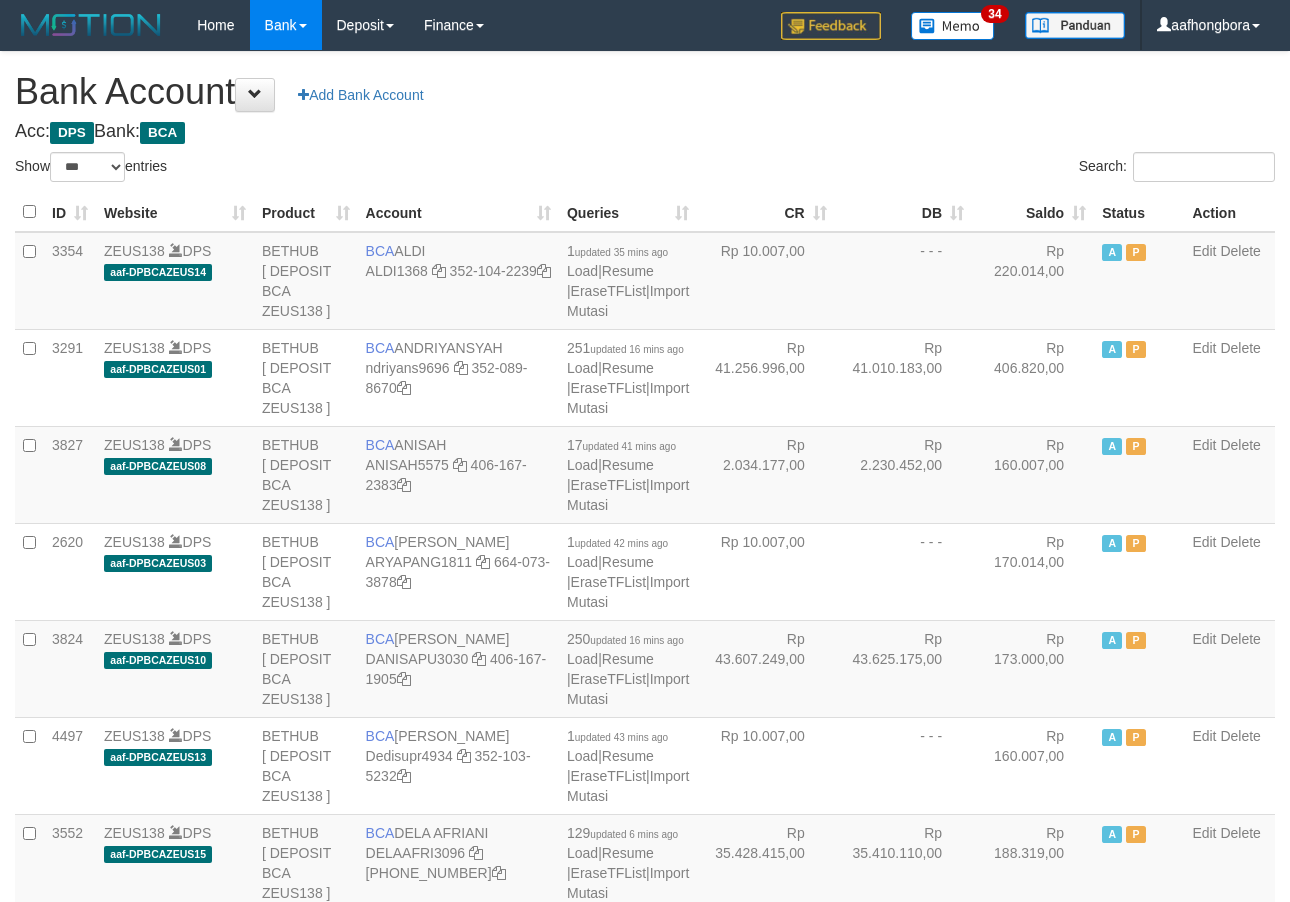 select on "***" 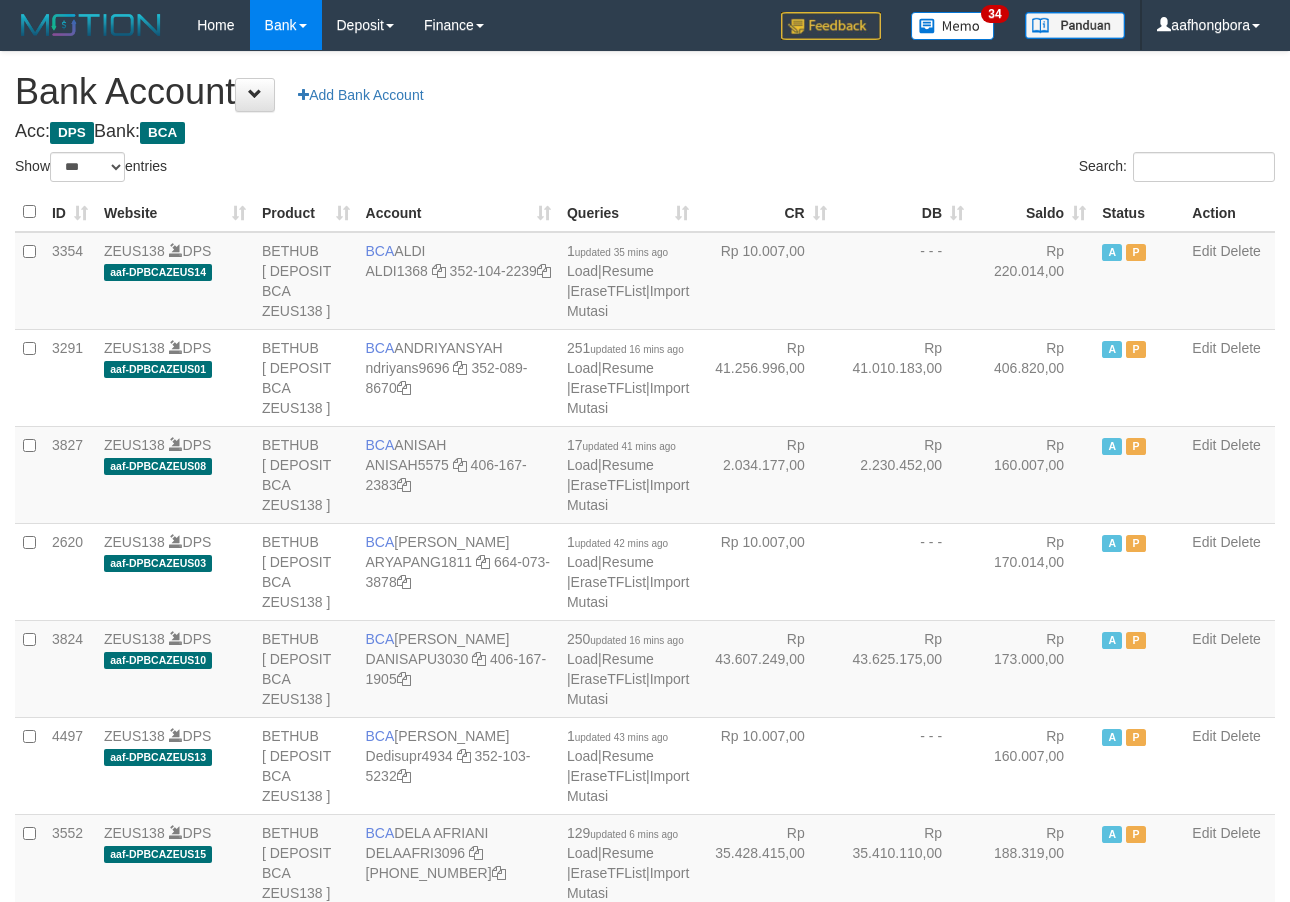 scroll, scrollTop: 0, scrollLeft: 0, axis: both 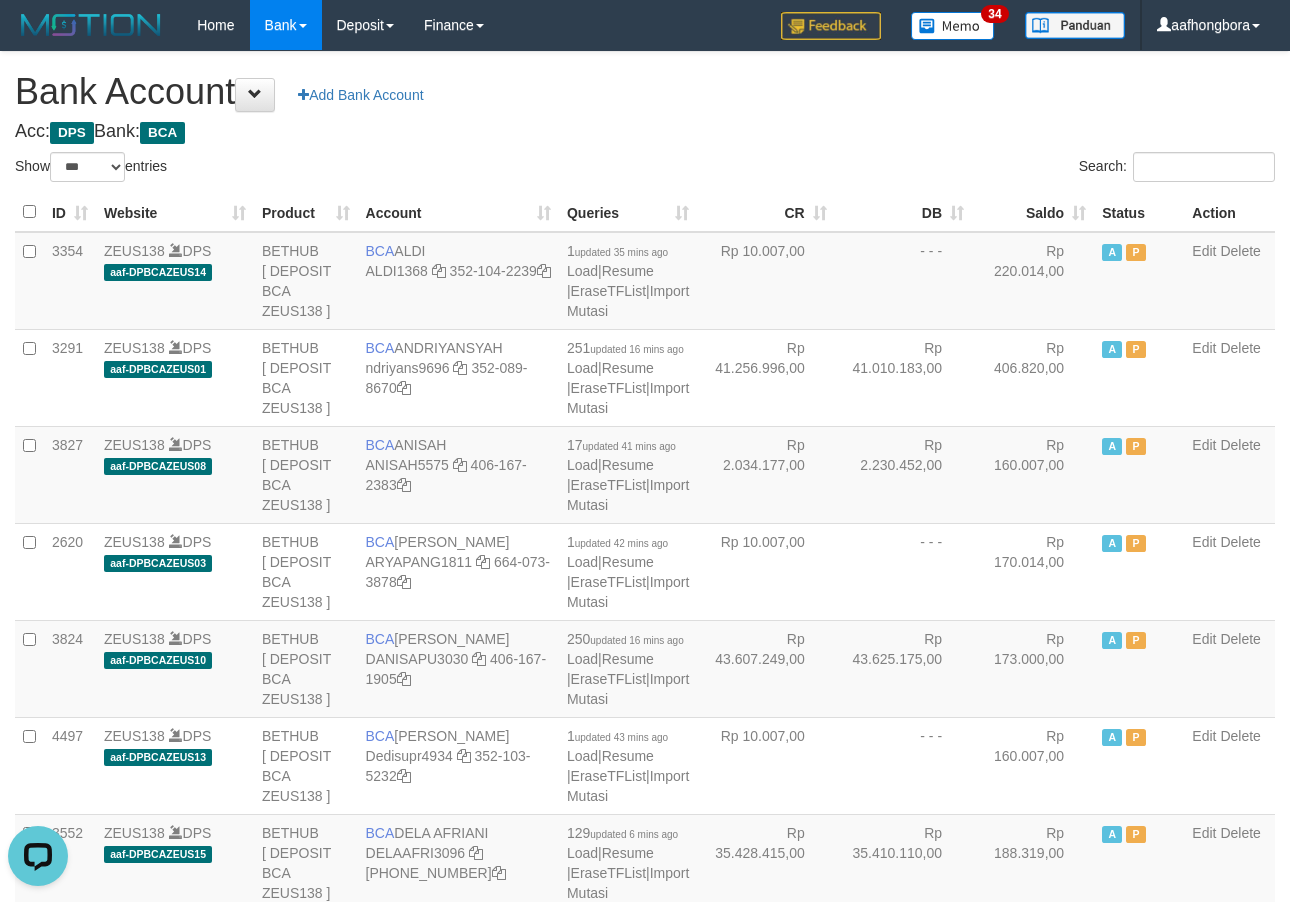 click on "Acc: 										 DPS
Bank:   BCA" at bounding box center (645, 132) 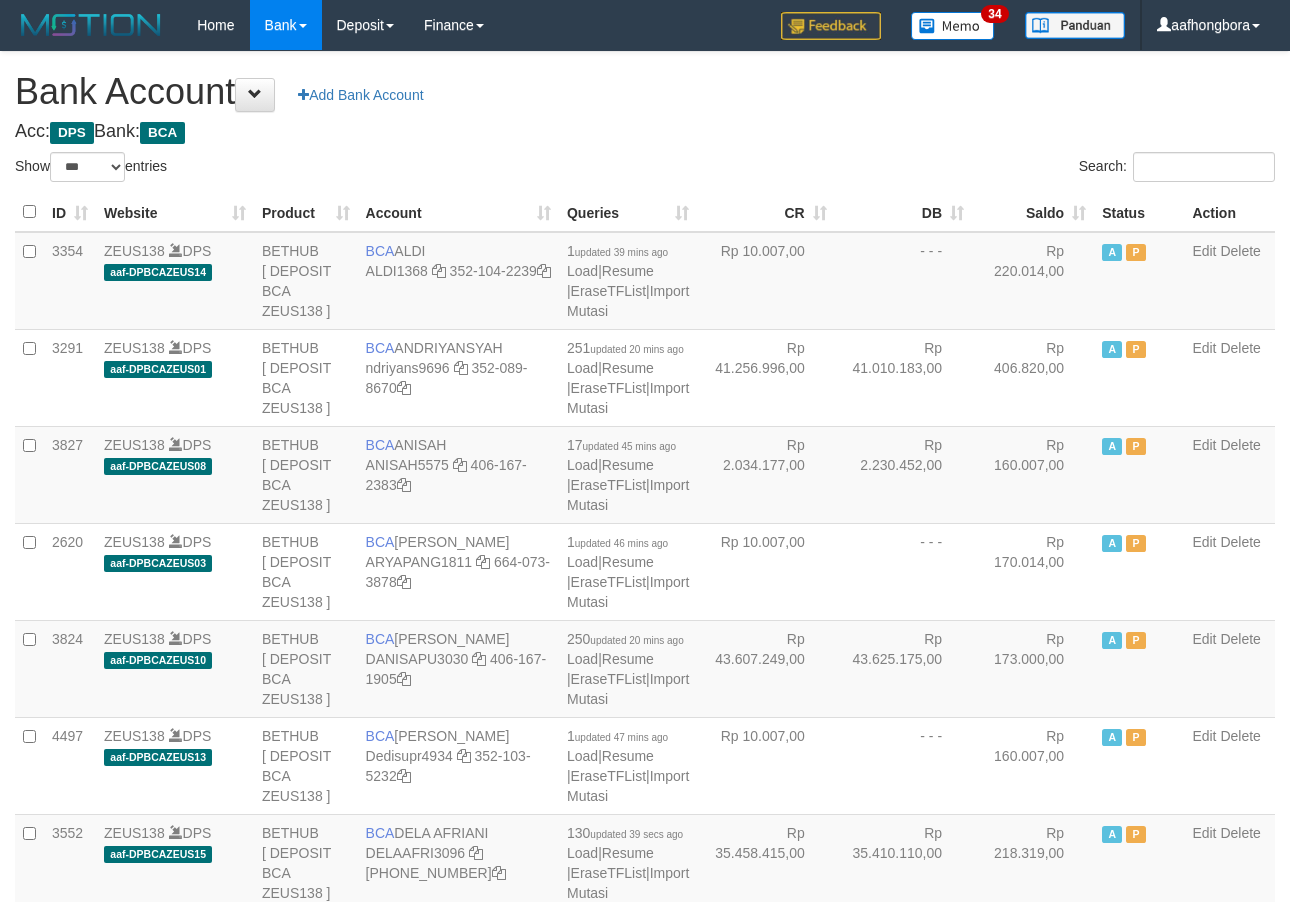 select on "***" 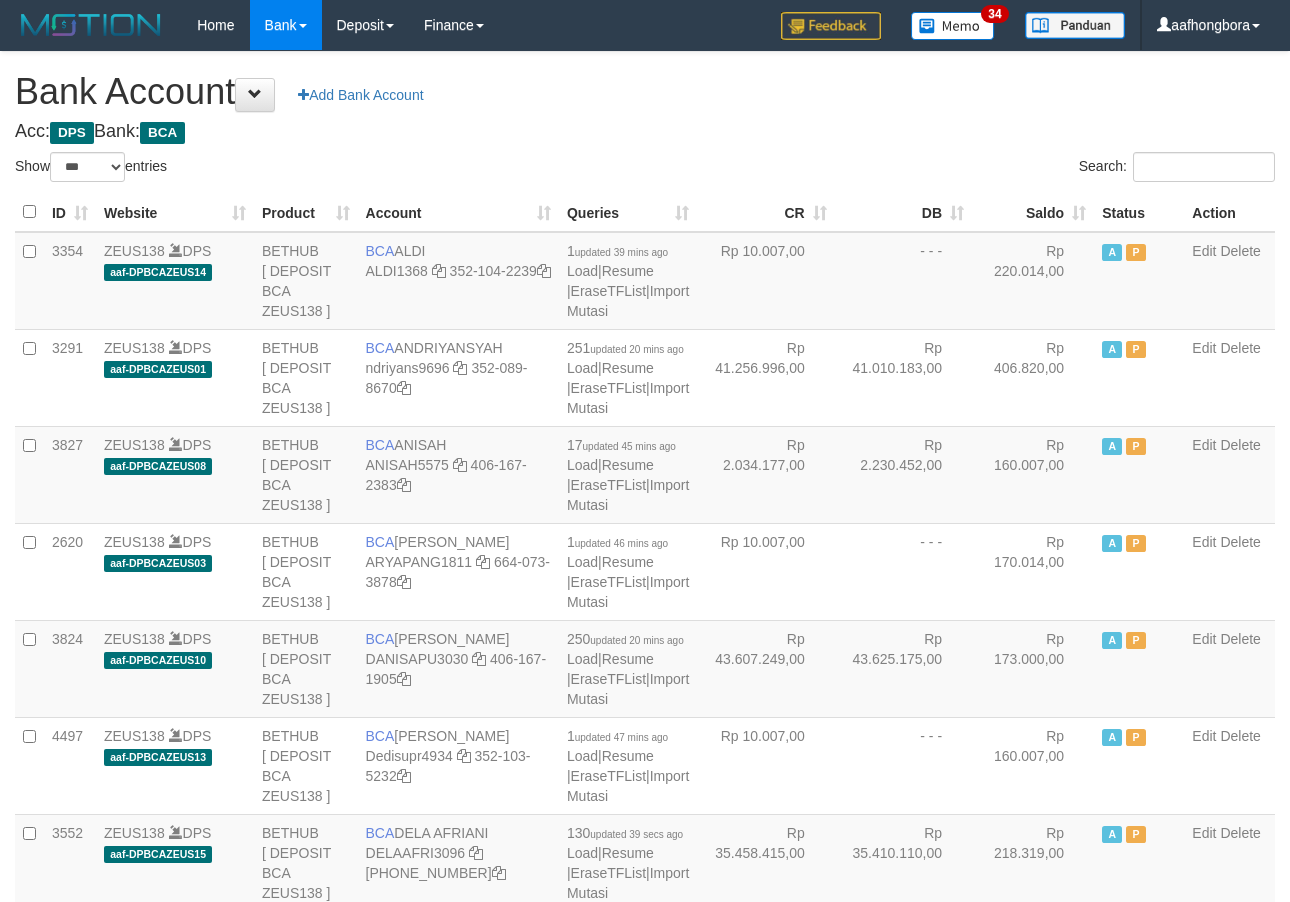 scroll, scrollTop: 0, scrollLeft: 0, axis: both 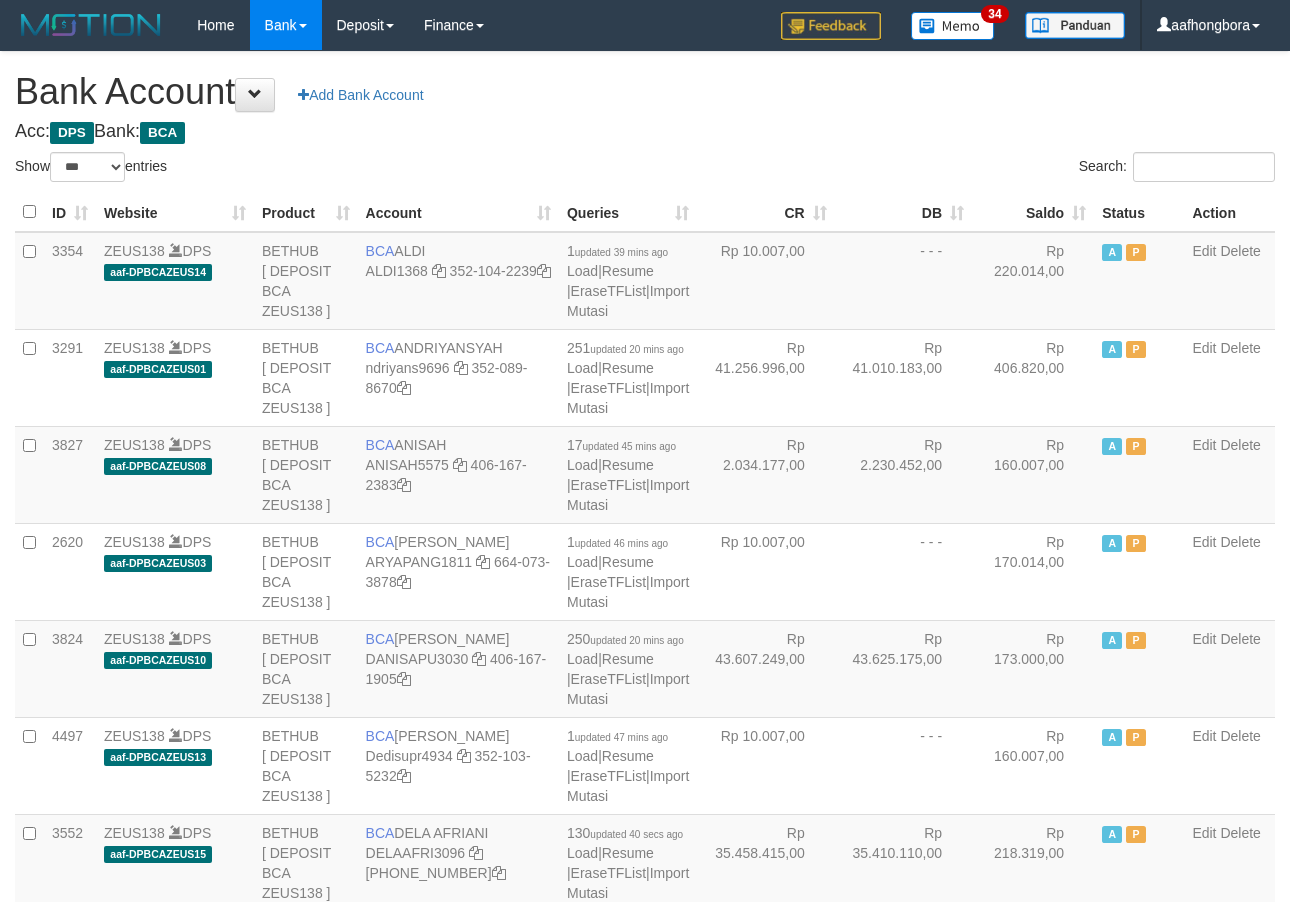 select on "***" 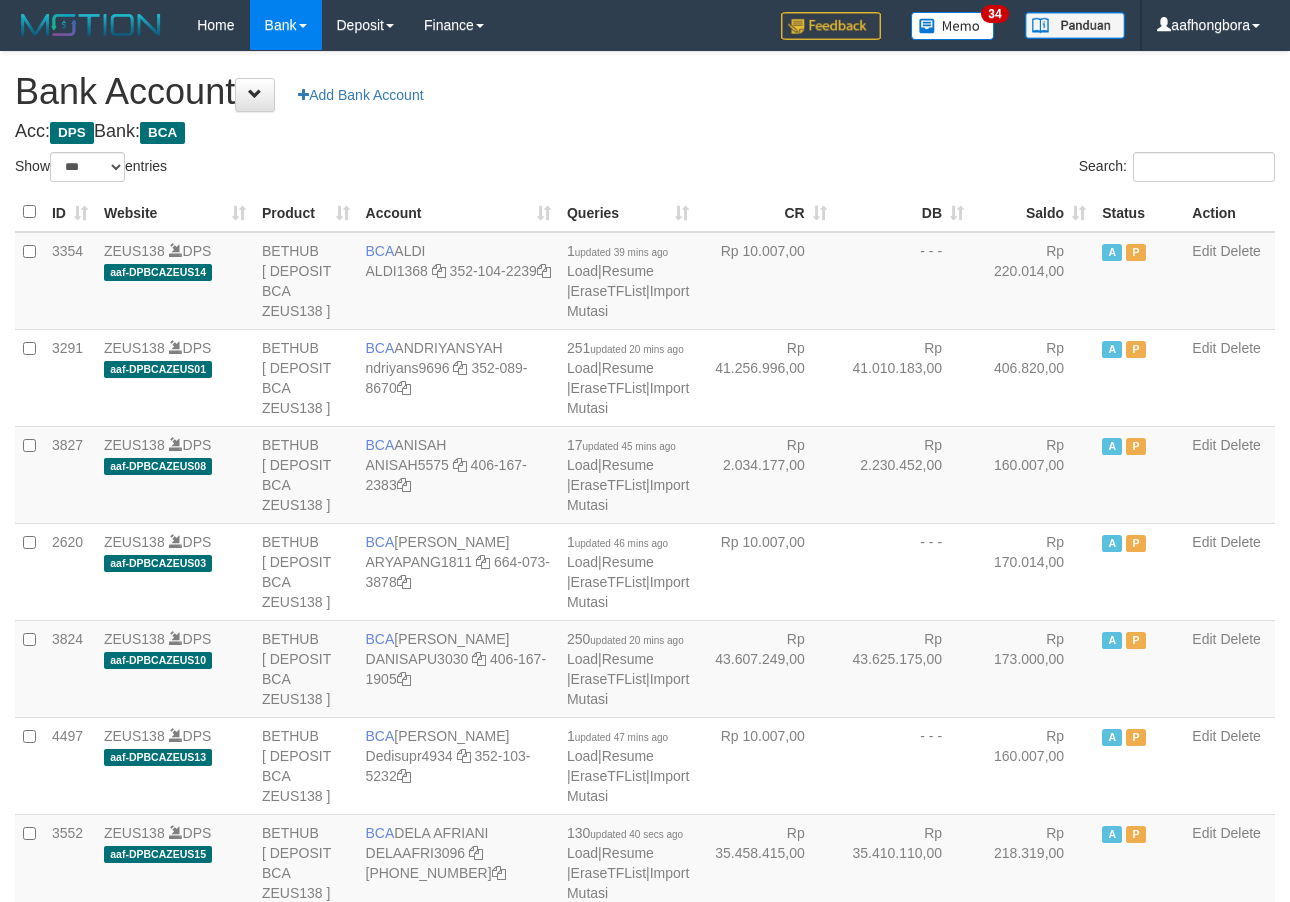 scroll, scrollTop: 0, scrollLeft: 0, axis: both 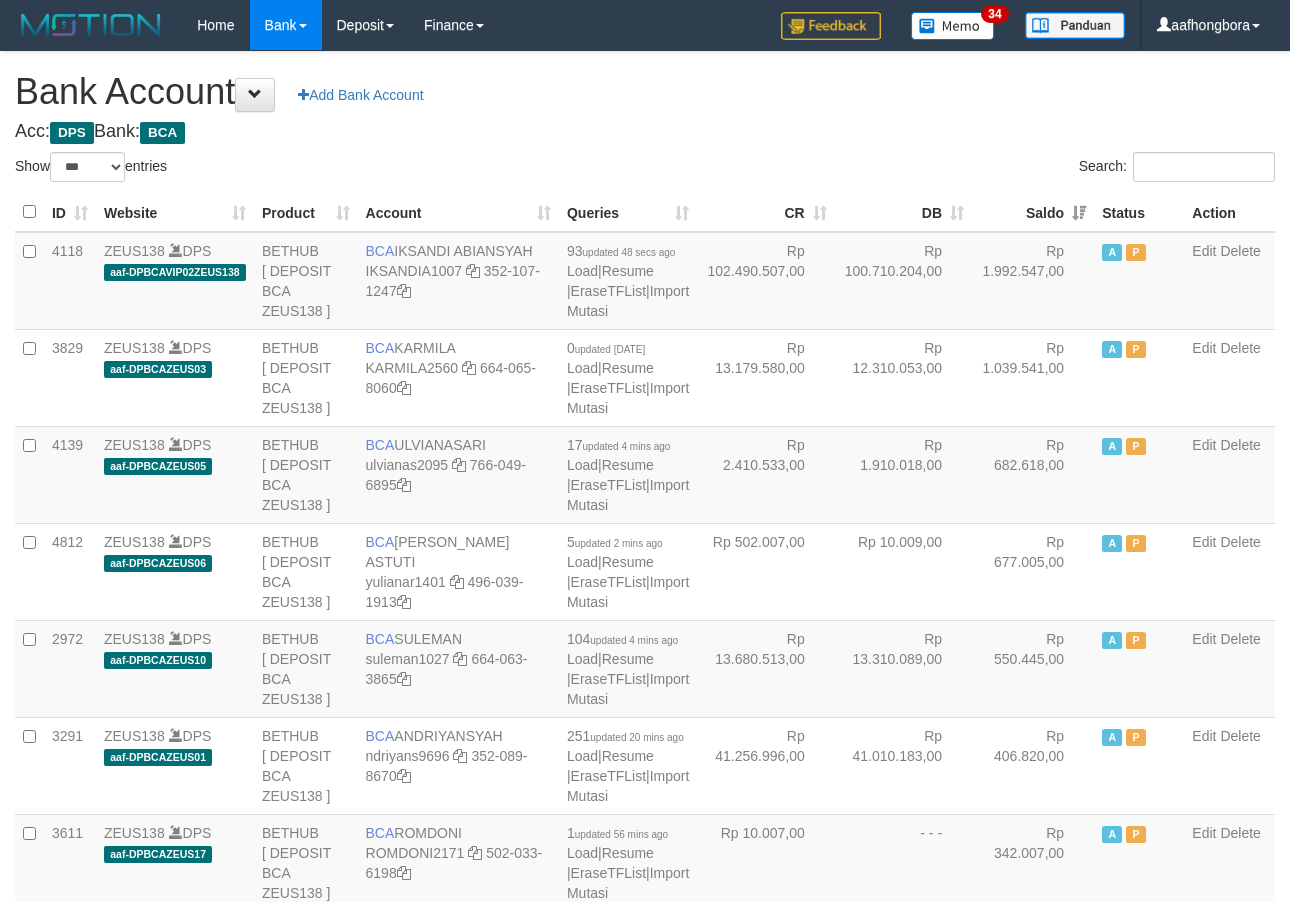 click on "Saldo" at bounding box center (1033, 212) 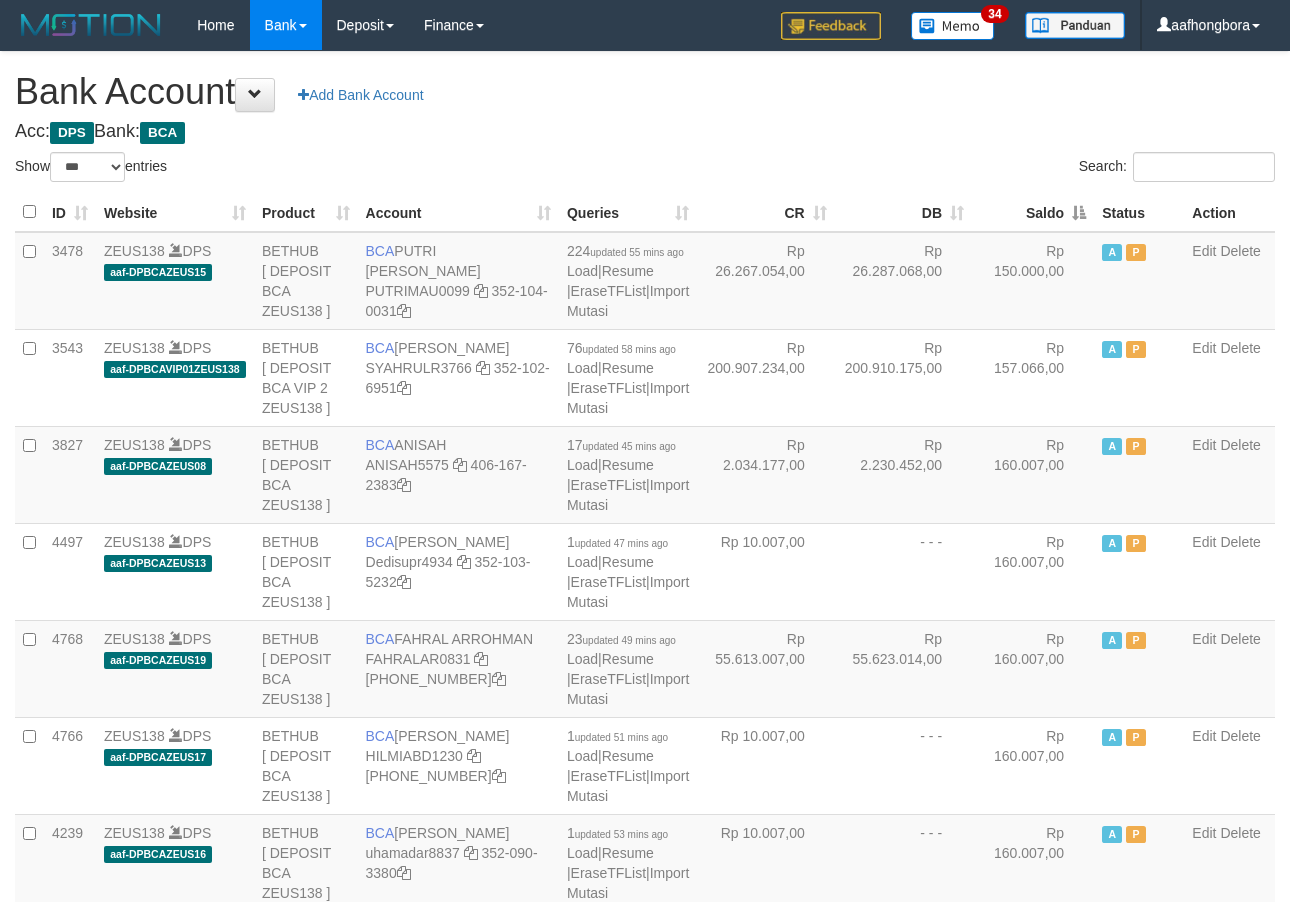 click on "Saldo" at bounding box center [1033, 212] 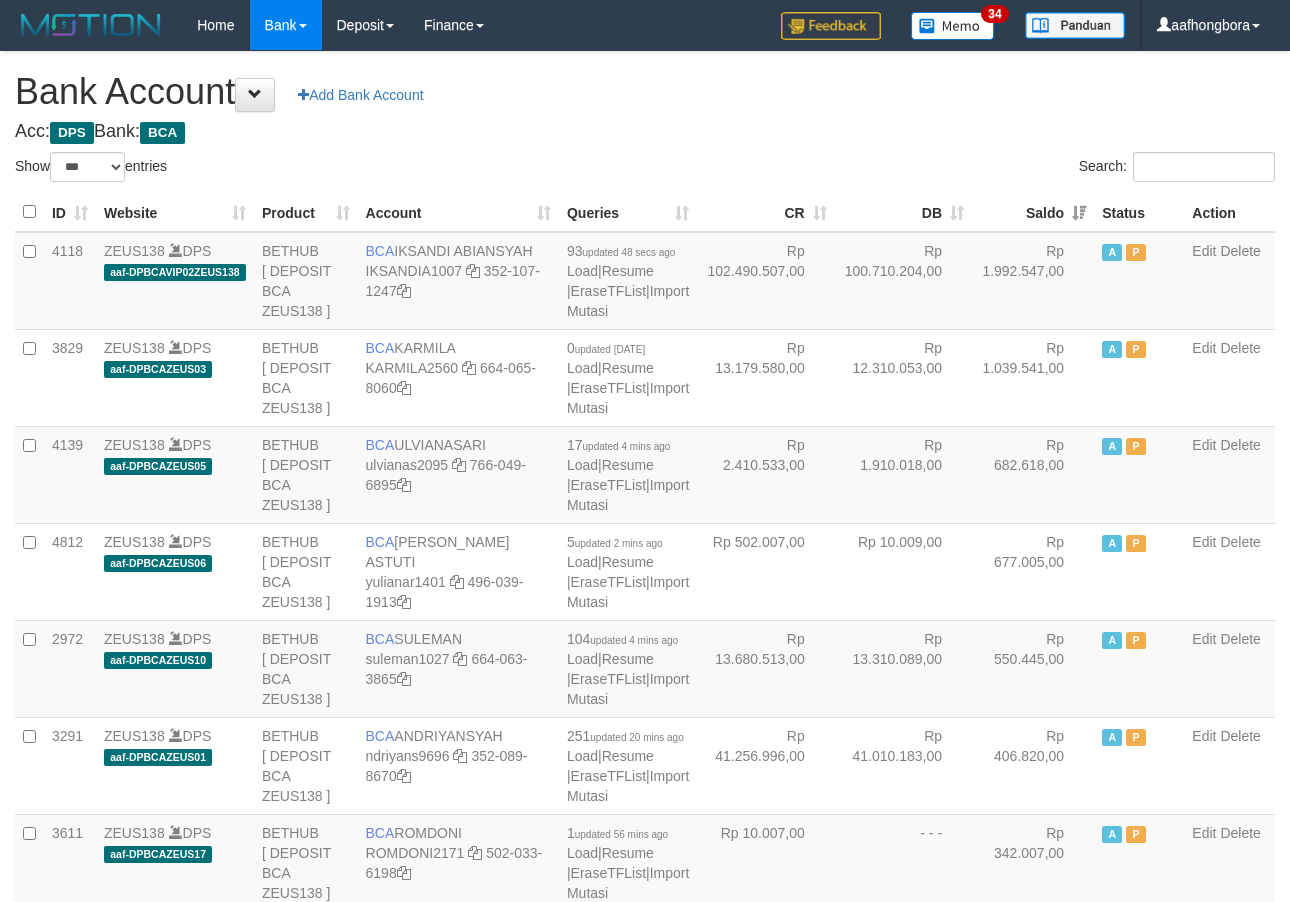 click on "Saldo" at bounding box center (1033, 212) 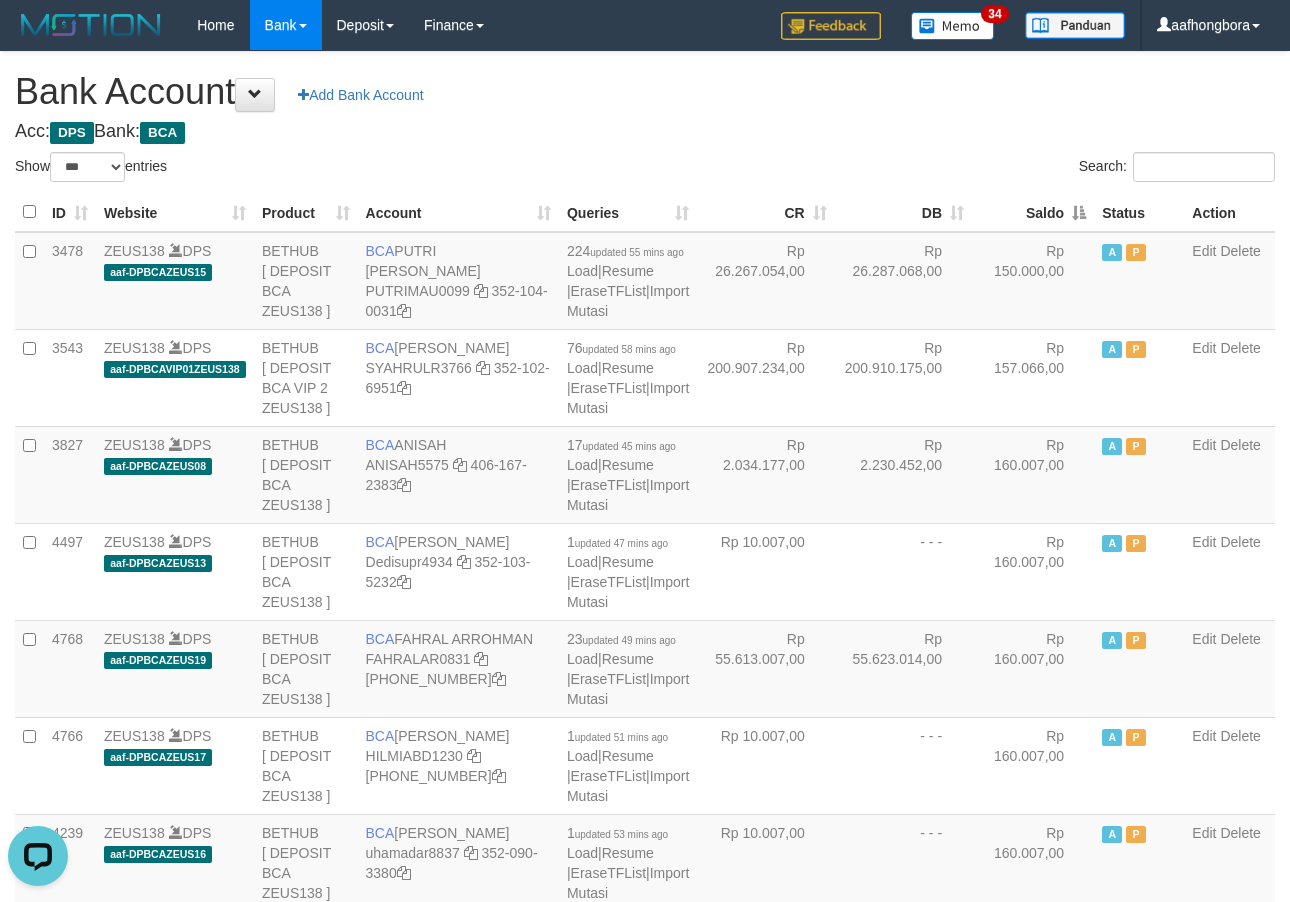 scroll, scrollTop: 0, scrollLeft: 0, axis: both 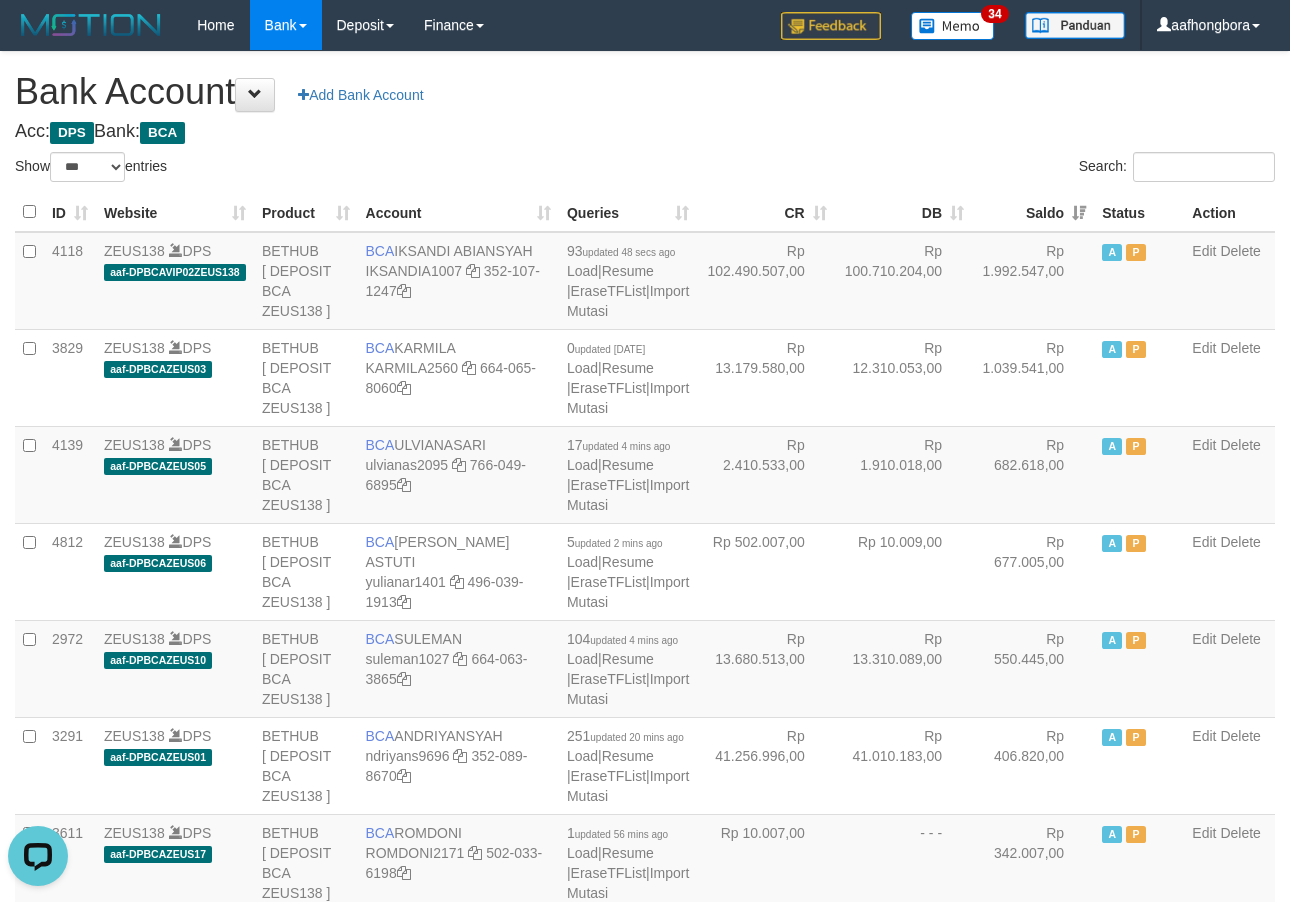 click on "Saldo" at bounding box center (1033, 212) 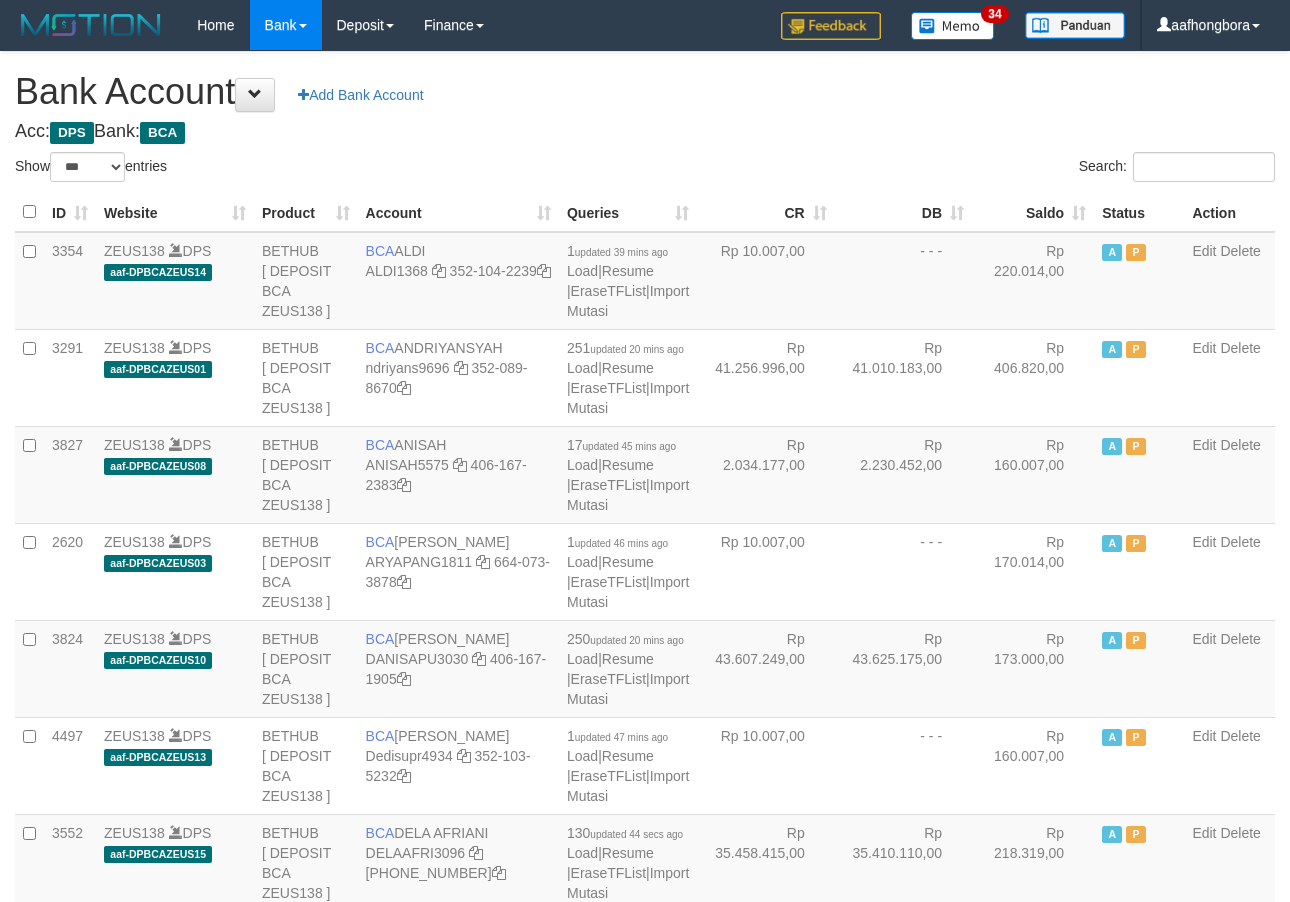 select on "***" 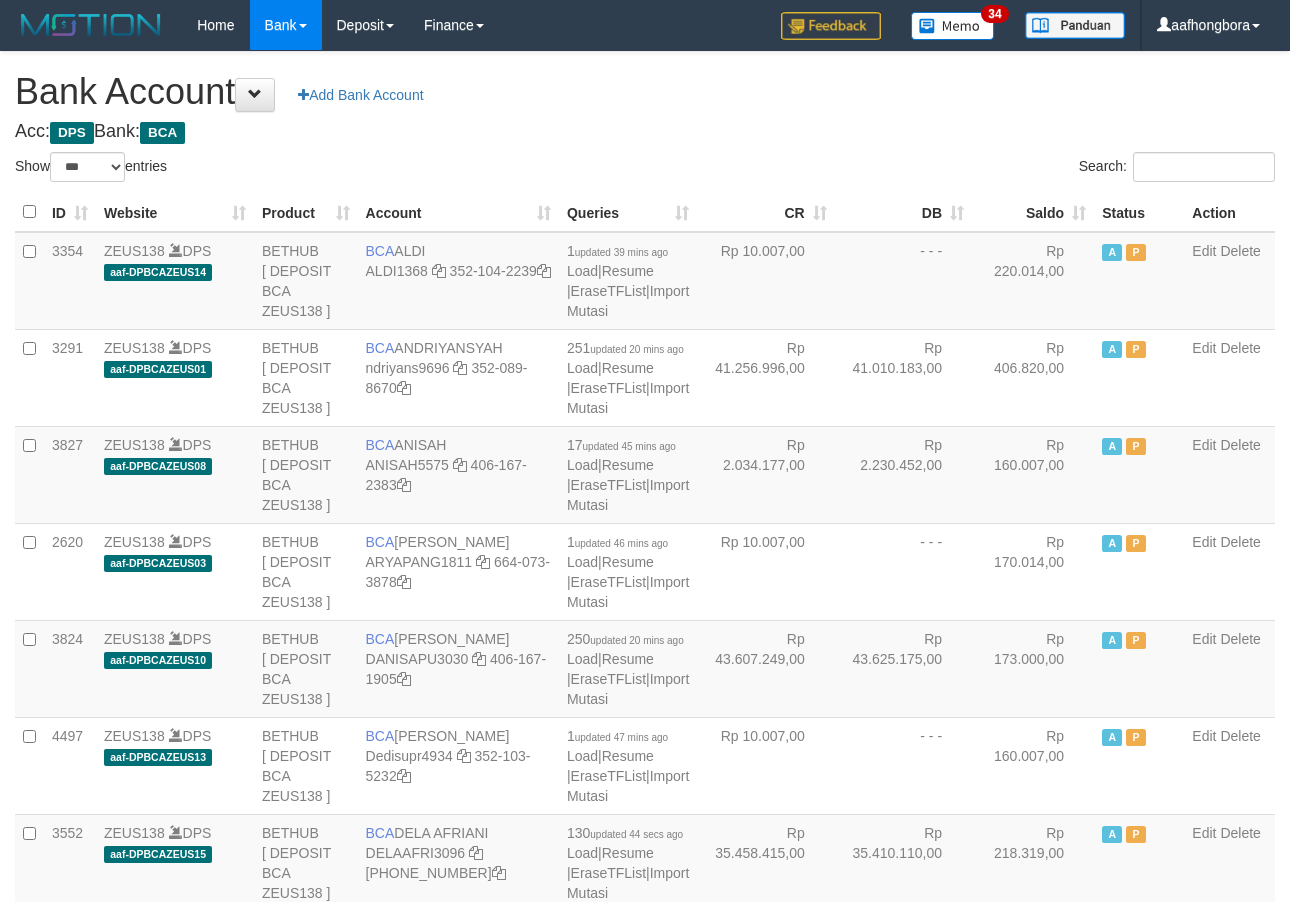 scroll, scrollTop: 0, scrollLeft: 0, axis: both 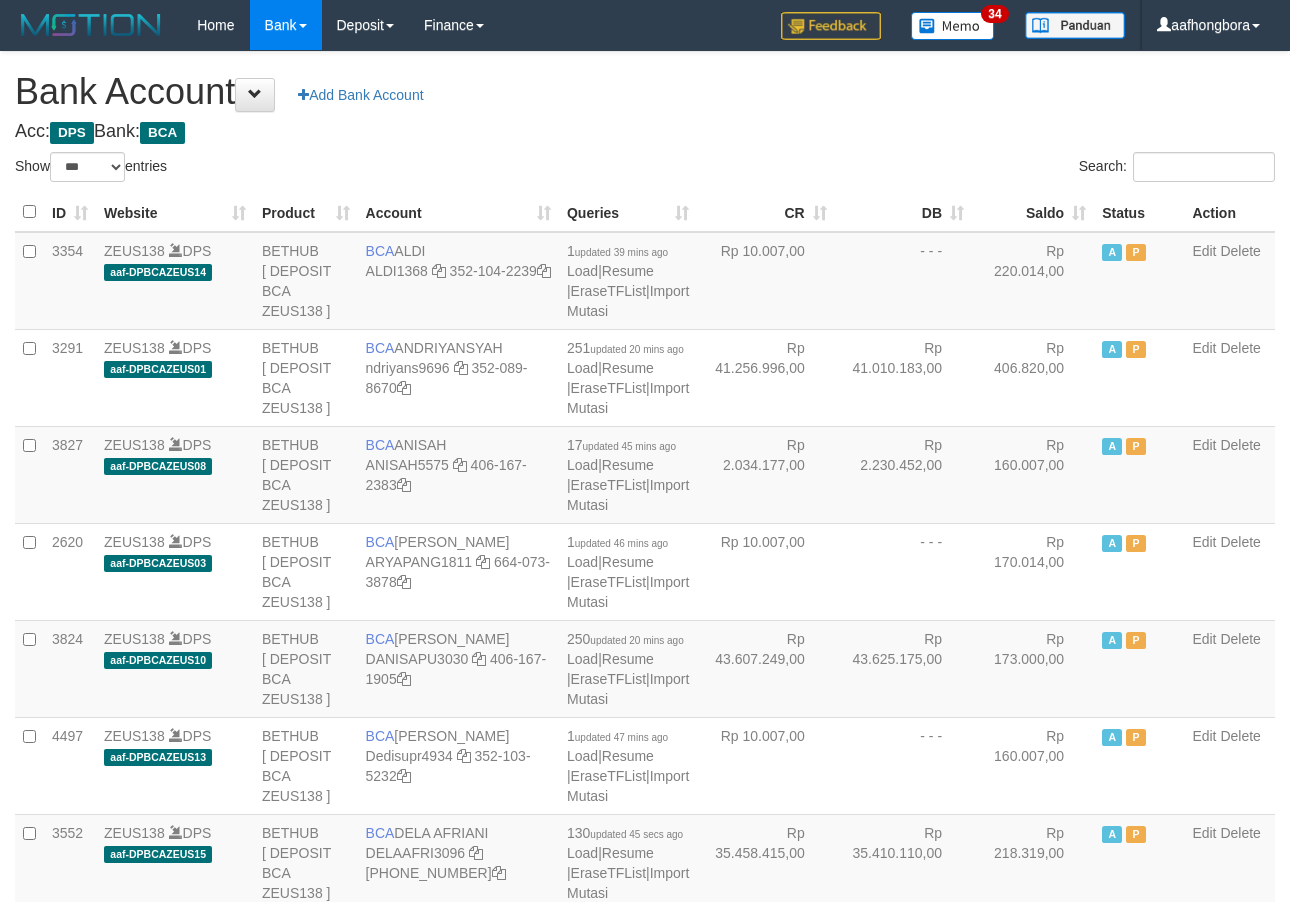 select on "***" 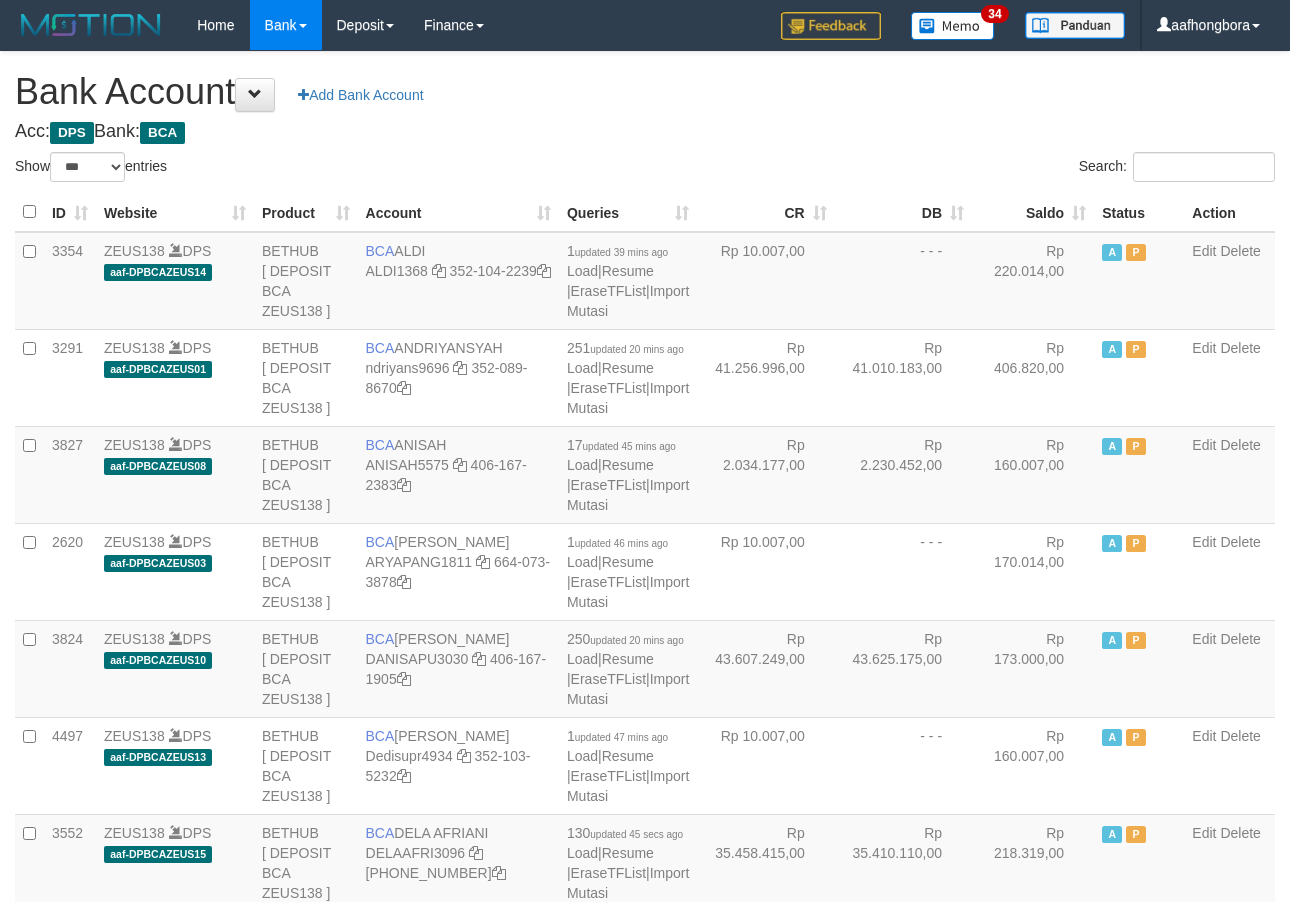 scroll, scrollTop: 0, scrollLeft: 0, axis: both 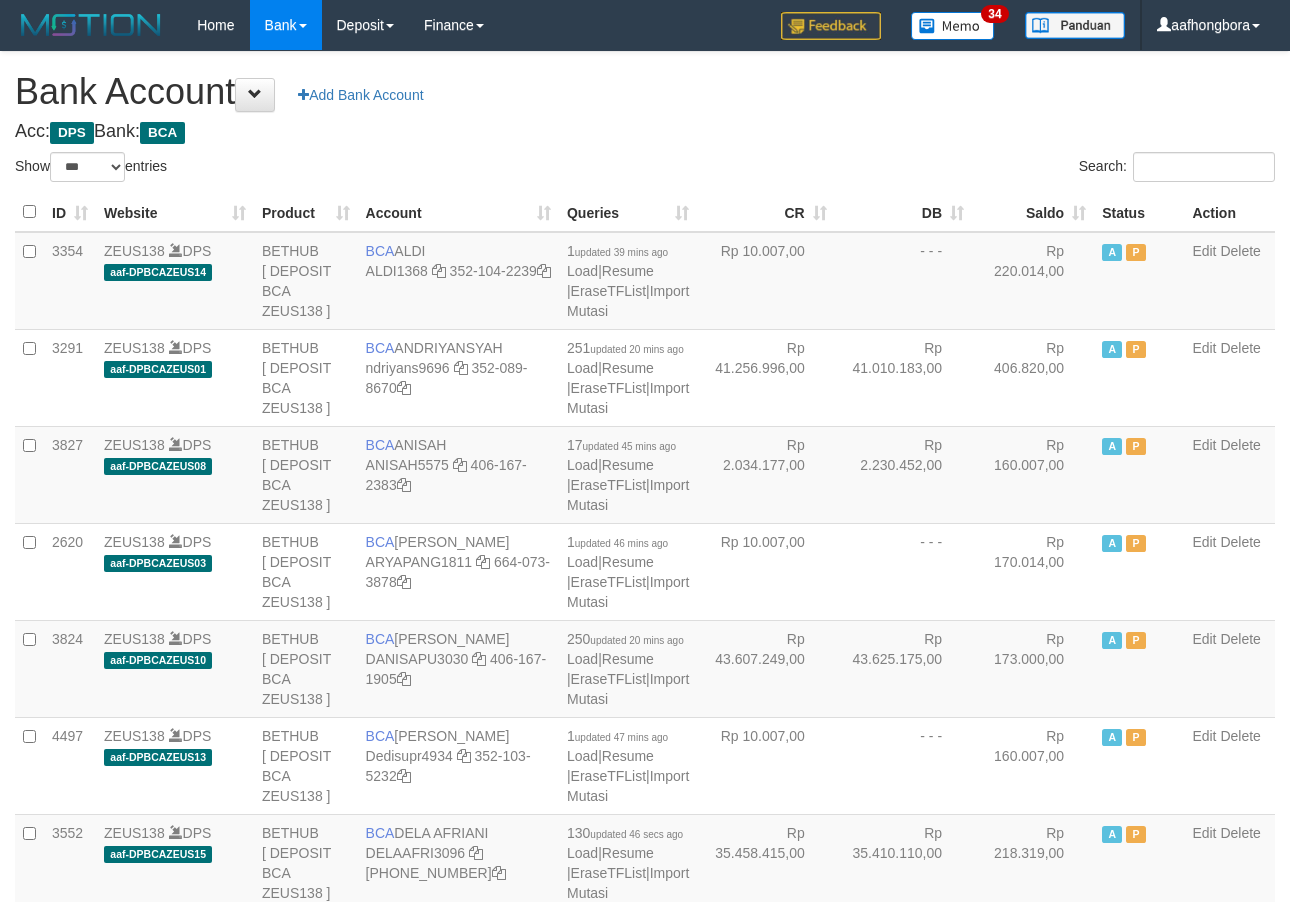 select on "***" 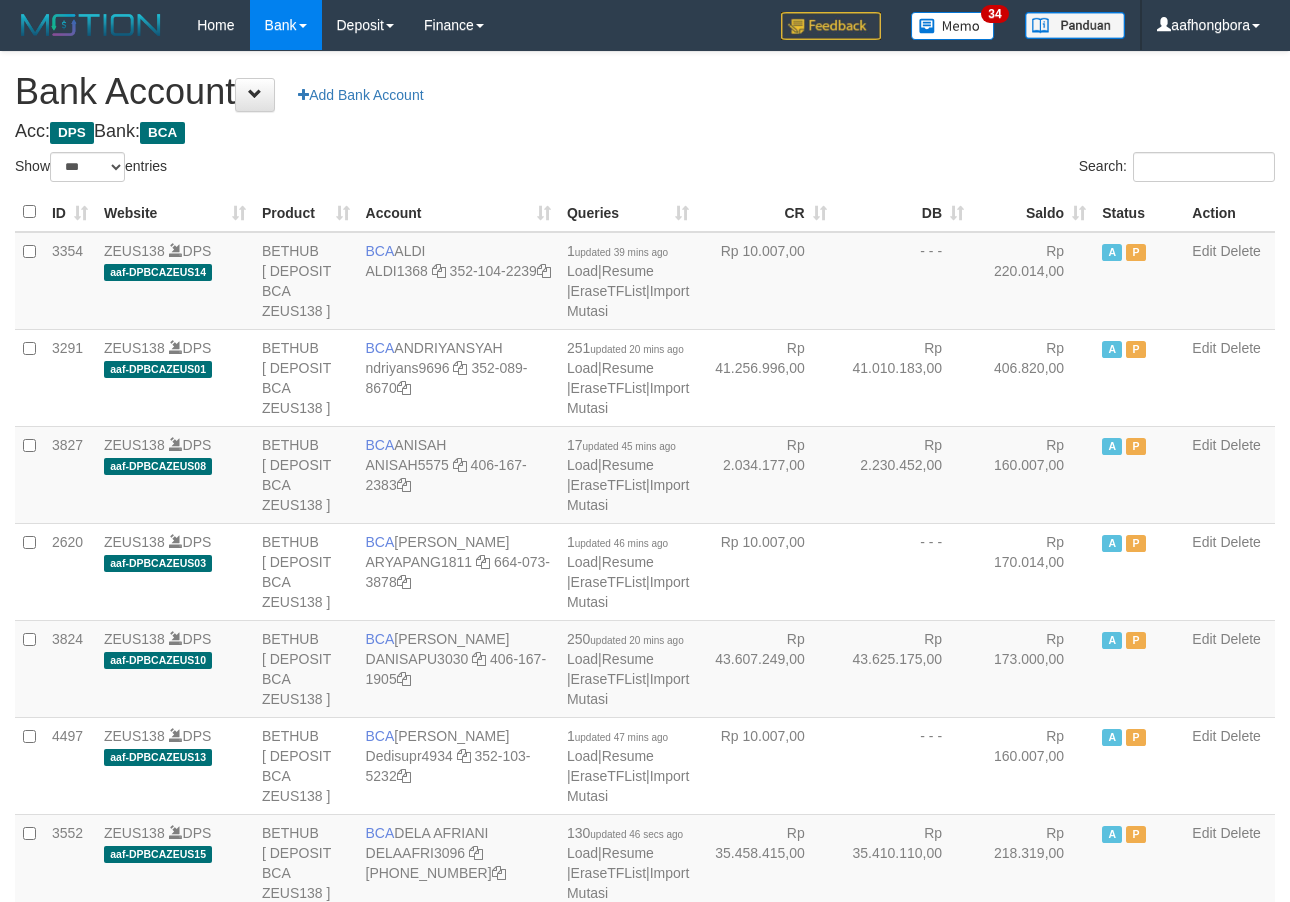 scroll, scrollTop: 0, scrollLeft: 0, axis: both 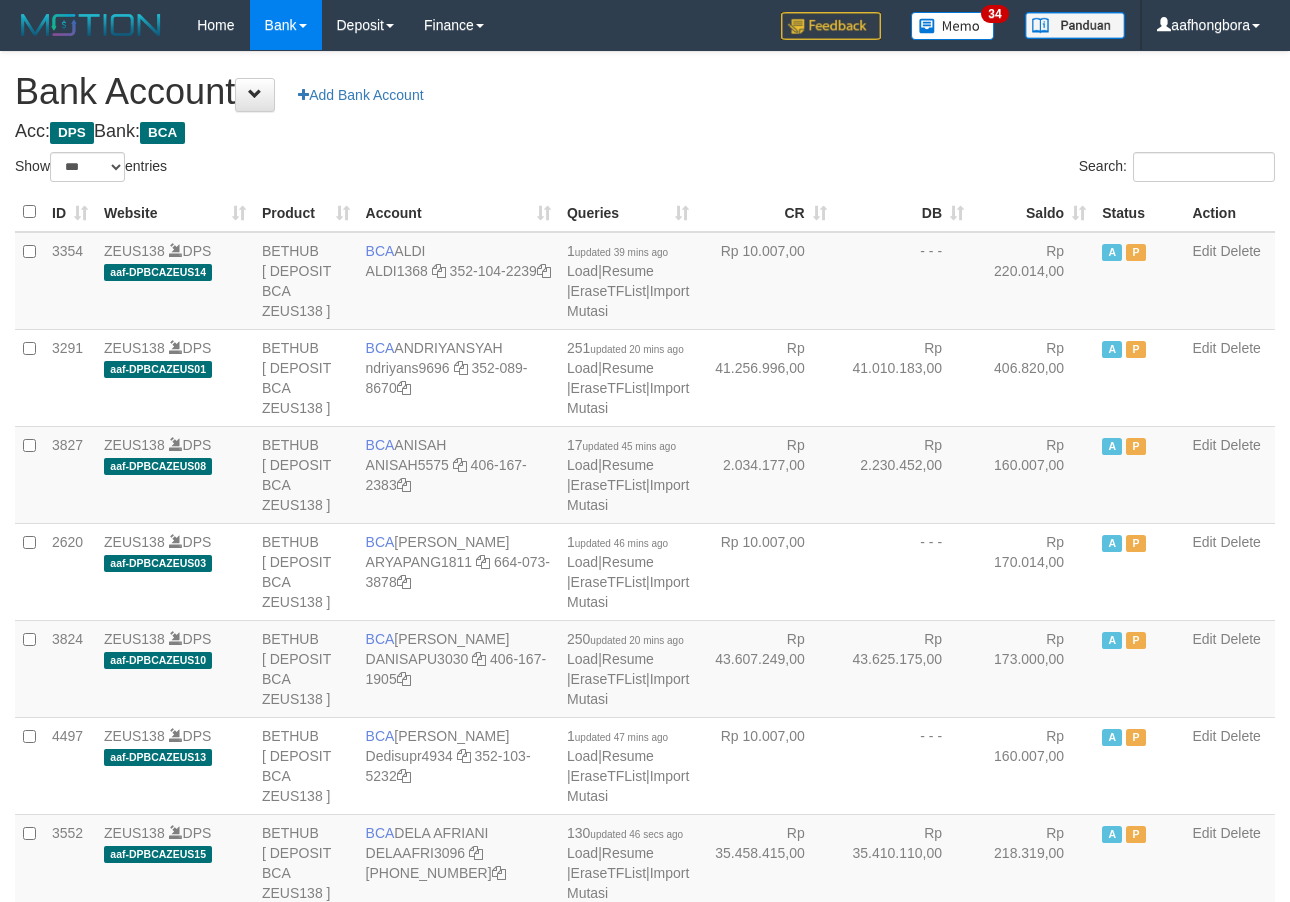 select on "***" 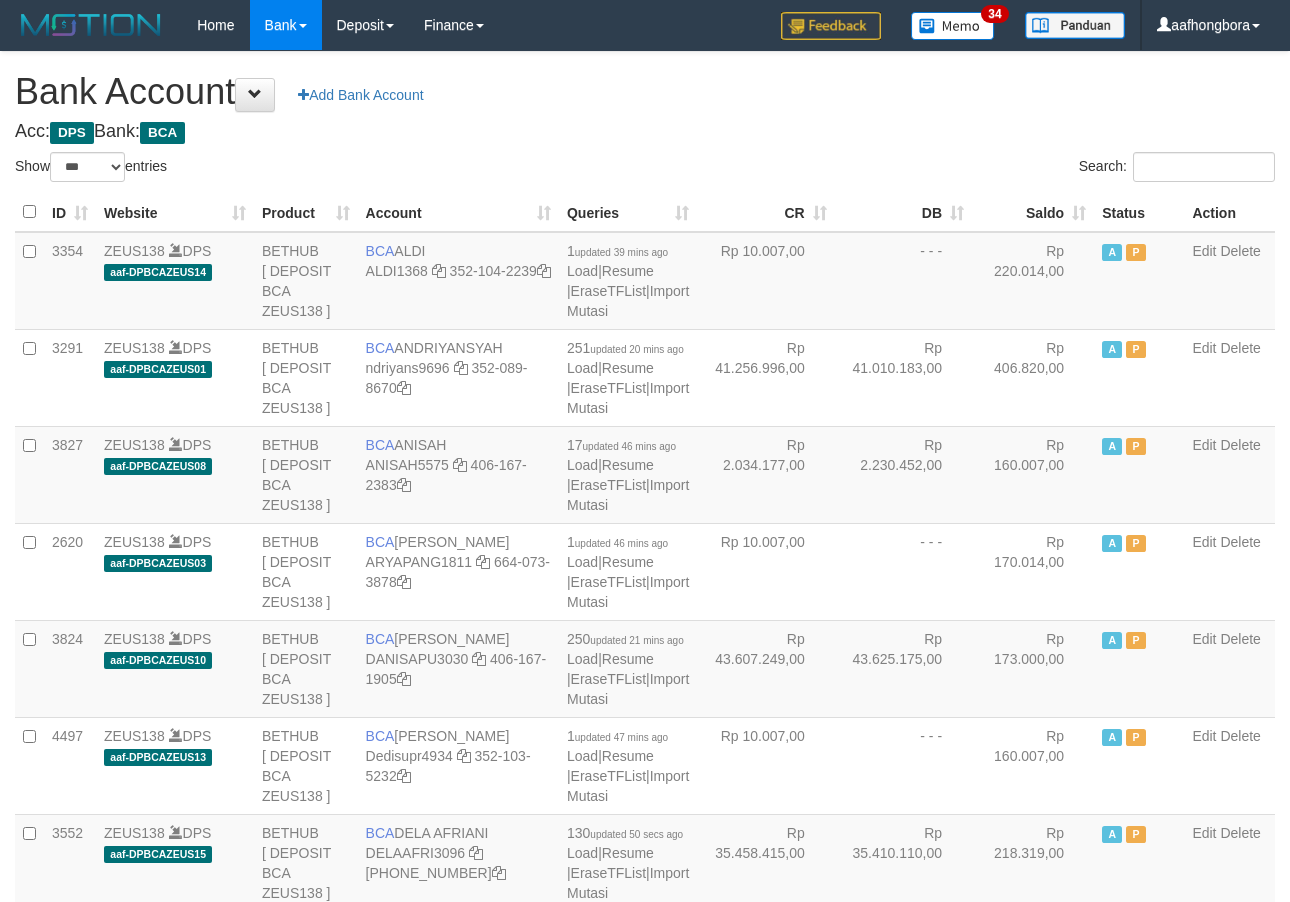 select on "***" 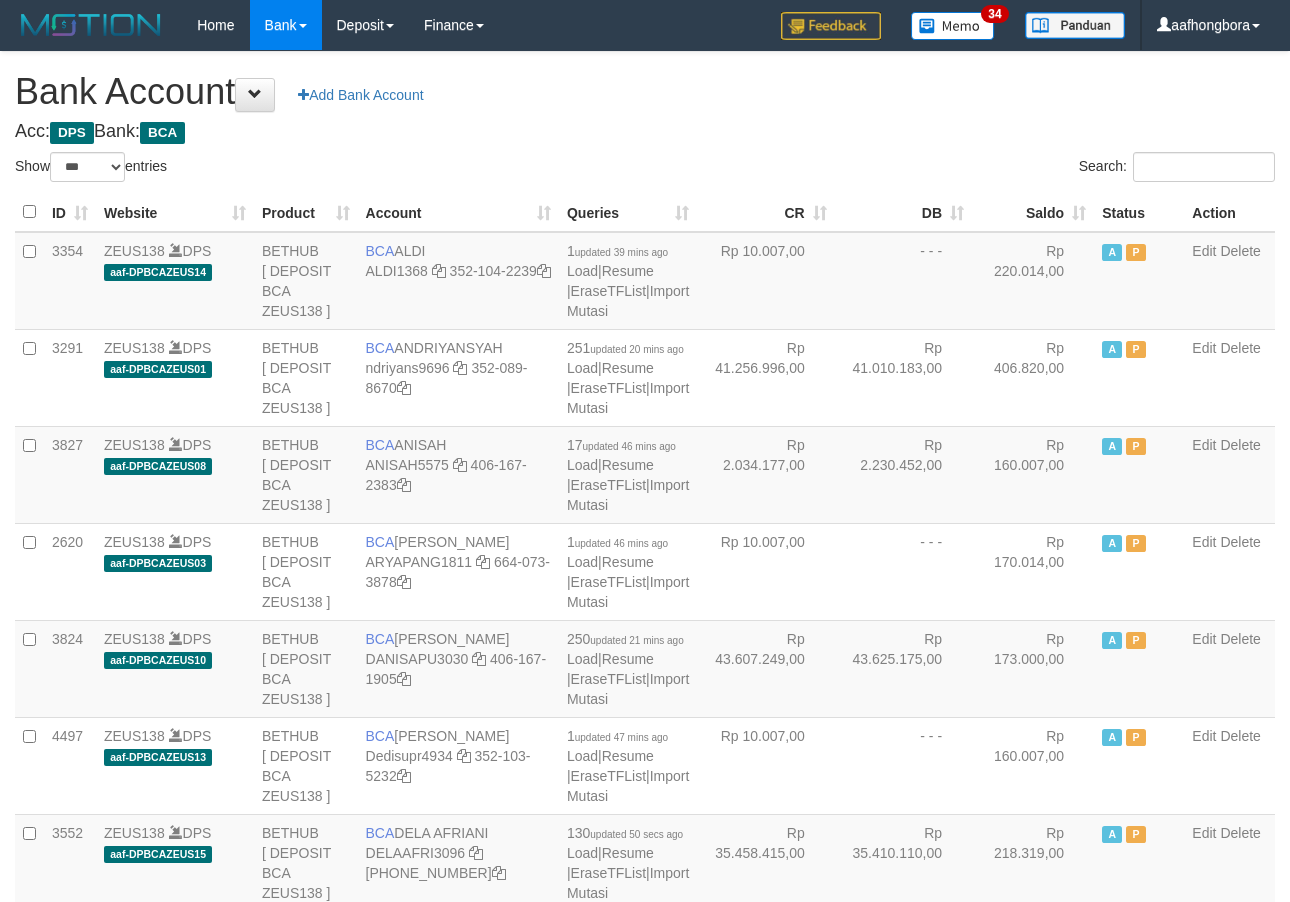 scroll, scrollTop: 0, scrollLeft: 0, axis: both 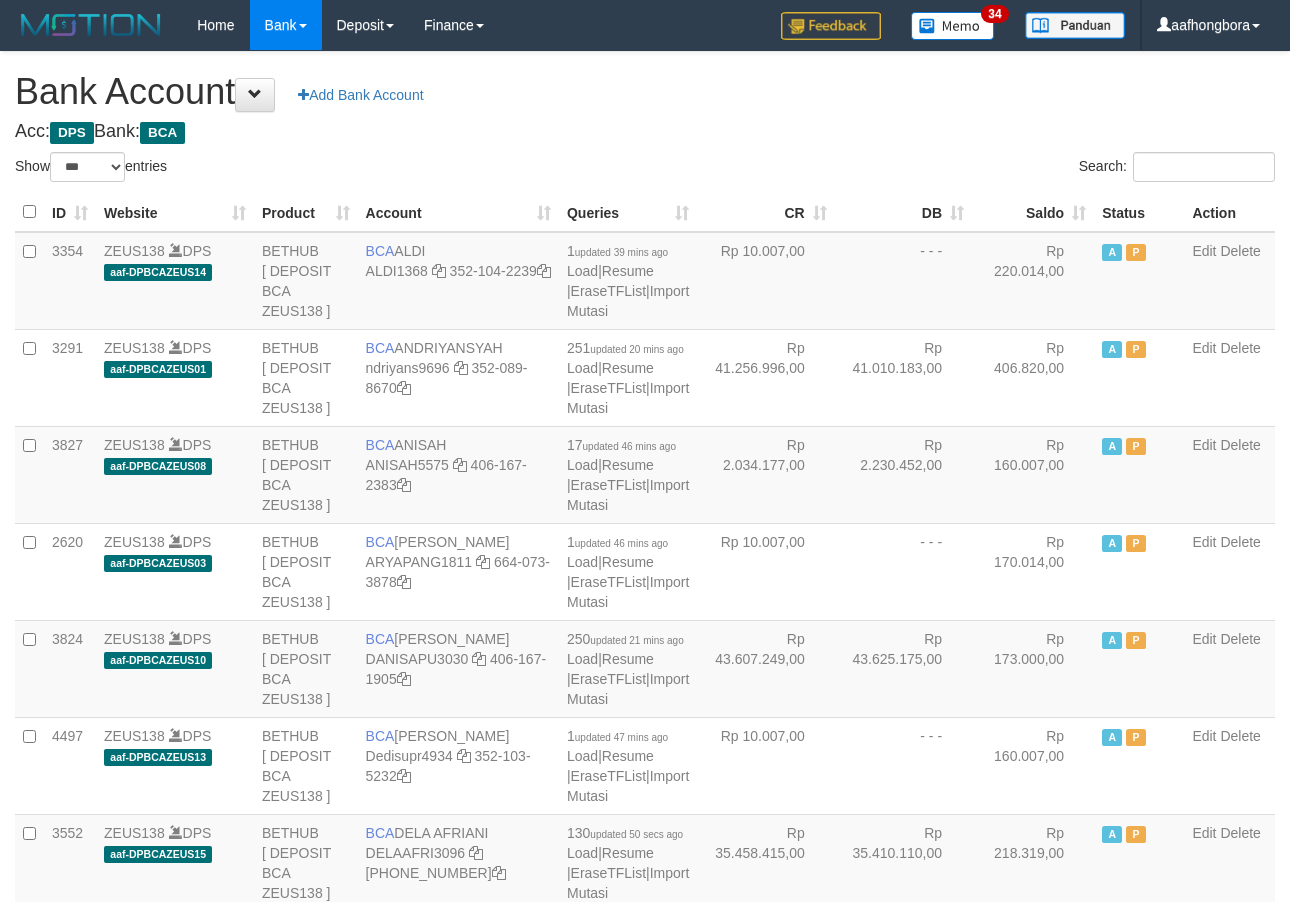 select on "***" 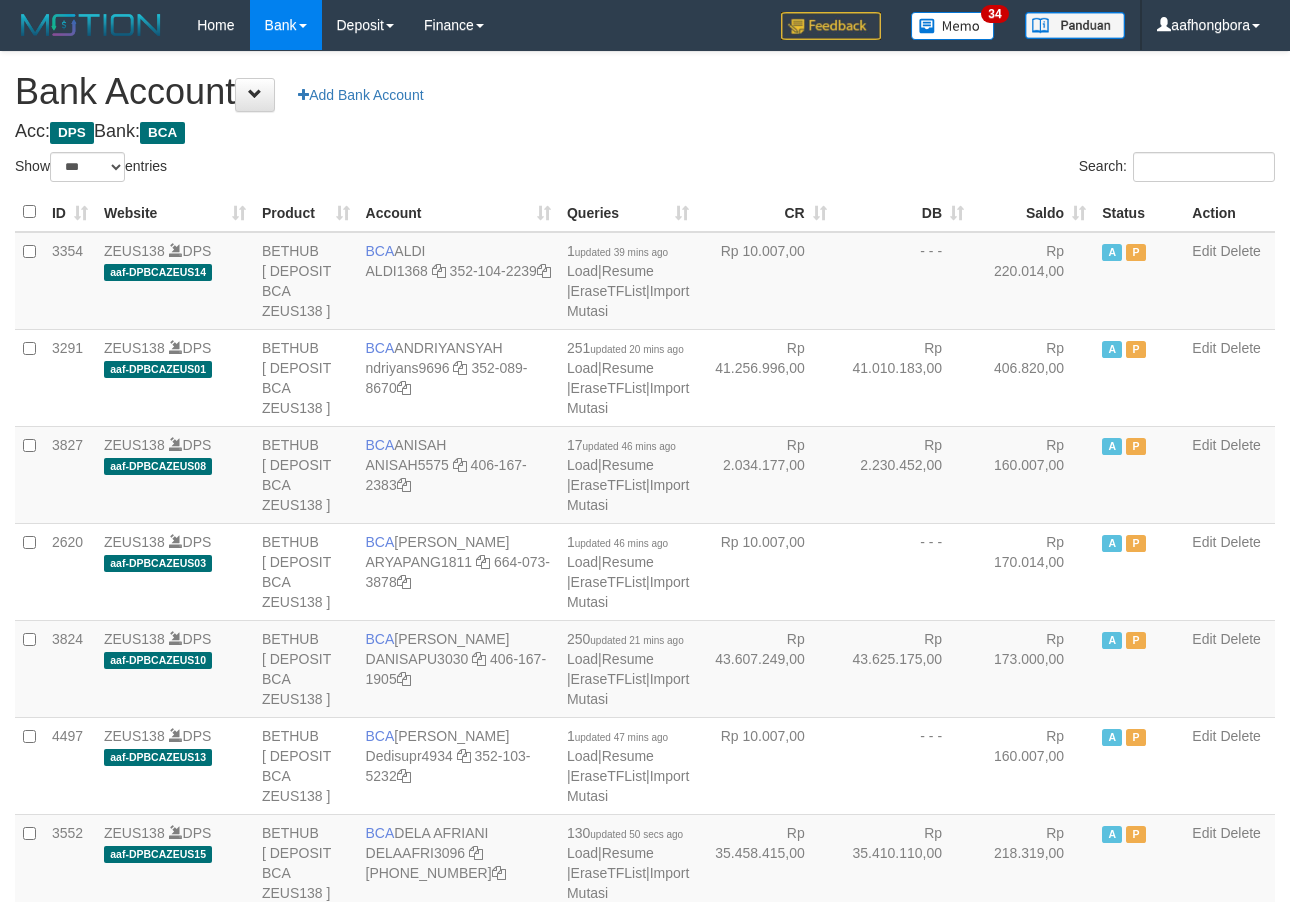 scroll, scrollTop: 0, scrollLeft: 0, axis: both 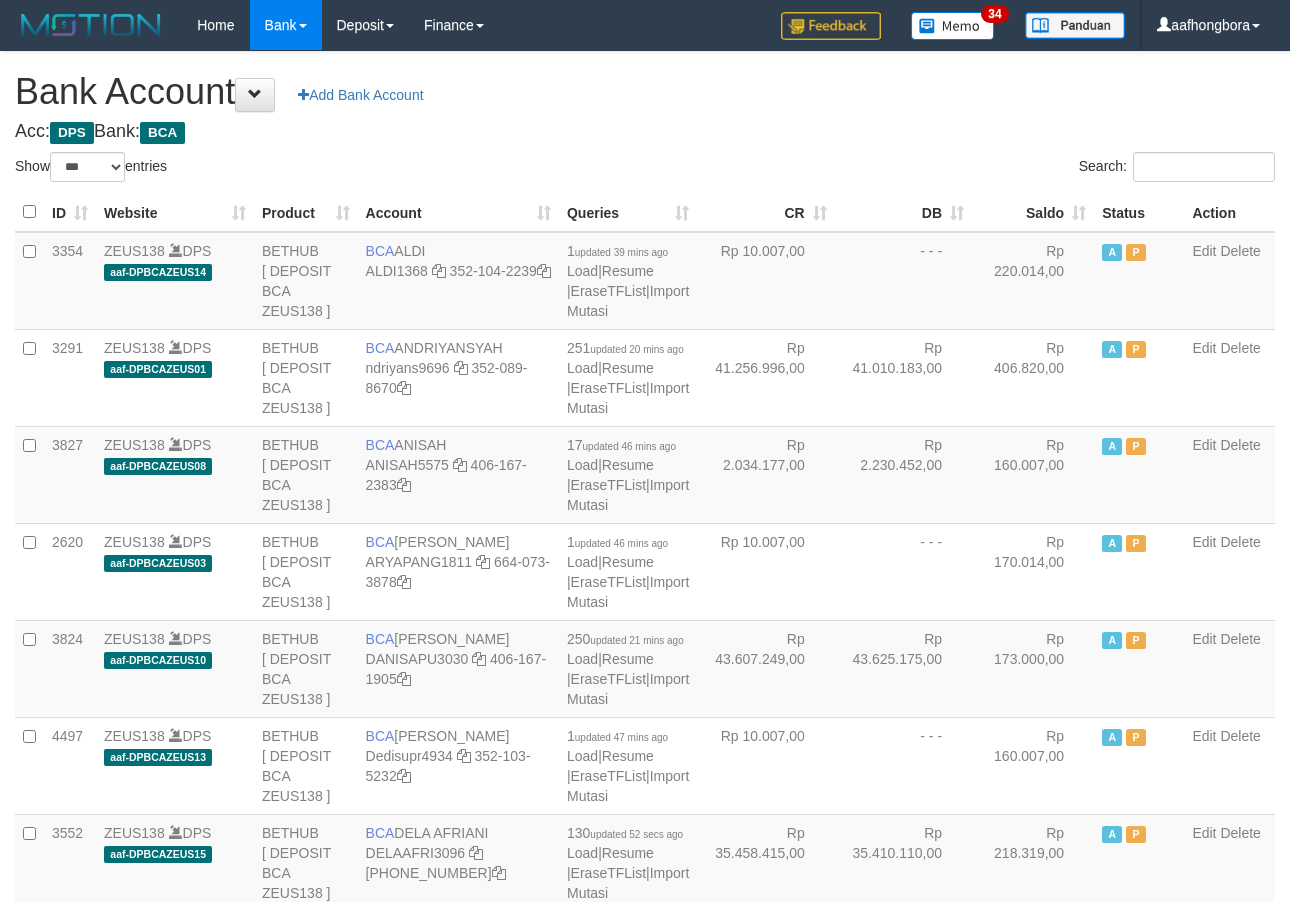 select on "***" 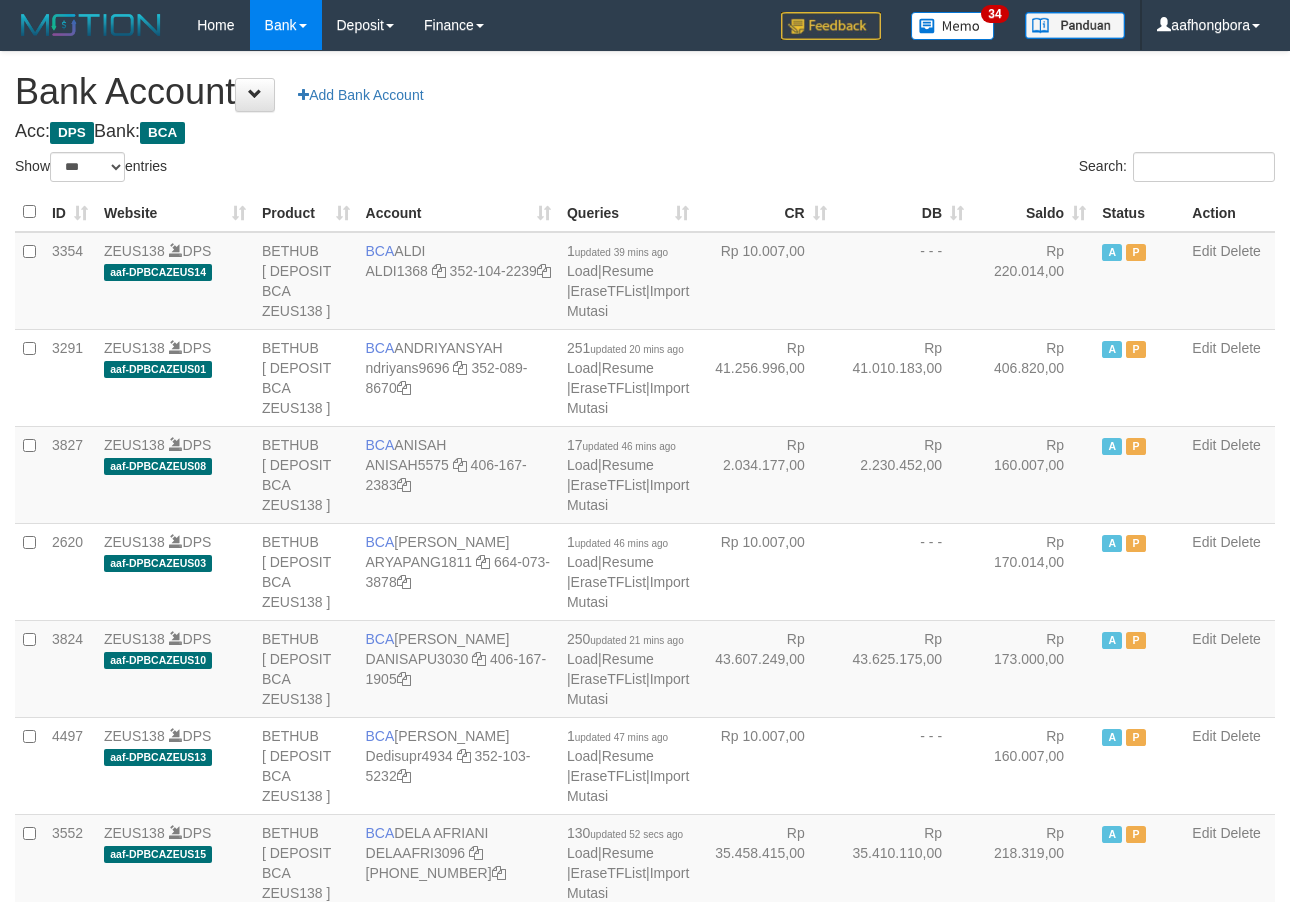 scroll, scrollTop: 0, scrollLeft: 0, axis: both 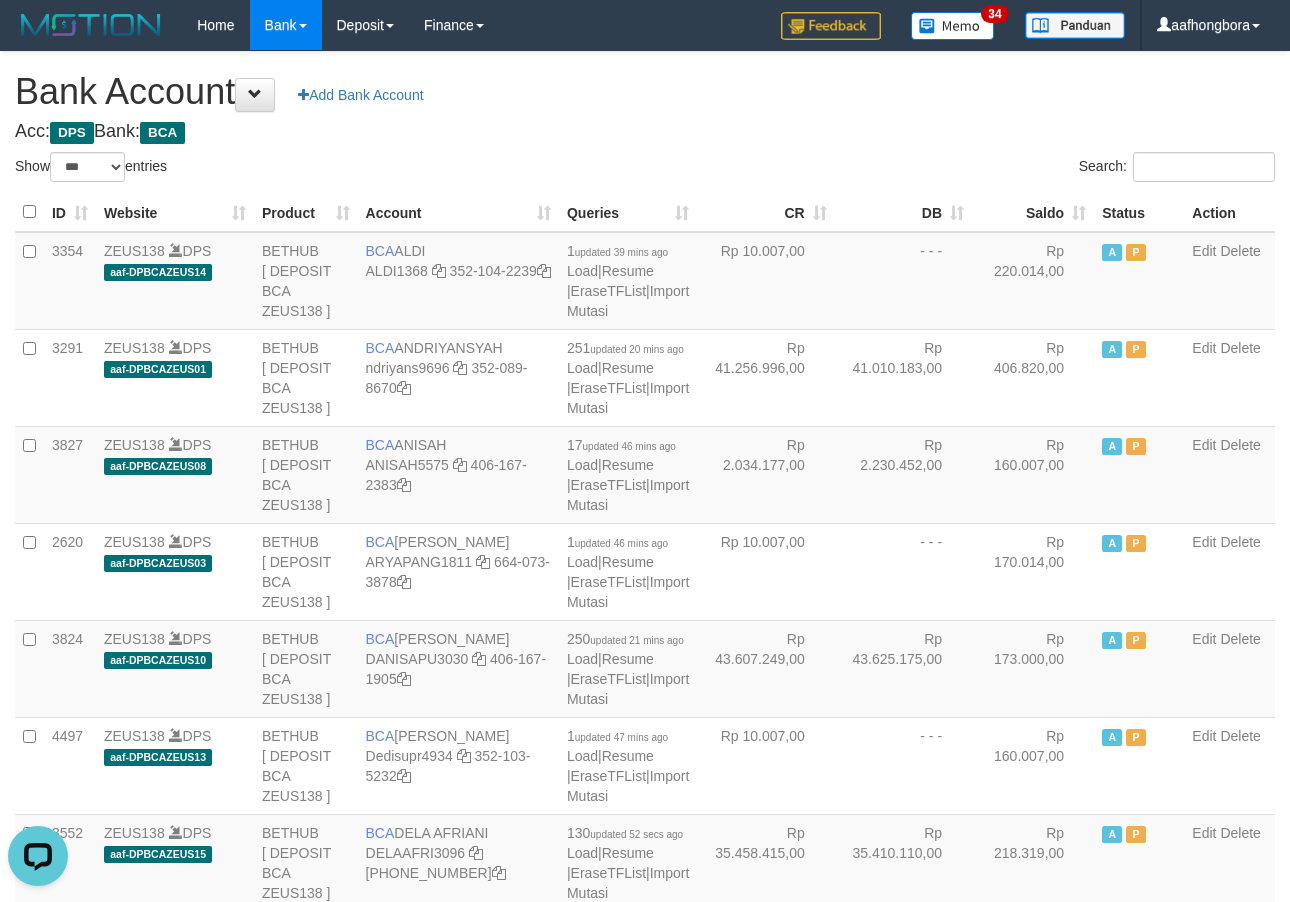 click on "Search:" at bounding box center [967, 169] 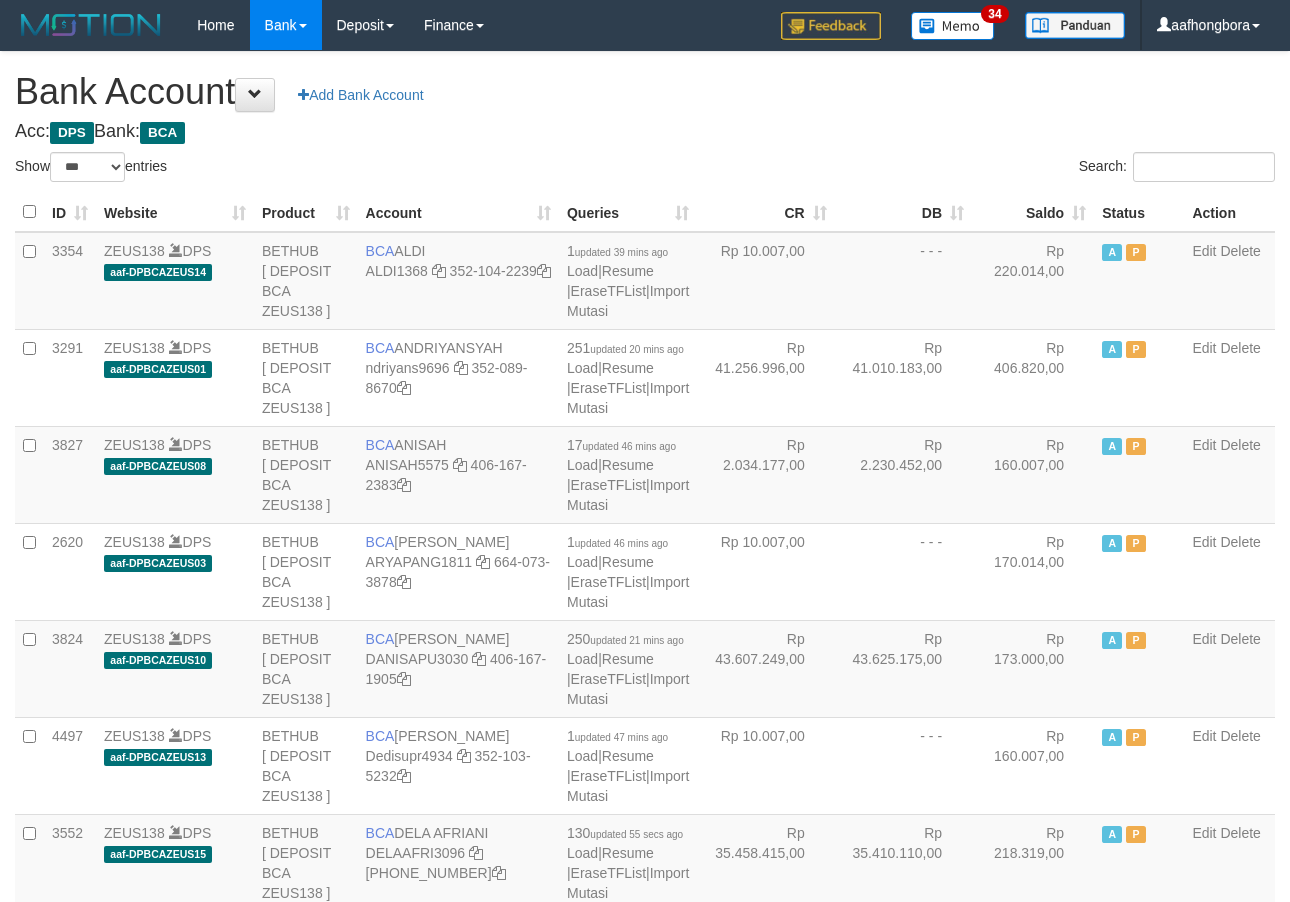 select on "***" 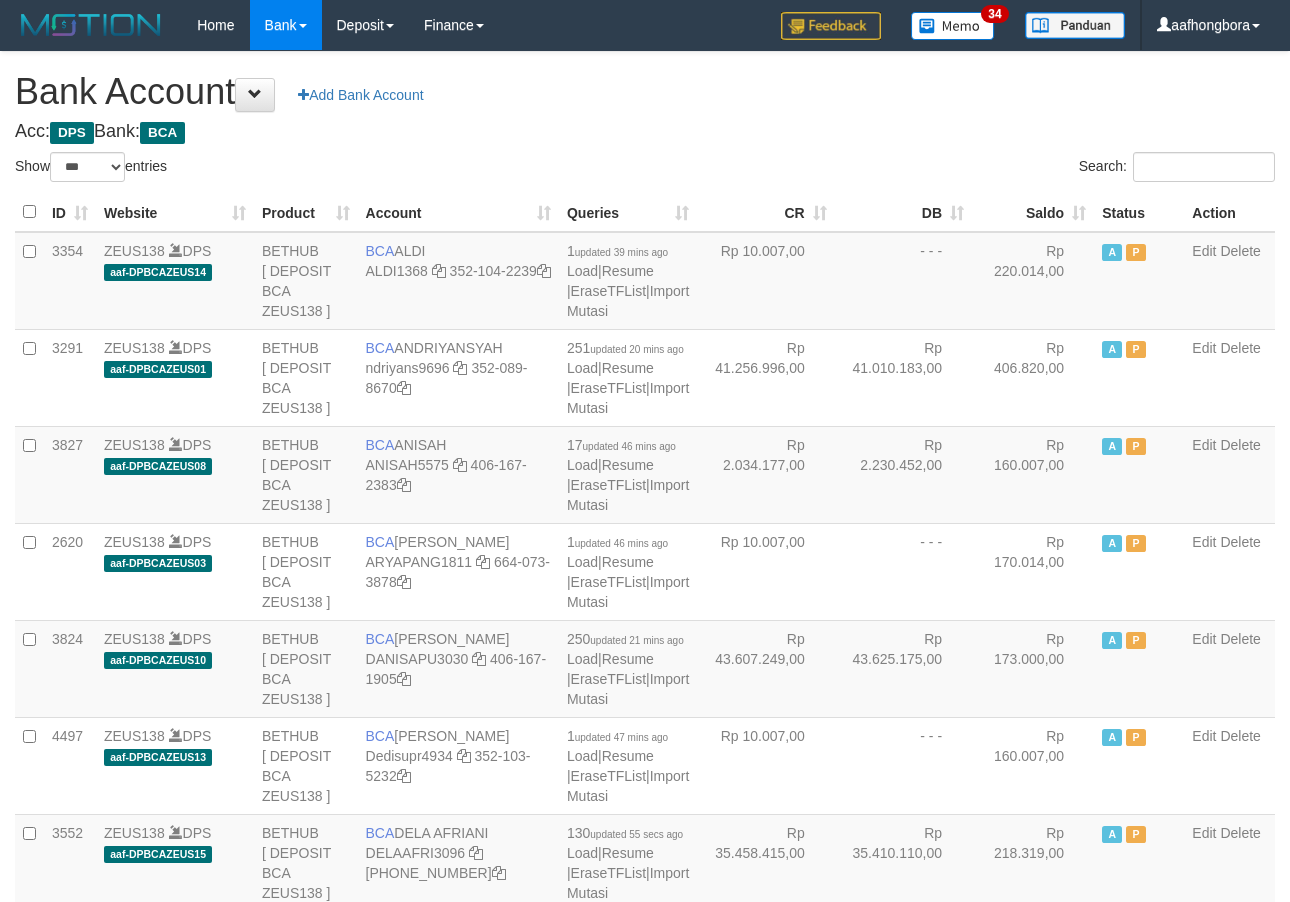 scroll, scrollTop: 0, scrollLeft: 0, axis: both 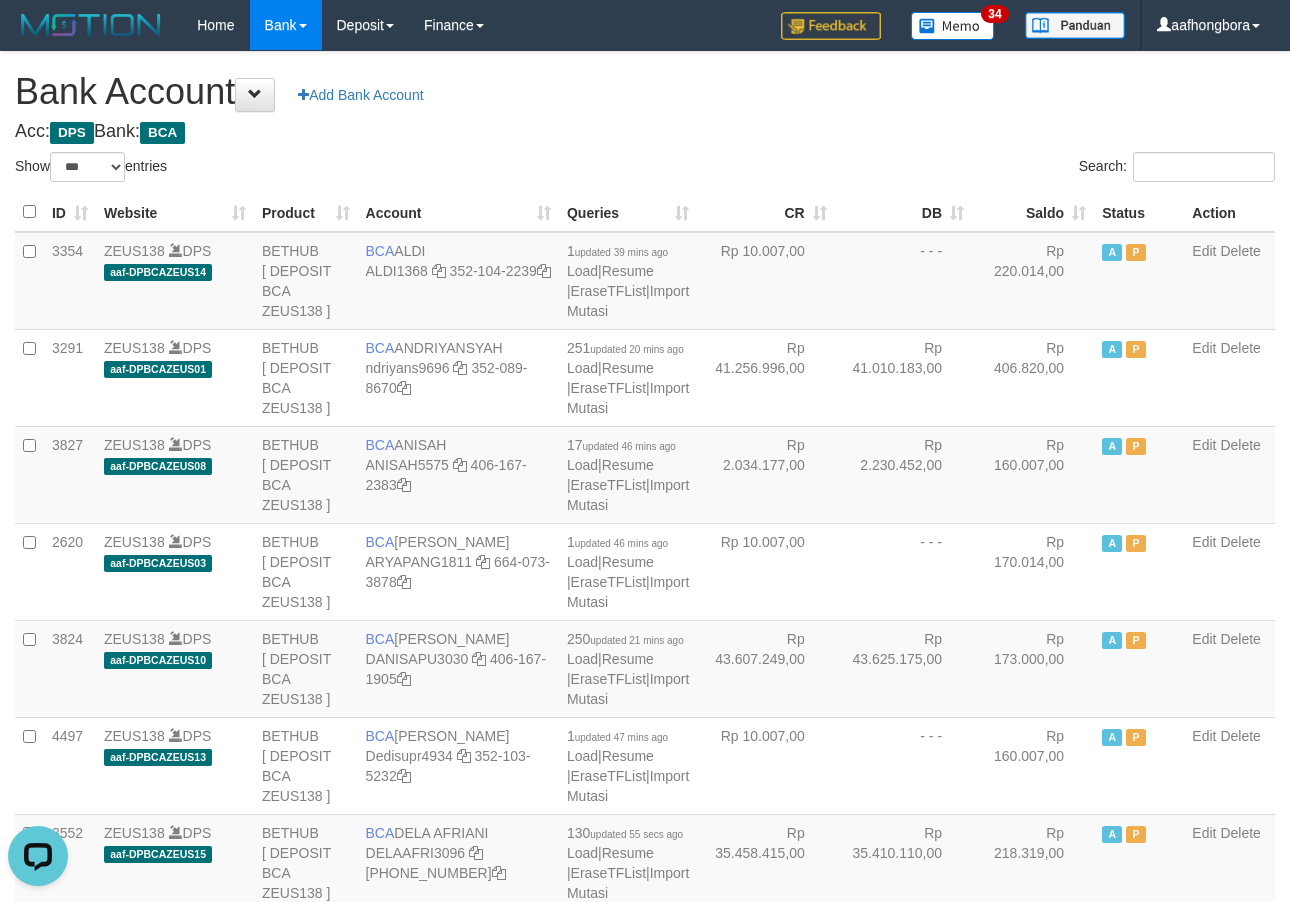 click on "Search:" at bounding box center [967, 169] 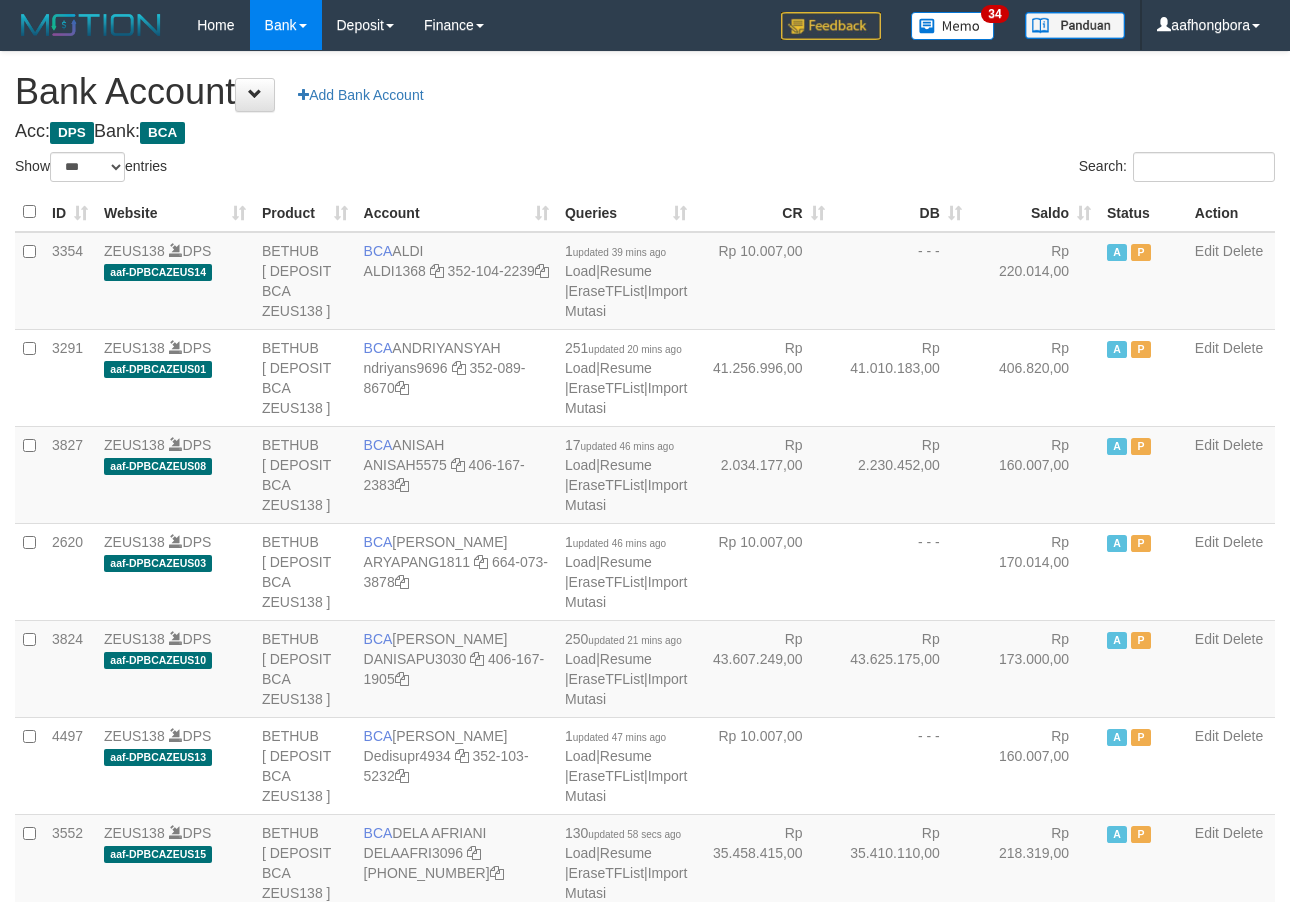 select on "***" 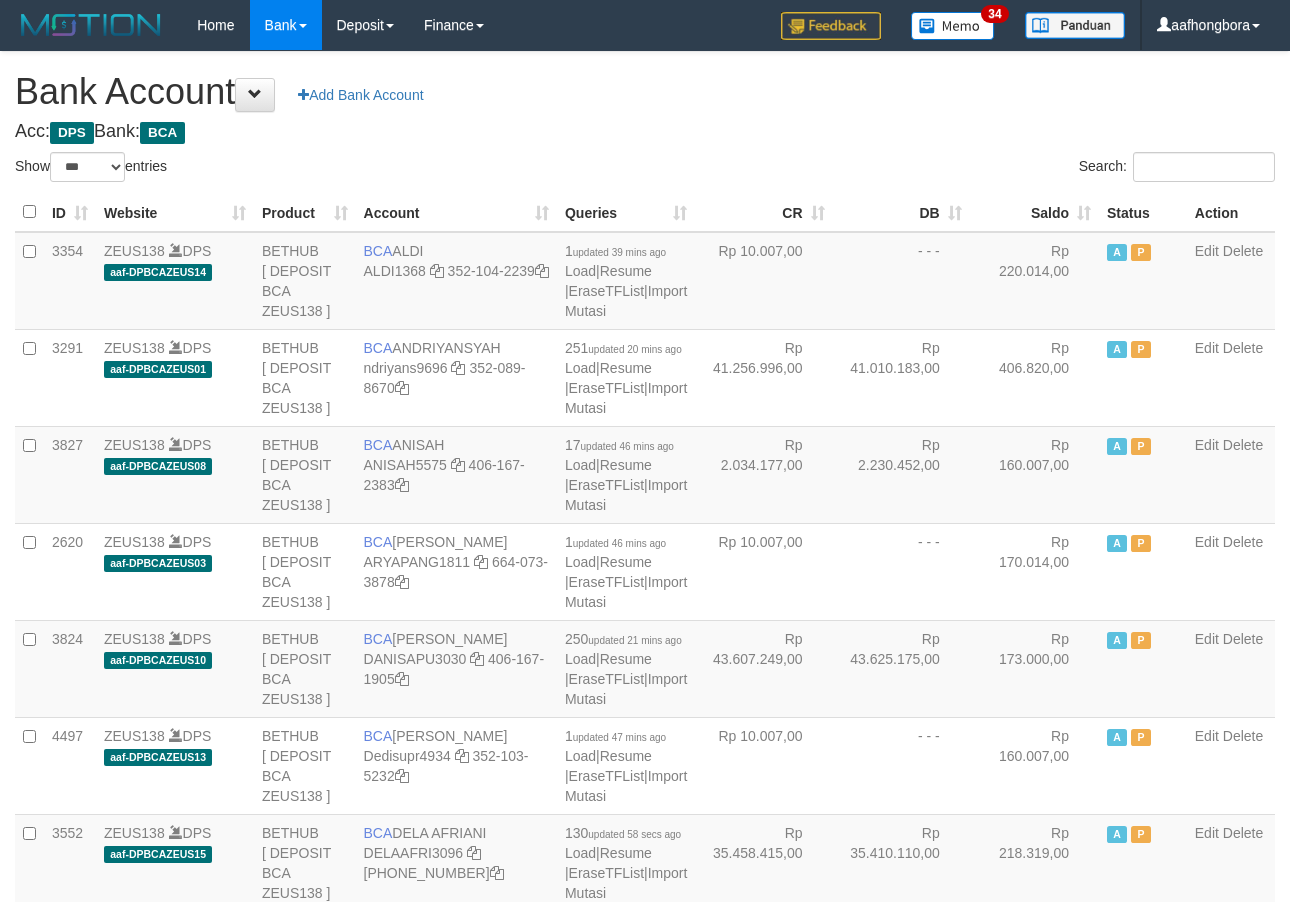 scroll, scrollTop: 0, scrollLeft: 0, axis: both 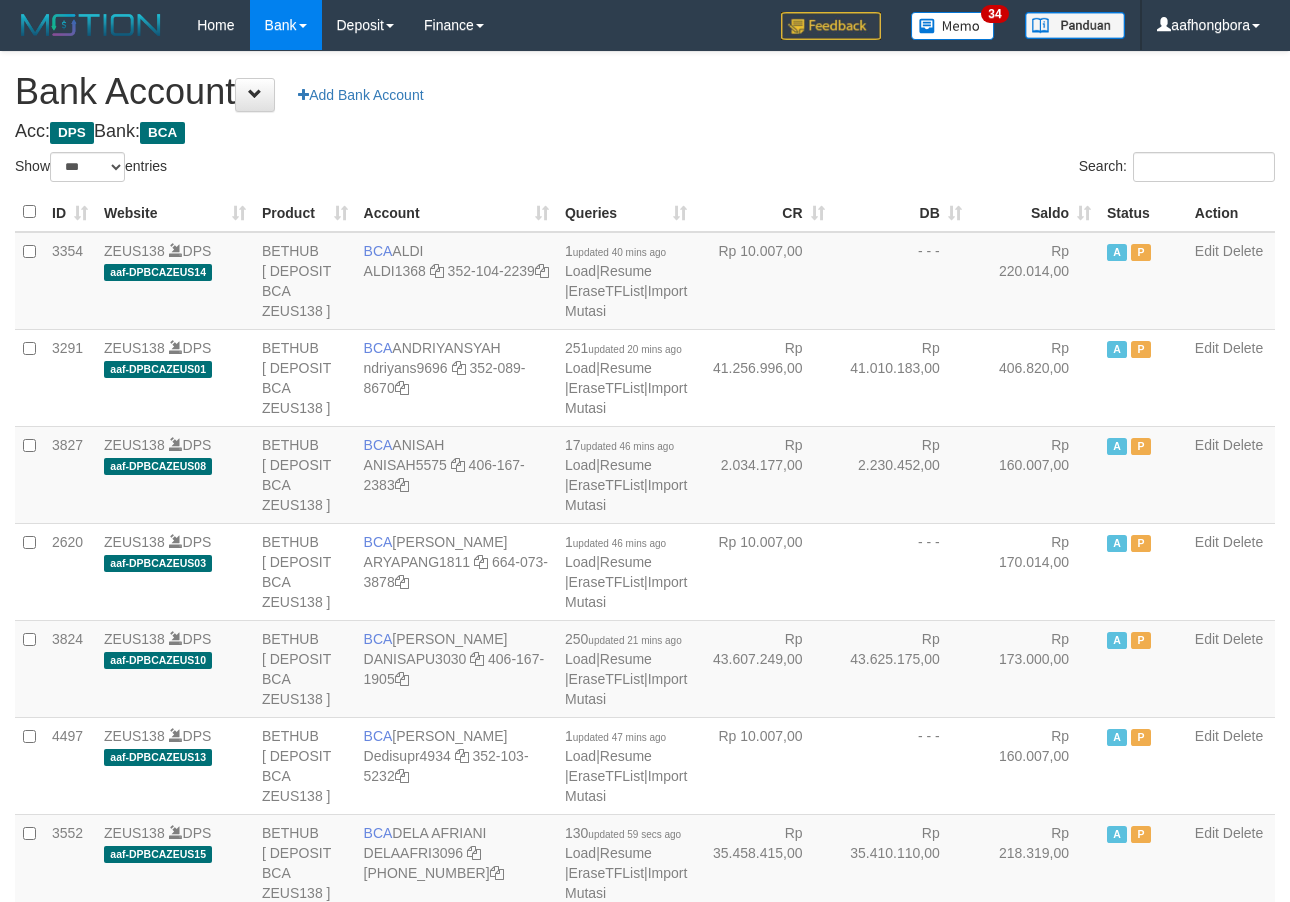 select on "***" 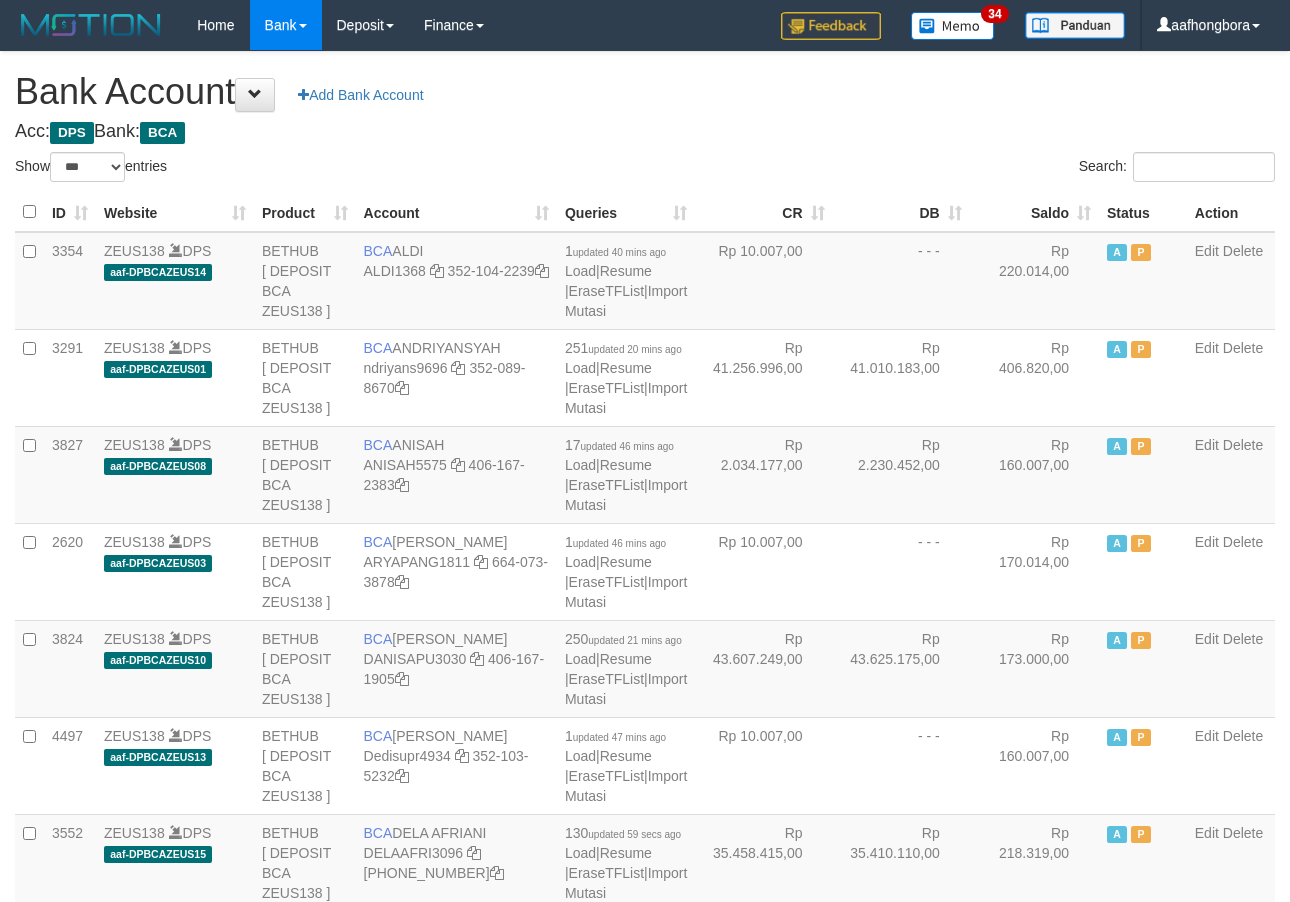 scroll, scrollTop: 0, scrollLeft: 0, axis: both 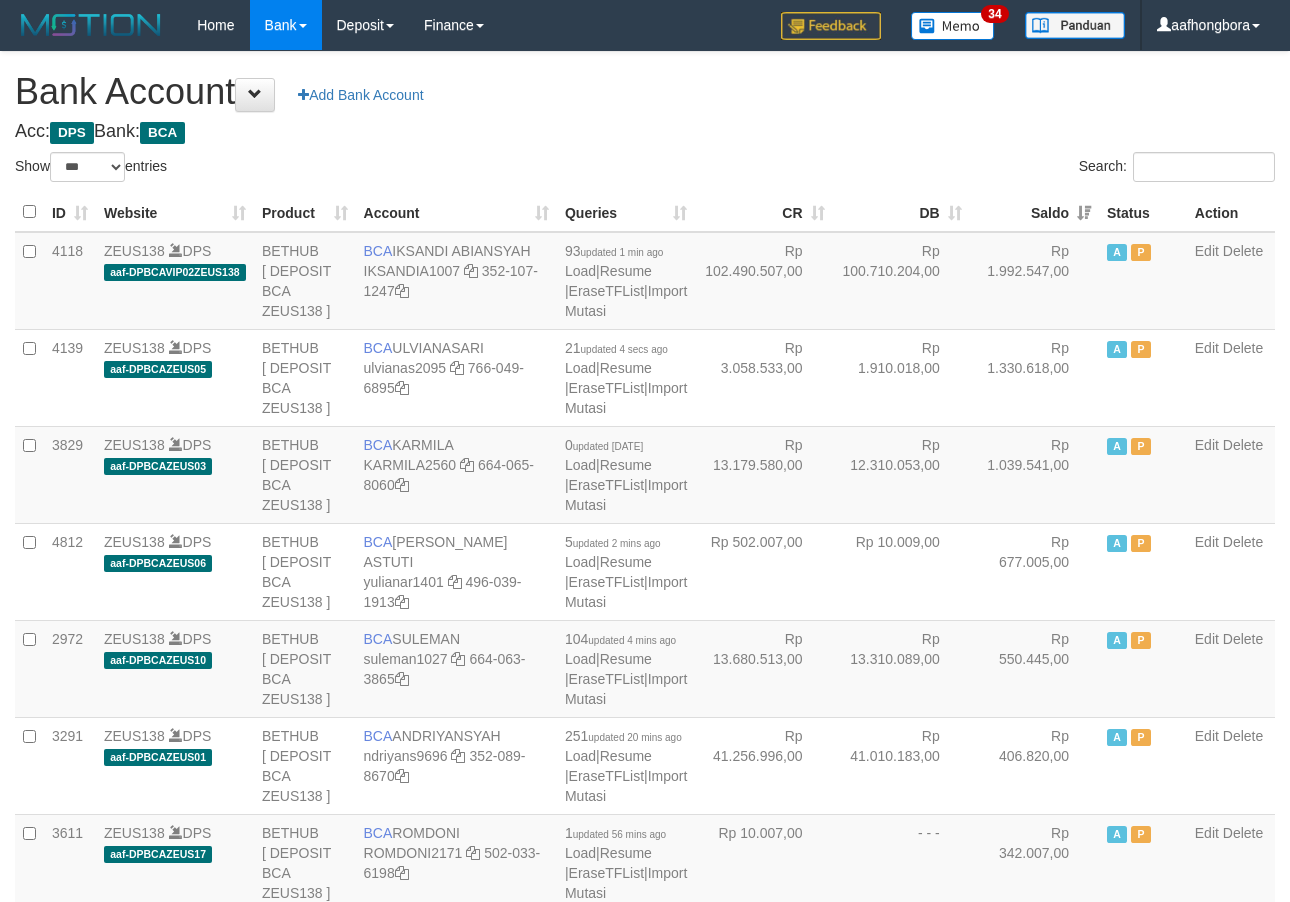 click on "Saldo" at bounding box center [1034, 212] 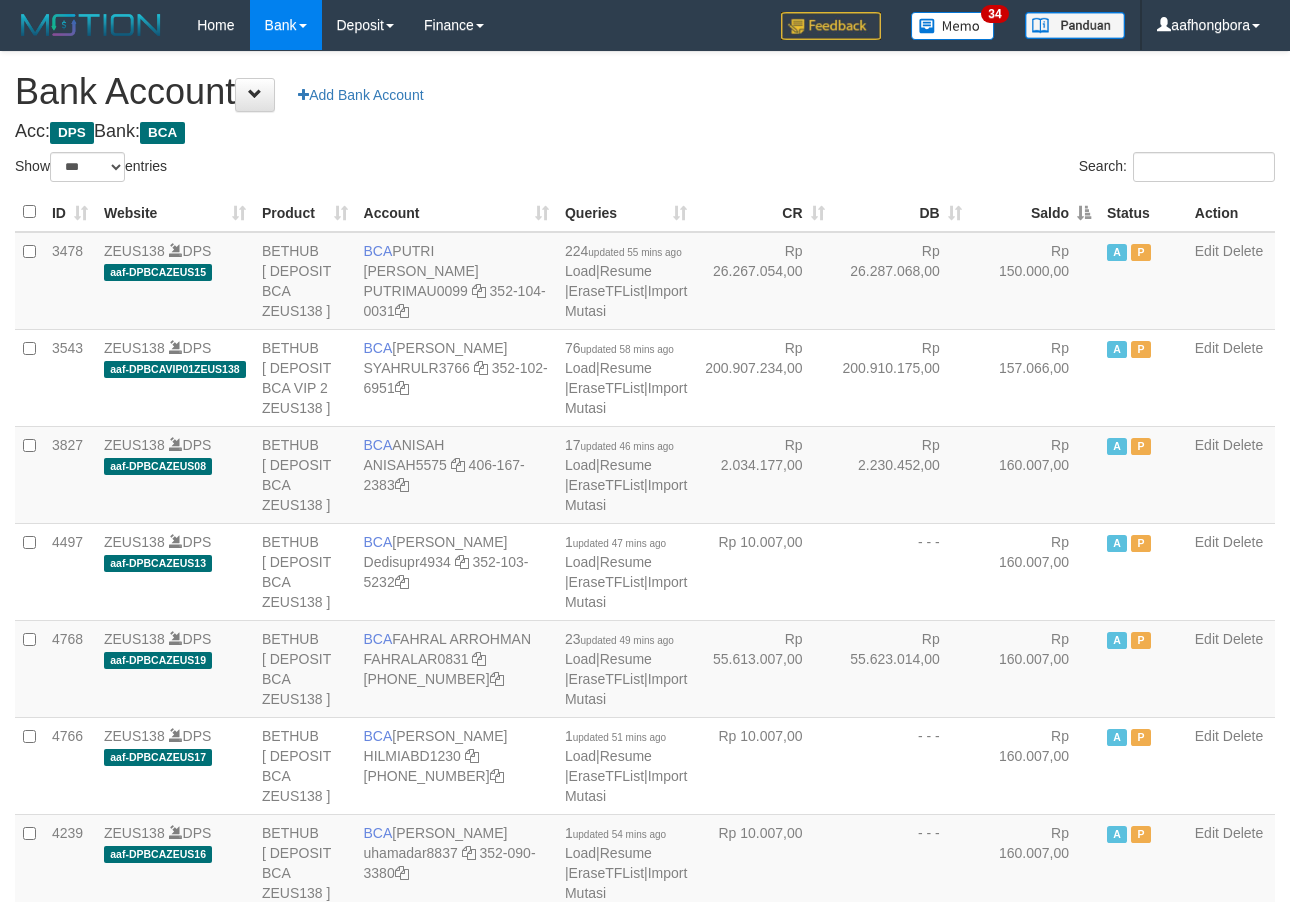 click on "Saldo" at bounding box center (1034, 212) 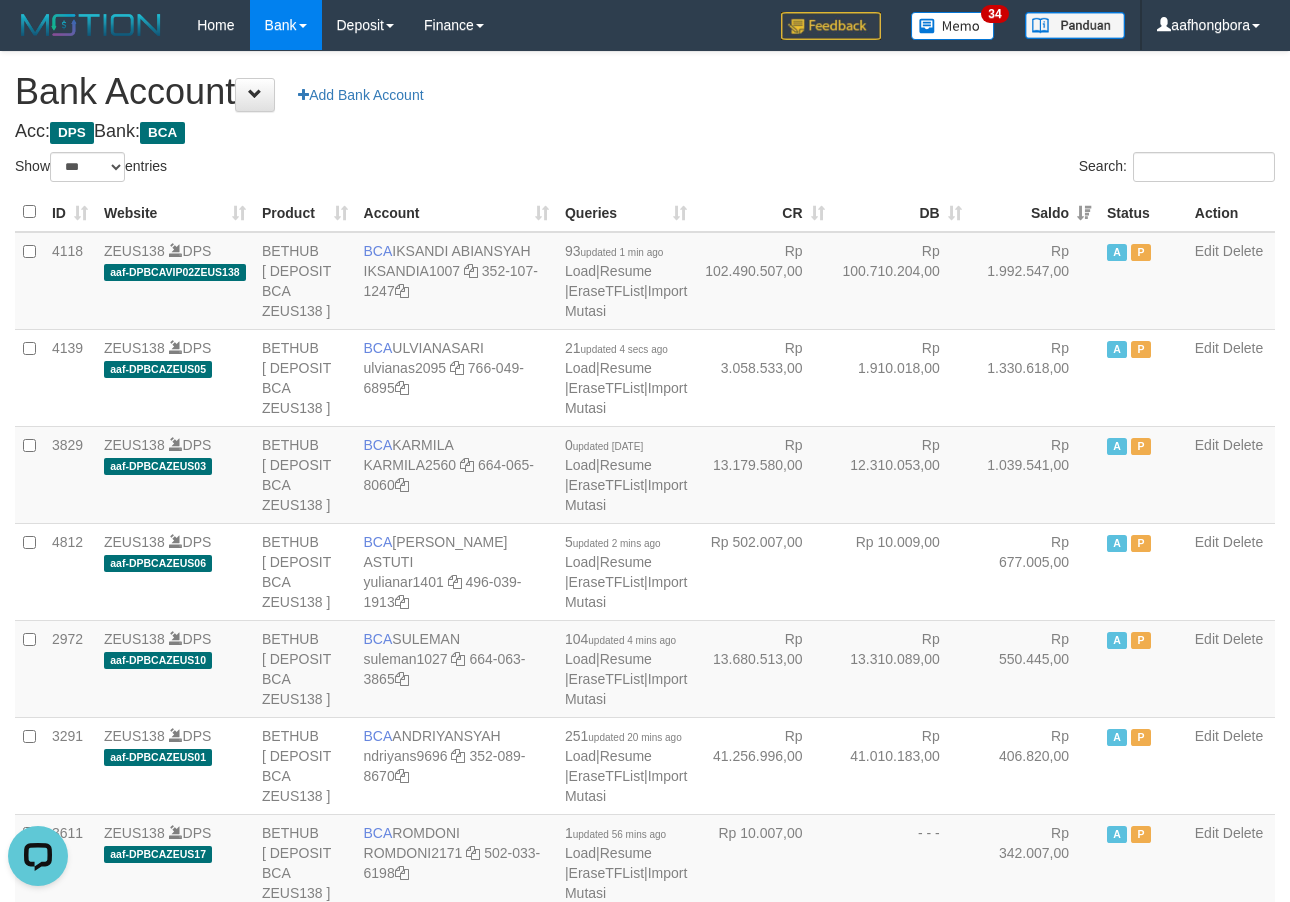 scroll, scrollTop: 0, scrollLeft: 0, axis: both 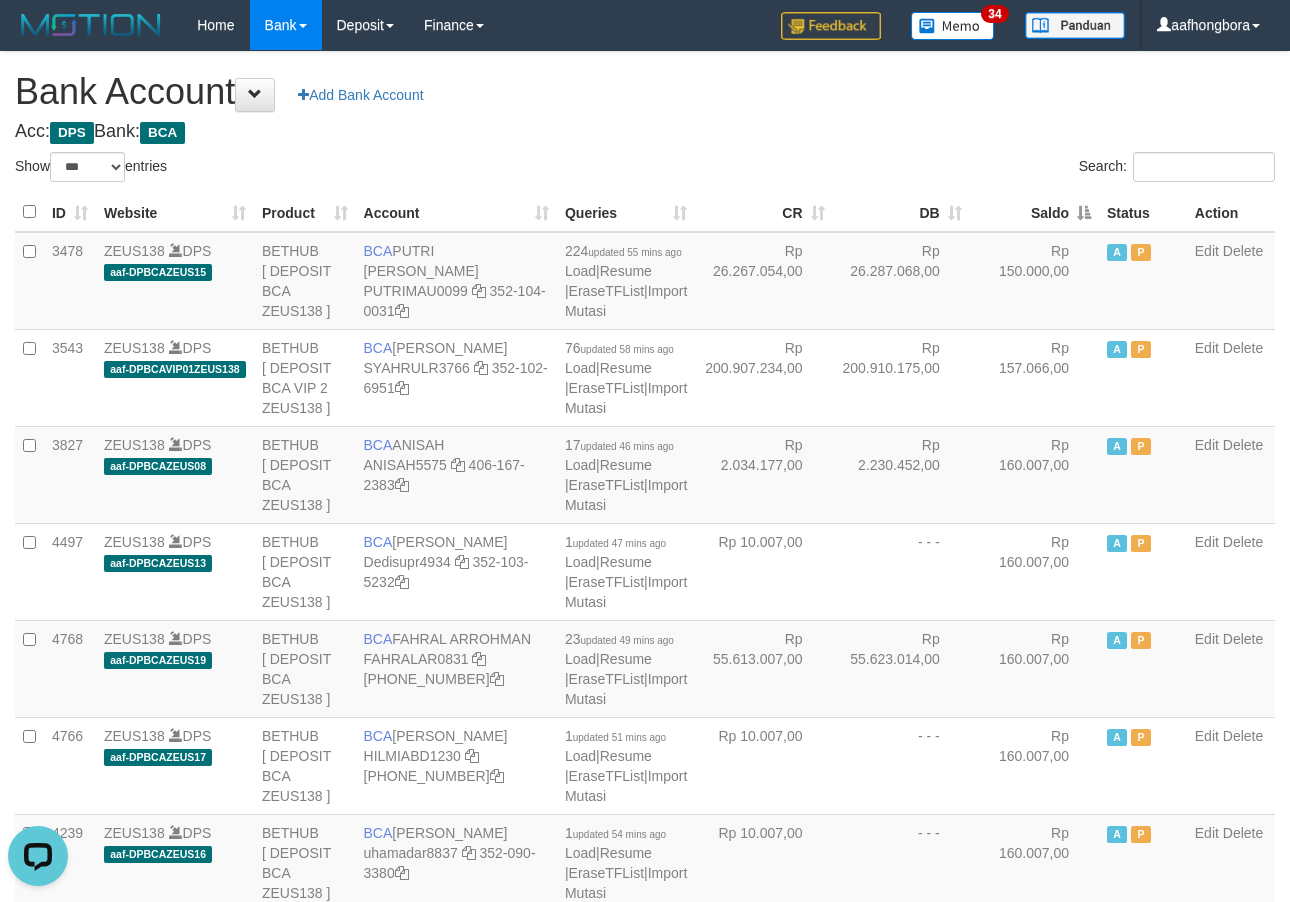 click on "Saldo" at bounding box center [1034, 212] 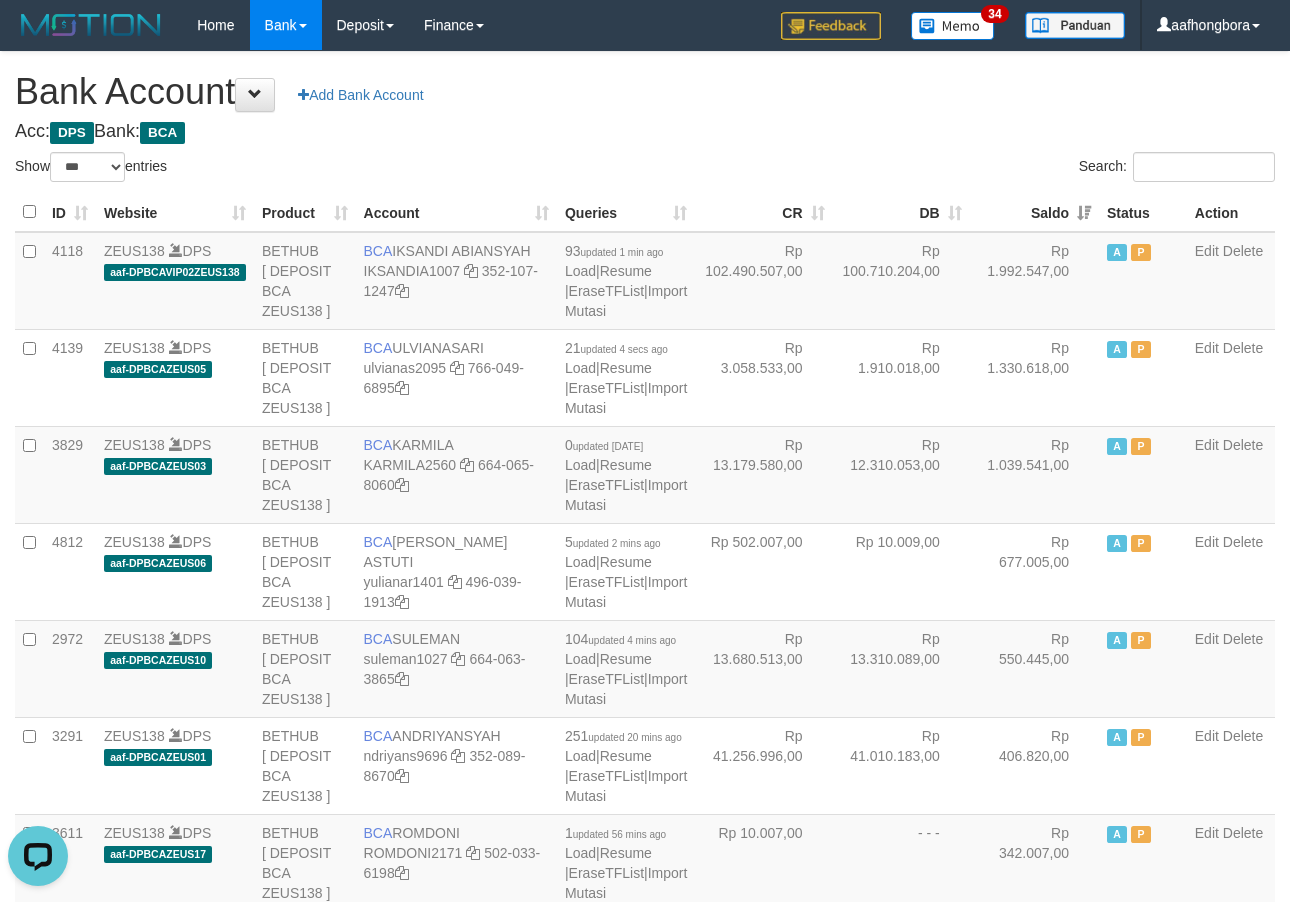 click on "Search:" at bounding box center [967, 169] 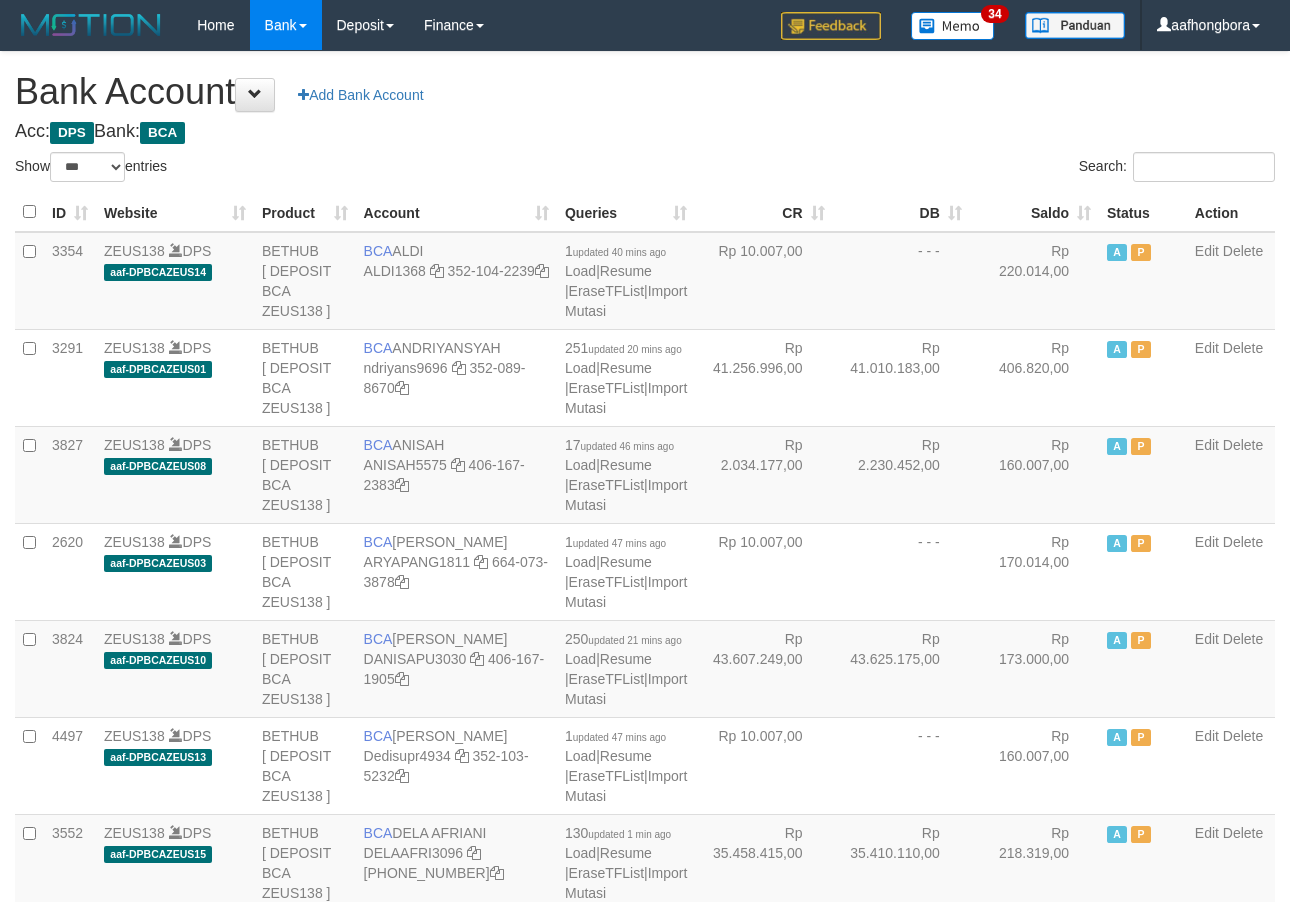 select on "***" 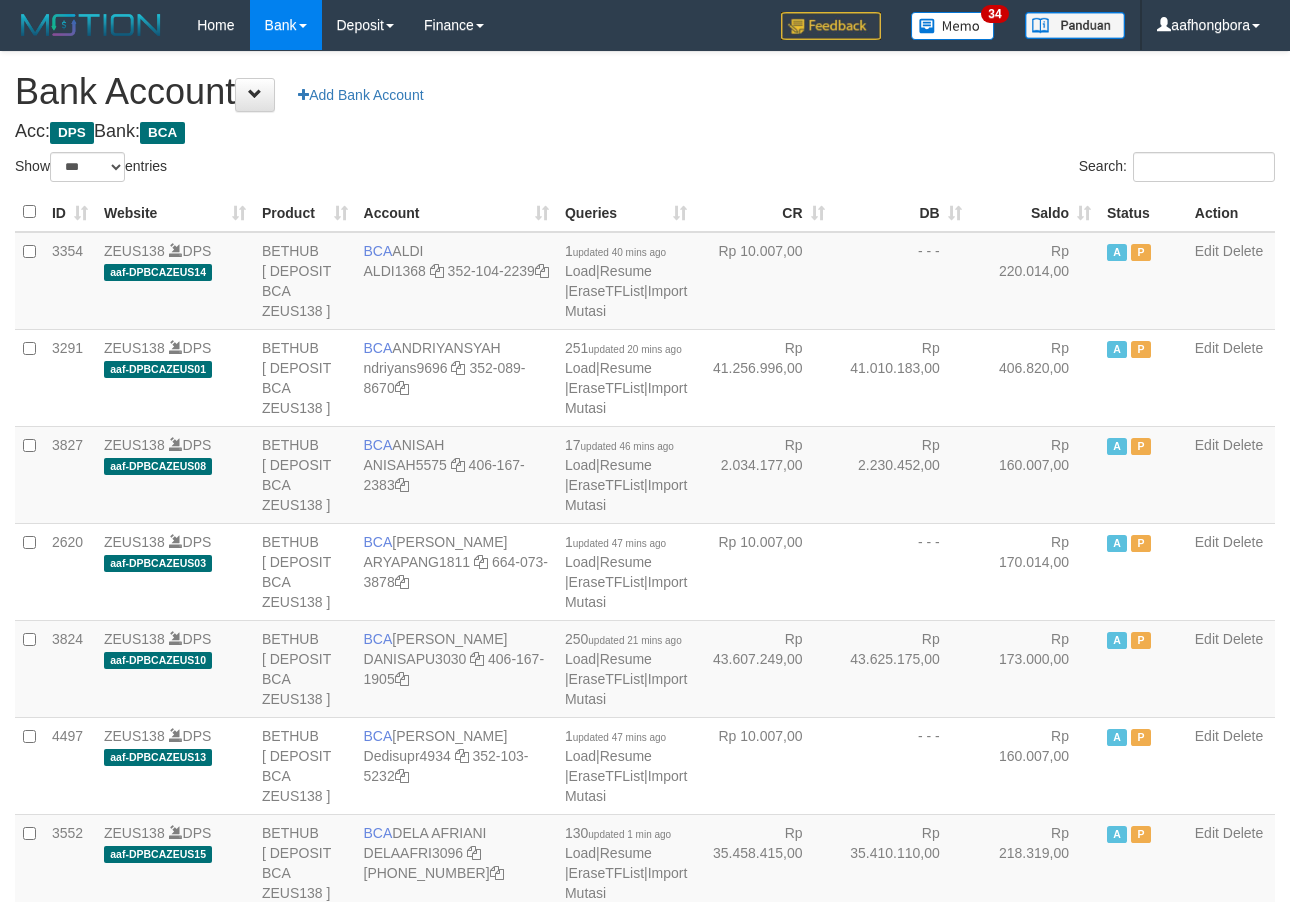 scroll, scrollTop: 0, scrollLeft: 0, axis: both 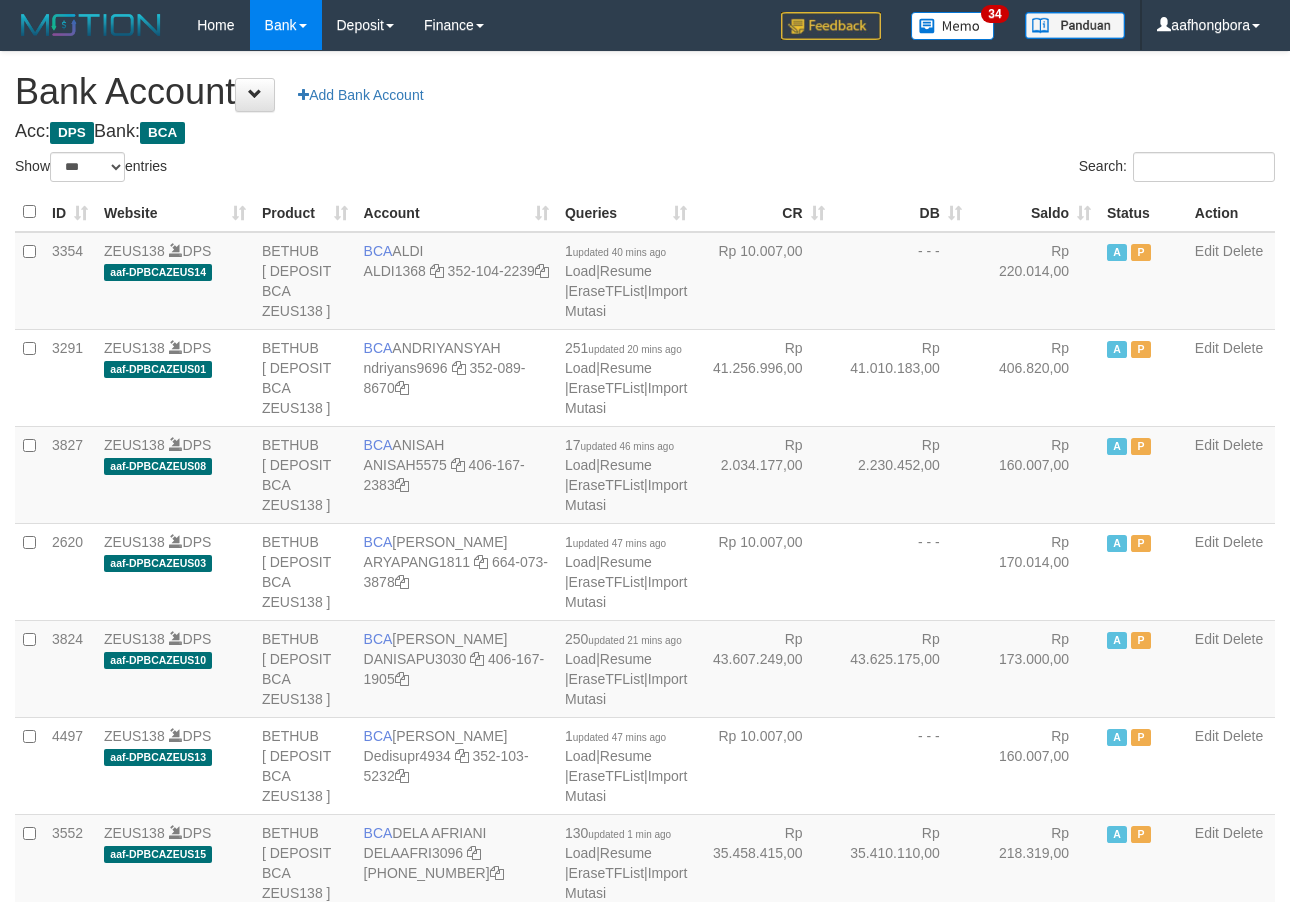select on "***" 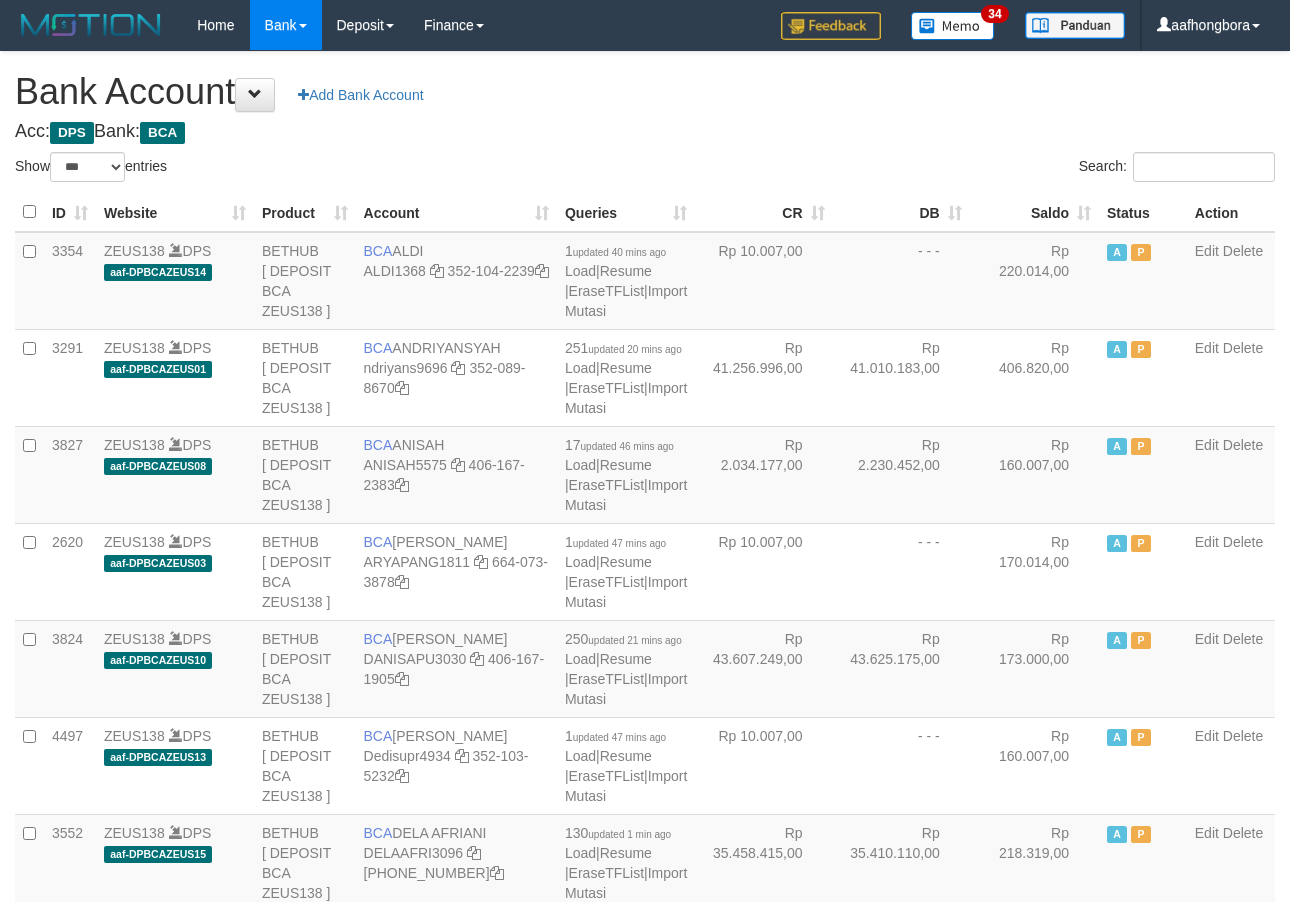 scroll, scrollTop: 0, scrollLeft: 0, axis: both 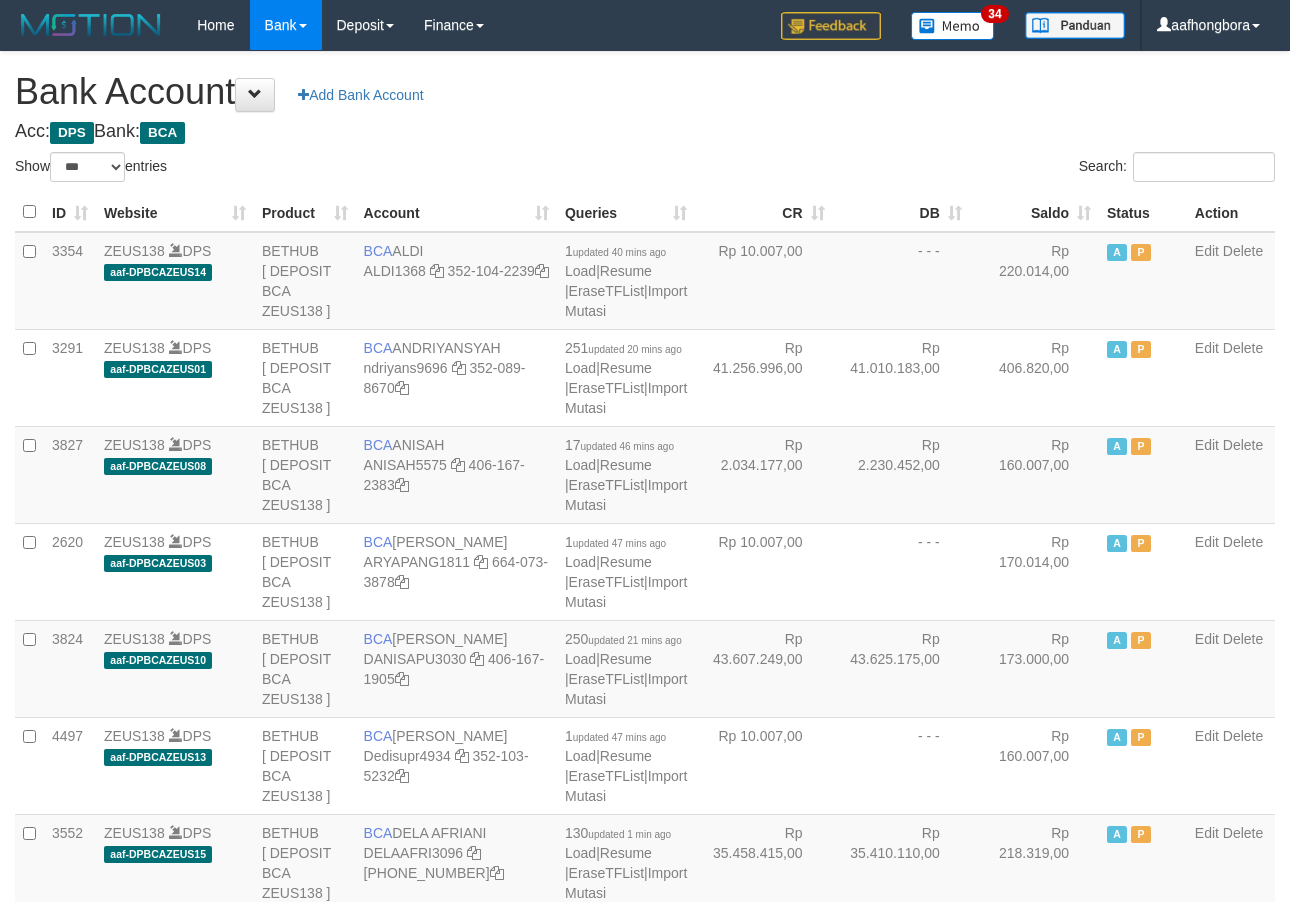select on "***" 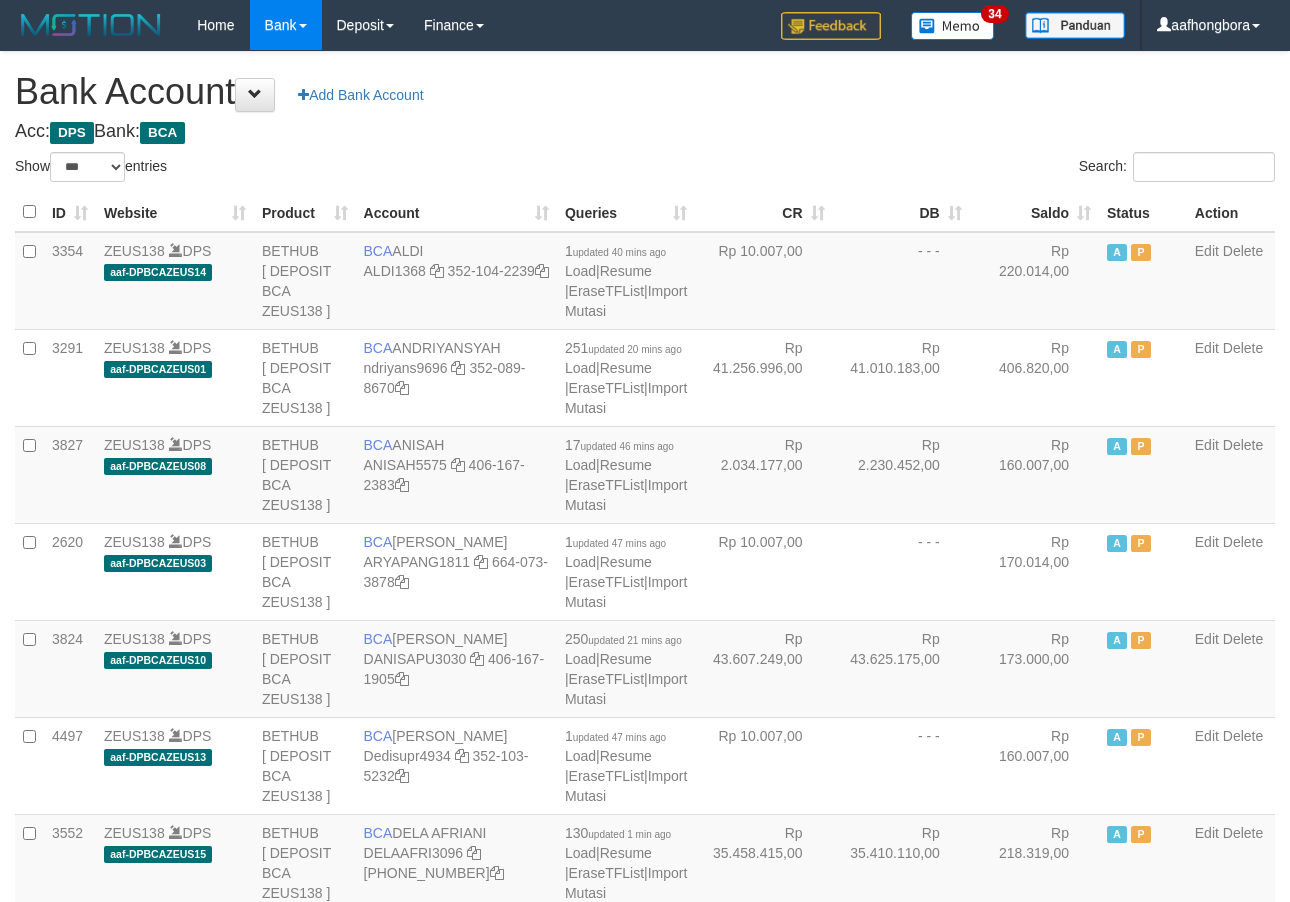 scroll, scrollTop: 0, scrollLeft: 0, axis: both 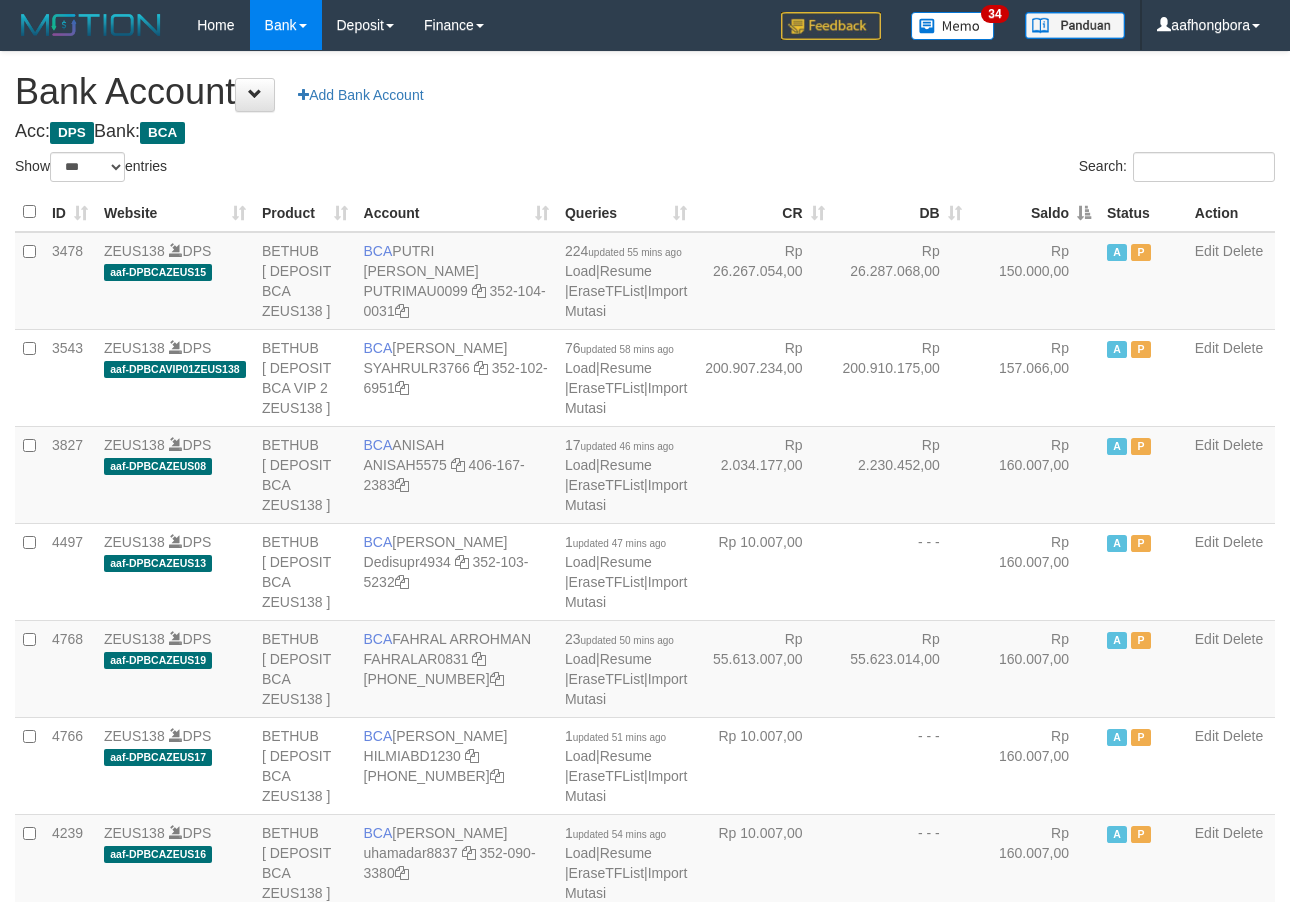 click on "Saldo" at bounding box center (1034, 212) 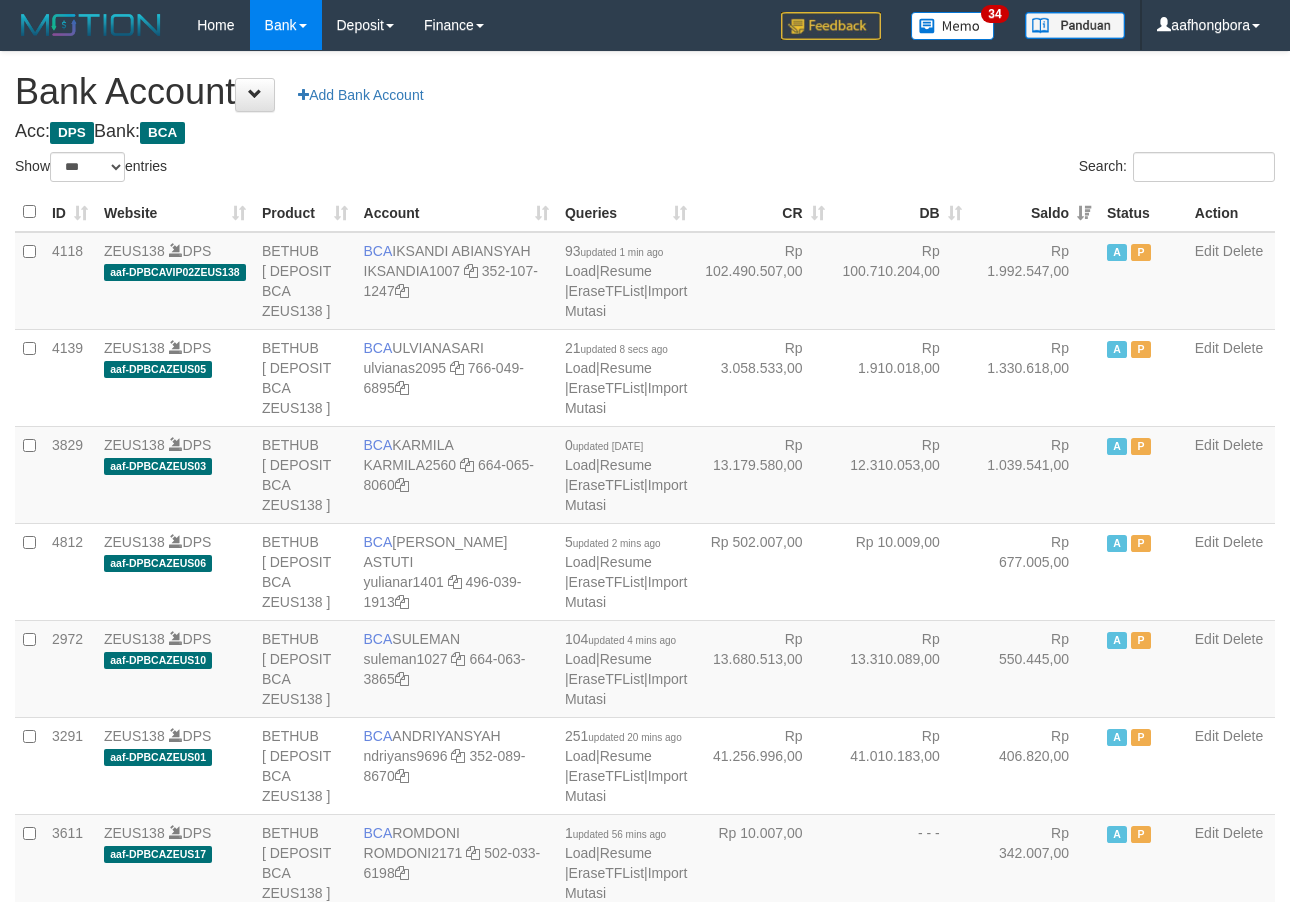 click on "Saldo" at bounding box center (1034, 212) 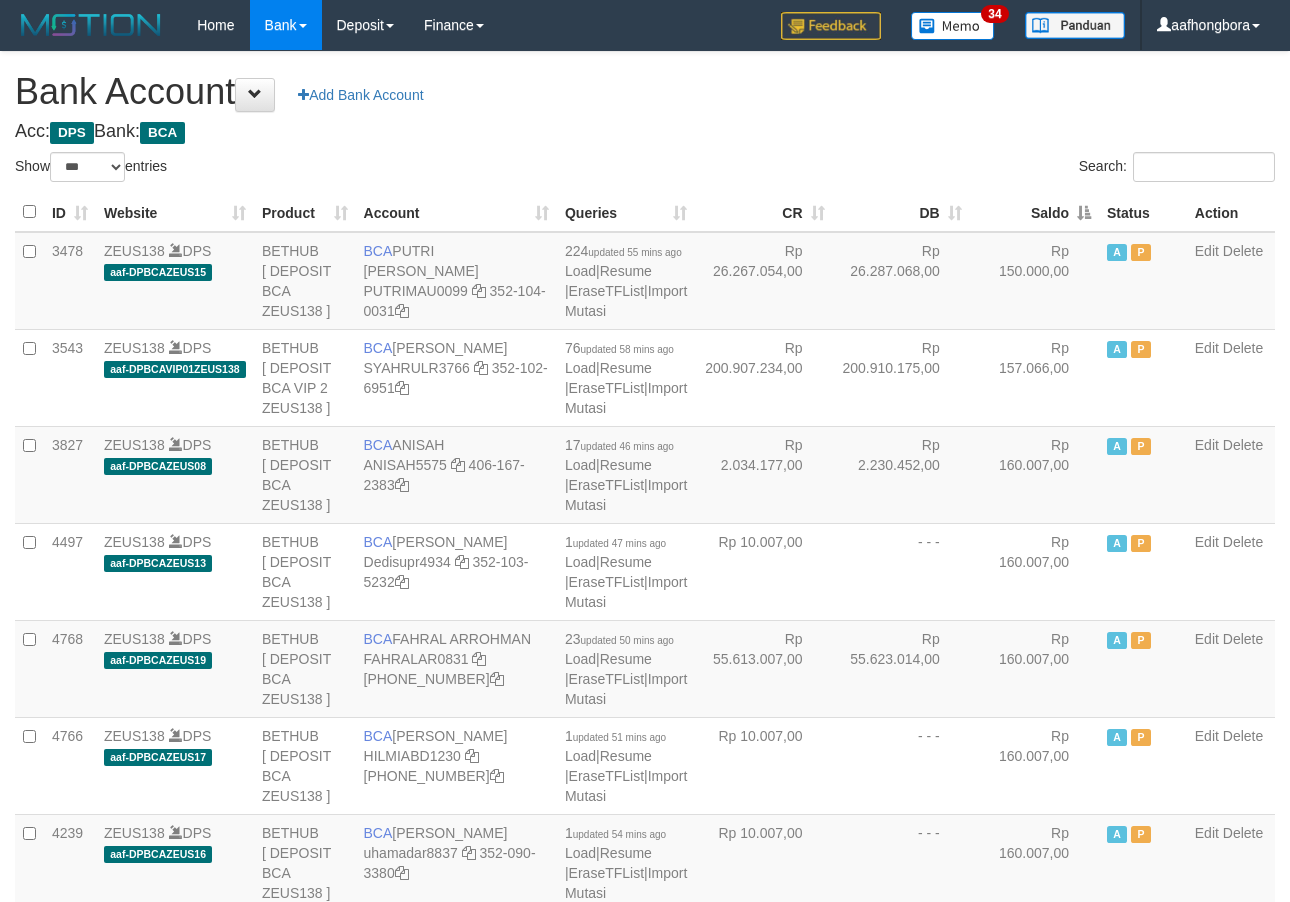 click on "Saldo" at bounding box center [1034, 212] 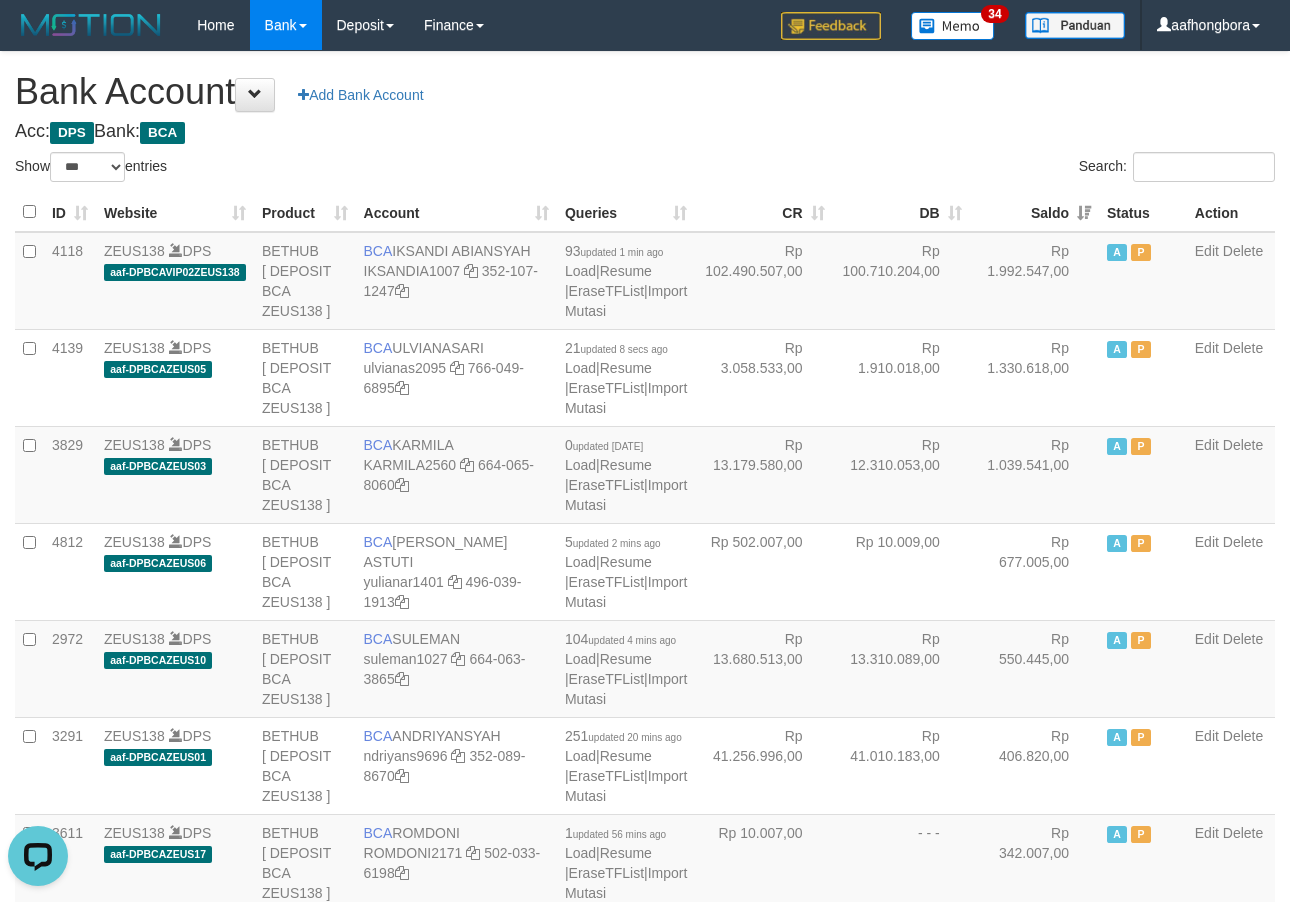 scroll, scrollTop: 0, scrollLeft: 0, axis: both 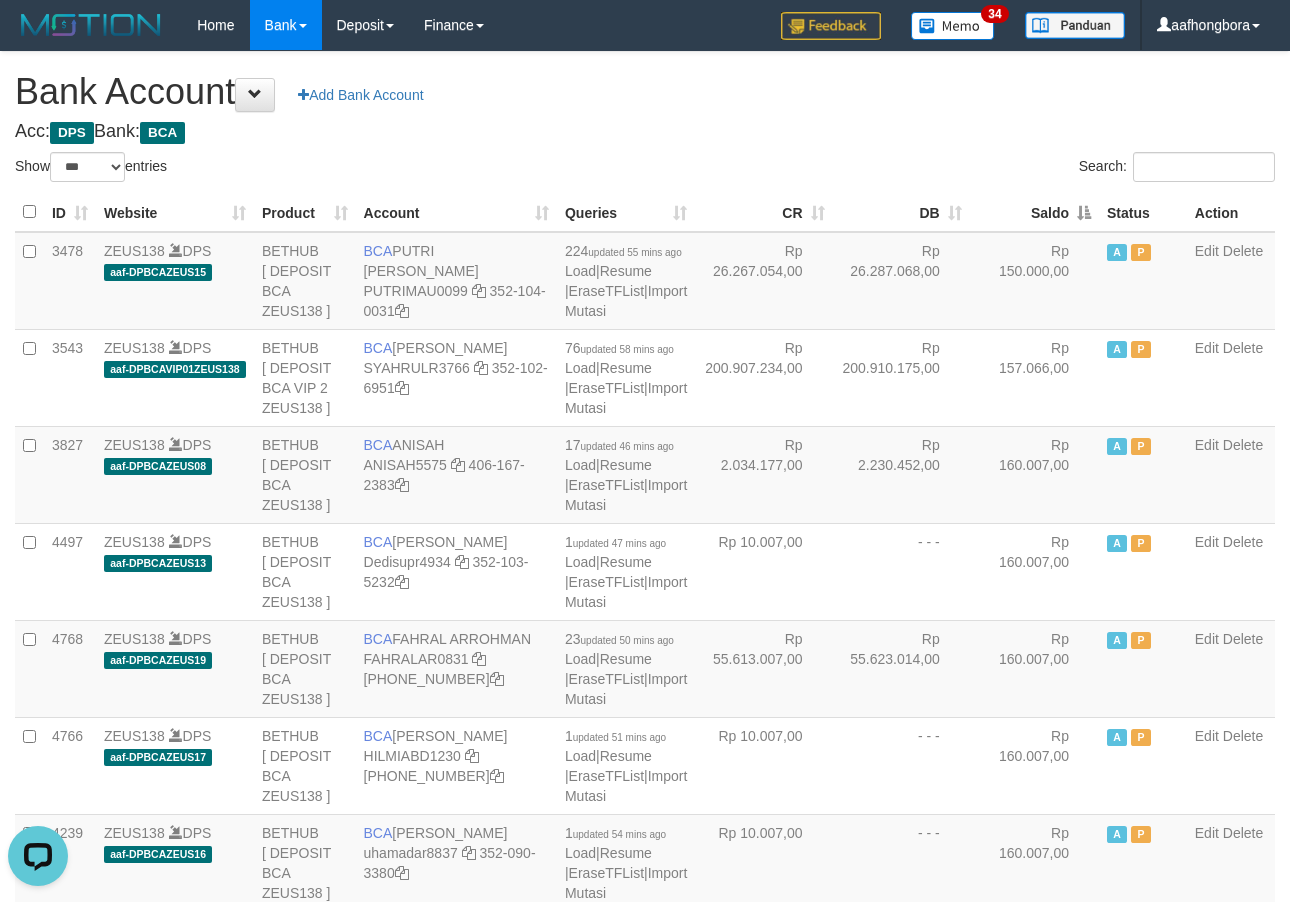 click on "Saldo" at bounding box center (1034, 212) 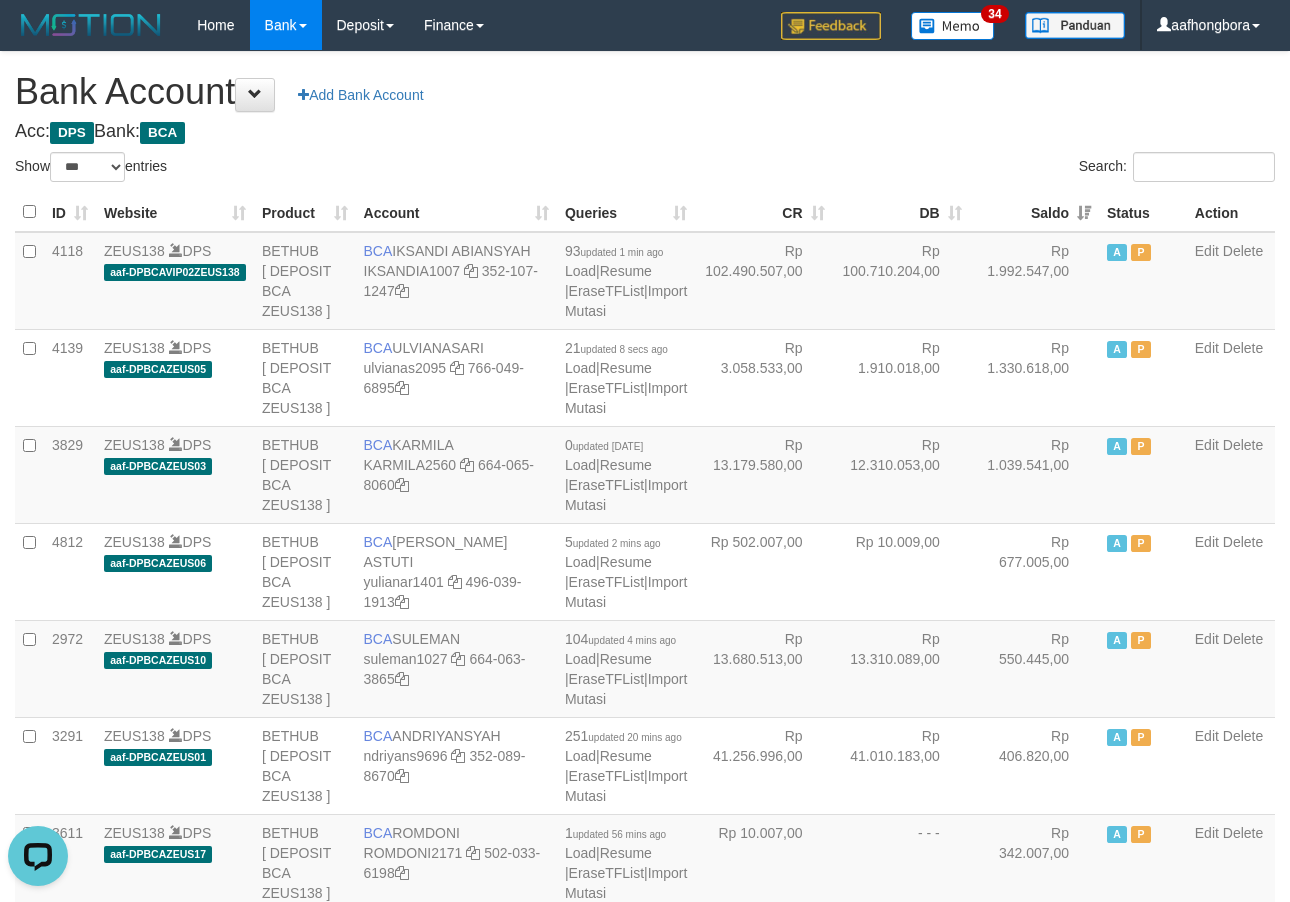 click on "Saldo" at bounding box center [1034, 212] 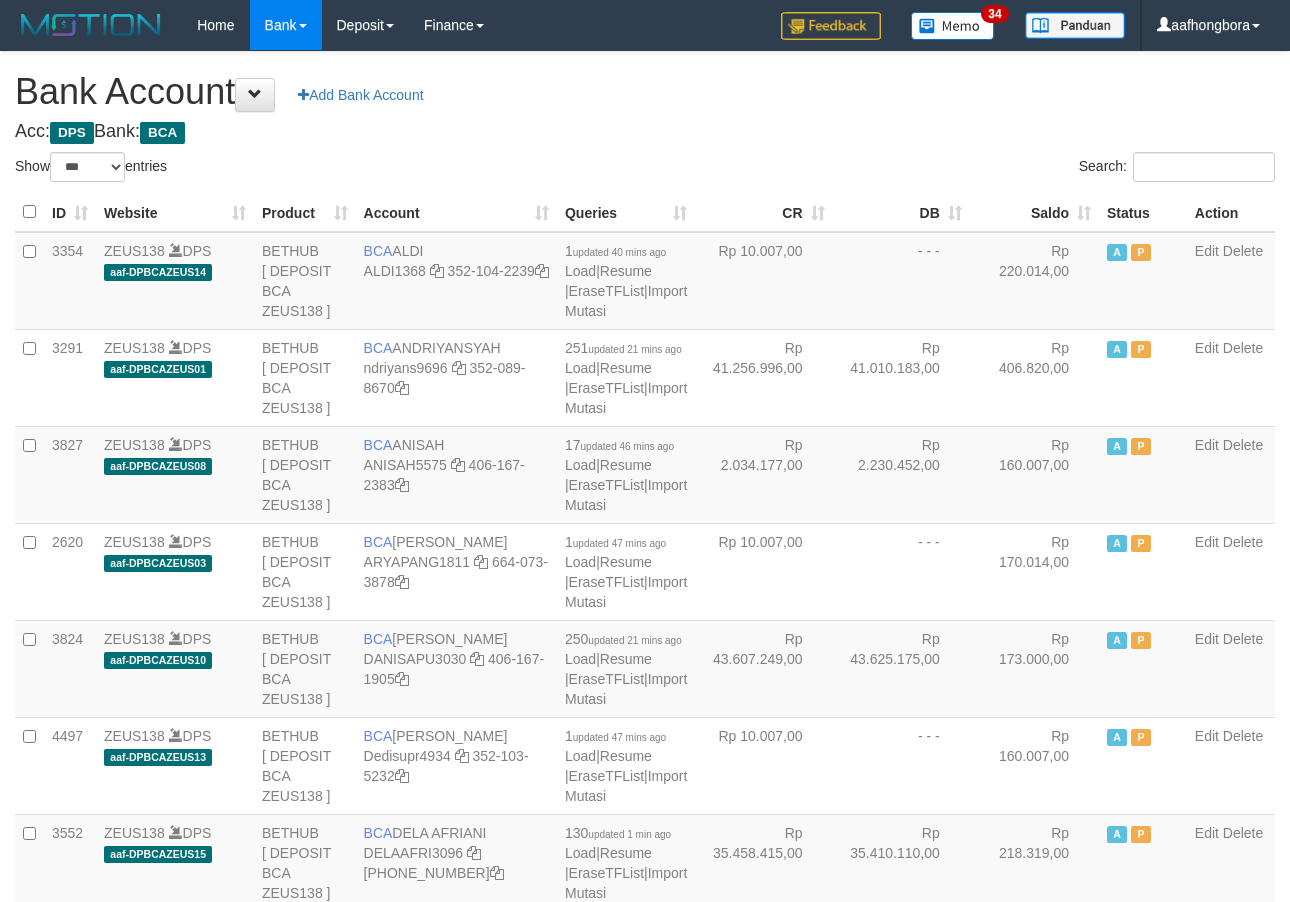 select on "***" 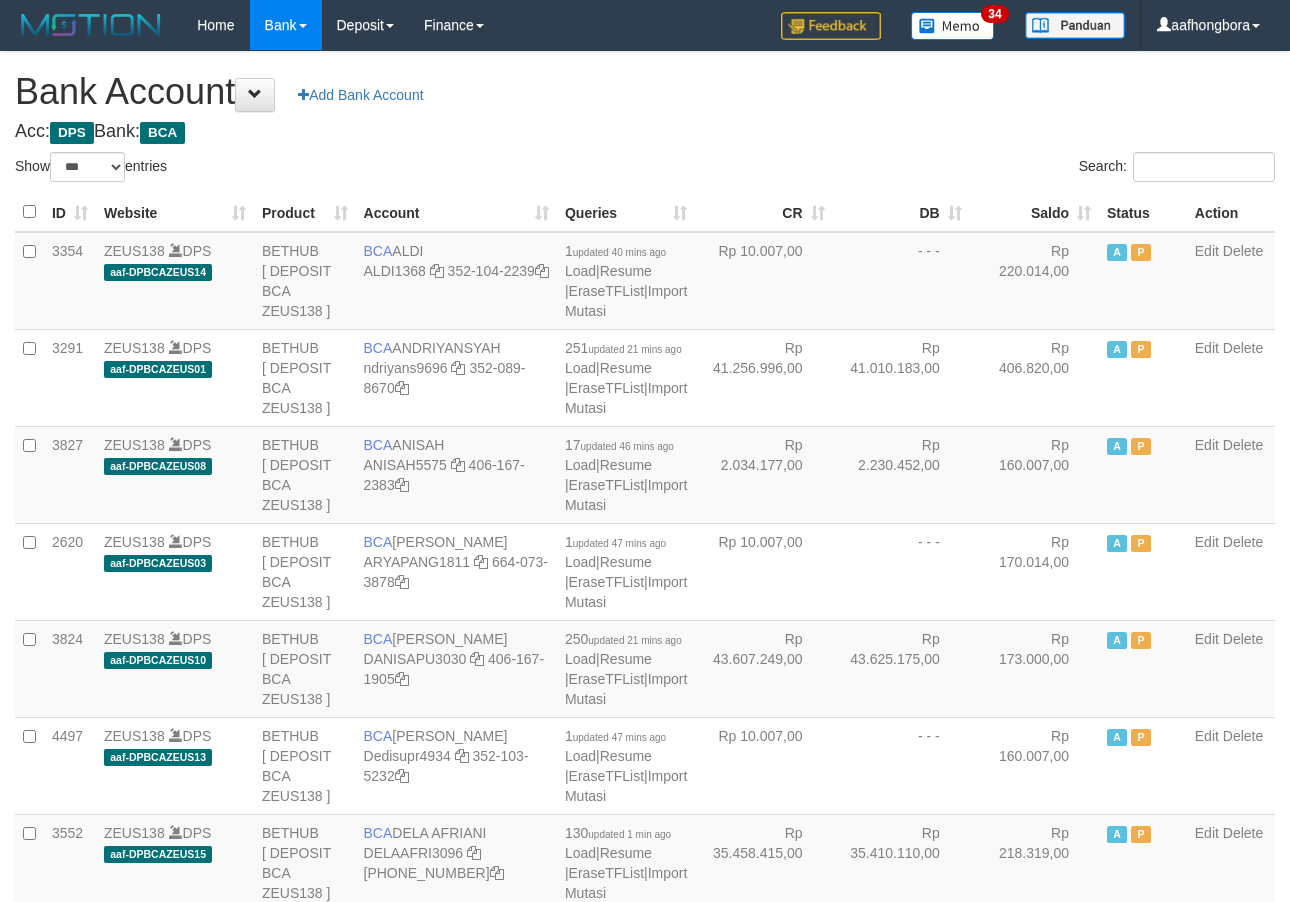 scroll, scrollTop: 0, scrollLeft: 0, axis: both 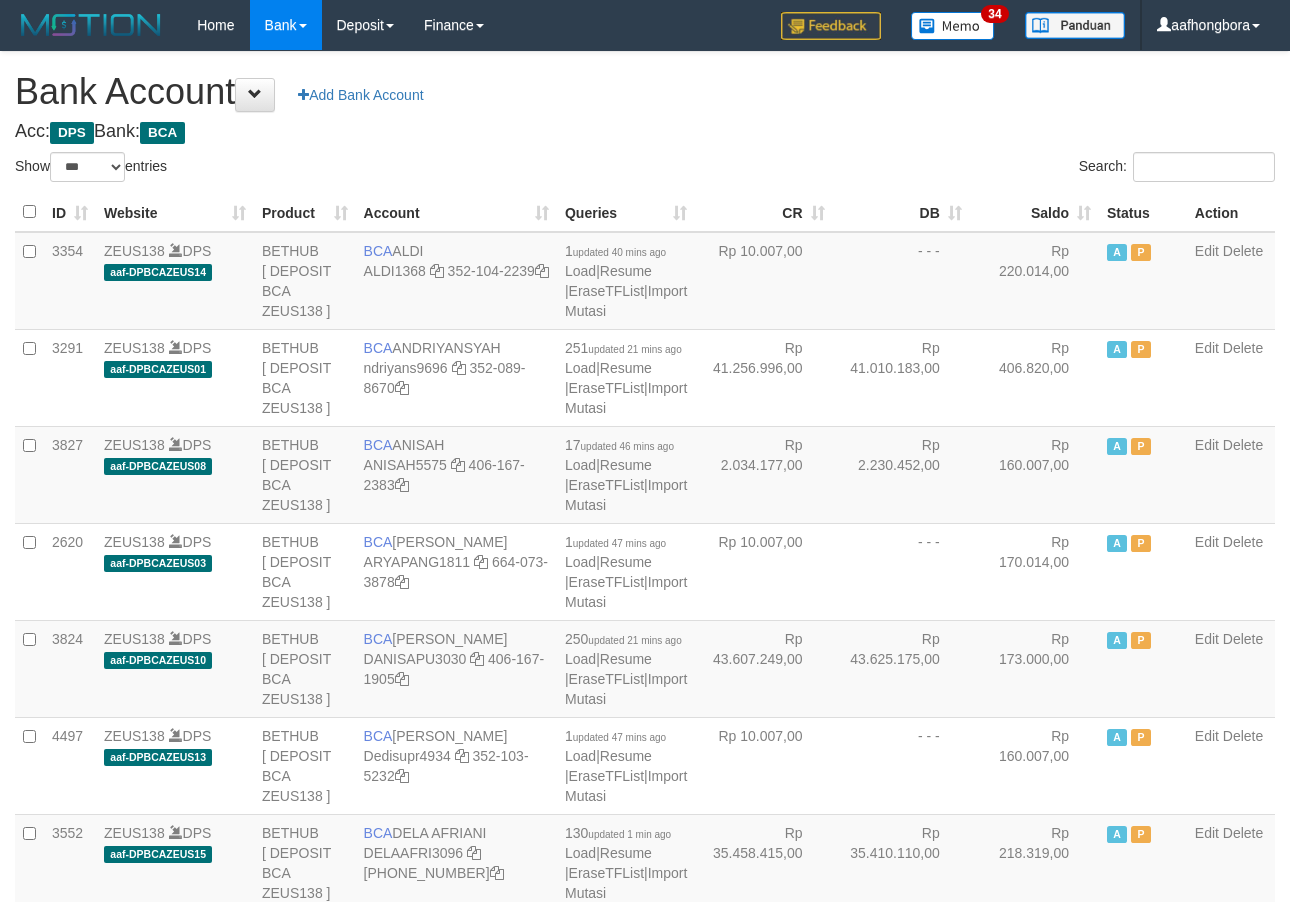 select on "***" 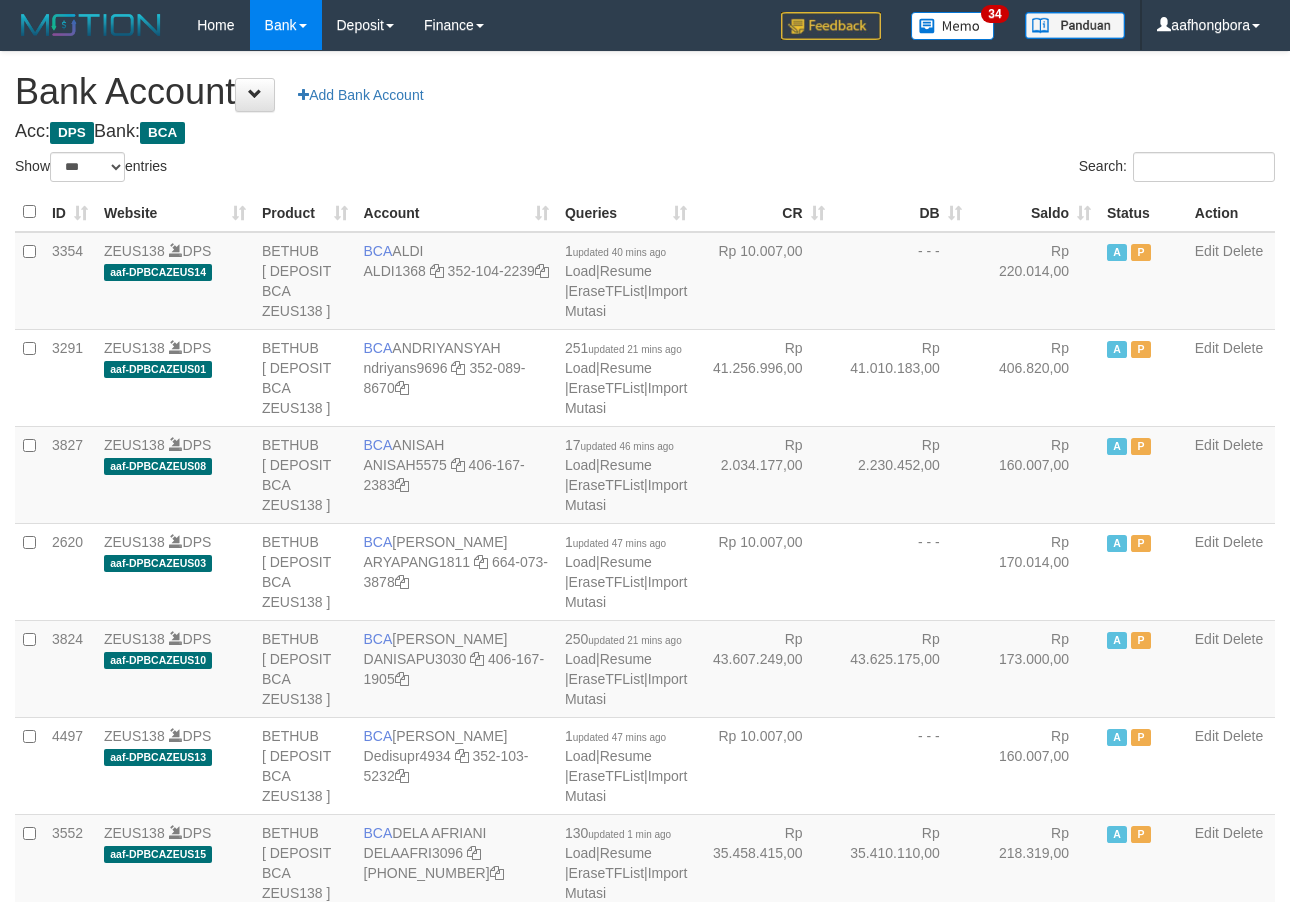 scroll, scrollTop: 0, scrollLeft: 0, axis: both 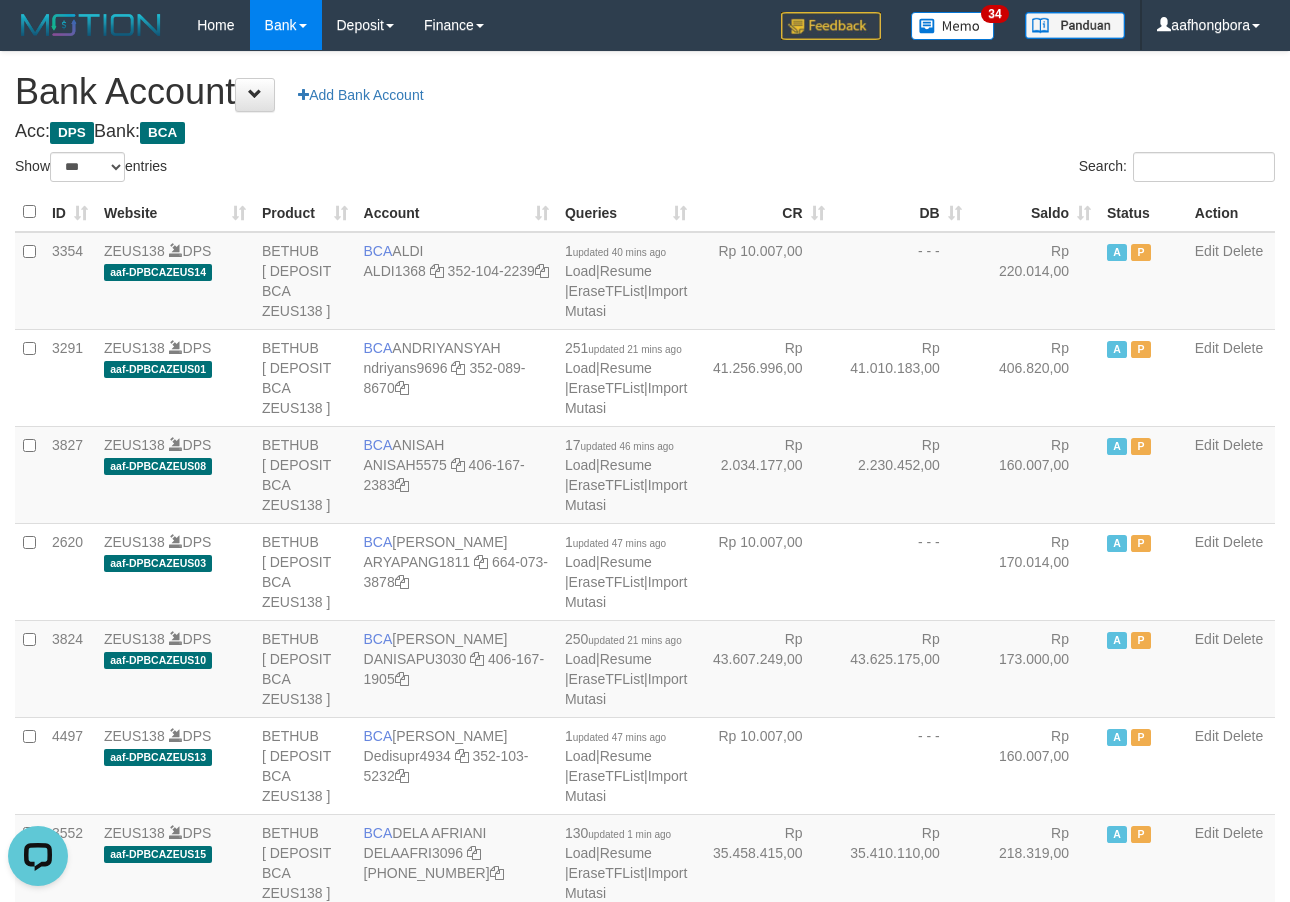 click on "Acc: 										 DPS
Bank:   BCA" at bounding box center (645, 132) 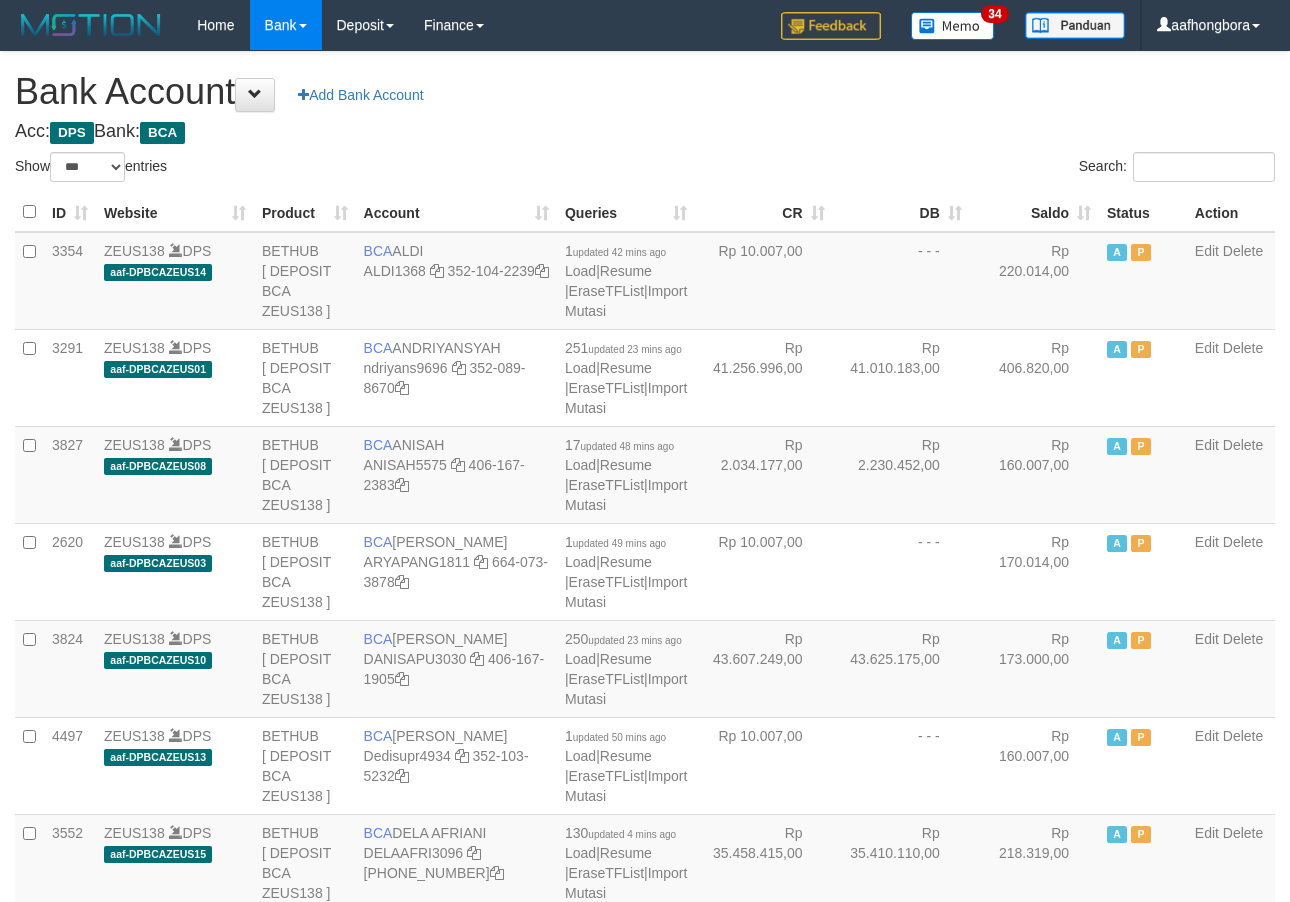 select on "***" 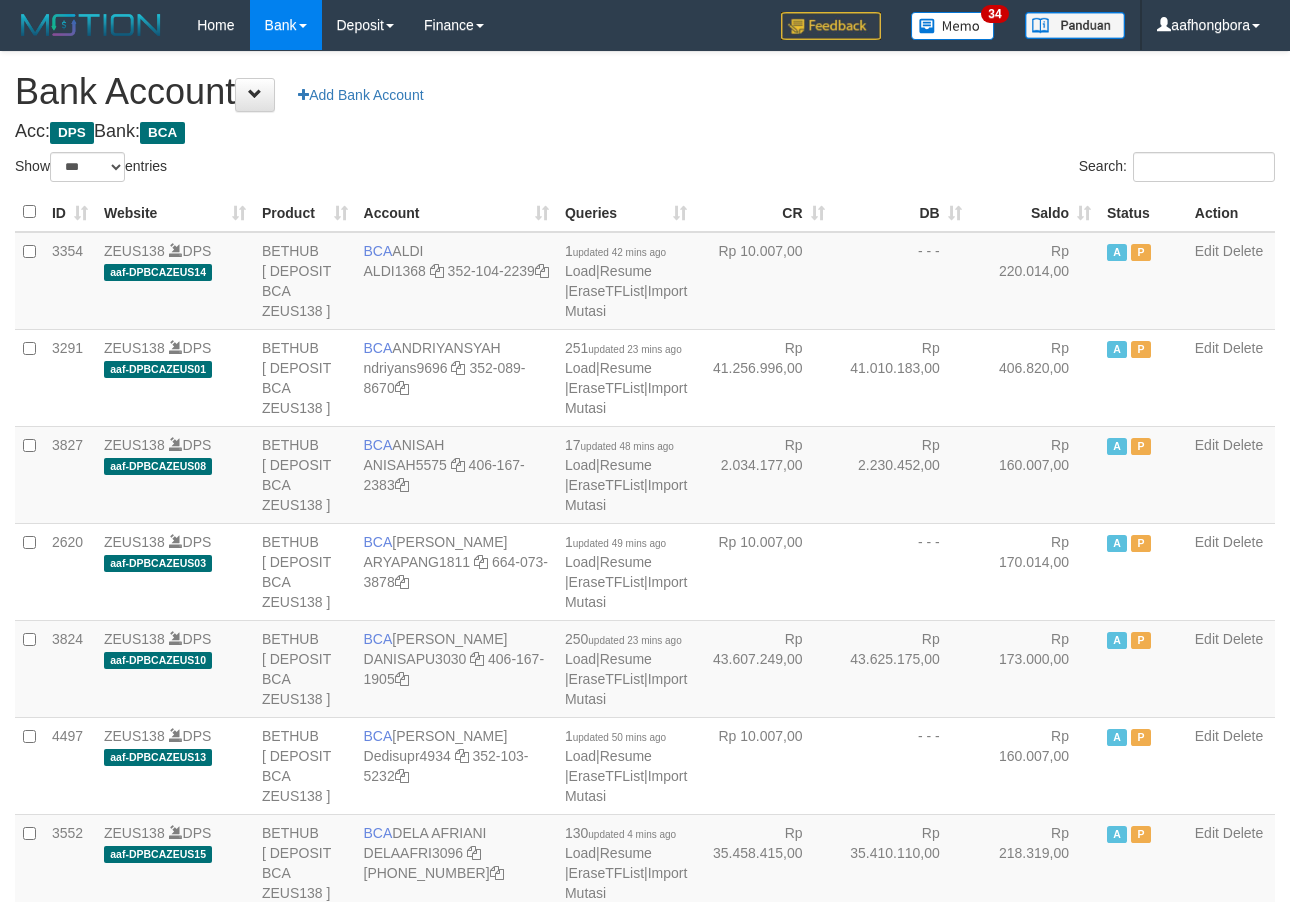 scroll, scrollTop: 0, scrollLeft: 0, axis: both 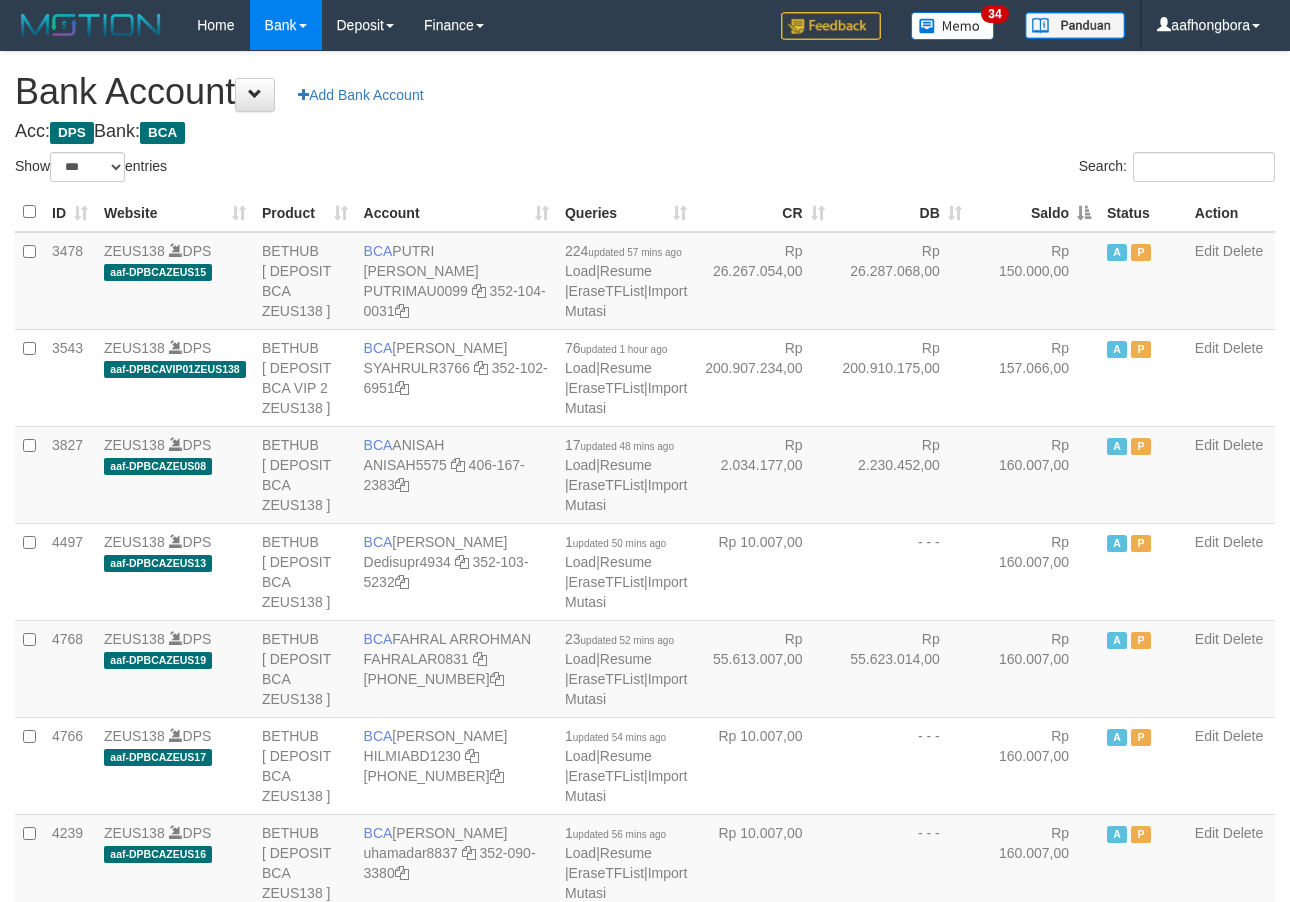 click on "Saldo" at bounding box center (1034, 212) 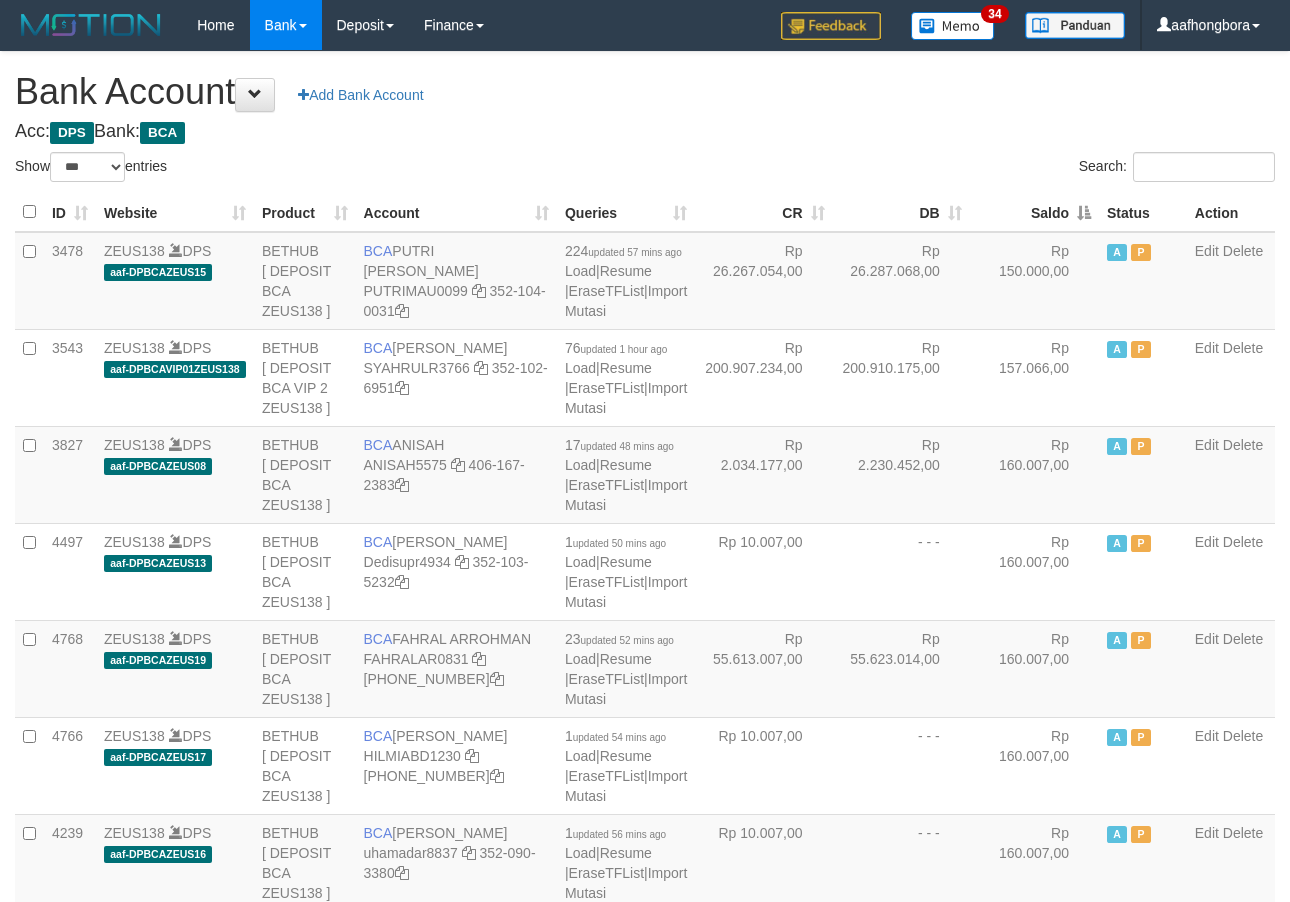 click on "Saldo" at bounding box center [1034, 212] 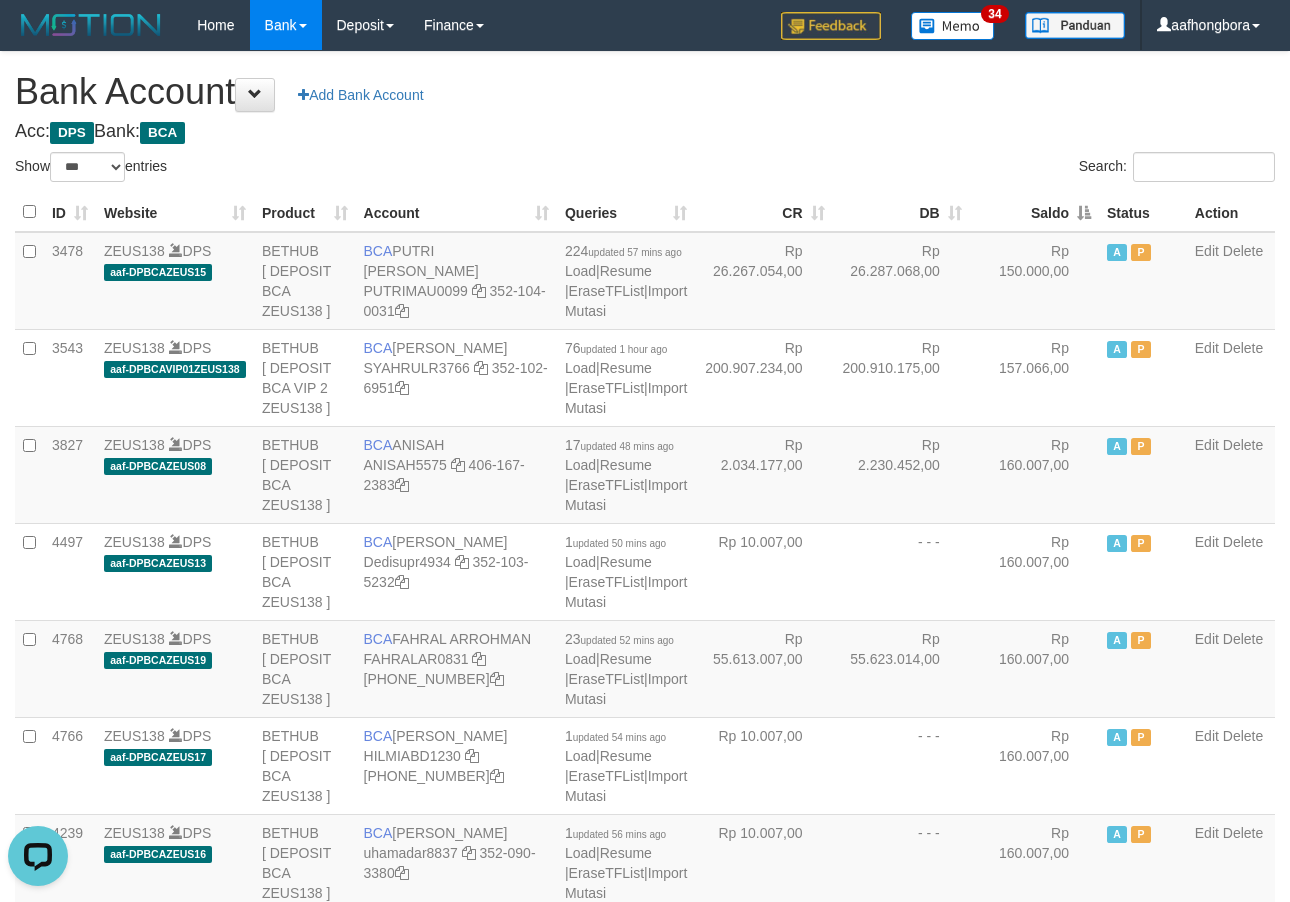 scroll, scrollTop: 0, scrollLeft: 0, axis: both 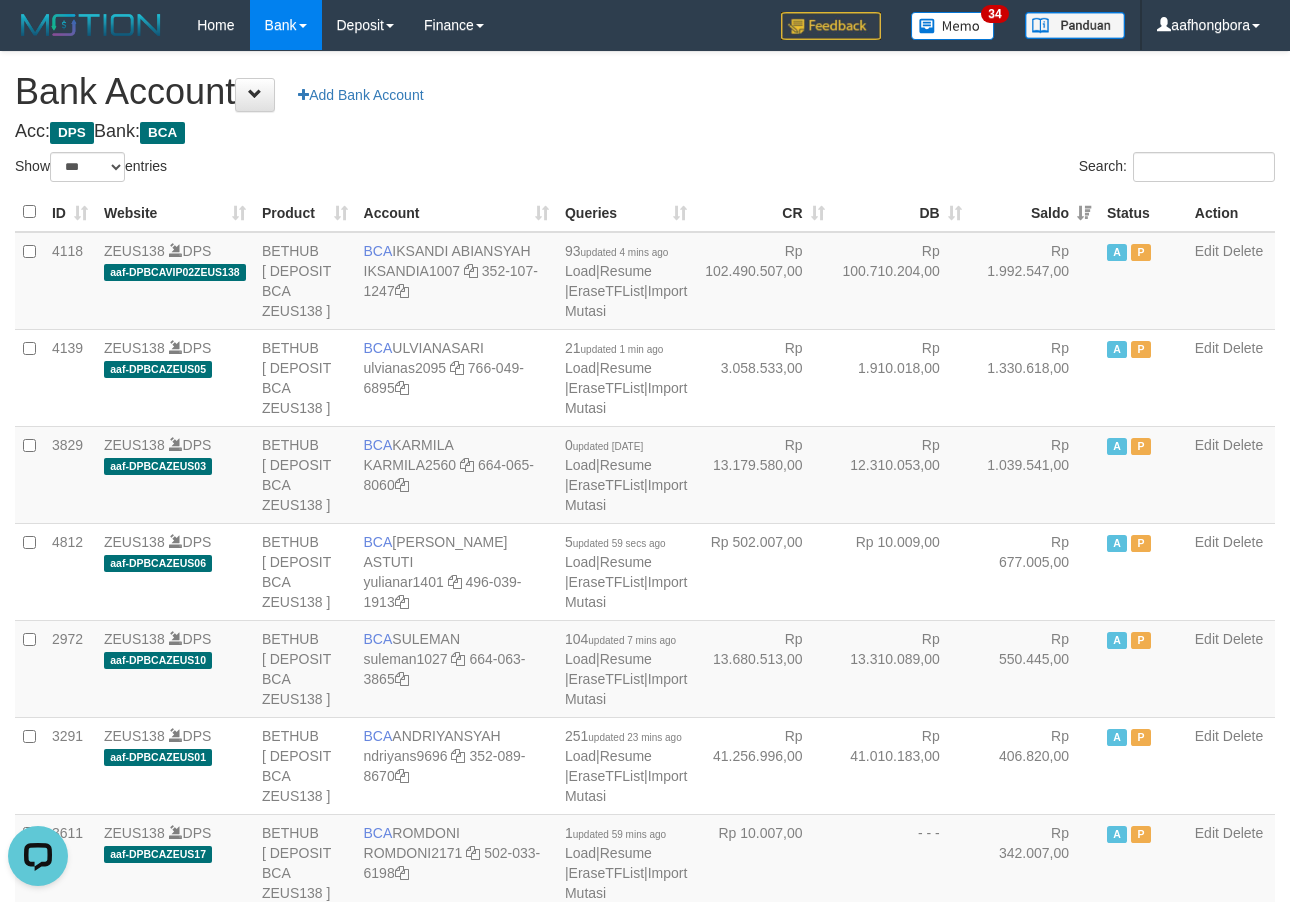 click on "Saldo" at bounding box center [1034, 212] 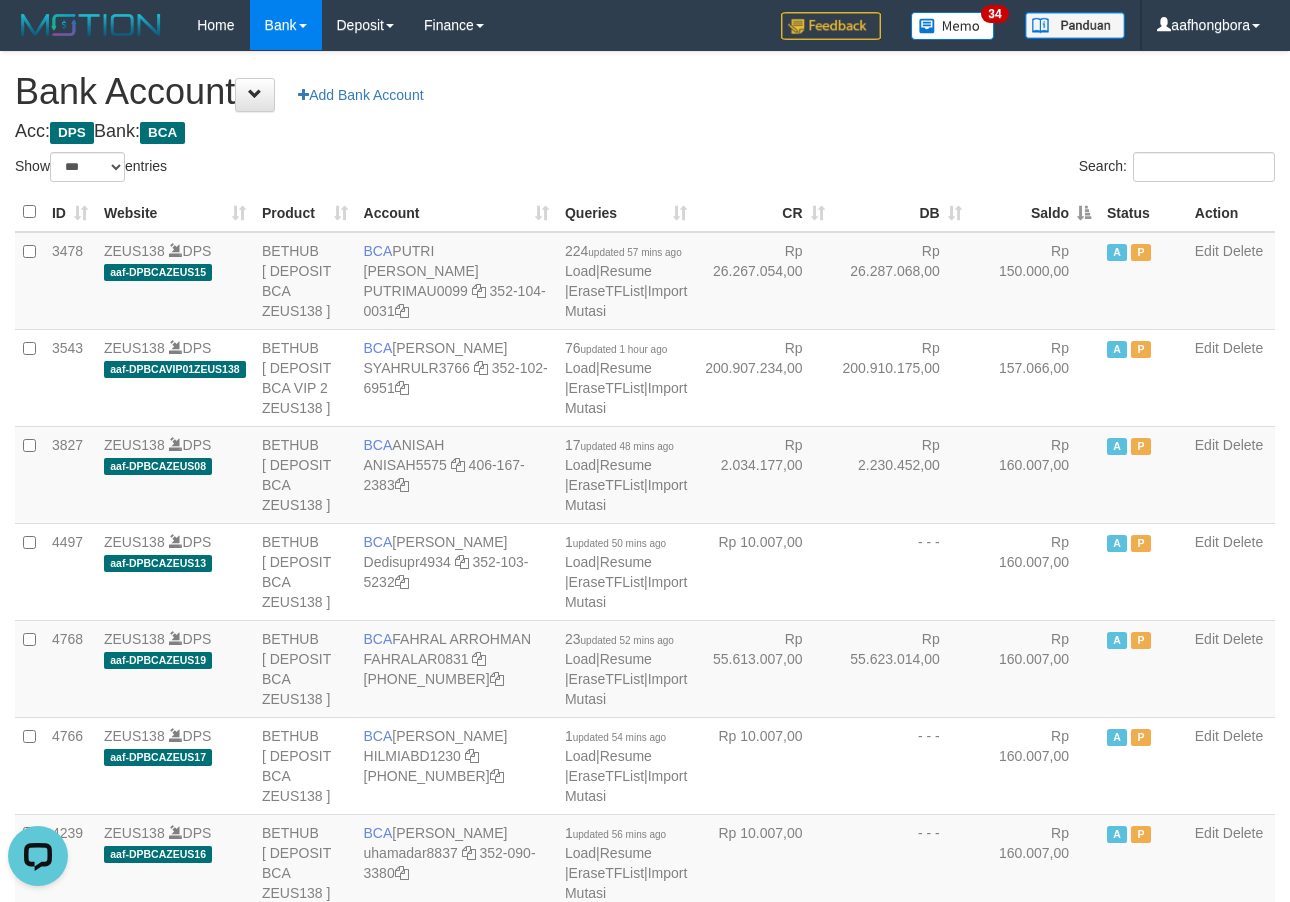 click on "Saldo" at bounding box center [1034, 212] 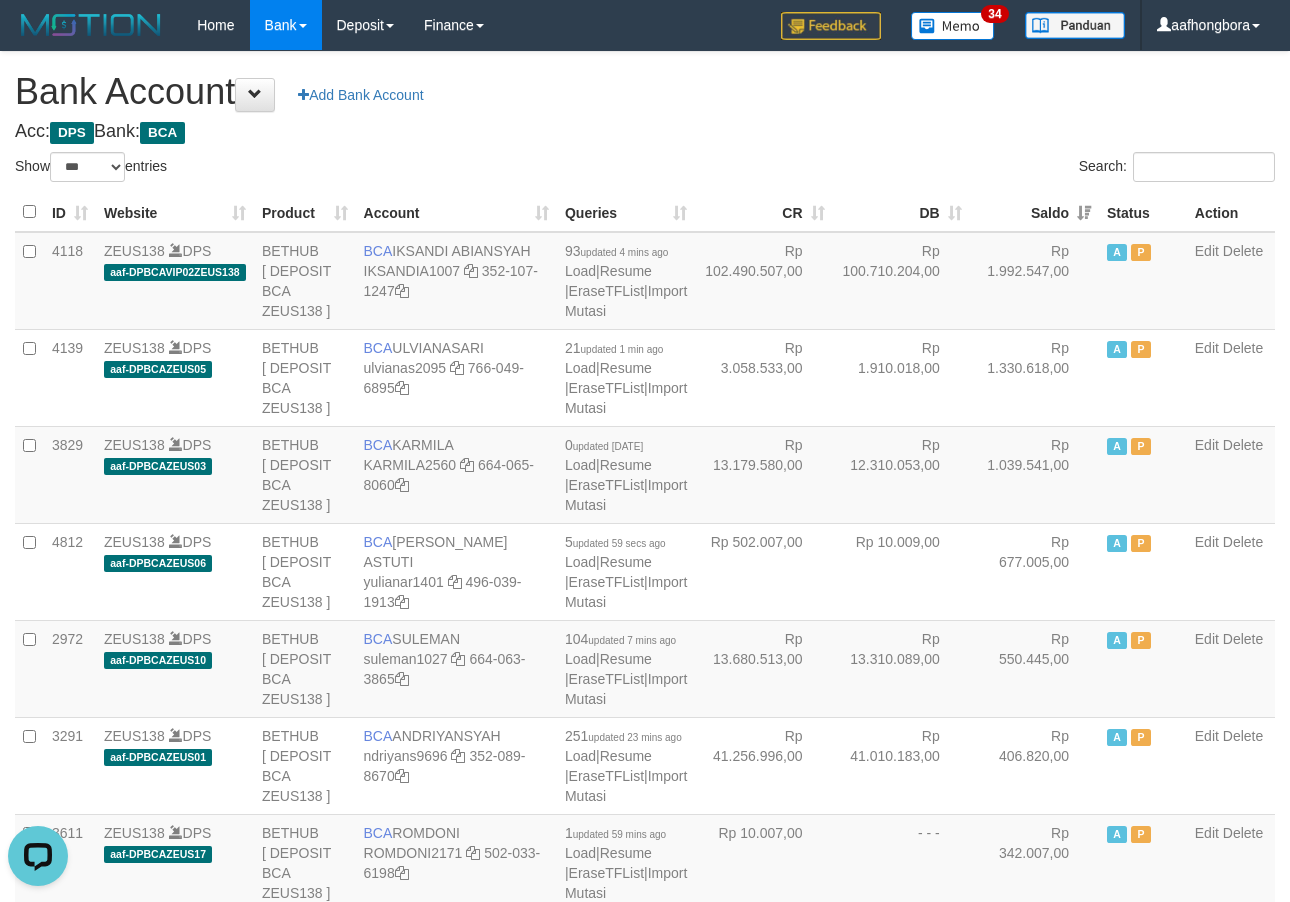 click on "Saldo" at bounding box center [1034, 212] 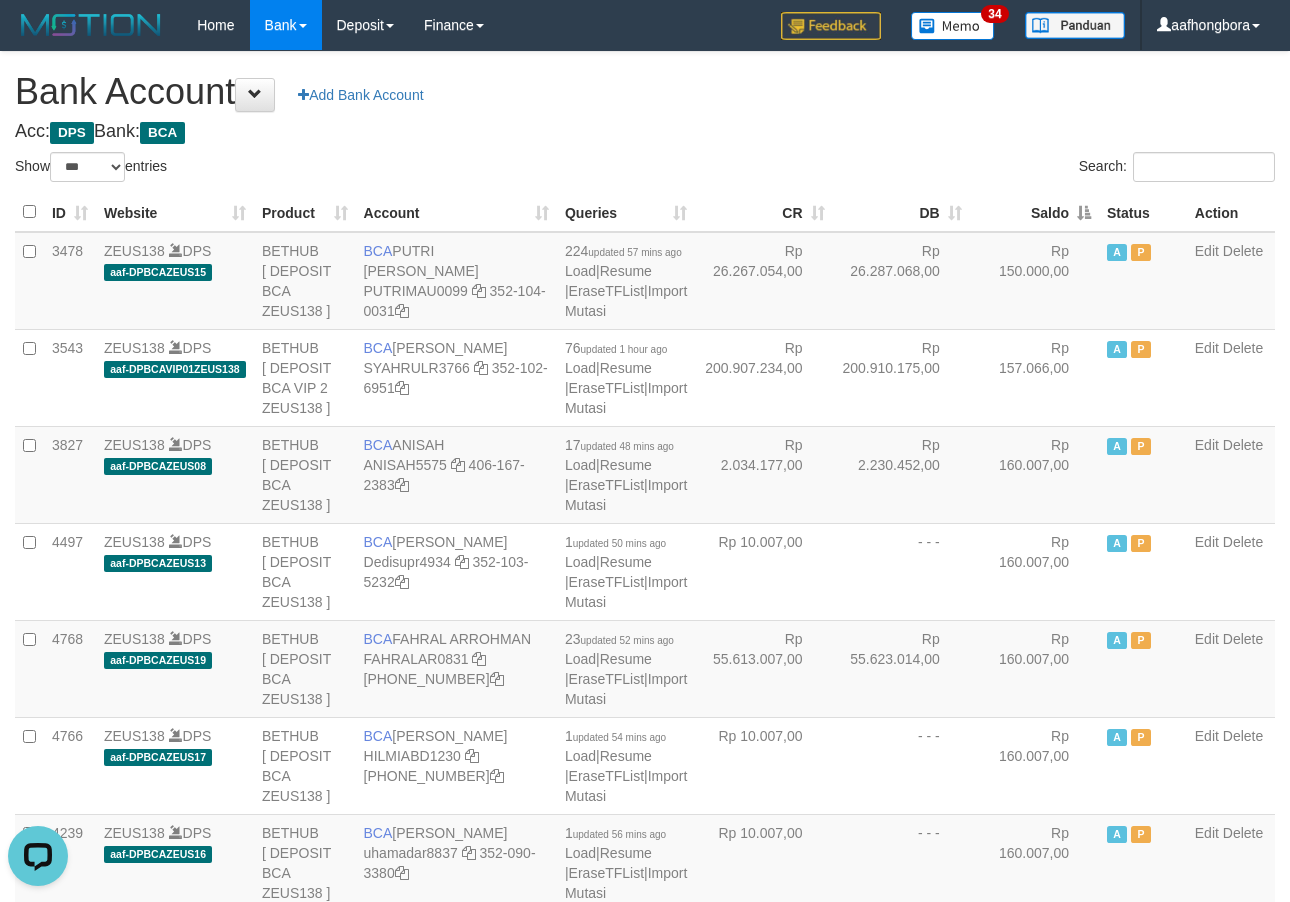 click on "Saldo" at bounding box center (1034, 212) 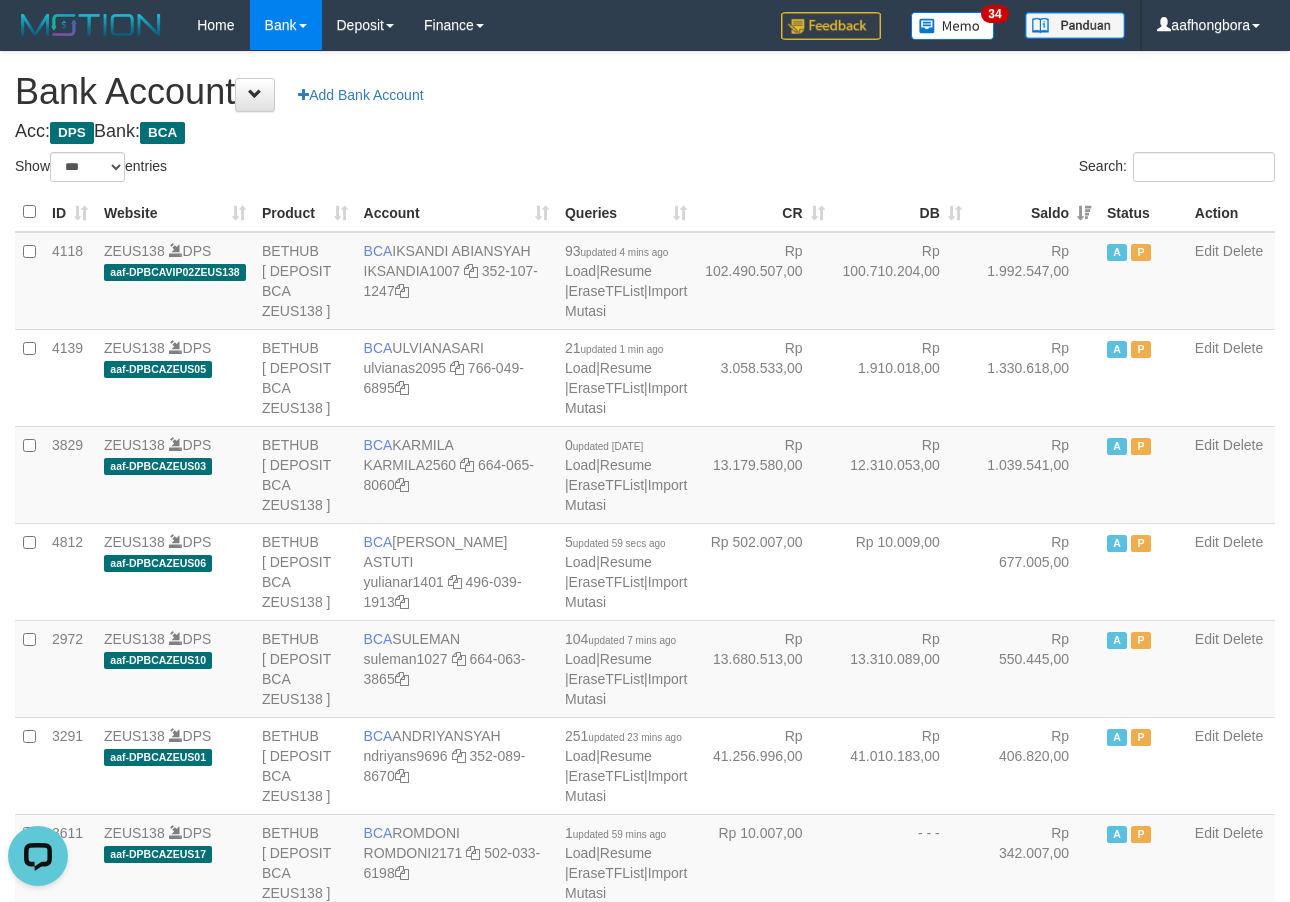click on "Saldo" at bounding box center [1034, 212] 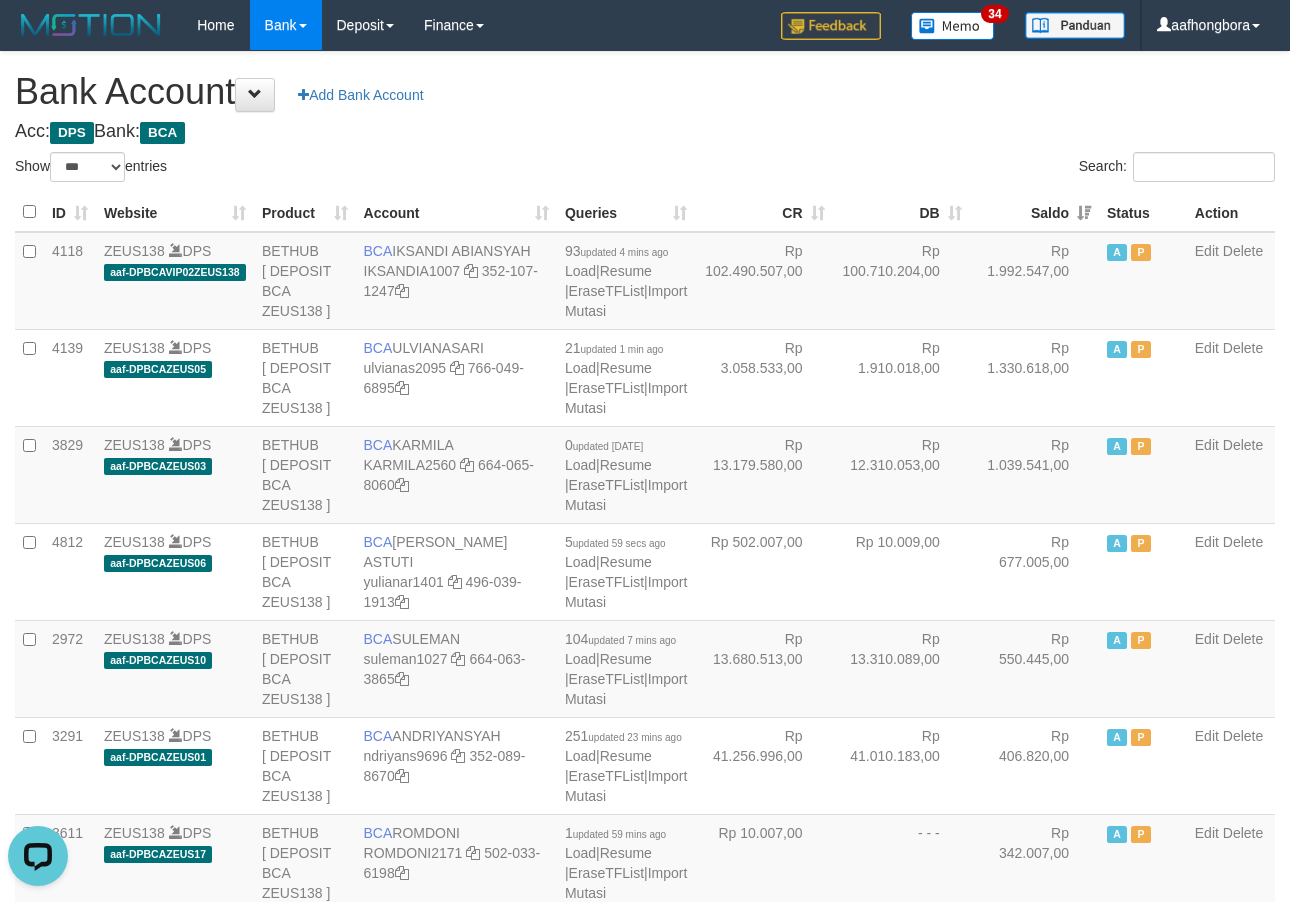 click on "Saldo" at bounding box center [1034, 212] 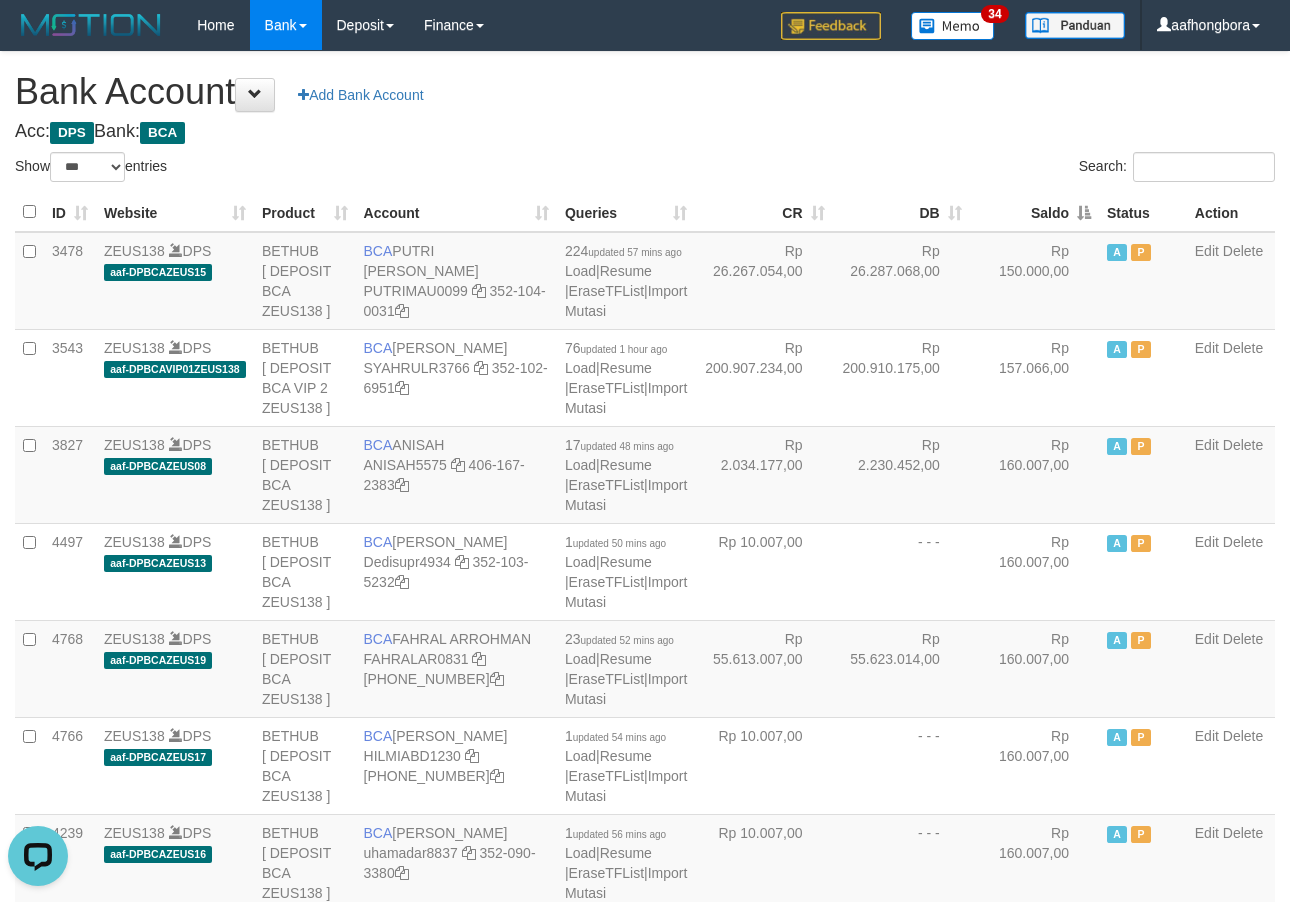 click on "Saldo" at bounding box center [1034, 212] 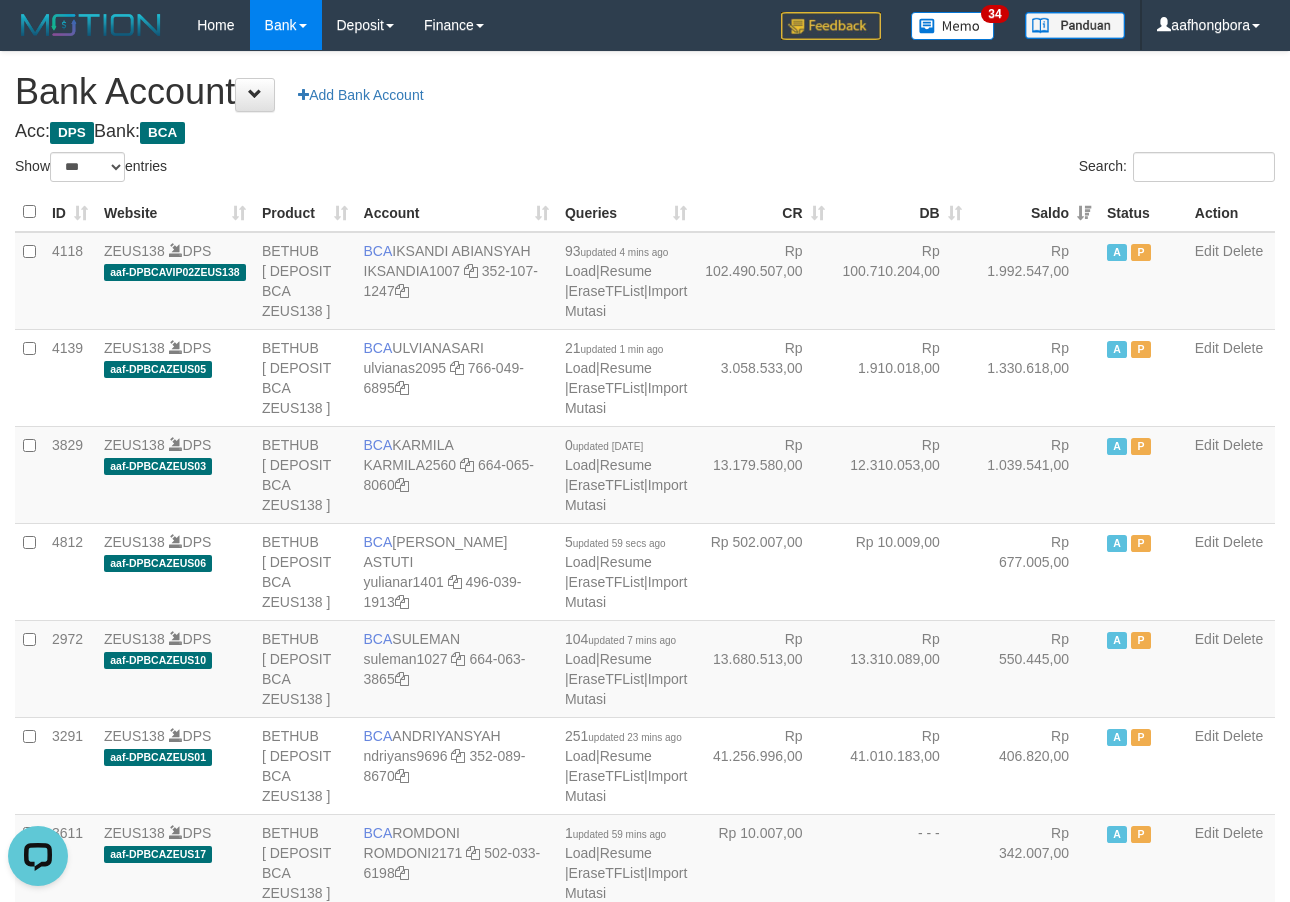click on "Saldo" at bounding box center (1034, 212) 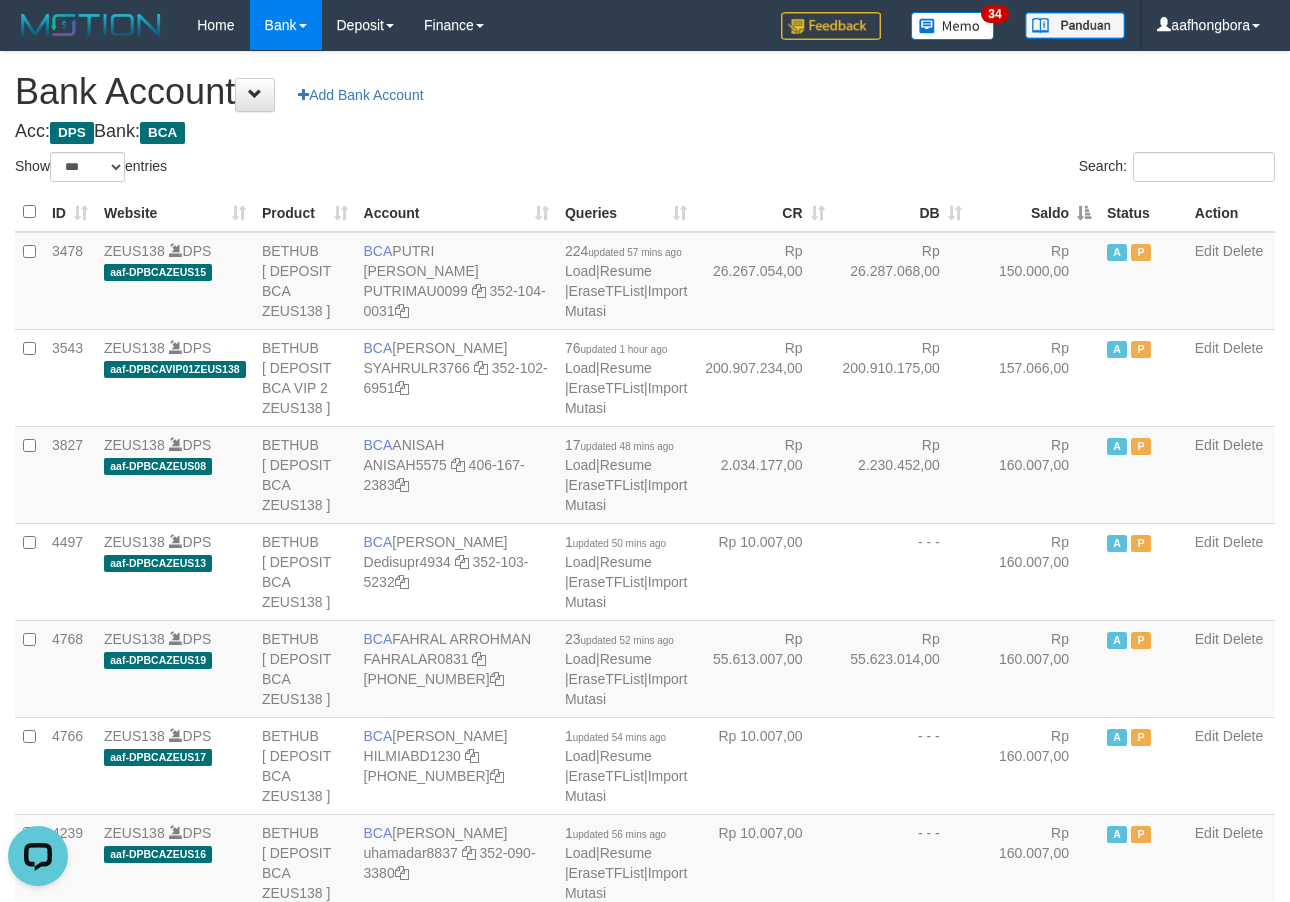 click on "Saldo" at bounding box center (1034, 212) 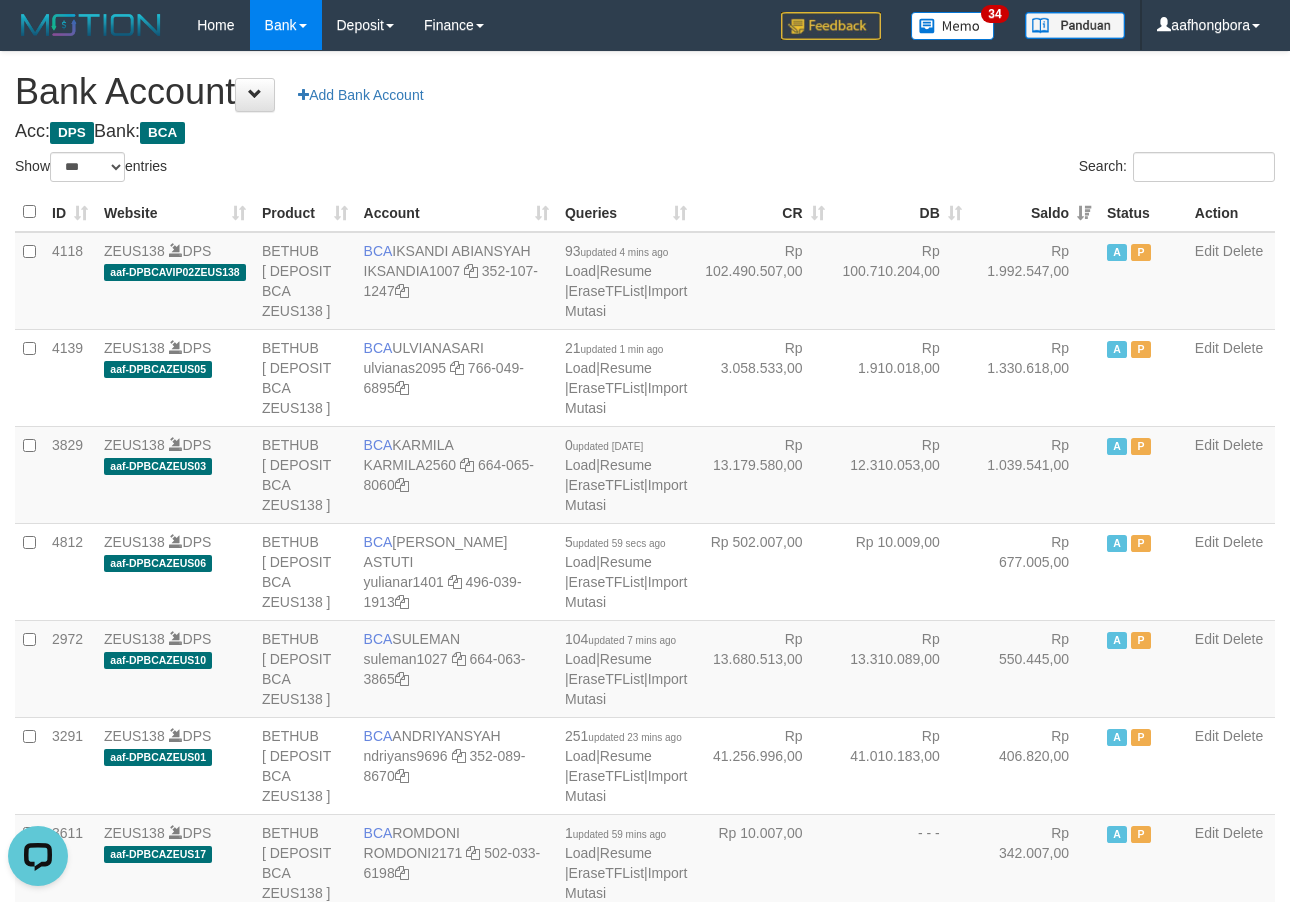 click on "Saldo" at bounding box center [1034, 212] 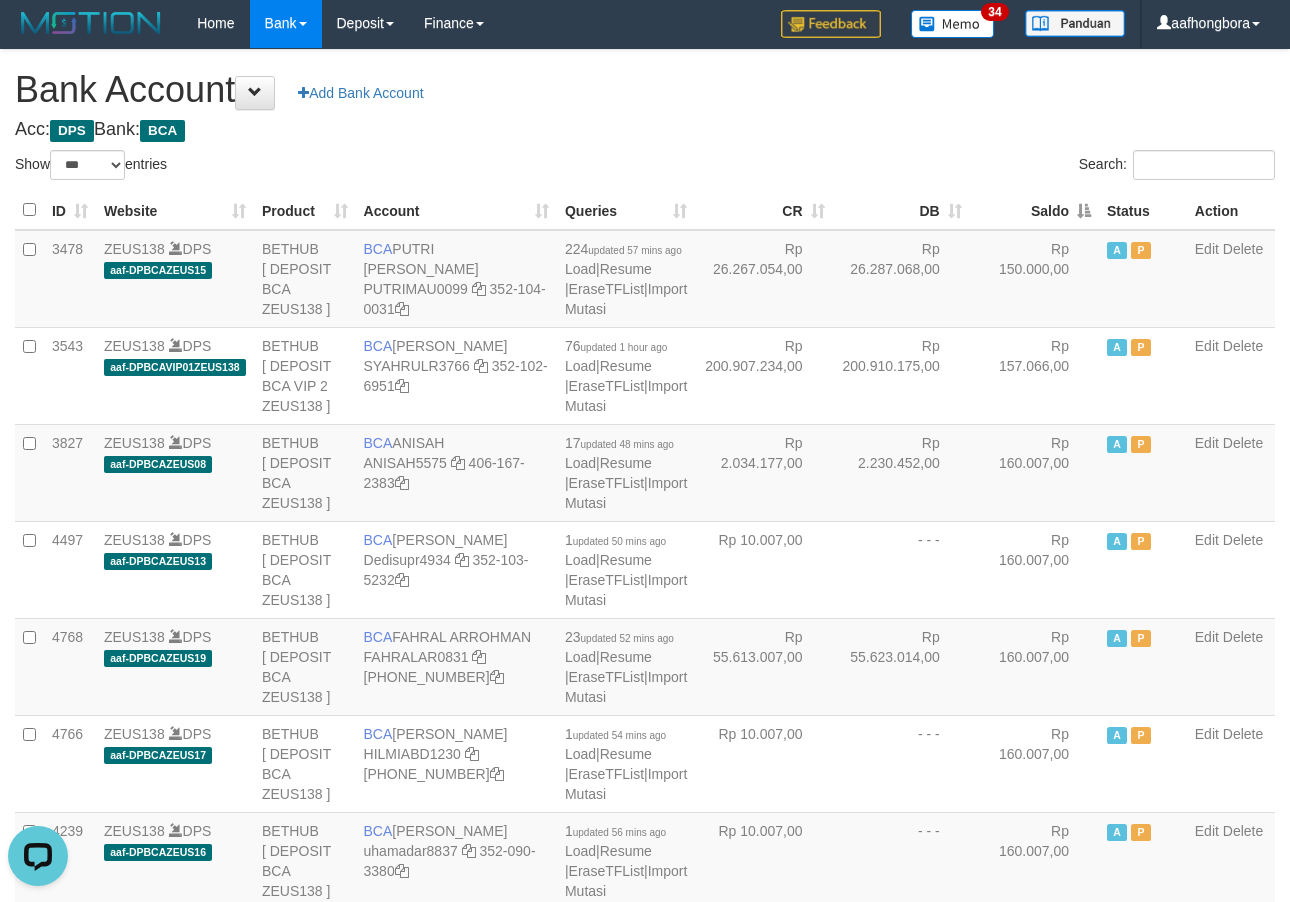 scroll, scrollTop: 0, scrollLeft: 0, axis: both 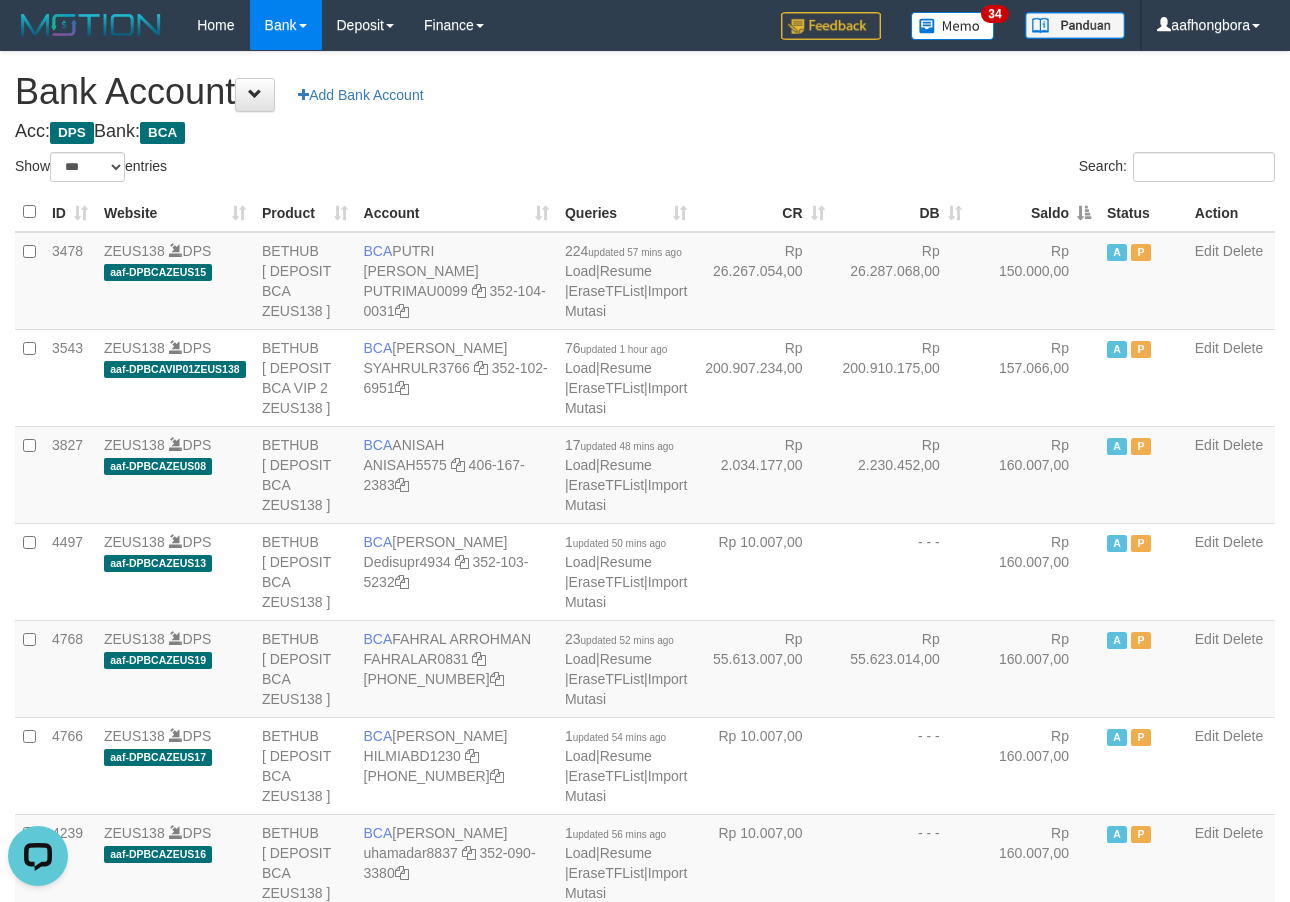 click on "**********" at bounding box center [645, 1601] 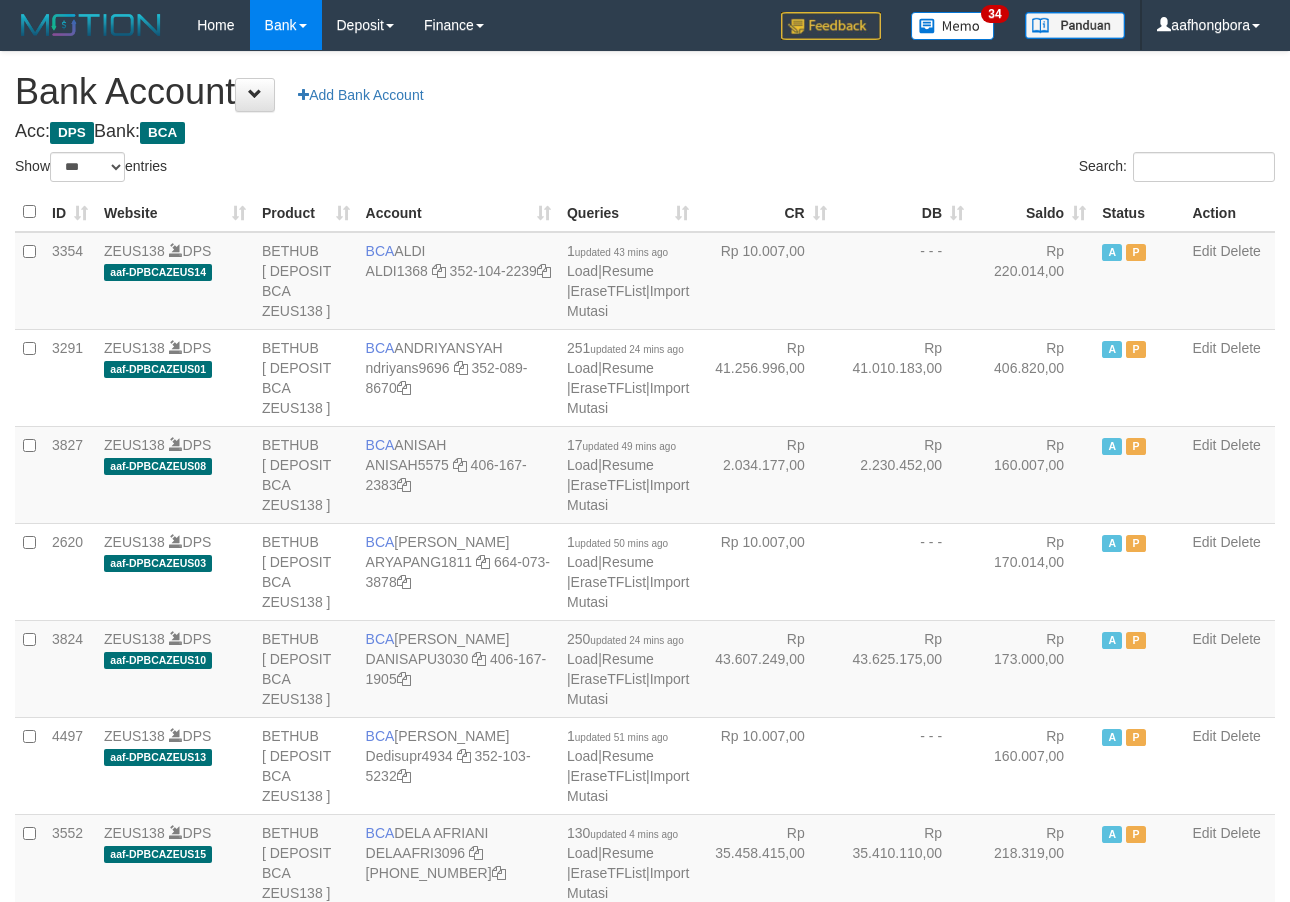 select on "***" 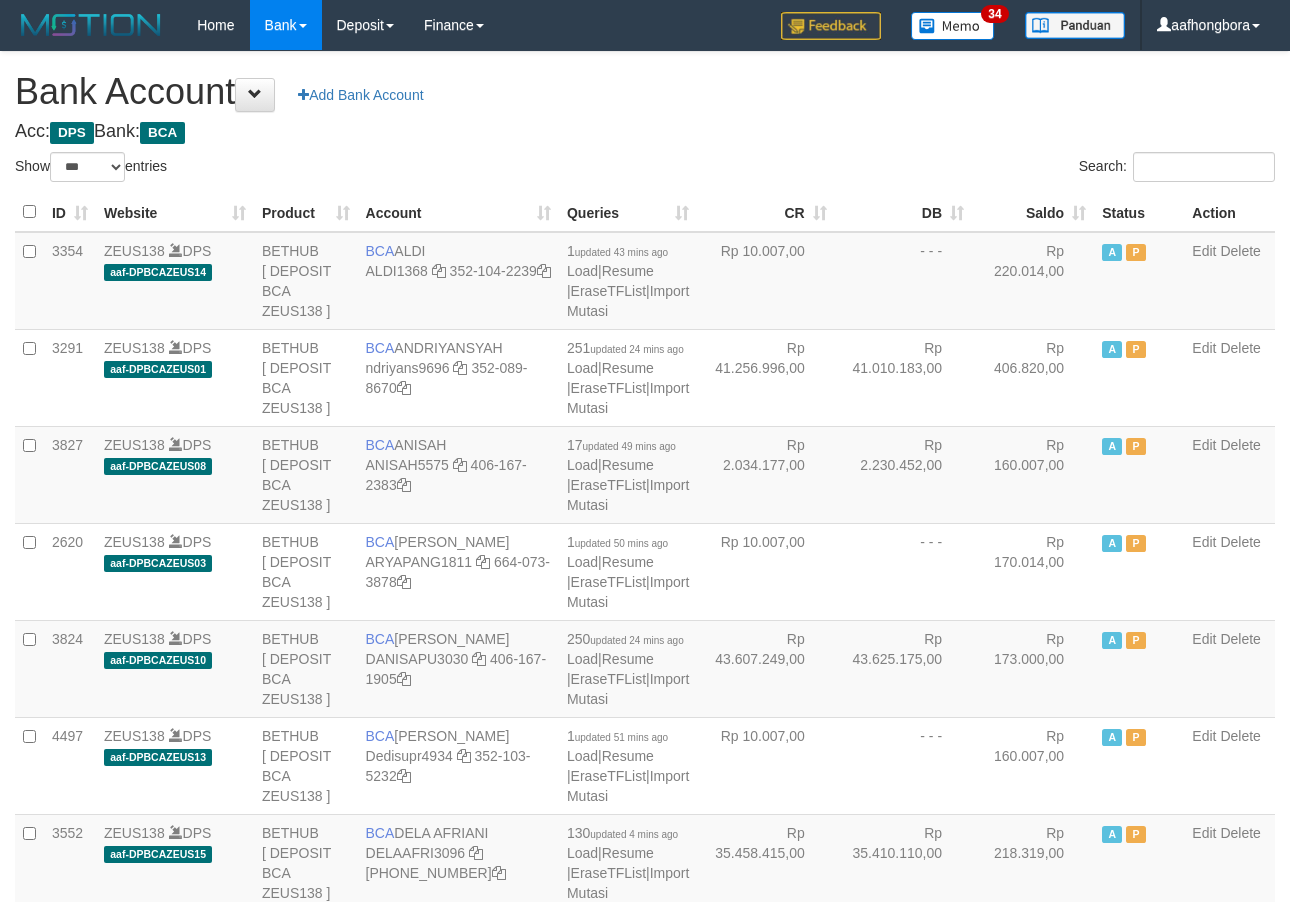 scroll, scrollTop: 0, scrollLeft: 0, axis: both 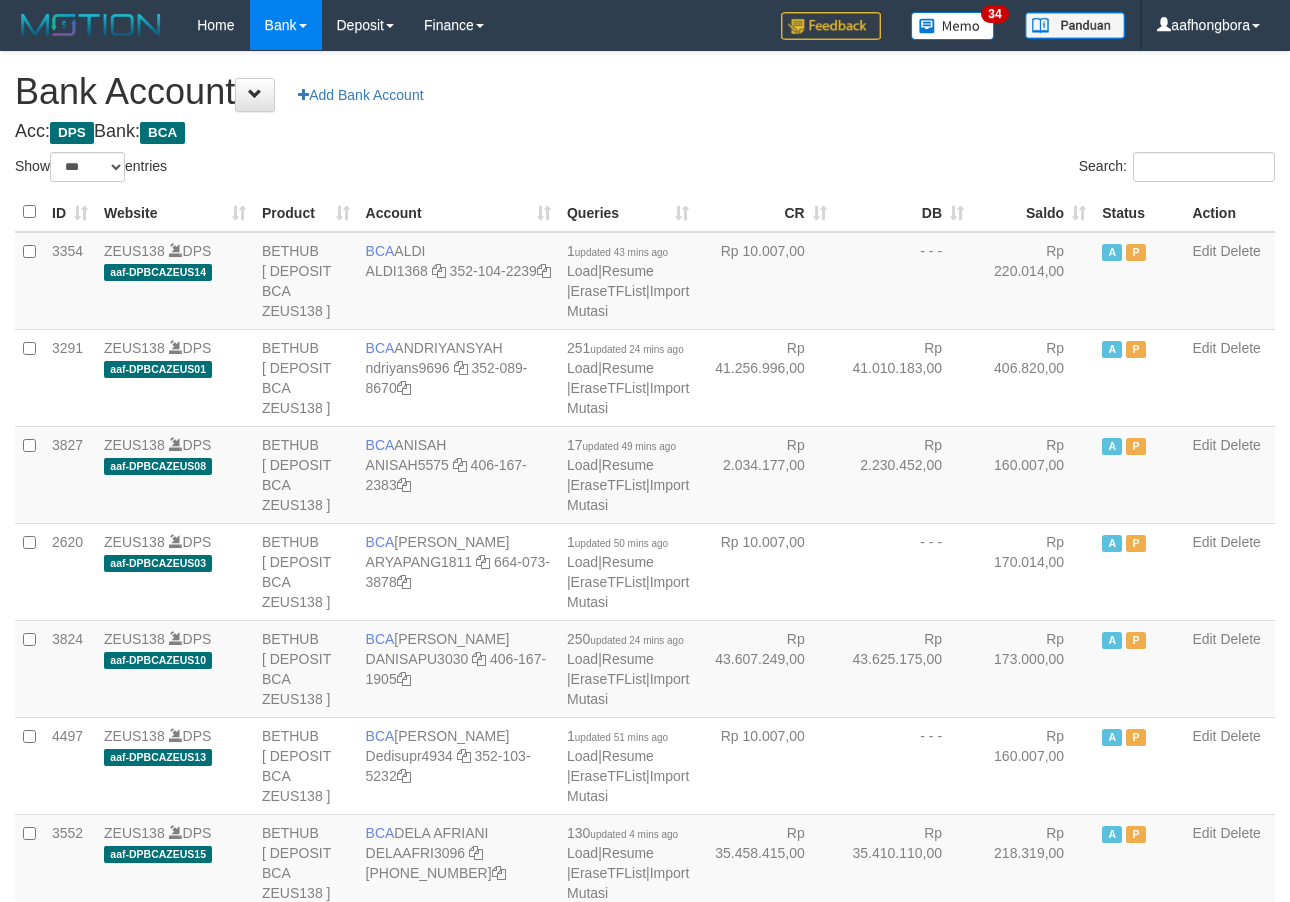 select on "***" 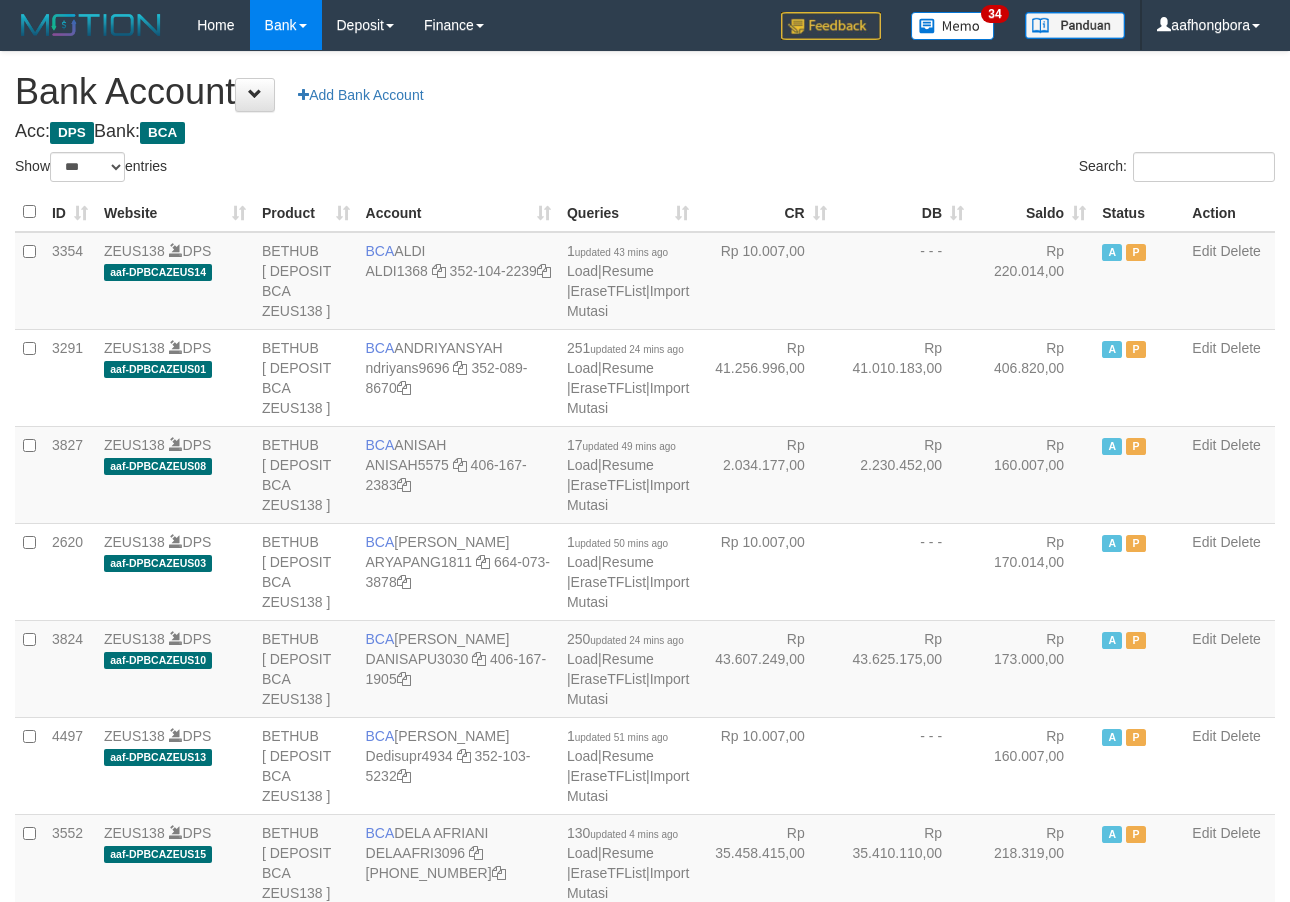 scroll, scrollTop: 0, scrollLeft: 0, axis: both 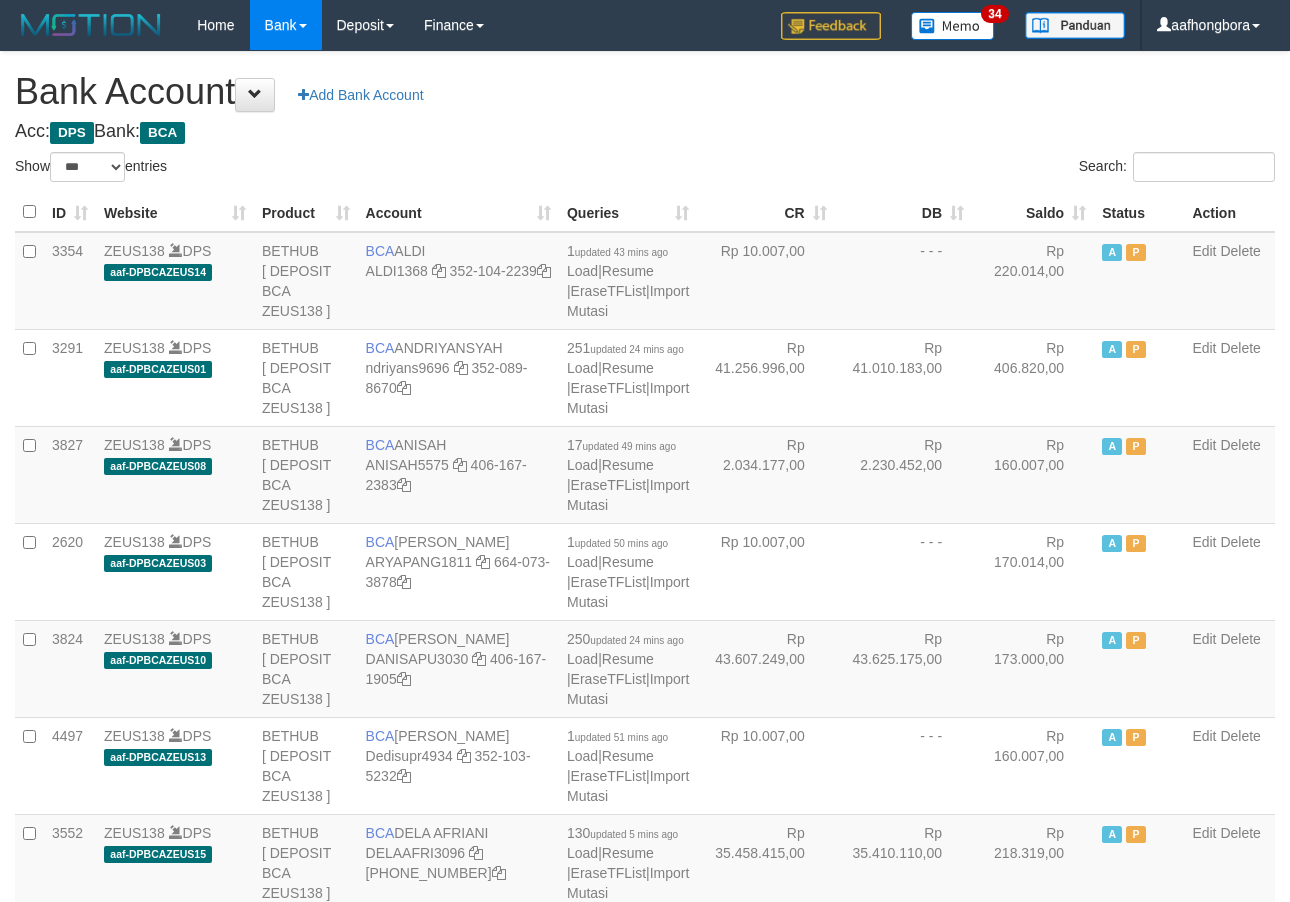 select on "***" 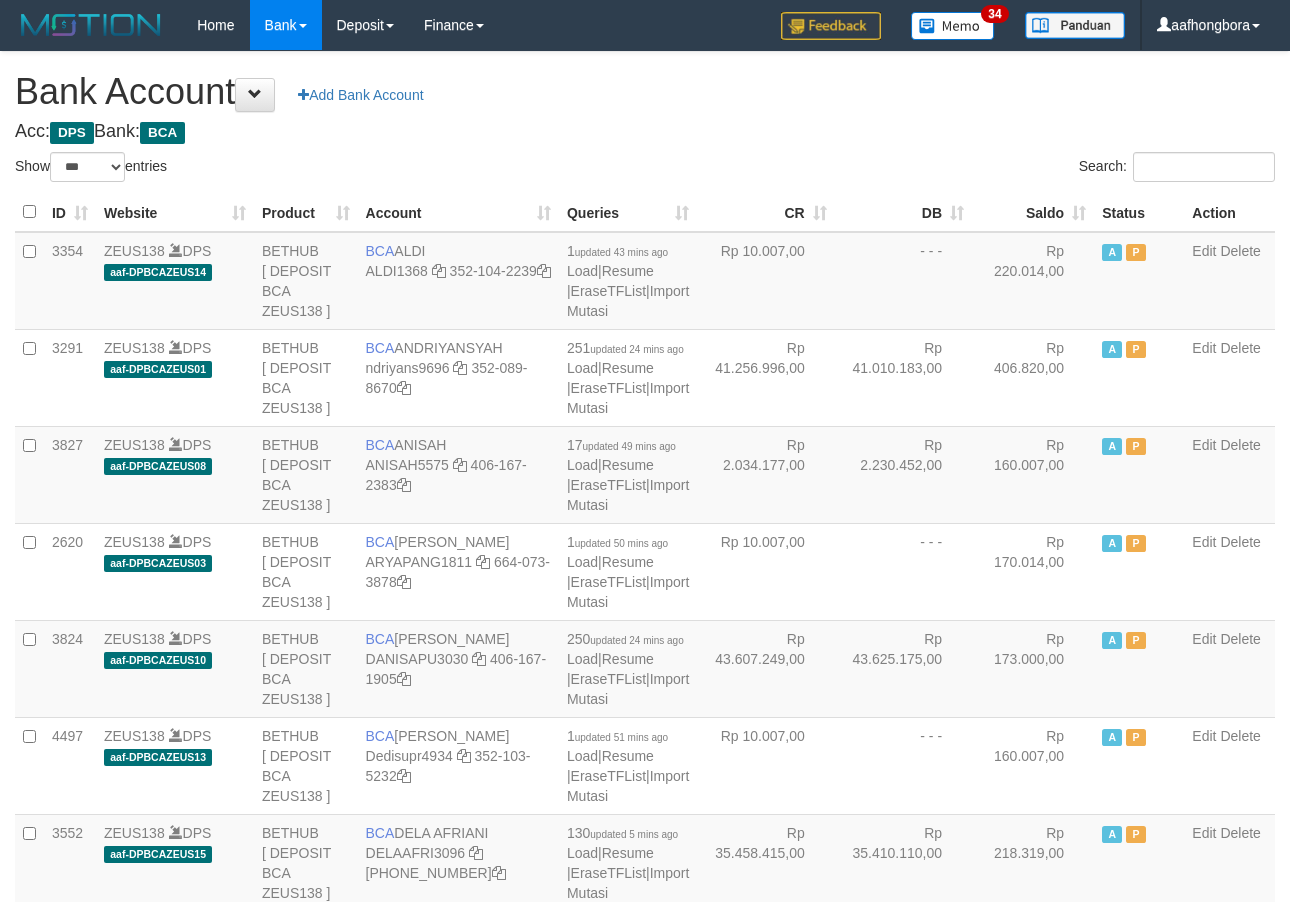 scroll, scrollTop: 0, scrollLeft: 0, axis: both 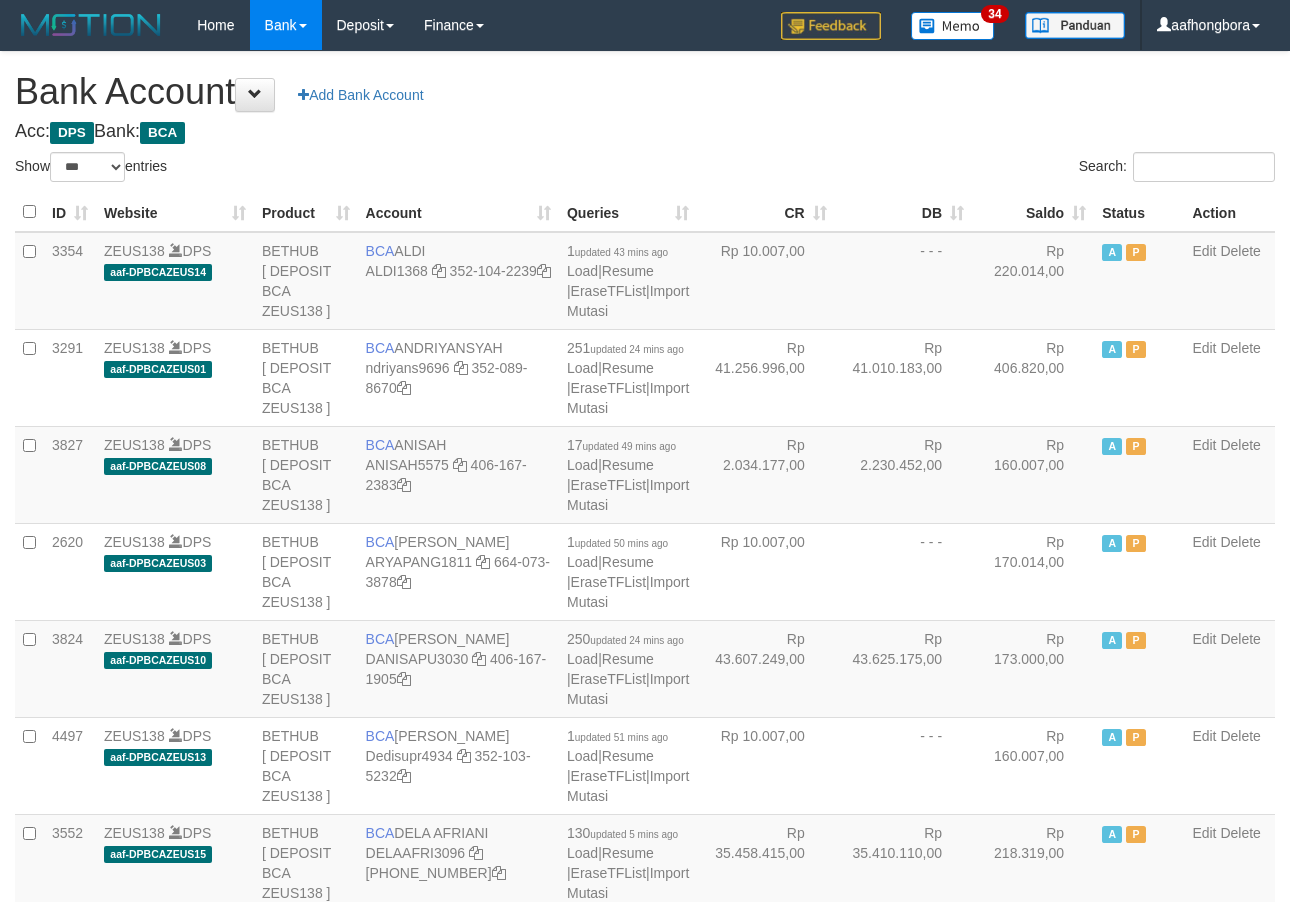 select on "***" 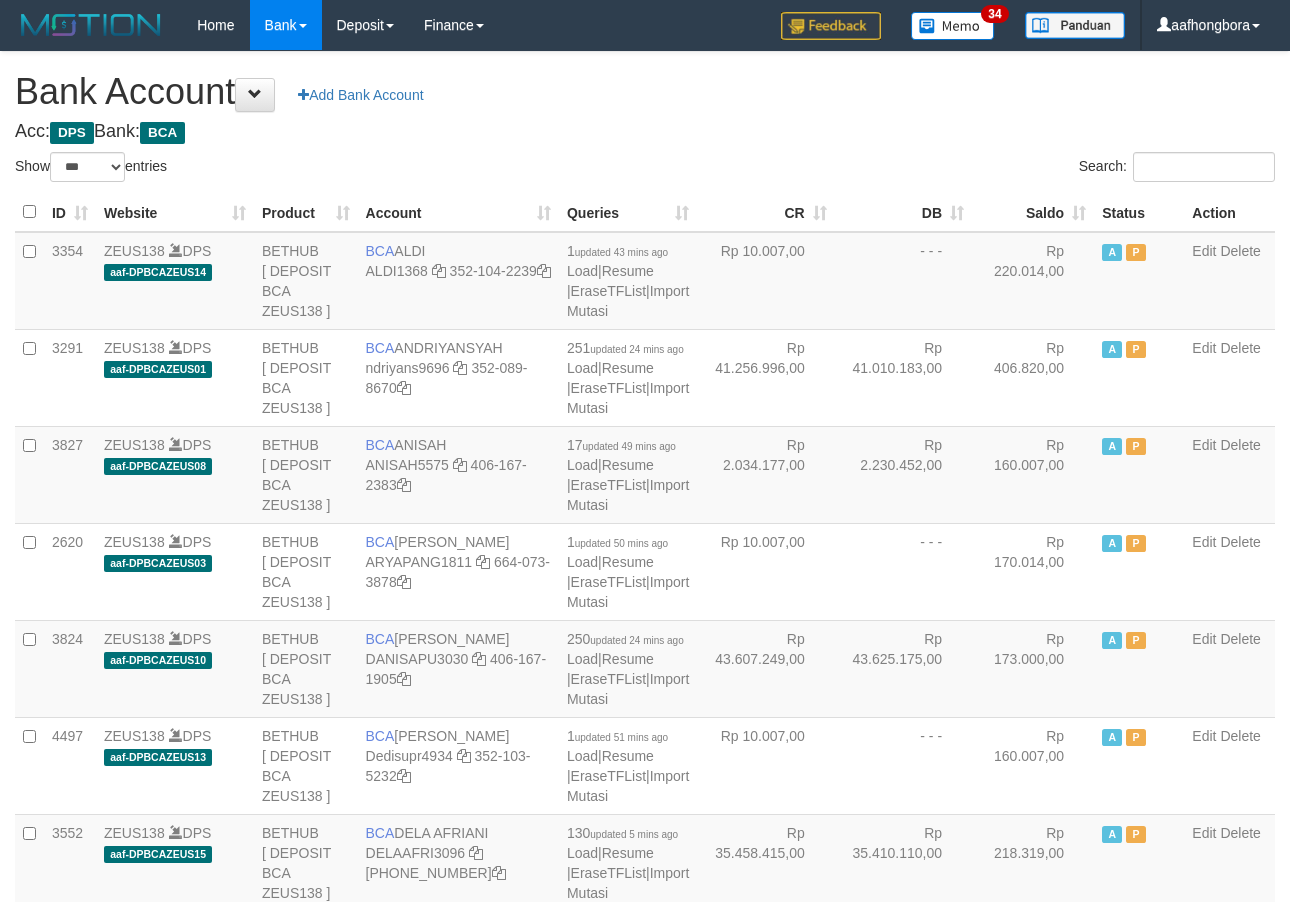 scroll, scrollTop: 0, scrollLeft: 0, axis: both 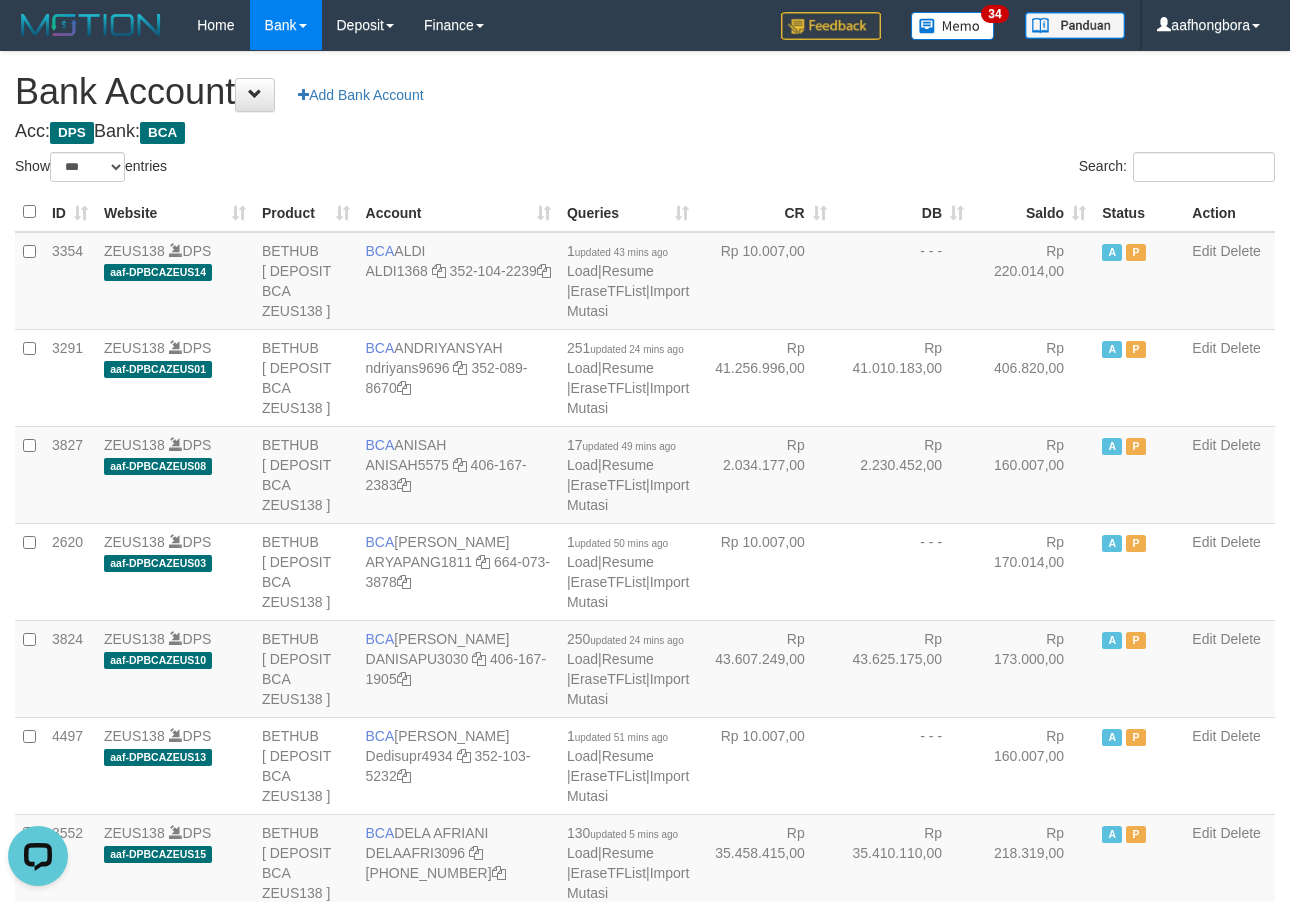 click on "Acc: 										 DPS
Bank:   BCA" at bounding box center (645, 132) 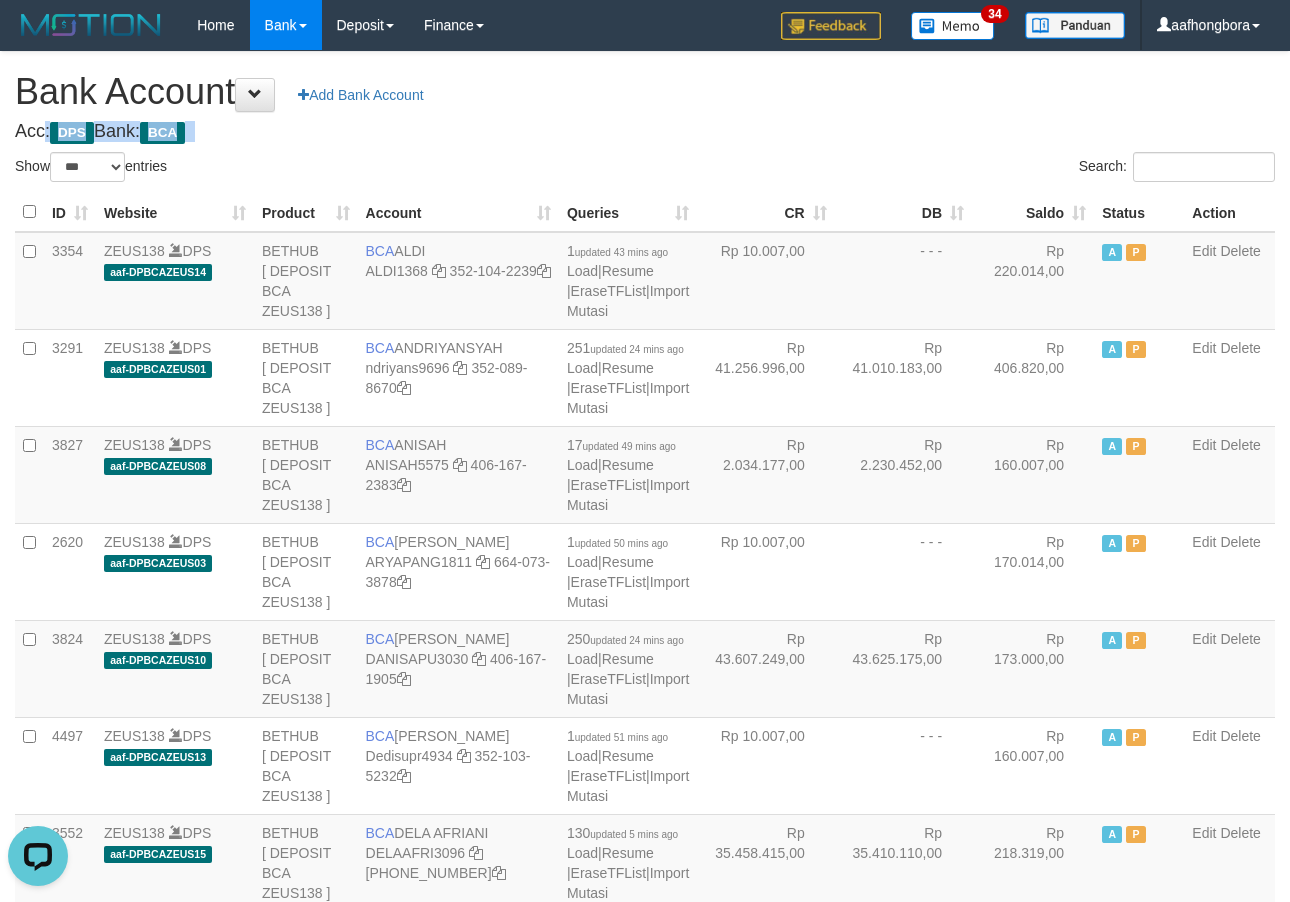 click on "Acc: 										 DPS
Bank:   BCA" at bounding box center (645, 132) 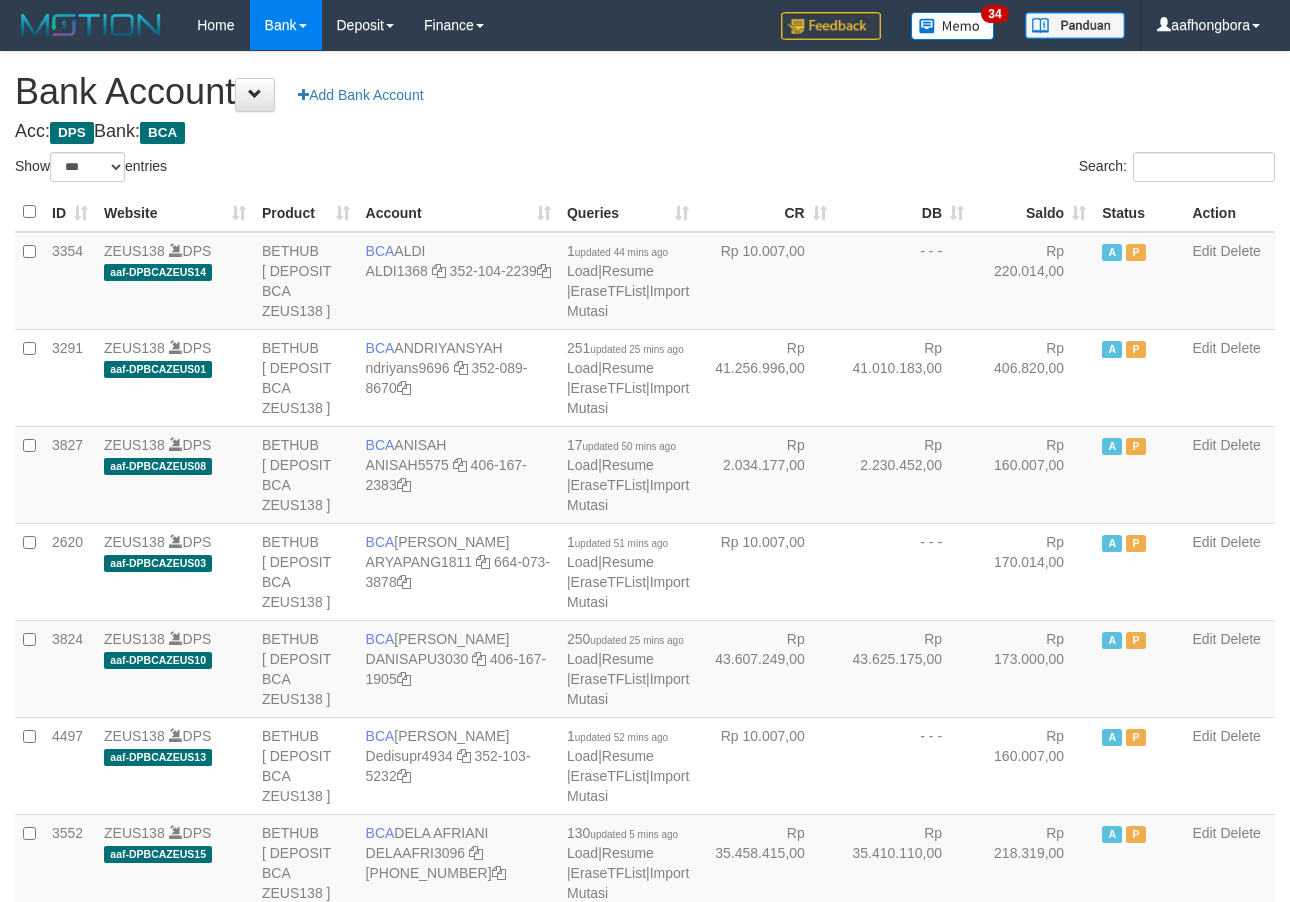 select on "***" 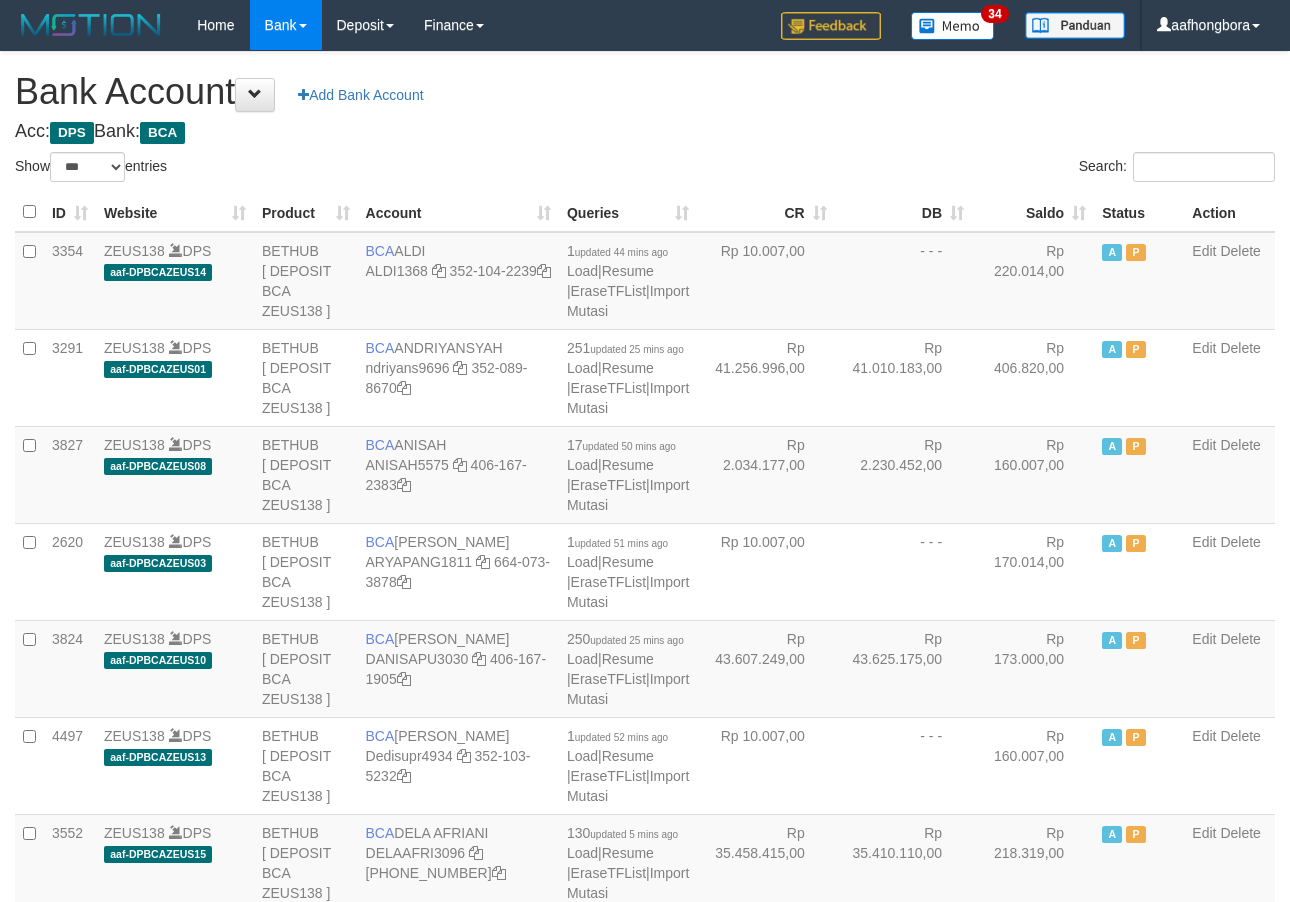 scroll, scrollTop: 0, scrollLeft: 0, axis: both 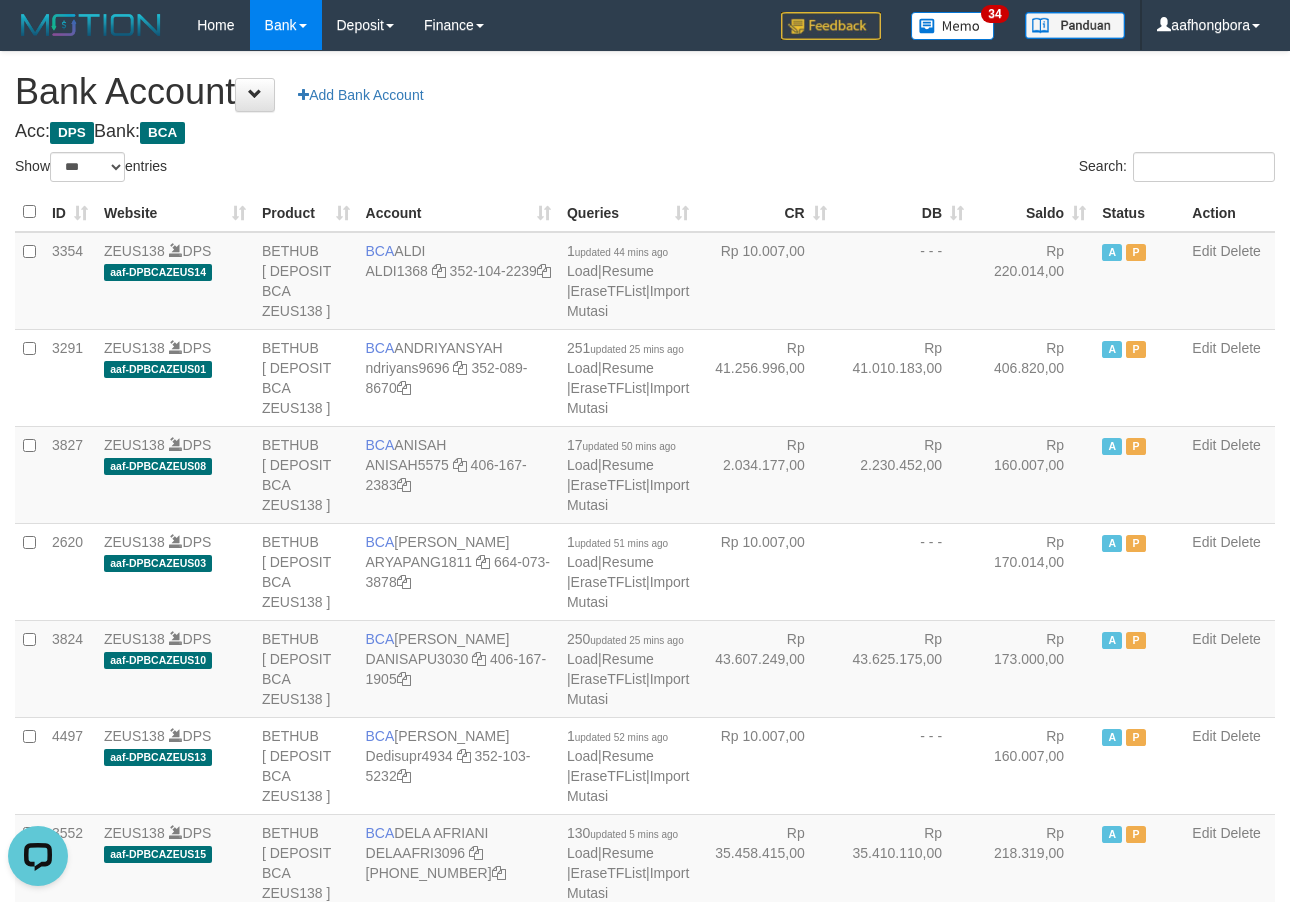 click on "Acc: 										 DPS
Bank:   BCA" at bounding box center [645, 132] 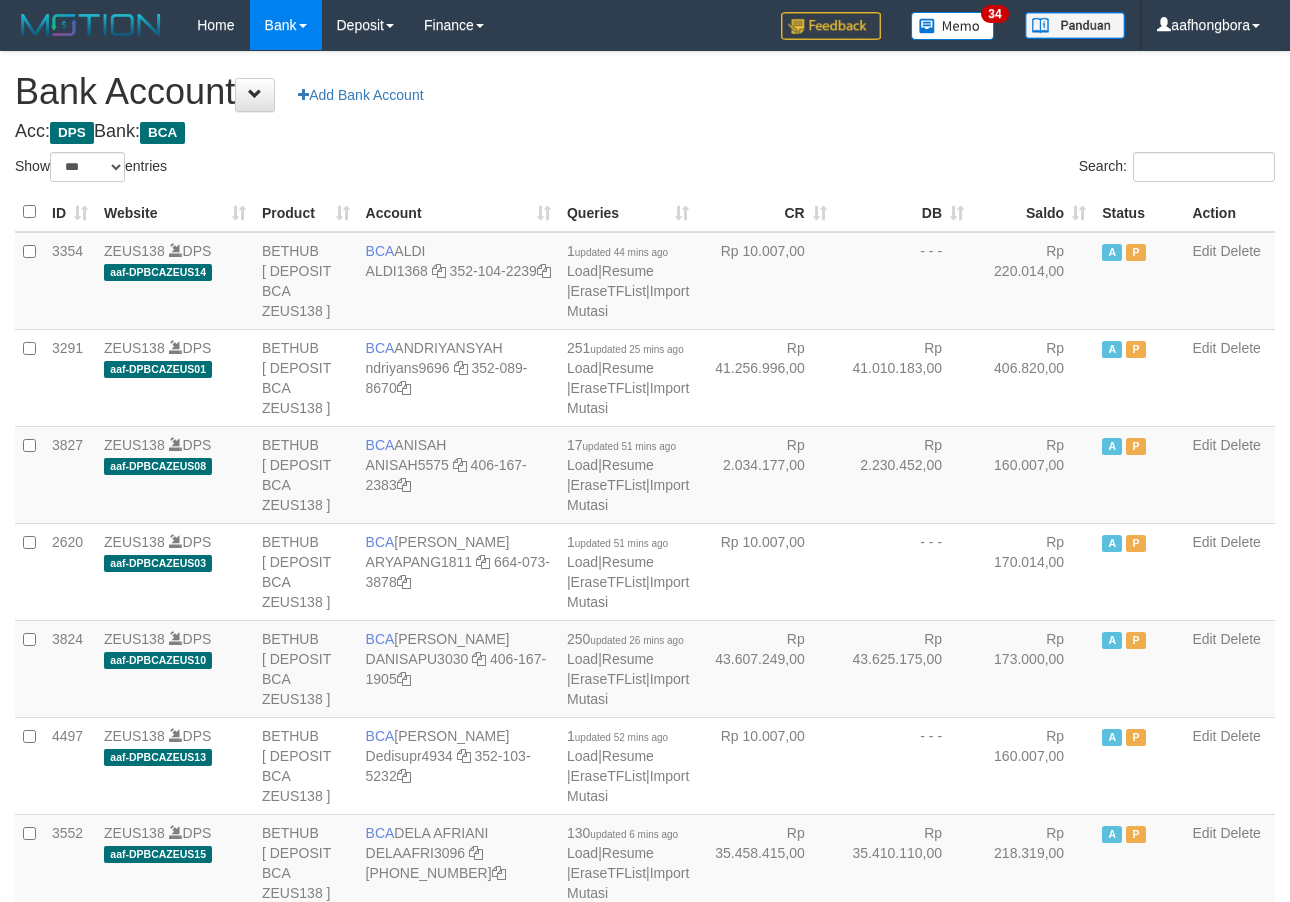 select on "***" 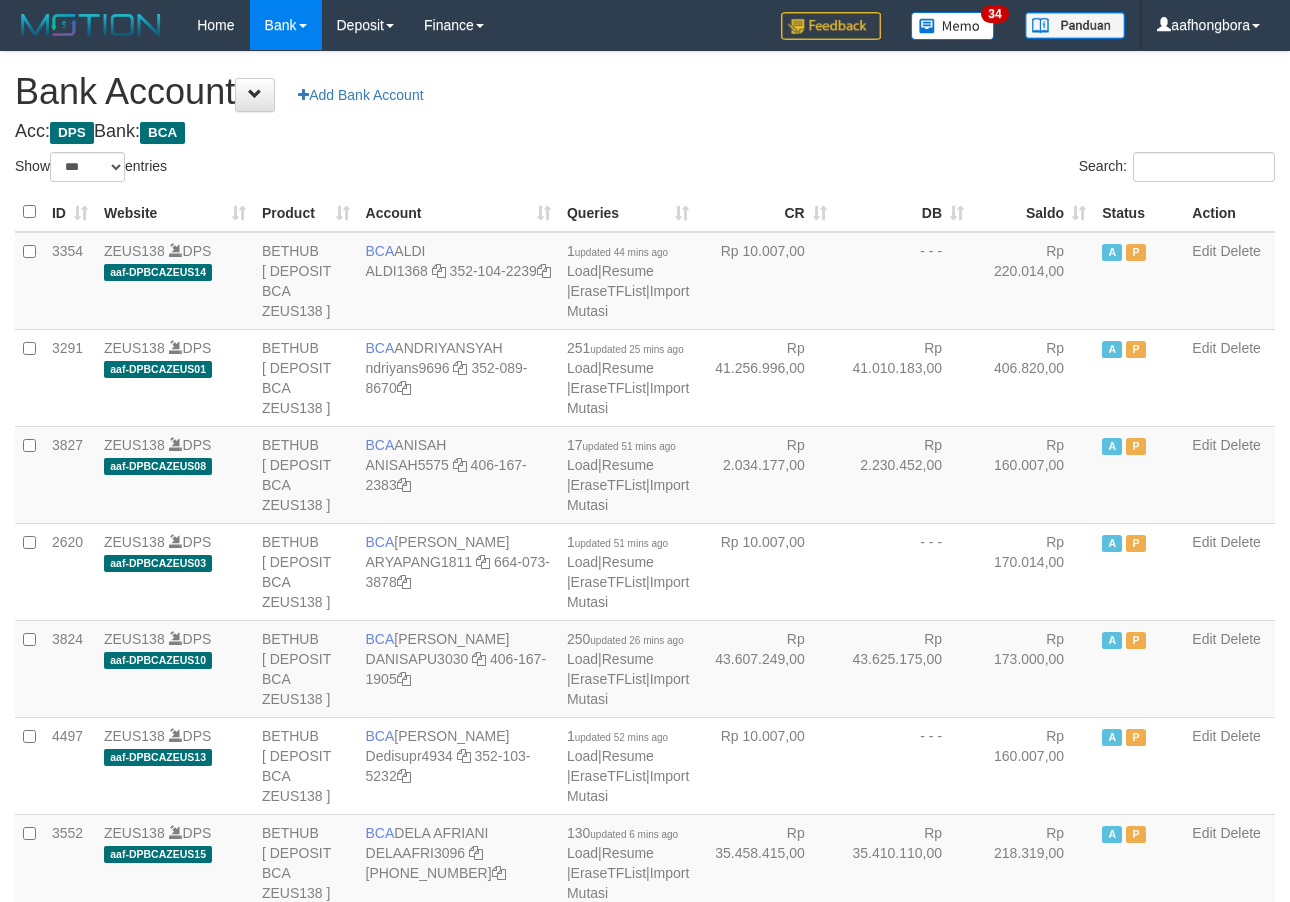 scroll, scrollTop: 0, scrollLeft: 0, axis: both 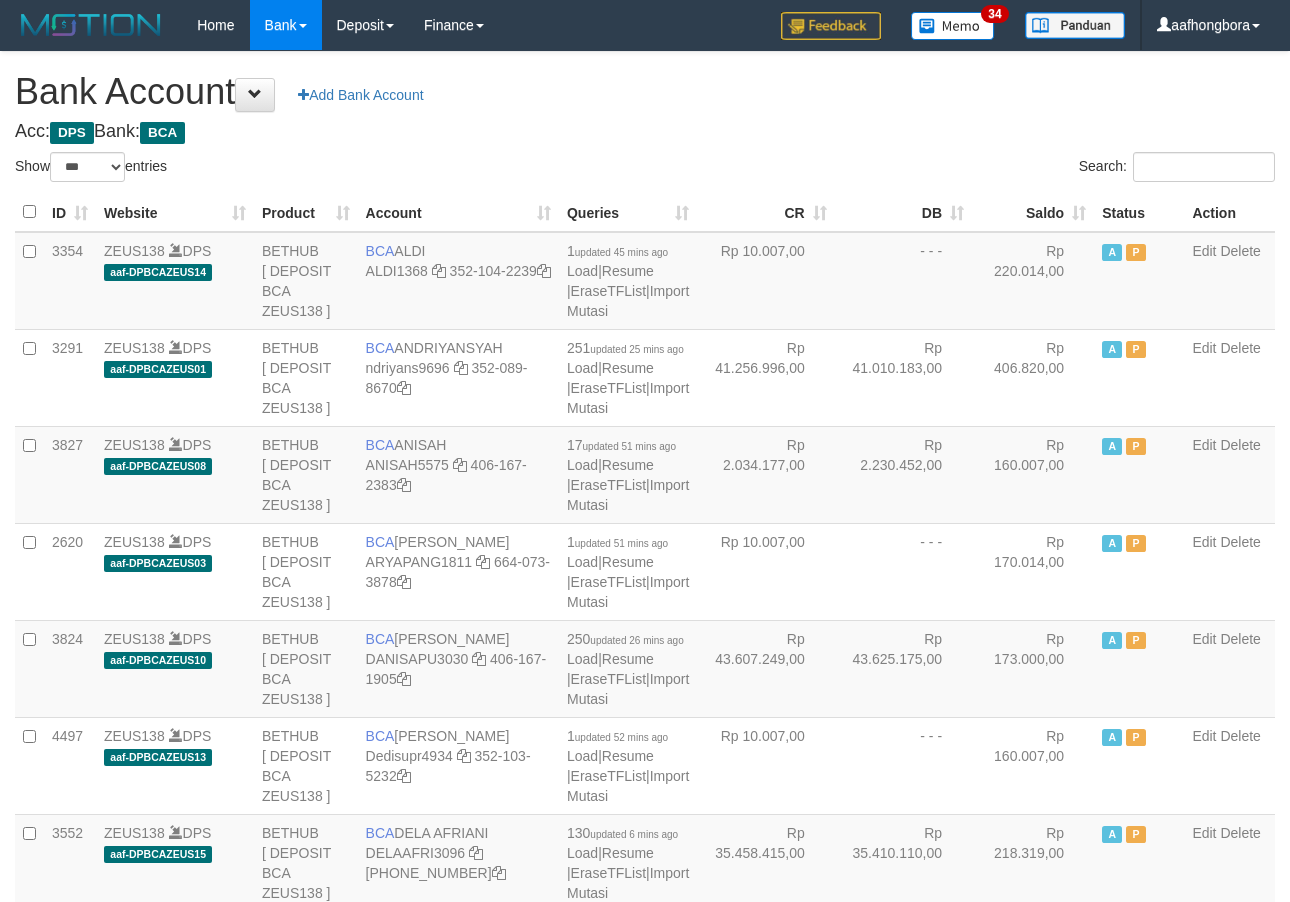 select on "***" 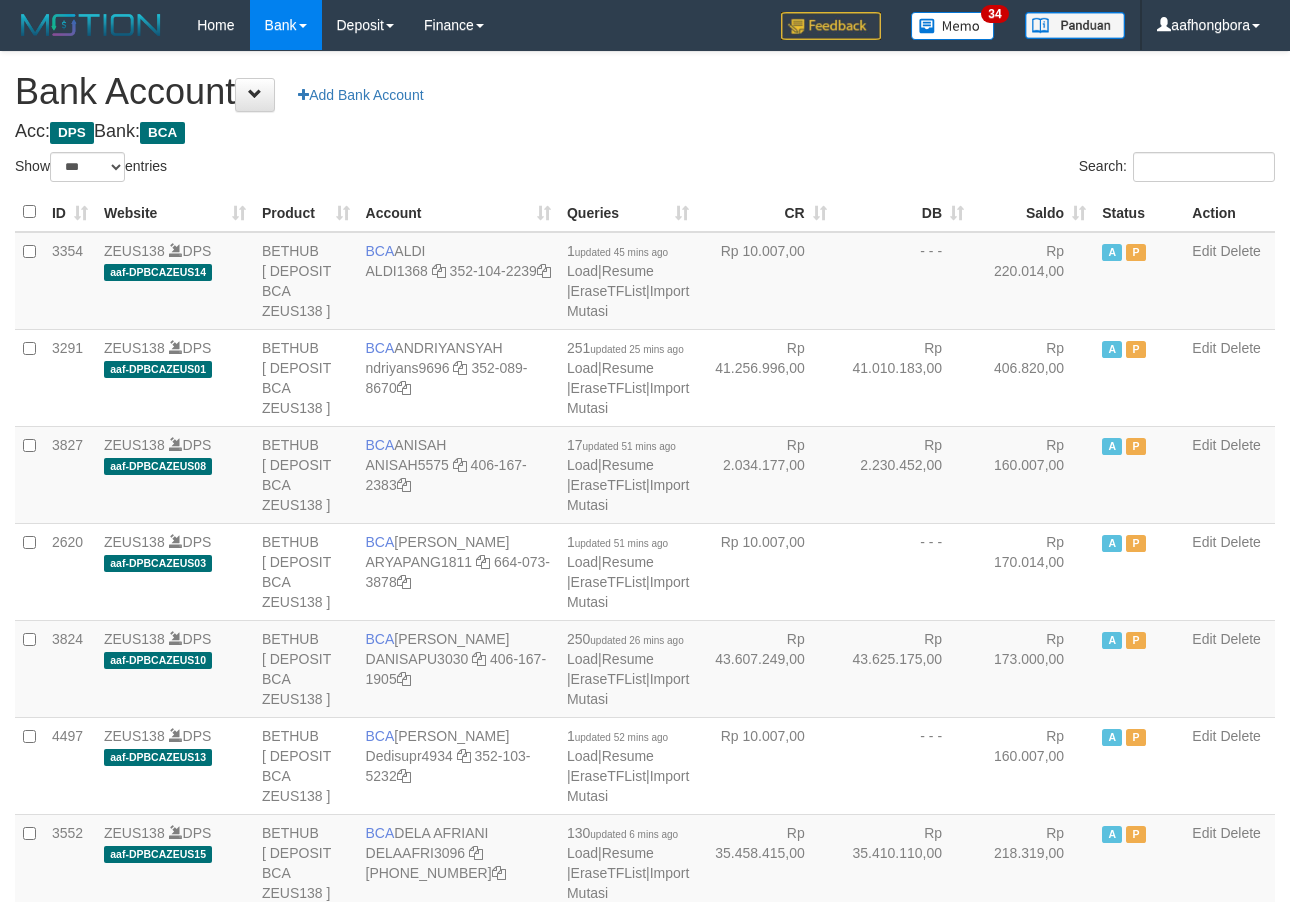 scroll, scrollTop: 0, scrollLeft: 0, axis: both 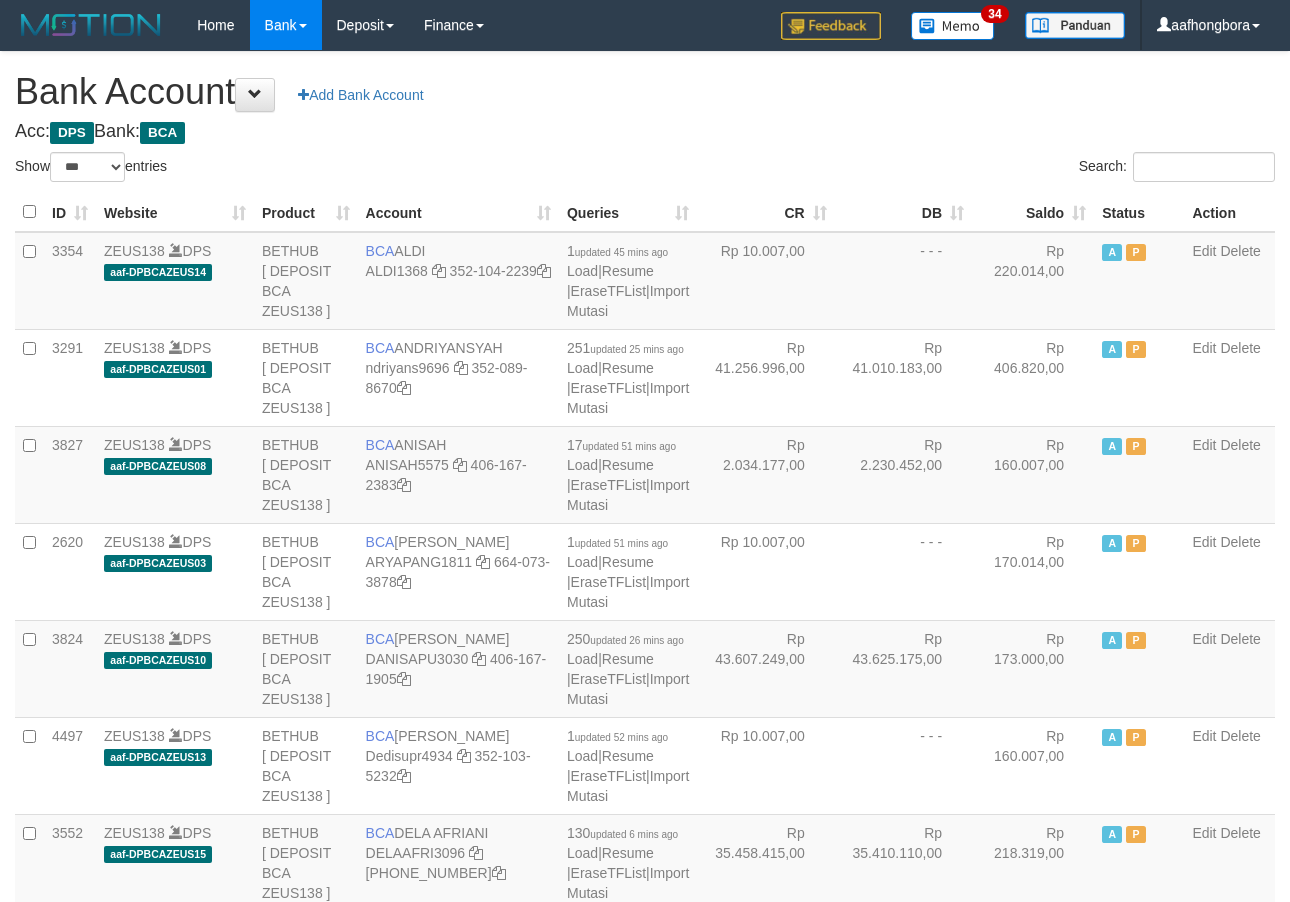 select on "***" 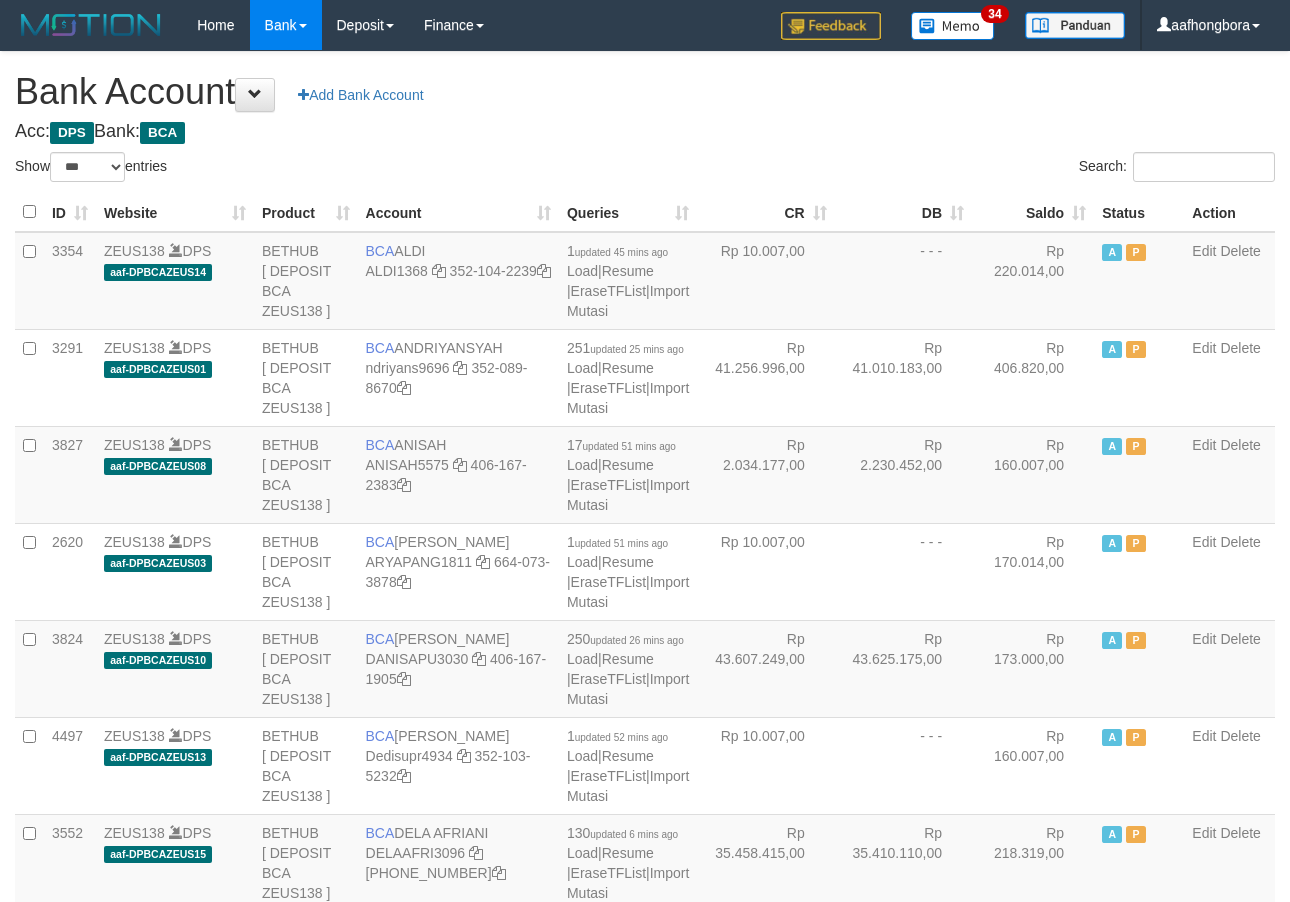 scroll, scrollTop: 0, scrollLeft: 0, axis: both 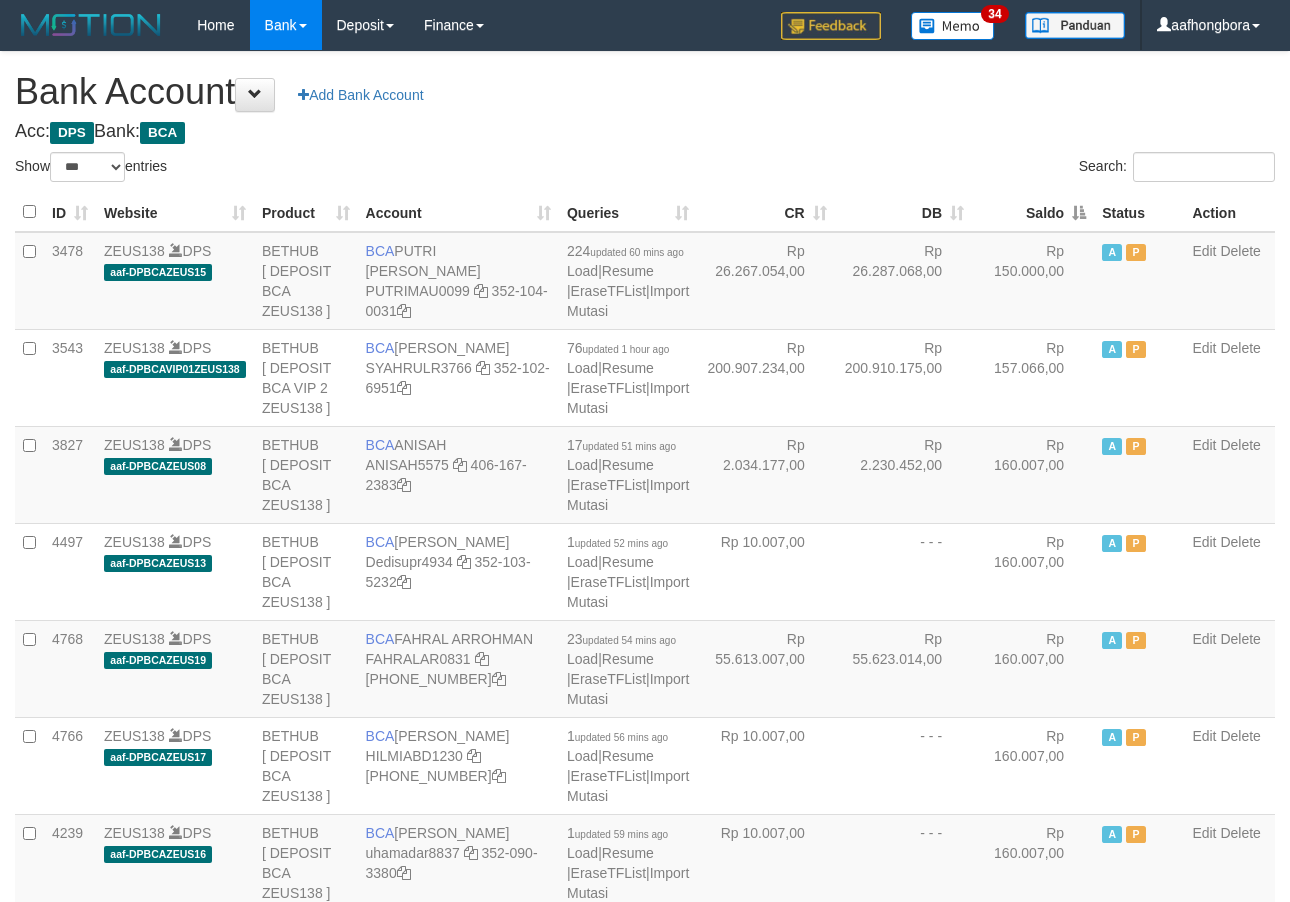 click on "Saldo" at bounding box center (1033, 212) 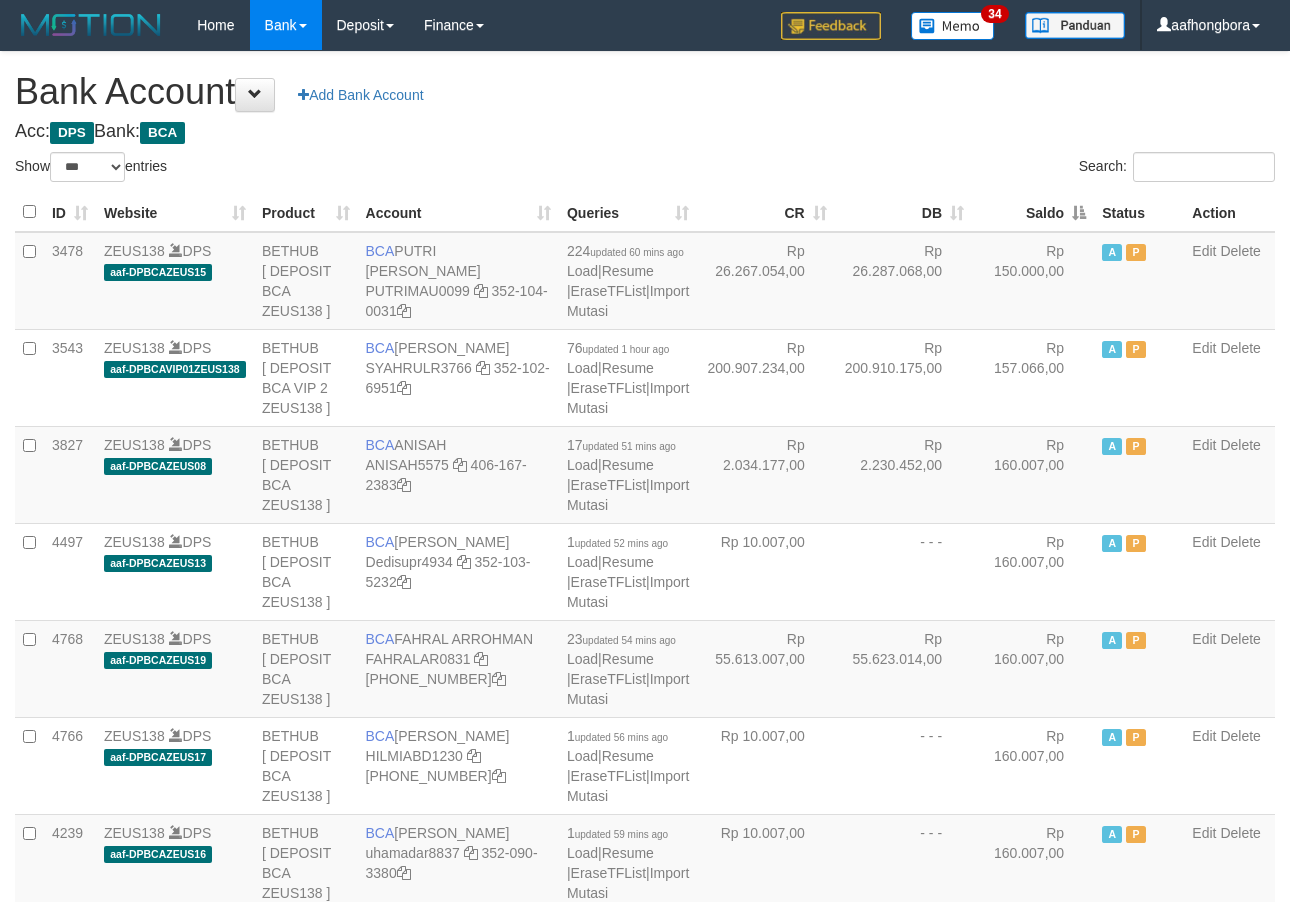 click on "Saldo" at bounding box center [1033, 212] 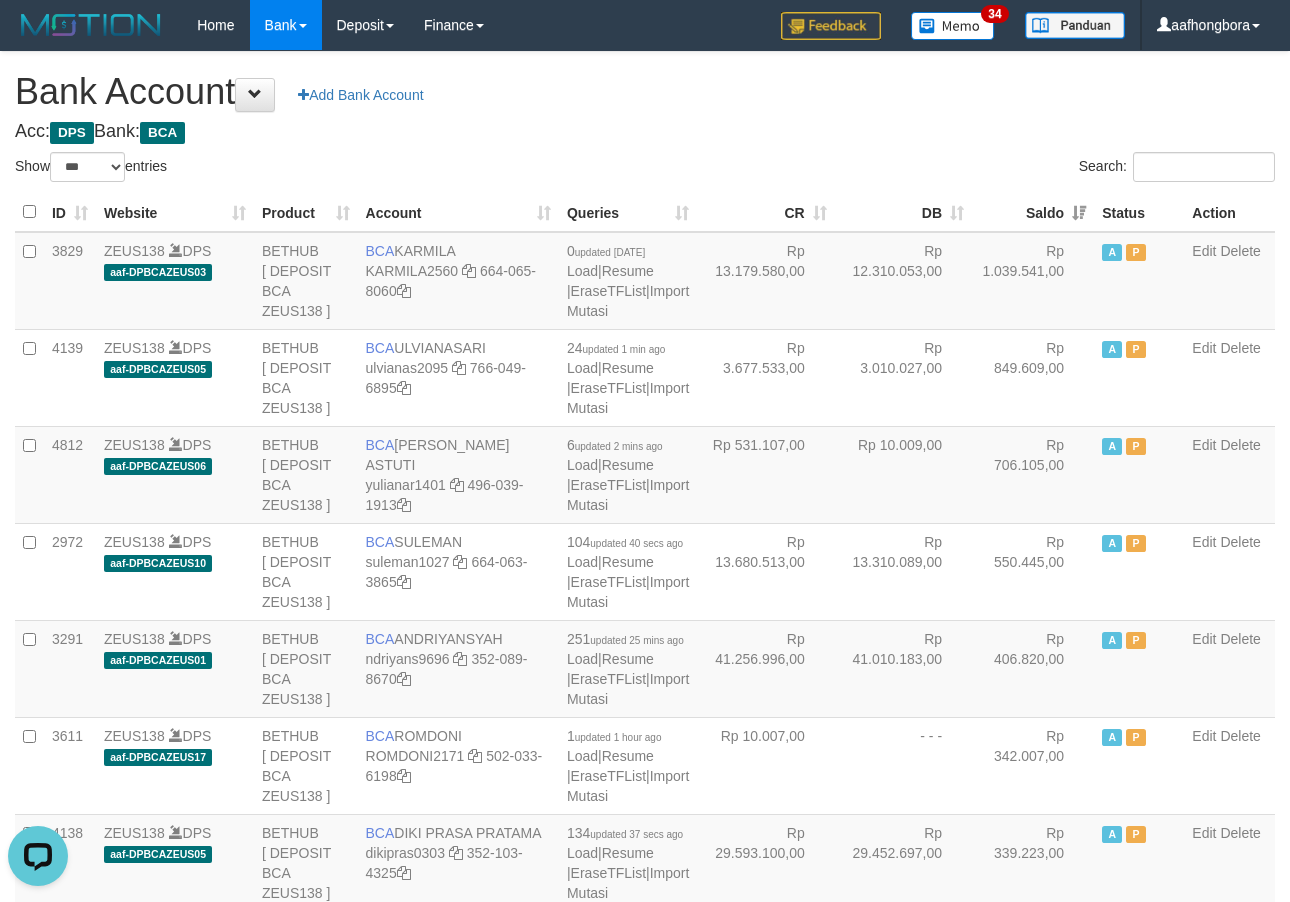 click on "Saldo" at bounding box center [1033, 212] 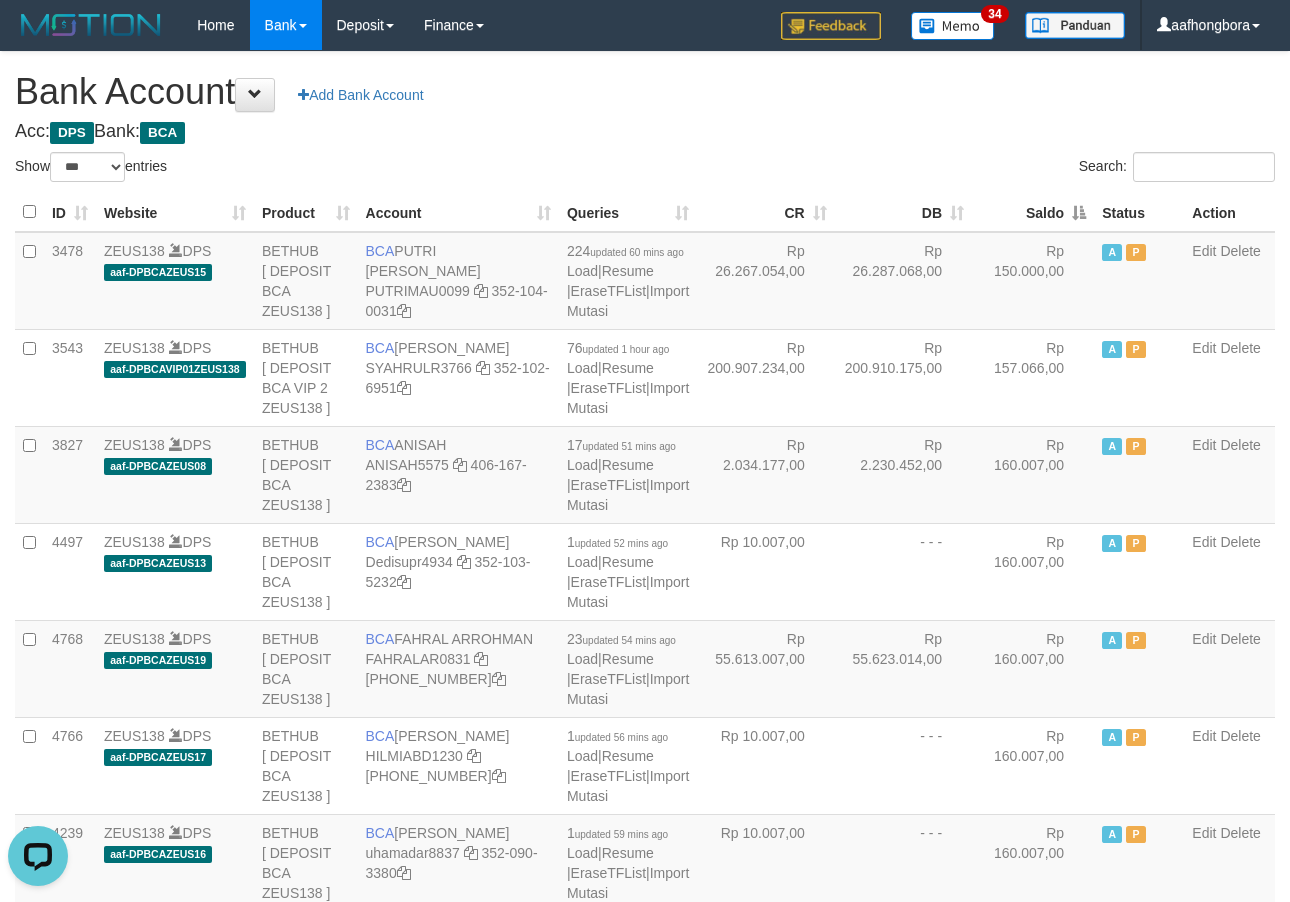 click on "Saldo" at bounding box center [1033, 212] 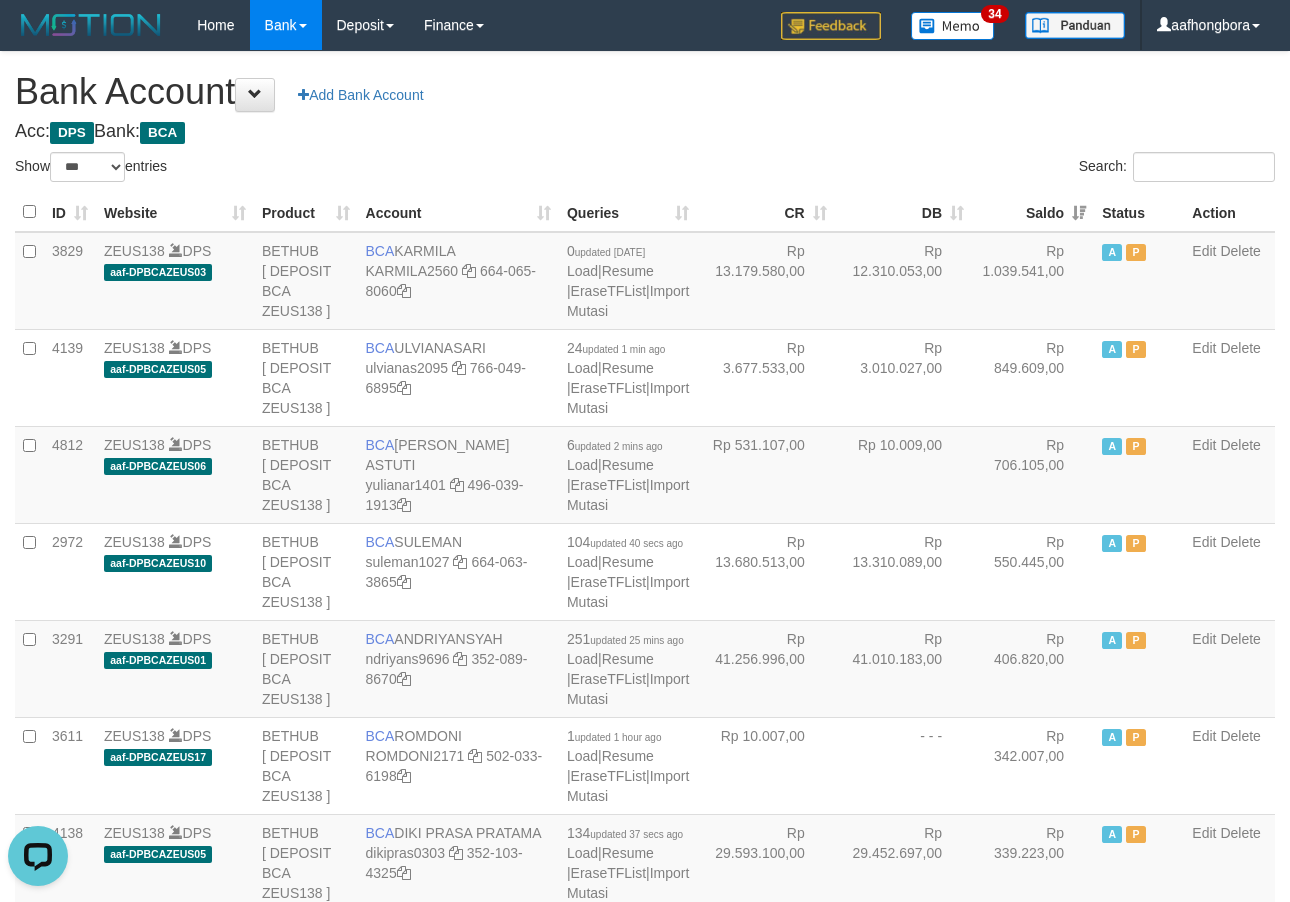 click on "Saldo" at bounding box center [1033, 212] 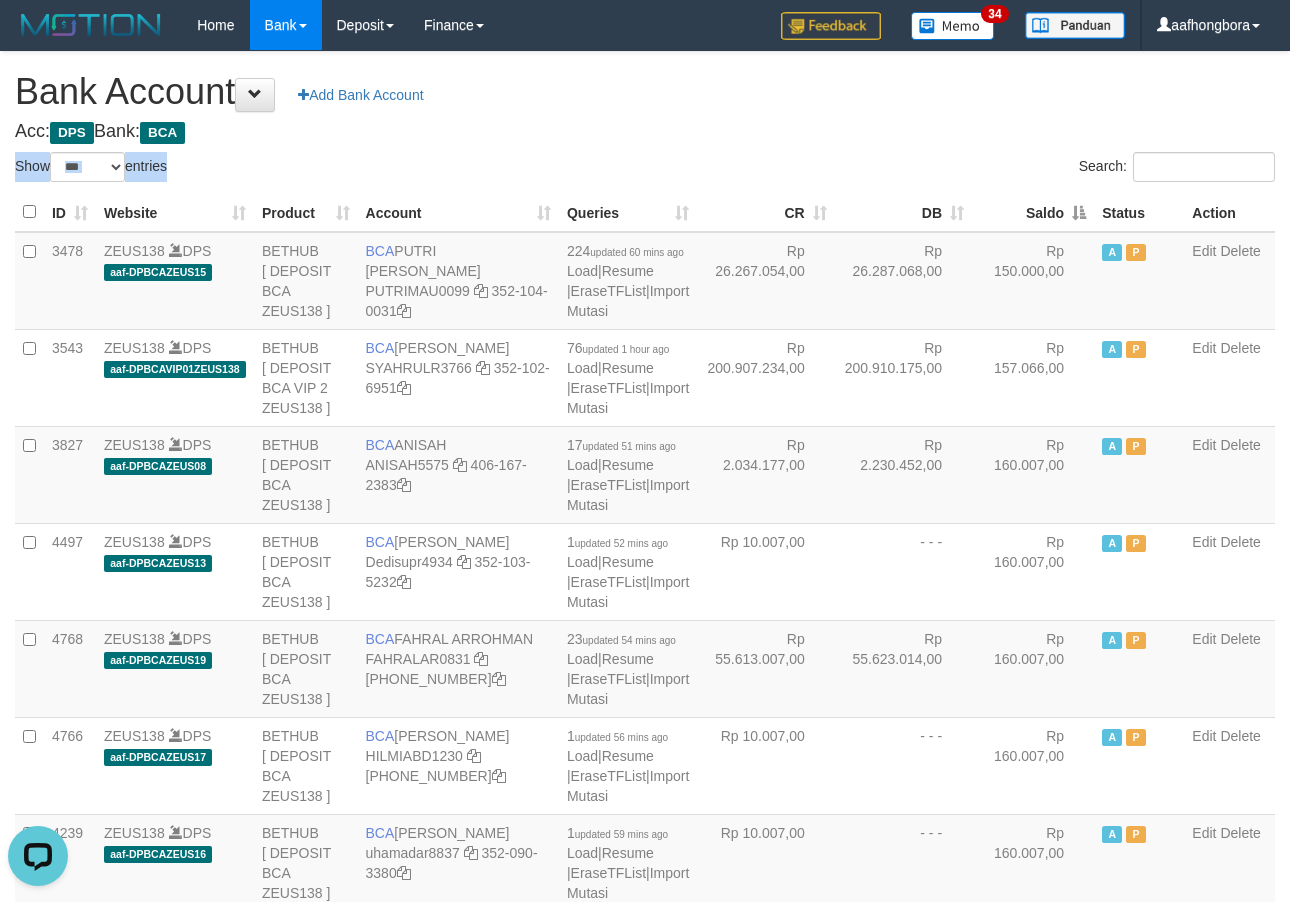 click on "**********" at bounding box center (645, 1601) 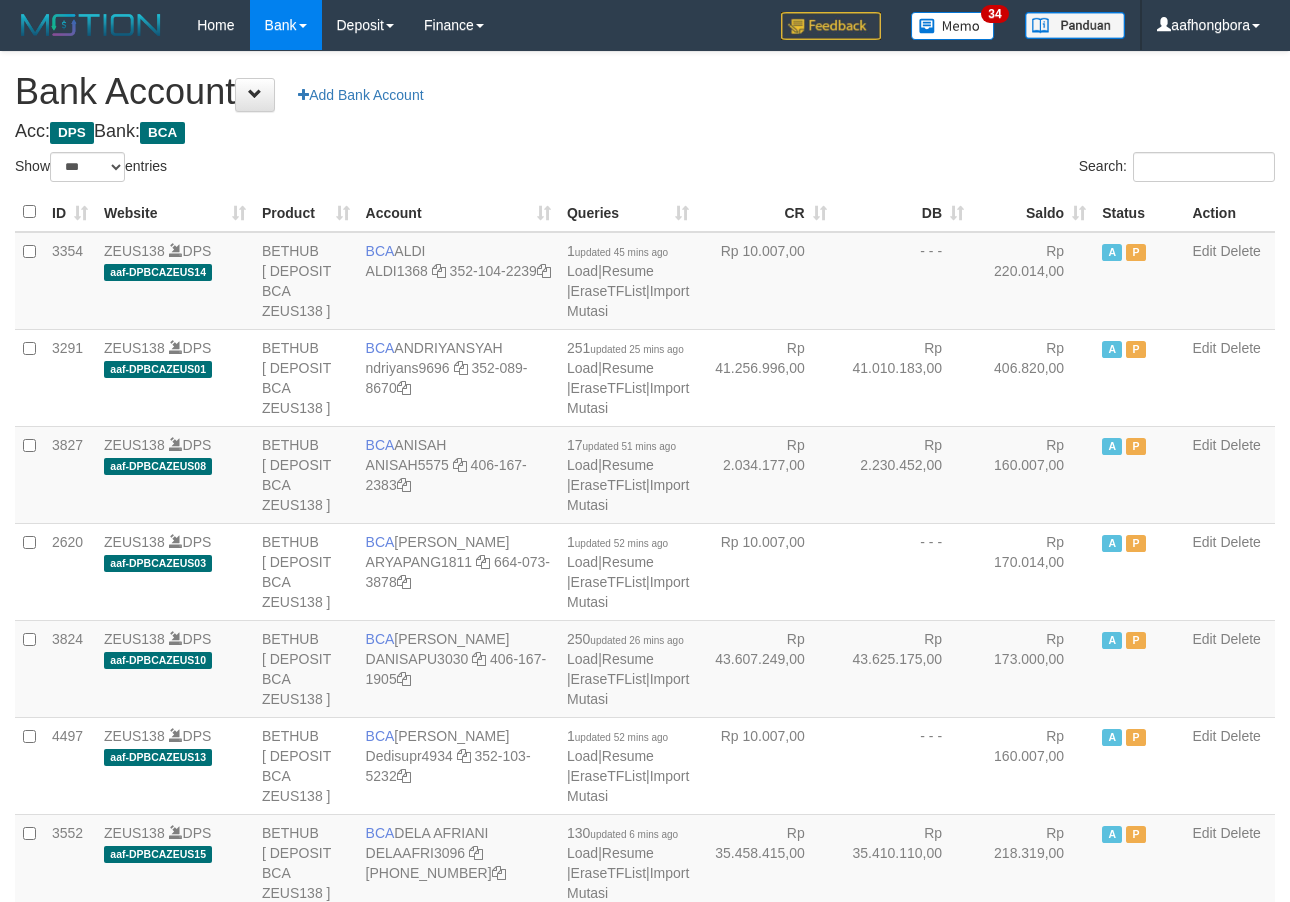select on "***" 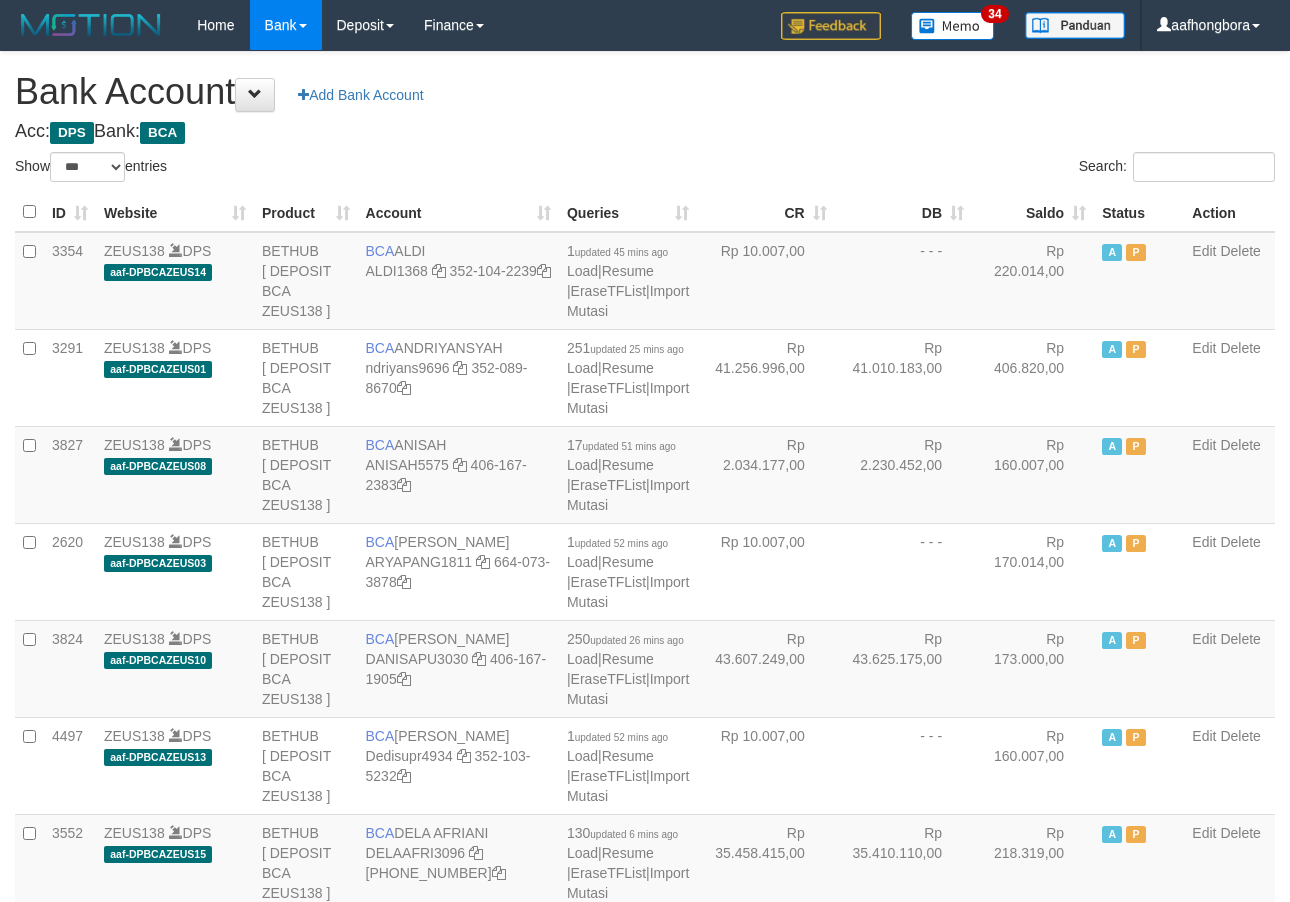 scroll, scrollTop: 0, scrollLeft: 0, axis: both 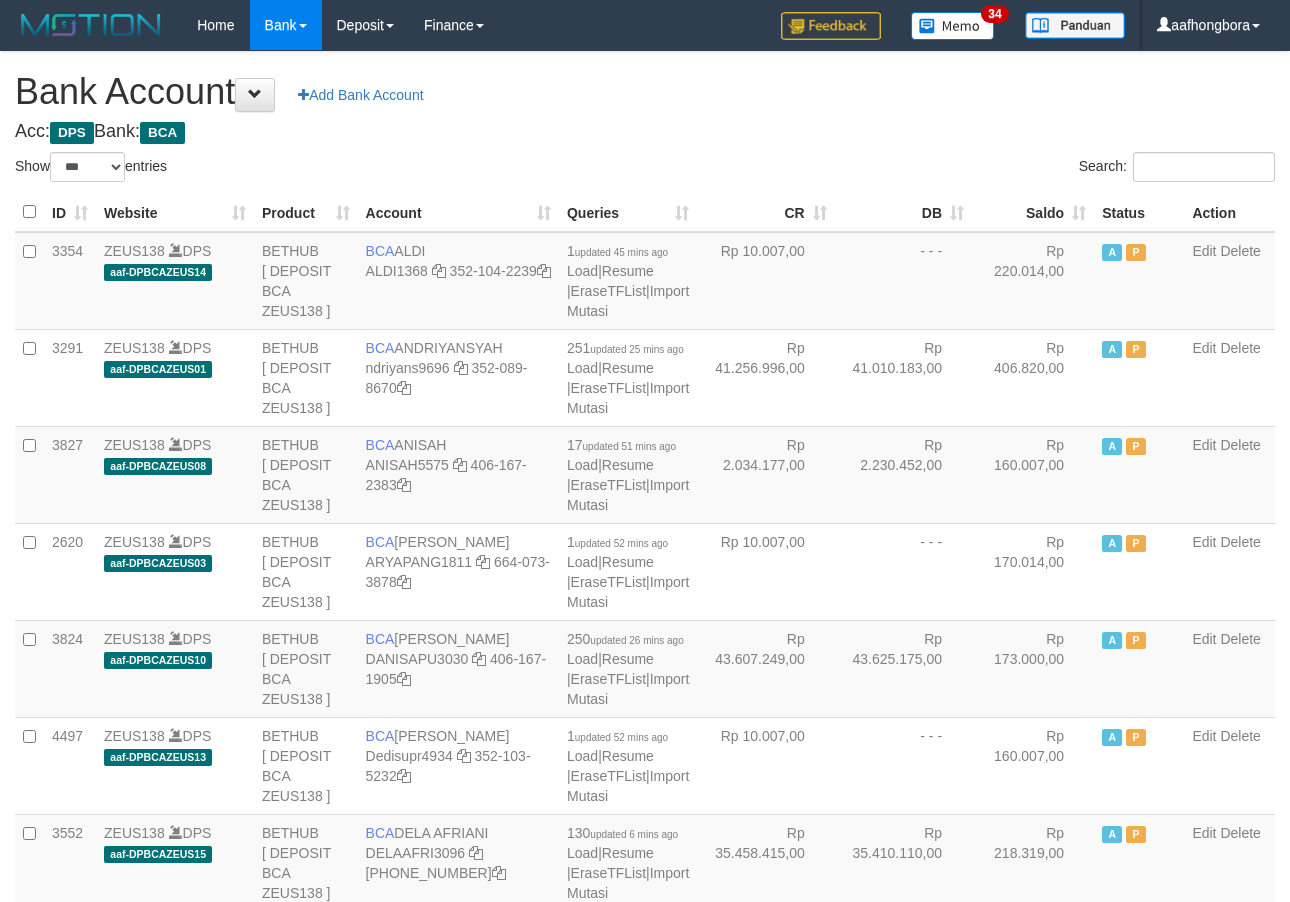 select on "***" 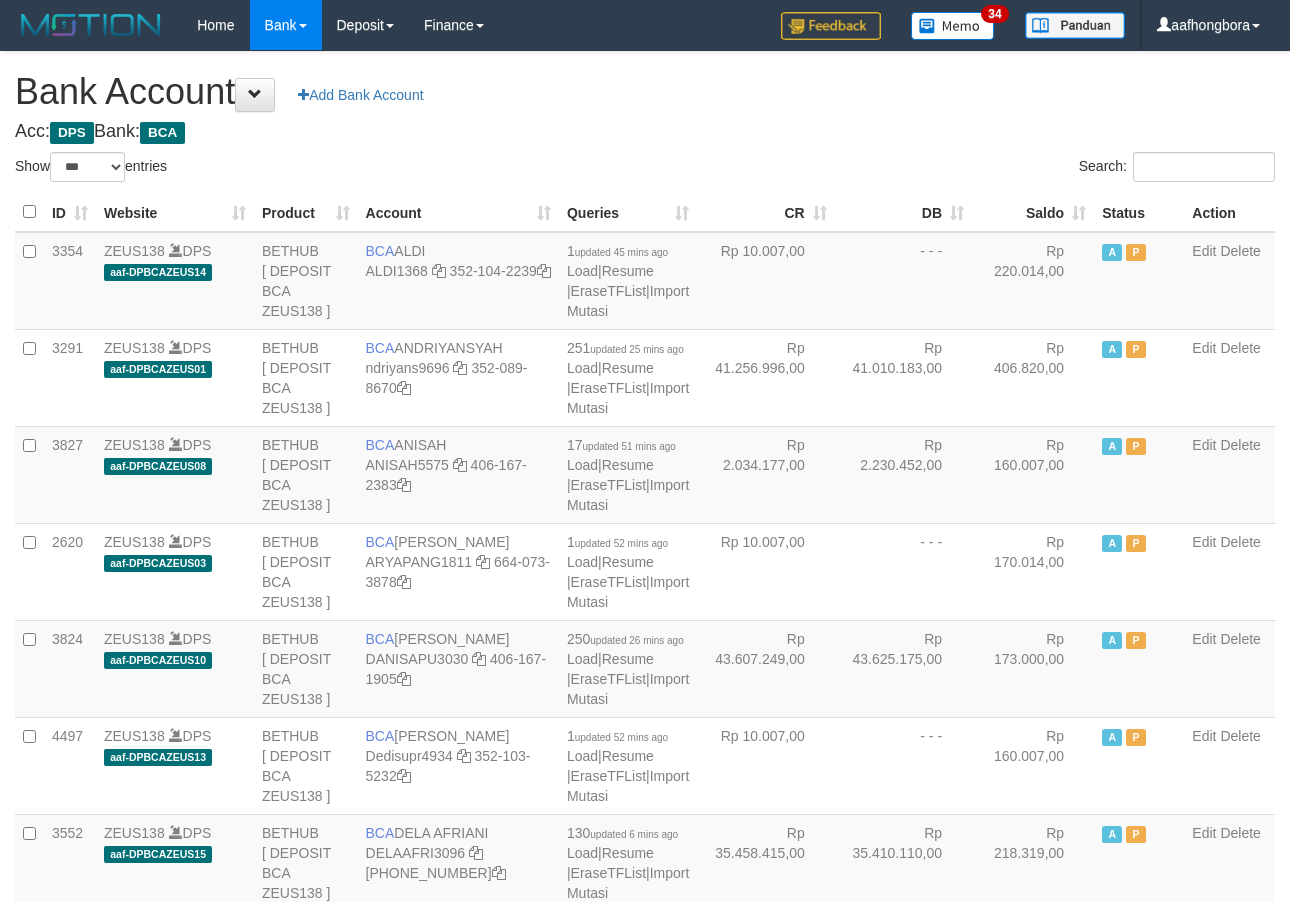 scroll, scrollTop: 0, scrollLeft: 0, axis: both 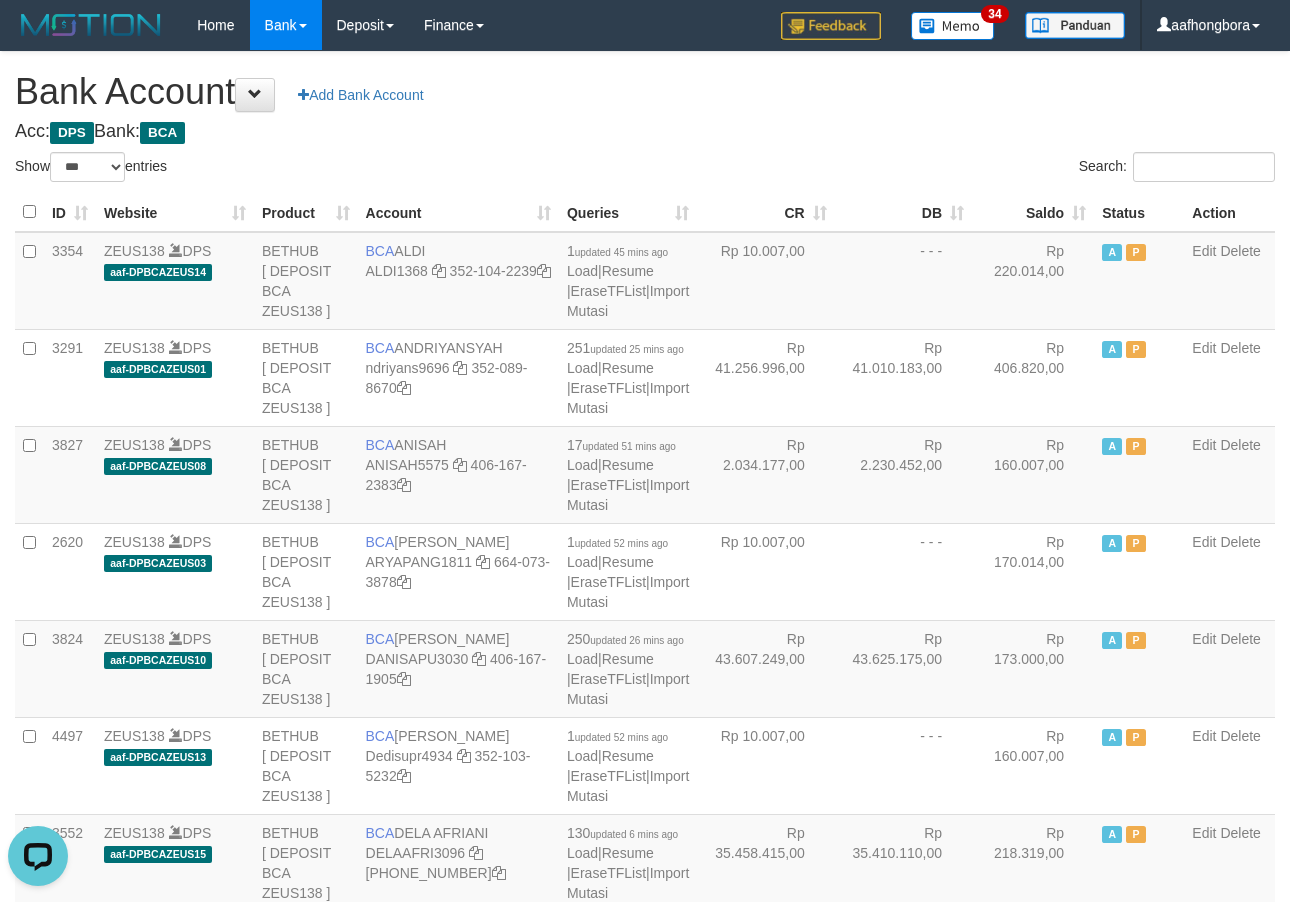 click on "Acc: 										 DPS
Bank:   BCA" at bounding box center [645, 132] 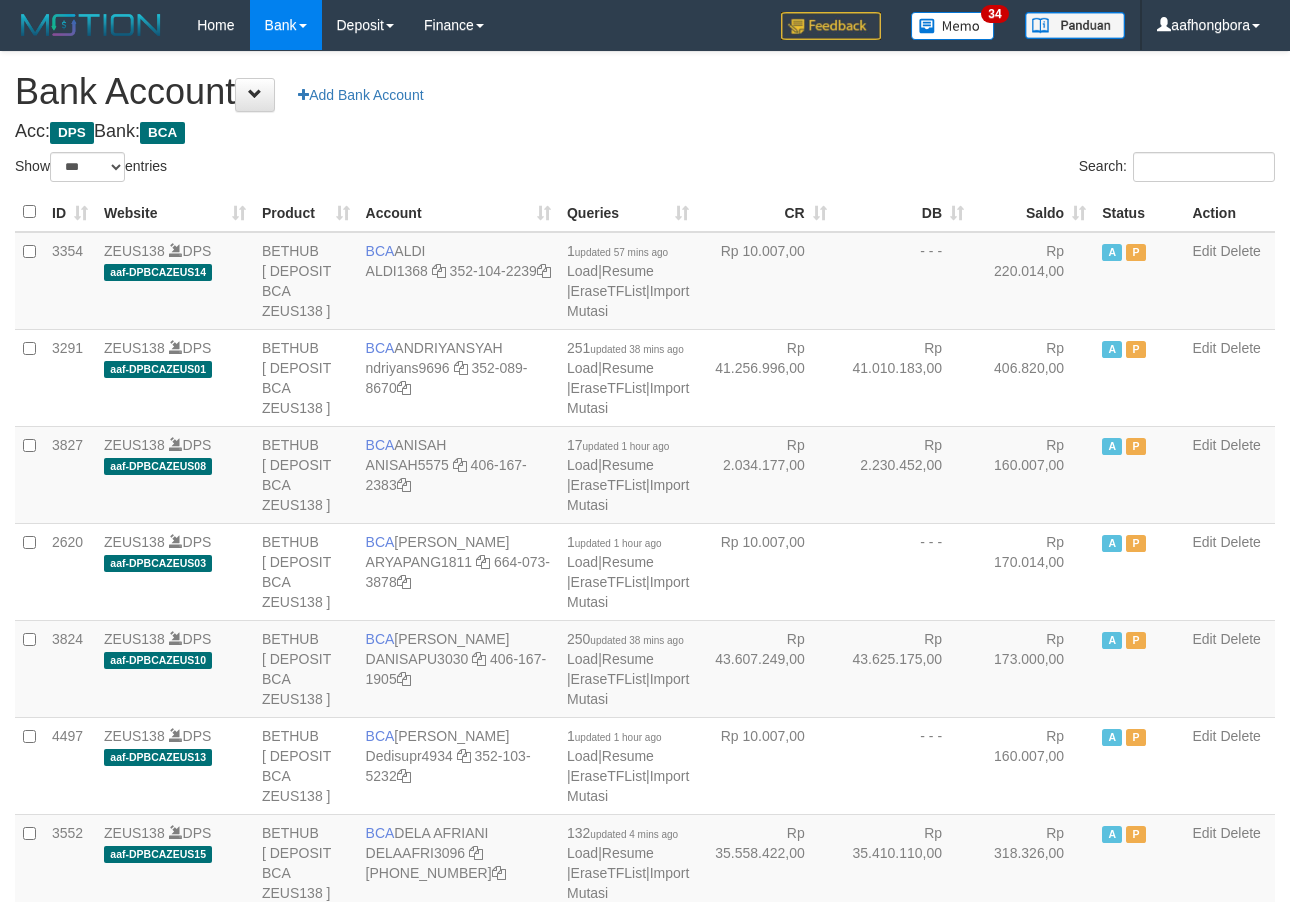 select on "***" 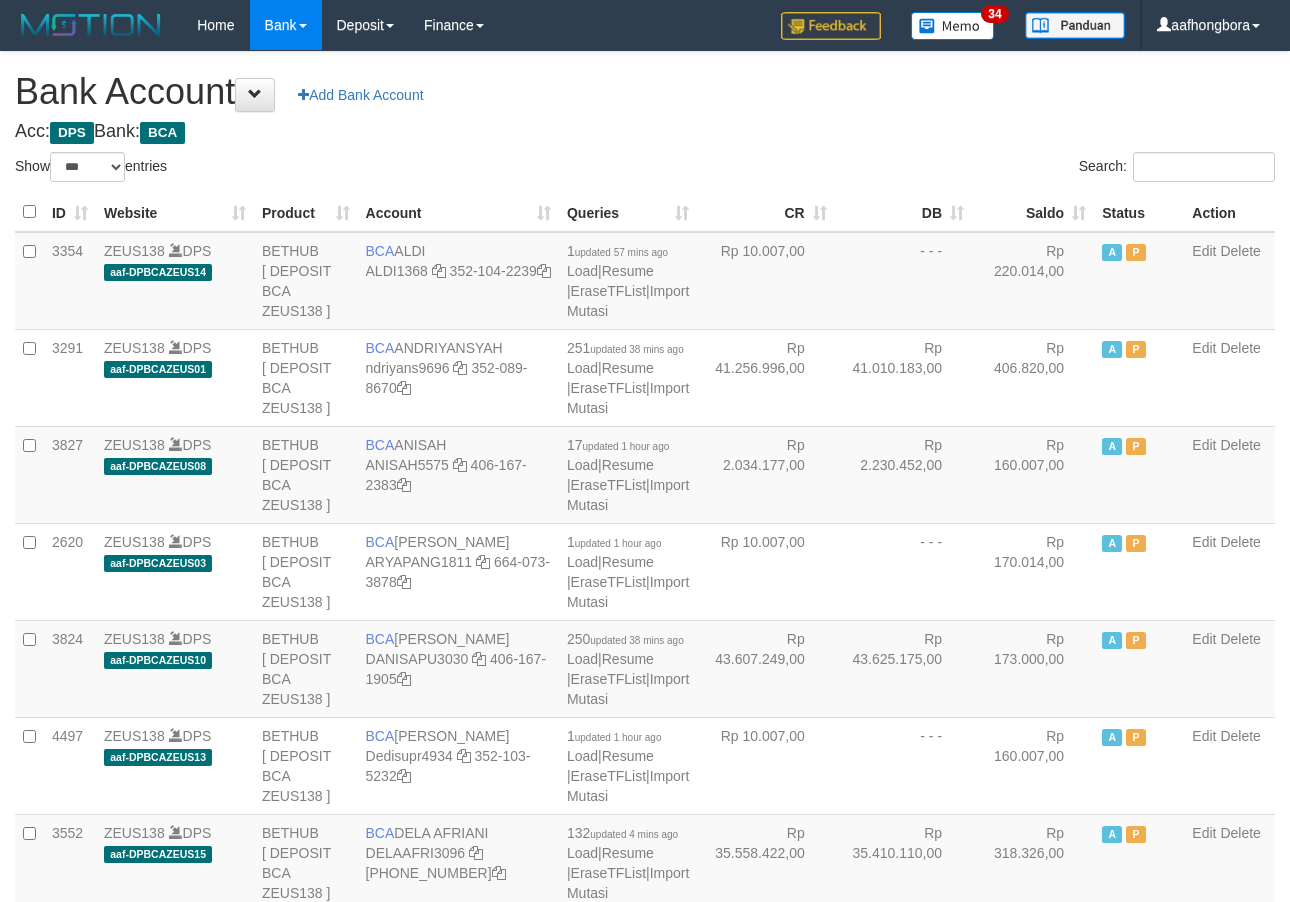 scroll, scrollTop: 0, scrollLeft: 0, axis: both 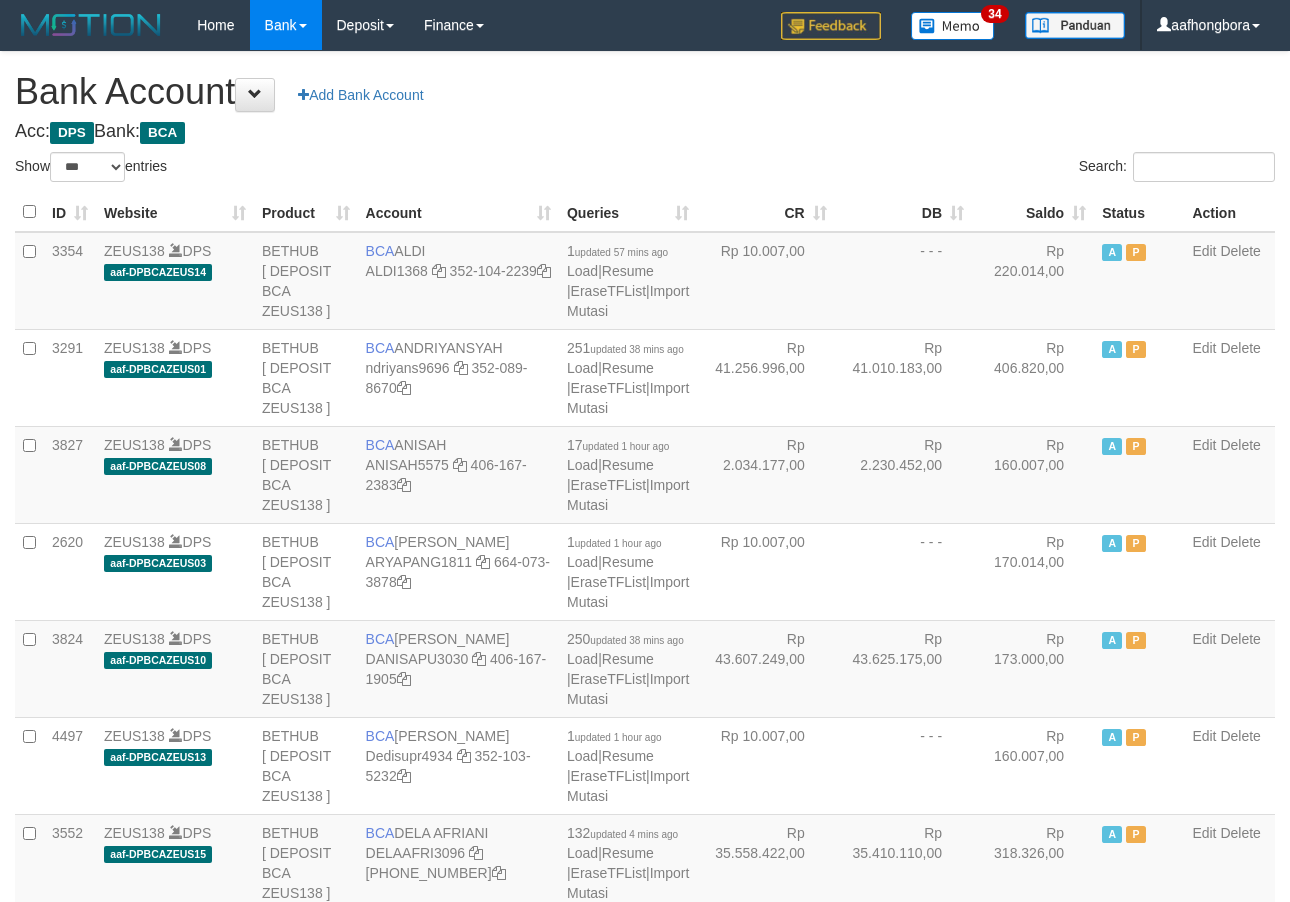 select on "***" 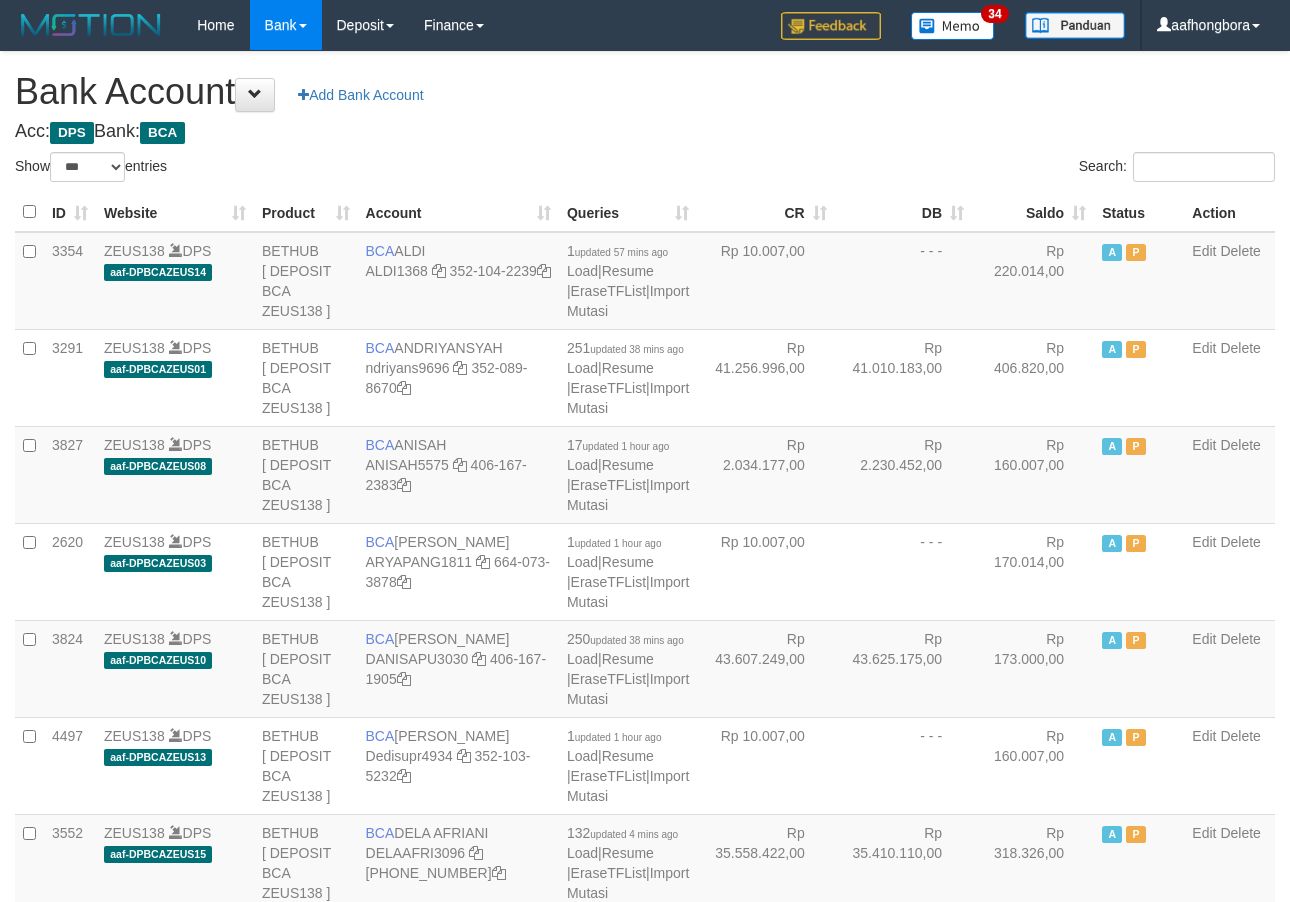 scroll, scrollTop: 0, scrollLeft: 0, axis: both 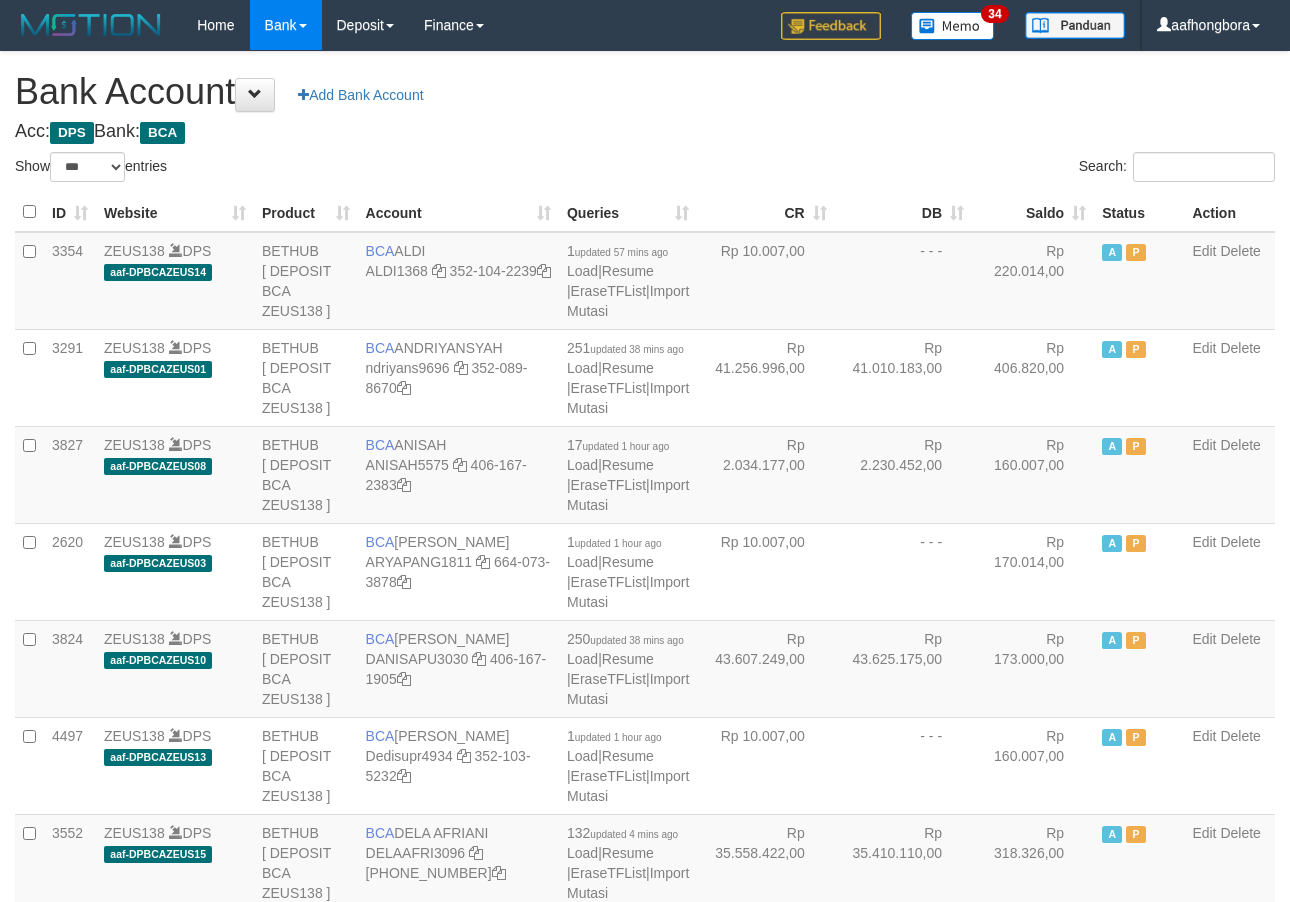 select on "***" 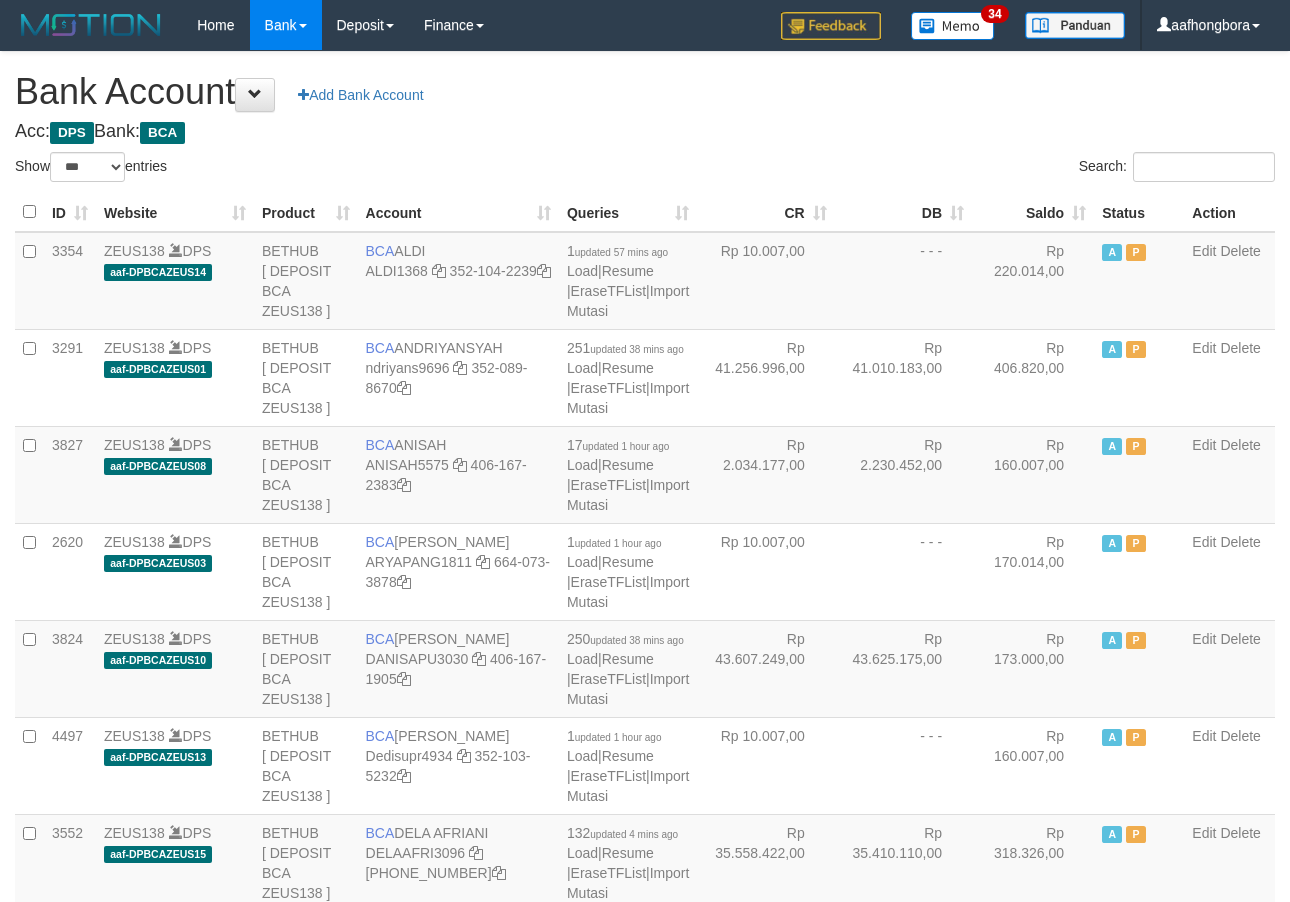 scroll, scrollTop: 0, scrollLeft: 0, axis: both 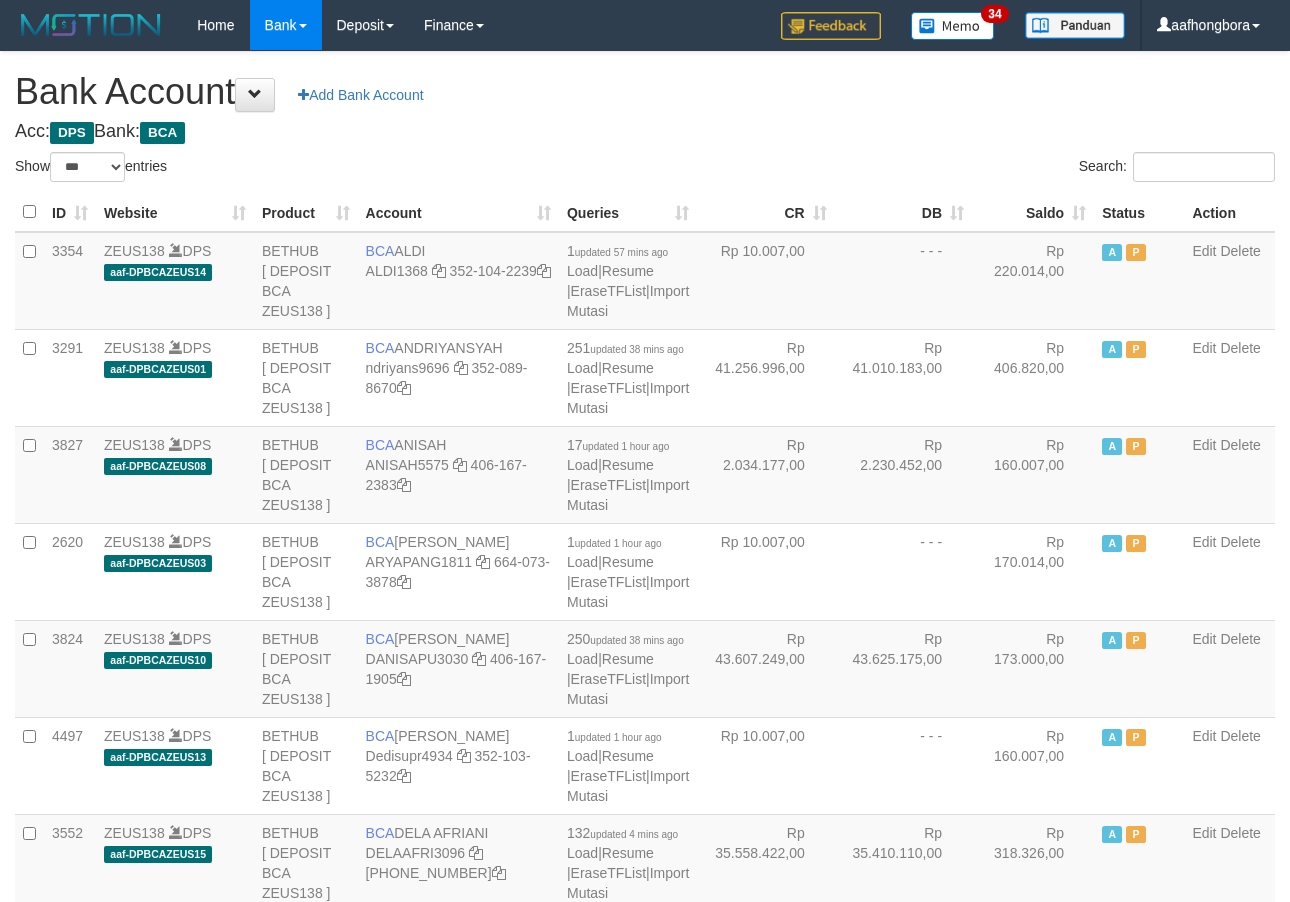 select on "***" 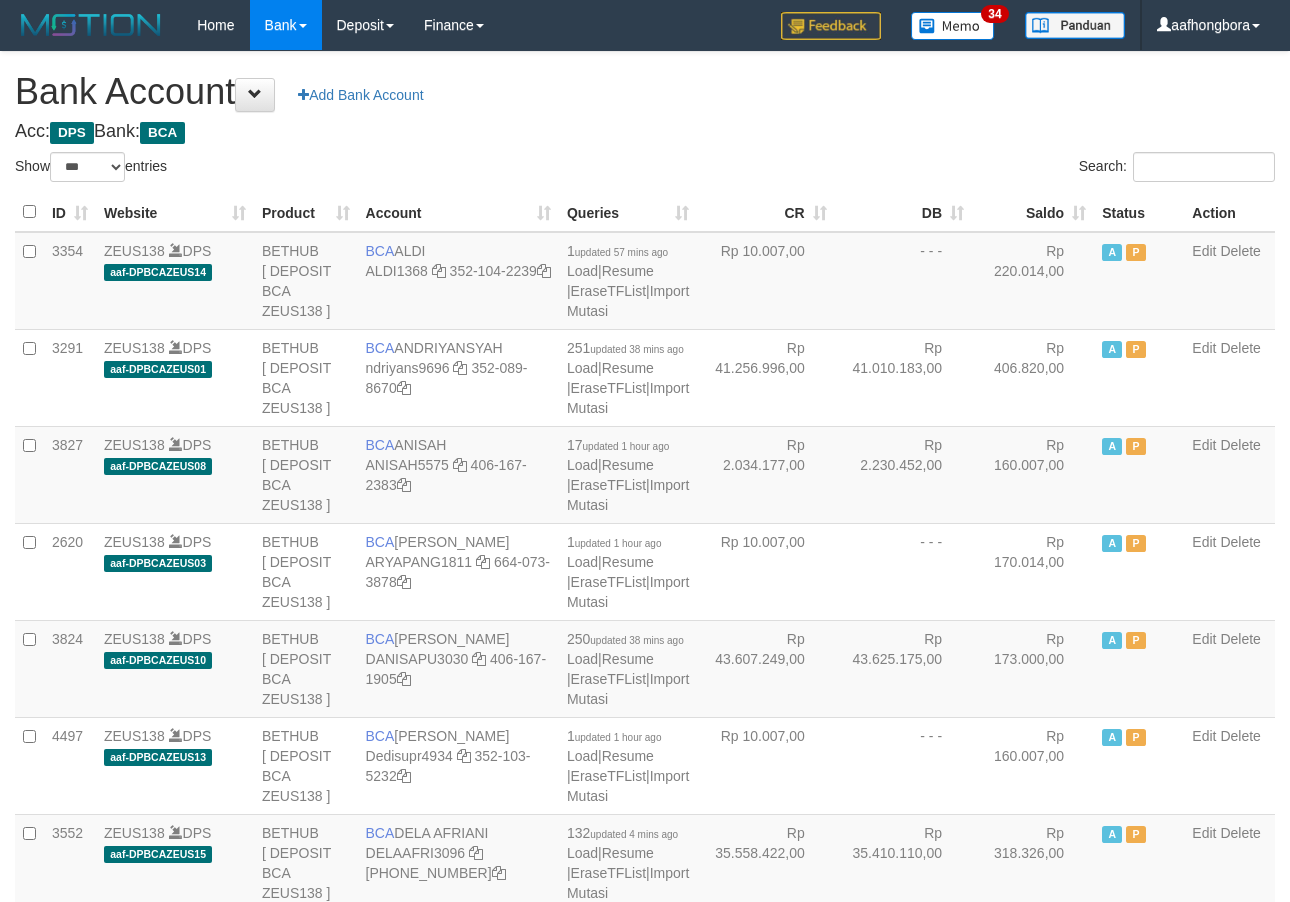 scroll, scrollTop: 0, scrollLeft: 0, axis: both 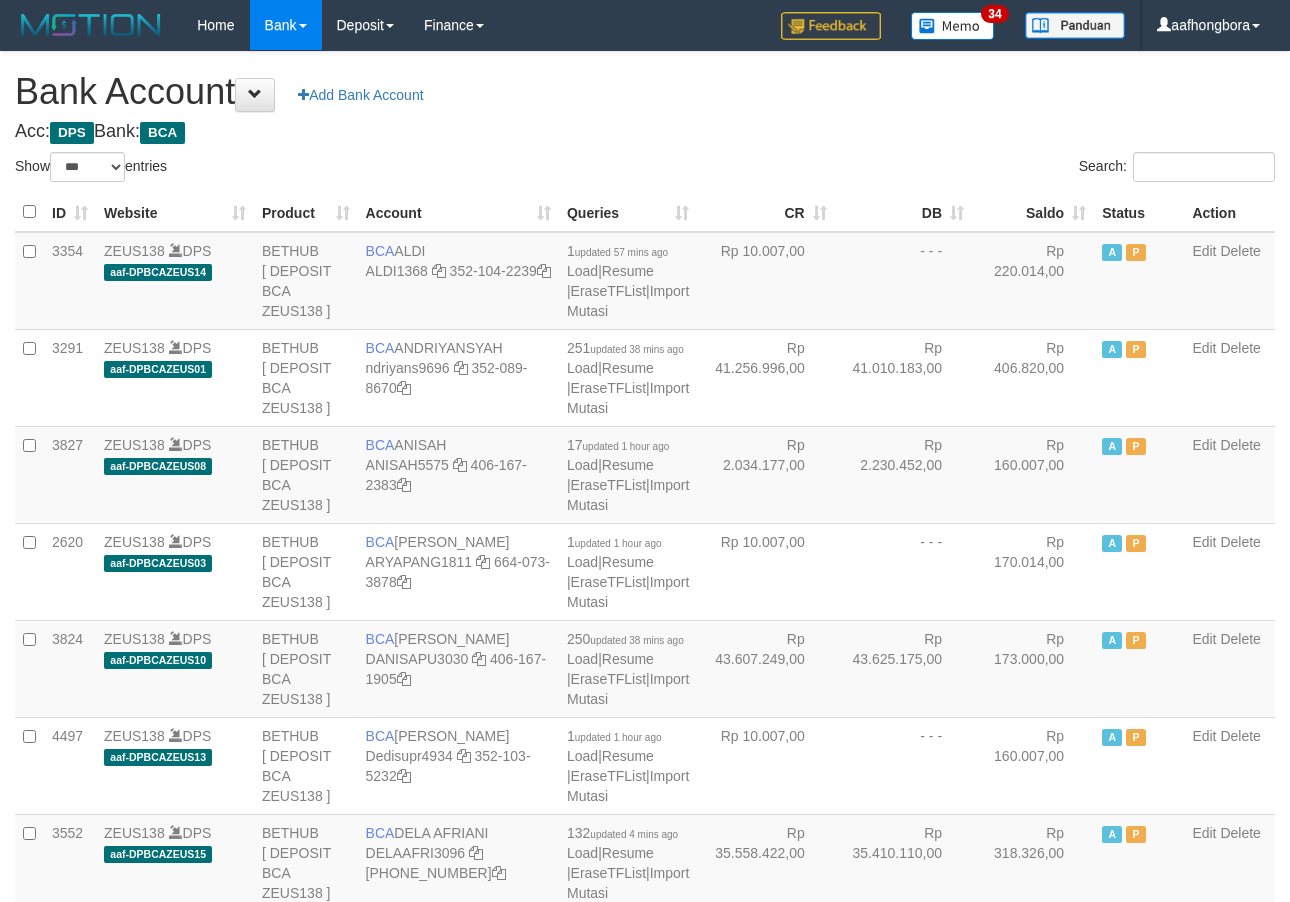 select on "***" 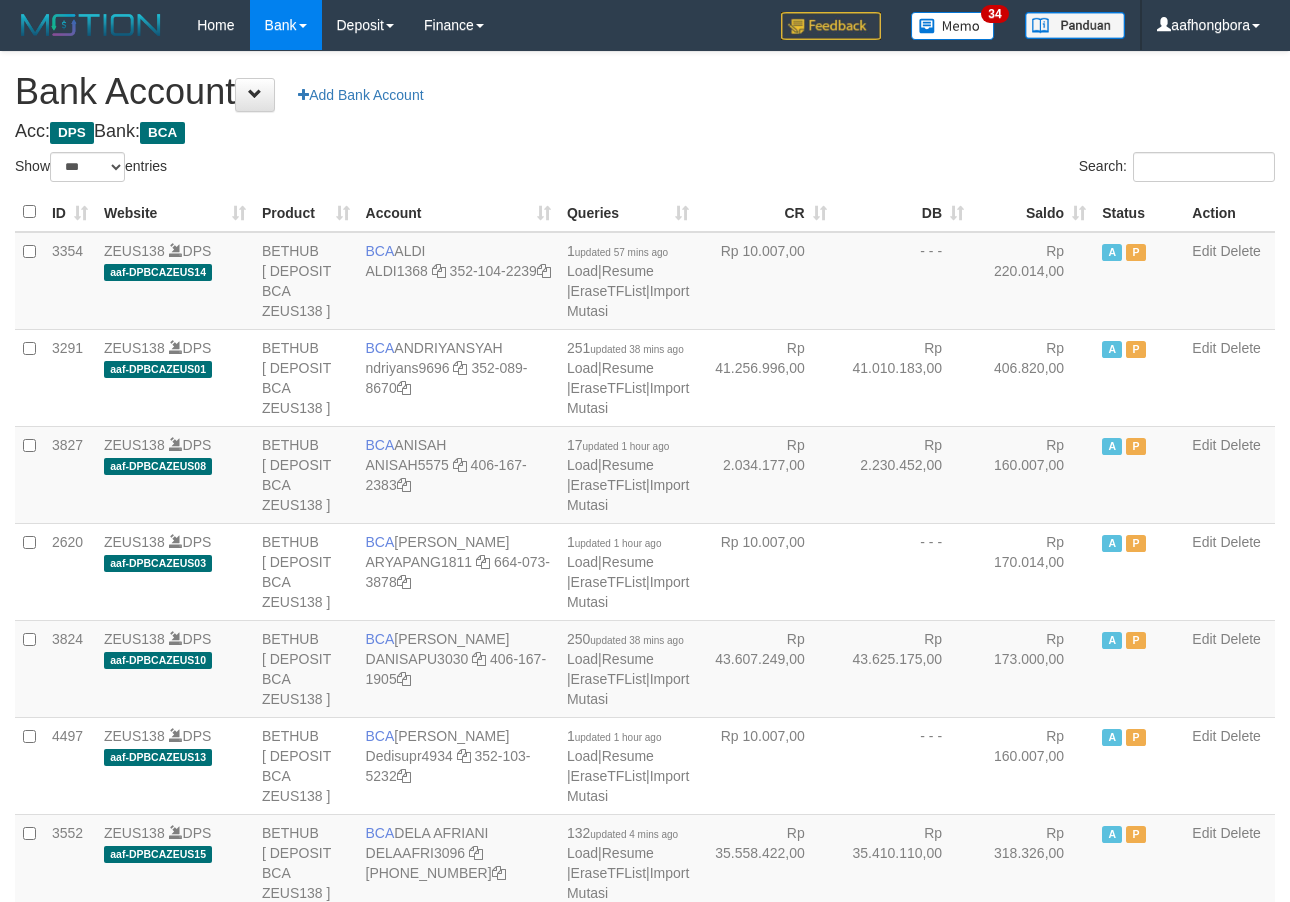scroll, scrollTop: 0, scrollLeft: 0, axis: both 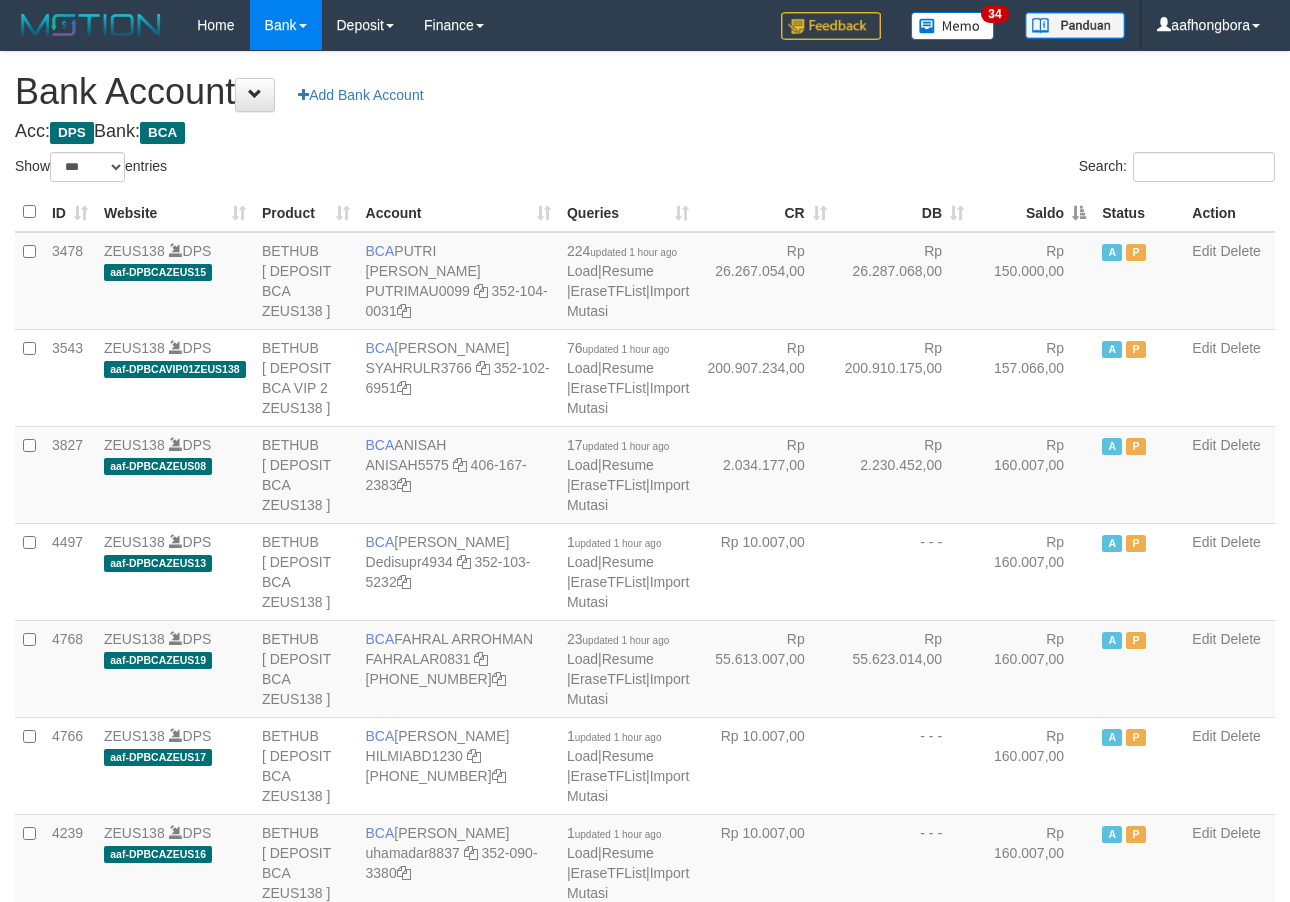 click on "Saldo" at bounding box center (1033, 212) 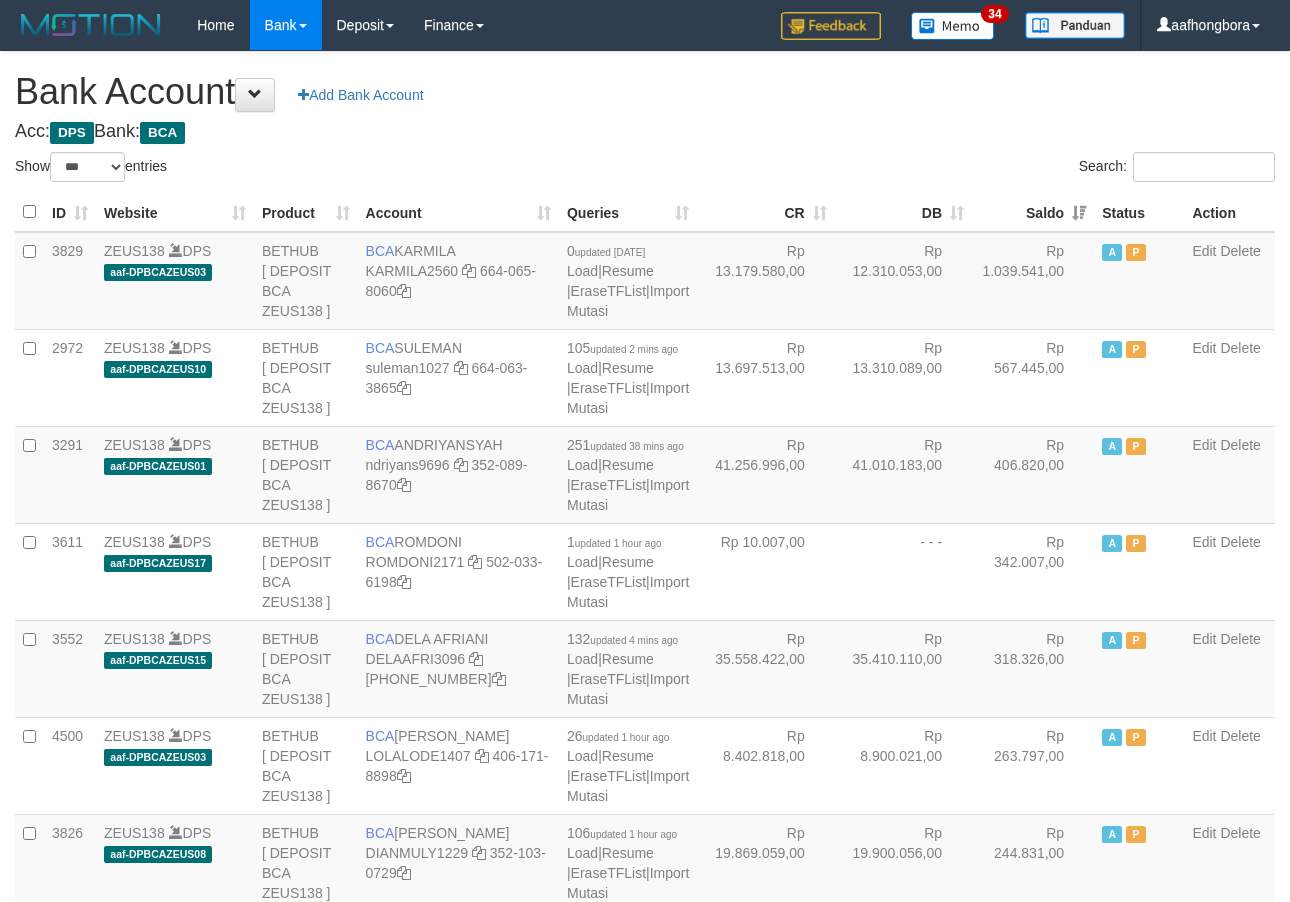 click on "Saldo" at bounding box center (1033, 212) 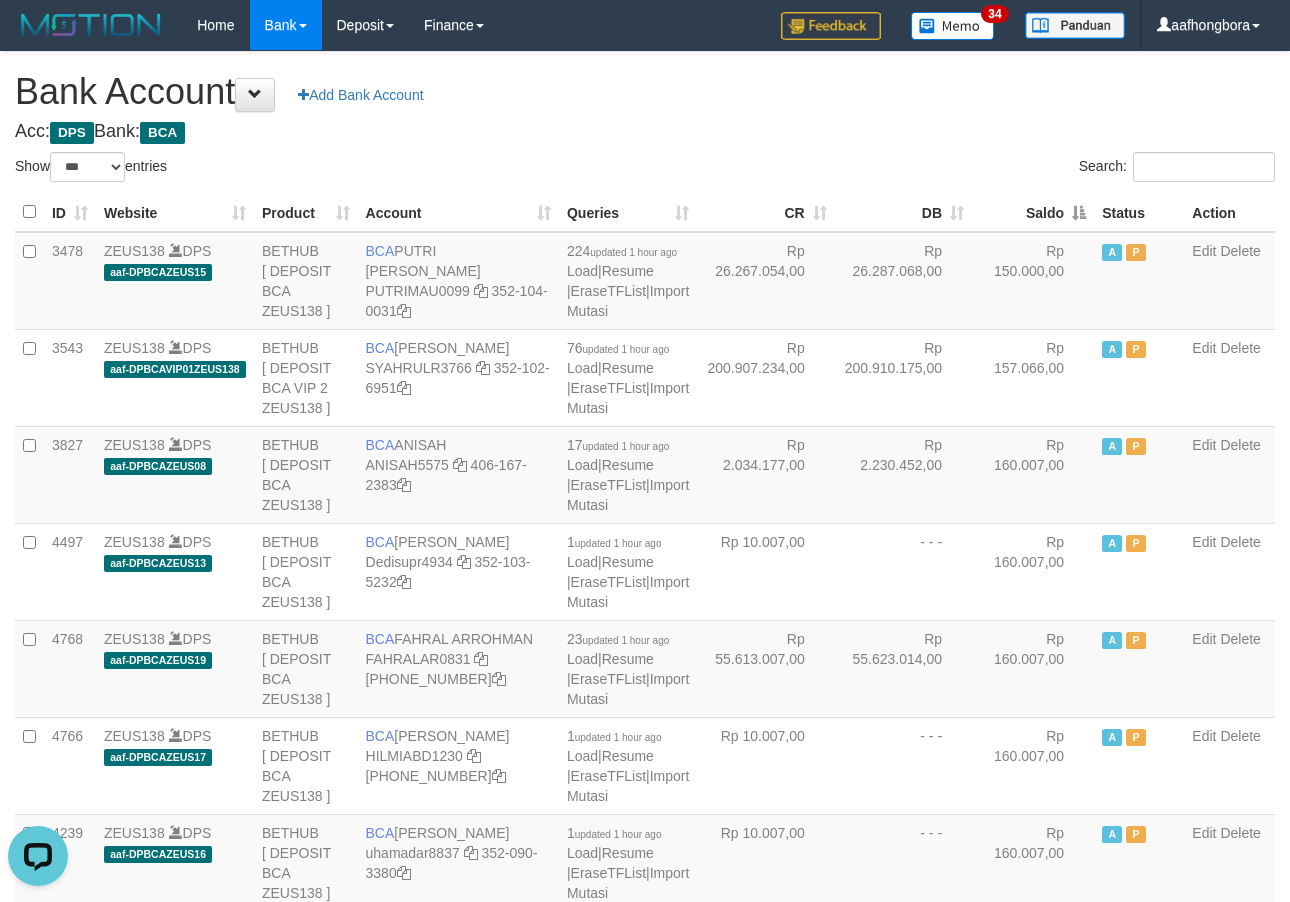 scroll, scrollTop: 0, scrollLeft: 0, axis: both 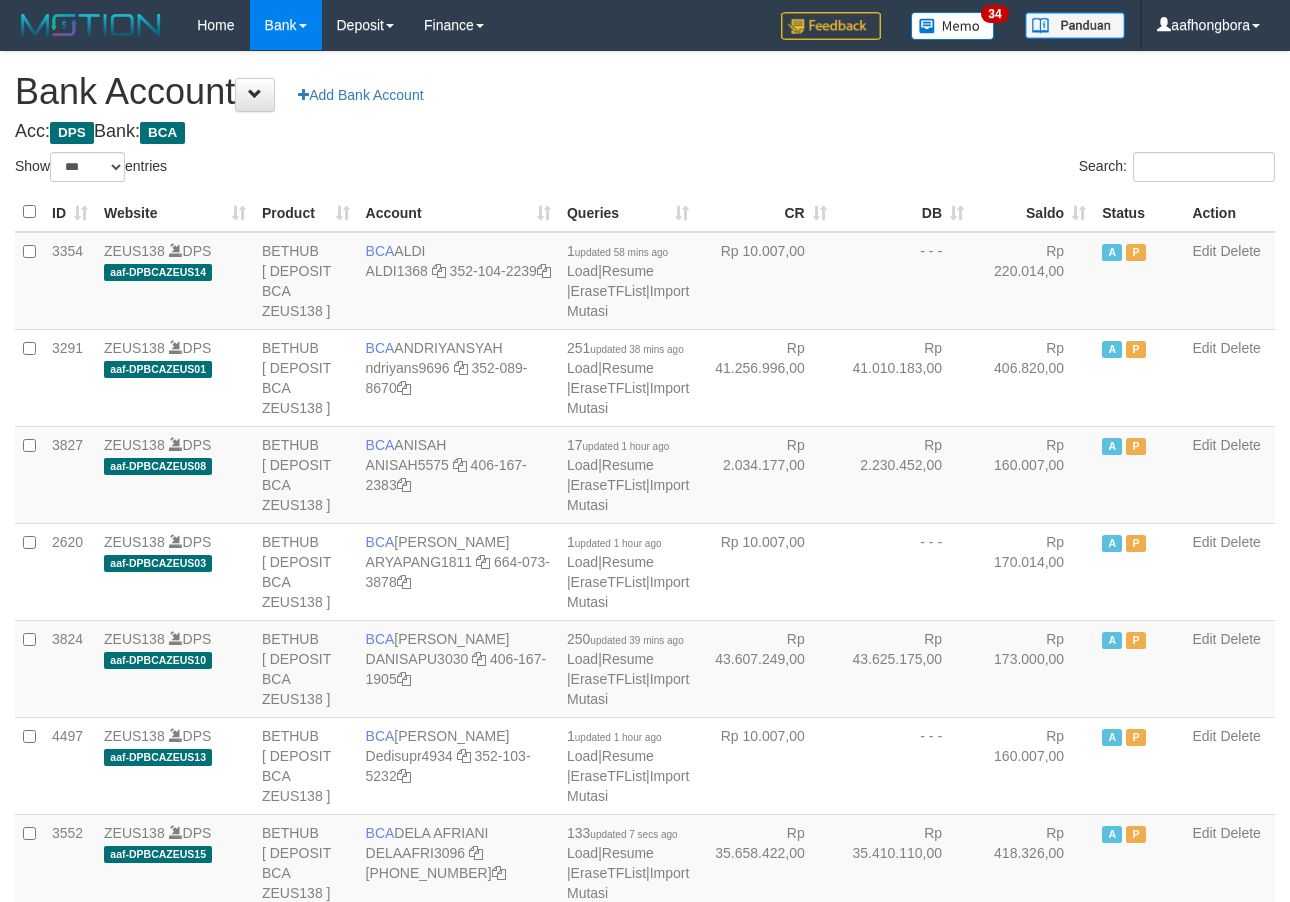 select on "***" 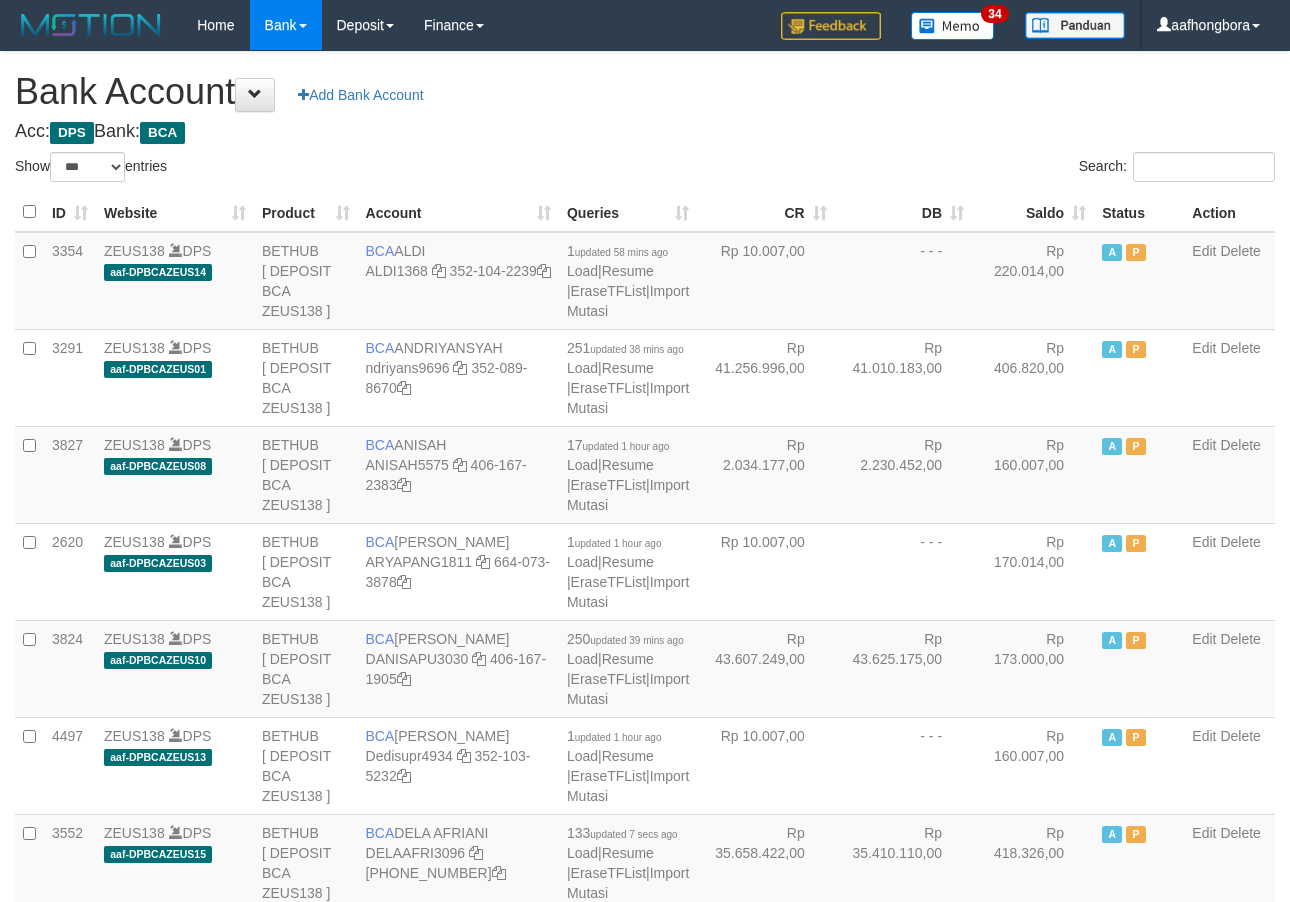 scroll, scrollTop: 0, scrollLeft: 0, axis: both 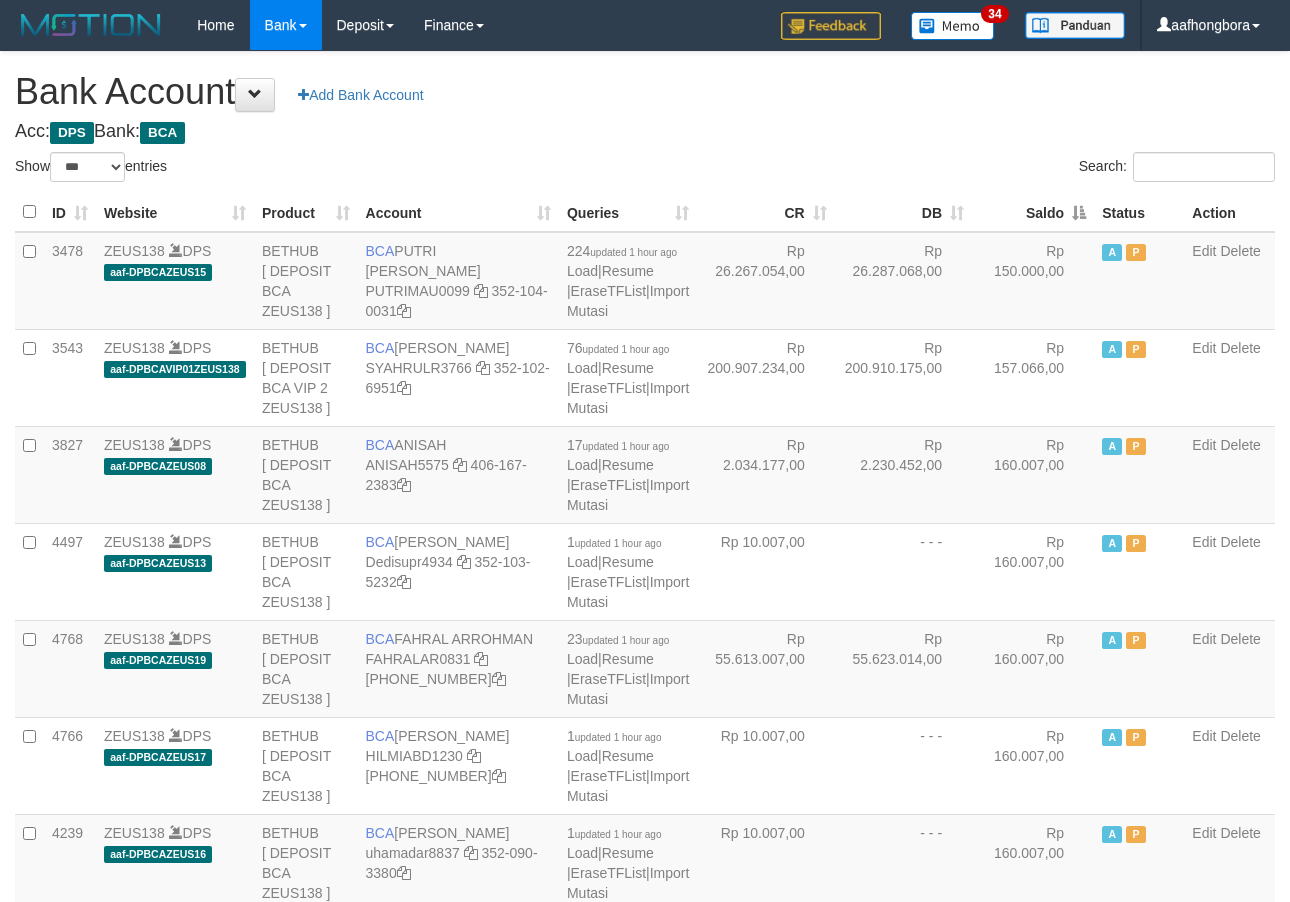 click on "Saldo" at bounding box center [1033, 212] 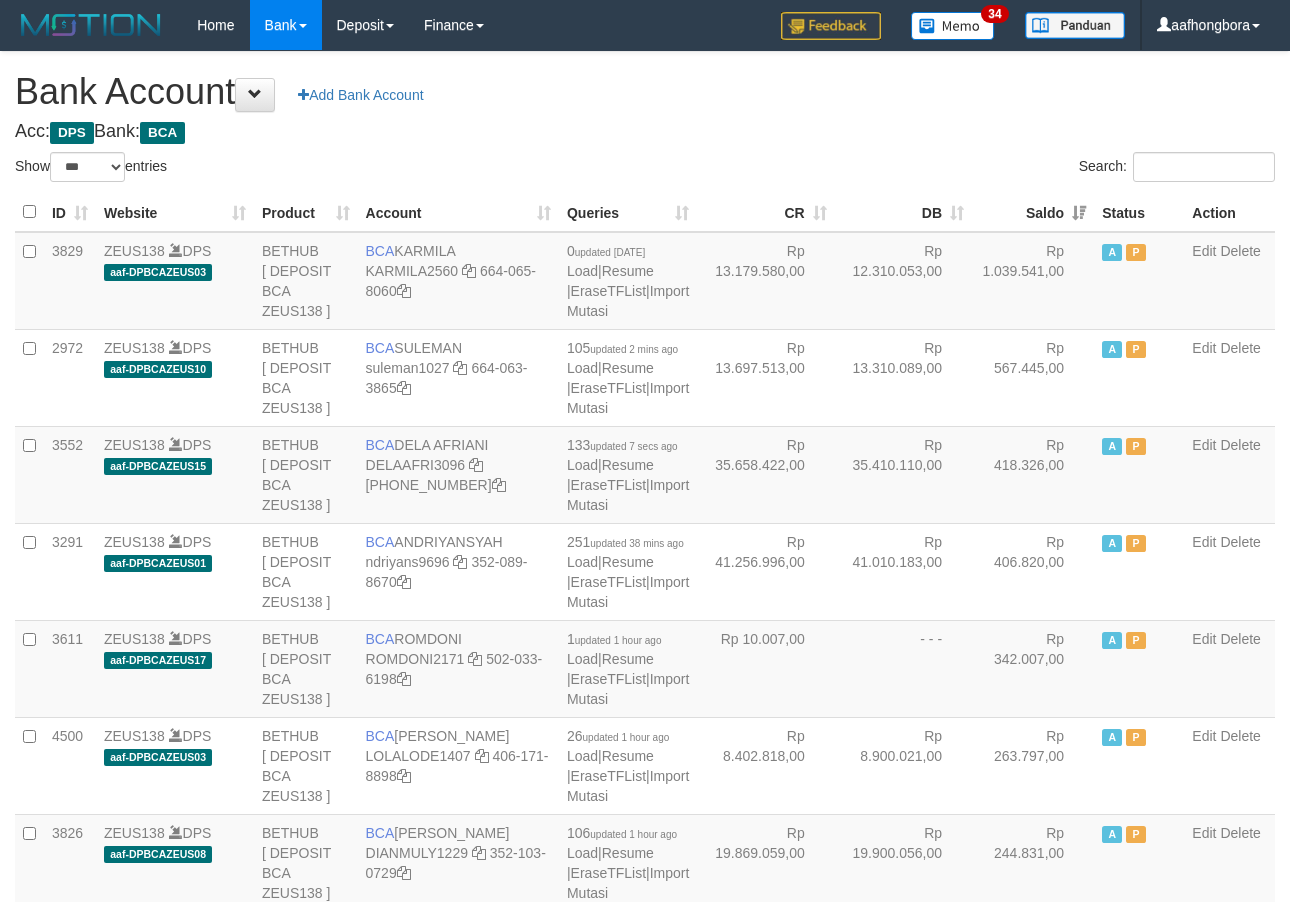 click on "Saldo" at bounding box center (1033, 212) 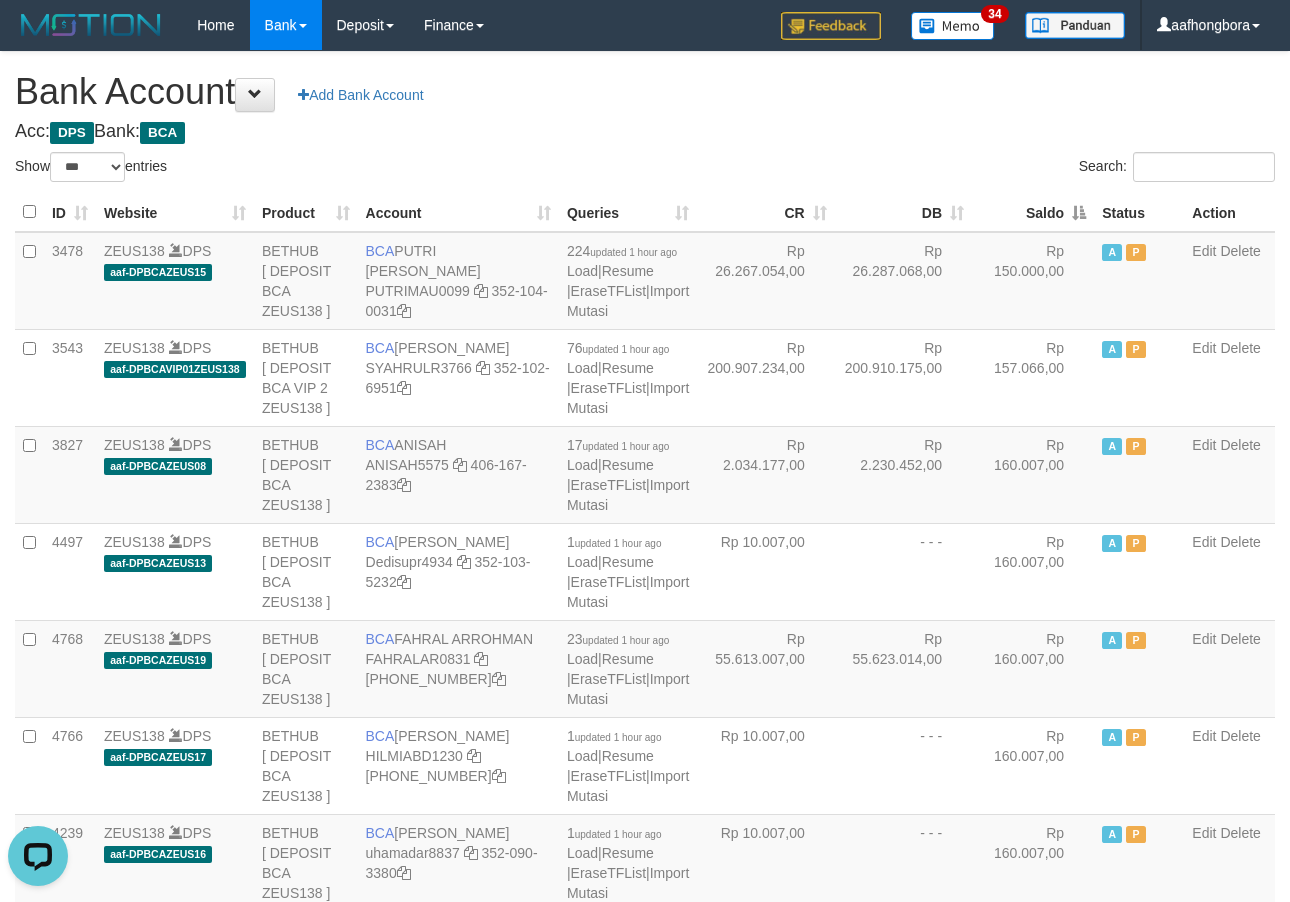 scroll, scrollTop: 0, scrollLeft: 0, axis: both 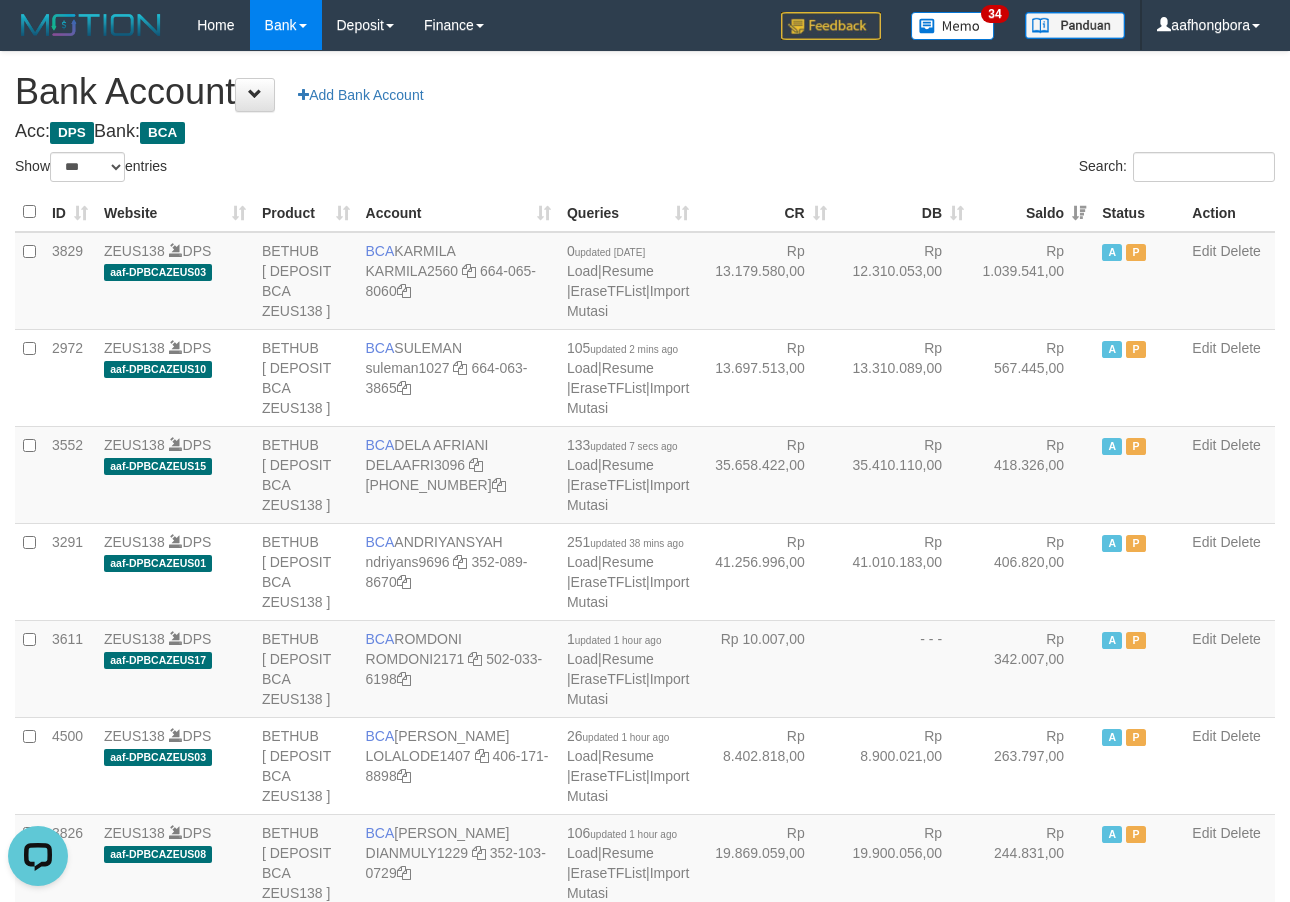 click on "Saldo" at bounding box center (1033, 212) 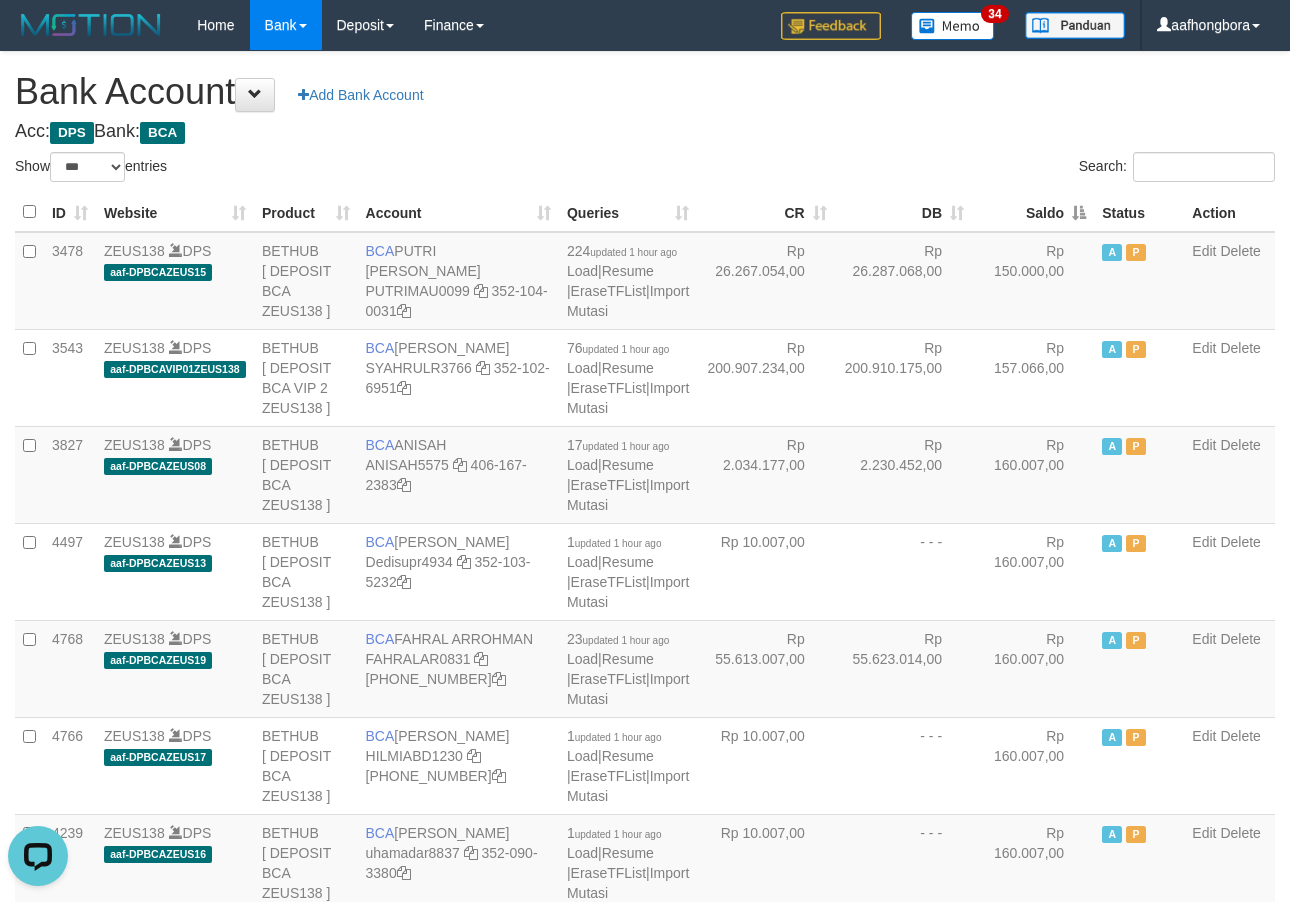 click on "Saldo" at bounding box center (1033, 212) 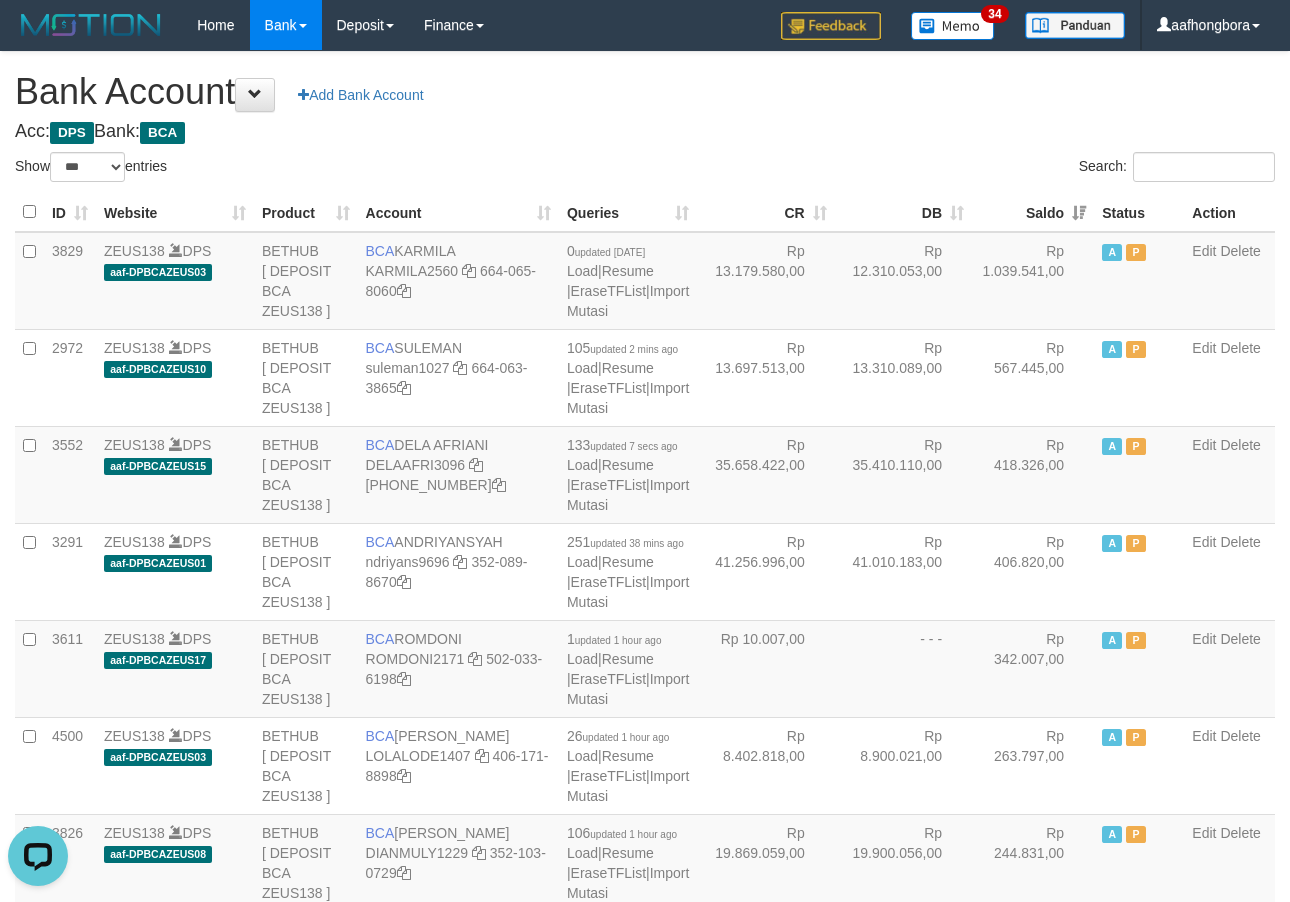 click on "Saldo" at bounding box center (1033, 212) 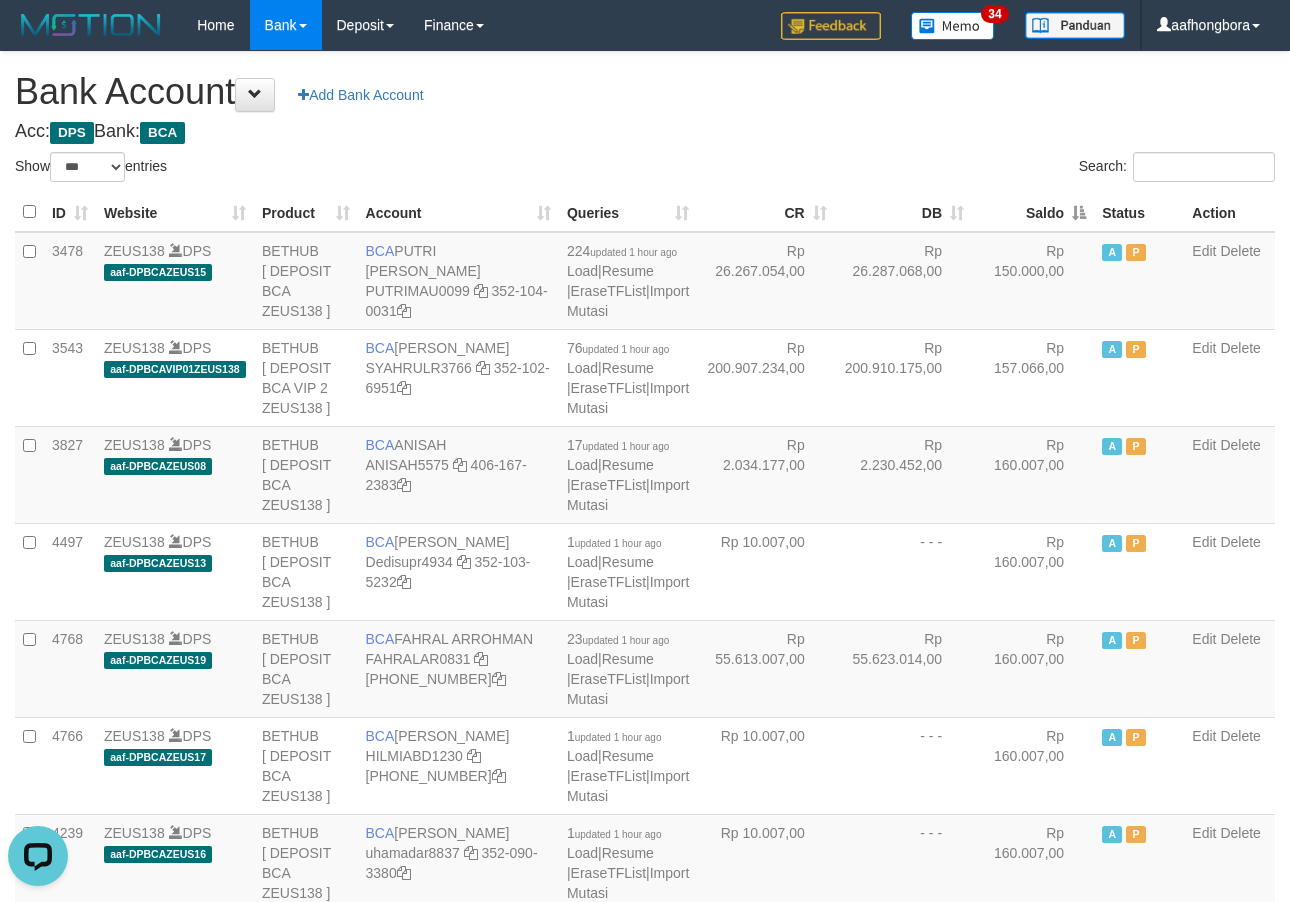 click on "Saldo" at bounding box center [1033, 212] 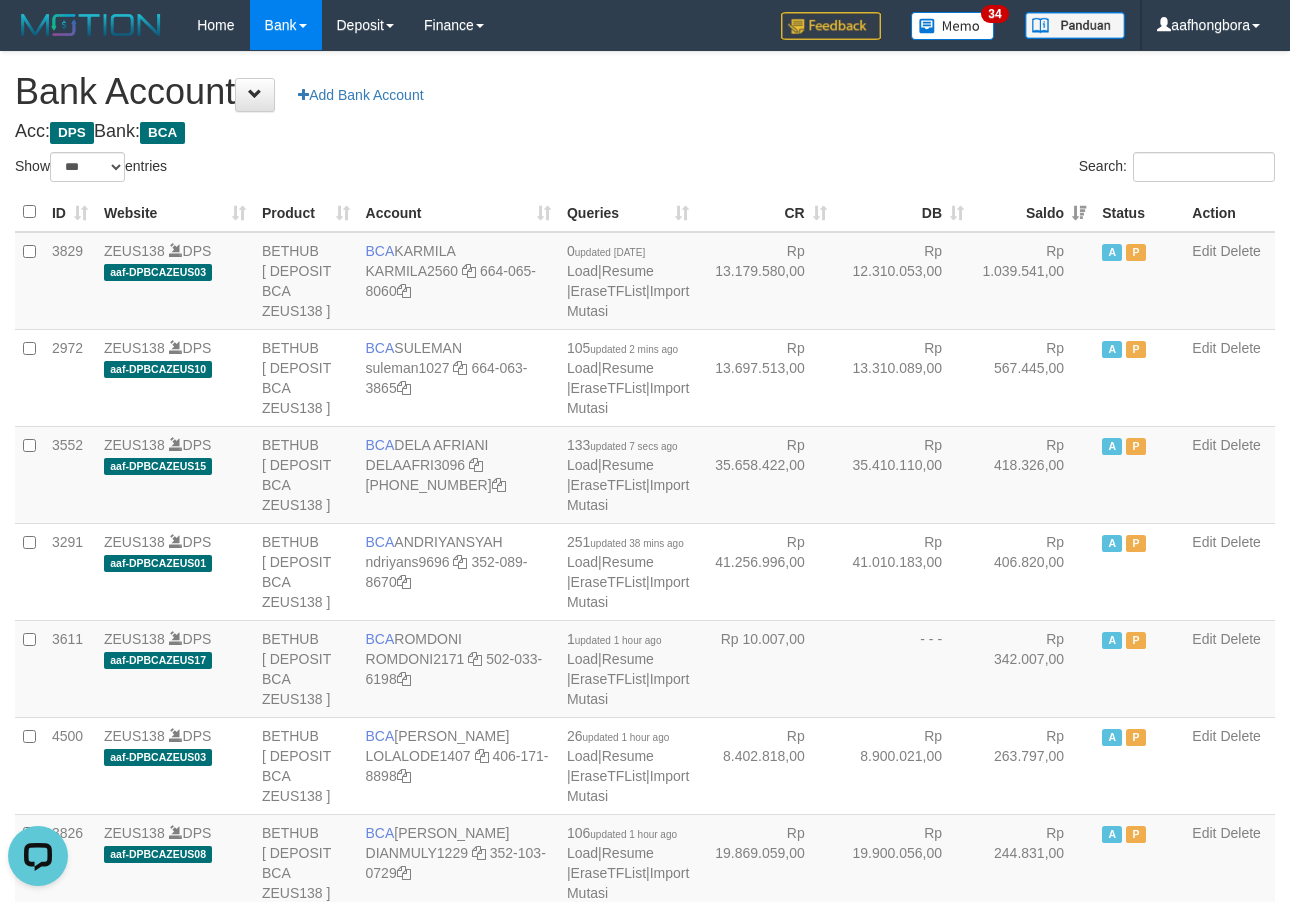 click on "Saldo" at bounding box center [1033, 212] 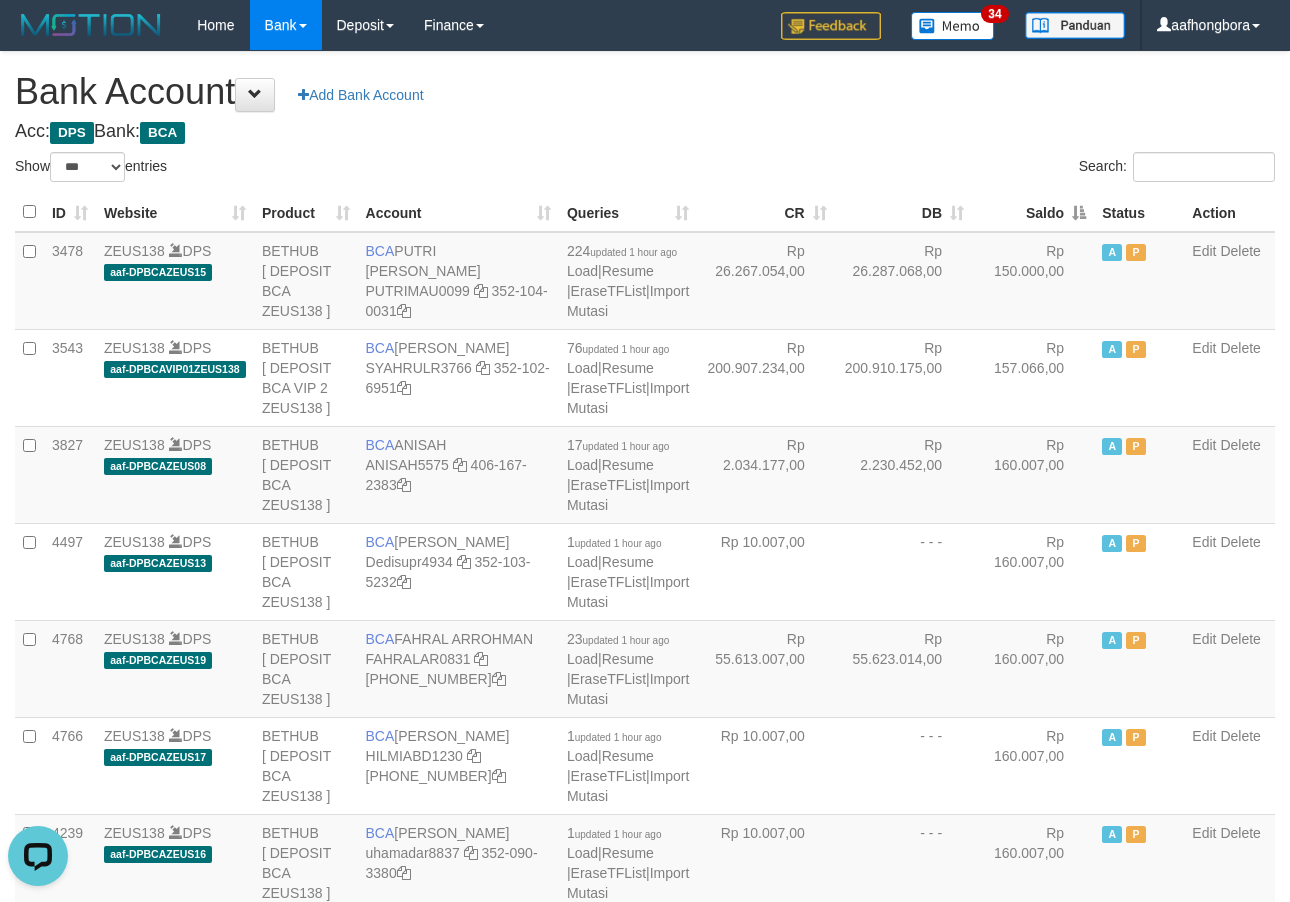 click on "Saldo" at bounding box center [1033, 212] 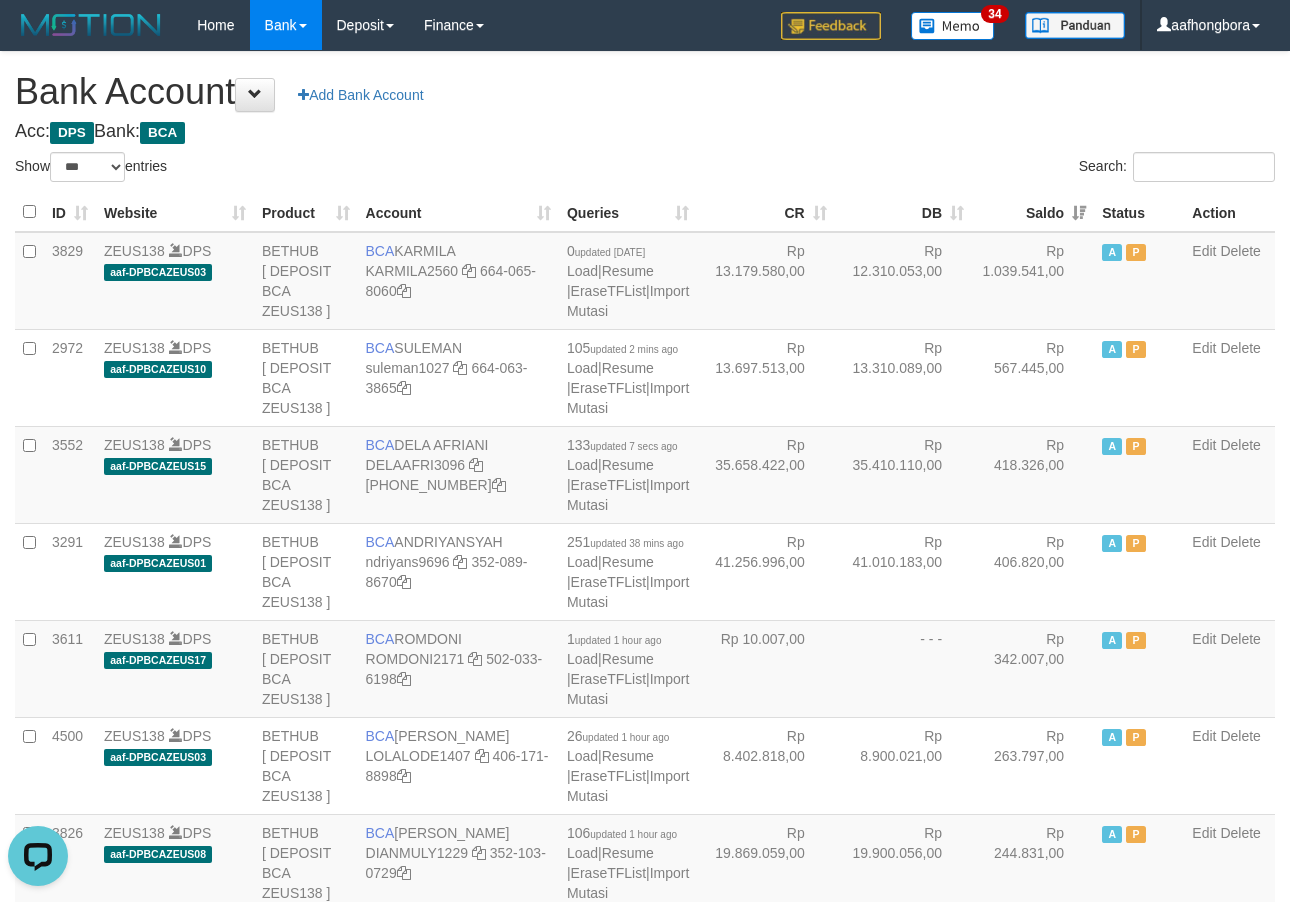 click on "Search:" at bounding box center (967, 169) 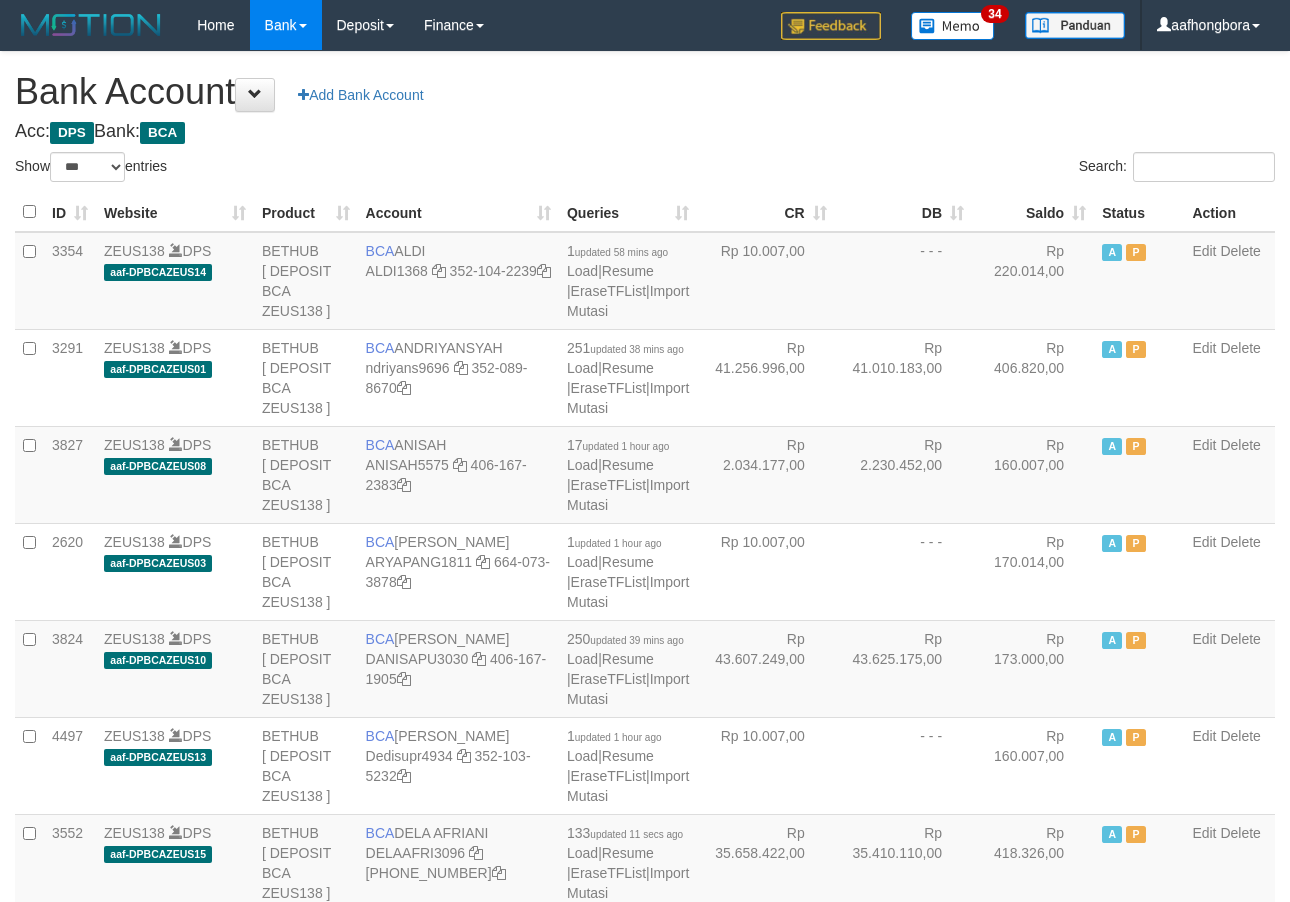 select on "***" 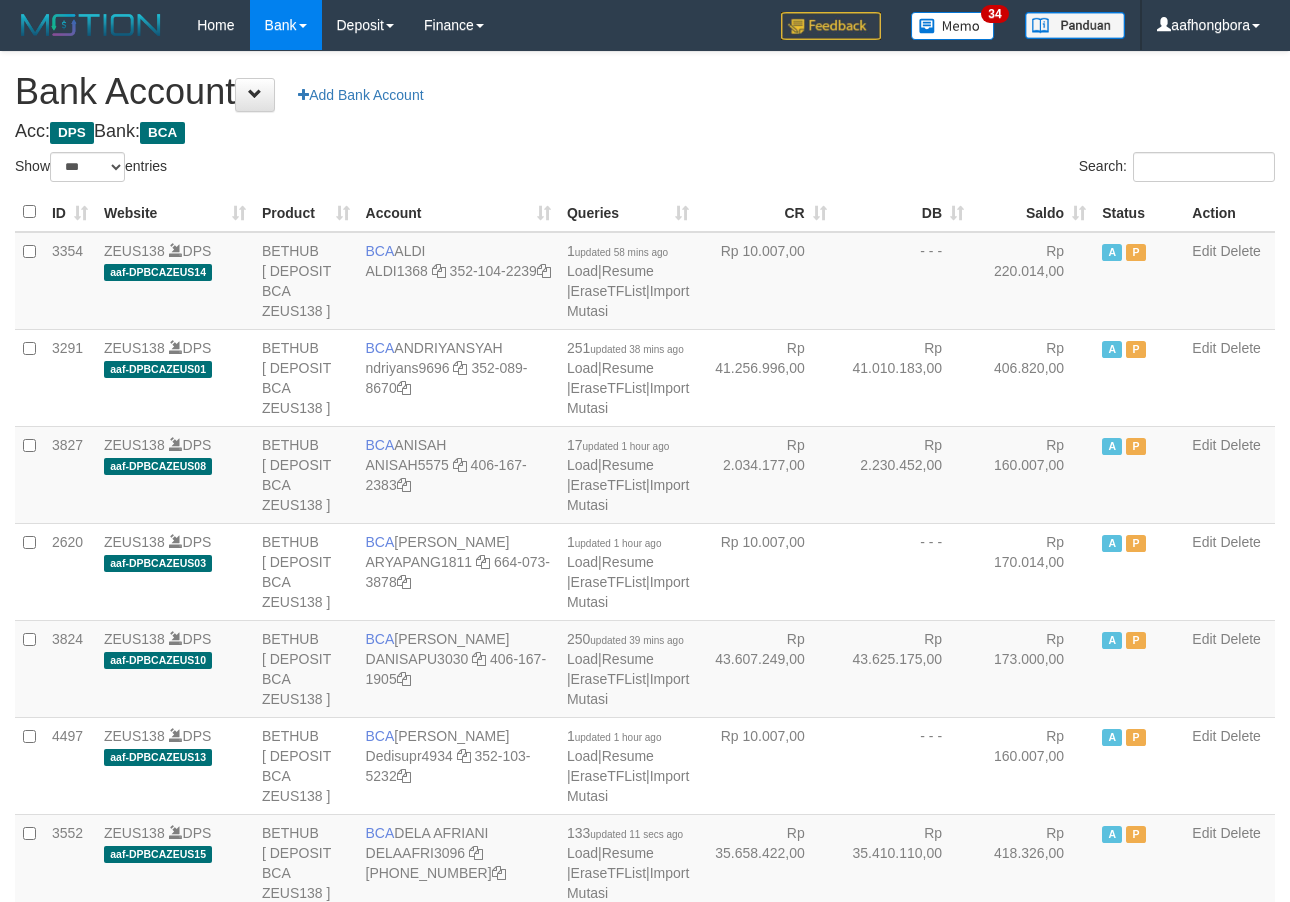 scroll, scrollTop: 0, scrollLeft: 0, axis: both 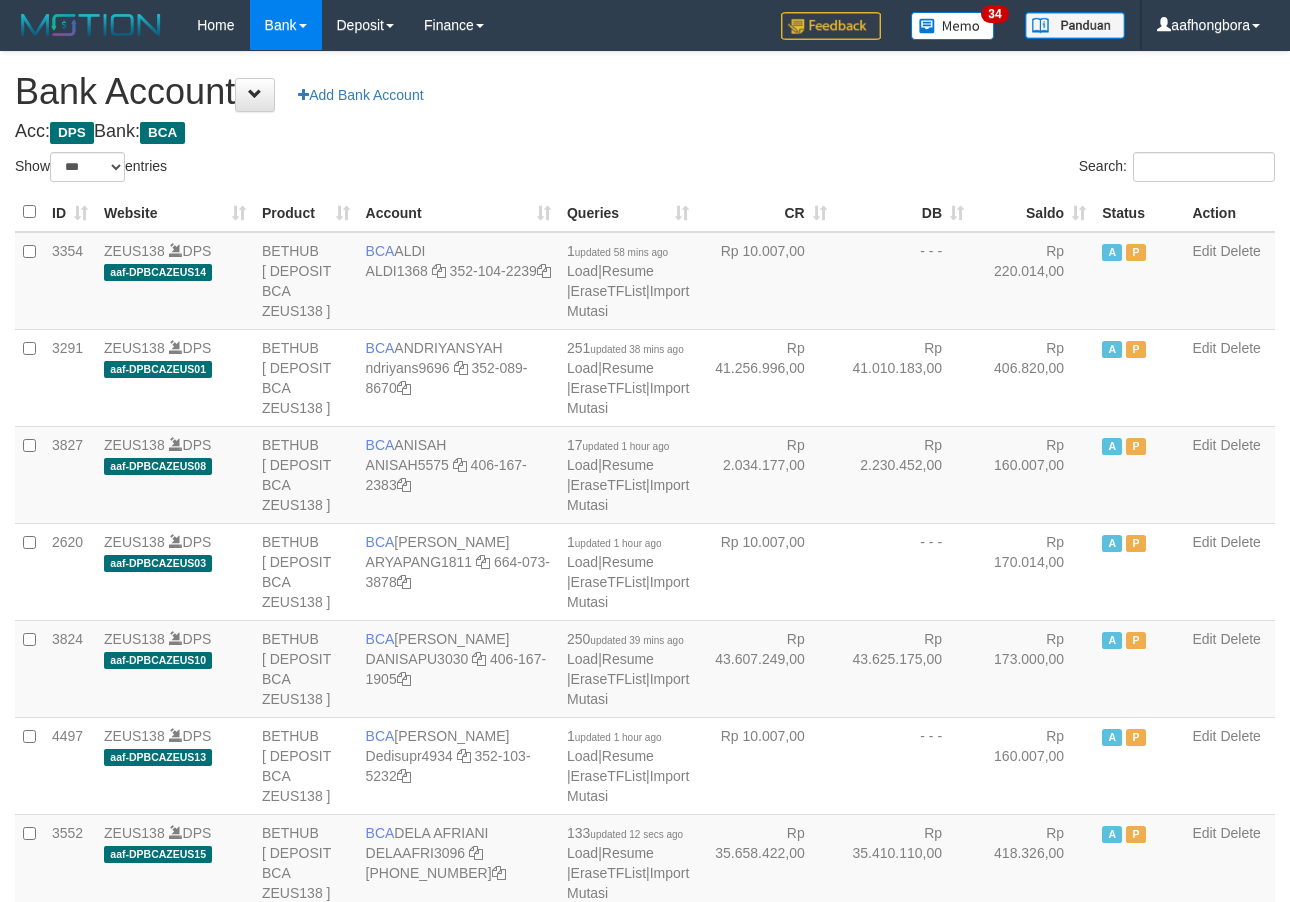 select on "***" 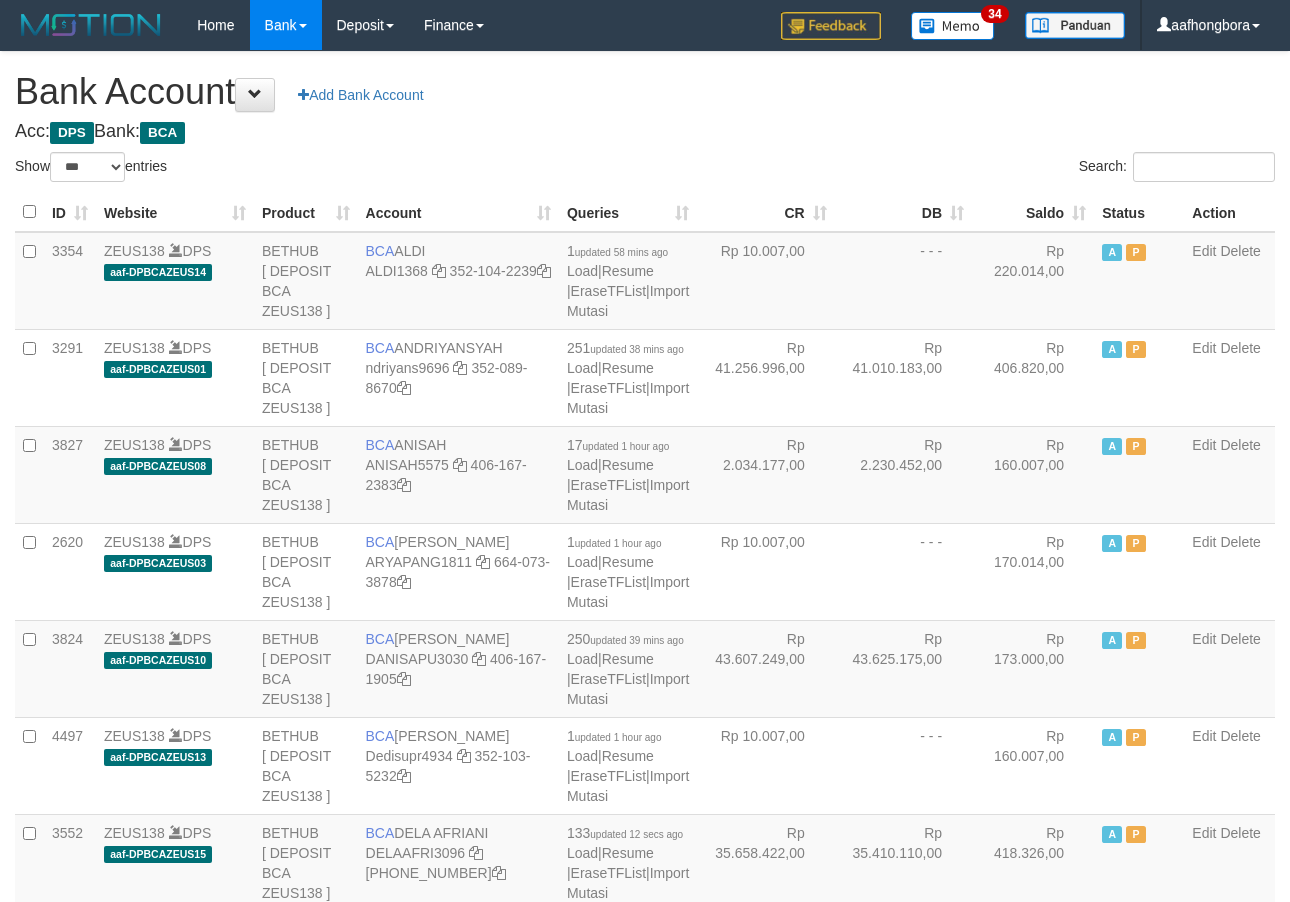 scroll, scrollTop: 0, scrollLeft: 0, axis: both 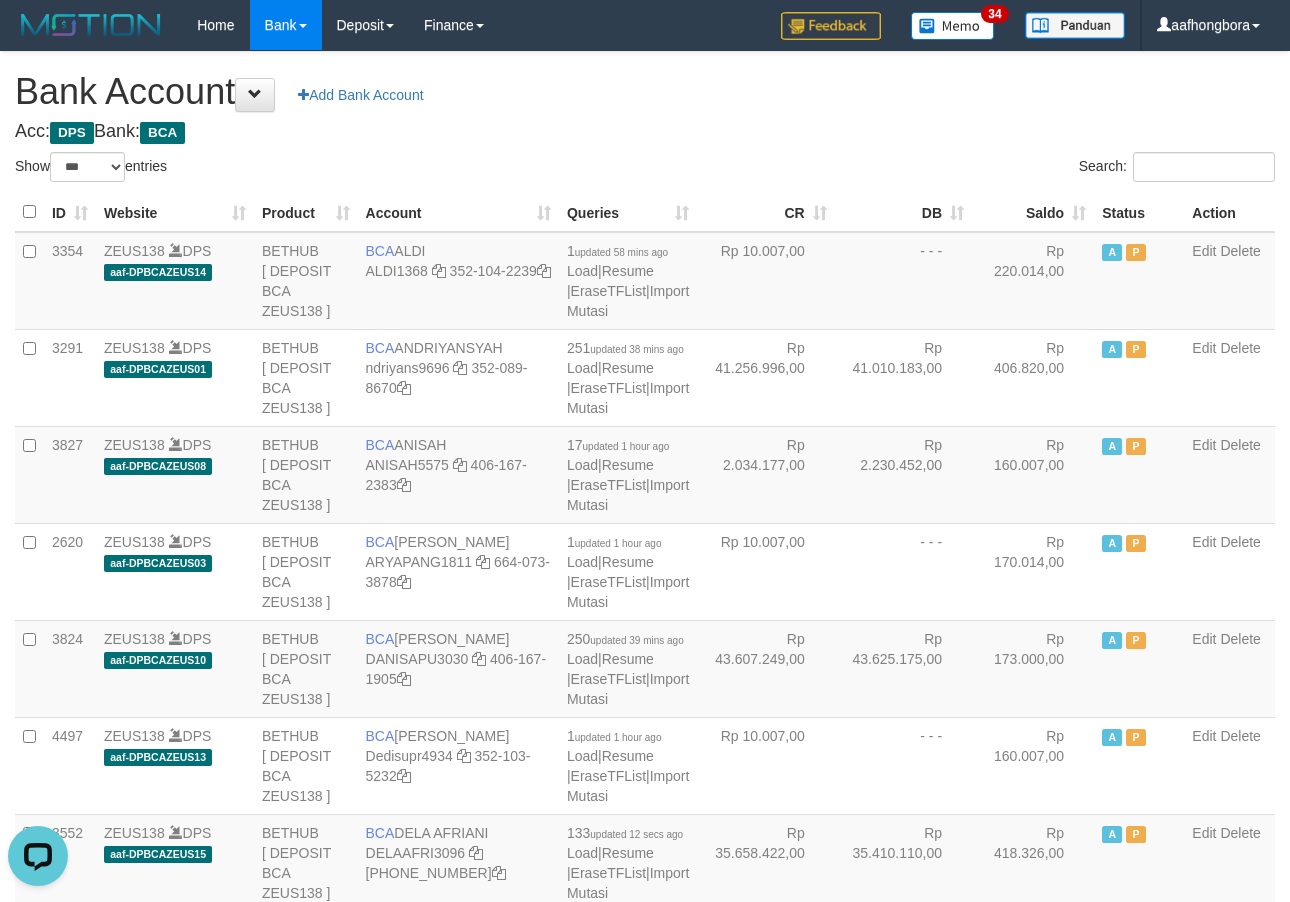 click on "Acc: 										 DPS
Bank:   BCA" at bounding box center [645, 132] 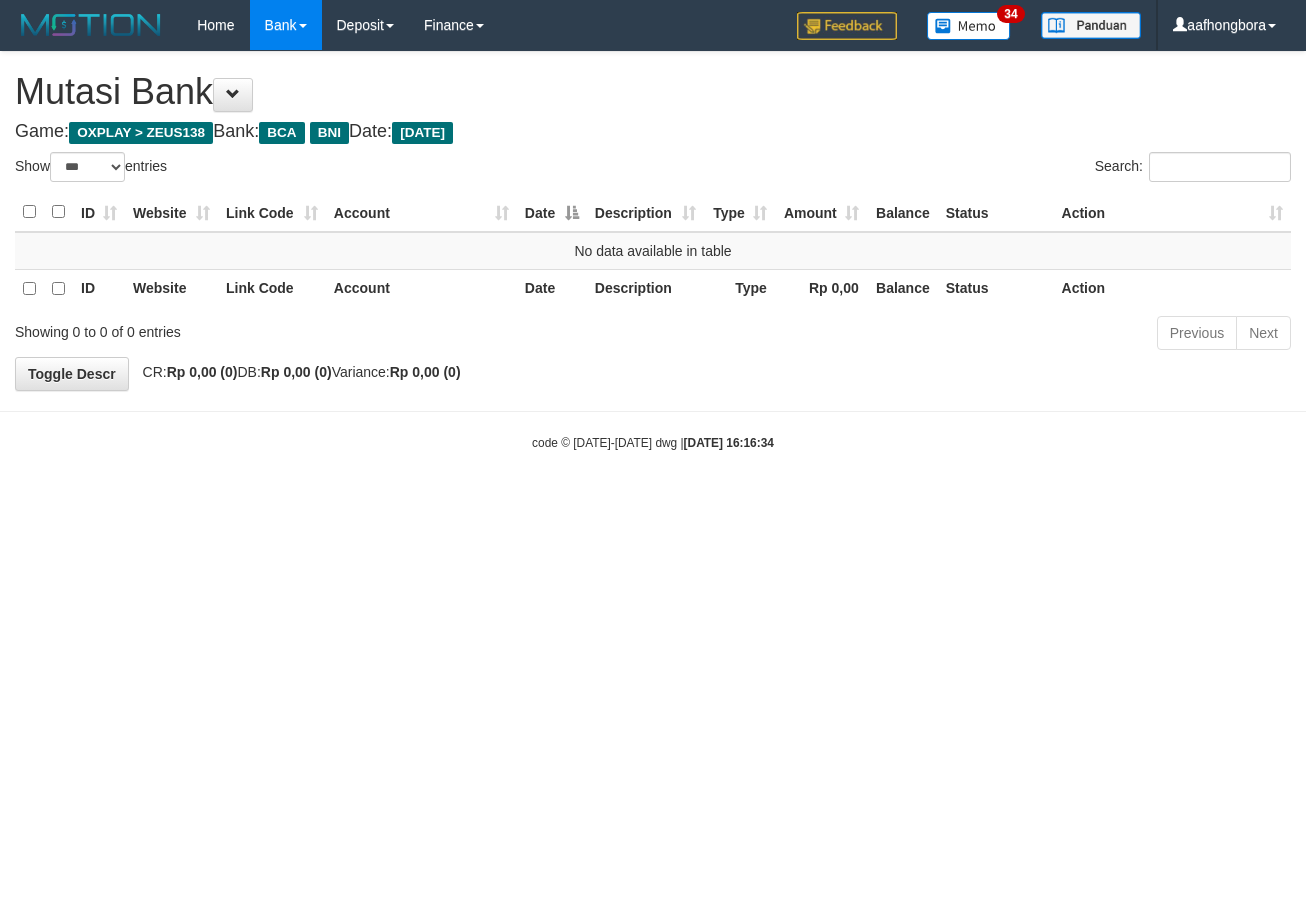 select on "***" 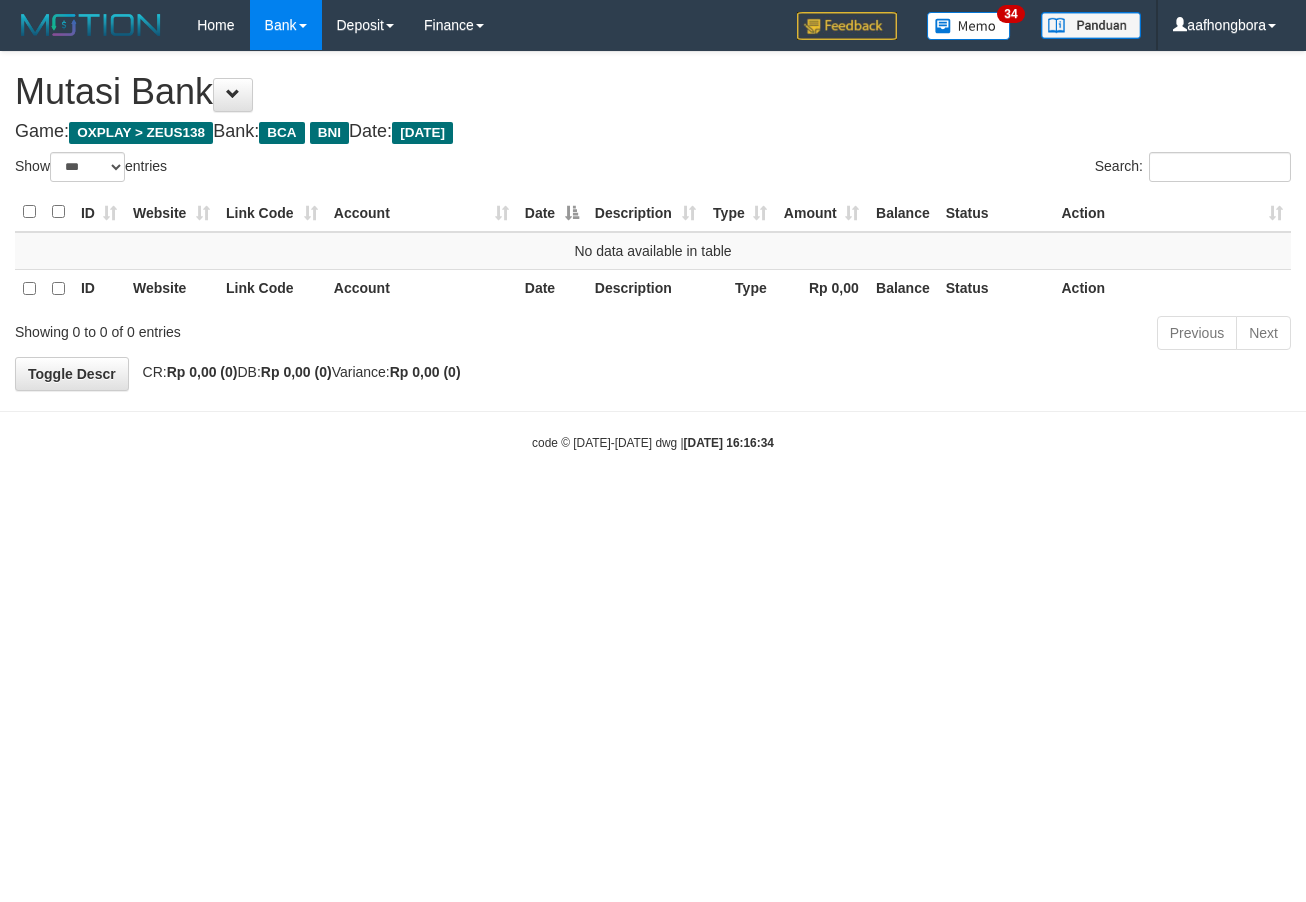 scroll, scrollTop: 0, scrollLeft: 0, axis: both 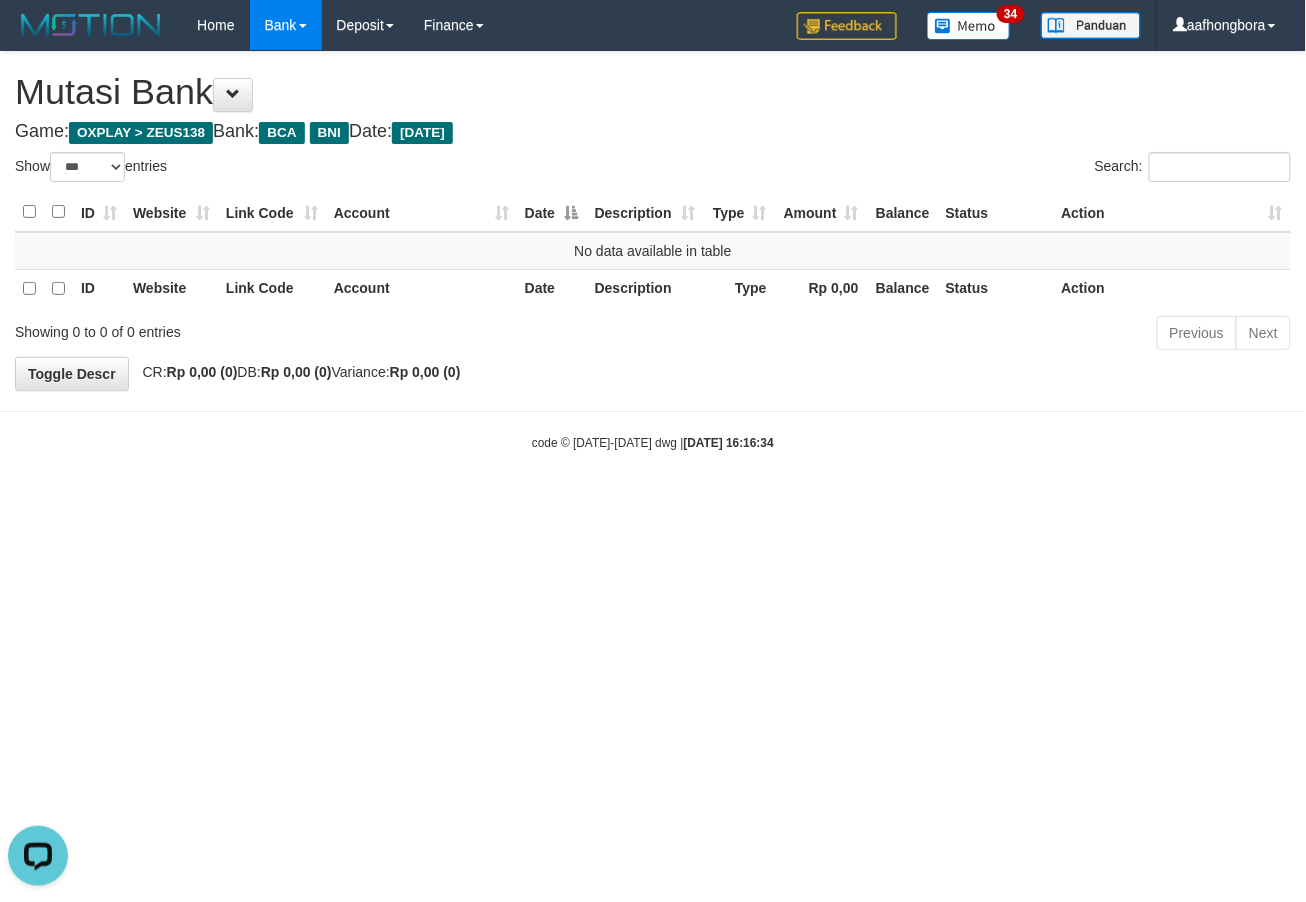 drag, startPoint x: 870, startPoint y: 495, endPoint x: 880, endPoint y: 496, distance: 10.049875 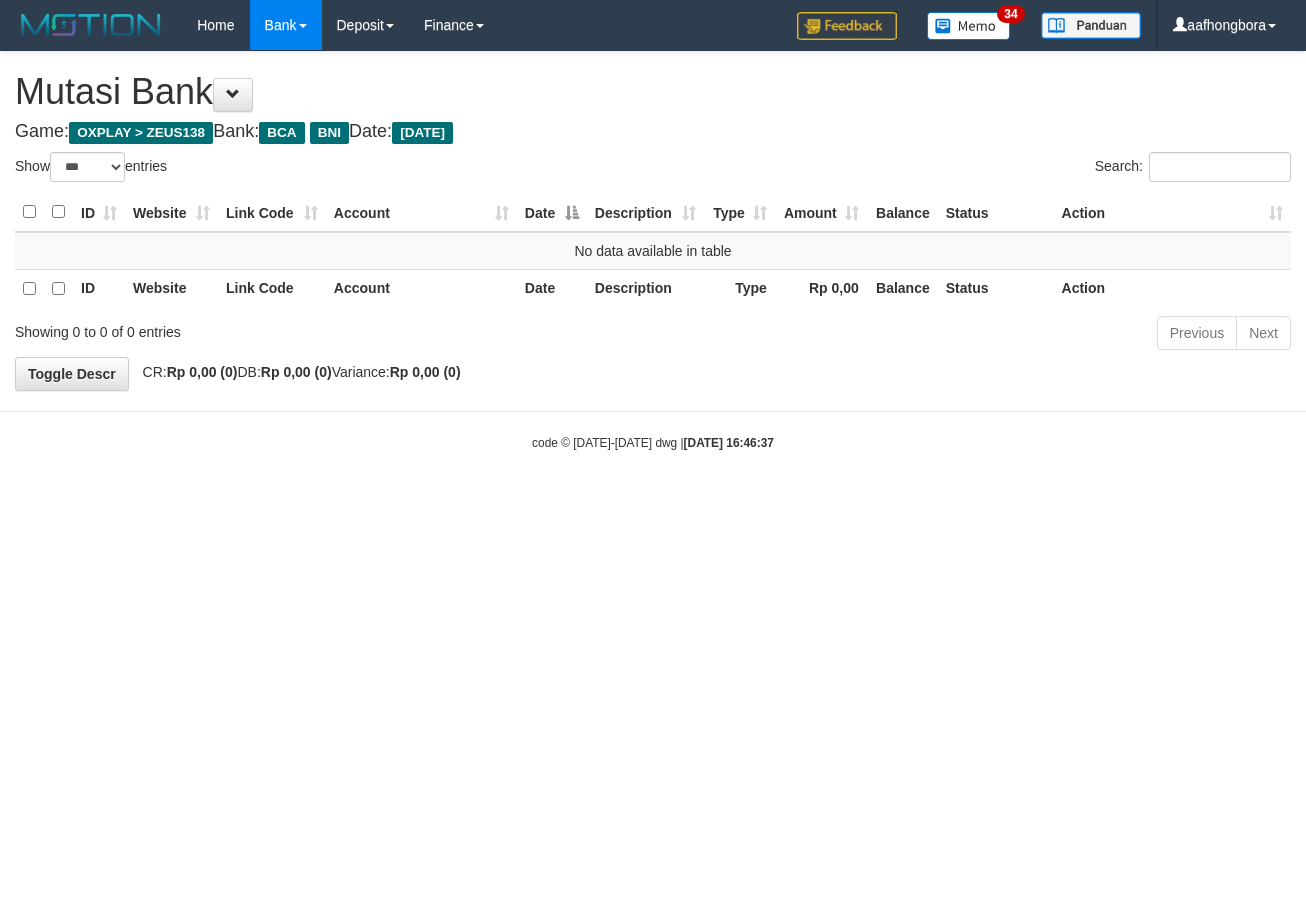 select on "***" 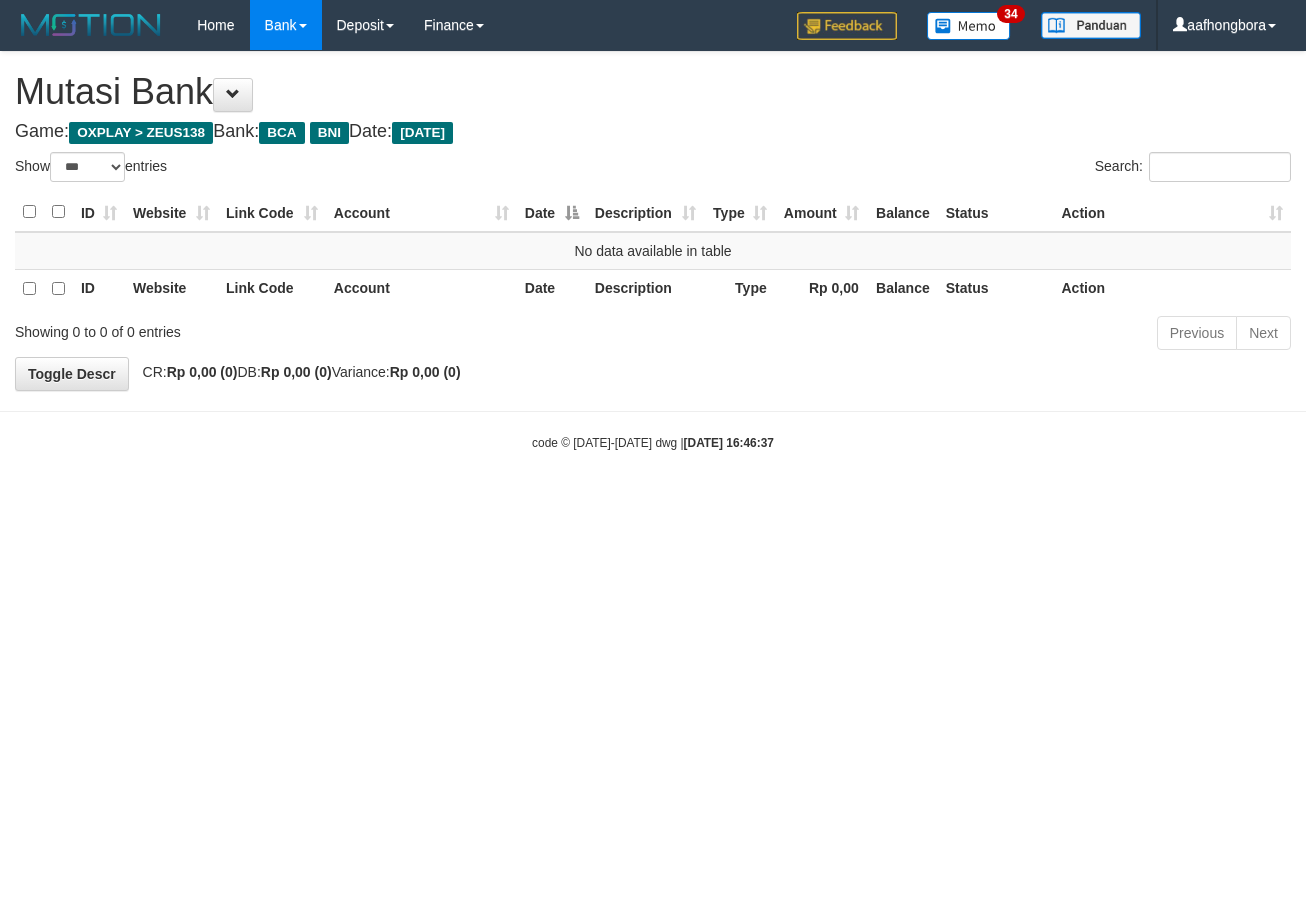 scroll, scrollTop: 0, scrollLeft: 0, axis: both 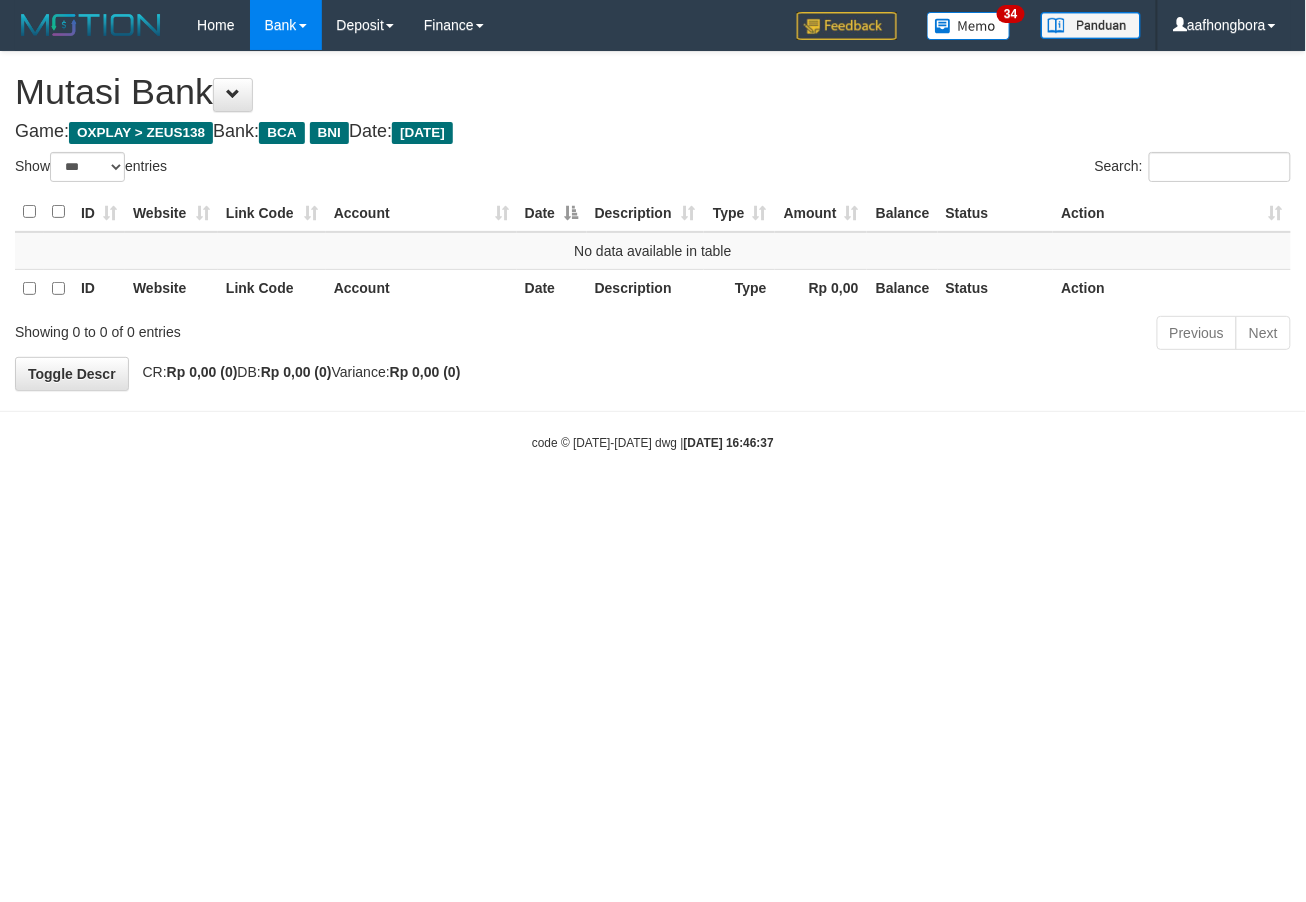 drag, startPoint x: 955, startPoint y: 534, endPoint x: 937, endPoint y: 513, distance: 27.658634 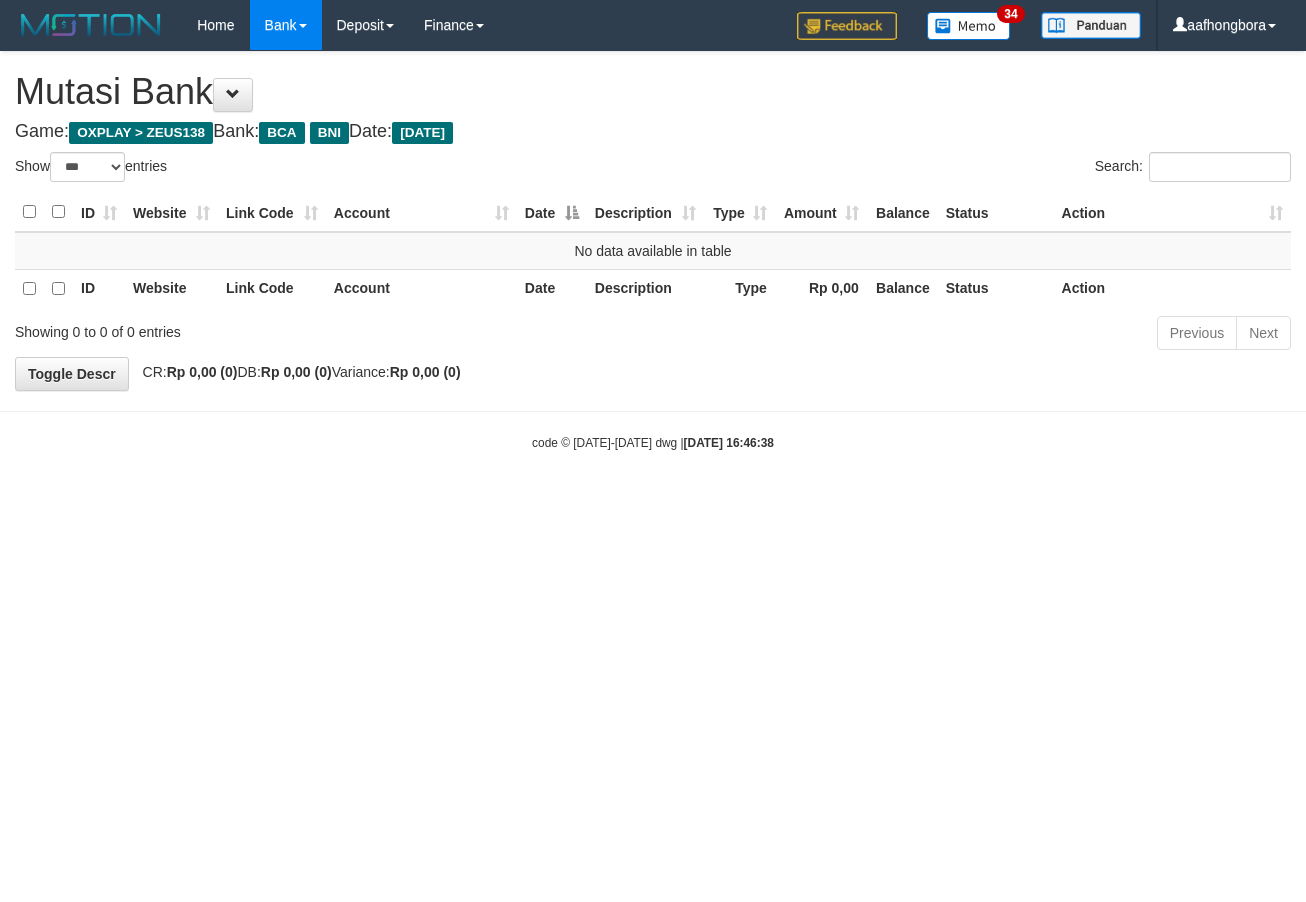 select on "***" 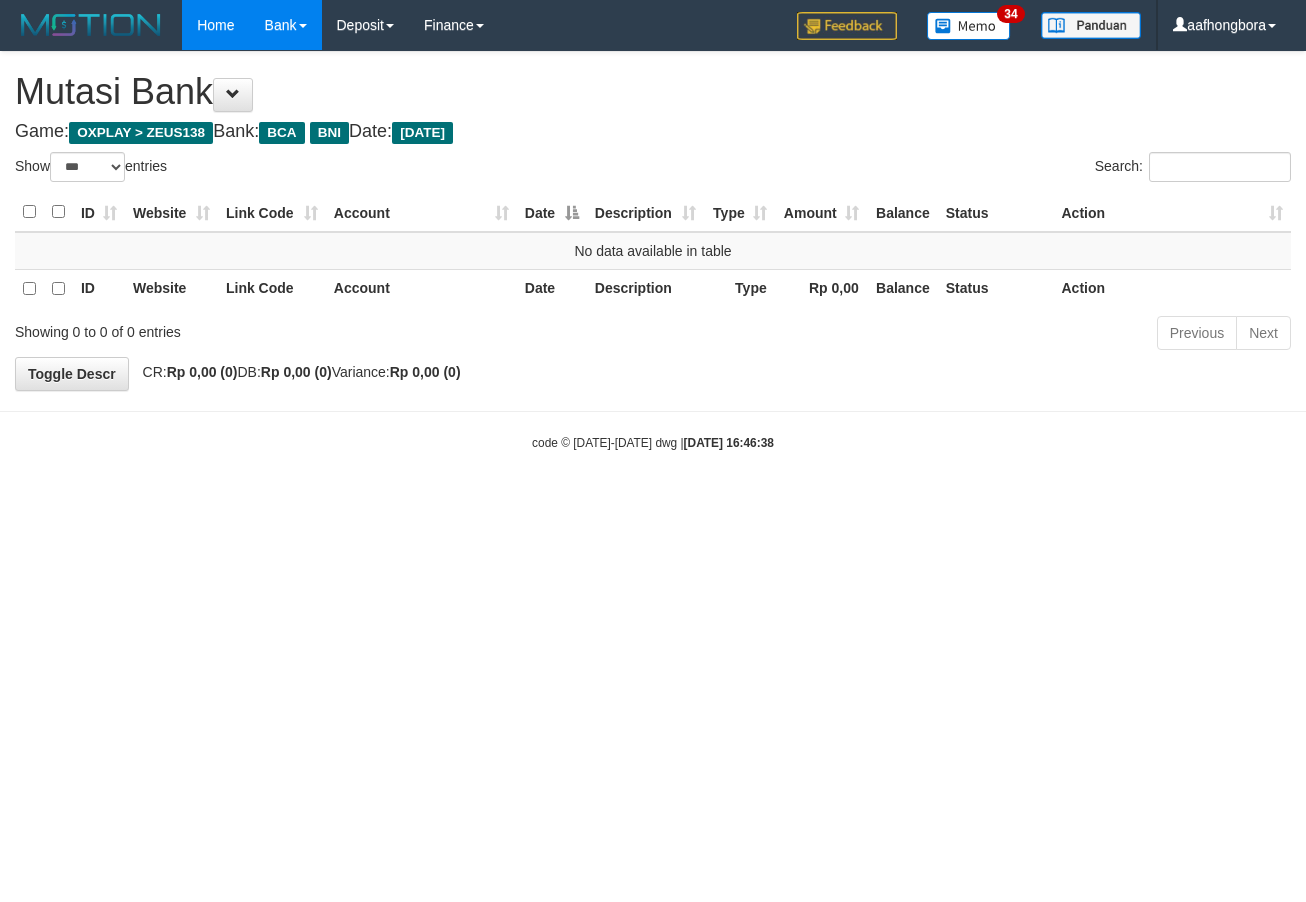 scroll, scrollTop: 0, scrollLeft: 0, axis: both 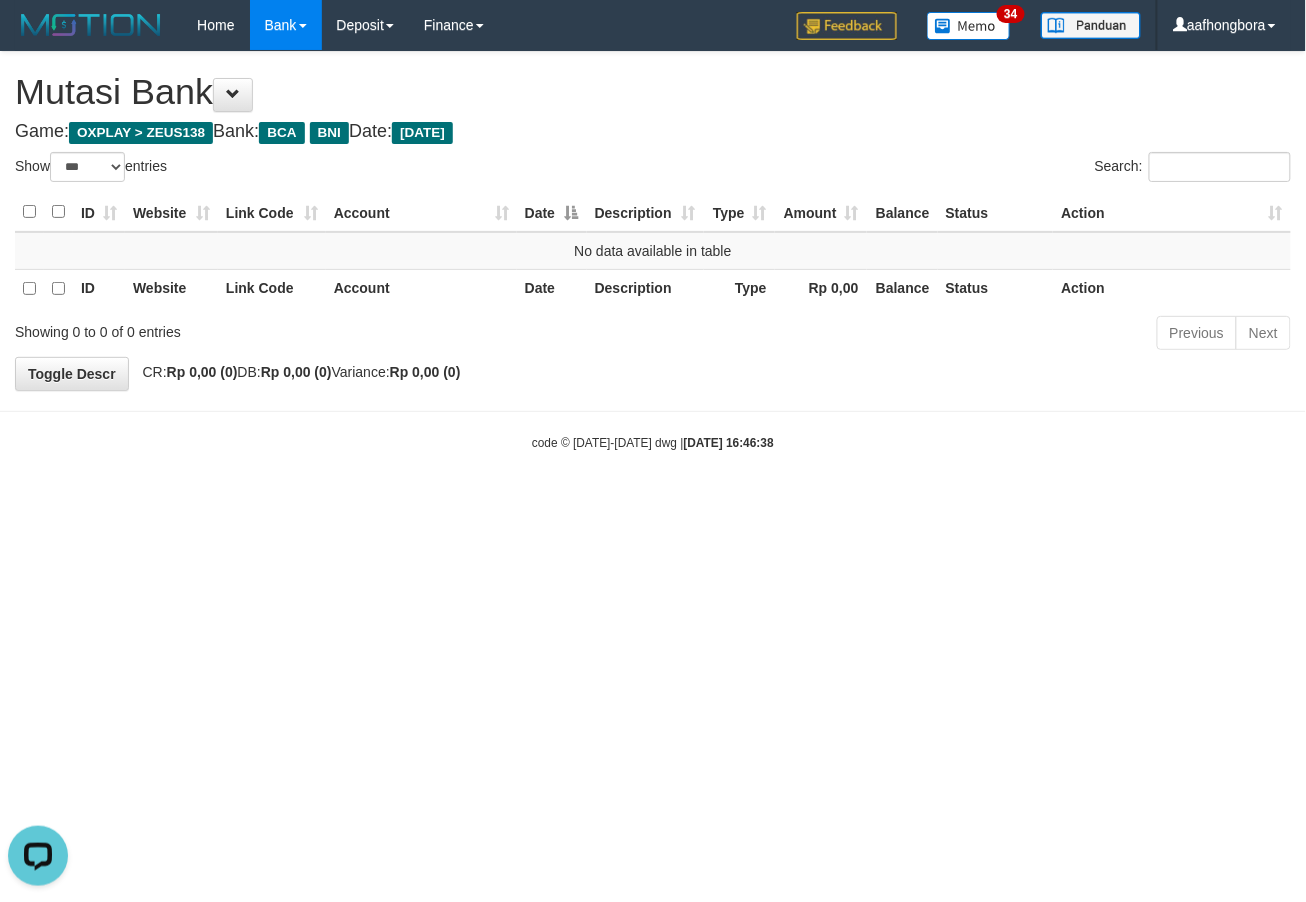 click on "Toggle navigation
Home
Bank
Account List
Mutasi Bank
Search
Sync
Note Mutasi
Deposit
DPS Fetch
DPS List
History
Note DPS
Finance
Financial Data
aafhongbora
My Profile
Log Out" at bounding box center [653, 251] 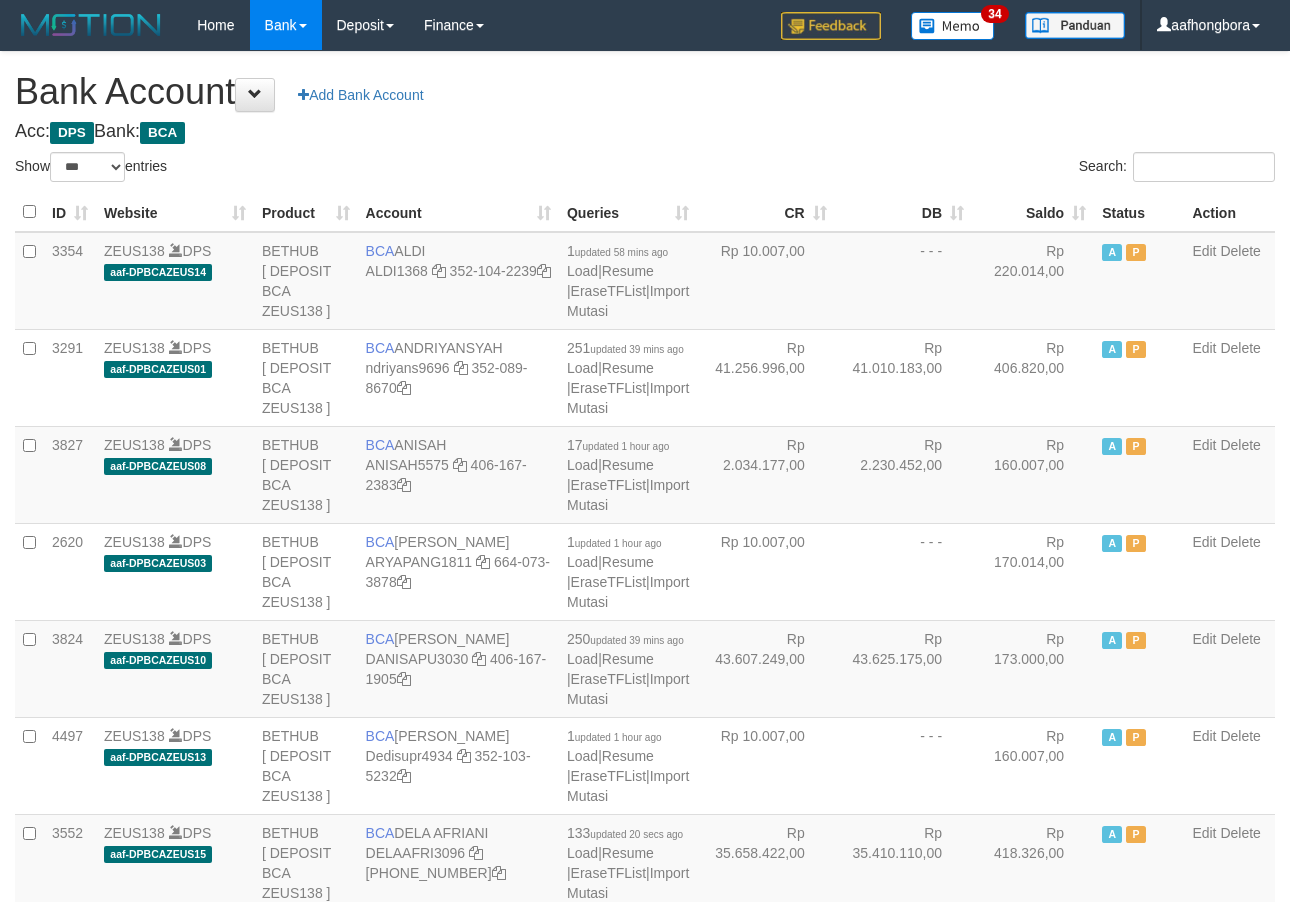 select on "***" 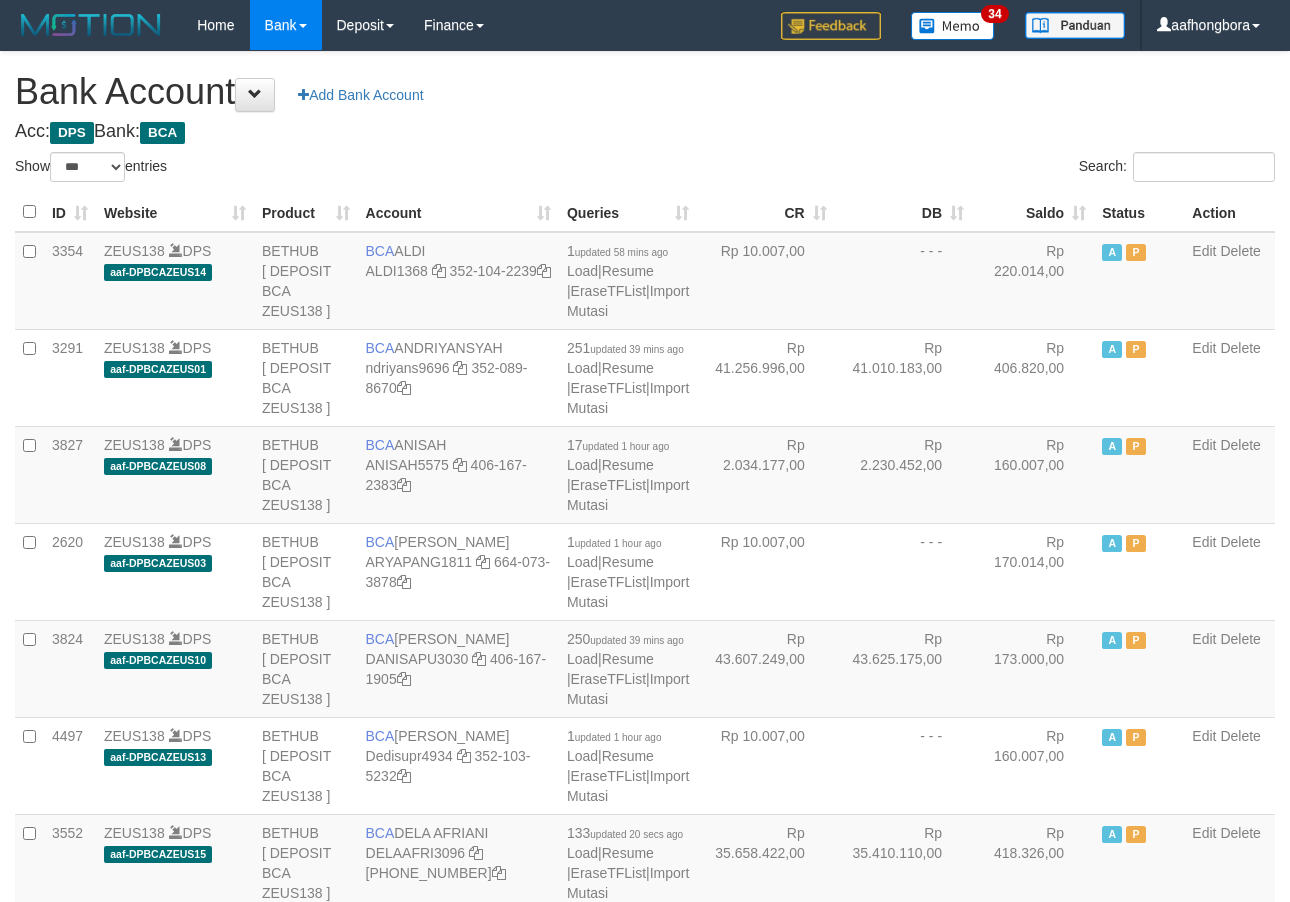 scroll, scrollTop: 0, scrollLeft: 0, axis: both 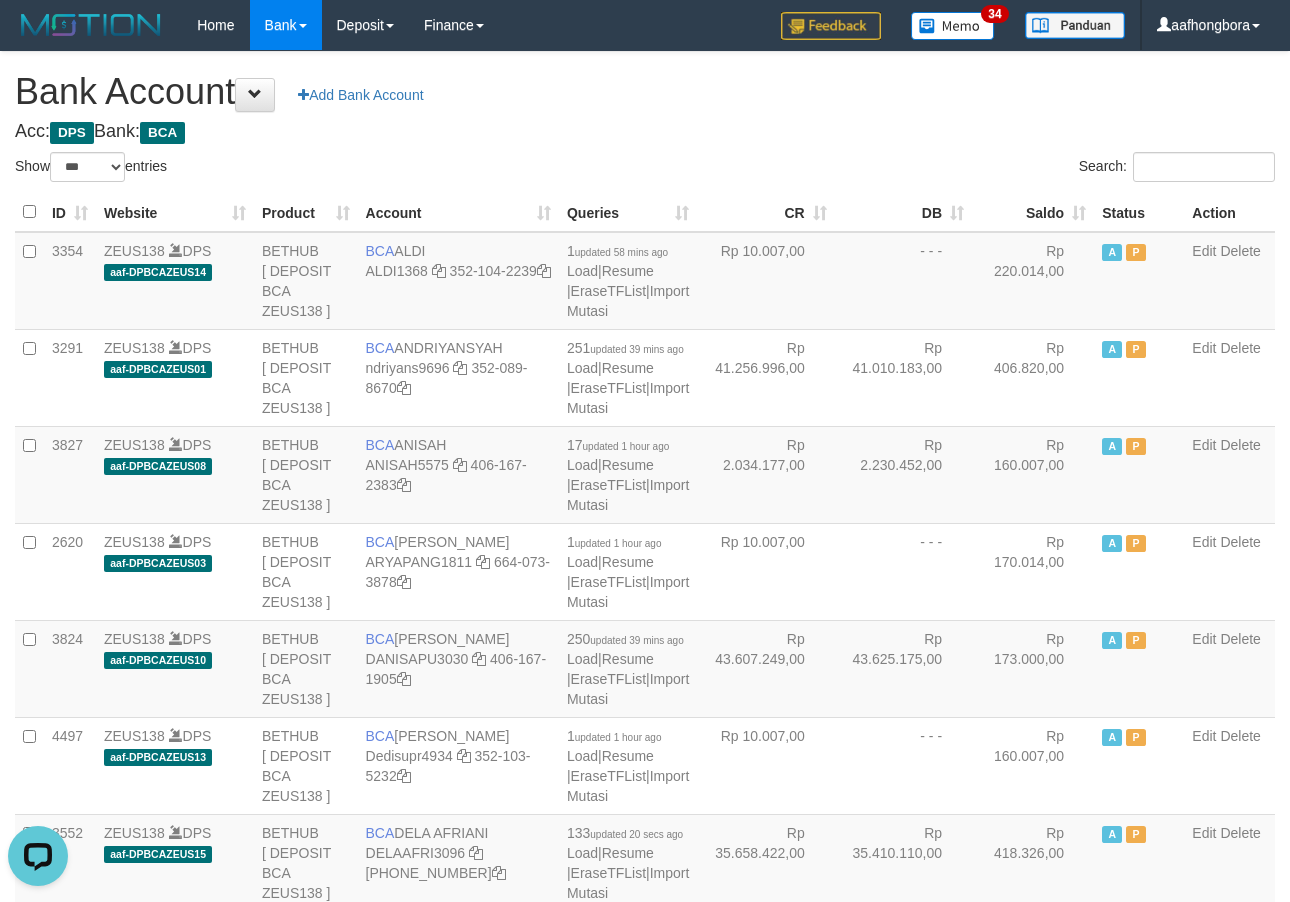 click on "**********" at bounding box center [645, 1601] 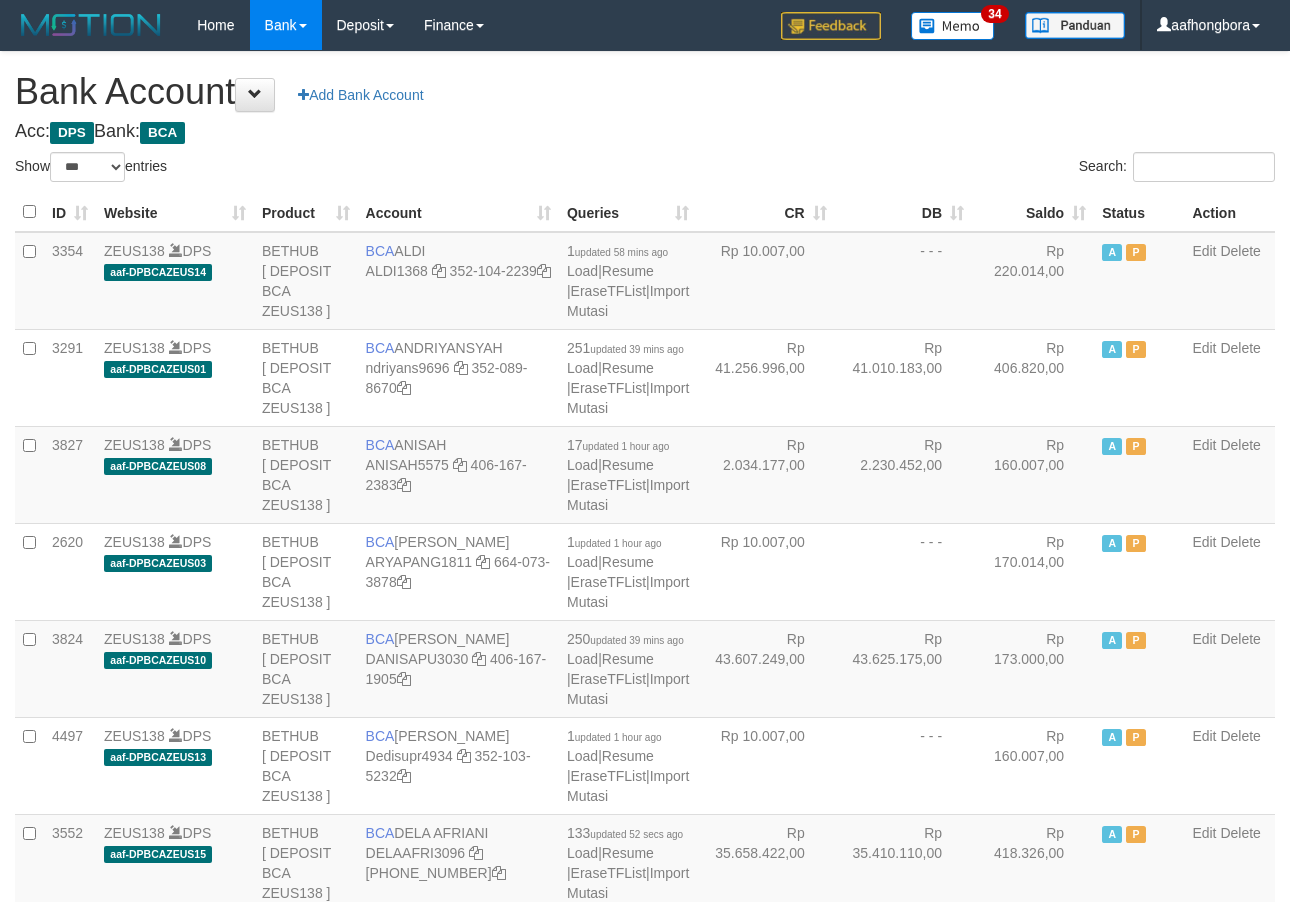 select on "***" 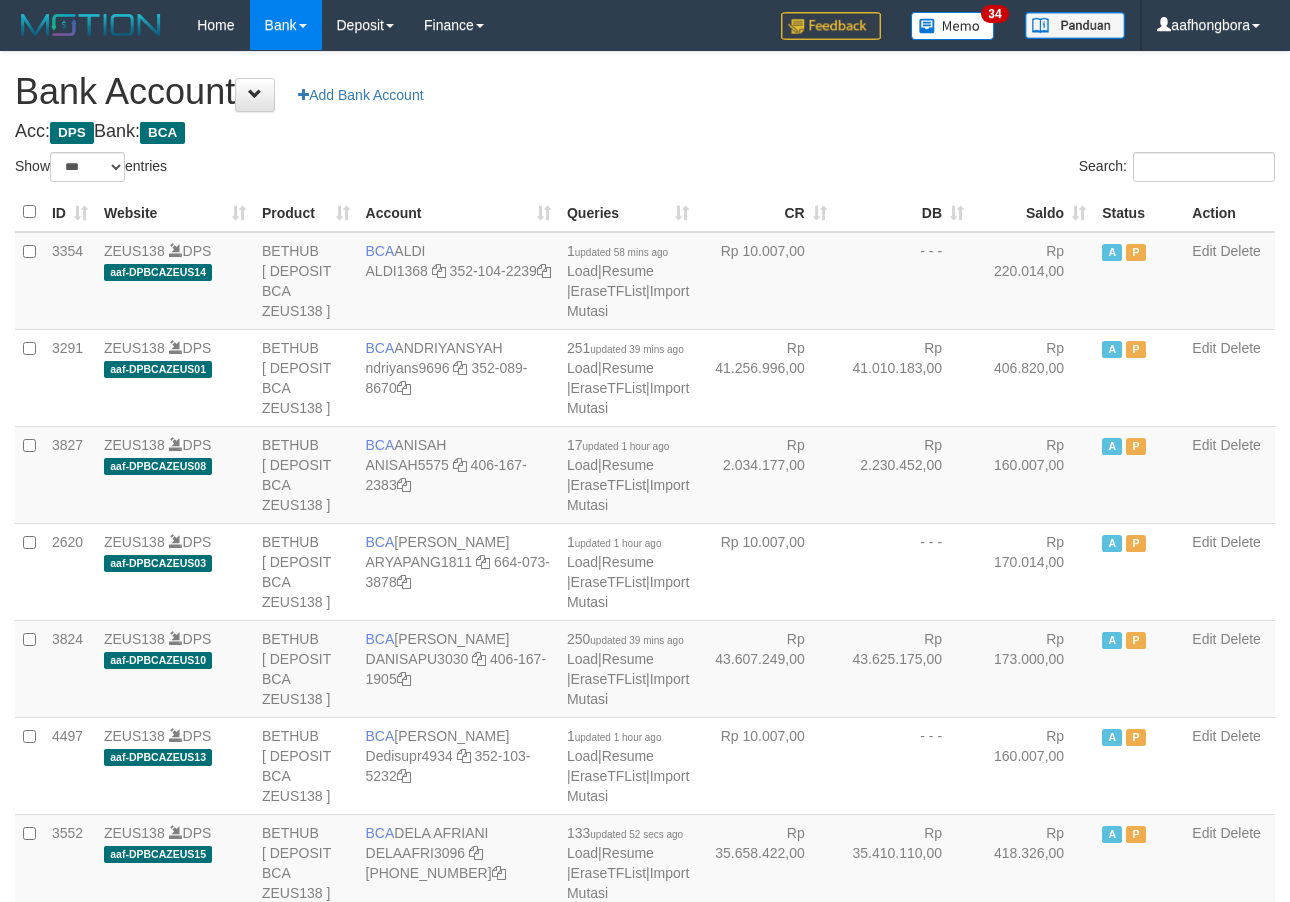 scroll, scrollTop: 0, scrollLeft: 0, axis: both 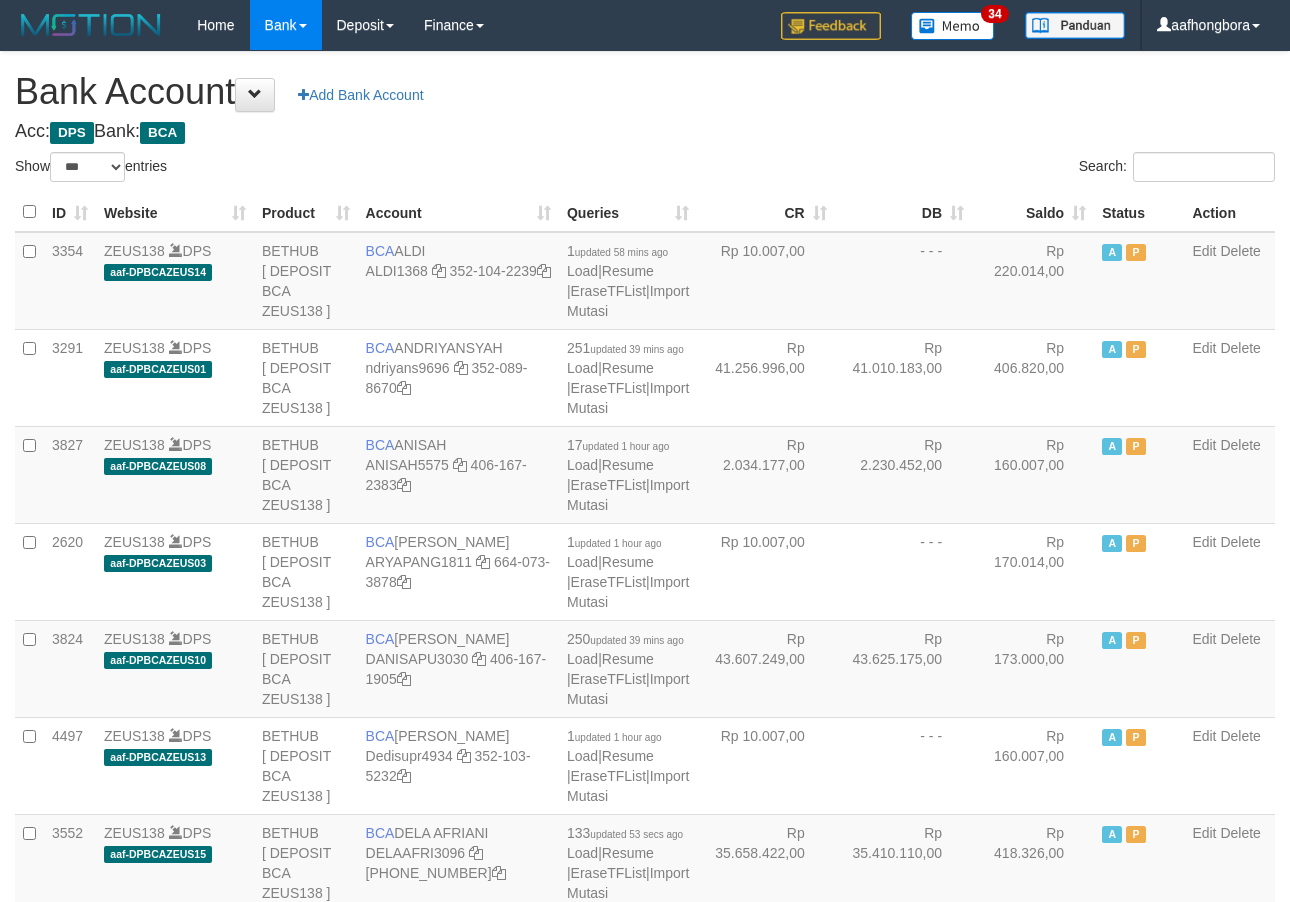 select on "***" 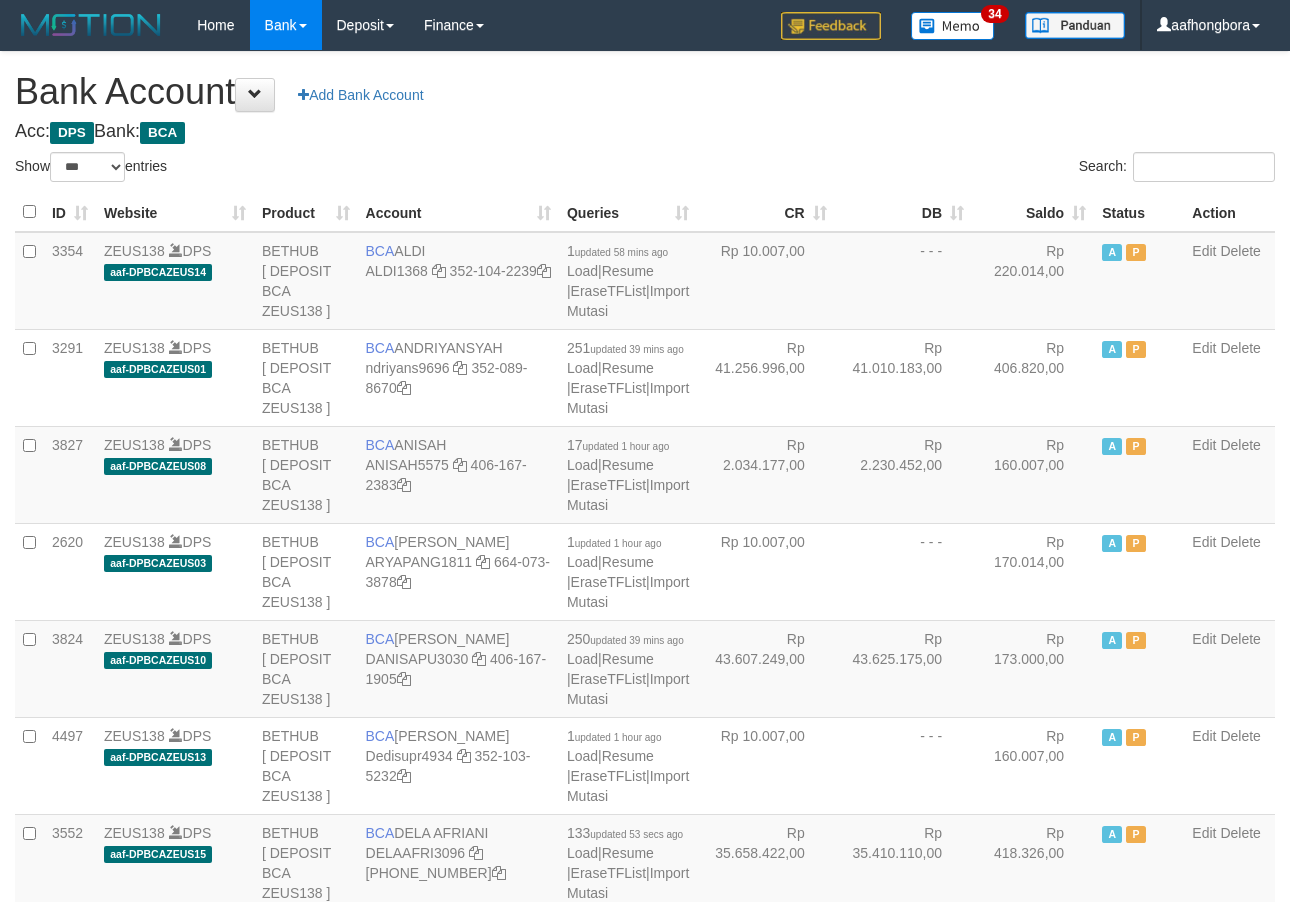 scroll, scrollTop: 0, scrollLeft: 0, axis: both 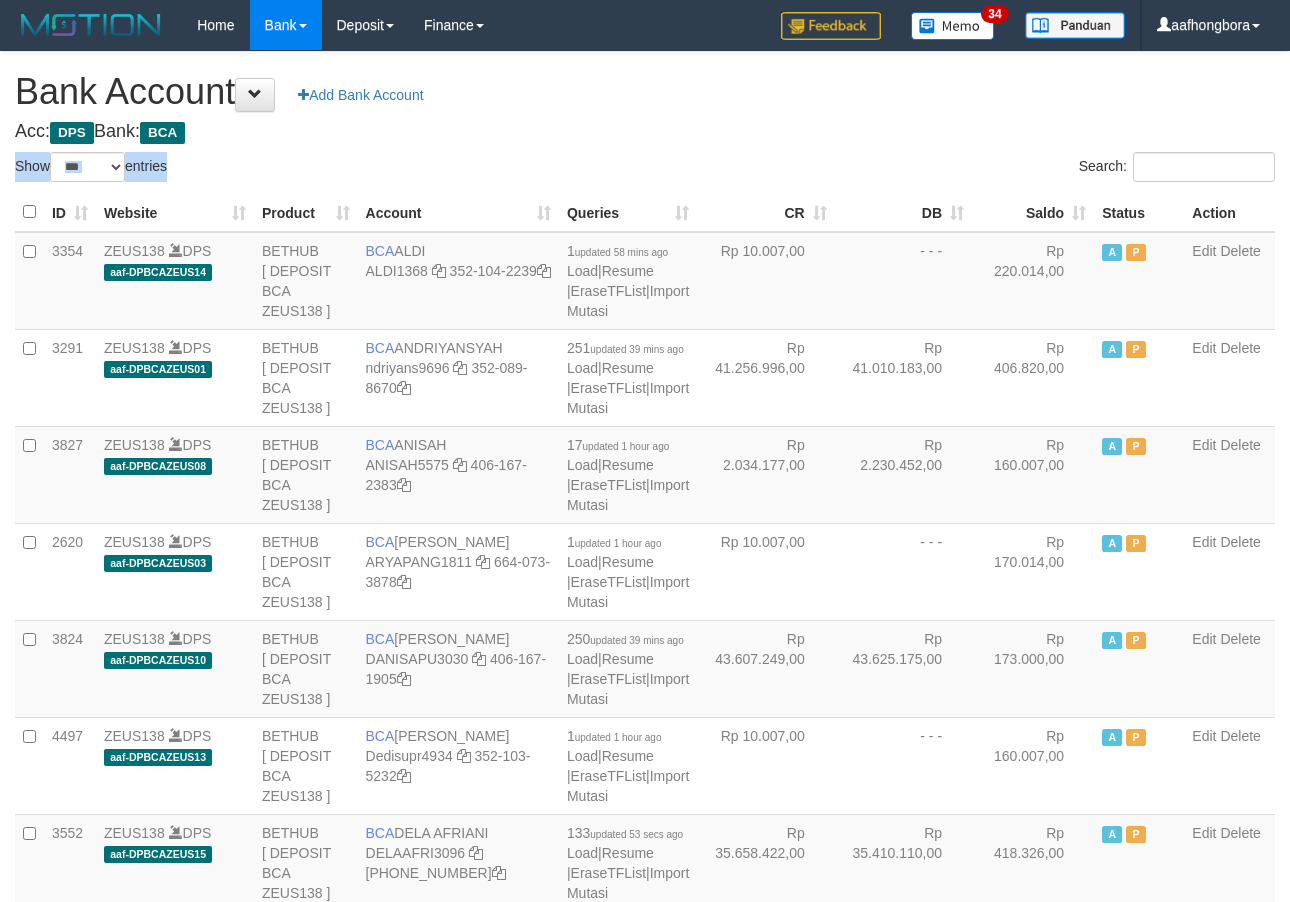 click on "**********" at bounding box center (645, 1601) 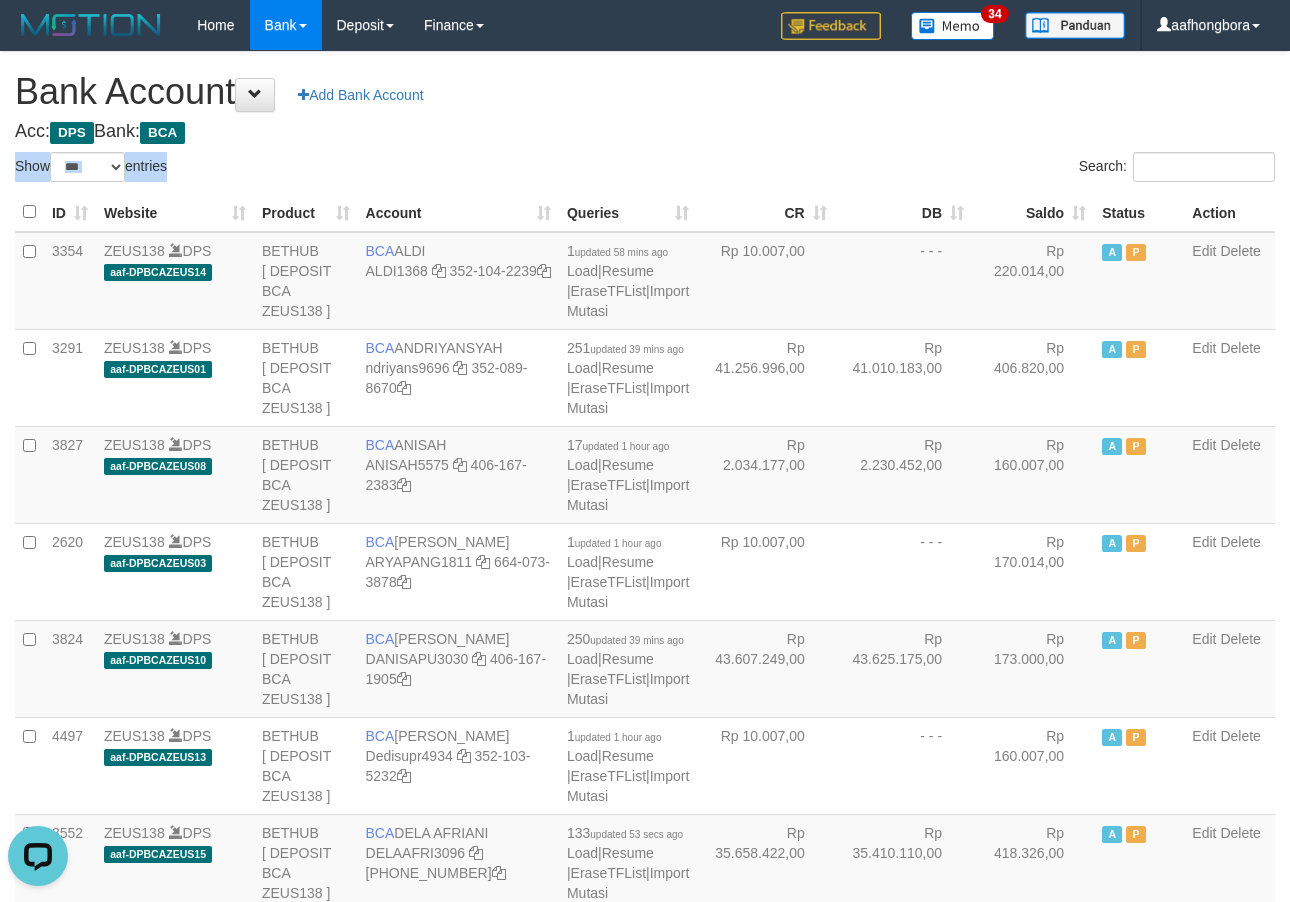 scroll, scrollTop: 0, scrollLeft: 0, axis: both 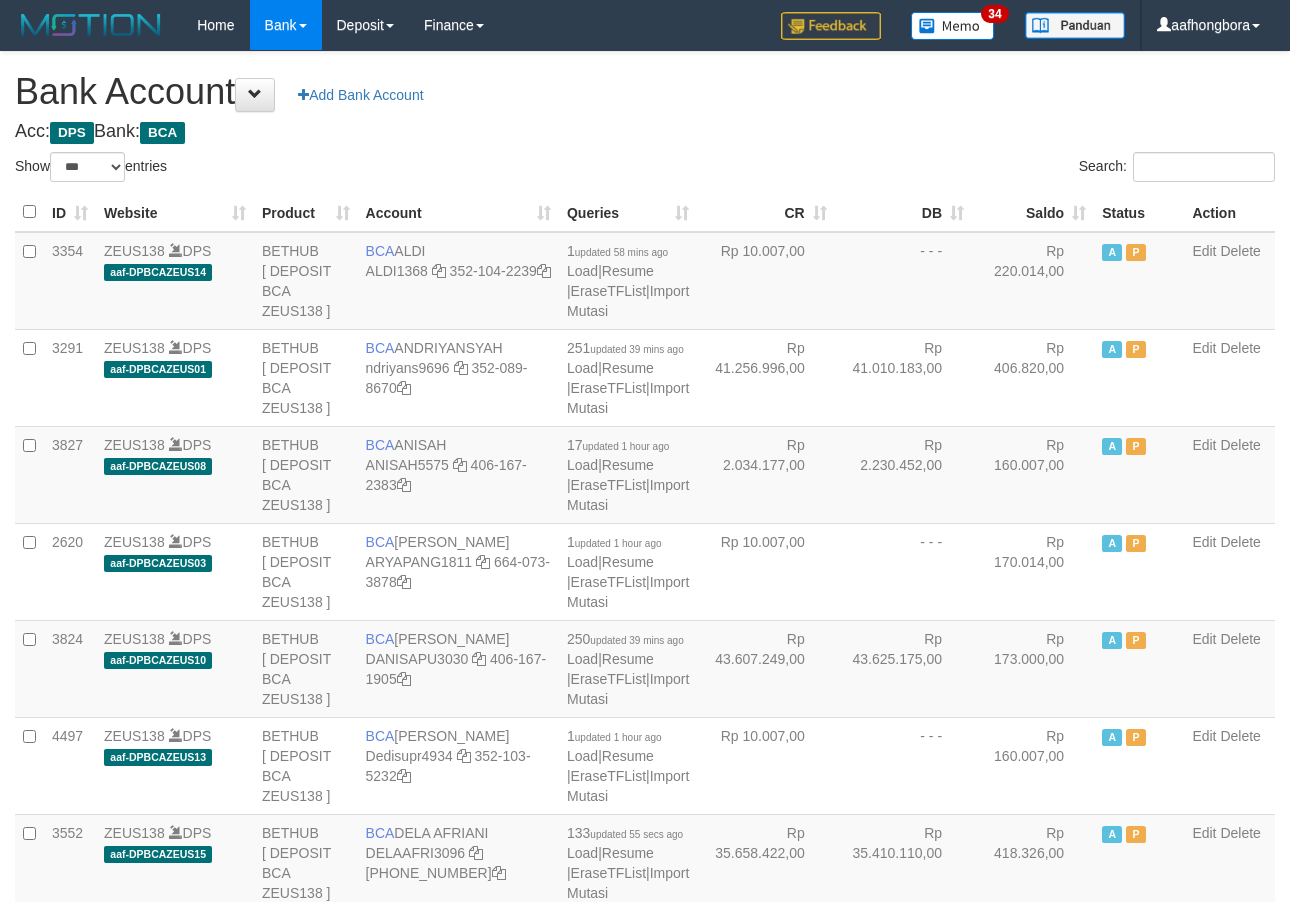 select on "***" 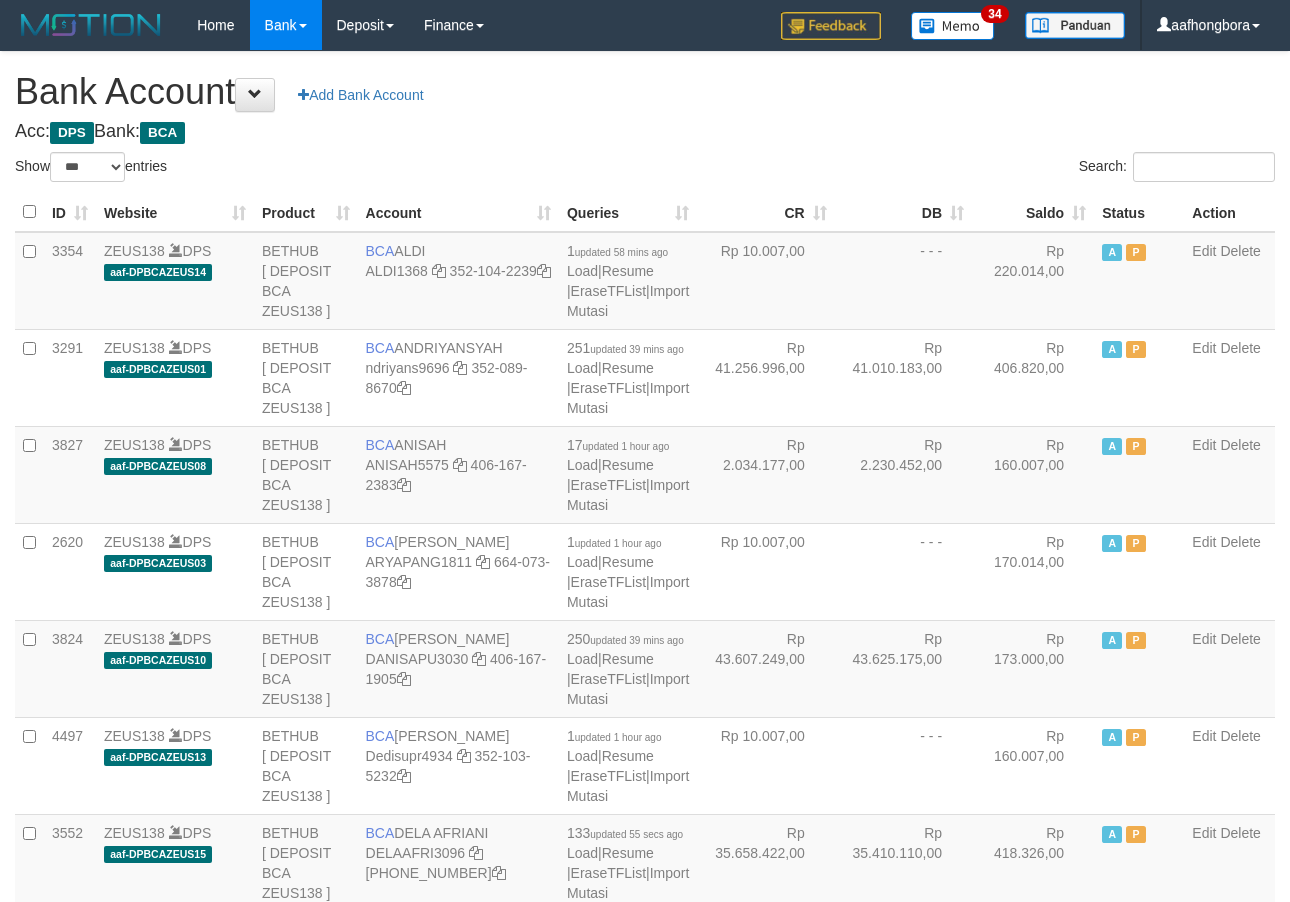 scroll, scrollTop: 0, scrollLeft: 0, axis: both 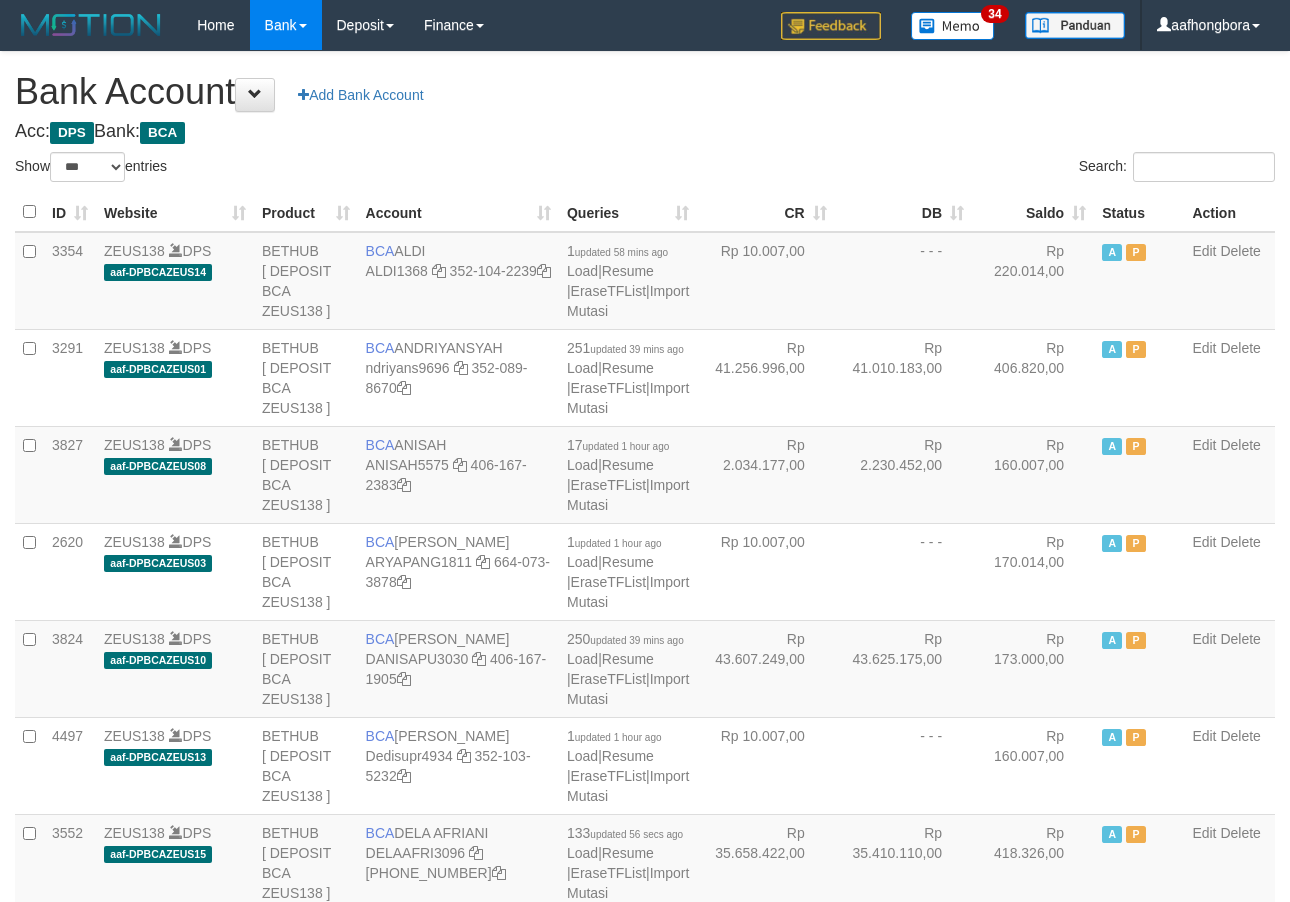 select on "***" 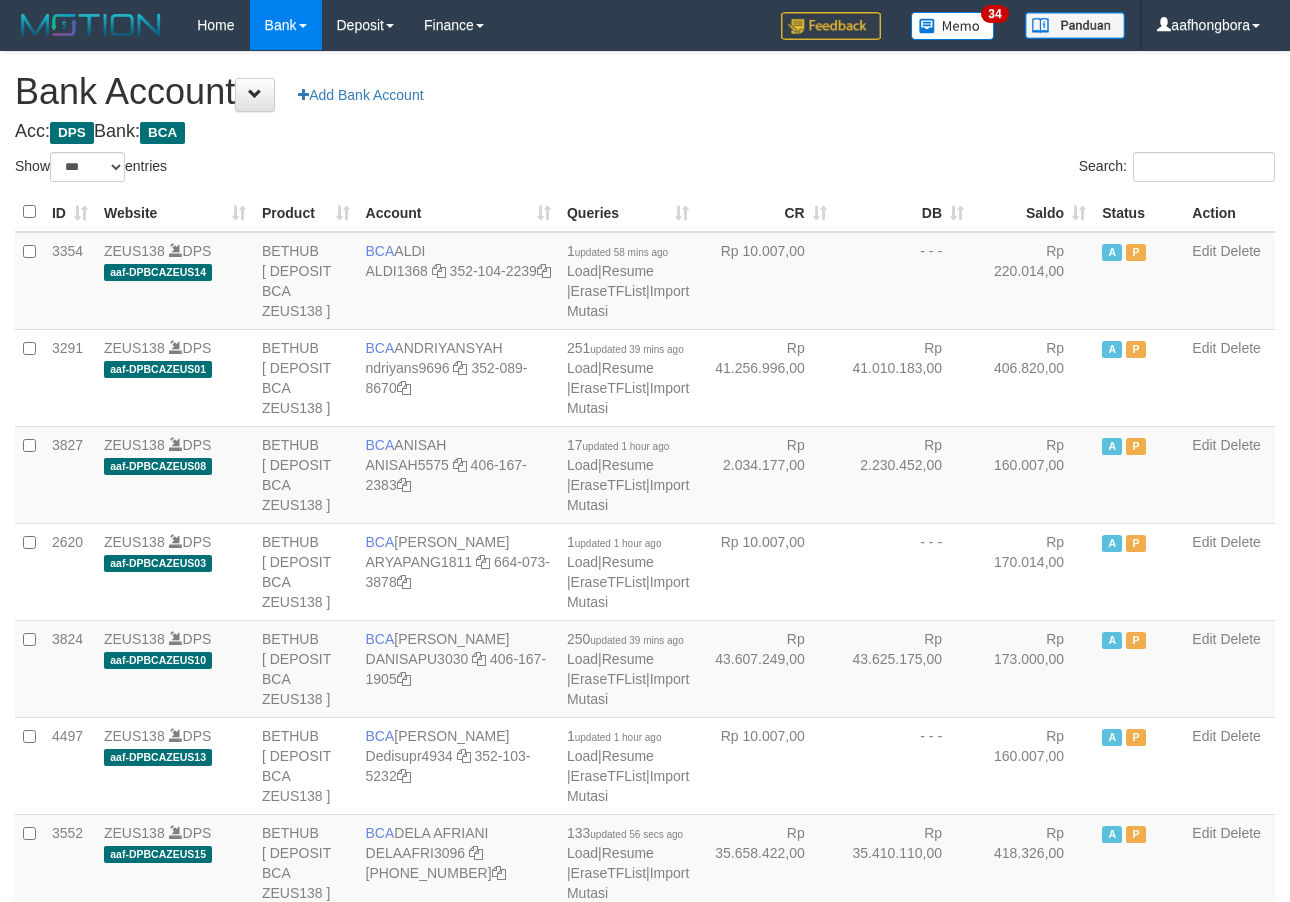 scroll, scrollTop: 0, scrollLeft: 0, axis: both 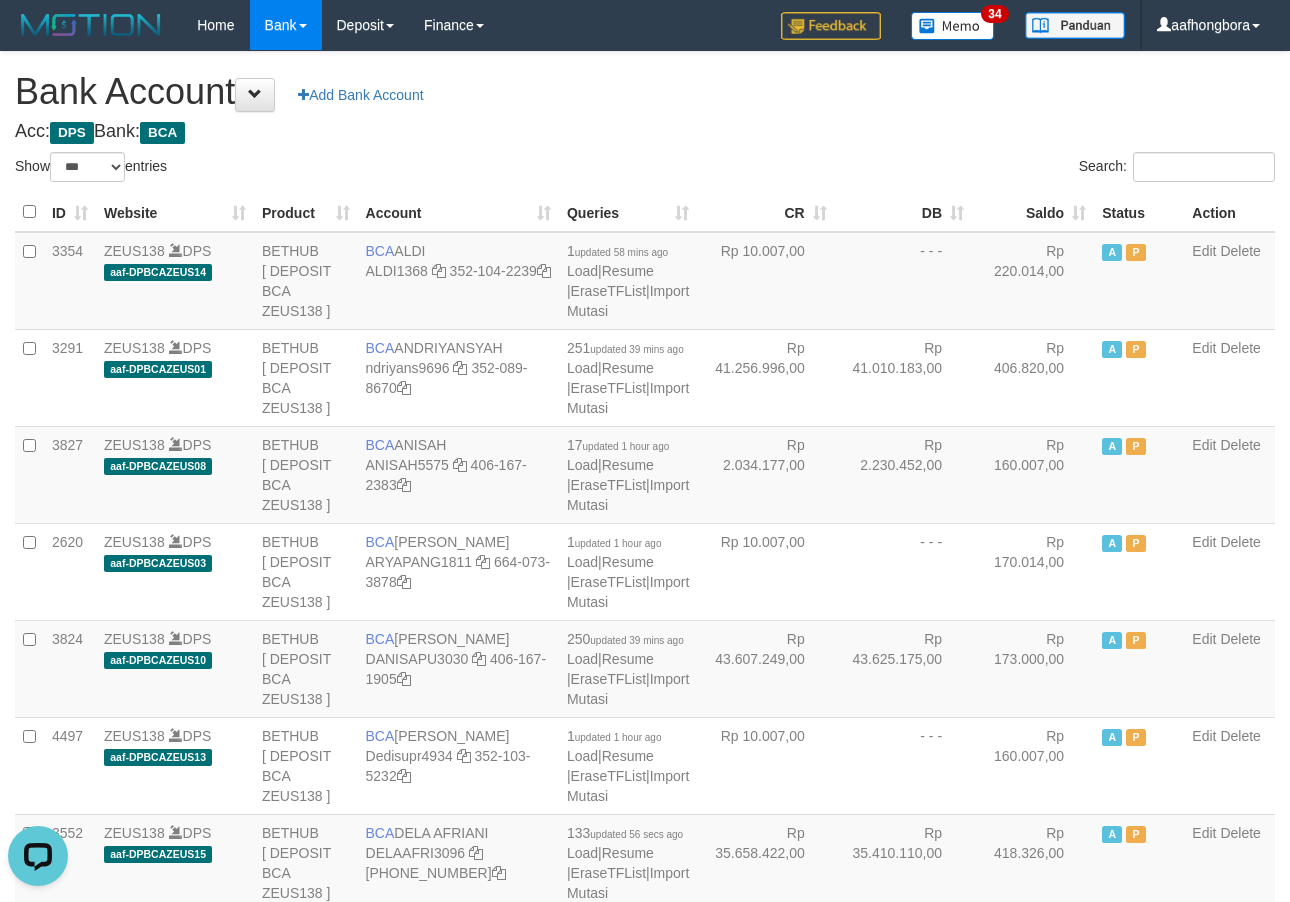 drag, startPoint x: 975, startPoint y: 157, endPoint x: 975, endPoint y: 145, distance: 12 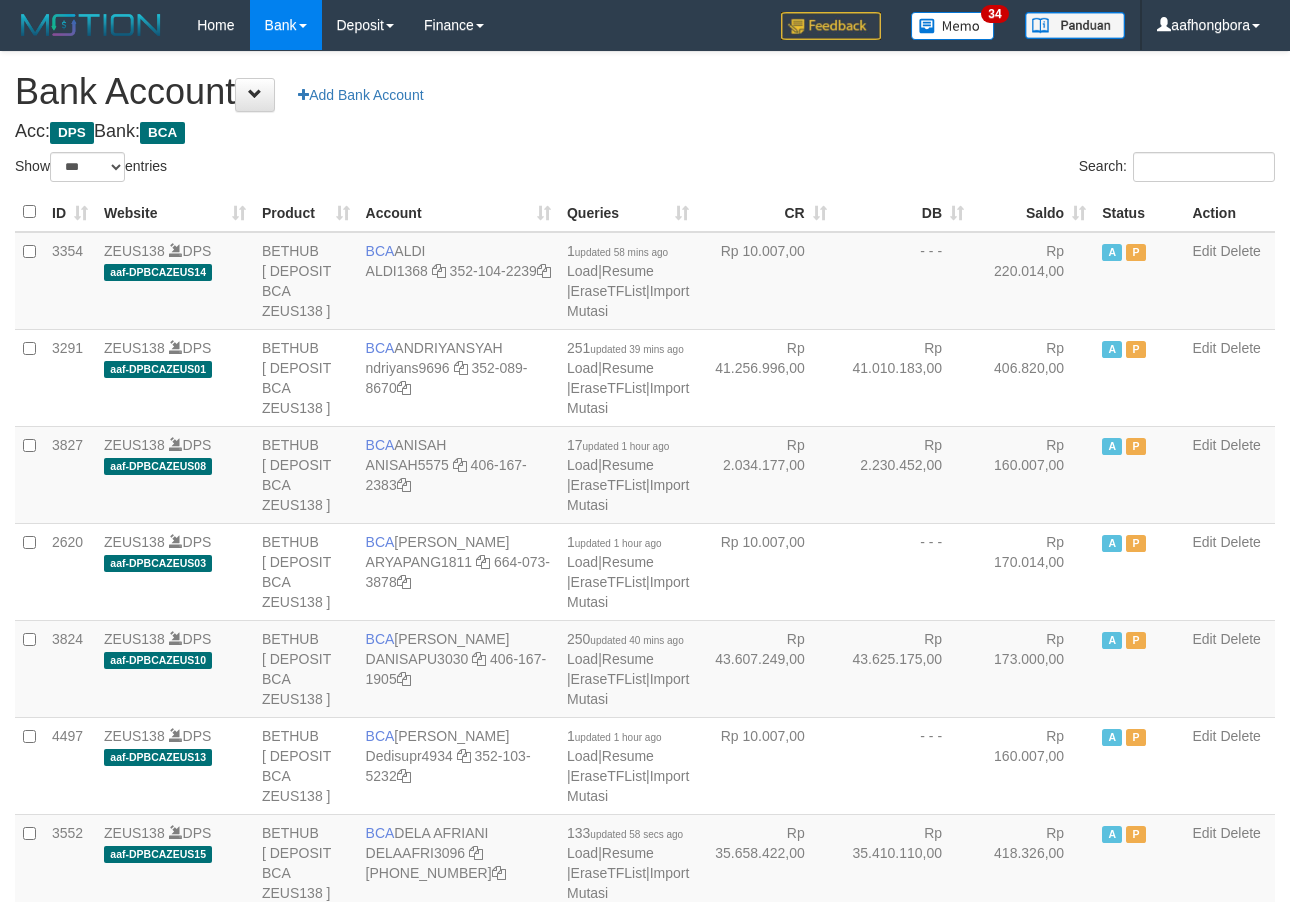 select on "***" 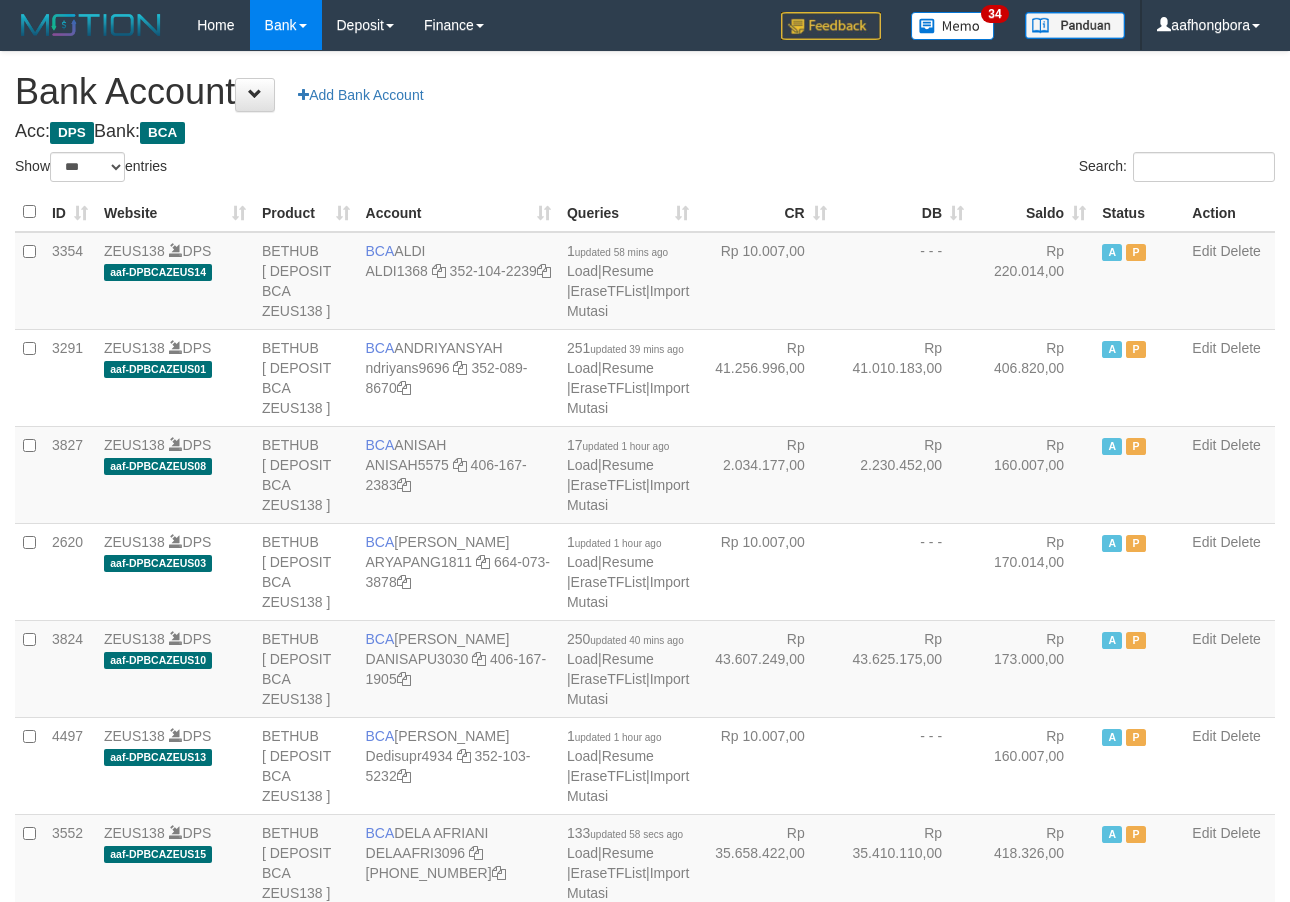 scroll, scrollTop: 0, scrollLeft: 0, axis: both 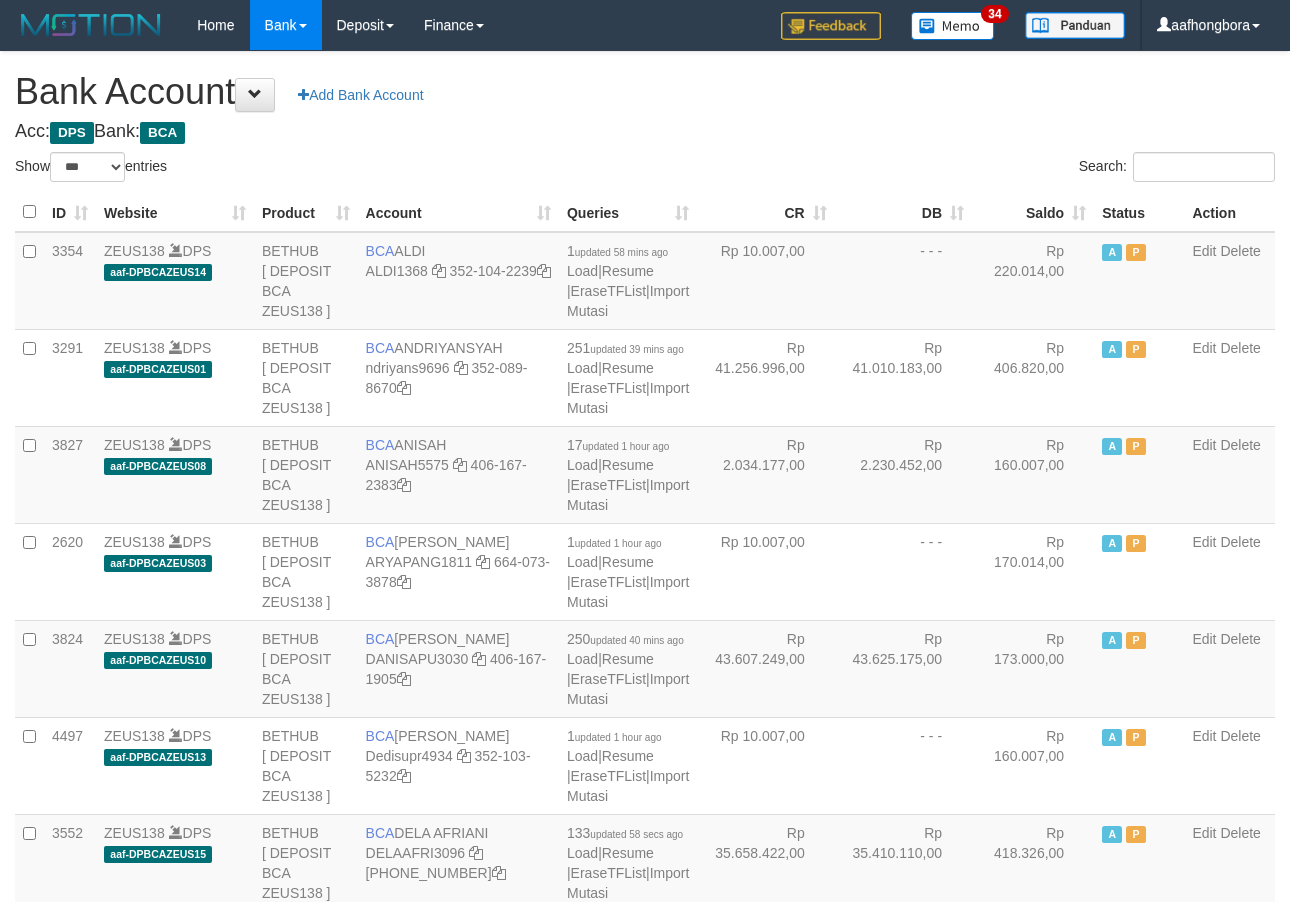select on "***" 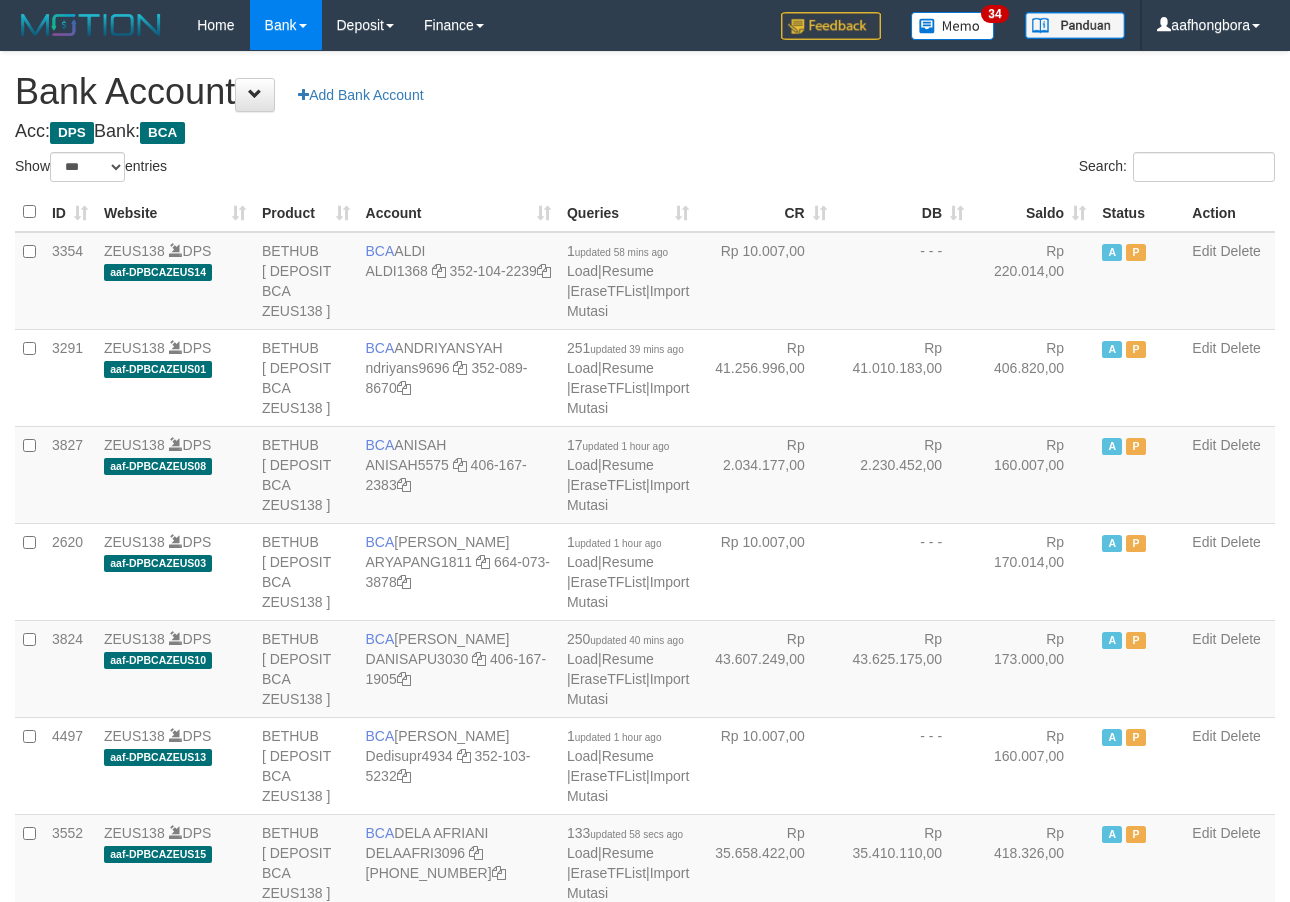 scroll, scrollTop: 0, scrollLeft: 0, axis: both 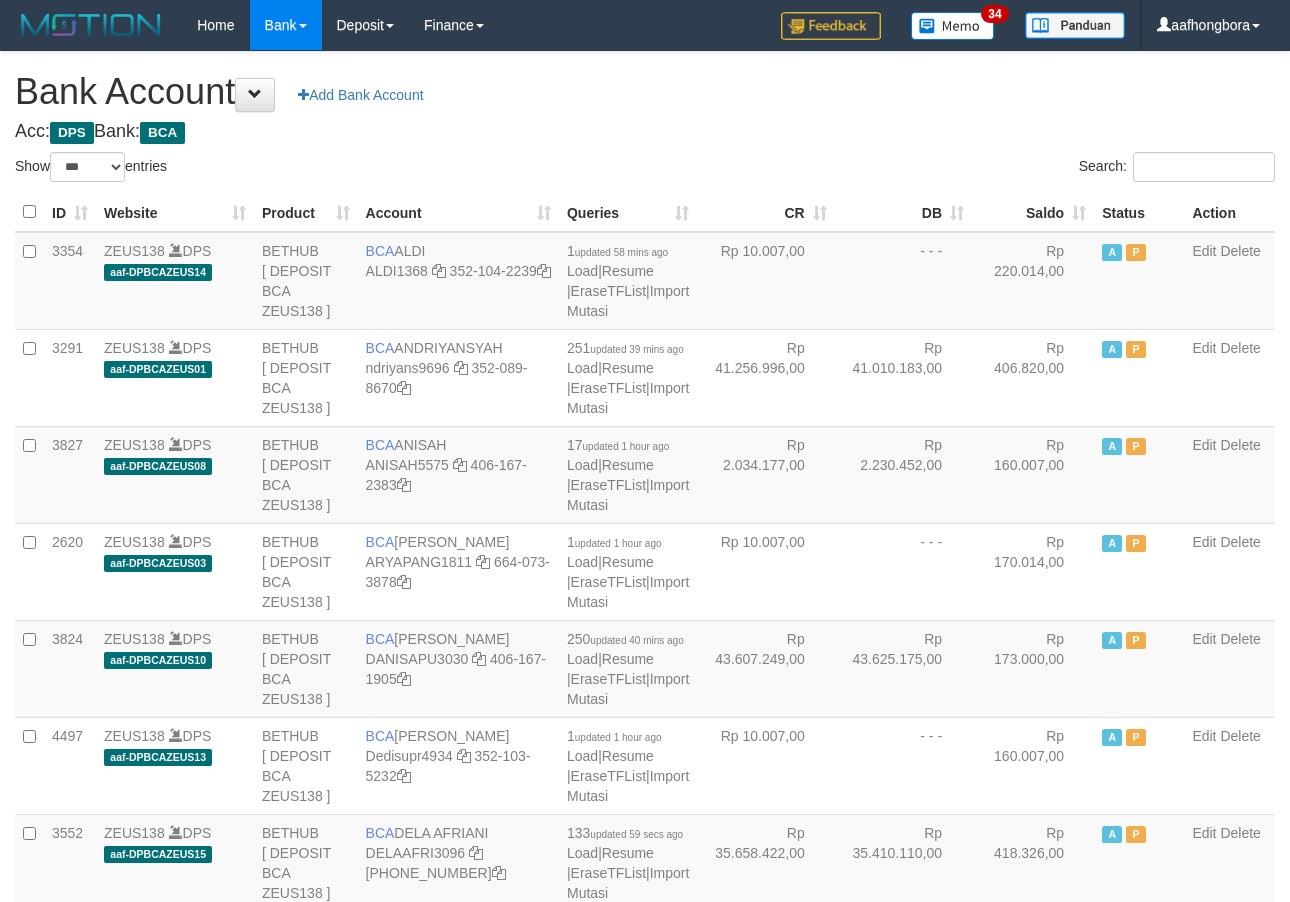 select on "***" 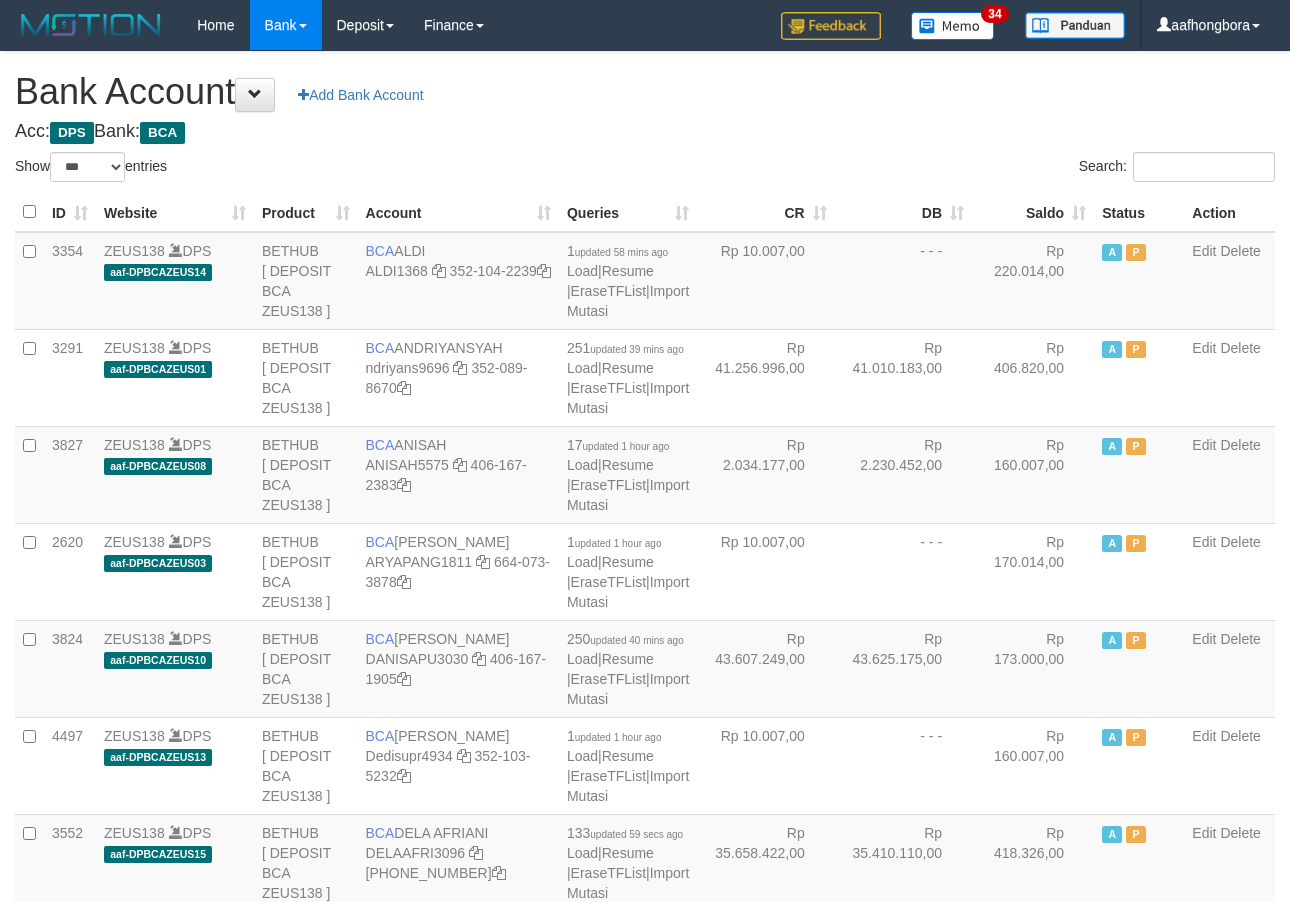 scroll, scrollTop: 0, scrollLeft: 0, axis: both 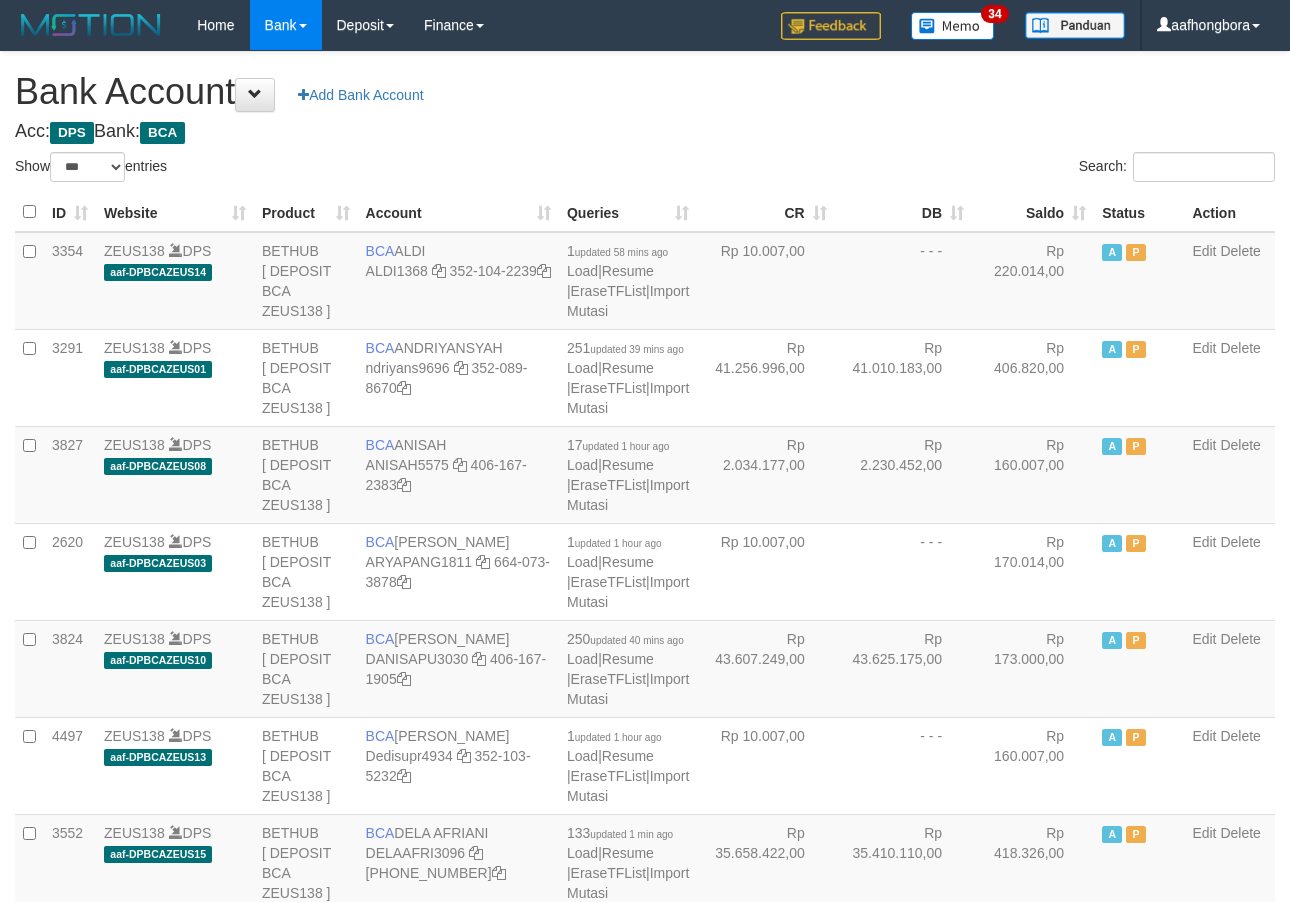 select on "***" 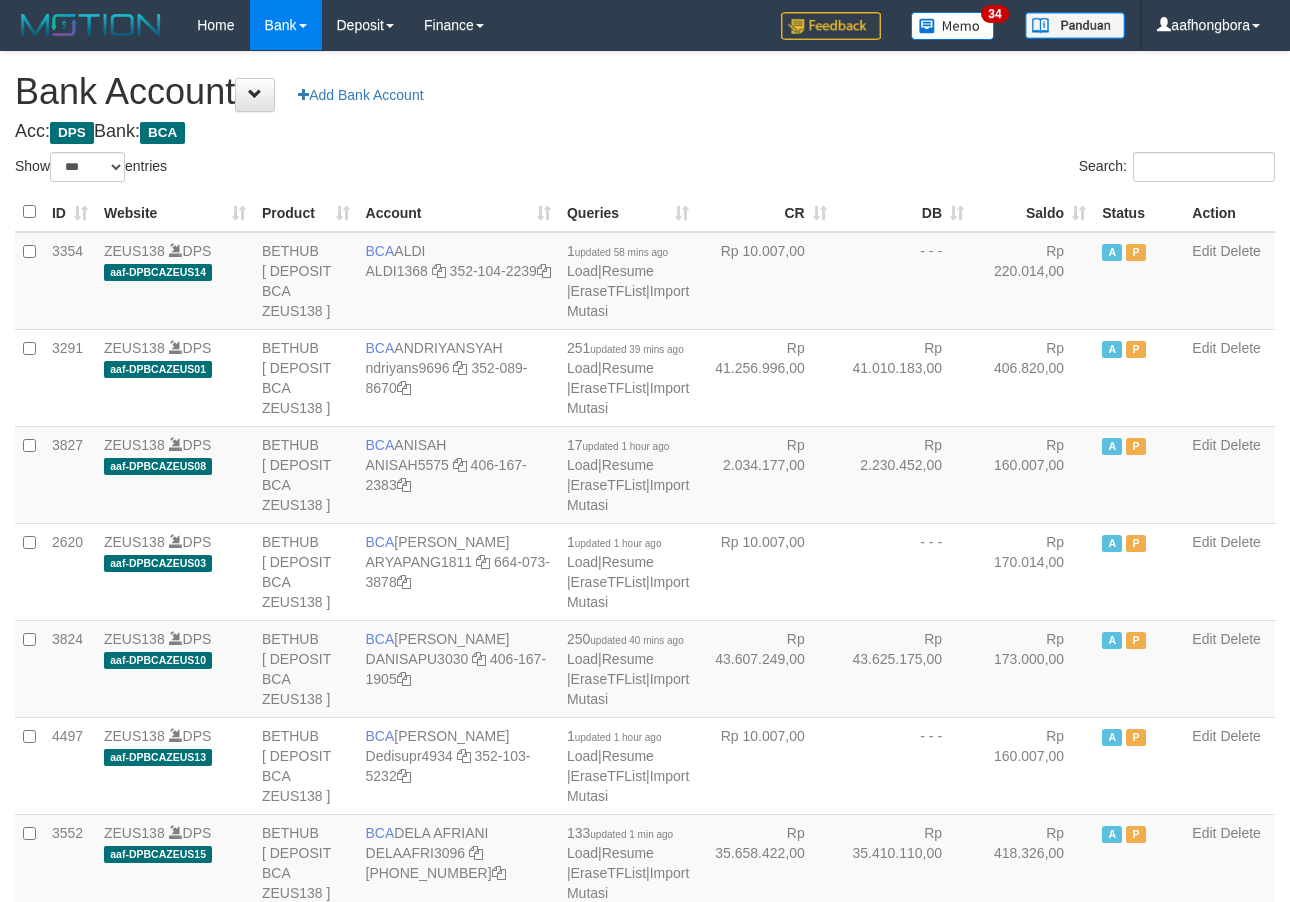 scroll, scrollTop: 0, scrollLeft: 0, axis: both 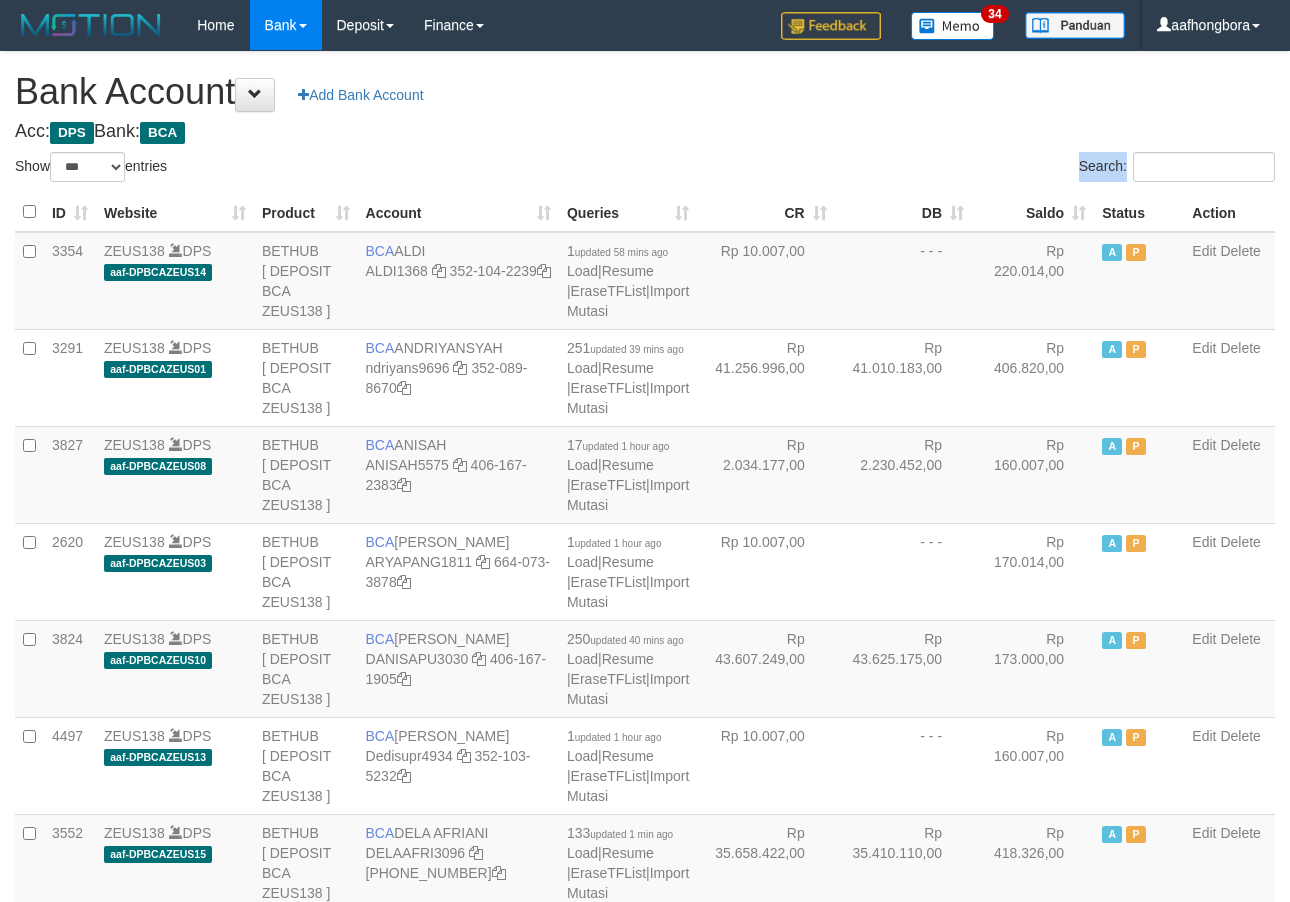drag, startPoint x: 0, startPoint y: 0, endPoint x: 975, endPoint y: 144, distance: 985.5765 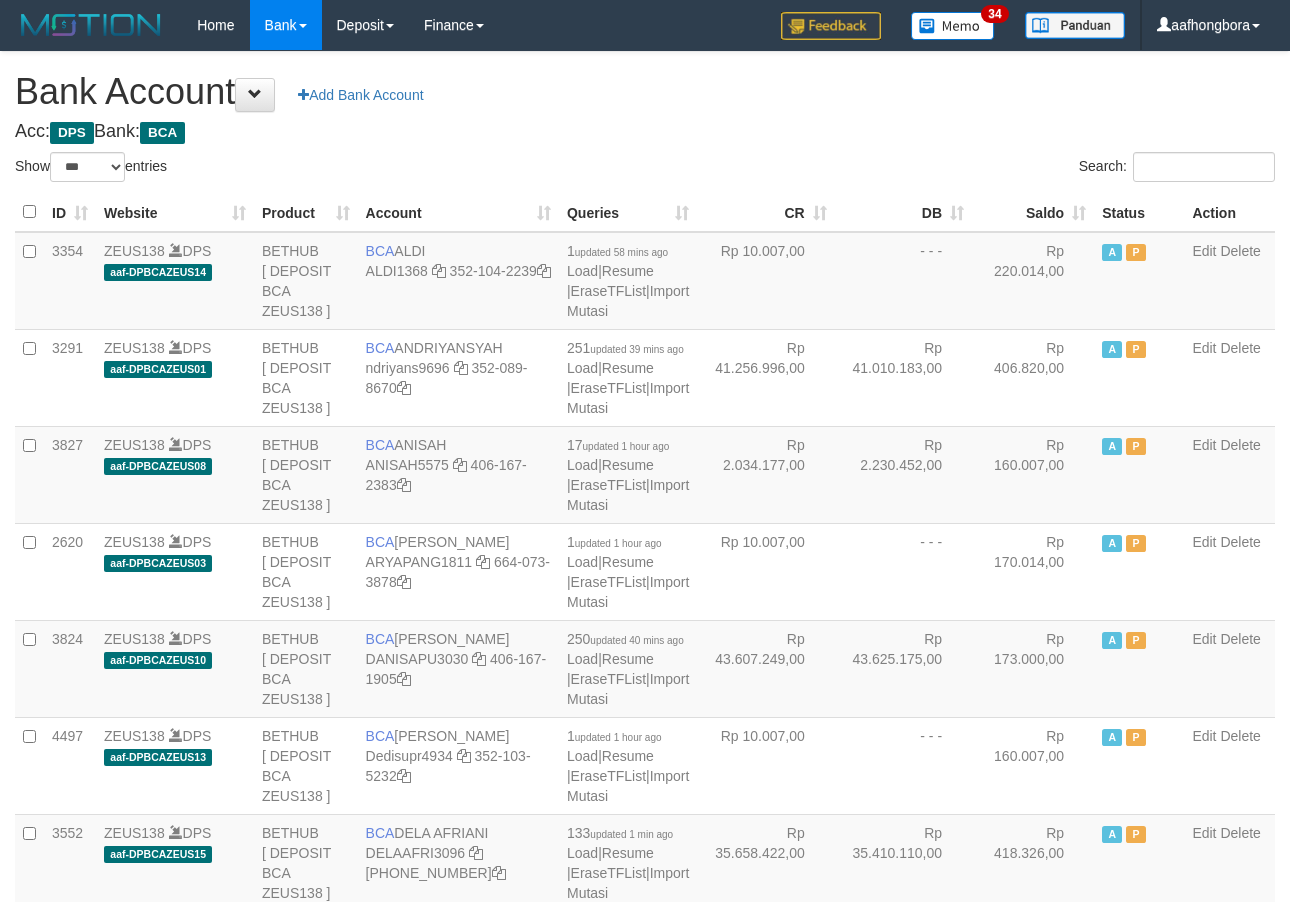 select on "***" 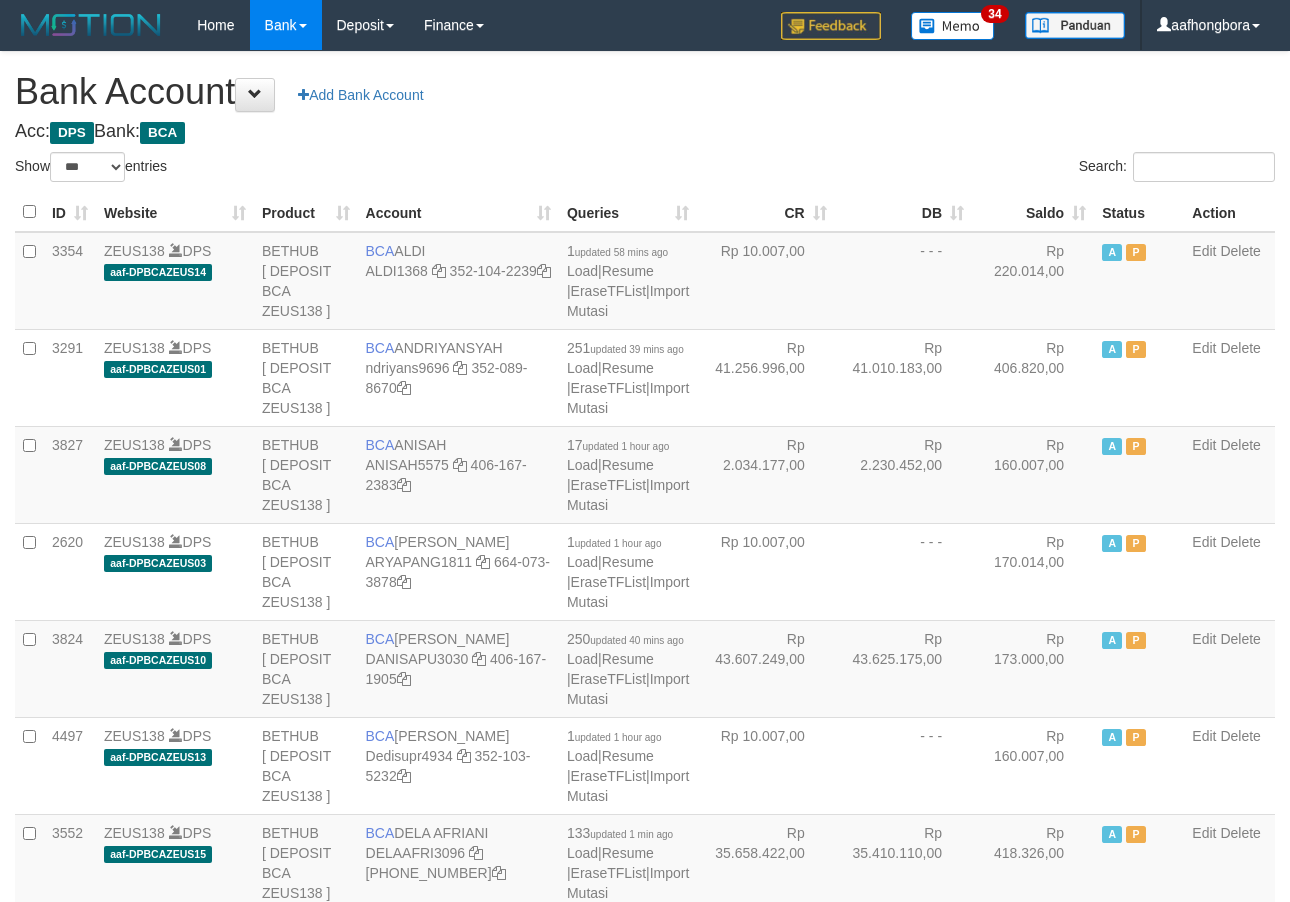scroll, scrollTop: 0, scrollLeft: 0, axis: both 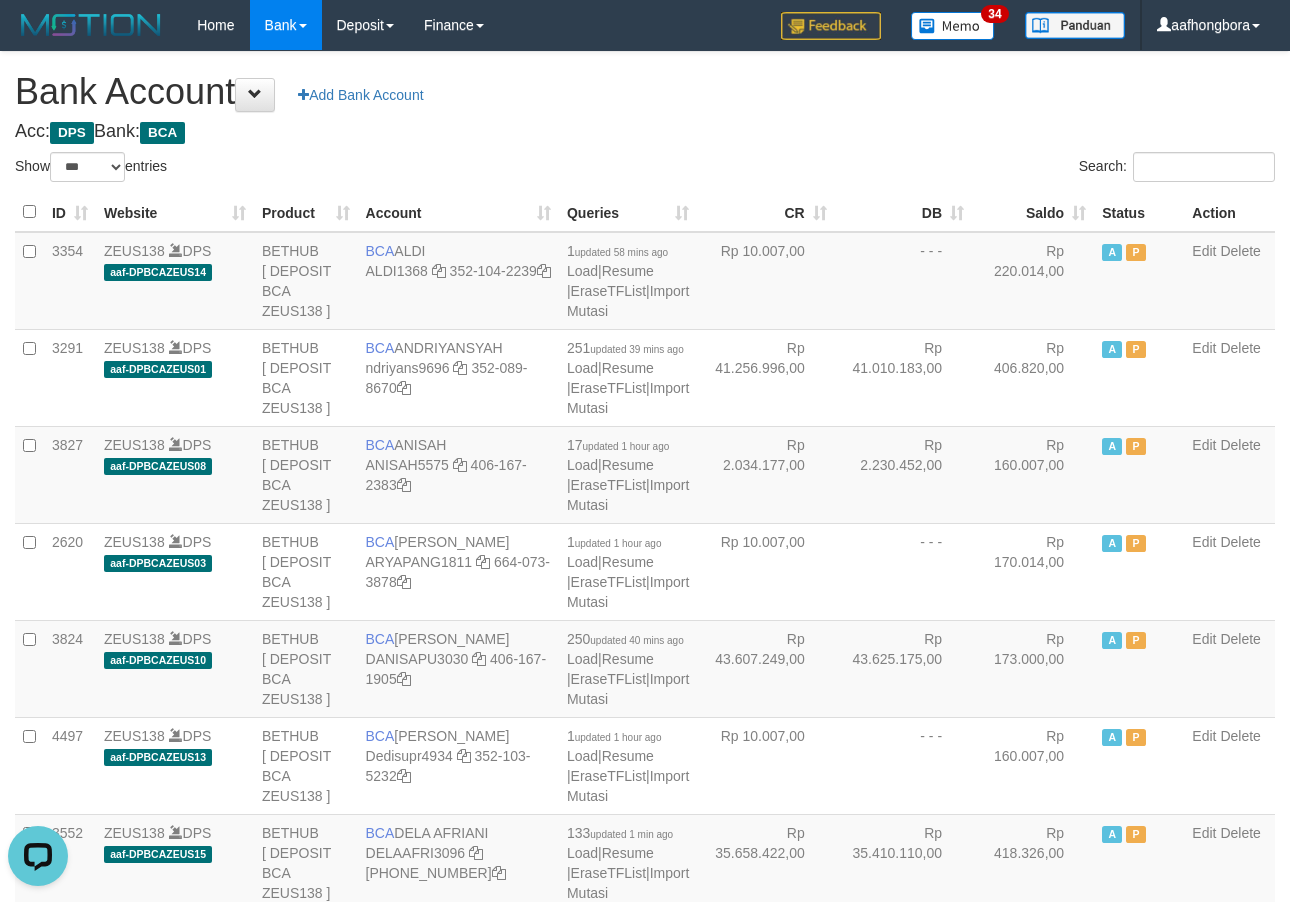 drag, startPoint x: 842, startPoint y: 126, endPoint x: 862, endPoint y: 125, distance: 20.024984 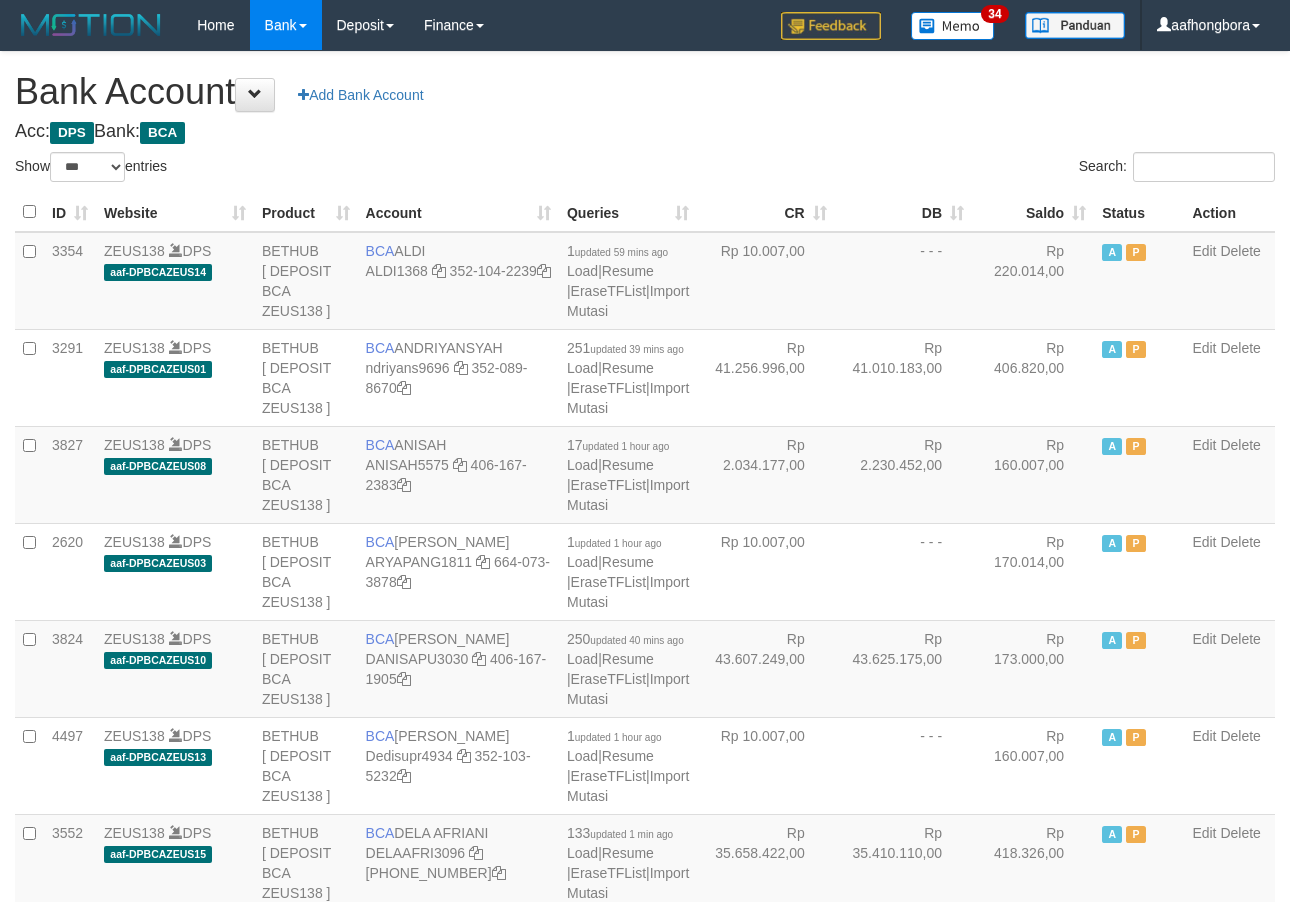 select on "***" 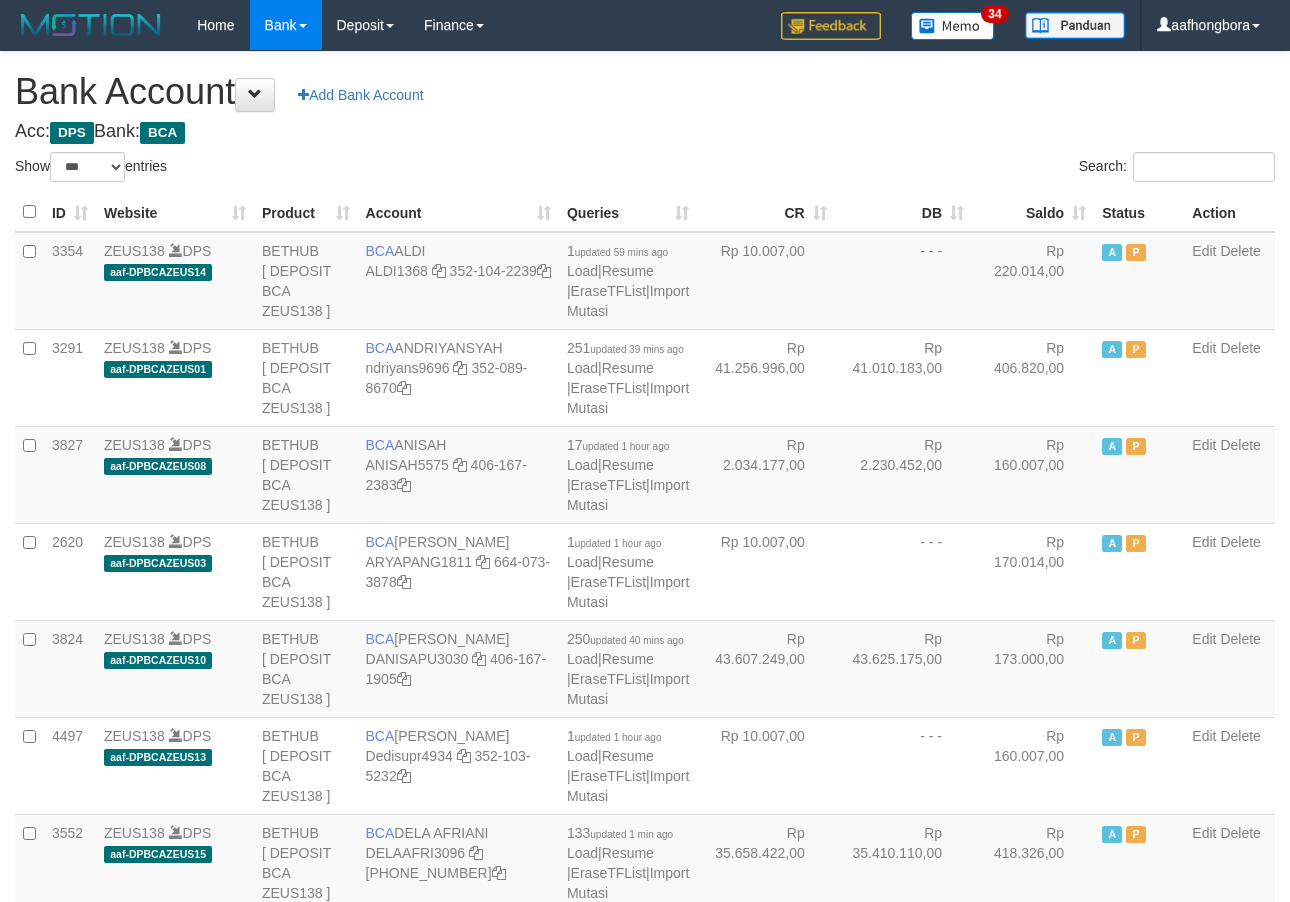 scroll, scrollTop: 0, scrollLeft: 0, axis: both 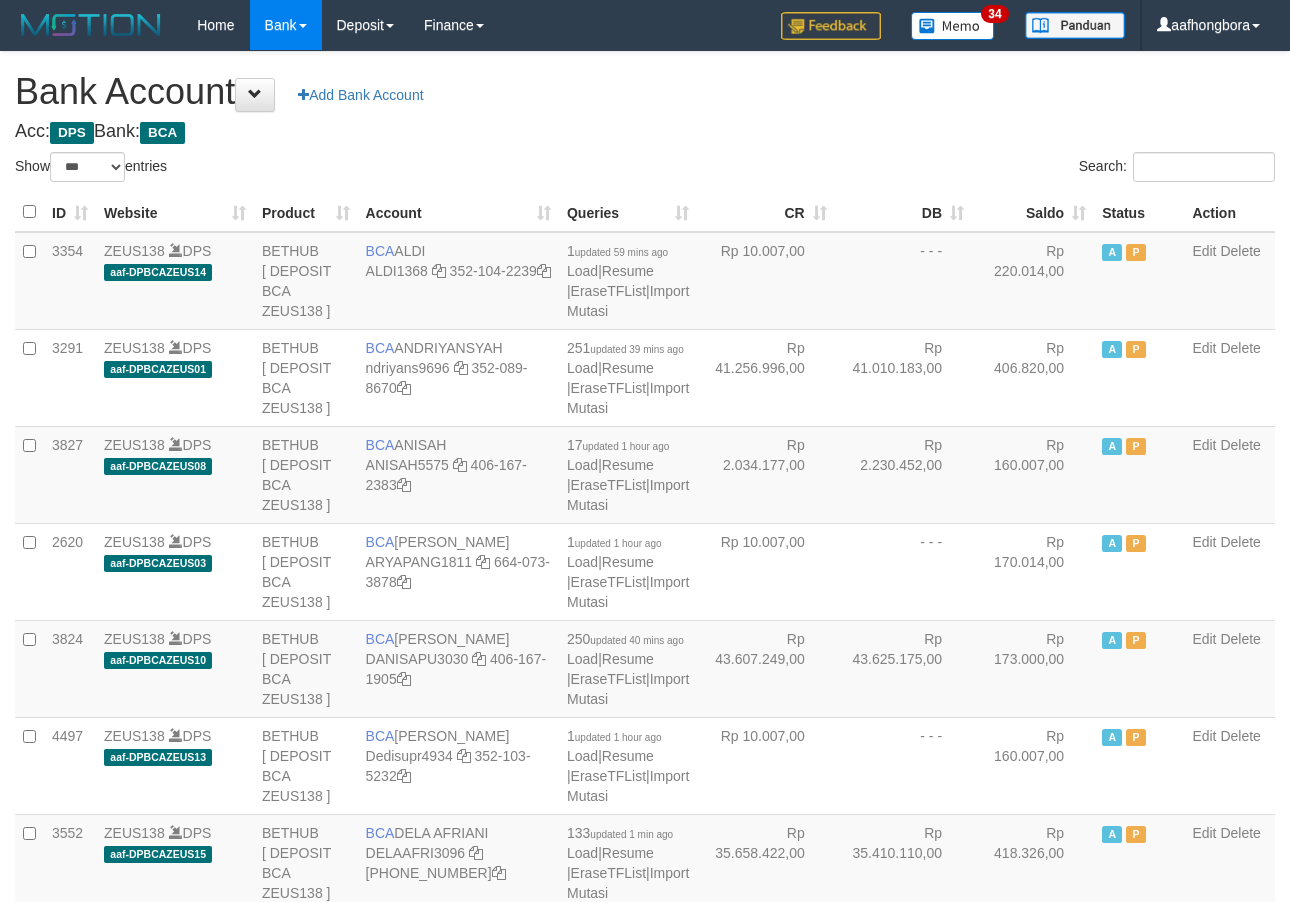select on "***" 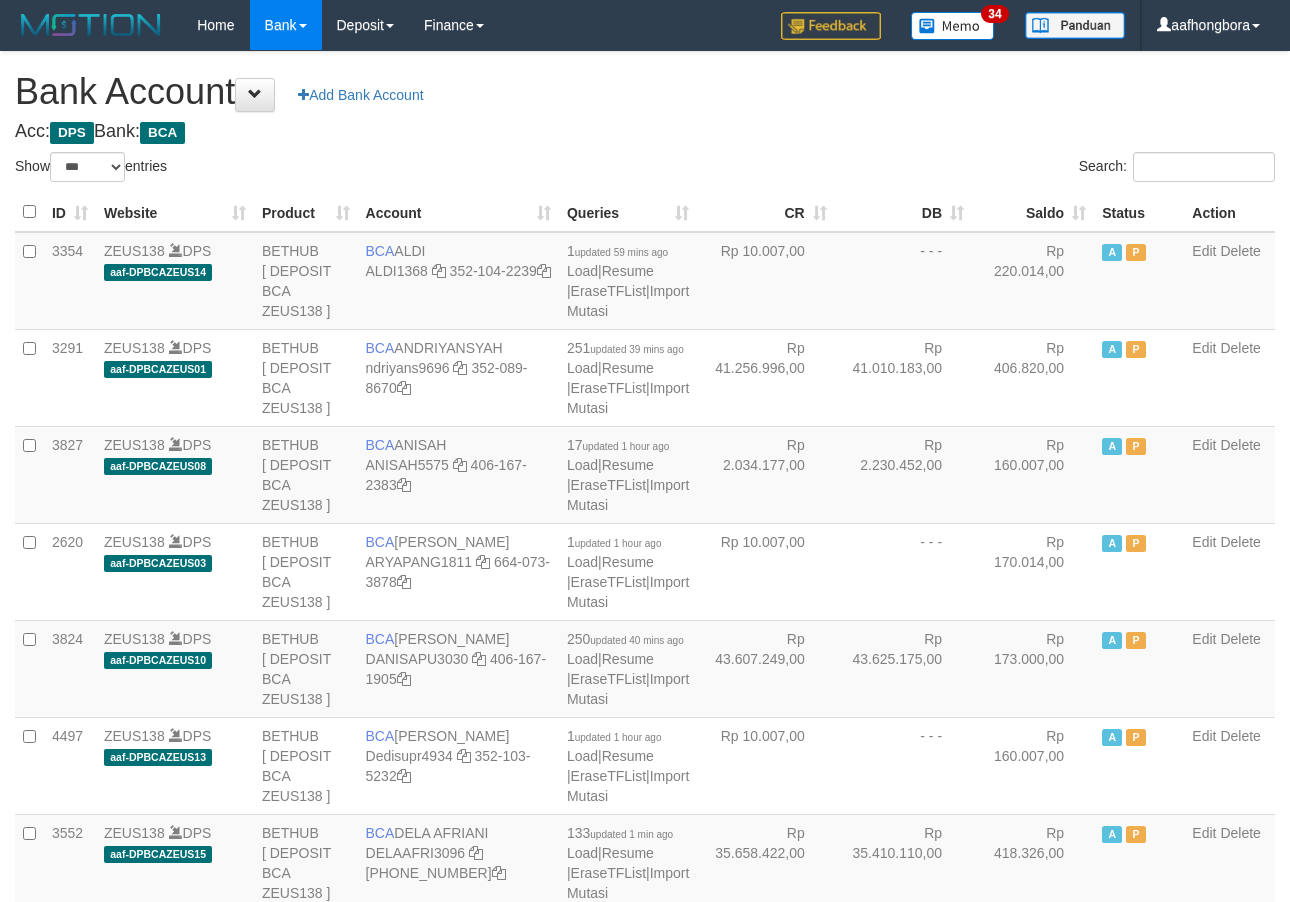 scroll, scrollTop: 0, scrollLeft: 0, axis: both 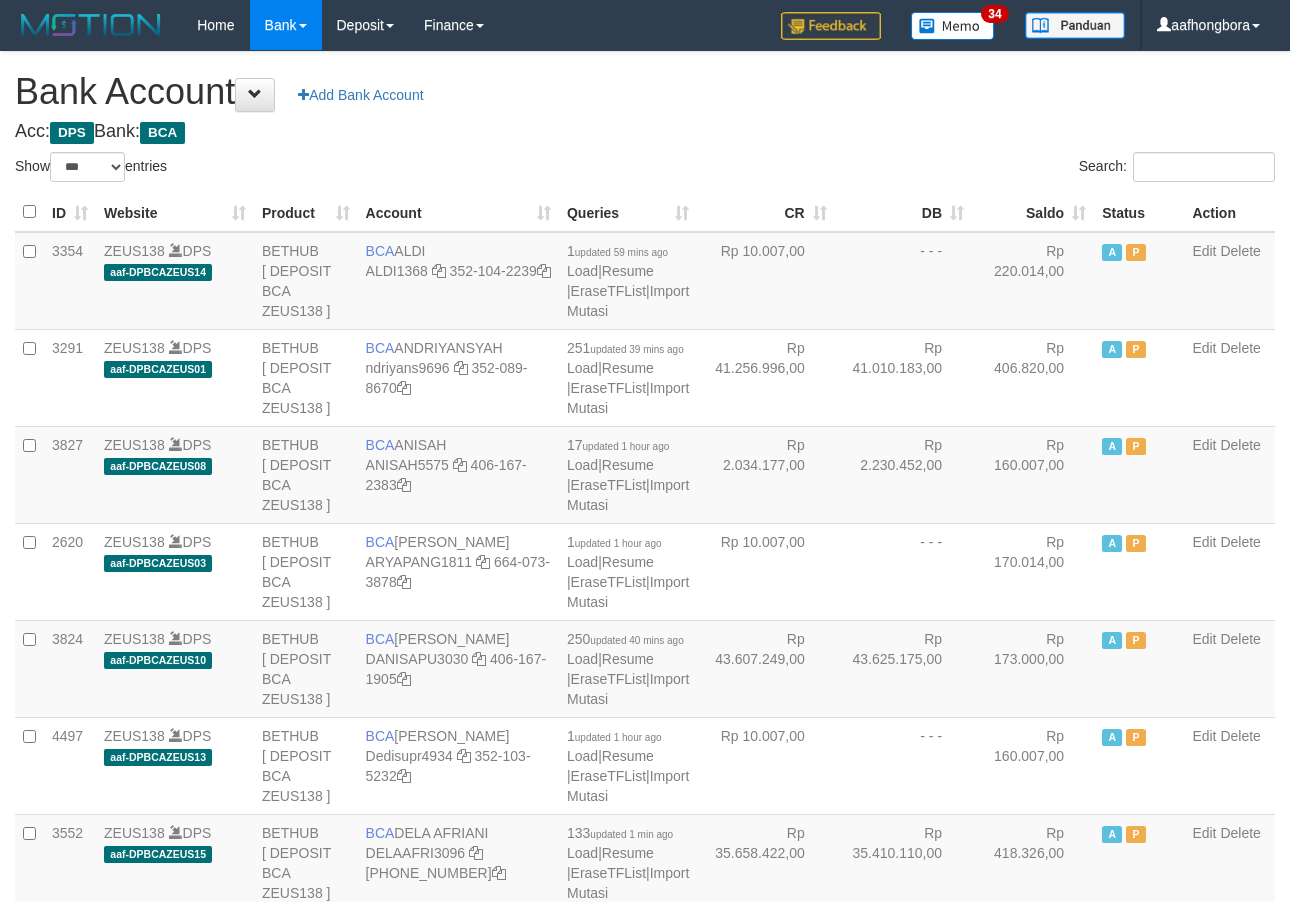 select on "***" 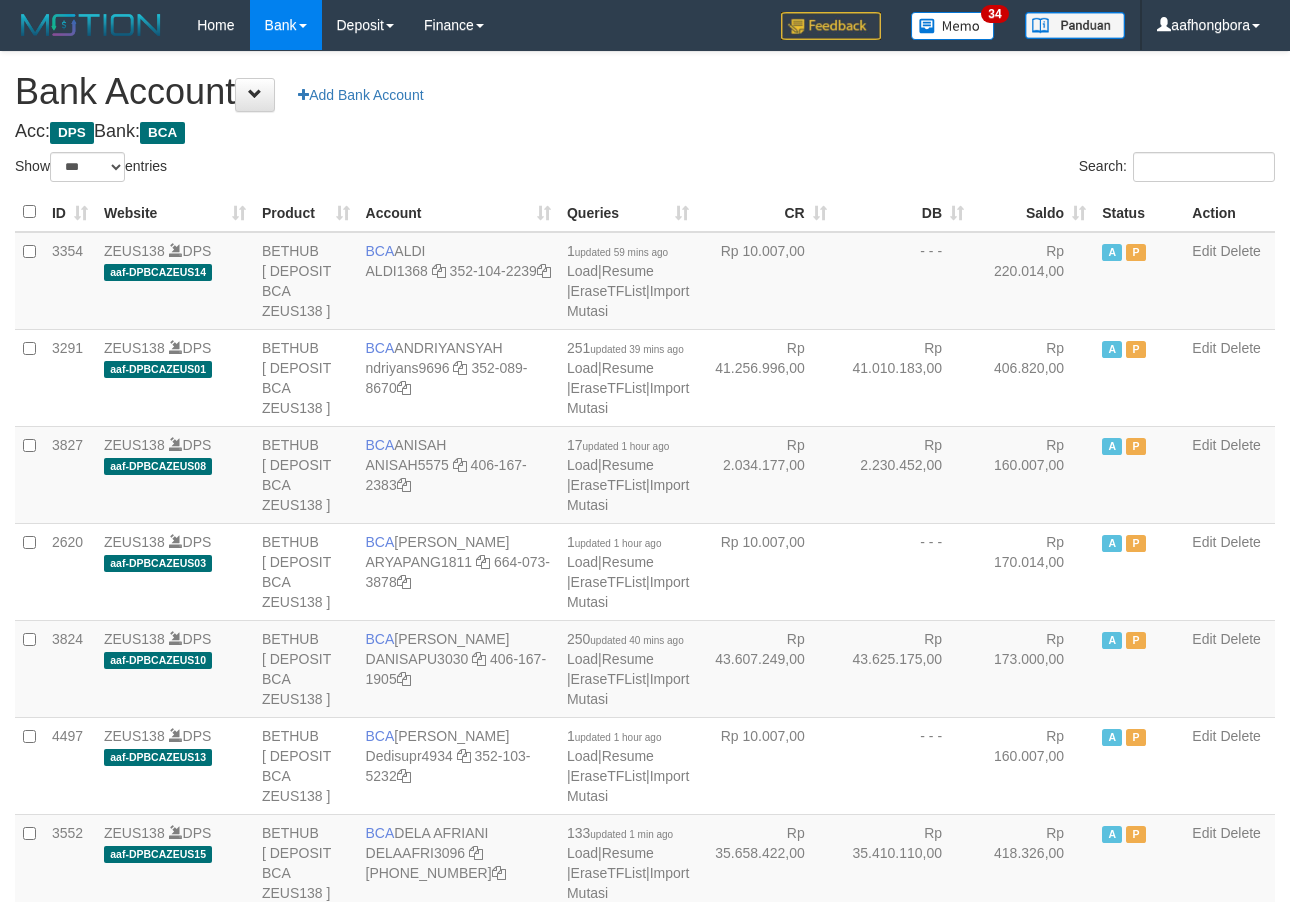 scroll, scrollTop: 0, scrollLeft: 0, axis: both 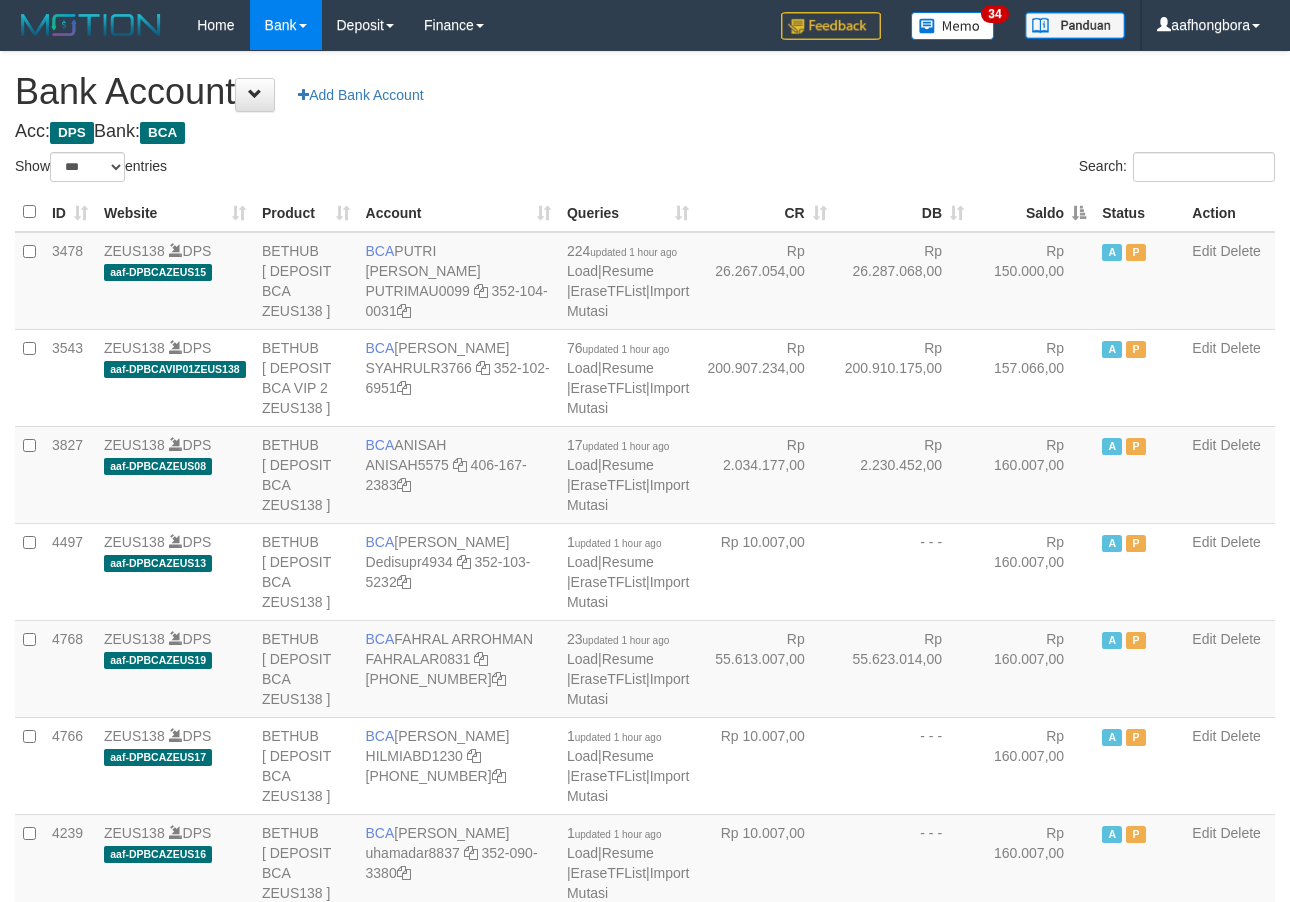 click on "Saldo" at bounding box center [1033, 212] 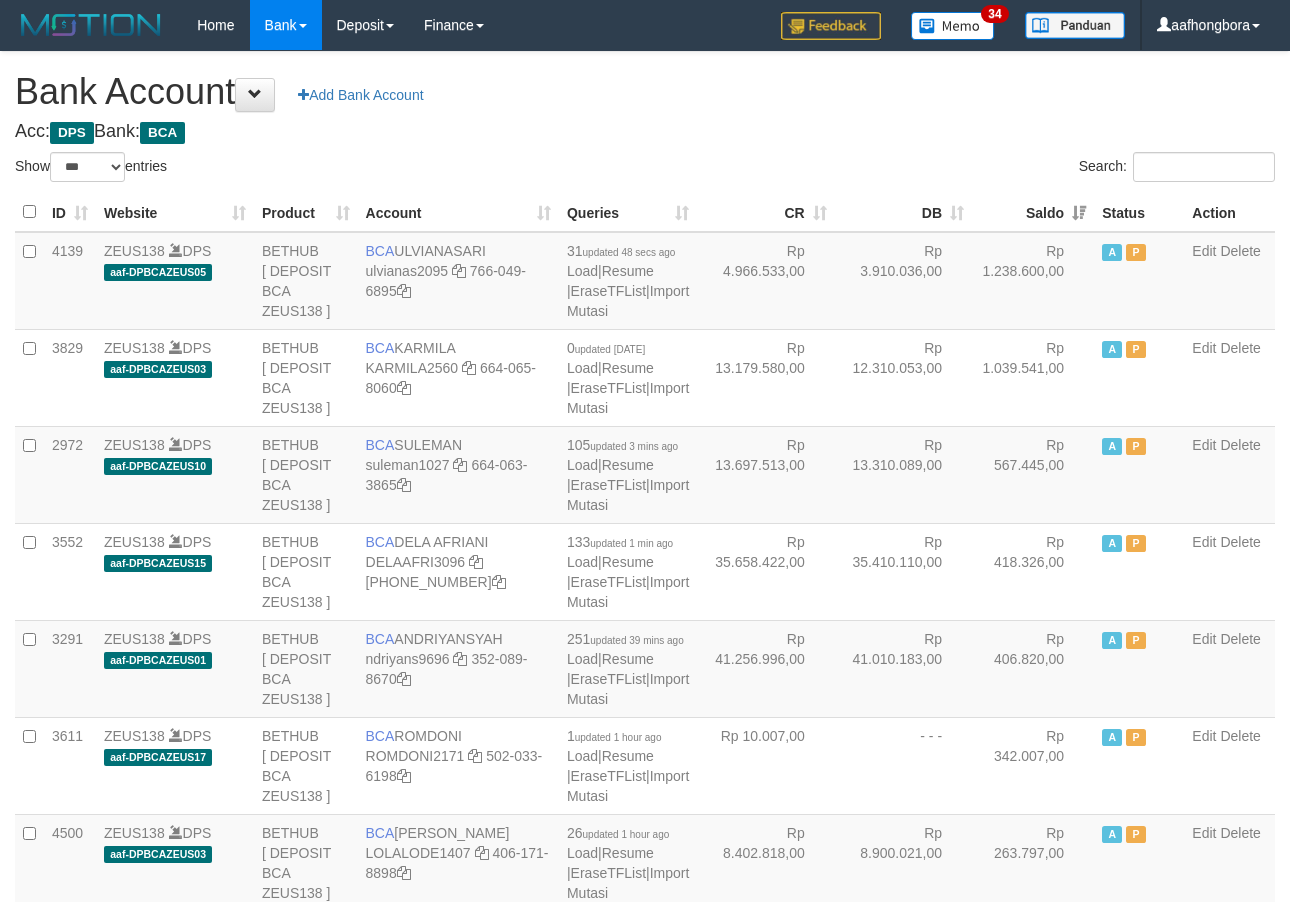 click on "Saldo" at bounding box center (1033, 212) 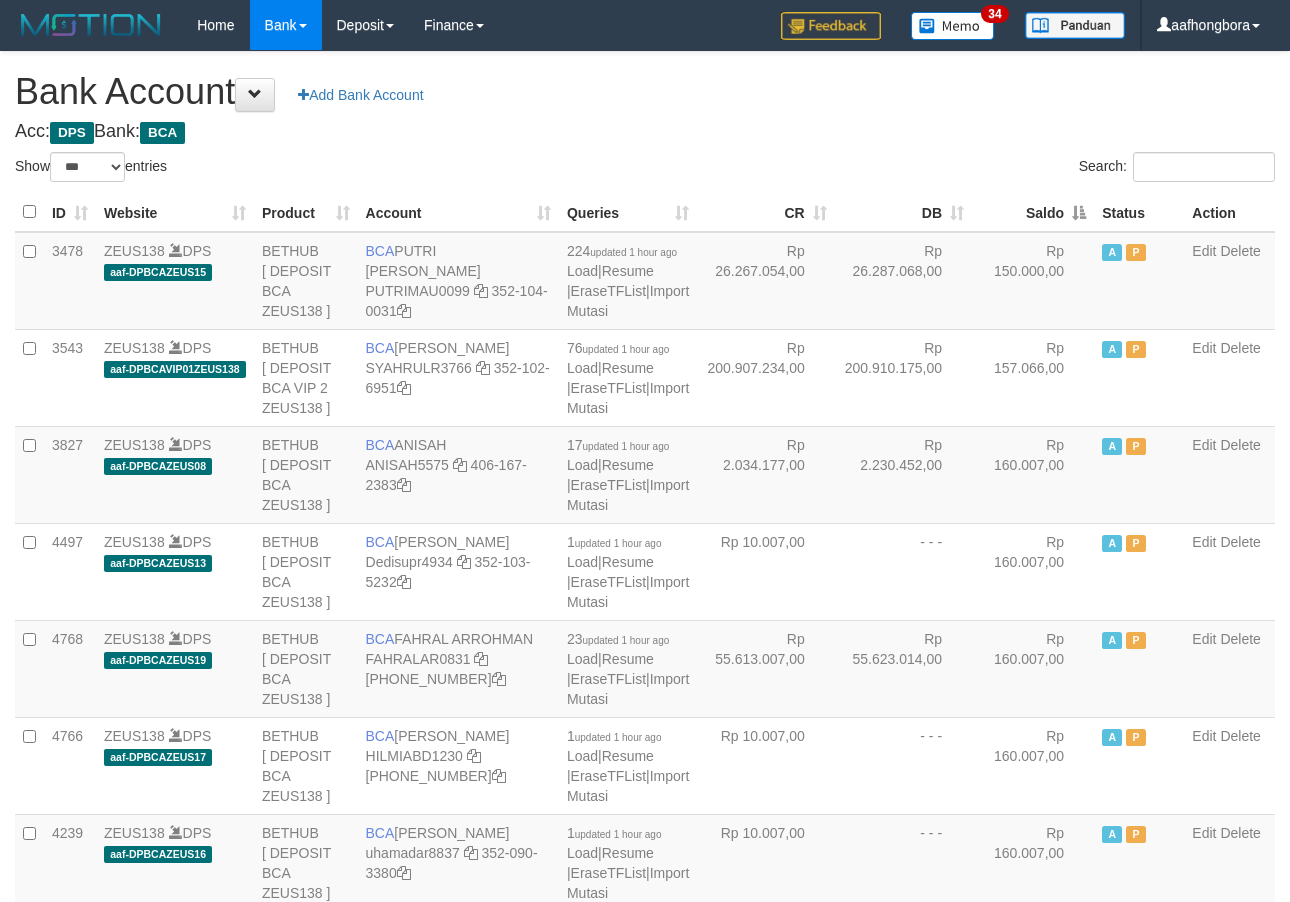 click on "Saldo" at bounding box center (1033, 212) 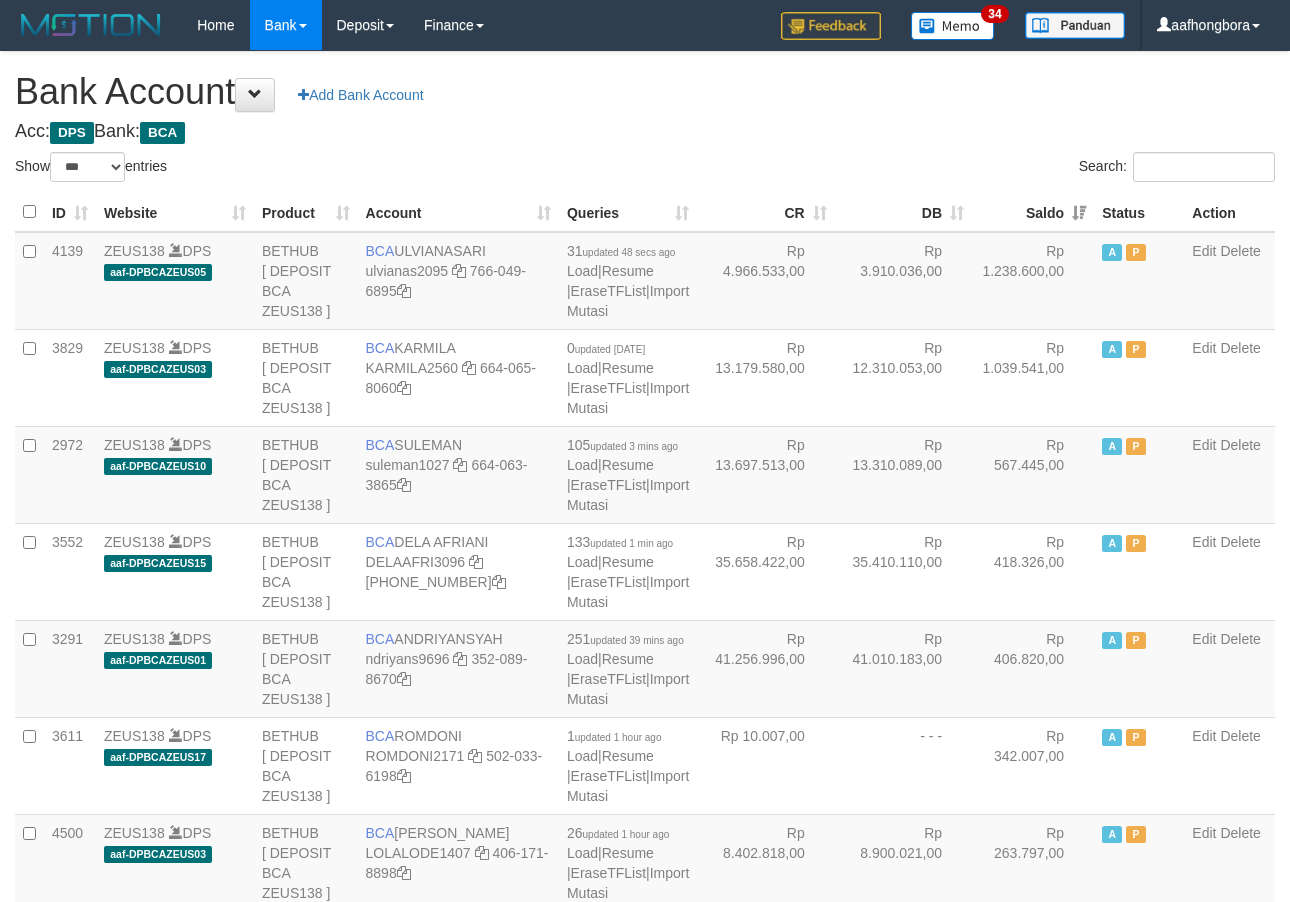 click on "Saldo" at bounding box center (1033, 212) 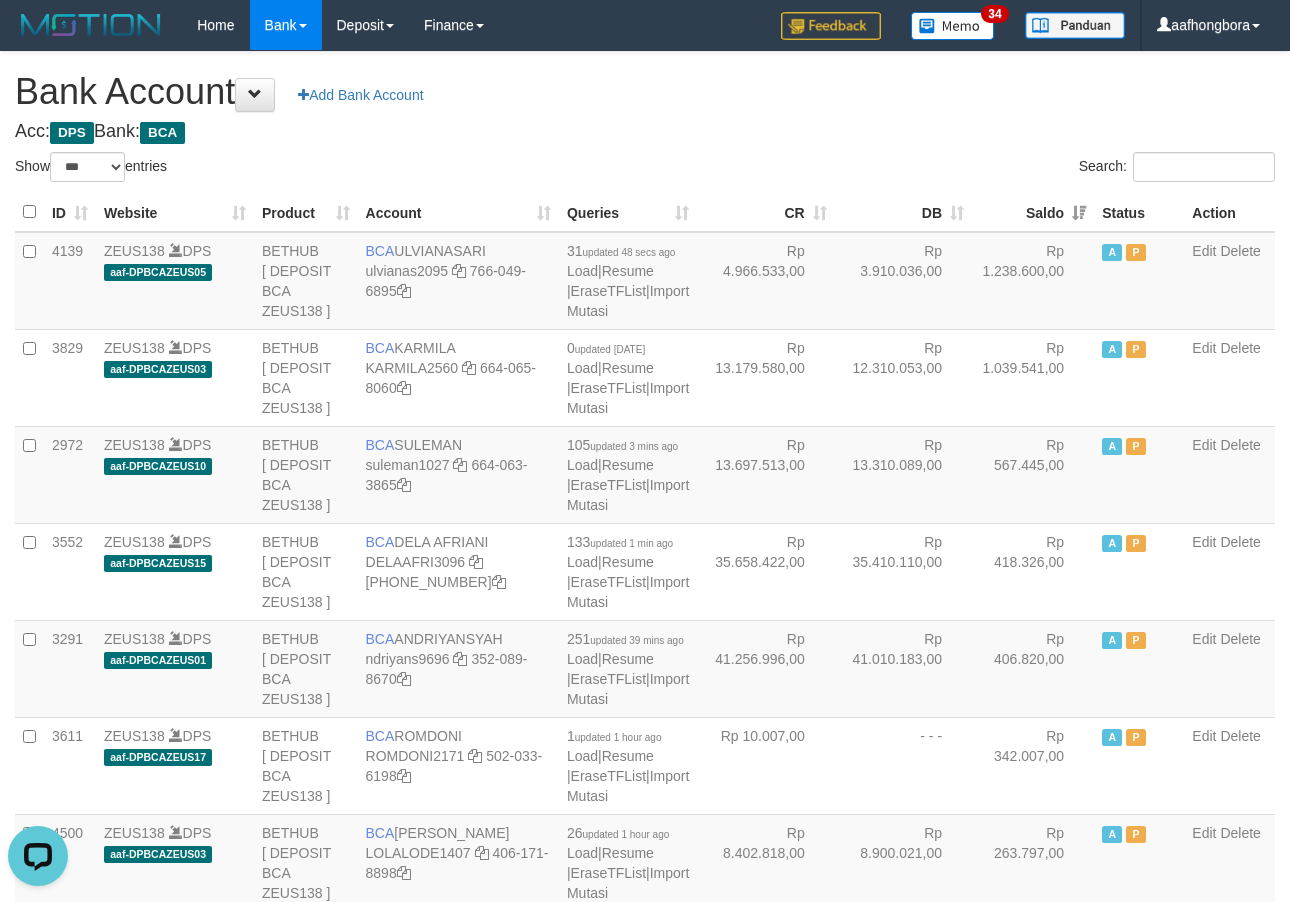scroll, scrollTop: 0, scrollLeft: 0, axis: both 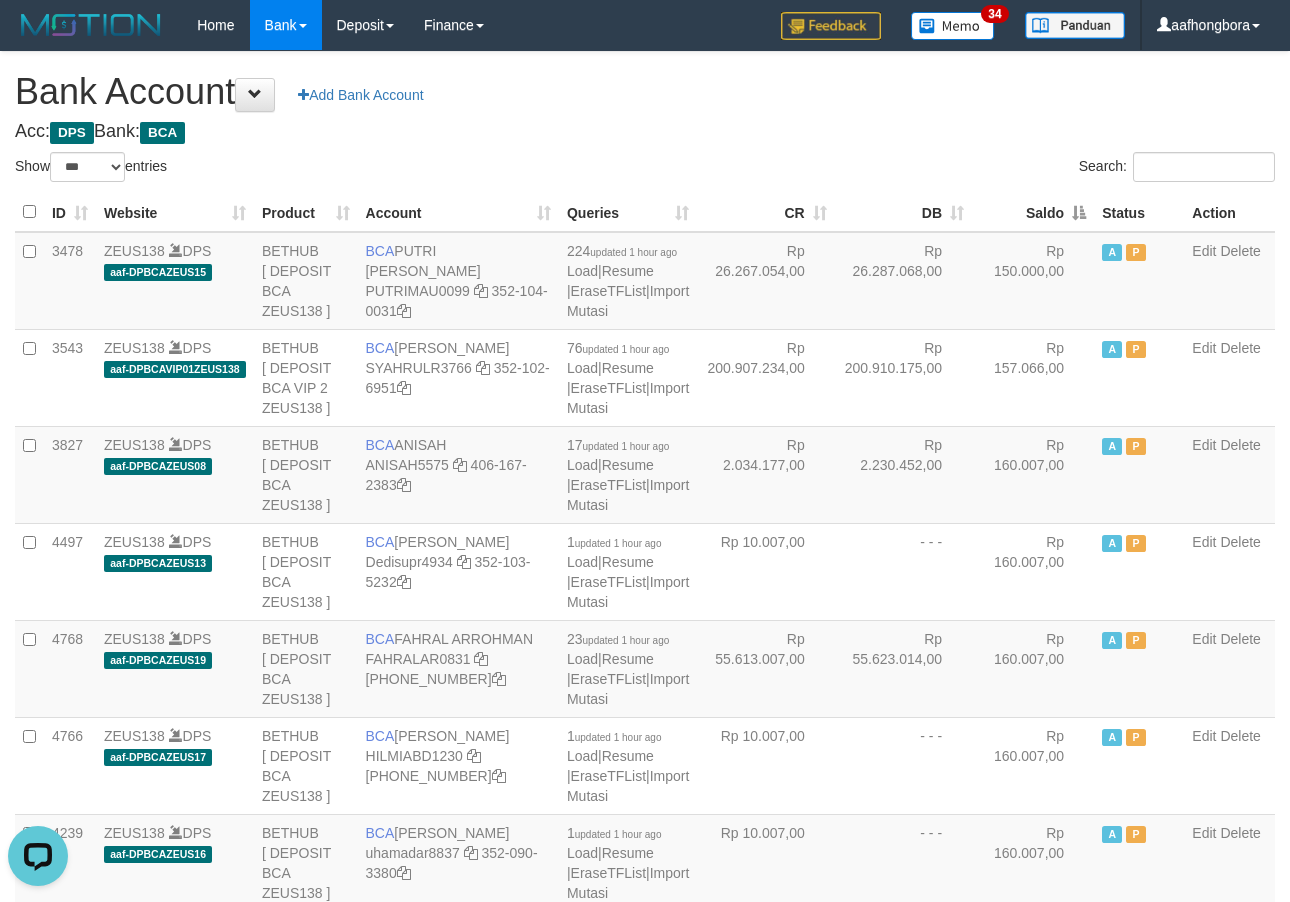 click on "Saldo" at bounding box center [1033, 212] 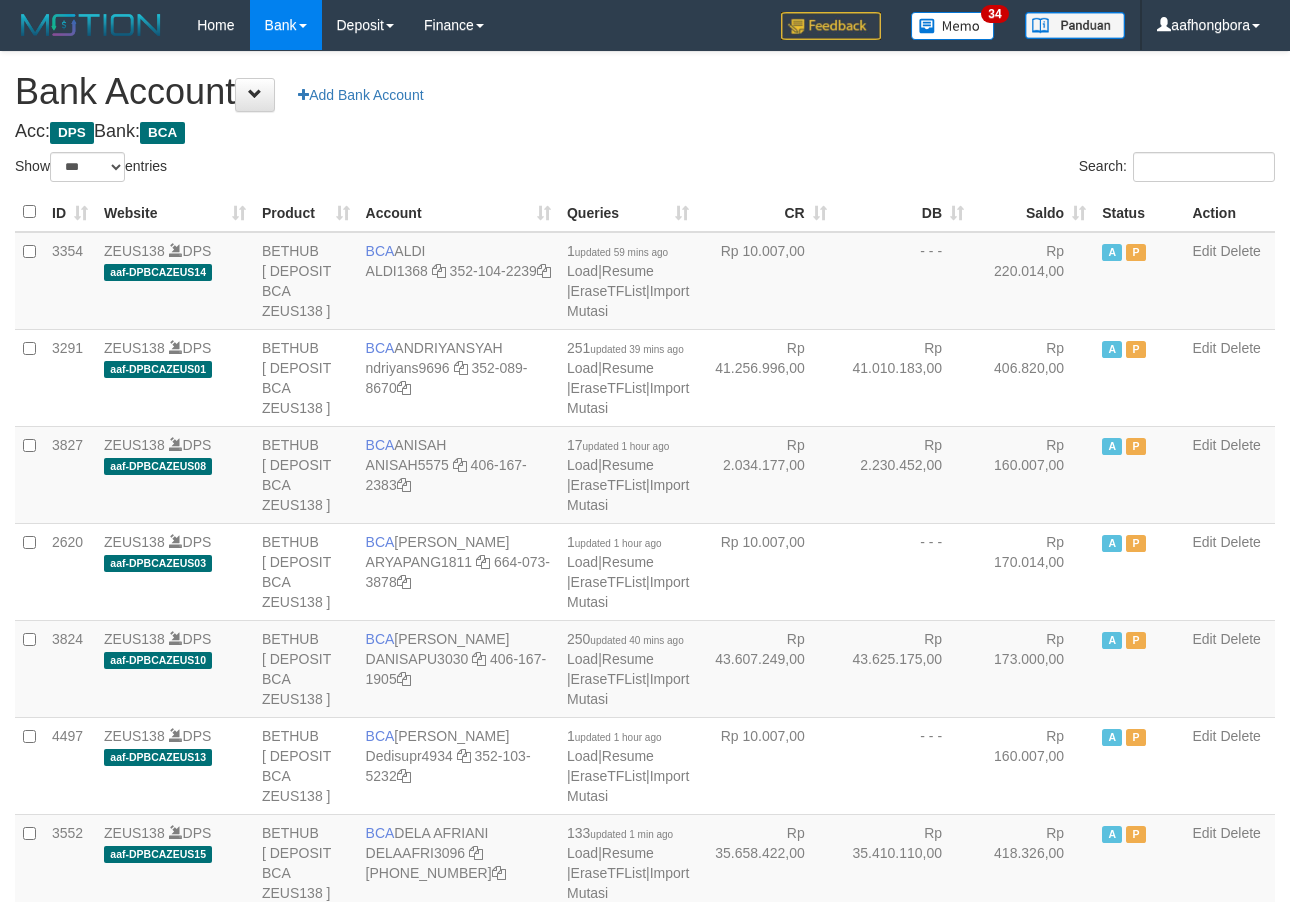 select on "***" 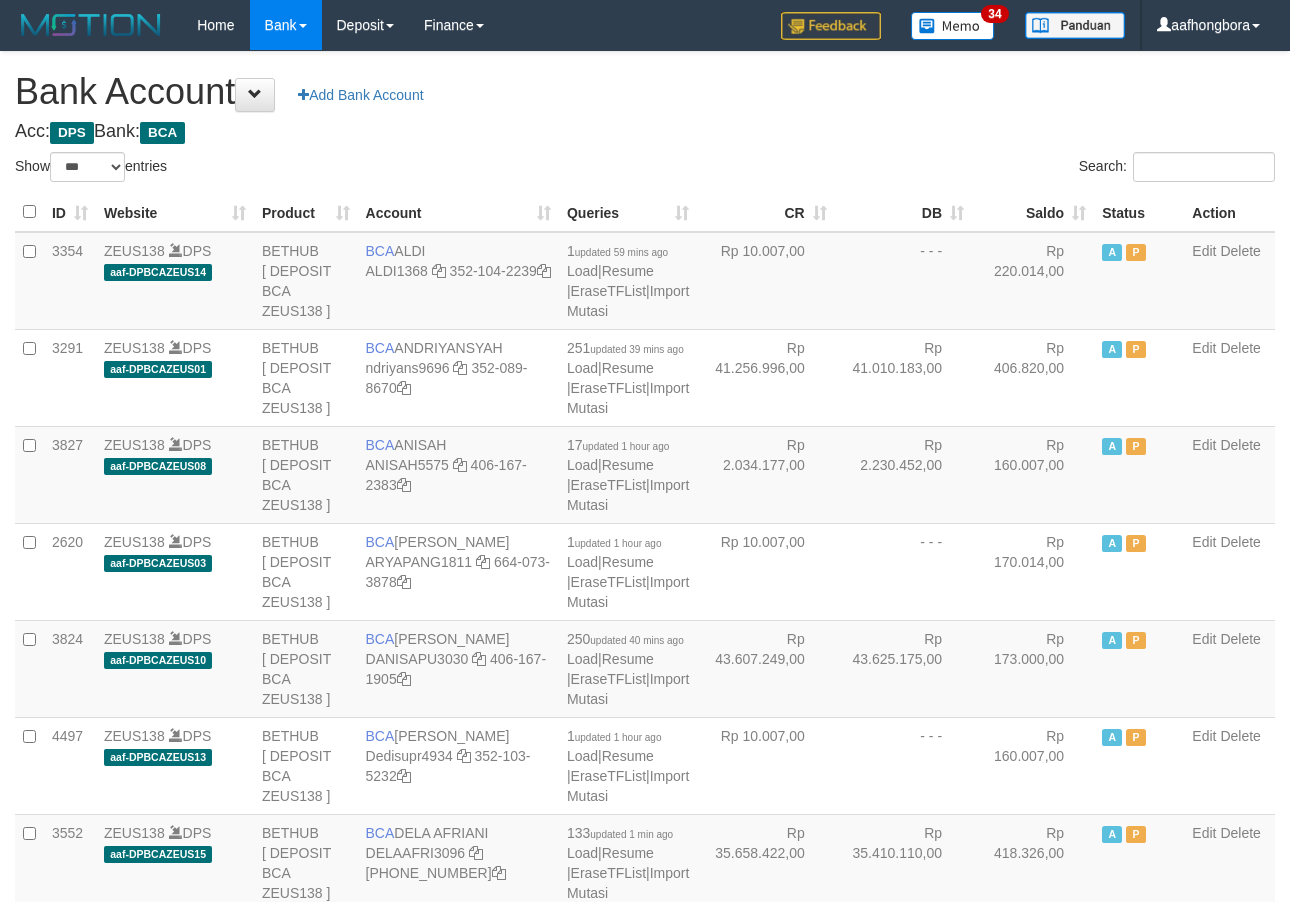 scroll, scrollTop: 0, scrollLeft: 0, axis: both 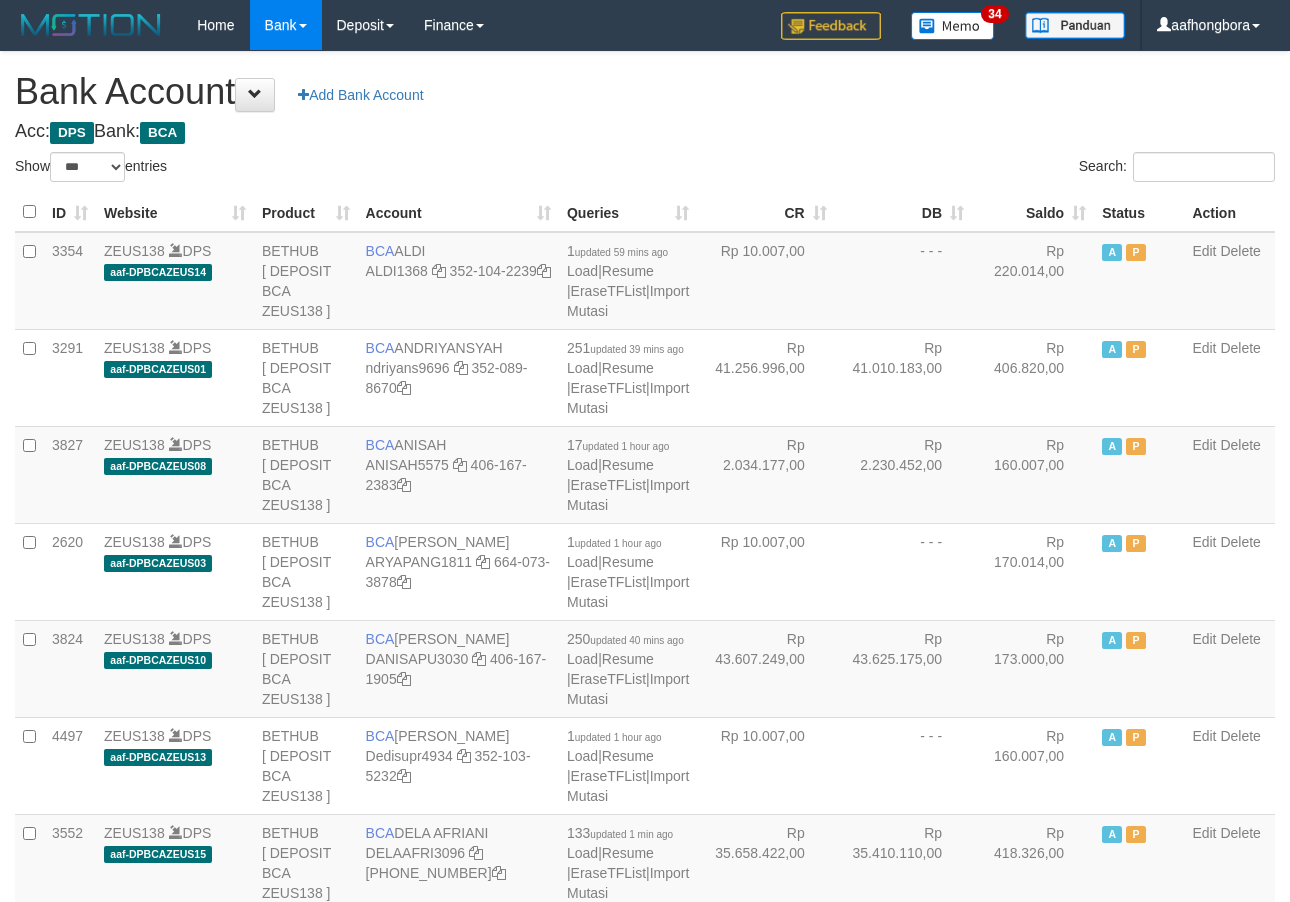 select on "***" 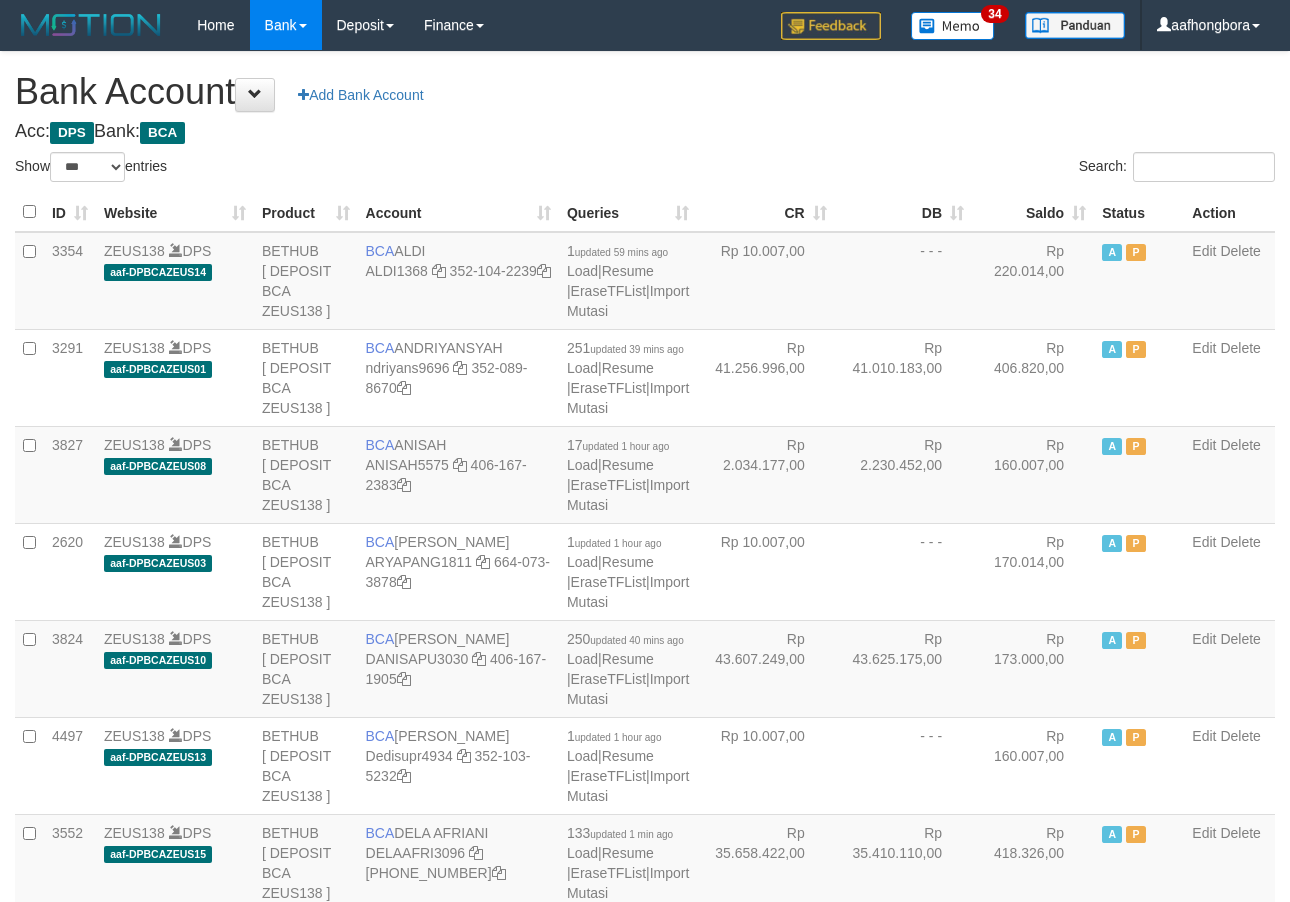 scroll, scrollTop: 0, scrollLeft: 0, axis: both 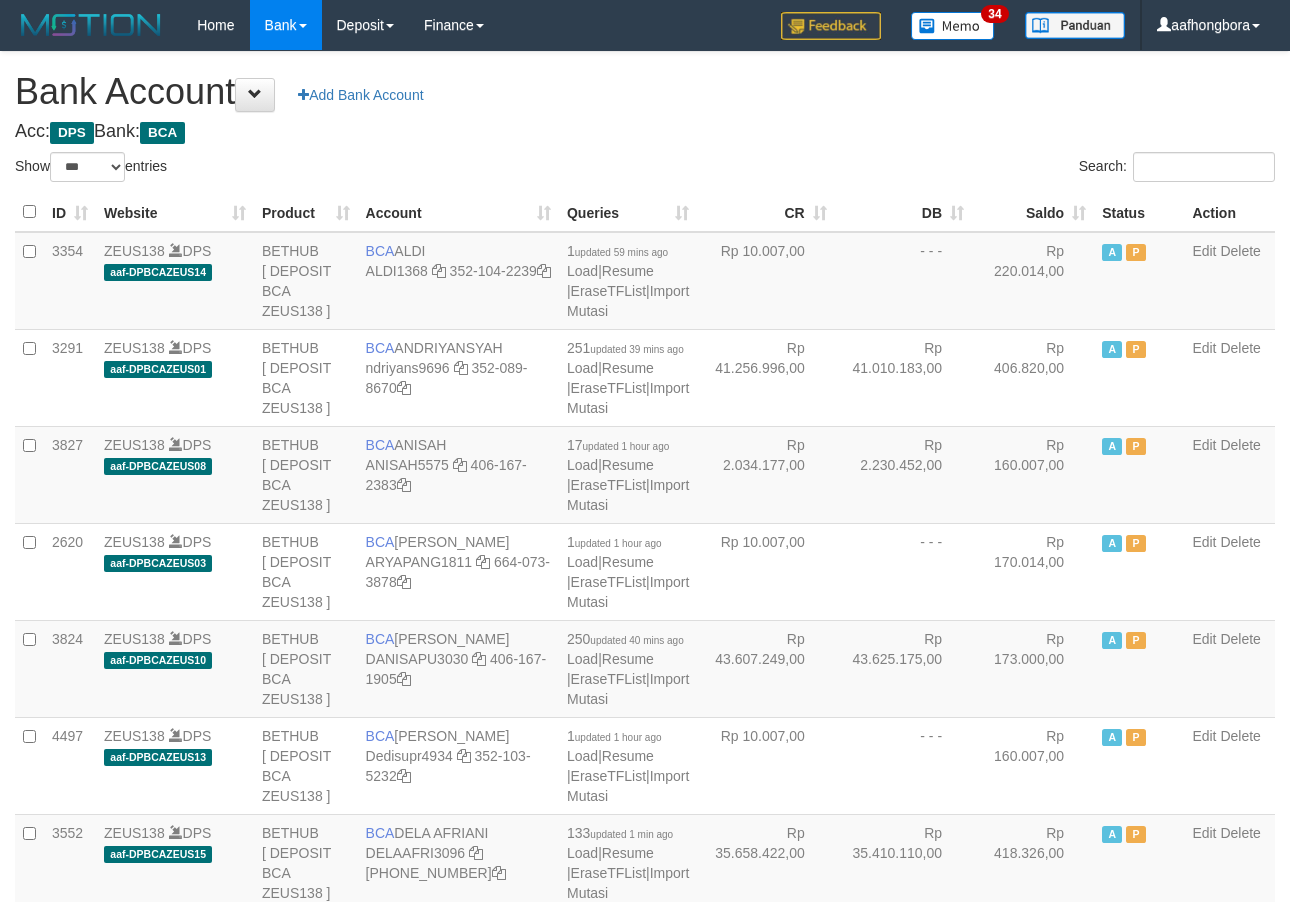 select on "***" 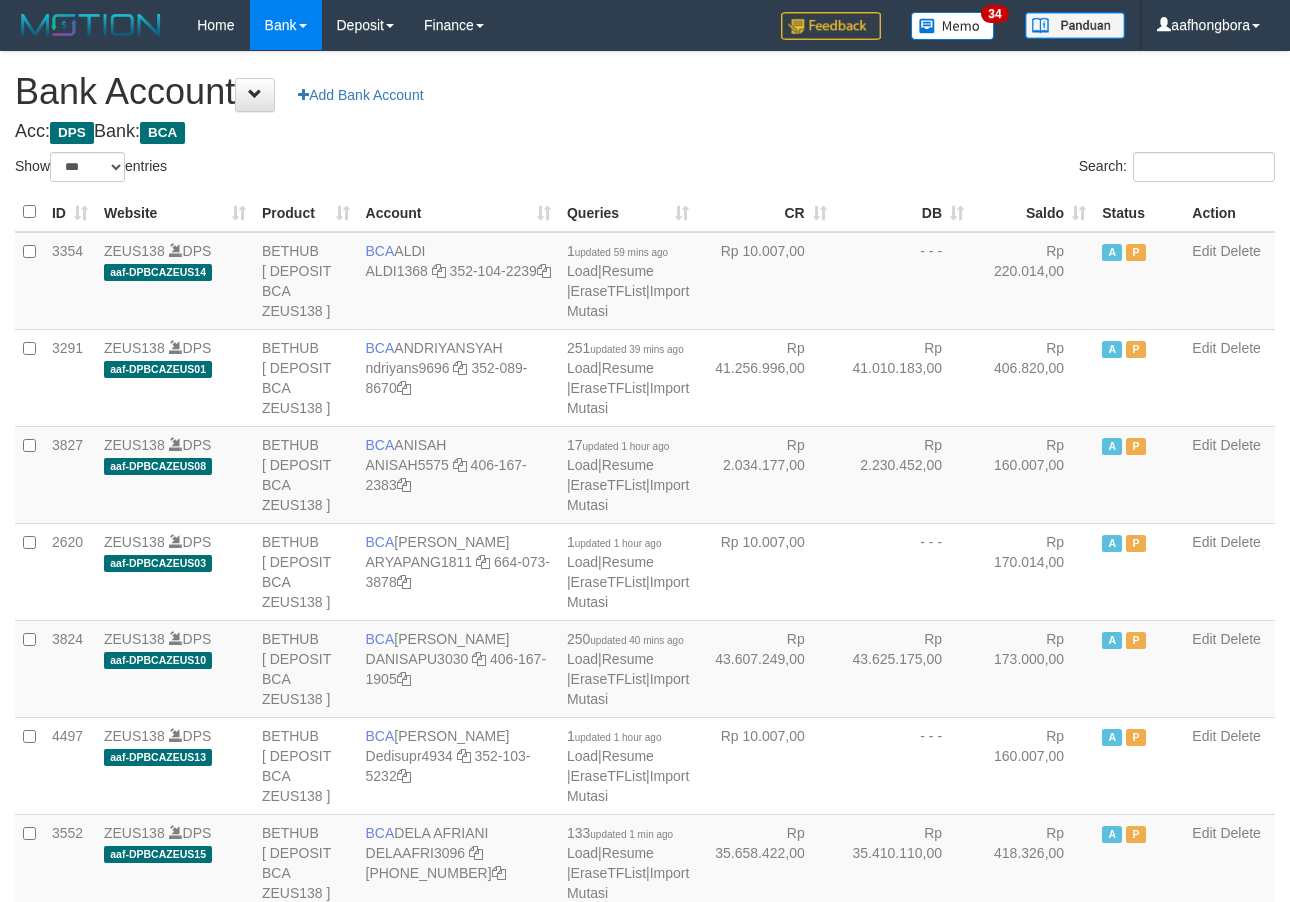 scroll, scrollTop: 0, scrollLeft: 0, axis: both 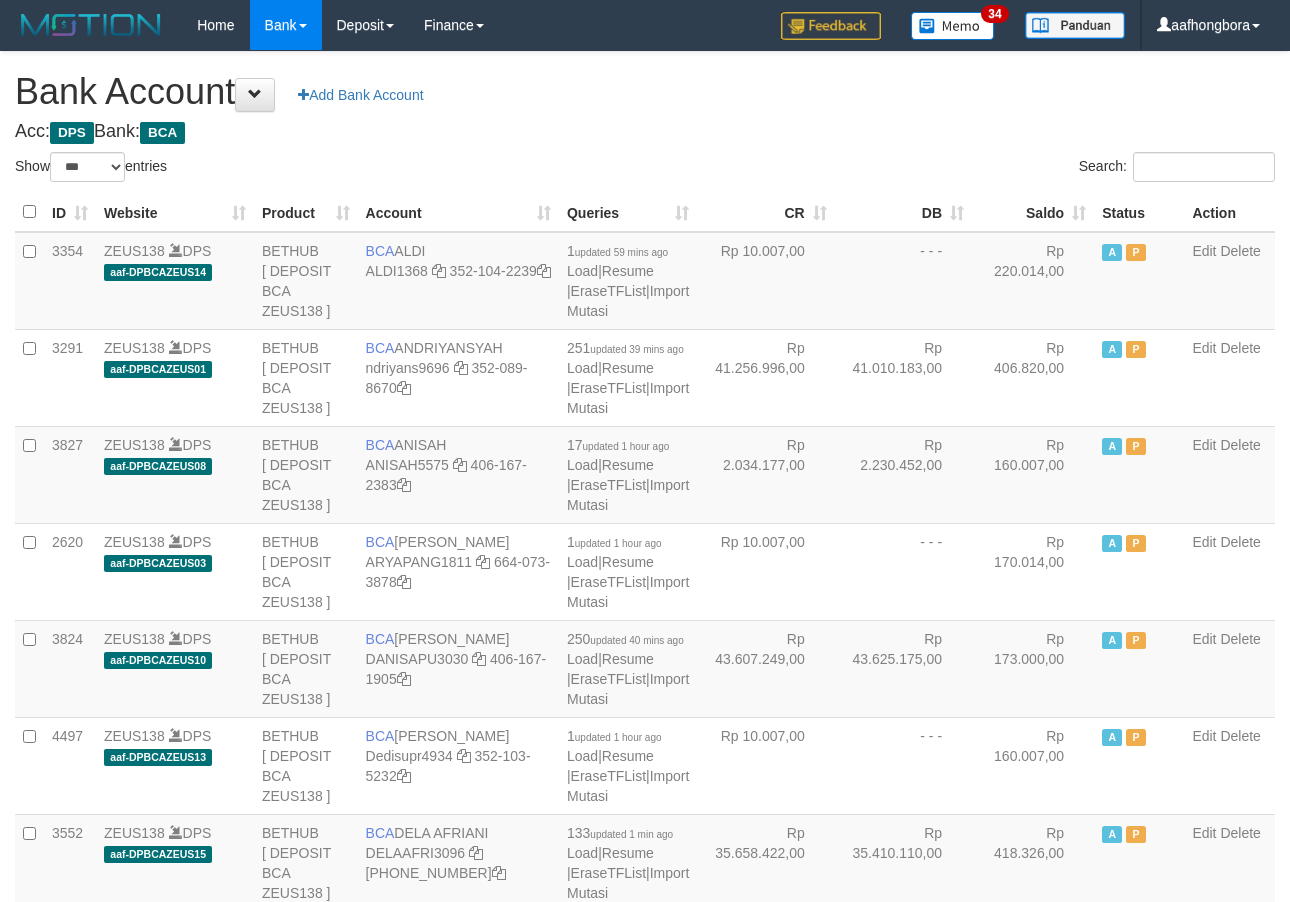 select on "***" 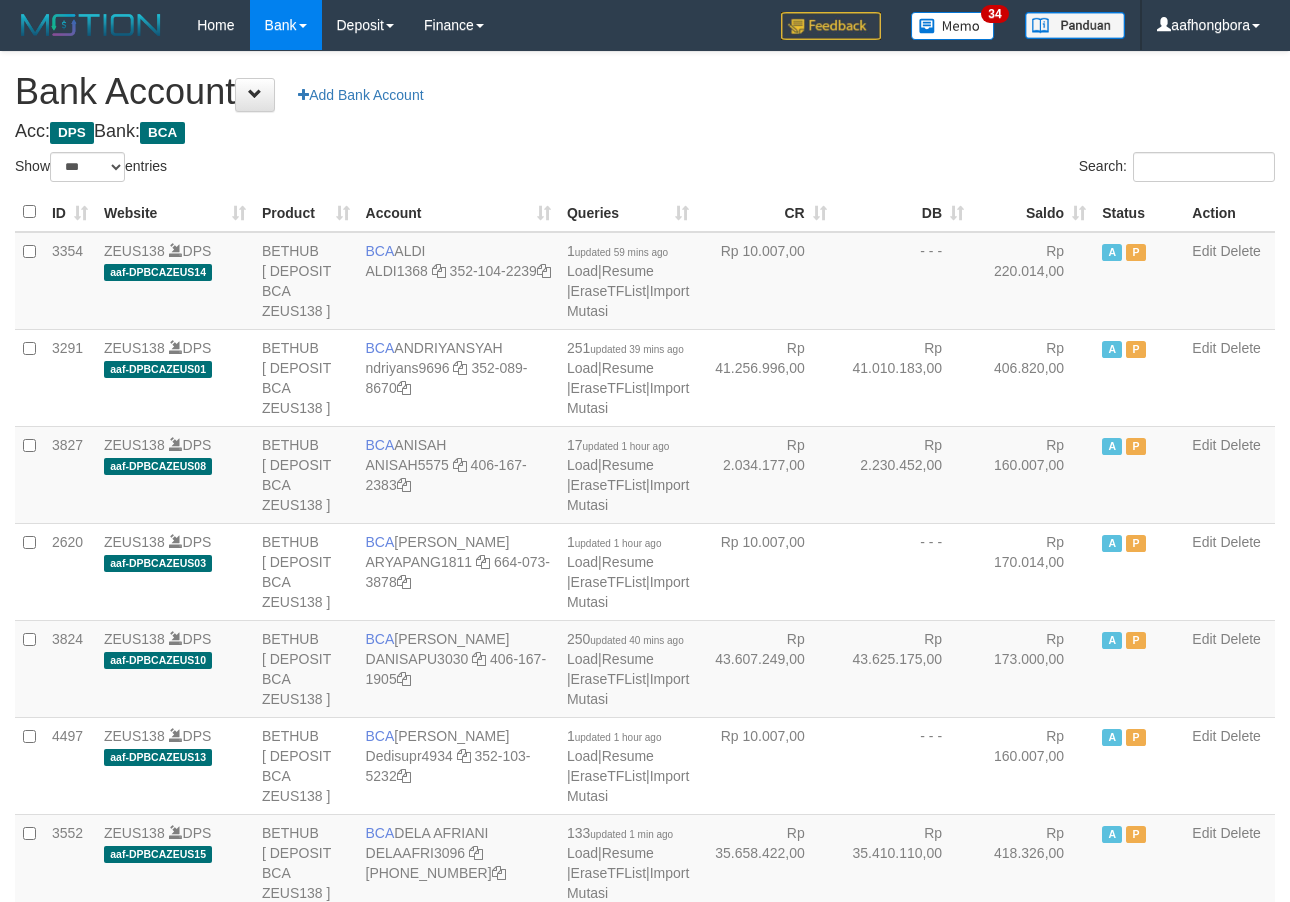 scroll, scrollTop: 0, scrollLeft: 0, axis: both 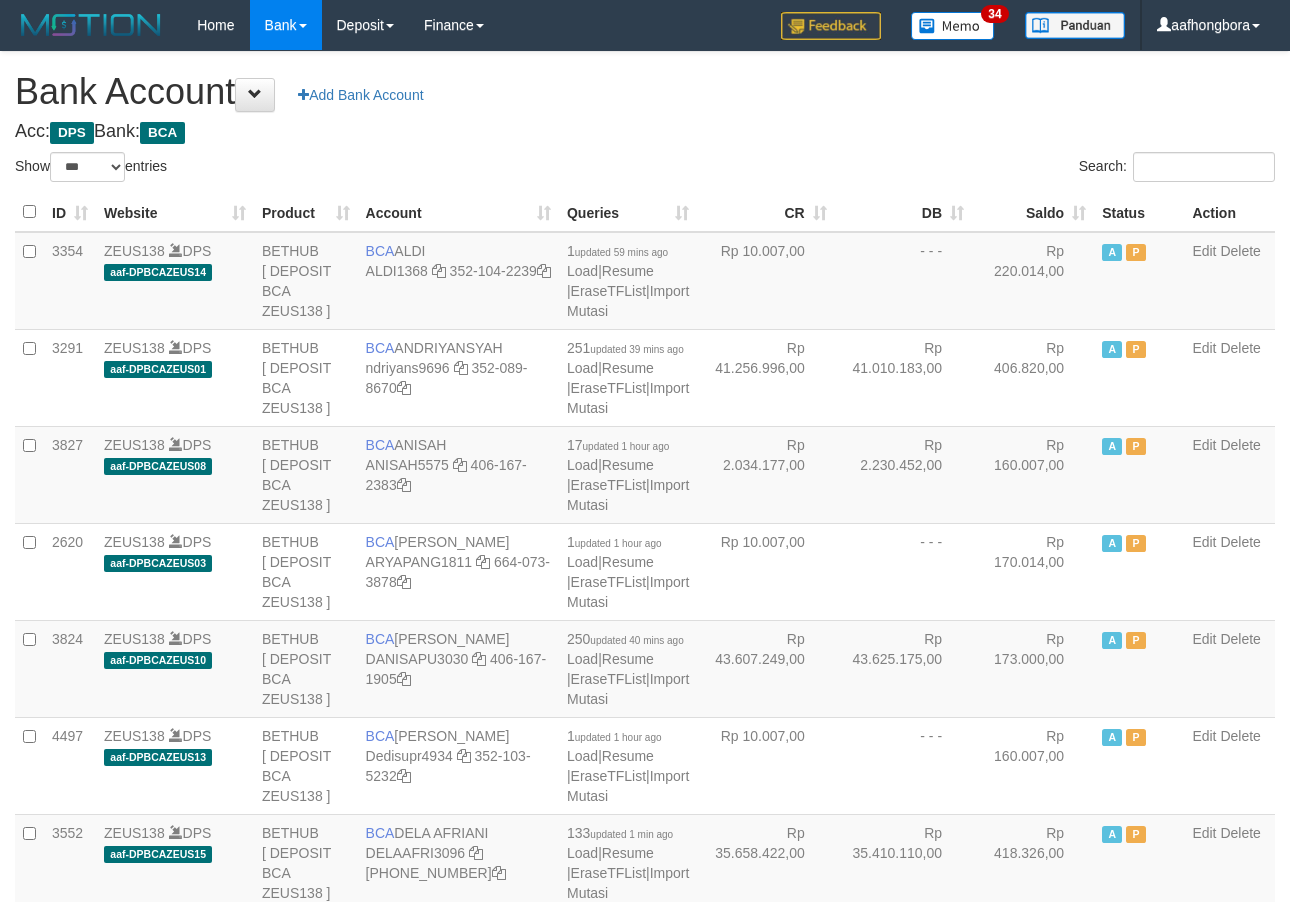 select on "***" 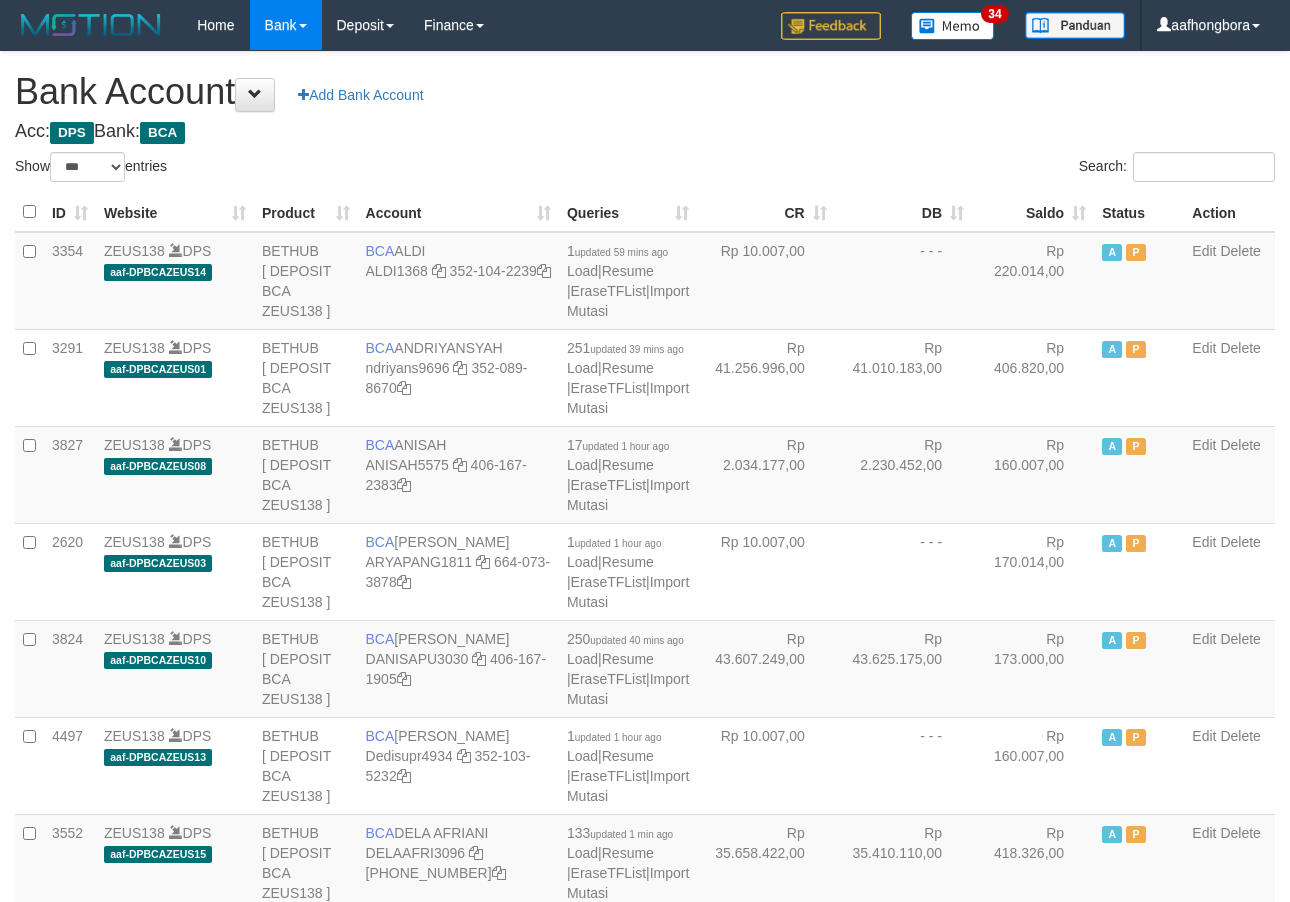 scroll, scrollTop: 0, scrollLeft: 0, axis: both 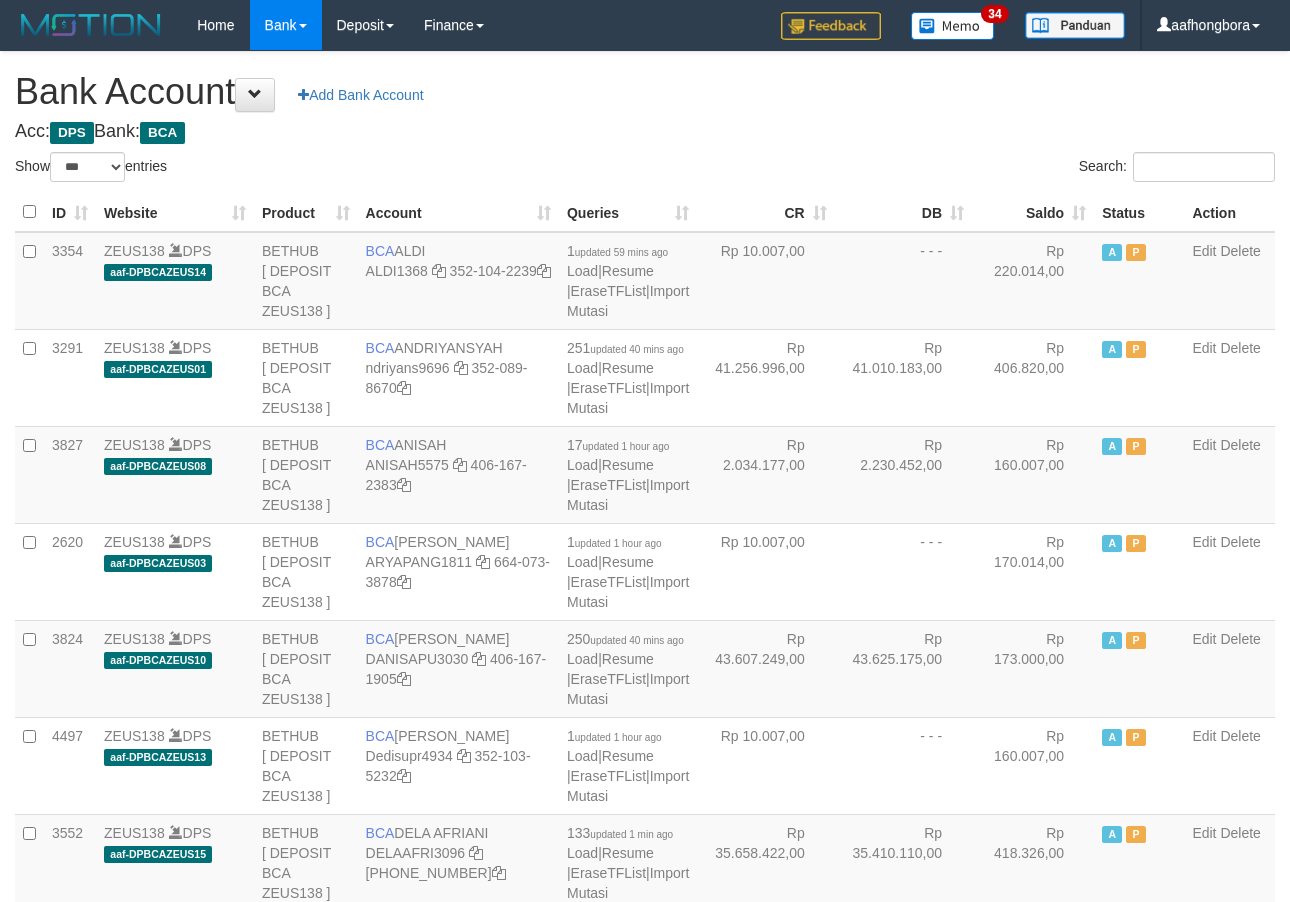 select on "***" 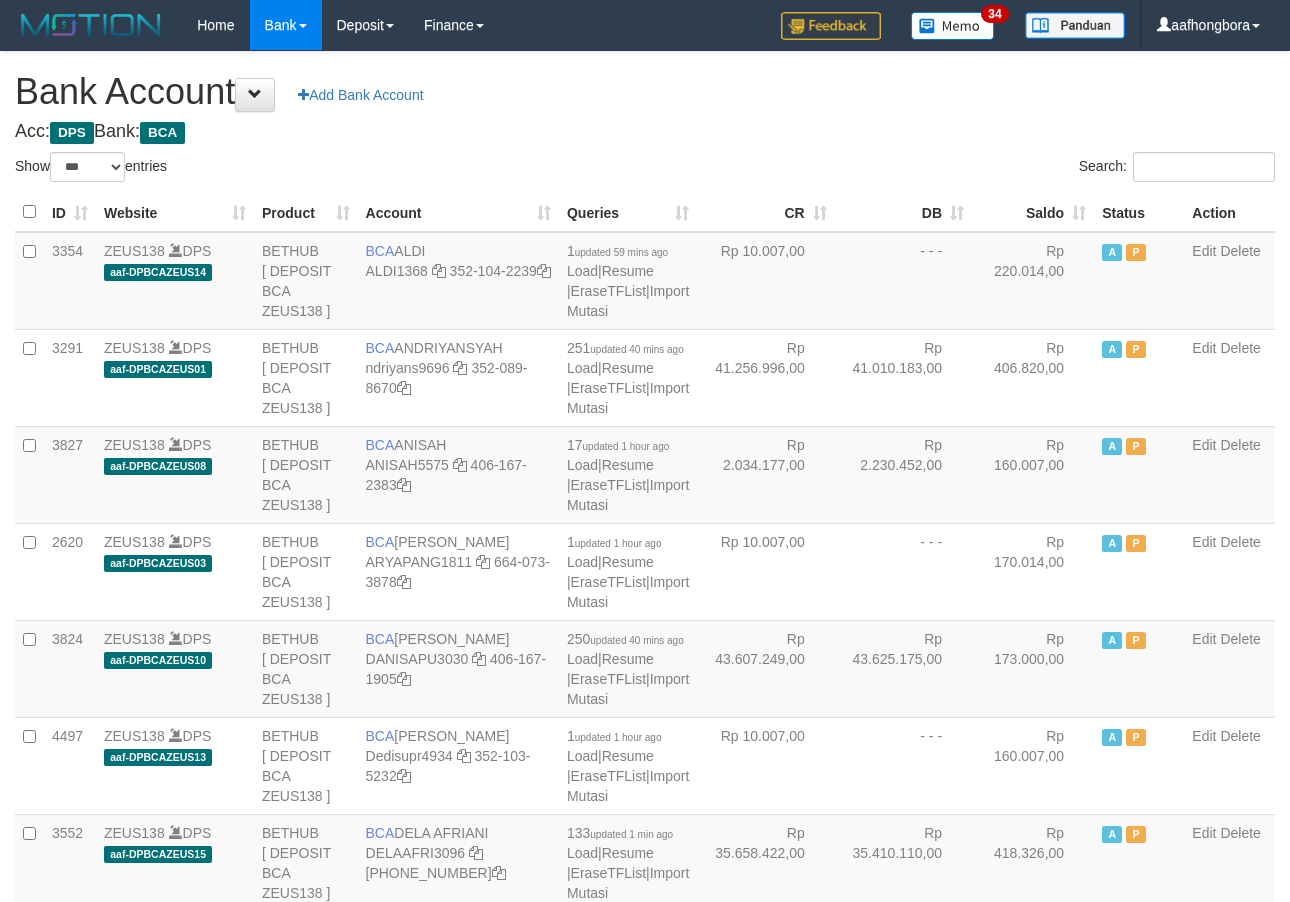 scroll, scrollTop: 0, scrollLeft: 0, axis: both 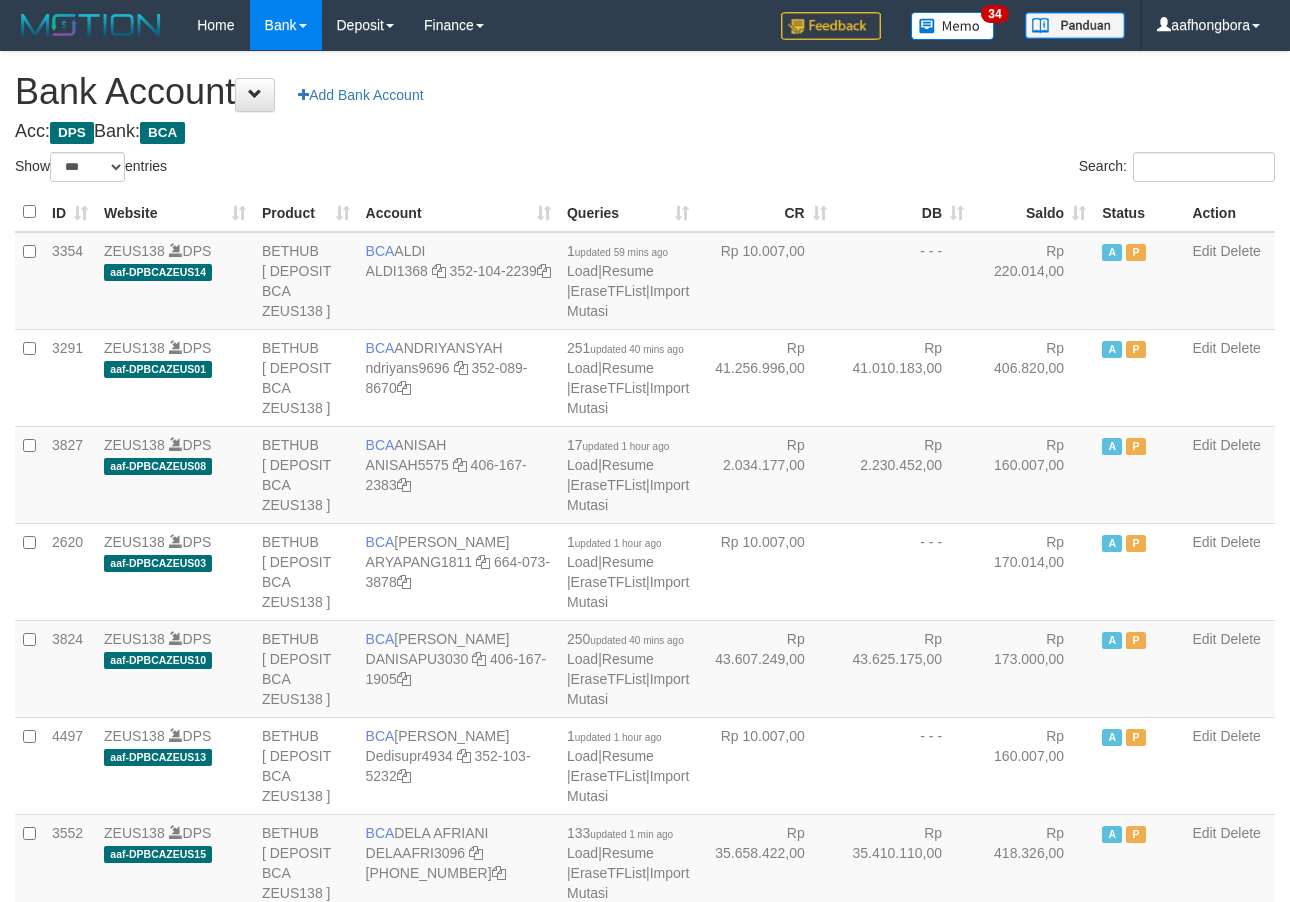 select on "***" 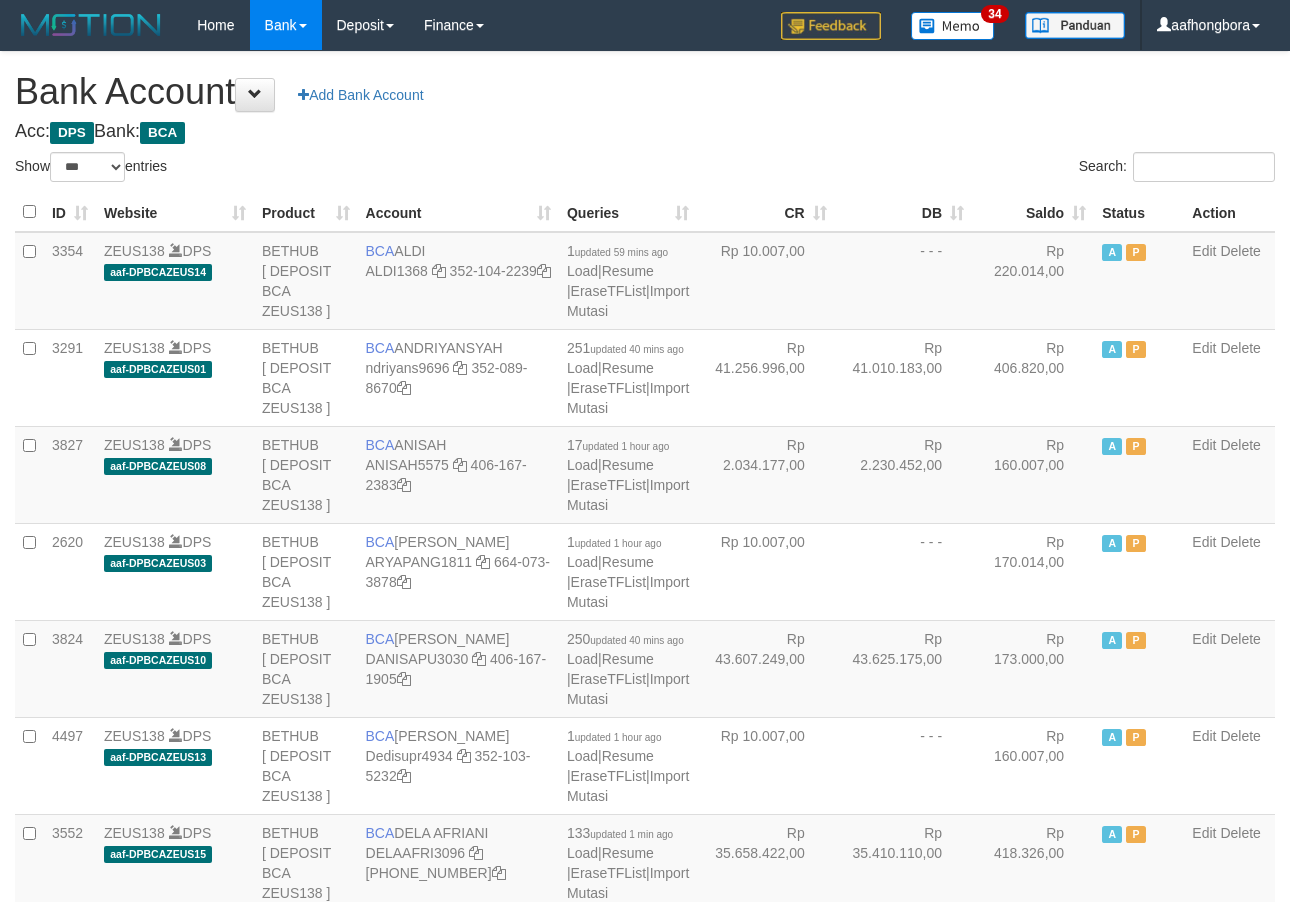 scroll, scrollTop: 0, scrollLeft: 0, axis: both 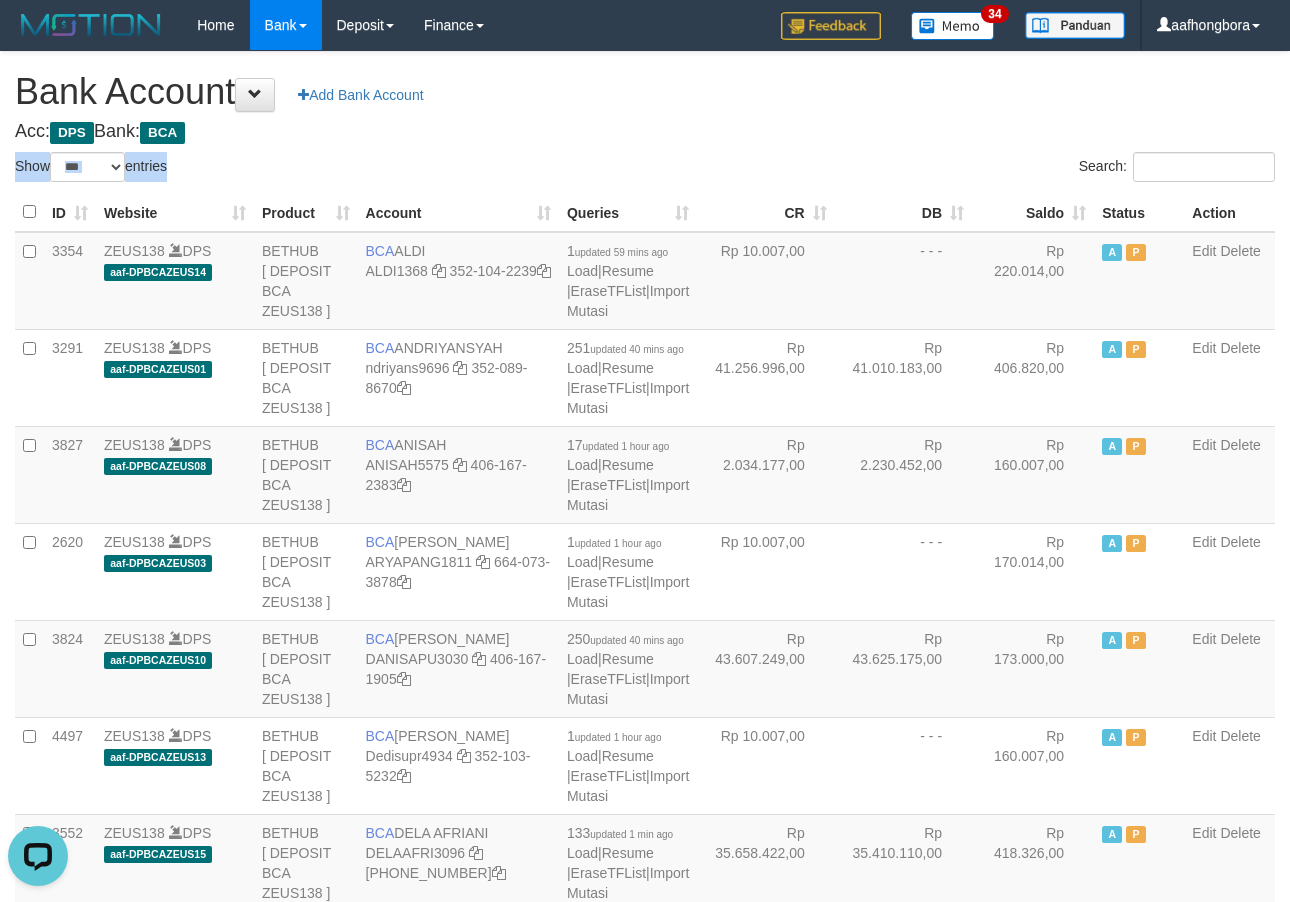 click on "**********" at bounding box center [645, 1601] 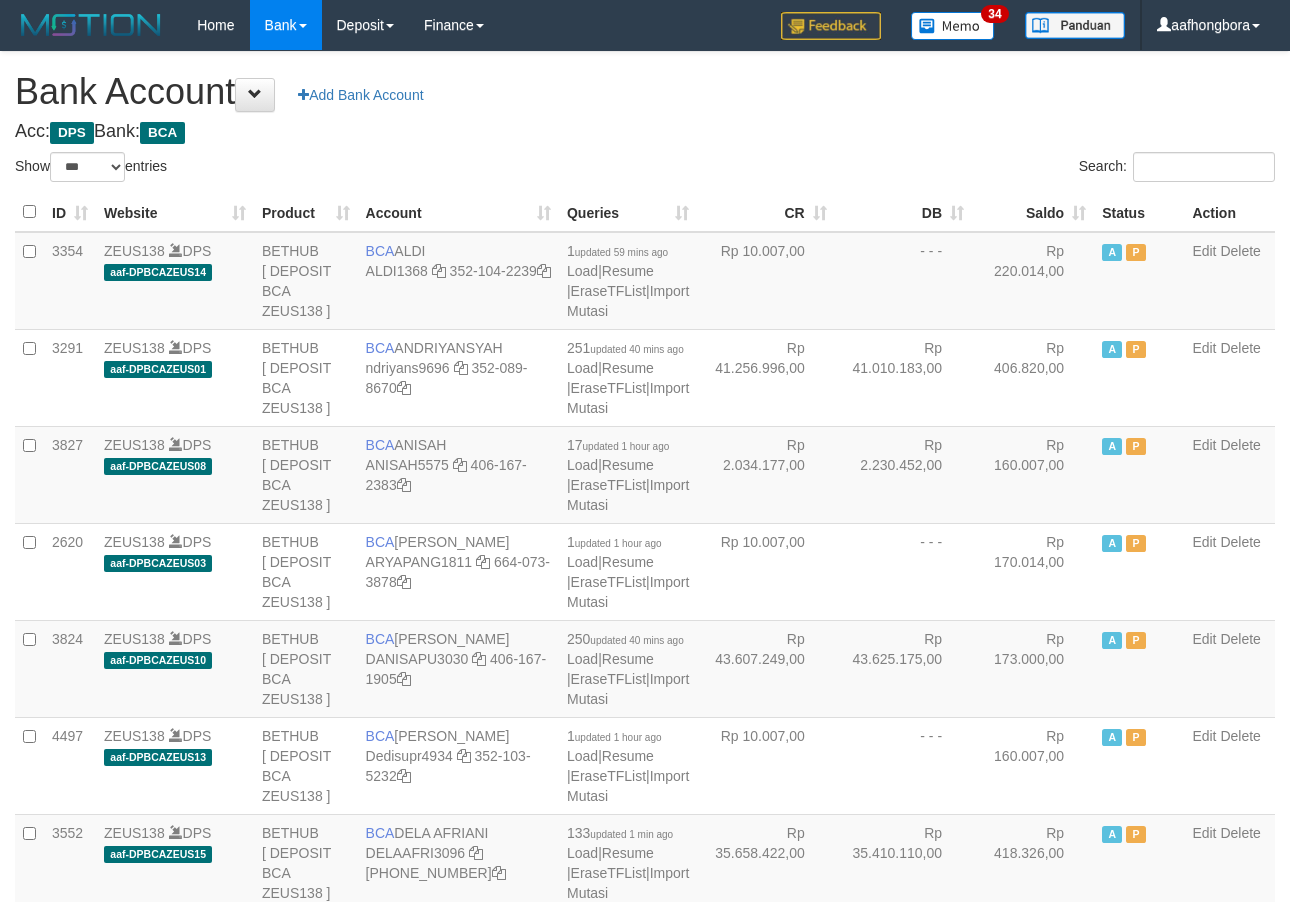 select on "***" 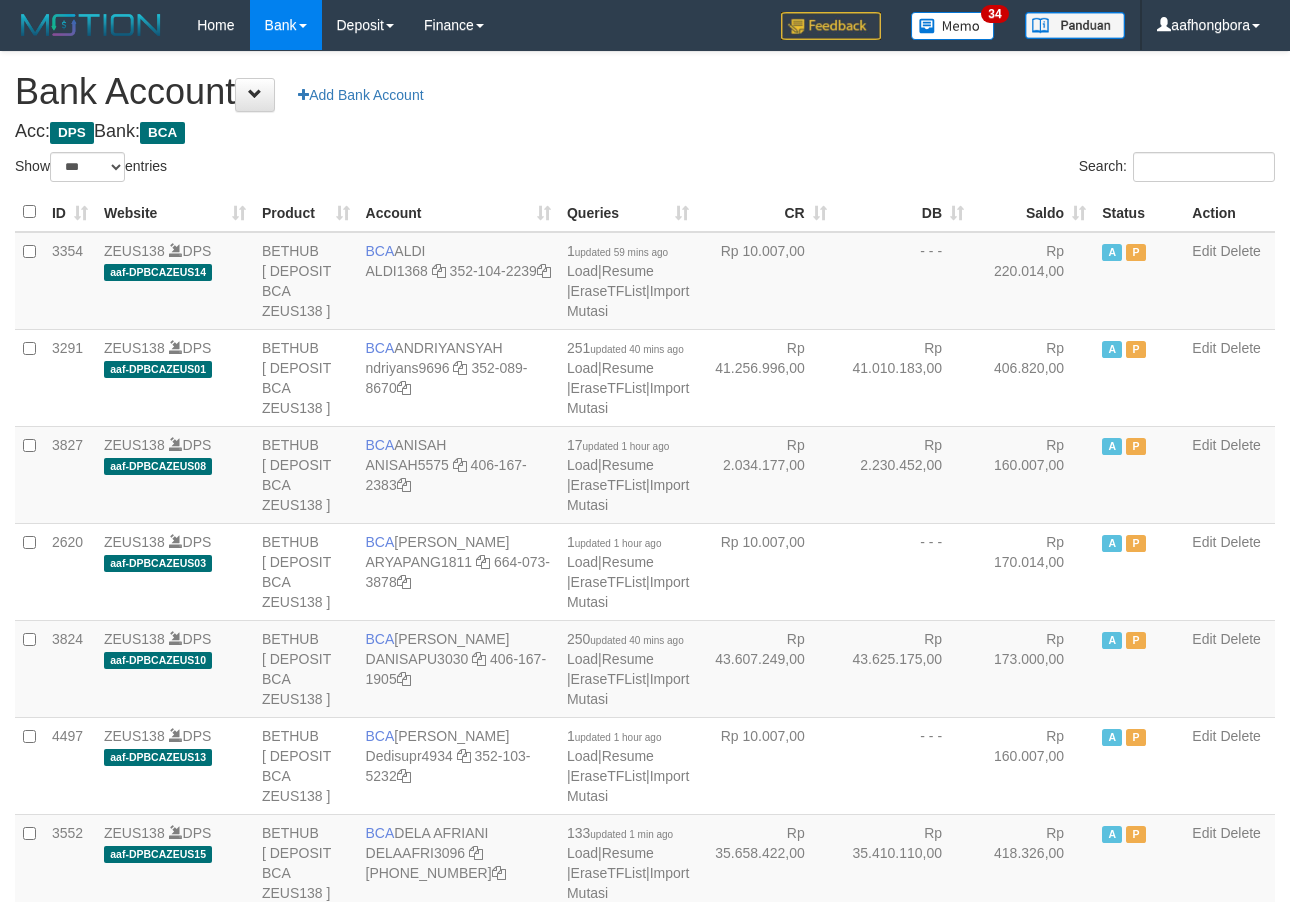 scroll, scrollTop: 0, scrollLeft: 0, axis: both 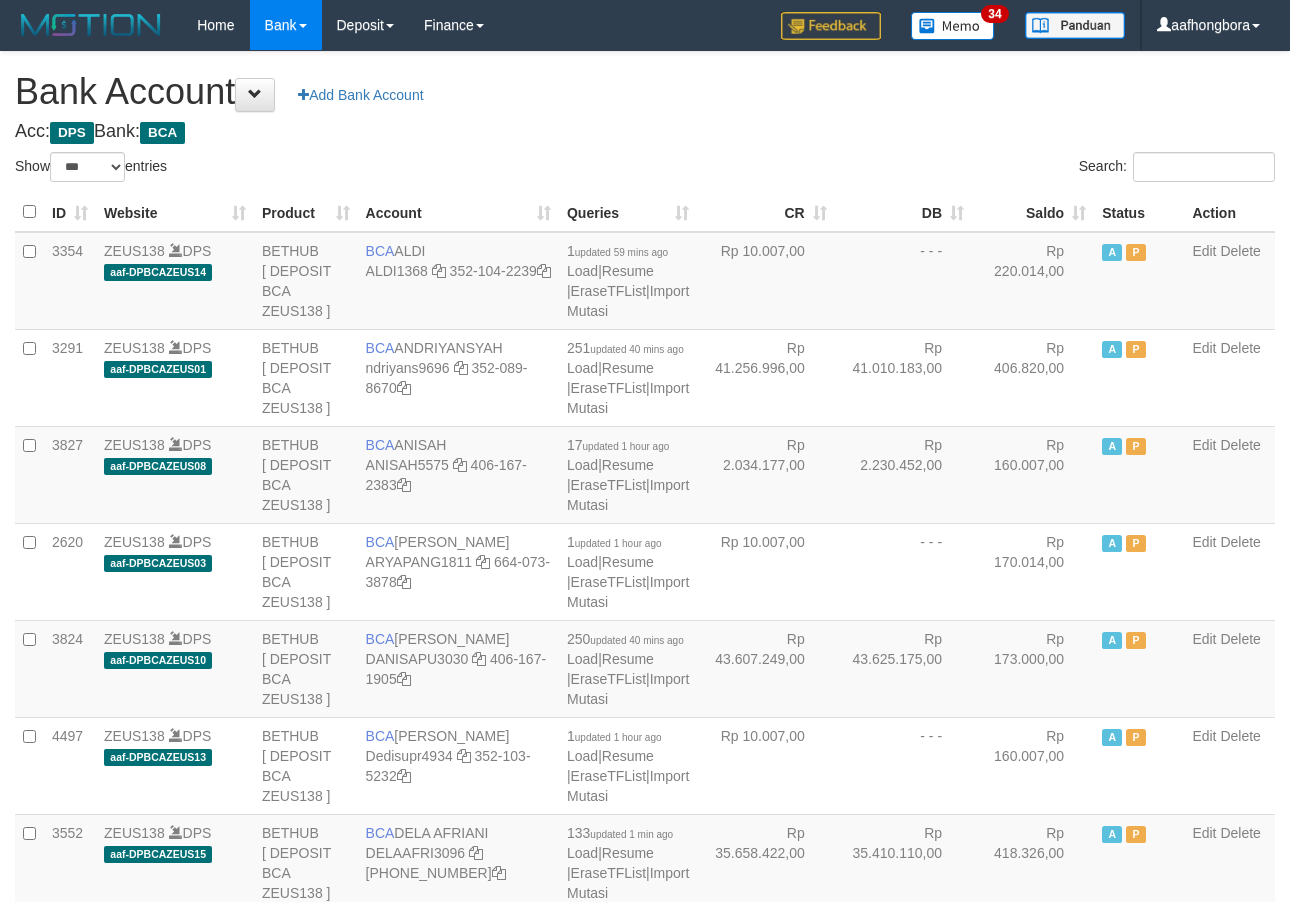 select on "***" 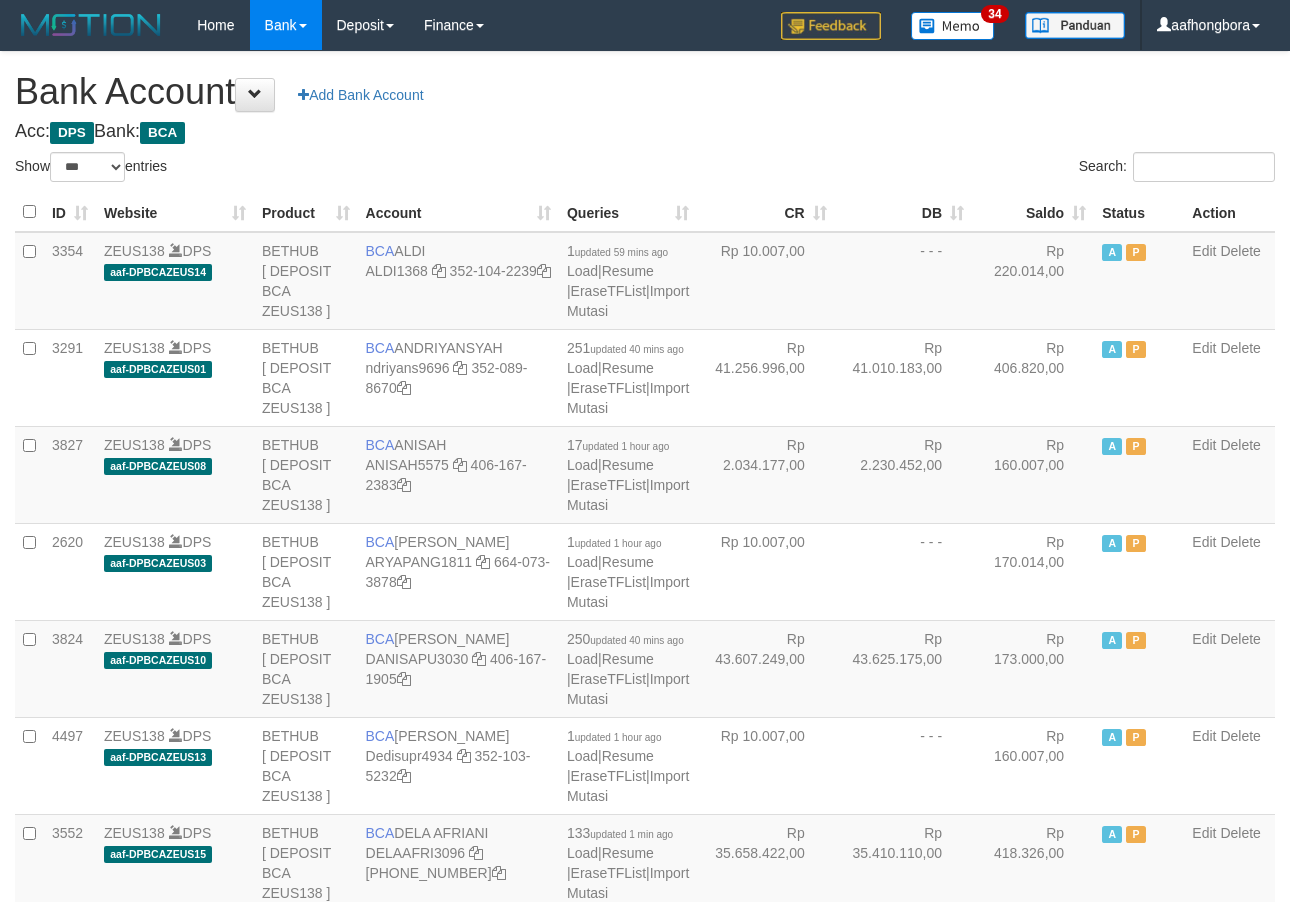 scroll, scrollTop: 0, scrollLeft: 0, axis: both 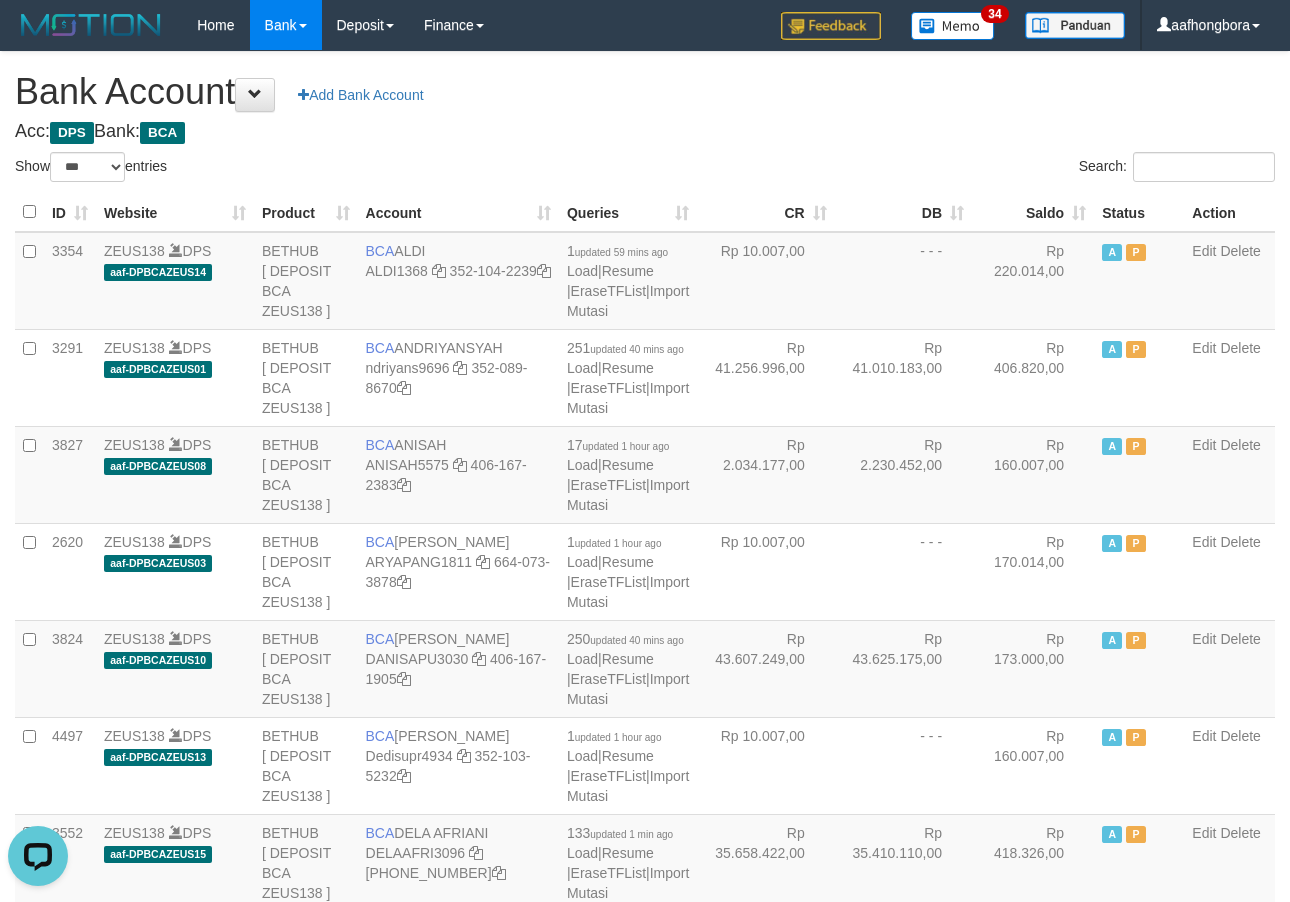 click on "**********" at bounding box center (645, 1601) 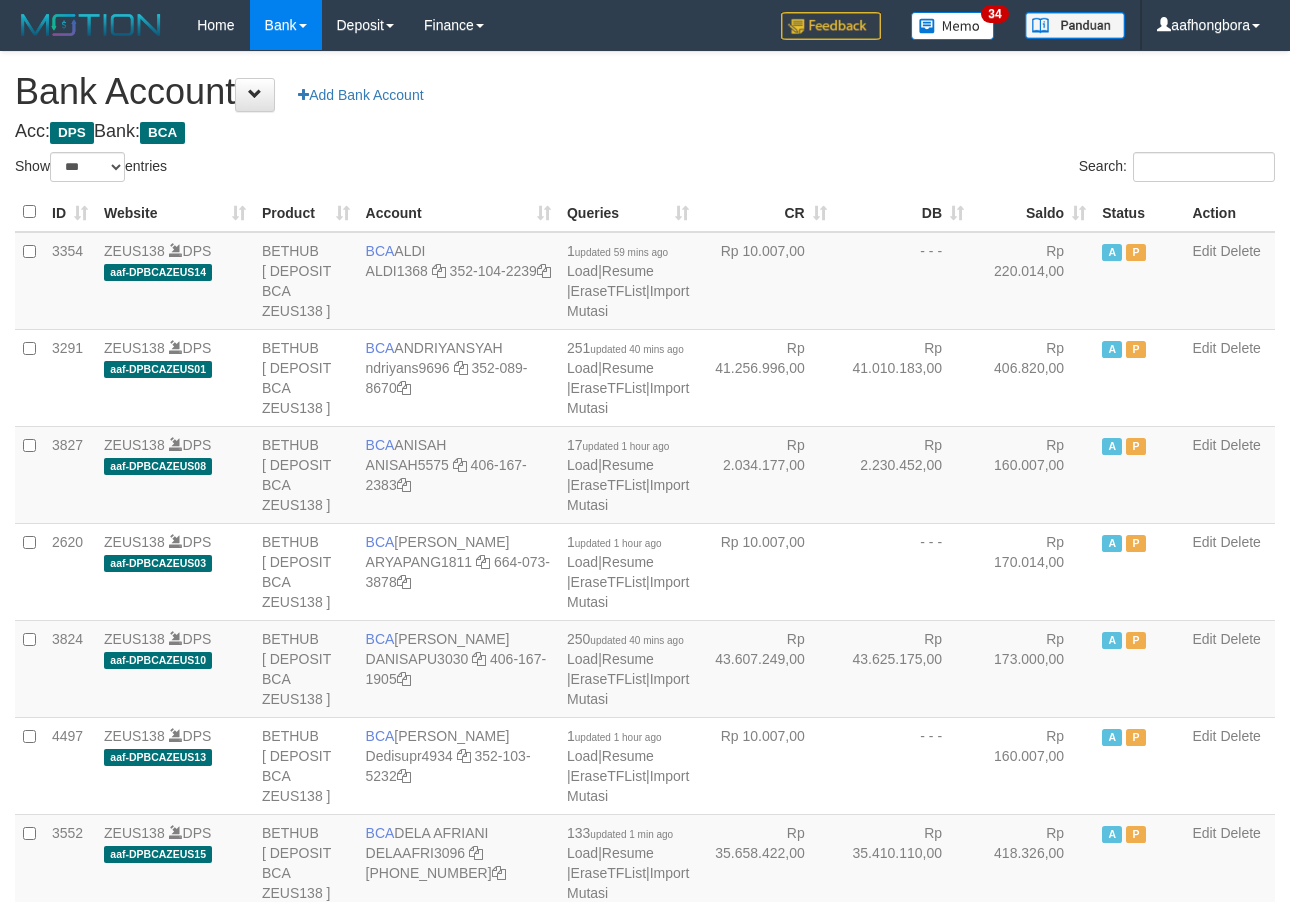 select on "***" 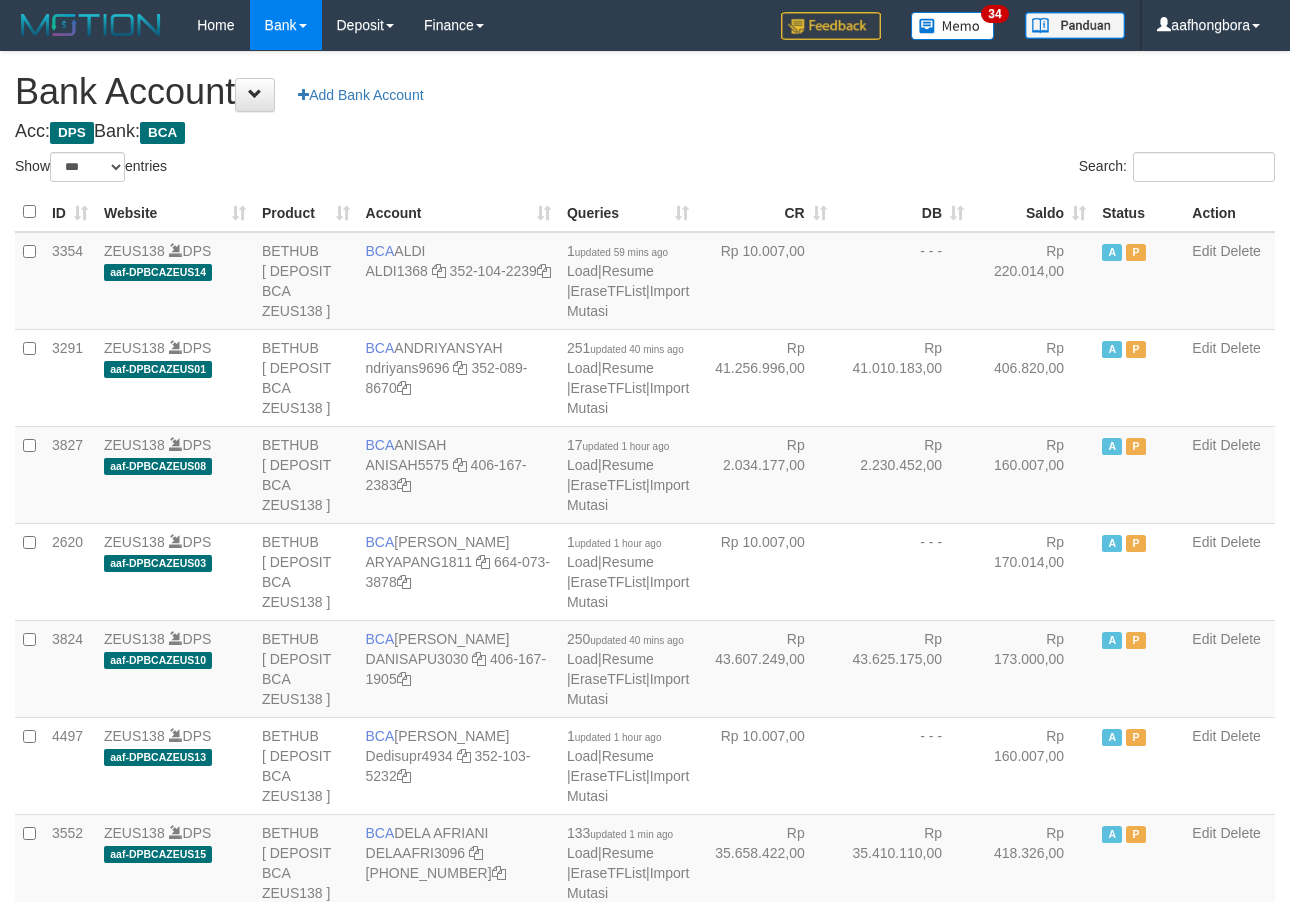 scroll, scrollTop: 0, scrollLeft: 0, axis: both 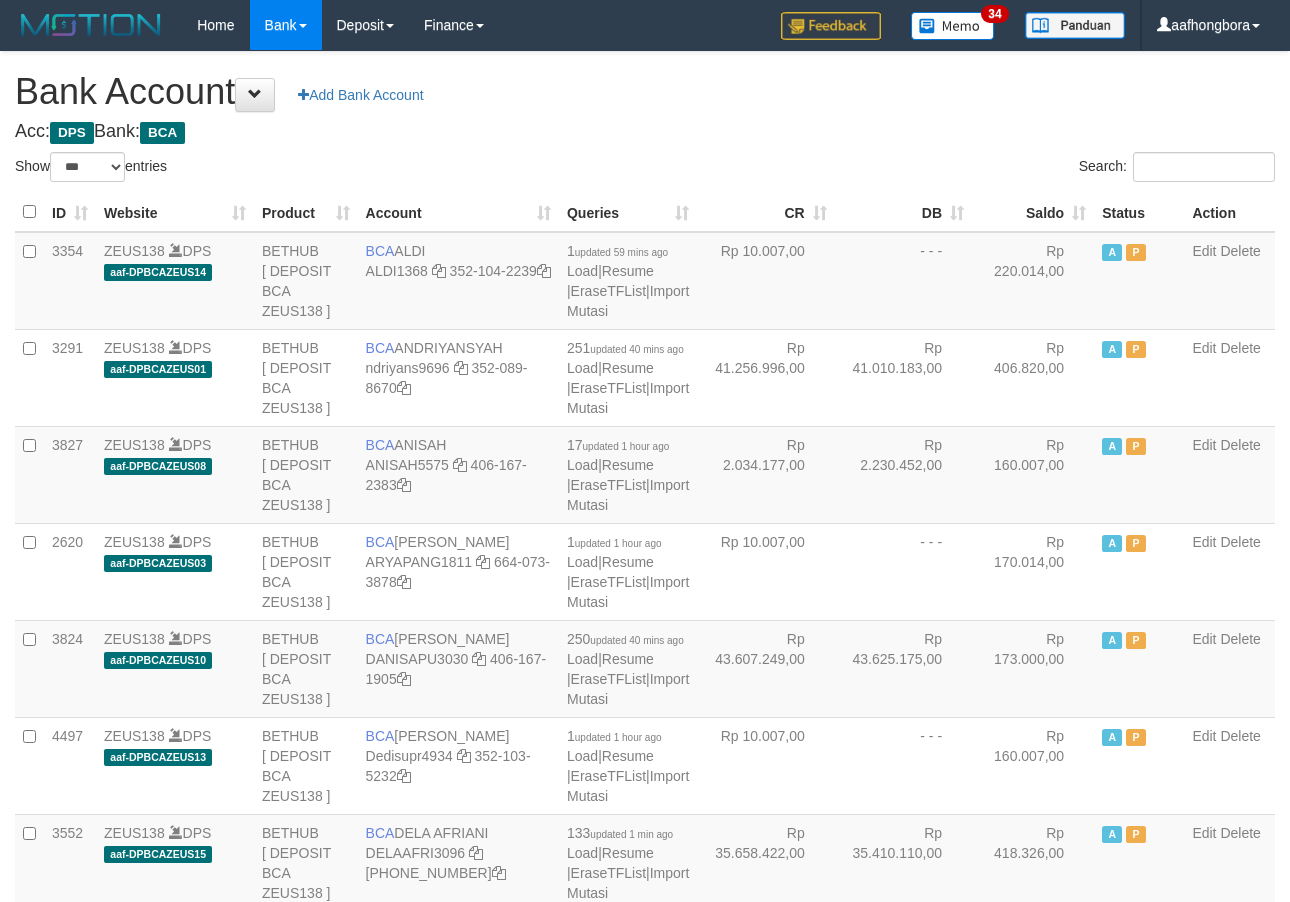 select on "***" 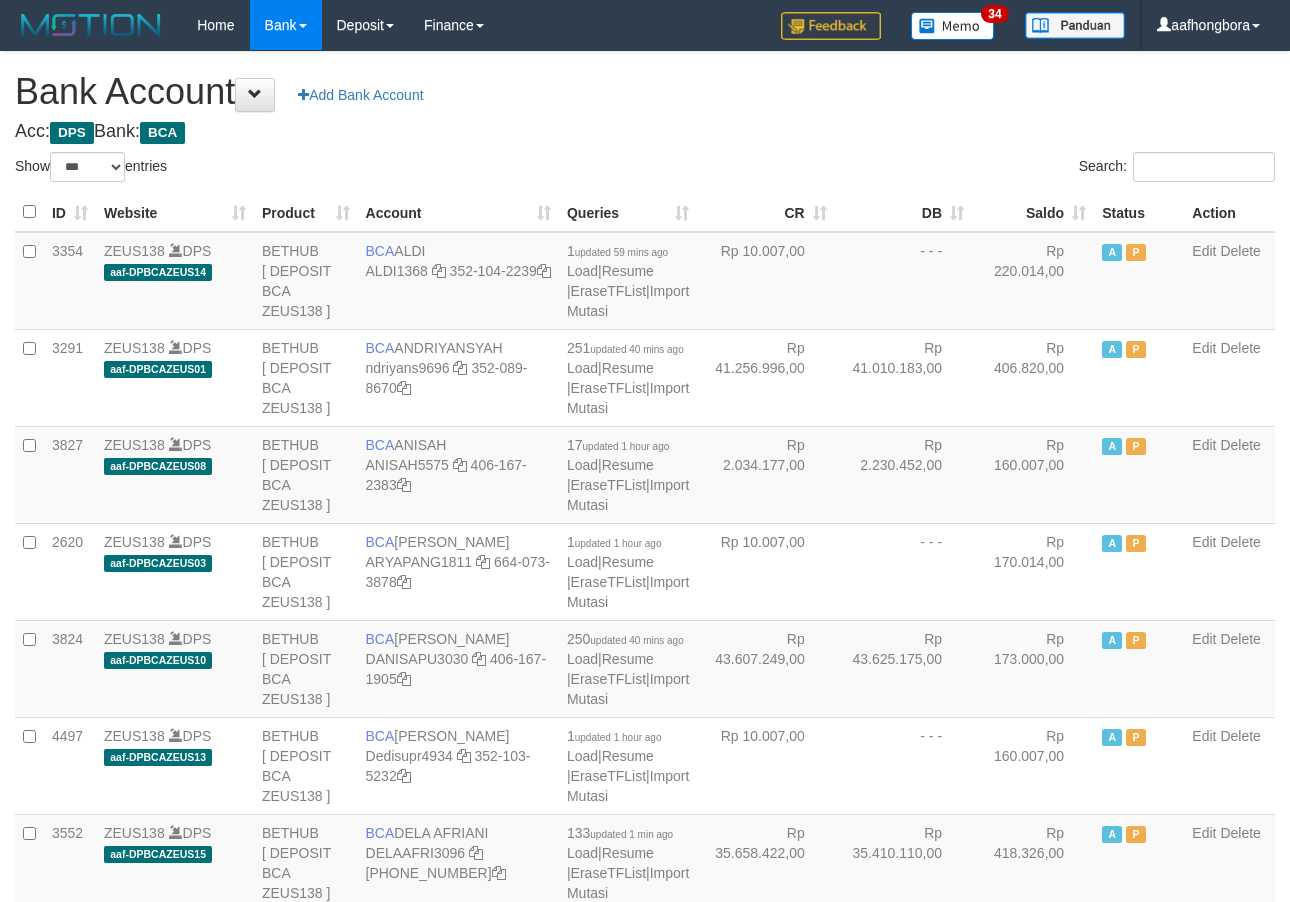 scroll, scrollTop: 0, scrollLeft: 0, axis: both 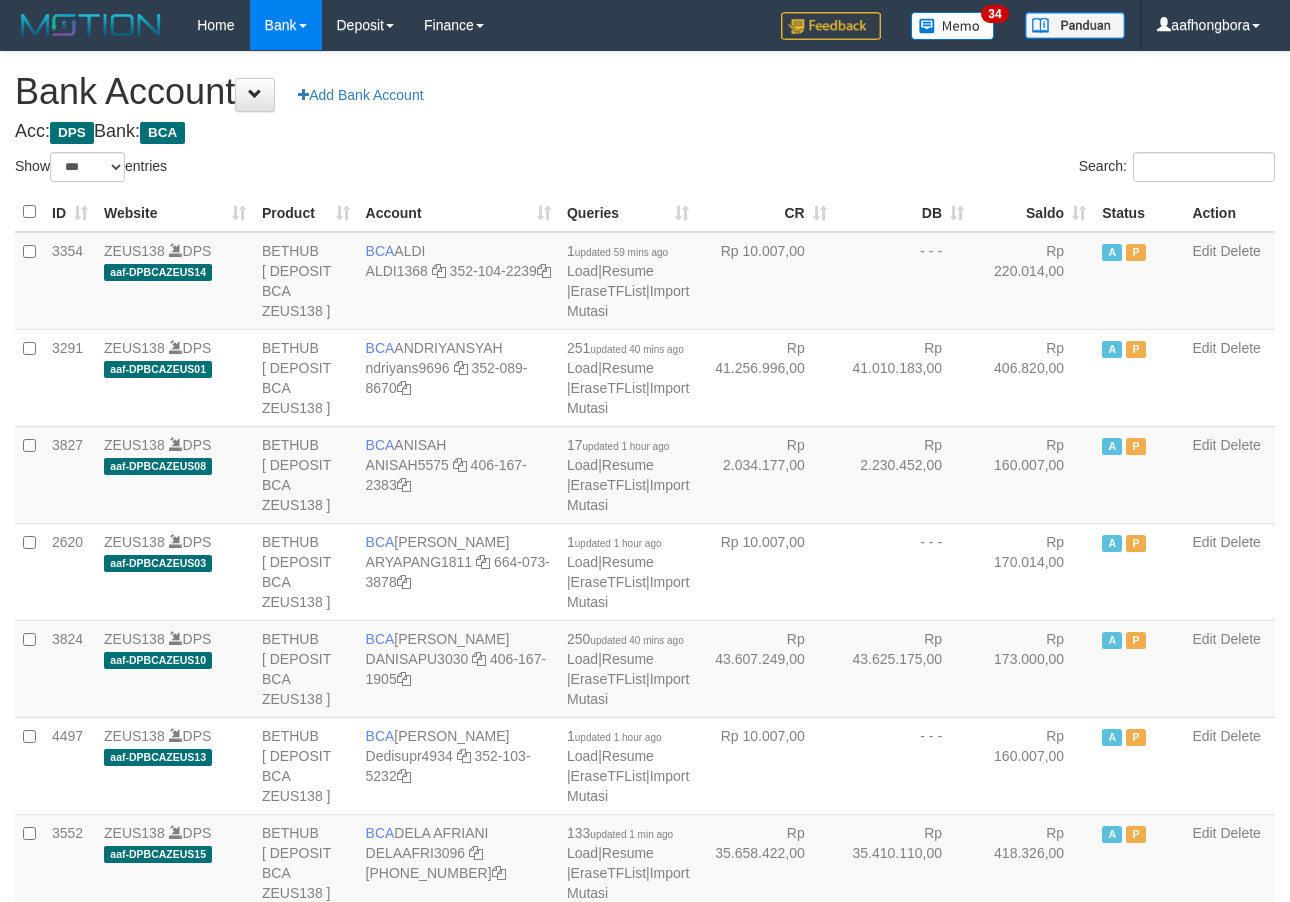 select on "***" 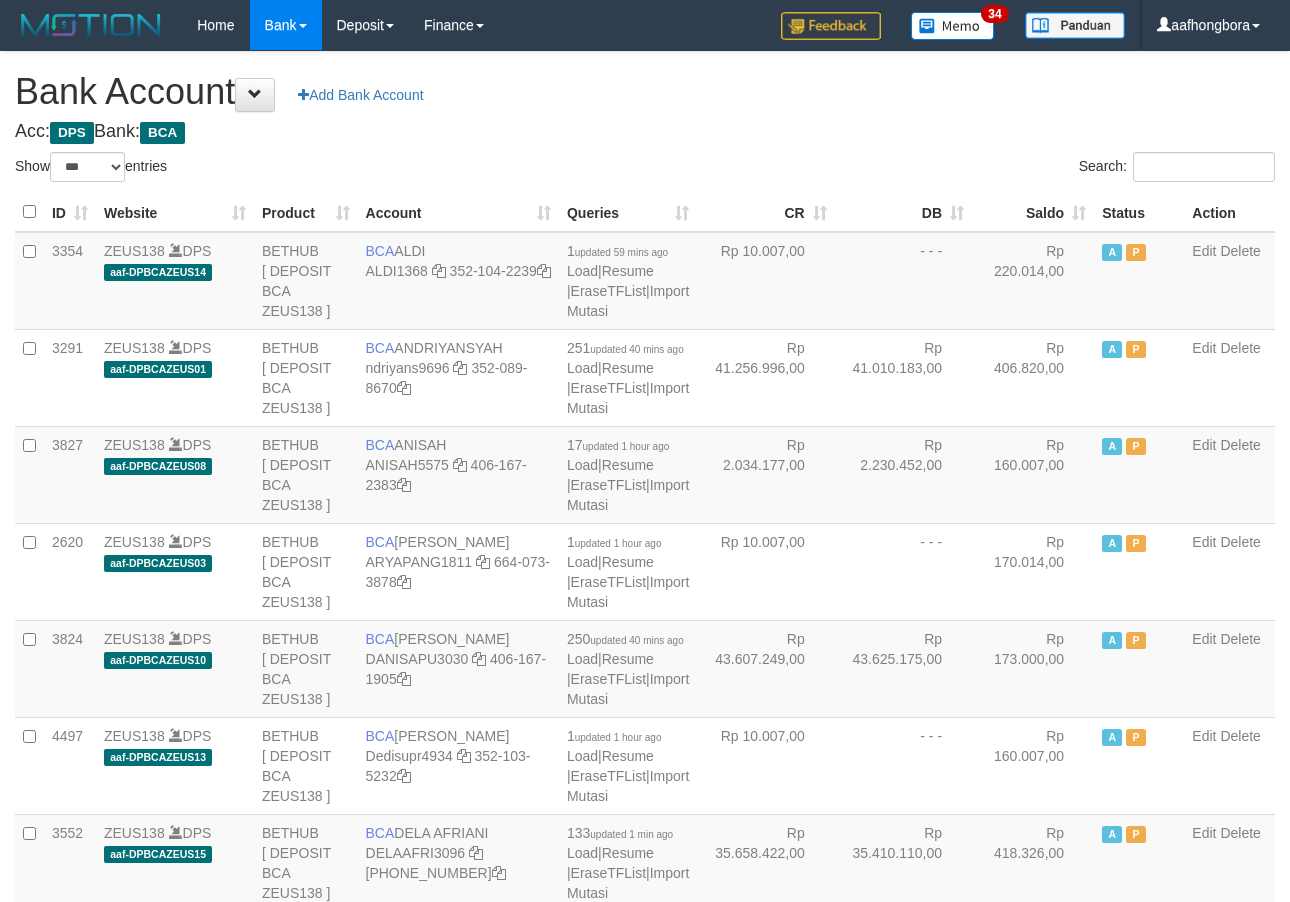 scroll, scrollTop: 0, scrollLeft: 0, axis: both 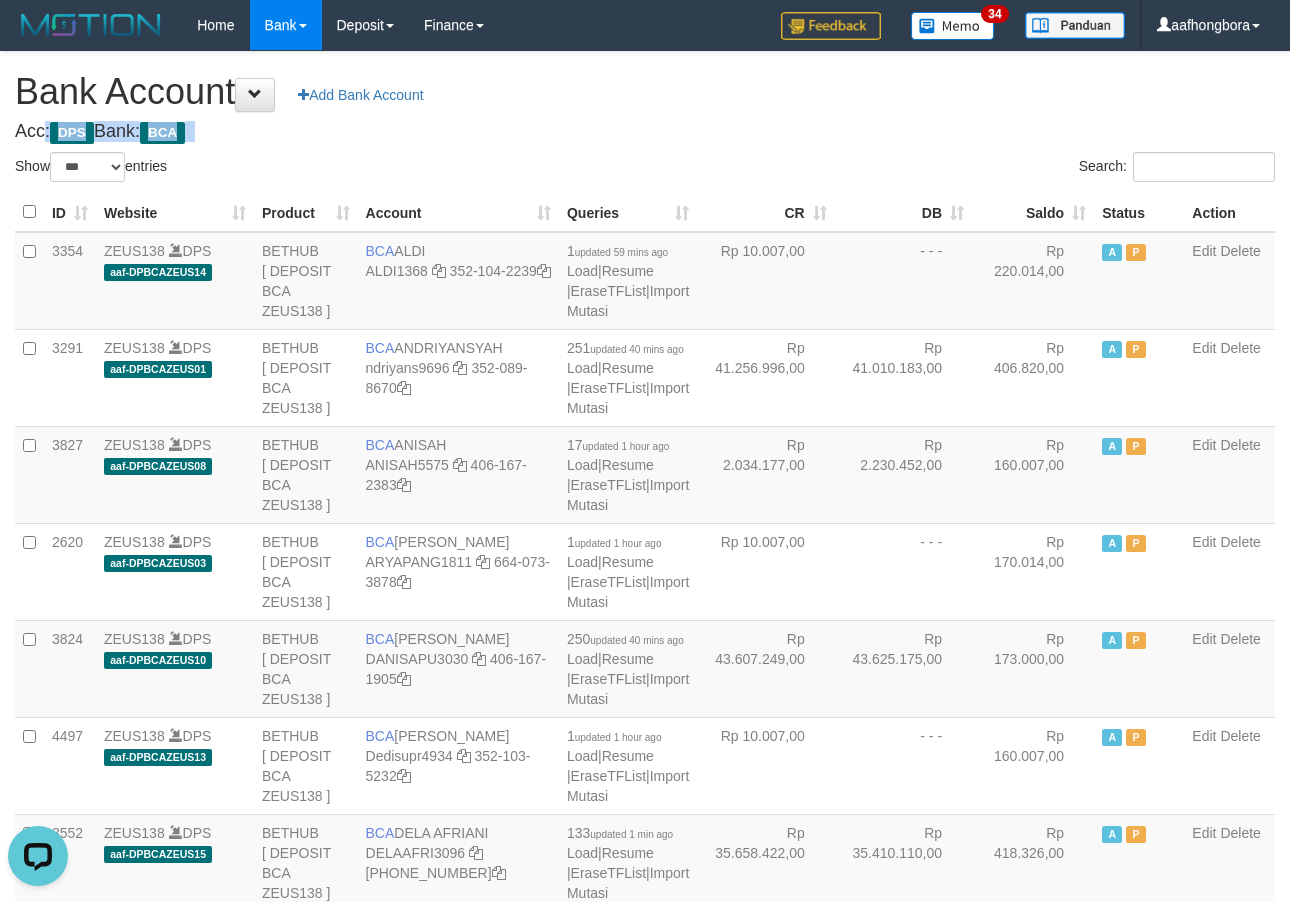 click on "**********" at bounding box center [645, 1601] 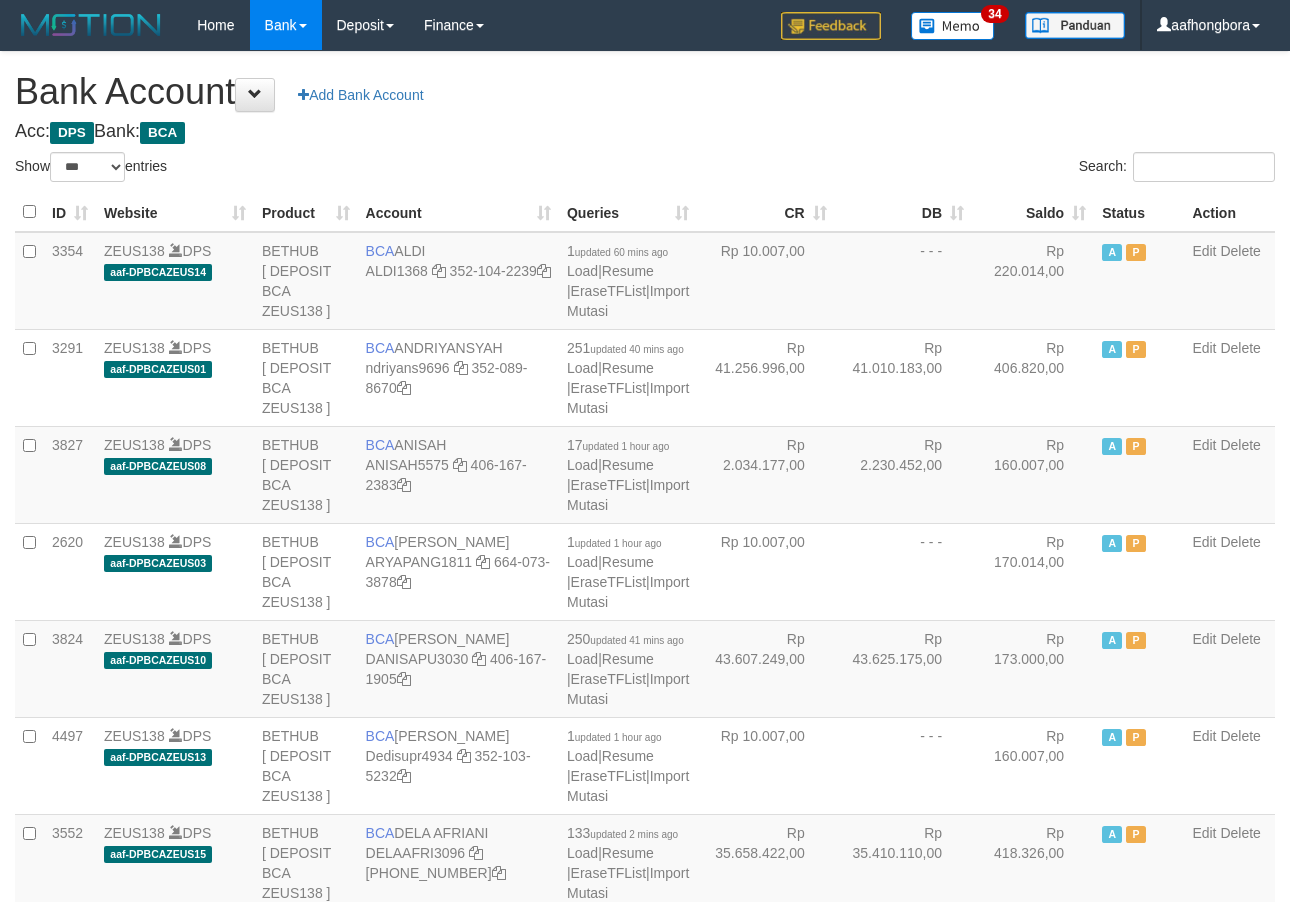 select on "***" 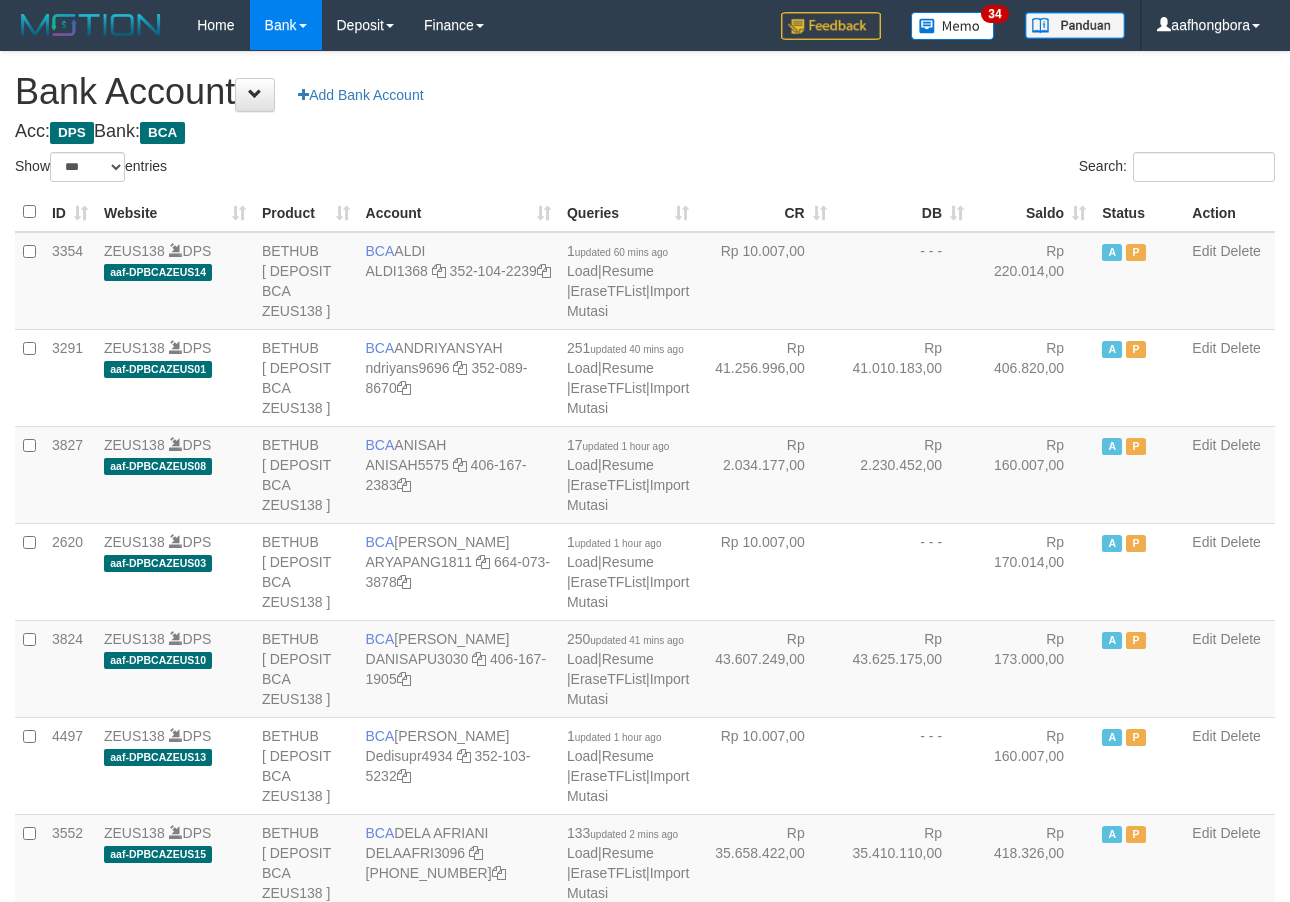 scroll, scrollTop: 0, scrollLeft: 0, axis: both 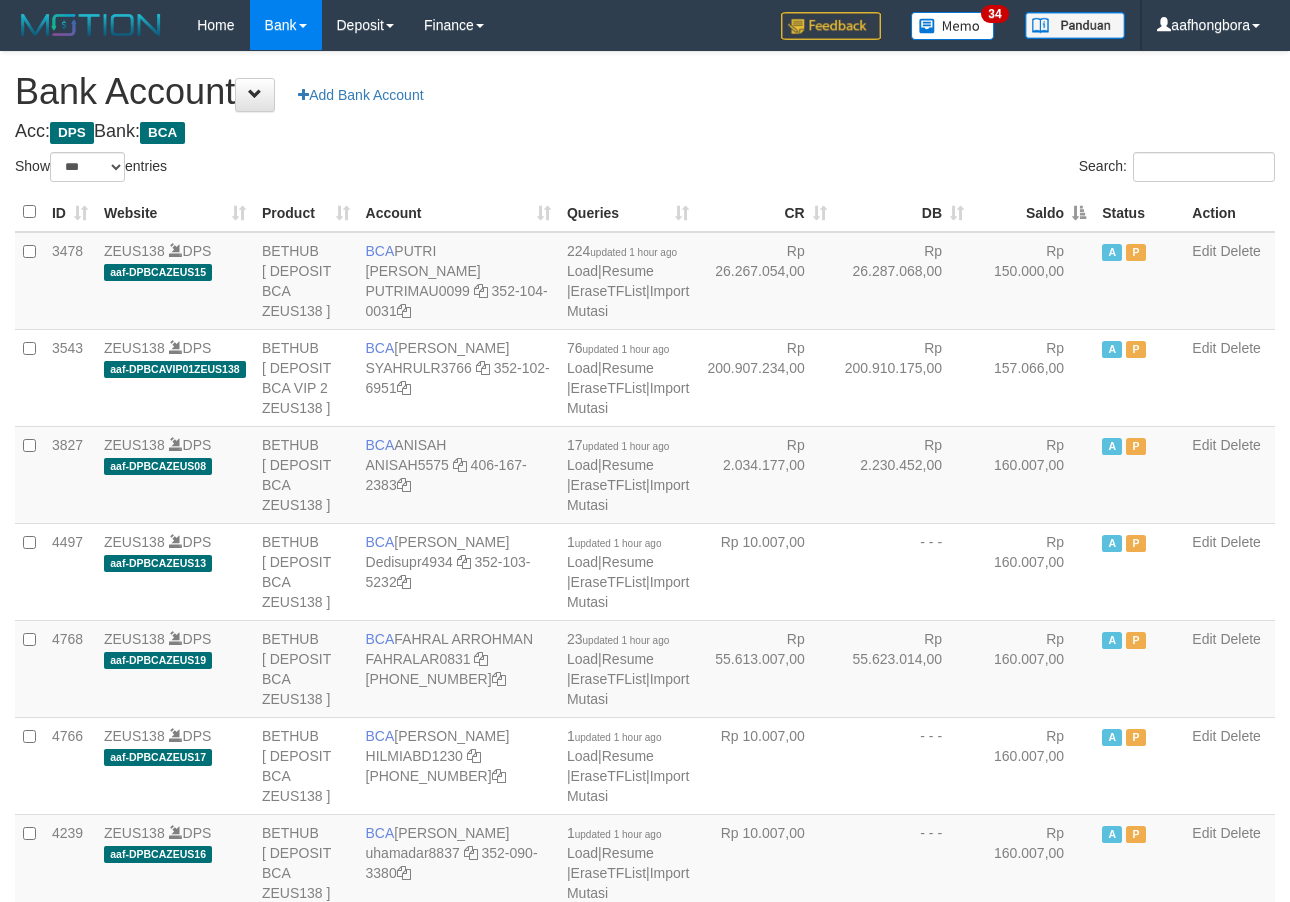 click on "Saldo" at bounding box center [1033, 212] 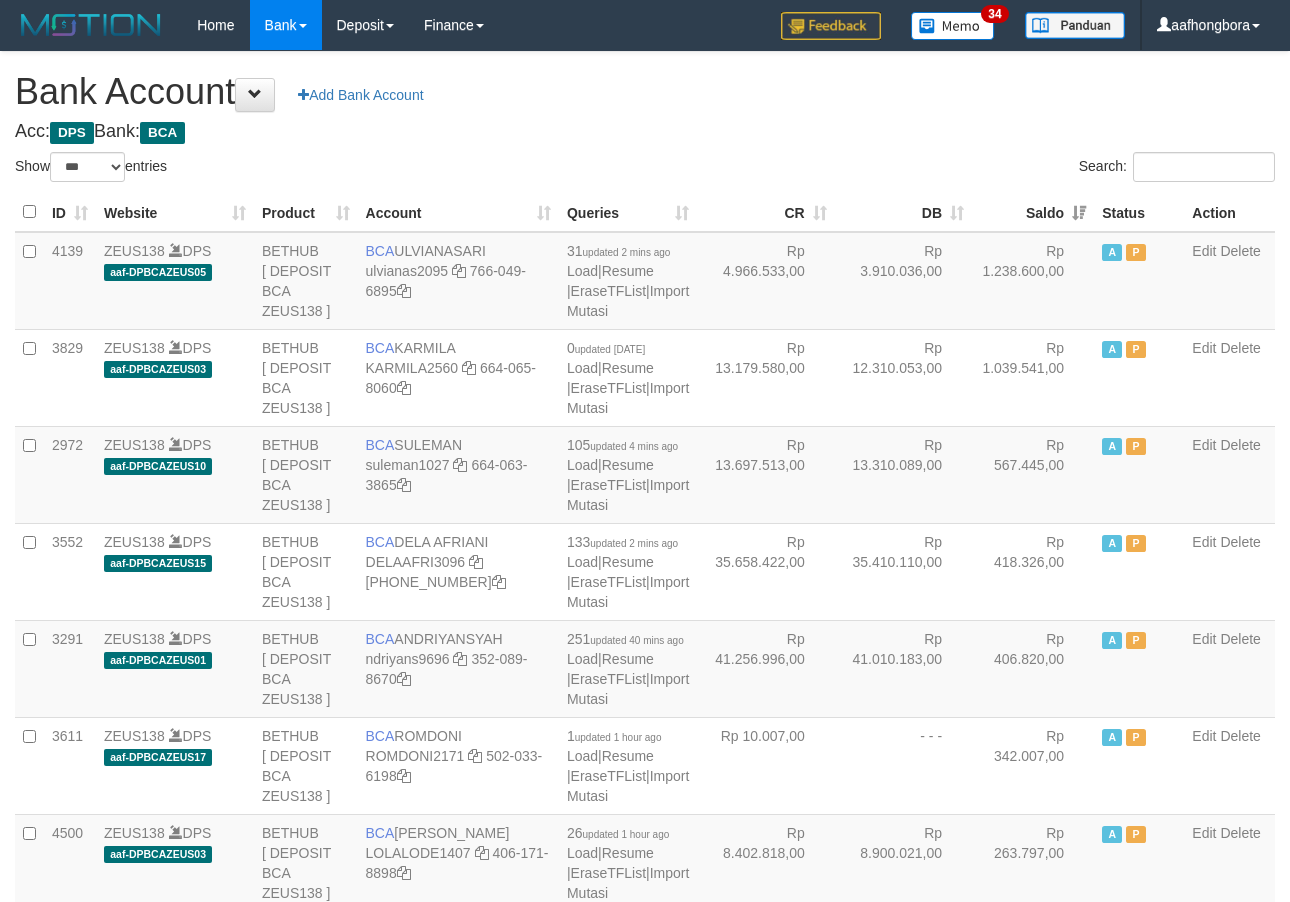 click on "Saldo" at bounding box center [1033, 212] 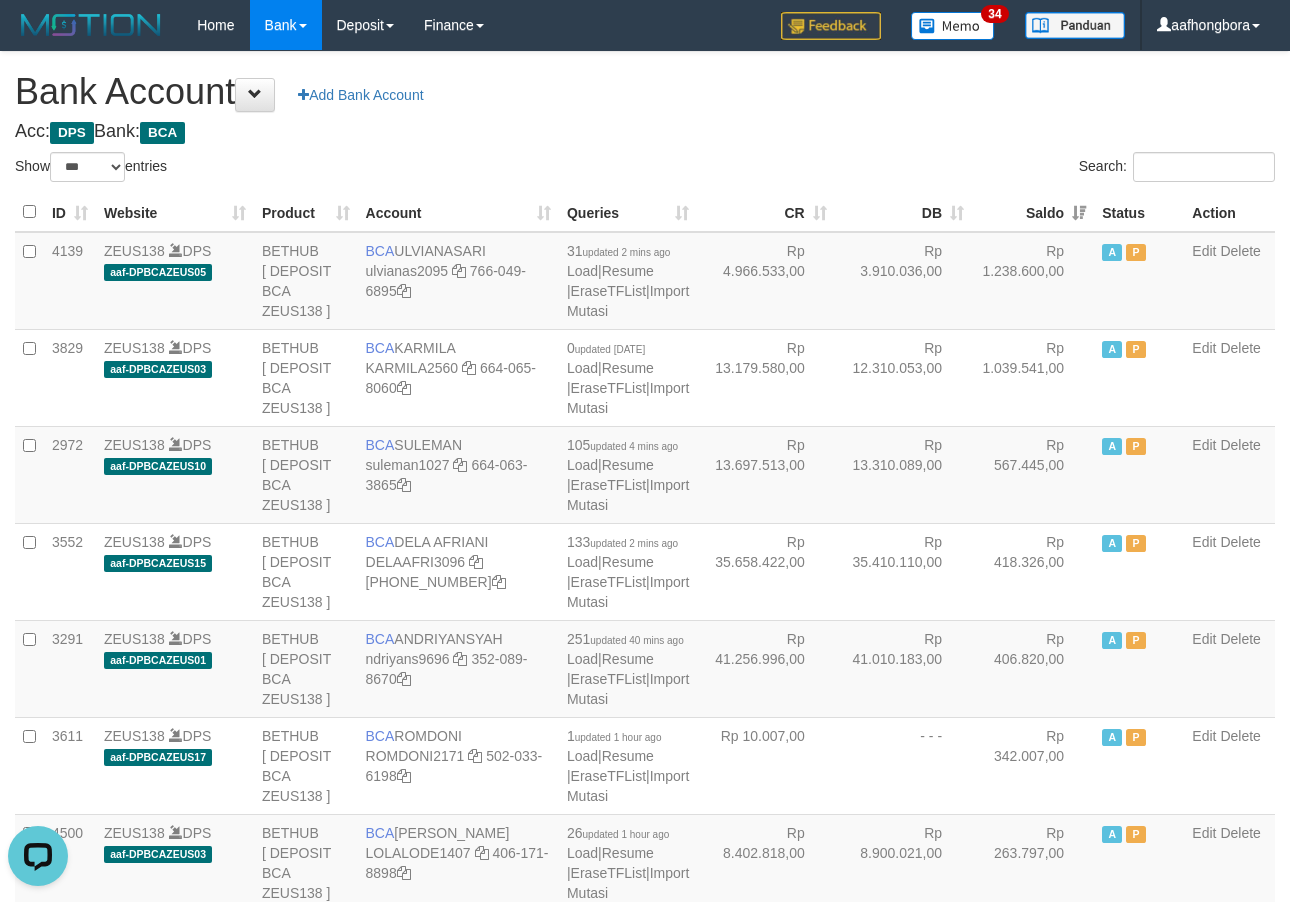 scroll, scrollTop: 0, scrollLeft: 0, axis: both 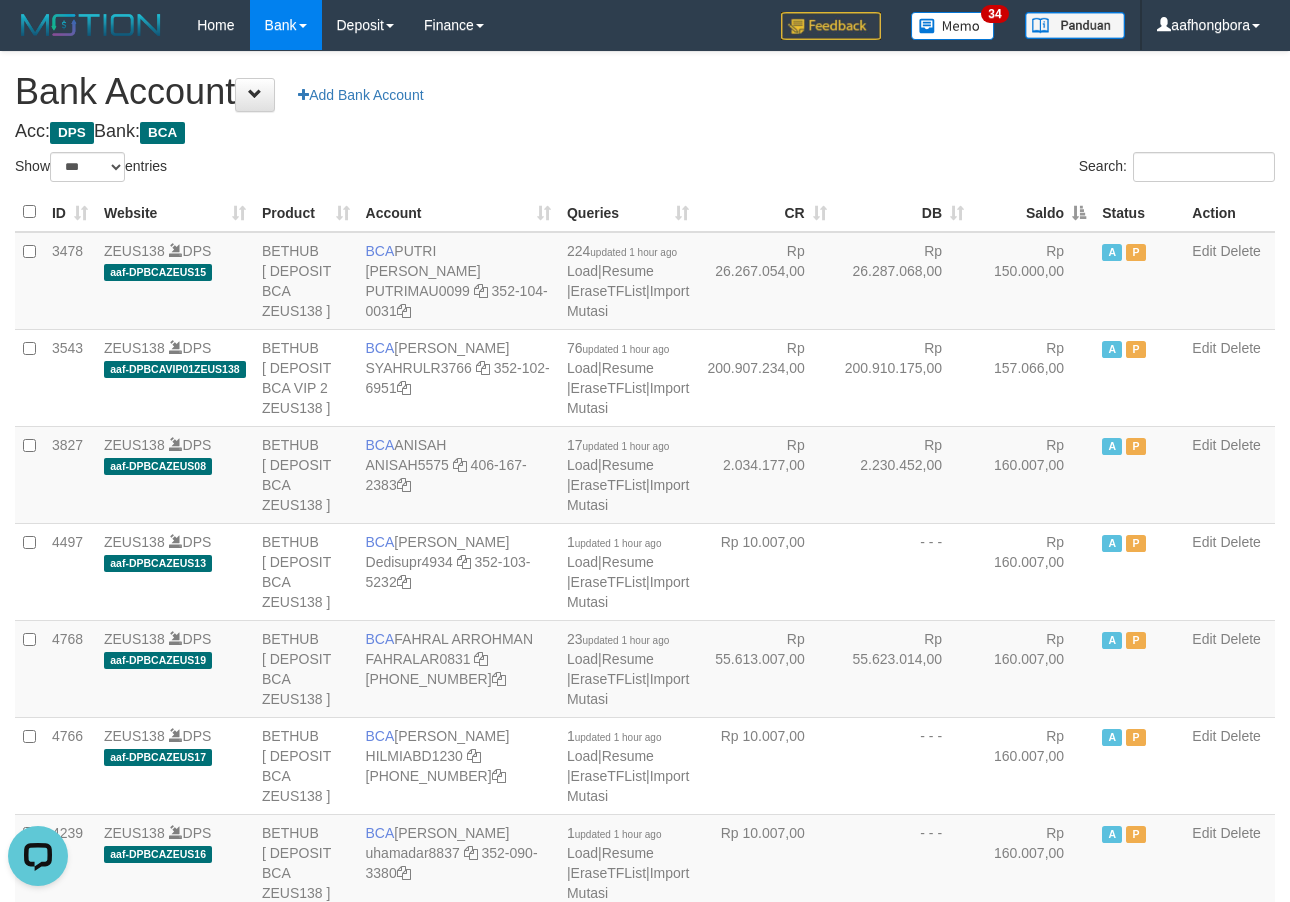 click on "Saldo" at bounding box center [1033, 212] 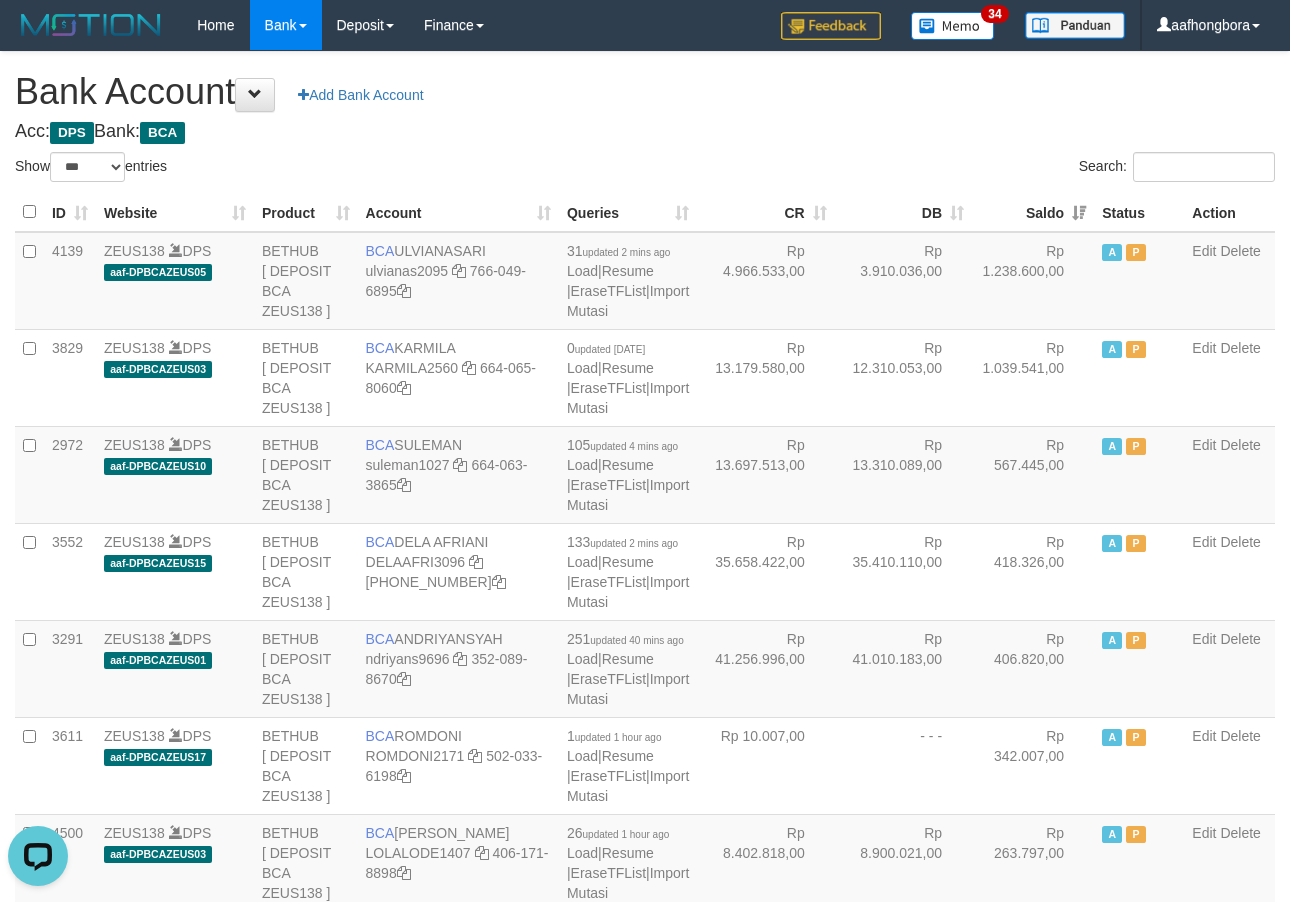 click on "**********" at bounding box center [645, 1601] 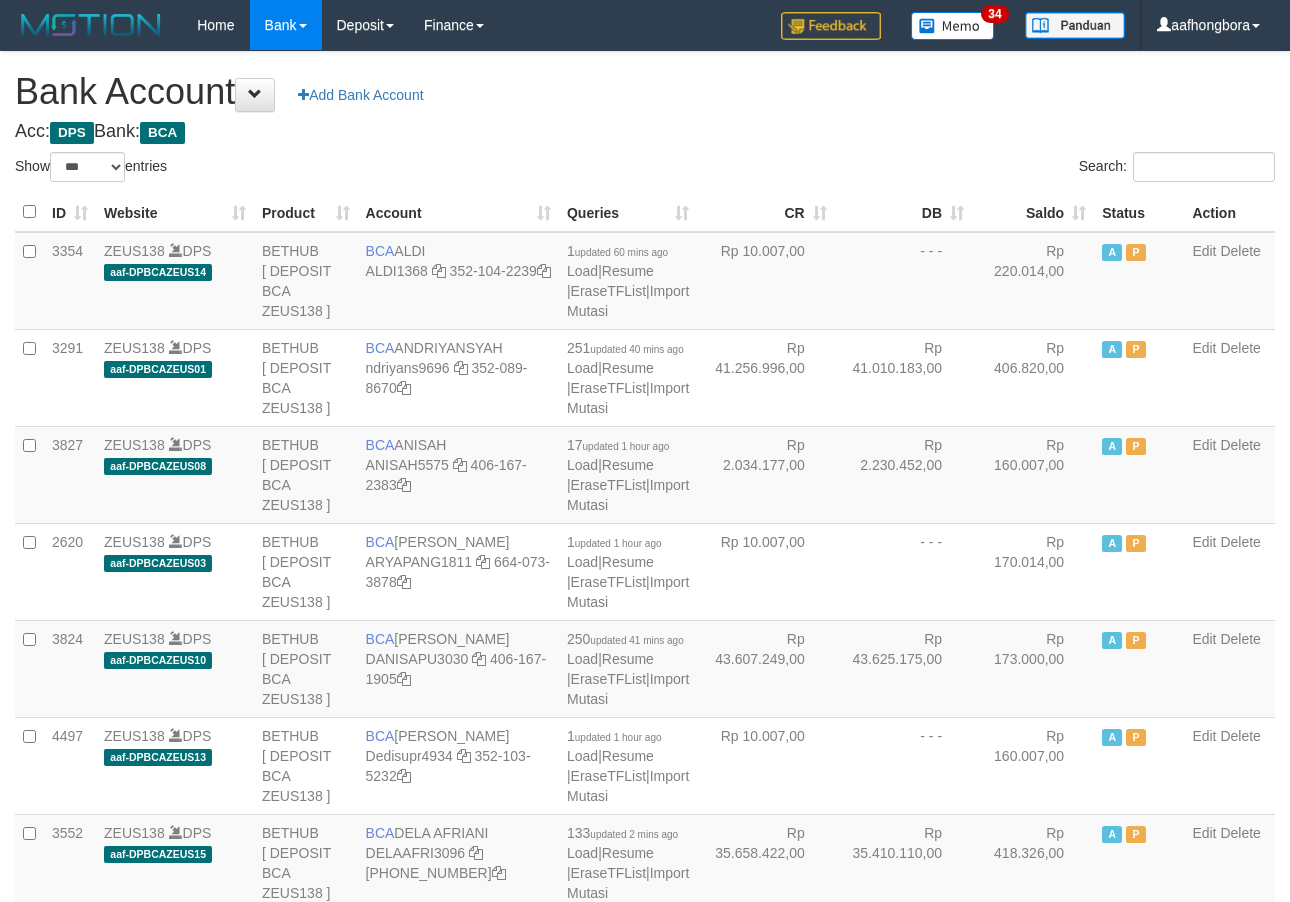select on "***" 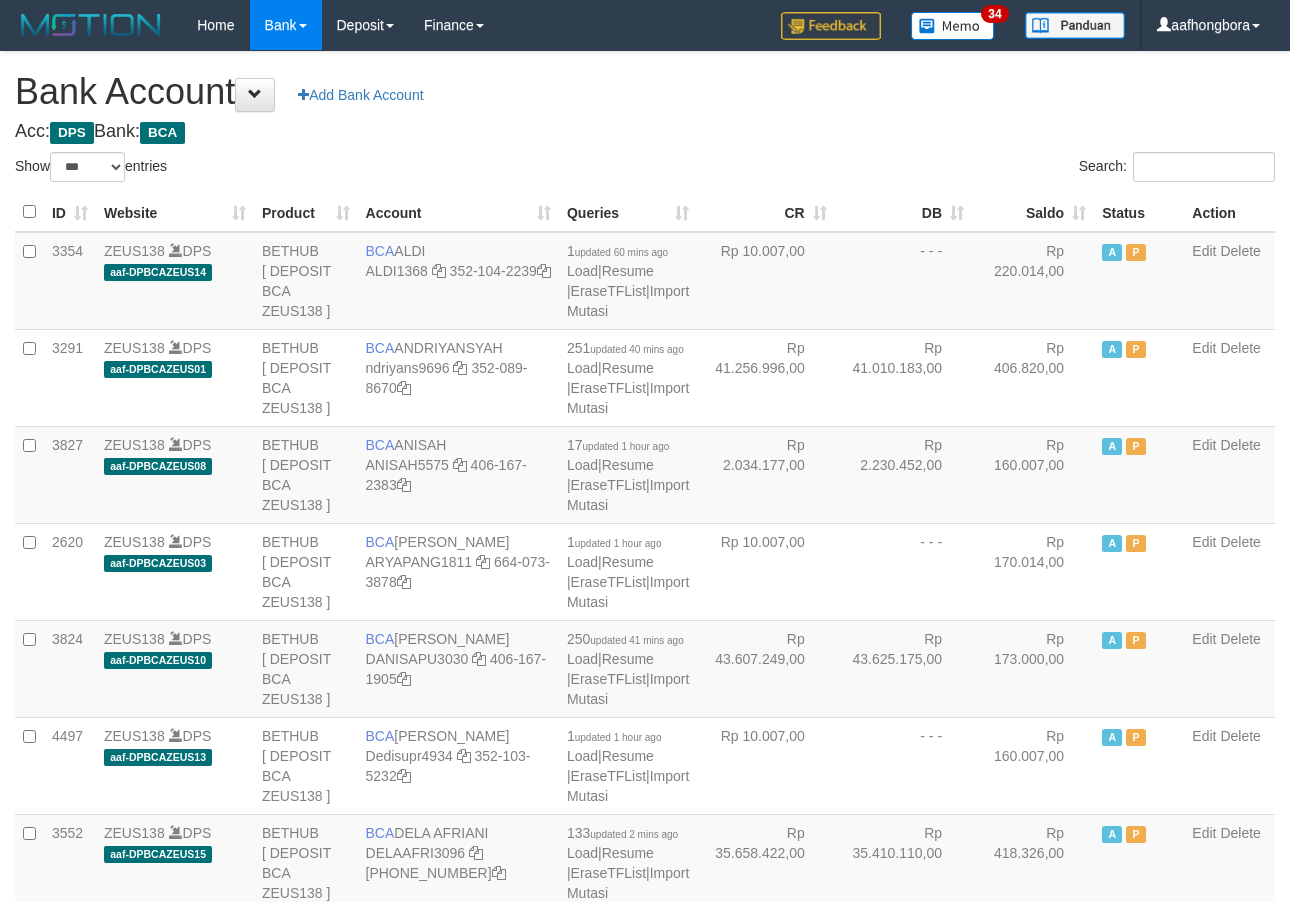 scroll, scrollTop: 0, scrollLeft: 0, axis: both 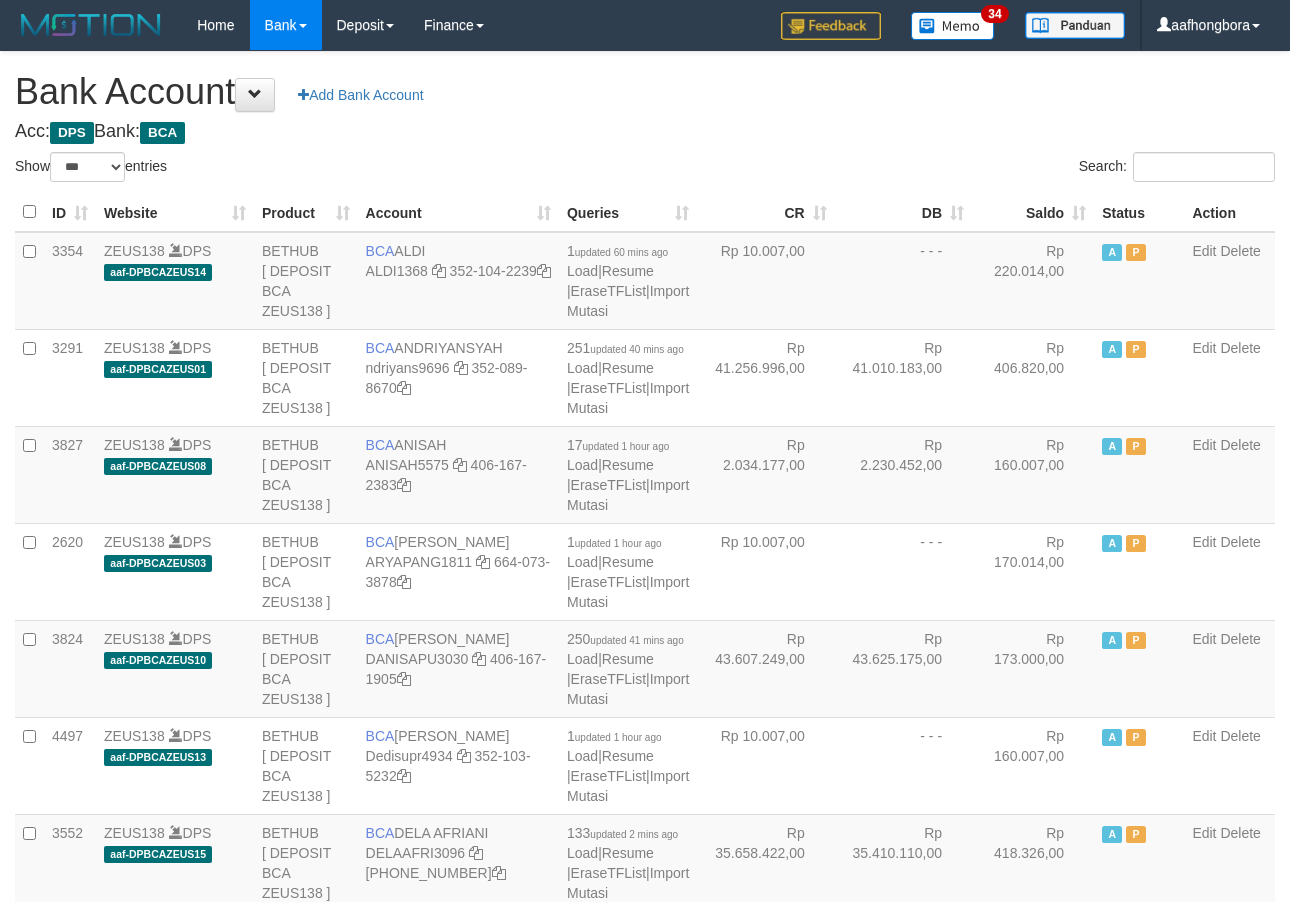 select on "***" 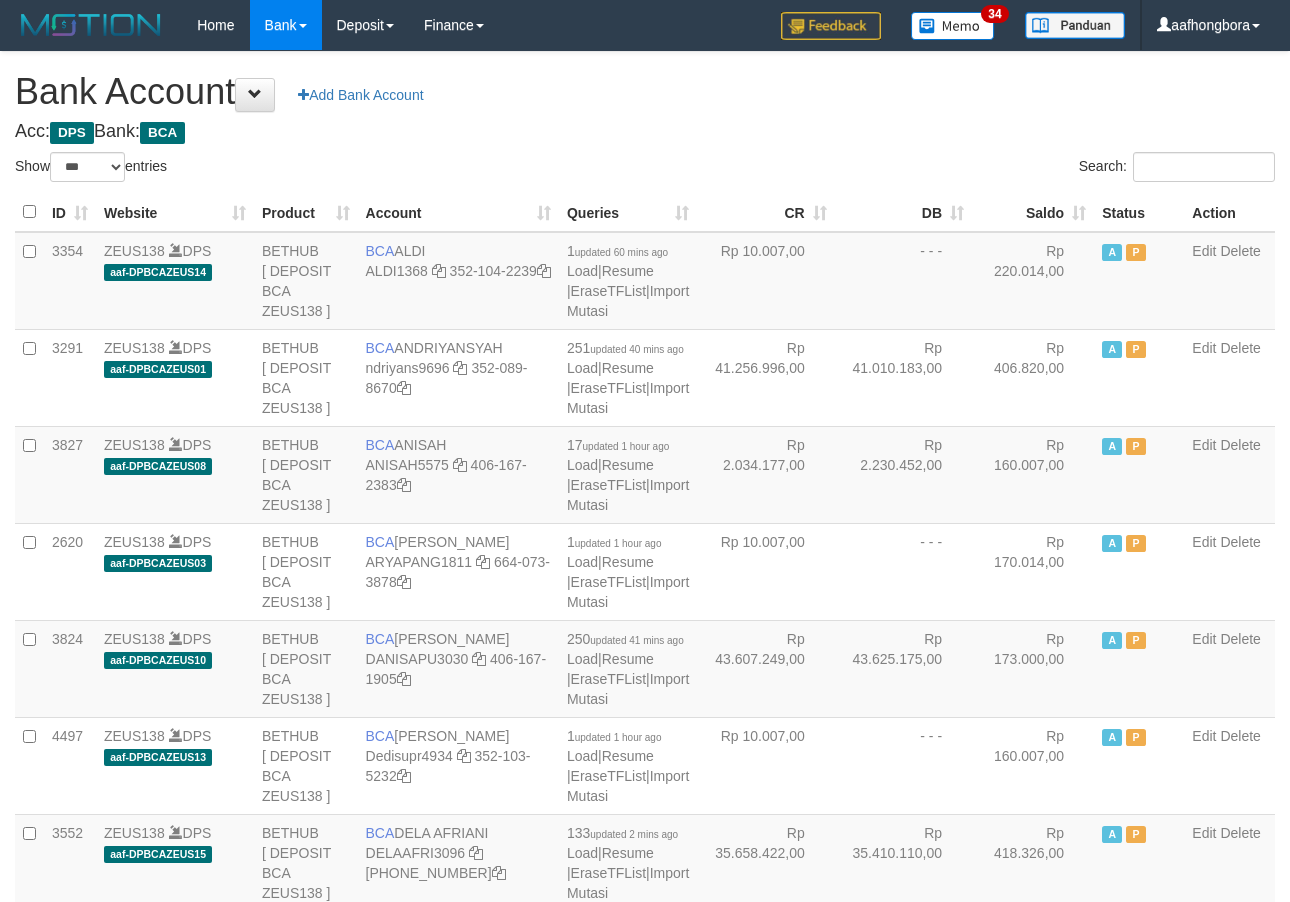 scroll, scrollTop: 0, scrollLeft: 0, axis: both 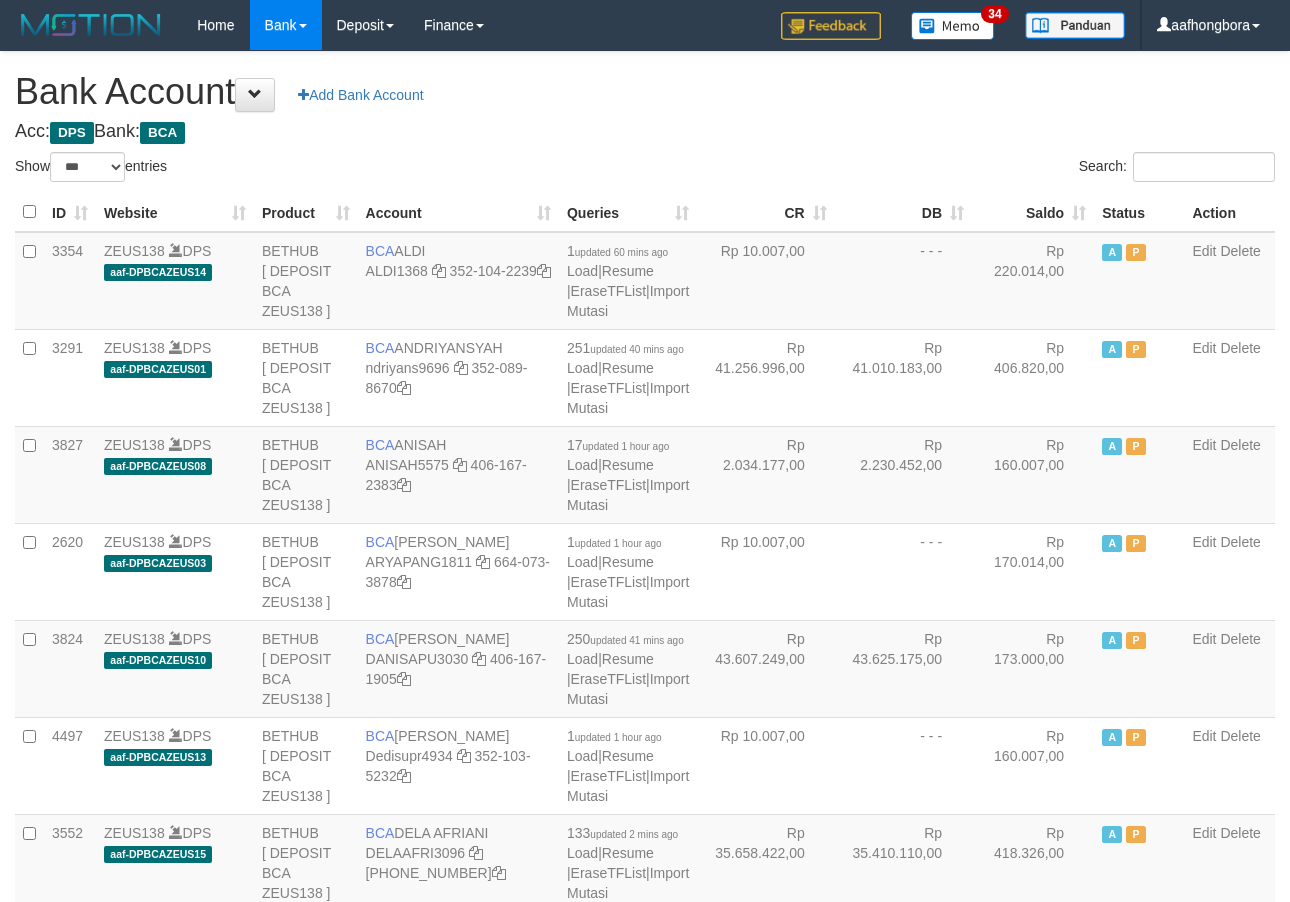 select on "***" 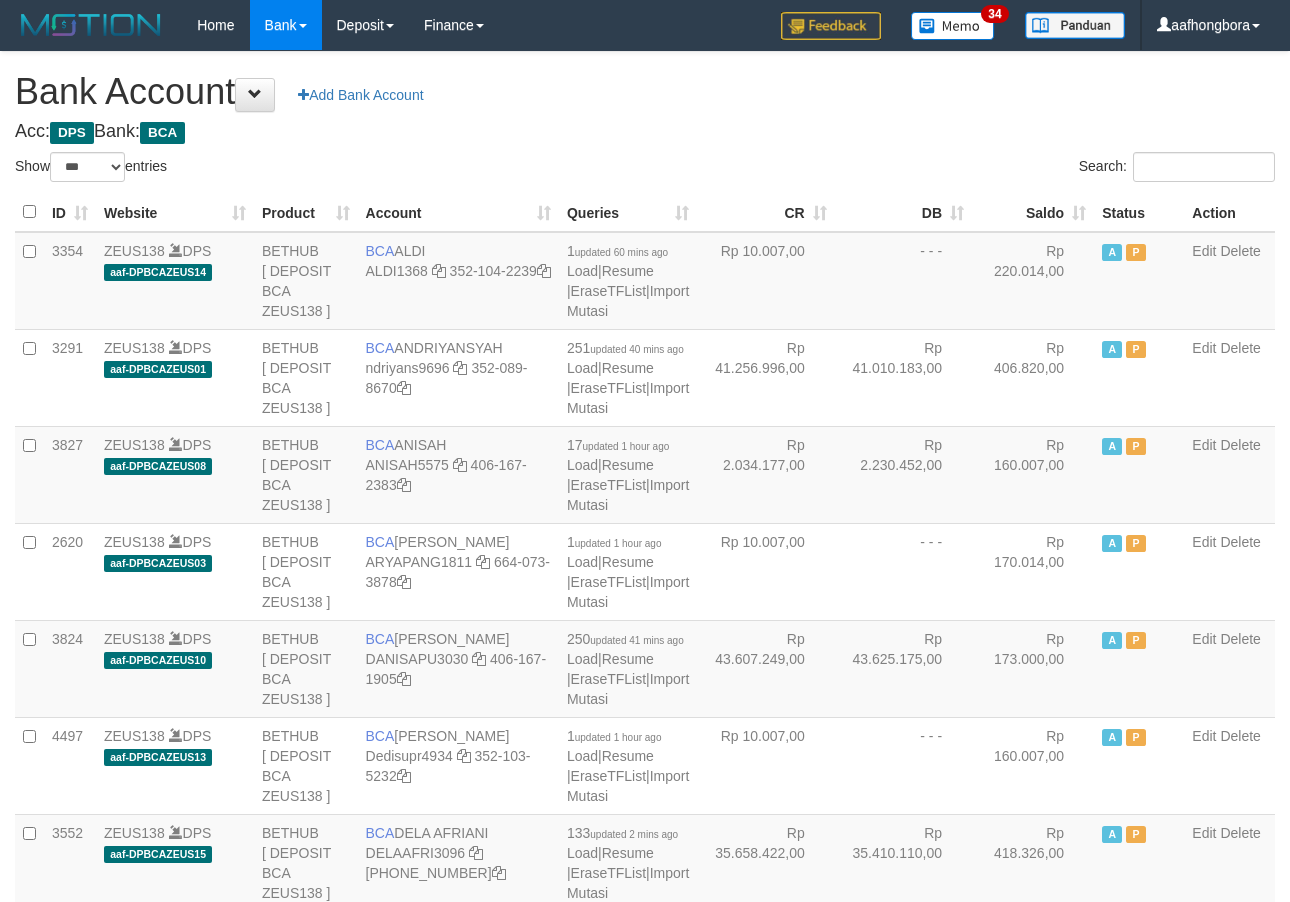 scroll, scrollTop: 0, scrollLeft: 0, axis: both 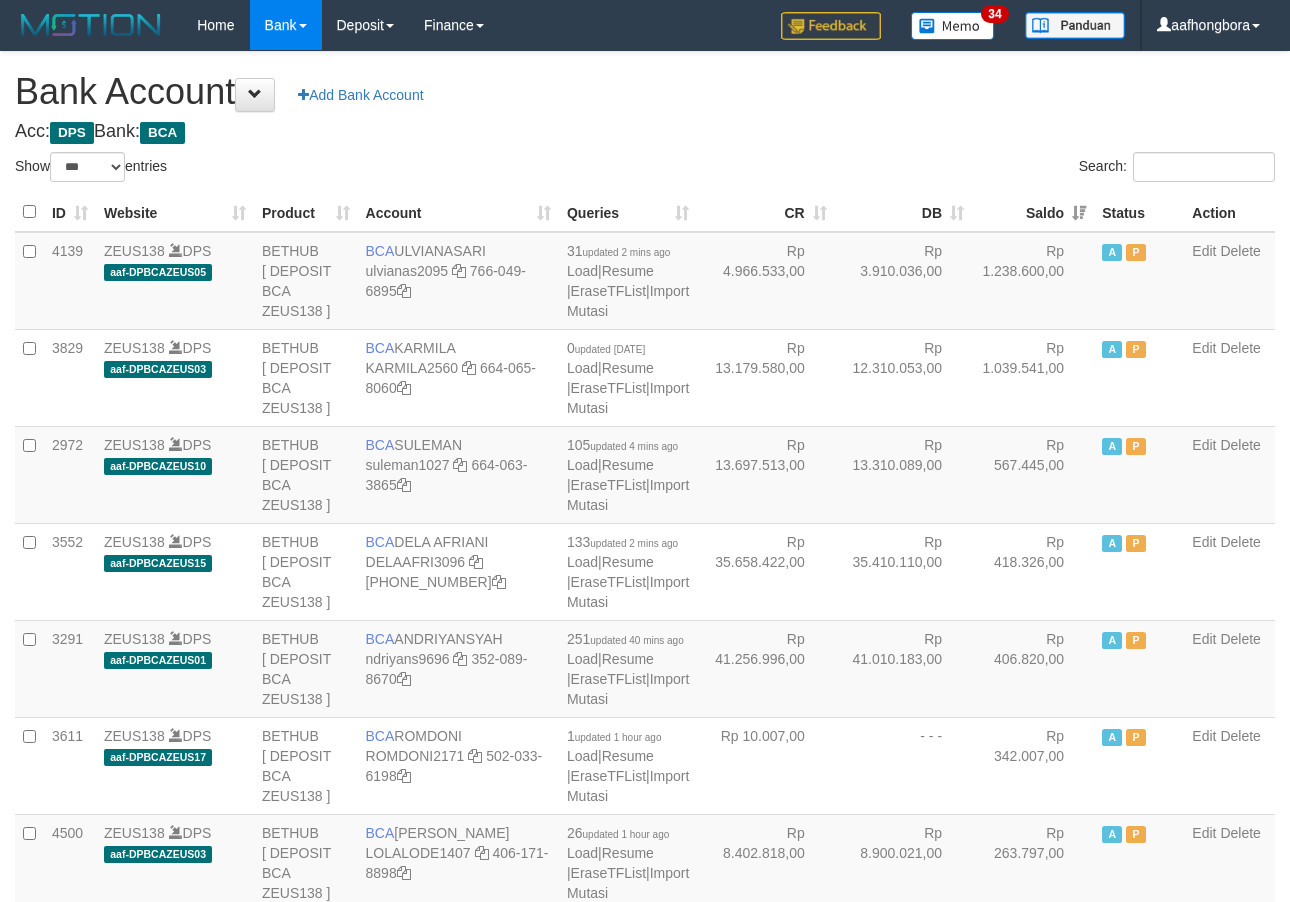 click on "Saldo" at bounding box center (1033, 212) 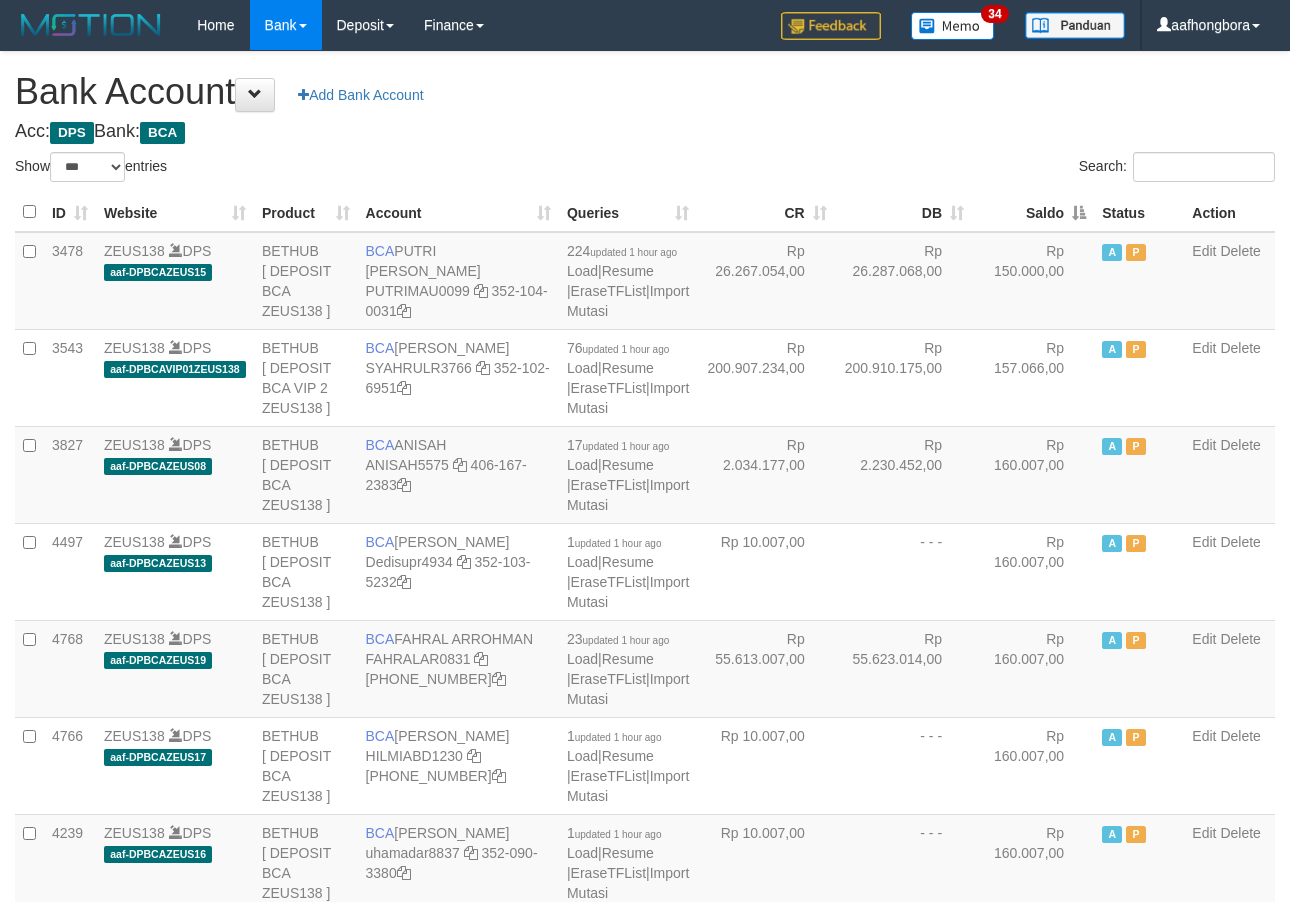 click on "Saldo" at bounding box center [1033, 212] 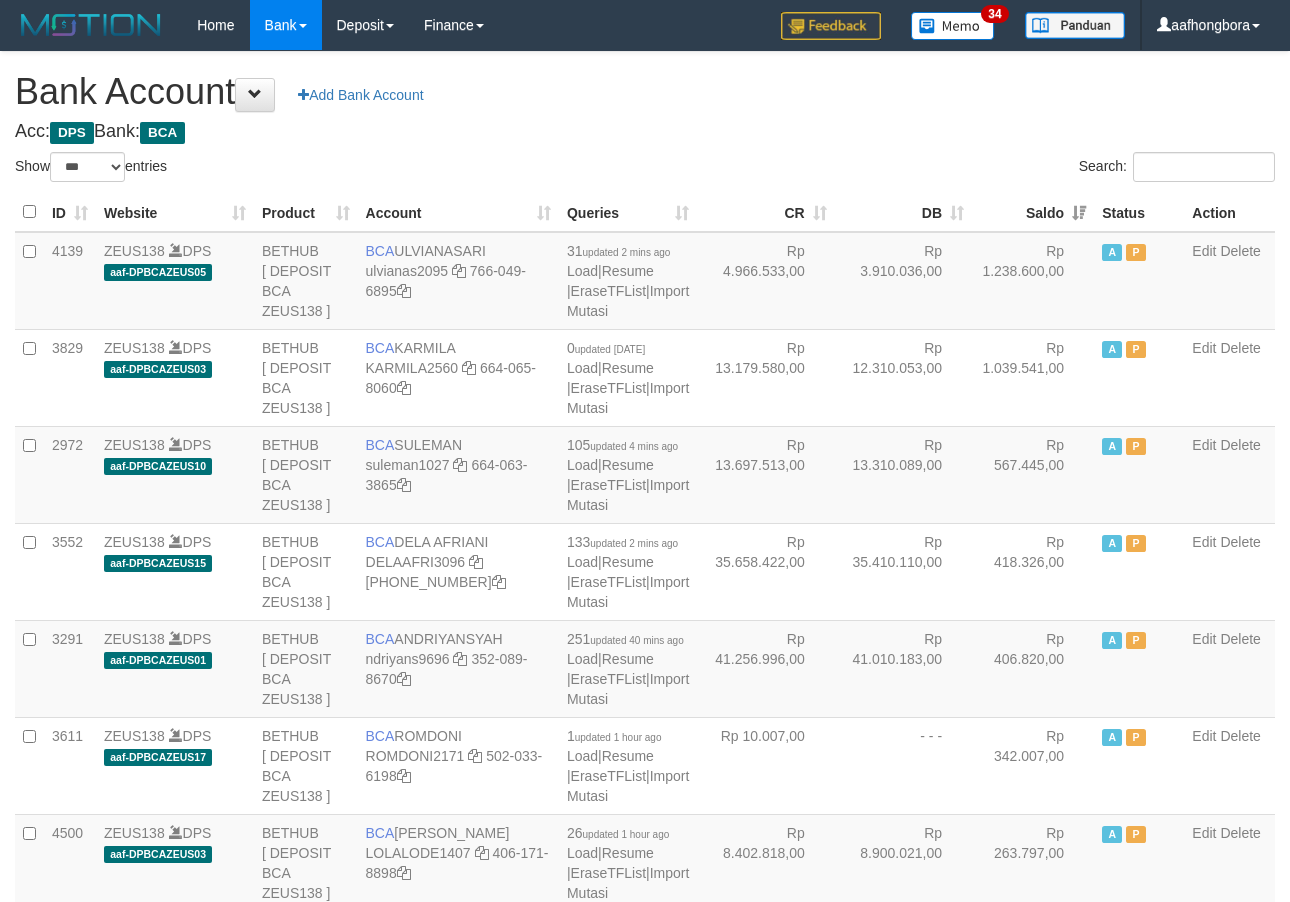 click on "Saldo" at bounding box center [1033, 212] 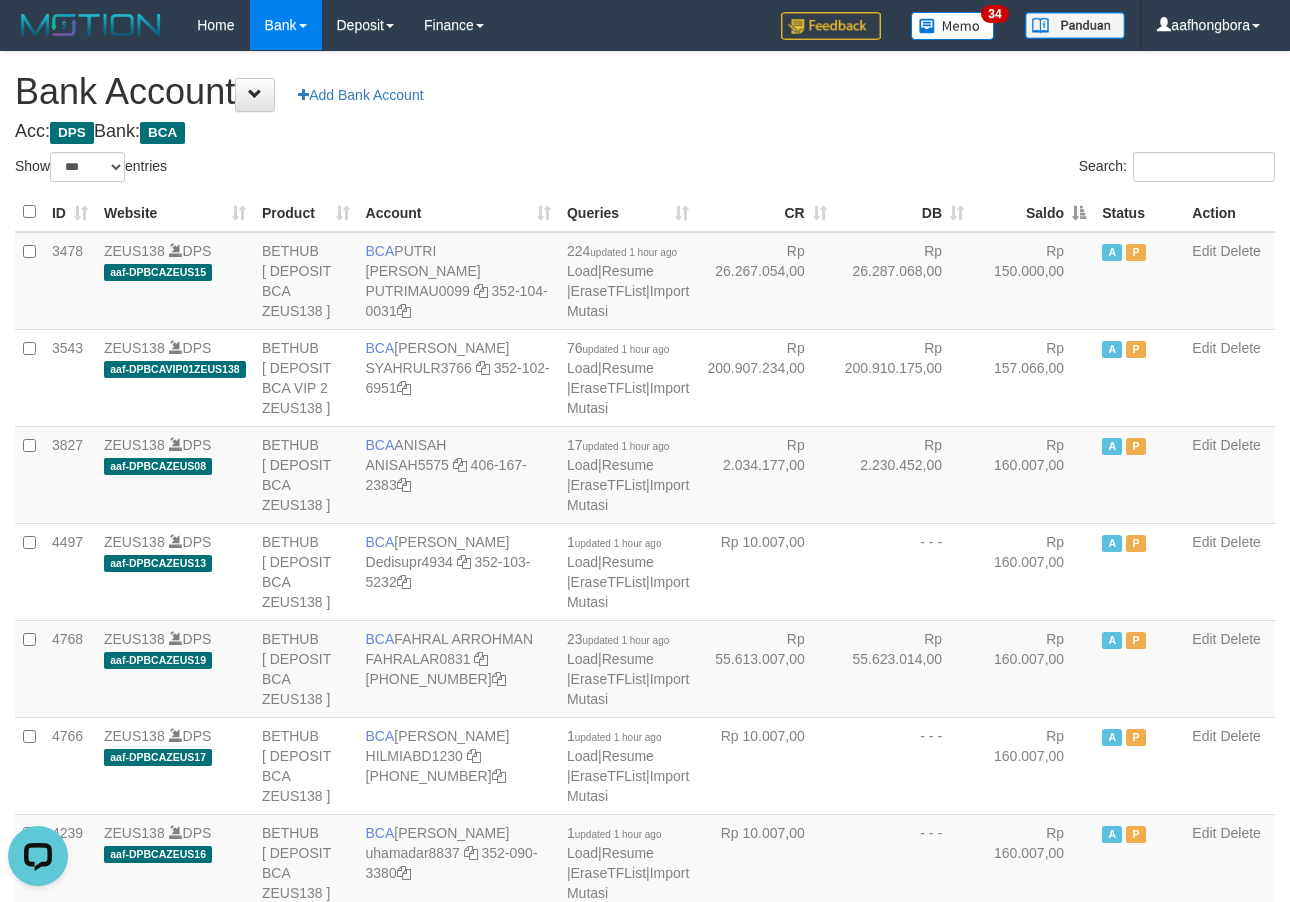 scroll, scrollTop: 0, scrollLeft: 0, axis: both 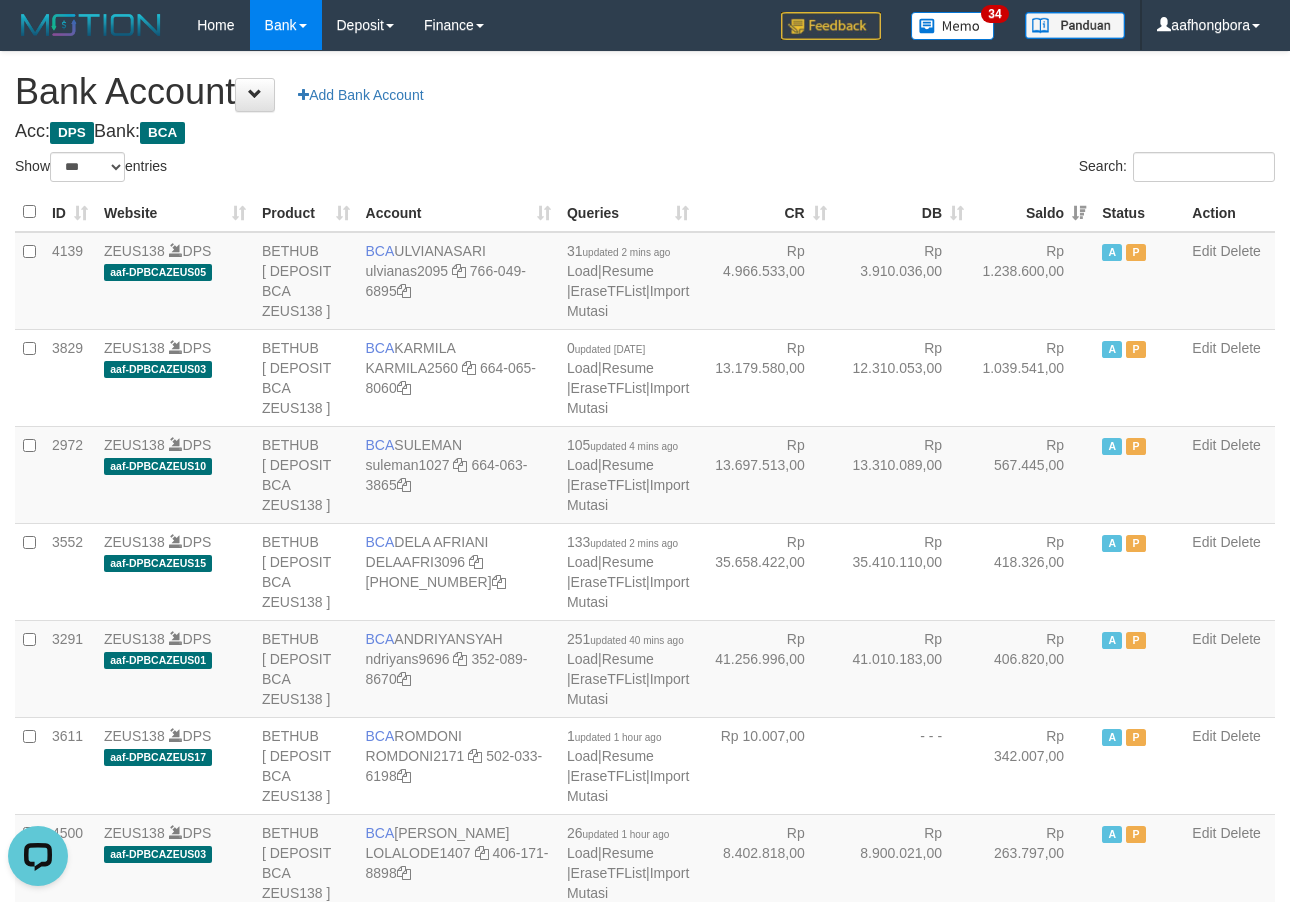 click on "Saldo" at bounding box center [1033, 212] 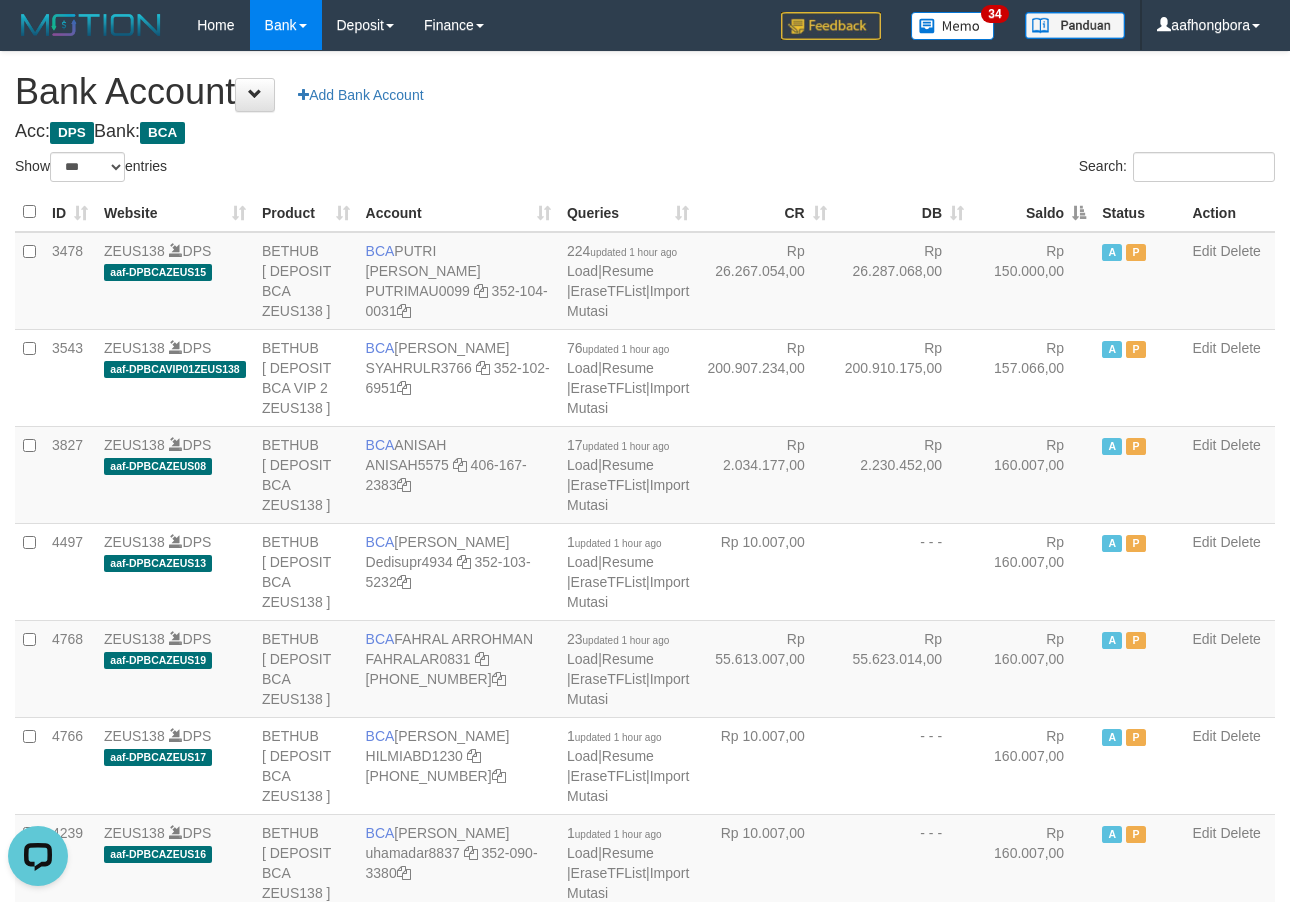 click on "Saldo" at bounding box center (1033, 212) 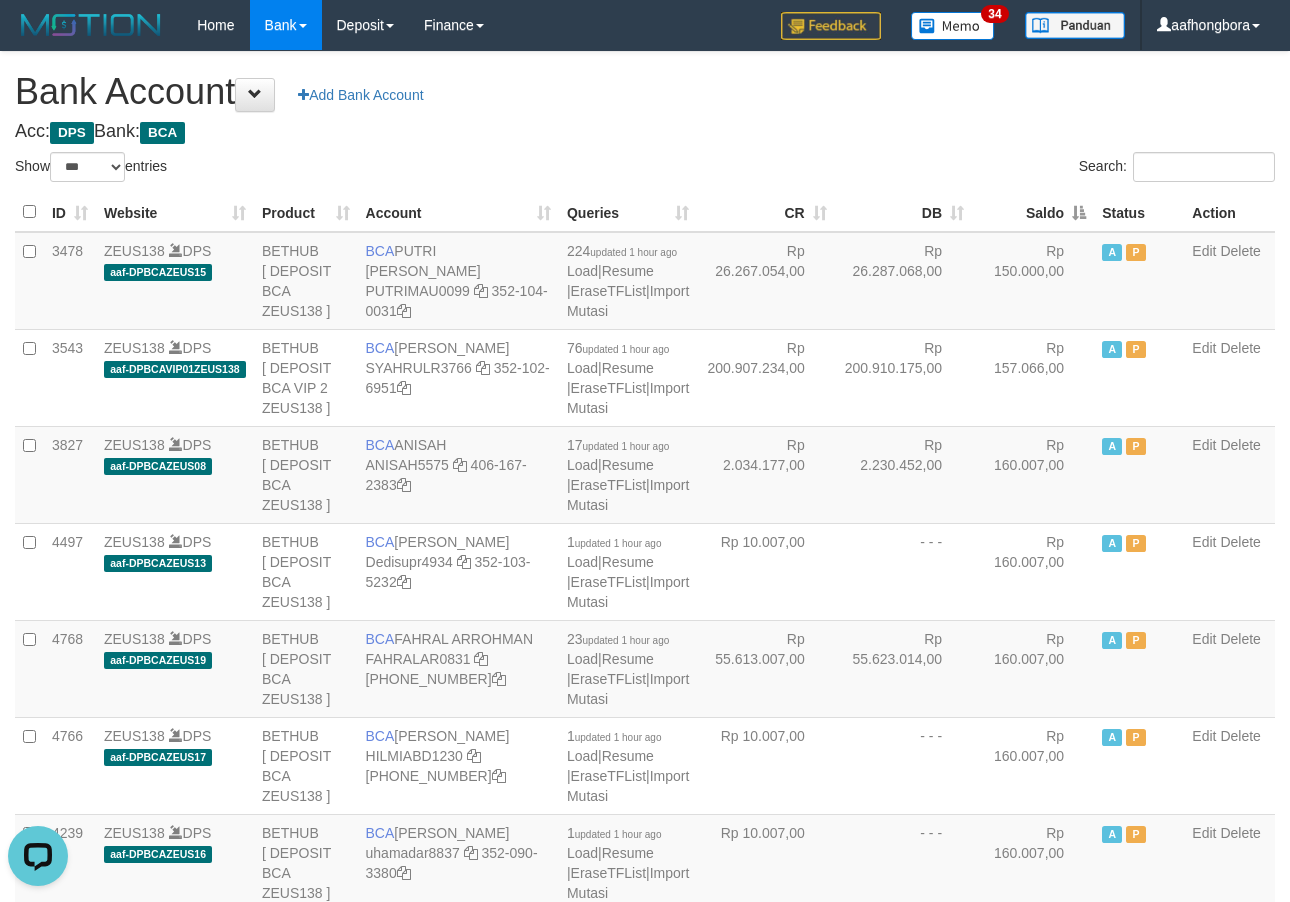 click on "Saldo" at bounding box center (1033, 212) 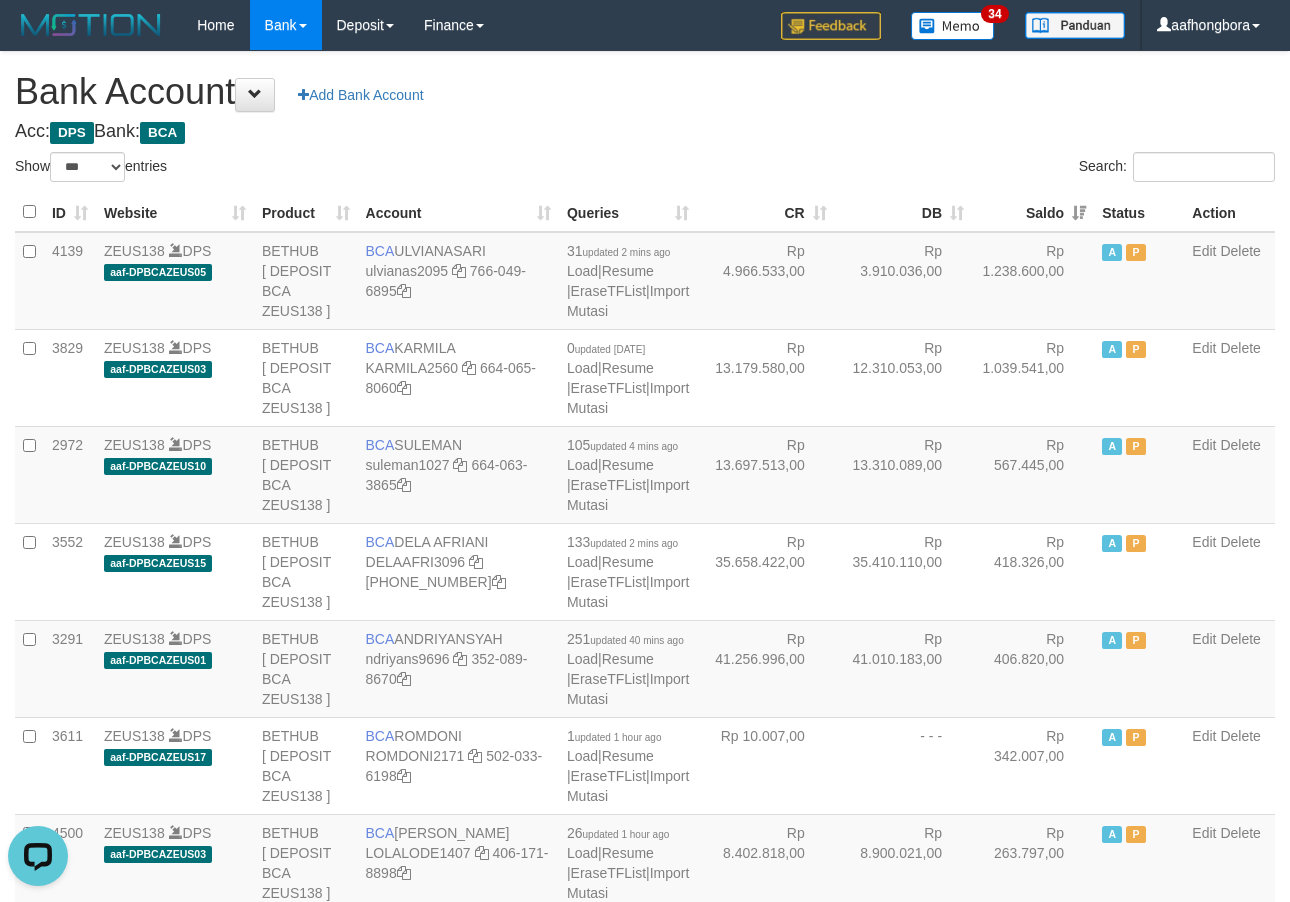click on "Saldo" at bounding box center (1033, 212) 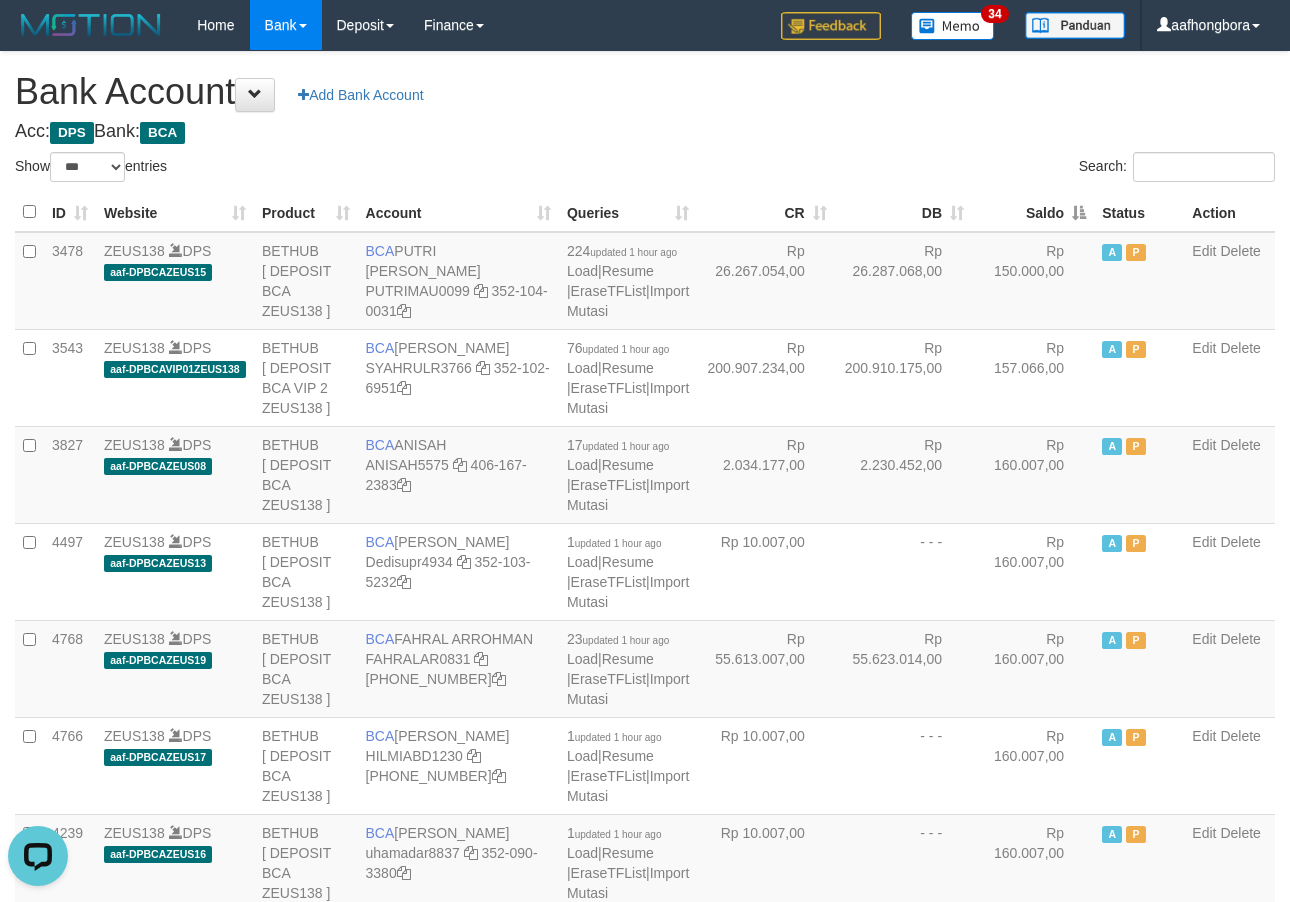 click on "Saldo" at bounding box center [1033, 212] 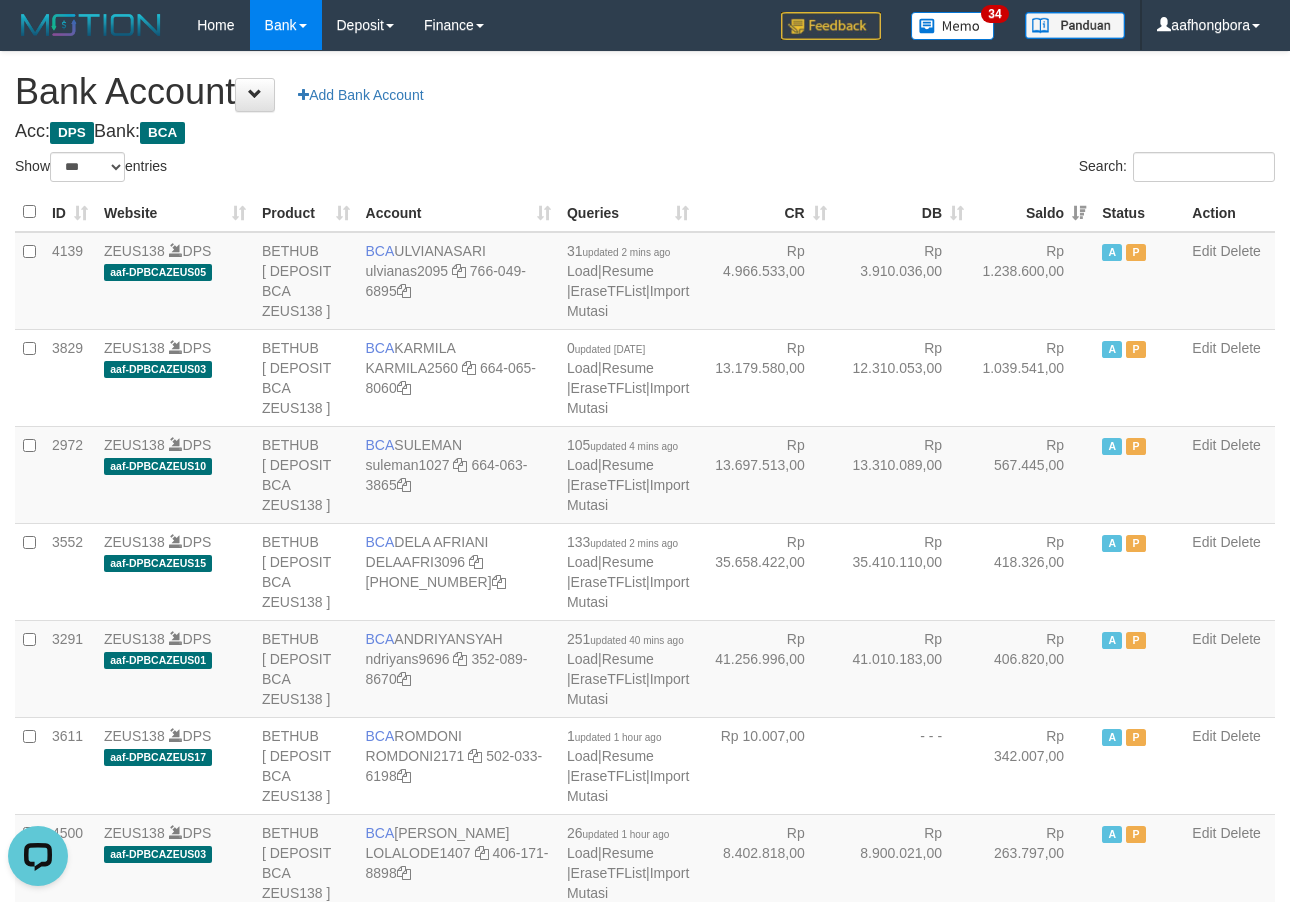 click on "Saldo" at bounding box center [1033, 212] 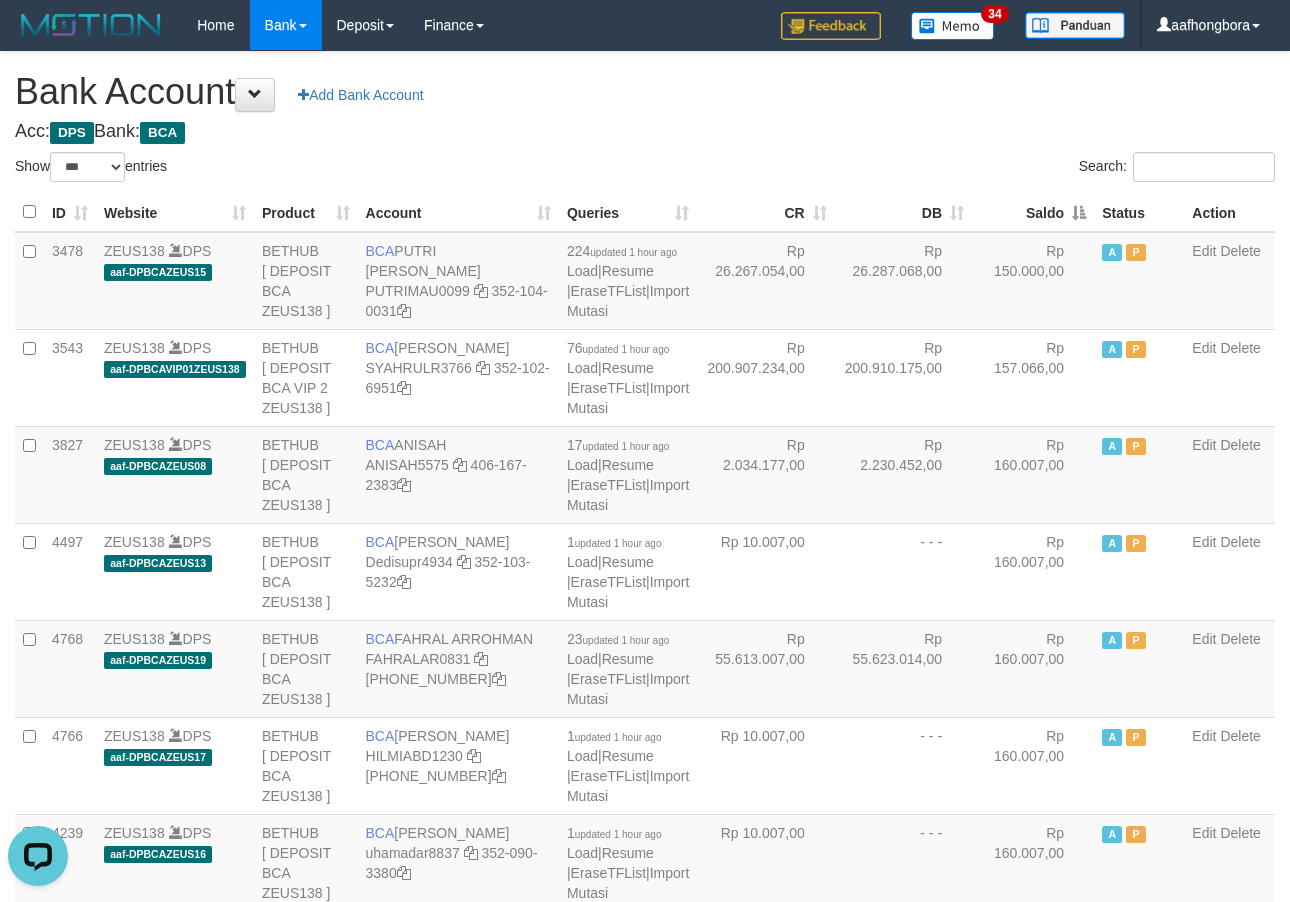 click on "Saldo" at bounding box center [1033, 212] 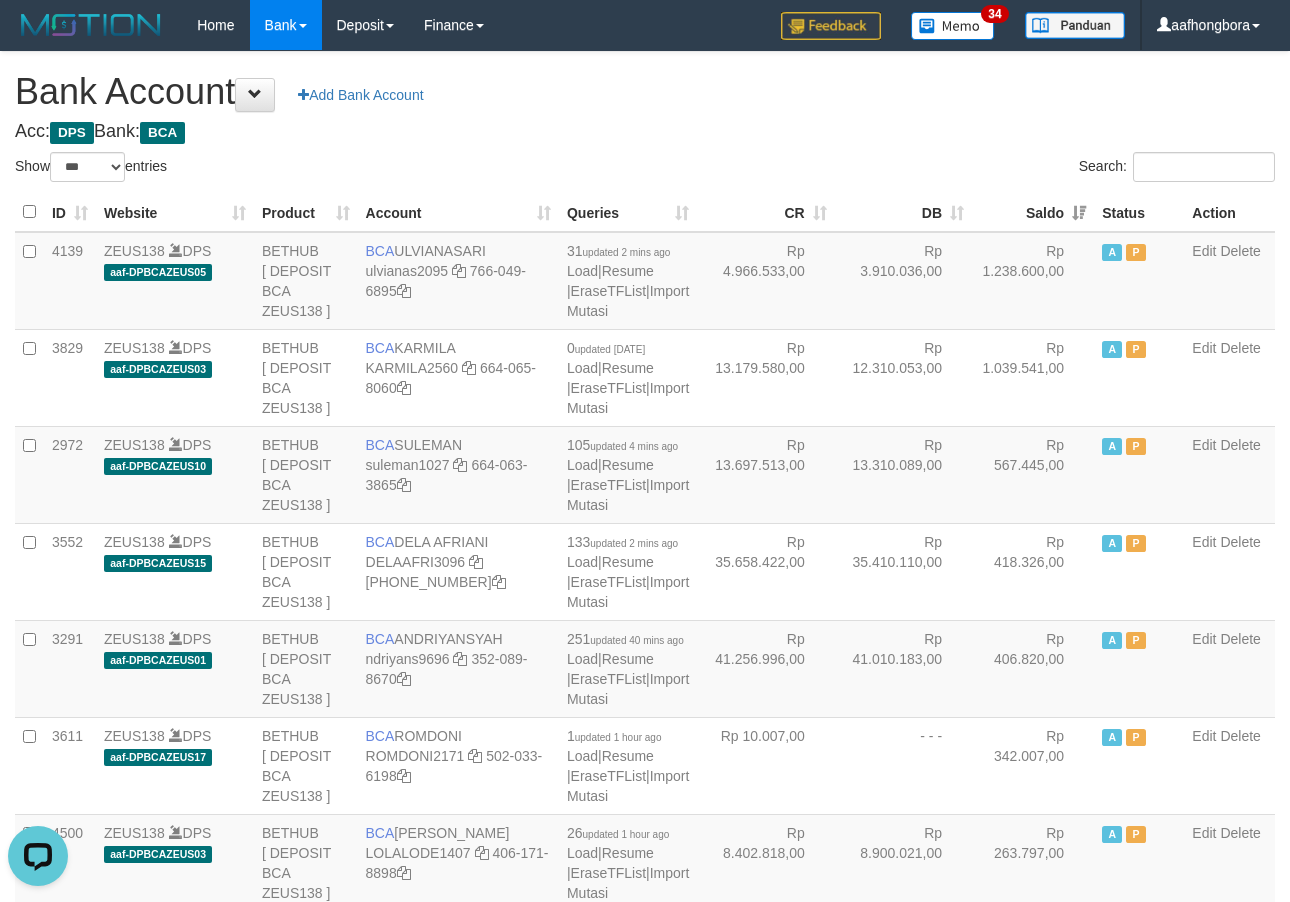 click on "Acc: 										 DPS
Bank:   BCA" at bounding box center [645, 132] 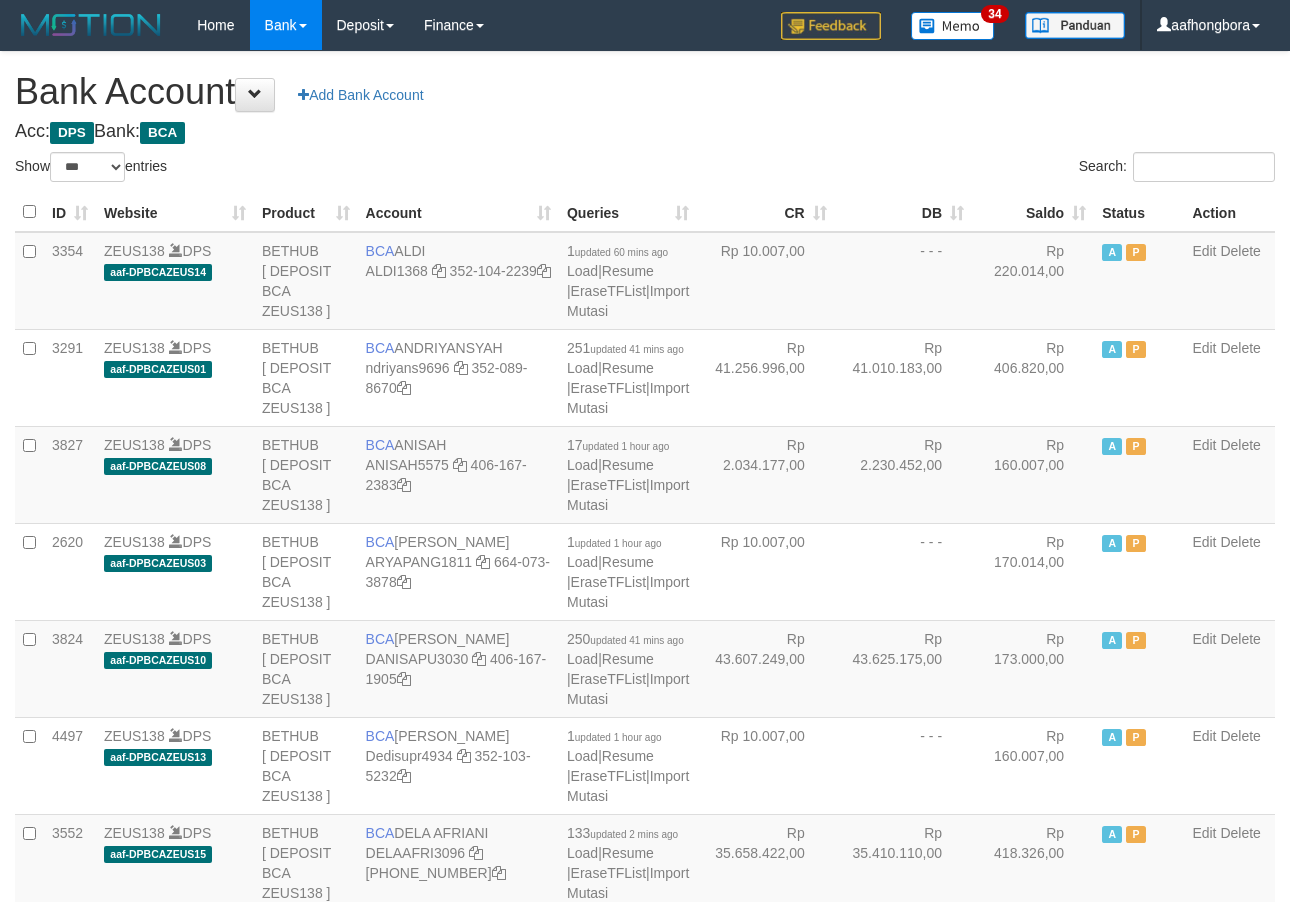 select on "***" 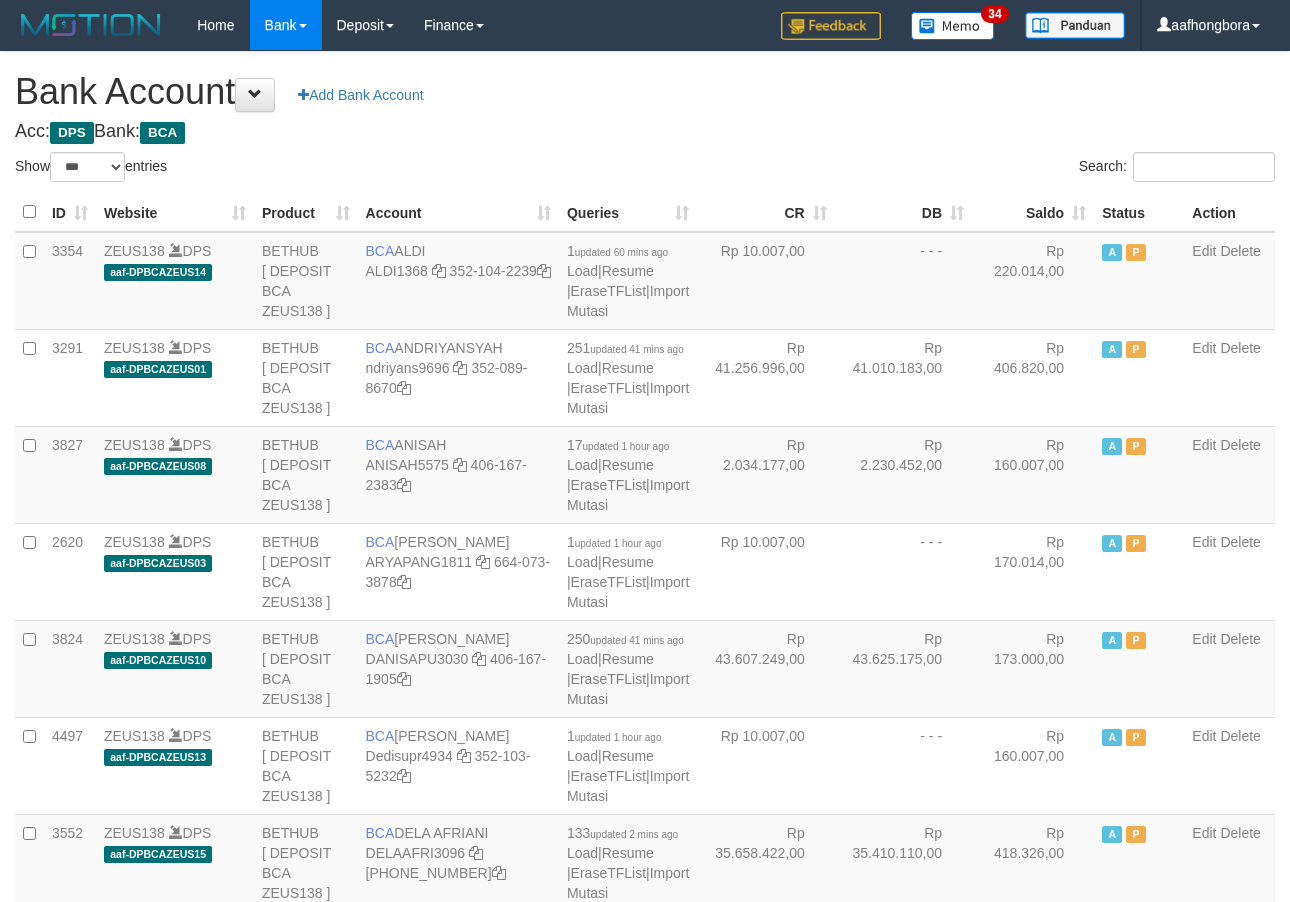 scroll, scrollTop: 0, scrollLeft: 0, axis: both 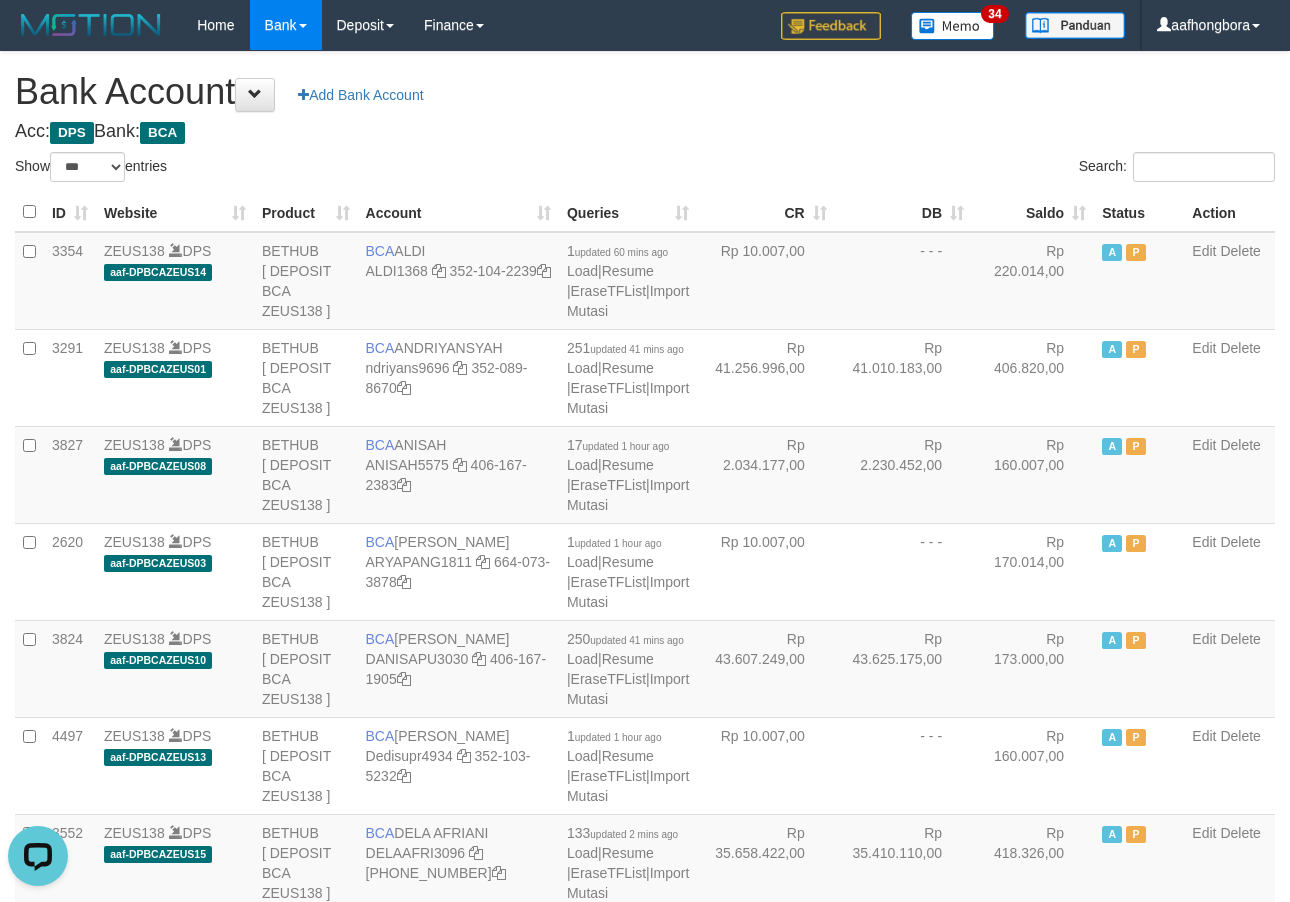click on "Search:" at bounding box center [967, 169] 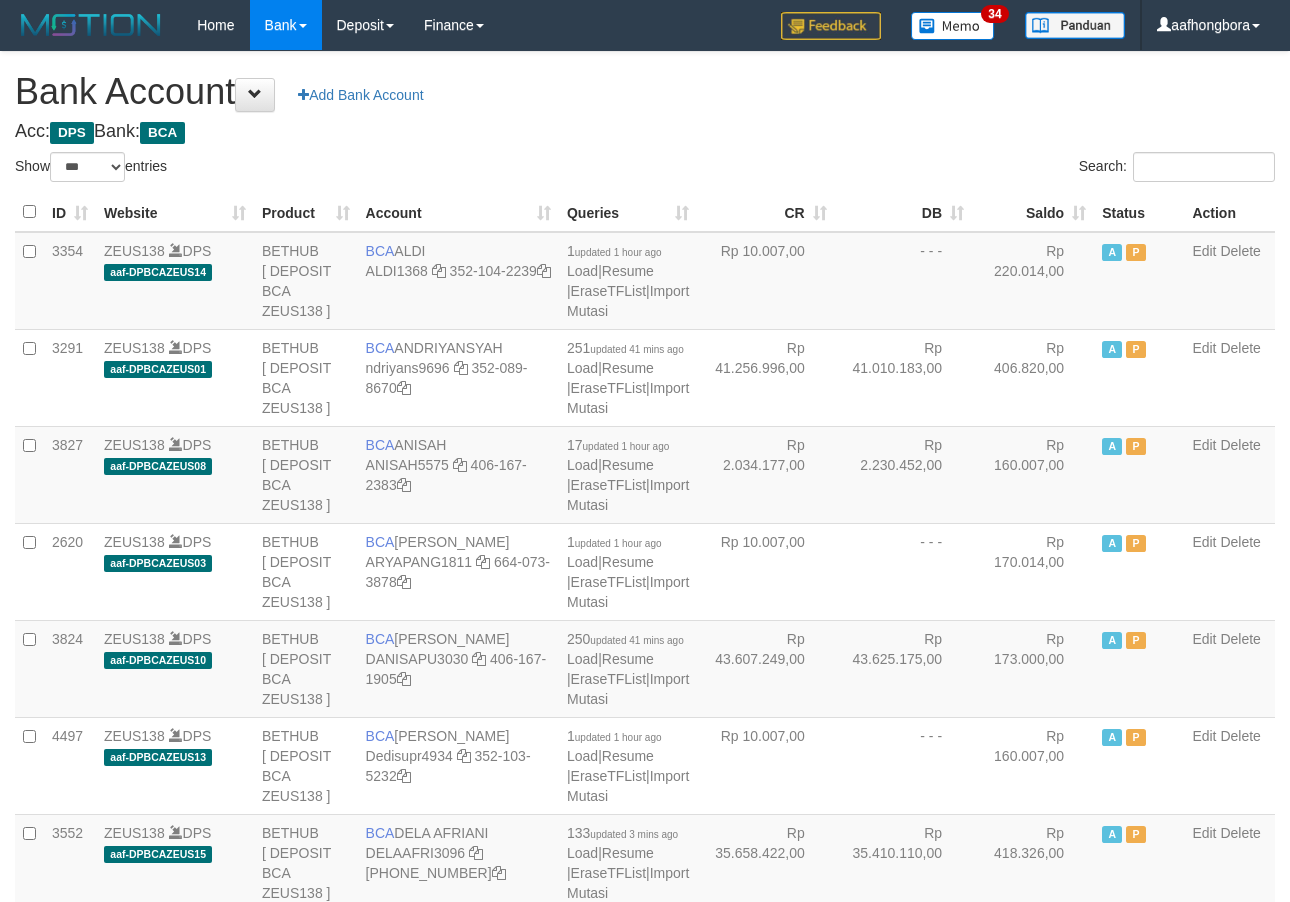 select on "***" 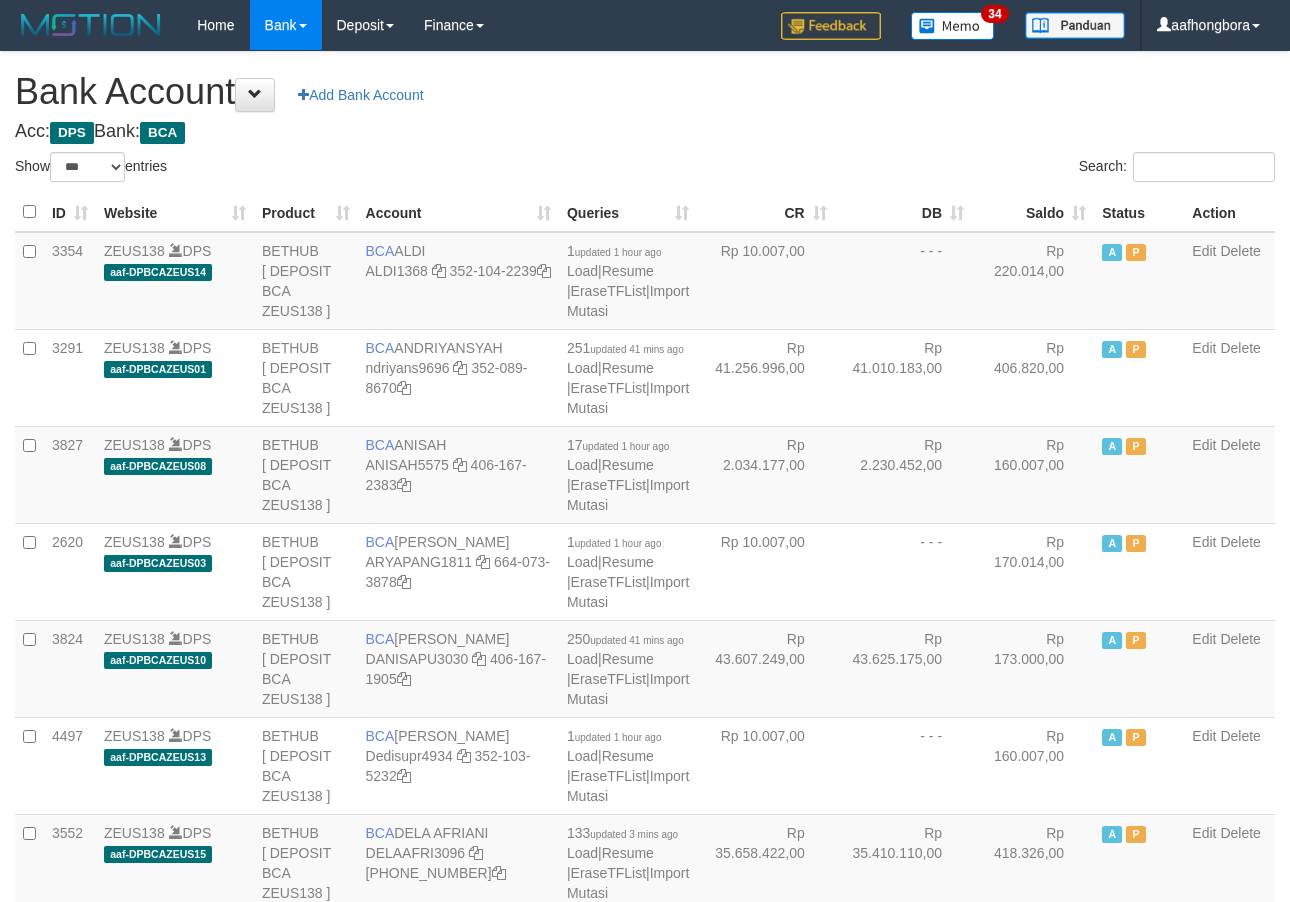scroll, scrollTop: 0, scrollLeft: 0, axis: both 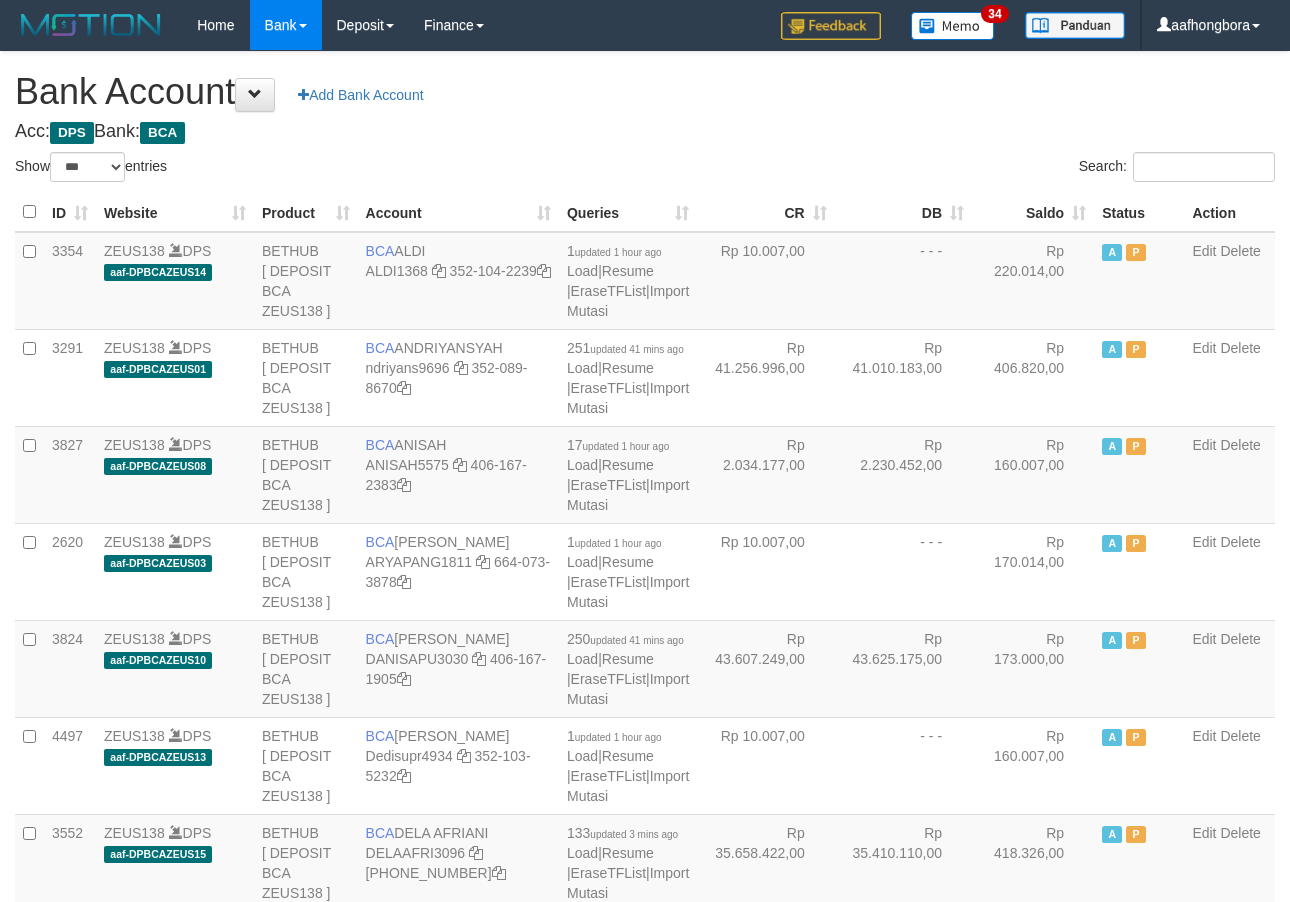 select on "***" 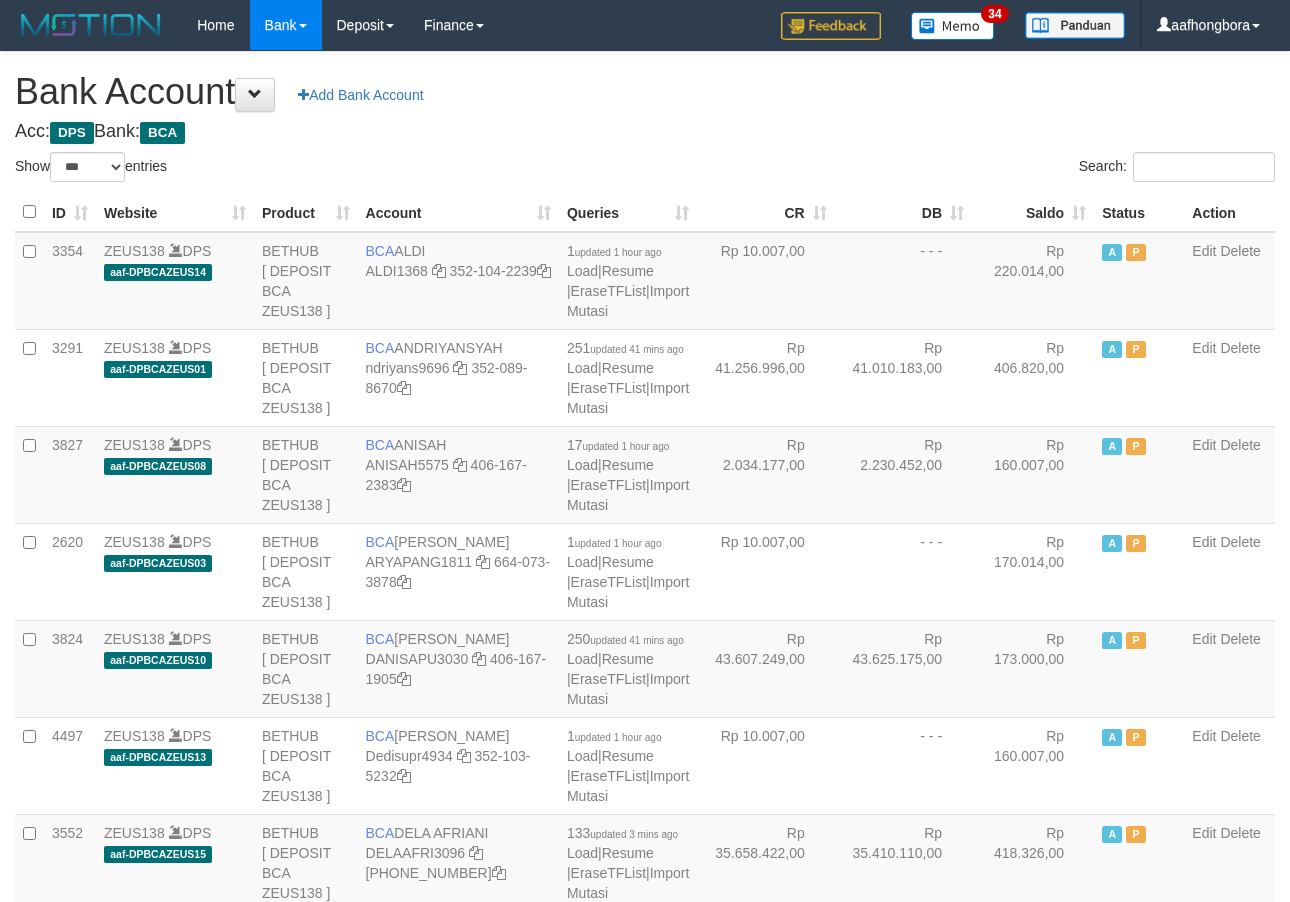scroll, scrollTop: 0, scrollLeft: 0, axis: both 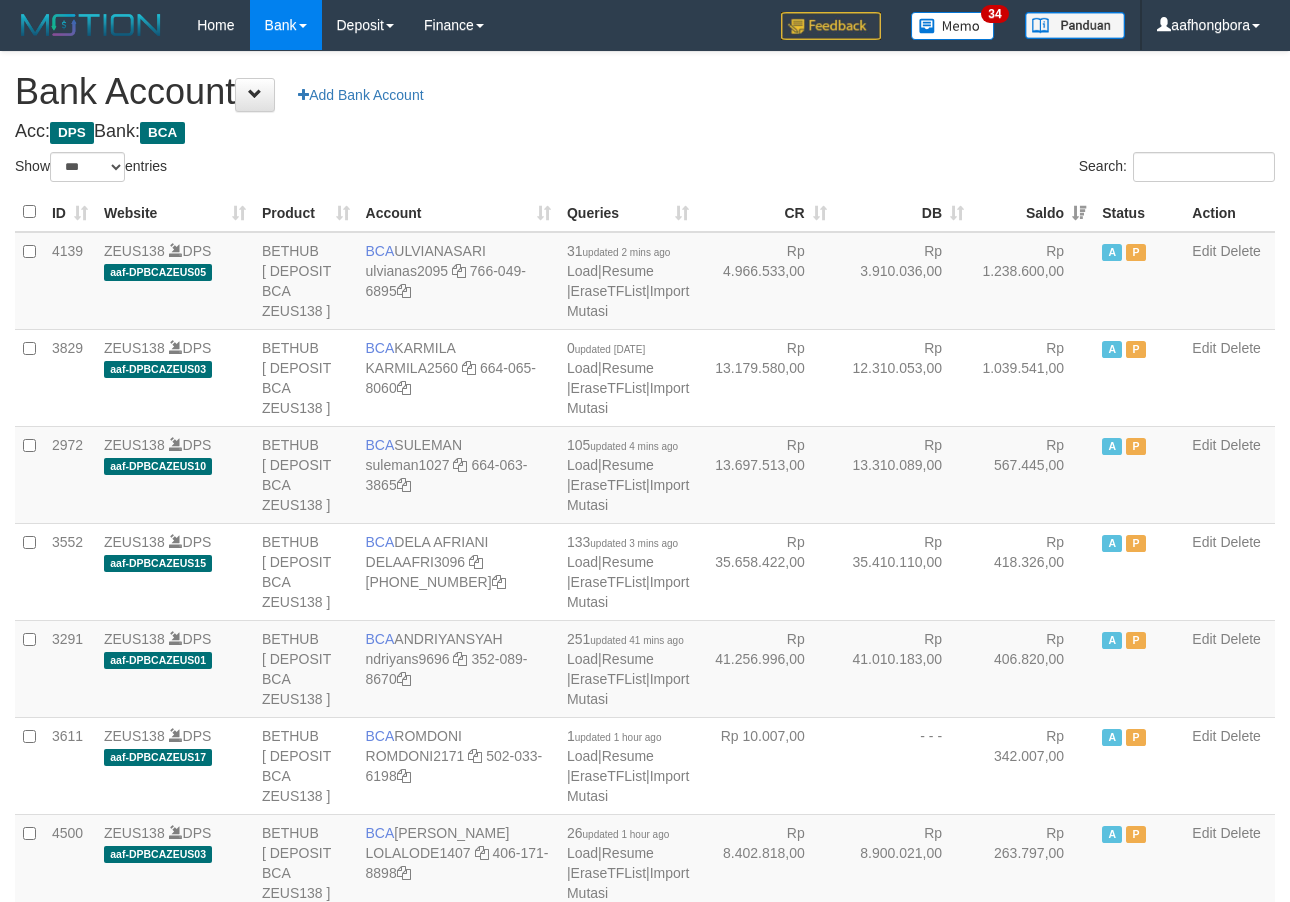 click on "Saldo" at bounding box center (1033, 212) 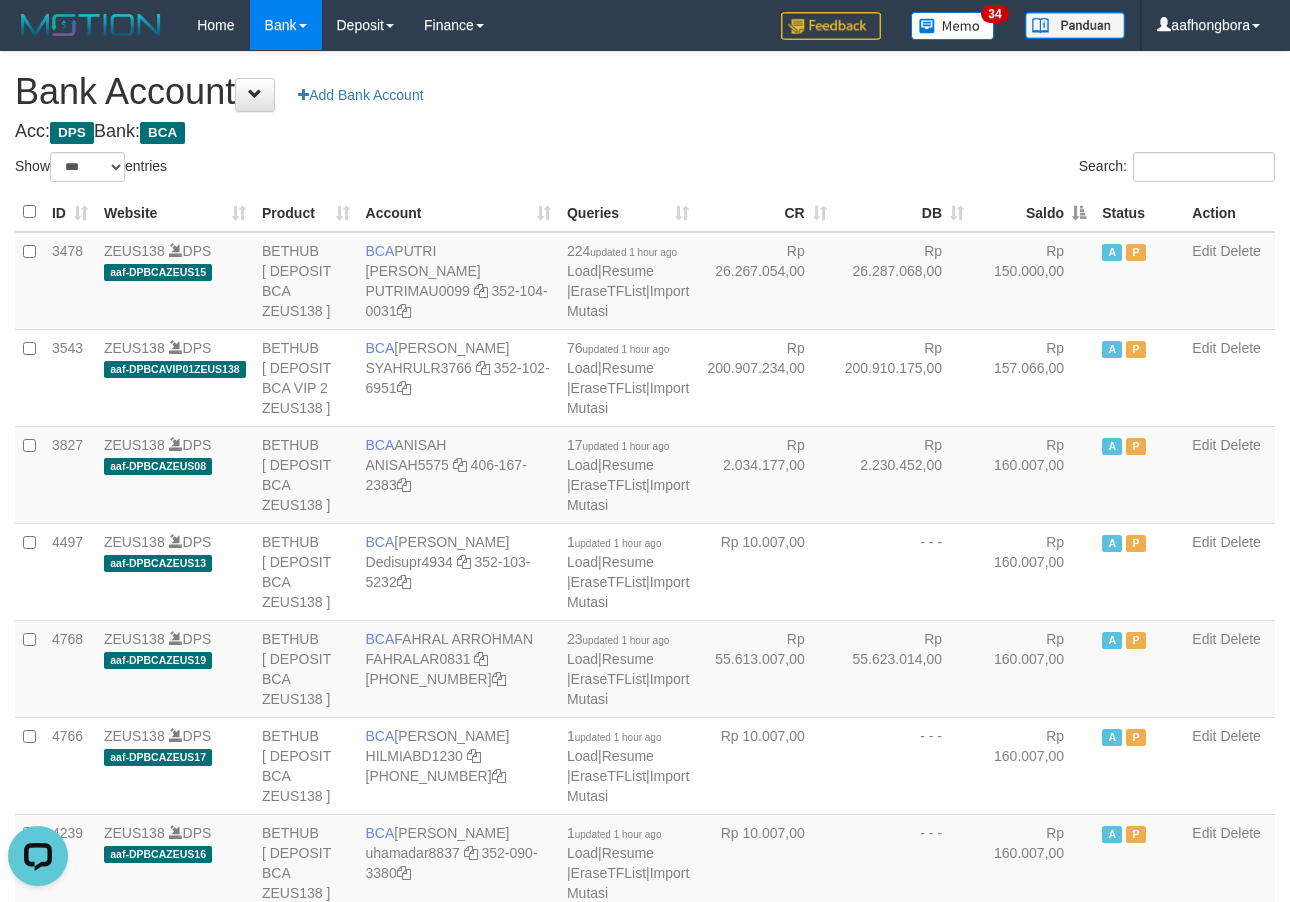 scroll, scrollTop: 0, scrollLeft: 0, axis: both 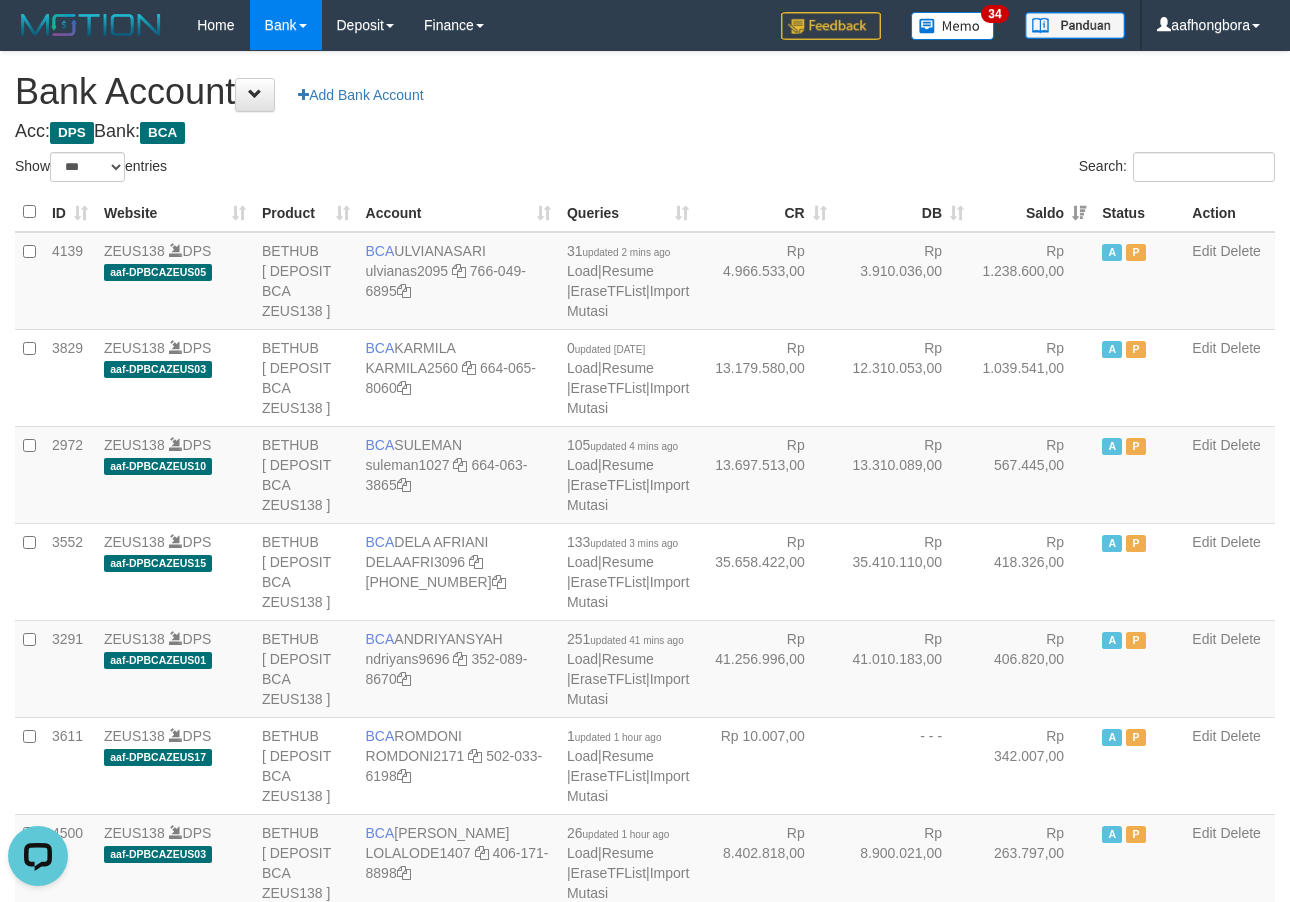 click on "Saldo" at bounding box center [1033, 212] 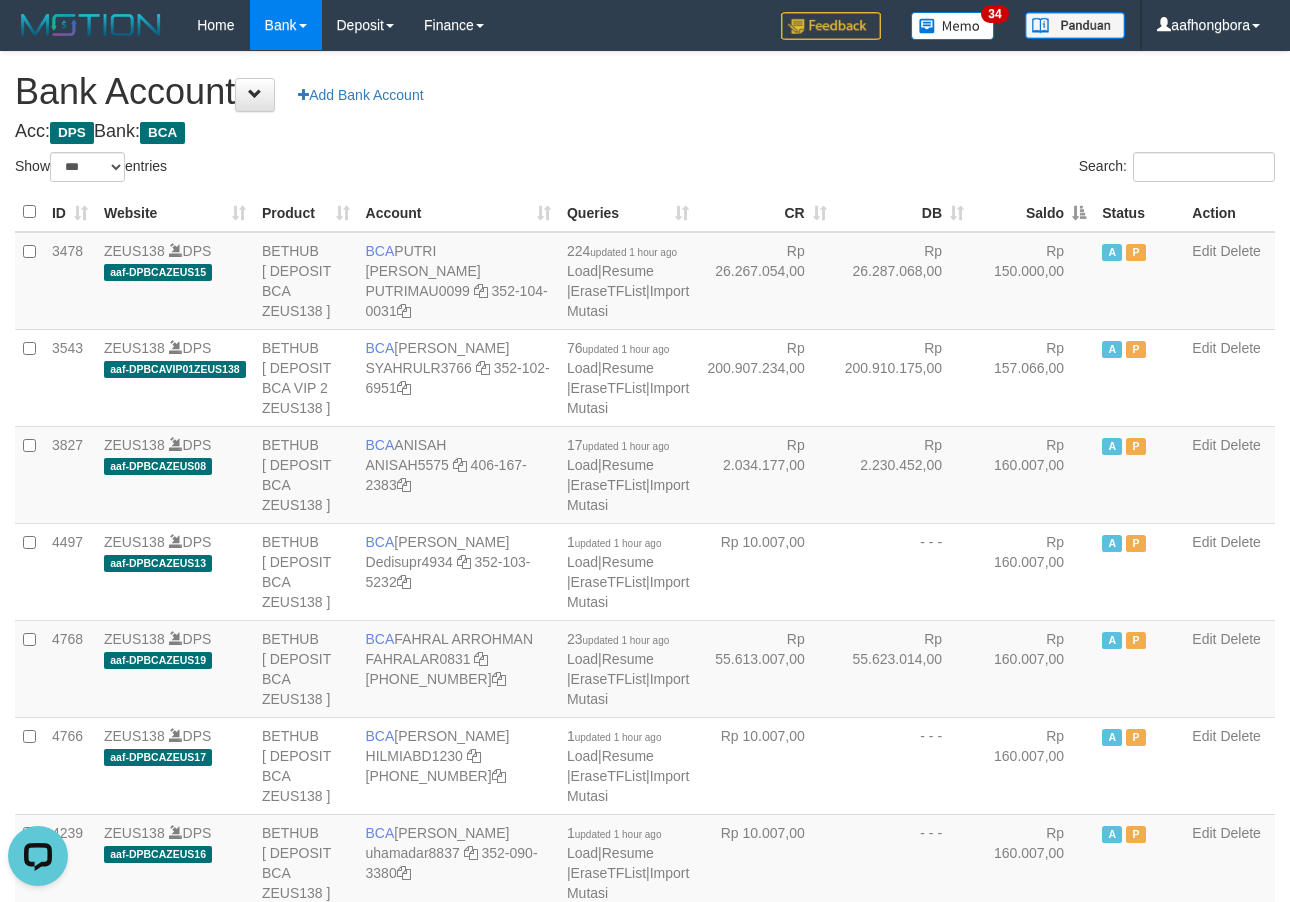 click on "Saldo" at bounding box center [1033, 212] 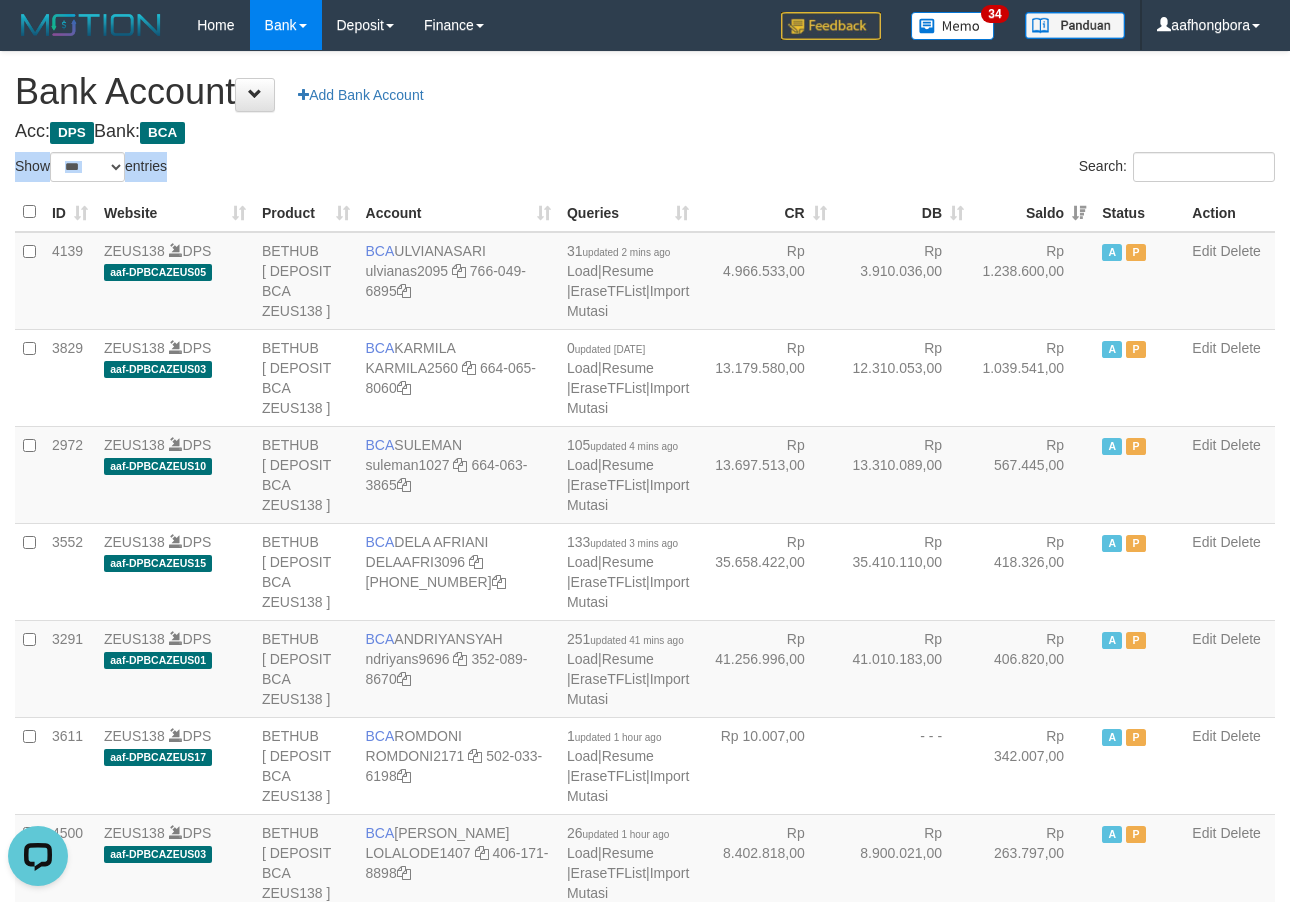 click on "**********" at bounding box center [645, 1601] 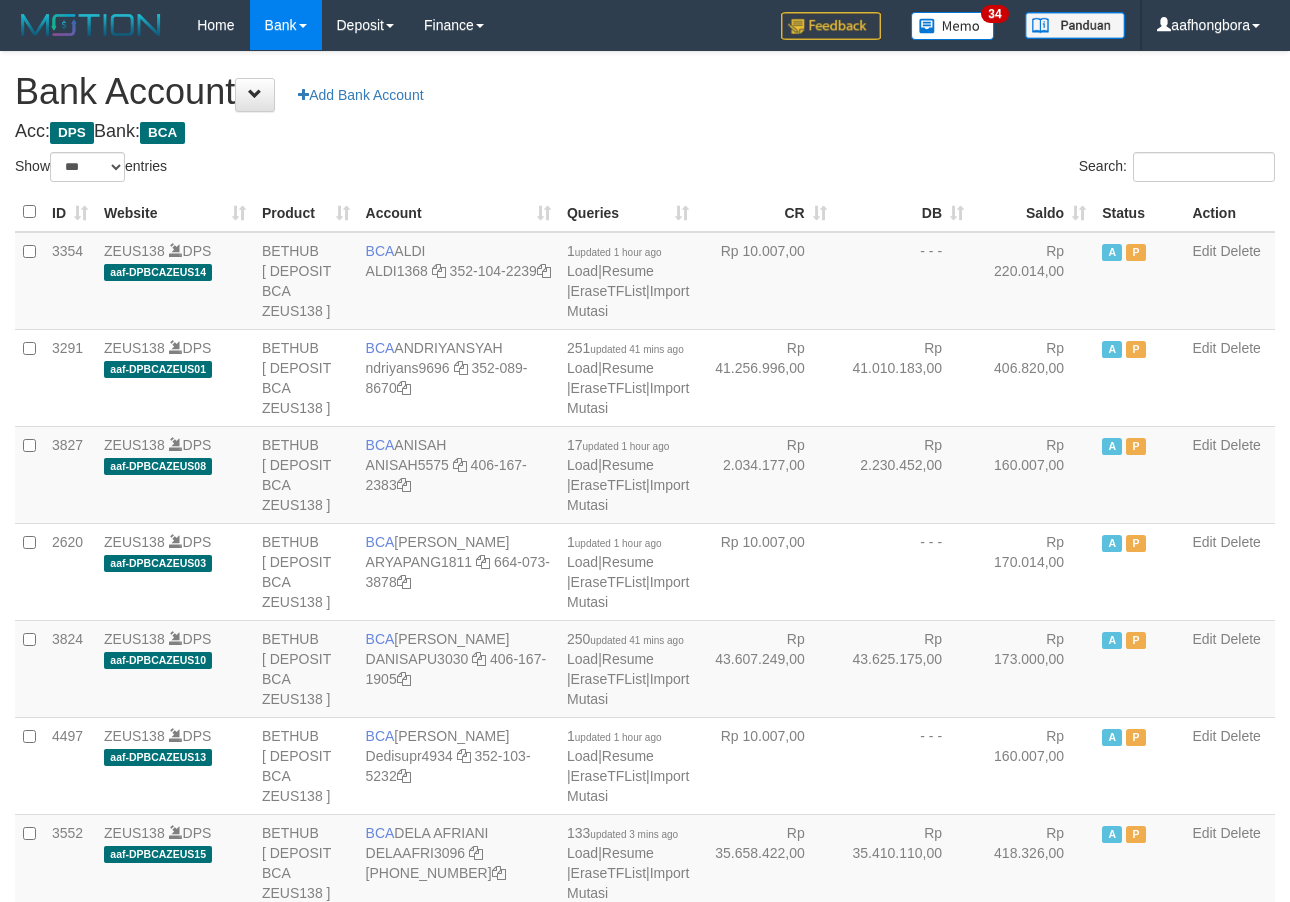 select on "***" 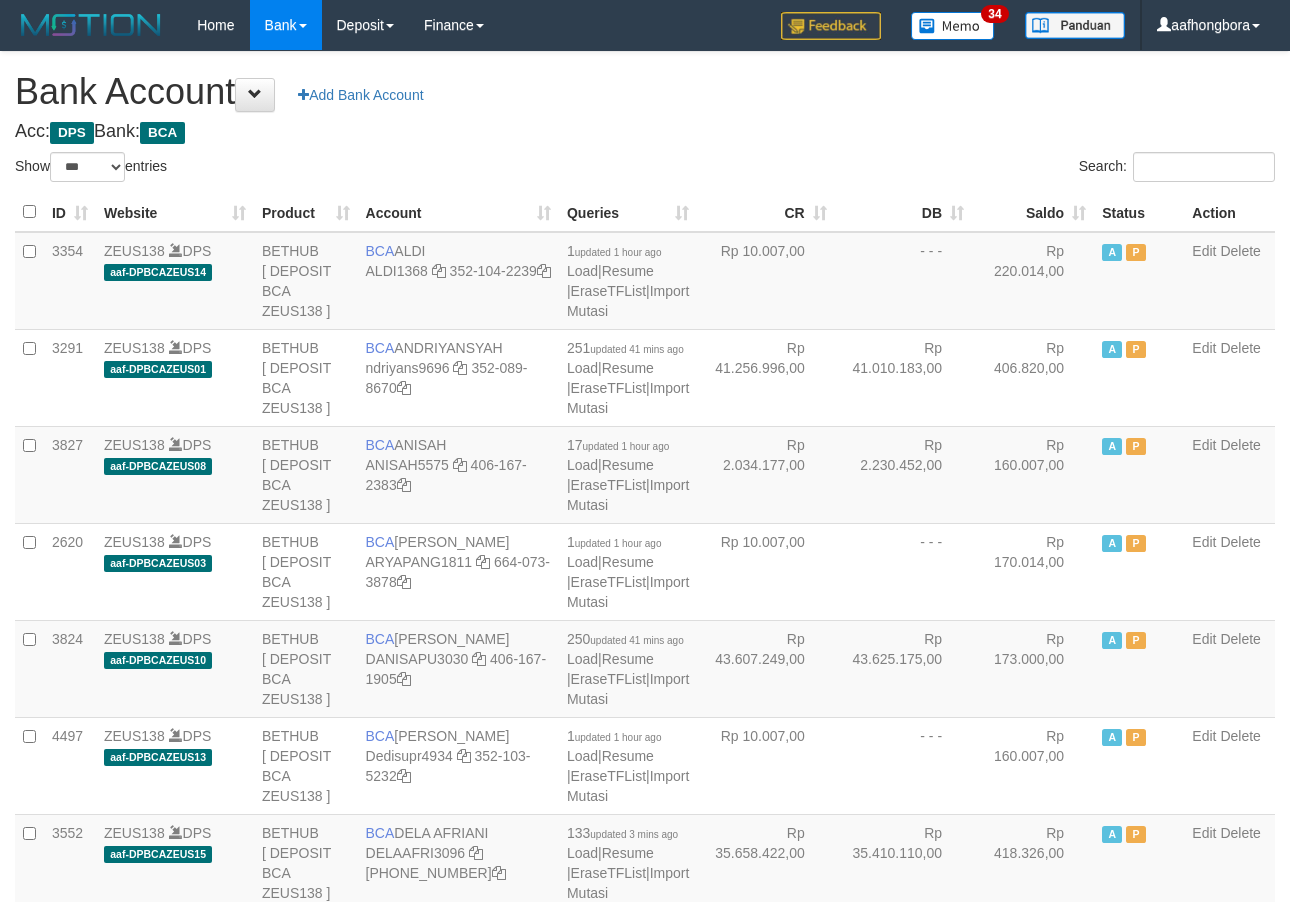 scroll, scrollTop: 0, scrollLeft: 0, axis: both 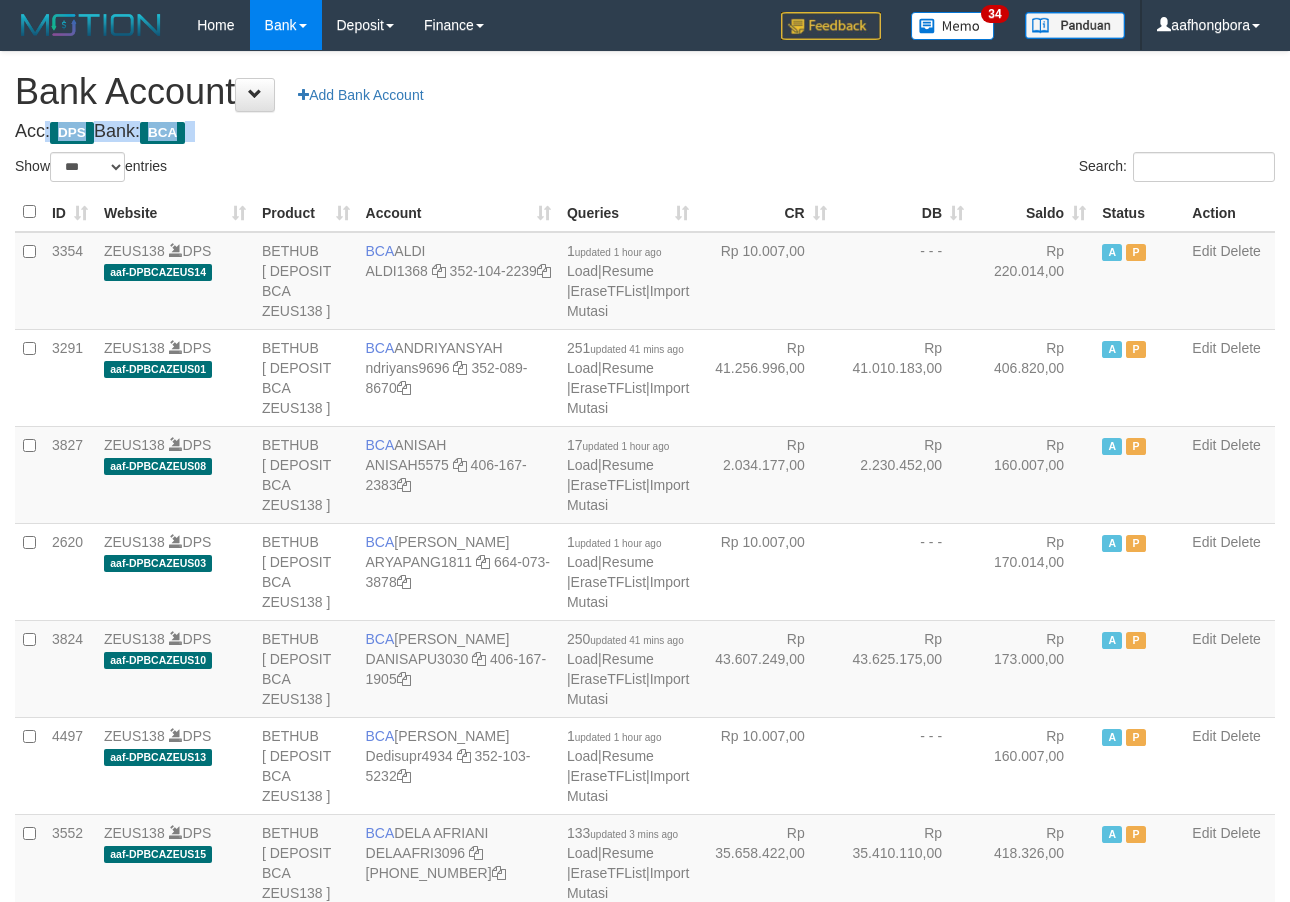 drag, startPoint x: 0, startPoint y: 0, endPoint x: 961, endPoint y: 141, distance: 971.2888 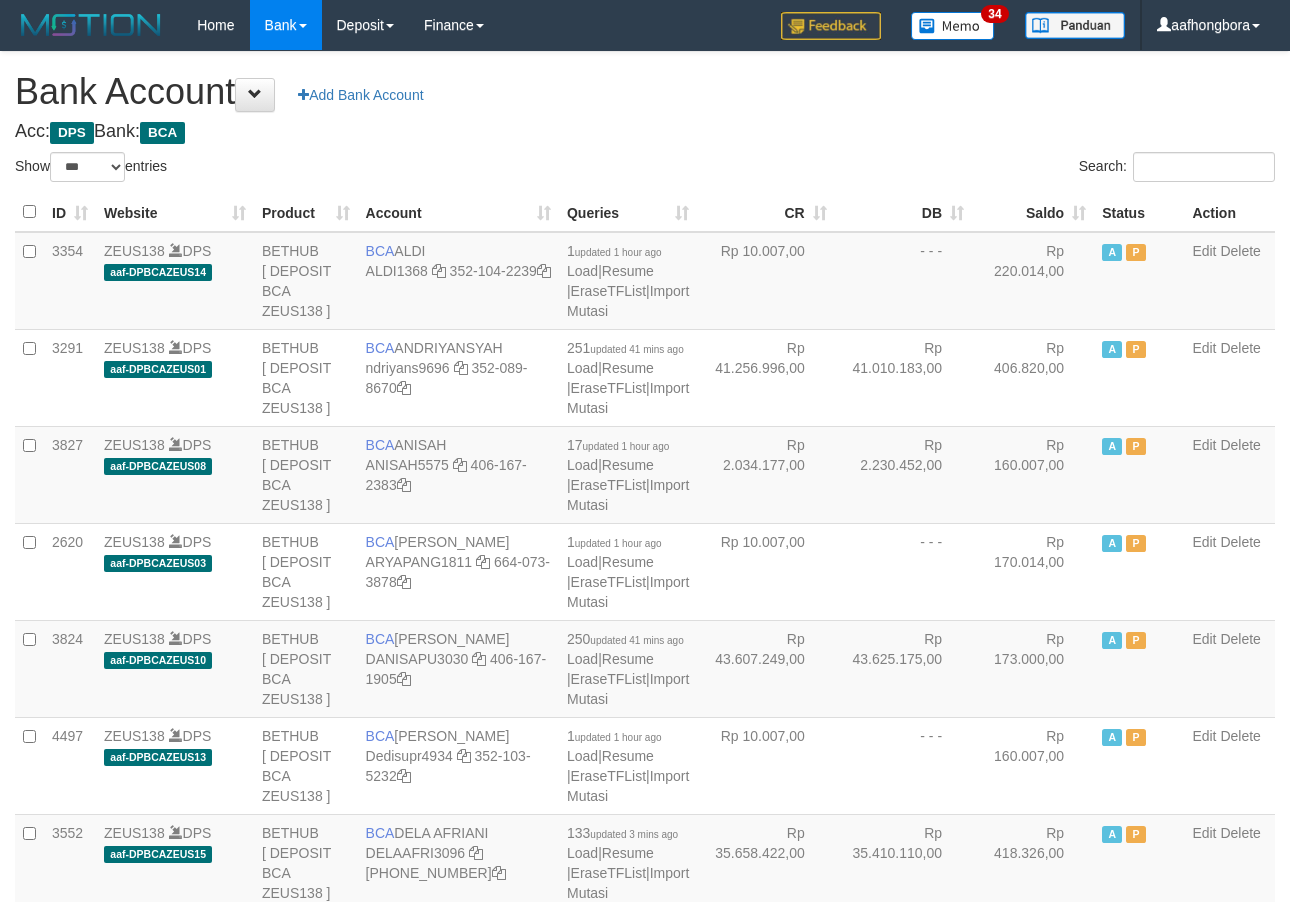 select on "***" 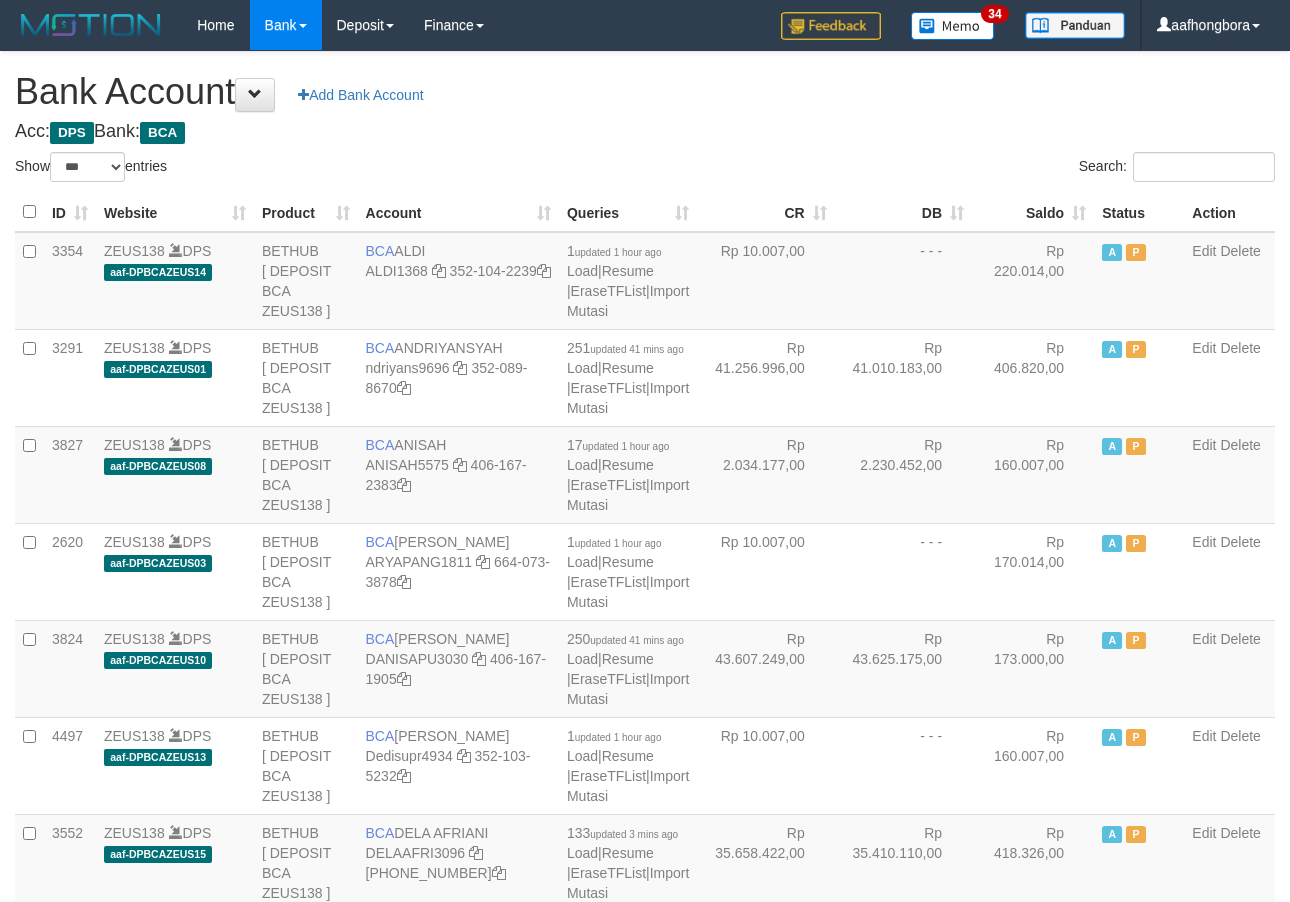 scroll, scrollTop: 0, scrollLeft: 0, axis: both 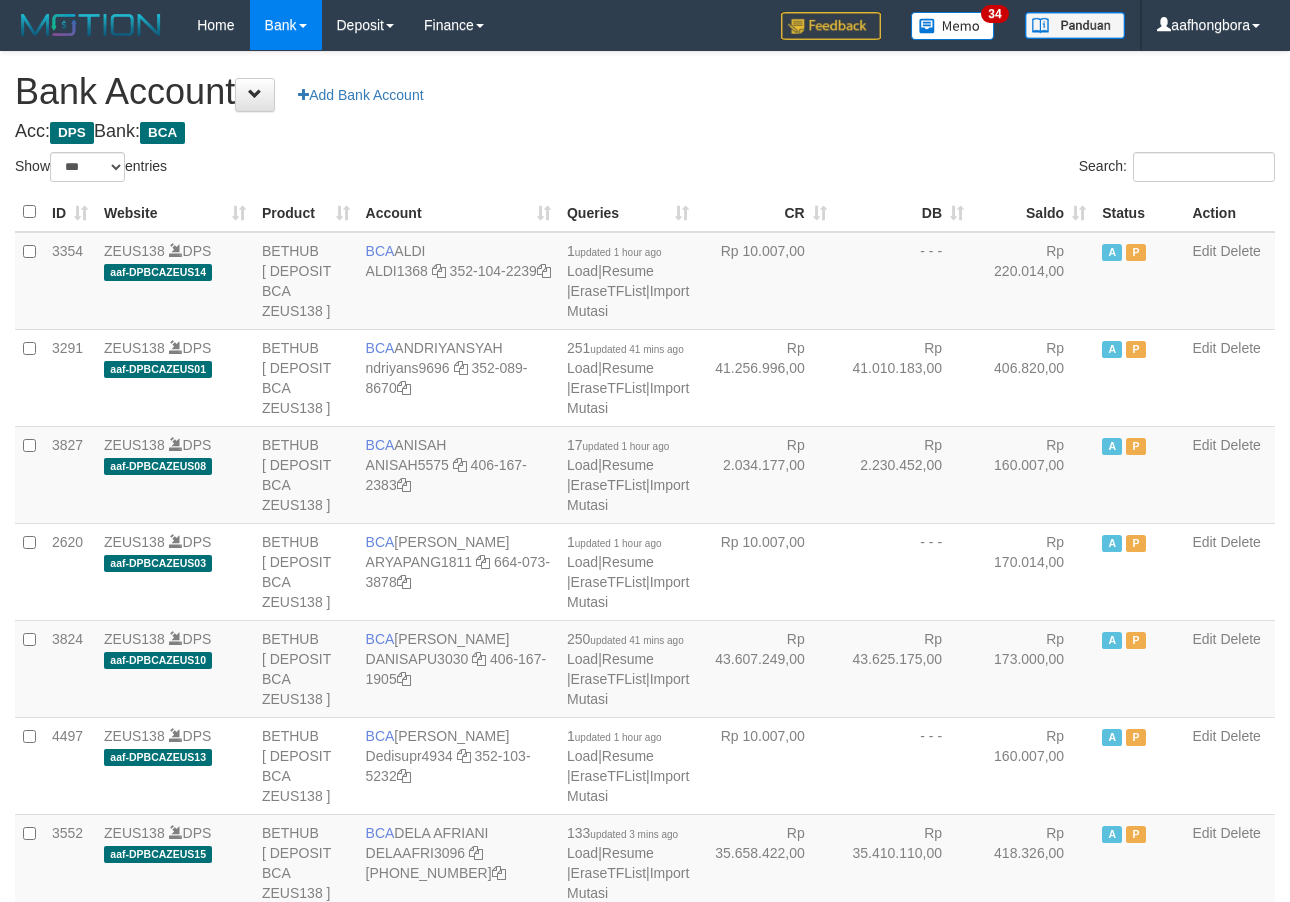 select on "***" 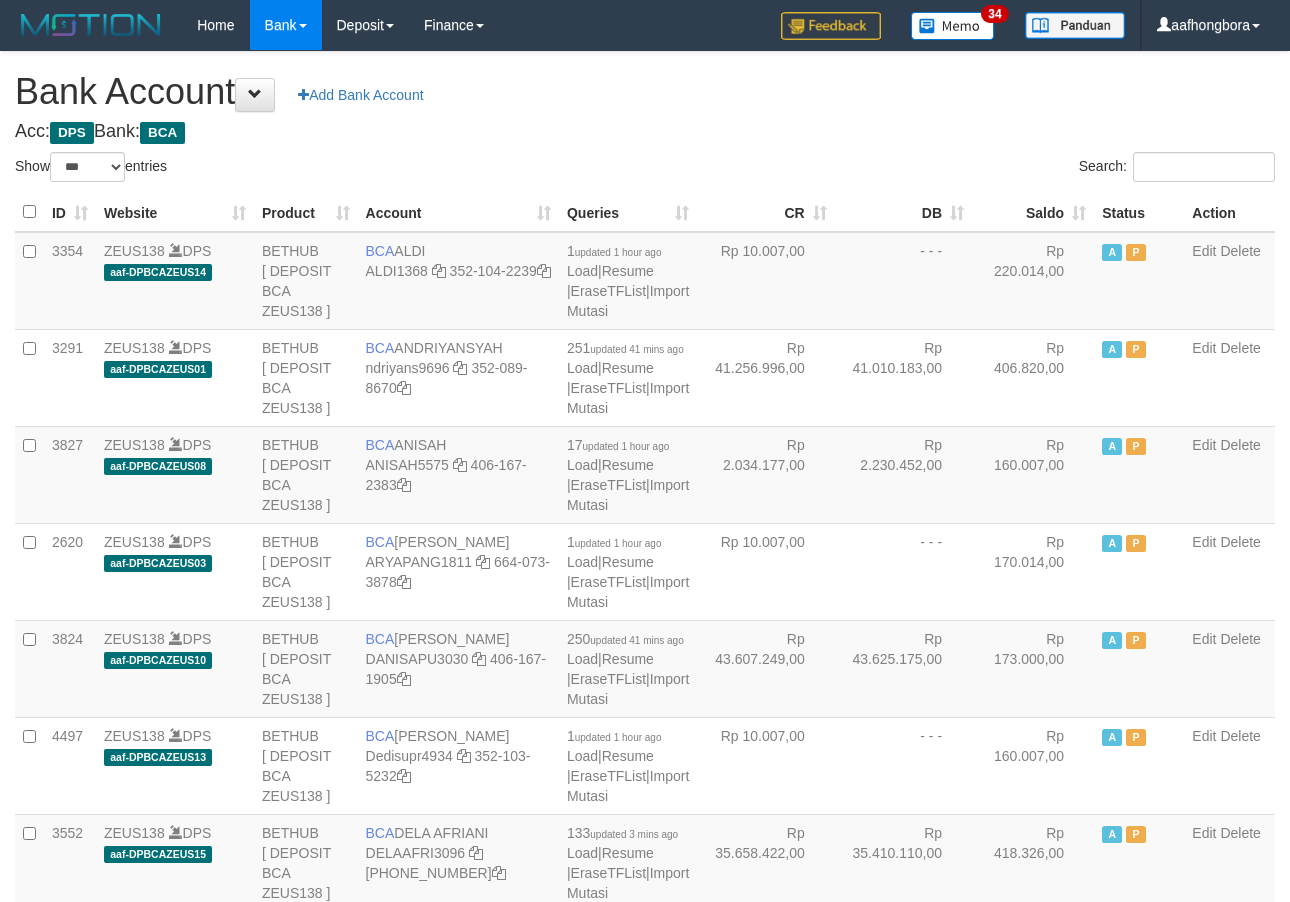 scroll, scrollTop: 0, scrollLeft: 0, axis: both 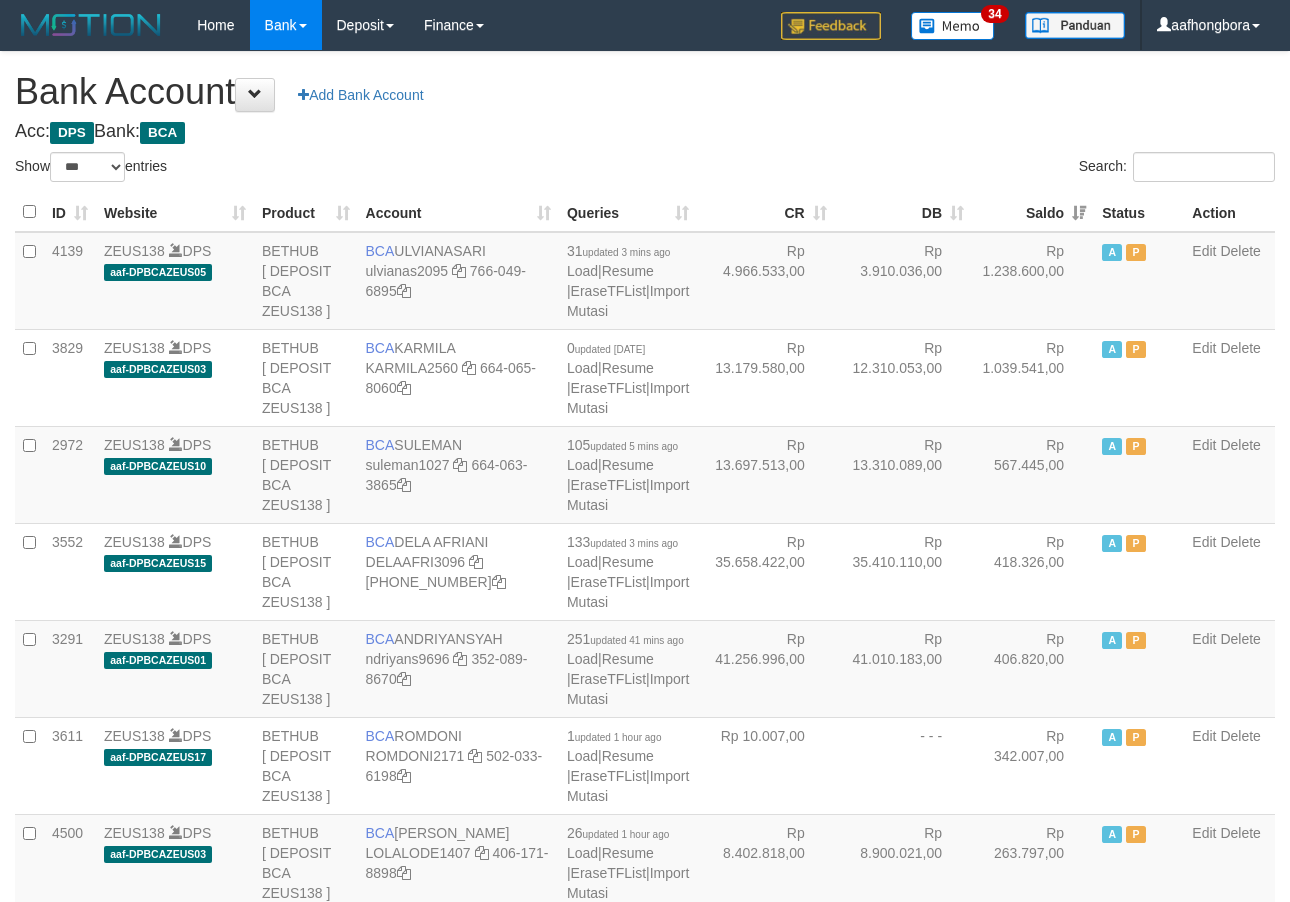 click on "Saldo" at bounding box center (1033, 212) 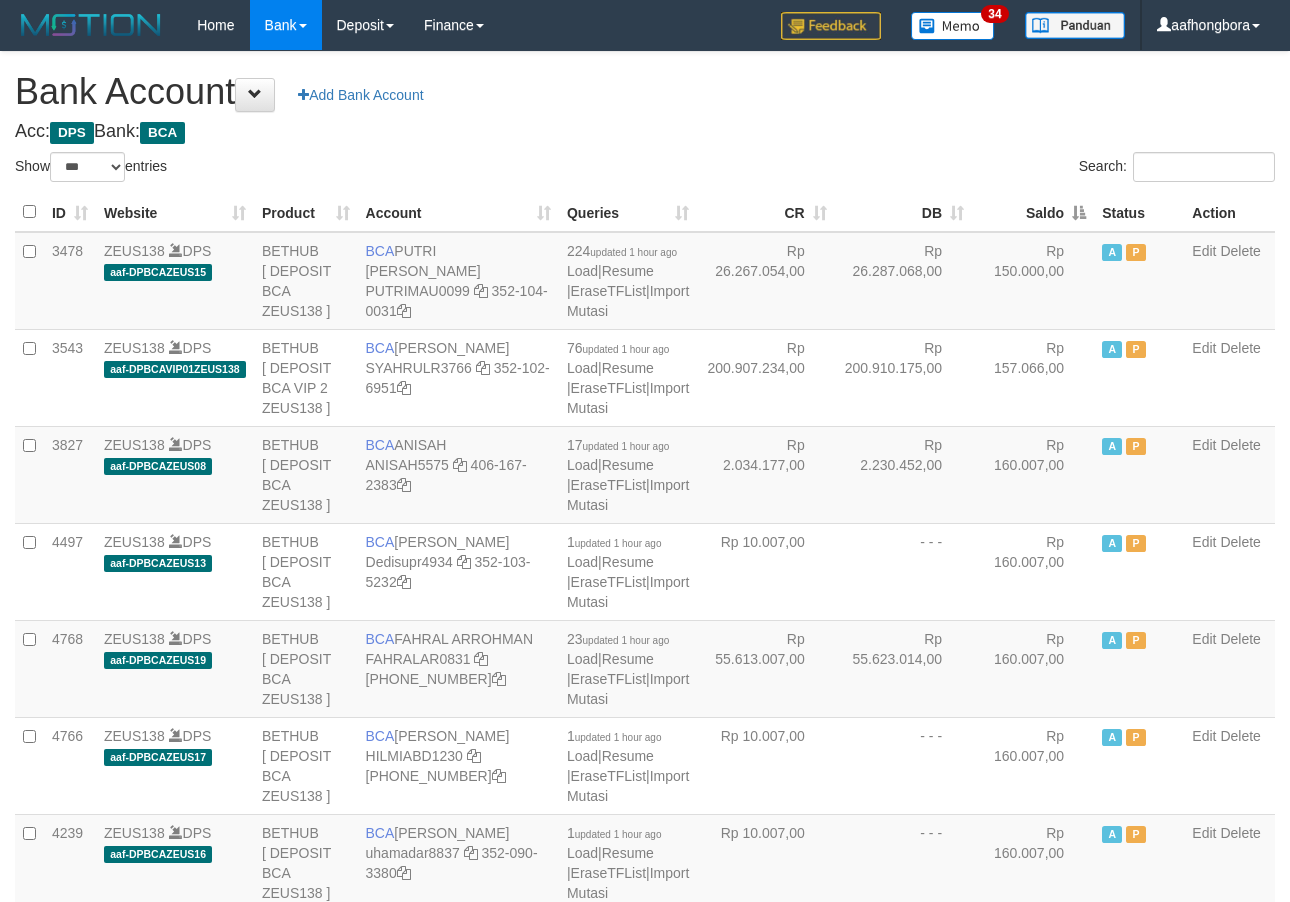 click on "Saldo" at bounding box center (1033, 212) 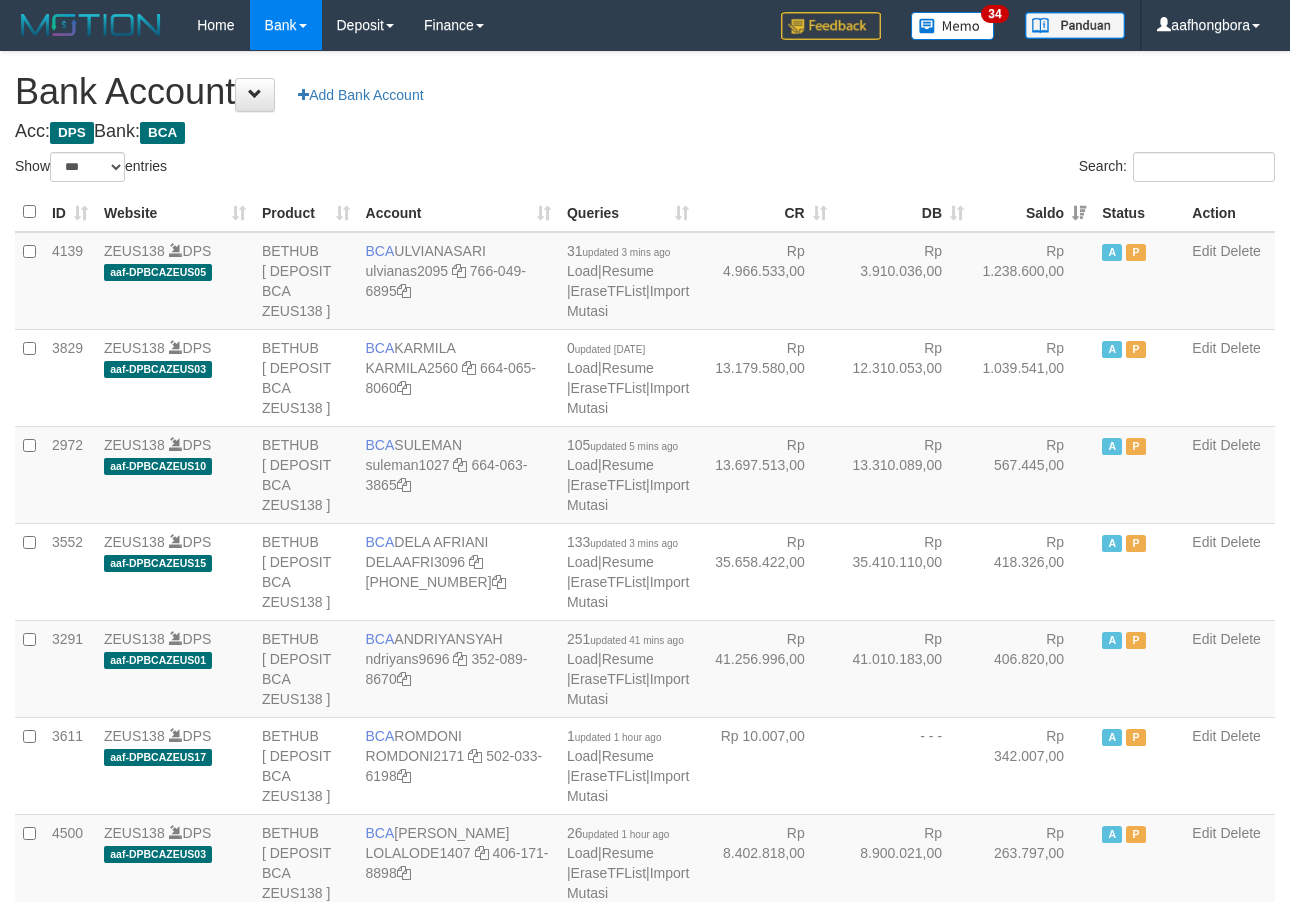 click on "Saldo" at bounding box center (1033, 212) 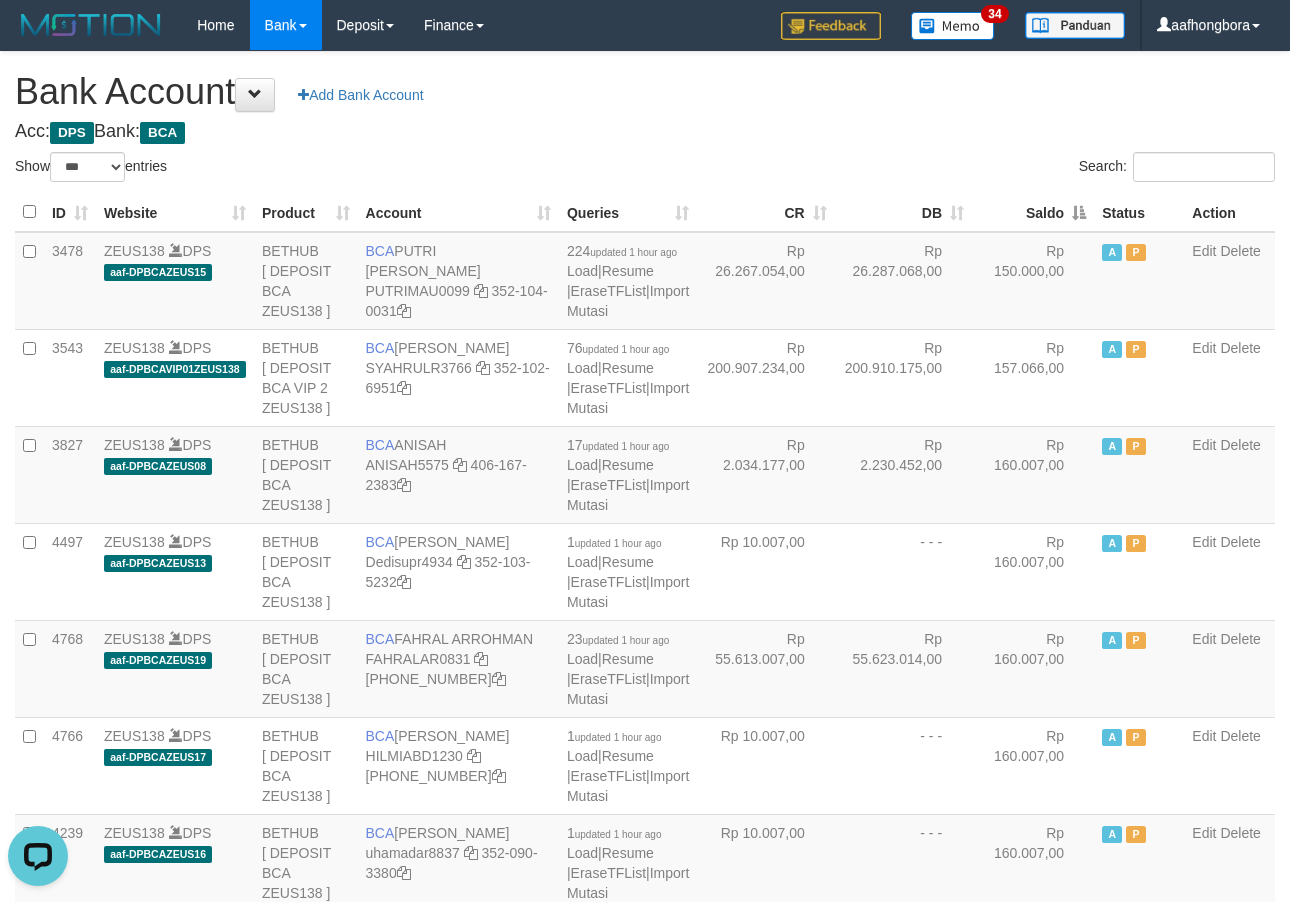 scroll, scrollTop: 0, scrollLeft: 0, axis: both 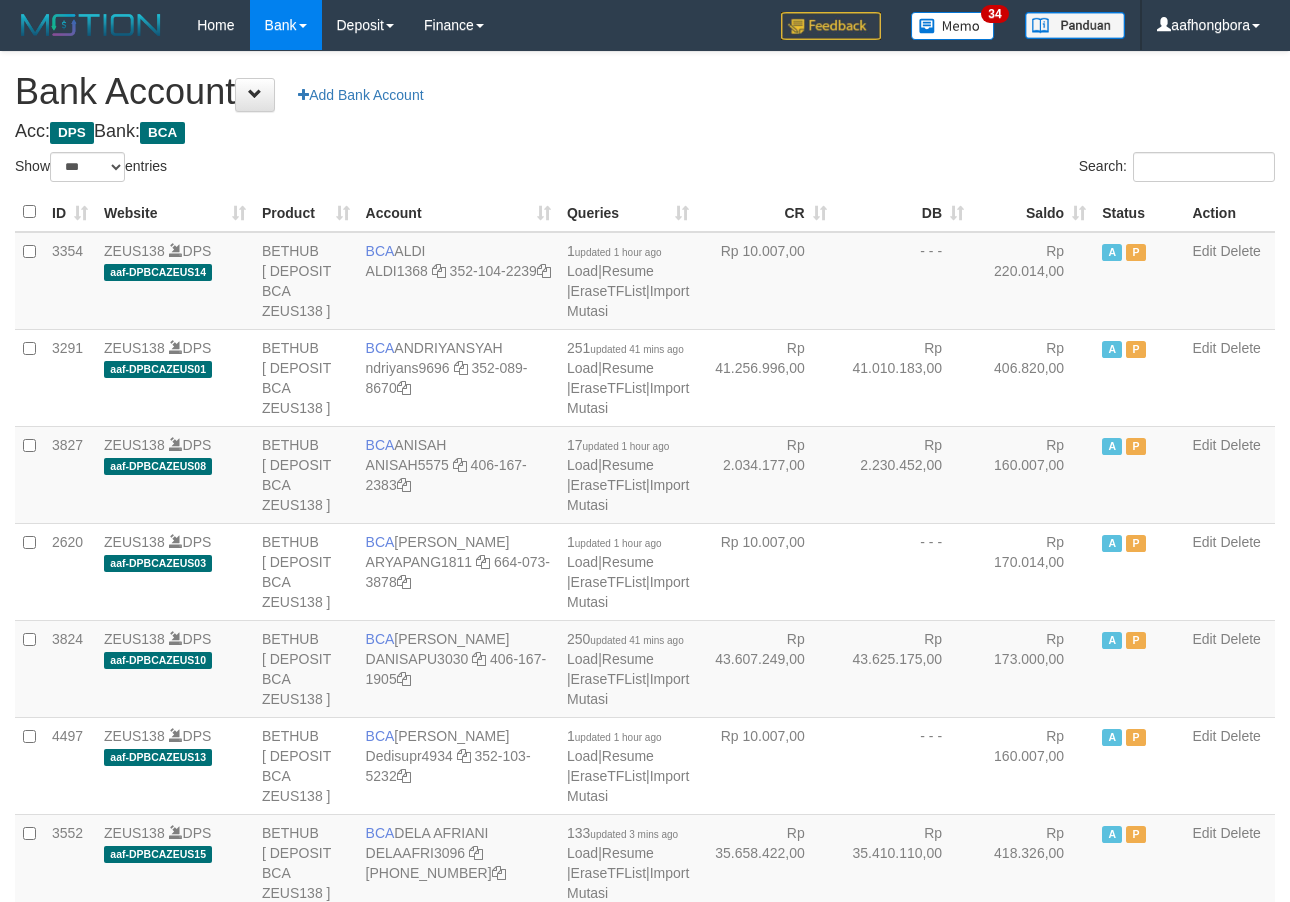 select on "***" 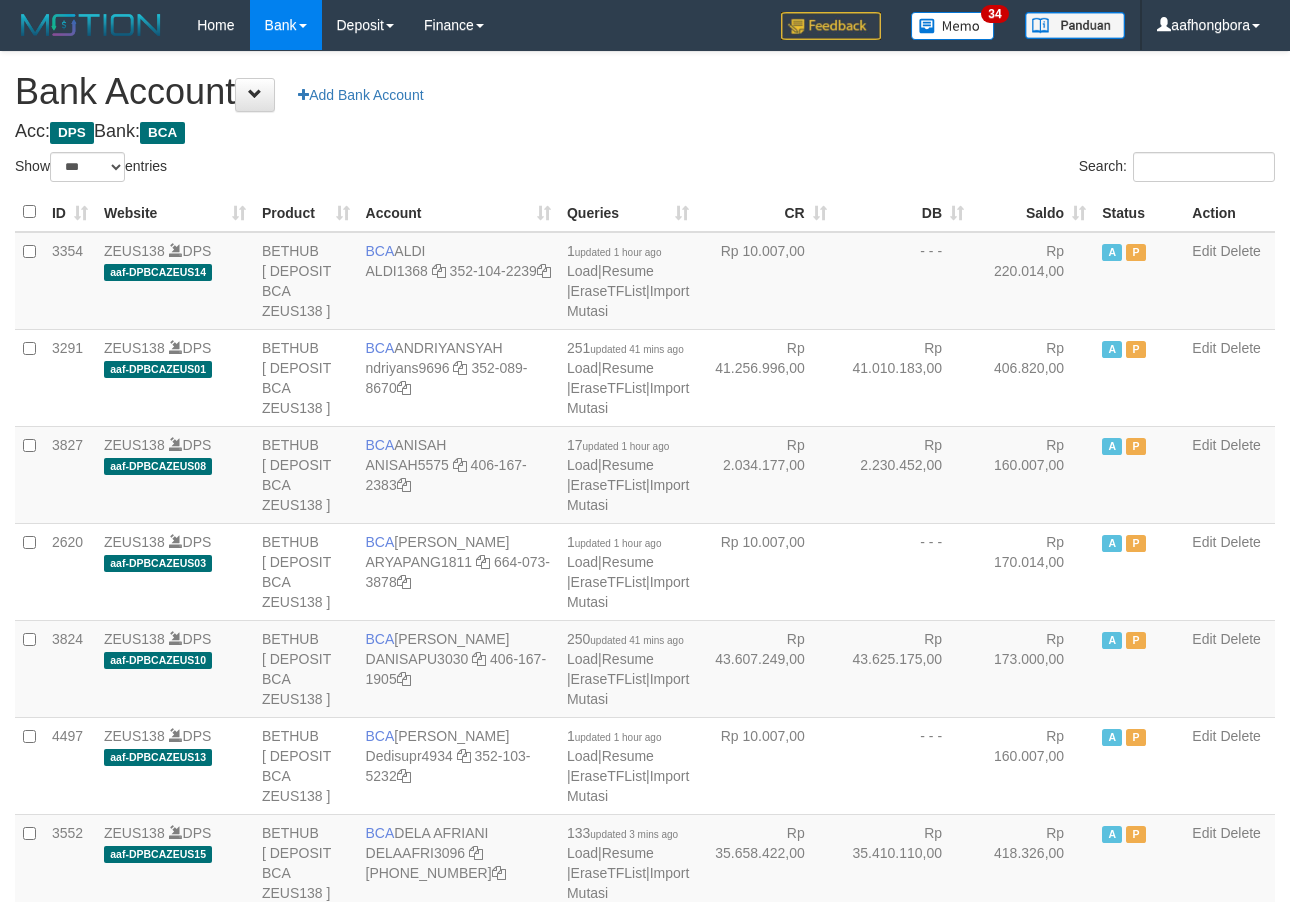 scroll, scrollTop: 0, scrollLeft: 0, axis: both 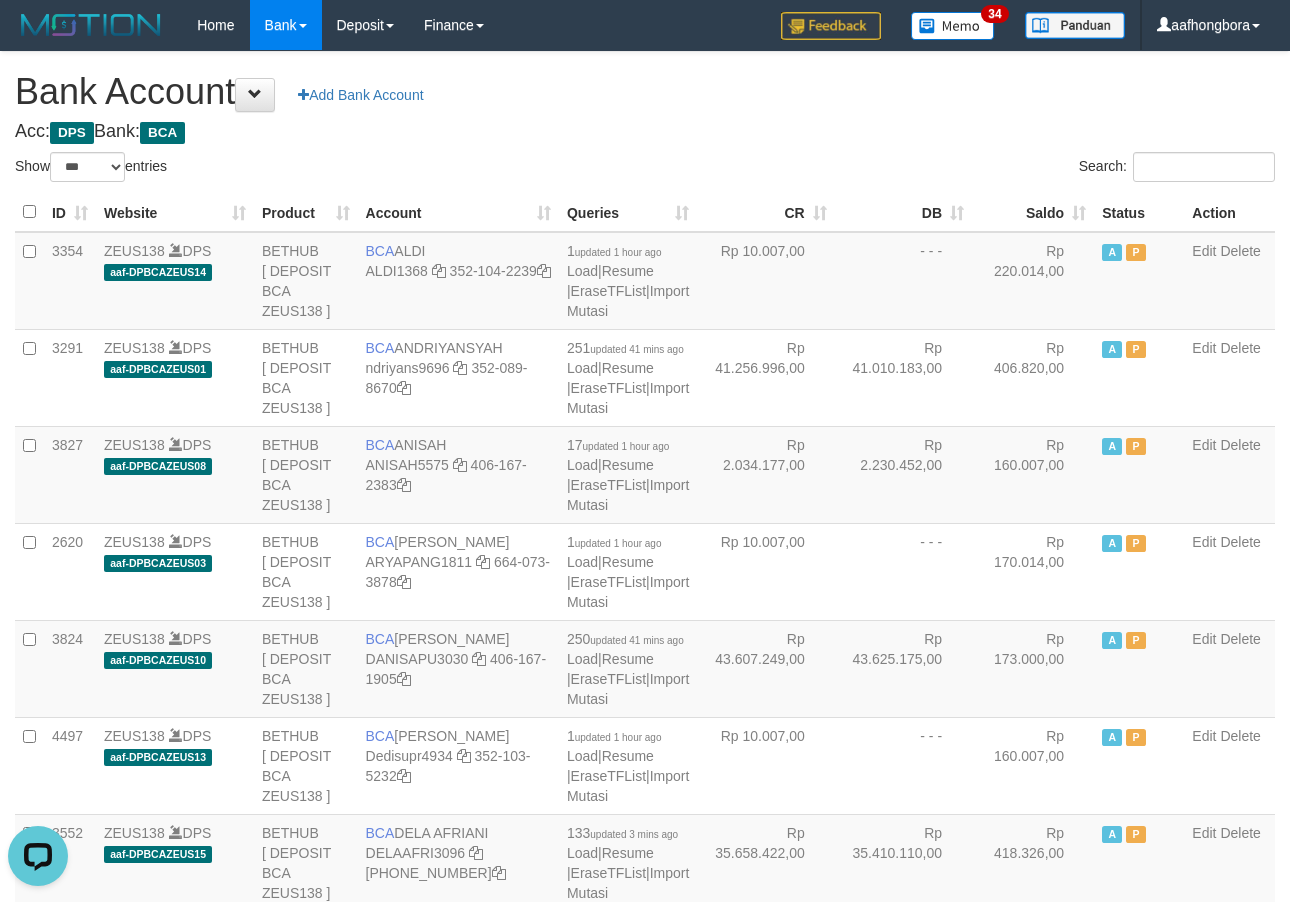 click on "Acc: 										 DPS
Bank:   BCA" at bounding box center (645, 132) 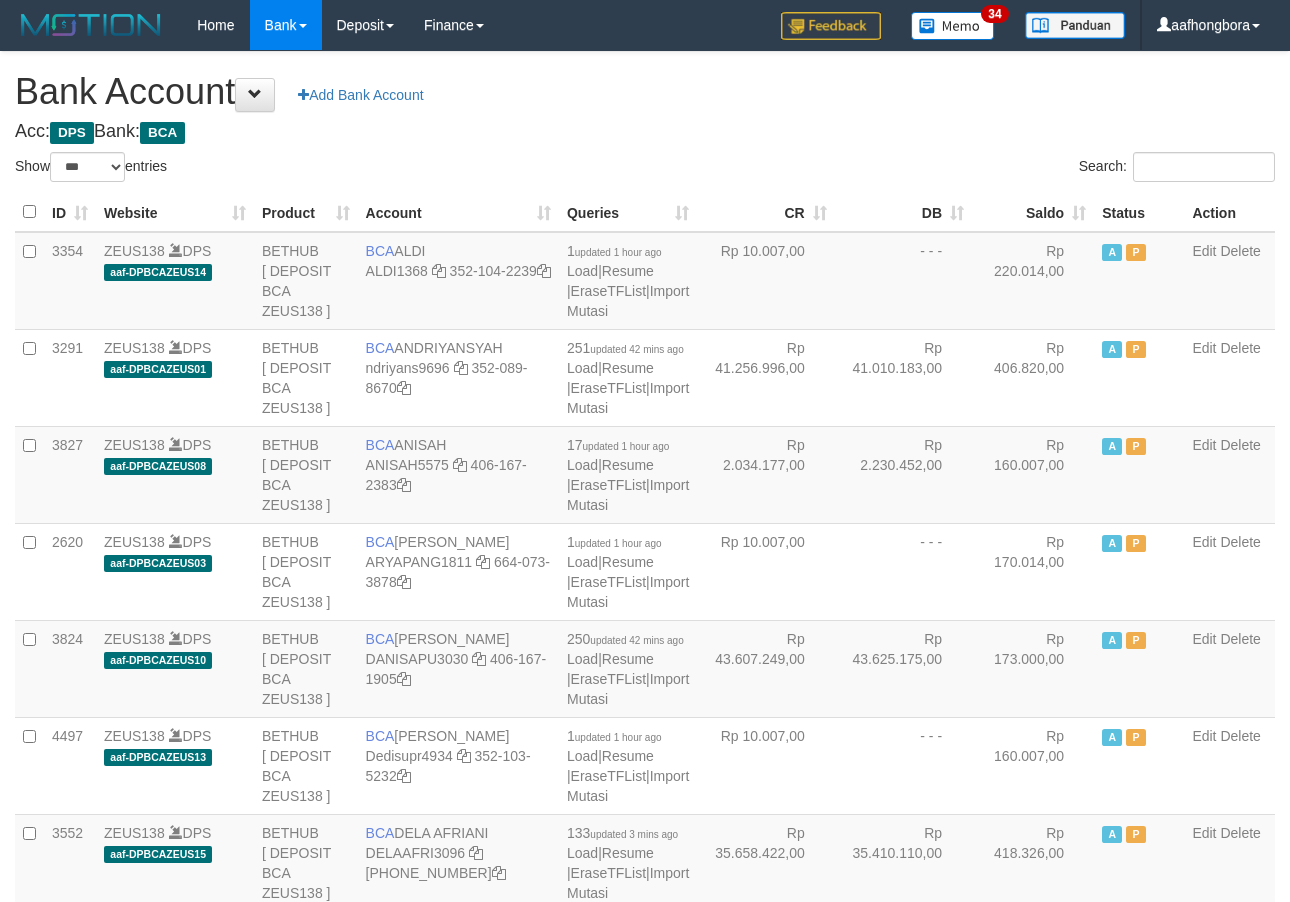 select on "***" 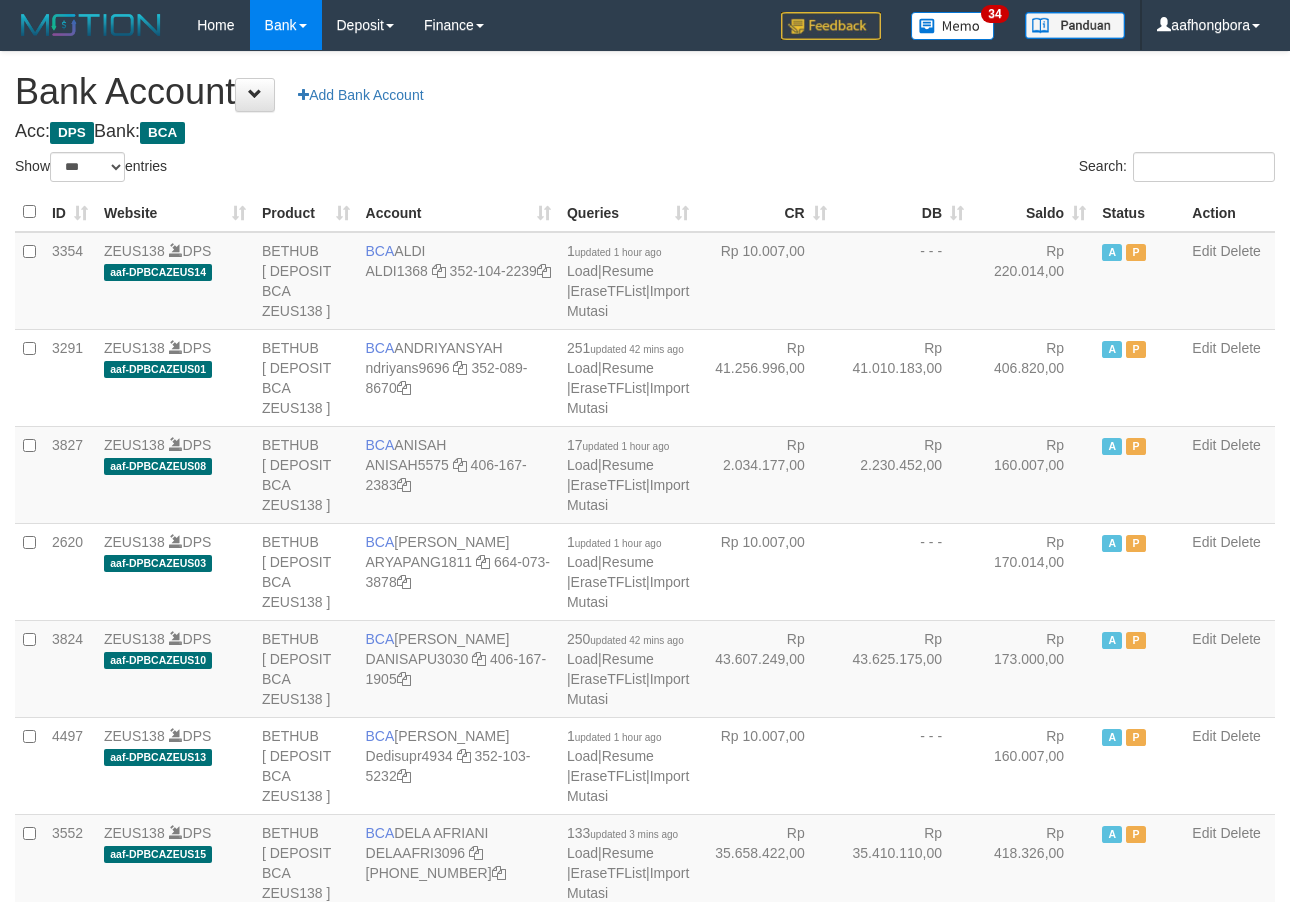 scroll, scrollTop: 0, scrollLeft: 0, axis: both 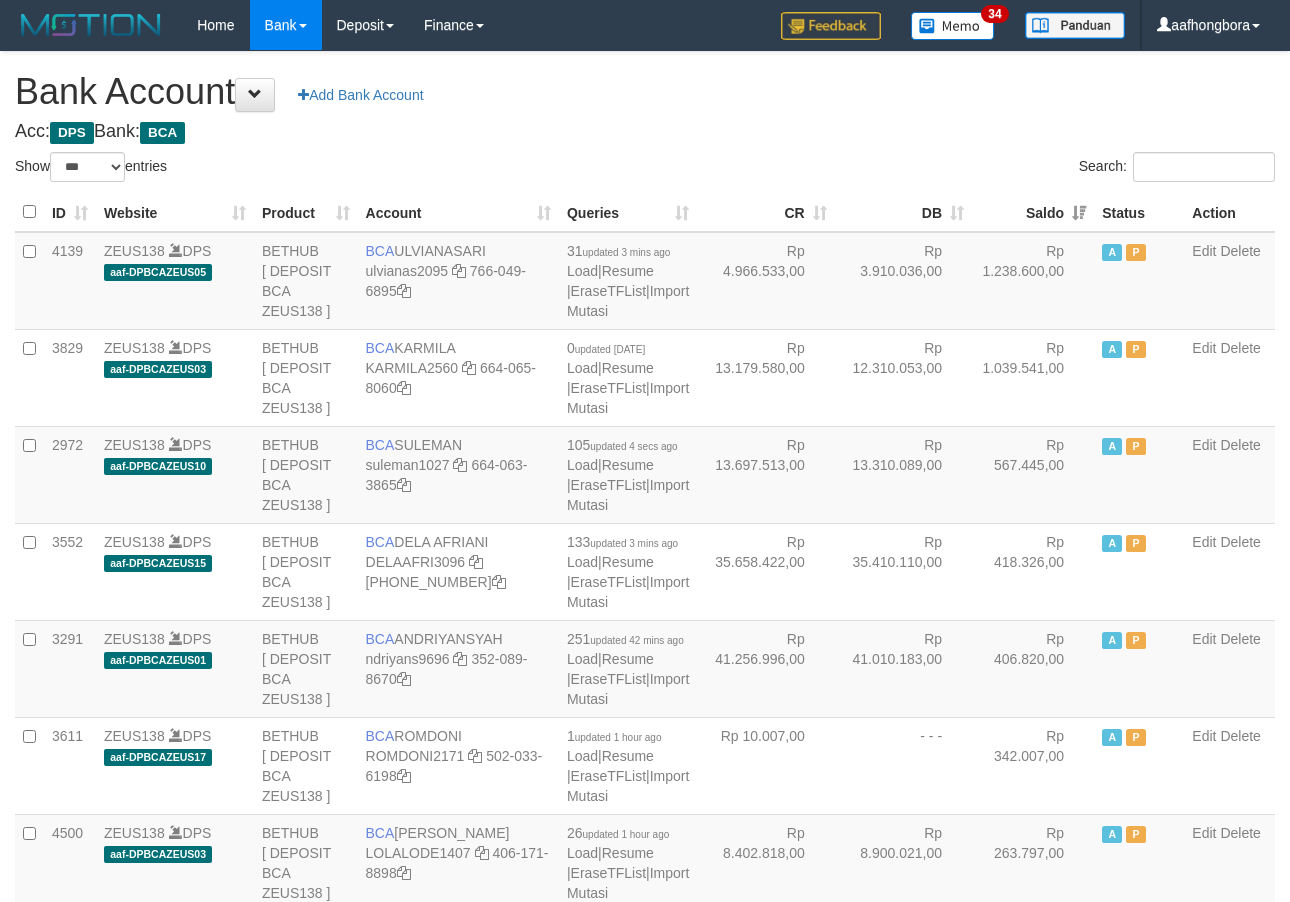click on "Saldo" at bounding box center (1033, 212) 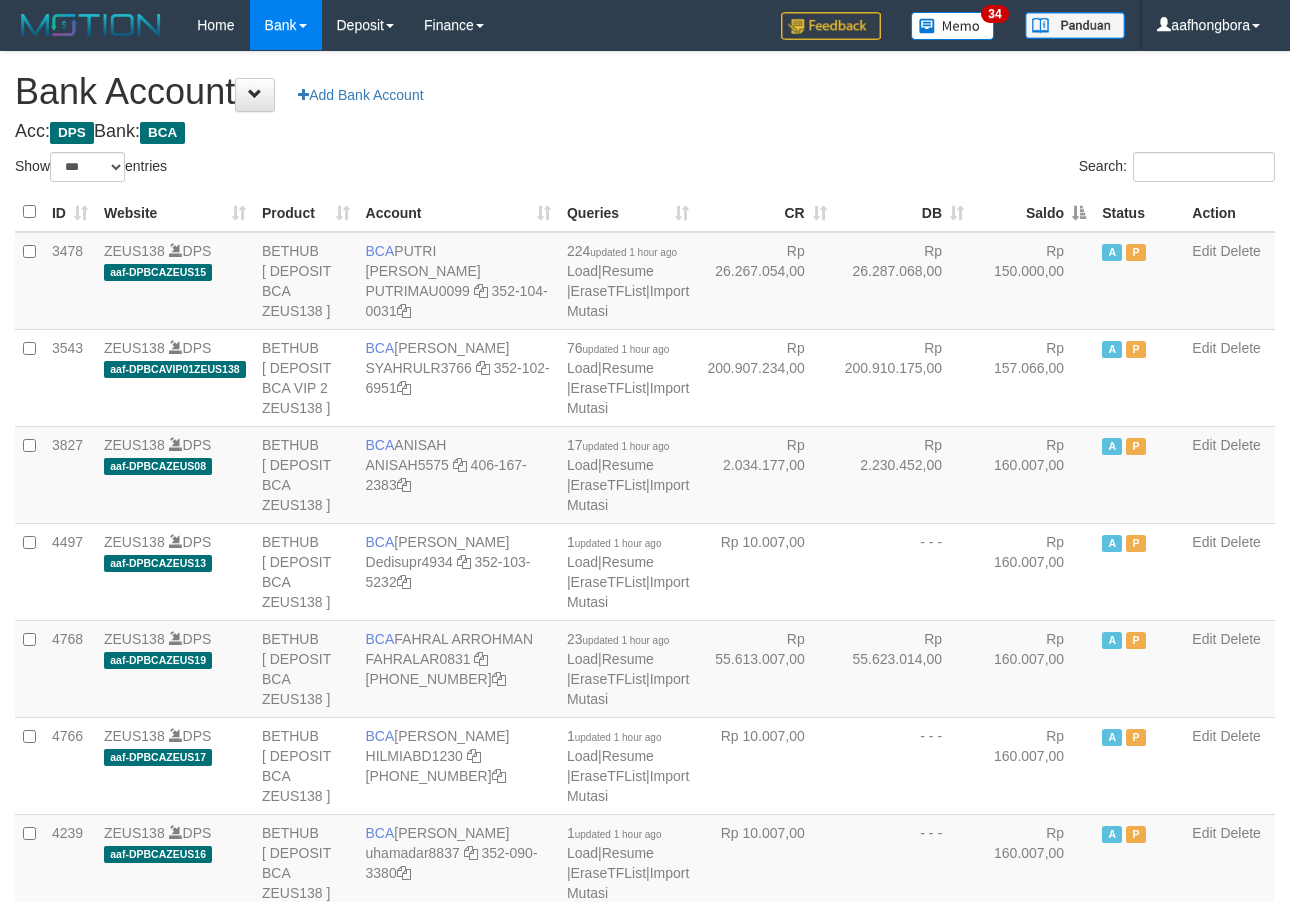click on "Saldo" at bounding box center (1033, 212) 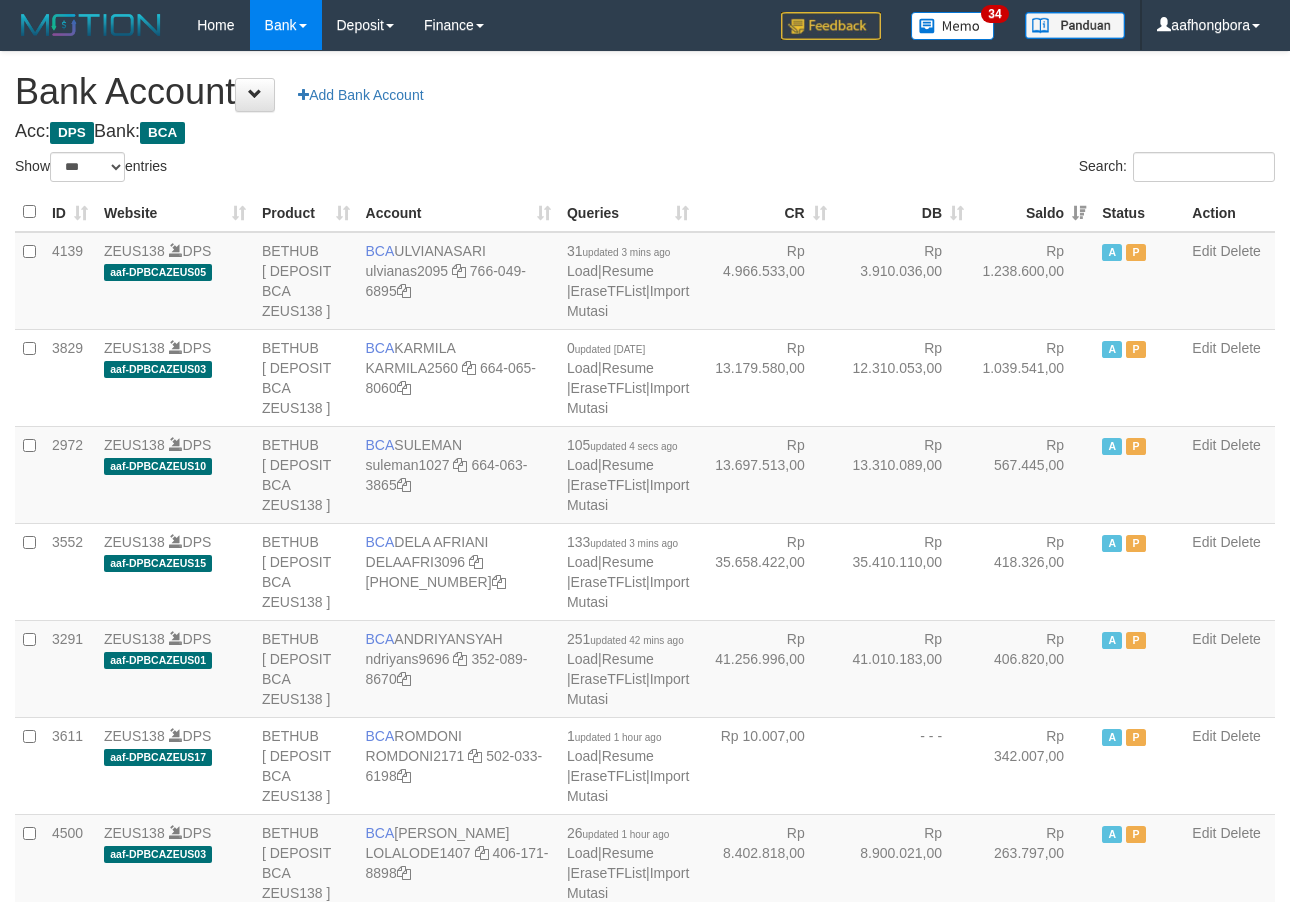 click on "Saldo" at bounding box center (1033, 212) 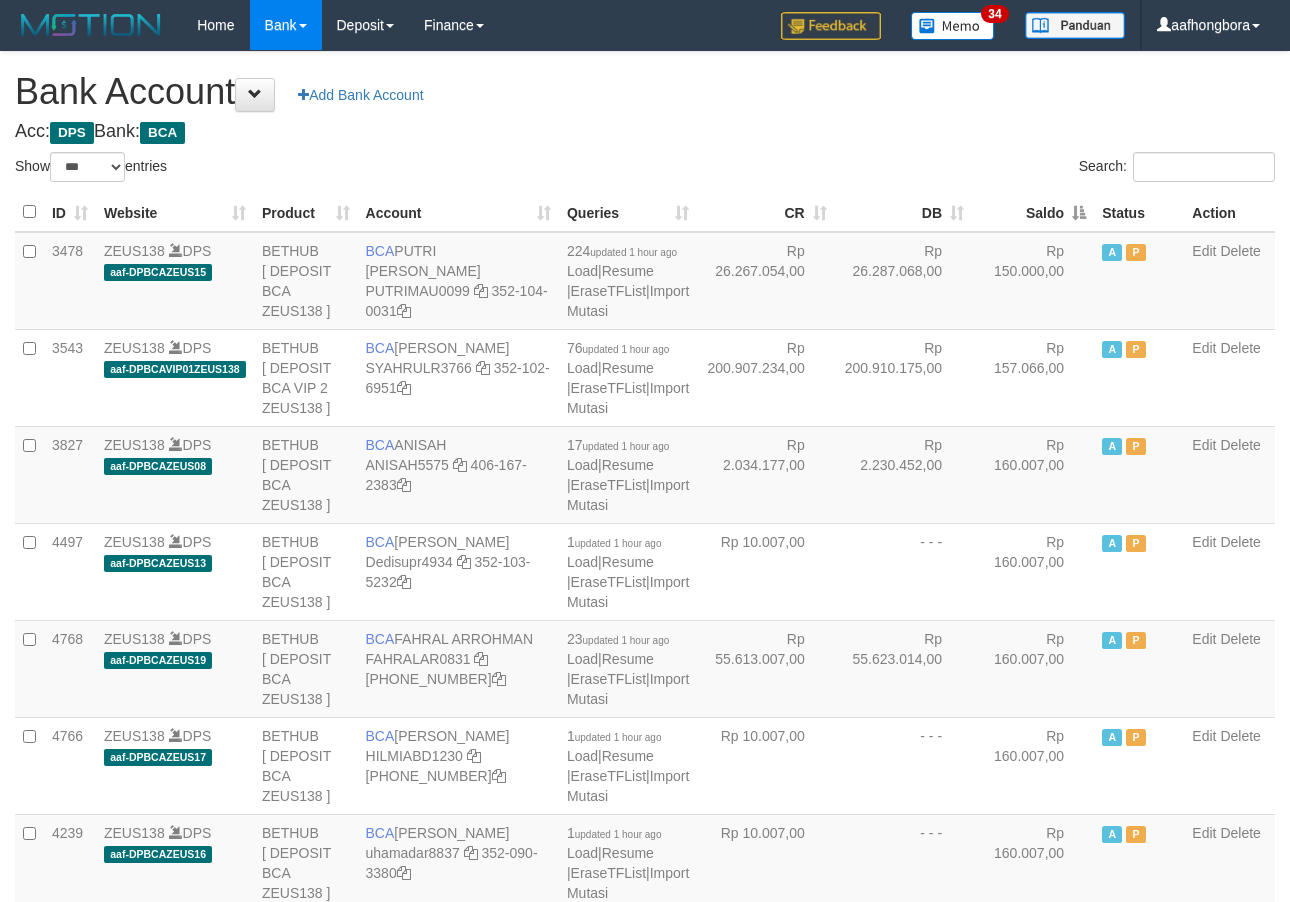 click on "Saldo" at bounding box center [1033, 212] 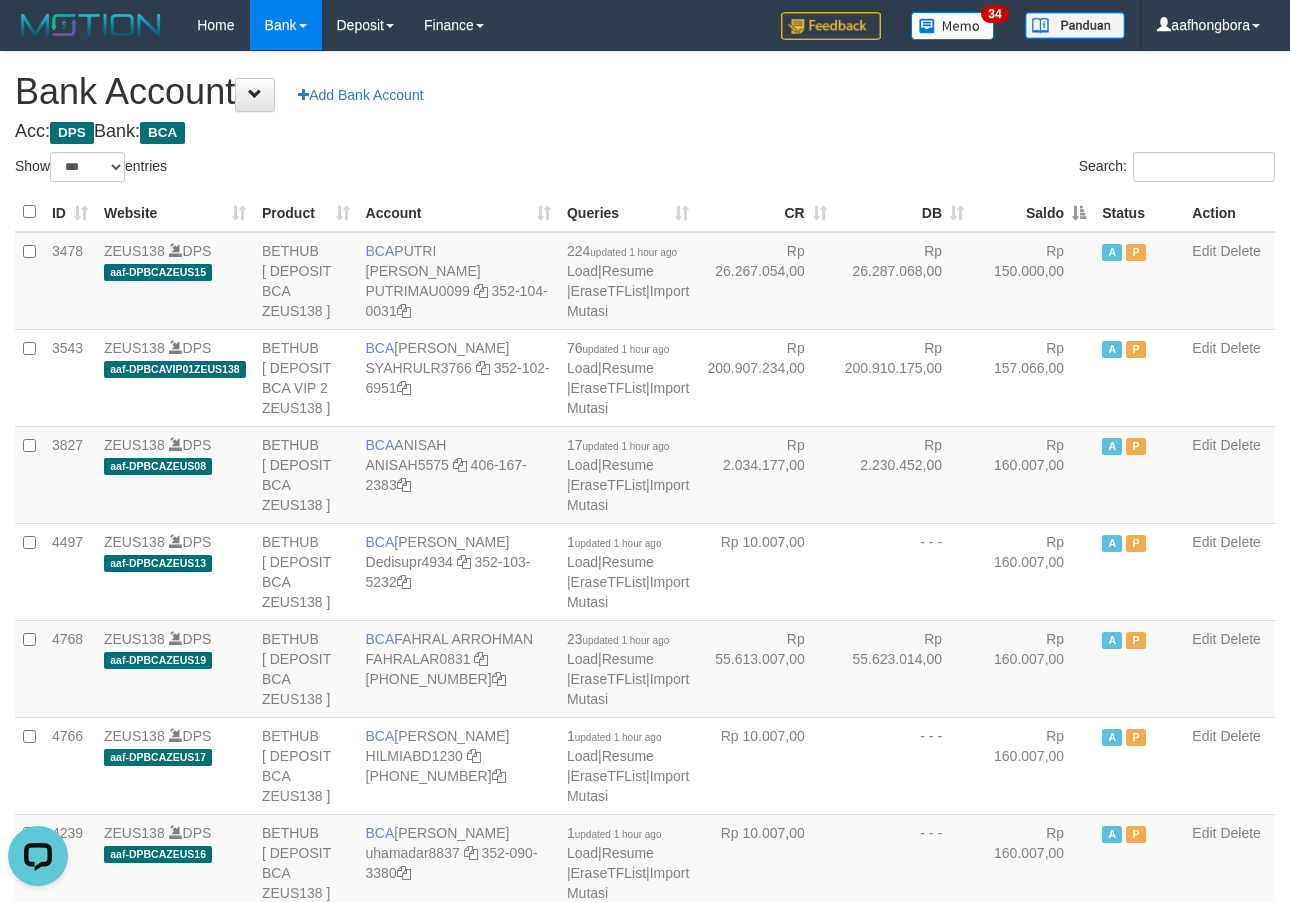 scroll, scrollTop: 0, scrollLeft: 0, axis: both 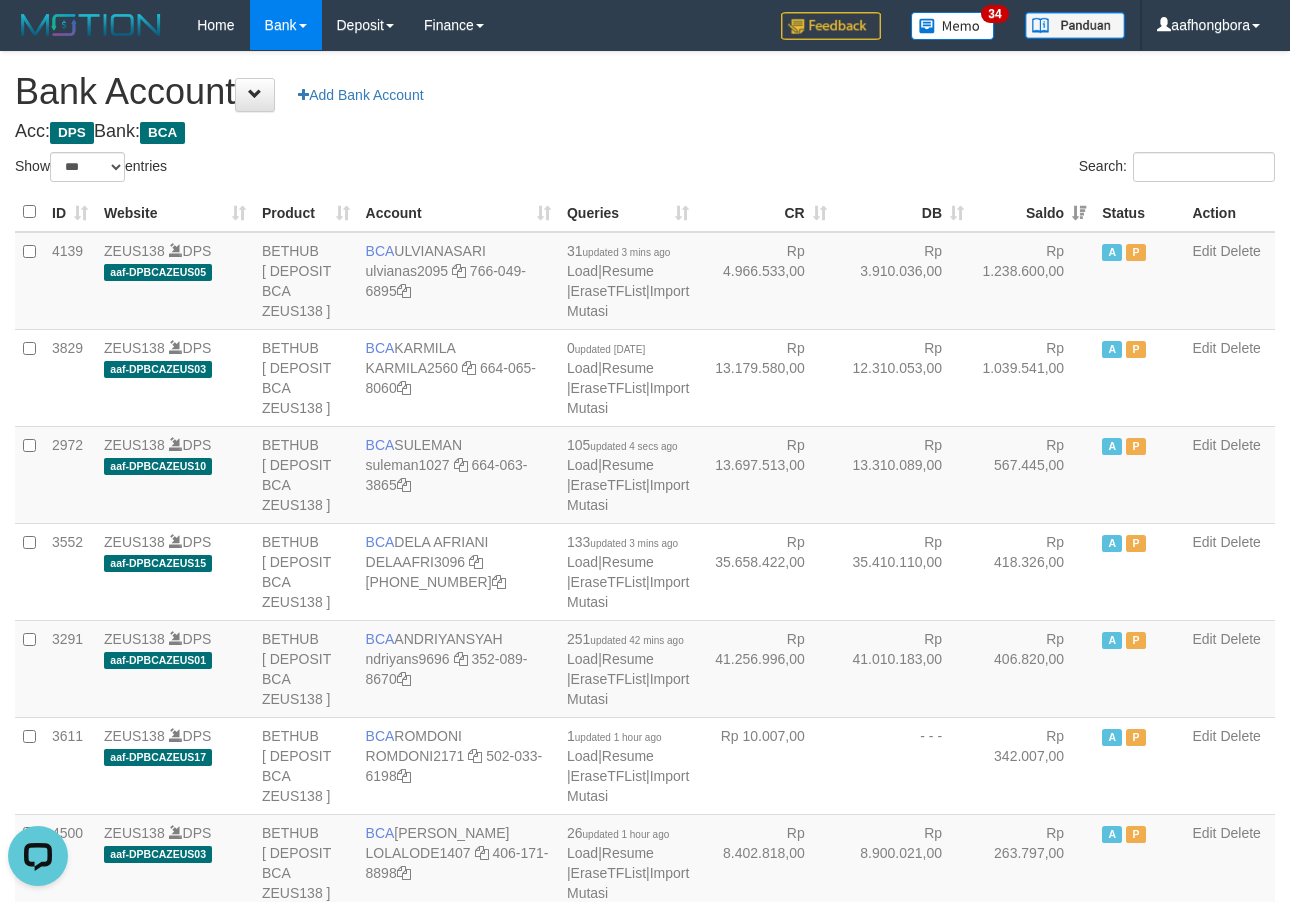 click on "Saldo" at bounding box center (1033, 212) 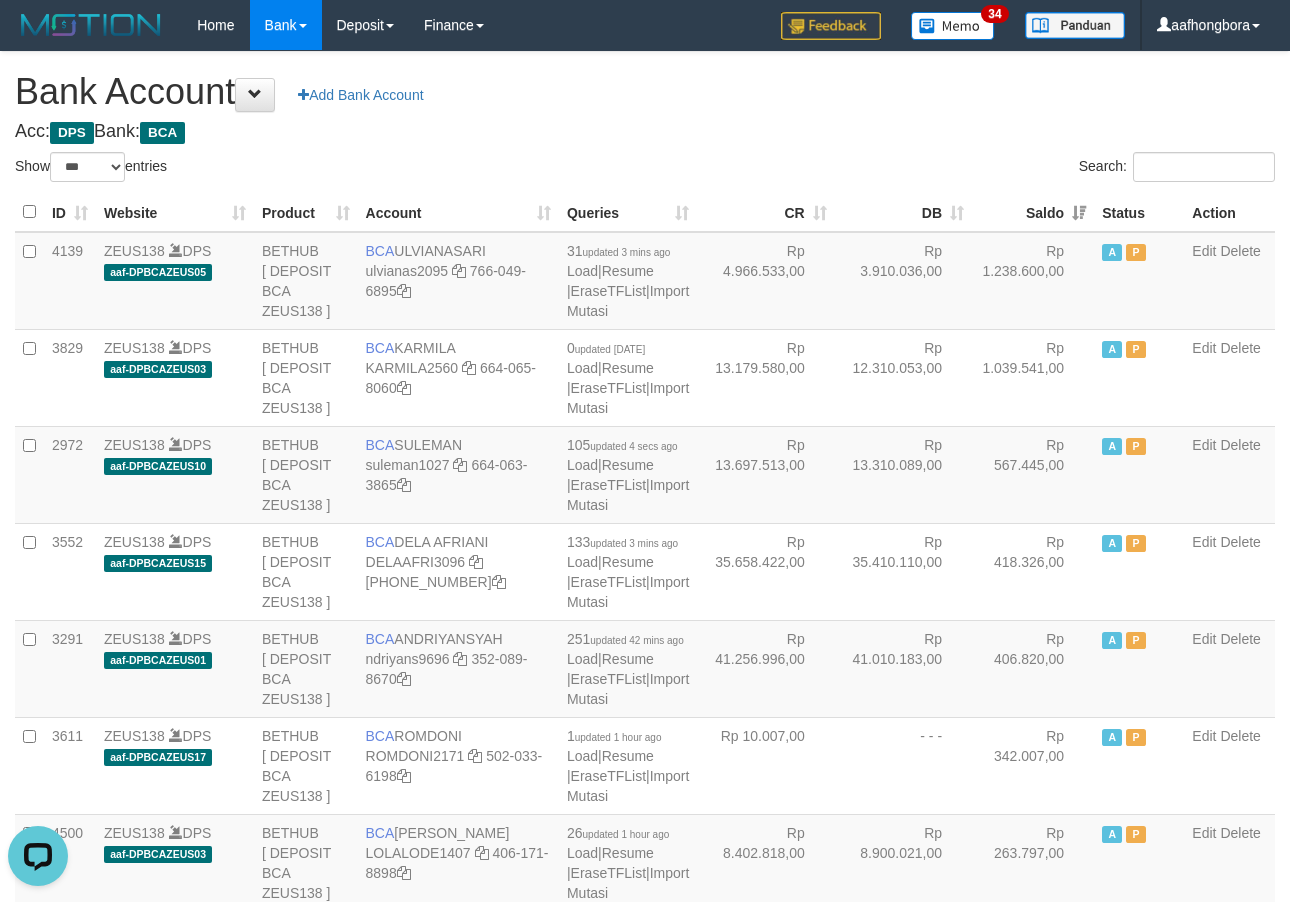 click on "Saldo" at bounding box center (1033, 212) 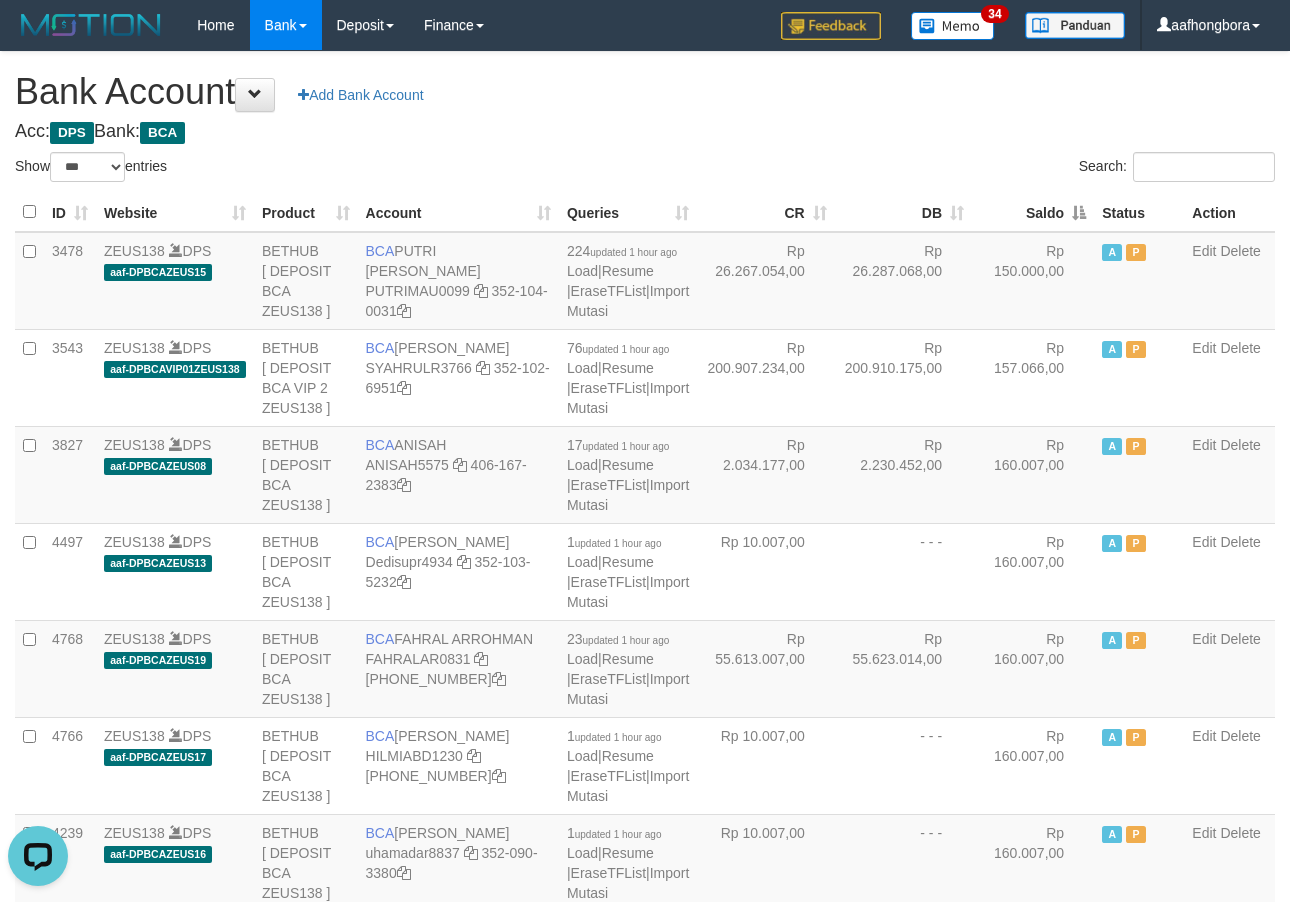 click on "Saldo" at bounding box center (1033, 212) 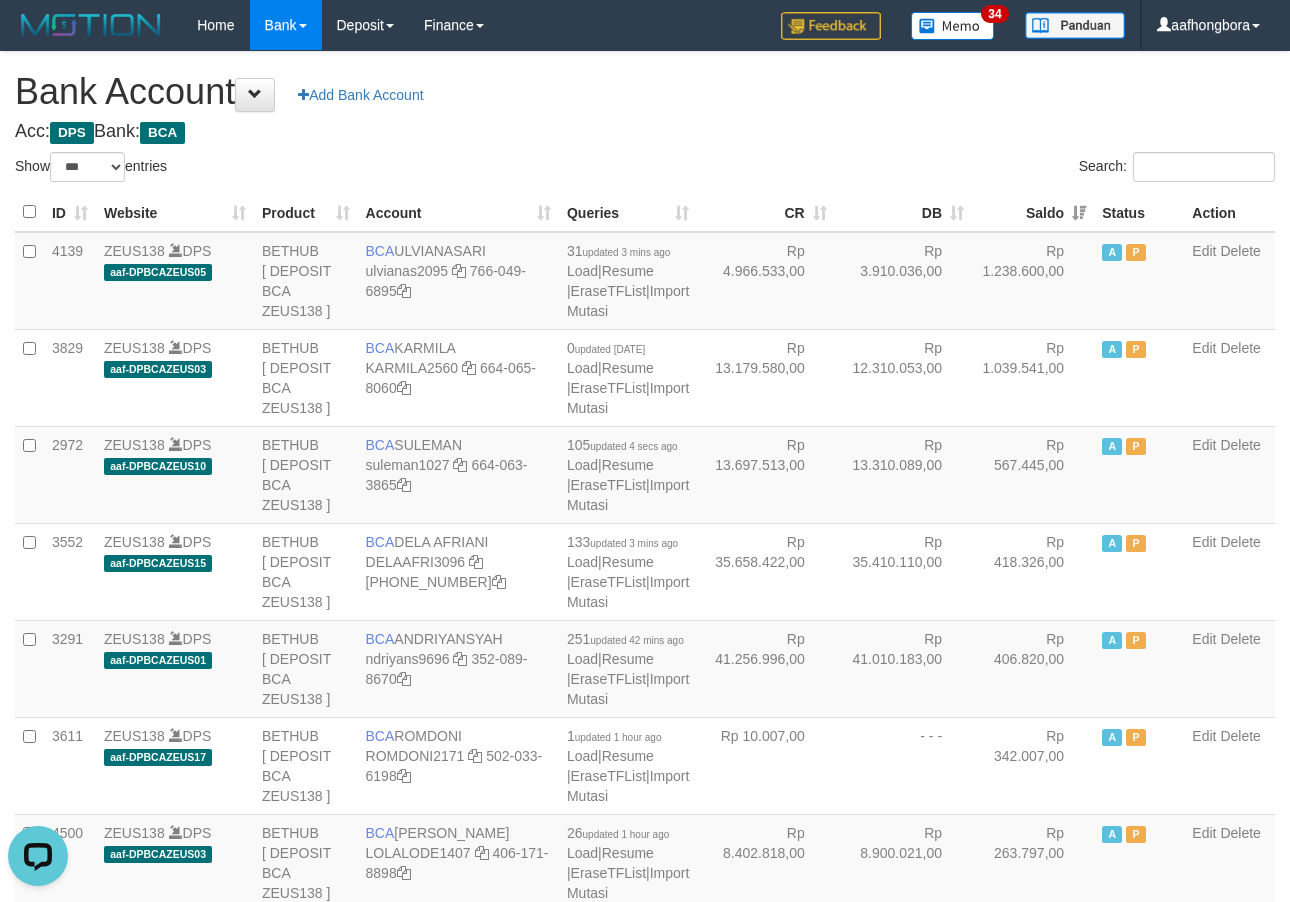 click on "Saldo" at bounding box center (1033, 212) 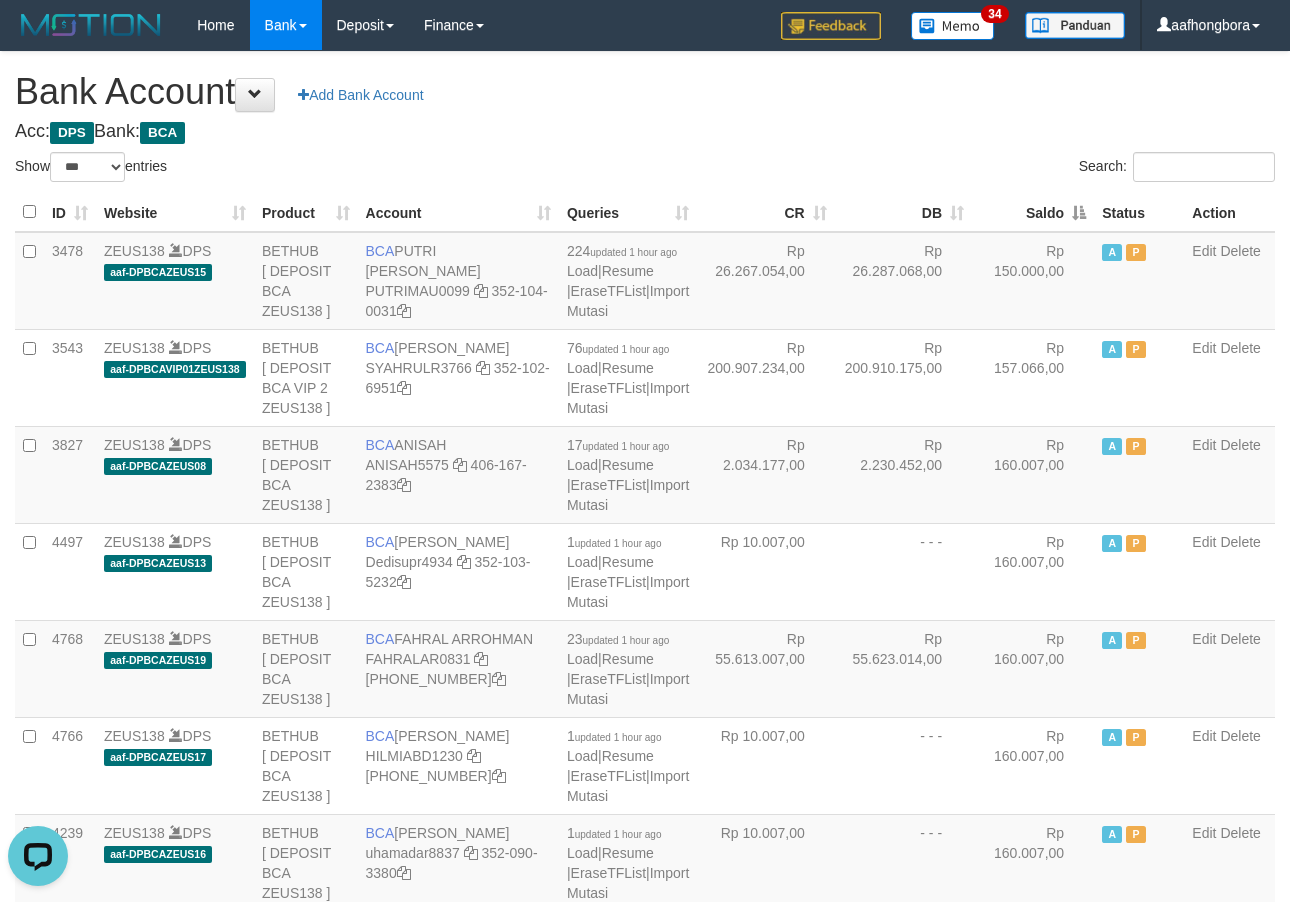 click on "Search:" at bounding box center (967, 169) 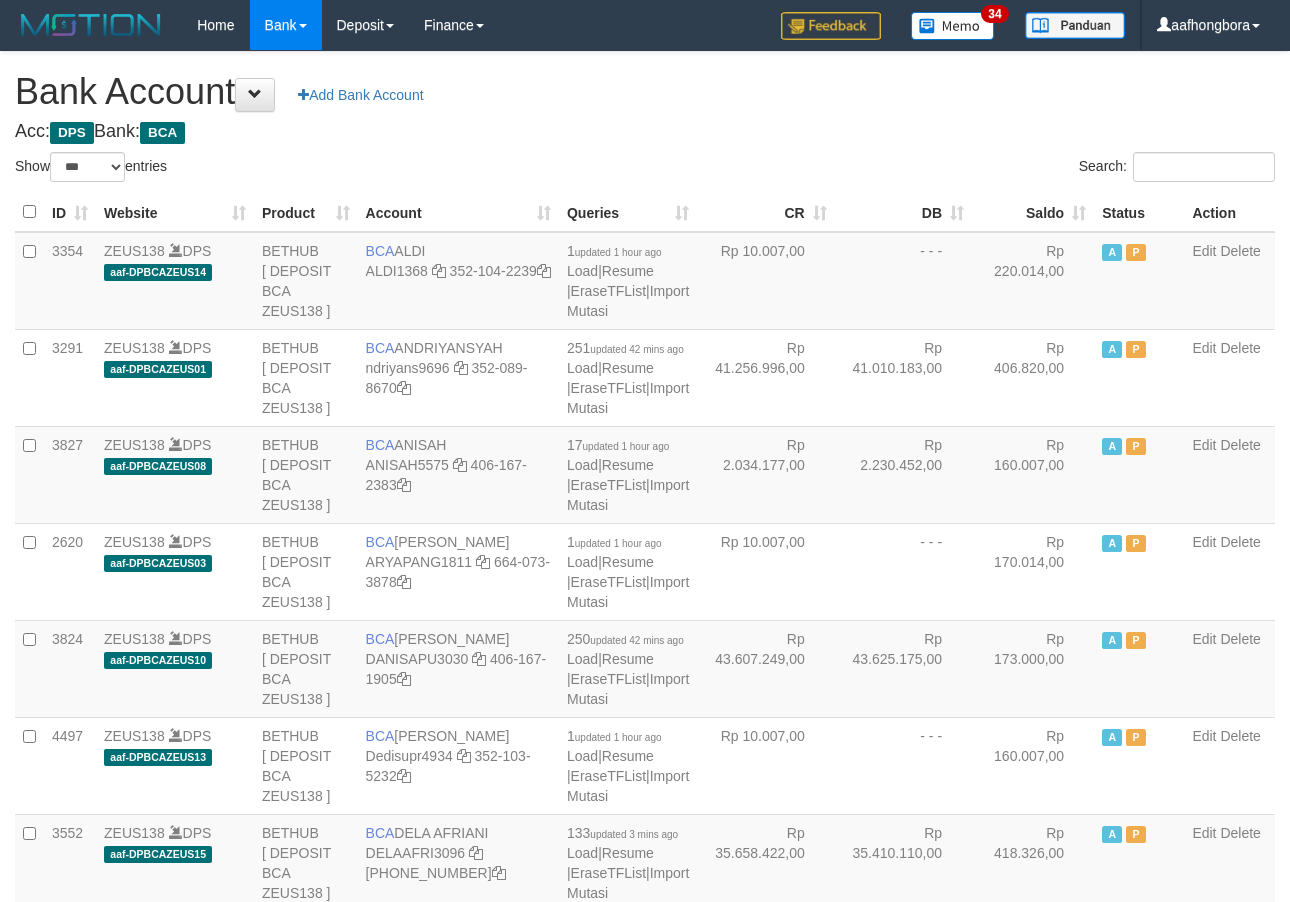 select on "***" 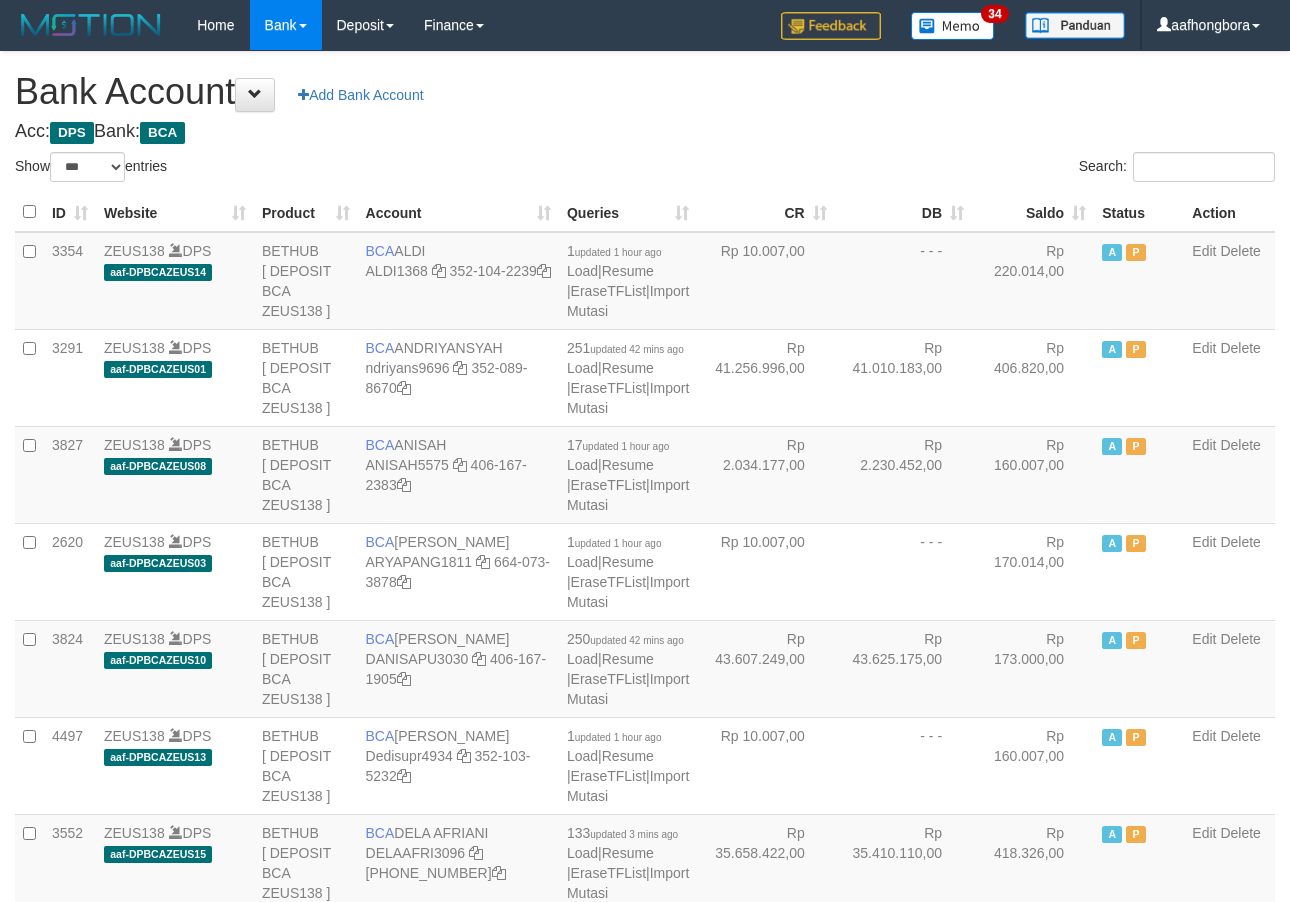 scroll, scrollTop: 0, scrollLeft: 0, axis: both 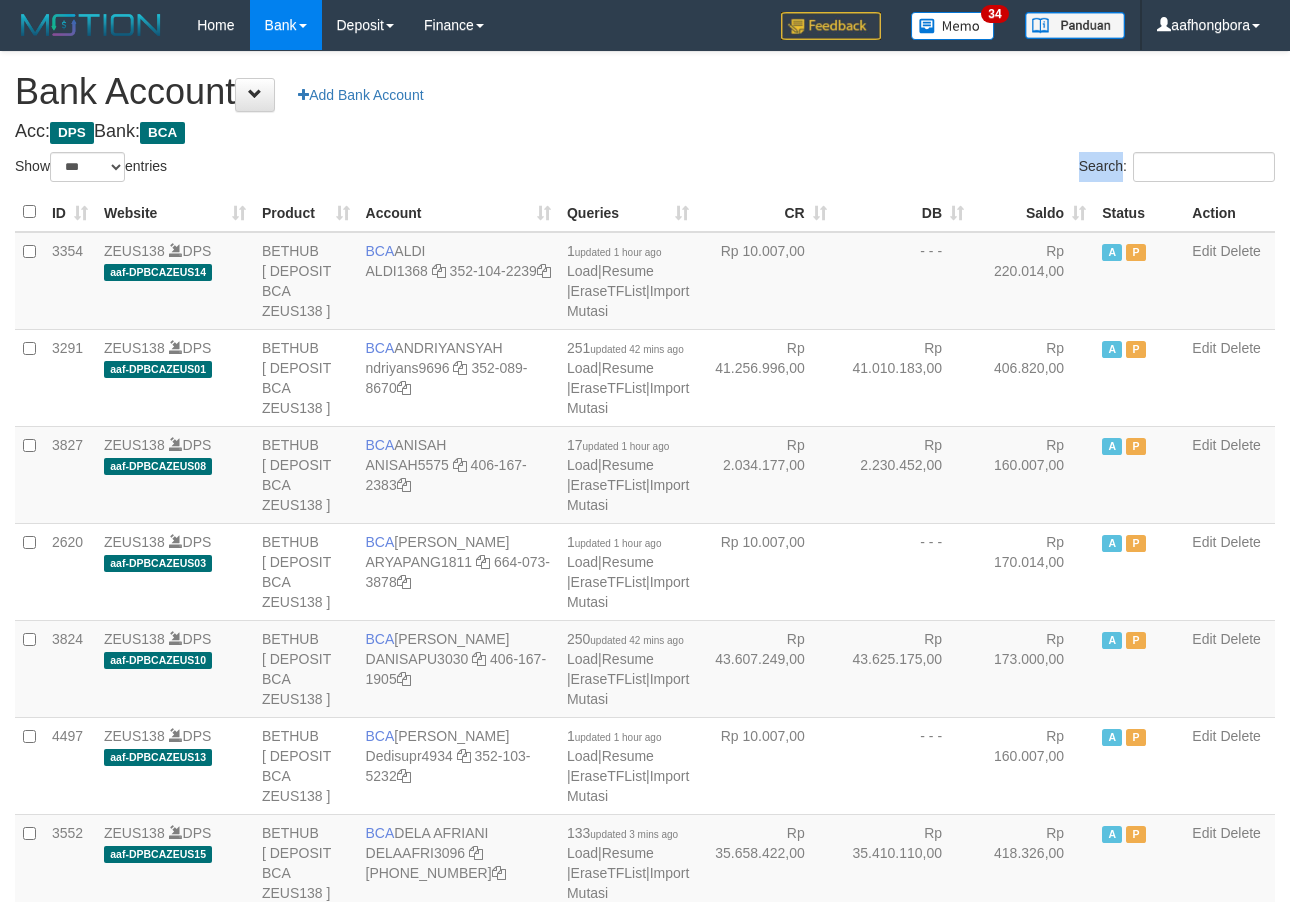 drag, startPoint x: 0, startPoint y: 0, endPoint x: 991, endPoint y: 154, distance: 1002.8943 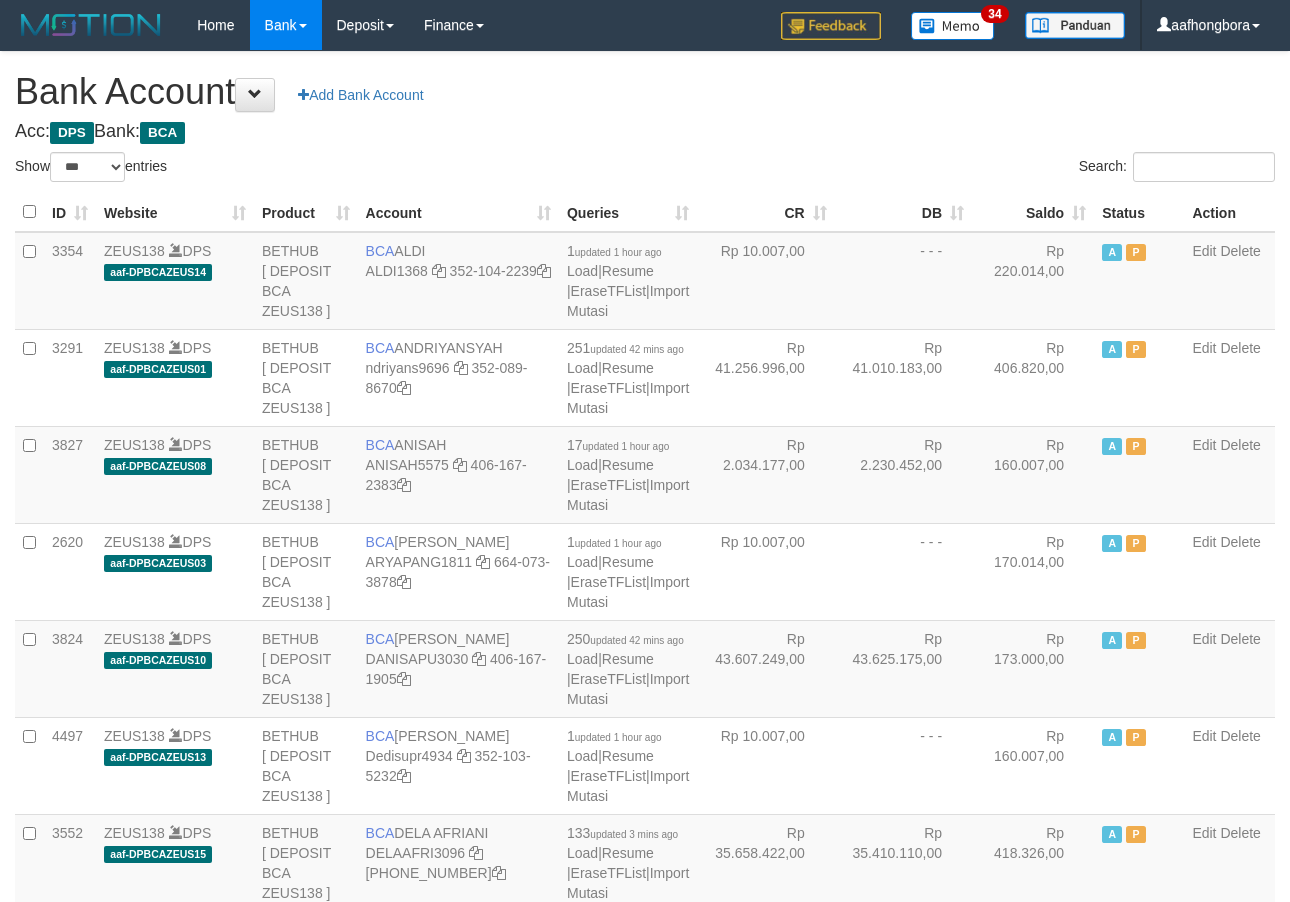select on "***" 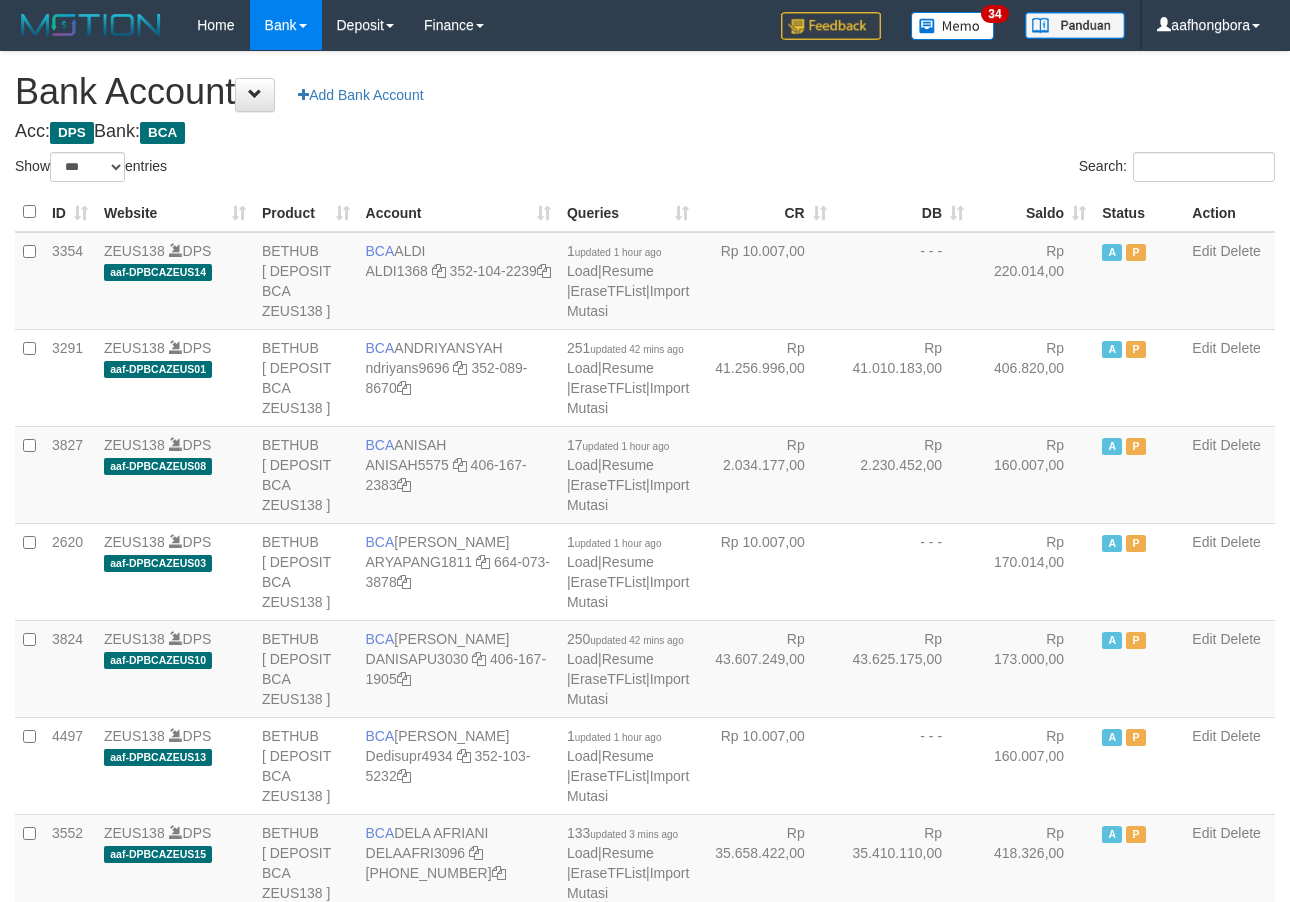 scroll, scrollTop: 0, scrollLeft: 0, axis: both 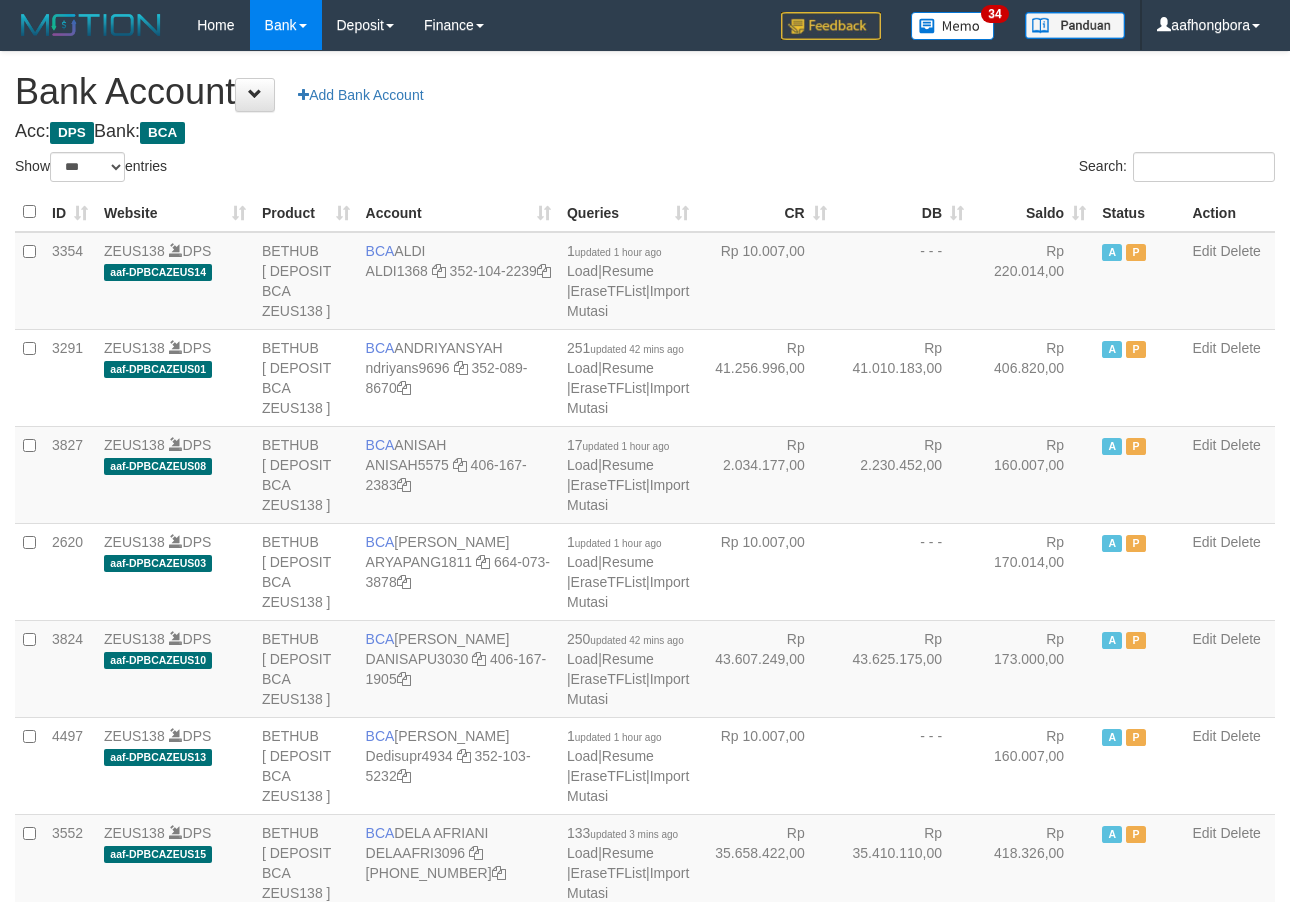 select on "***" 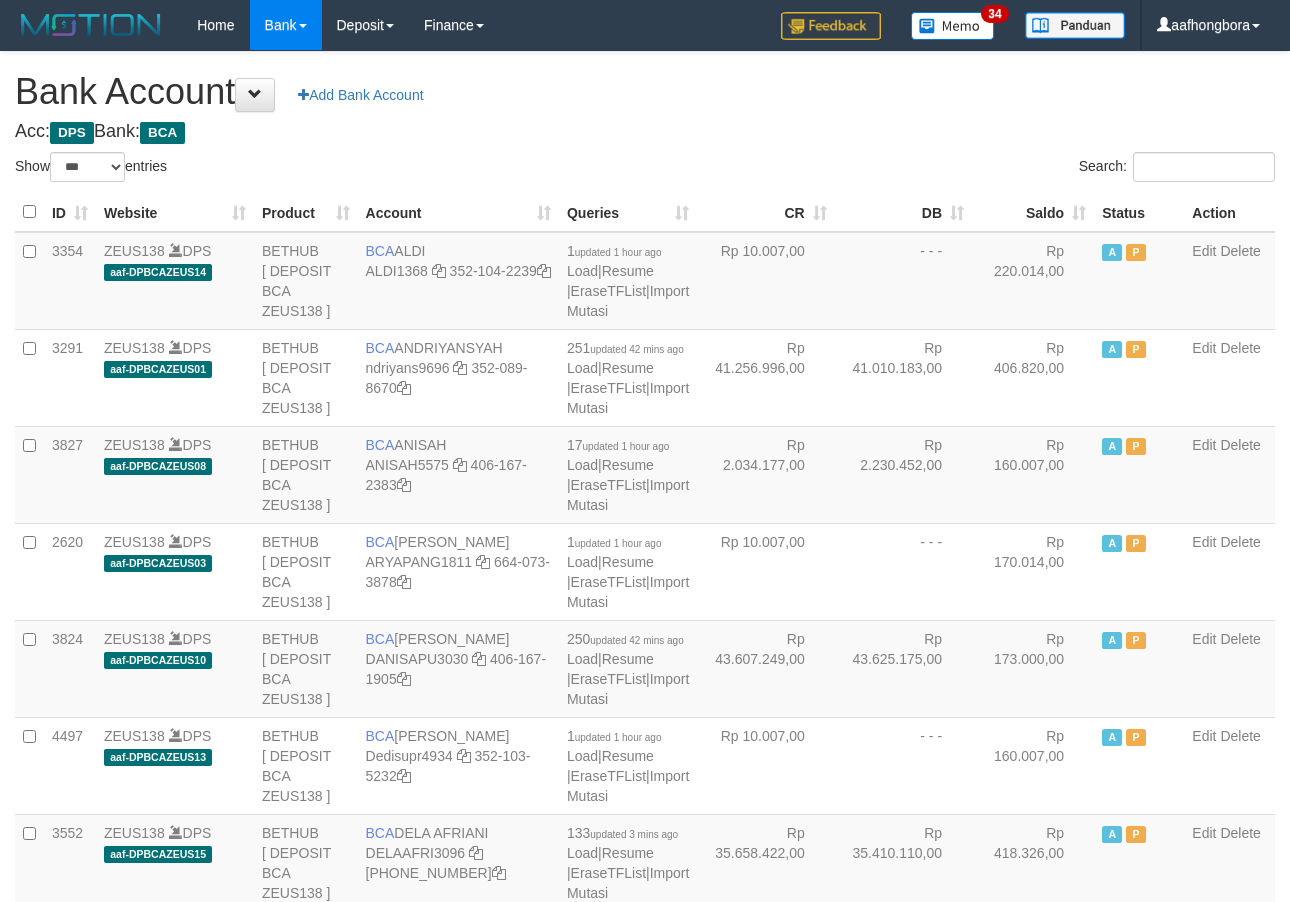 scroll, scrollTop: 0, scrollLeft: 0, axis: both 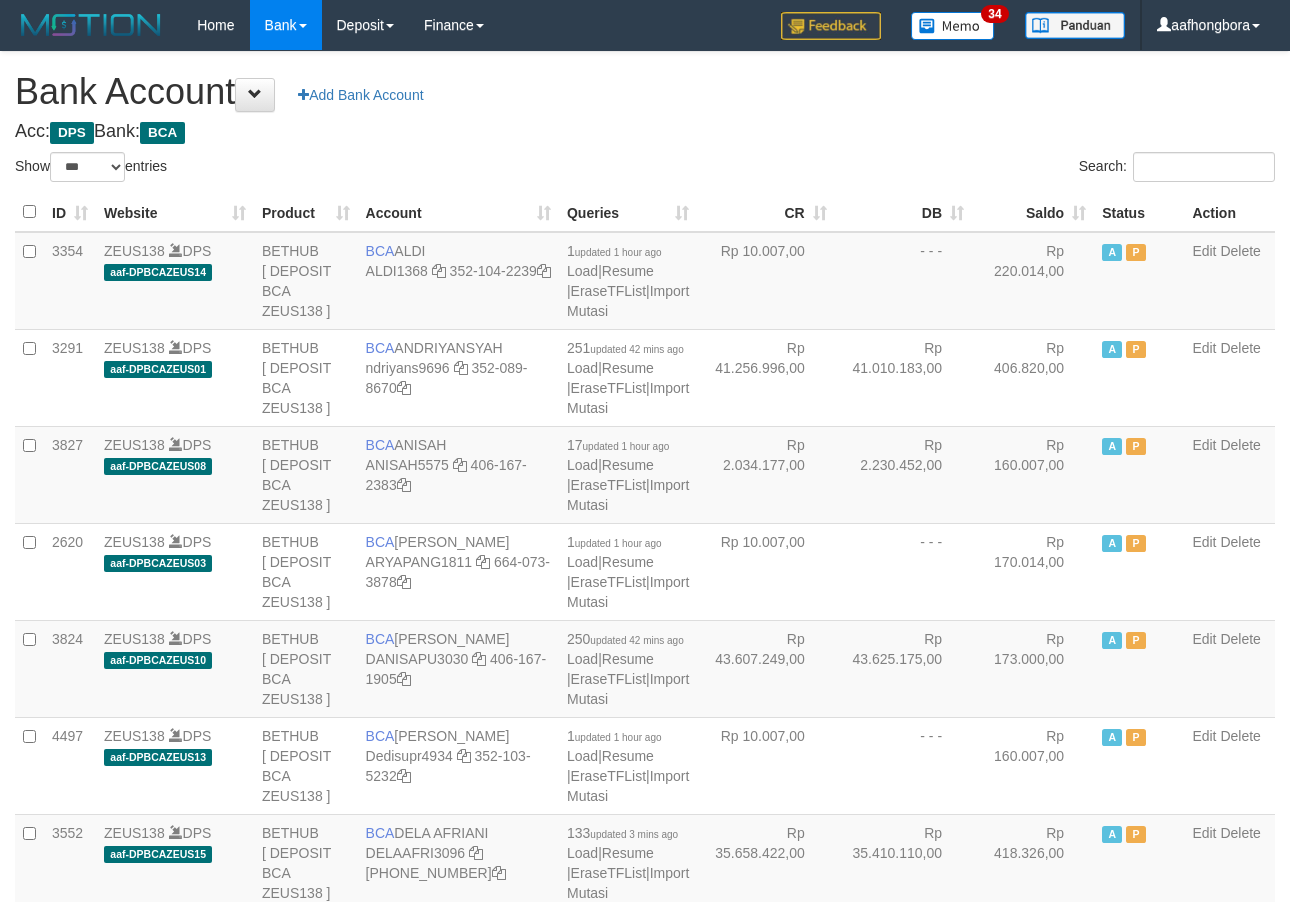 select on "***" 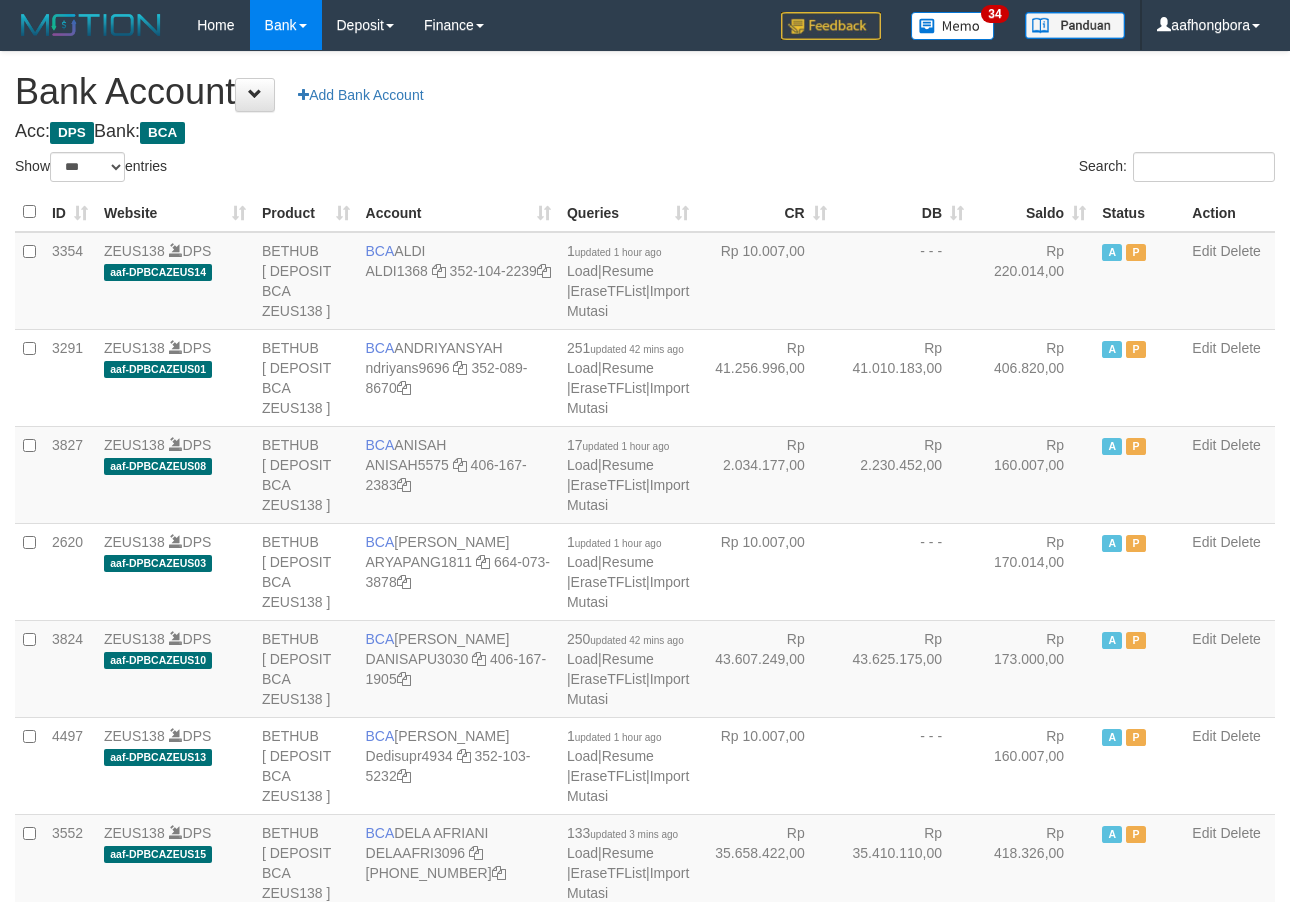 scroll, scrollTop: 0, scrollLeft: 0, axis: both 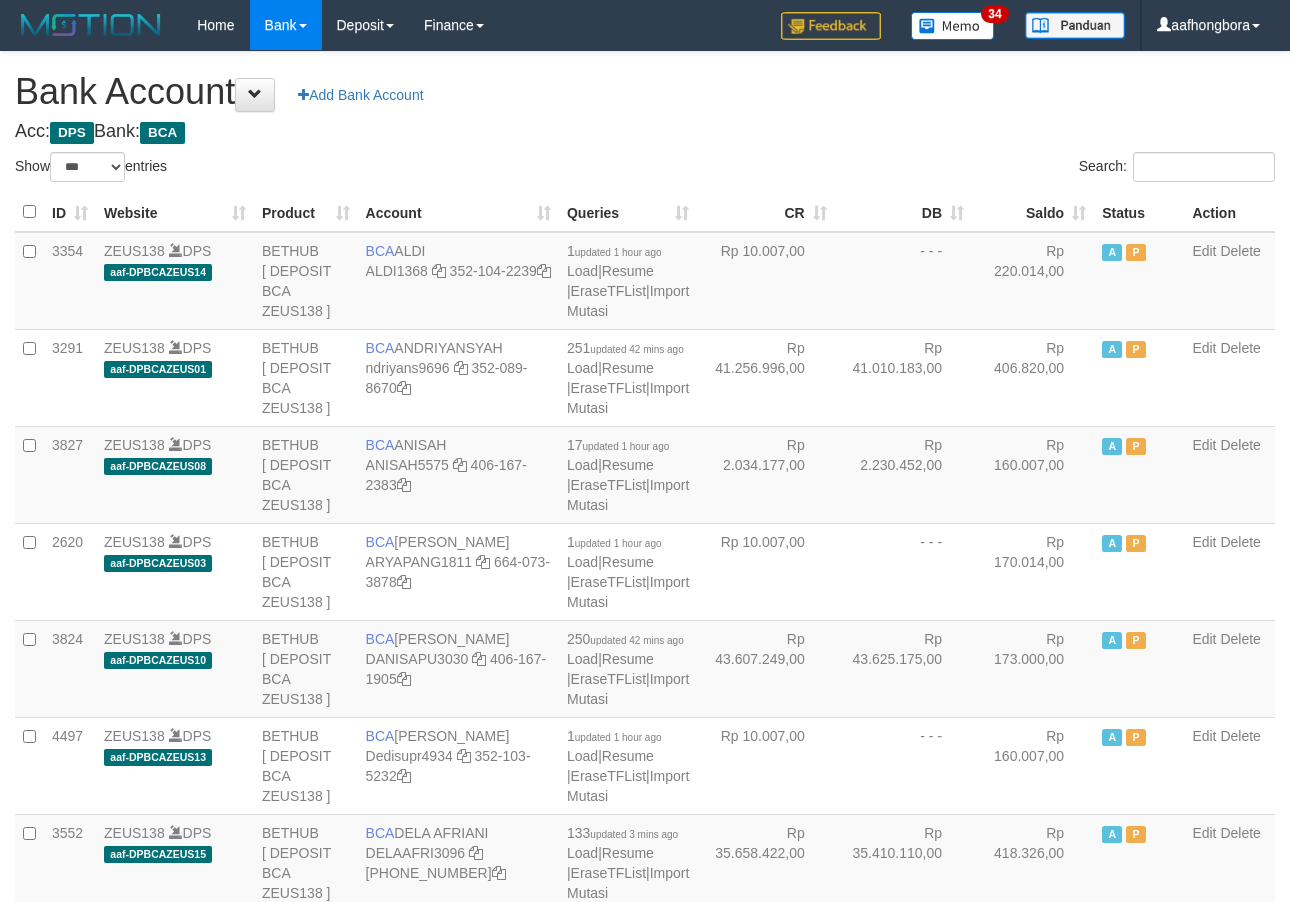 select on "***" 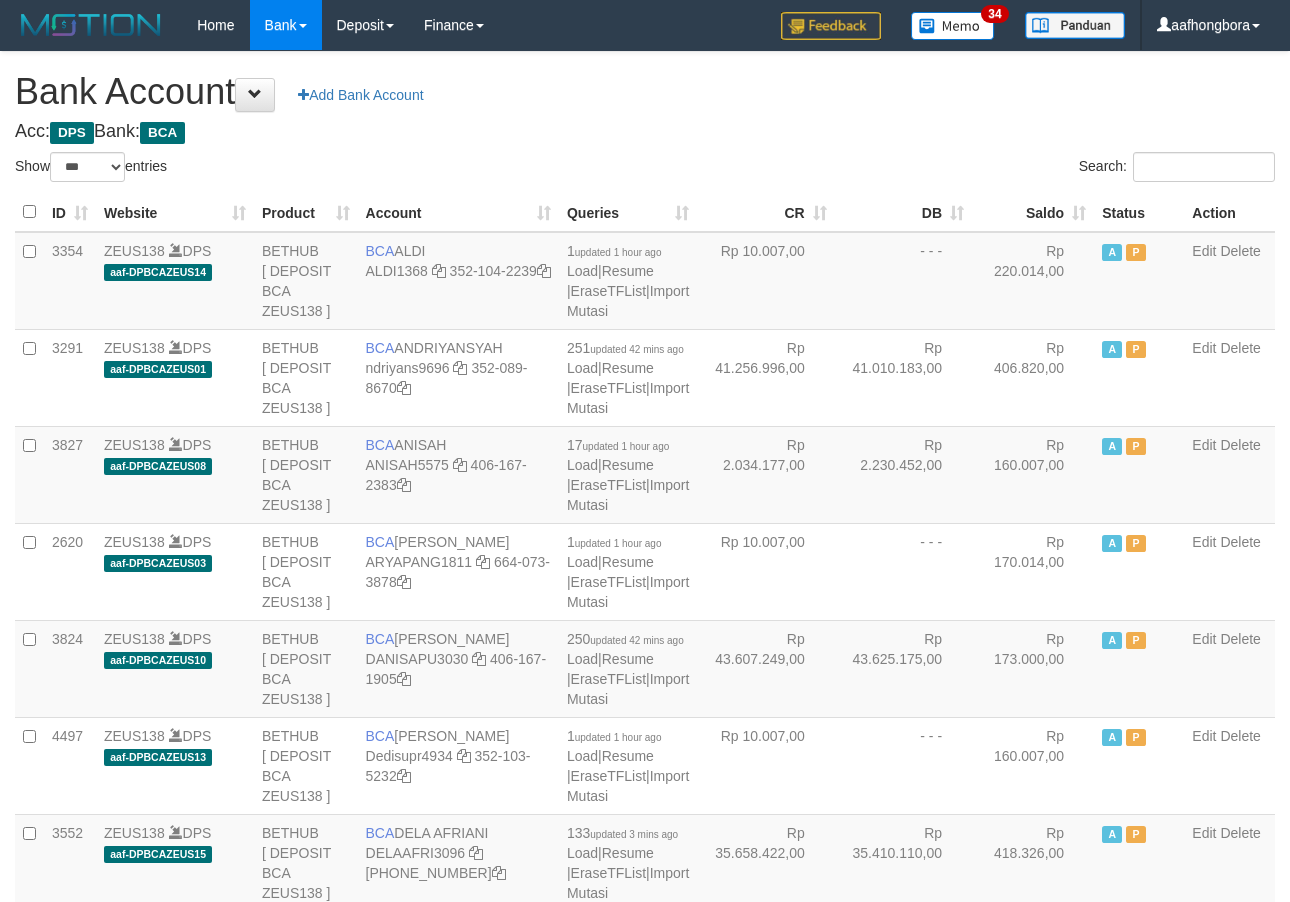 scroll, scrollTop: 0, scrollLeft: 0, axis: both 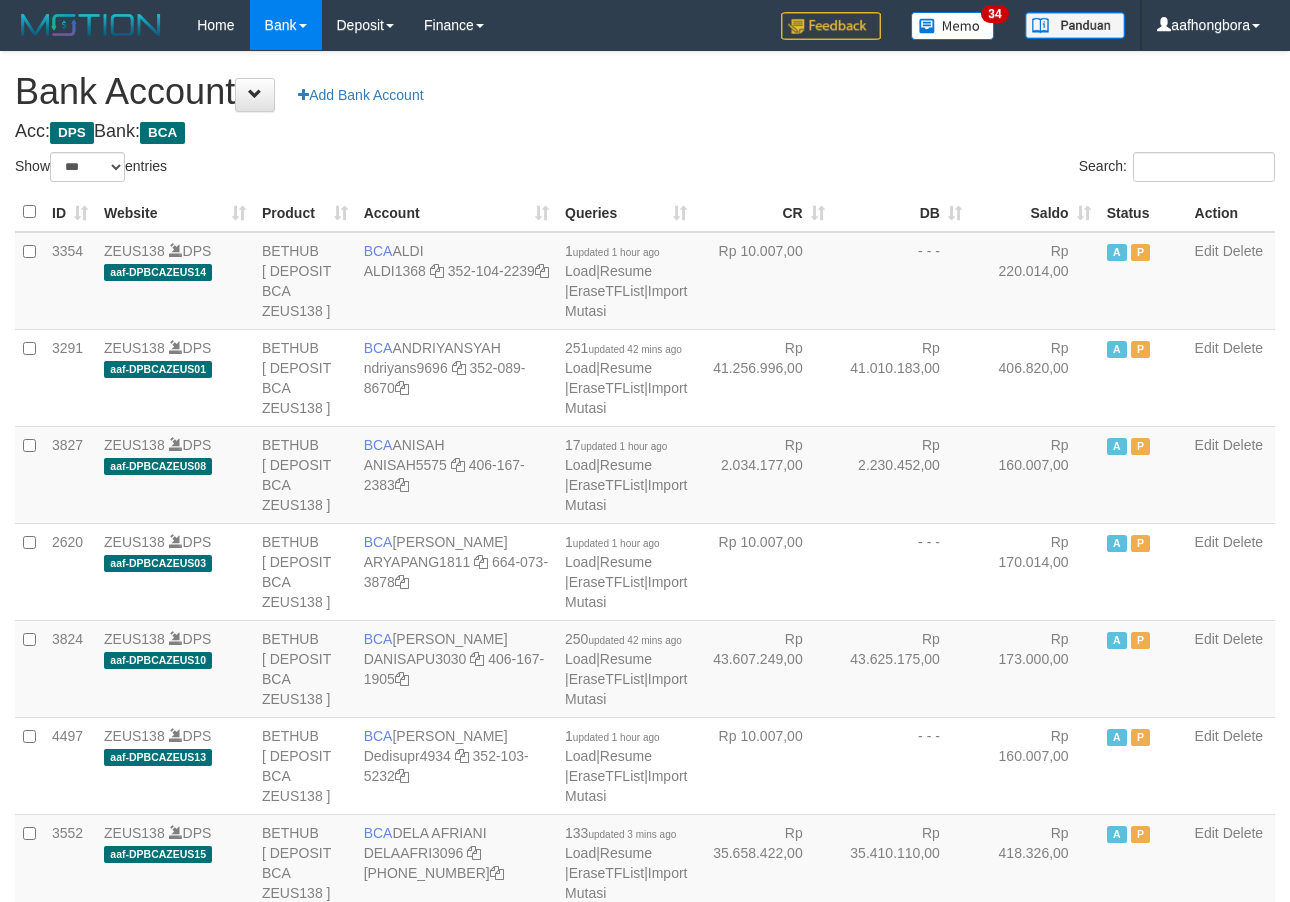 select on "***" 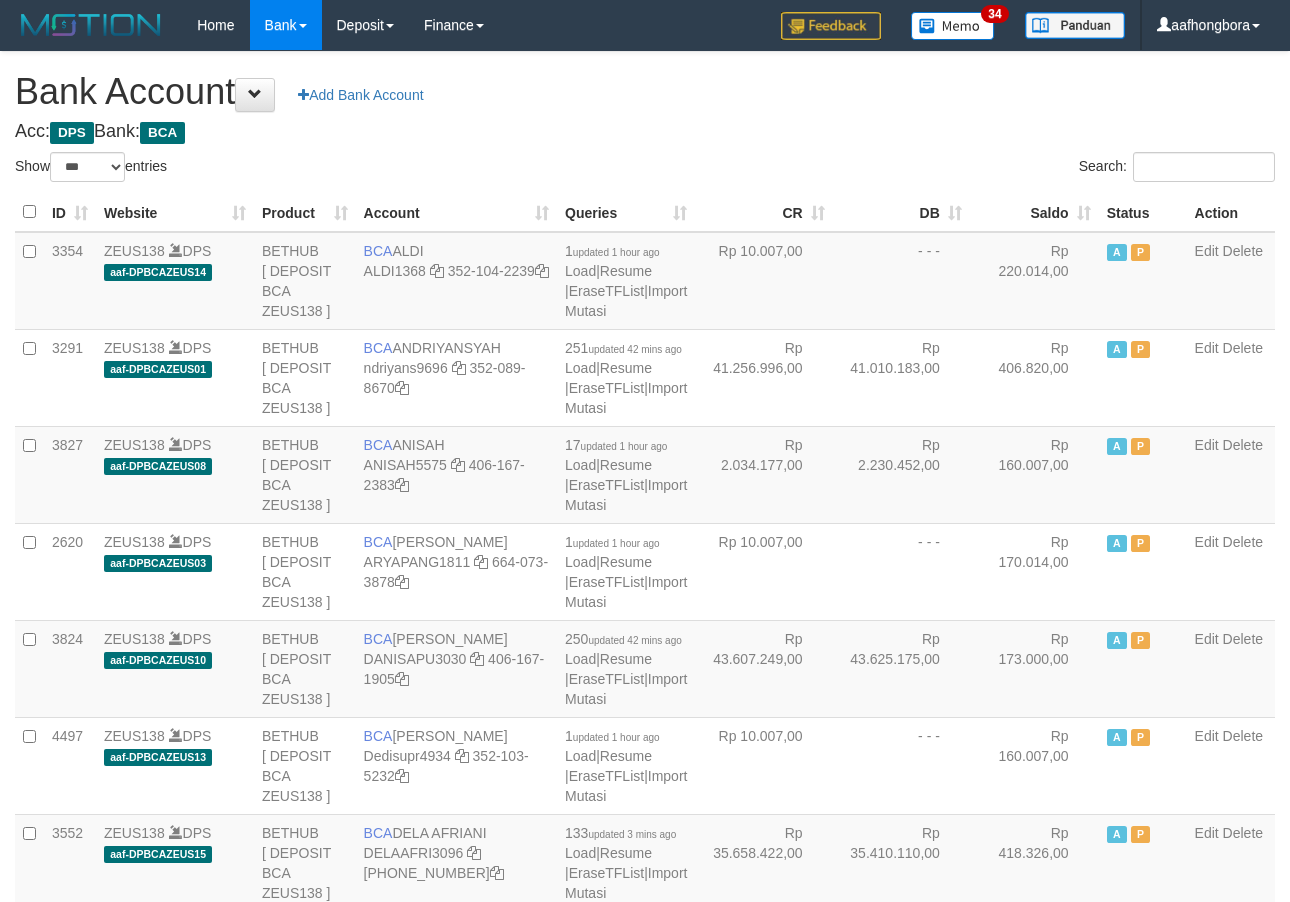scroll, scrollTop: 0, scrollLeft: 0, axis: both 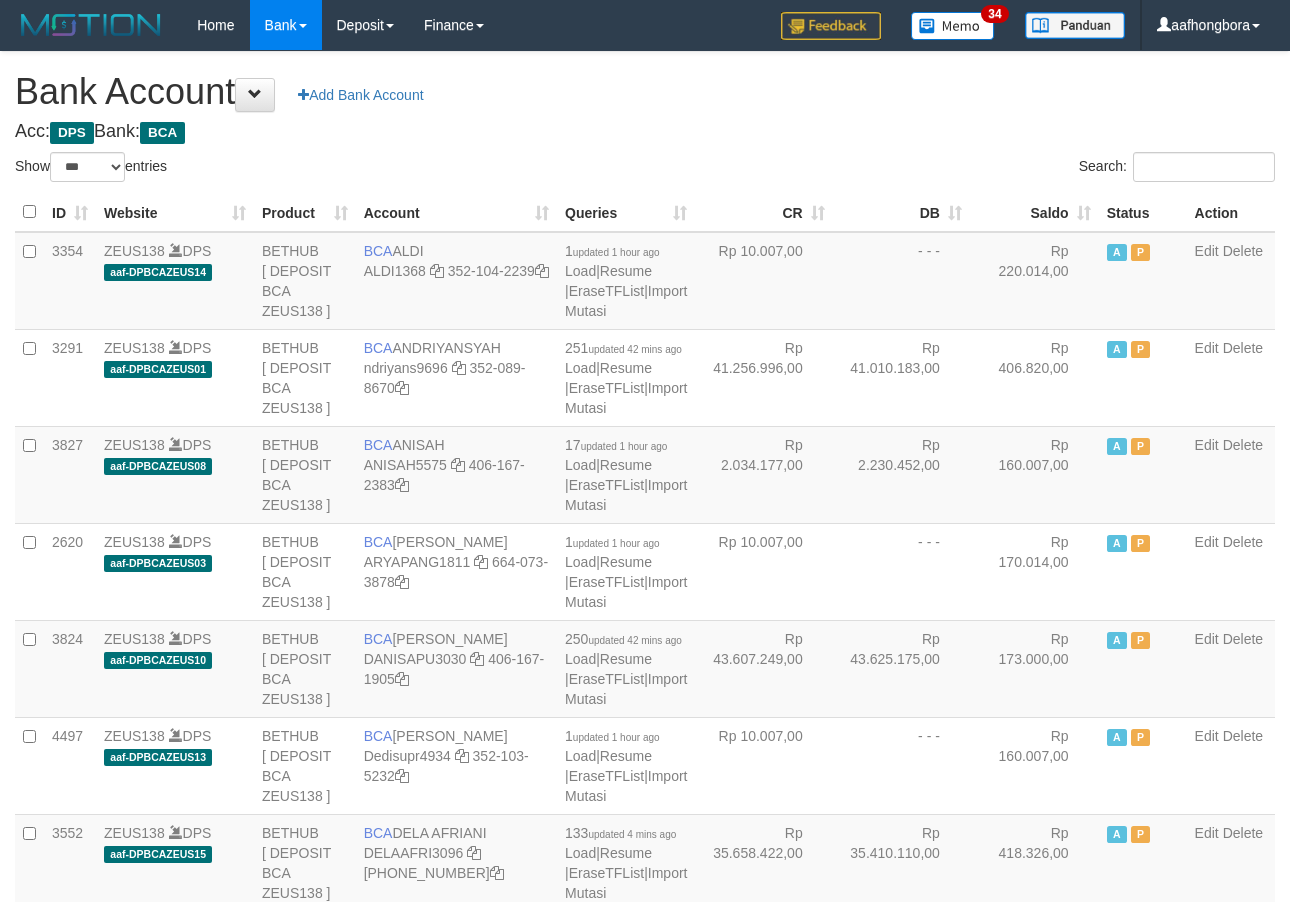 select on "***" 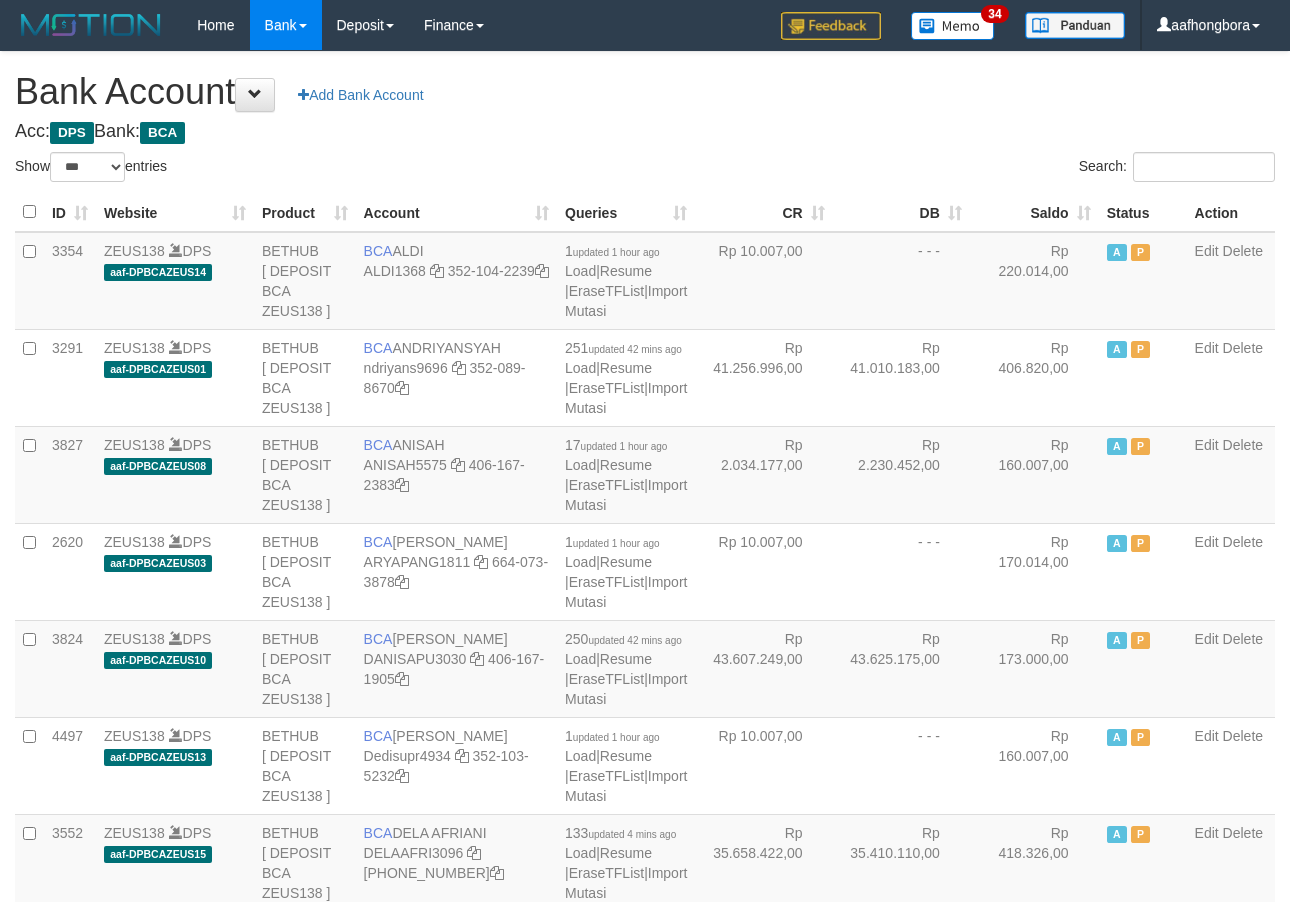 scroll, scrollTop: 0, scrollLeft: 0, axis: both 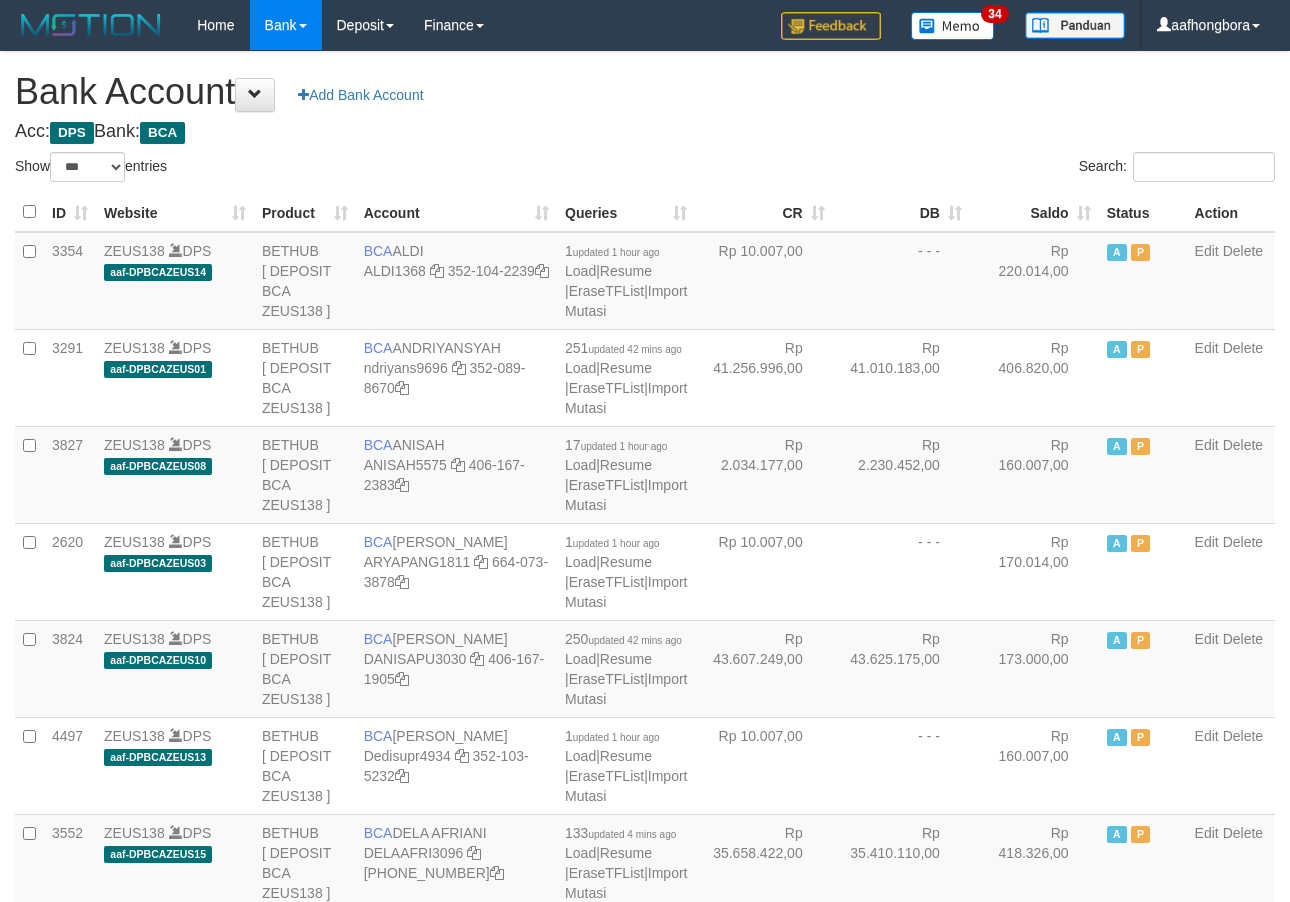select on "***" 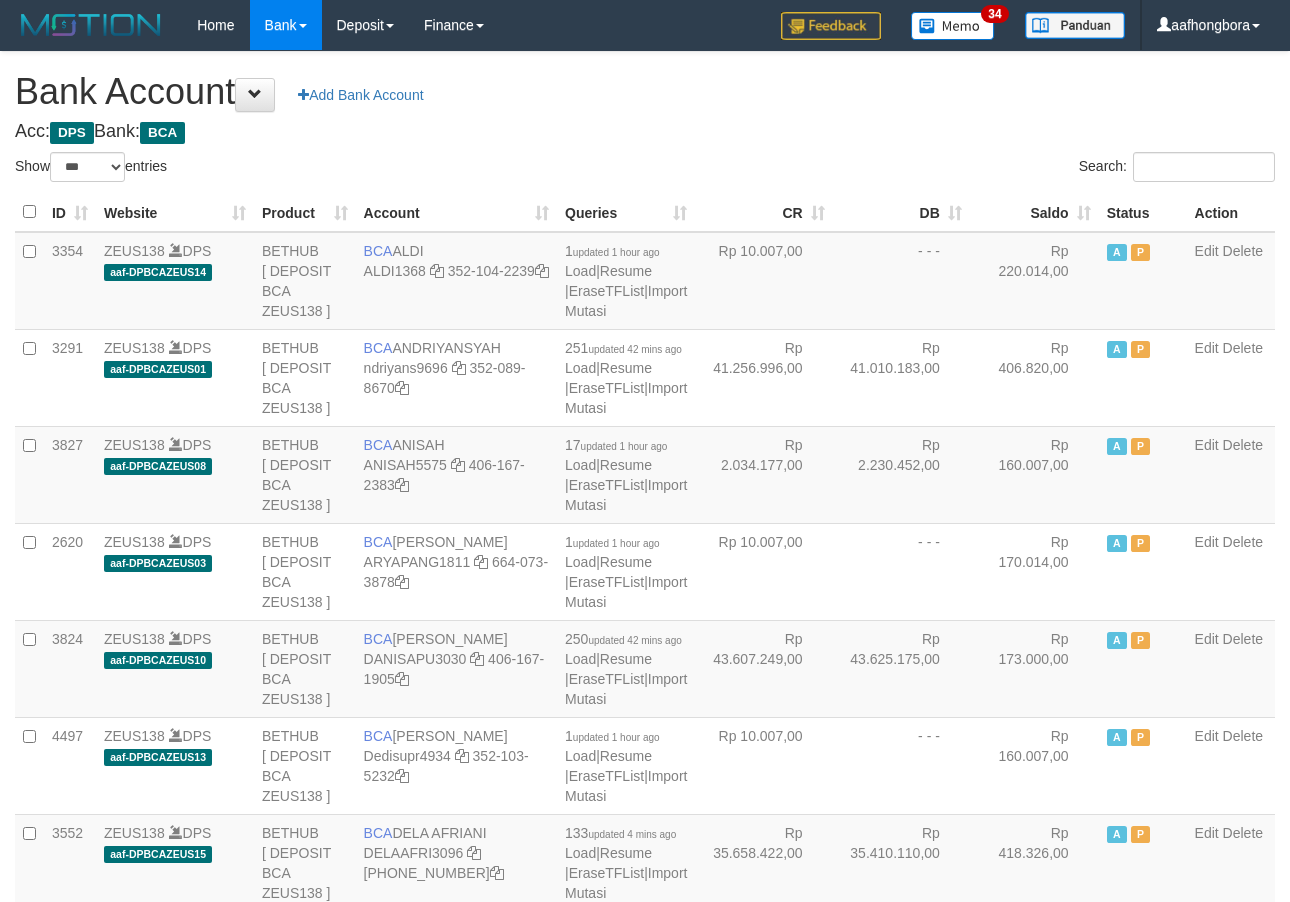 scroll, scrollTop: 0, scrollLeft: 0, axis: both 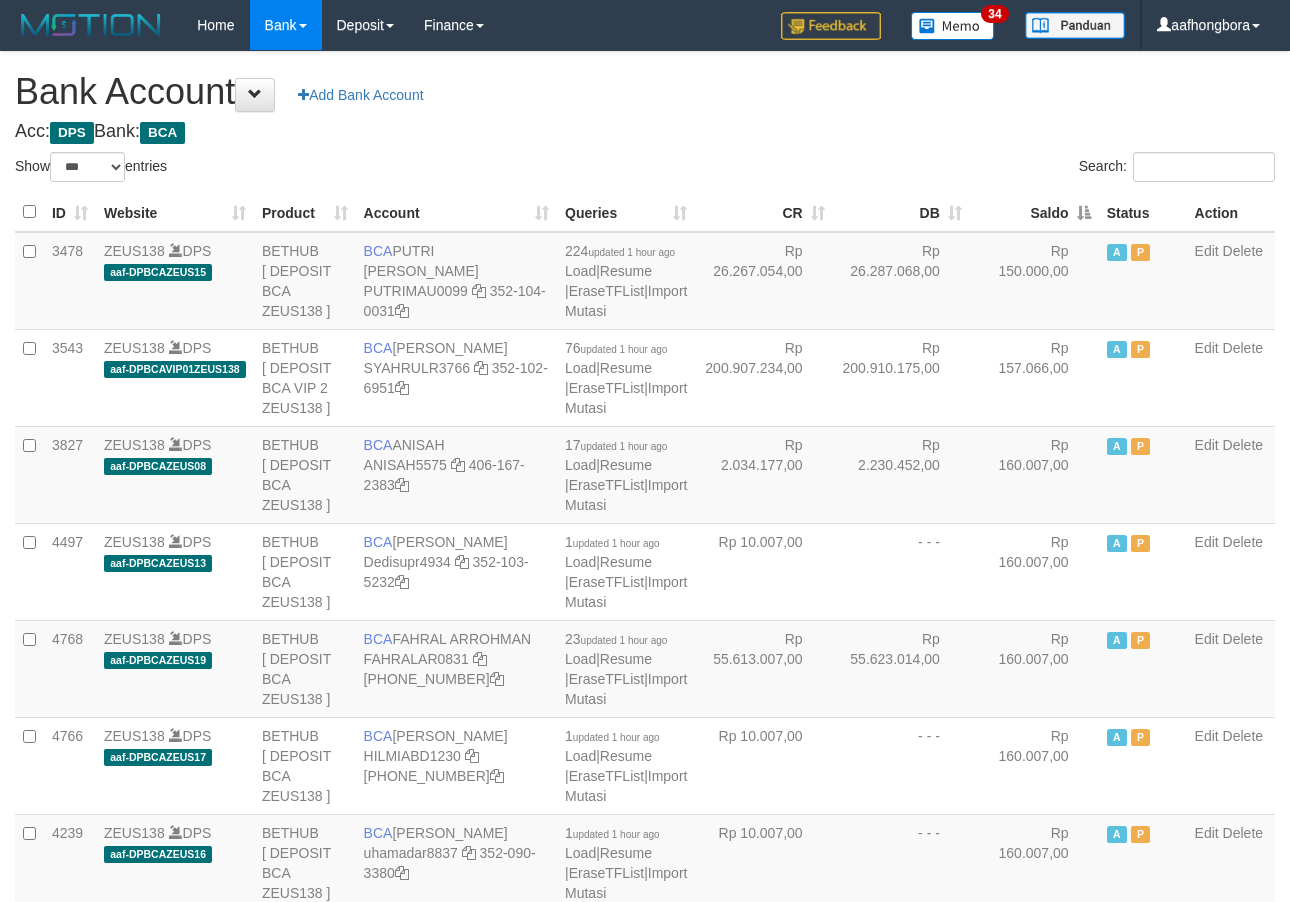 click on "Saldo" at bounding box center [1034, 212] 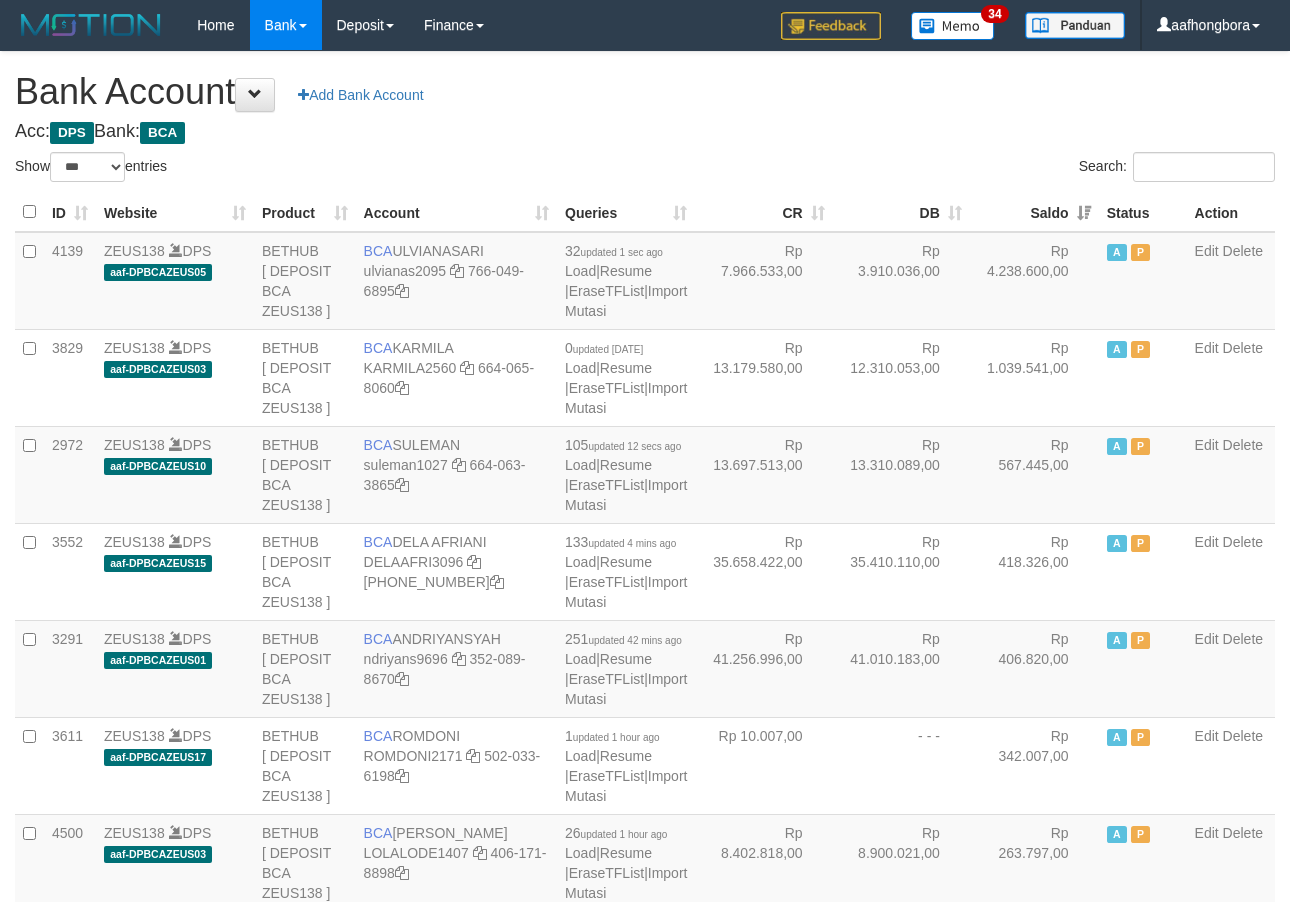 click on "Saldo" at bounding box center [1034, 212] 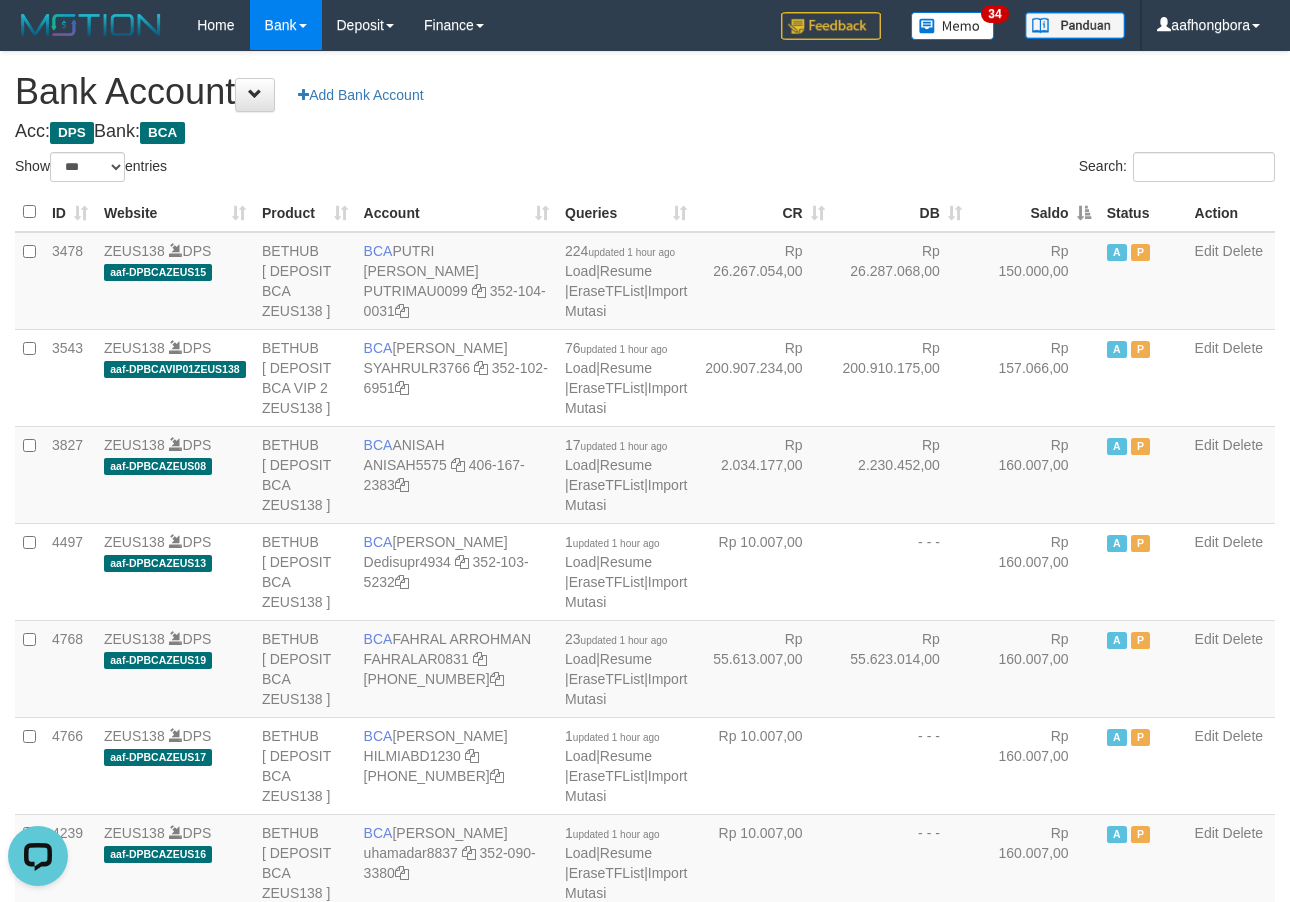 scroll, scrollTop: 0, scrollLeft: 0, axis: both 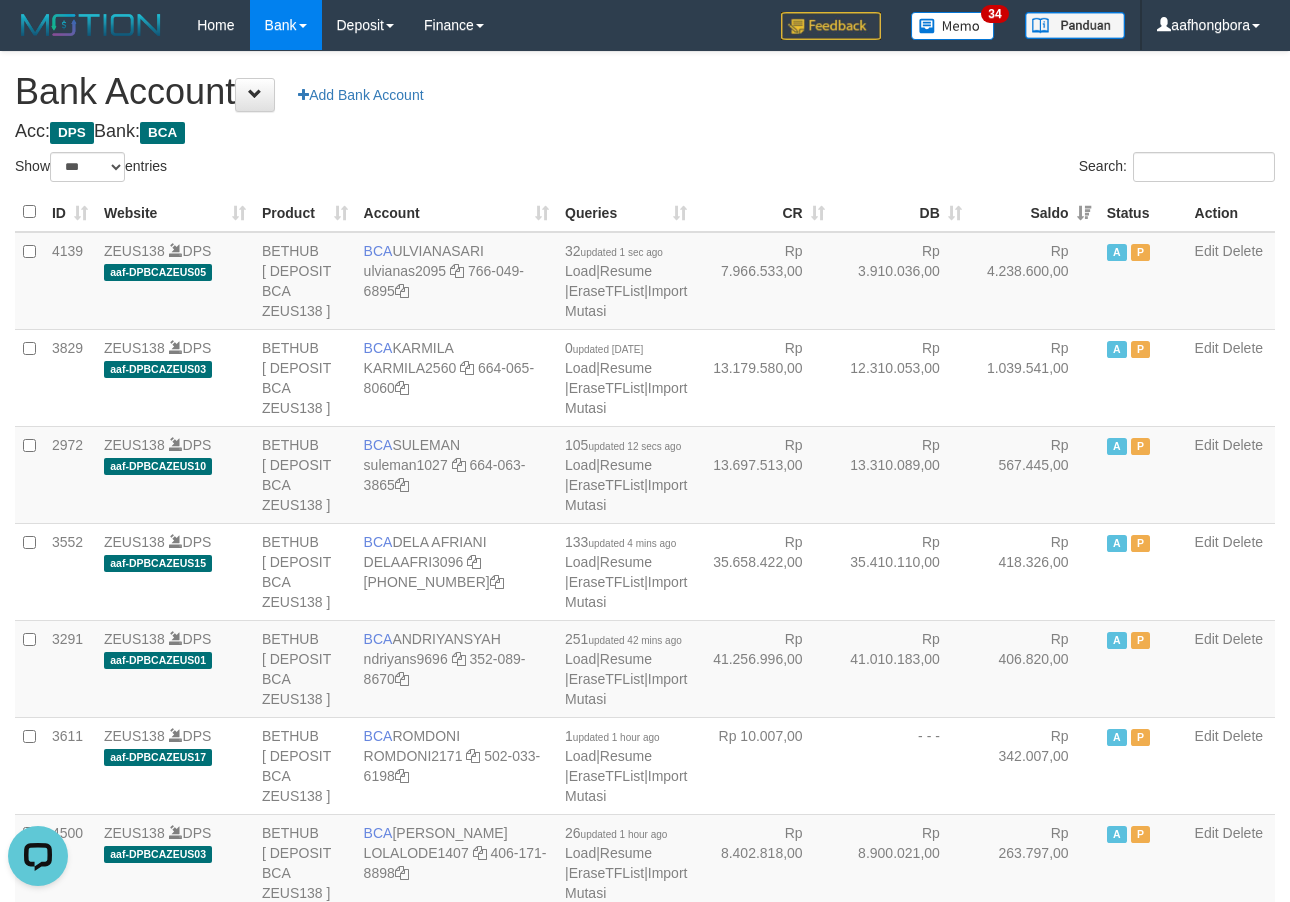 click on "Saldo" at bounding box center (1034, 212) 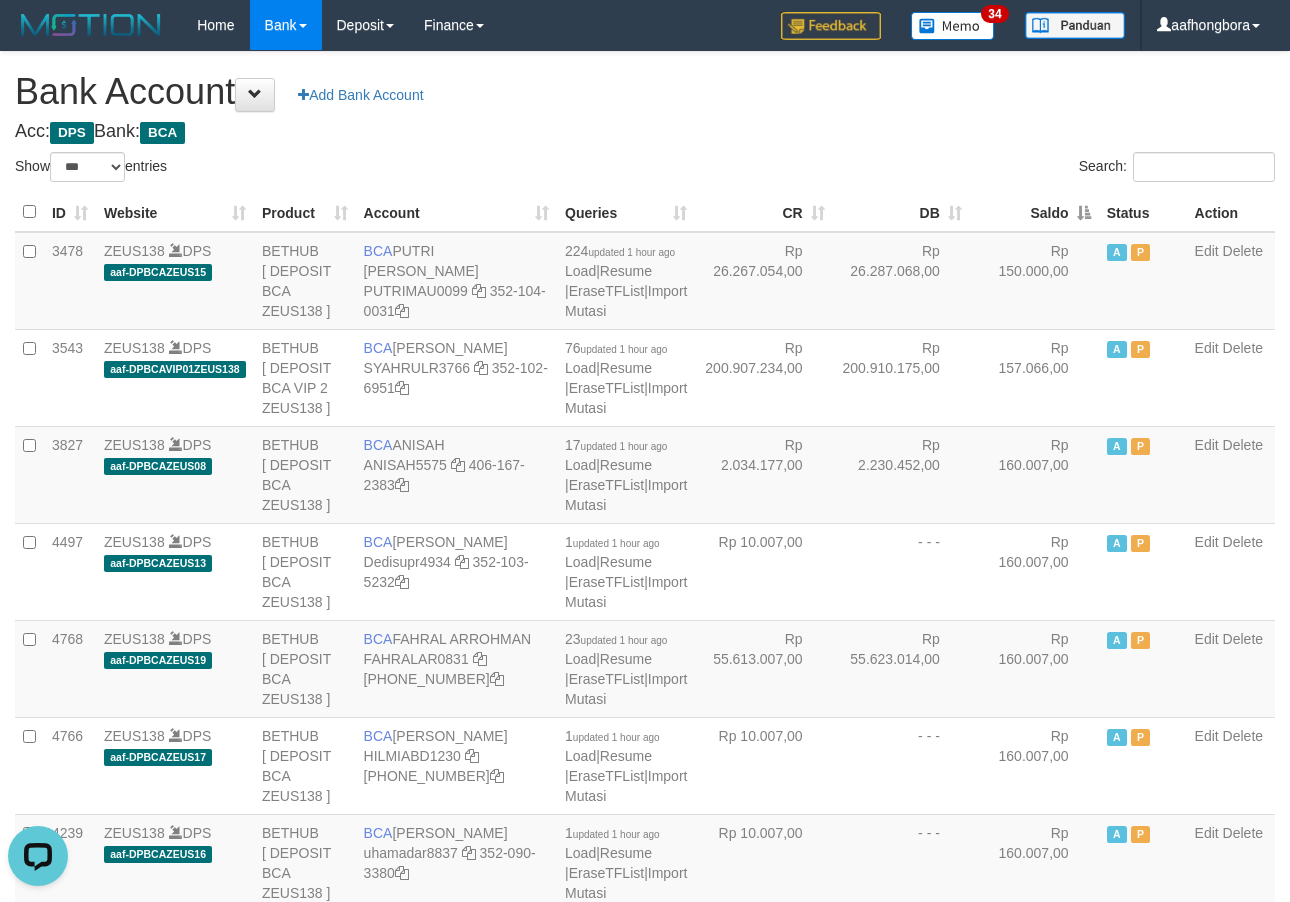 click on "Saldo" at bounding box center [1034, 212] 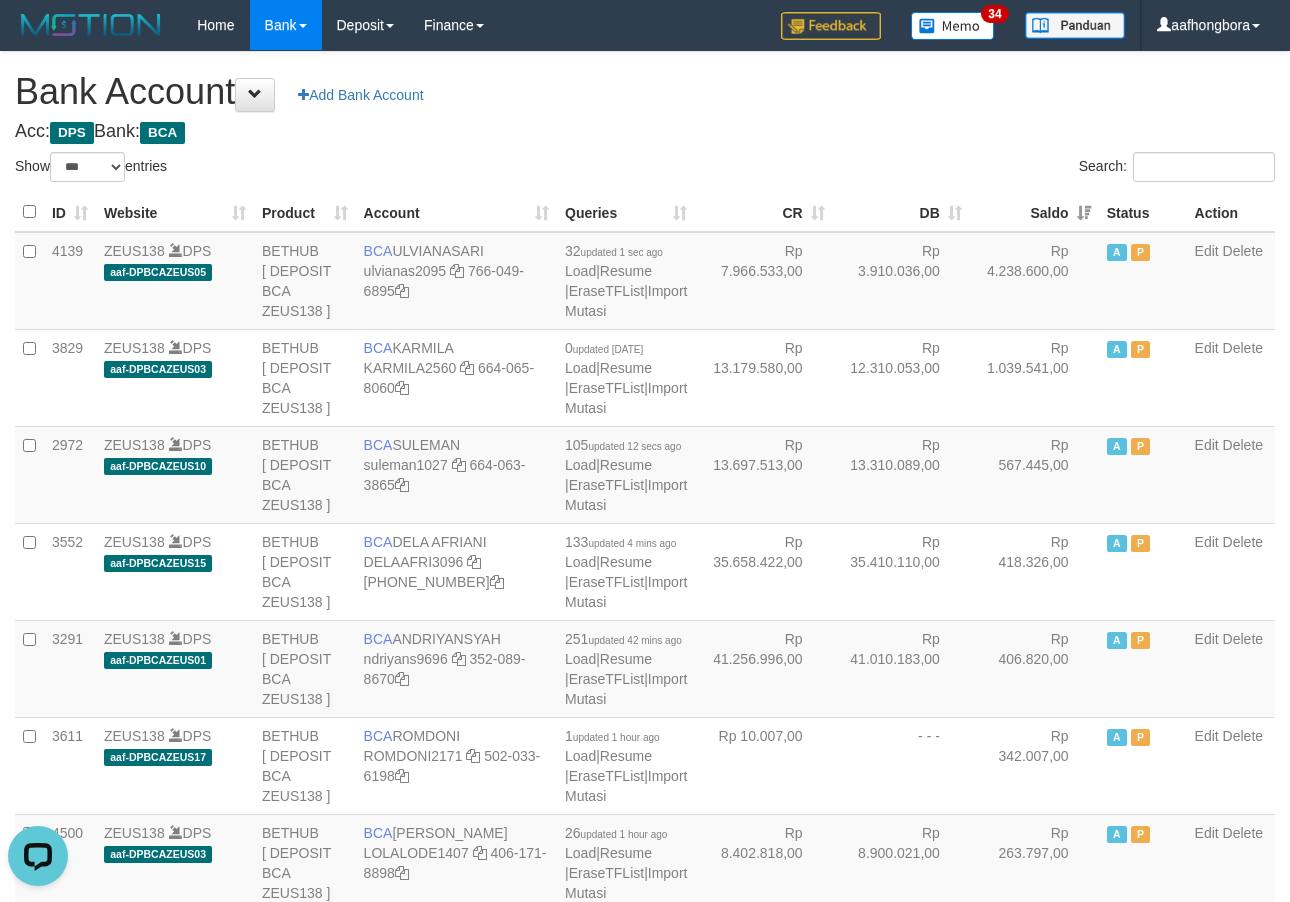 click on "Search:" at bounding box center [967, 169] 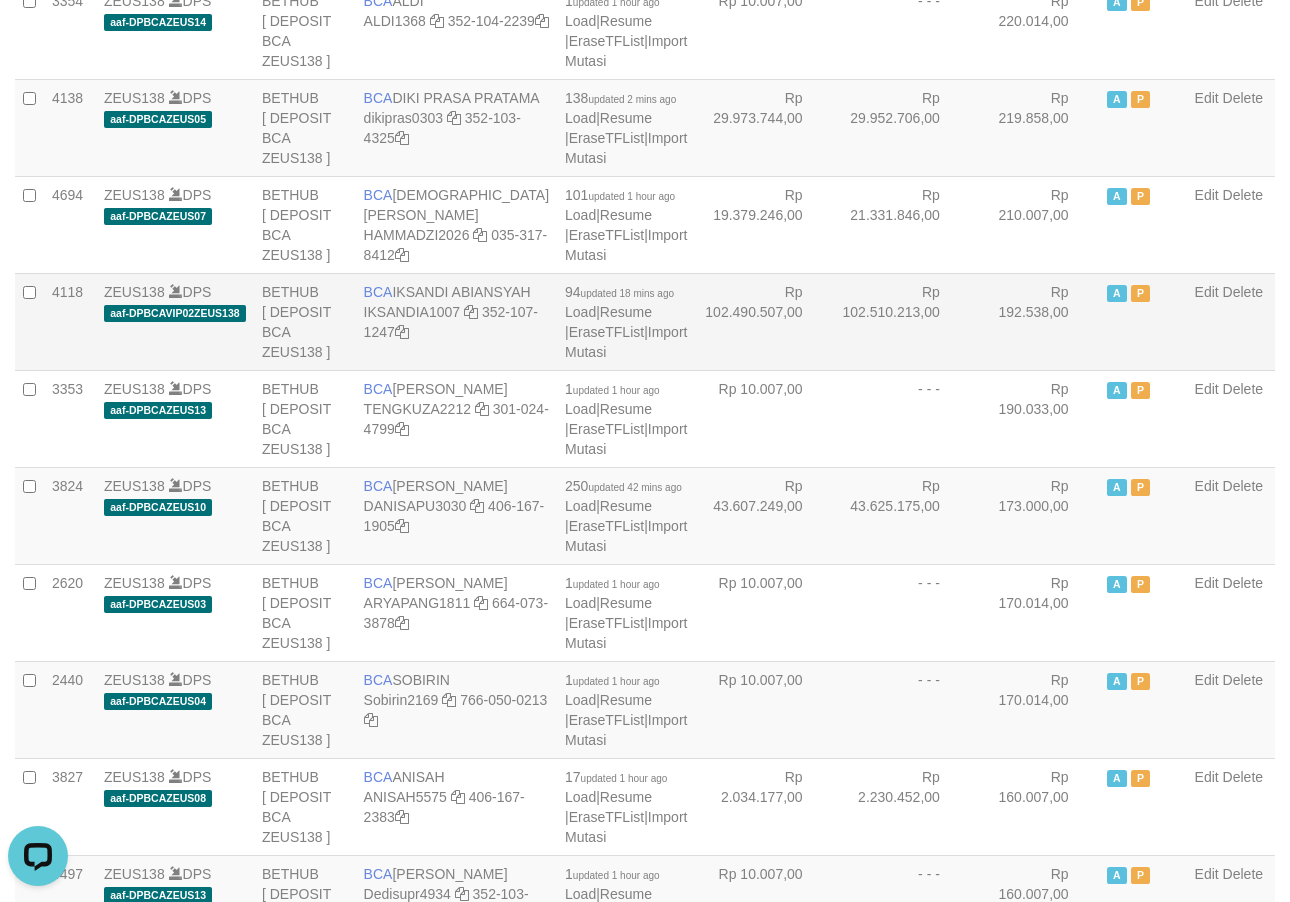 drag, startPoint x: 400, startPoint y: 450, endPoint x: 468, endPoint y: 468, distance: 70.34202 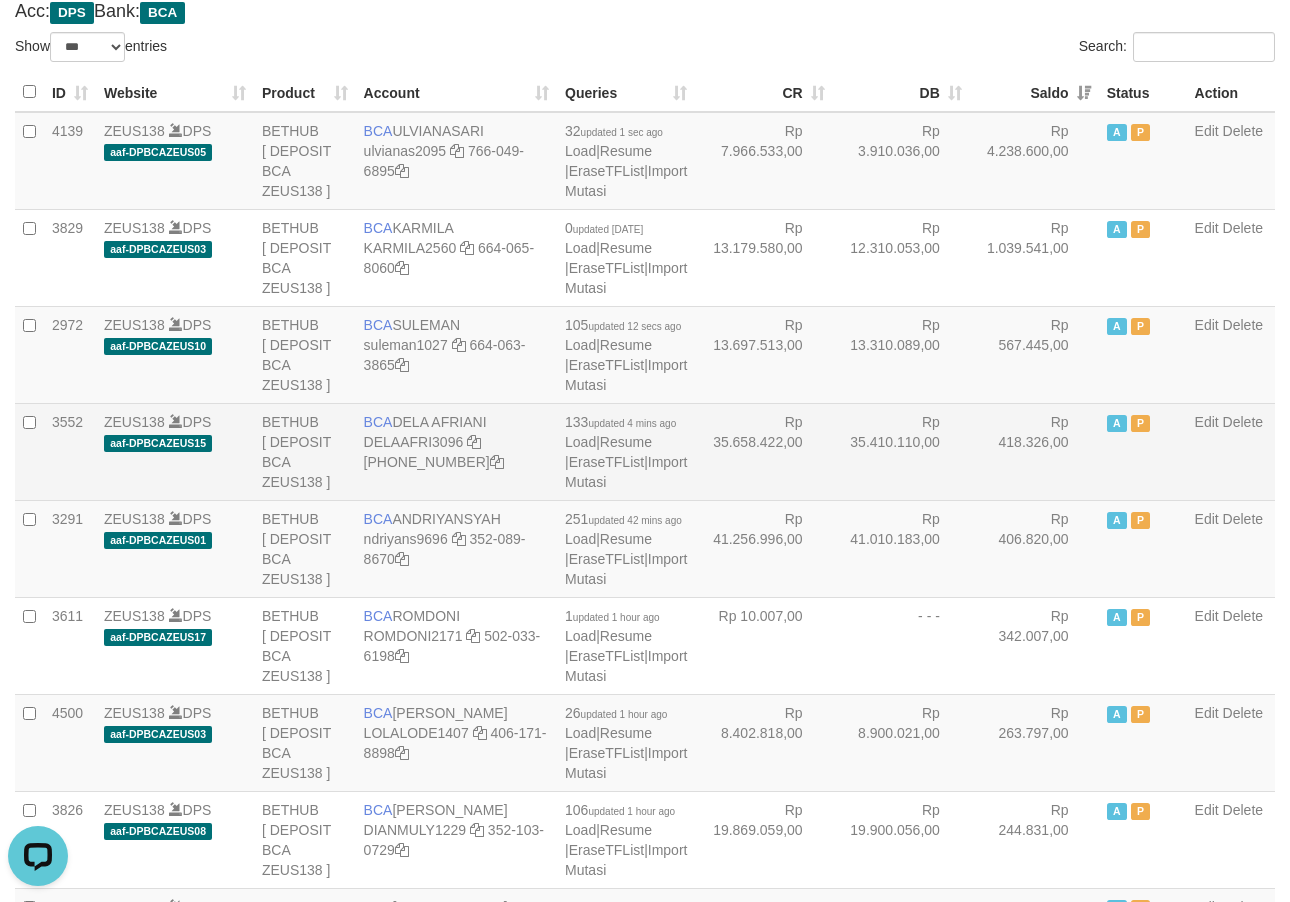 scroll, scrollTop: 0, scrollLeft: 0, axis: both 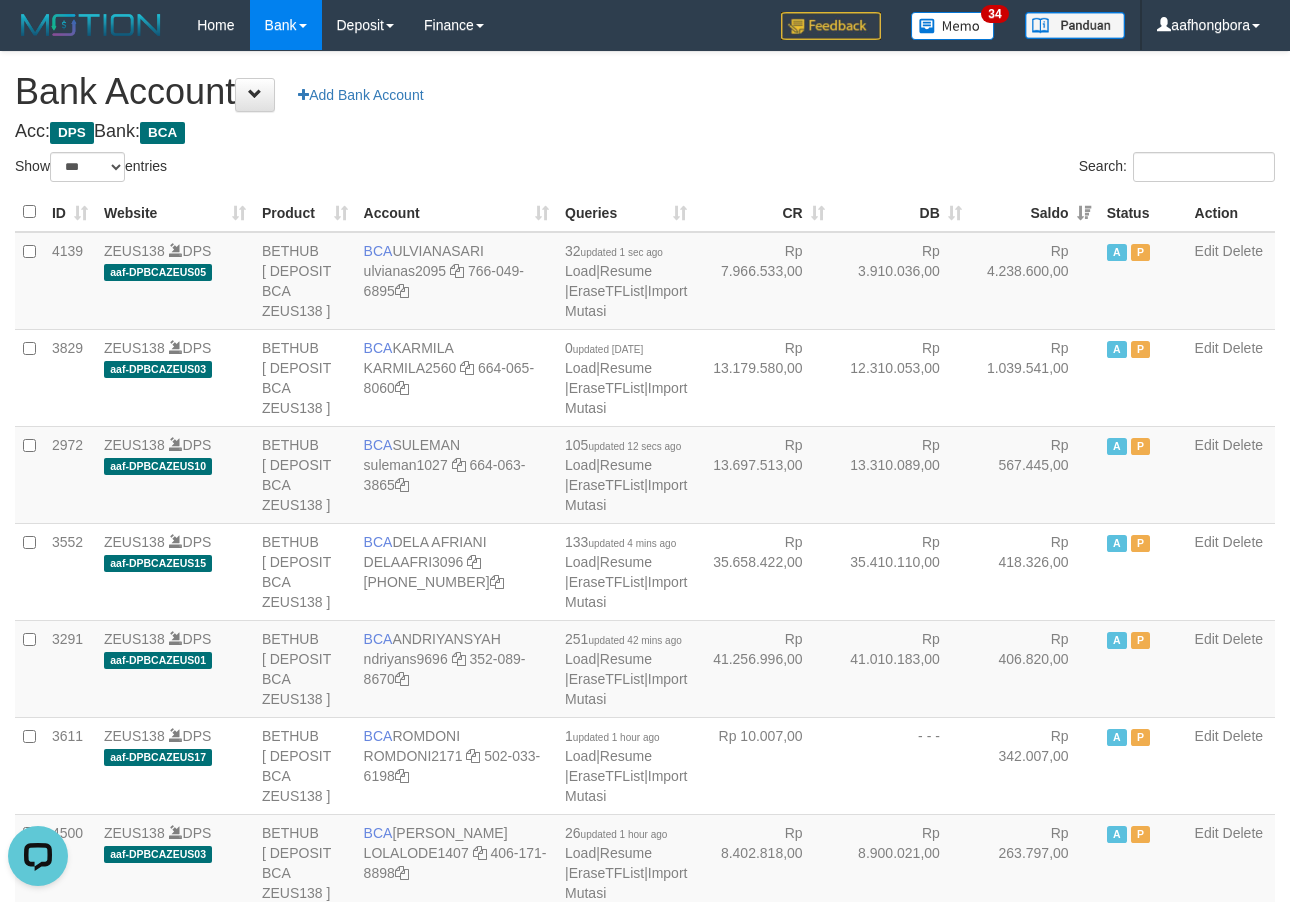 drag, startPoint x: 815, startPoint y: 141, endPoint x: 821, endPoint y: 127, distance: 15.231546 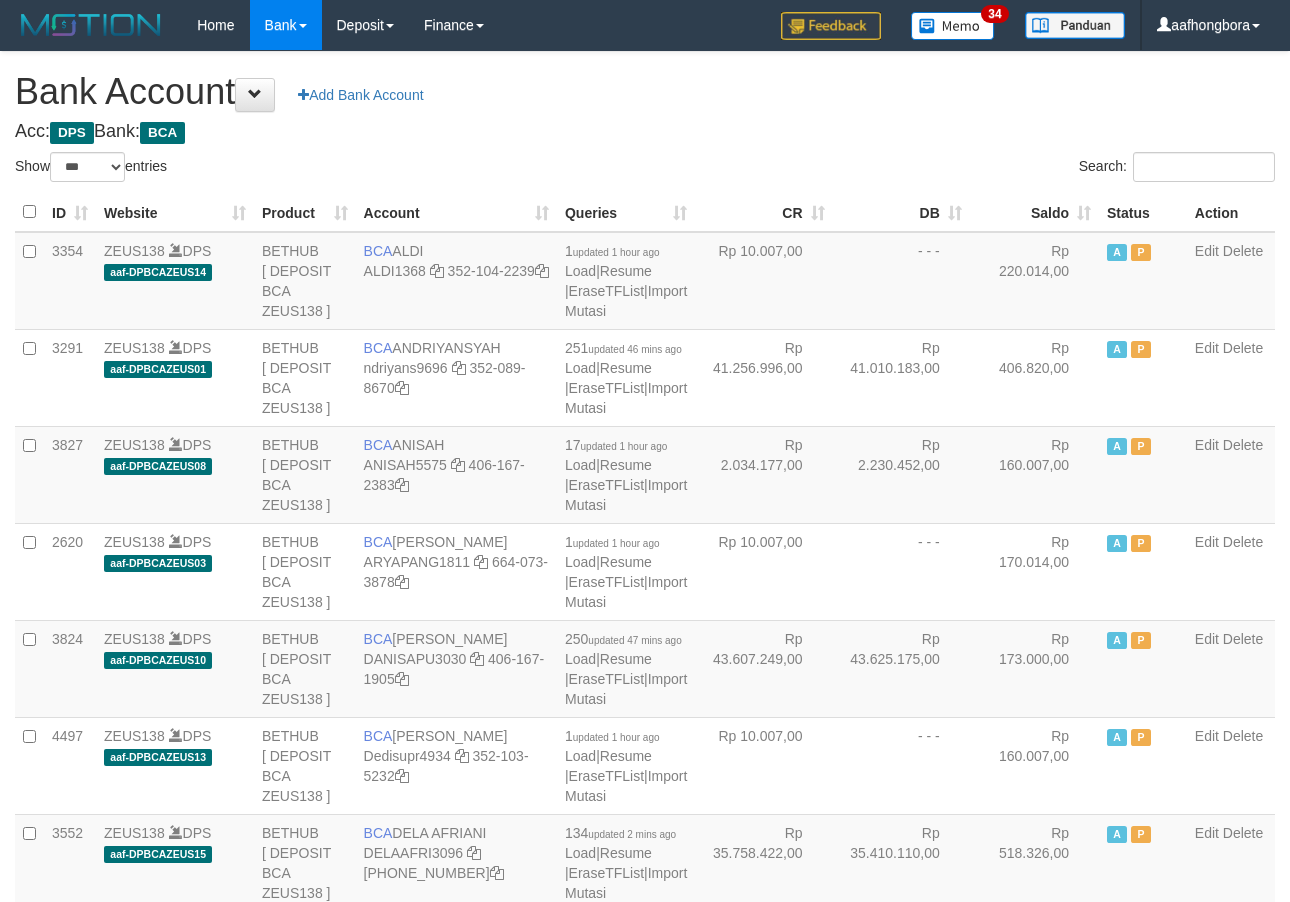 select on "***" 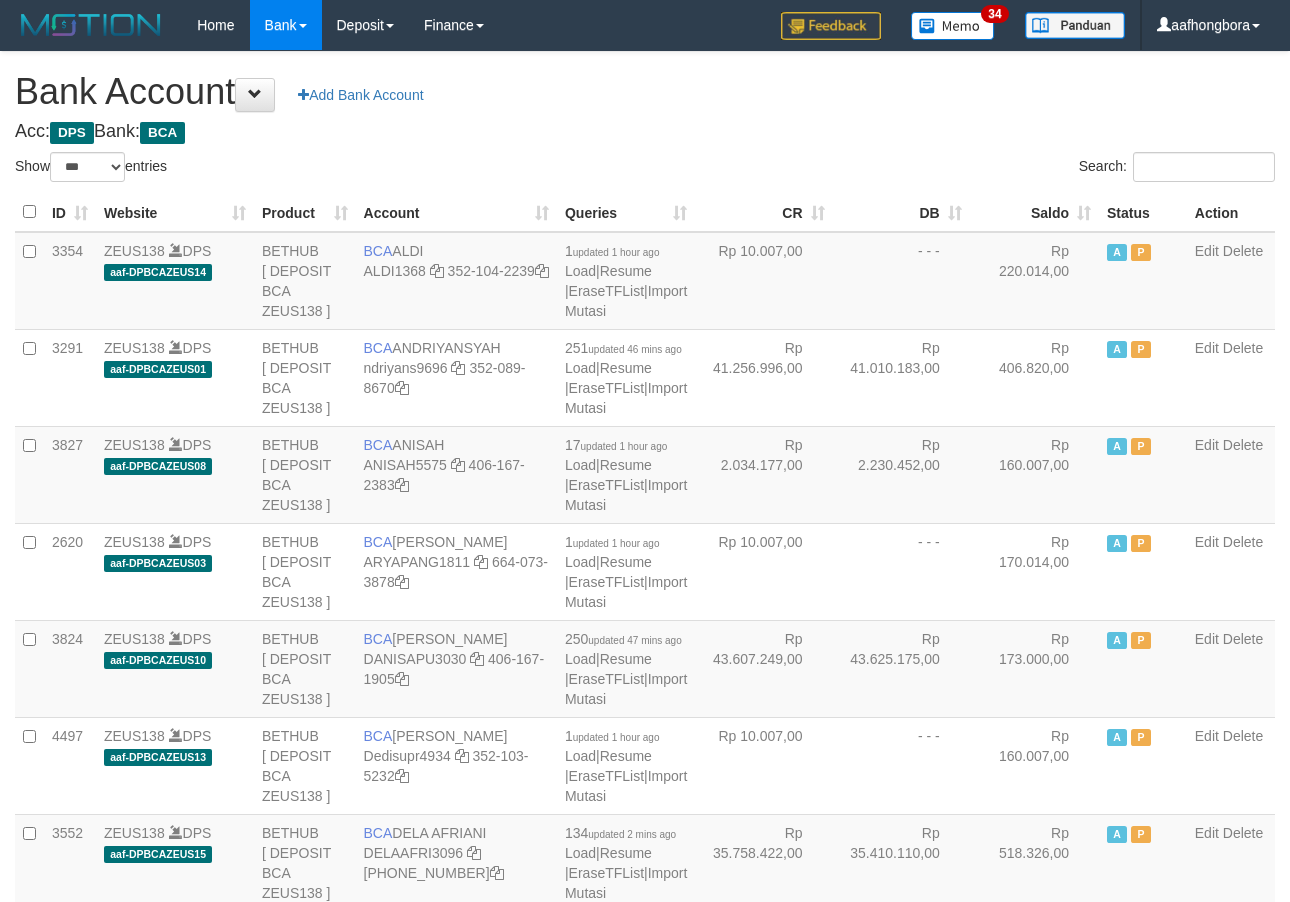 click on "Saldo" at bounding box center (1034, 212) 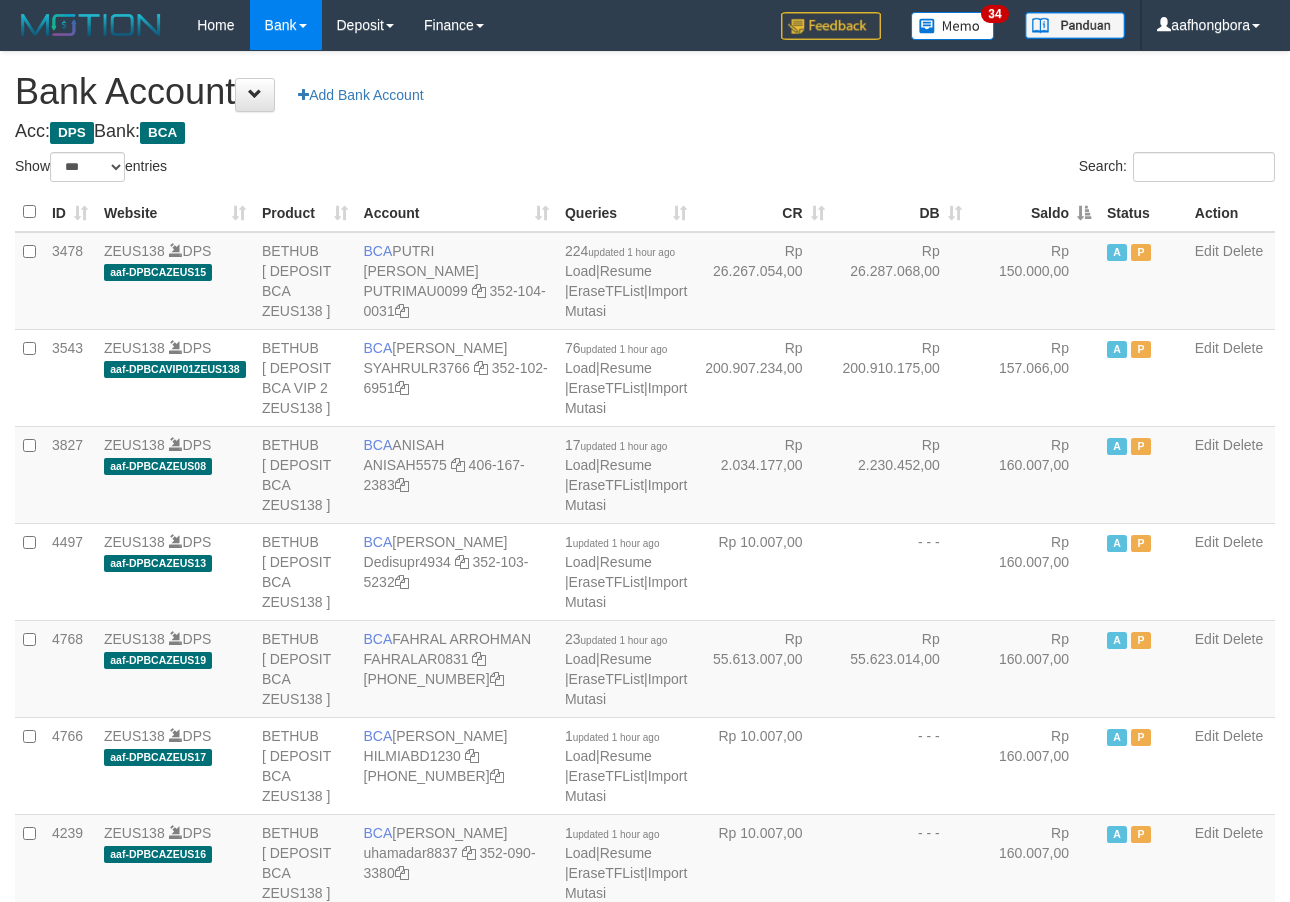 click on "Saldo" at bounding box center [1034, 212] 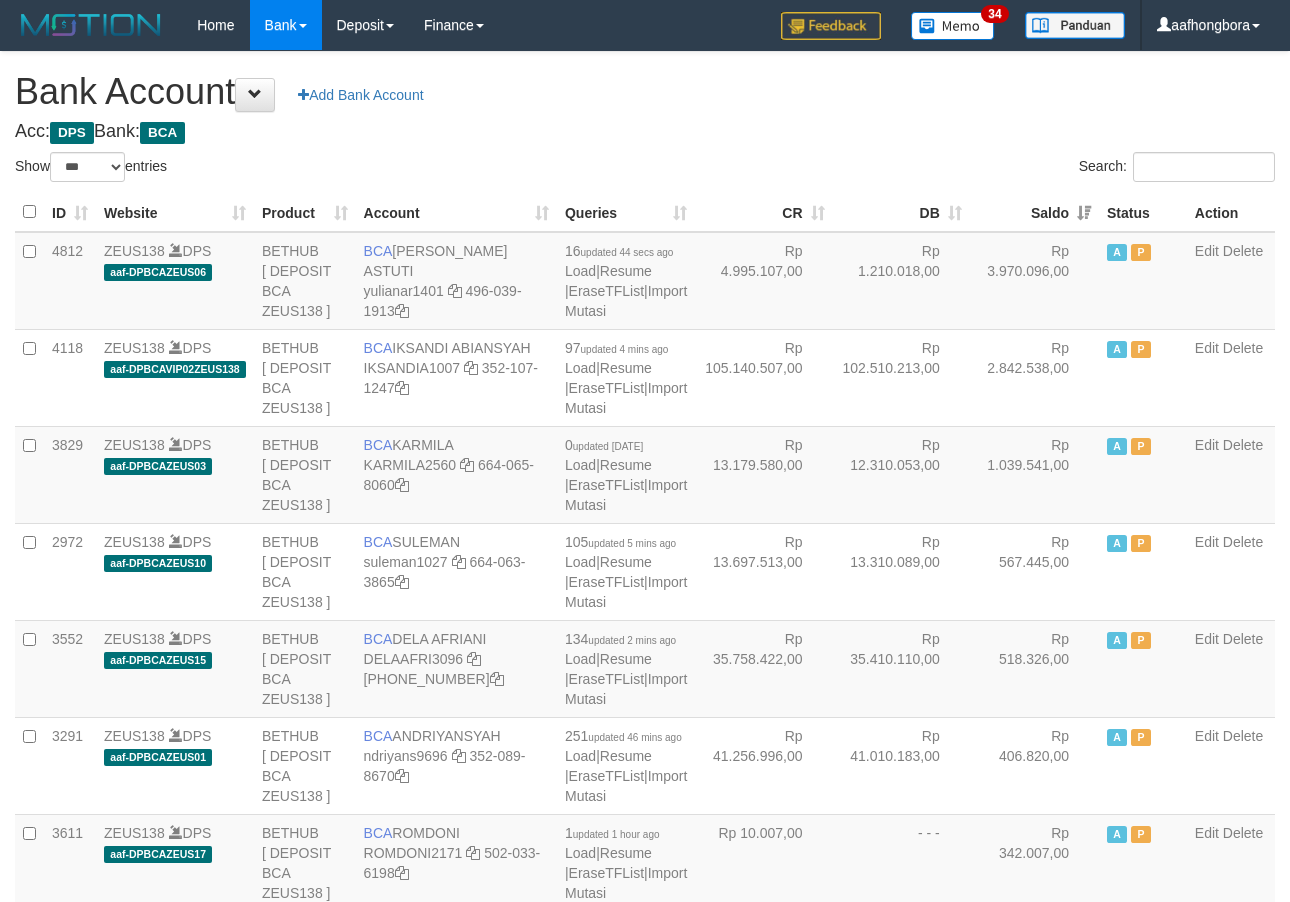 click on "Saldo" at bounding box center (1034, 212) 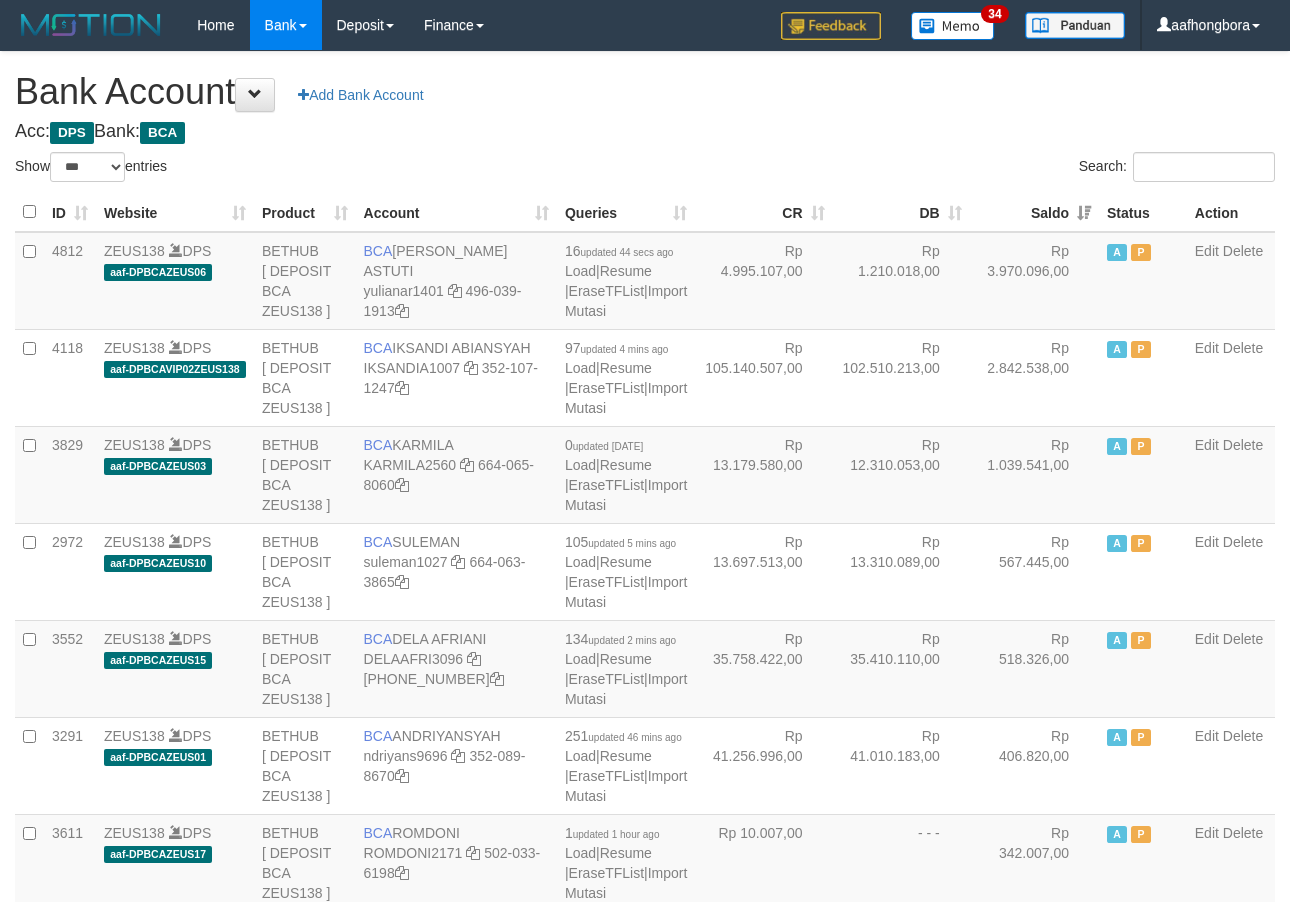 click on "Saldo" at bounding box center [1034, 212] 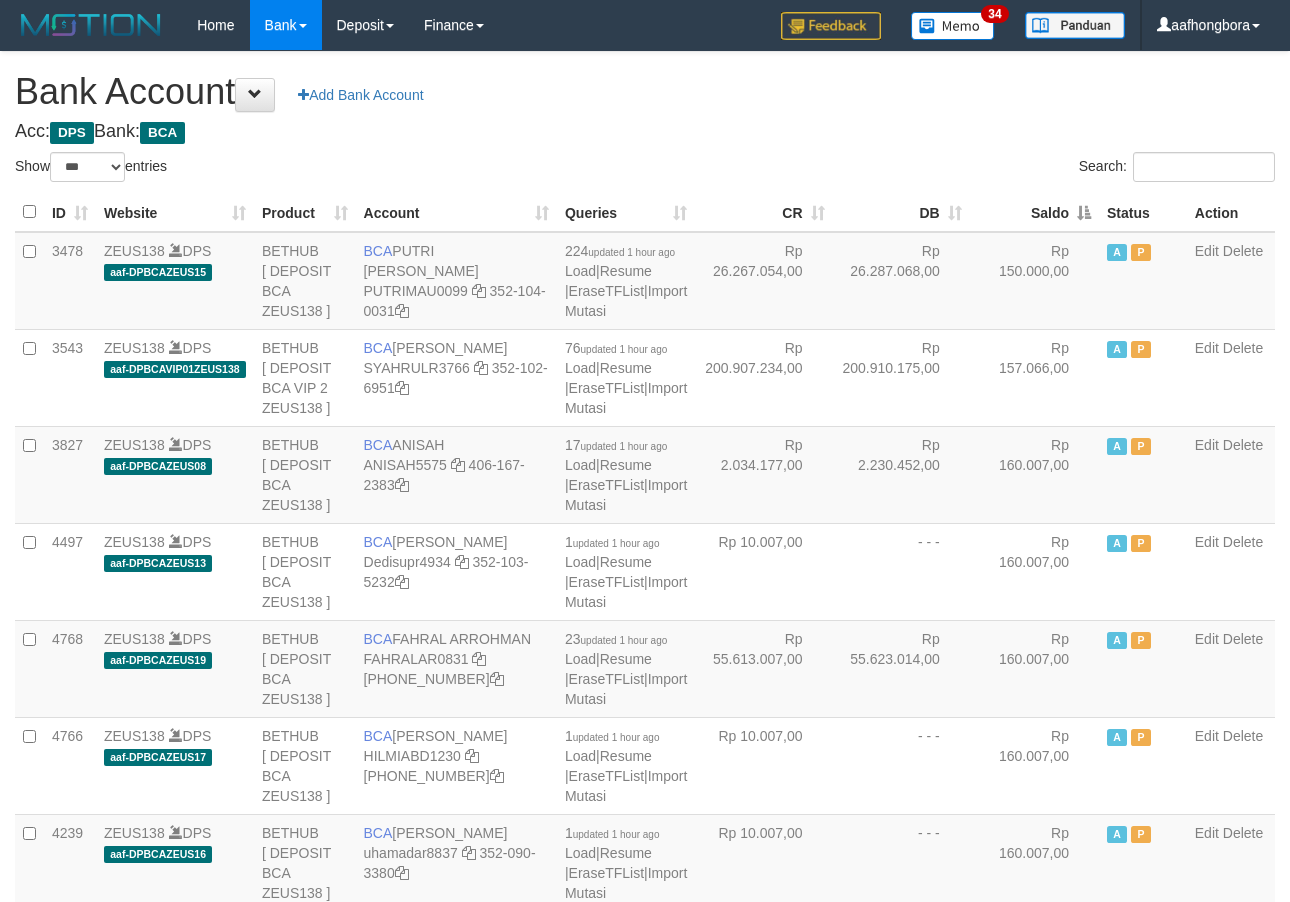 click on "Saldo" at bounding box center (1034, 212) 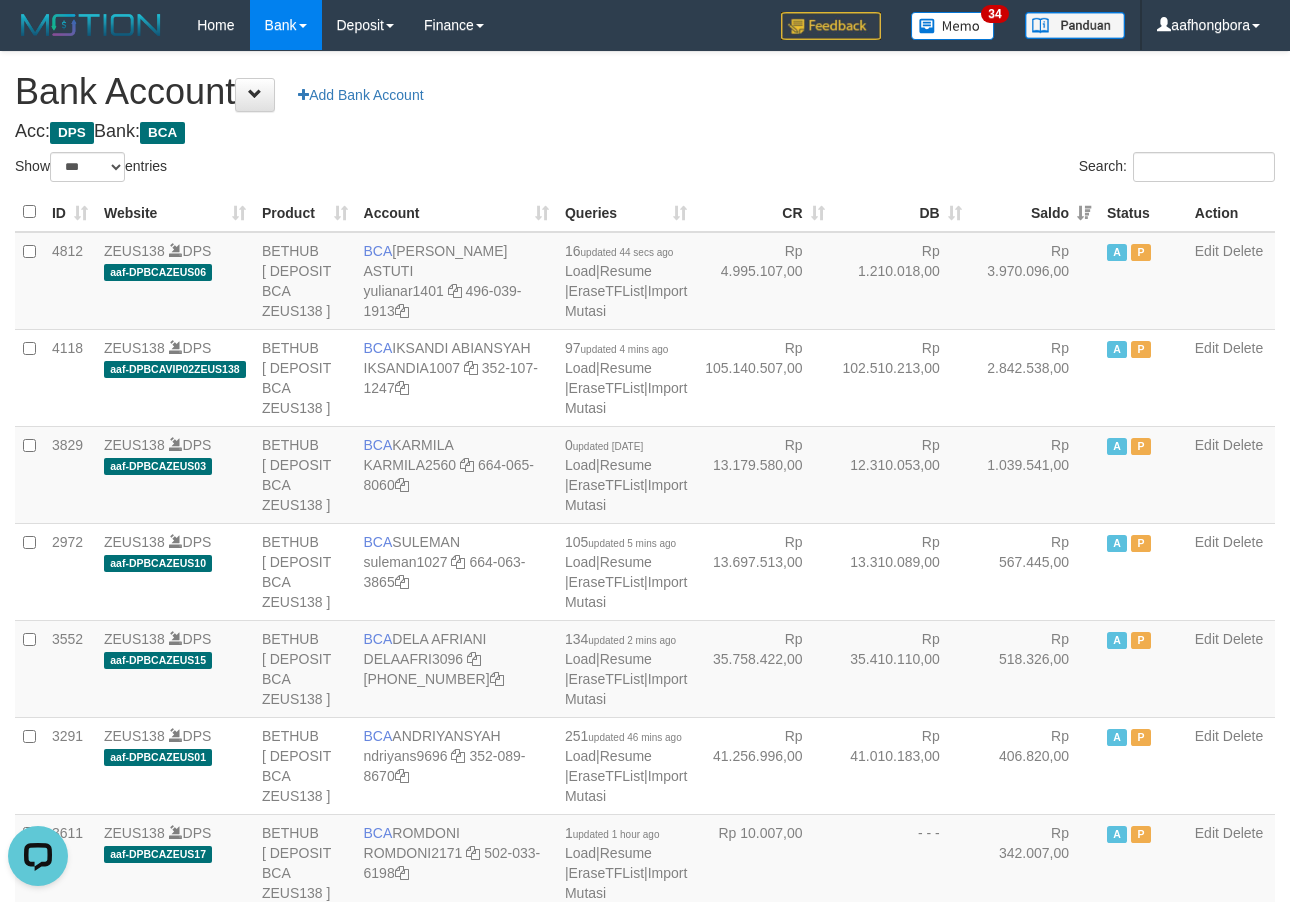 scroll, scrollTop: 0, scrollLeft: 0, axis: both 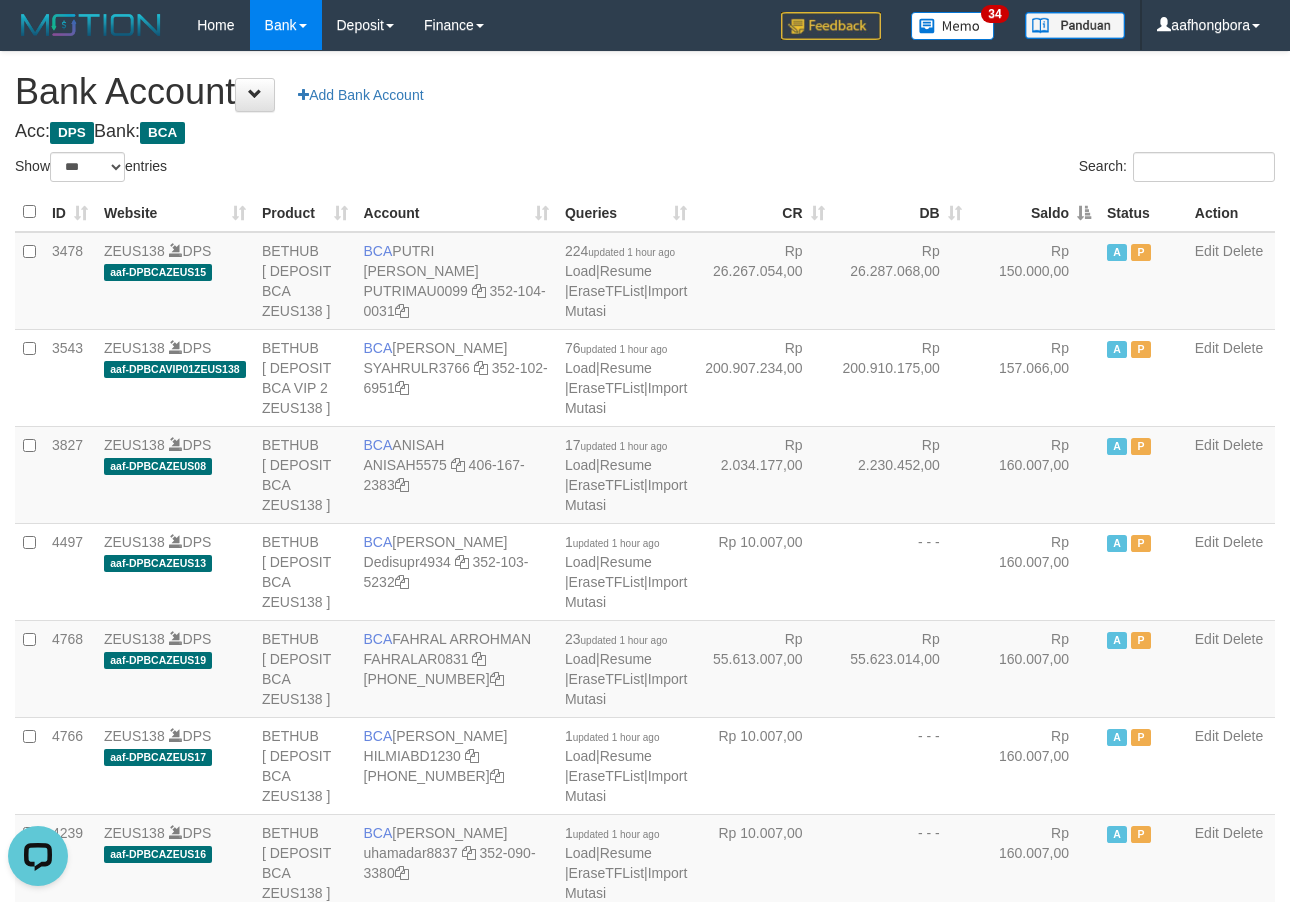 click on "Saldo" at bounding box center (1034, 212) 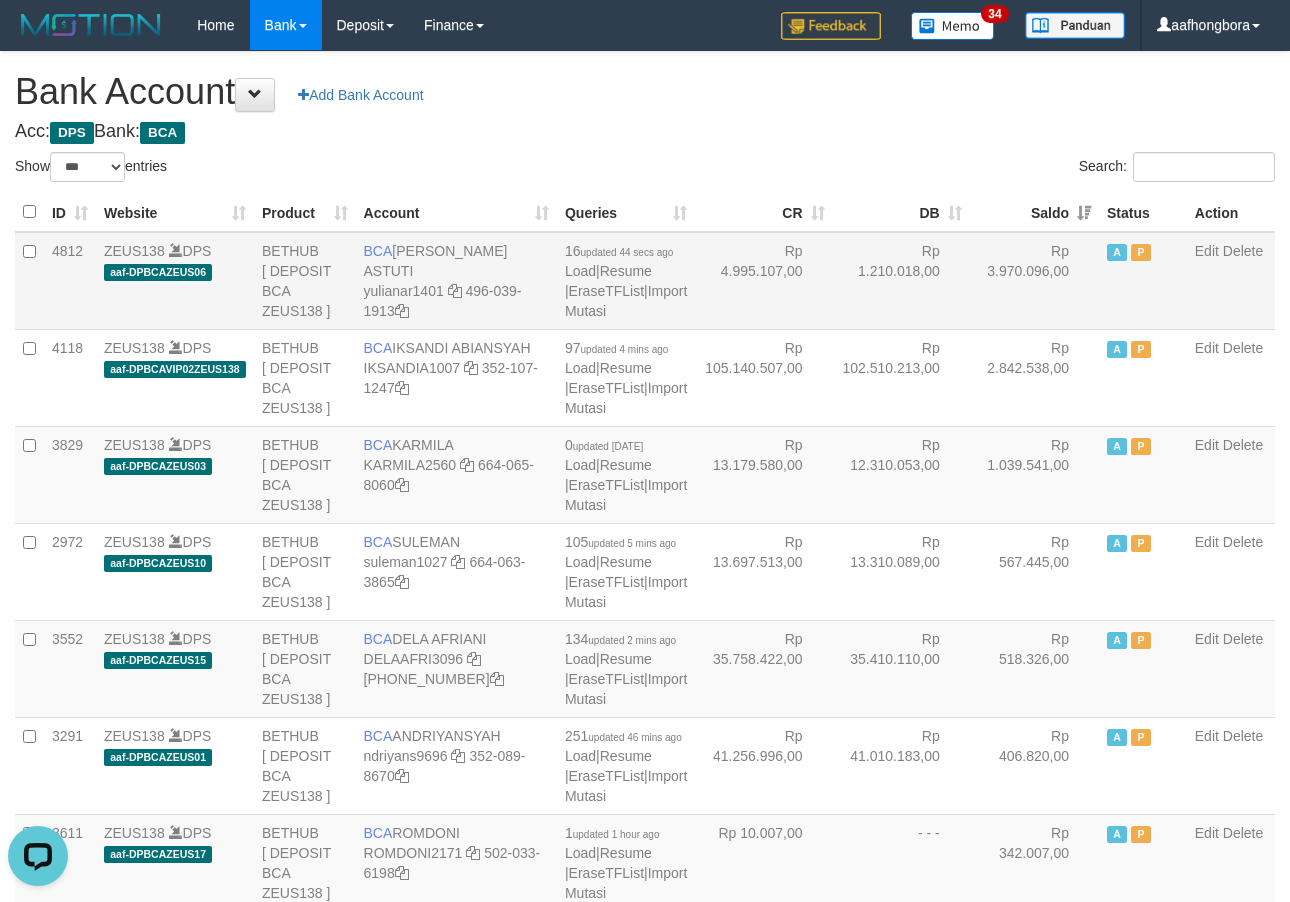 drag, startPoint x: 405, startPoint y: 245, endPoint x: 473, endPoint y: 272, distance: 73.1642 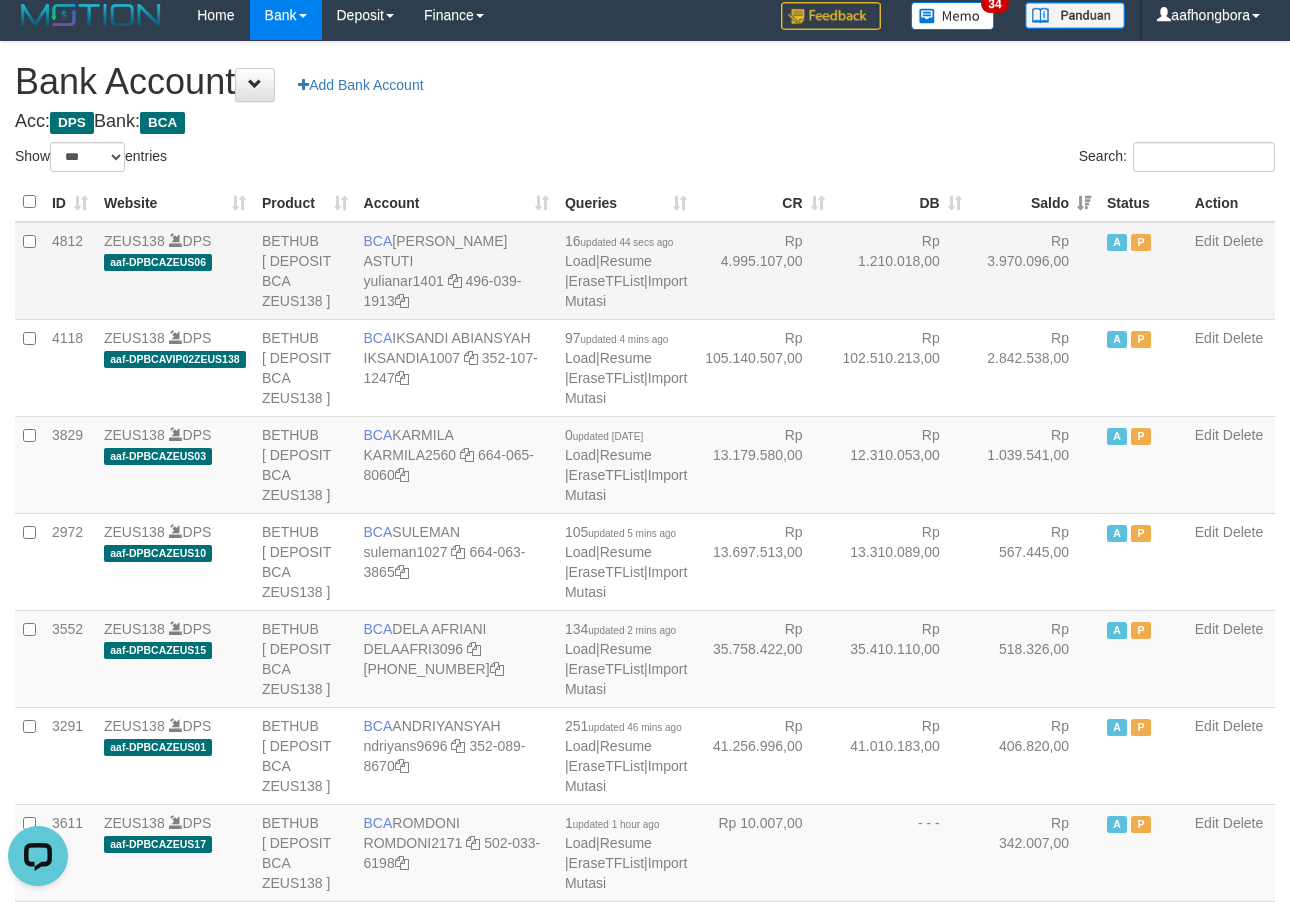 scroll, scrollTop: 0, scrollLeft: 0, axis: both 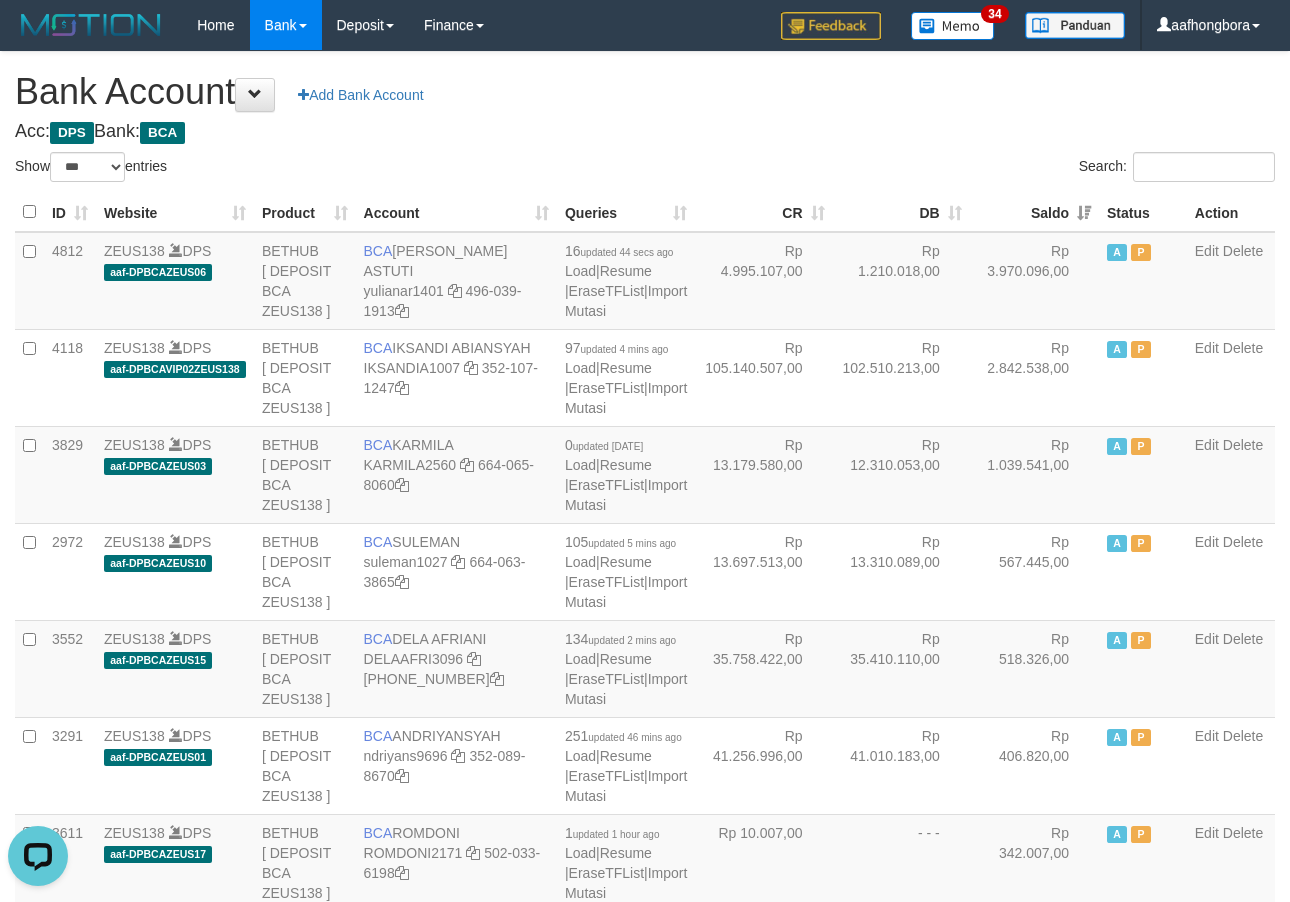 click on "Acc: 										 DPS
Bank:   BCA" at bounding box center [645, 132] 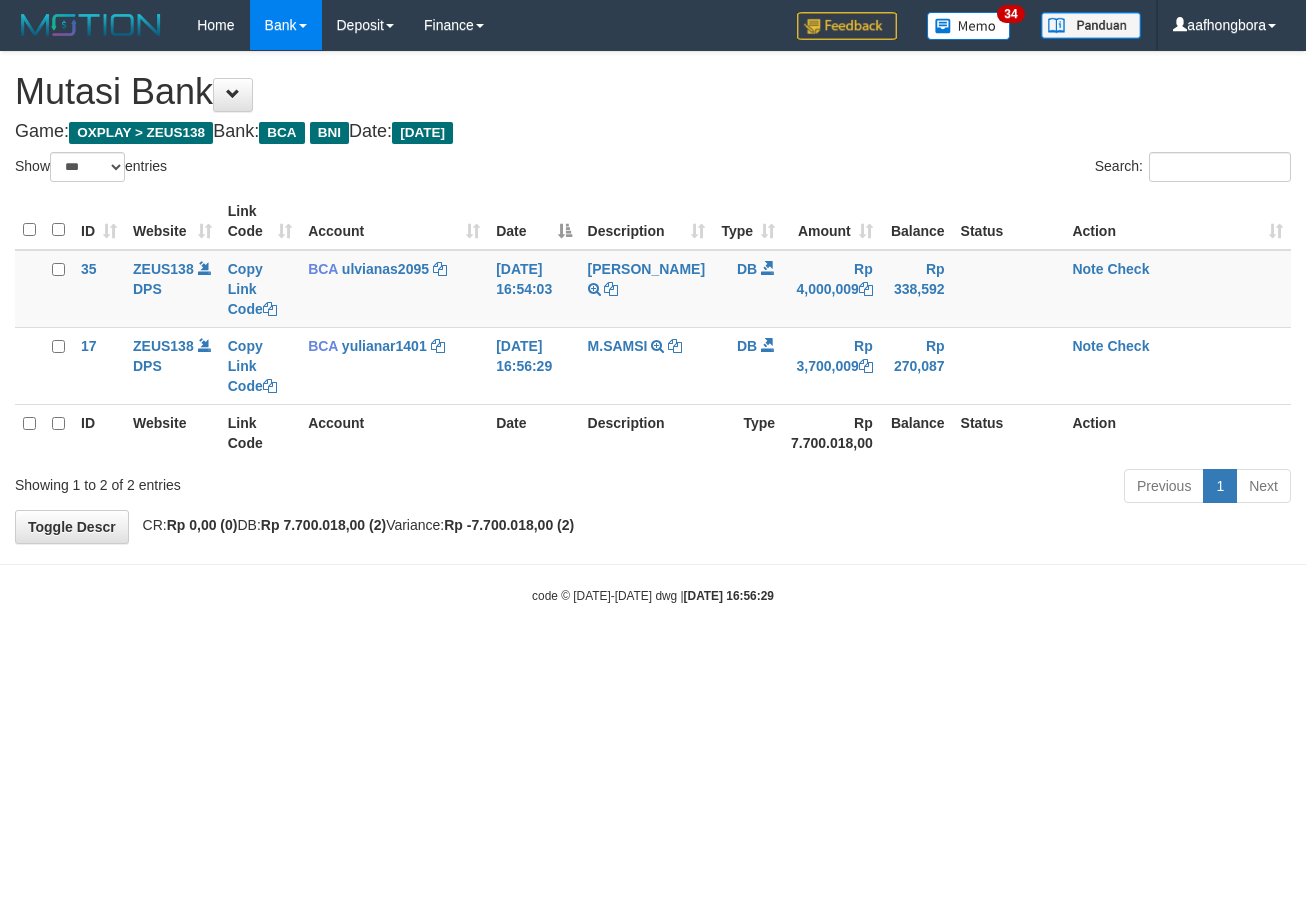 select on "***" 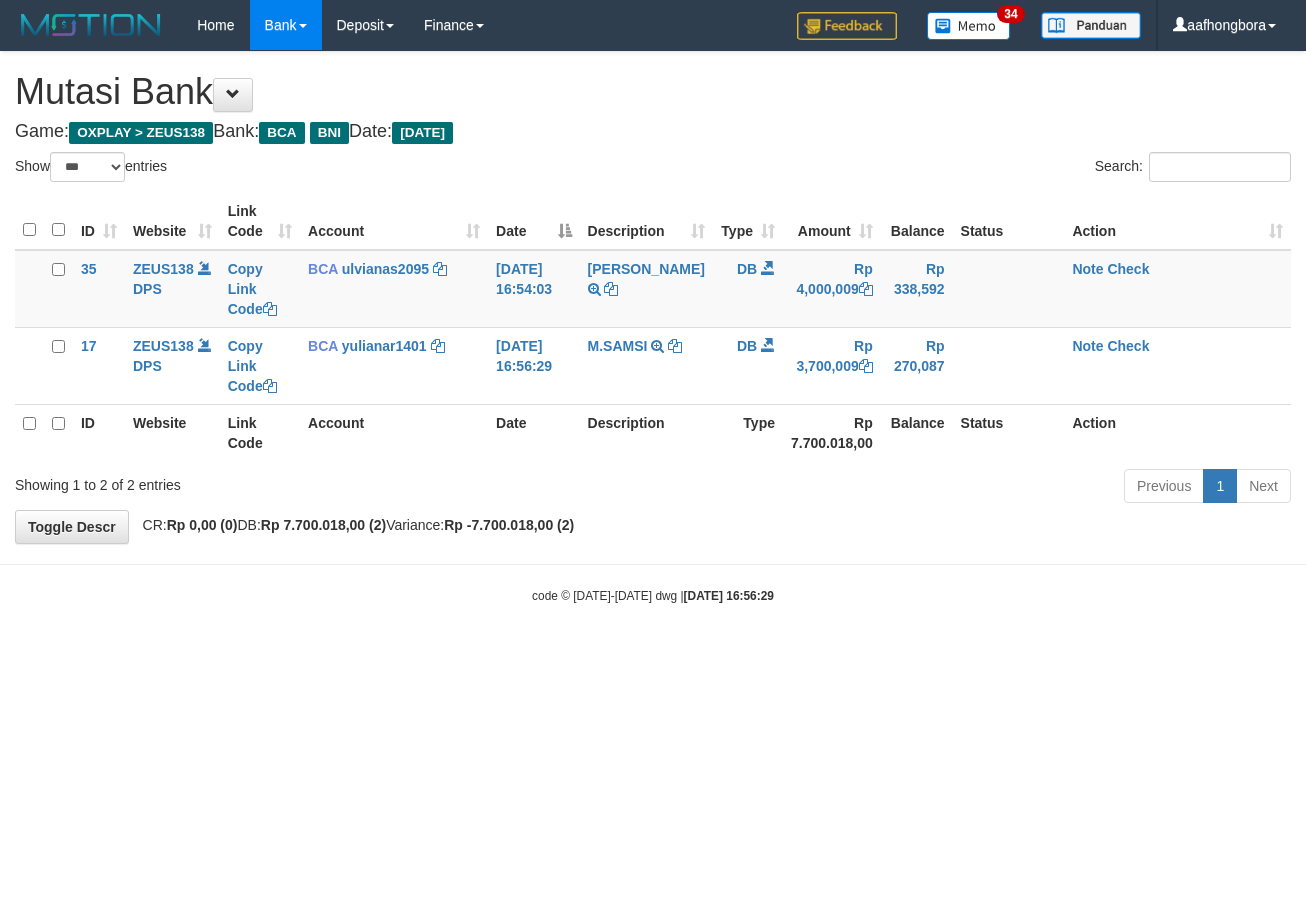 scroll, scrollTop: 0, scrollLeft: 0, axis: both 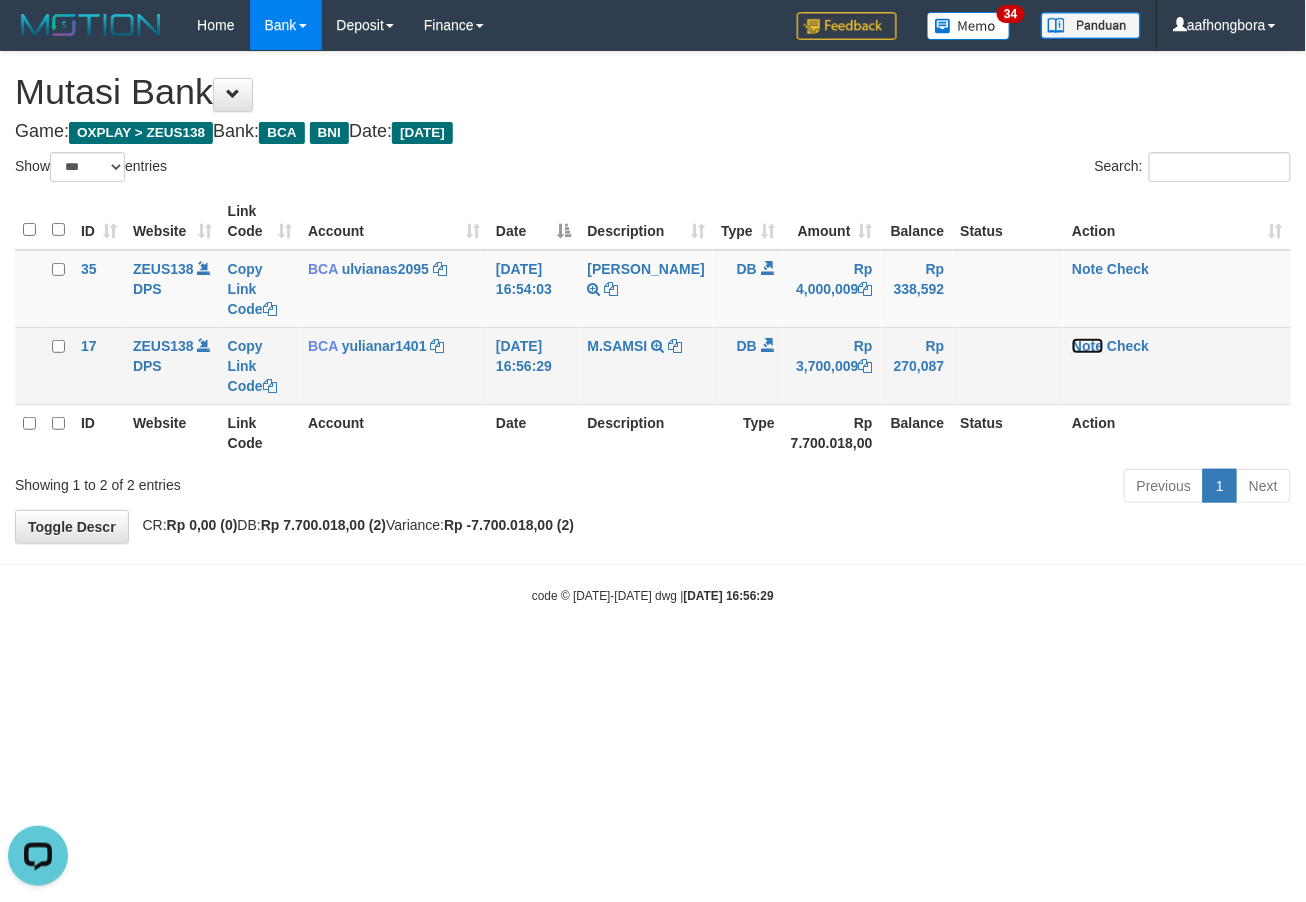 click on "Note" at bounding box center [1087, 346] 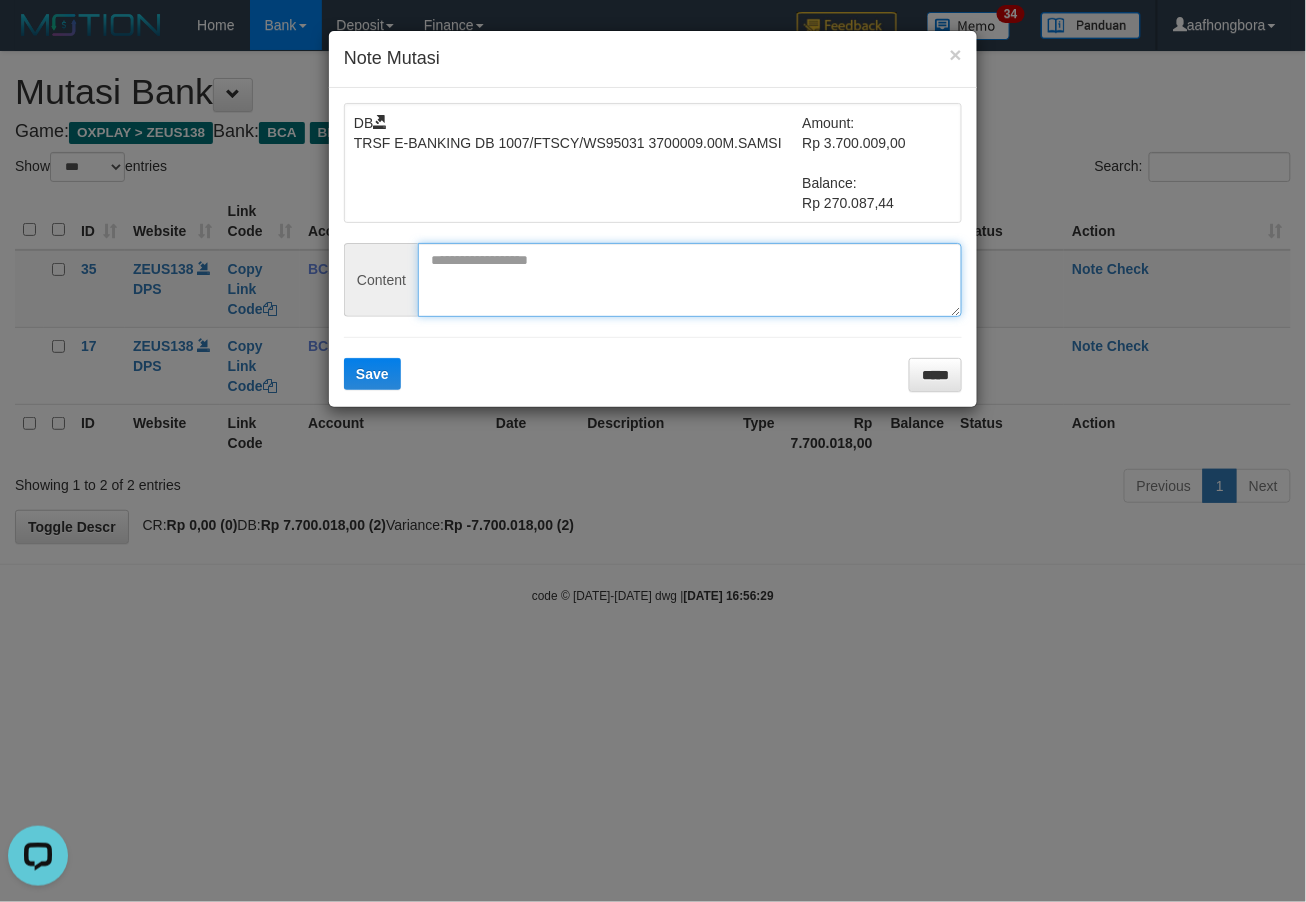 click at bounding box center [690, 280] 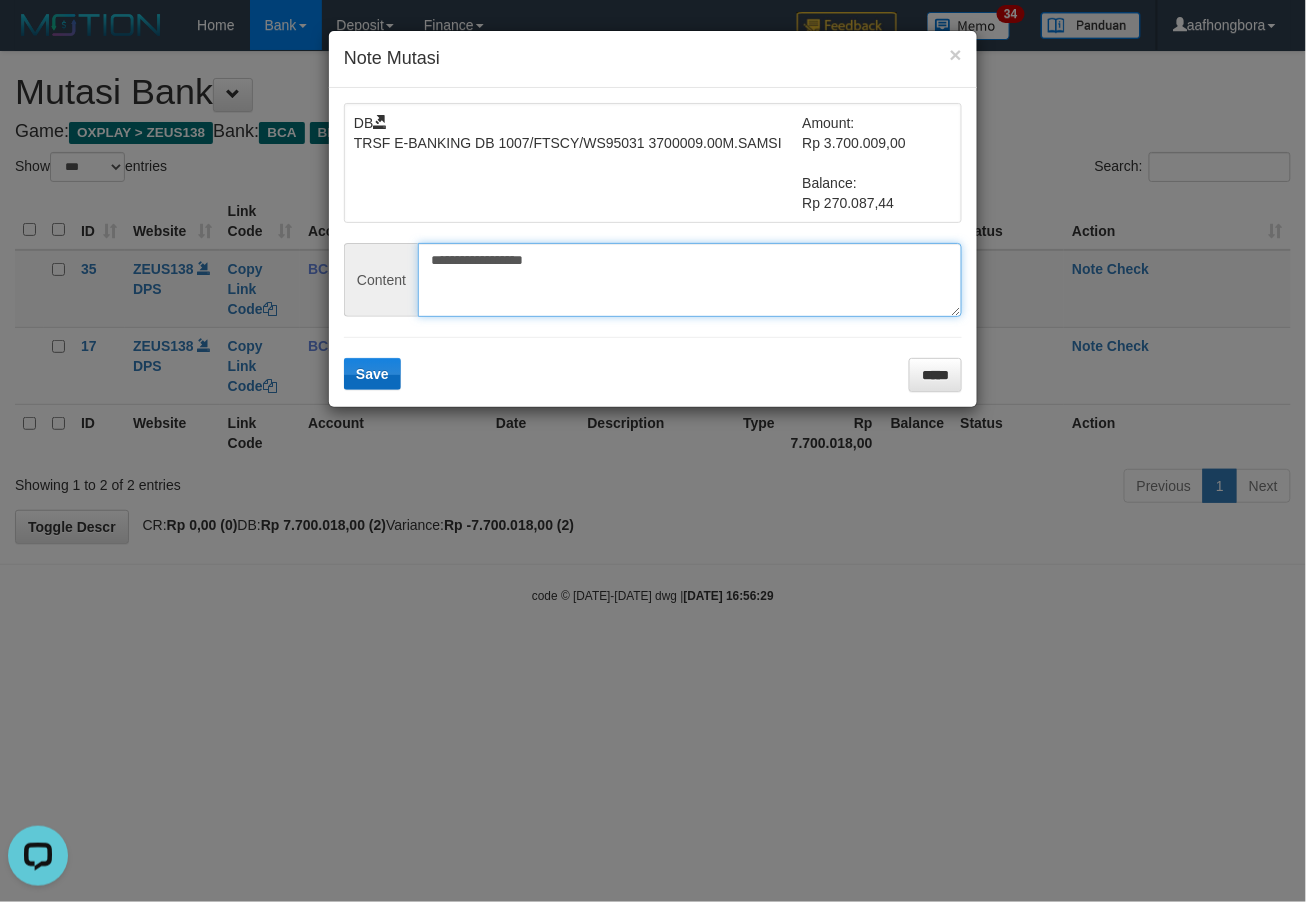 type on "**********" 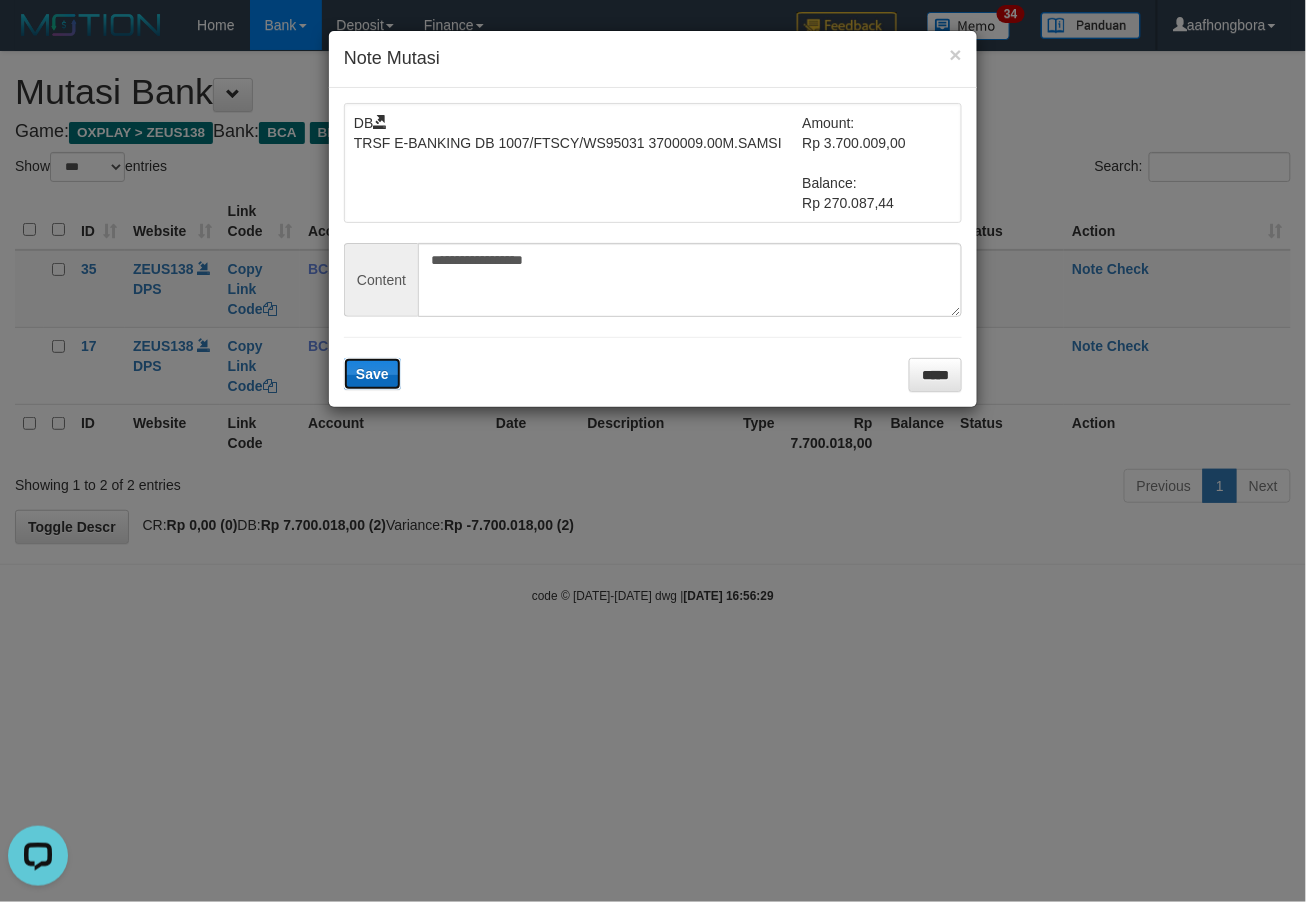 click on "Save" at bounding box center (372, 374) 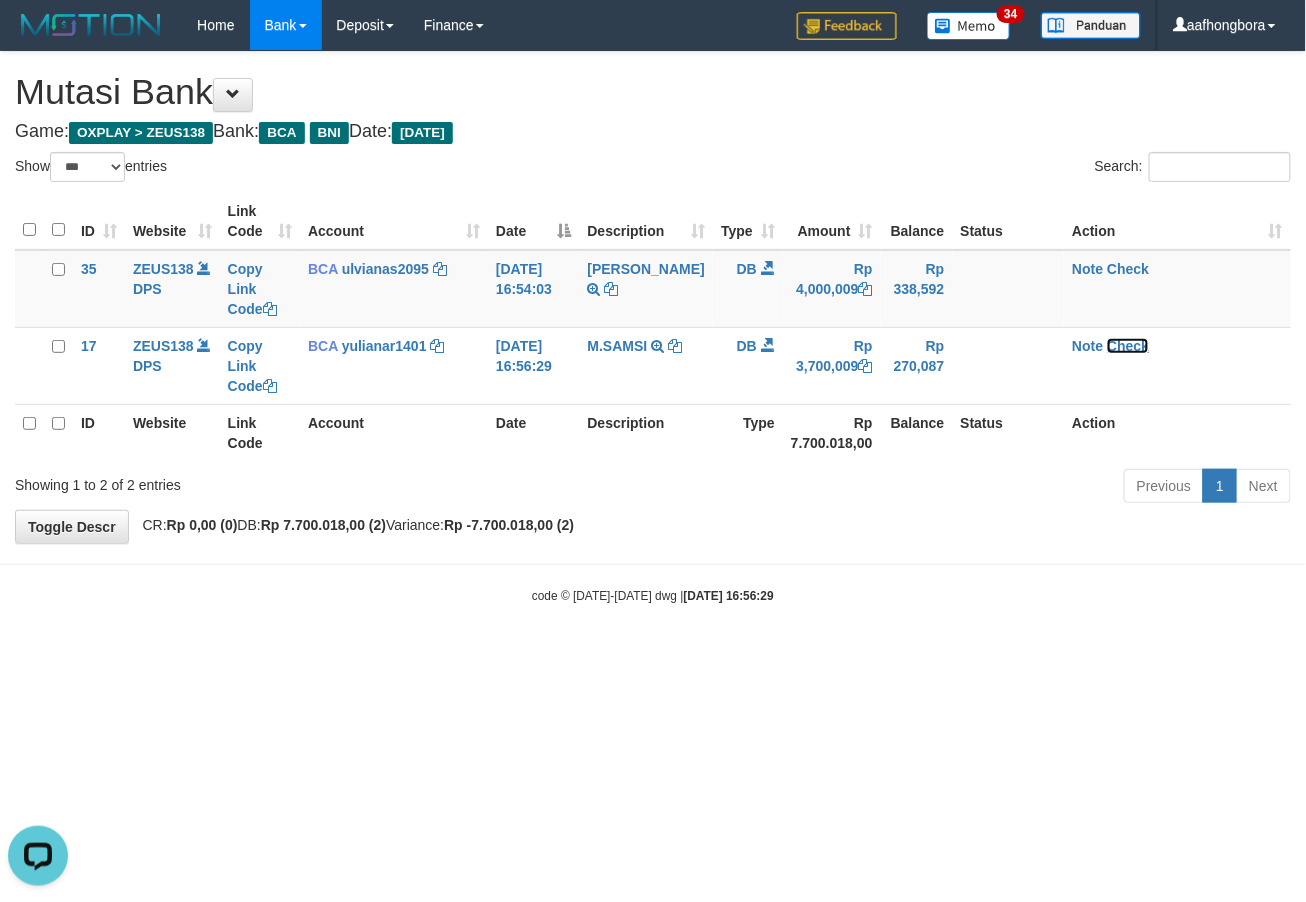click on "Check" at bounding box center [1128, 346] 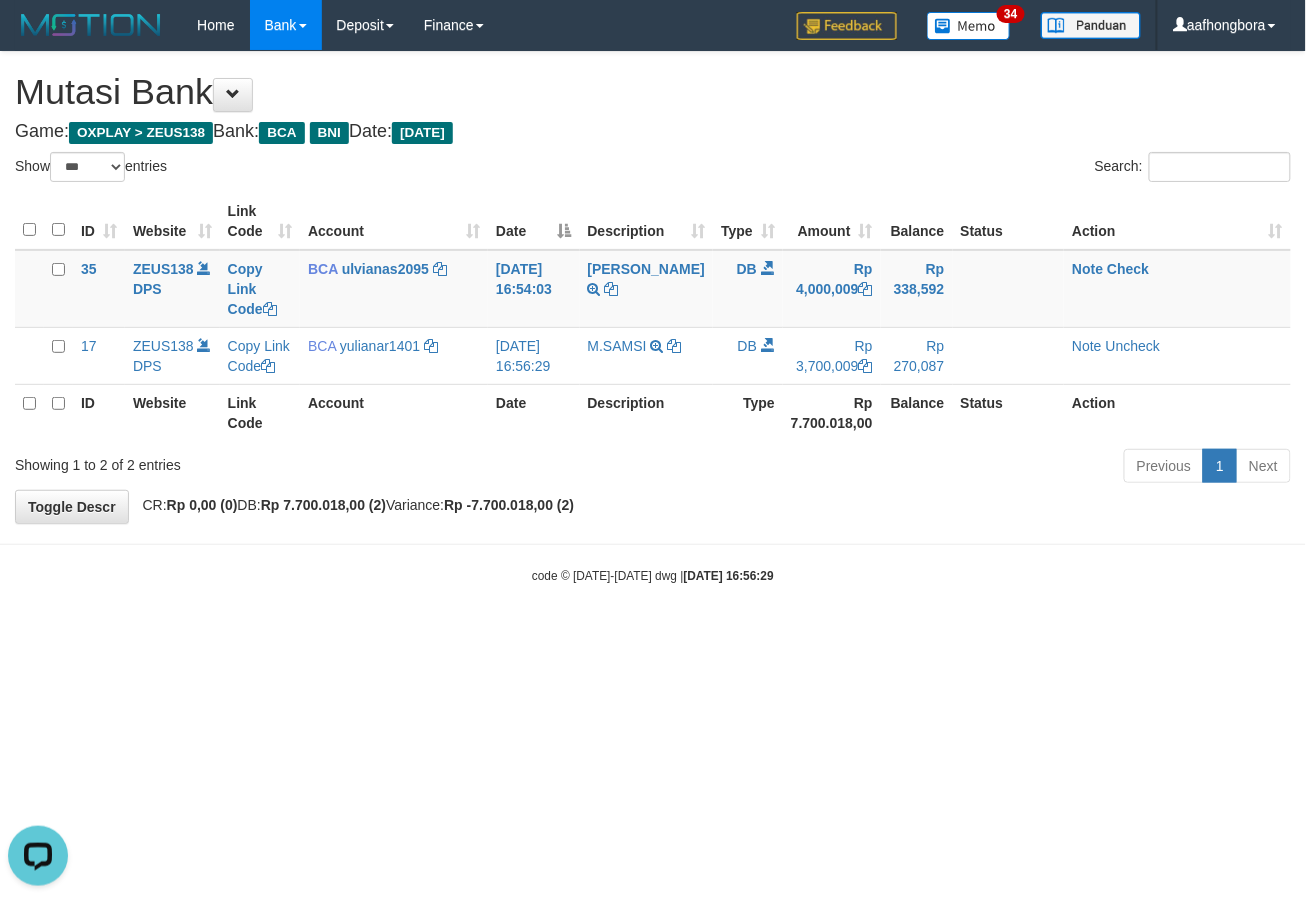click on "Toggle navigation
Home
Bank
Account List
Mutasi Bank
Search
Sync
Note Mutasi
Deposit
DPS Fetch
DPS List
History
Note DPS
Finance
Financial Data
aafhongbora
My Profile
Log Out" at bounding box center (653, 317) 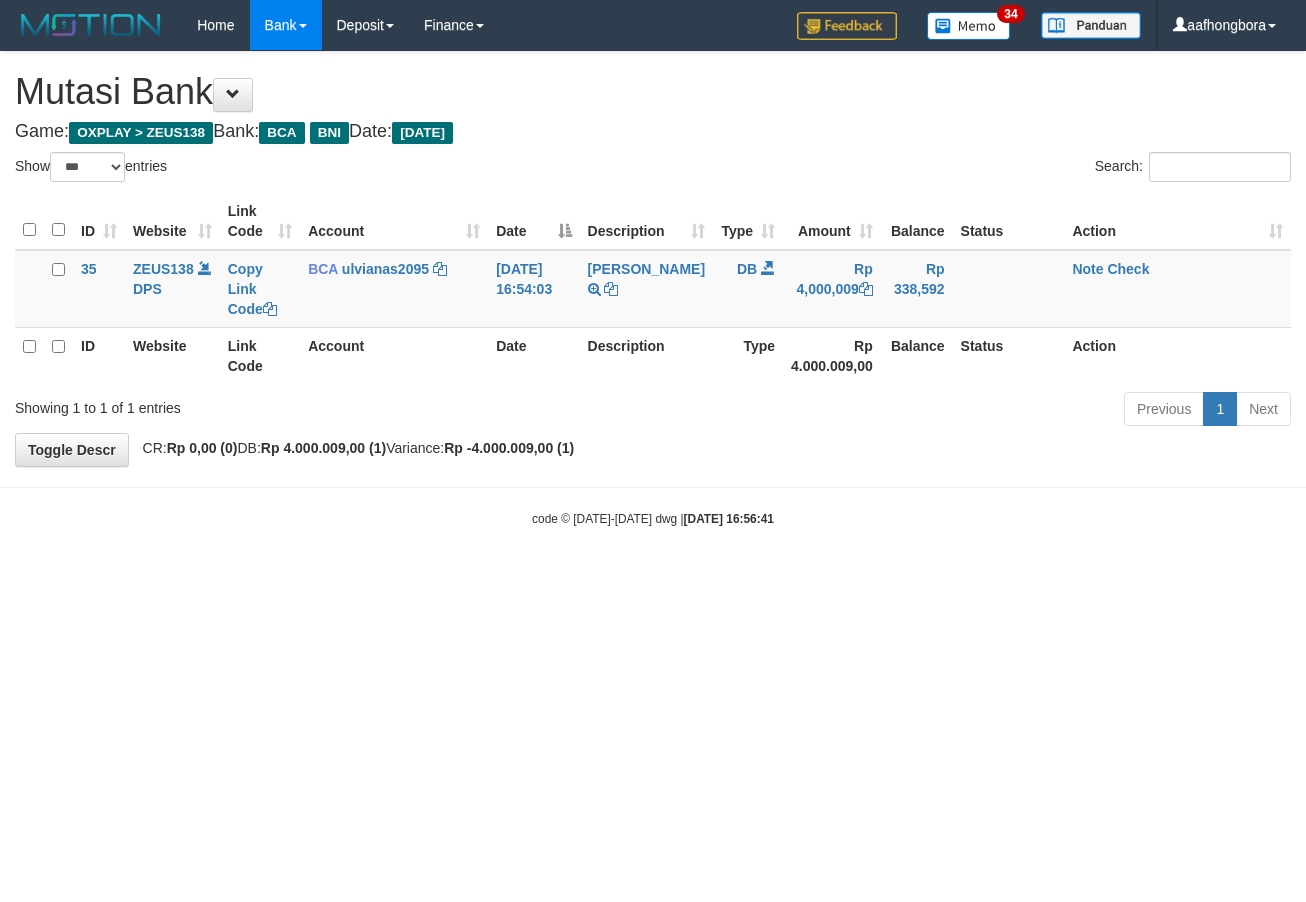 select on "***" 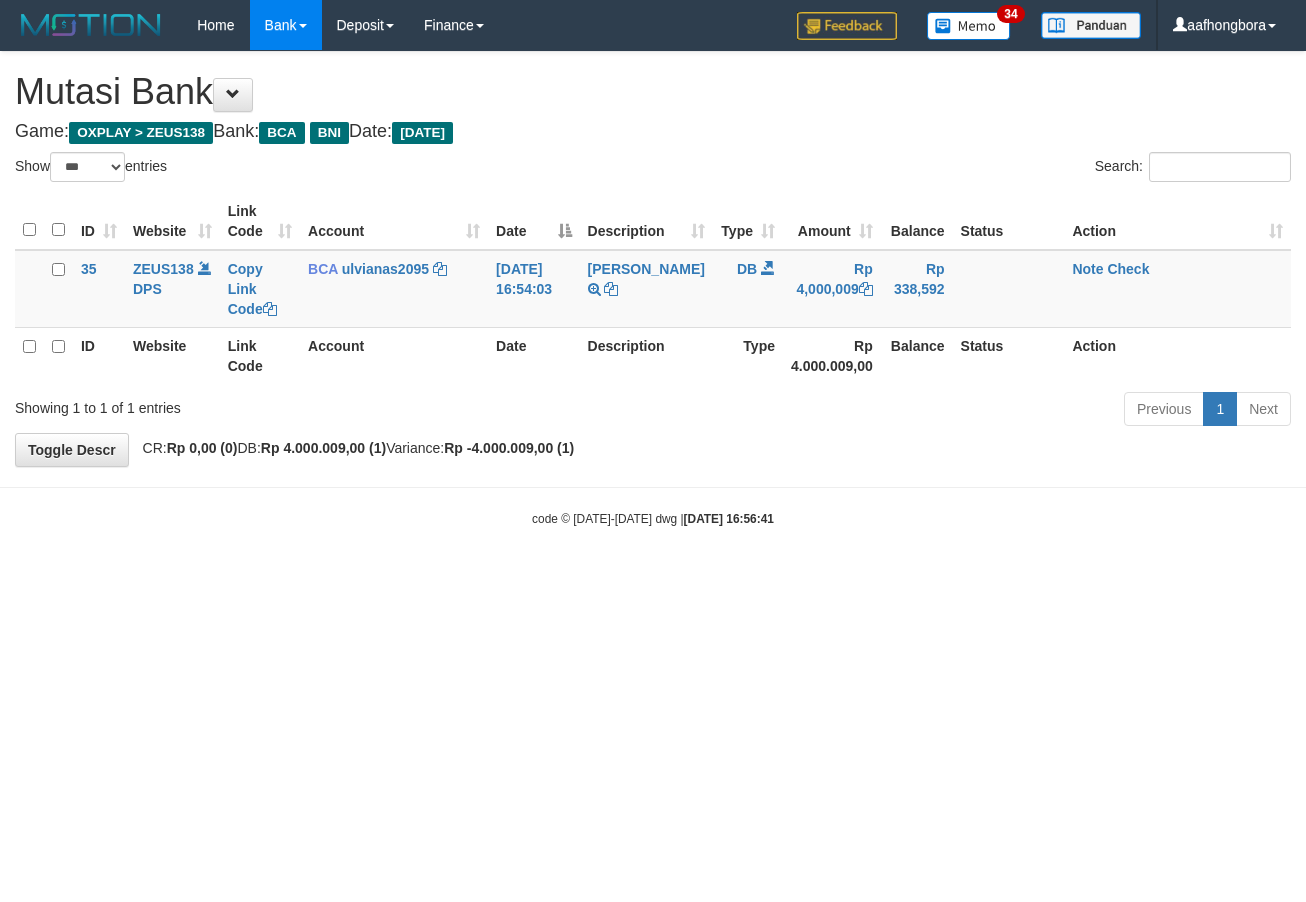 scroll, scrollTop: 0, scrollLeft: 0, axis: both 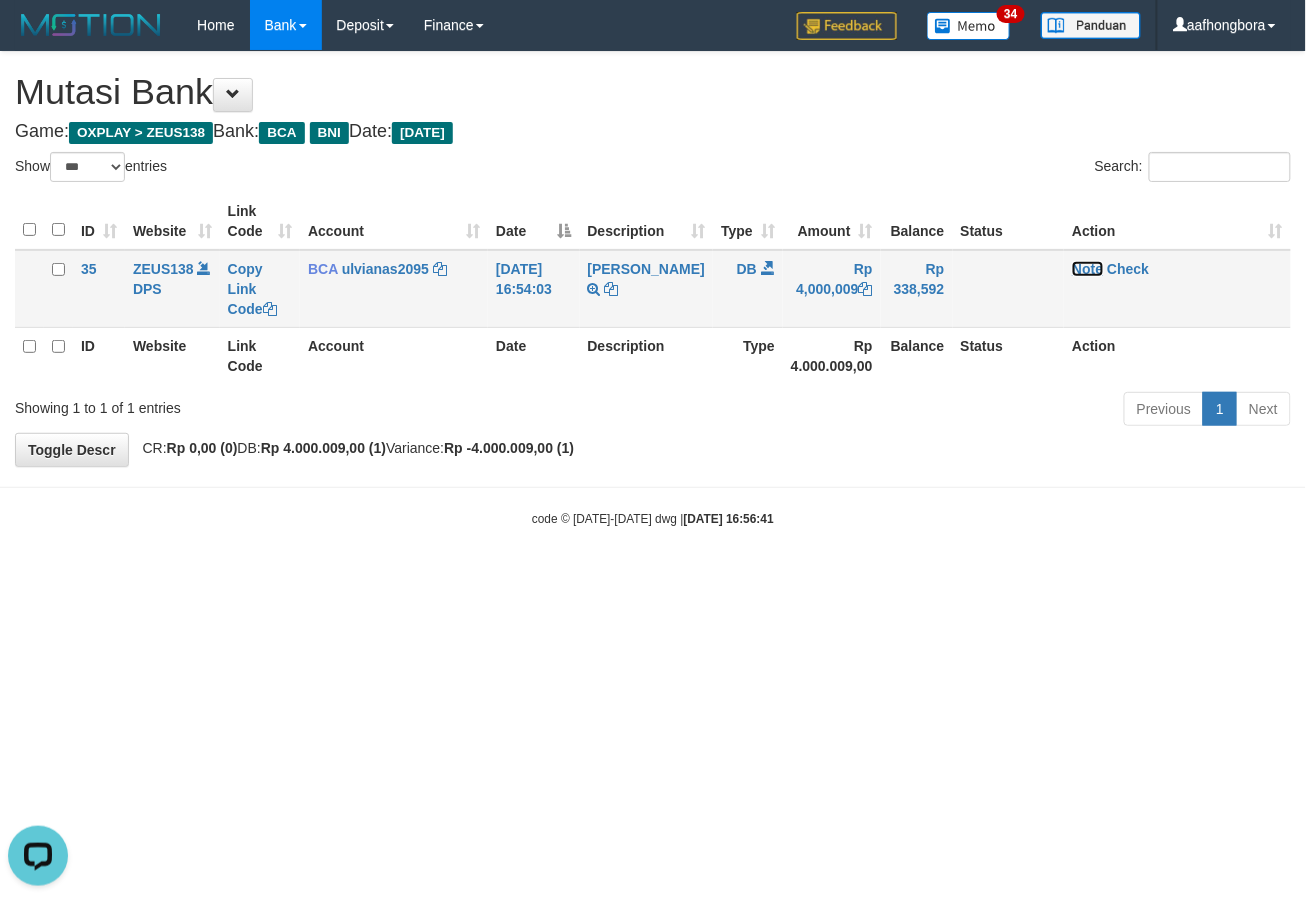 click on "Note" at bounding box center (1087, 269) 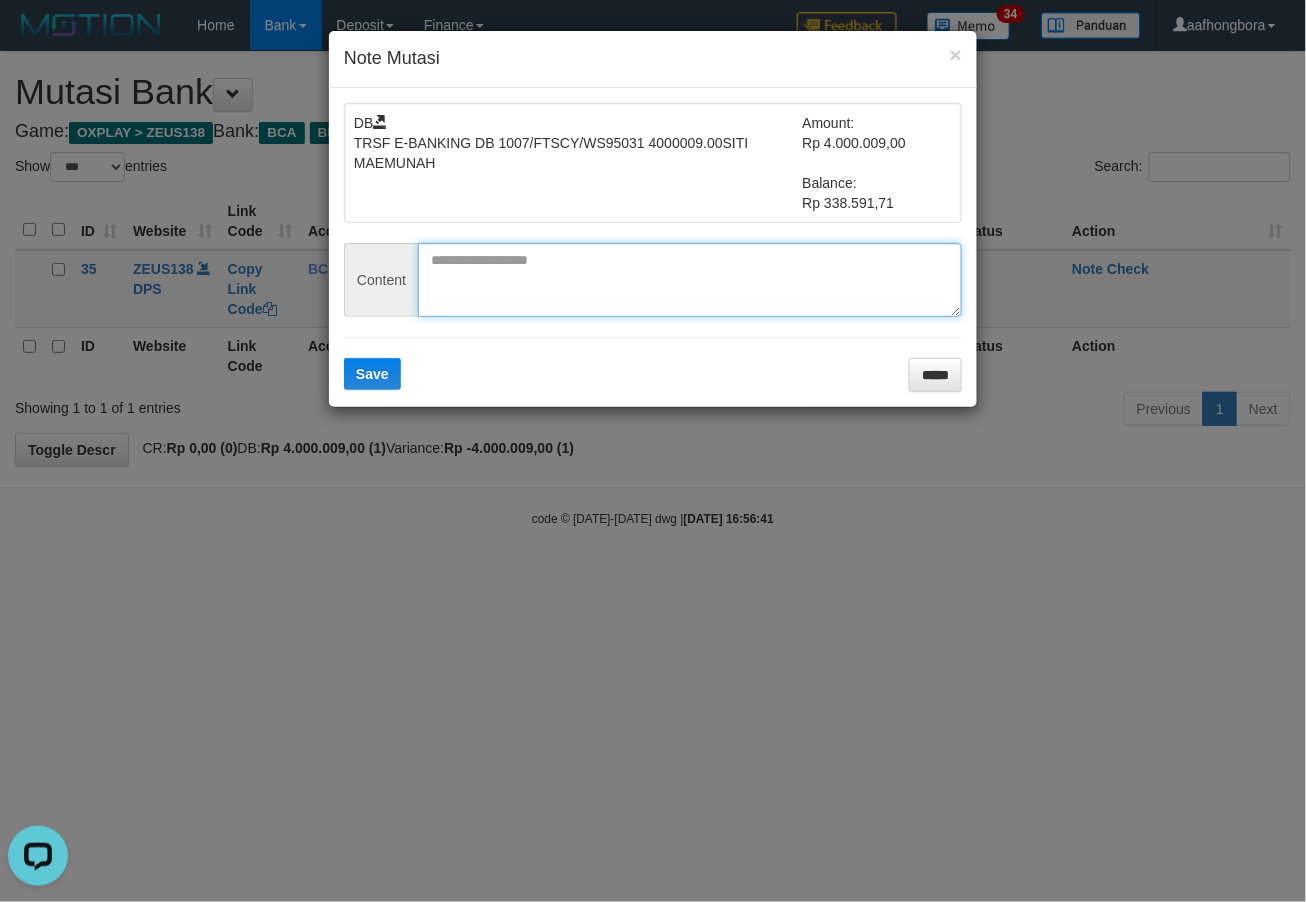 click at bounding box center [690, 280] 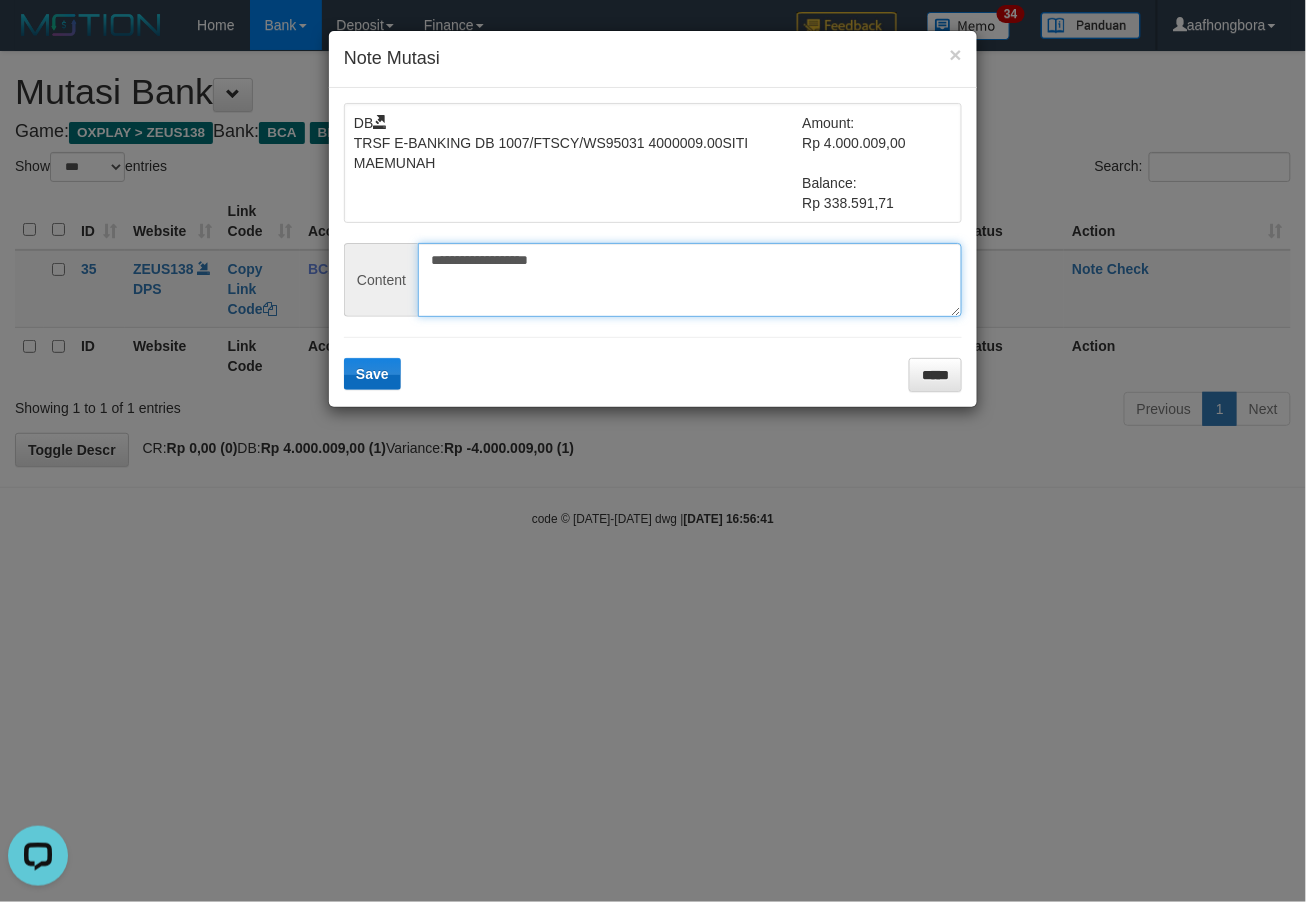 type on "**********" 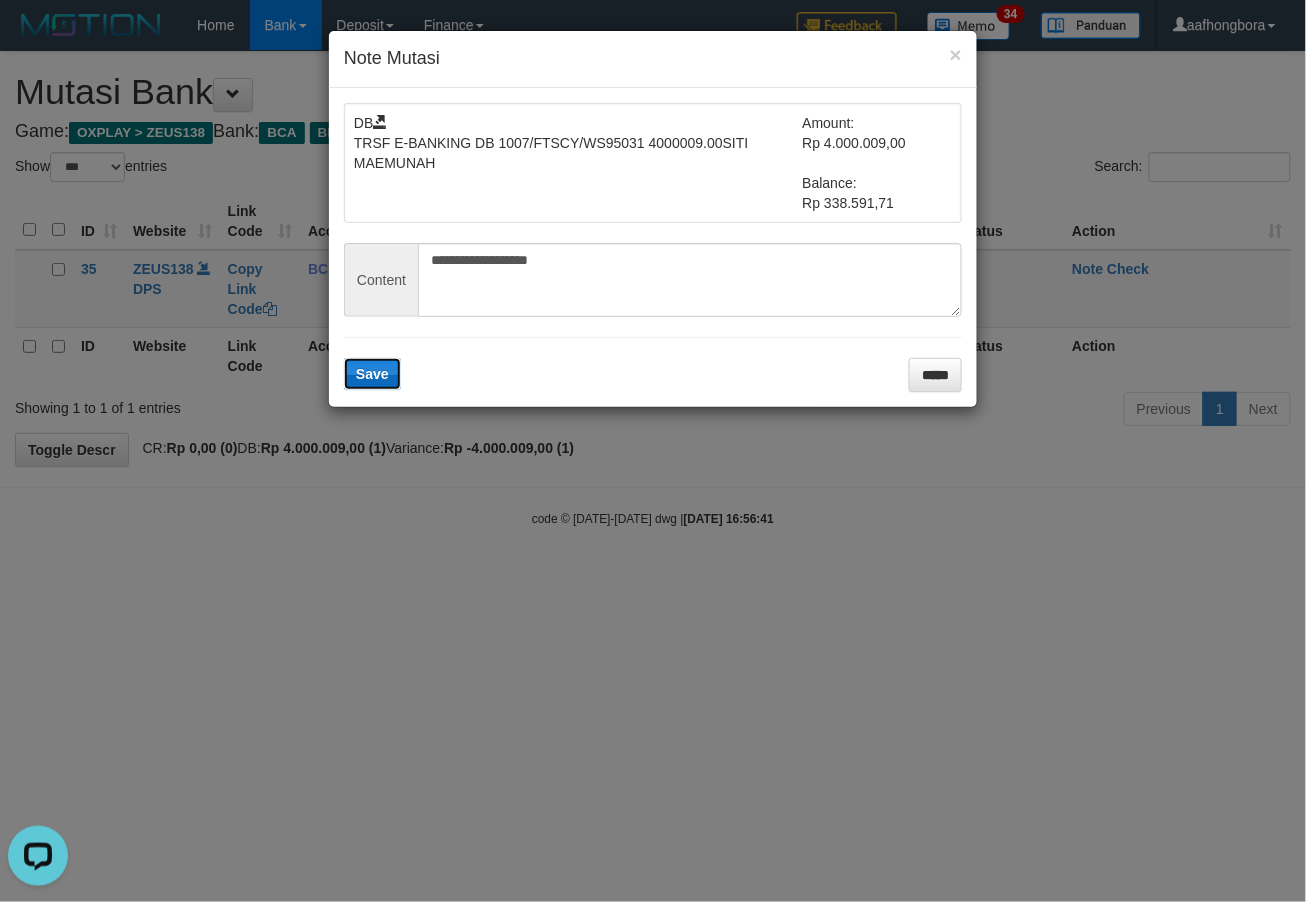 click on "Save" at bounding box center (372, 374) 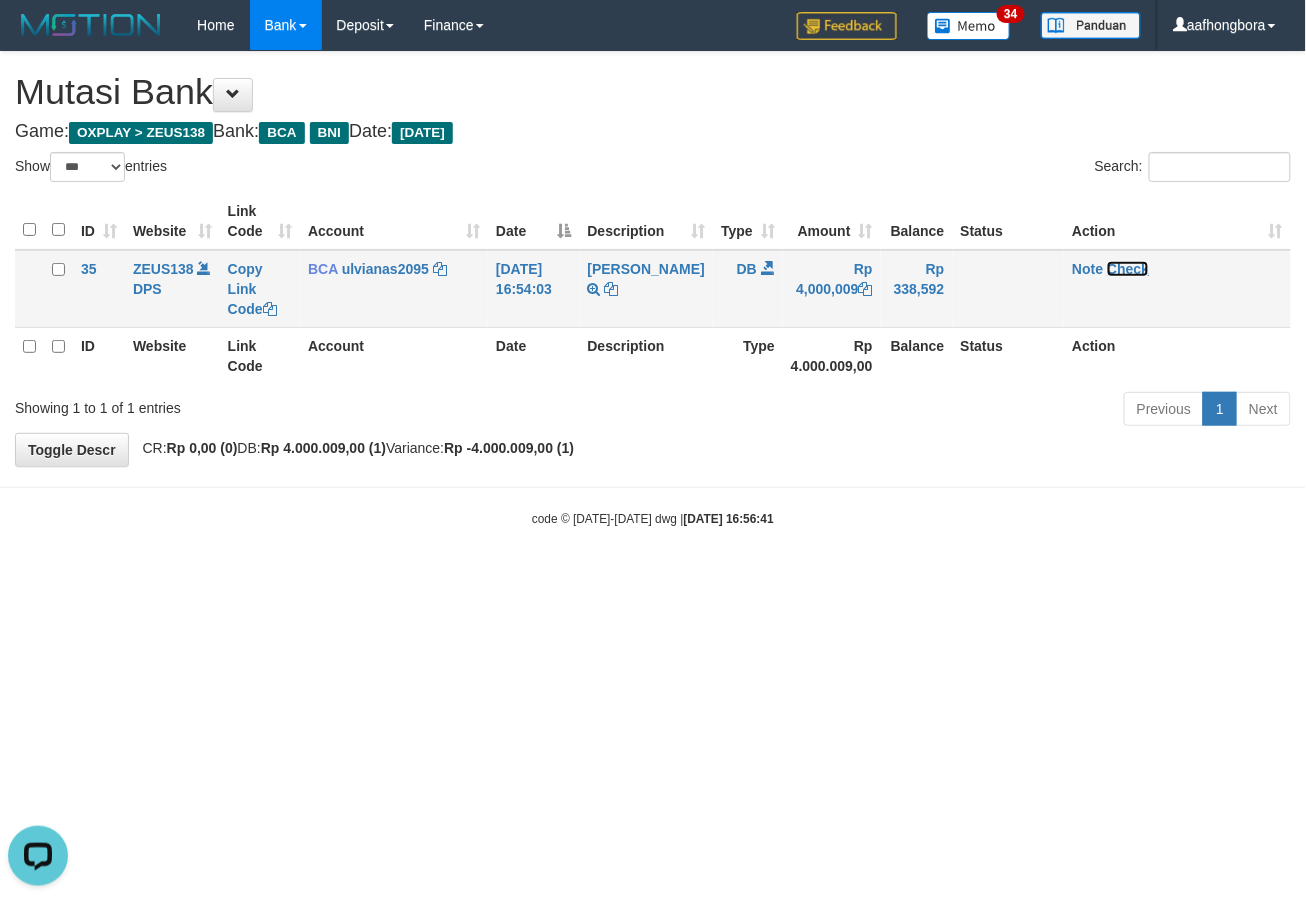 click on "Check" at bounding box center (1128, 269) 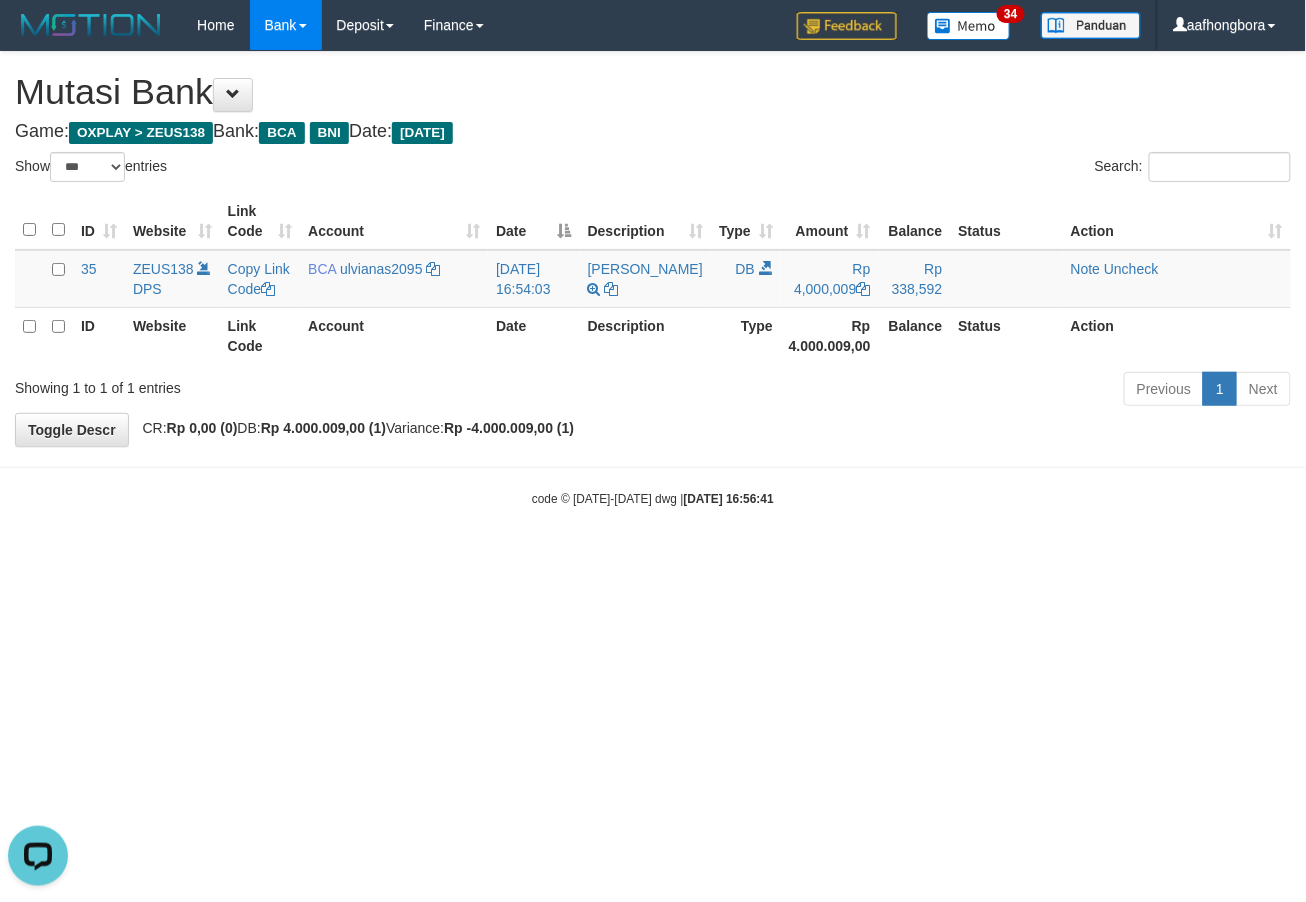 drag, startPoint x: 1125, startPoint y: 266, endPoint x: 940, endPoint y: 544, distance: 333.92963 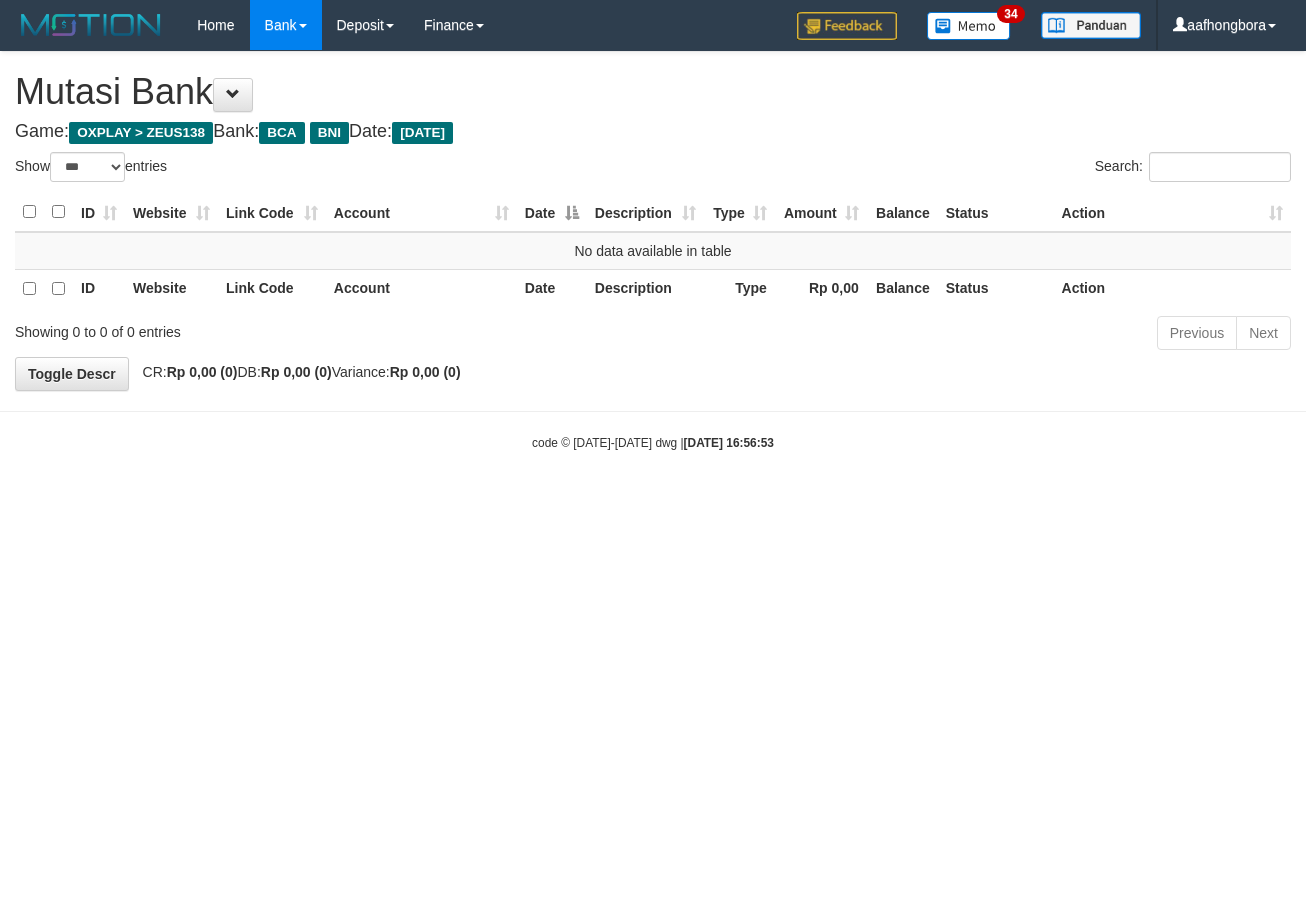 select on "***" 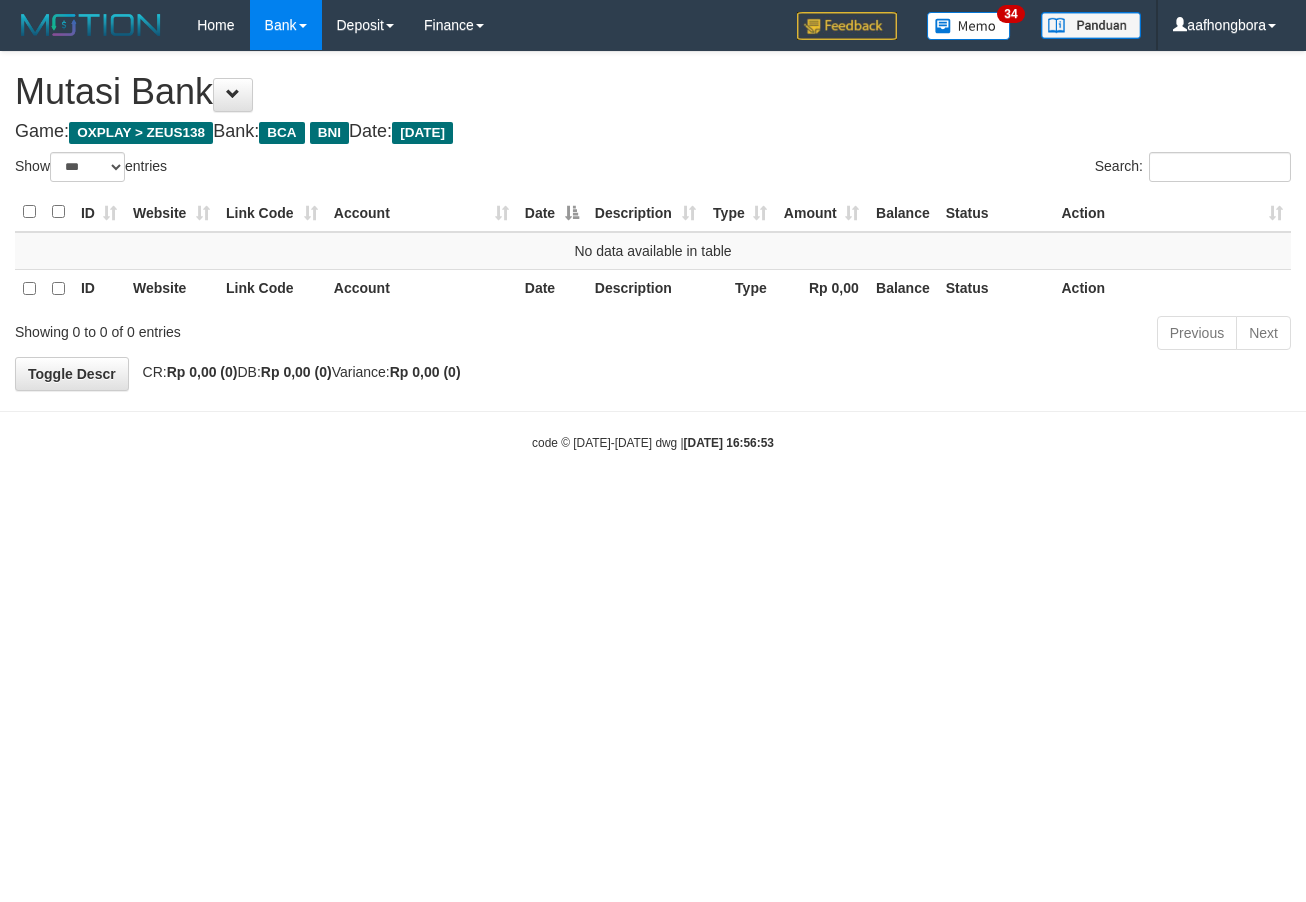 scroll, scrollTop: 0, scrollLeft: 0, axis: both 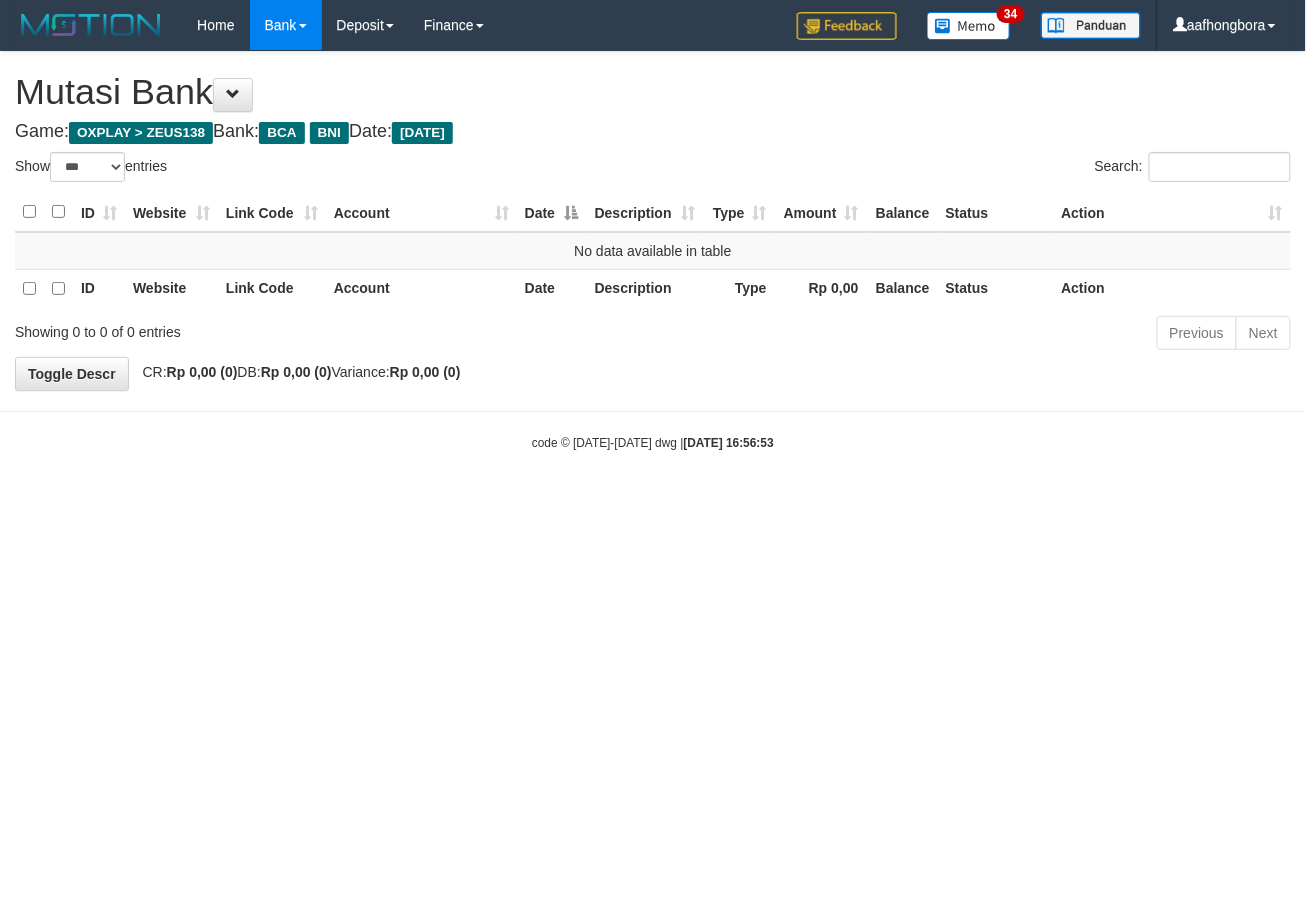 click on "Toggle navigation
Home
Bank
Account List
Mutasi Bank
Search
Sync
Note Mutasi
Deposit
DPS Fetch
DPS List
History
Note DPS
Finance
Financial Data
aafhongbora
My Profile
Log Out" at bounding box center [653, 251] 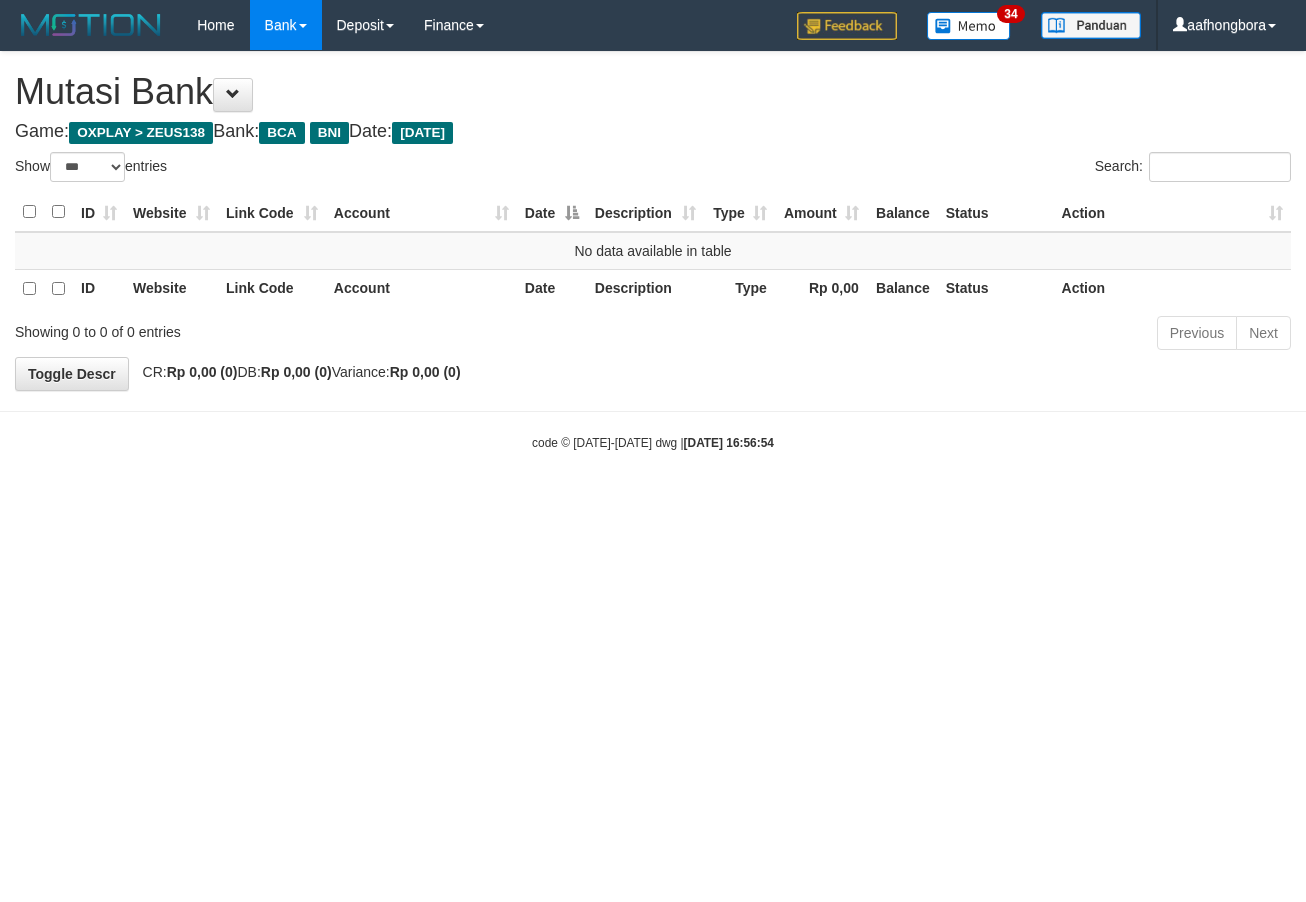 select on "***" 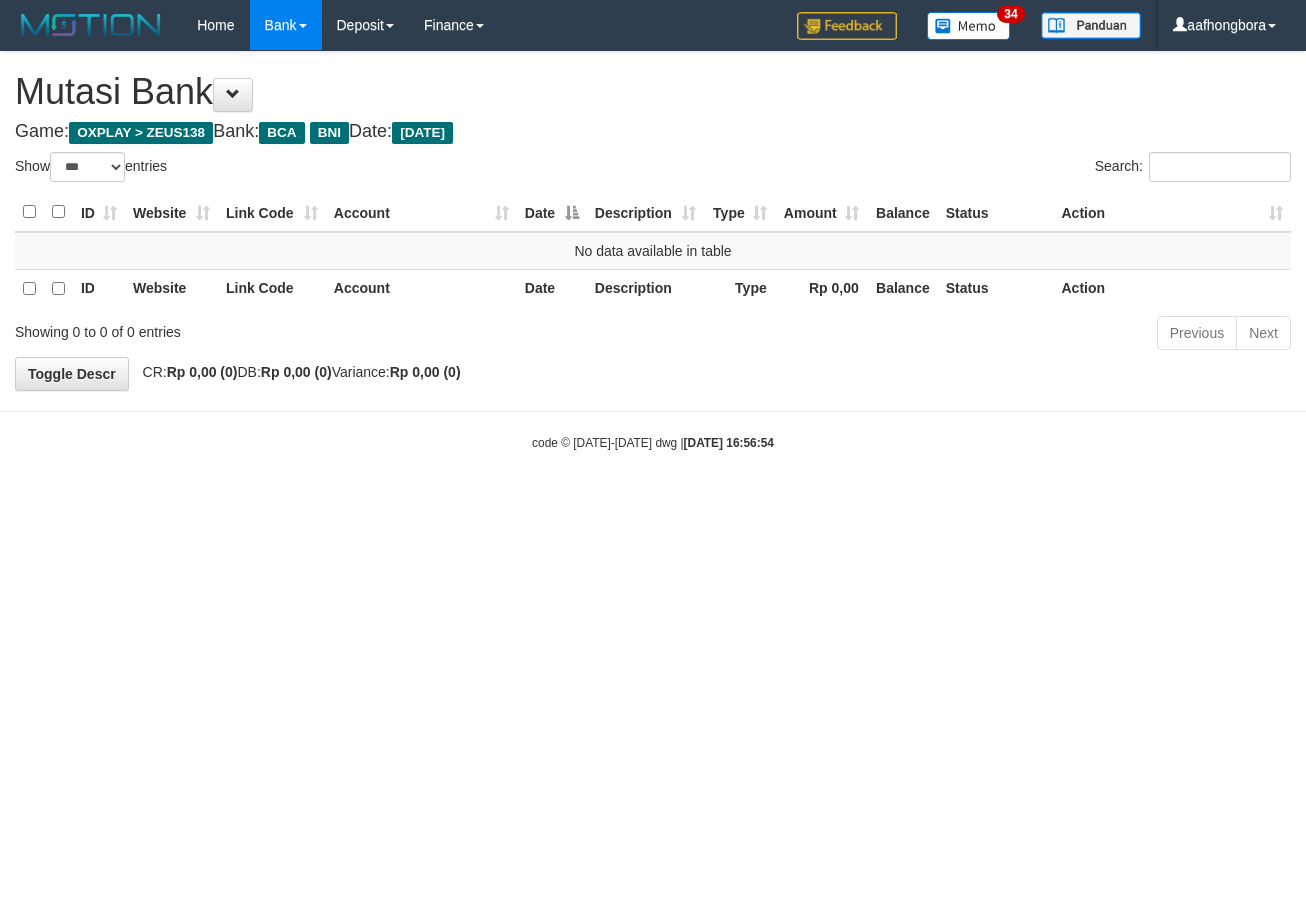 scroll, scrollTop: 0, scrollLeft: 0, axis: both 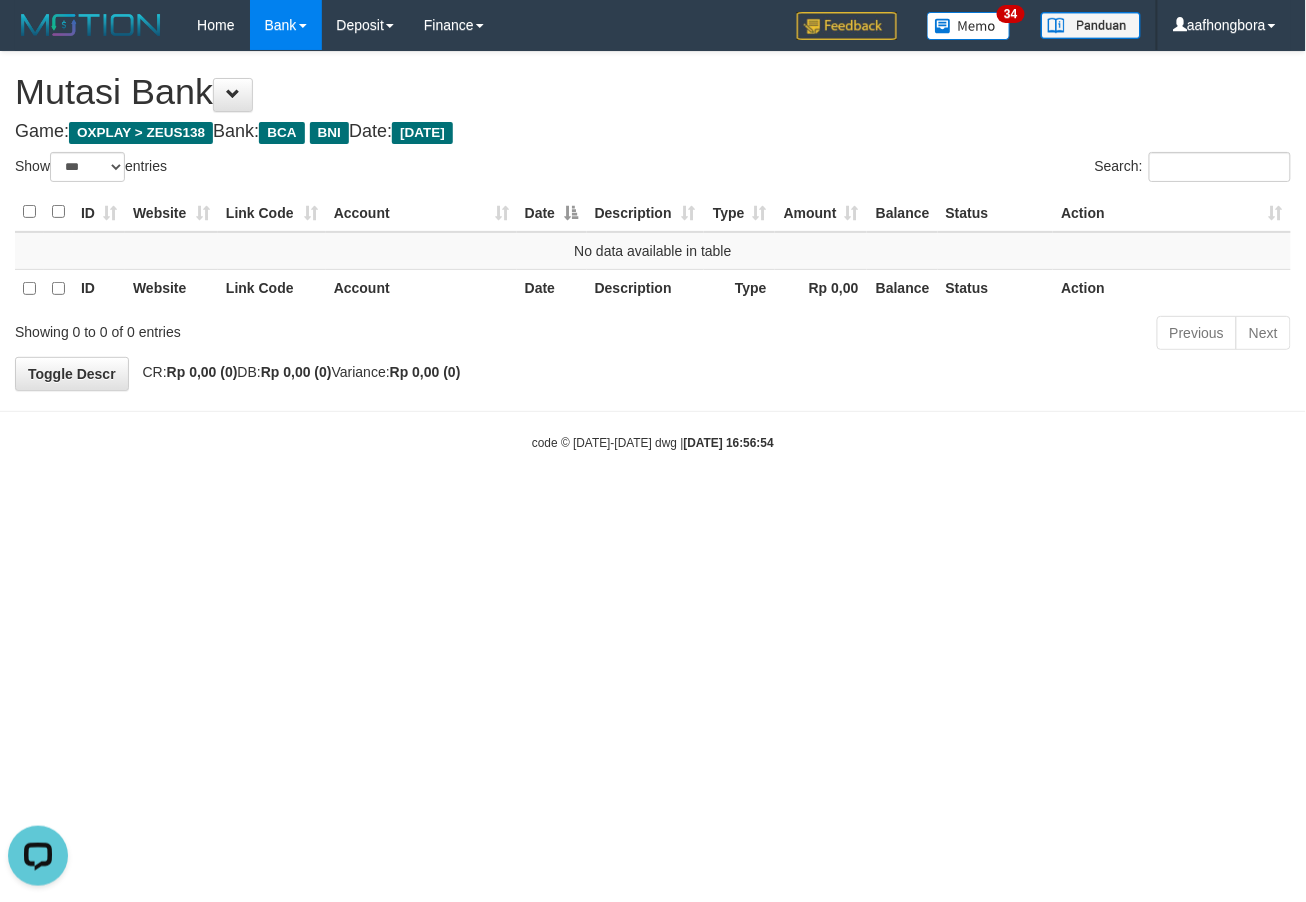 drag, startPoint x: 941, startPoint y: 607, endPoint x: 917, endPoint y: 617, distance: 26 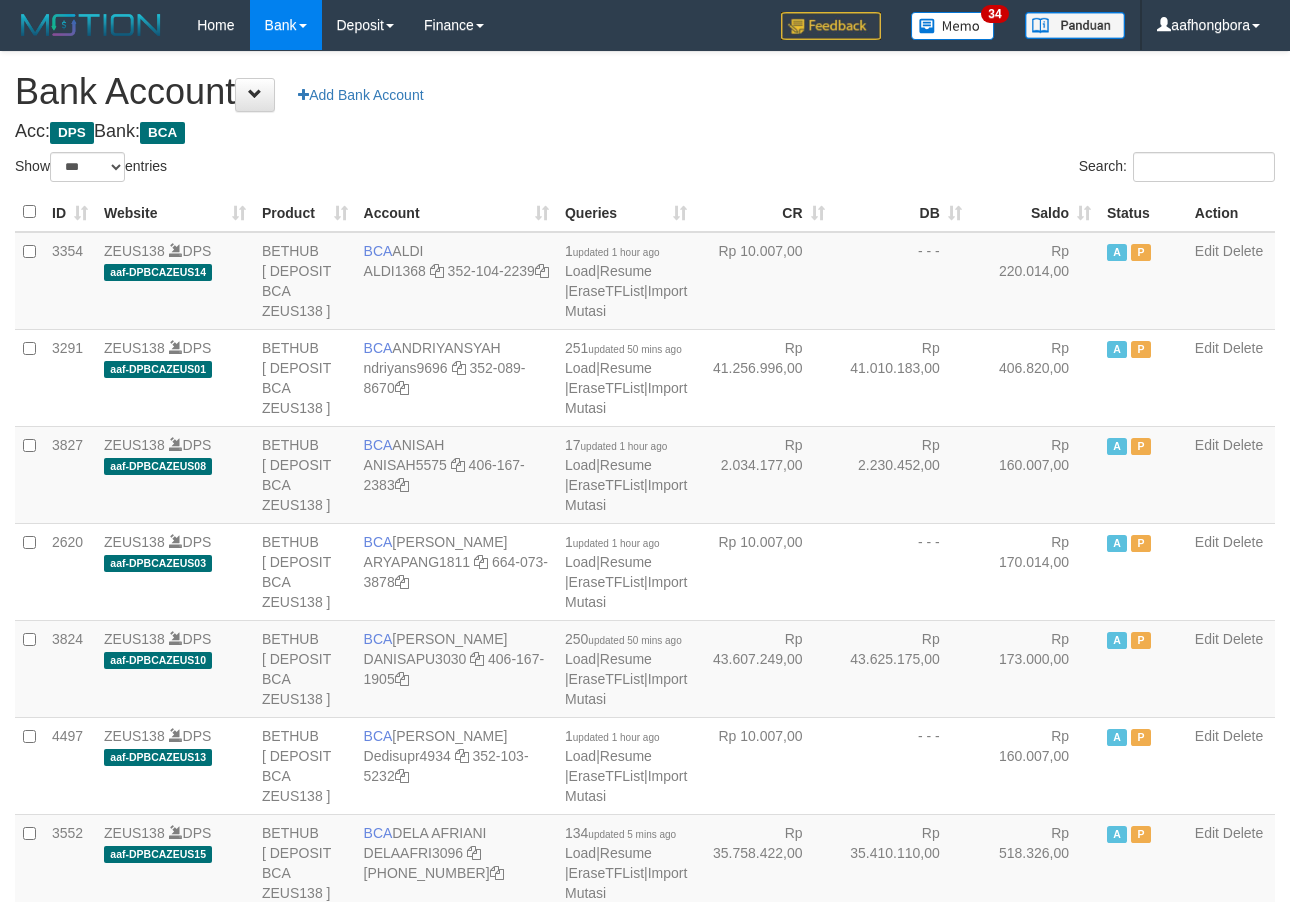 select on "***" 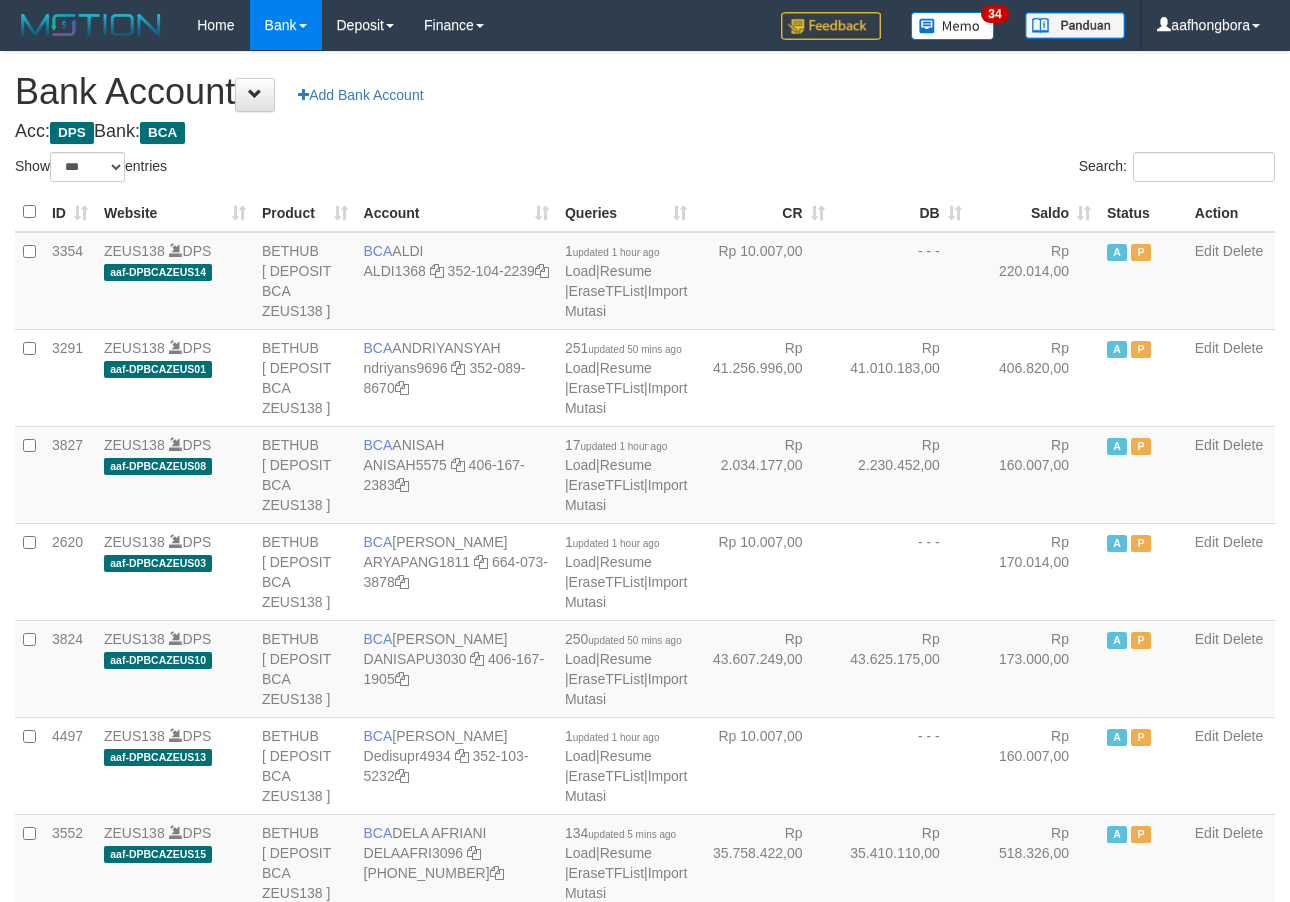 scroll, scrollTop: 0, scrollLeft: 0, axis: both 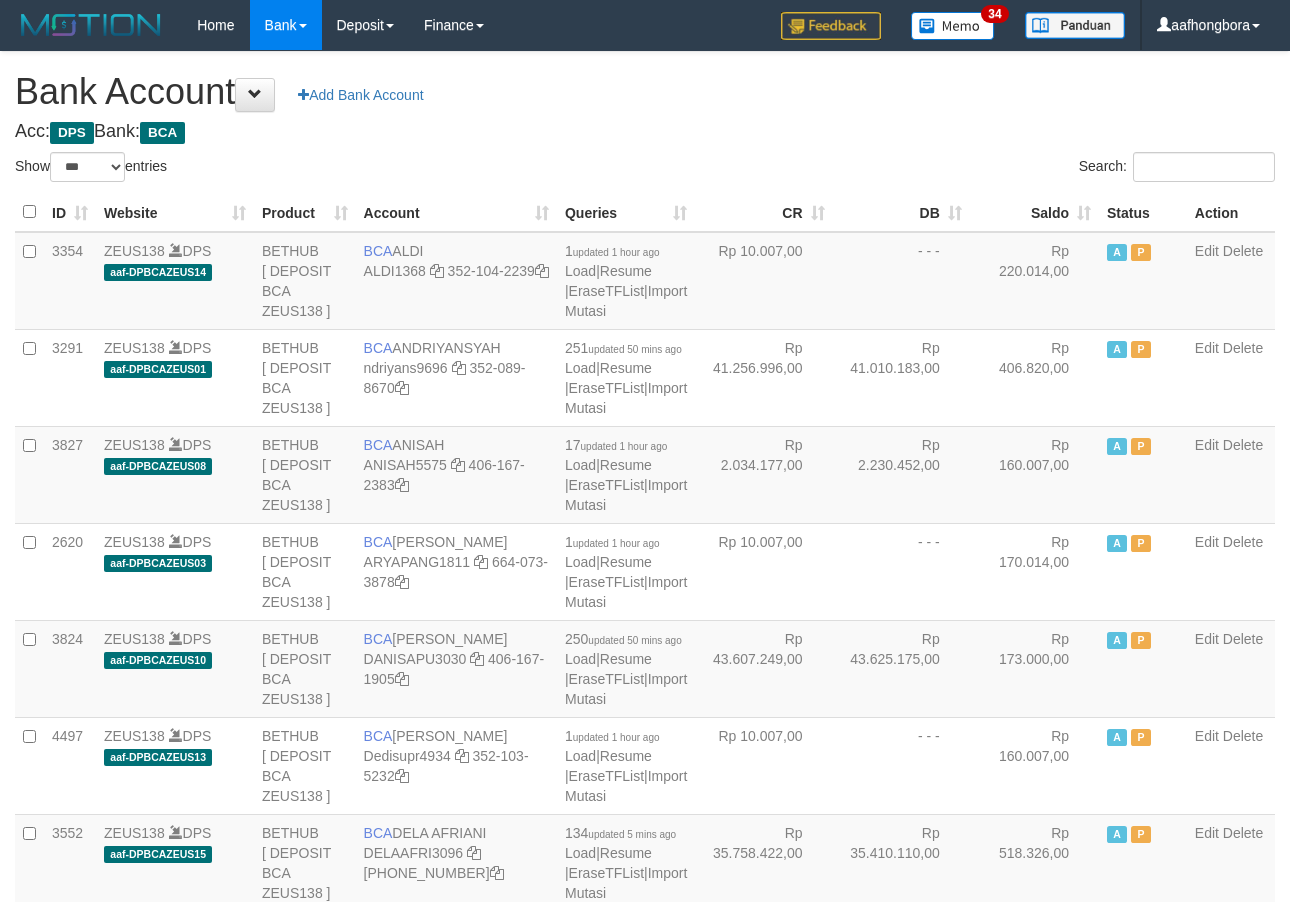 select on "***" 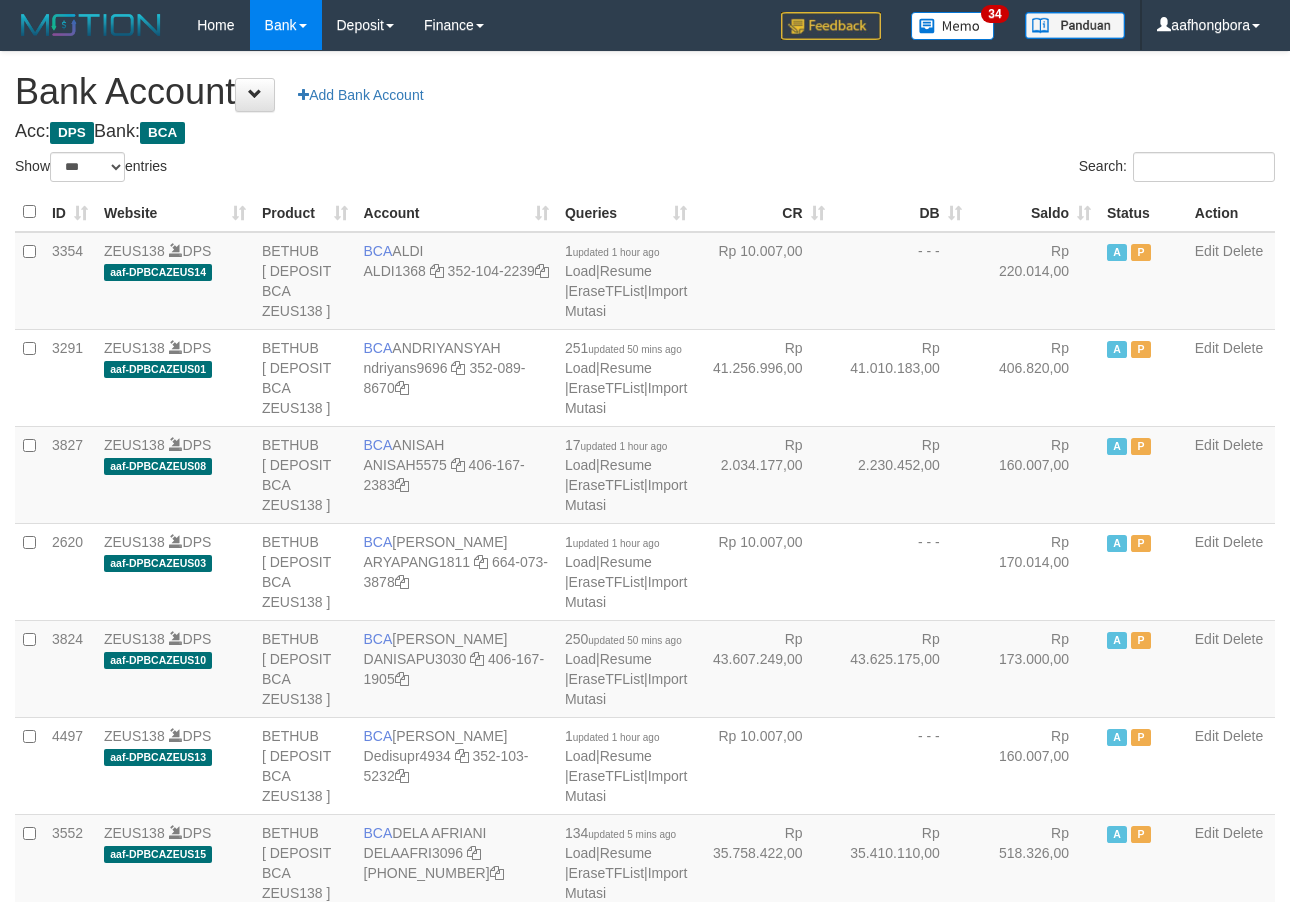 scroll, scrollTop: 0, scrollLeft: 0, axis: both 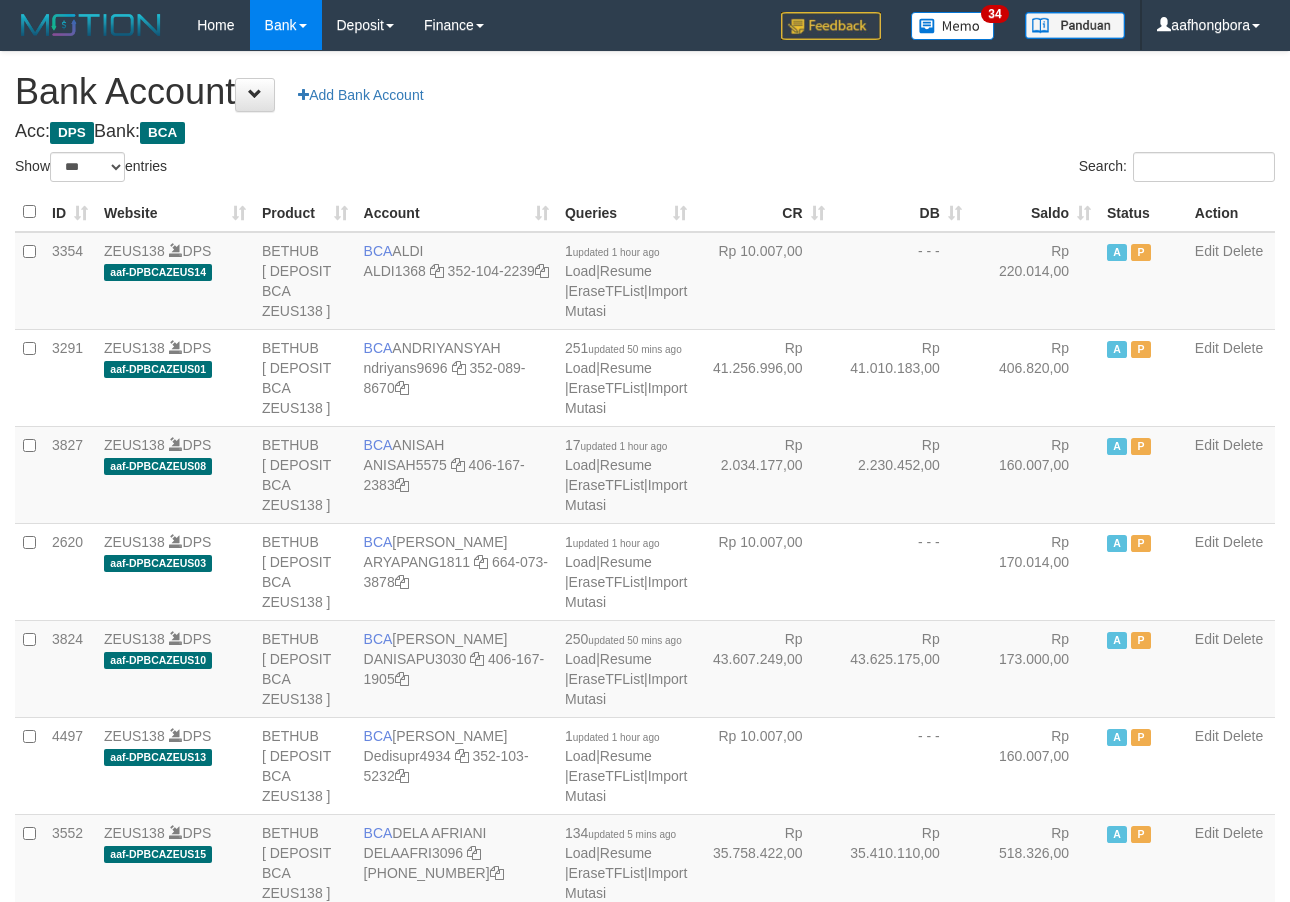 select on "***" 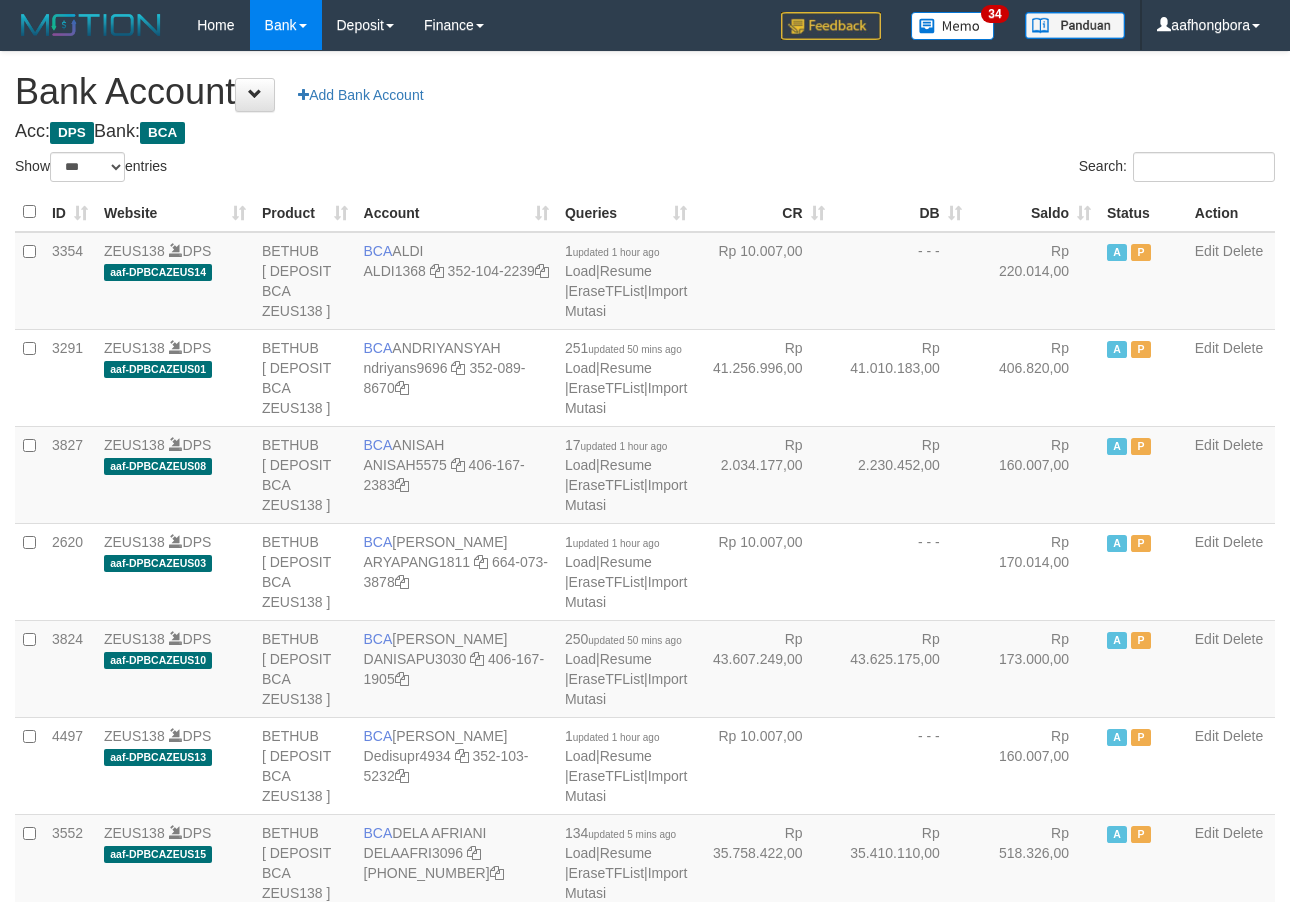 scroll, scrollTop: 0, scrollLeft: 0, axis: both 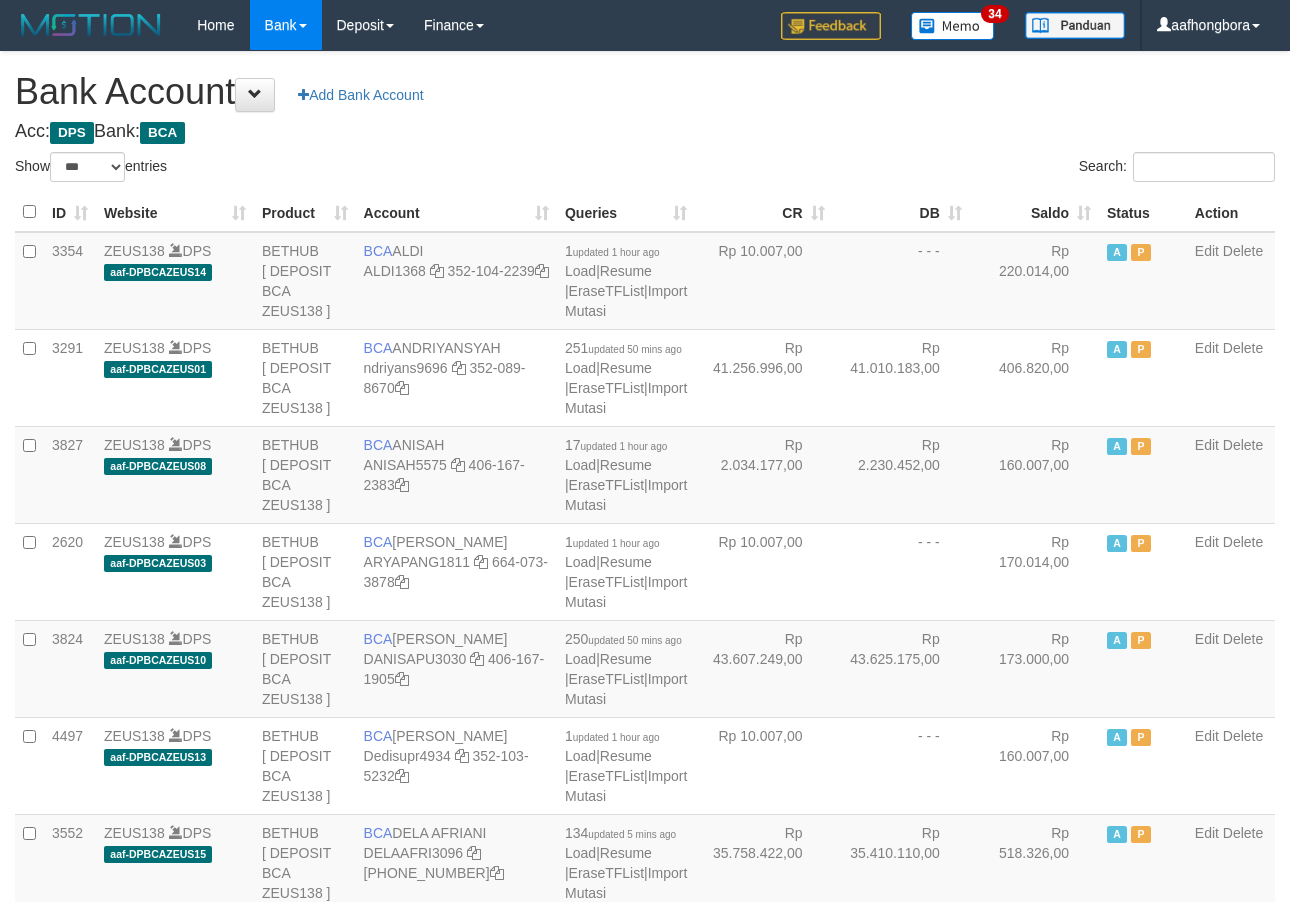 select on "***" 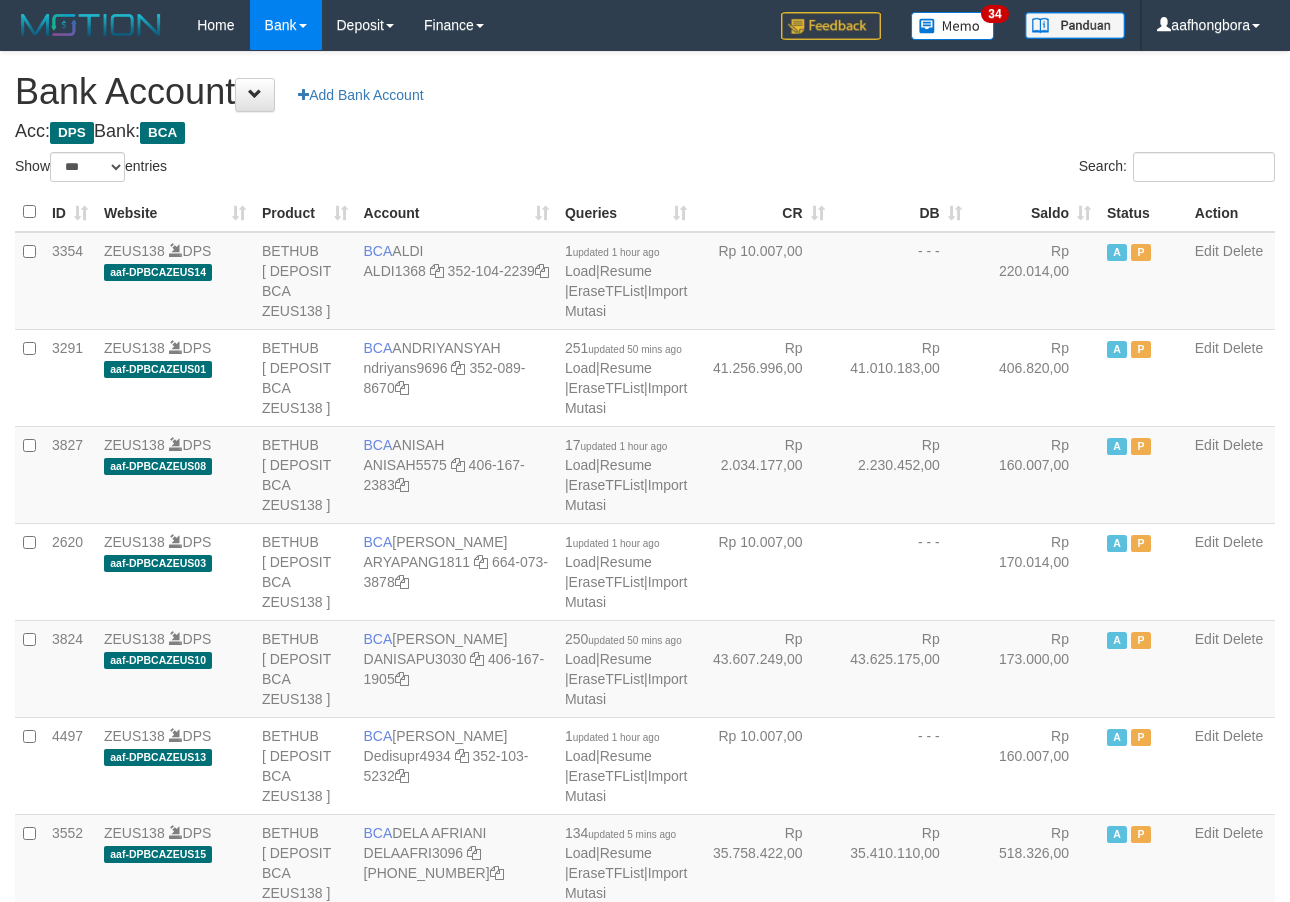 scroll, scrollTop: 0, scrollLeft: 0, axis: both 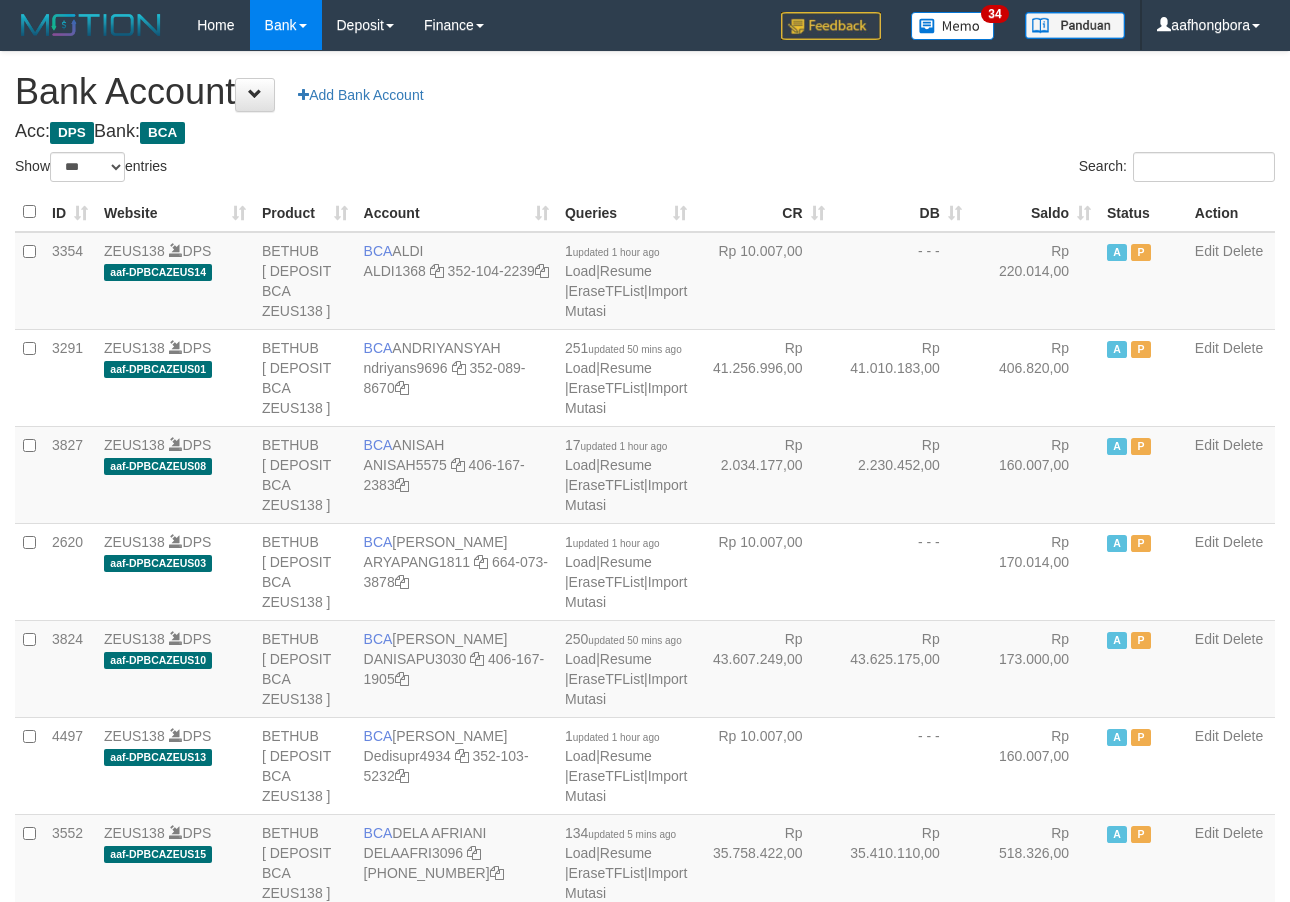 select on "***" 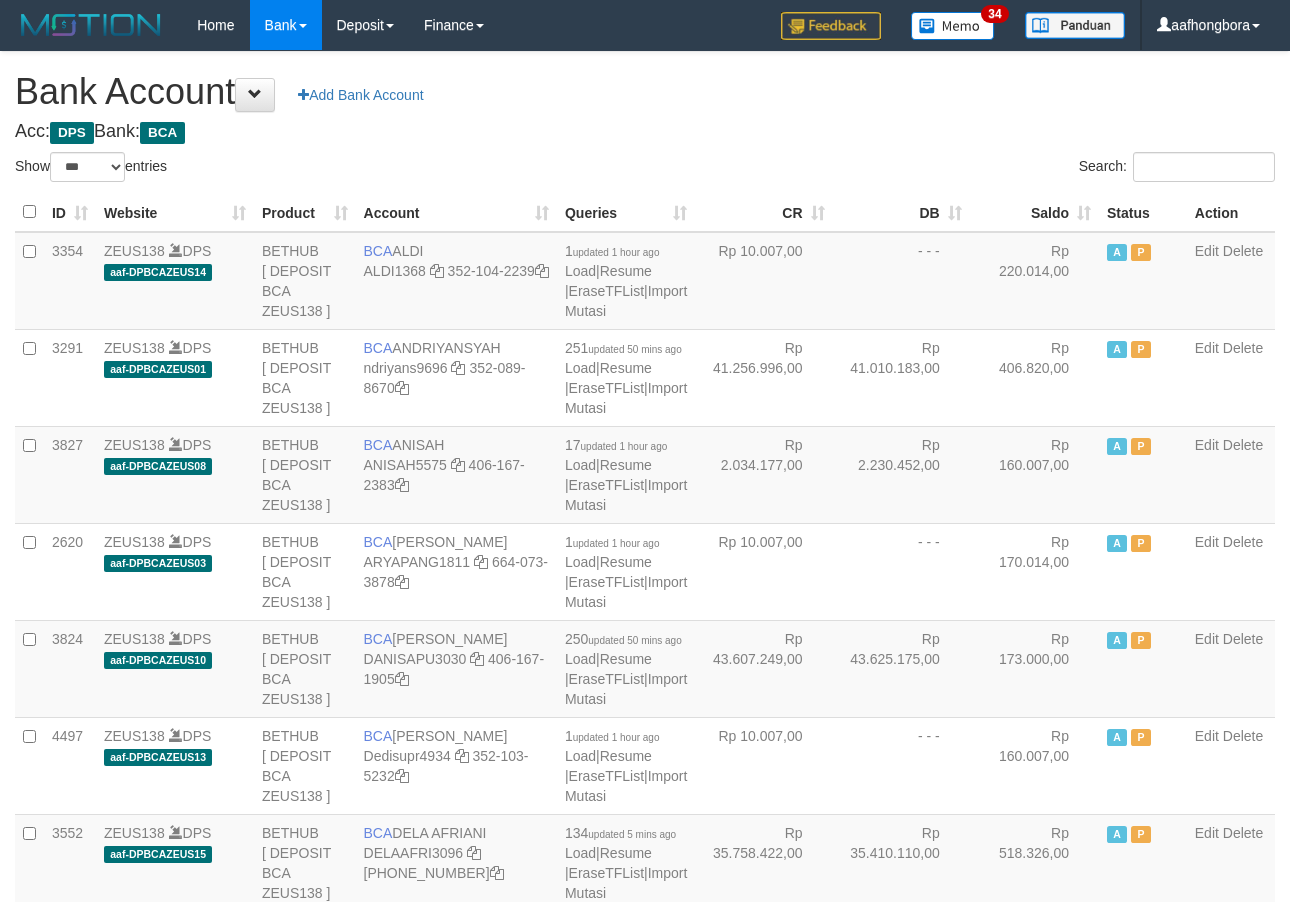 scroll, scrollTop: 0, scrollLeft: 0, axis: both 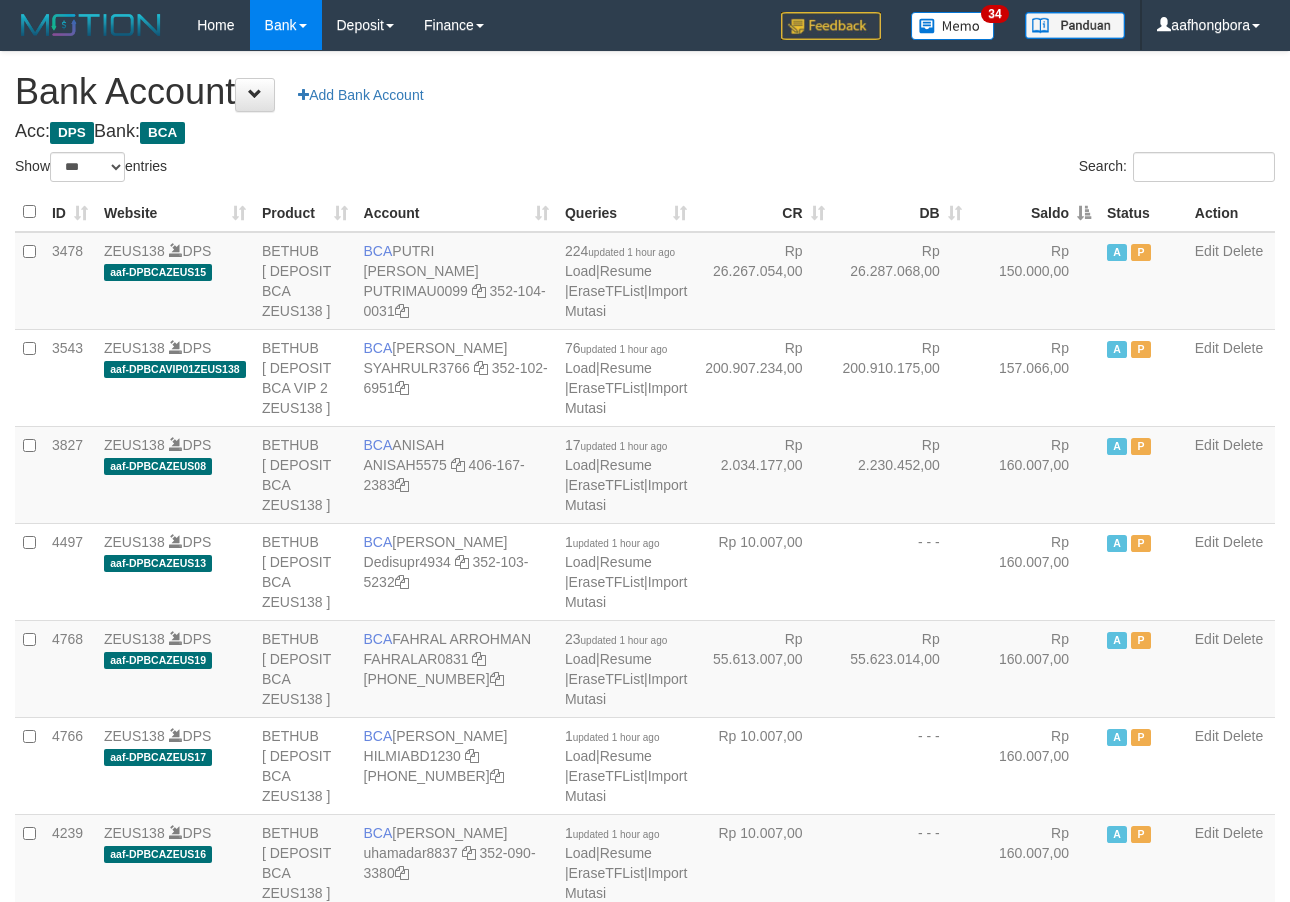 click on "Saldo" at bounding box center [1034, 212] 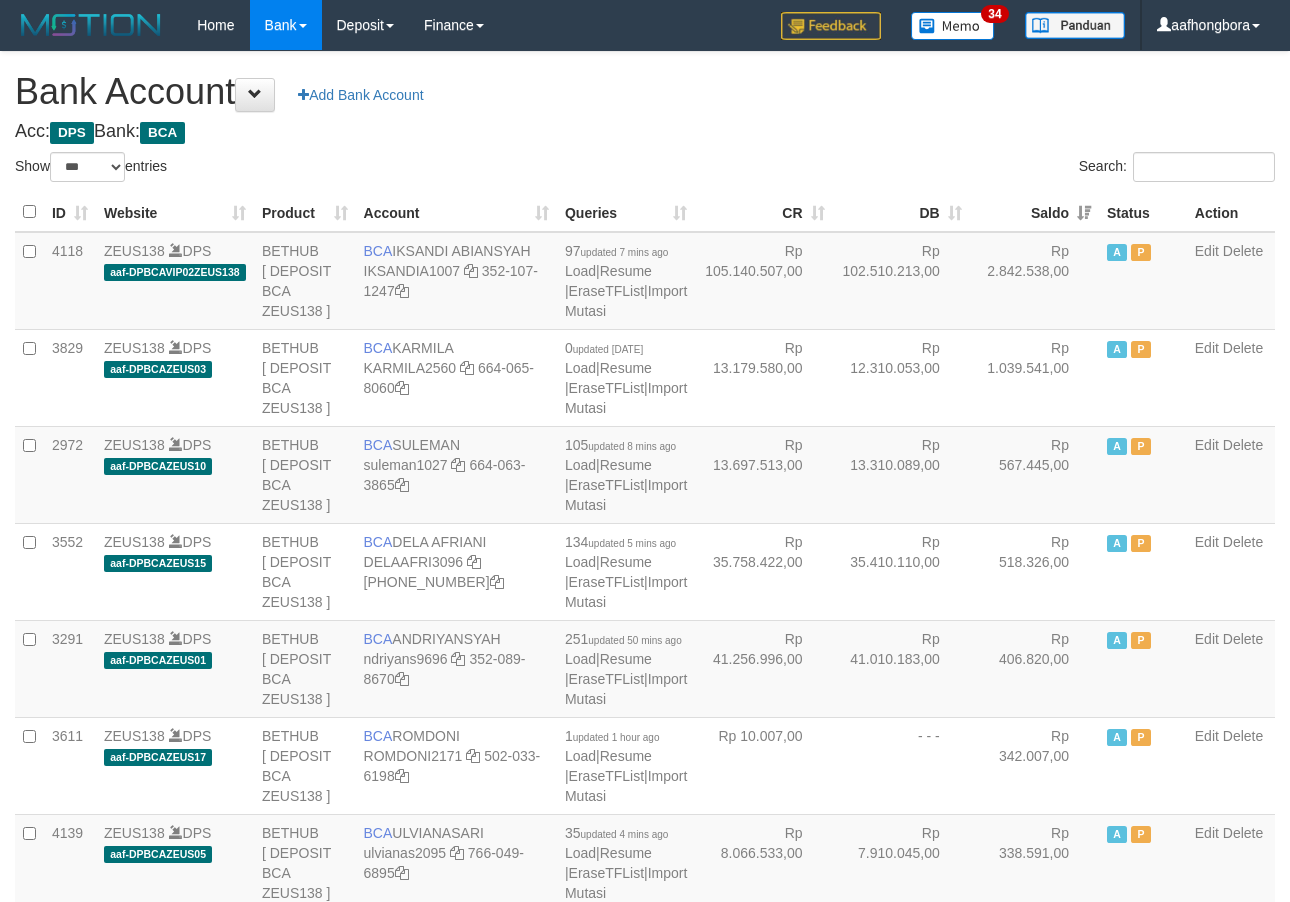 click on "Saldo" at bounding box center (1034, 212) 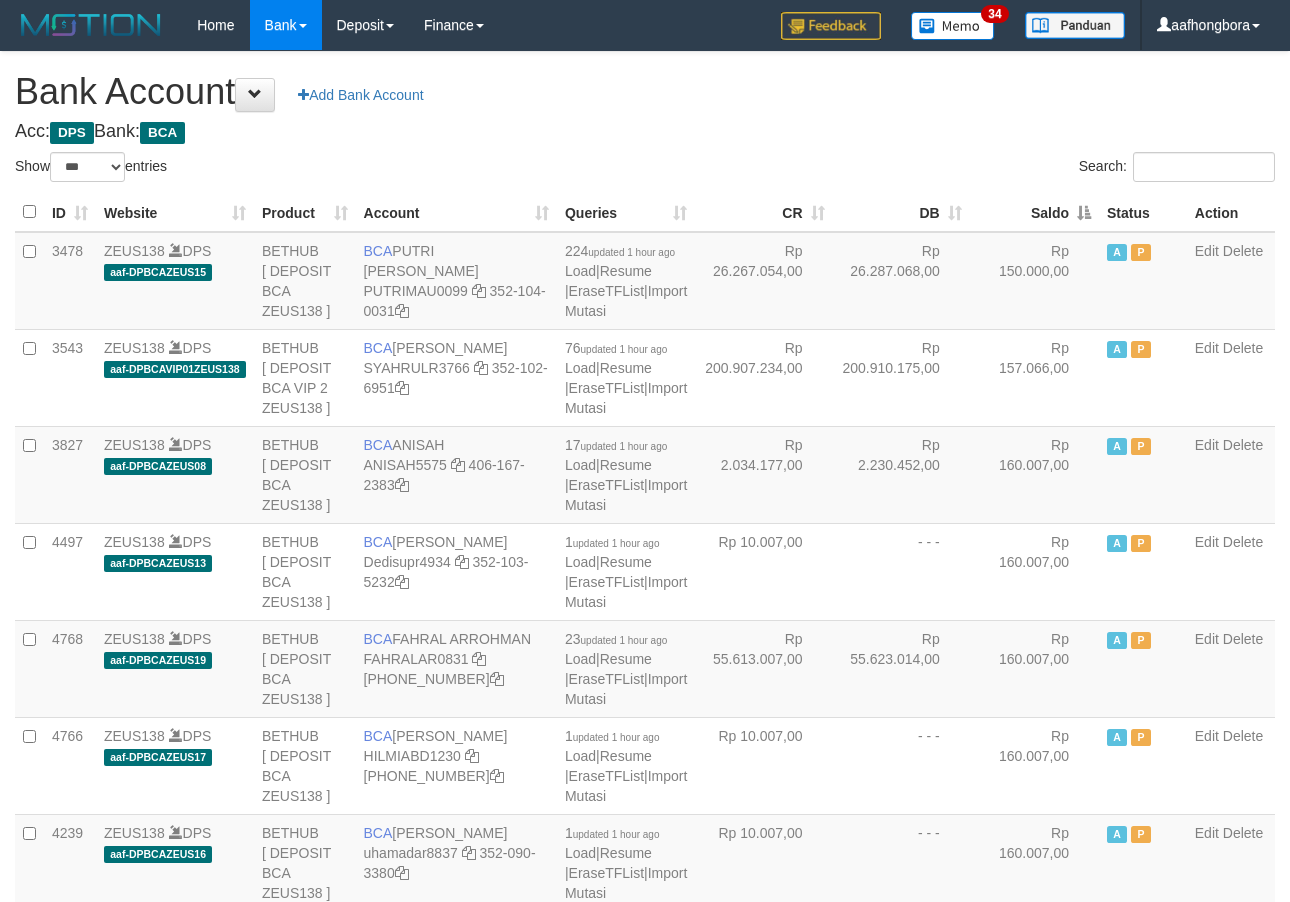 click on "Saldo" at bounding box center [1034, 212] 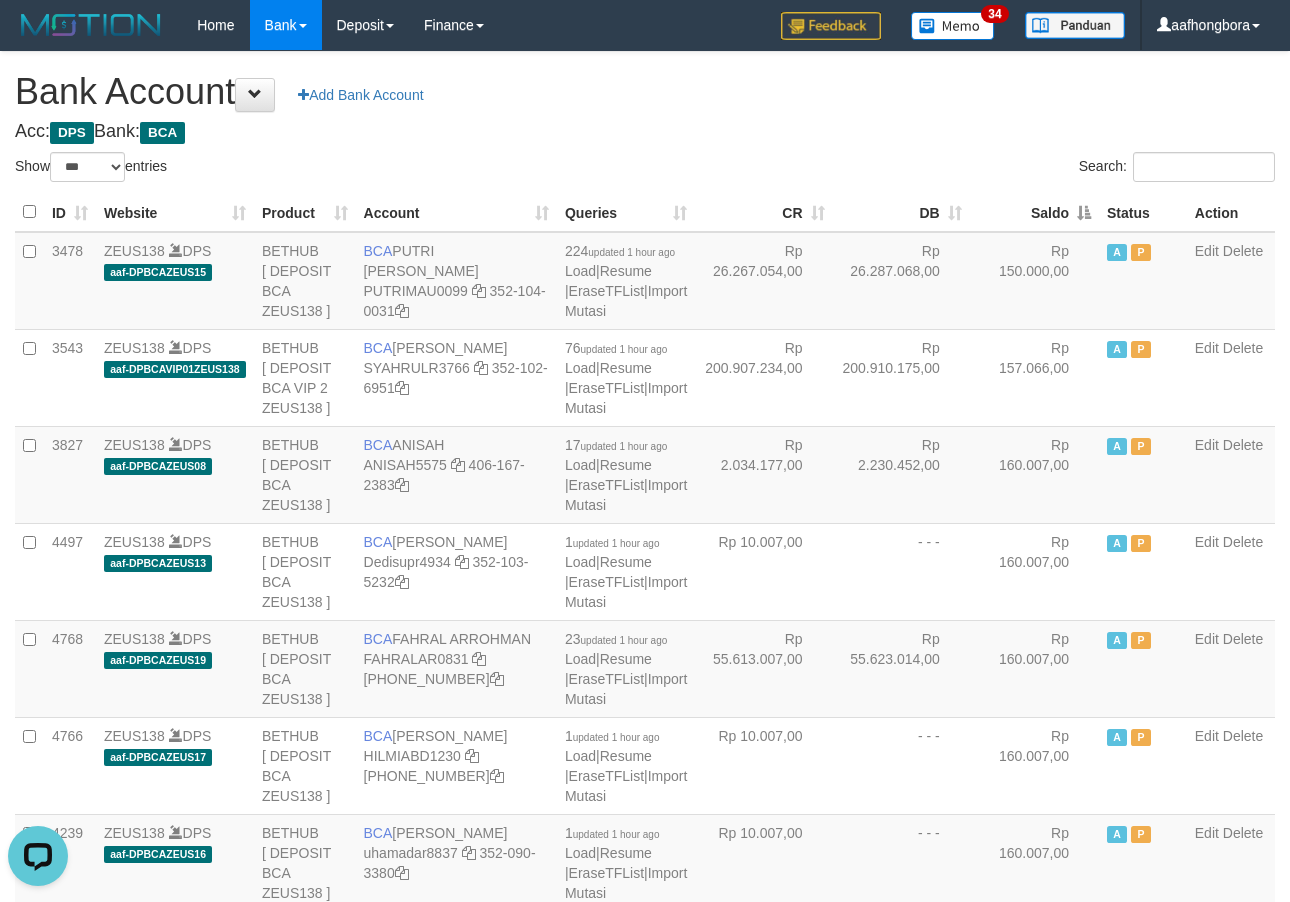 scroll, scrollTop: 0, scrollLeft: 0, axis: both 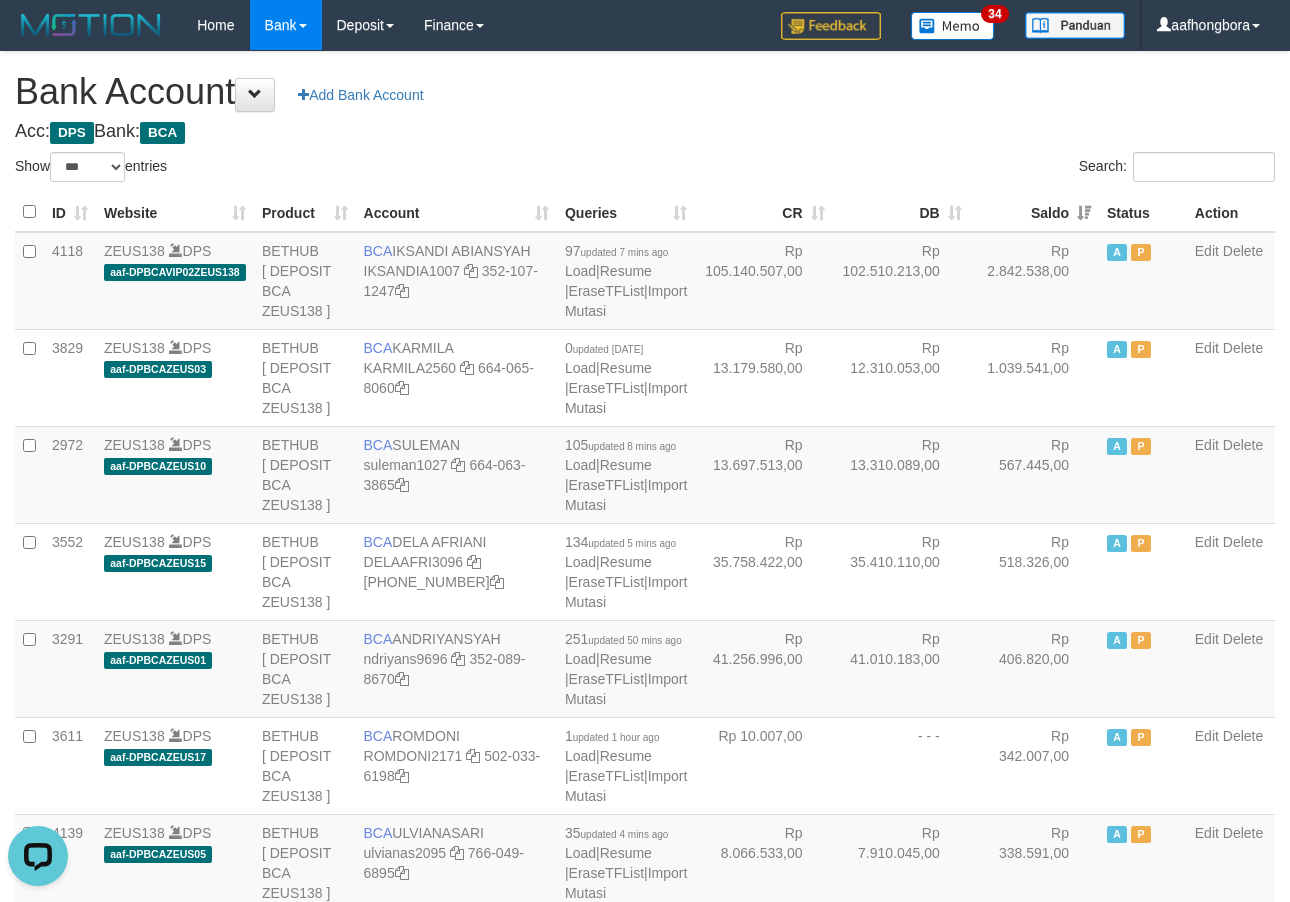 click on "Saldo" at bounding box center (1034, 212) 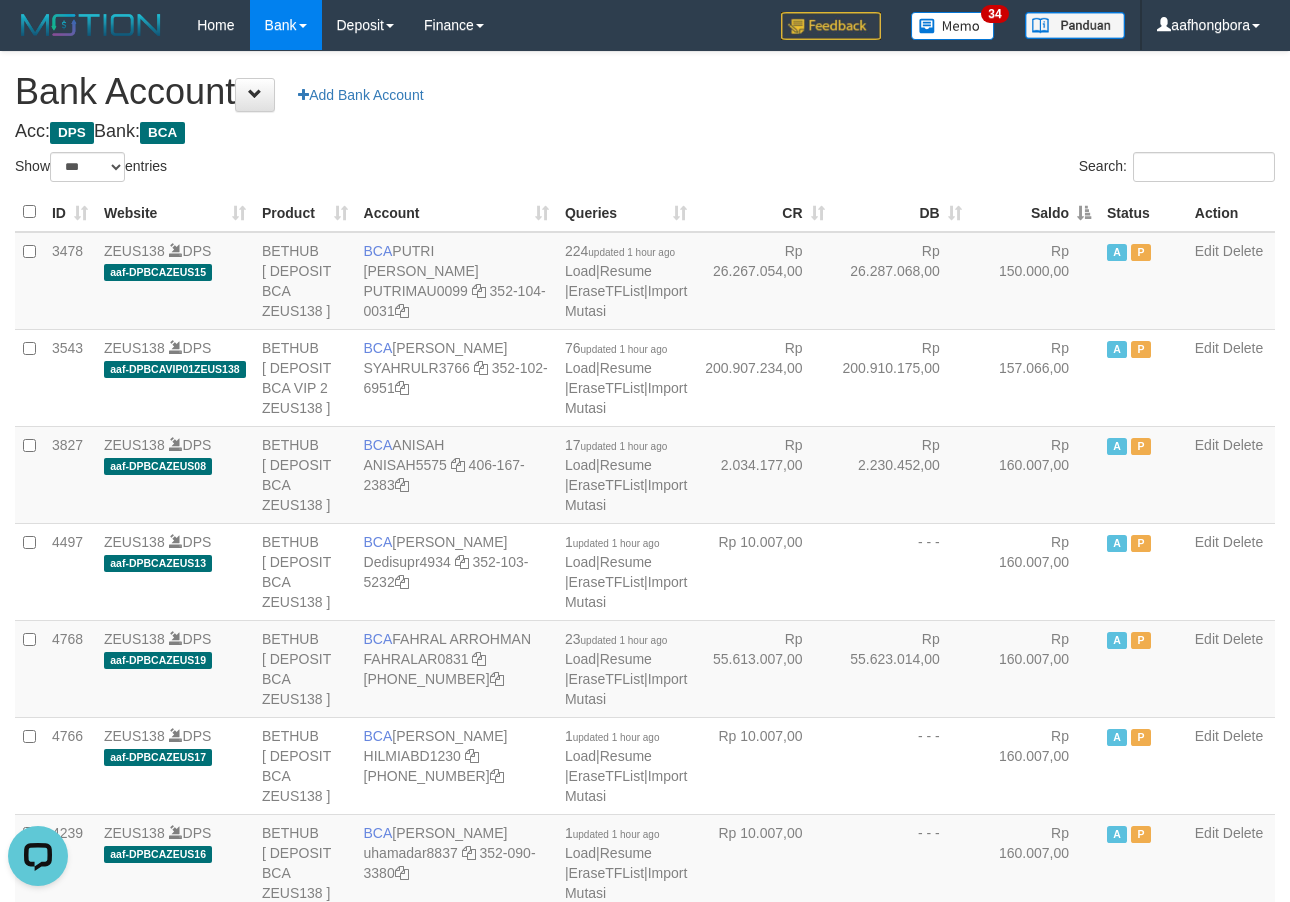 click on "Saldo" at bounding box center (1034, 212) 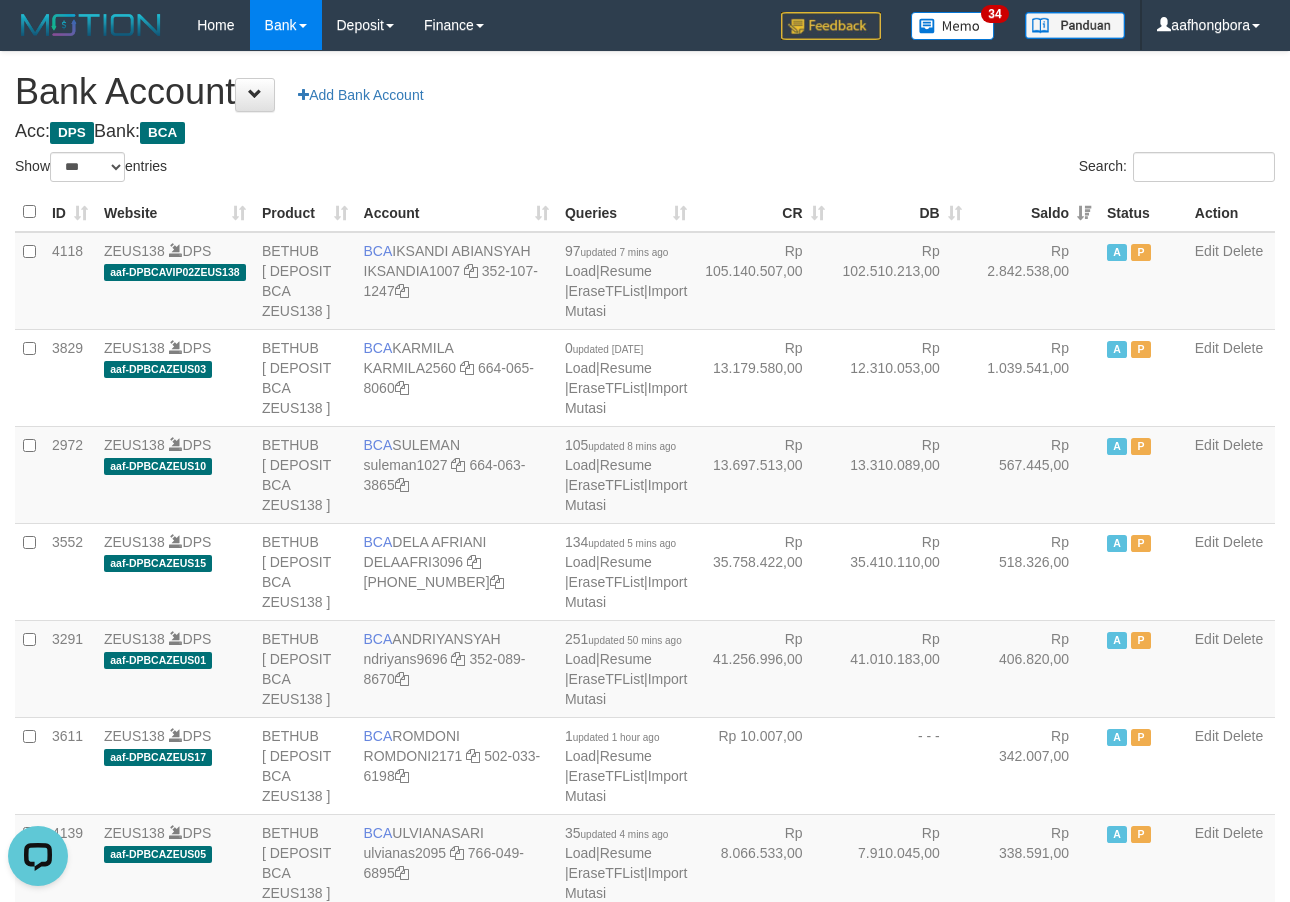 click on "Saldo" at bounding box center [1034, 212] 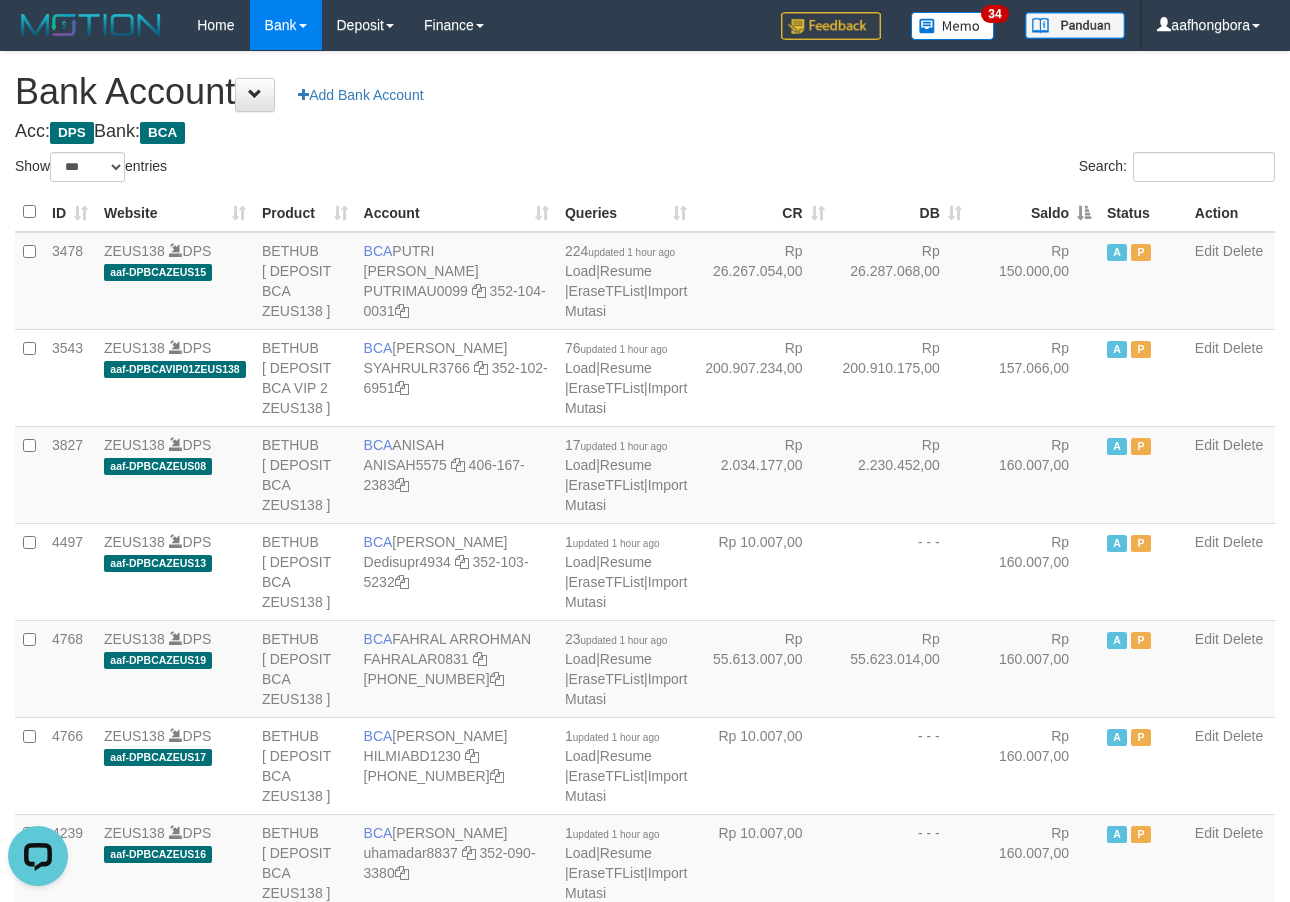 click on "Saldo" at bounding box center [1034, 212] 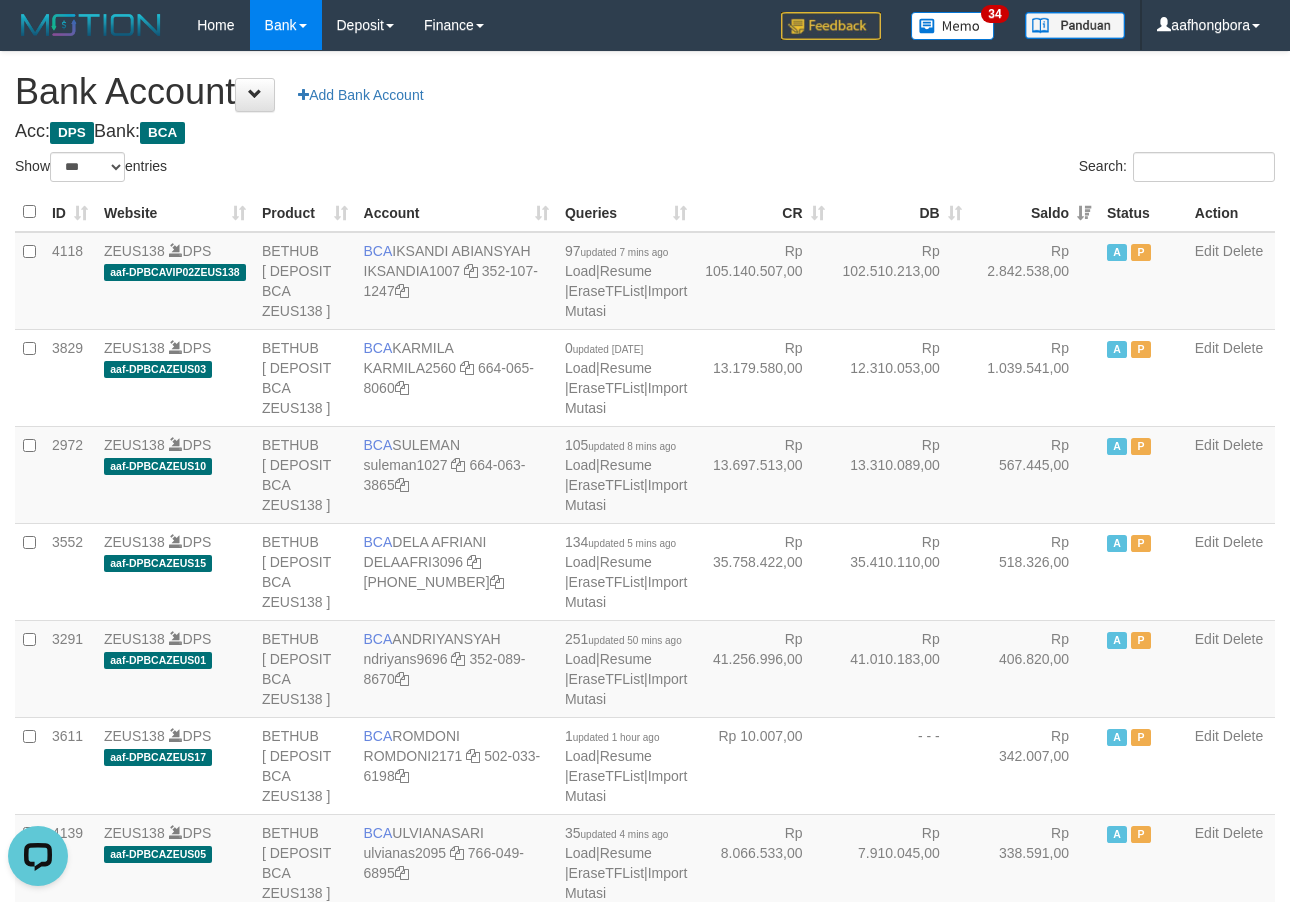 click on "Search:" at bounding box center (967, 169) 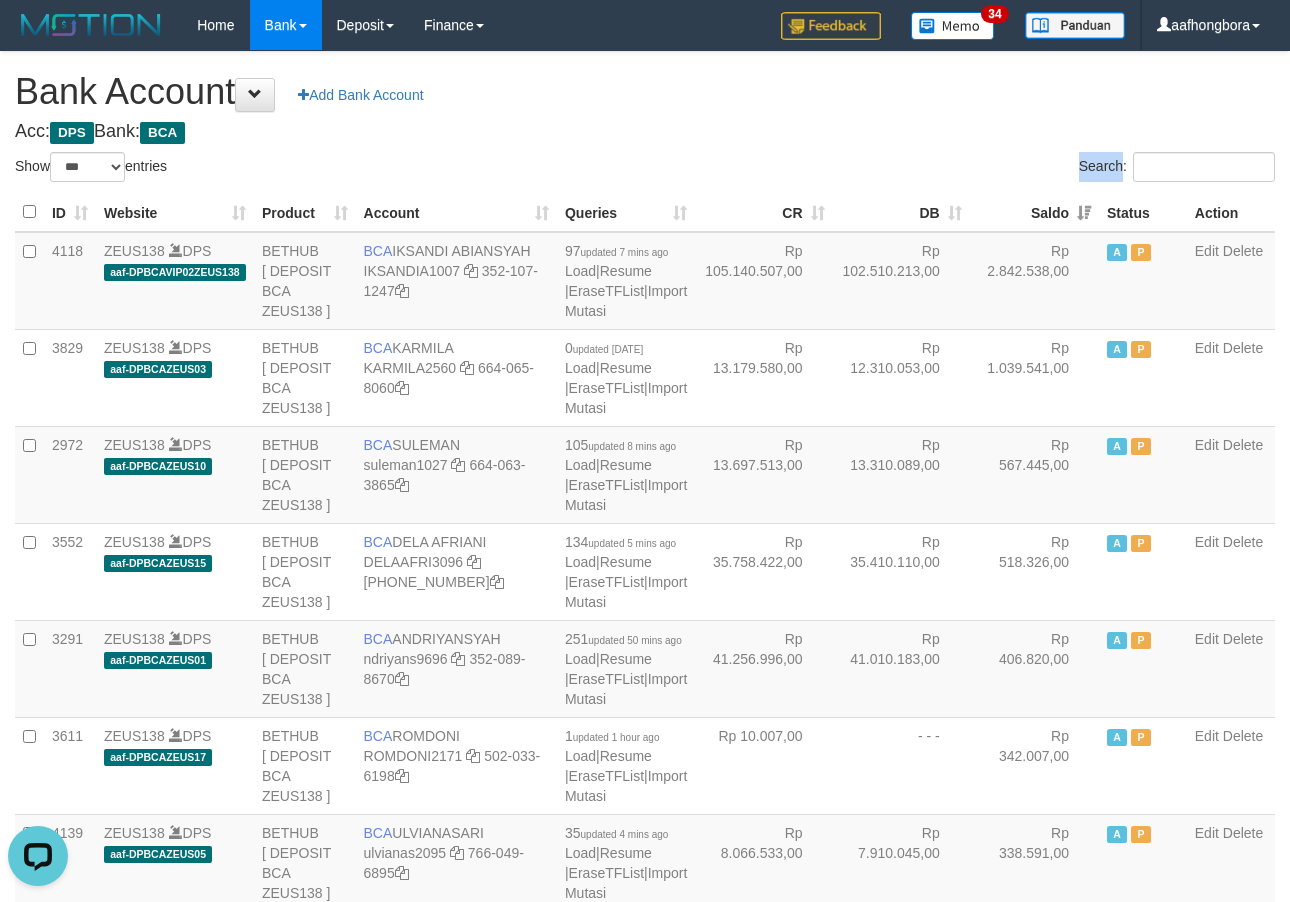drag, startPoint x: 834, startPoint y: 157, endPoint x: 983, endPoint y: 143, distance: 149.65627 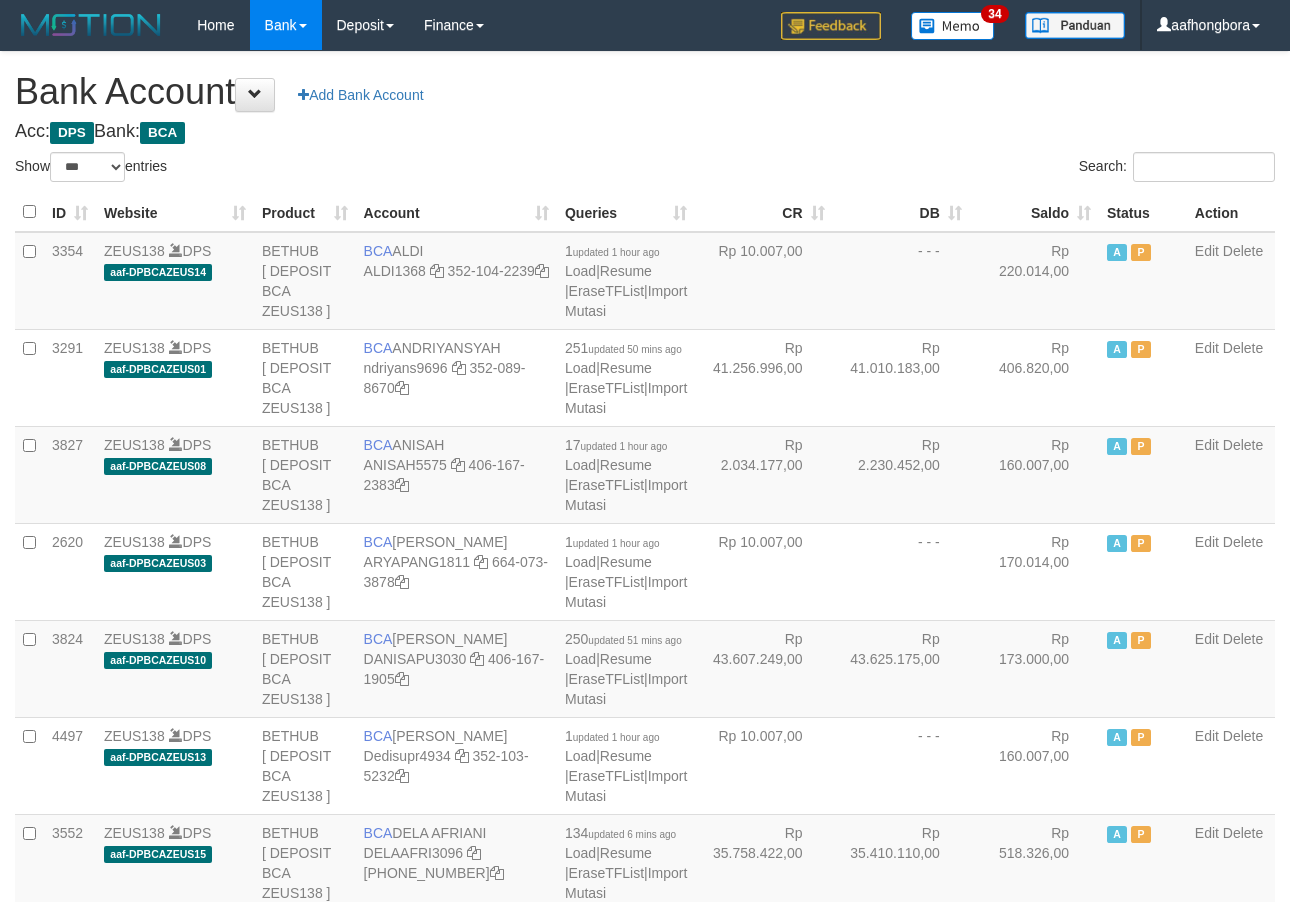 select on "***" 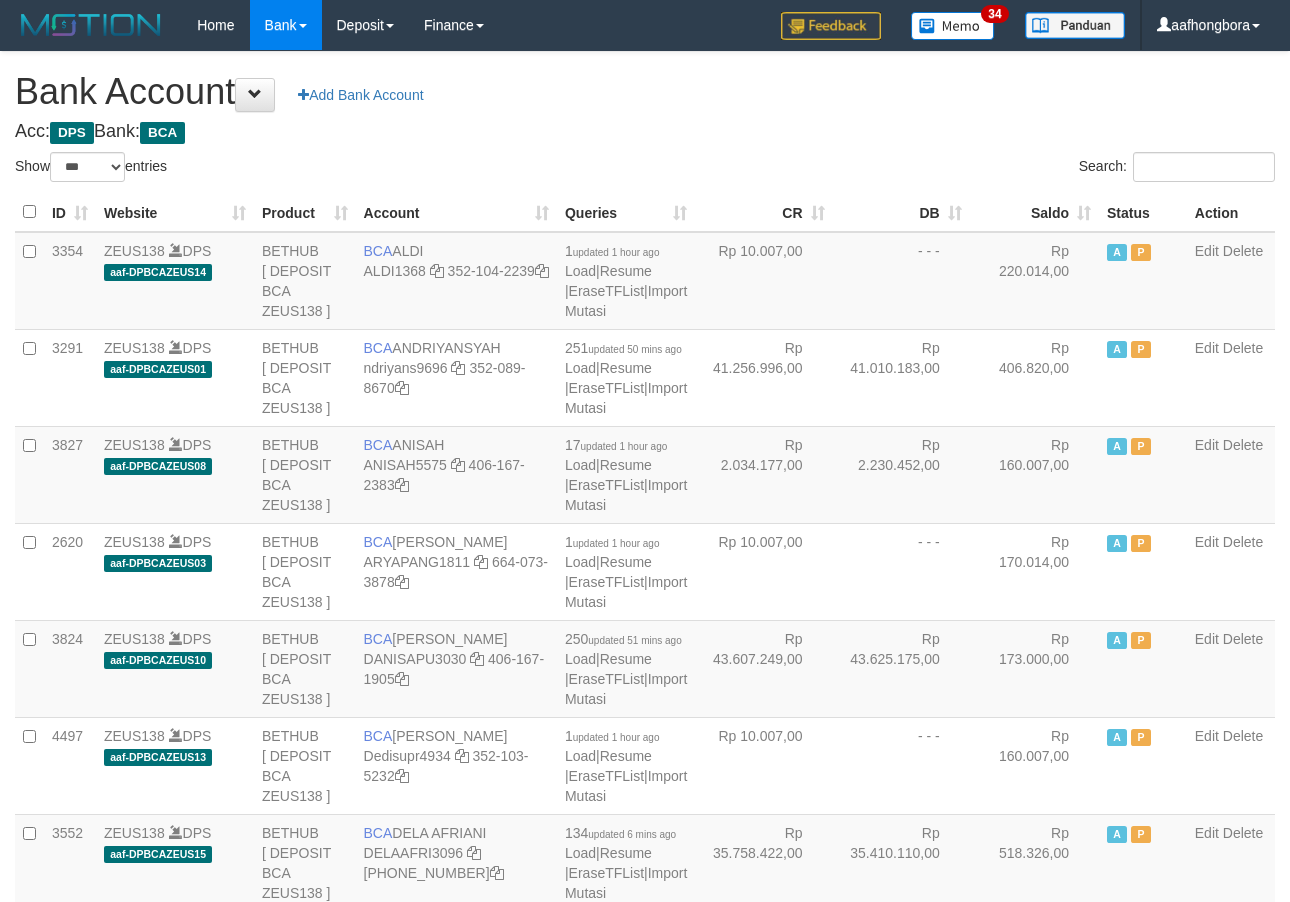 scroll, scrollTop: 0, scrollLeft: 0, axis: both 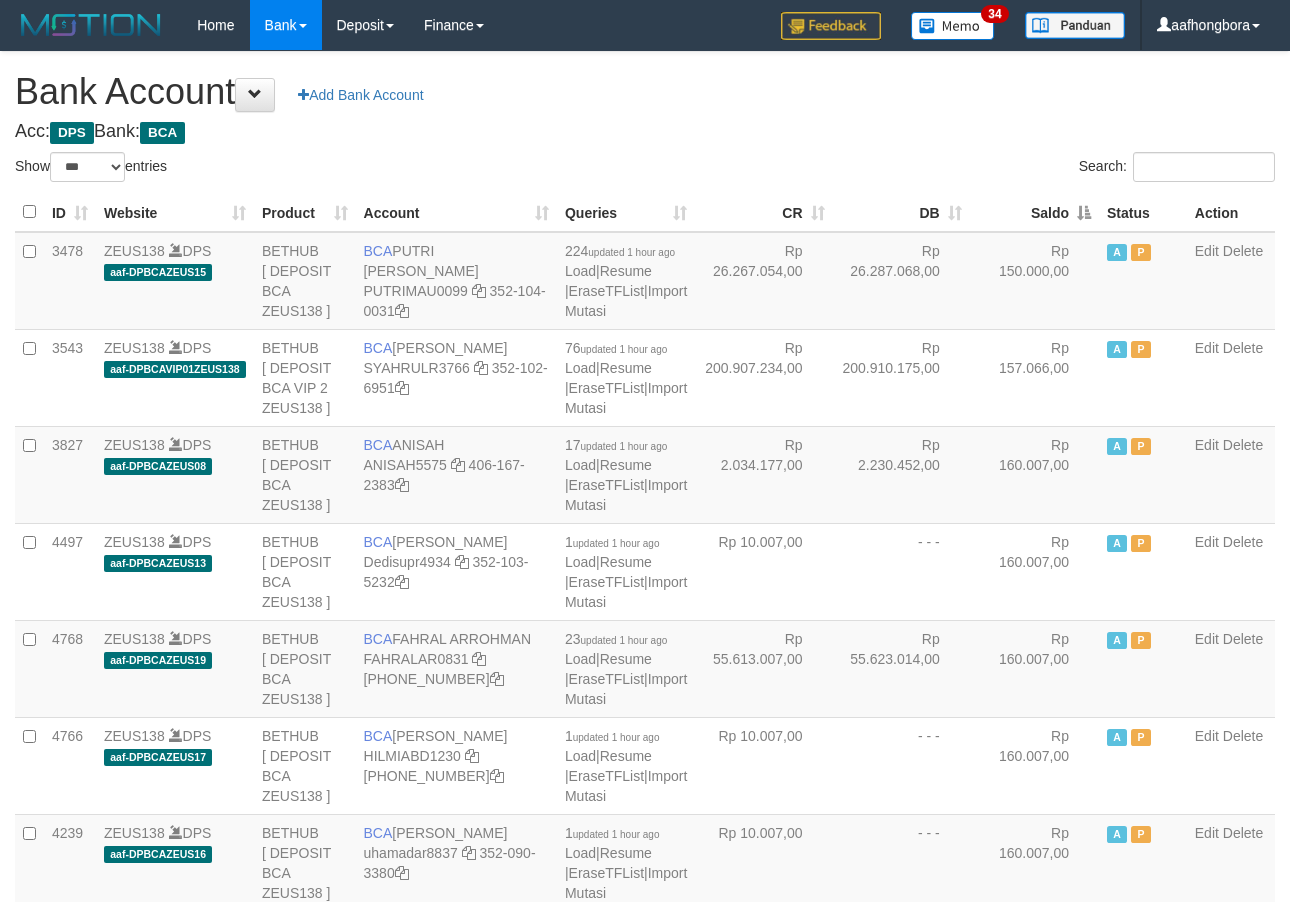 click on "Saldo" at bounding box center [1034, 212] 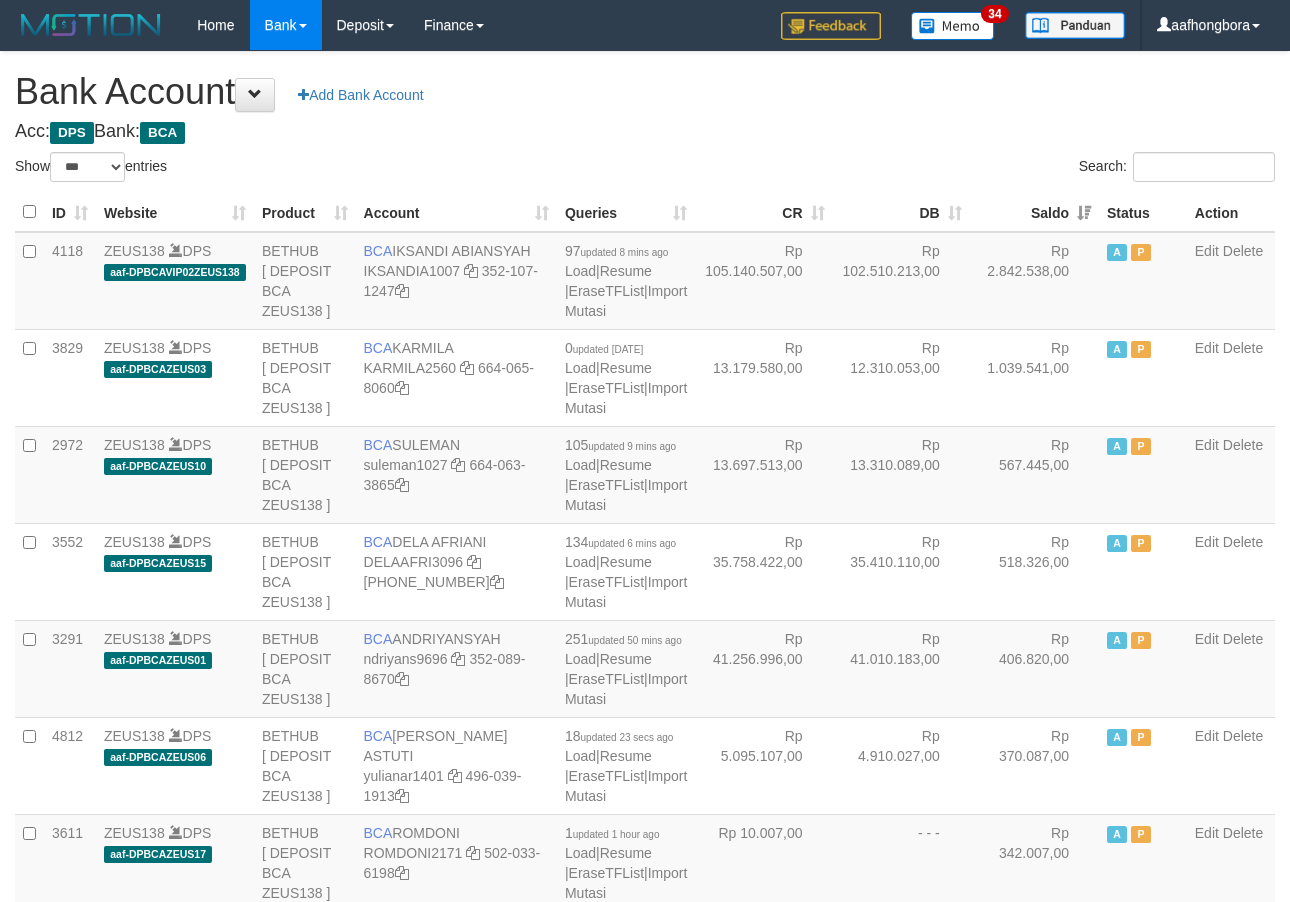 click on "Saldo" at bounding box center [1034, 212] 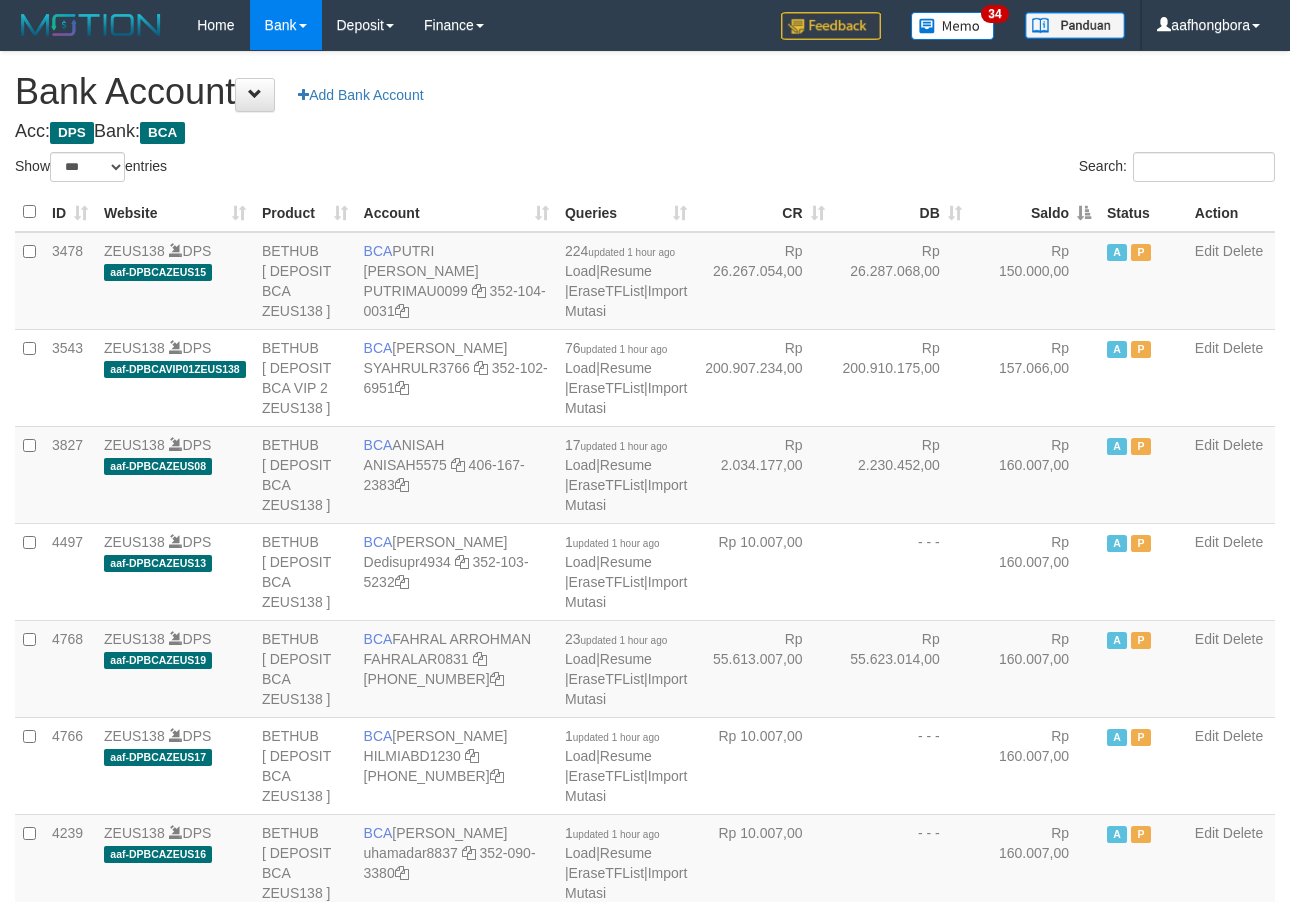 click on "Saldo" at bounding box center (1034, 212) 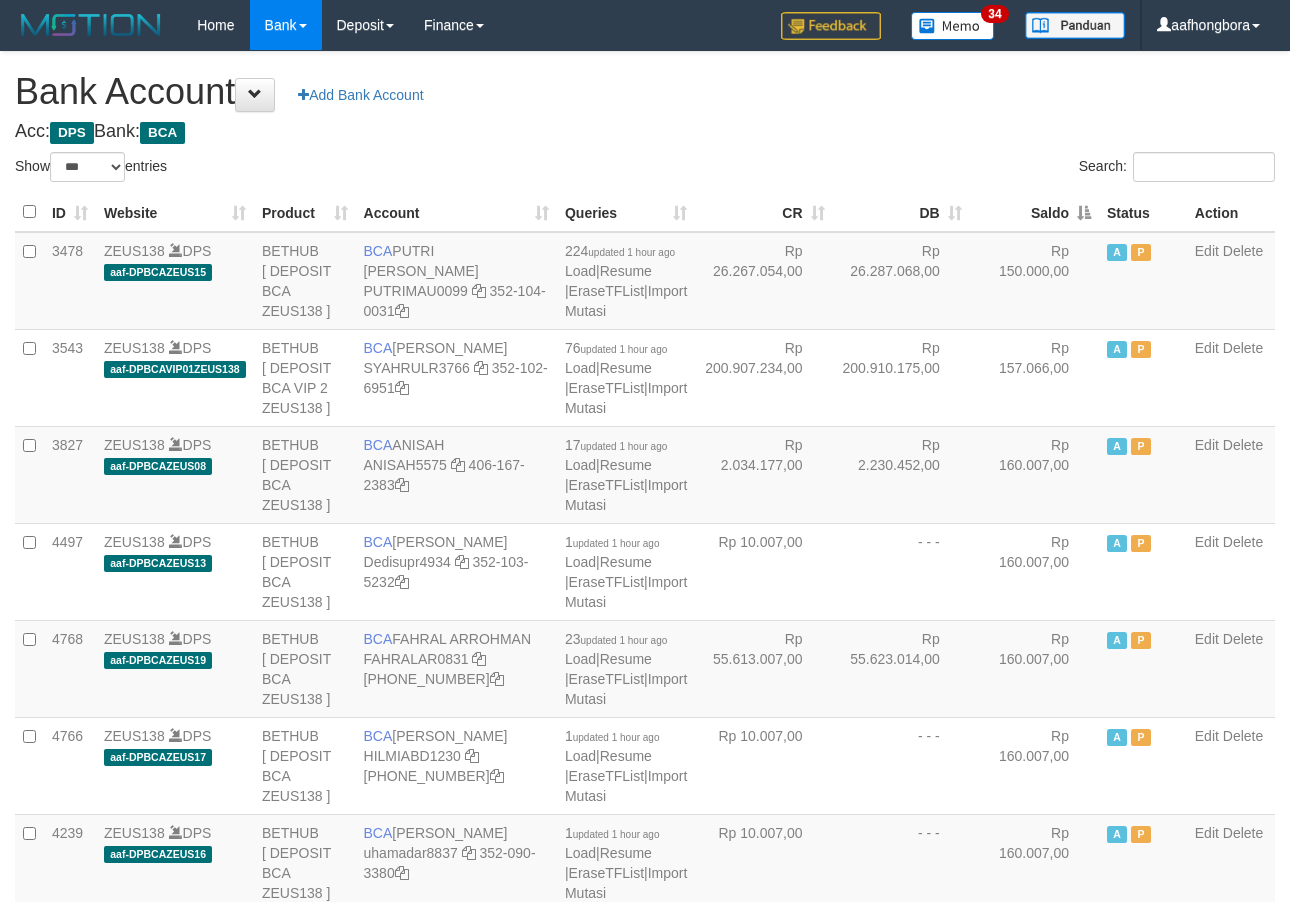click on "Saldo" at bounding box center (1034, 212) 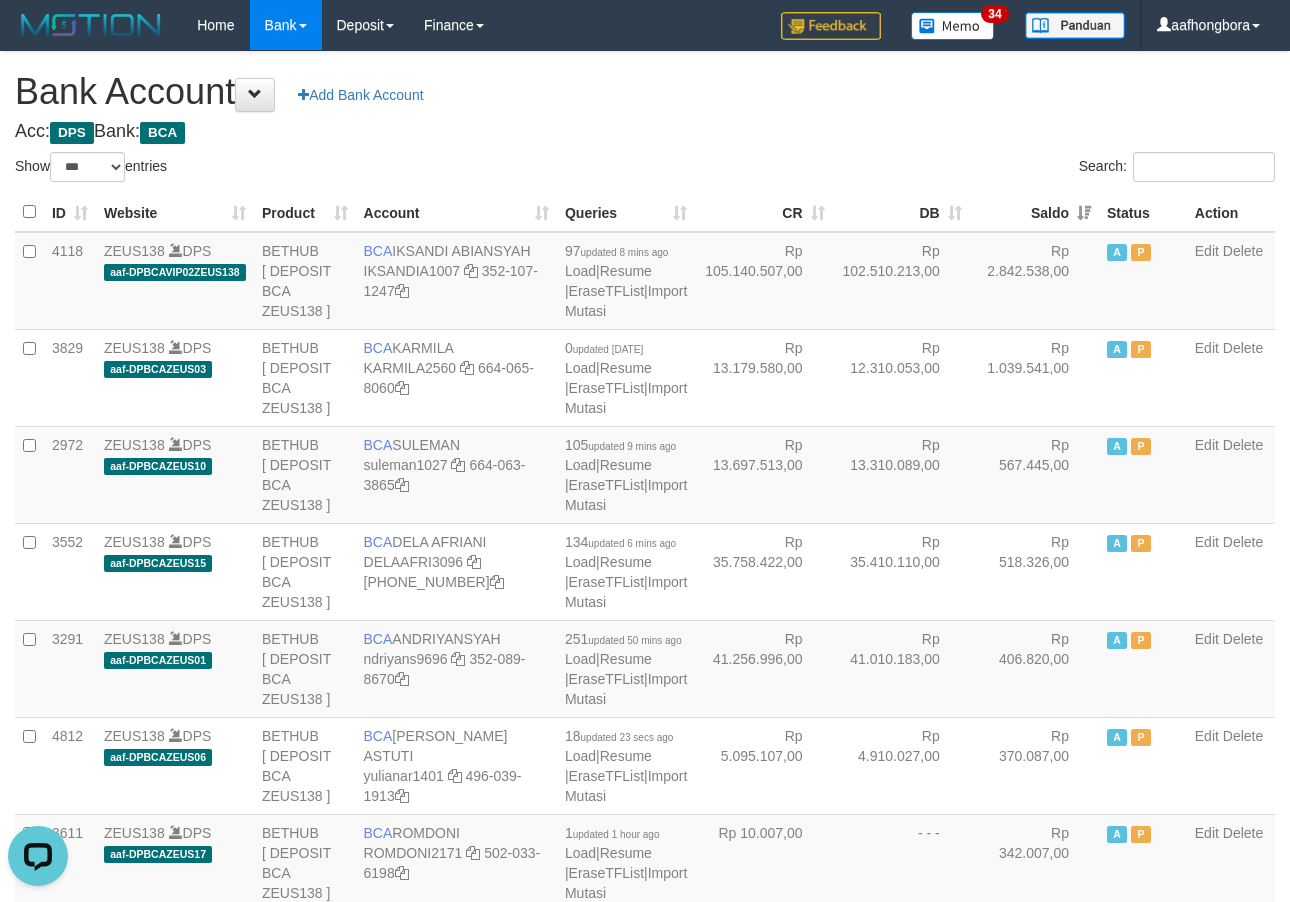 scroll, scrollTop: 0, scrollLeft: 0, axis: both 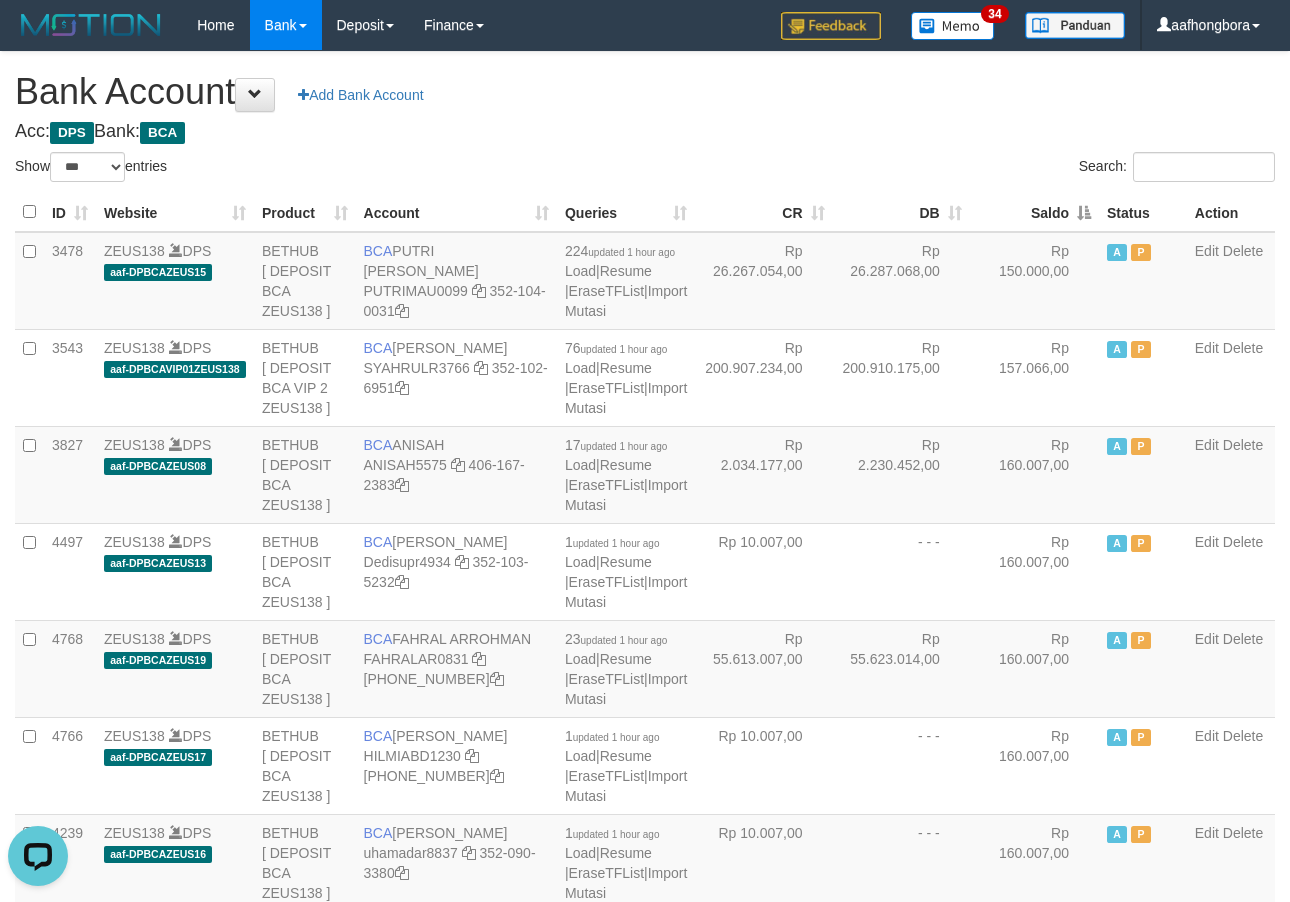 click on "Search:" at bounding box center (967, 169) 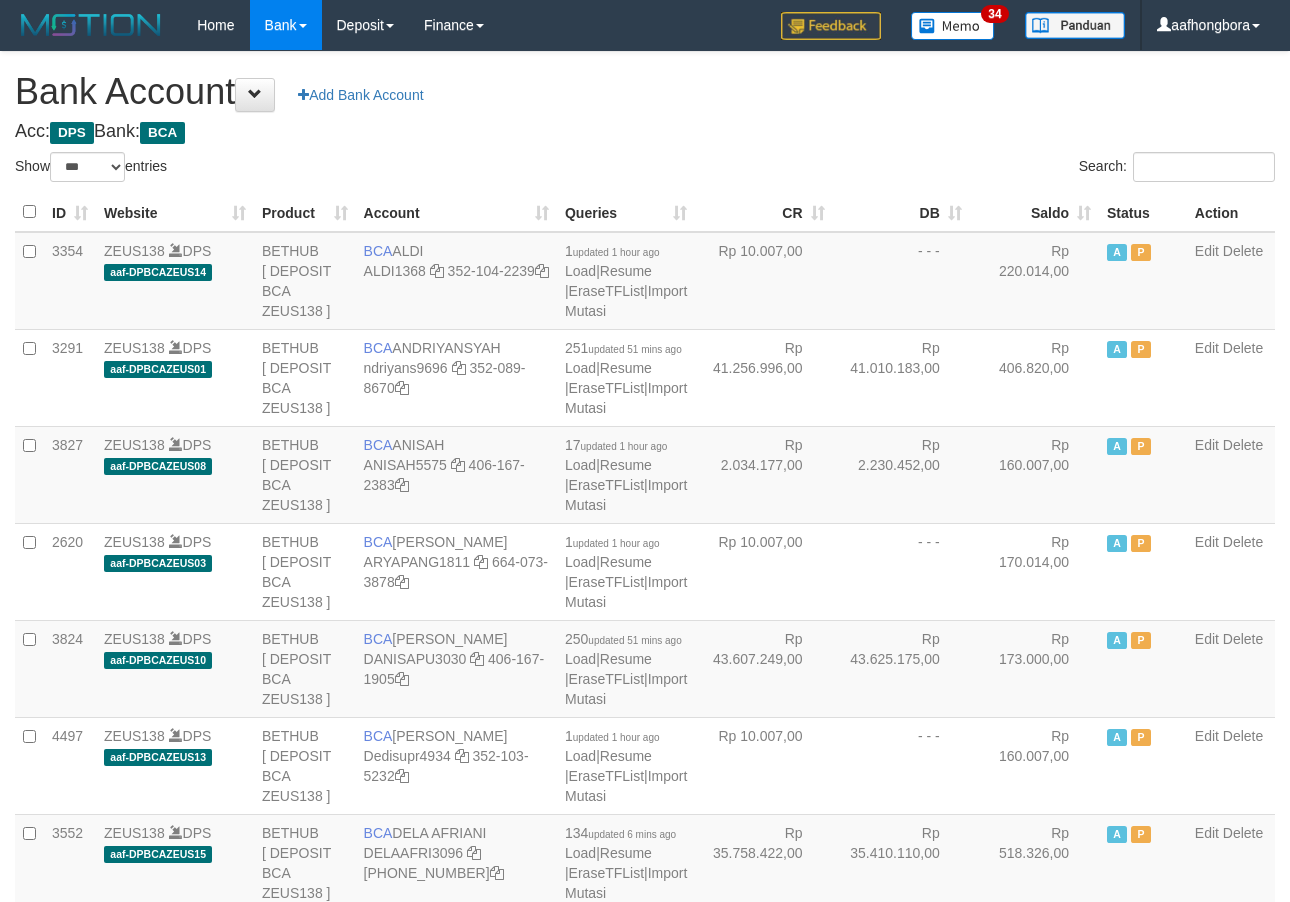 select on "***" 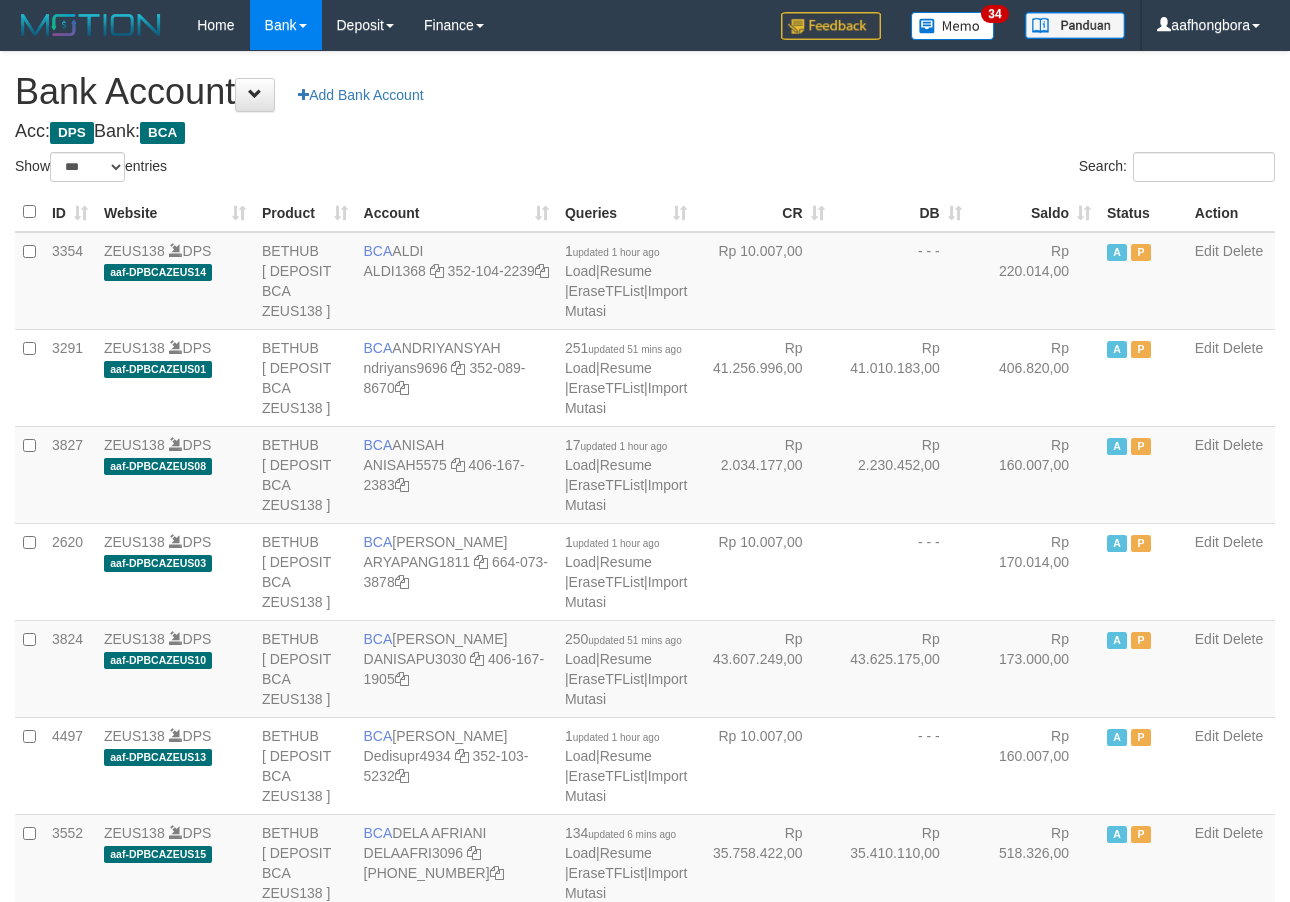 scroll, scrollTop: 0, scrollLeft: 0, axis: both 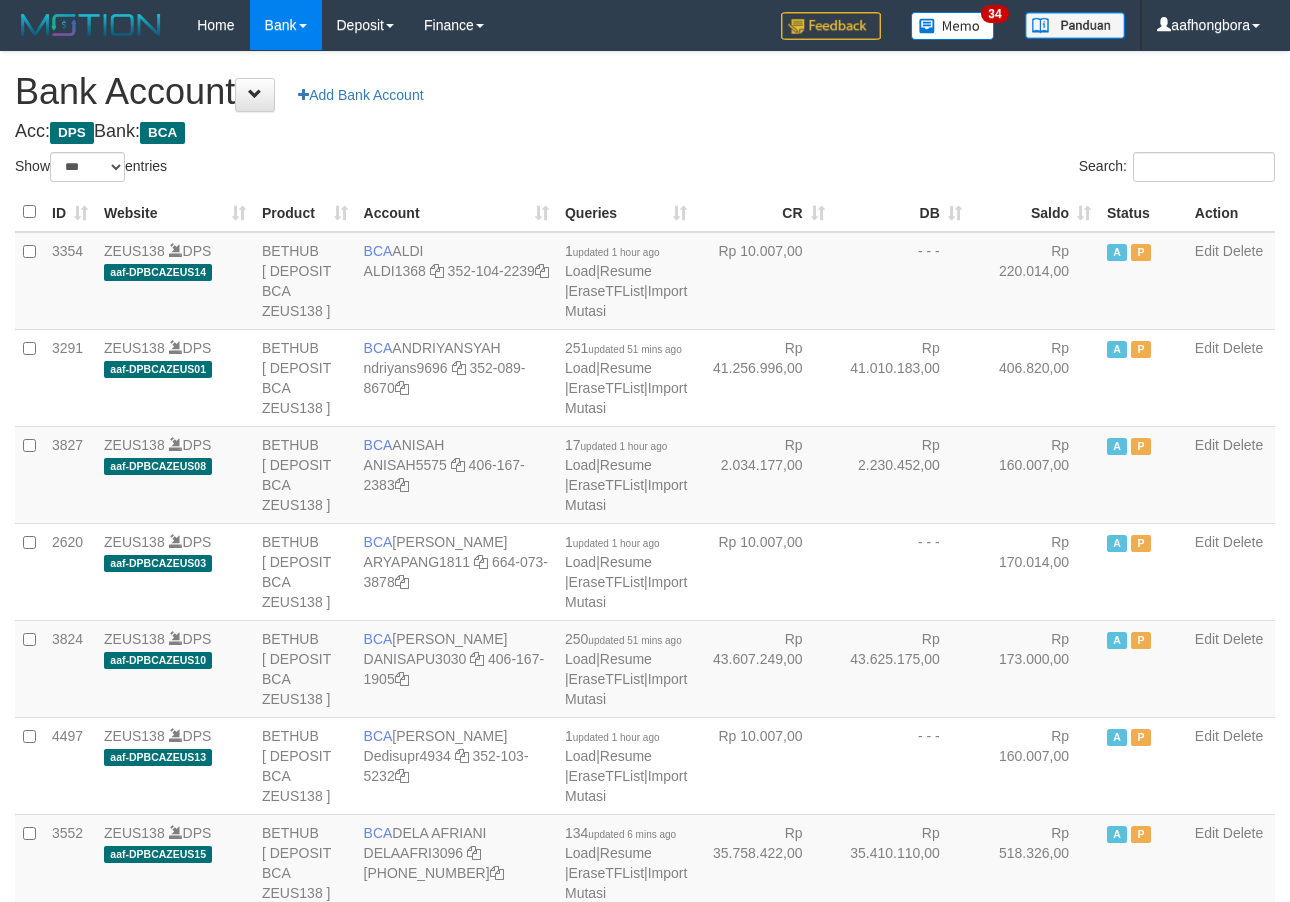 select on "***" 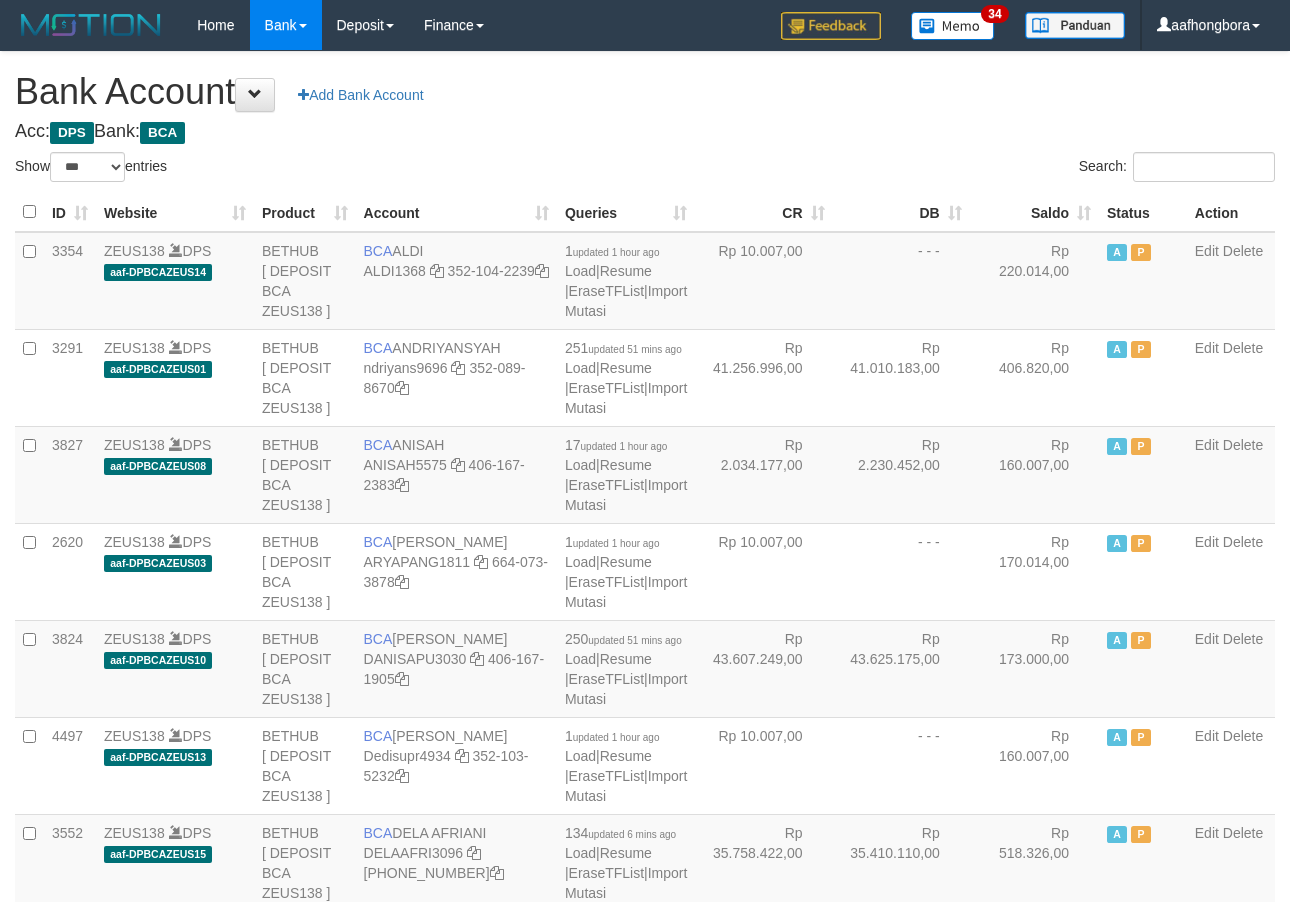 scroll, scrollTop: 0, scrollLeft: 0, axis: both 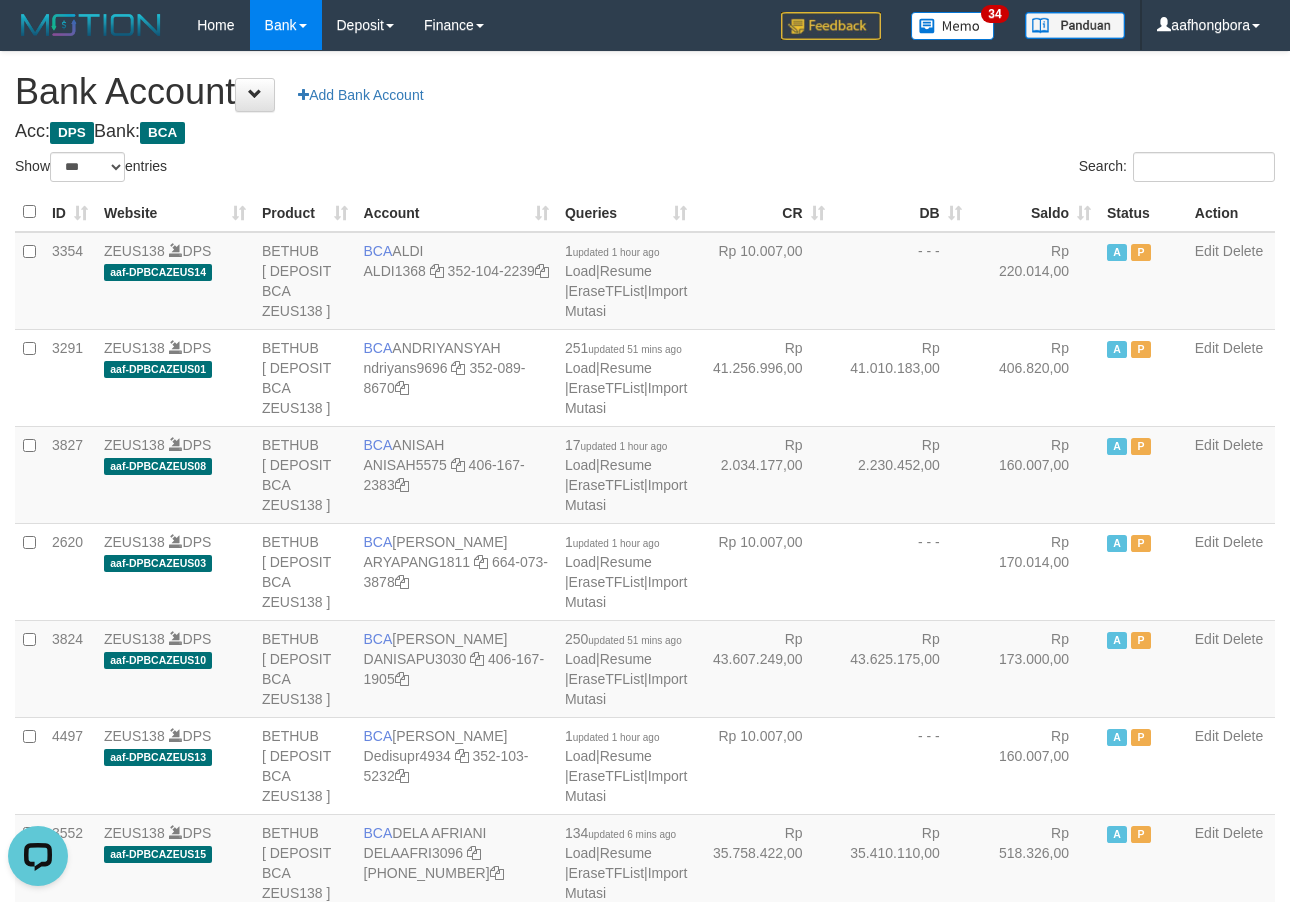 click on "Acc: 										 DPS
Bank:   BCA" at bounding box center (645, 132) 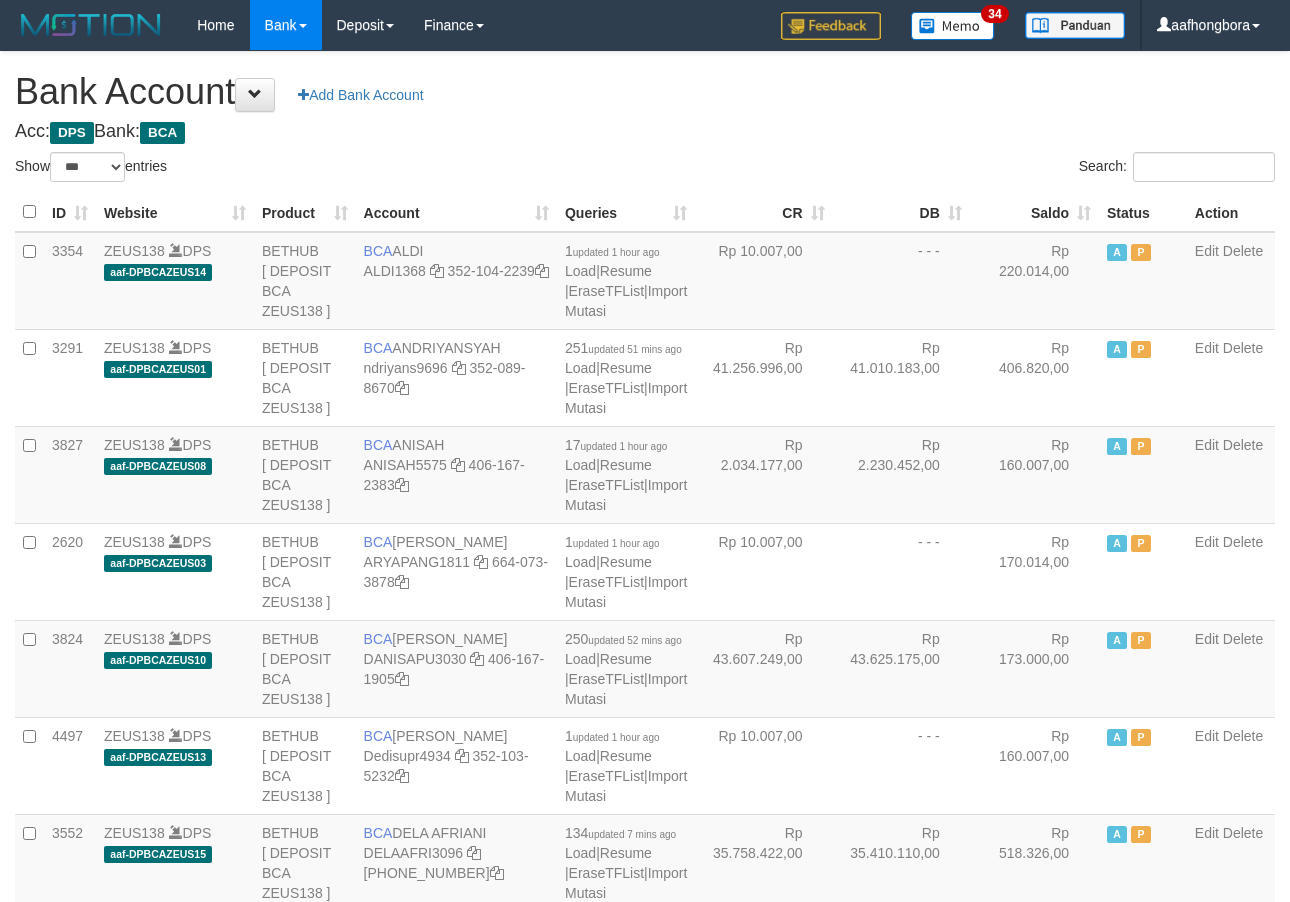 select on "***" 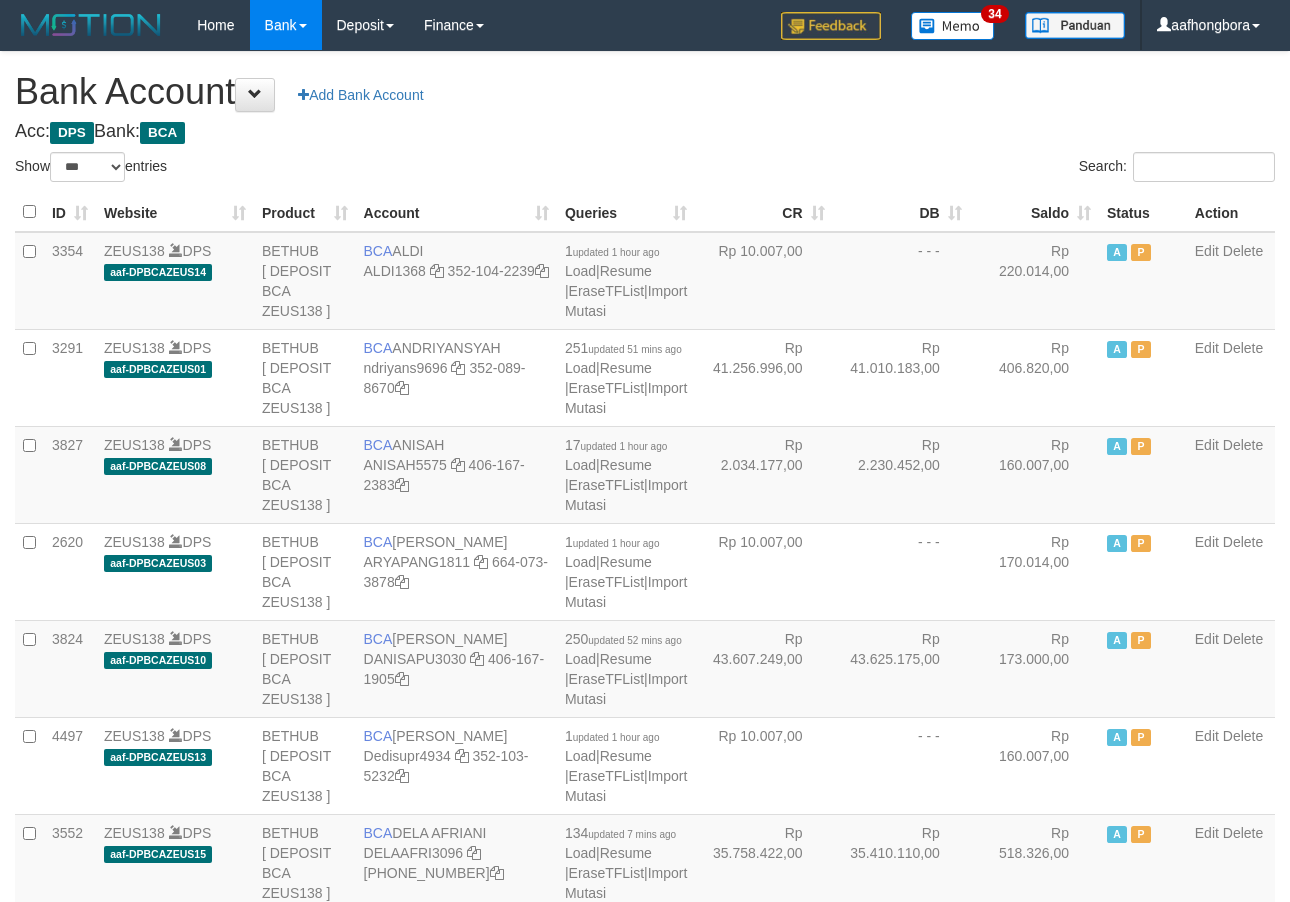 scroll, scrollTop: 0, scrollLeft: 0, axis: both 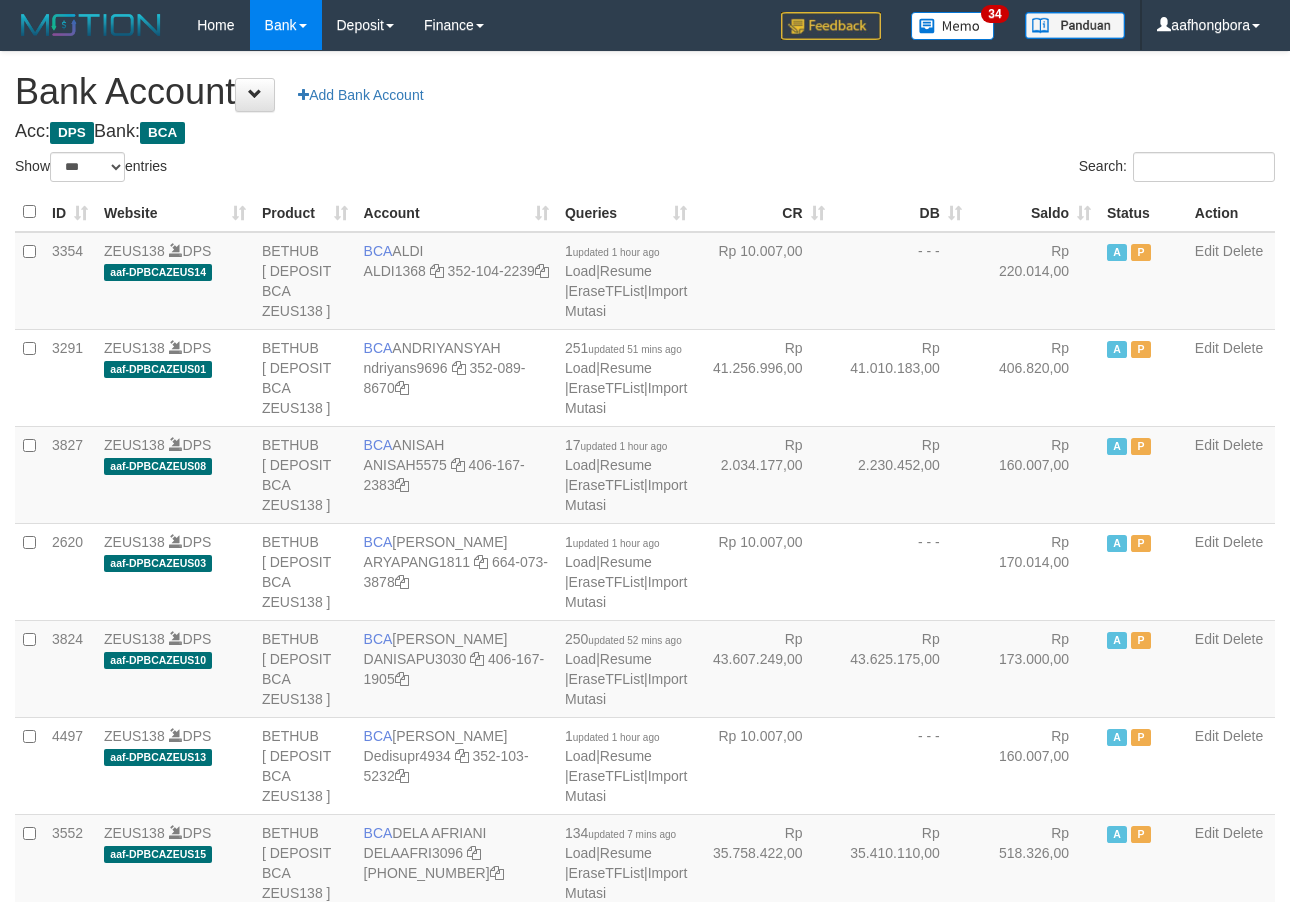 select on "***" 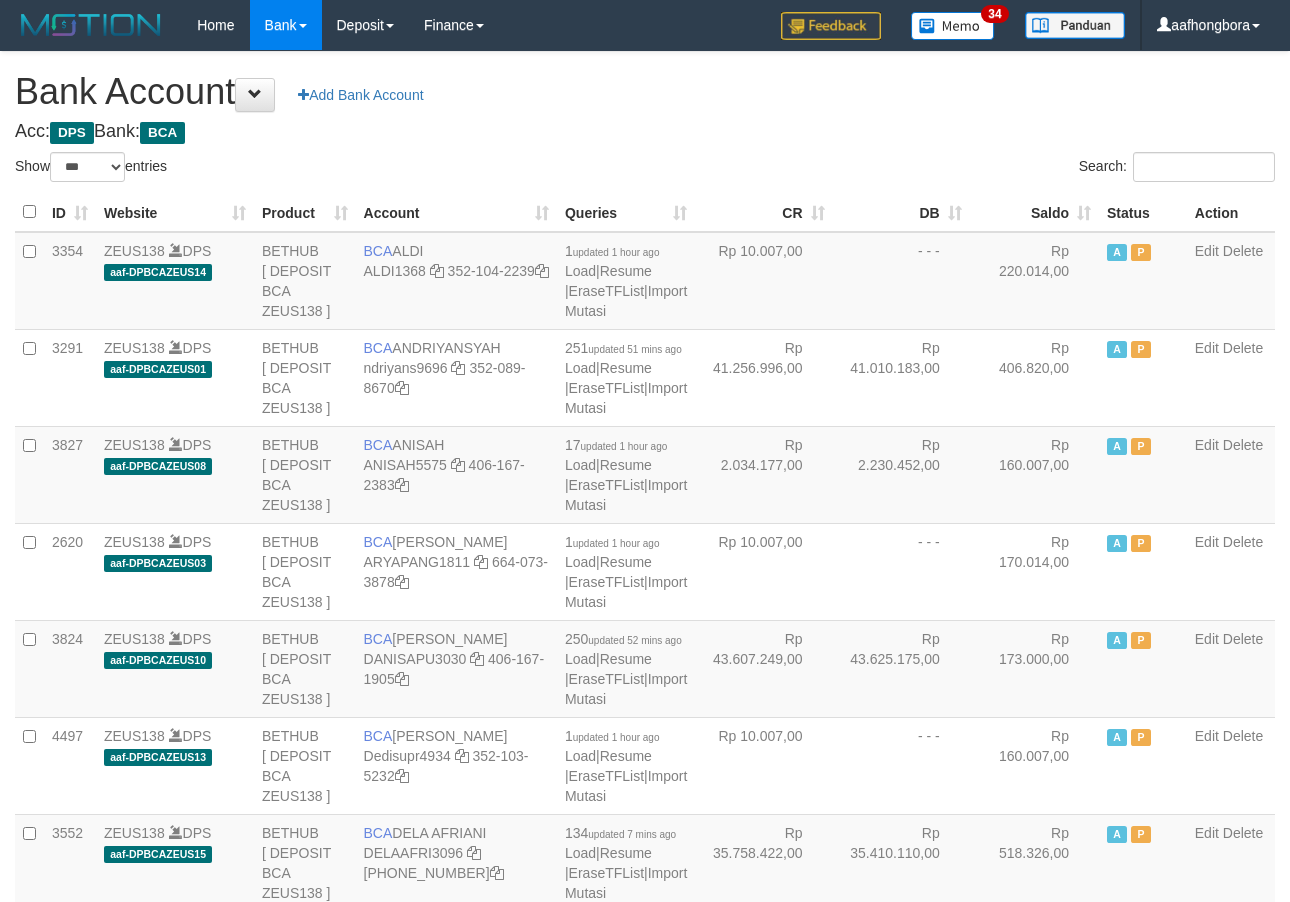scroll, scrollTop: 0, scrollLeft: 0, axis: both 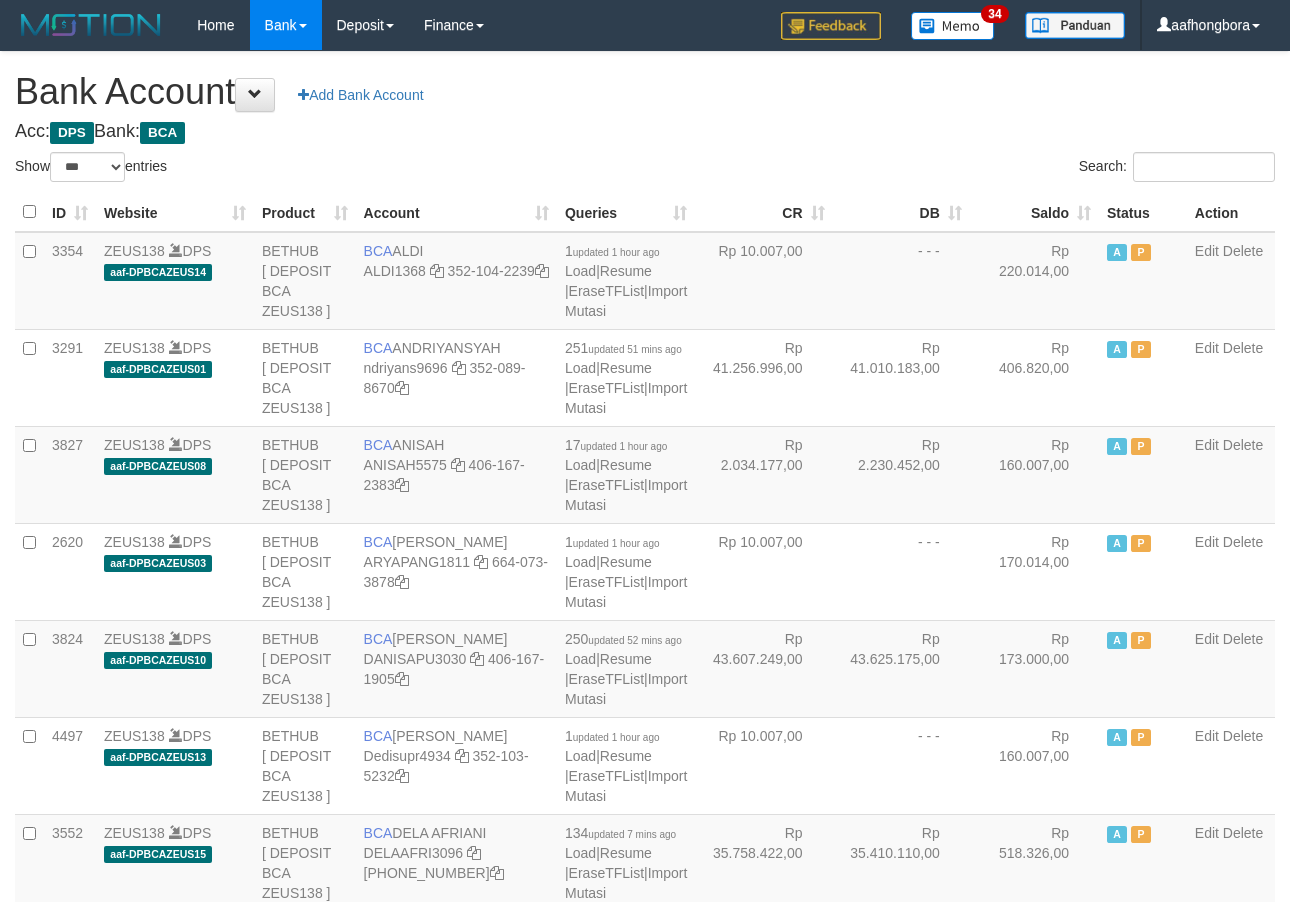 select on "***" 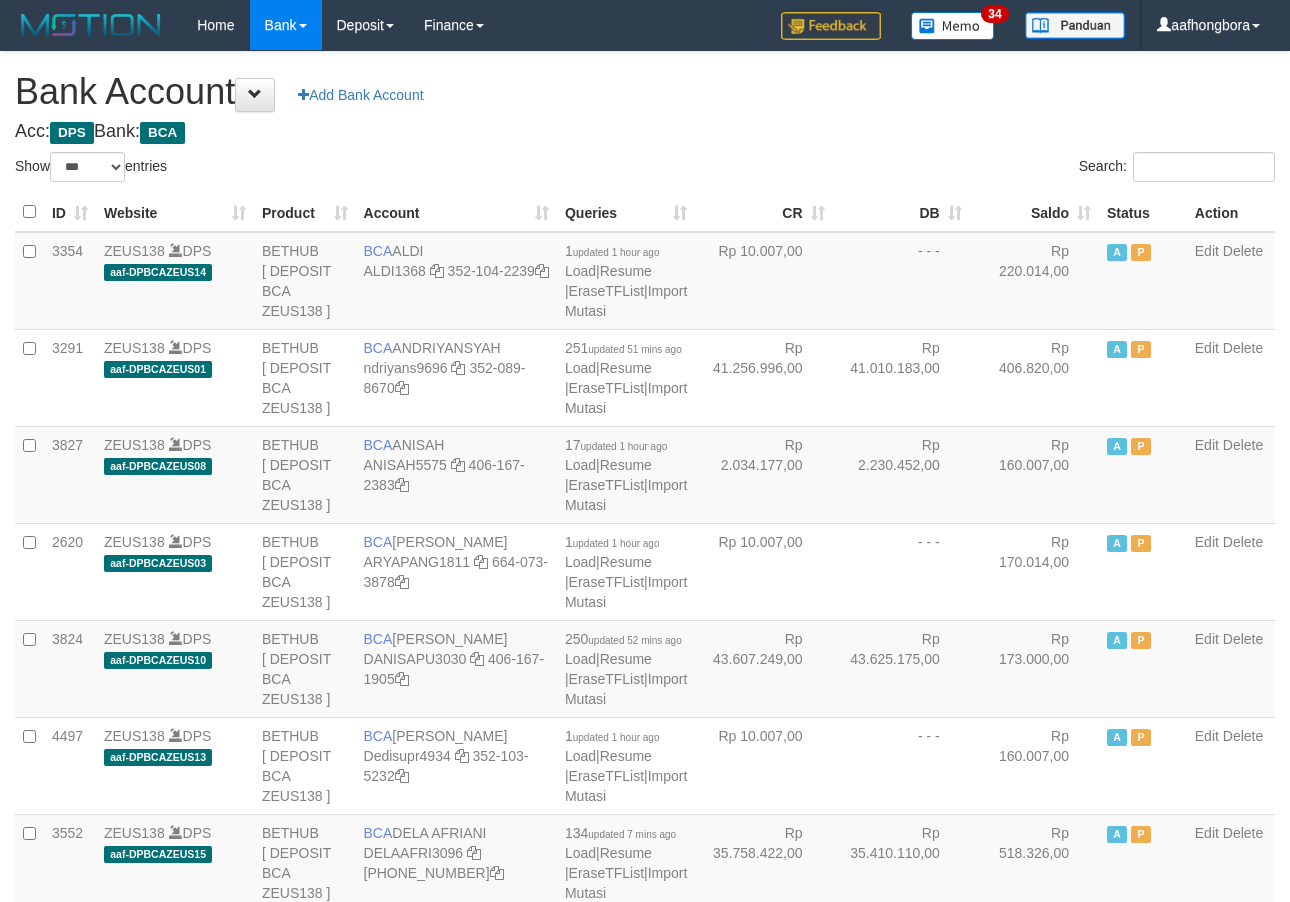 scroll, scrollTop: 0, scrollLeft: 0, axis: both 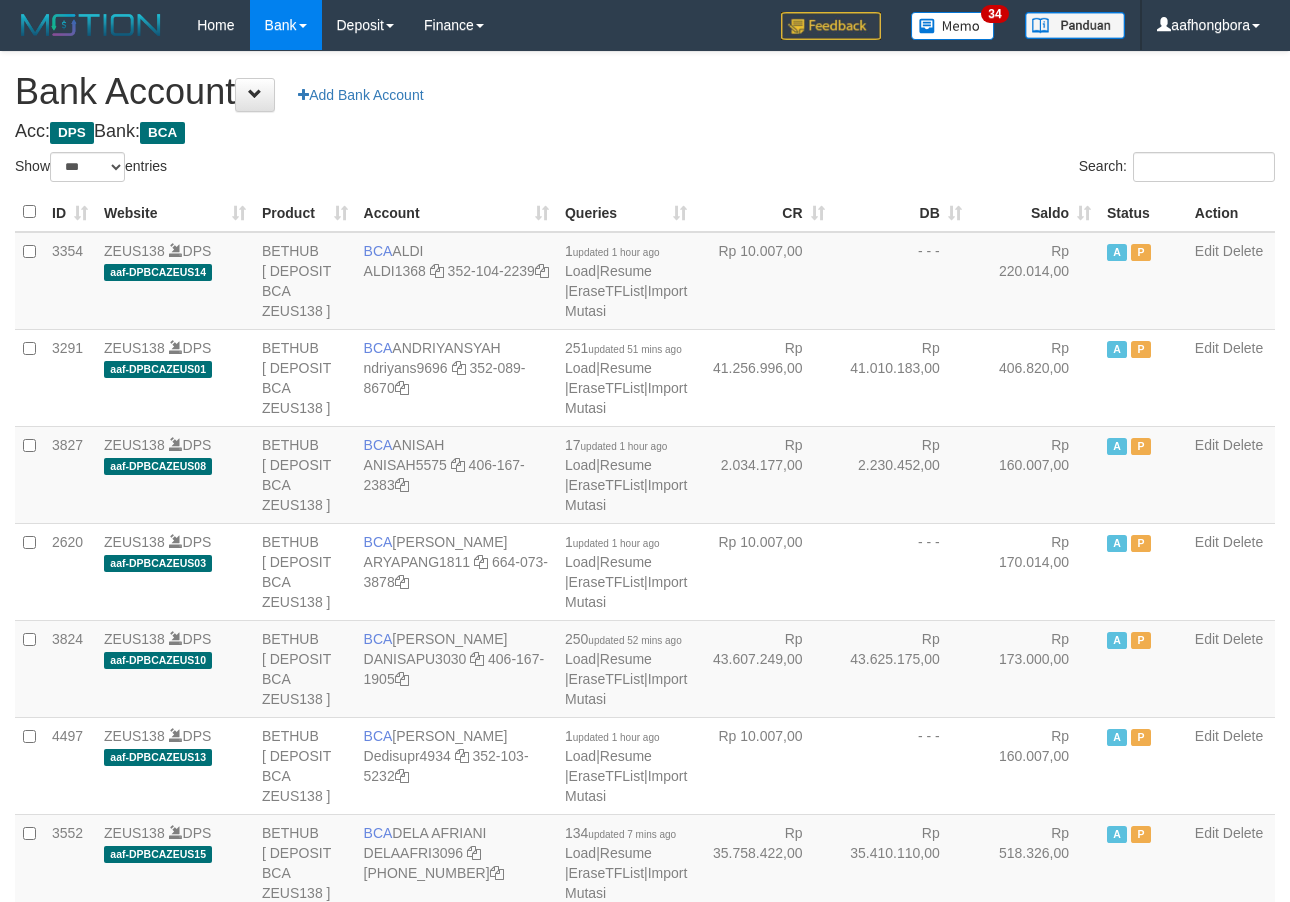 select on "***" 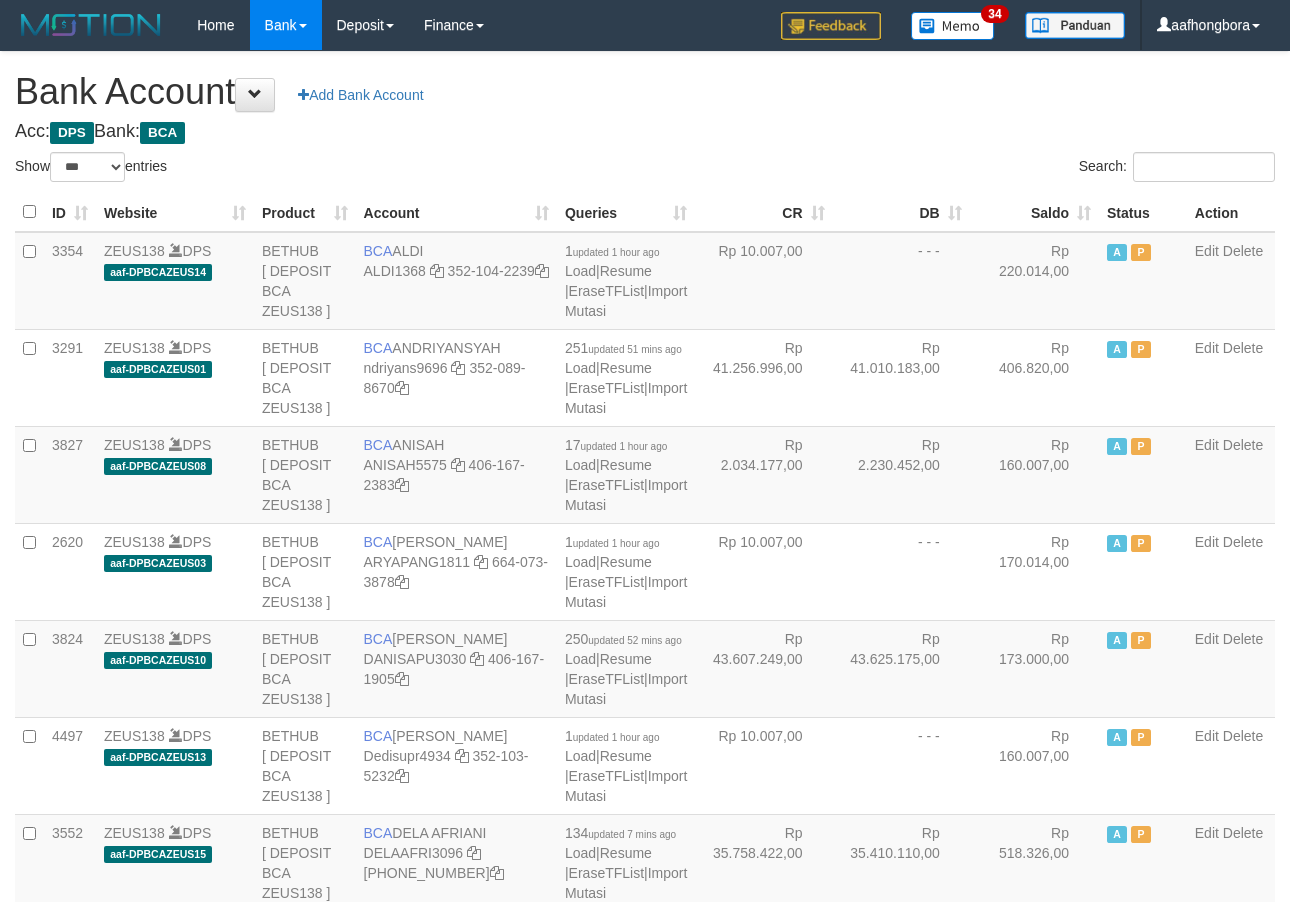 click on "Acc: 										 DPS
Bank:   BCA" at bounding box center [645, 132] 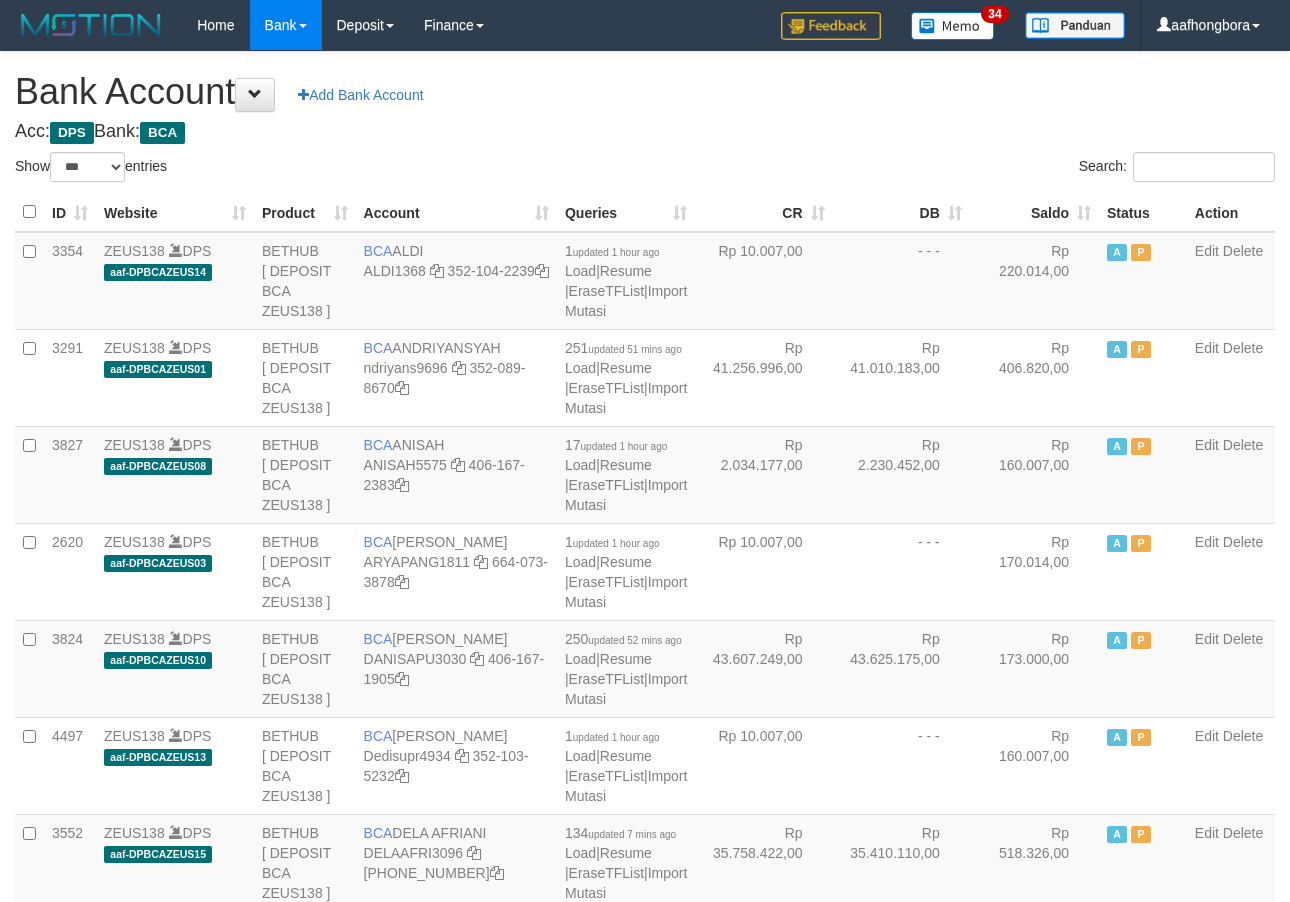select on "***" 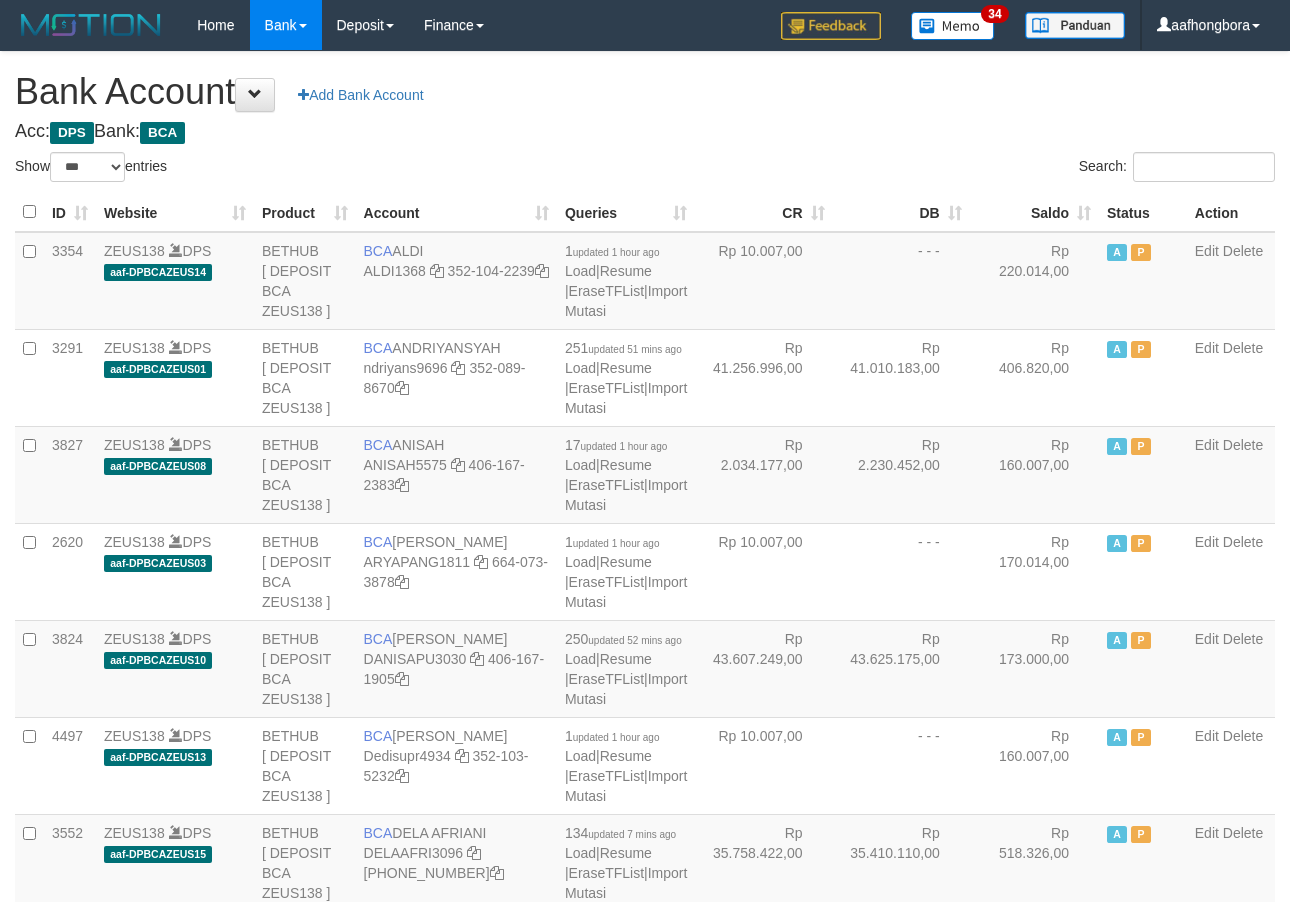 scroll, scrollTop: 0, scrollLeft: 0, axis: both 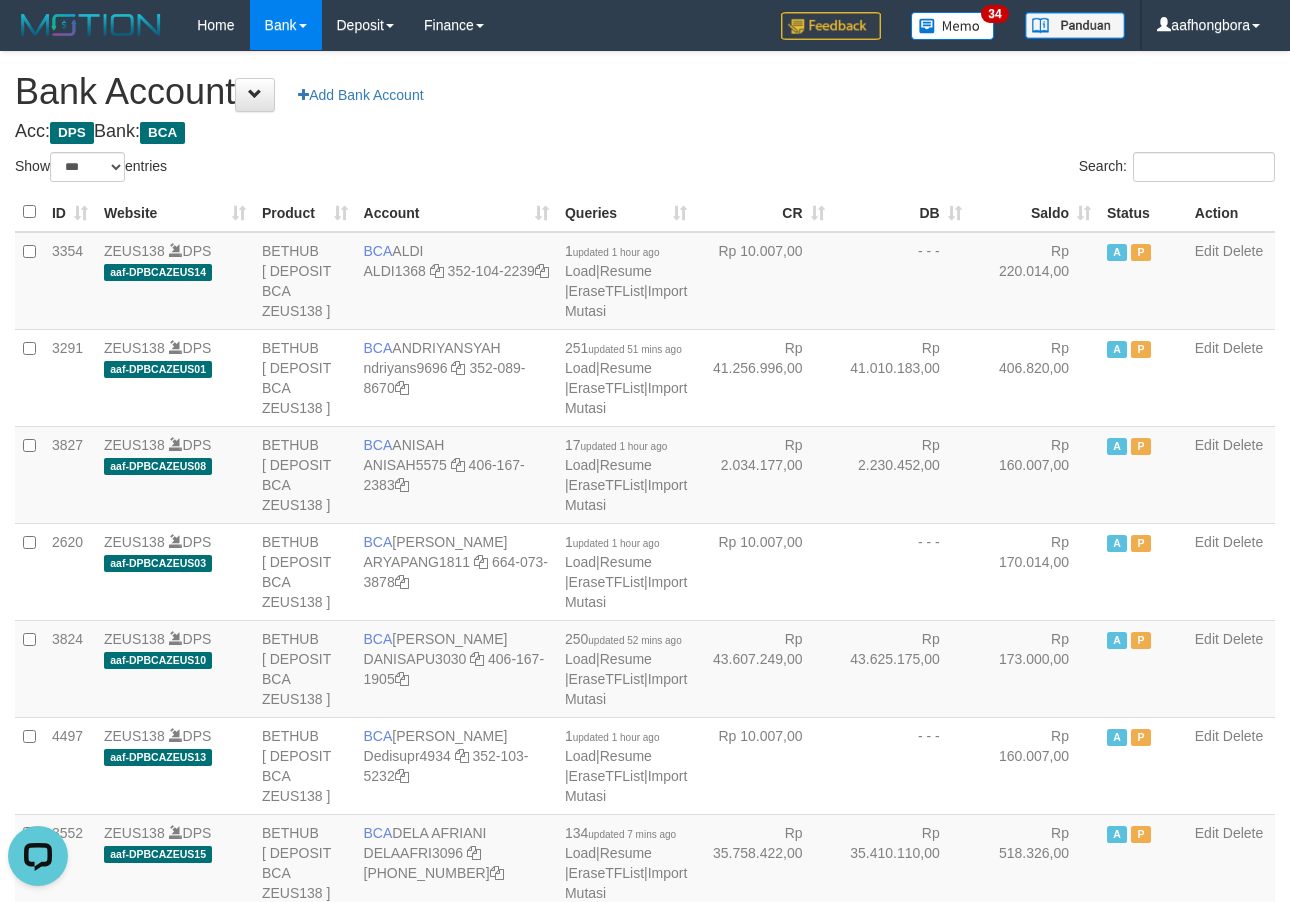 drag, startPoint x: 854, startPoint y: 131, endPoint x: 865, endPoint y: 123, distance: 13.601471 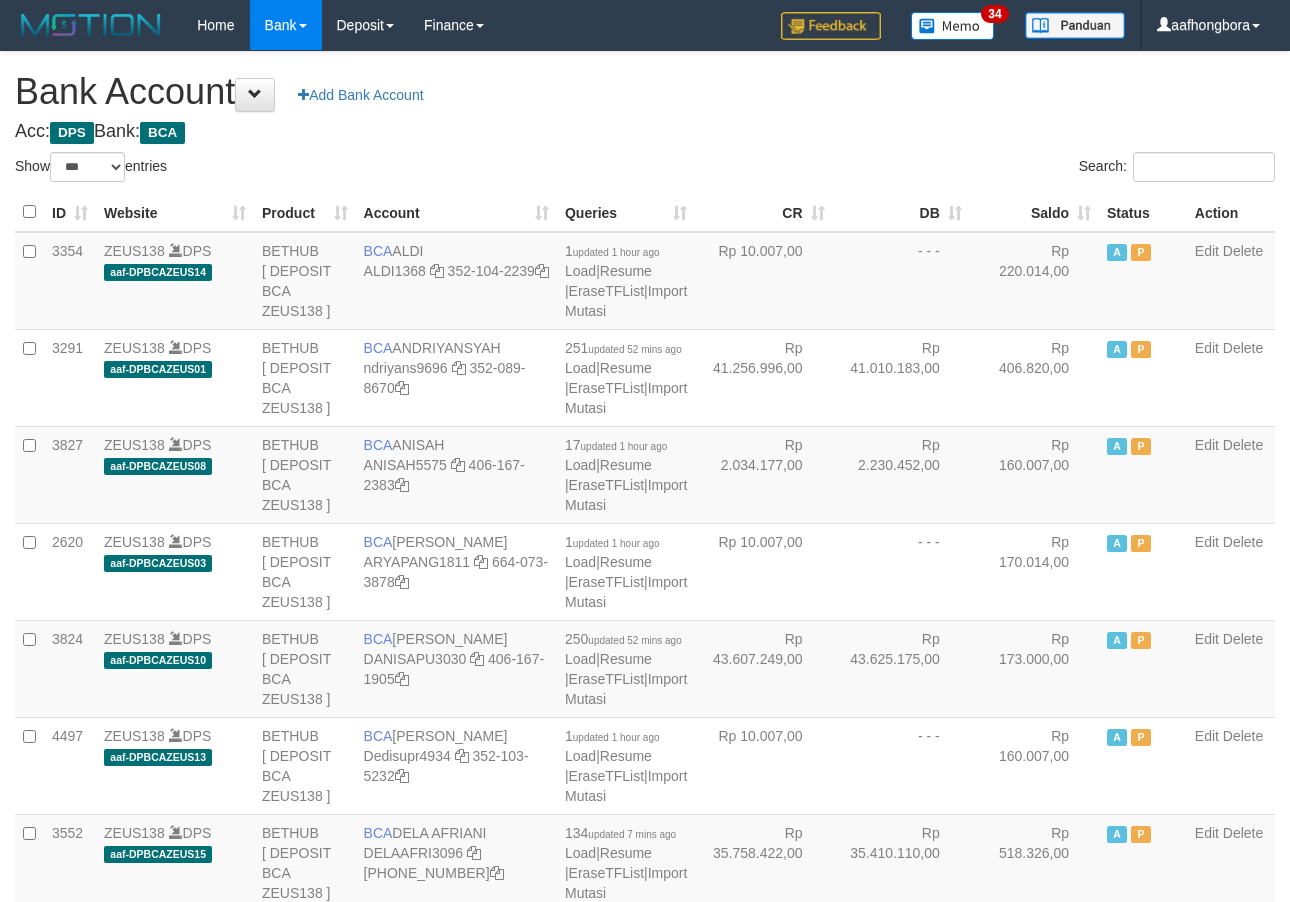 select on "***" 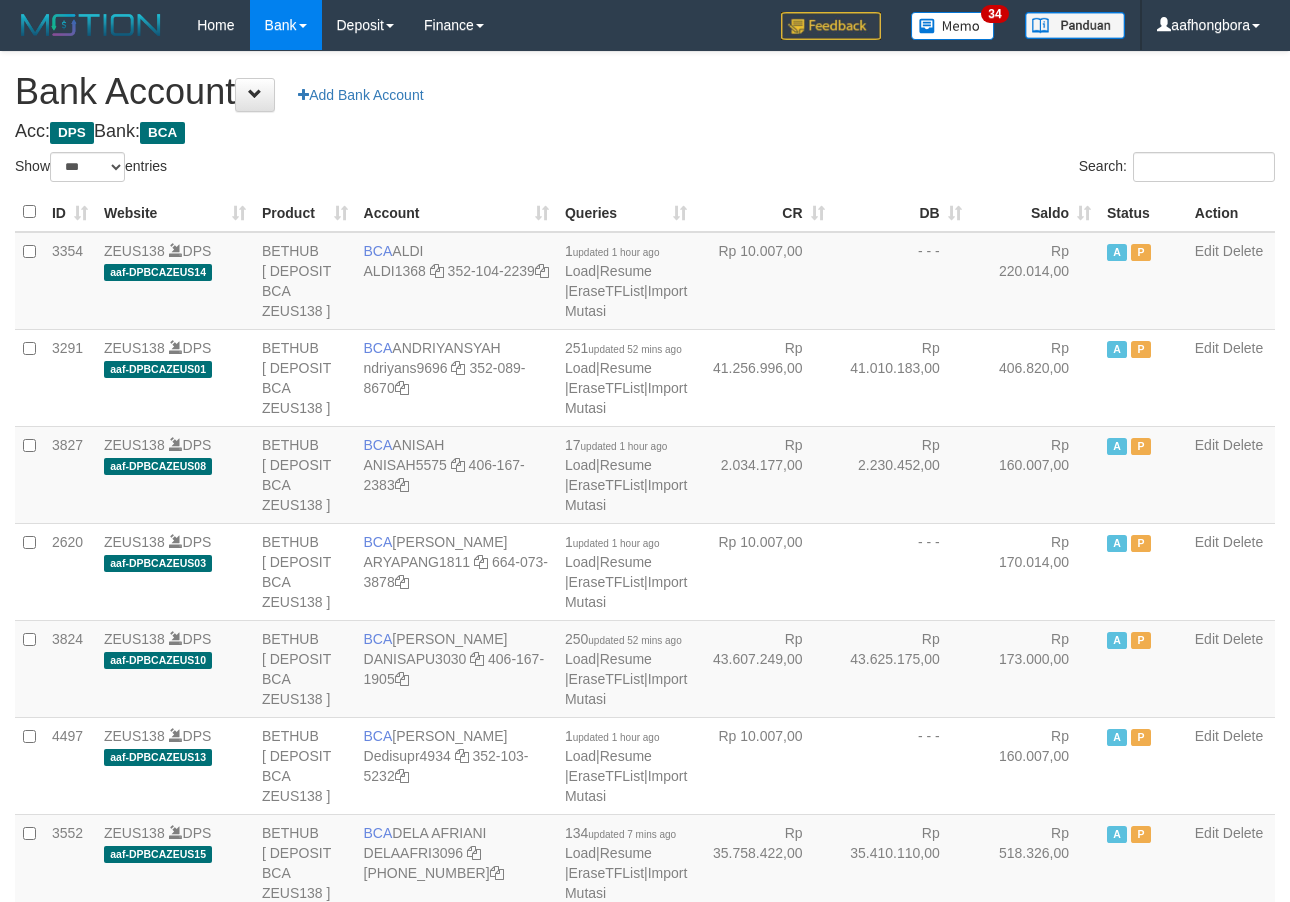 scroll, scrollTop: 0, scrollLeft: 0, axis: both 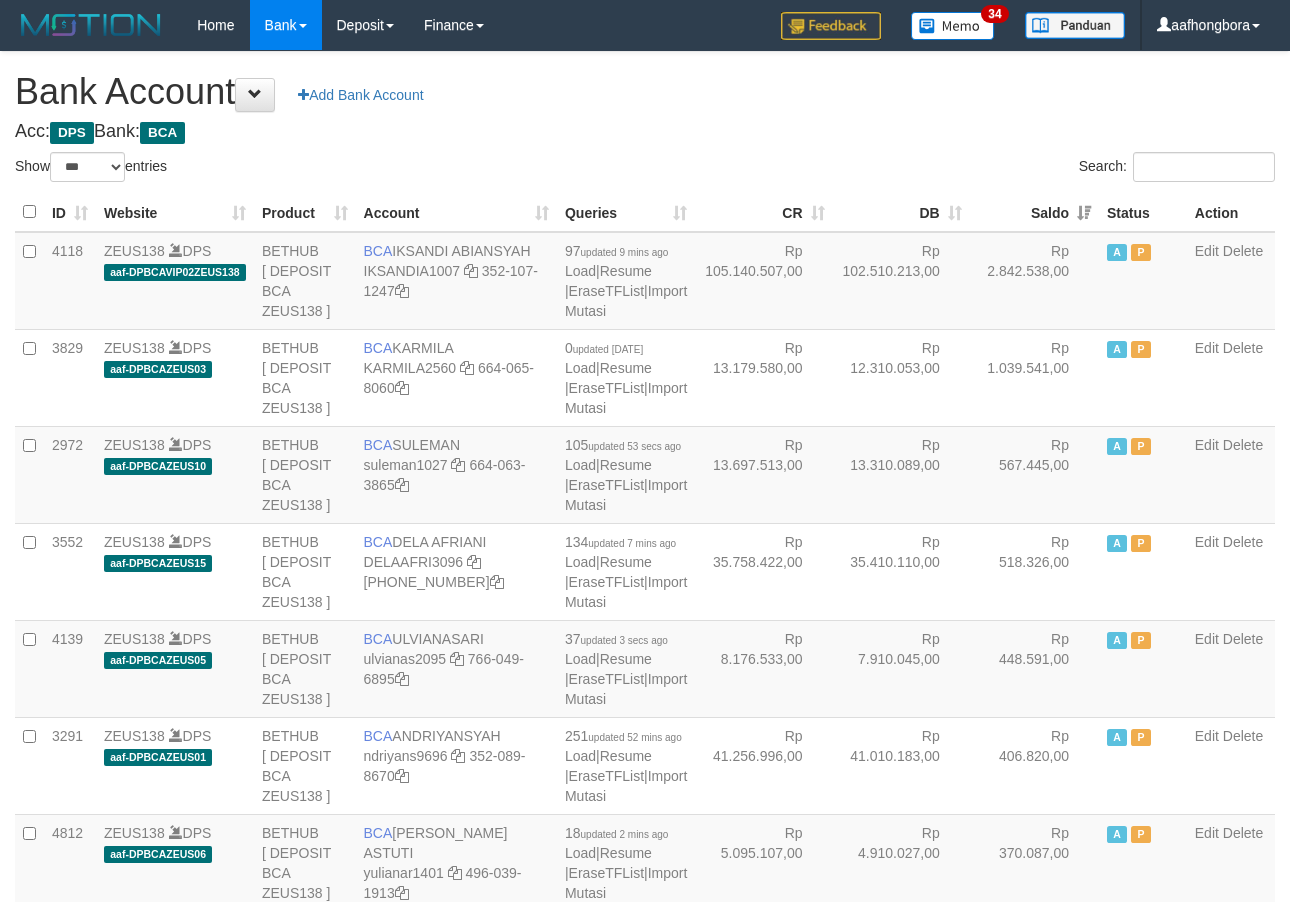click on "Saldo" at bounding box center [1034, 212] 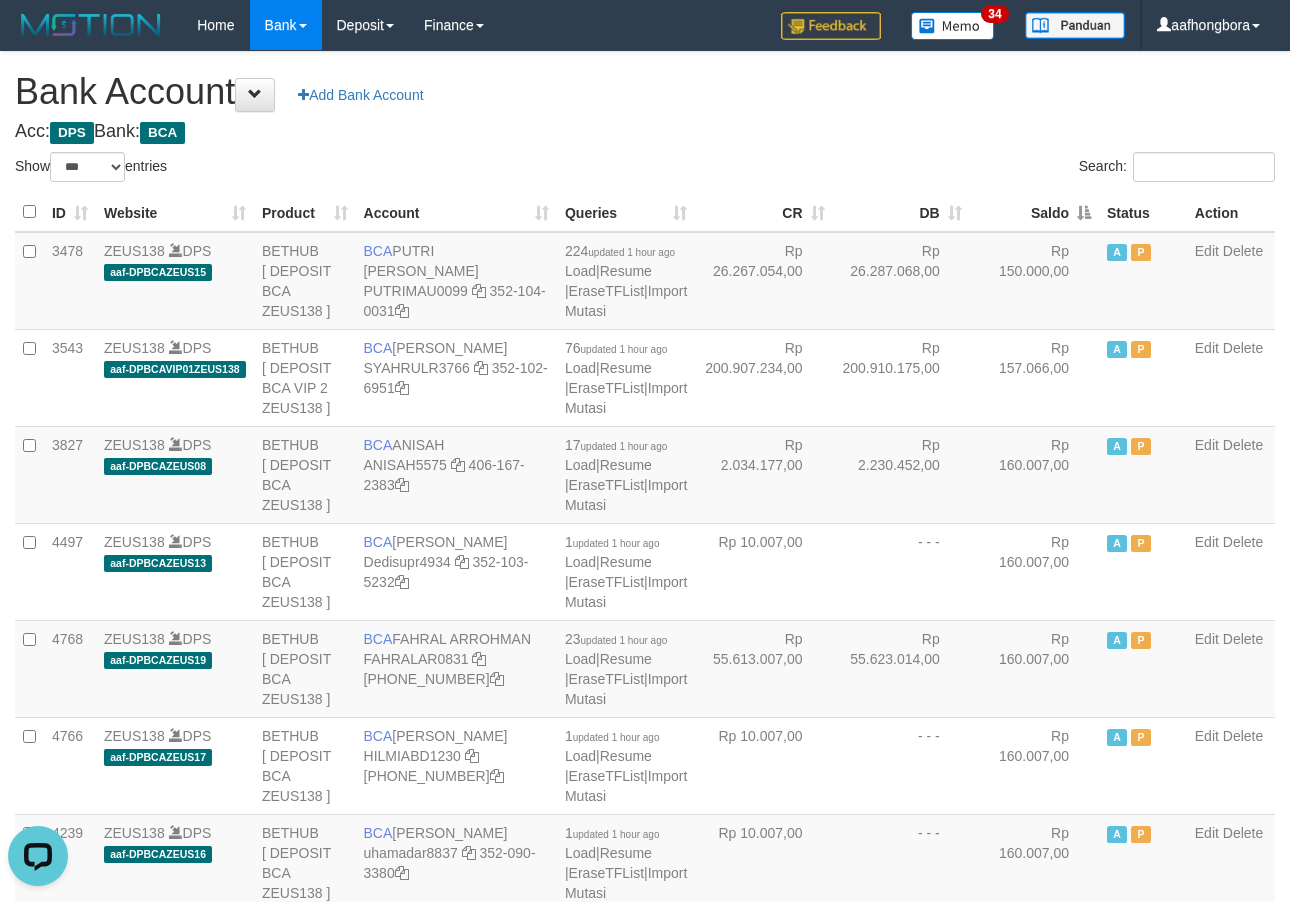 scroll, scrollTop: 0, scrollLeft: 0, axis: both 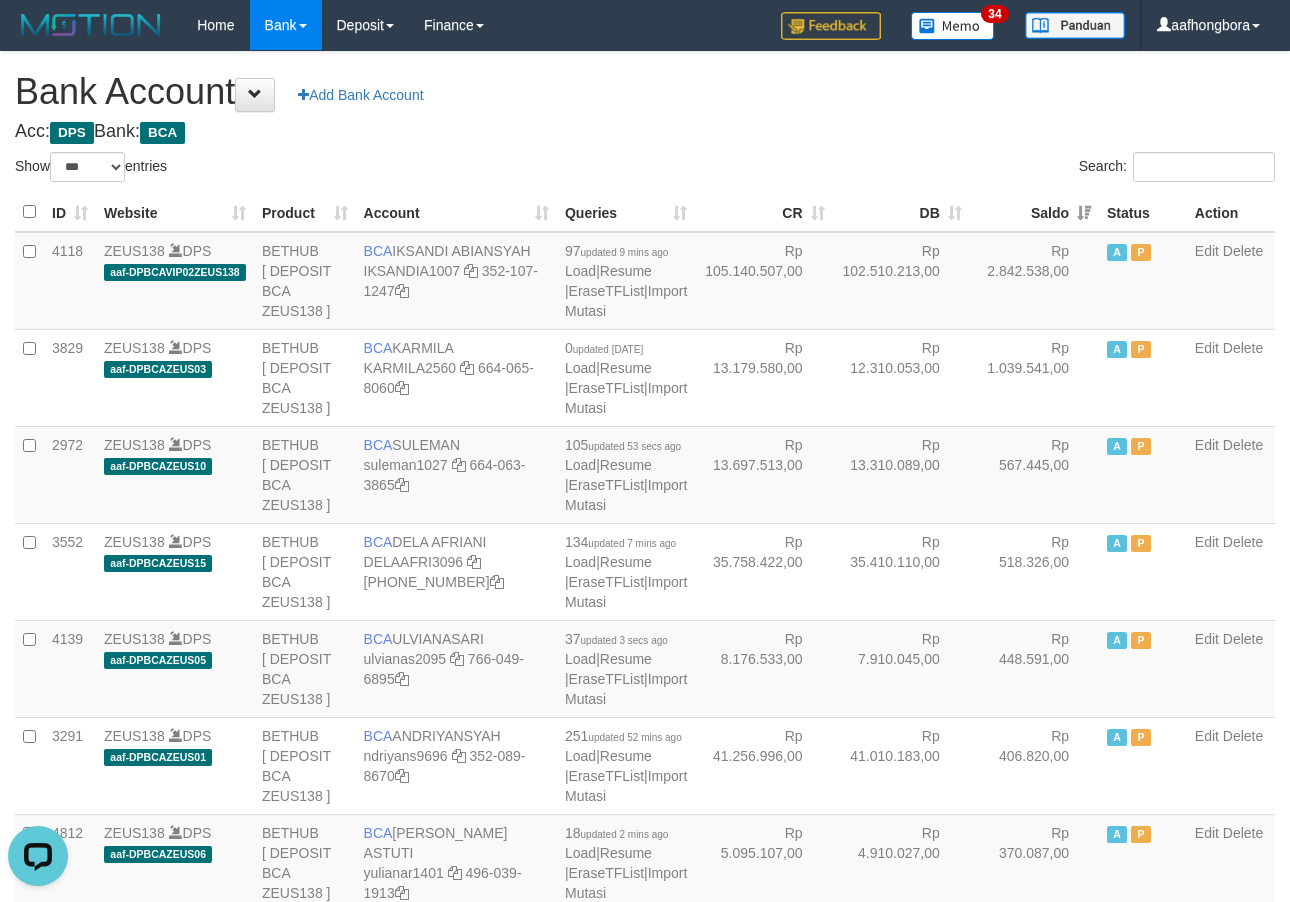 click on "Saldo" at bounding box center [1034, 212] 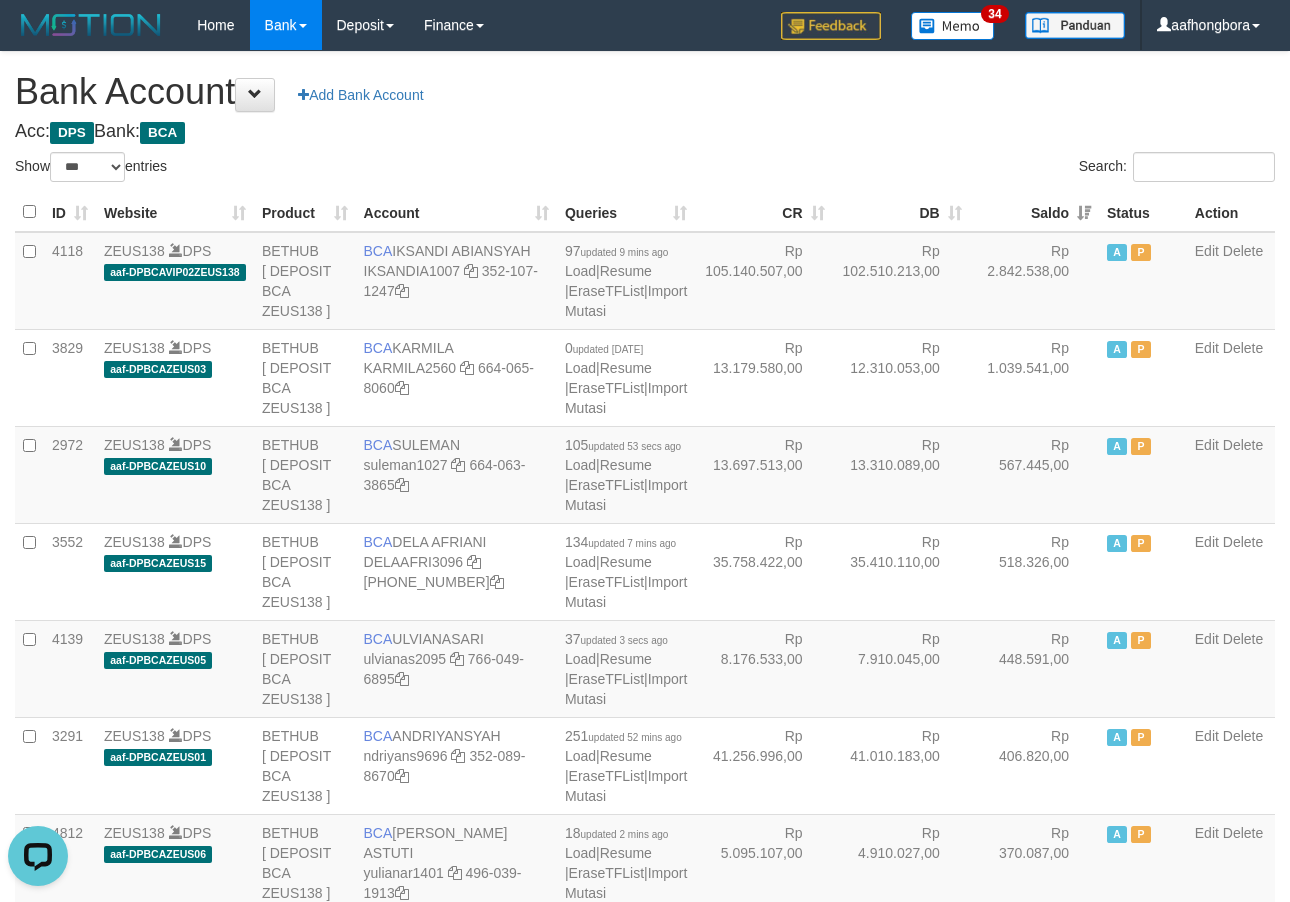 click on "Saldo" at bounding box center [1034, 212] 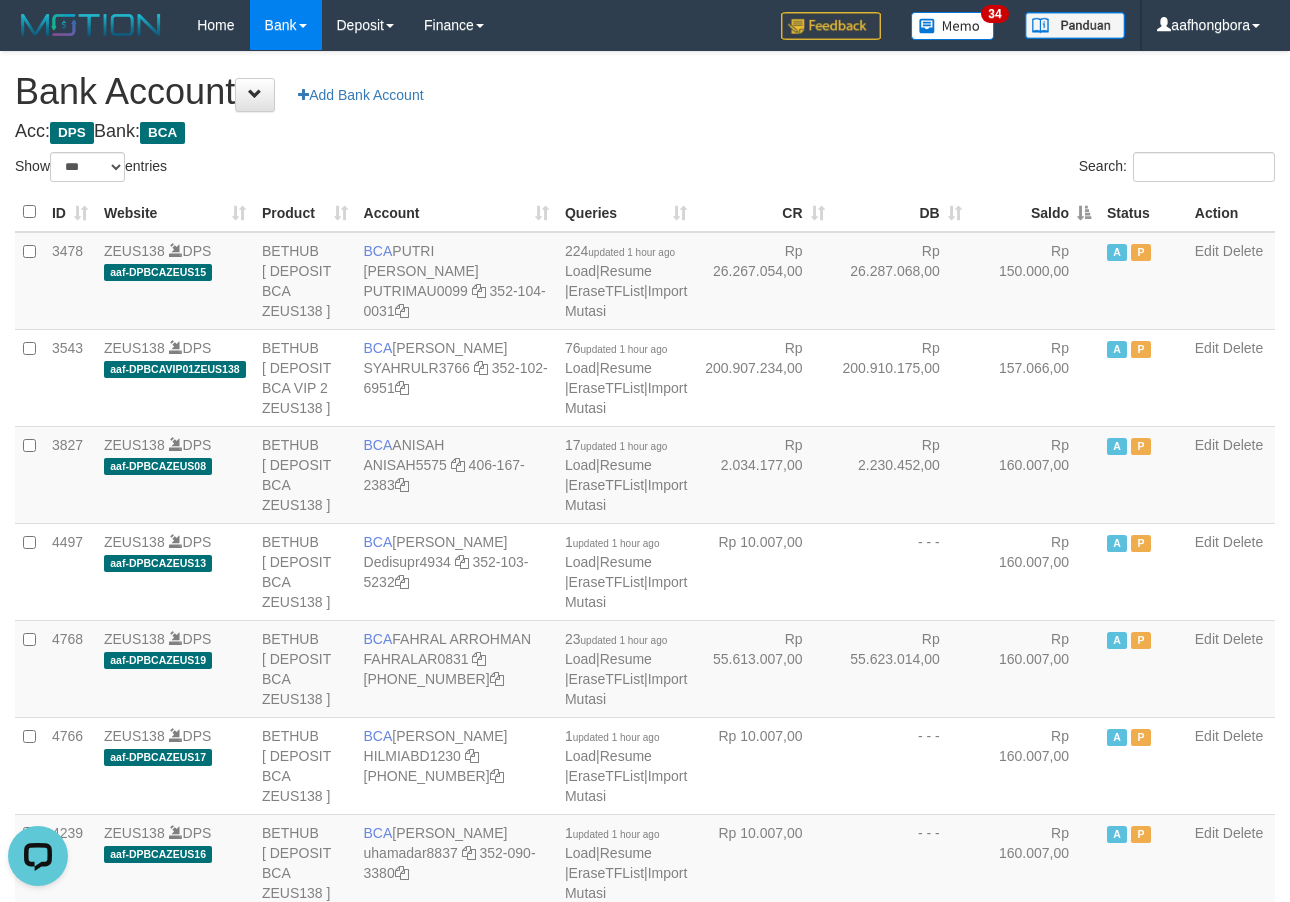 click on "Saldo" at bounding box center [1034, 212] 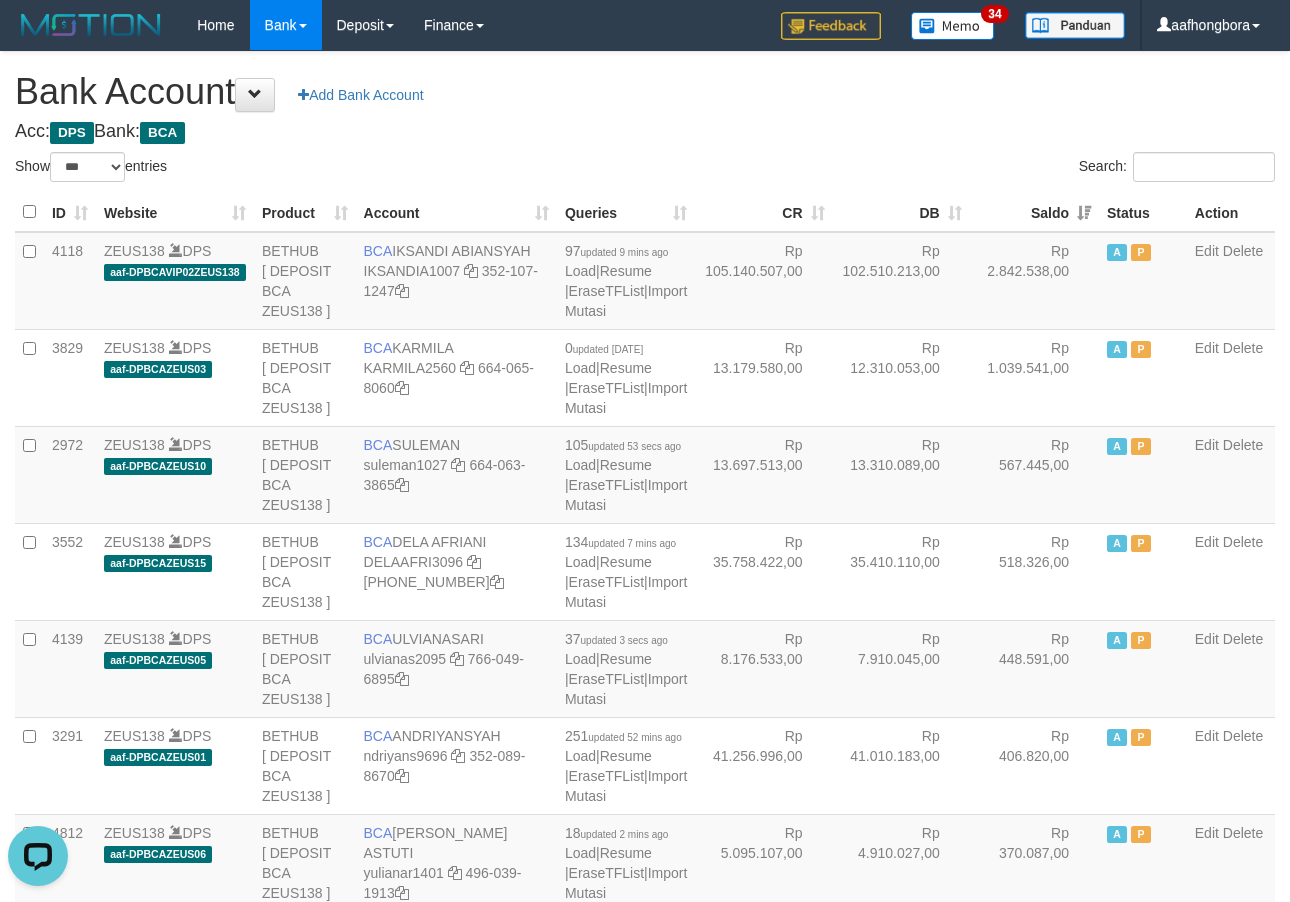 click on "Search:" at bounding box center (967, 169) 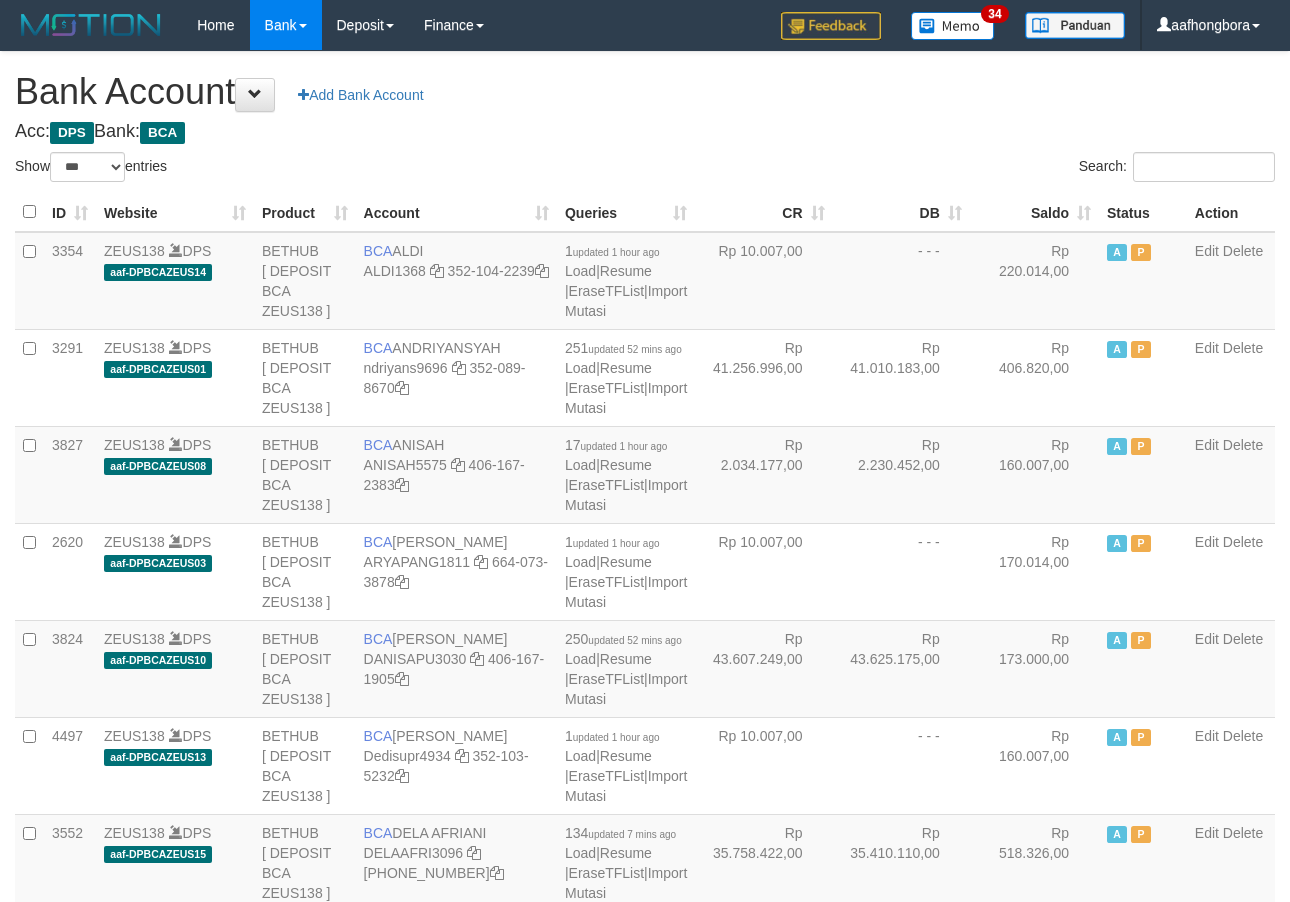 select on "***" 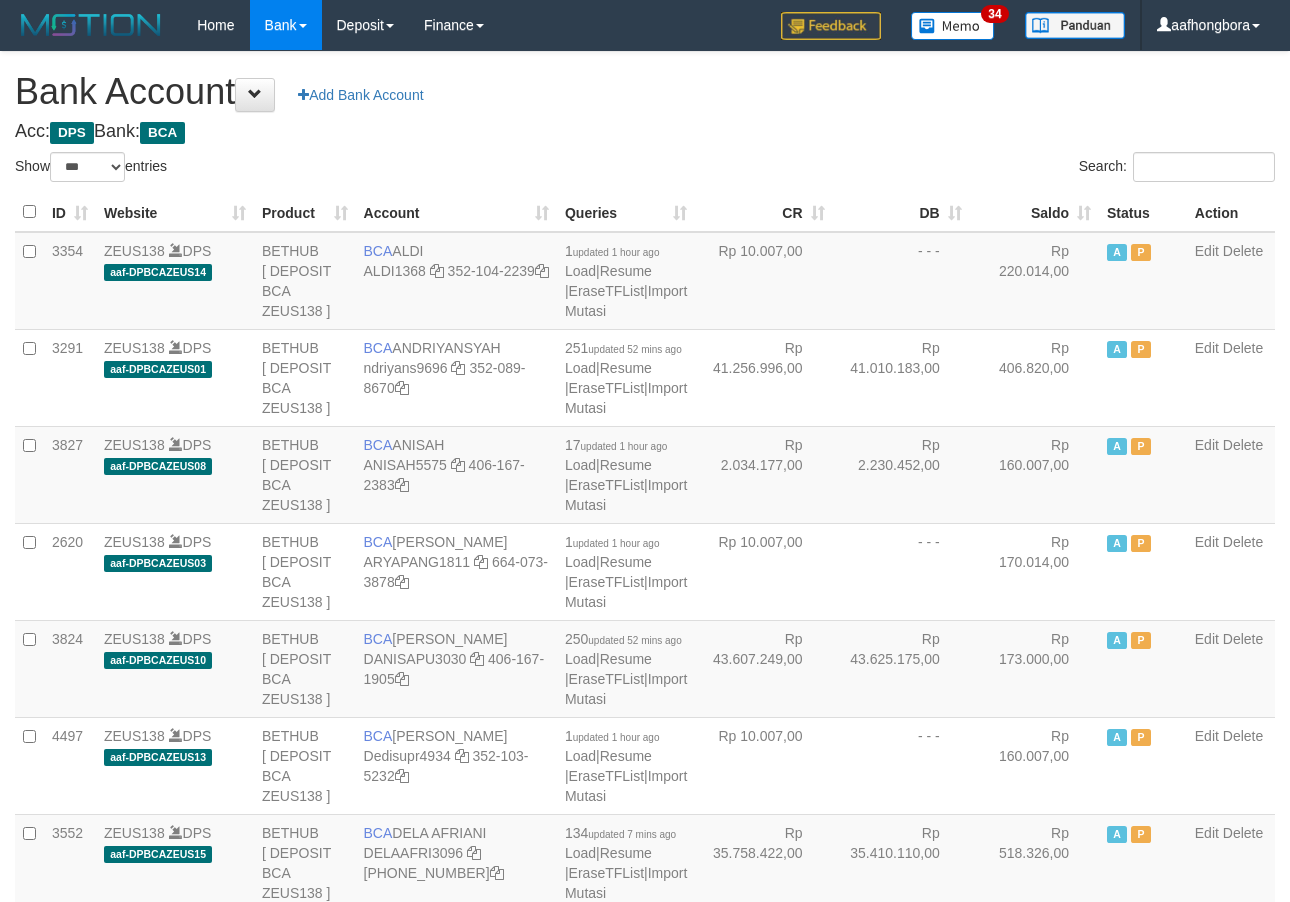 scroll, scrollTop: 0, scrollLeft: 0, axis: both 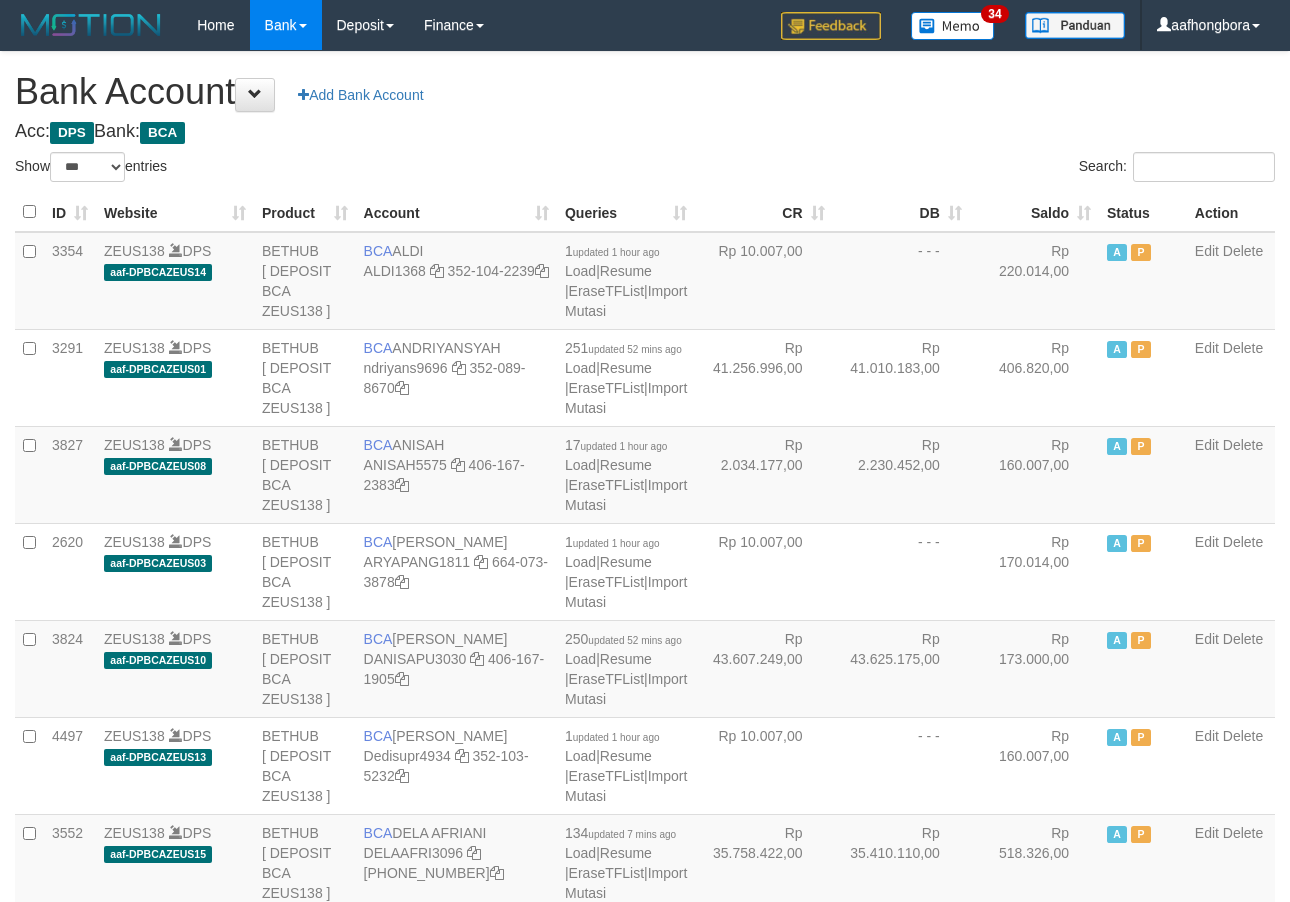 select on "***" 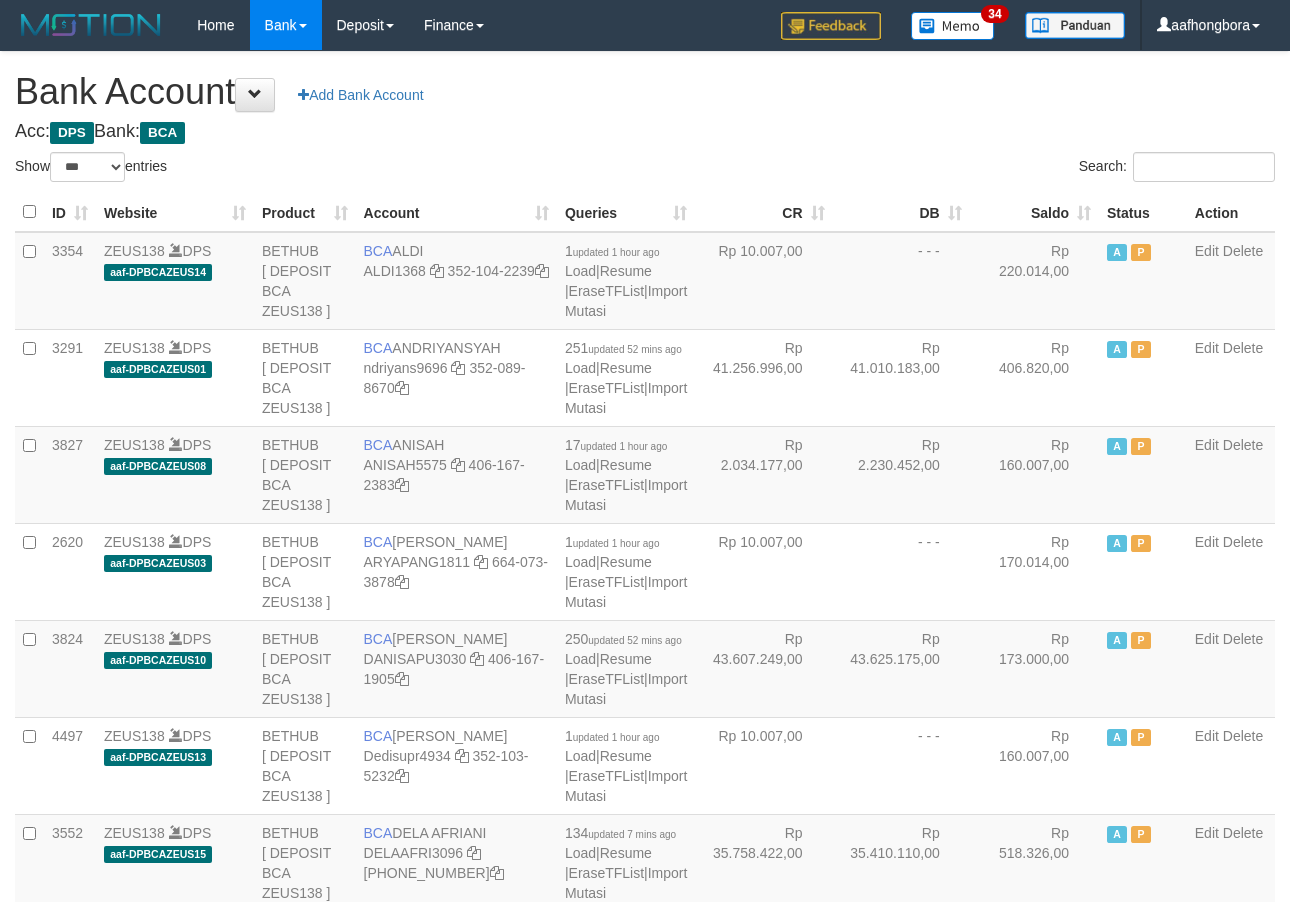 scroll, scrollTop: 0, scrollLeft: 0, axis: both 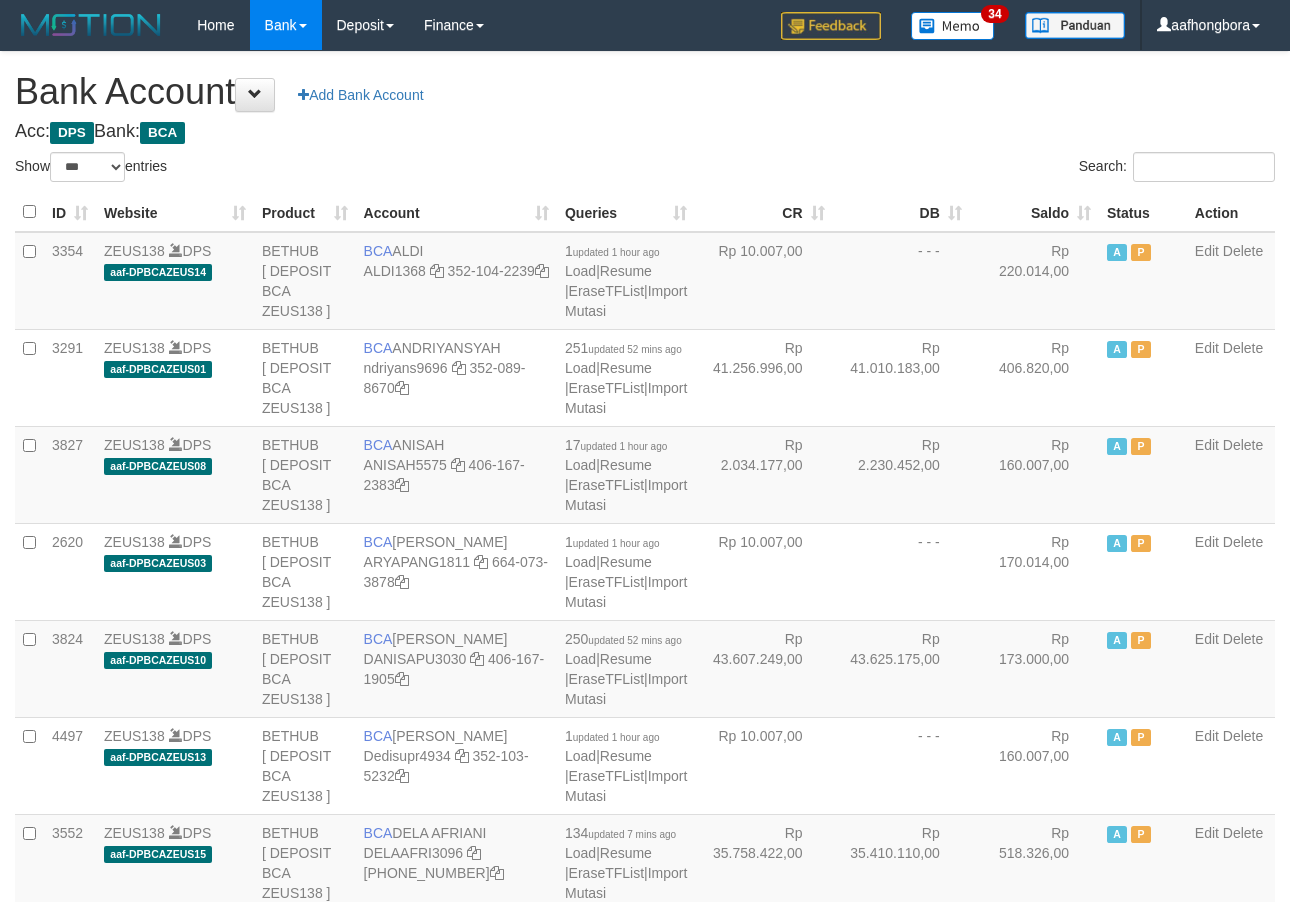 select on "***" 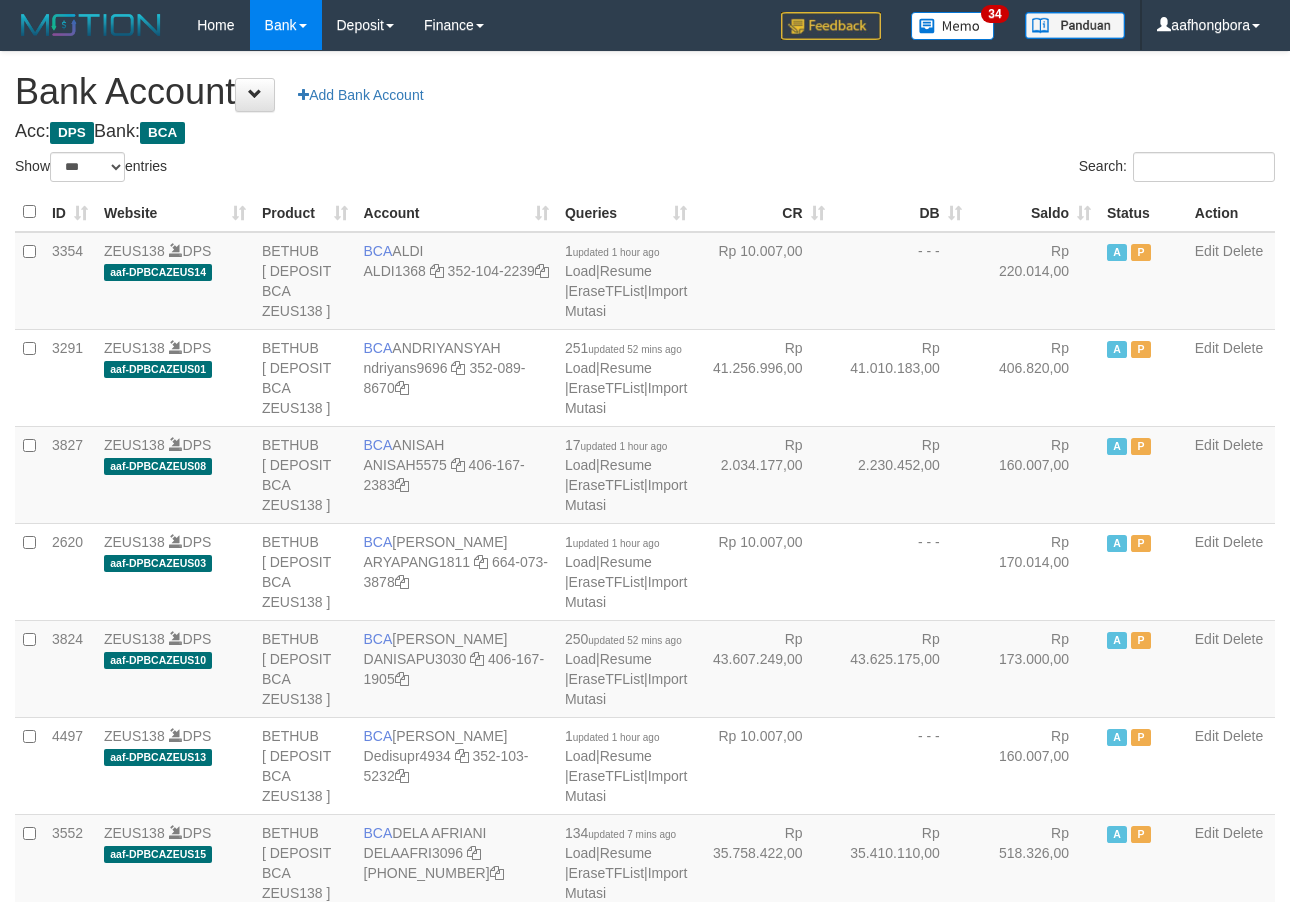 scroll, scrollTop: 0, scrollLeft: 0, axis: both 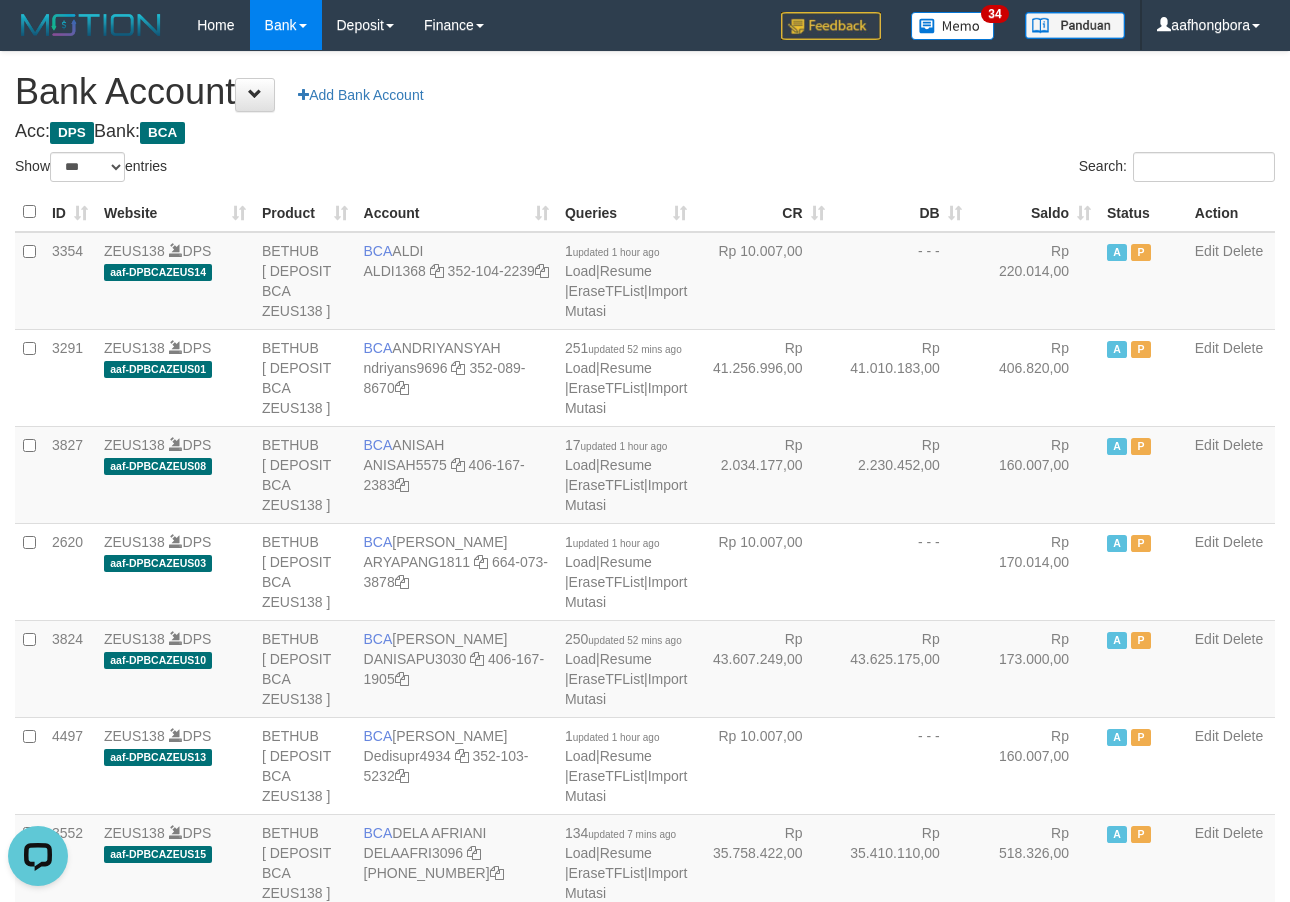 click on "**********" at bounding box center [645, 1601] 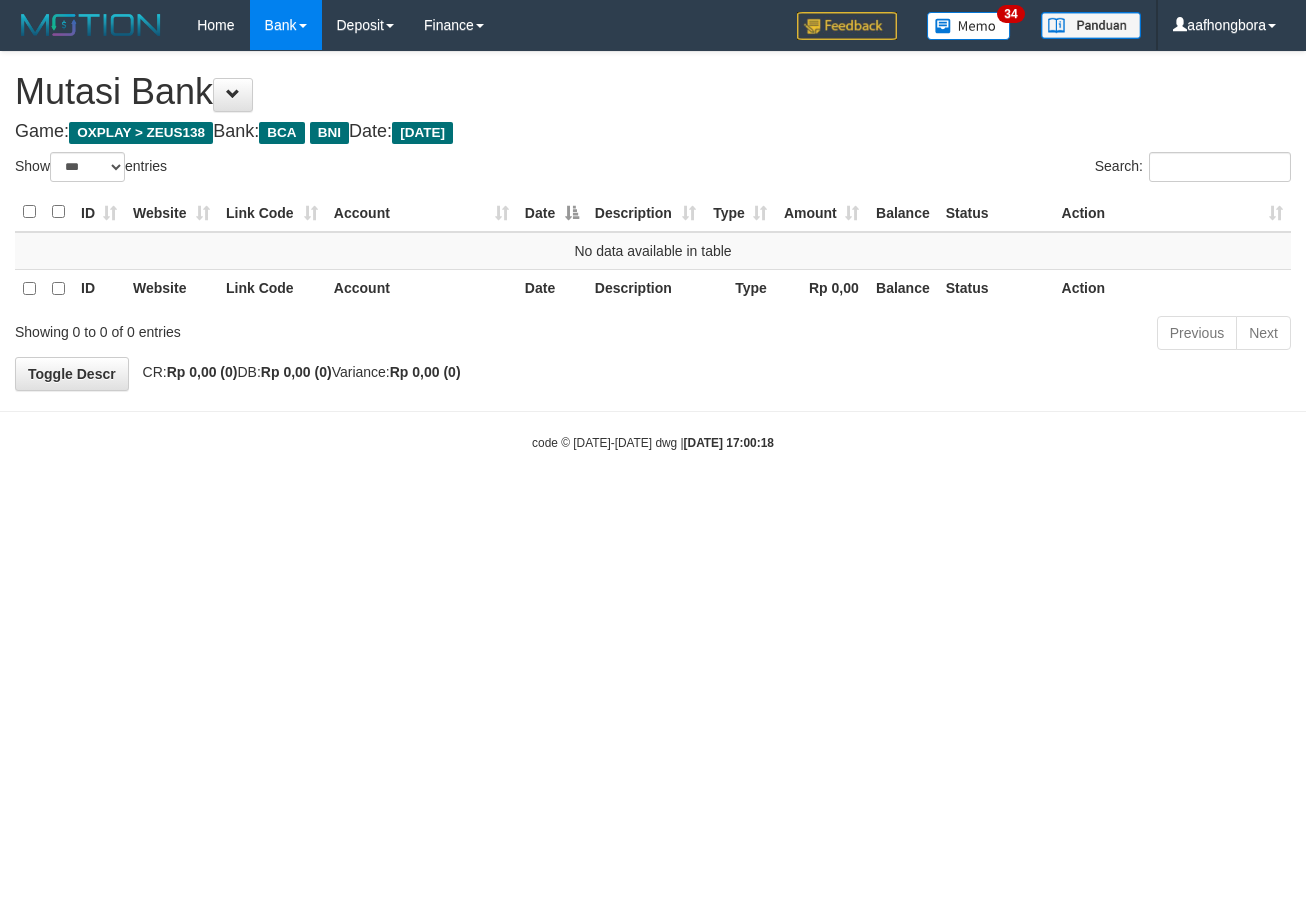 select on "***" 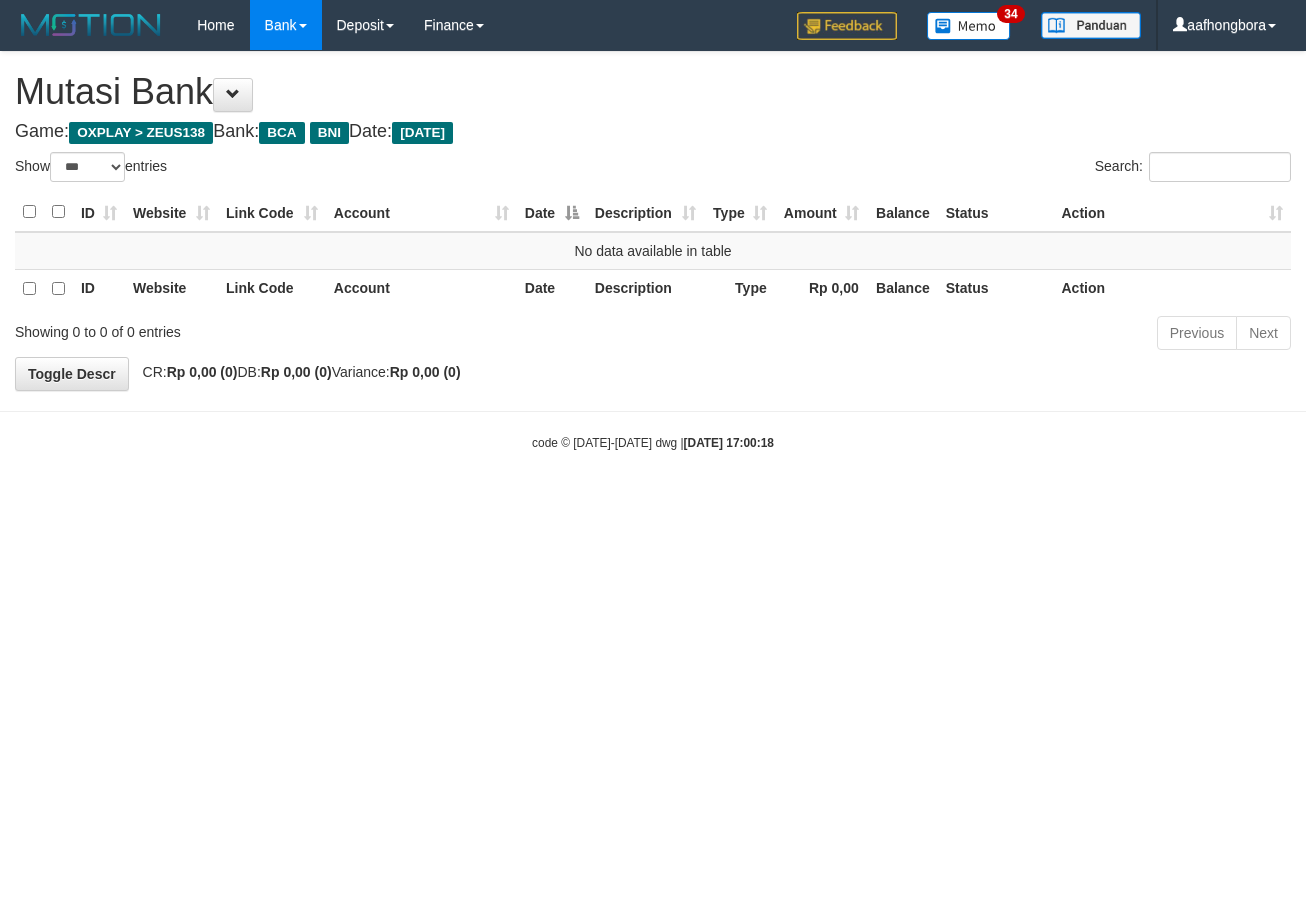 scroll, scrollTop: 0, scrollLeft: 0, axis: both 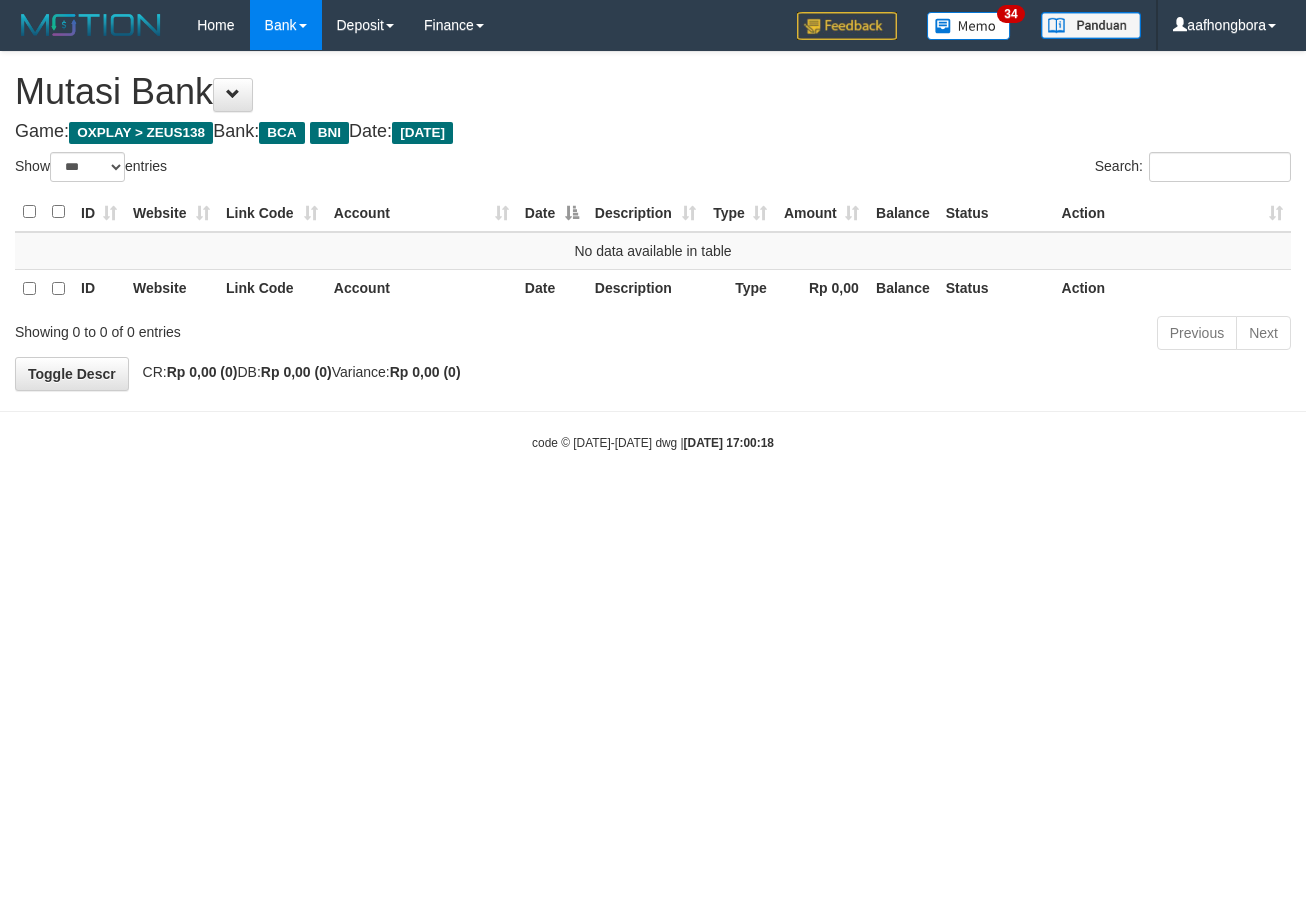 select on "***" 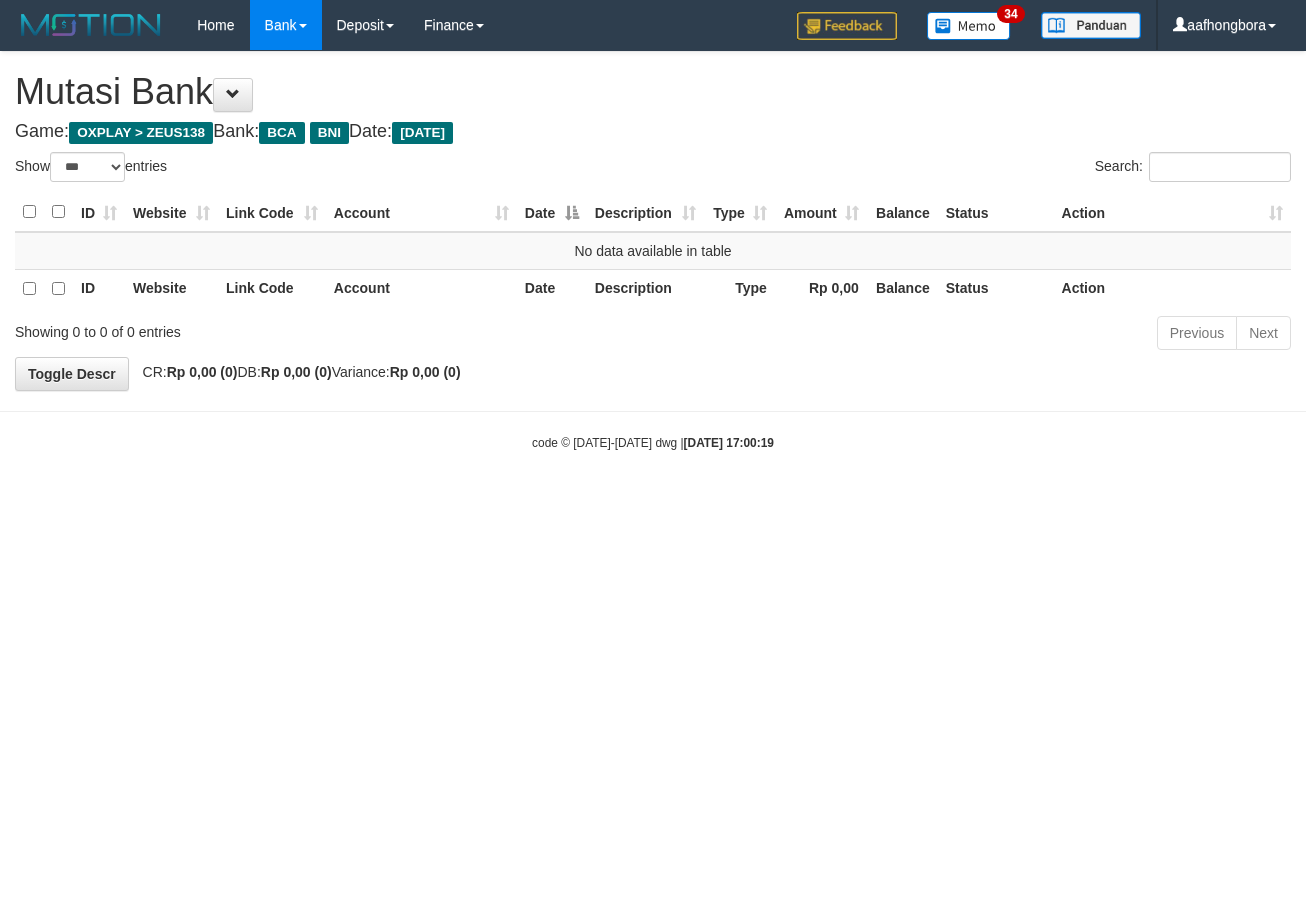 select on "***" 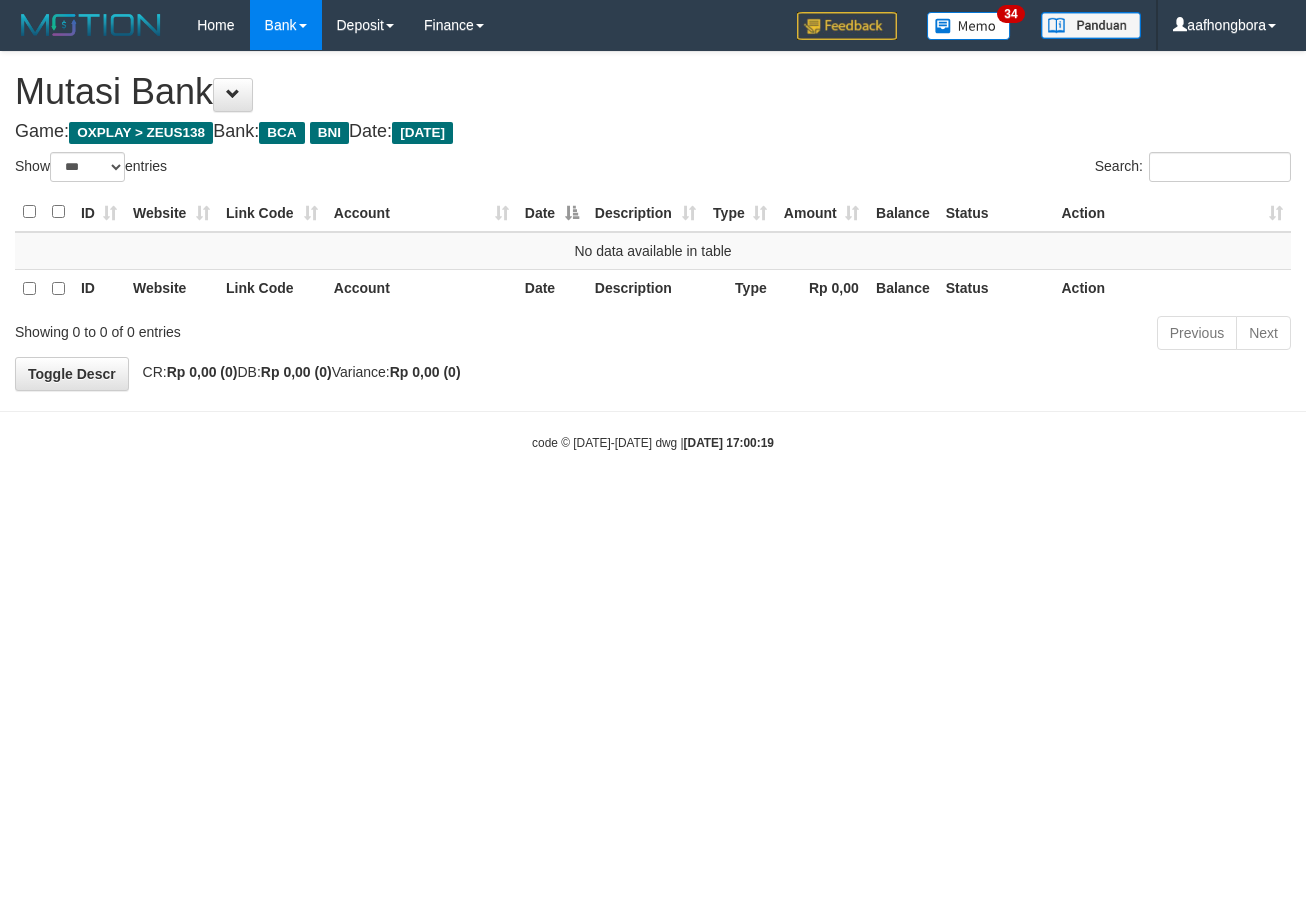 scroll, scrollTop: 0, scrollLeft: 0, axis: both 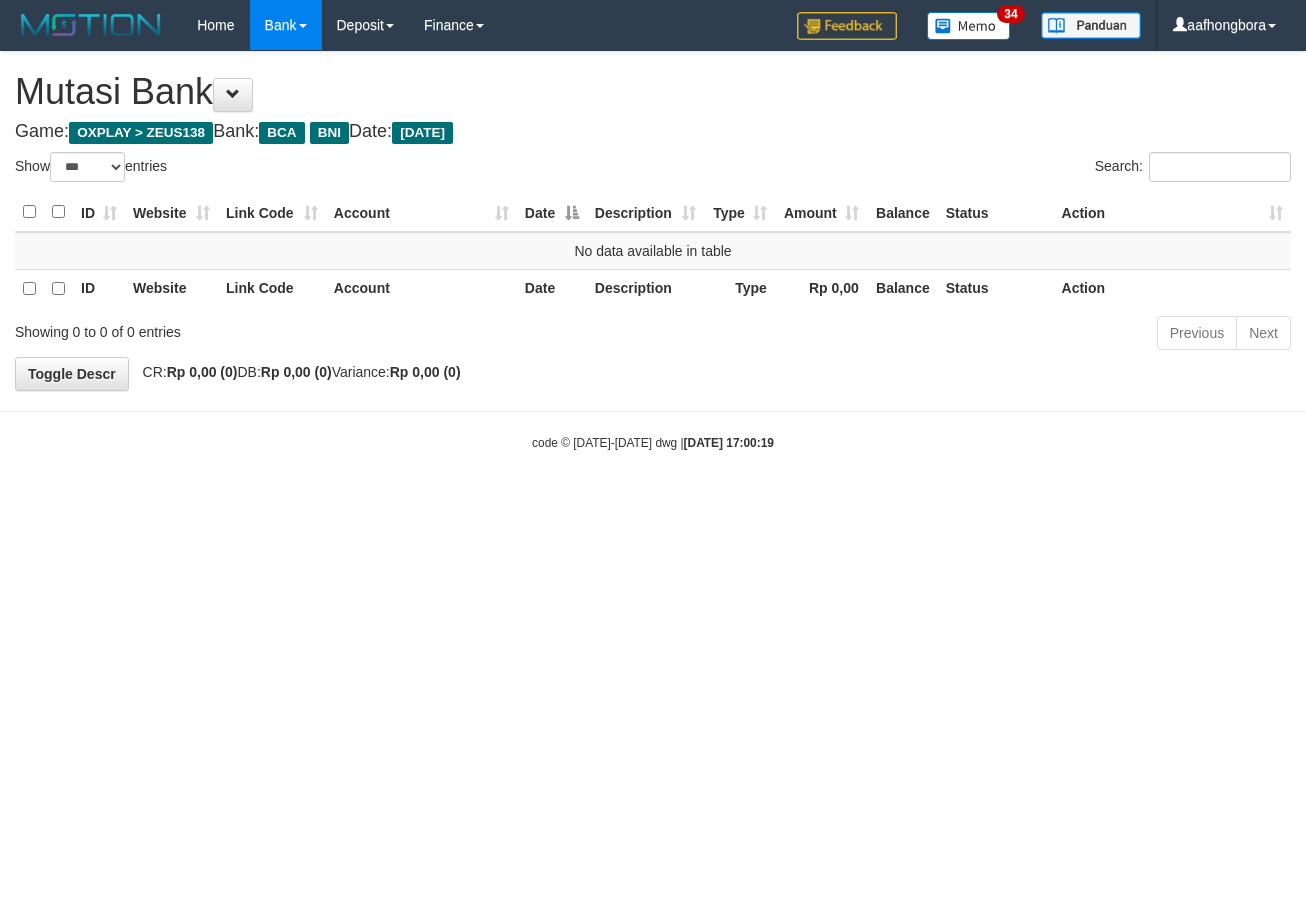 select on "***" 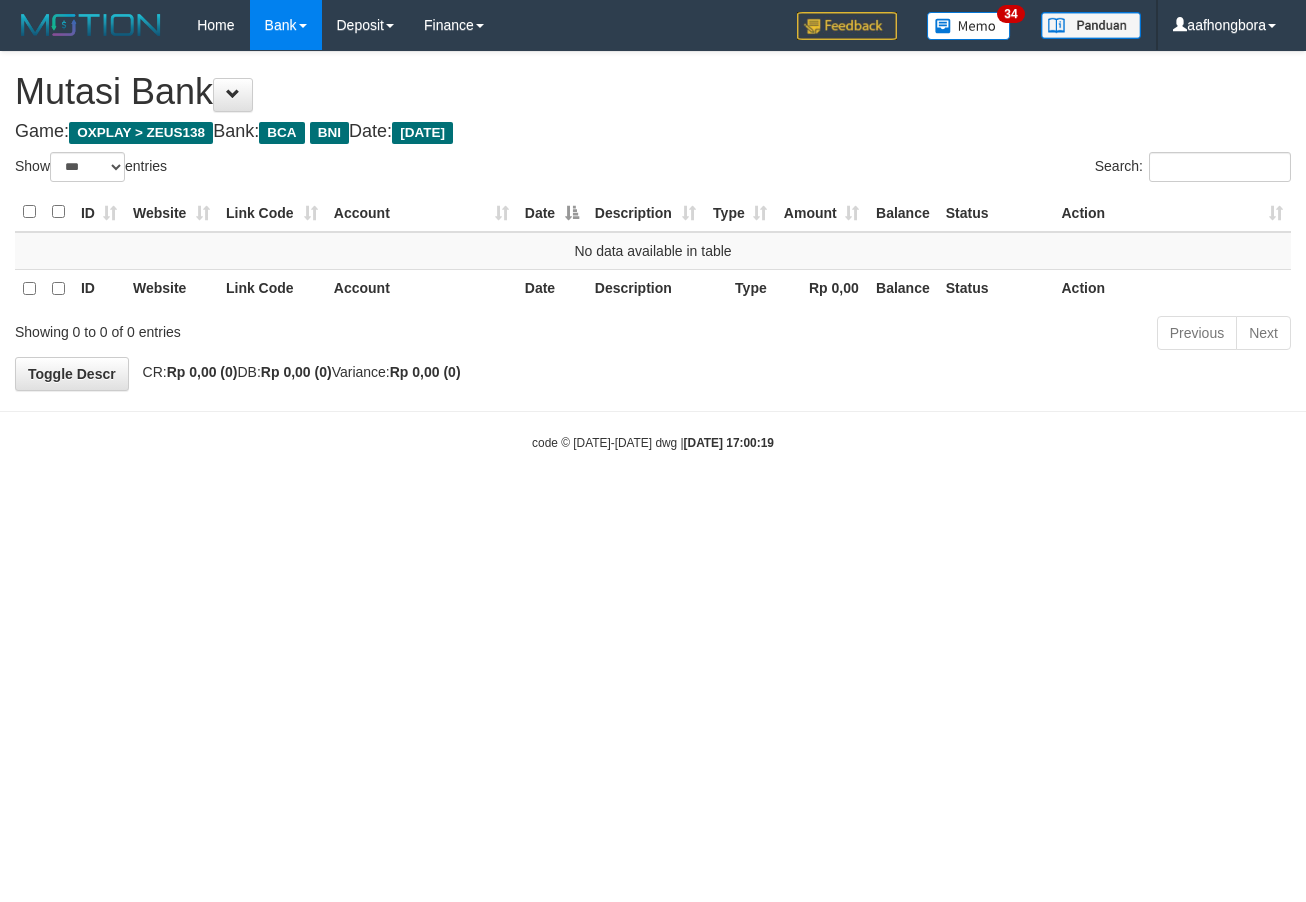 scroll, scrollTop: 0, scrollLeft: 0, axis: both 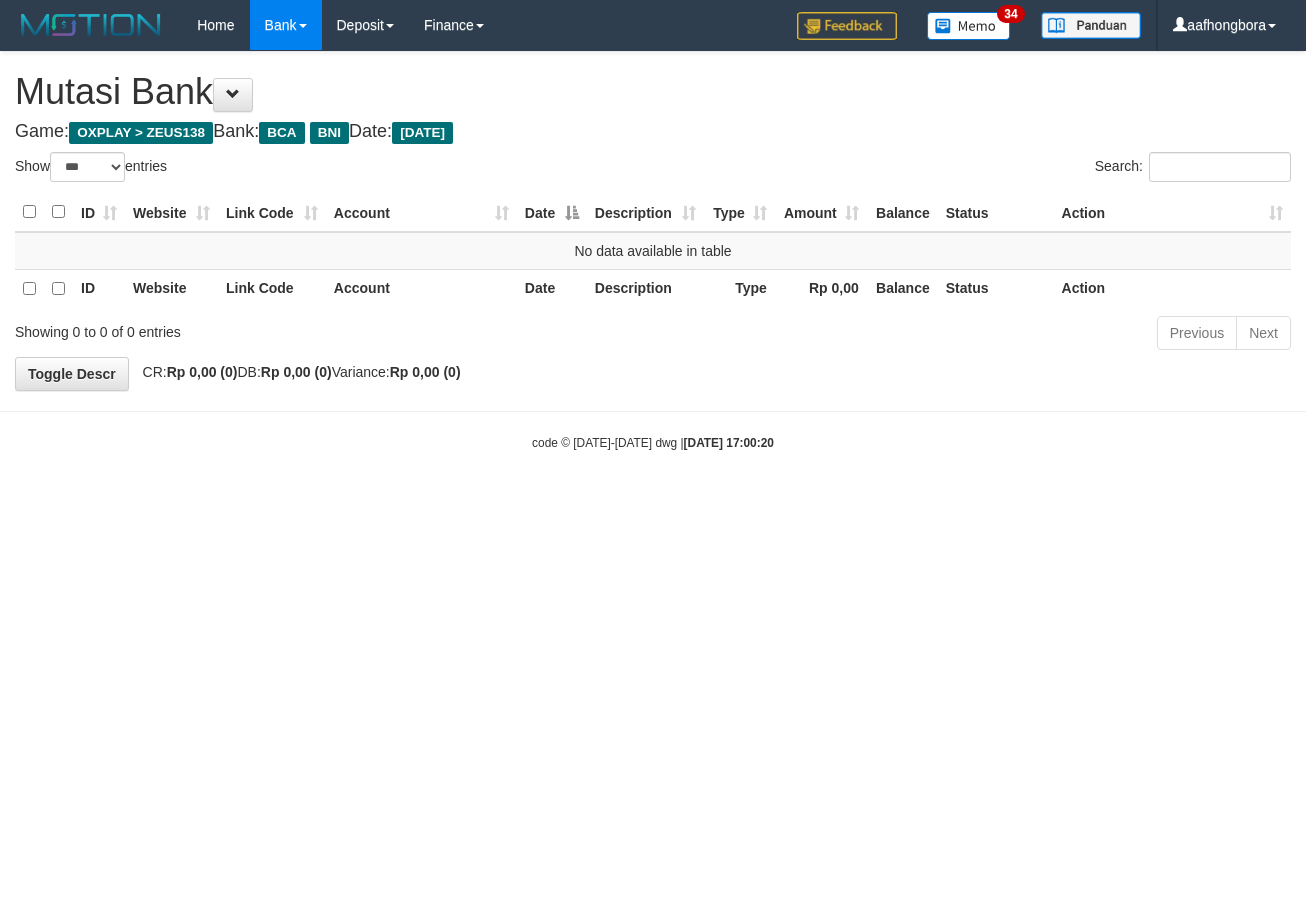 select on "***" 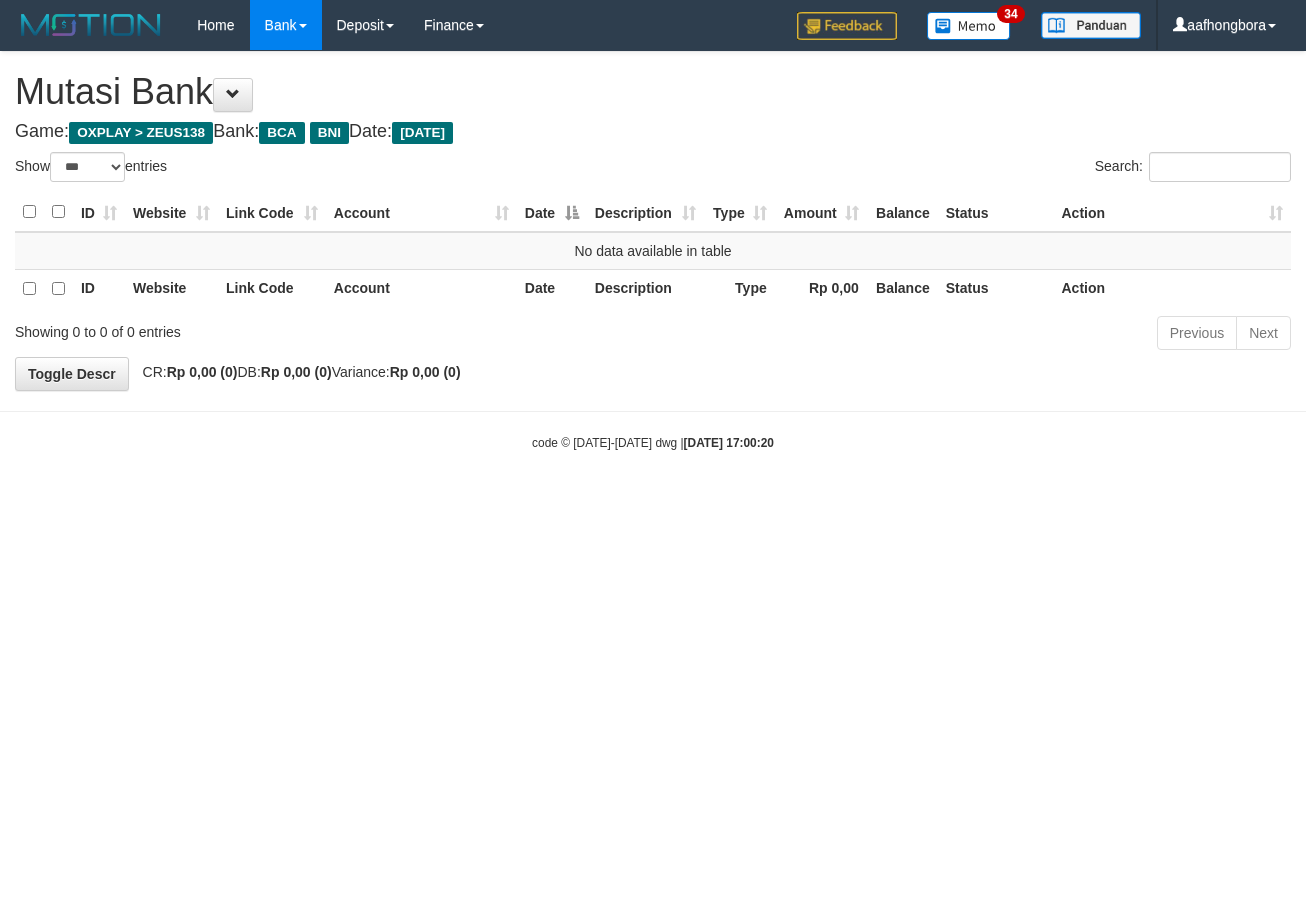 scroll, scrollTop: 0, scrollLeft: 0, axis: both 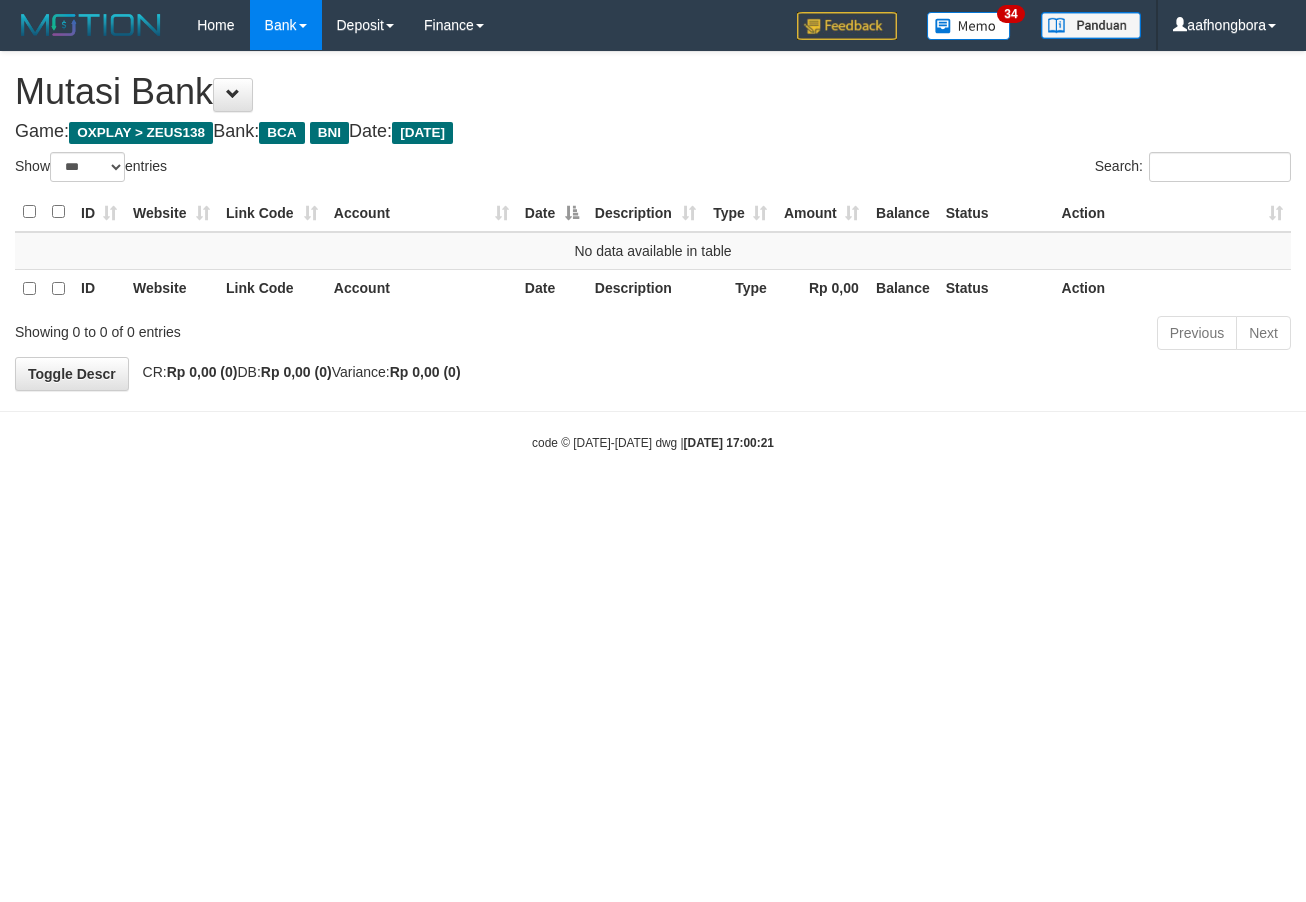 select on "***" 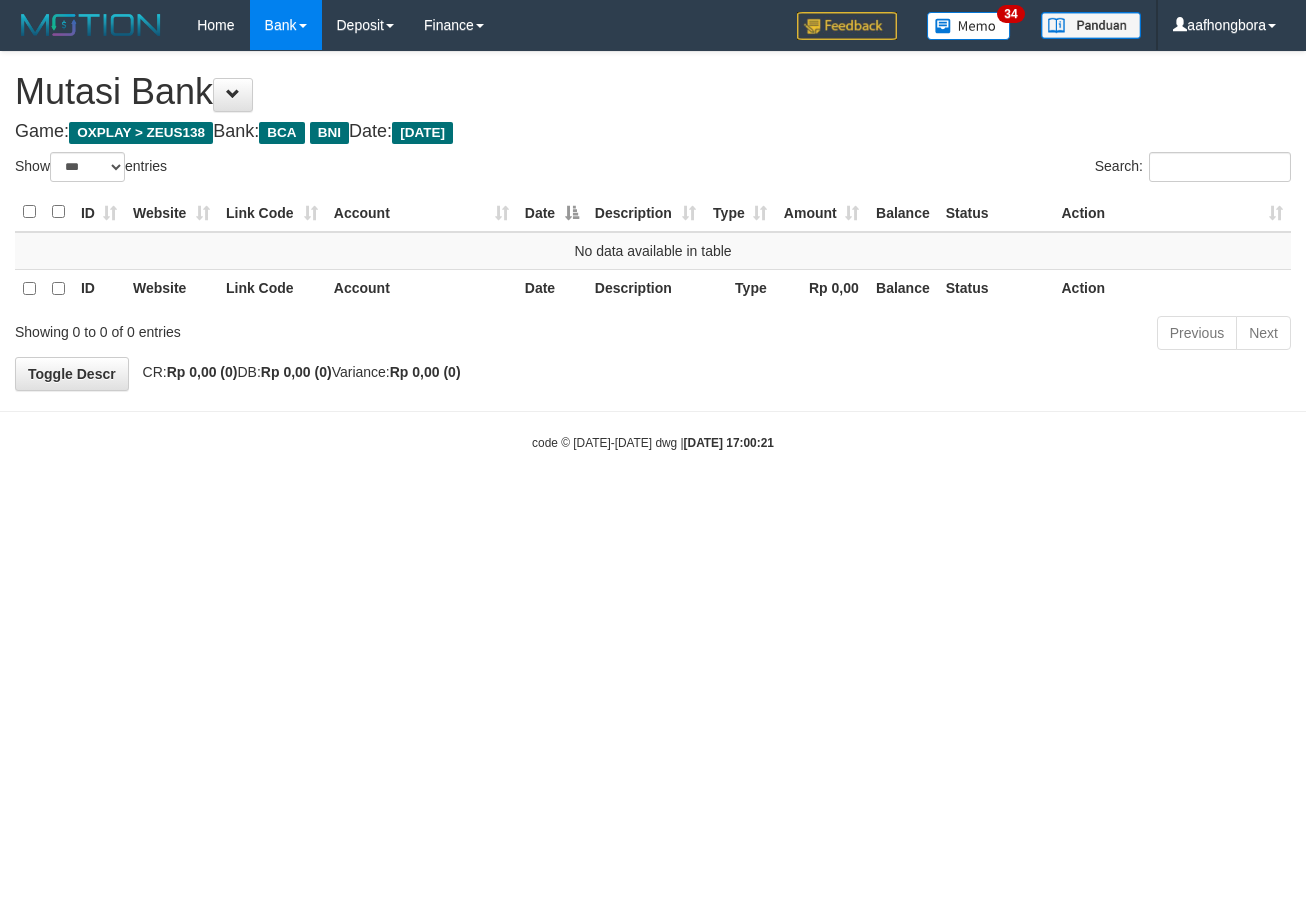 scroll, scrollTop: 0, scrollLeft: 0, axis: both 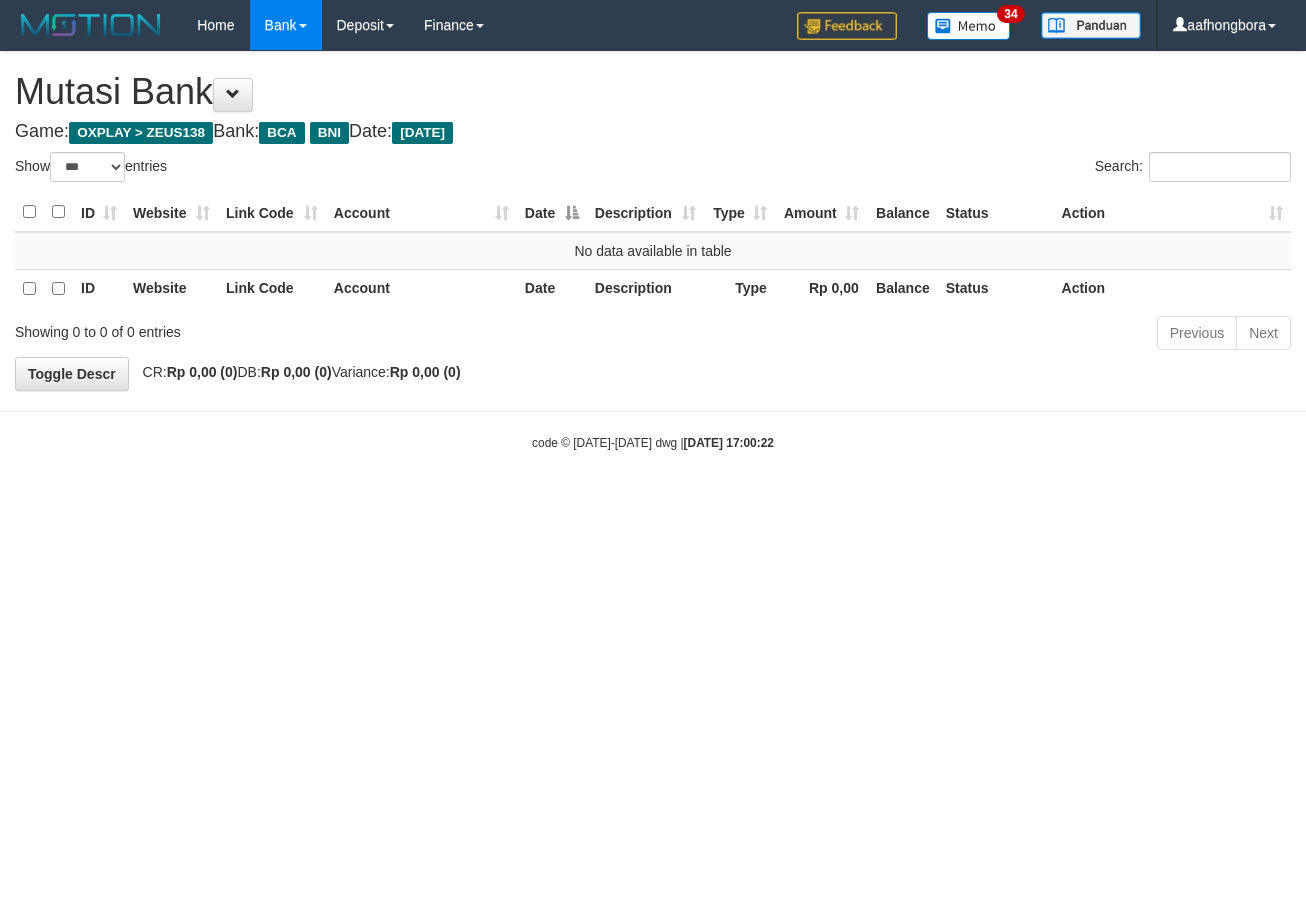 select on "***" 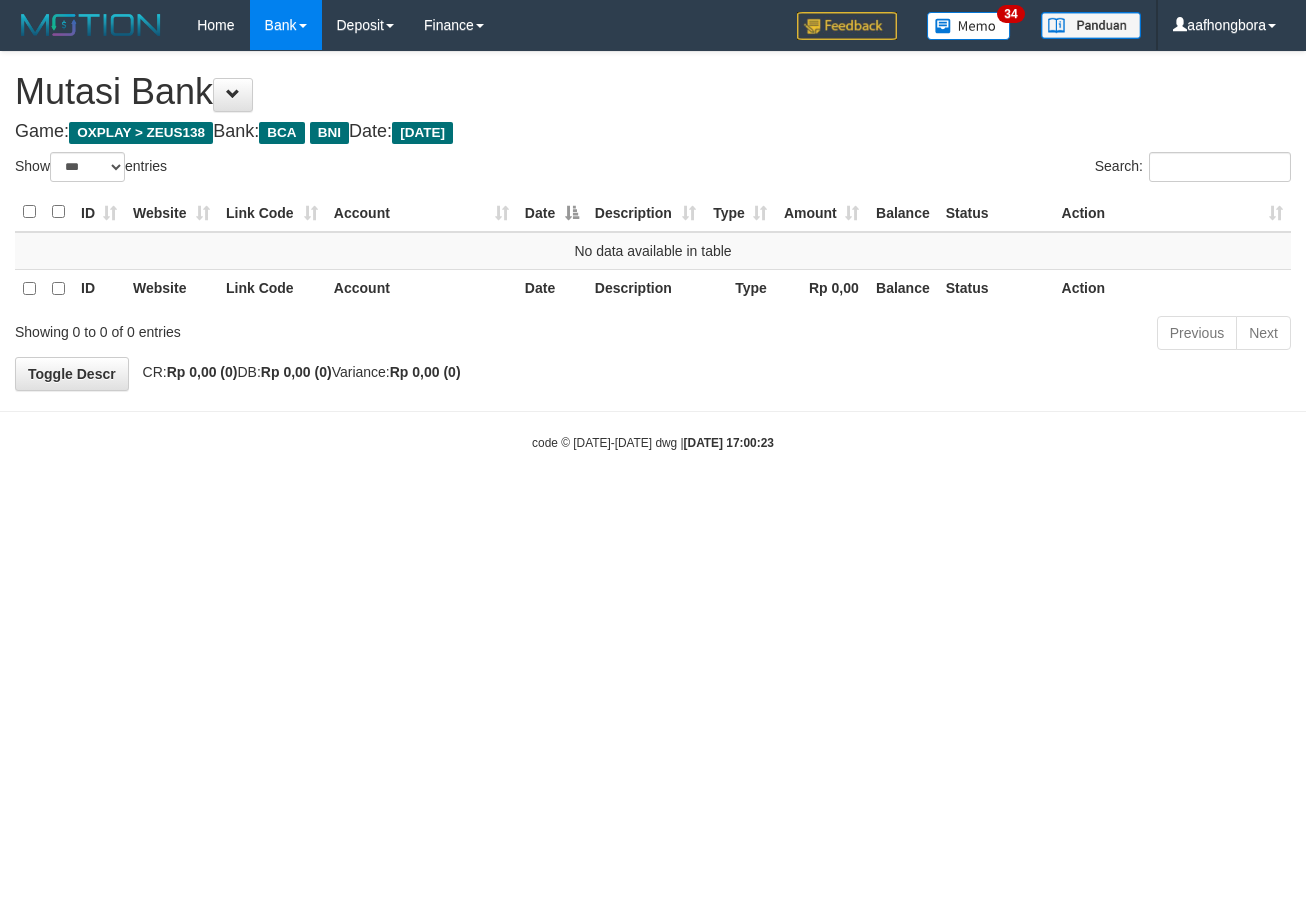 select on "***" 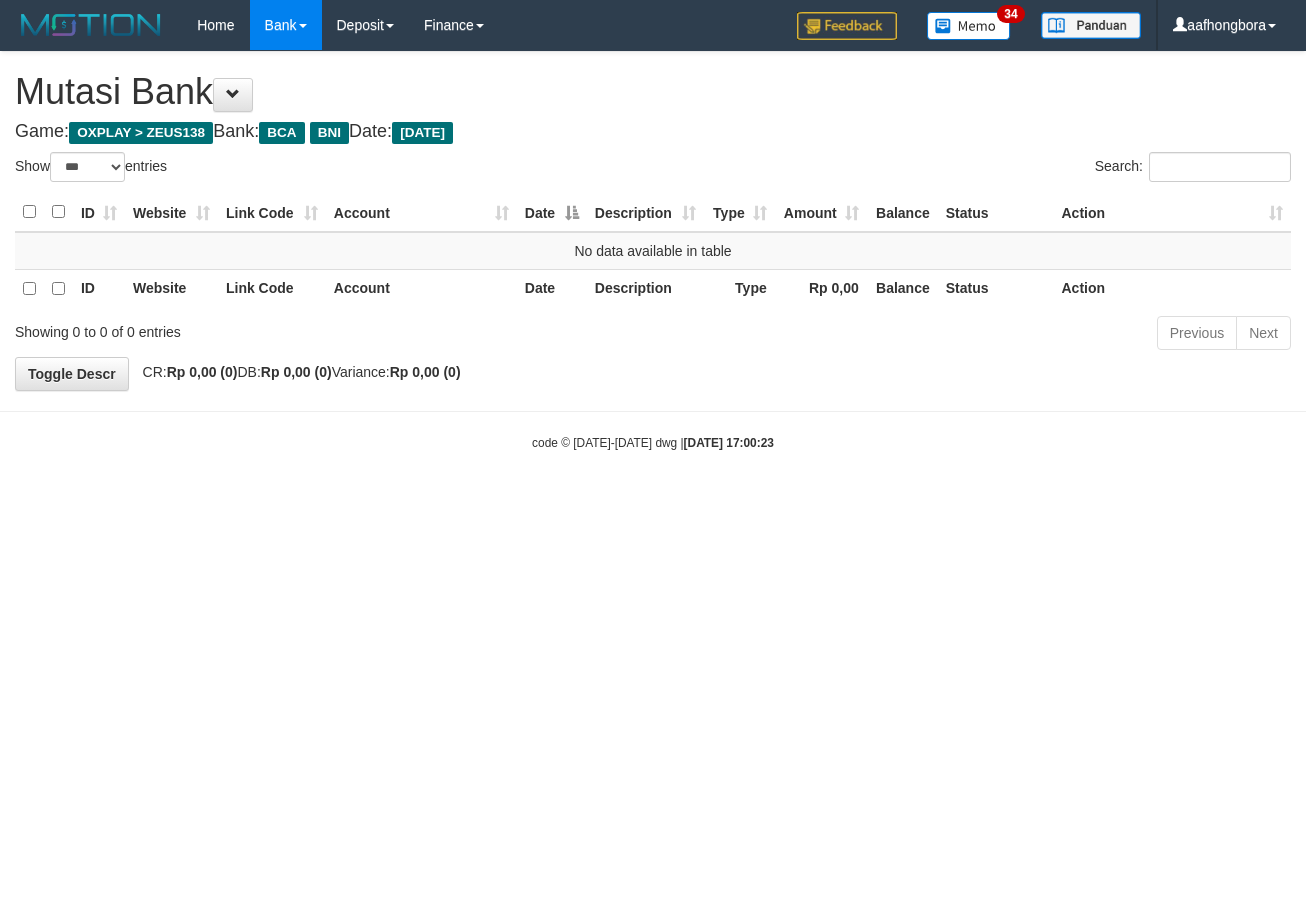 scroll, scrollTop: 0, scrollLeft: 0, axis: both 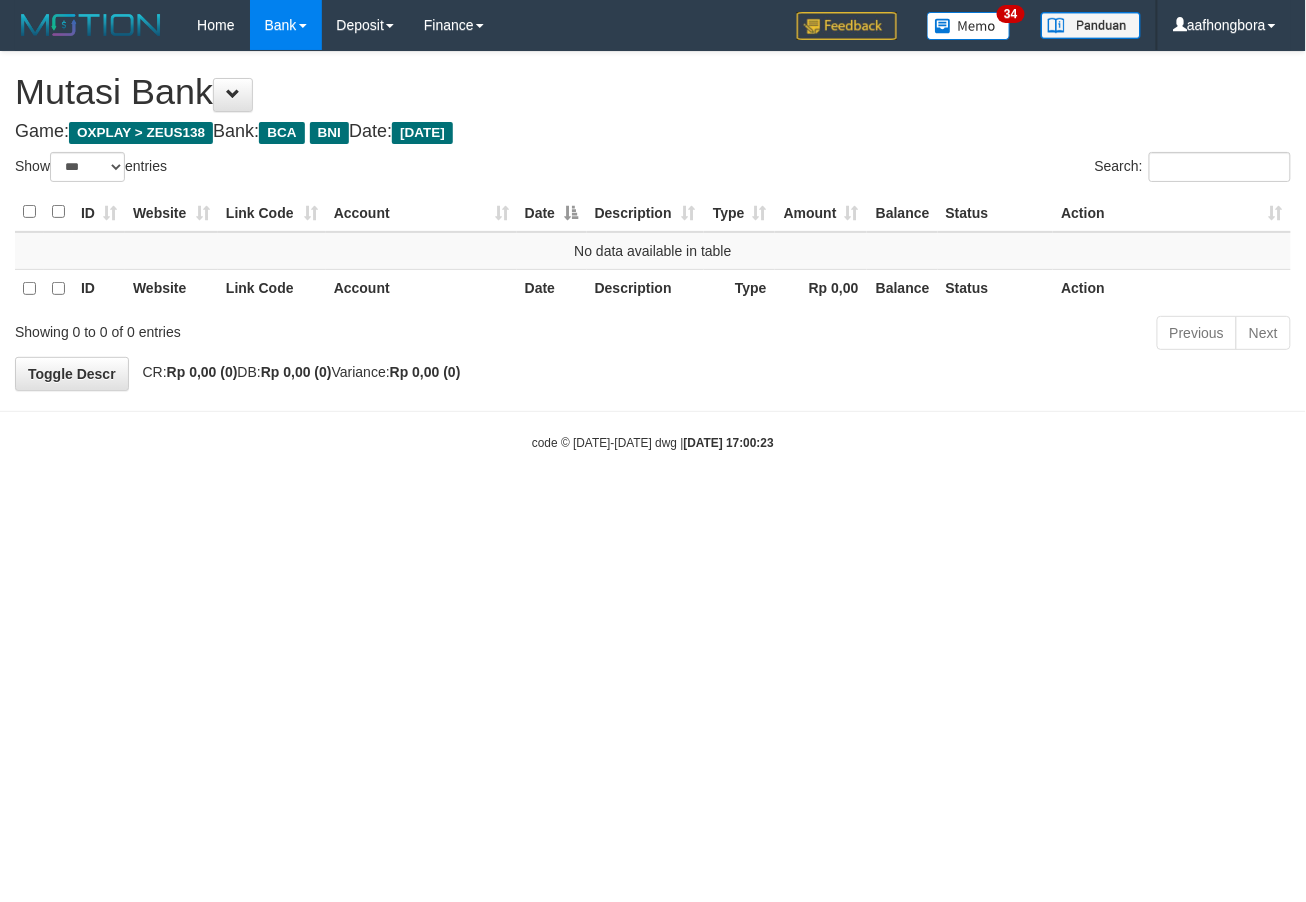 click on "Toggle navigation
Home
Bank
Account List
Mutasi Bank
Search
Sync
Note Mutasi
Deposit
DPS Fetch
DPS List
History
Note DPS
Finance
Financial Data
aafhongbora
My Profile
Log Out" at bounding box center [653, 251] 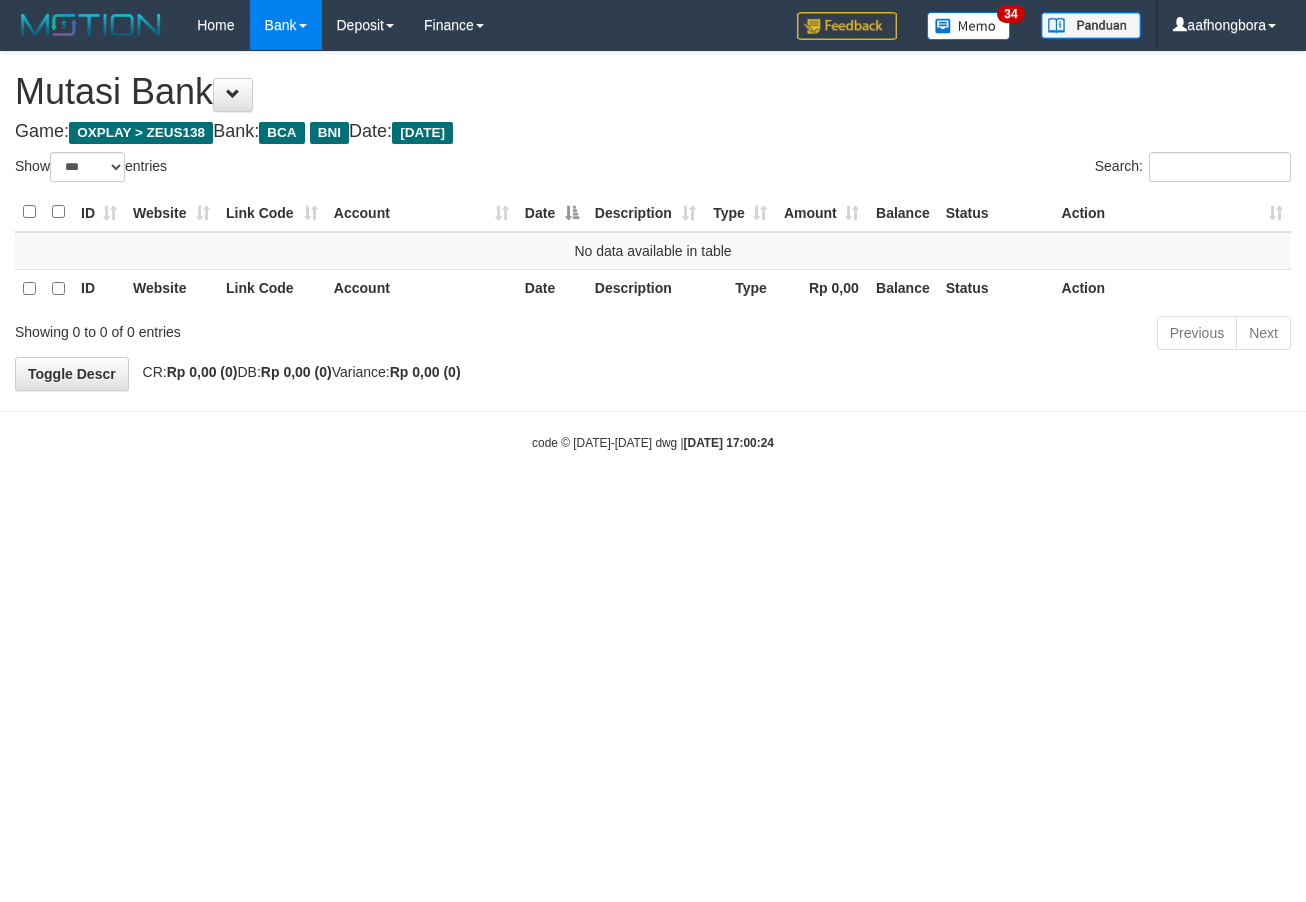 select on "***" 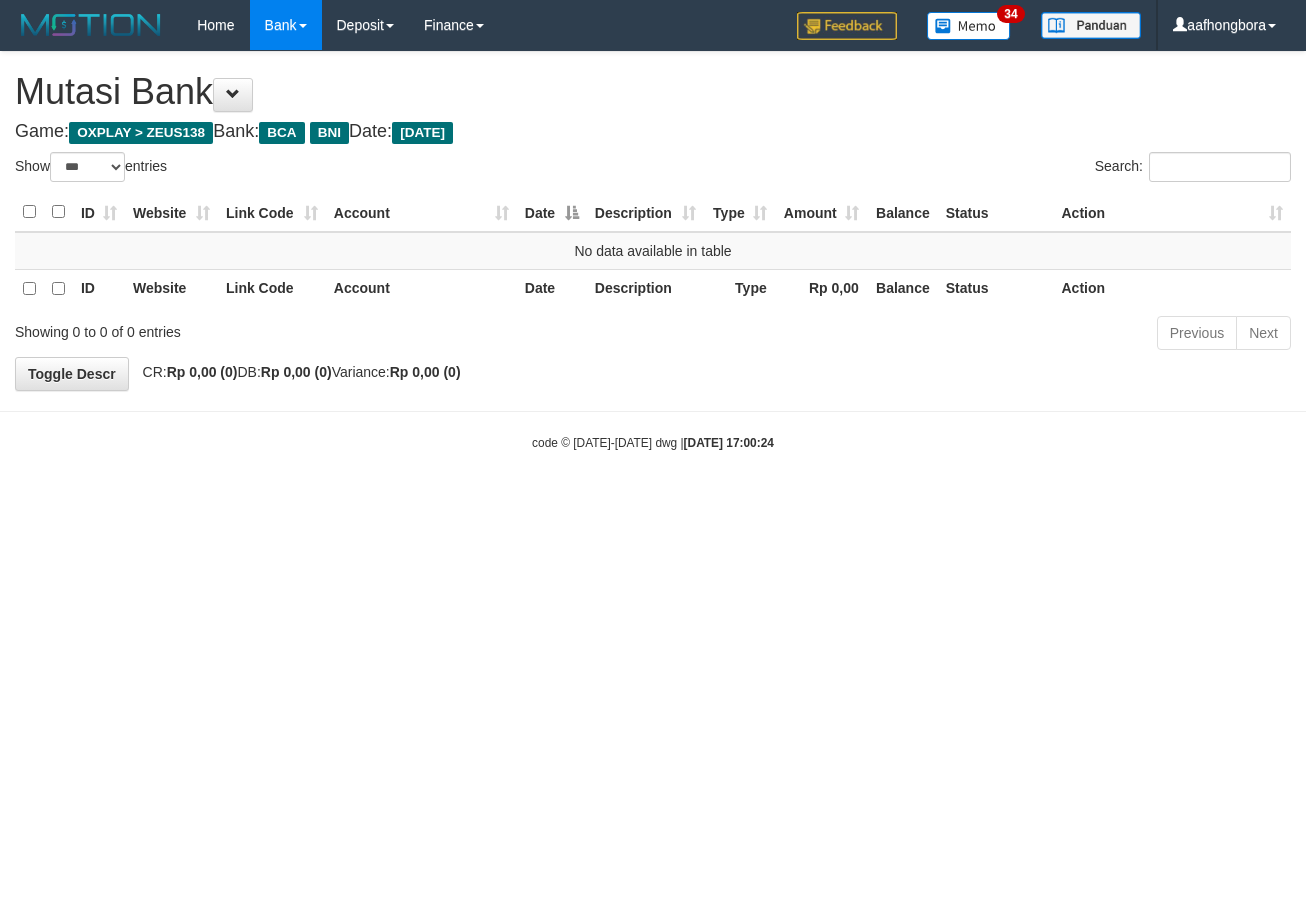 scroll, scrollTop: 0, scrollLeft: 0, axis: both 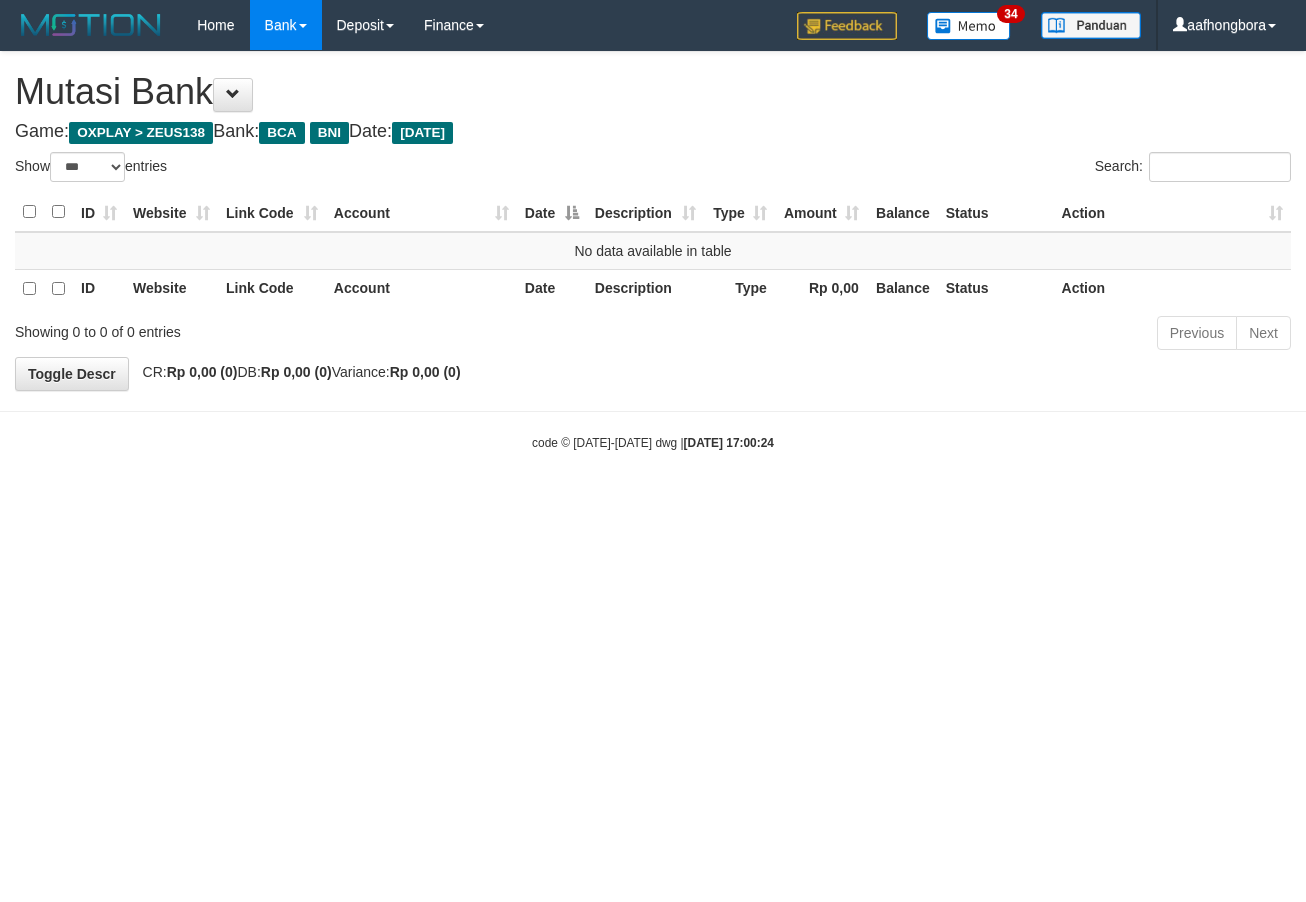 select on "***" 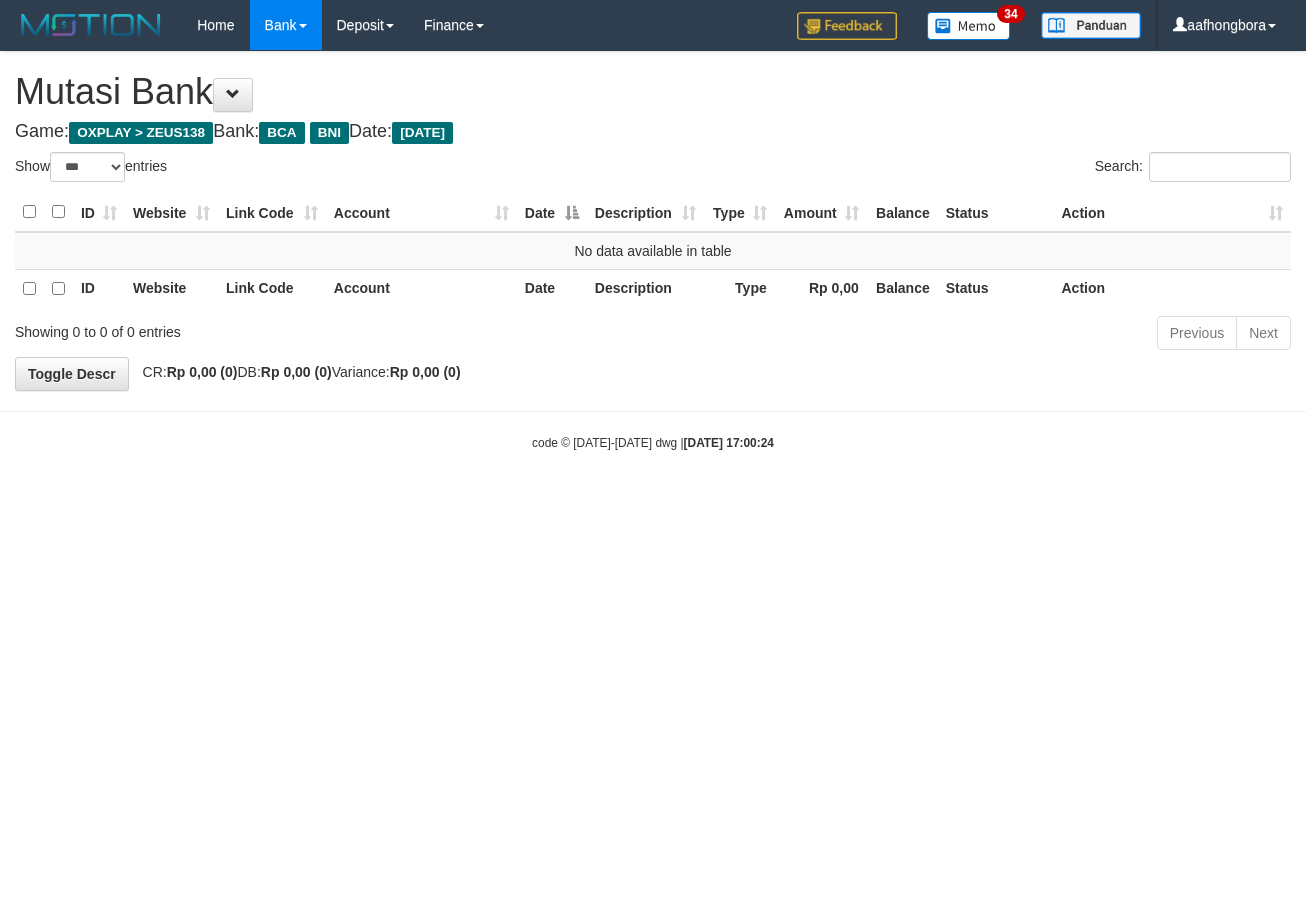 scroll, scrollTop: 0, scrollLeft: 0, axis: both 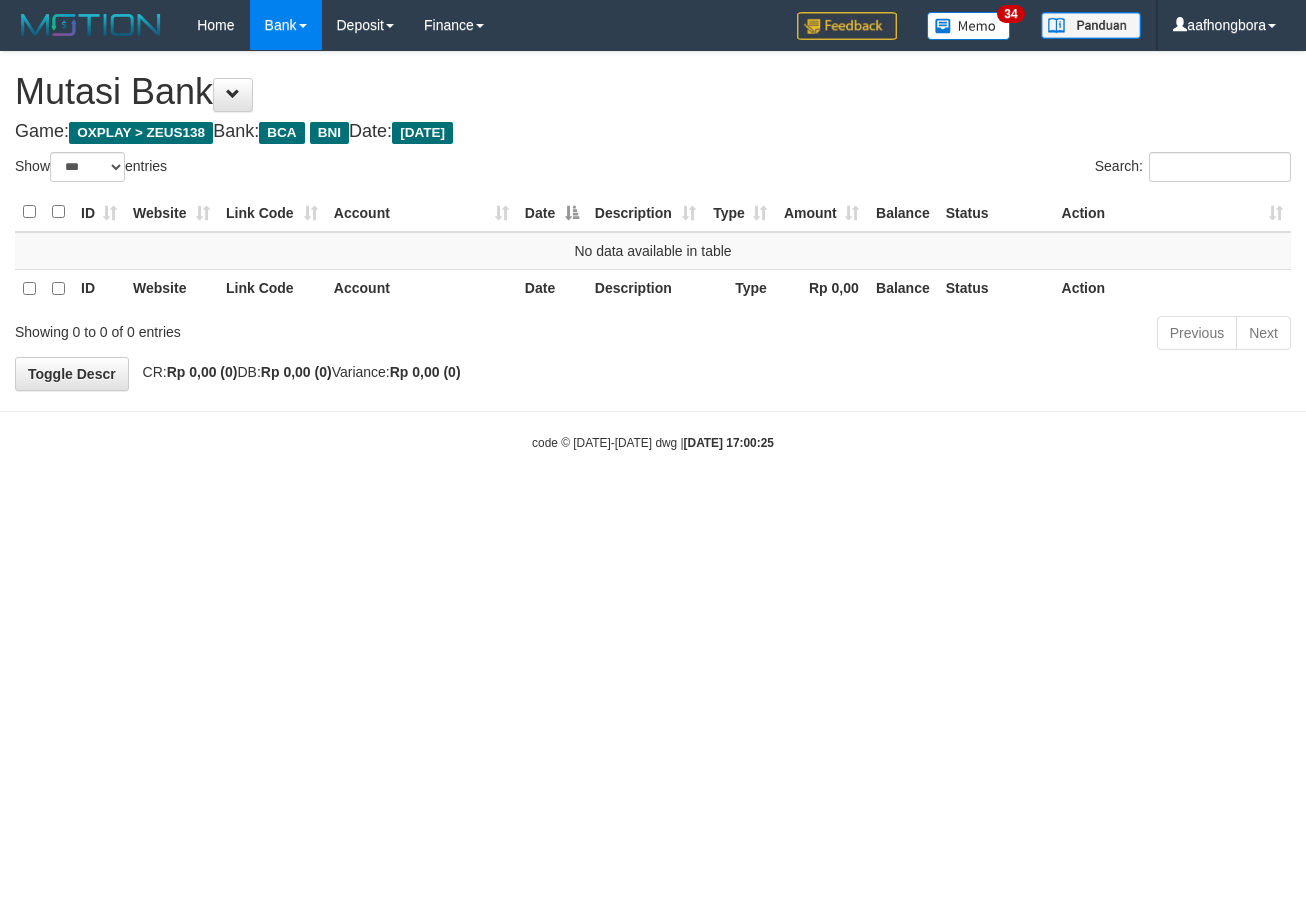 select on "***" 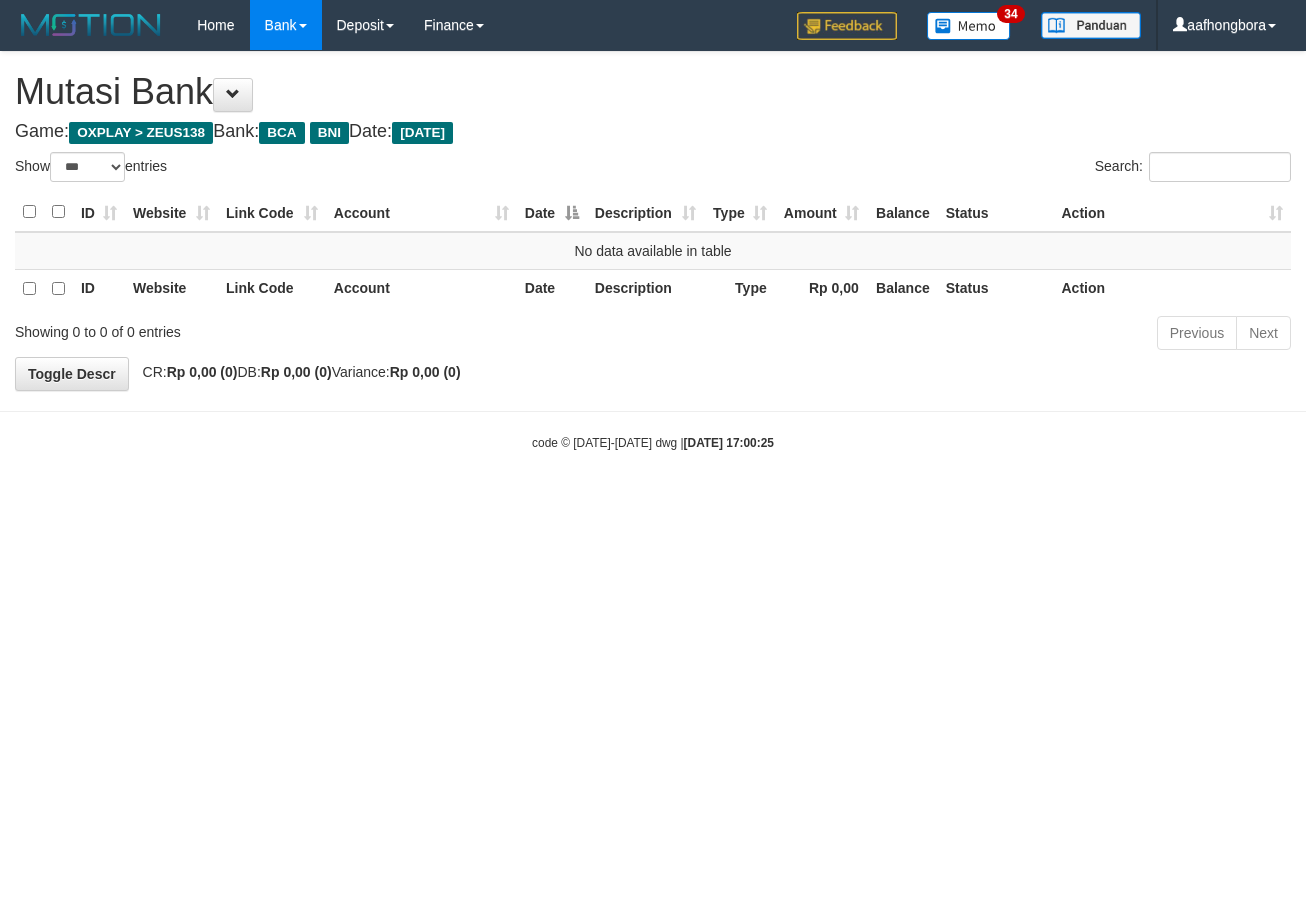 scroll, scrollTop: 0, scrollLeft: 0, axis: both 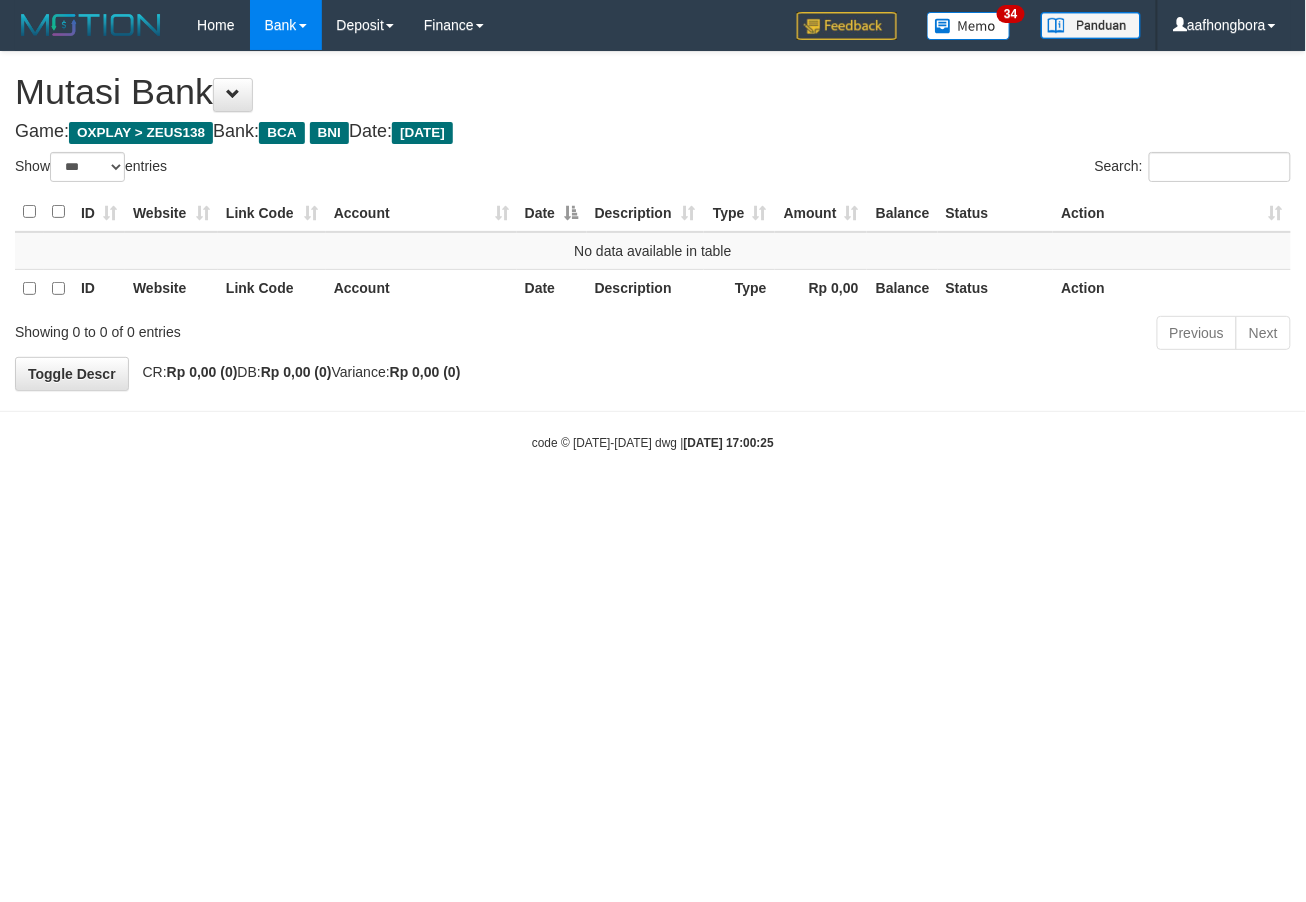 click on "Toggle navigation
Home
Bank
Account List
Mutasi Bank
Search
Sync
Note Mutasi
Deposit
DPS Fetch
DPS List
History
Note DPS
Finance
Financial Data
aafhongbora
My Profile
Log Out" at bounding box center (653, 251) 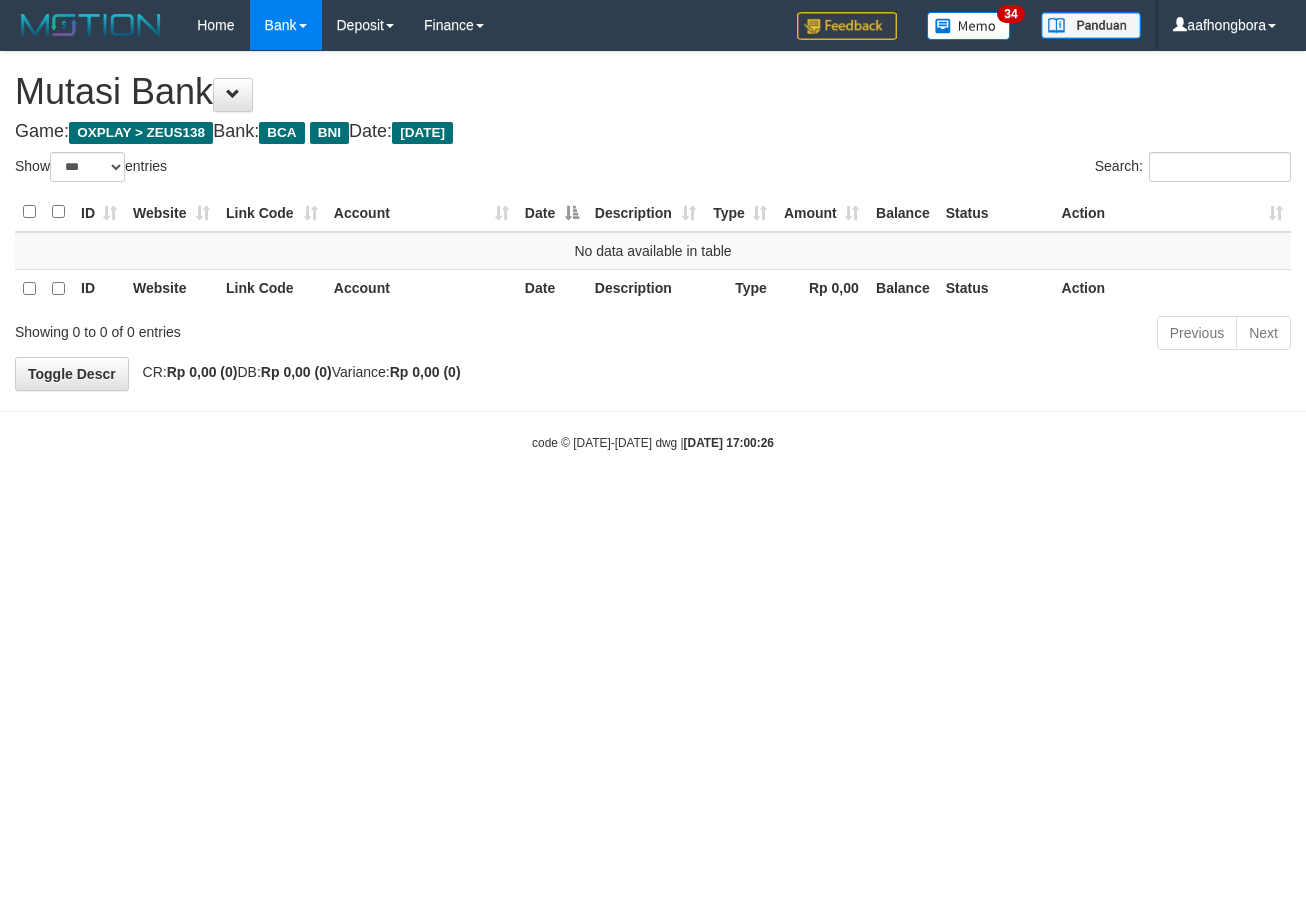 select on "***" 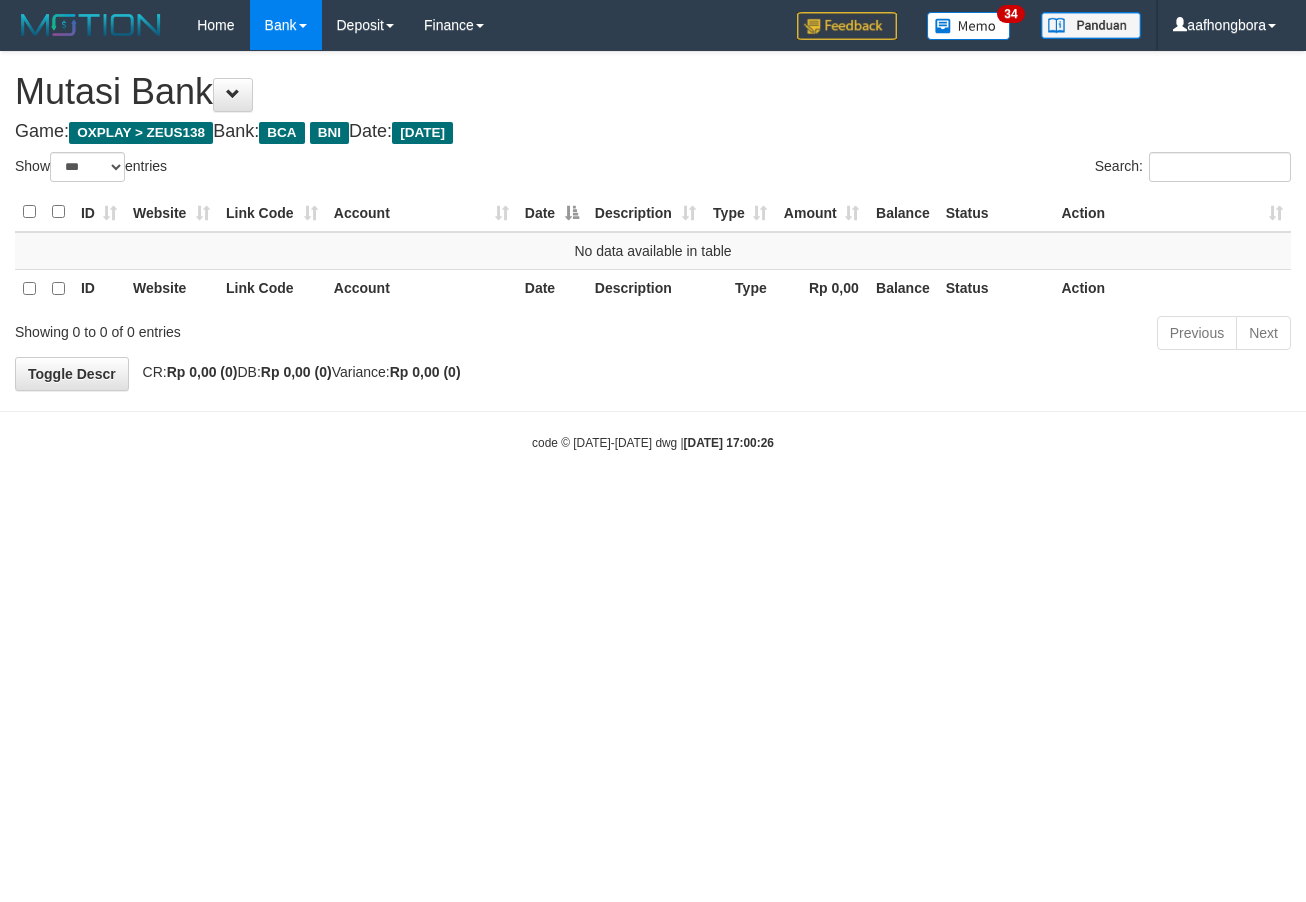 scroll, scrollTop: 0, scrollLeft: 0, axis: both 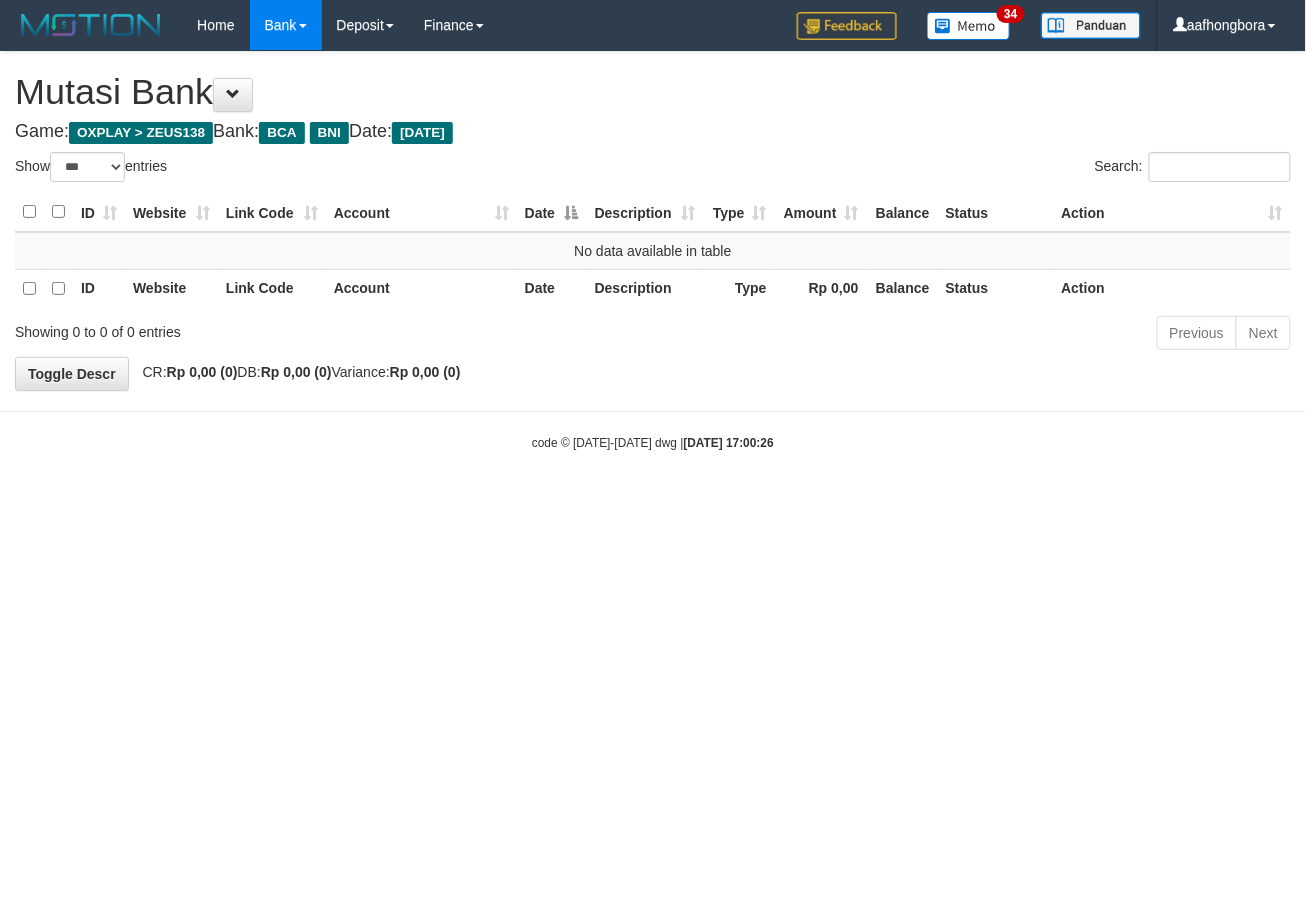 click on "Toggle navigation
Home
Bank
Account List
Mutasi Bank
Search
Sync
Note Mutasi
Deposit
DPS Fetch
DPS List
History
Note DPS
Finance
Financial Data
aafhongbora
My Profile
Log Out" at bounding box center [653, 251] 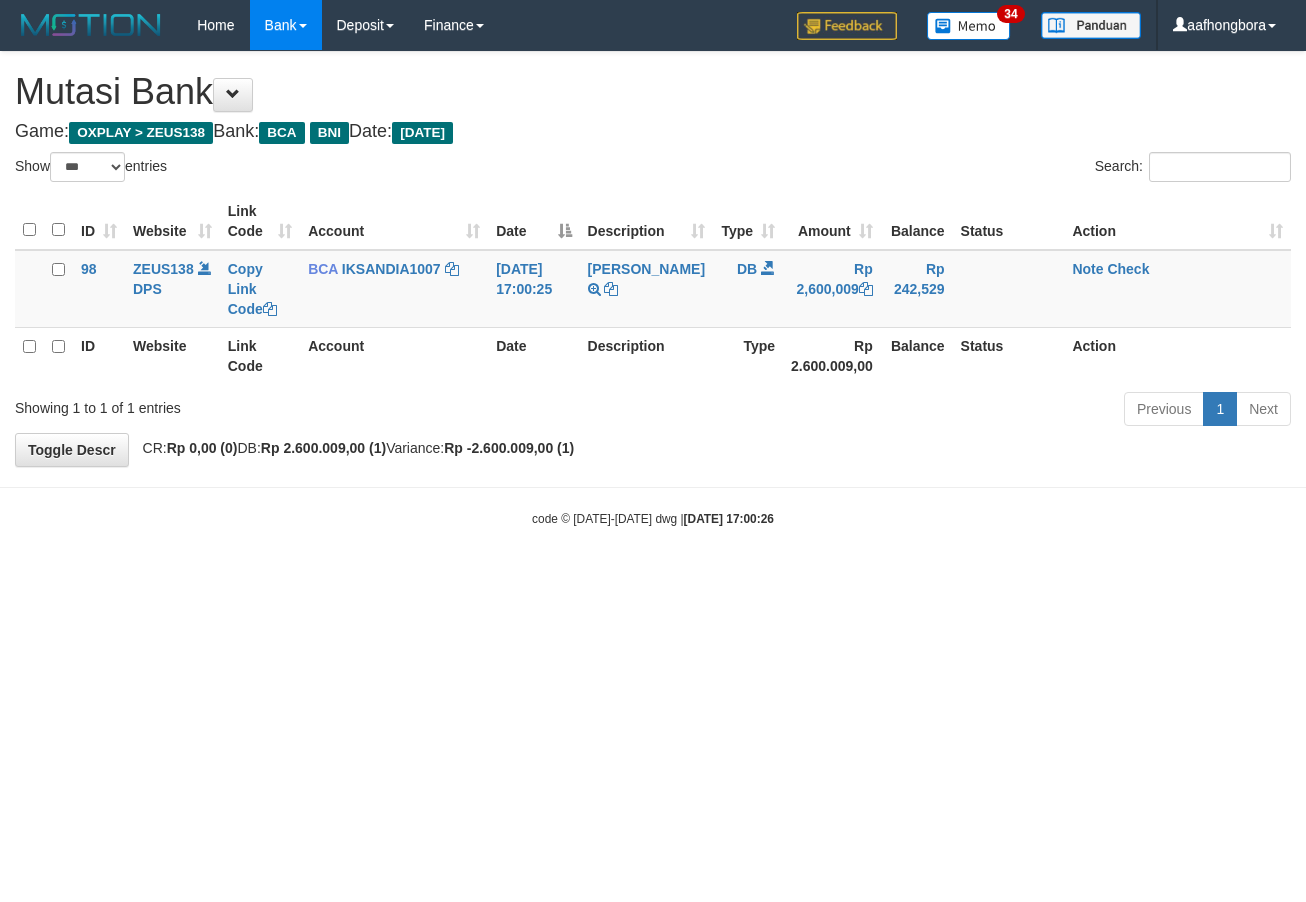 select on "***" 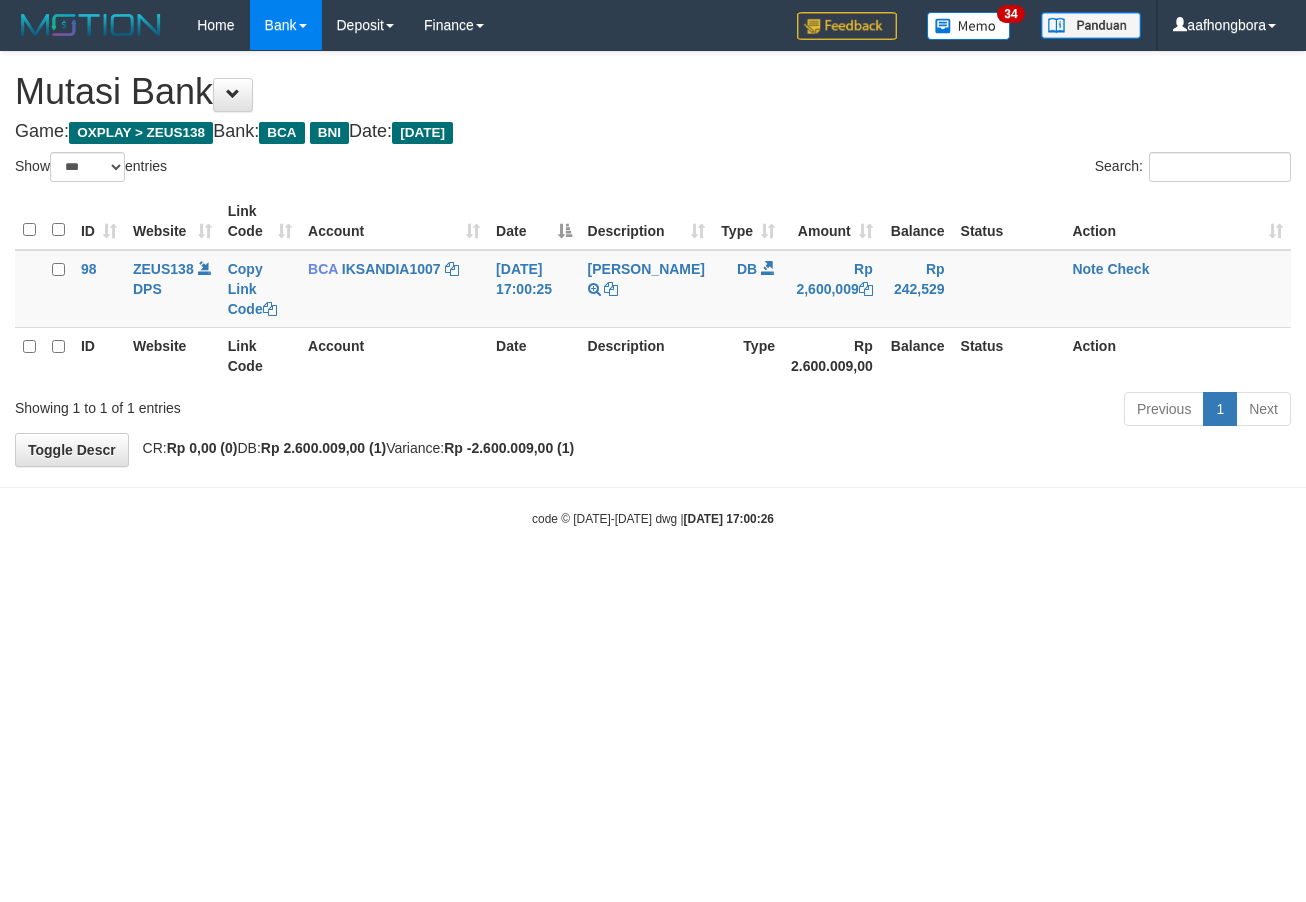 scroll, scrollTop: 0, scrollLeft: 0, axis: both 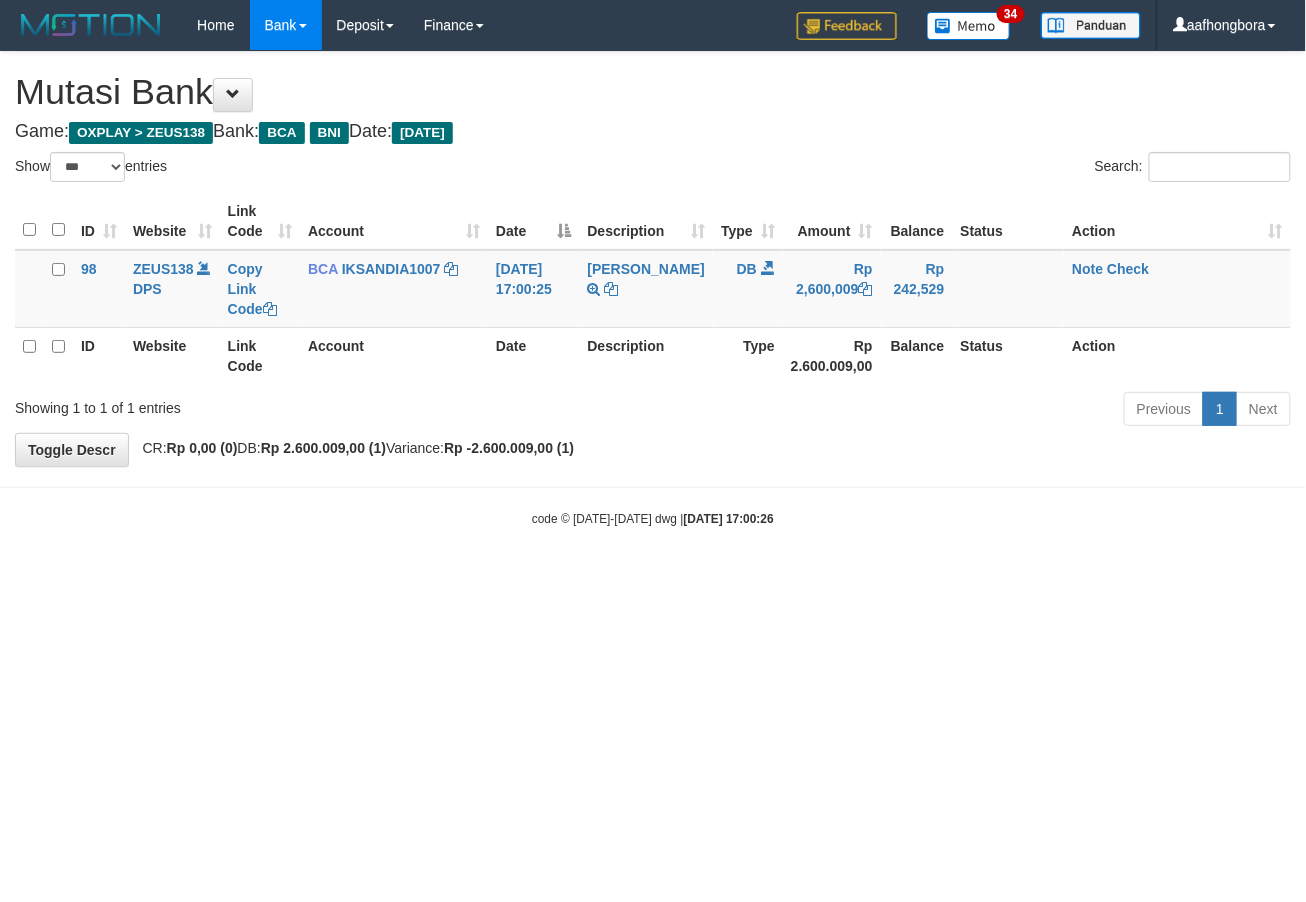 click on "Toggle navigation
Home
Bank
Account List
Mutasi Bank
Search
Sync
Note Mutasi
Deposit
DPS Fetch
DPS List
History
Note DPS
Finance
Financial Data
aafhongbora
My Profile
Log Out" at bounding box center [653, 289] 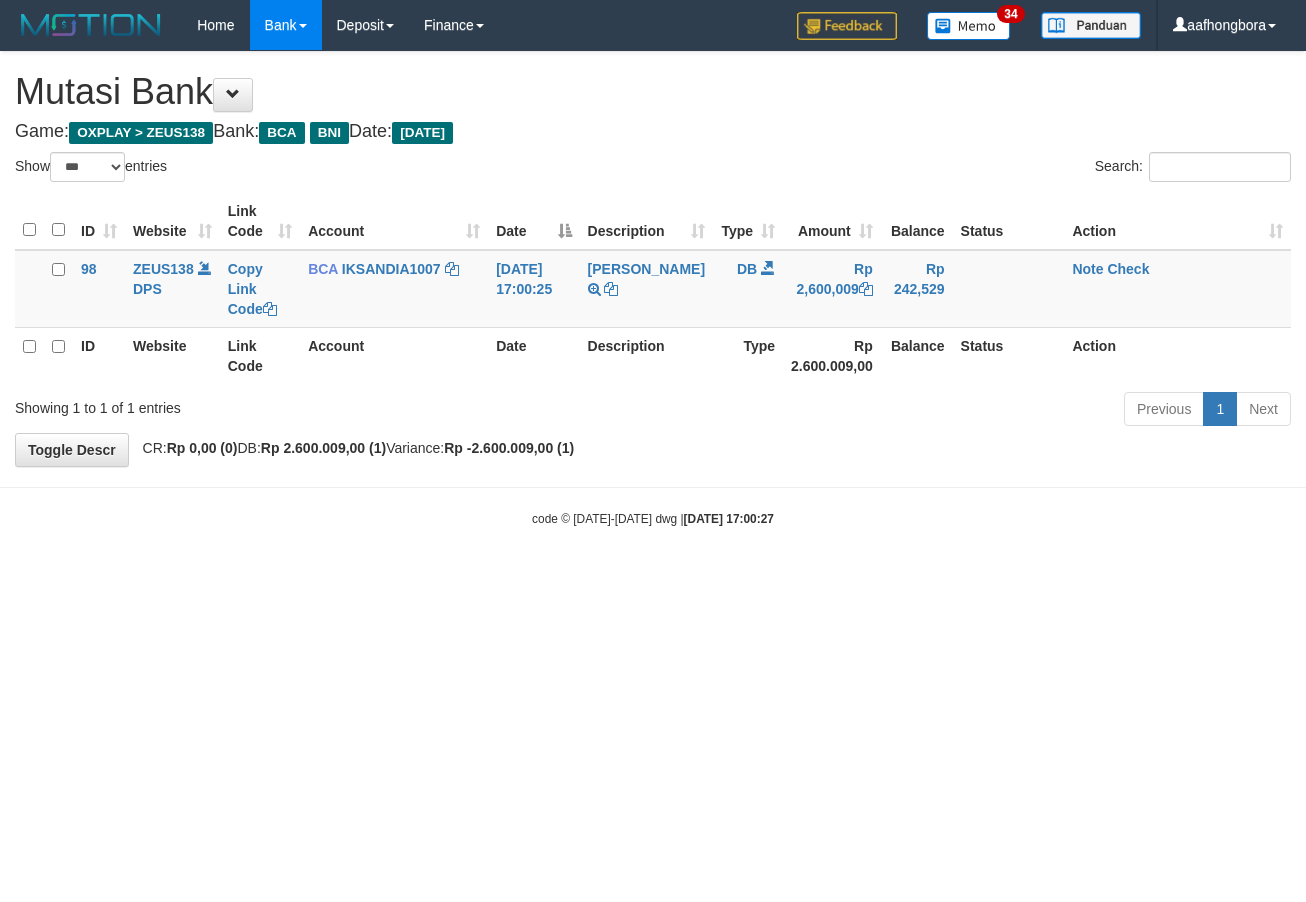 select on "***" 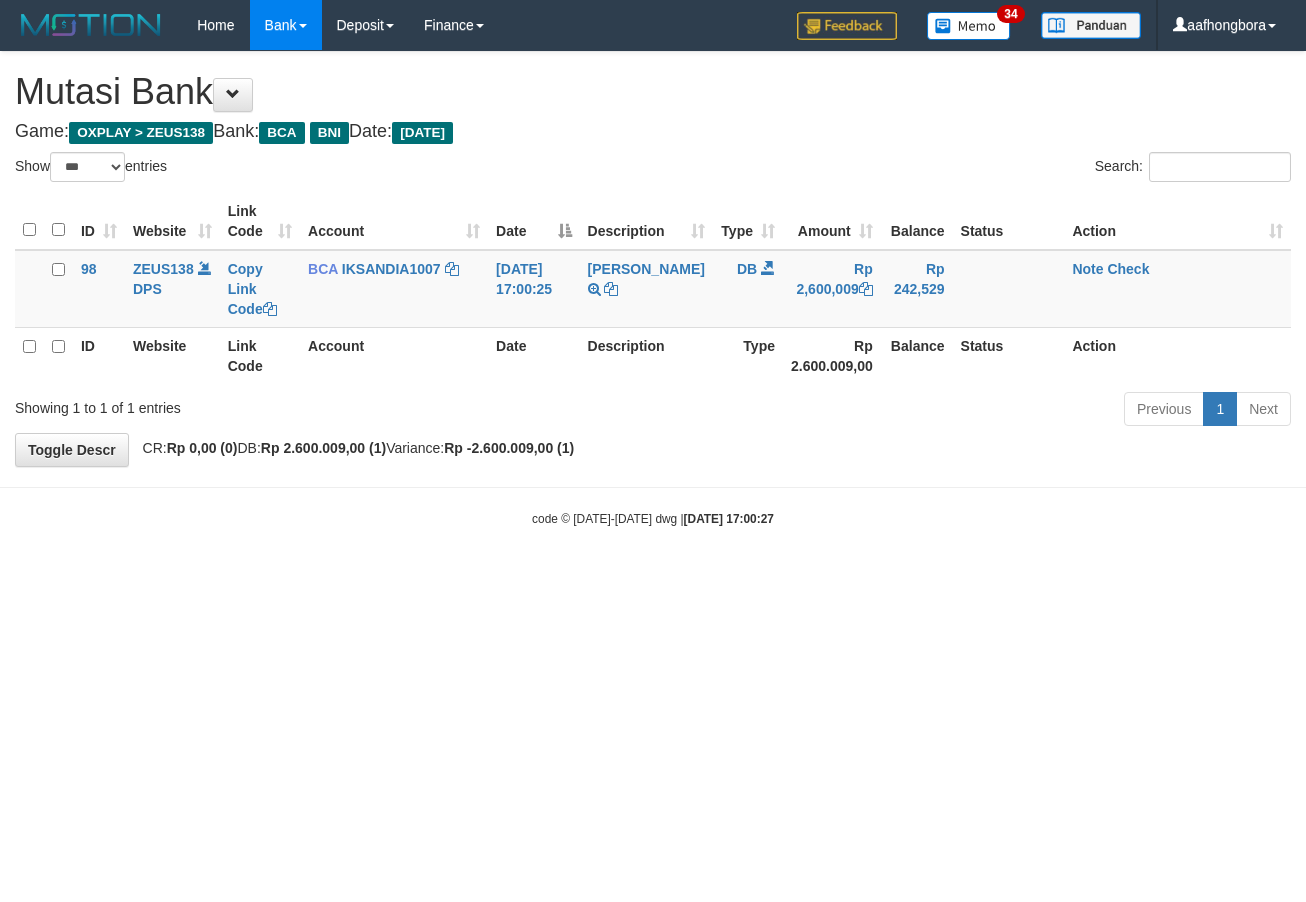 scroll, scrollTop: 0, scrollLeft: 0, axis: both 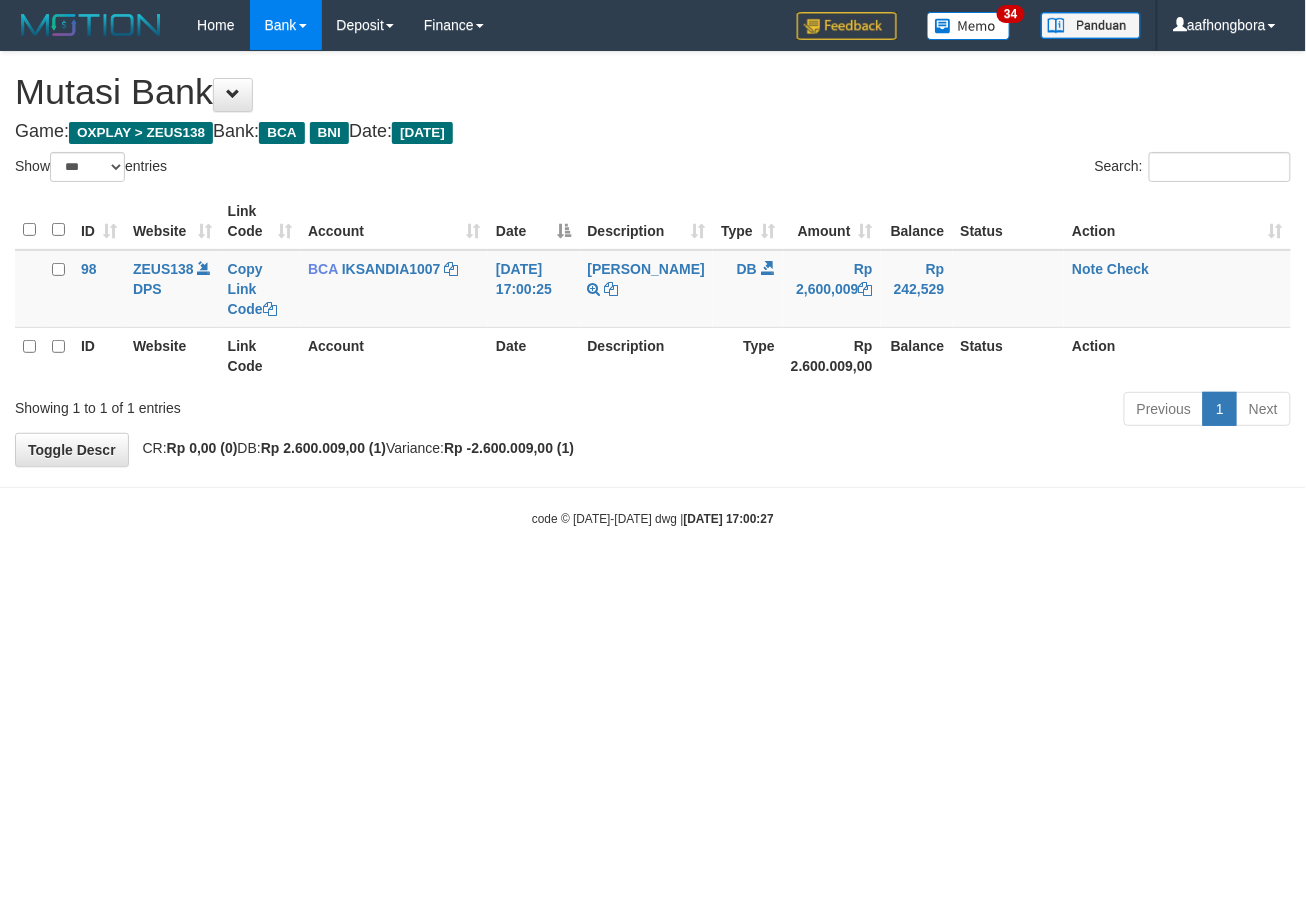 click on "Toggle navigation
Home
Bank
Account List
Mutasi Bank
Search
Sync
Note Mutasi
Deposit
DPS Fetch
DPS List
History
Note DPS
Finance
Financial Data
aafhongbora
My Profile
Log Out" at bounding box center (653, 289) 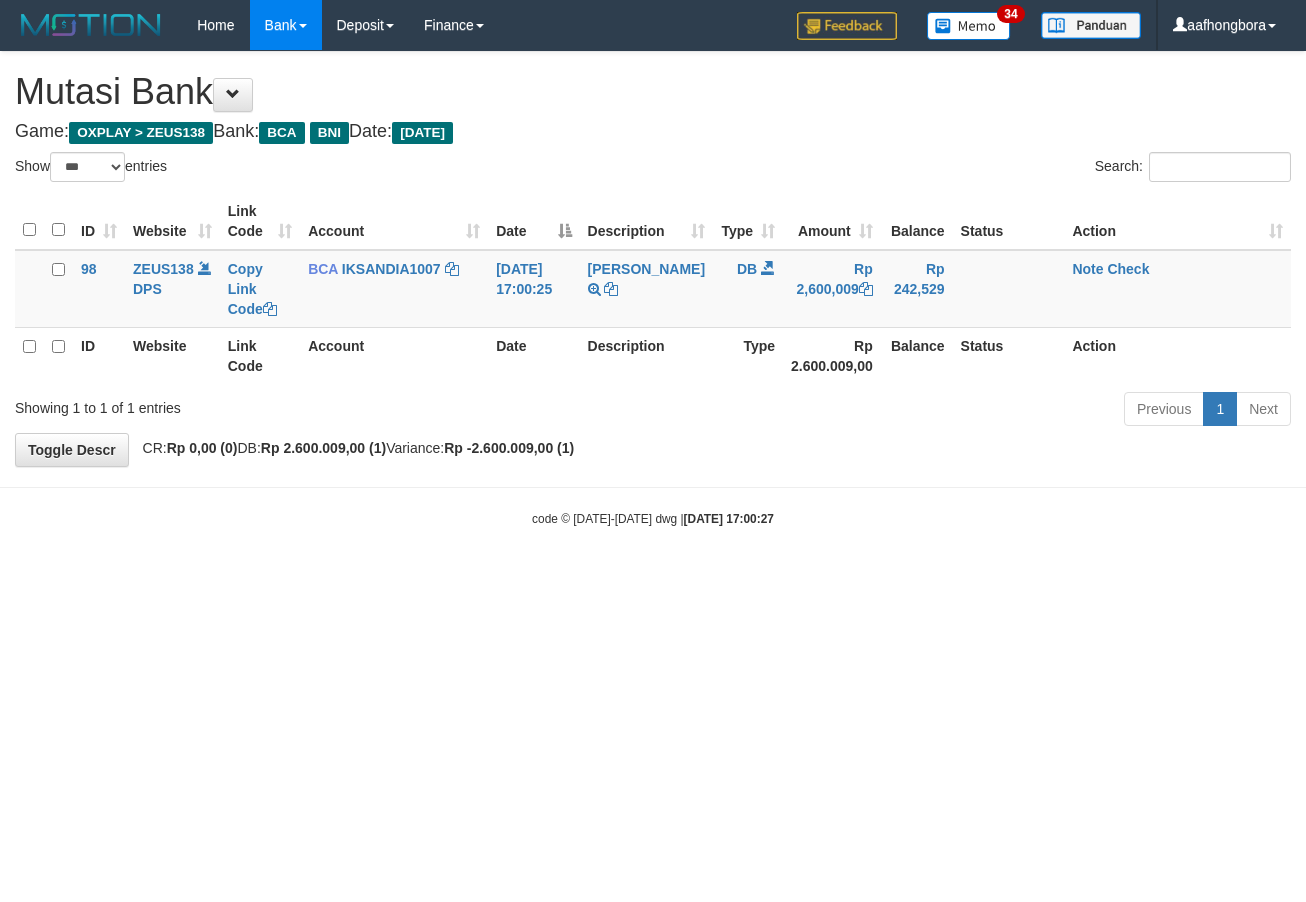 select on "***" 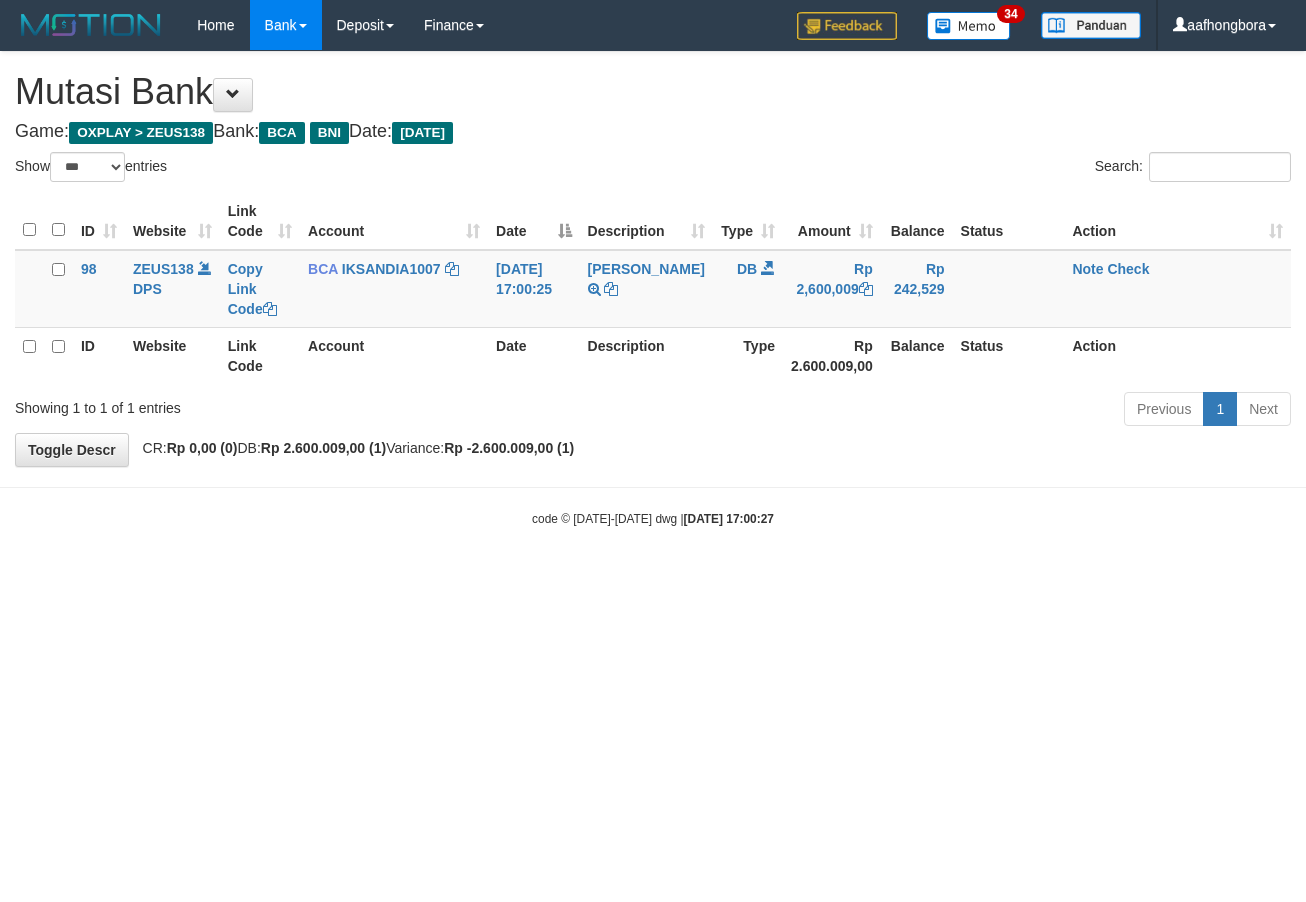 scroll, scrollTop: 0, scrollLeft: 0, axis: both 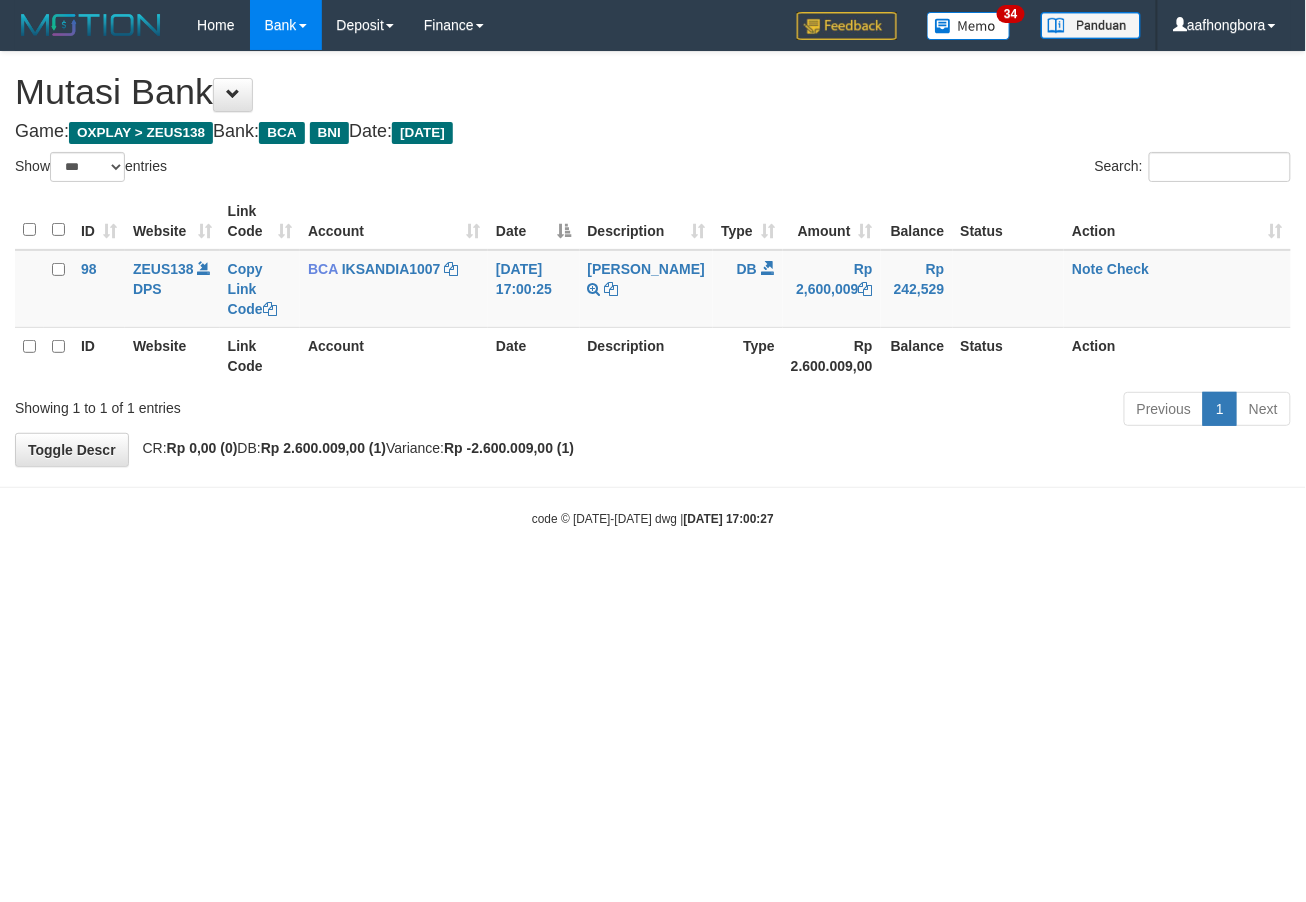 click on "Toggle navigation
Home
Bank
Account List
Mutasi Bank
Search
Sync
Note Mutasi
Deposit
DPS Fetch
DPS List
History
Note DPS
Finance
Financial Data
aafhongbora
My Profile
Log Out" at bounding box center [653, 289] 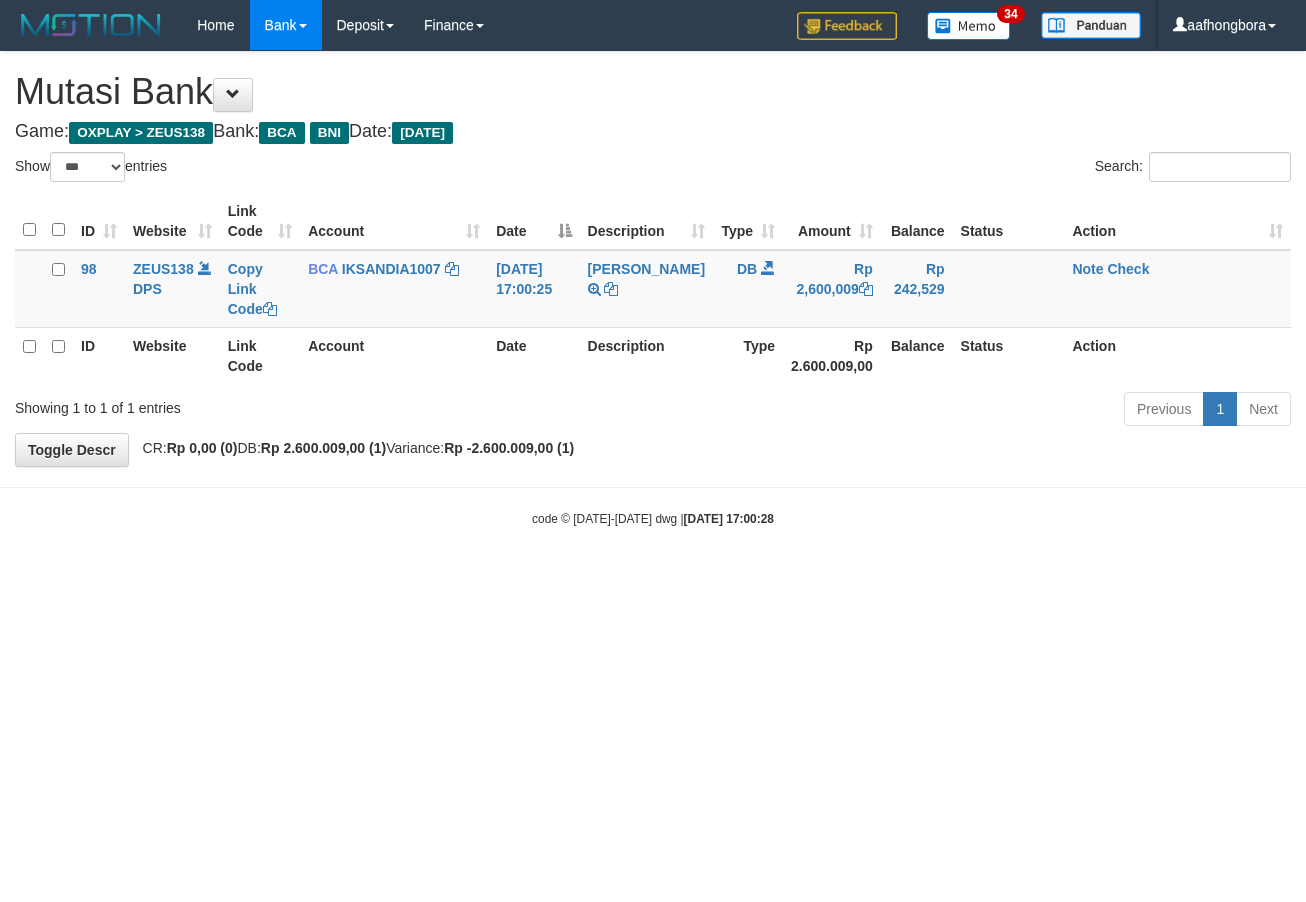 select on "***" 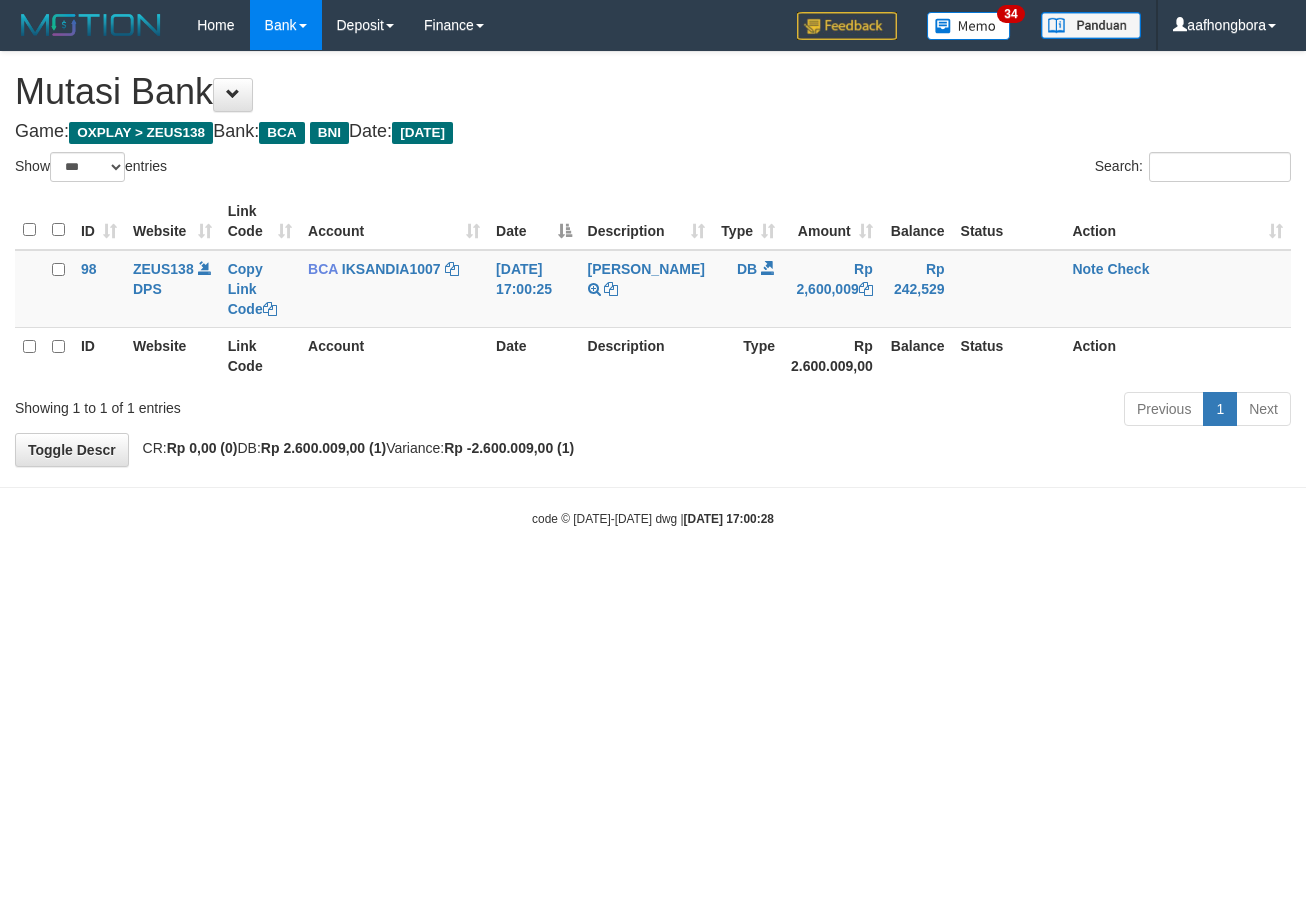 scroll, scrollTop: 0, scrollLeft: 0, axis: both 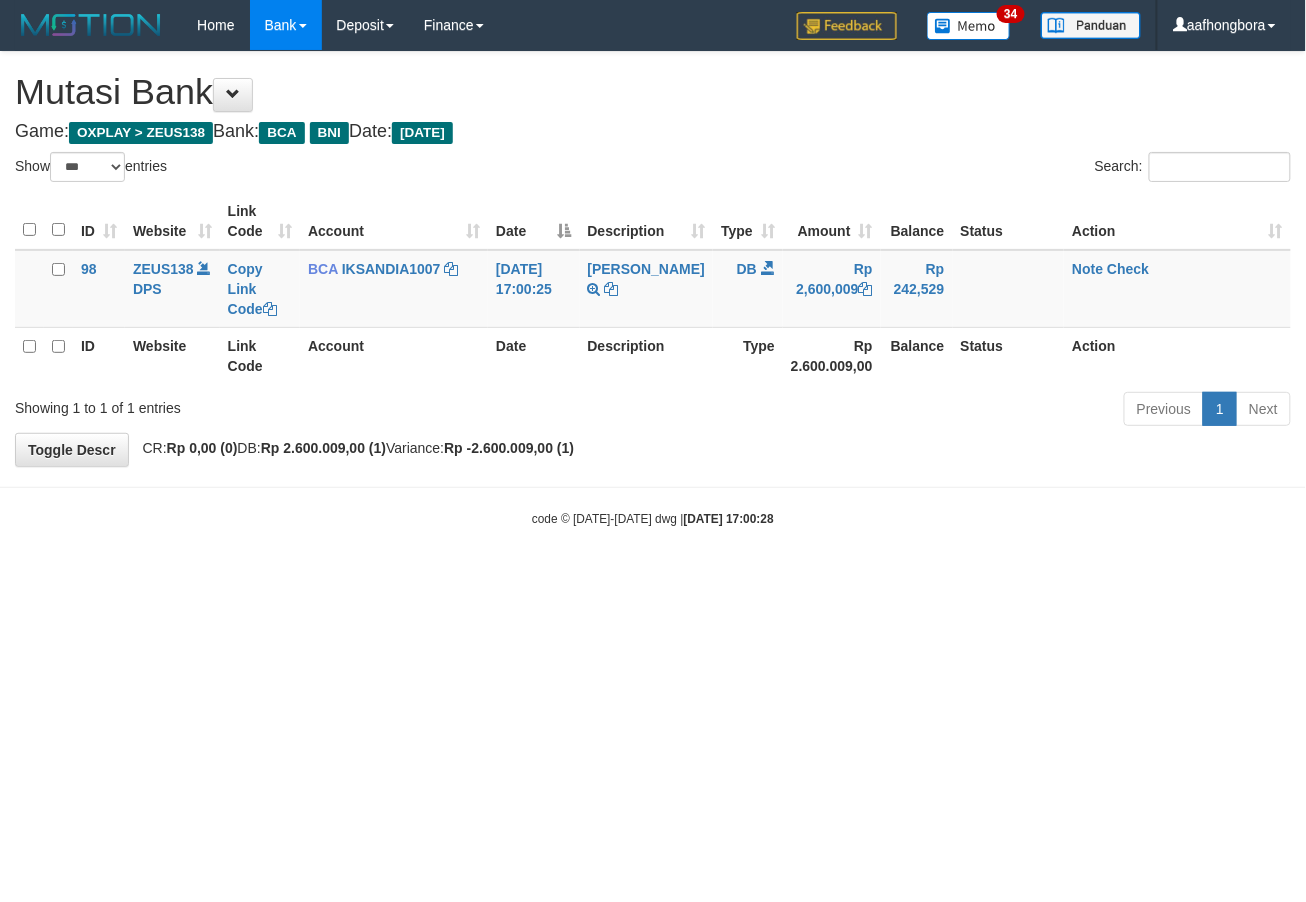 click on "Toggle navigation
Home
Bank
Account List
Mutasi Bank
Search
Sync
Note Mutasi
Deposit
DPS Fetch
DPS List
History
Note DPS
Finance
Financial Data
aafhongbora
My Profile
Log Out" at bounding box center [653, 289] 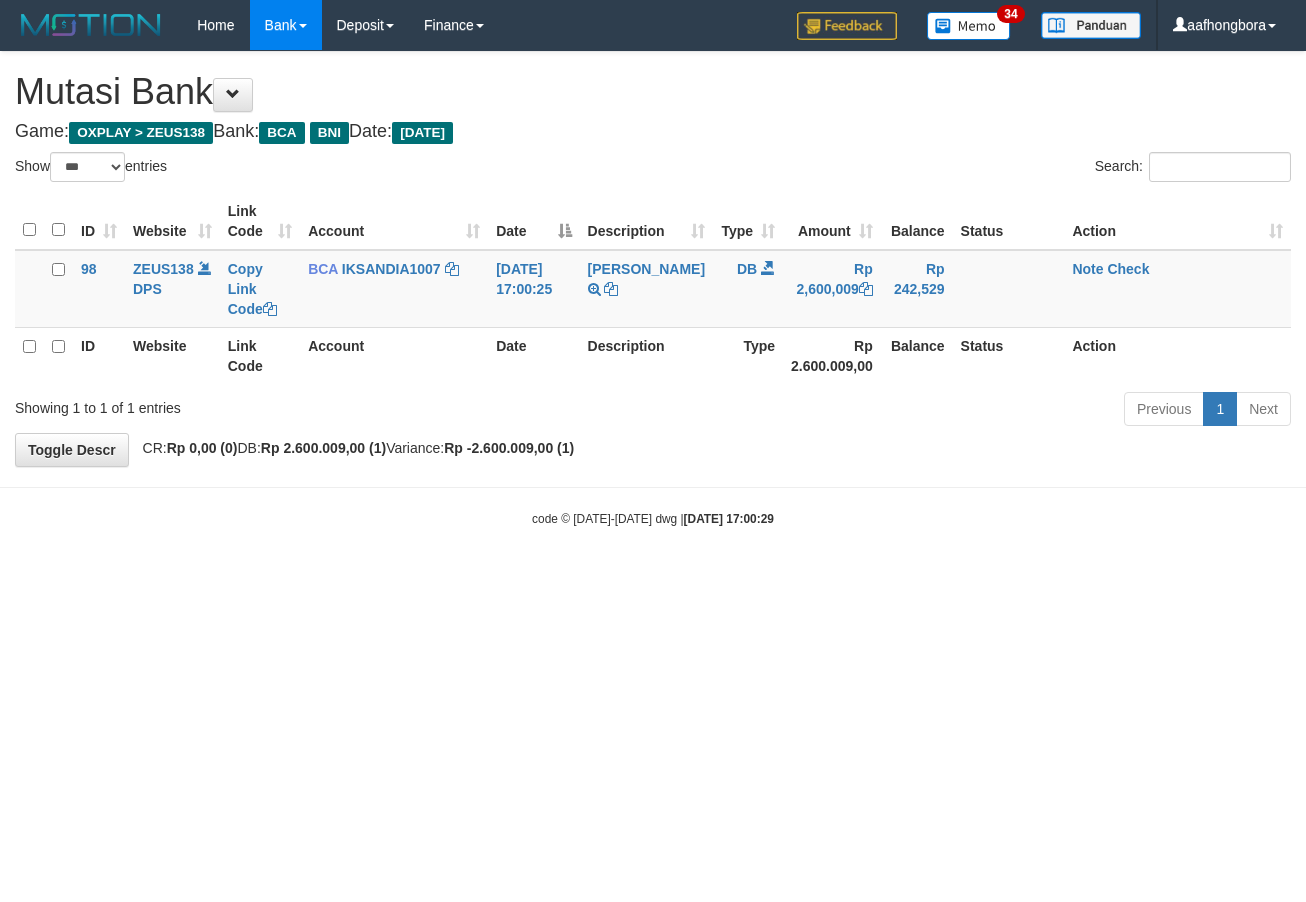 select on "***" 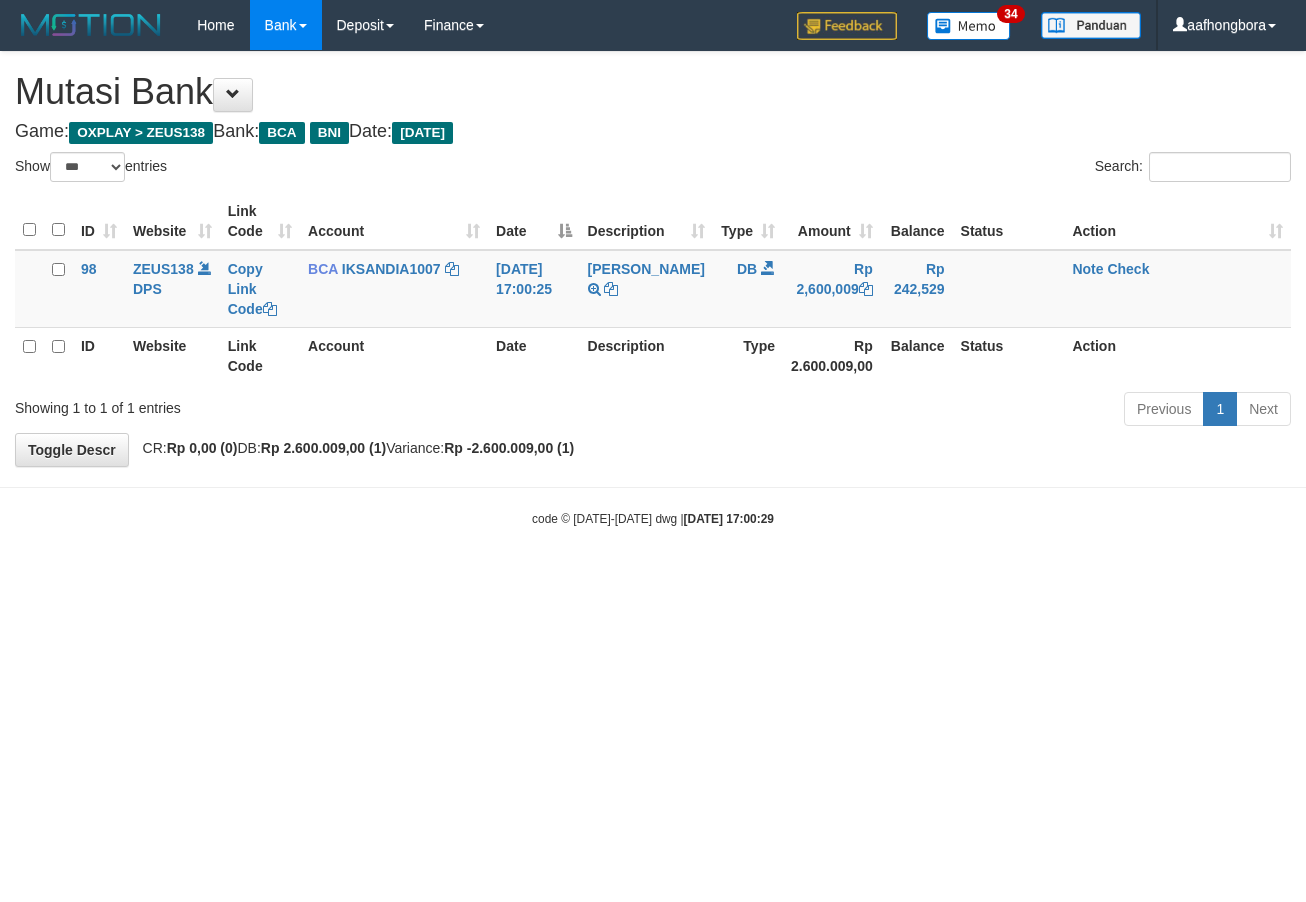 scroll, scrollTop: 0, scrollLeft: 0, axis: both 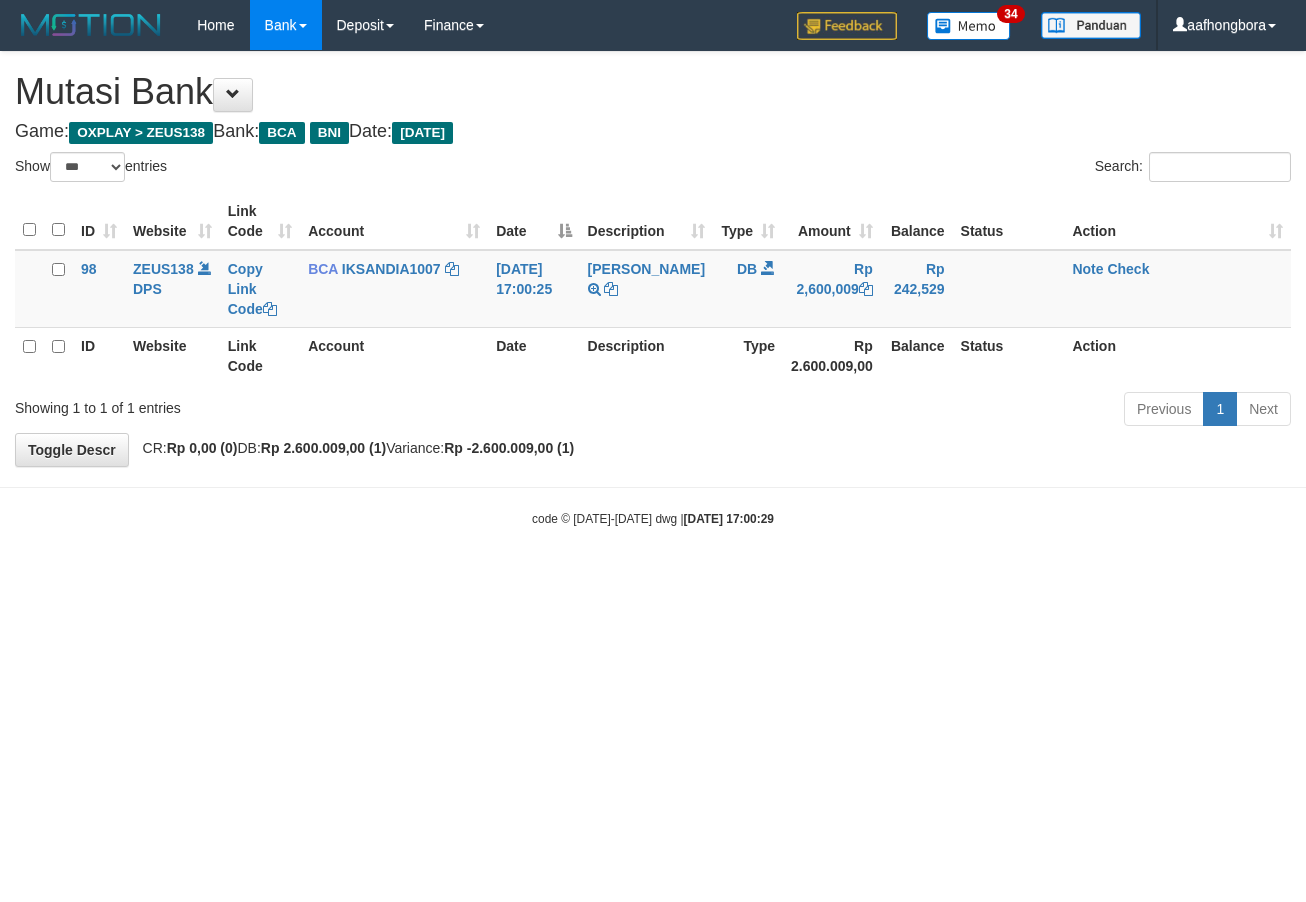 select on "***" 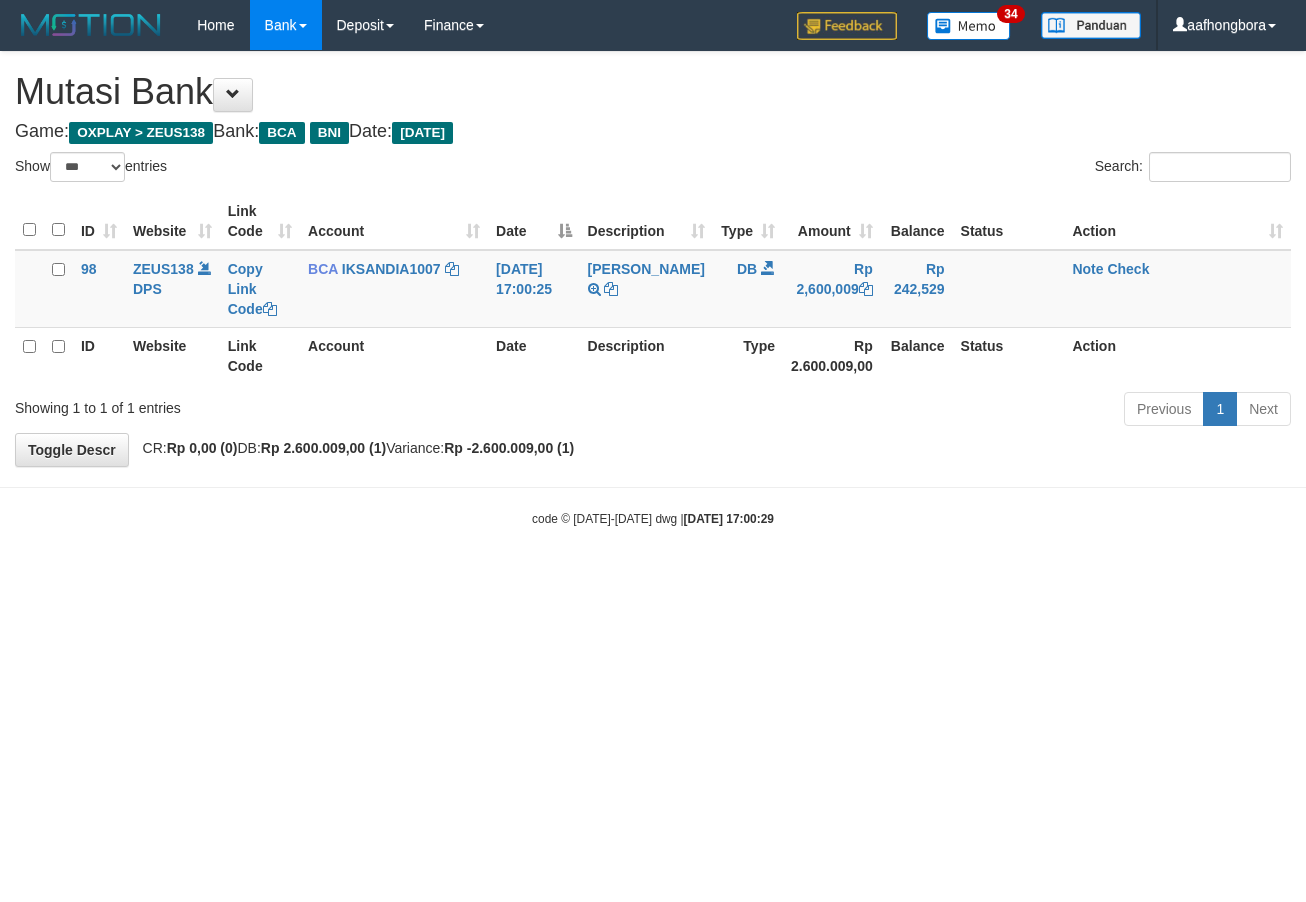 scroll, scrollTop: 0, scrollLeft: 0, axis: both 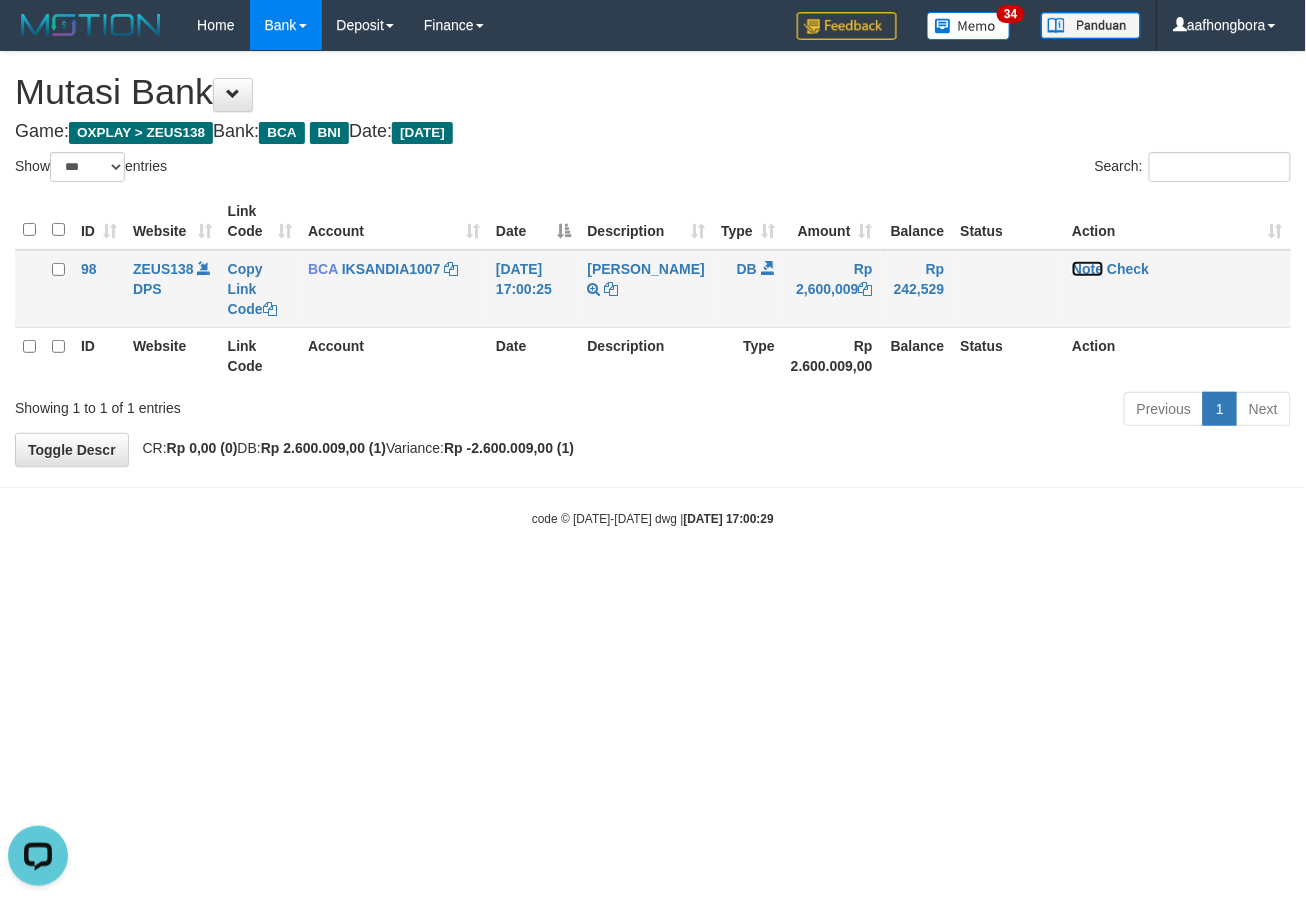 click on "Note" at bounding box center [1087, 269] 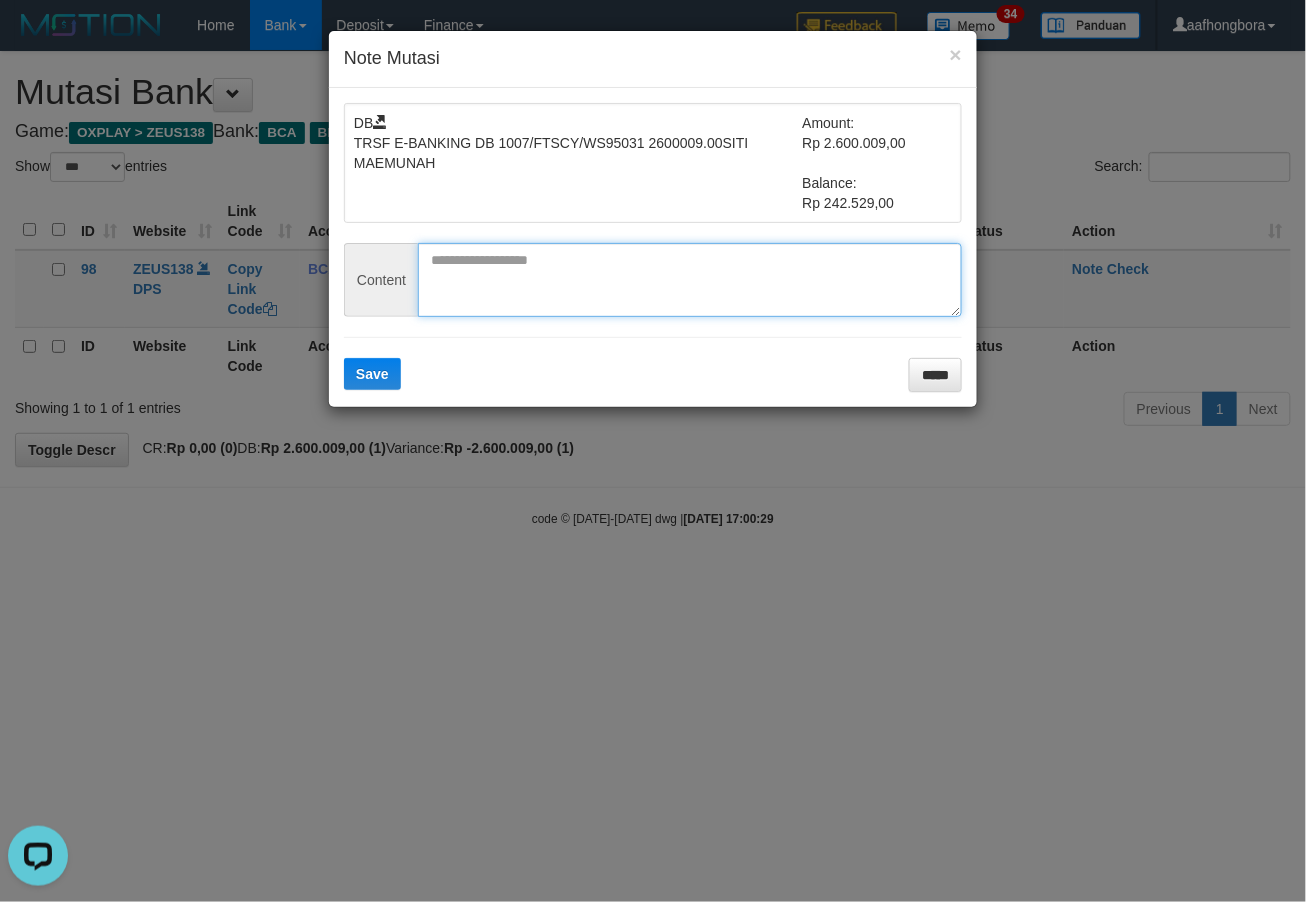 click at bounding box center [690, 280] 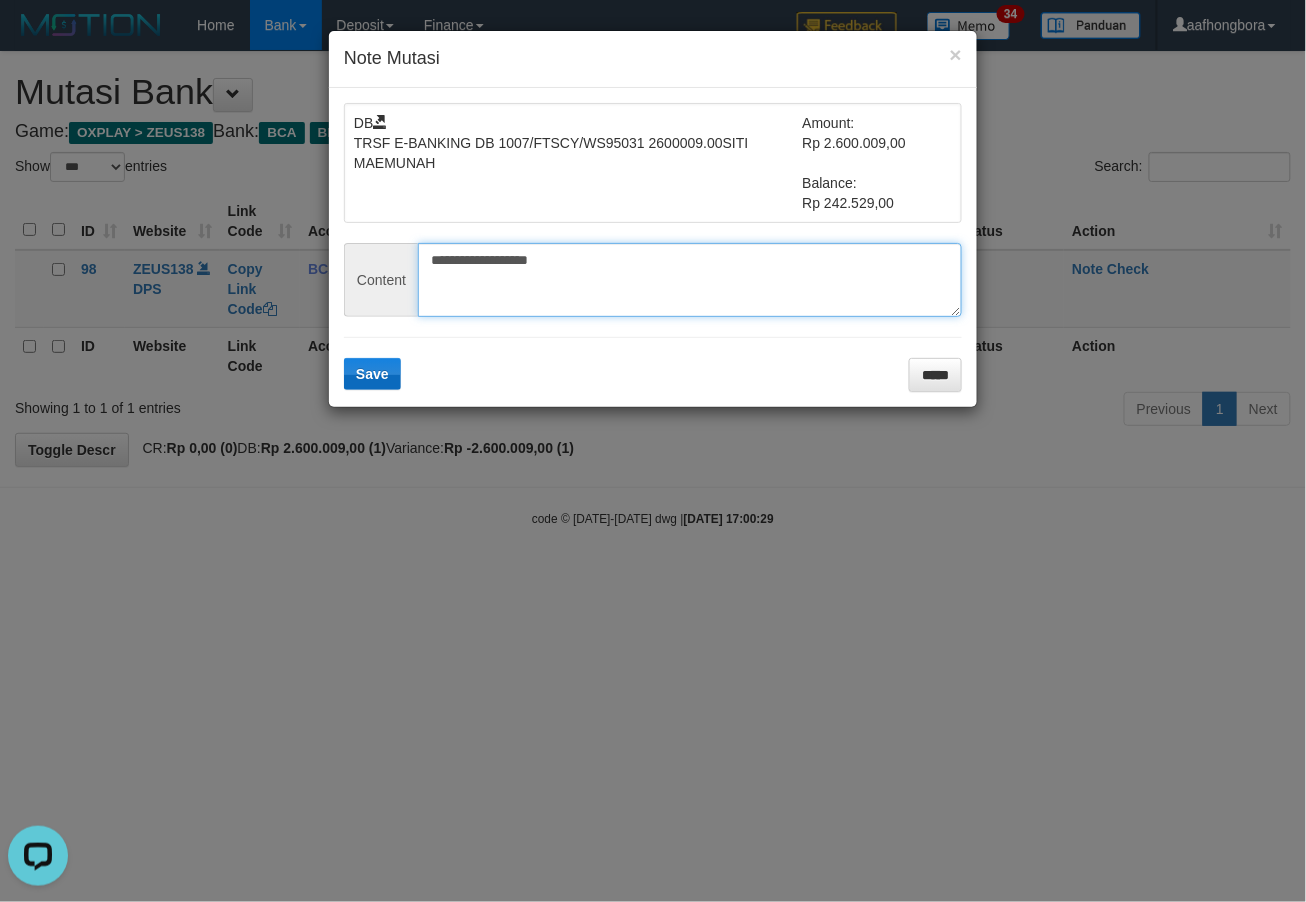 type on "**********" 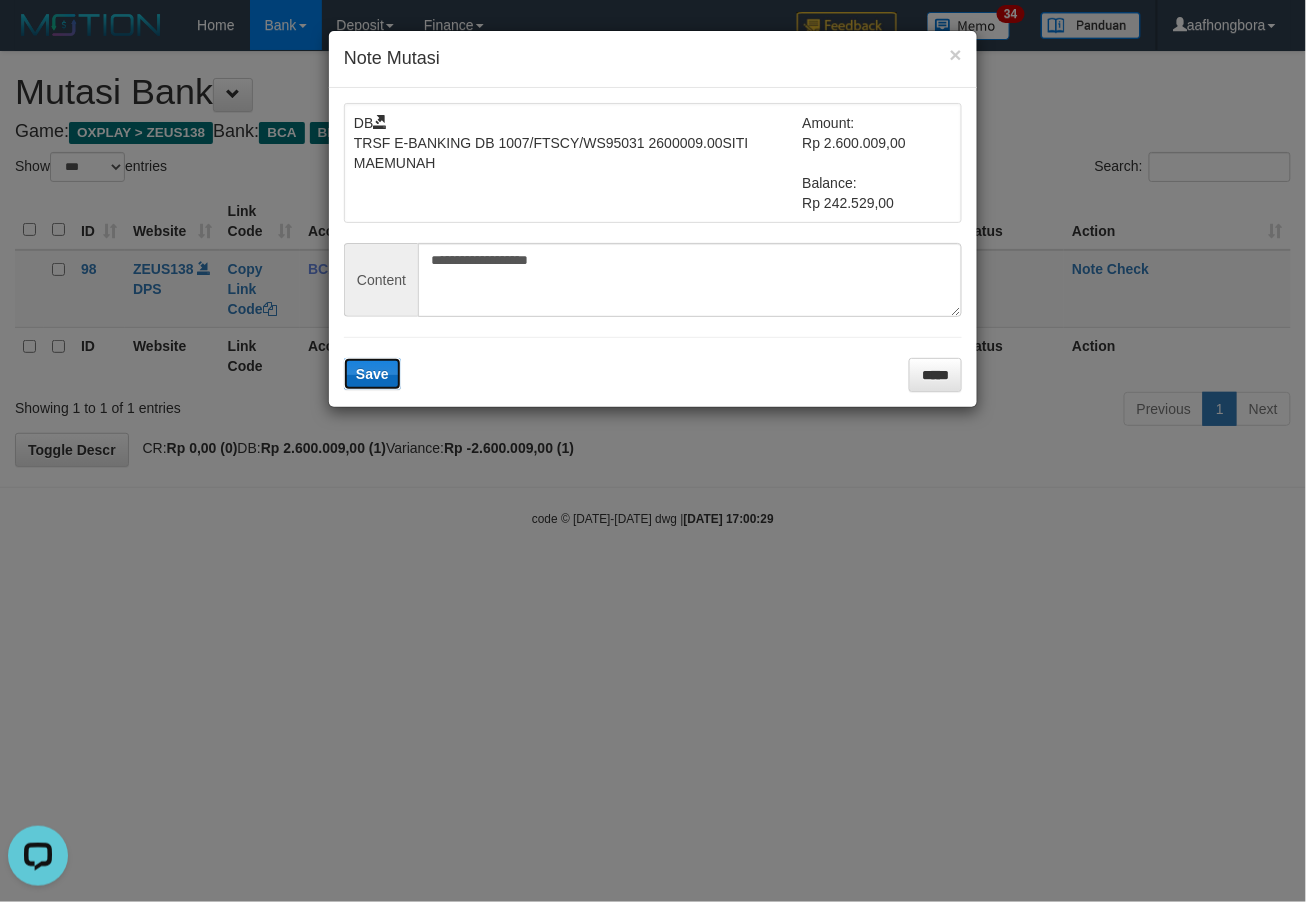 click on "Save" at bounding box center (372, 374) 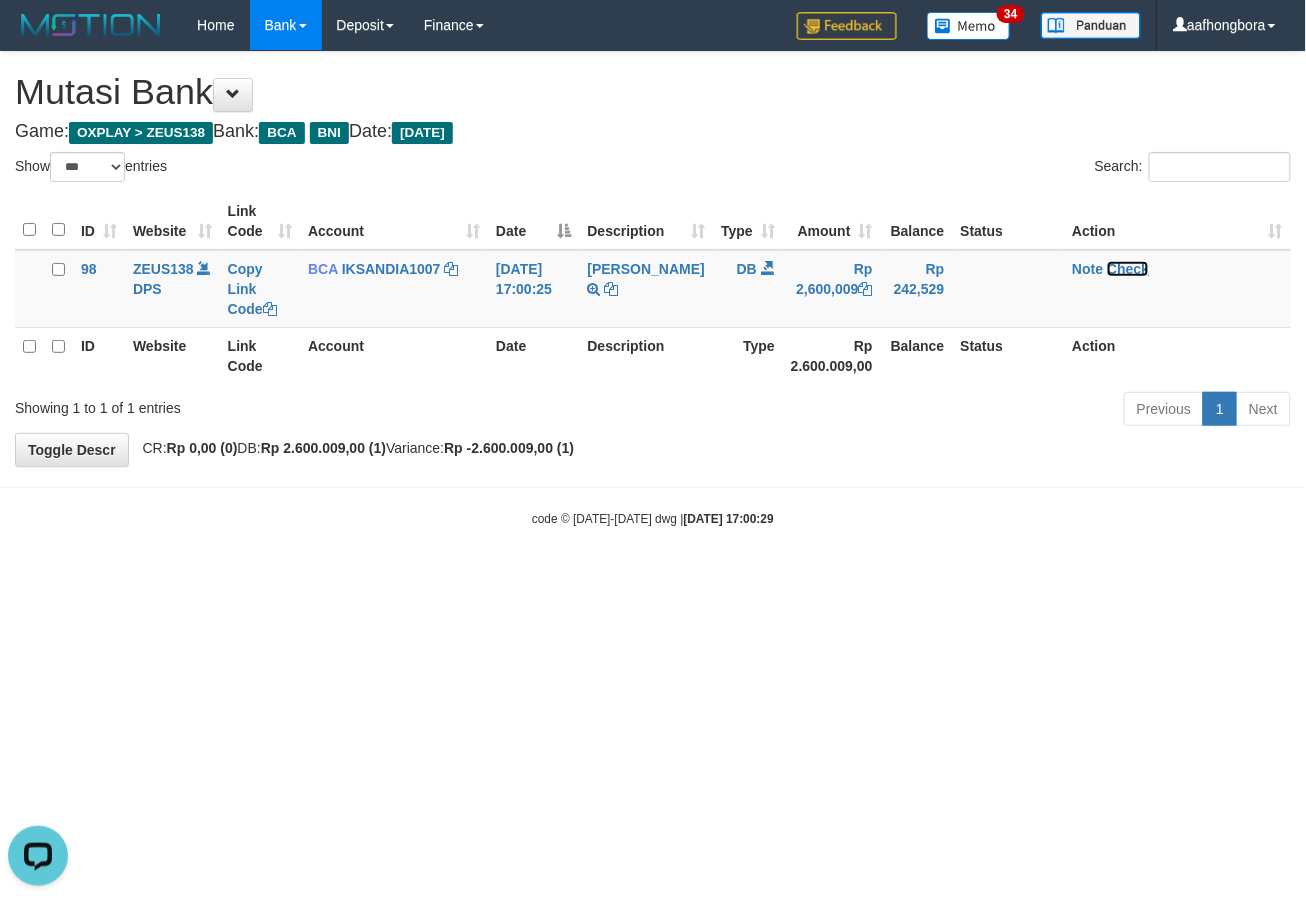 click on "Check" at bounding box center [1128, 269] 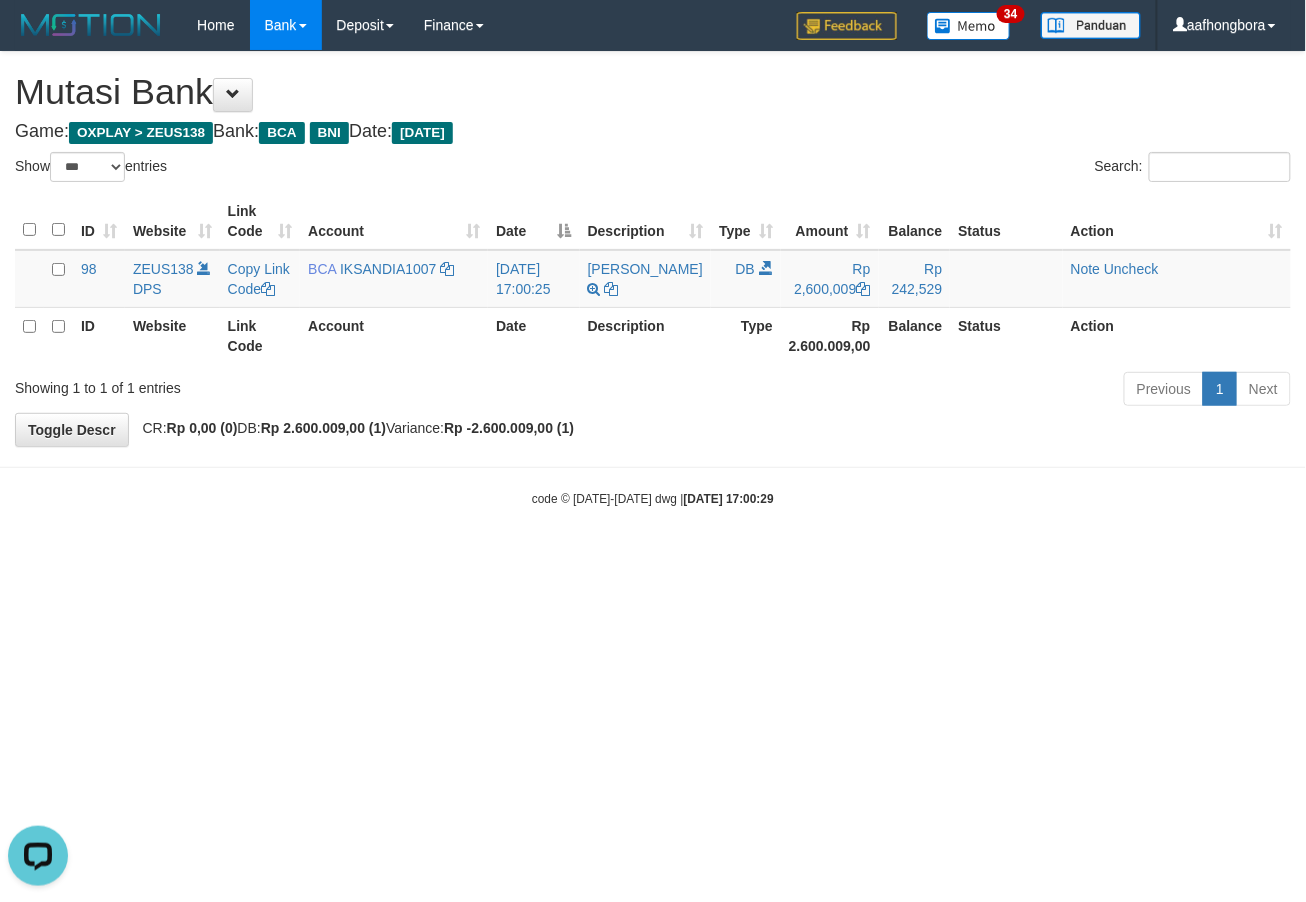 click on "Toggle navigation
Home
Bank
Account List
Mutasi Bank
Search
Sync
Note Mutasi
Deposit
DPS Fetch
DPS List
History
Note DPS
Finance
Financial Data
aafhongbora
My Profile
Log Out" at bounding box center (653, 279) 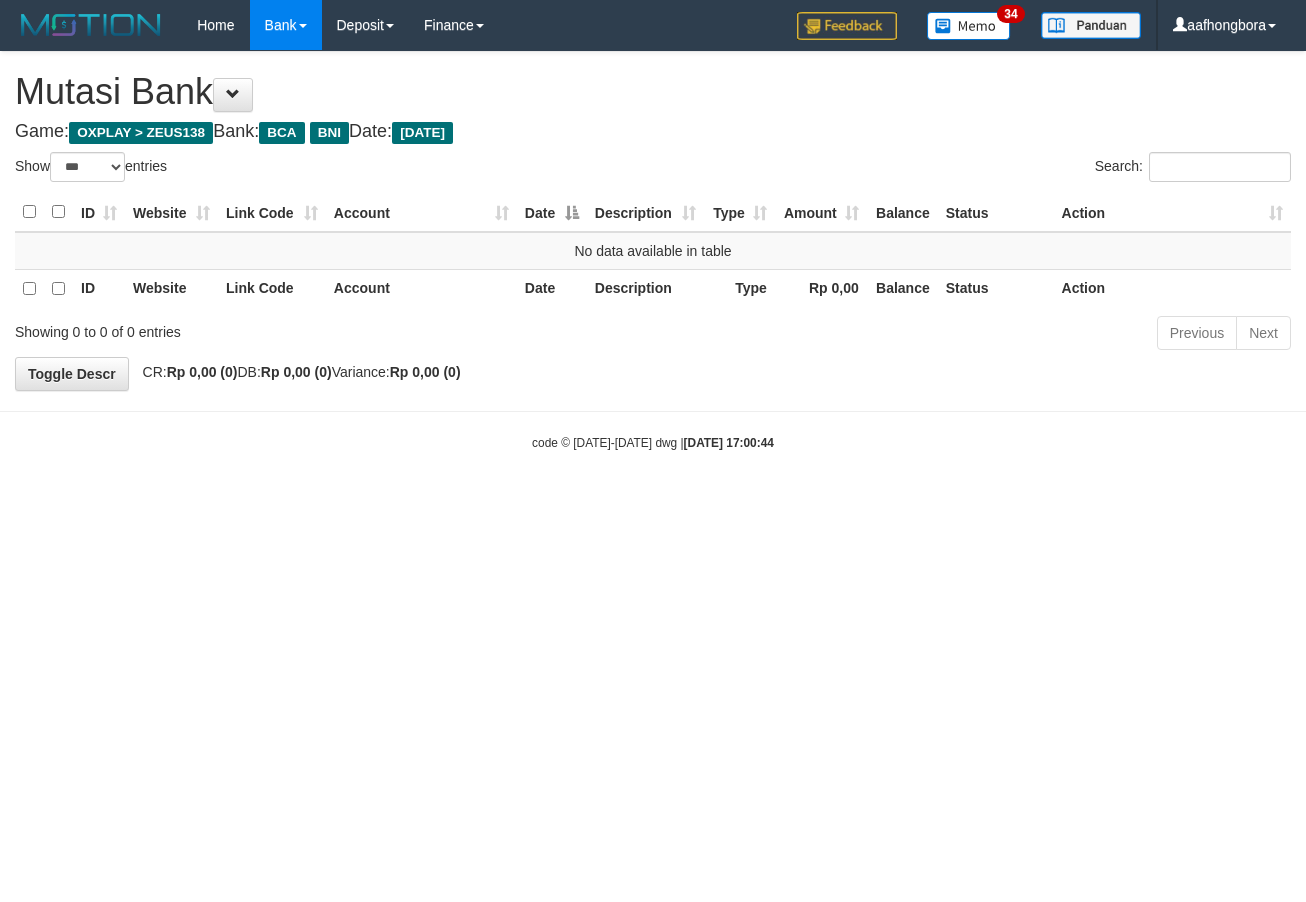 select on "***" 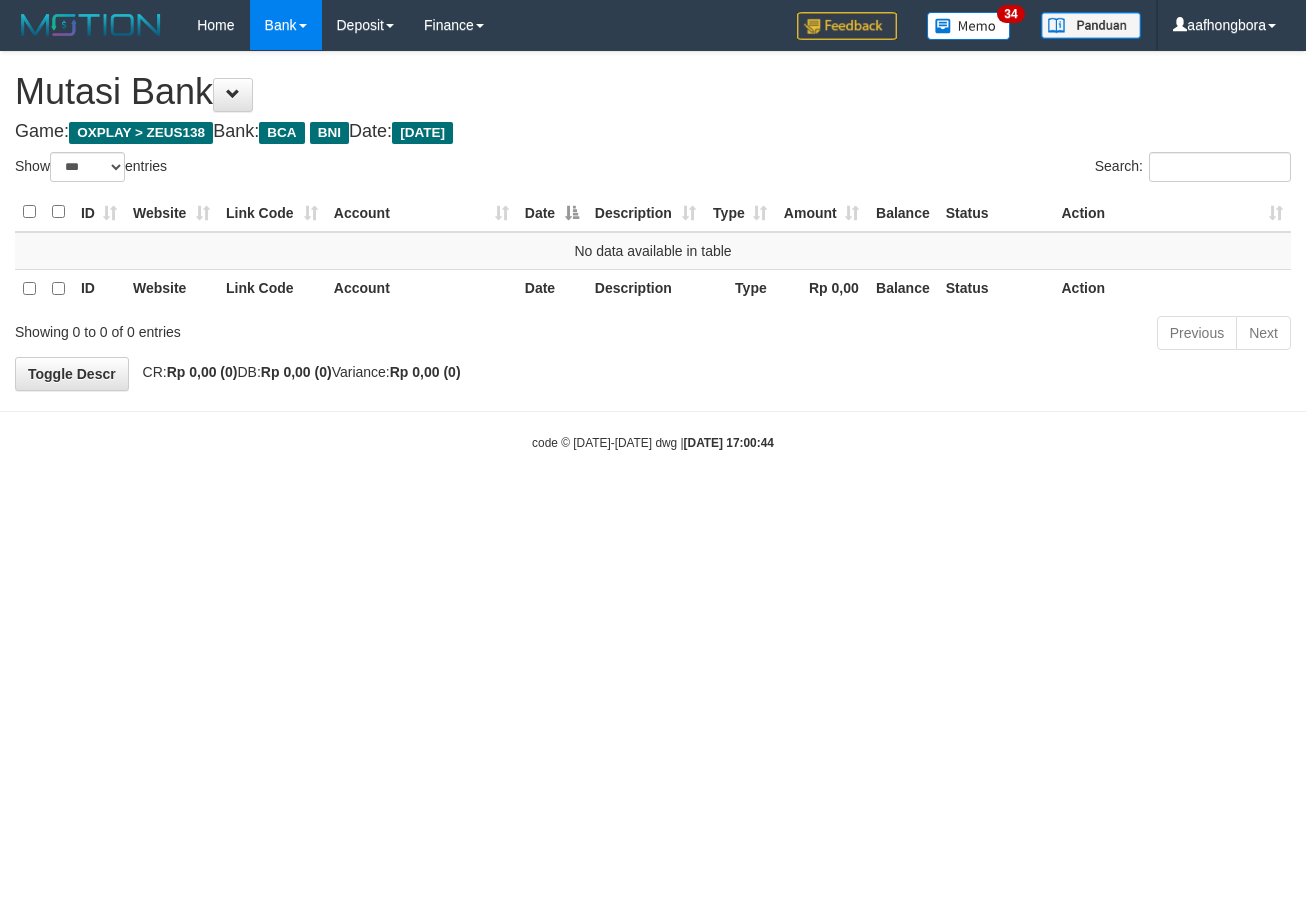 scroll, scrollTop: 0, scrollLeft: 0, axis: both 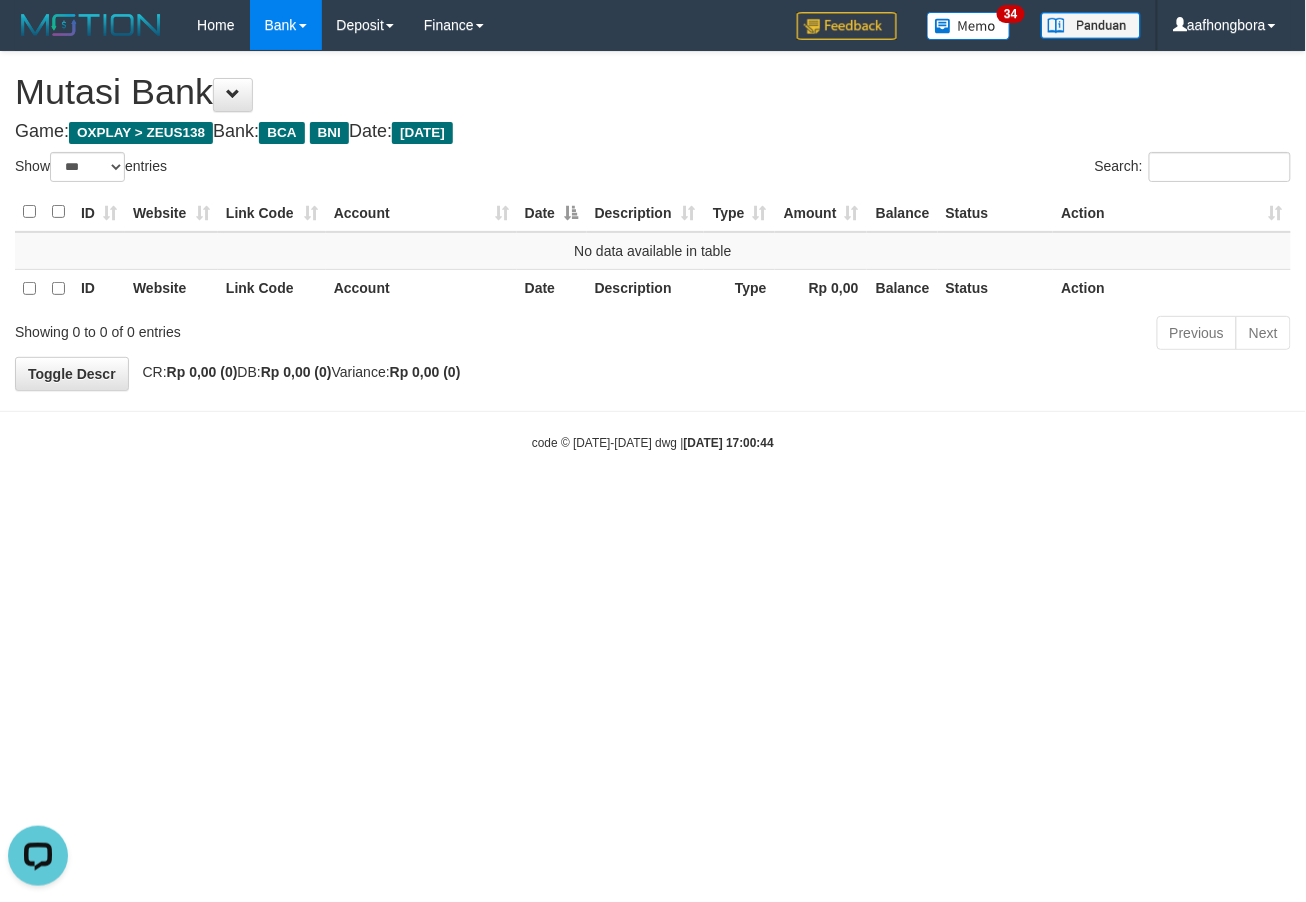 drag, startPoint x: 1064, startPoint y: 655, endPoint x: 1048, endPoint y: 661, distance: 17.088007 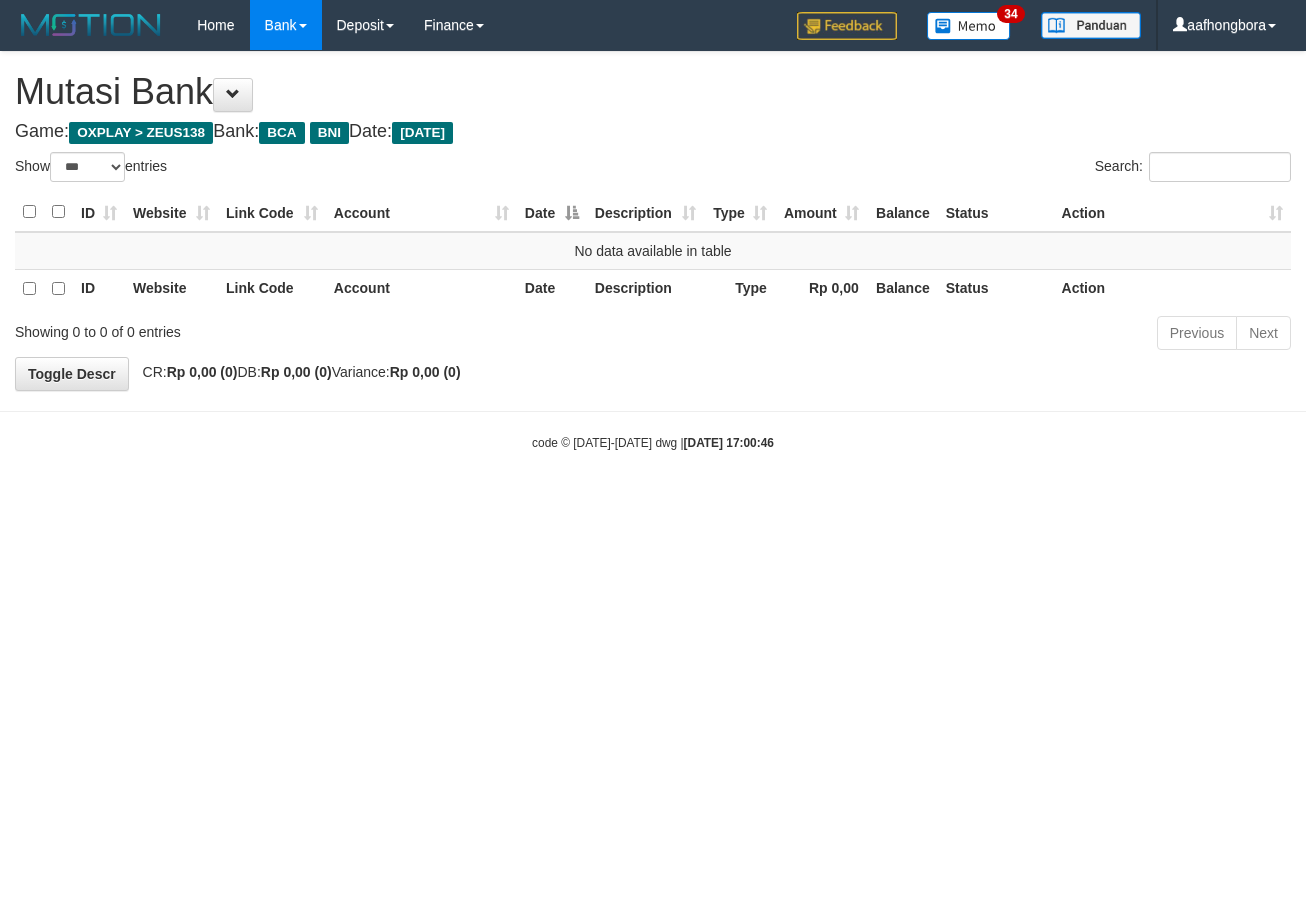 select on "***" 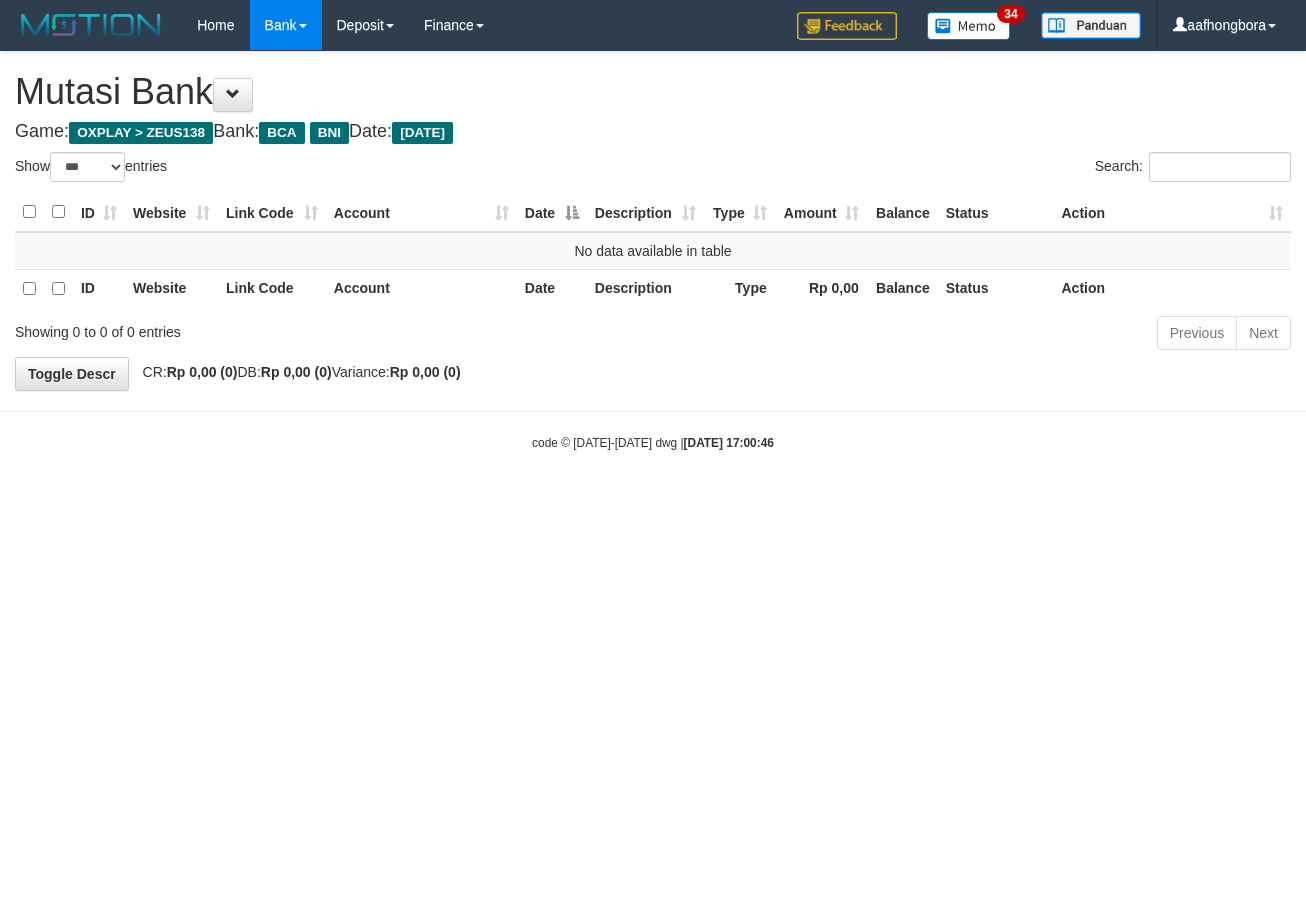 scroll, scrollTop: 0, scrollLeft: 0, axis: both 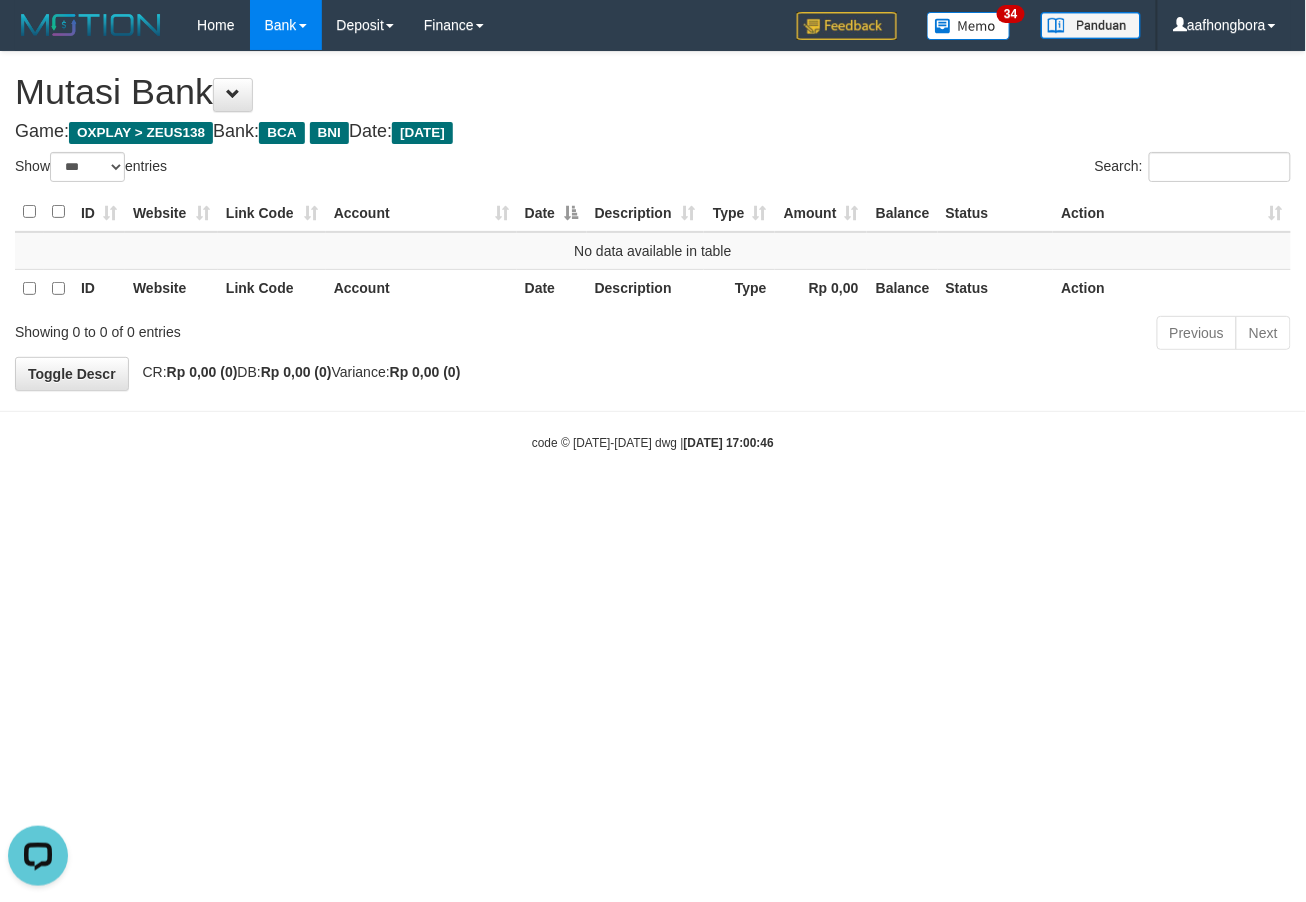 drag, startPoint x: 854, startPoint y: 673, endPoint x: 867, endPoint y: 665, distance: 15.264338 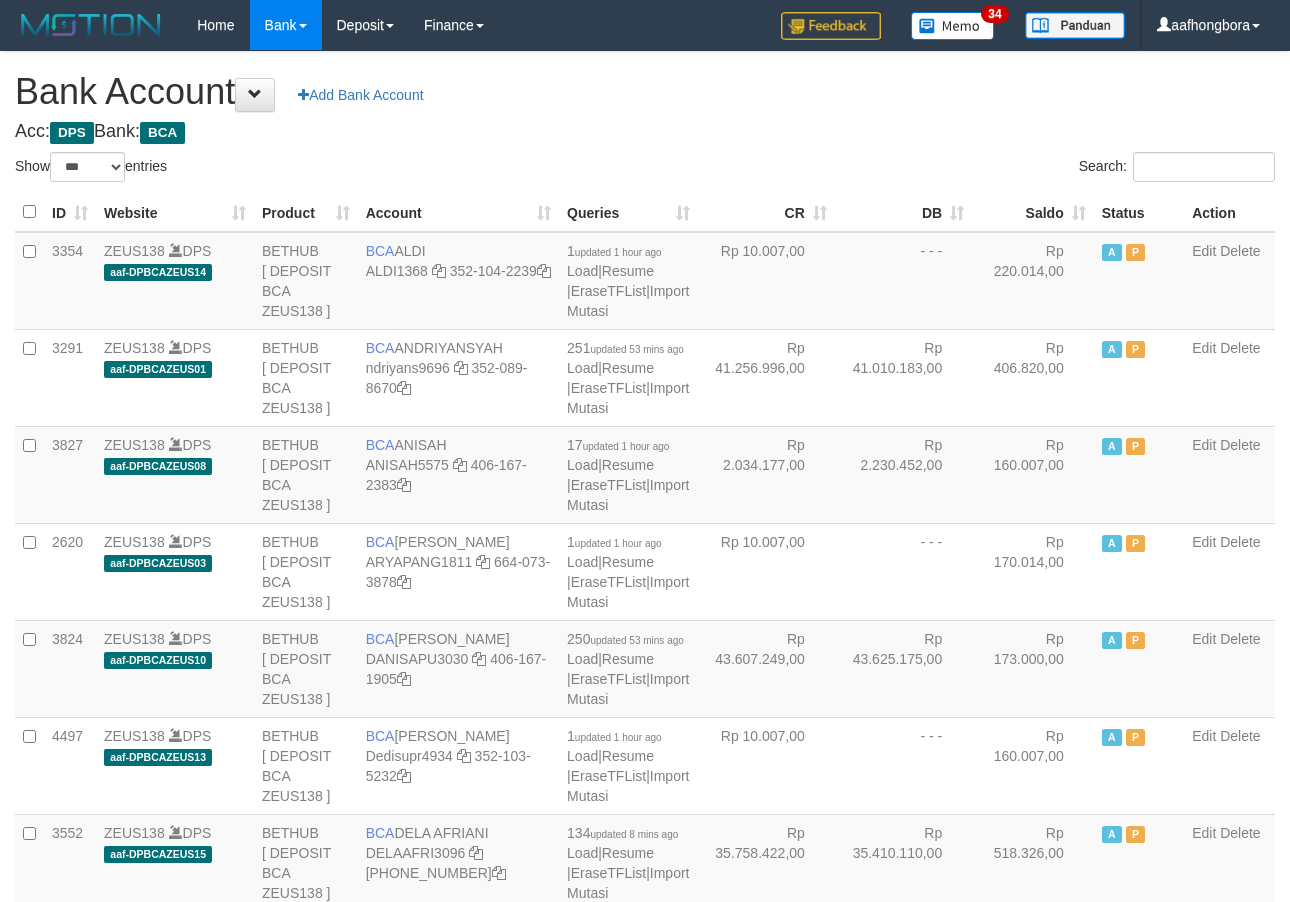 select on "***" 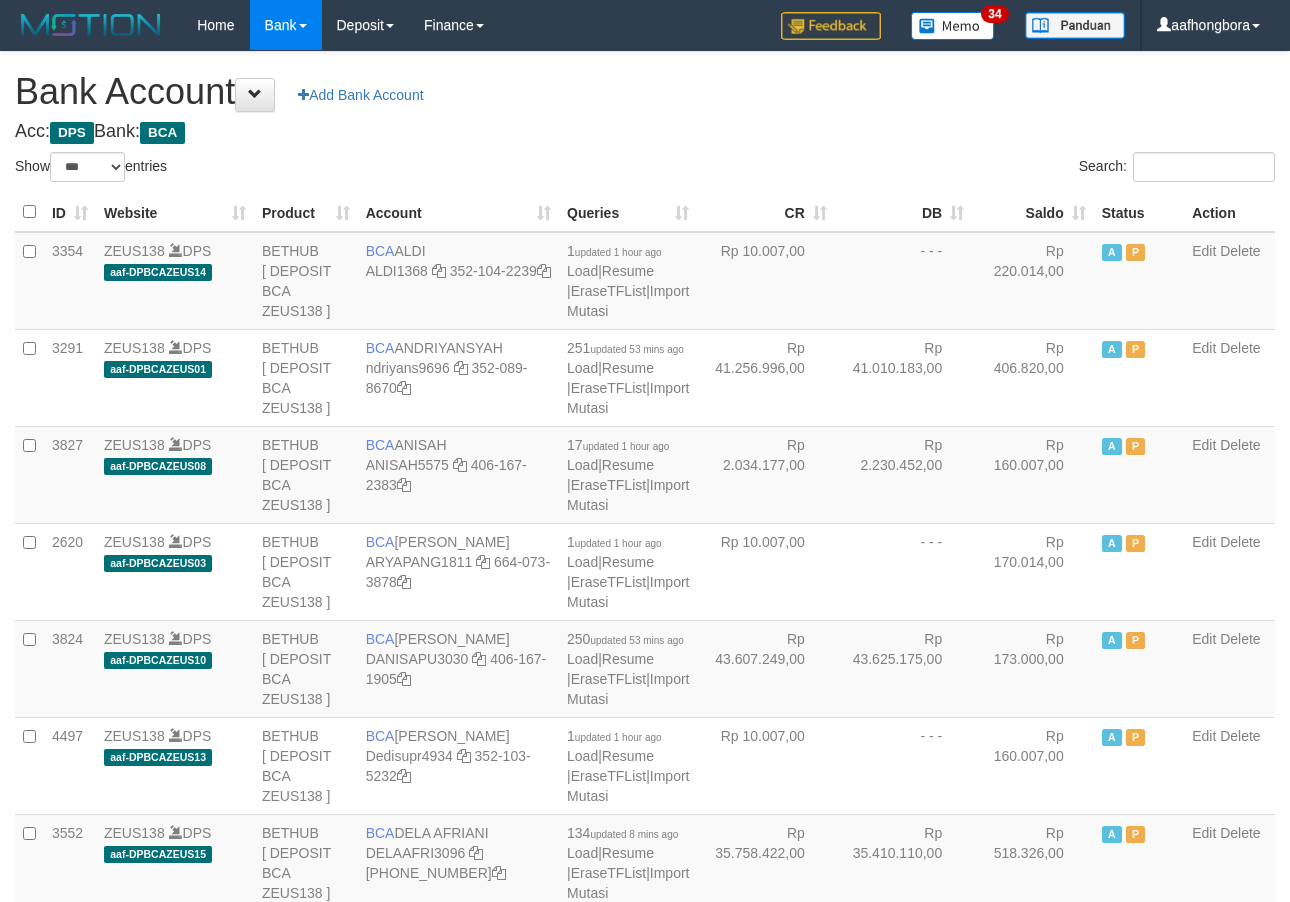 click on "Saldo" at bounding box center (1033, 212) 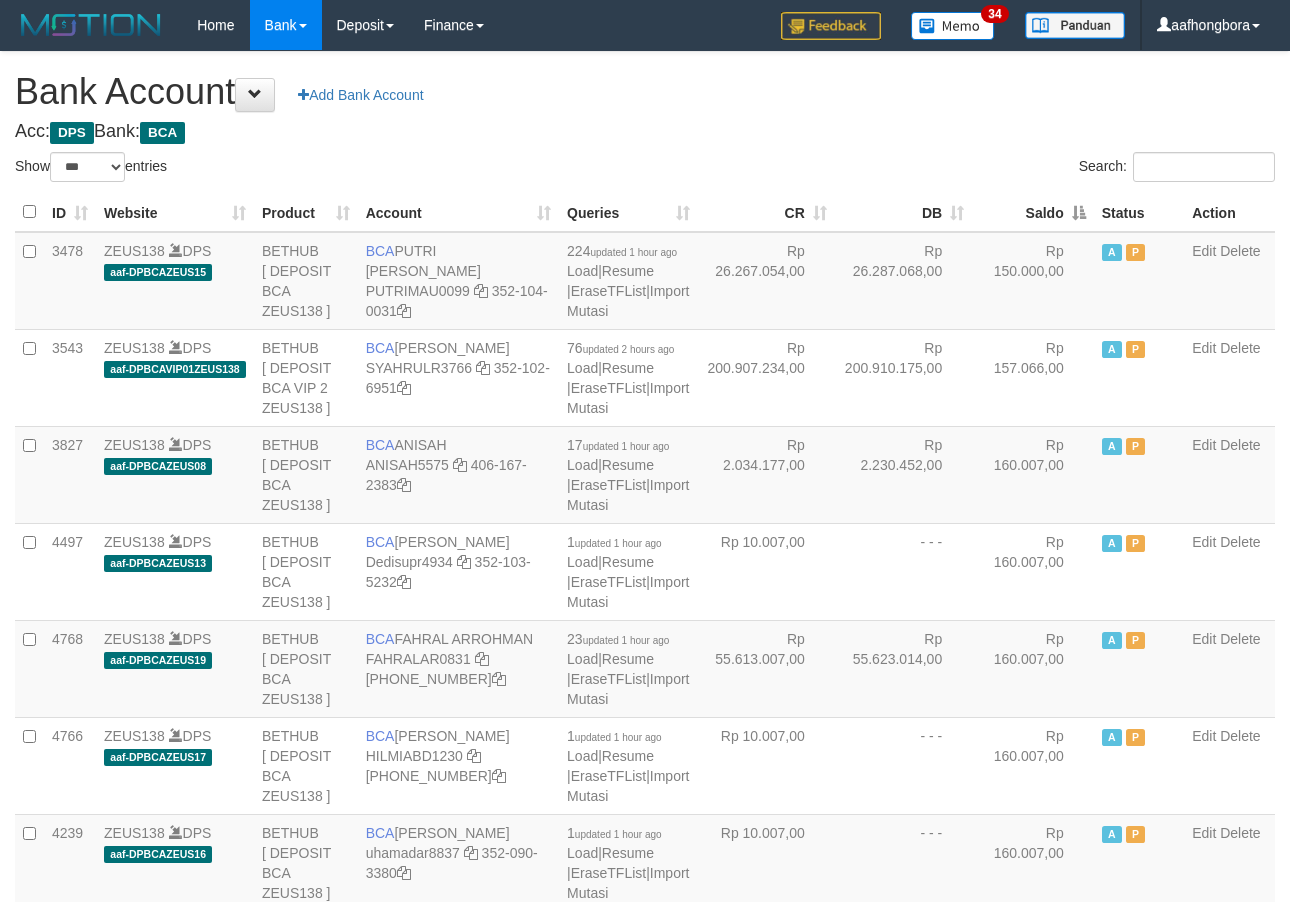 click on "Saldo" at bounding box center (1033, 212) 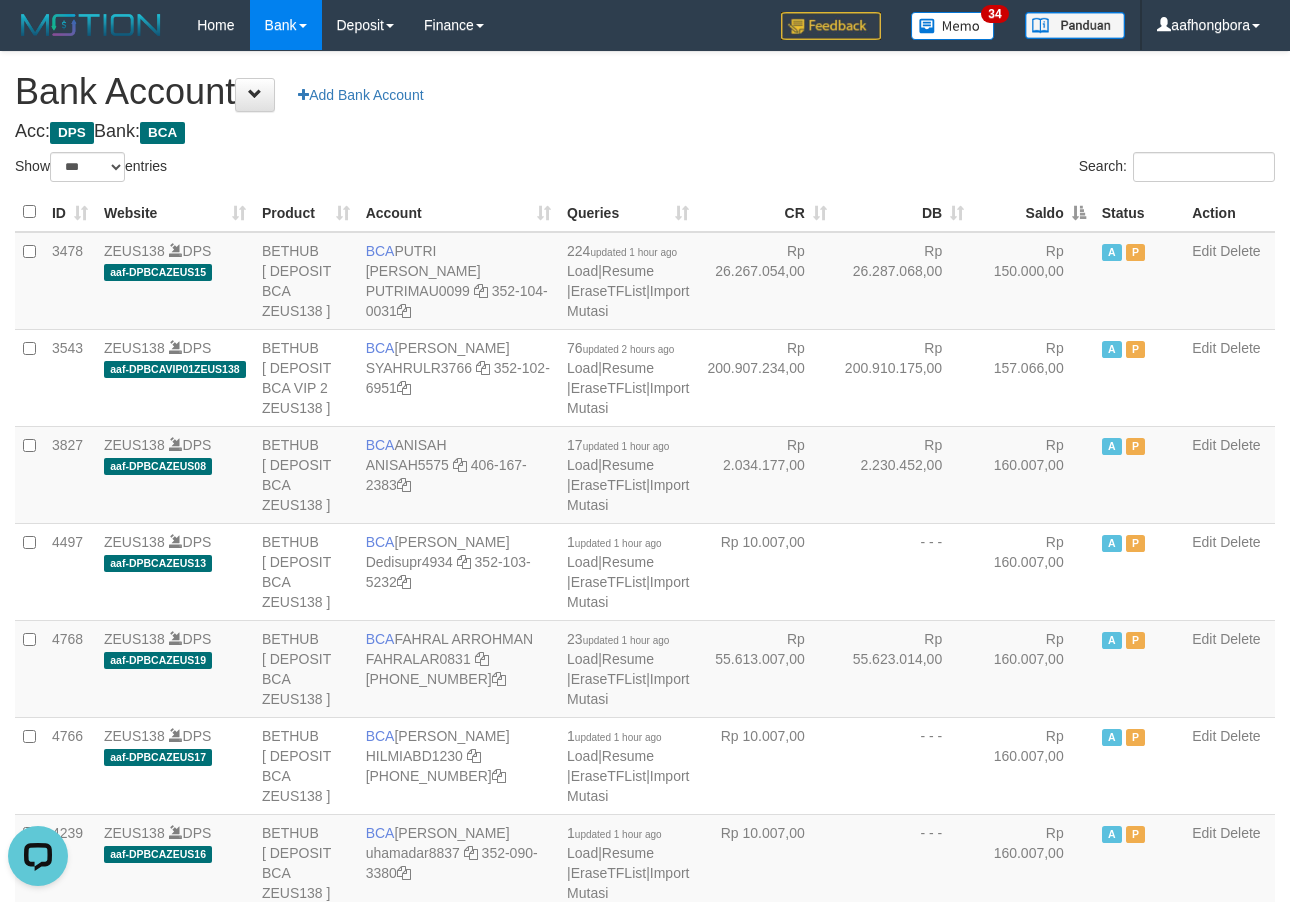 scroll, scrollTop: 0, scrollLeft: 0, axis: both 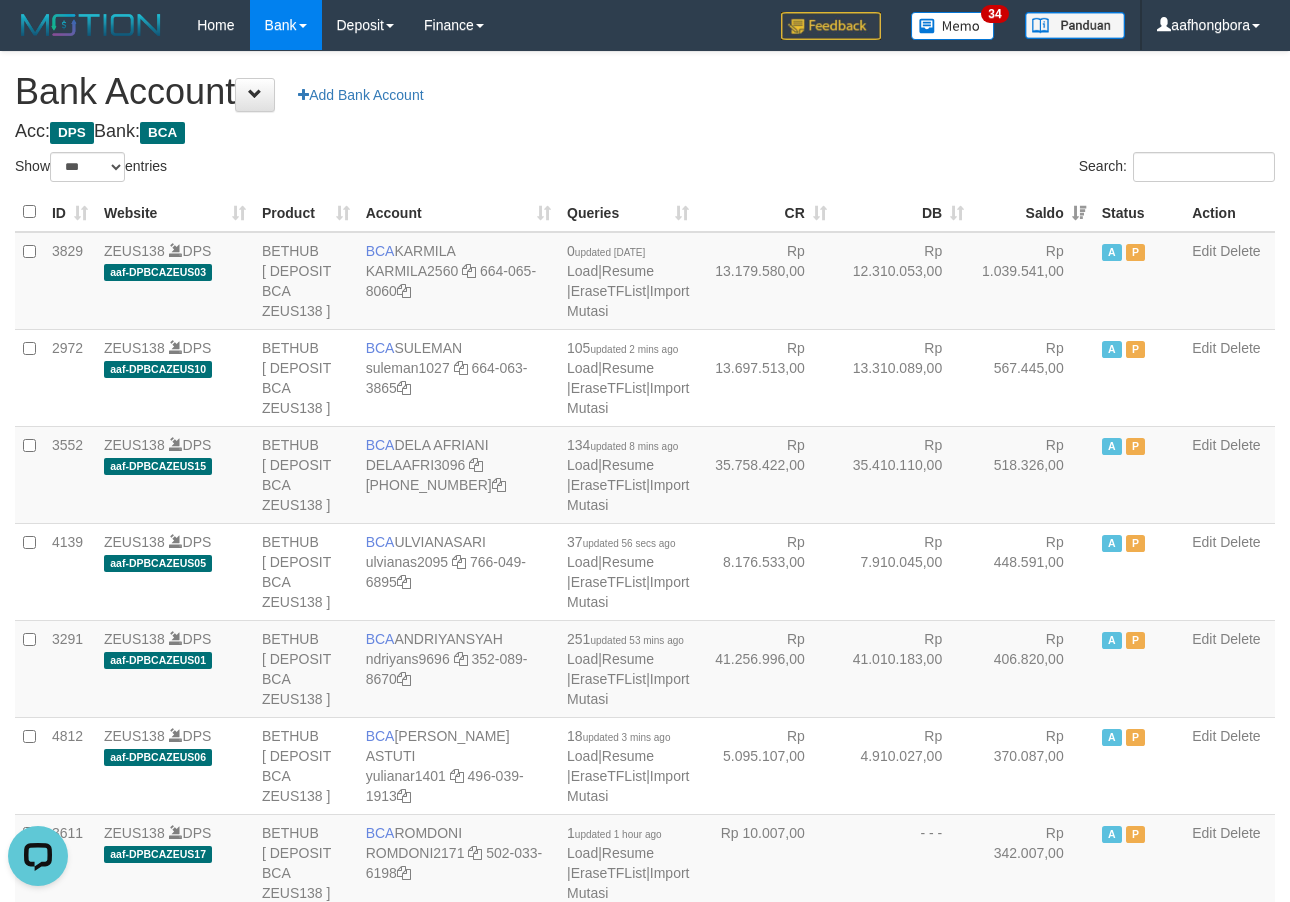 click on "Saldo" at bounding box center (1033, 212) 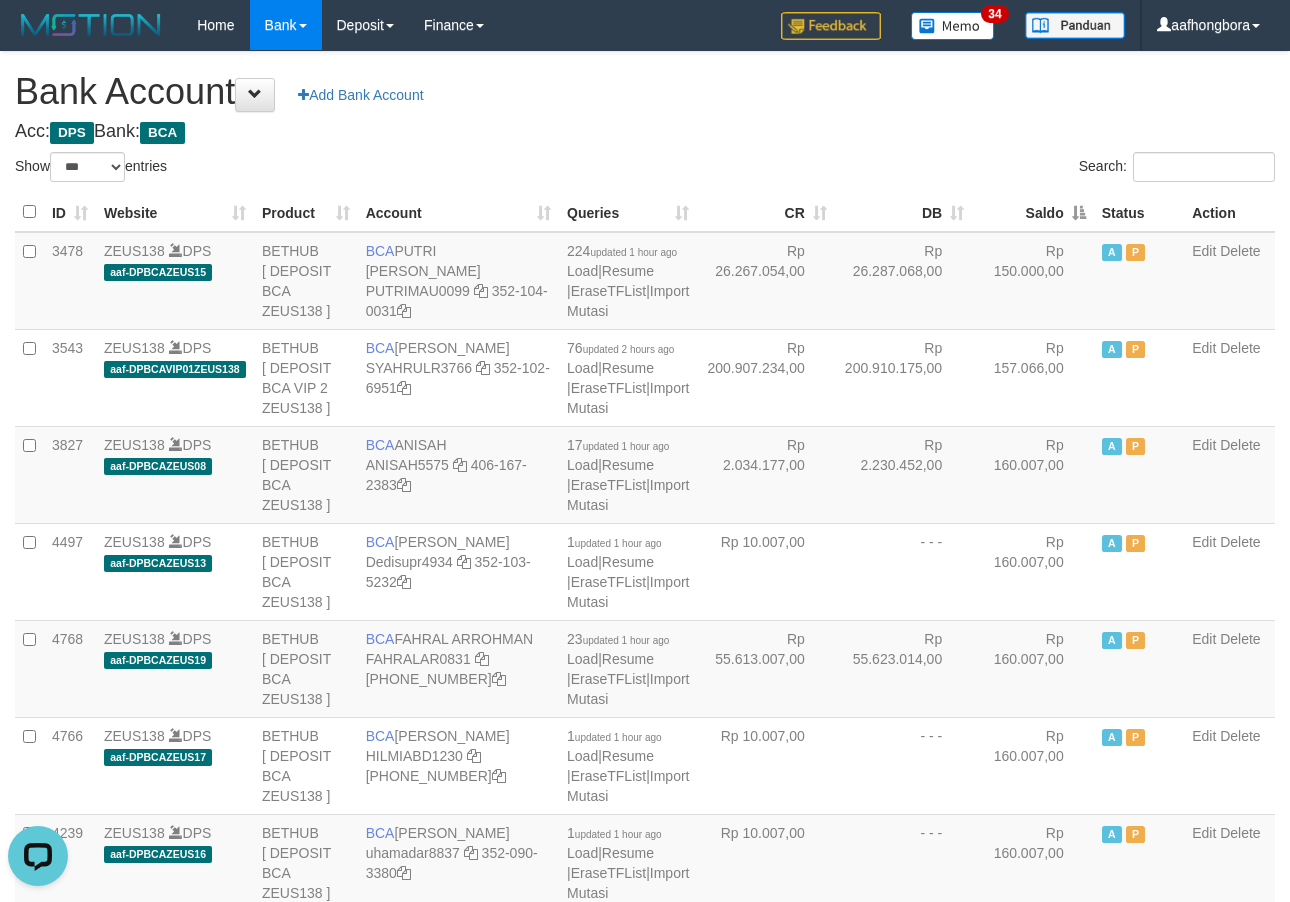 click on "Saldo" at bounding box center (1033, 212) 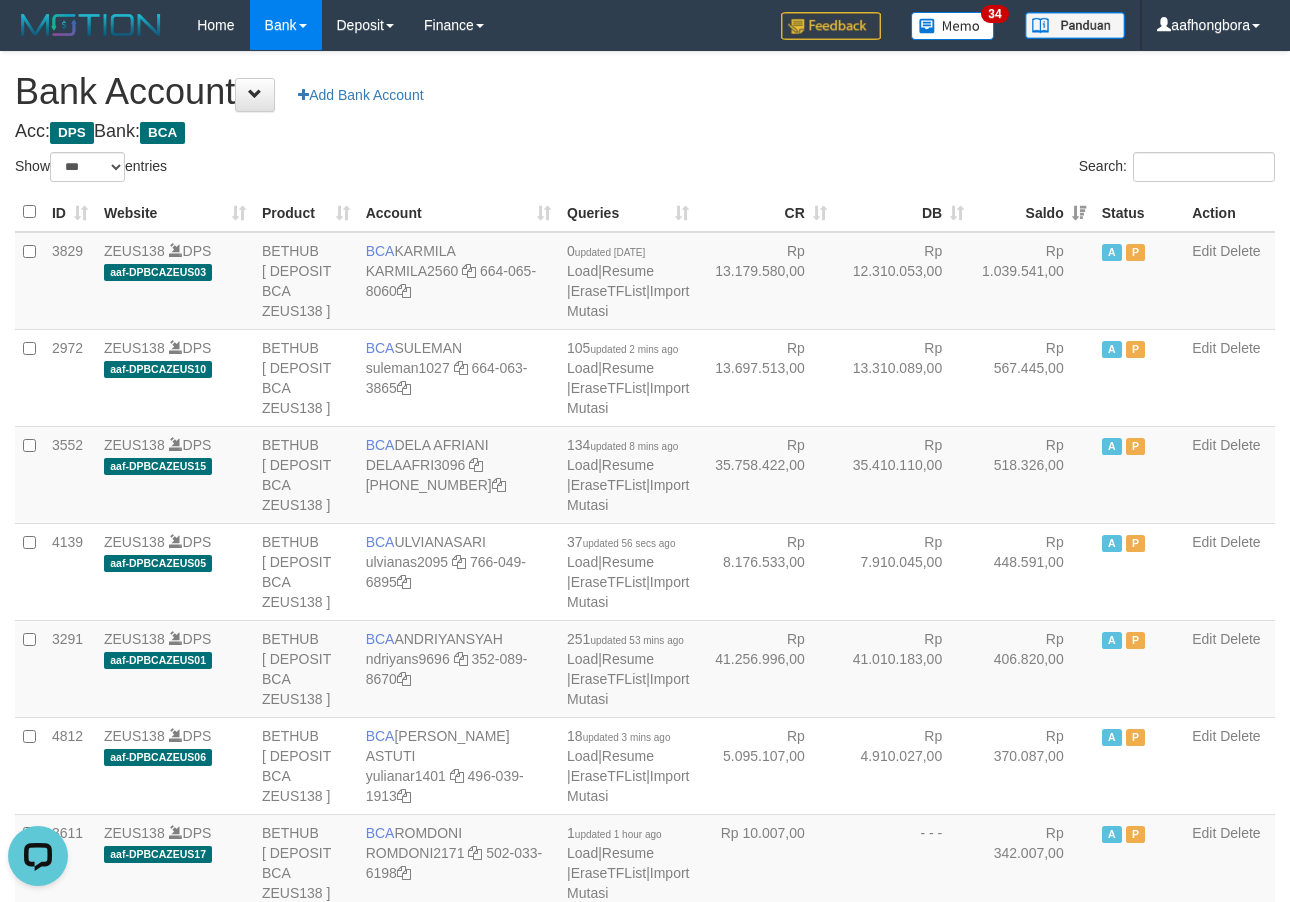 click on "Saldo" at bounding box center (1033, 212) 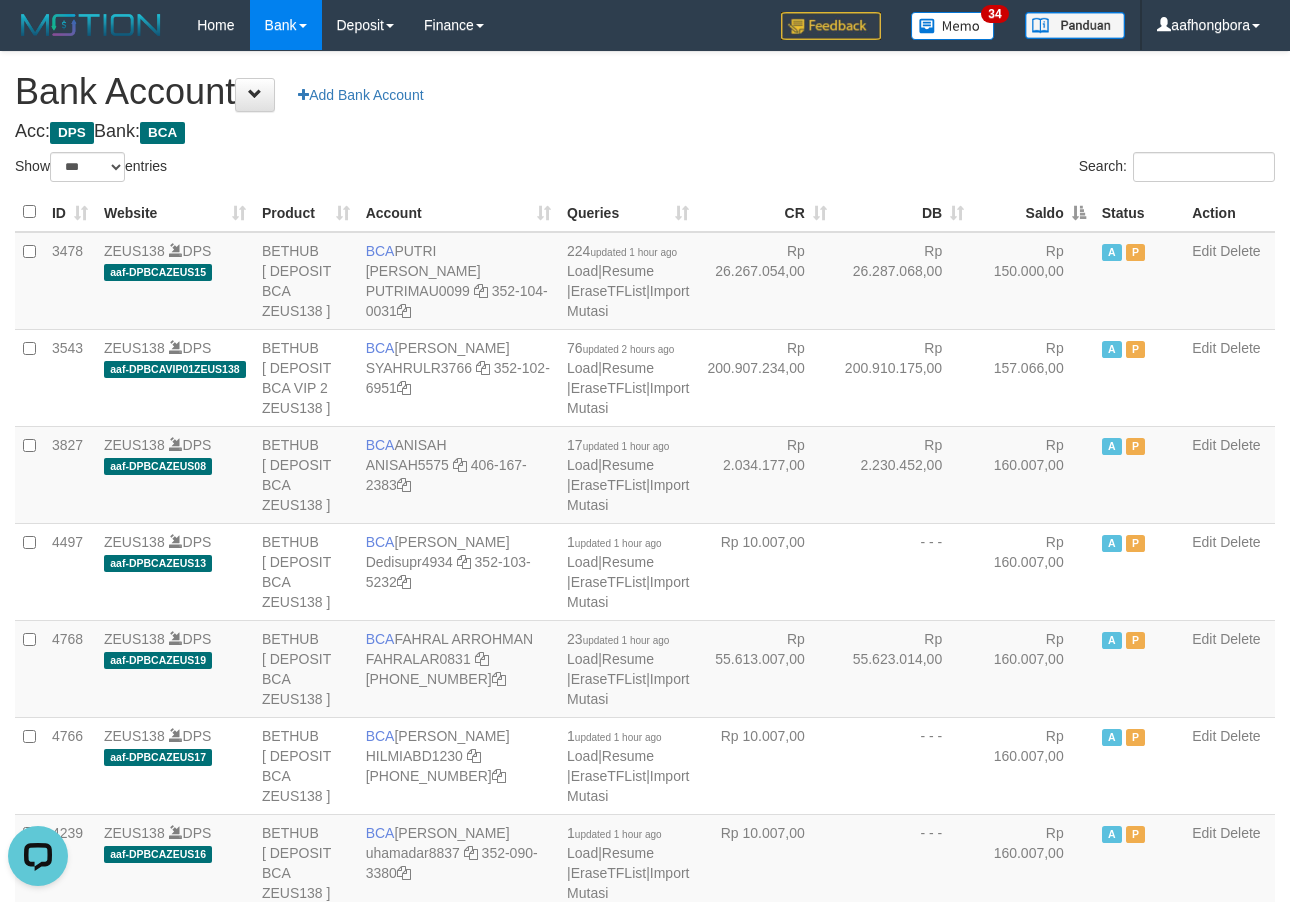 click on "Saldo" at bounding box center (1033, 212) 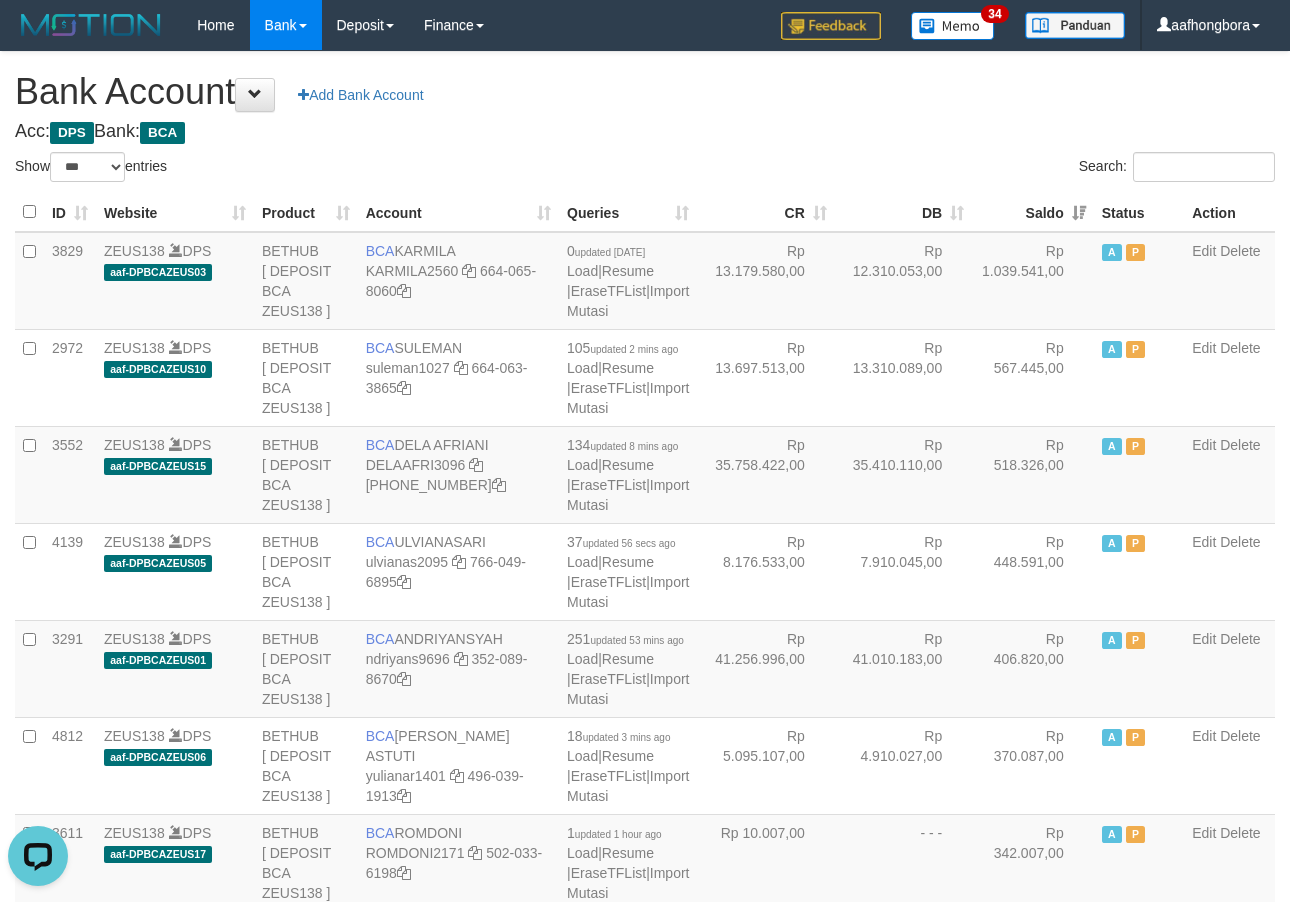 click on "Saldo" at bounding box center [1033, 212] 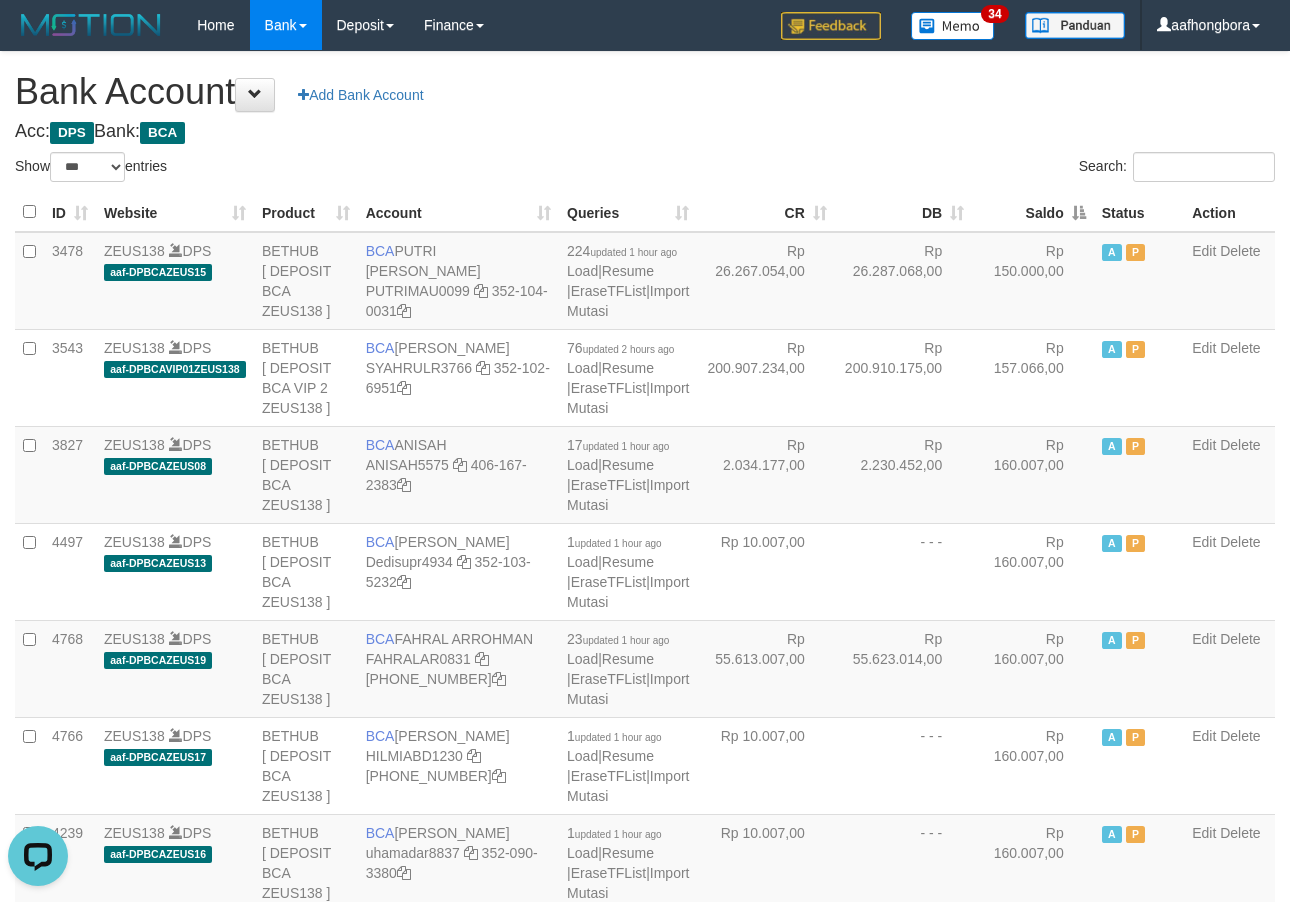 click on "Saldo" at bounding box center (1033, 212) 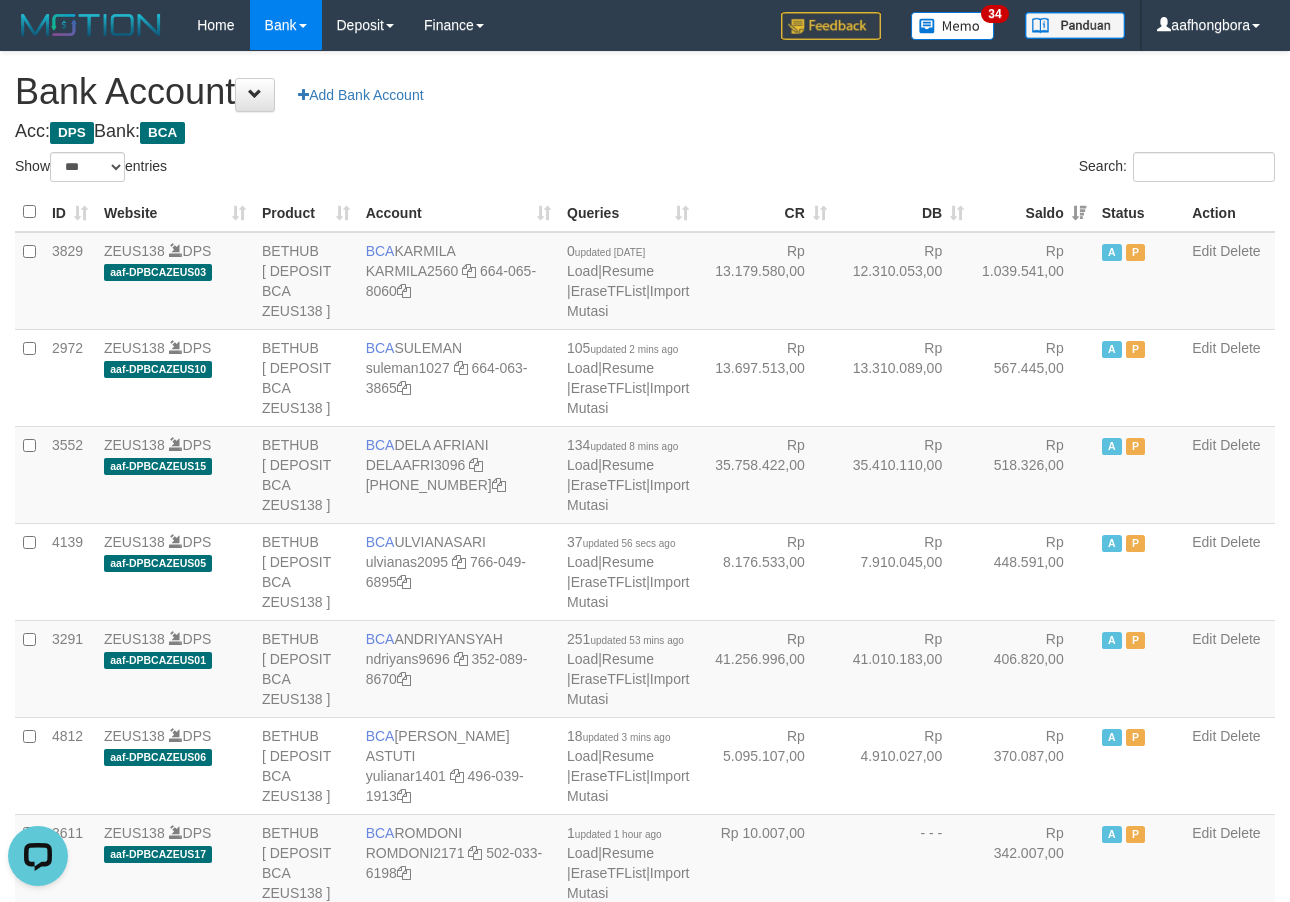 click on "Saldo" at bounding box center [1033, 212] 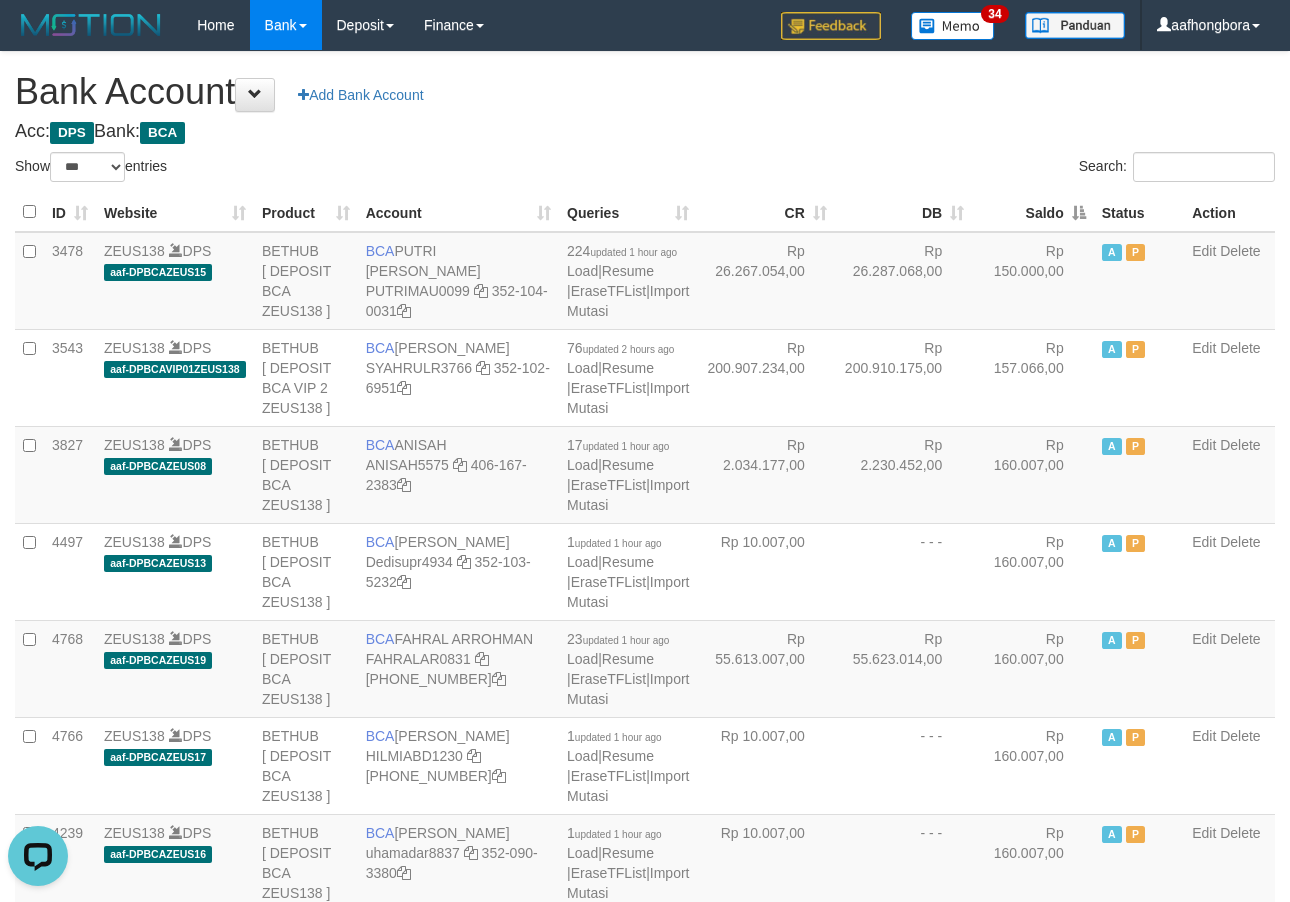 click on "Saldo" at bounding box center (1033, 212) 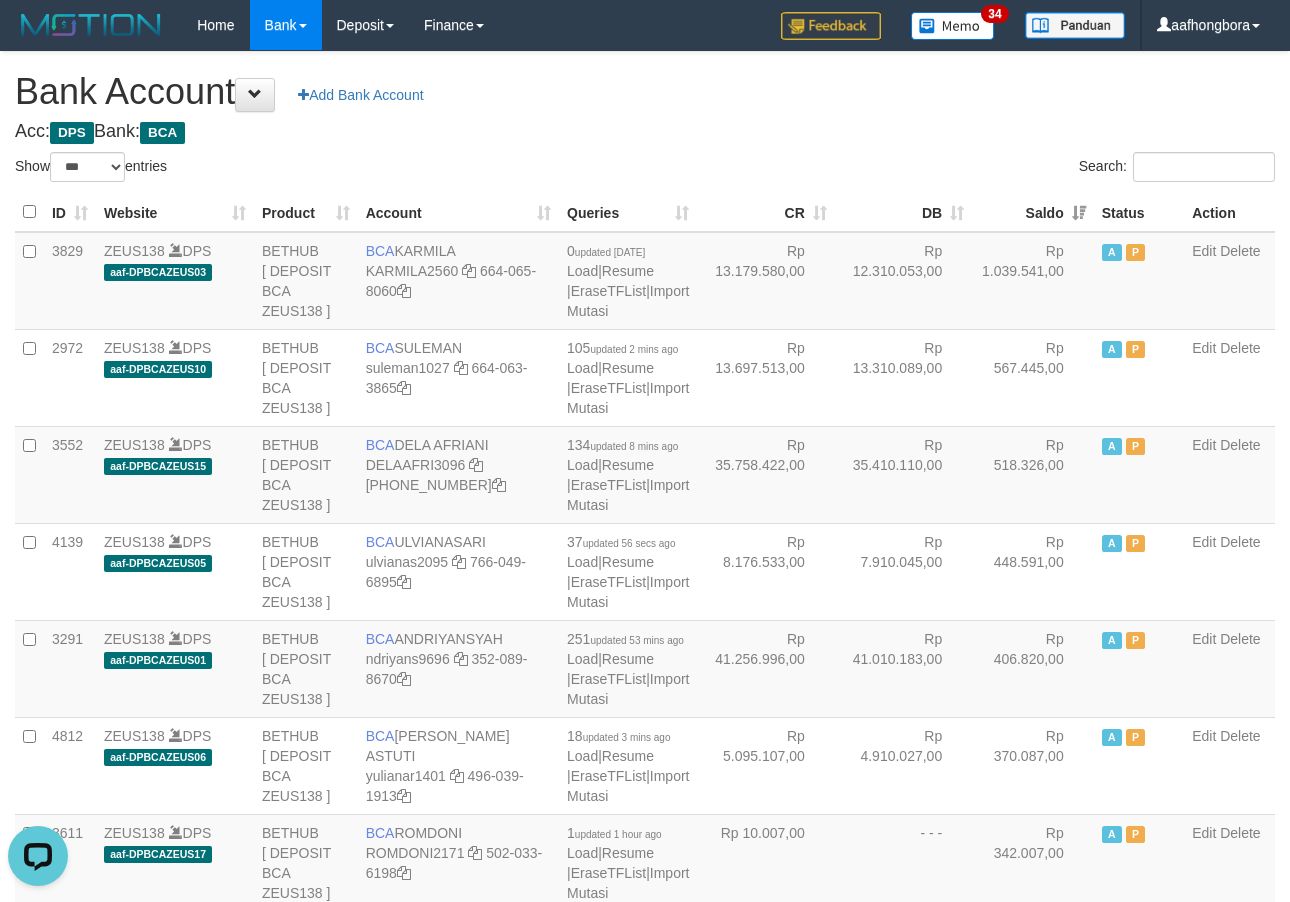 click on "Saldo" at bounding box center [1033, 212] 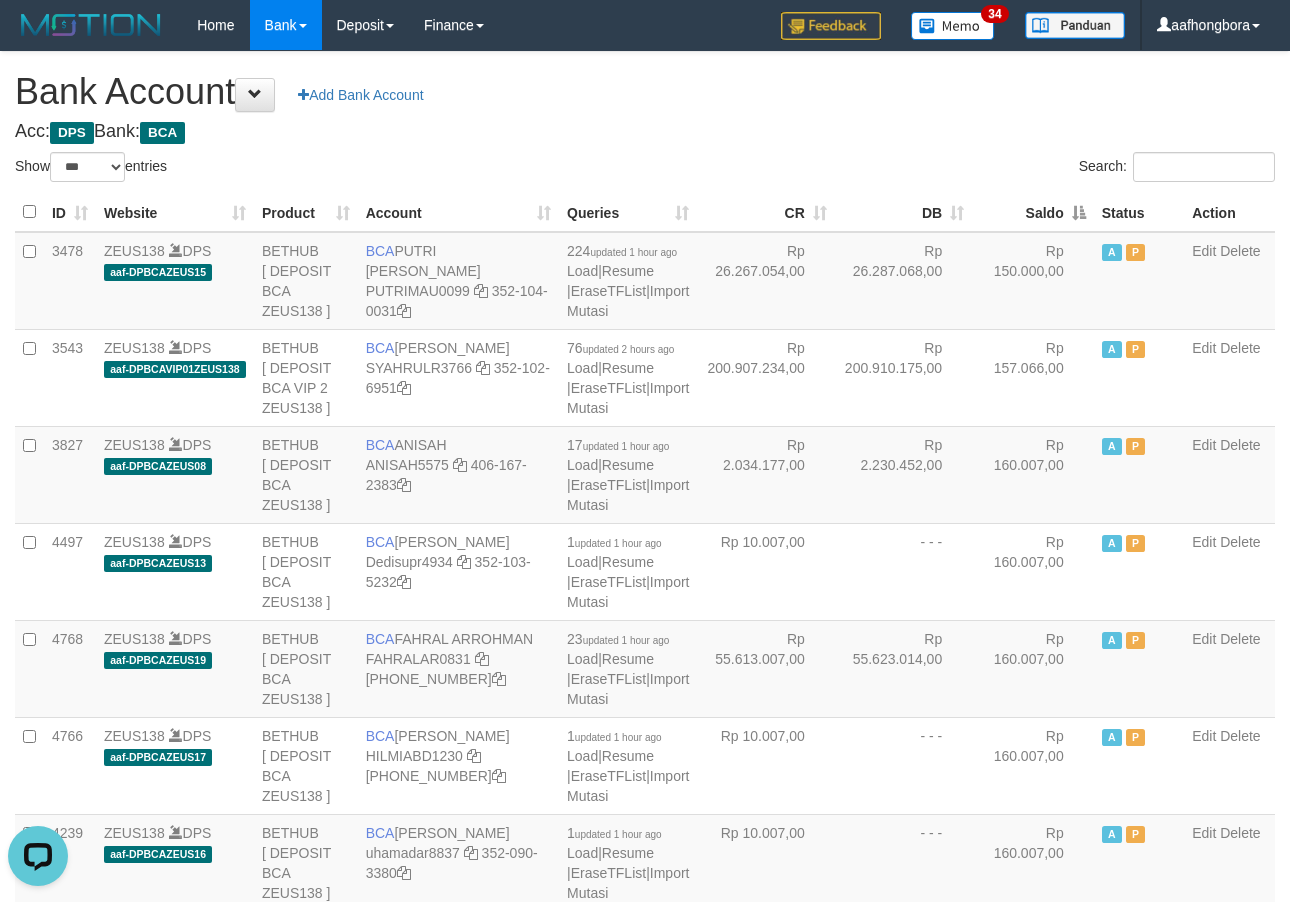 click on "Saldo" at bounding box center [1033, 212] 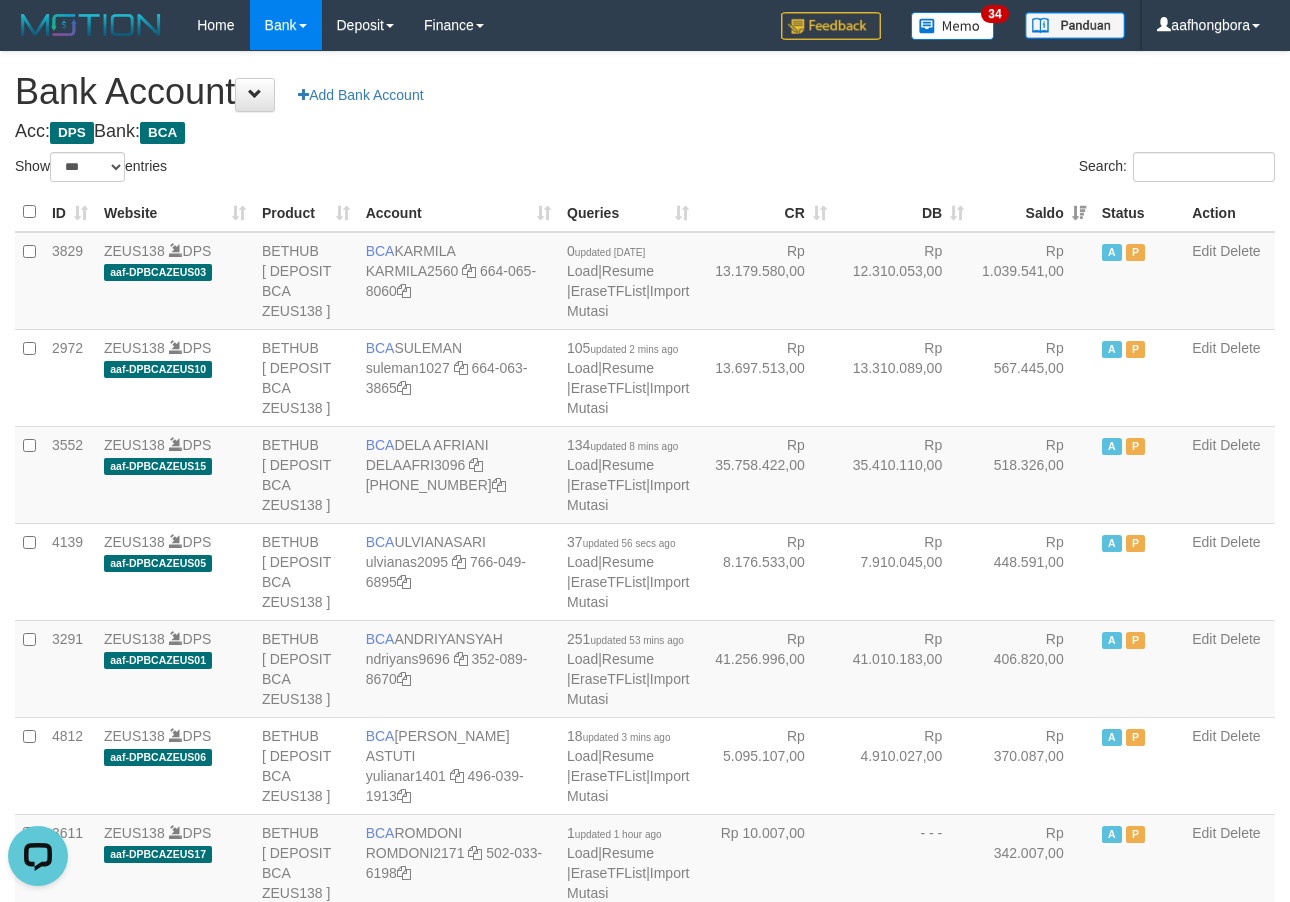 click on "Saldo" at bounding box center (1033, 212) 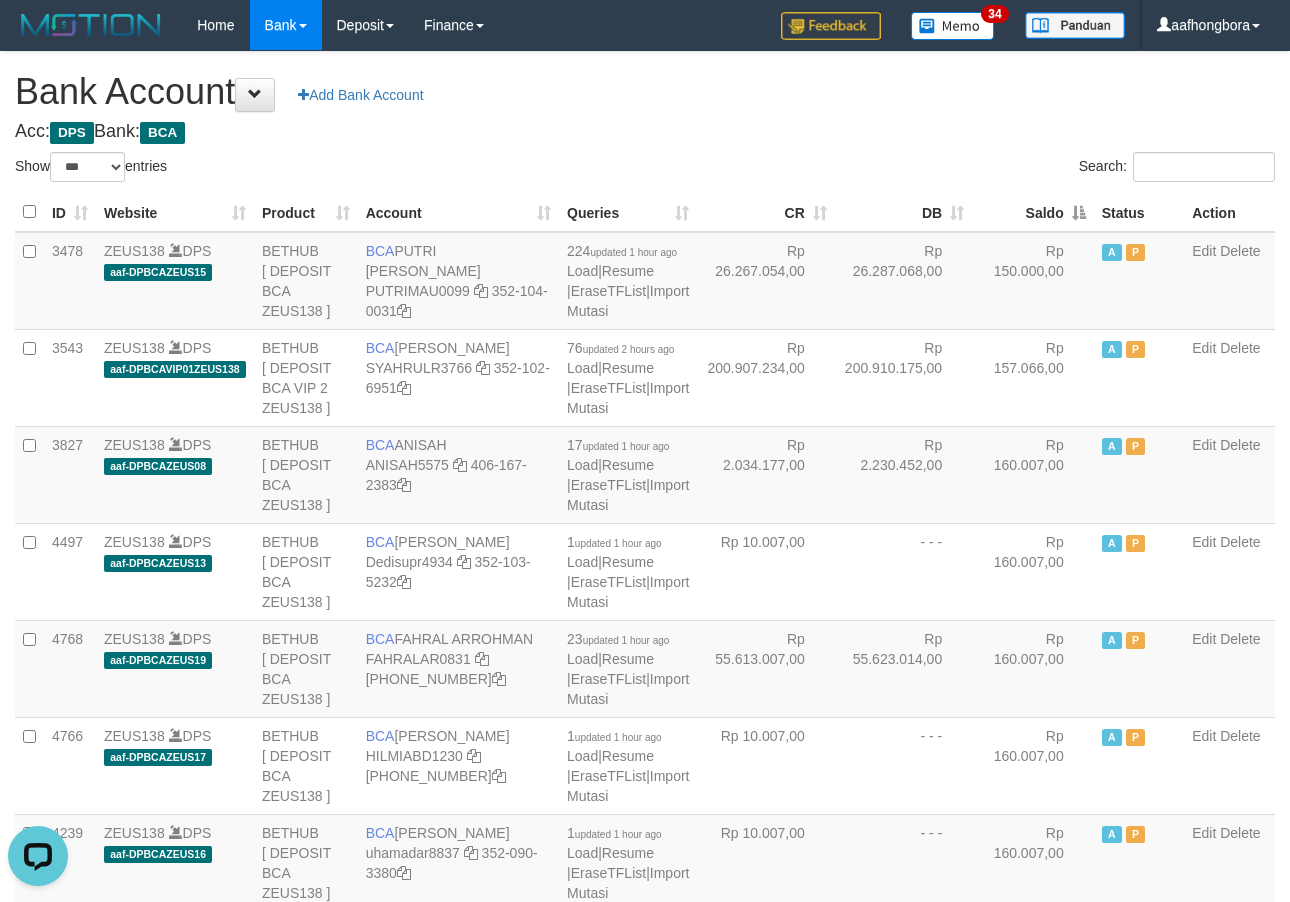drag, startPoint x: 997, startPoint y: 183, endPoint x: 993, endPoint y: 164, distance: 19.416489 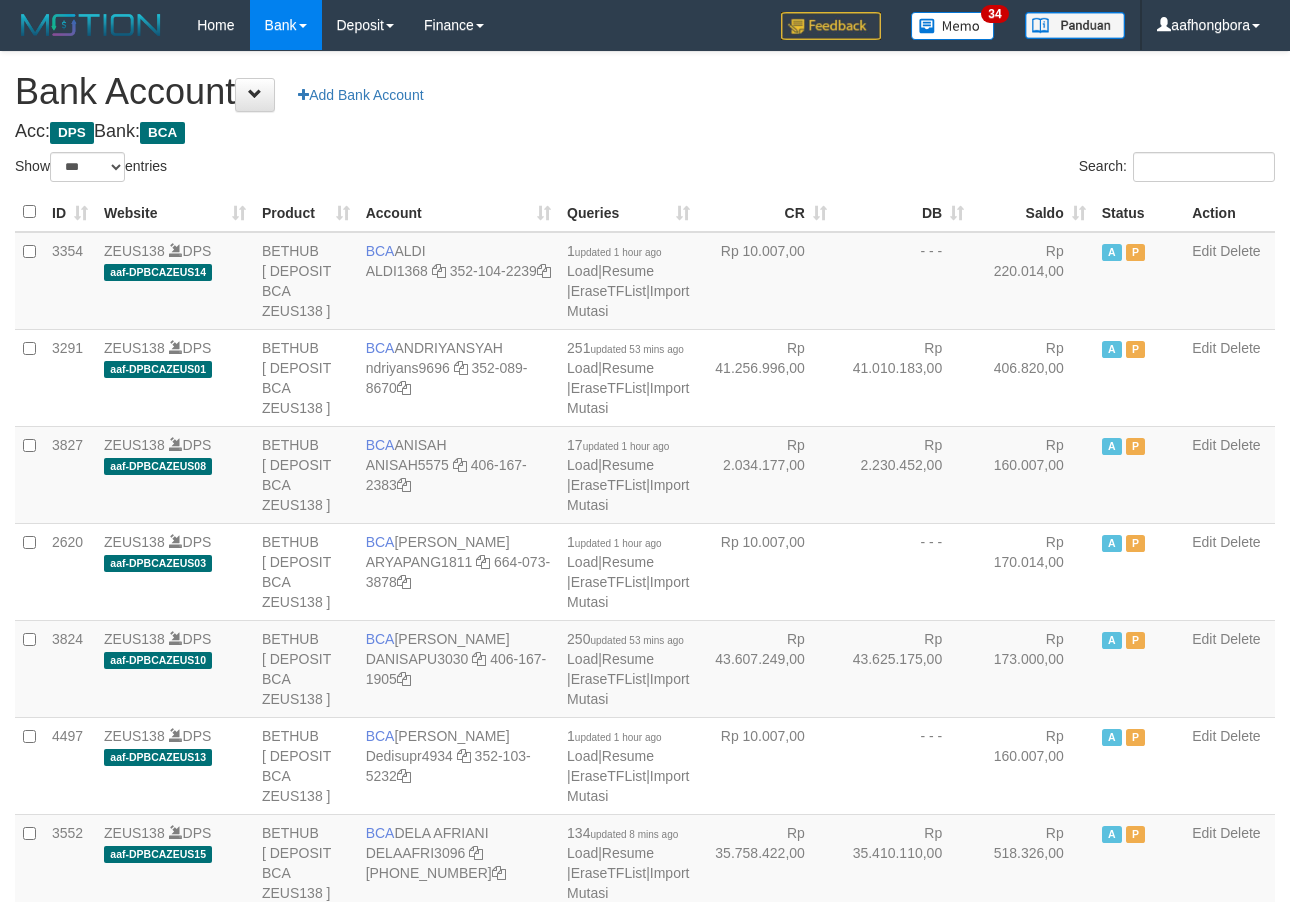 select on "***" 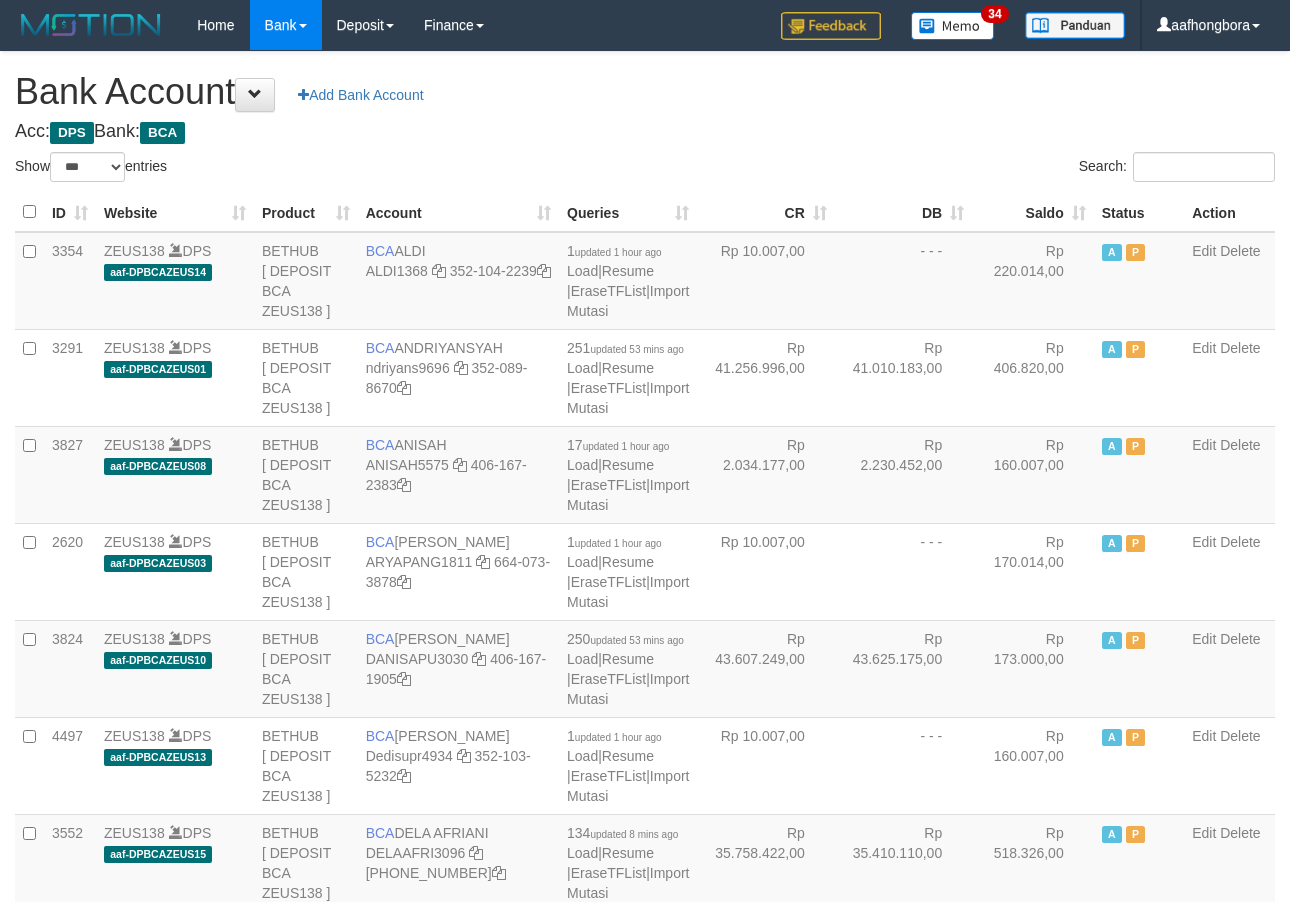 scroll, scrollTop: 0, scrollLeft: 0, axis: both 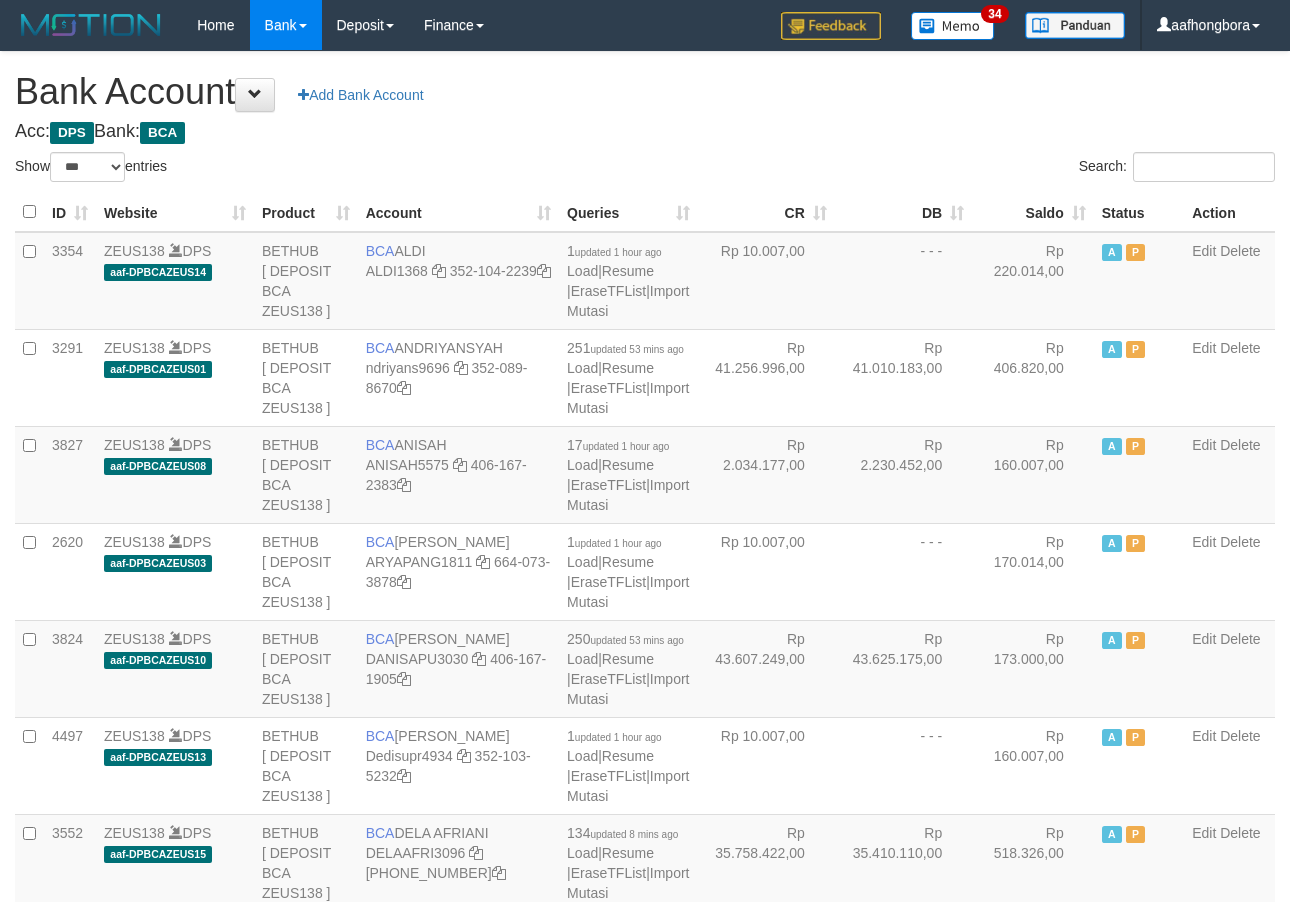 select on "***" 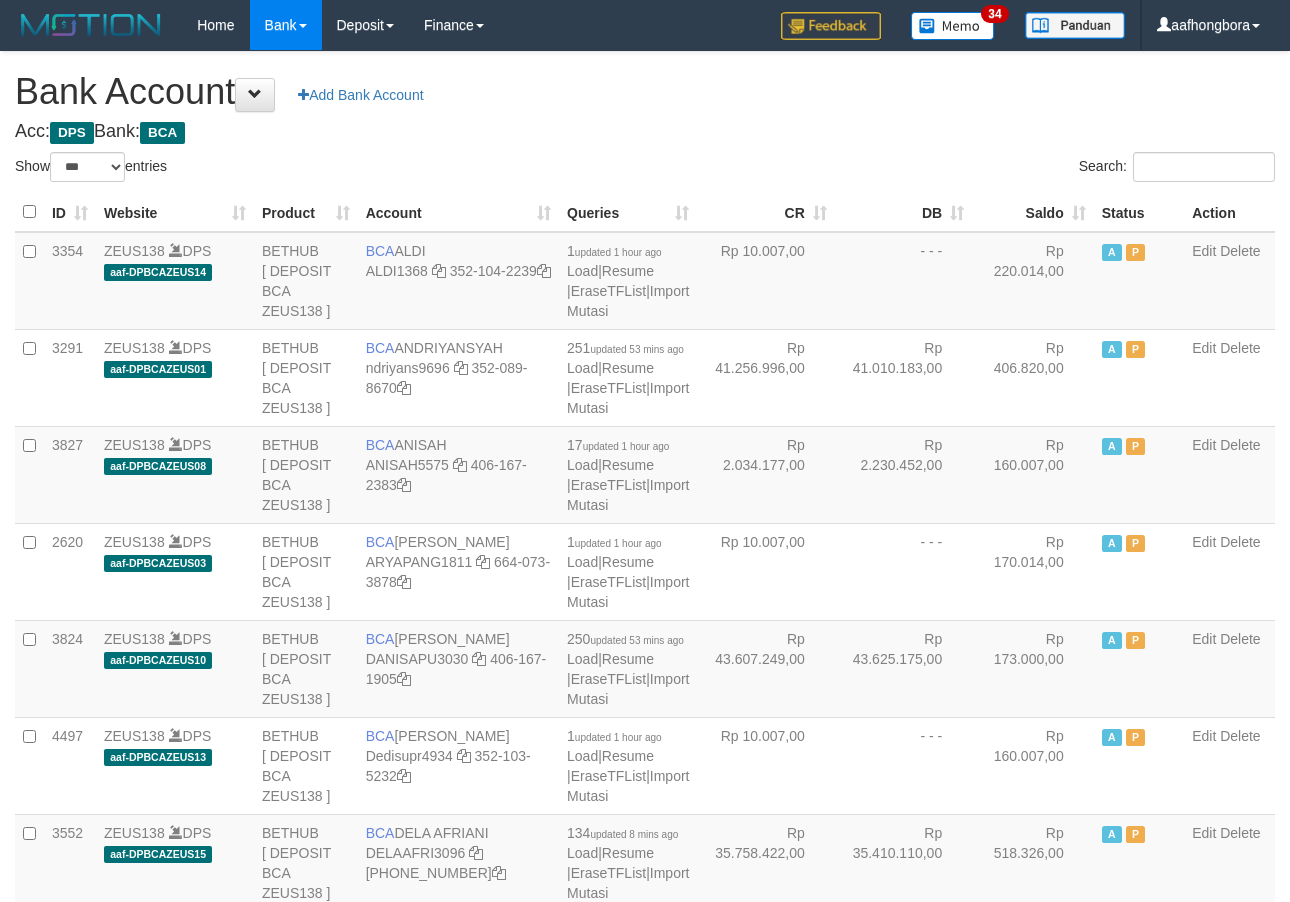 scroll, scrollTop: 0, scrollLeft: 0, axis: both 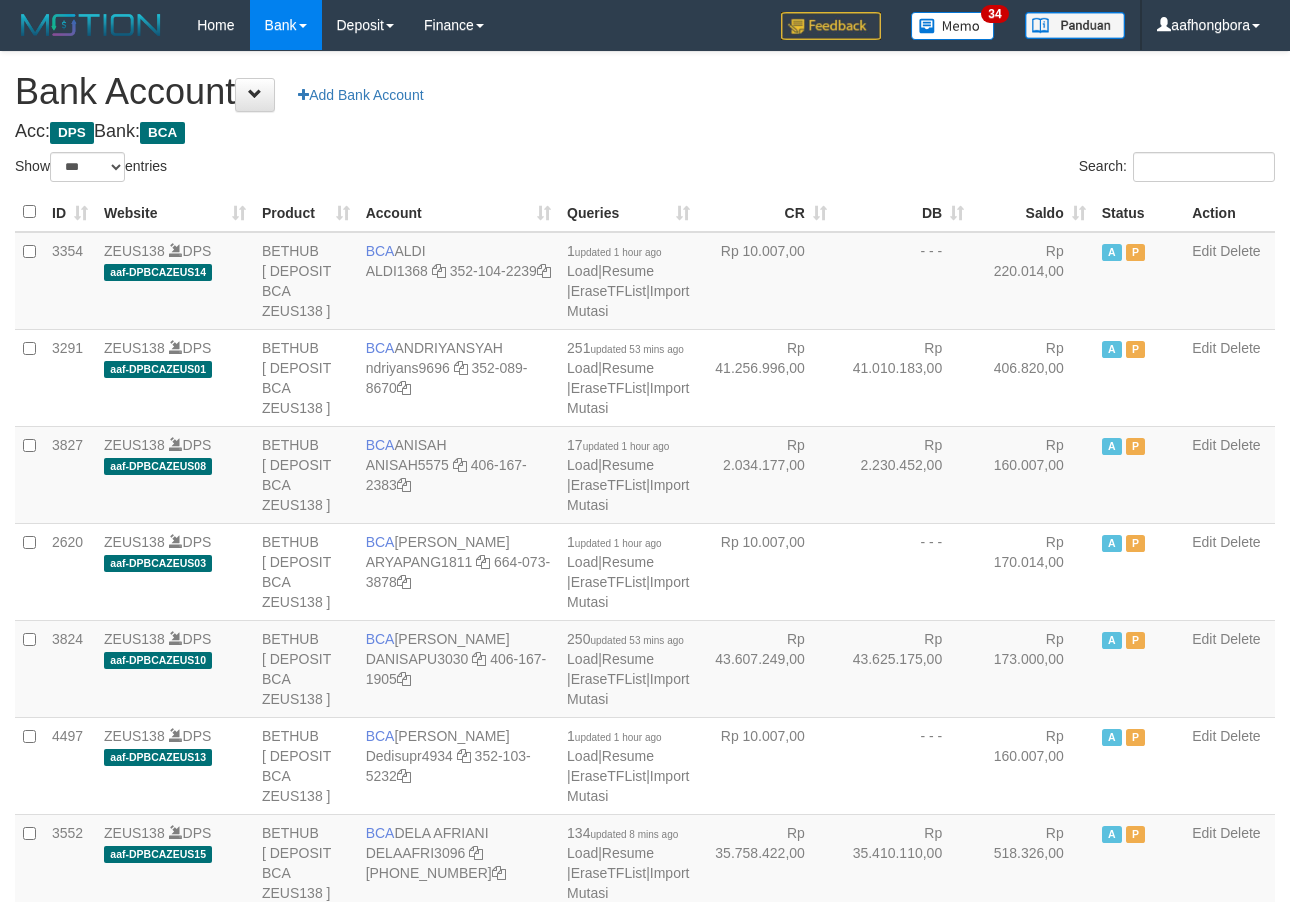 select on "***" 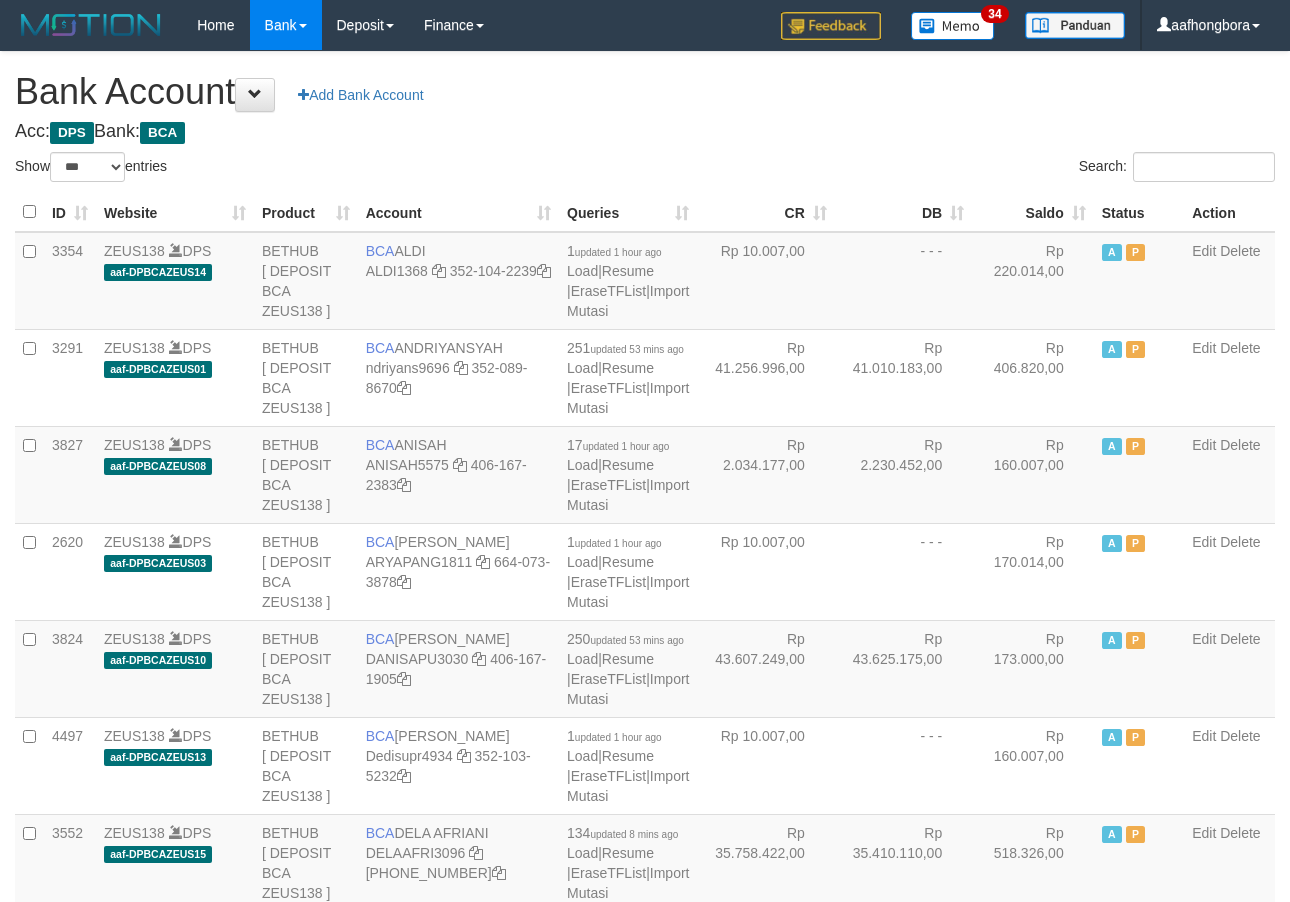 scroll, scrollTop: 0, scrollLeft: 0, axis: both 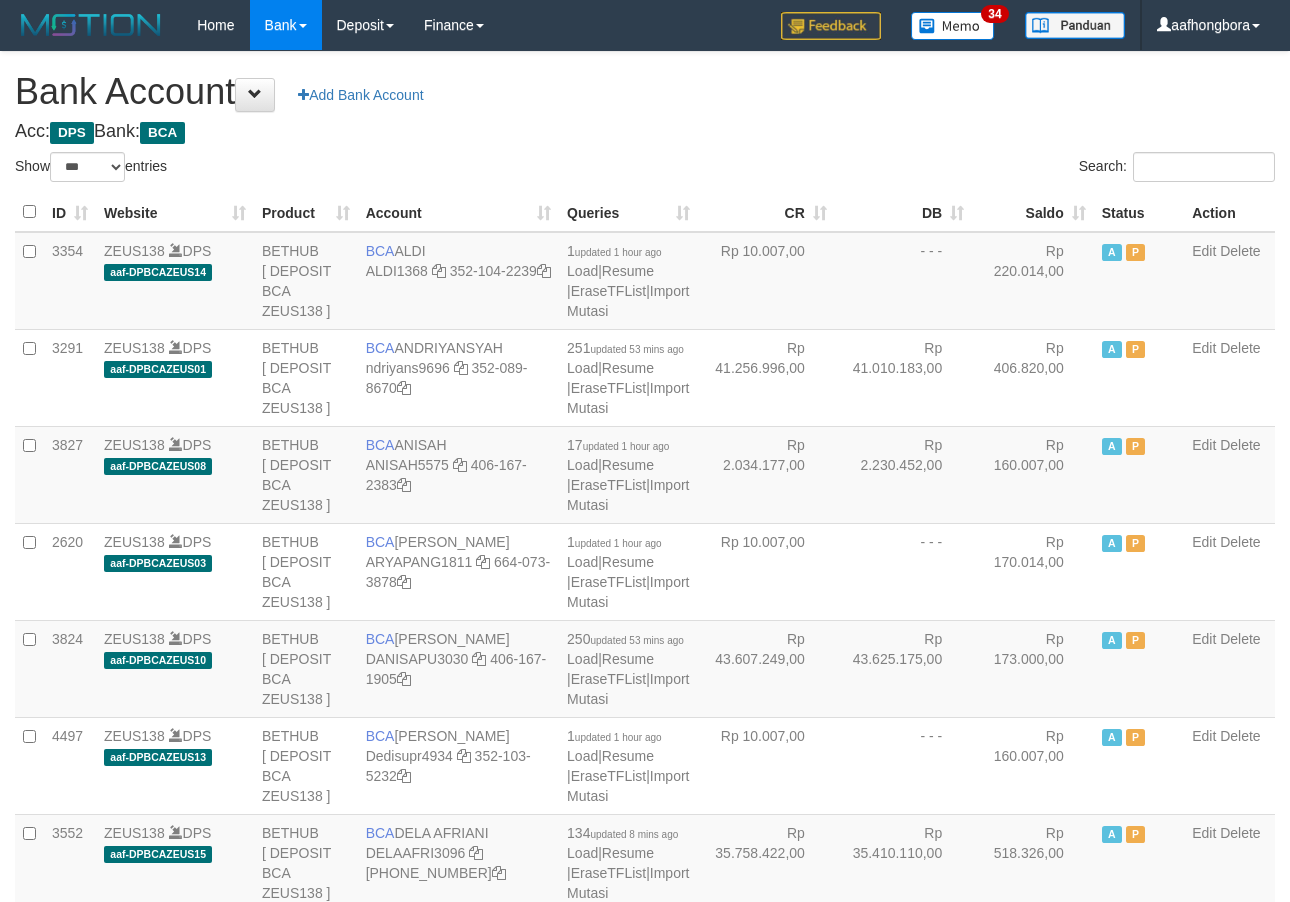 select on "***" 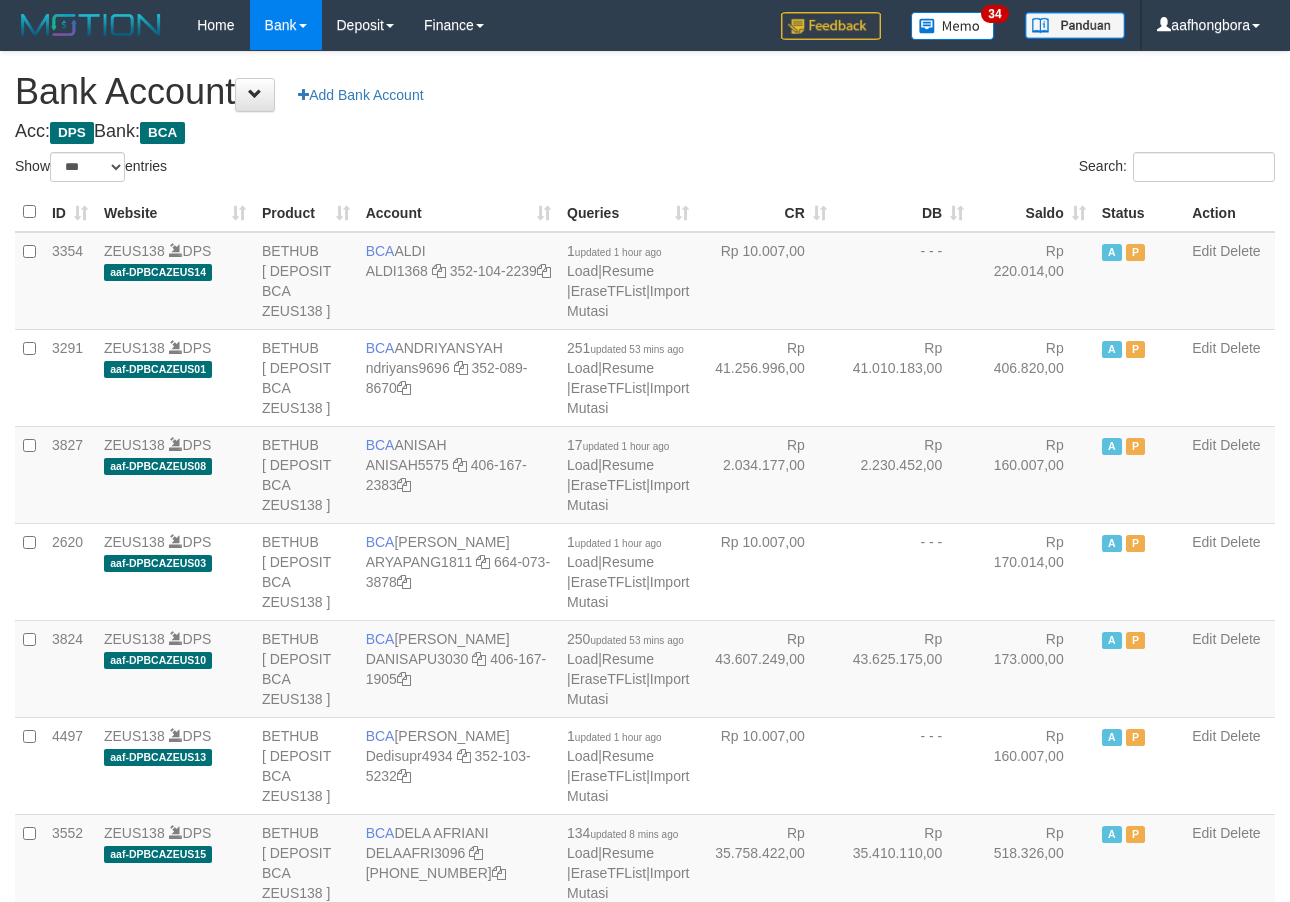 scroll, scrollTop: 0, scrollLeft: 0, axis: both 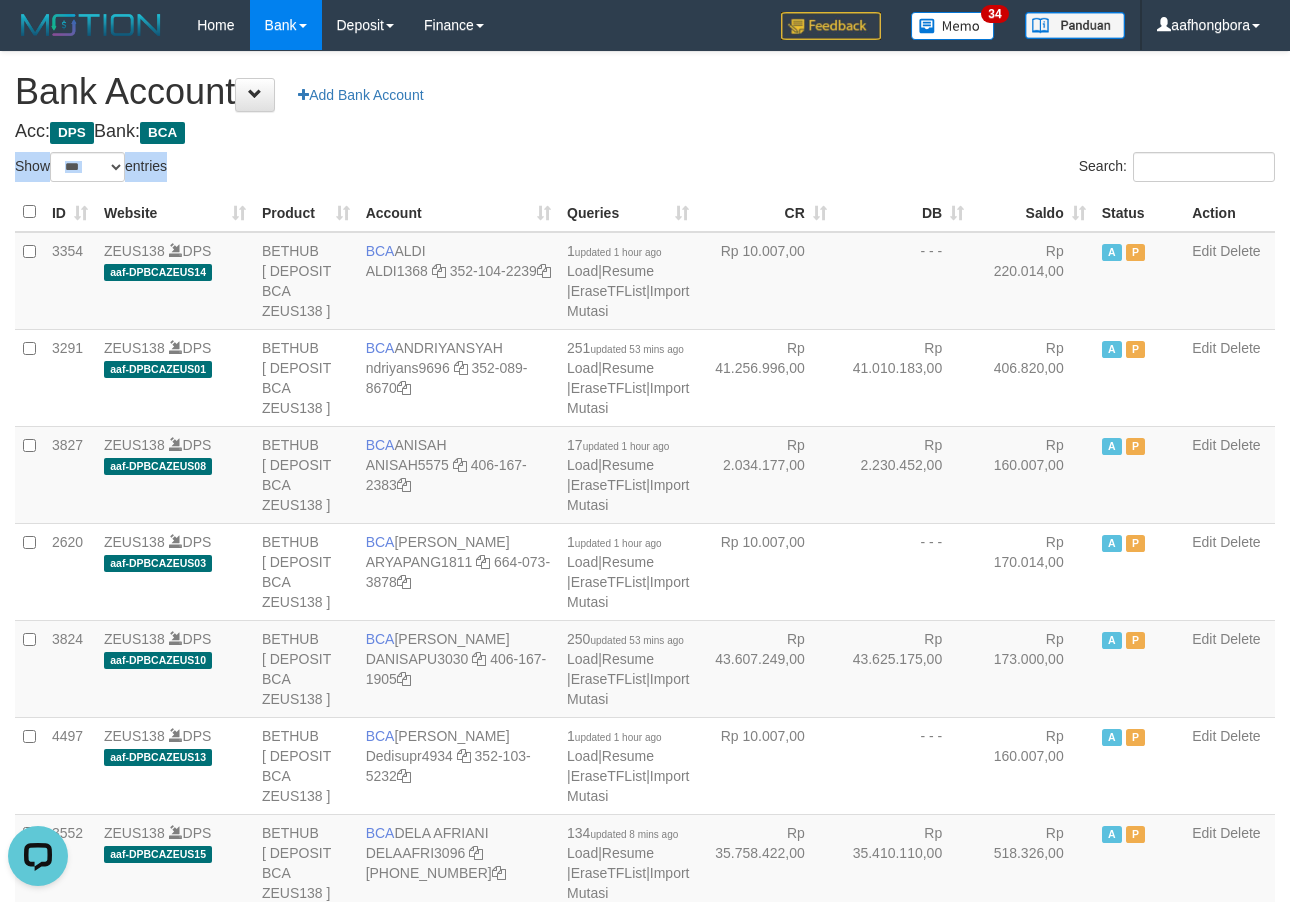 drag, startPoint x: 961, startPoint y: 136, endPoint x: 953, endPoint y: 128, distance: 11.313708 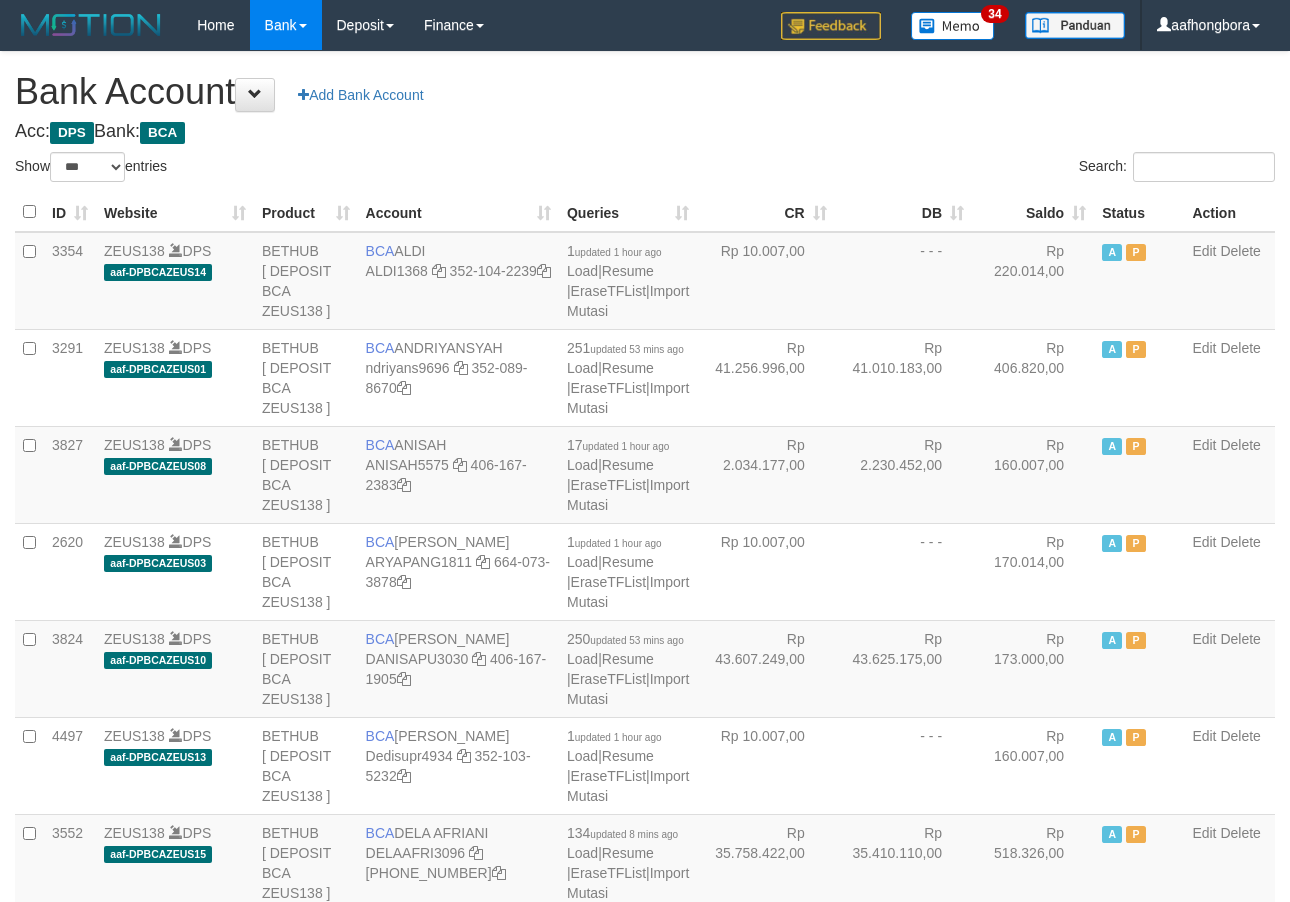 select on "***" 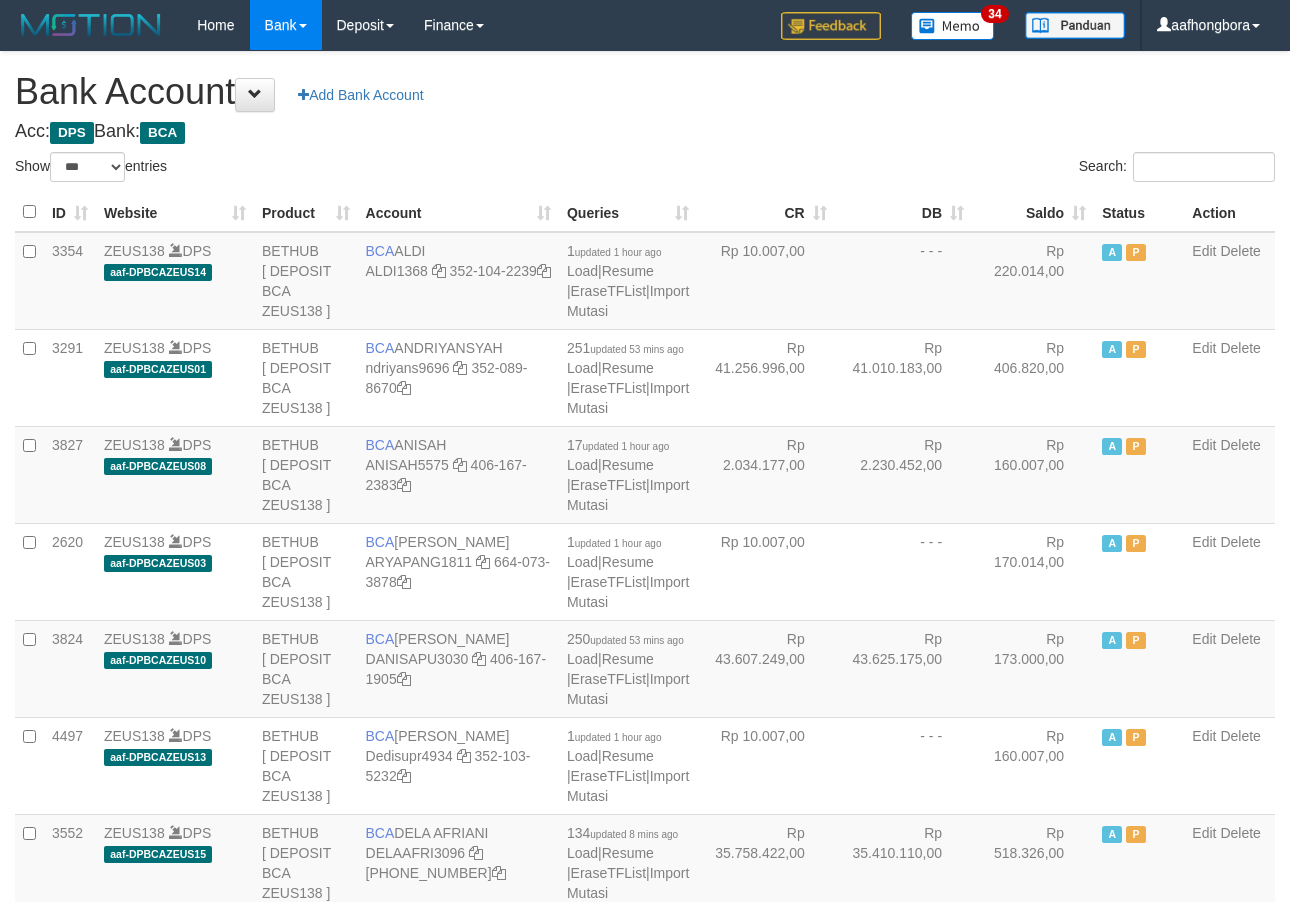 scroll, scrollTop: 0, scrollLeft: 0, axis: both 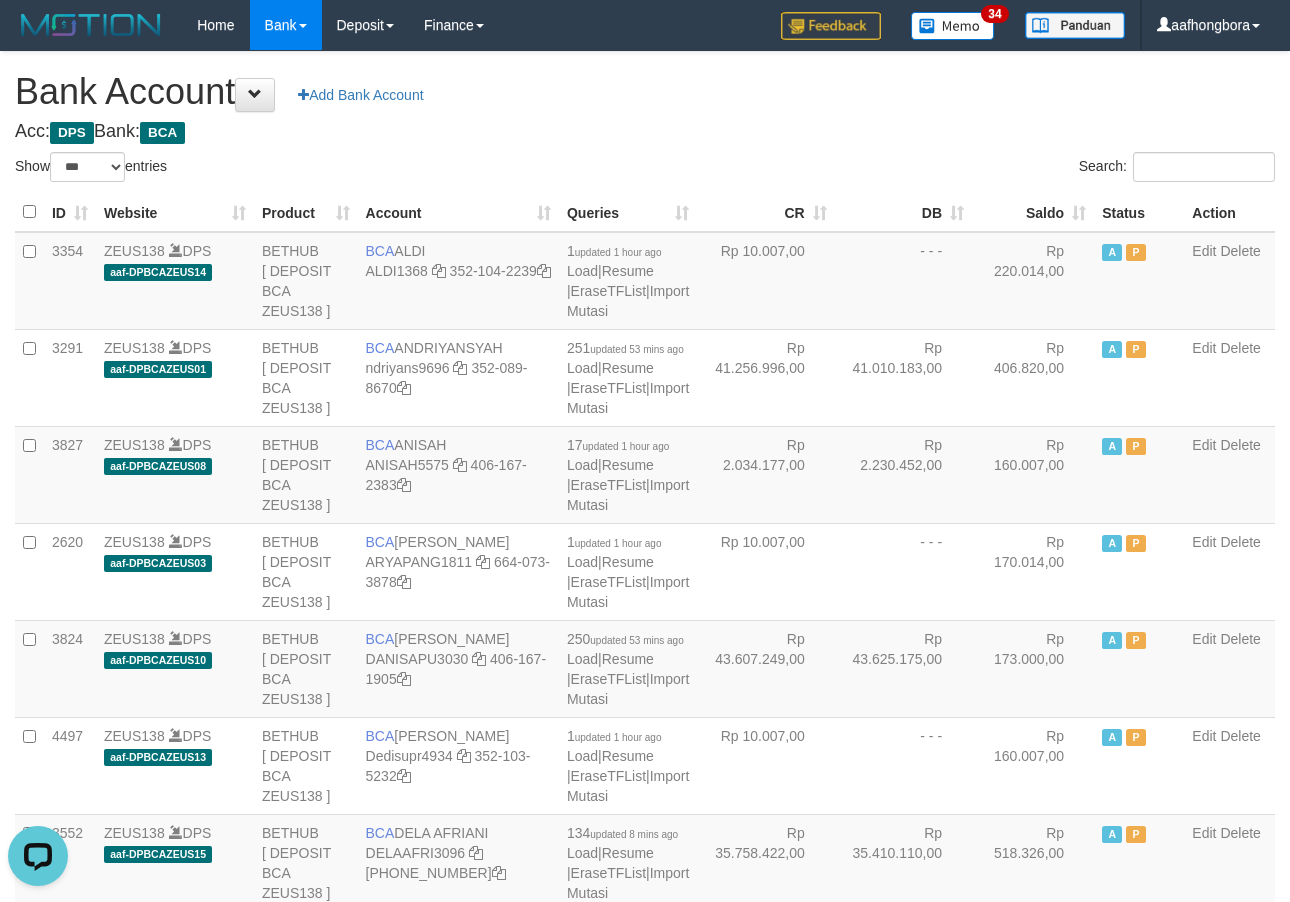 click on "**********" at bounding box center [645, 1601] 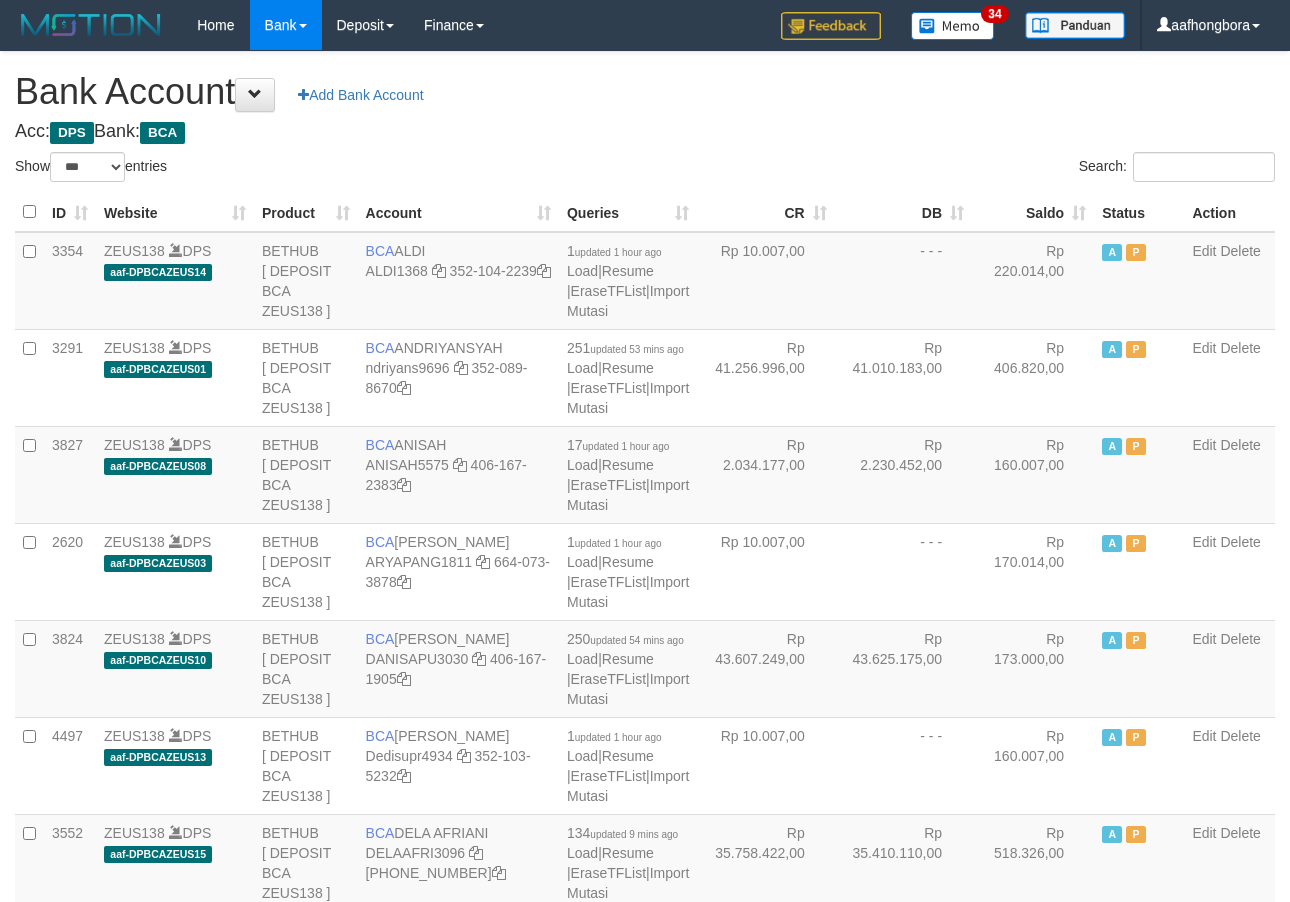 select on "***" 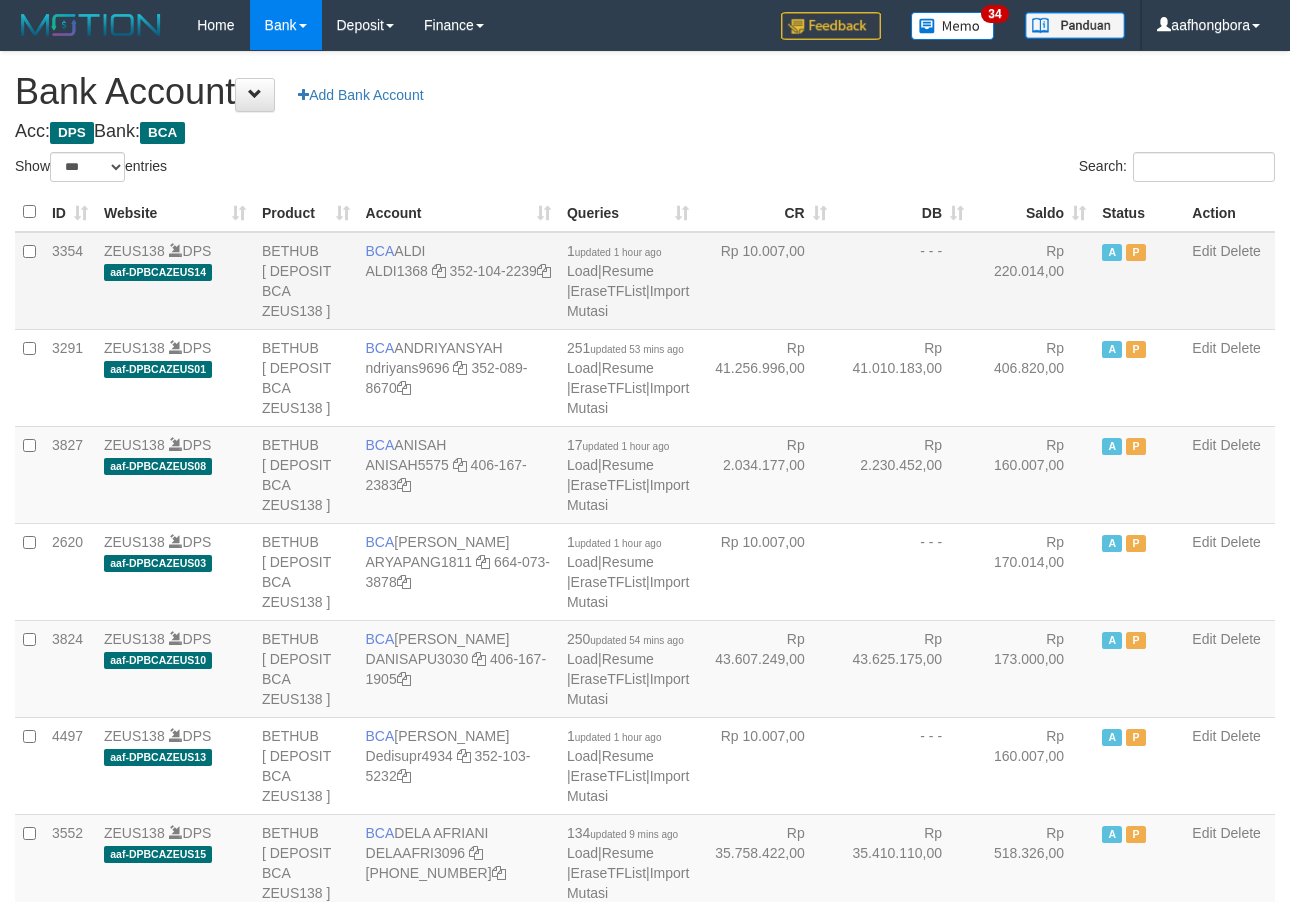 scroll, scrollTop: 0, scrollLeft: 0, axis: both 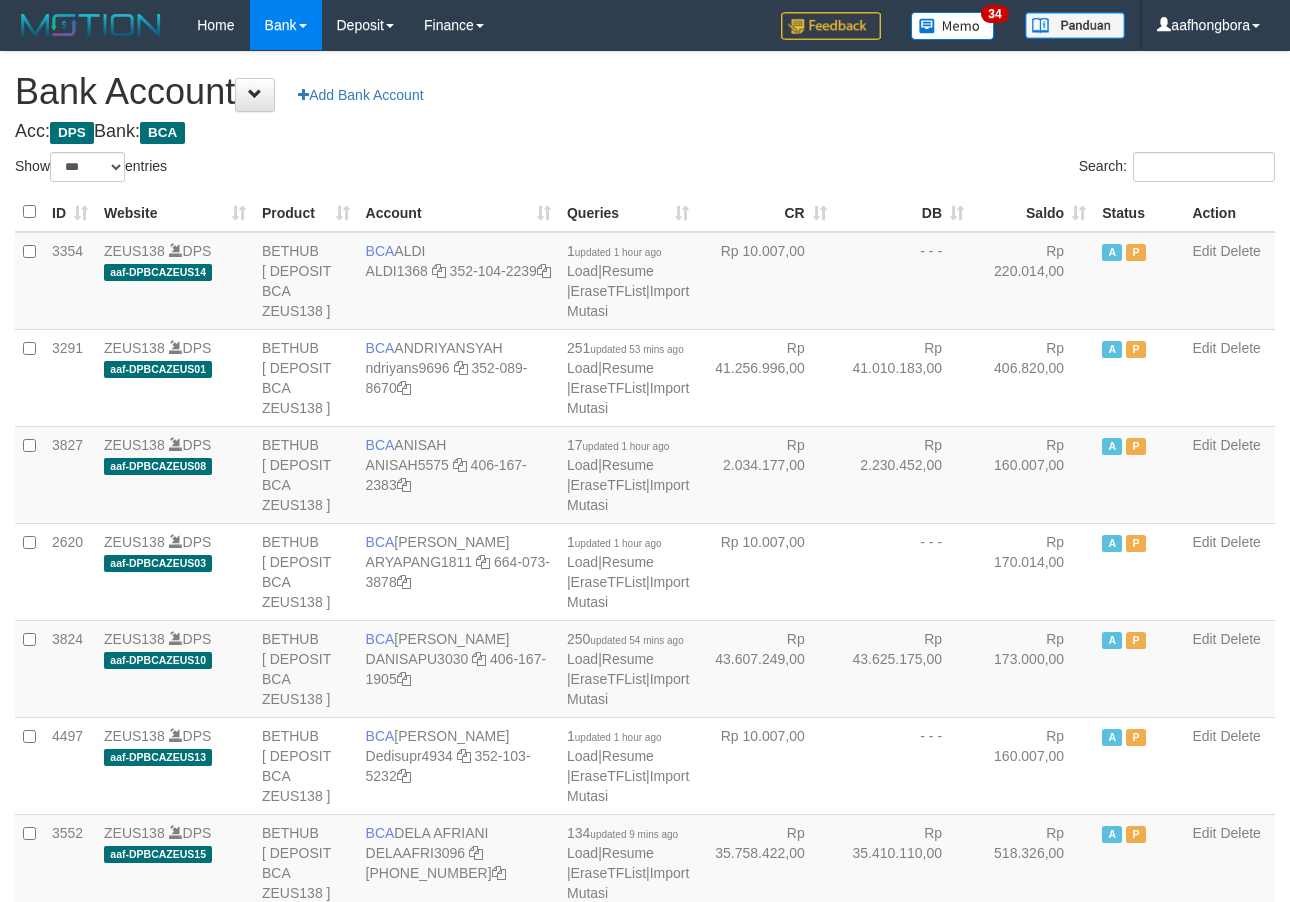 select on "***" 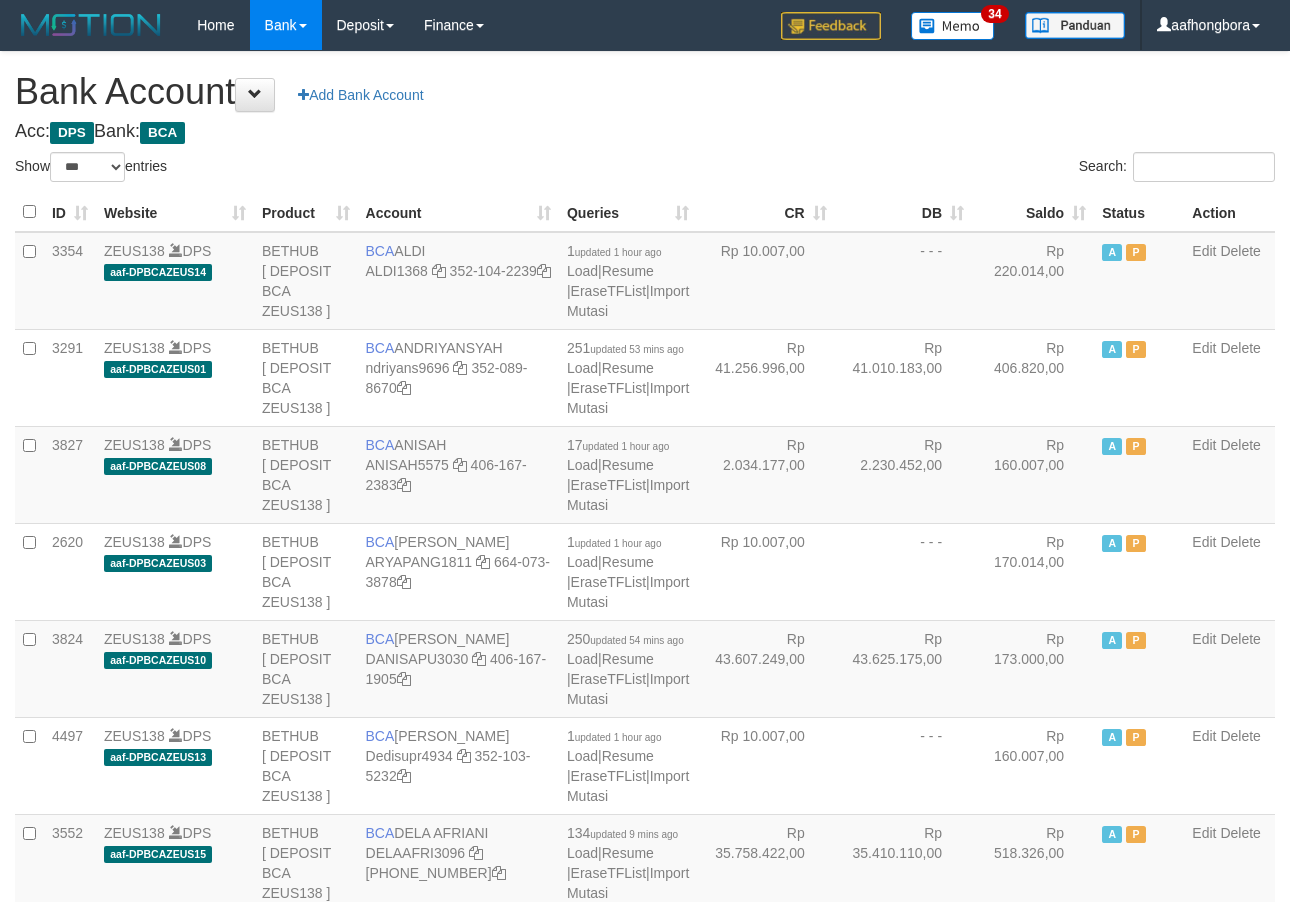 scroll, scrollTop: 0, scrollLeft: 0, axis: both 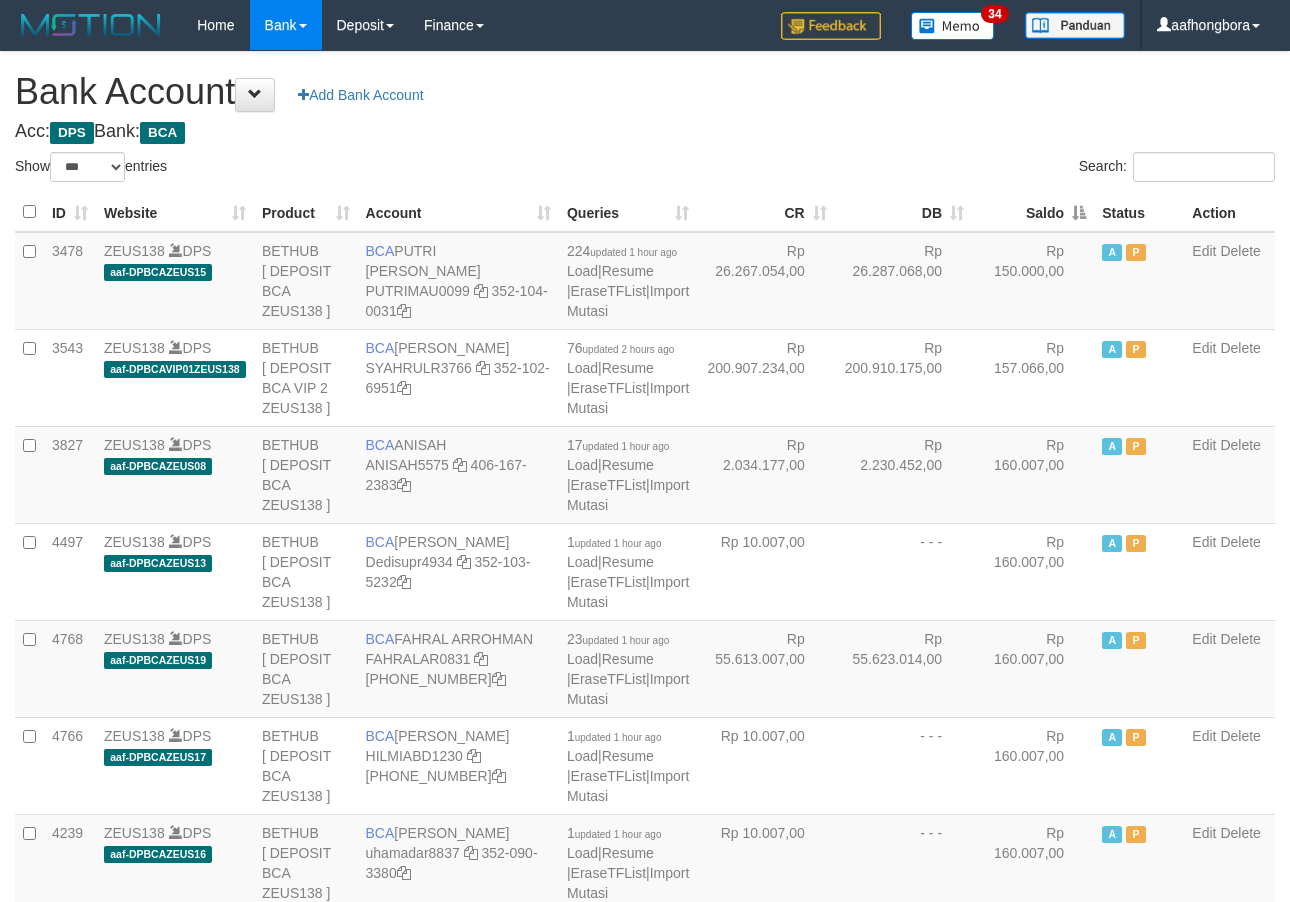 click on "Saldo" at bounding box center (1033, 212) 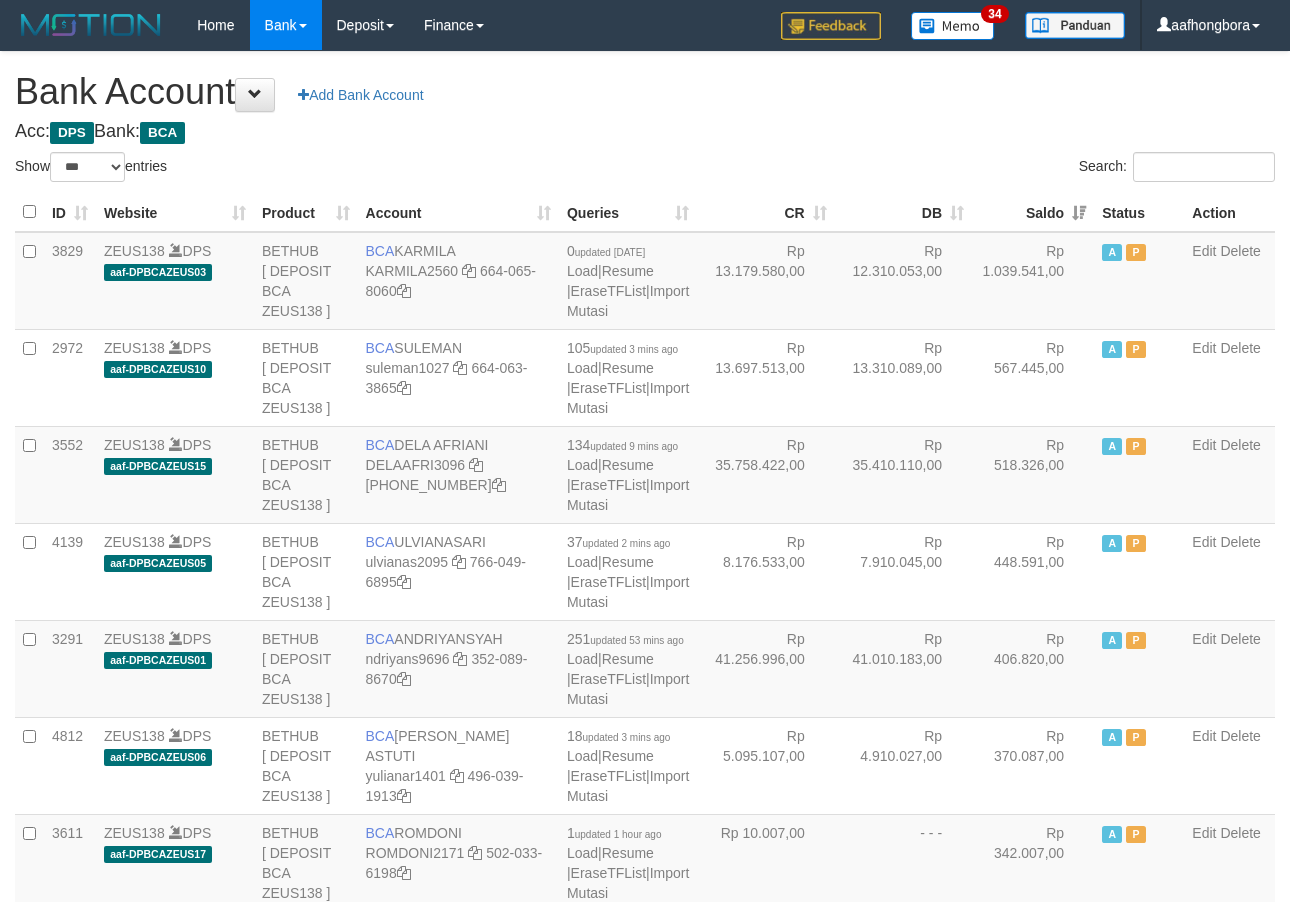 click on "Saldo" at bounding box center (1033, 212) 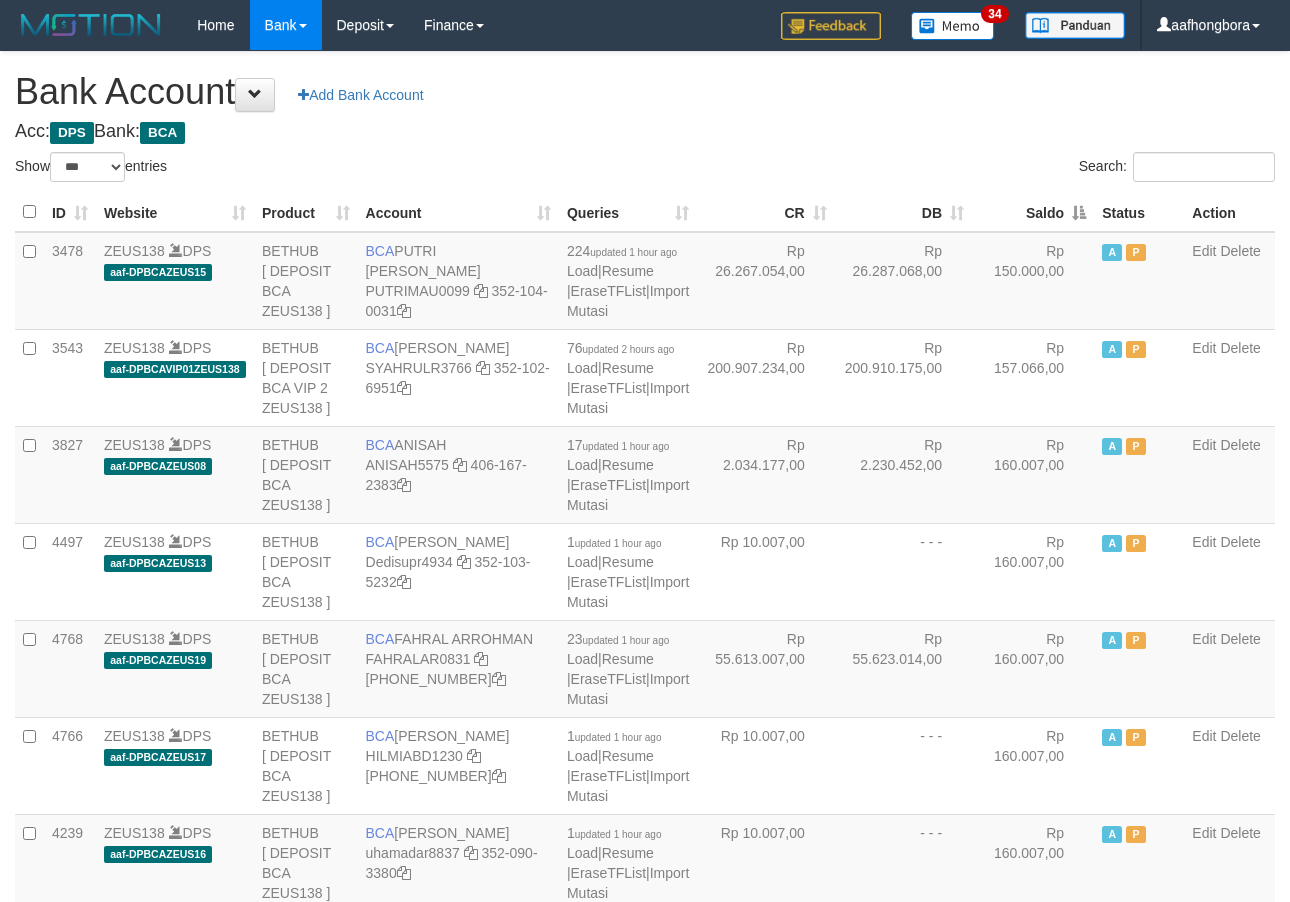 click on "Saldo" at bounding box center [1033, 212] 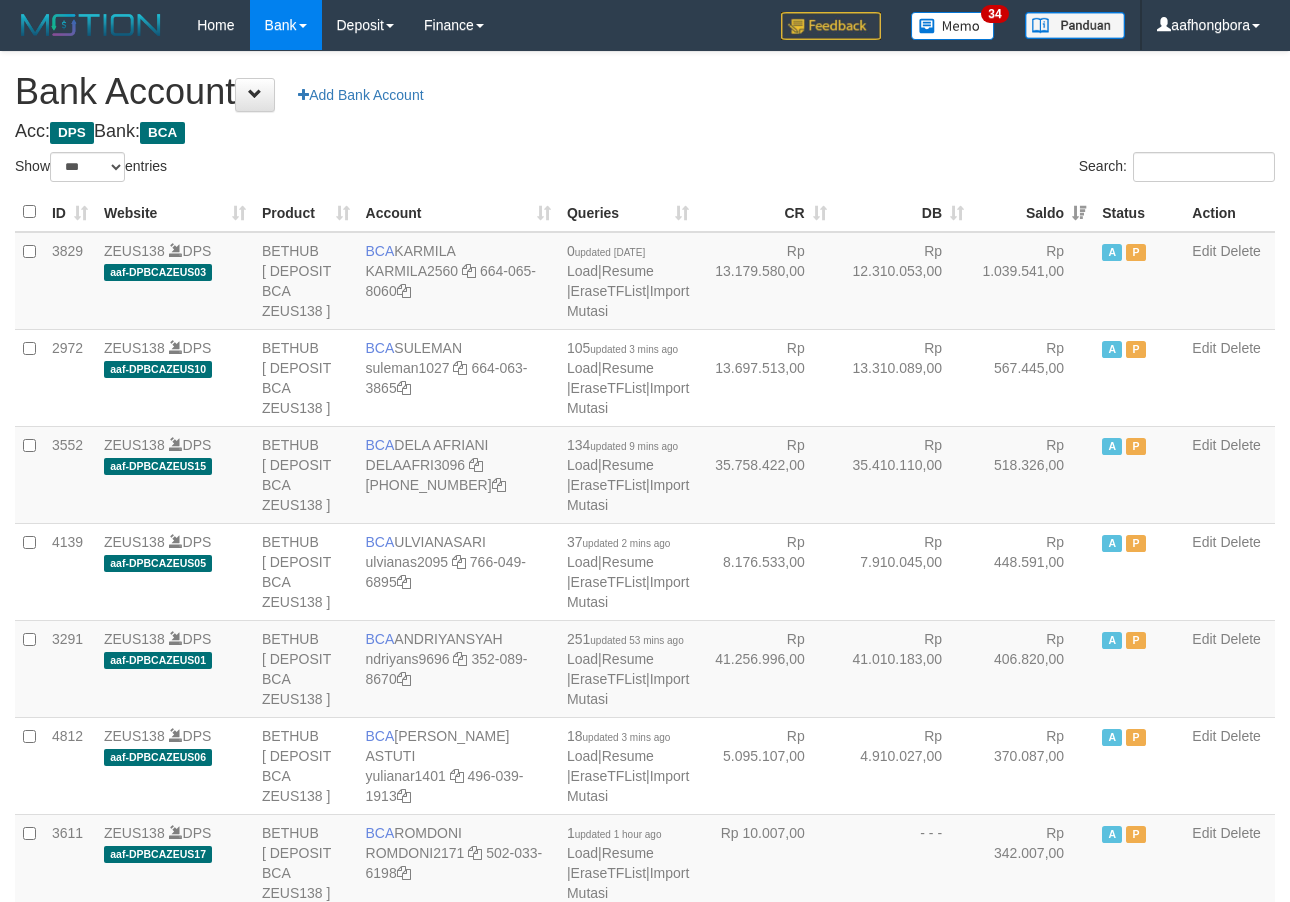 click on "Saldo" at bounding box center [1033, 212] 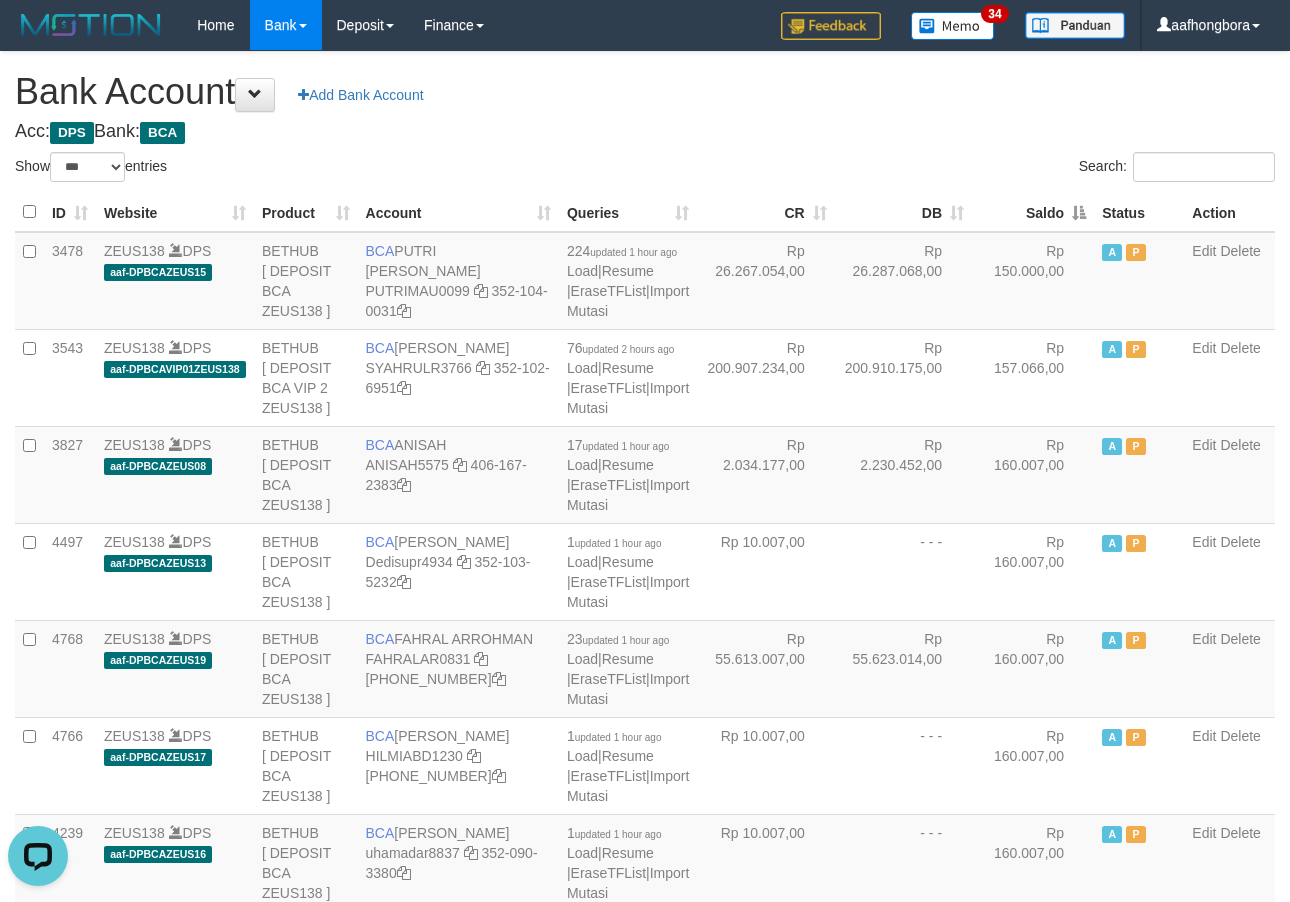 scroll, scrollTop: 0, scrollLeft: 0, axis: both 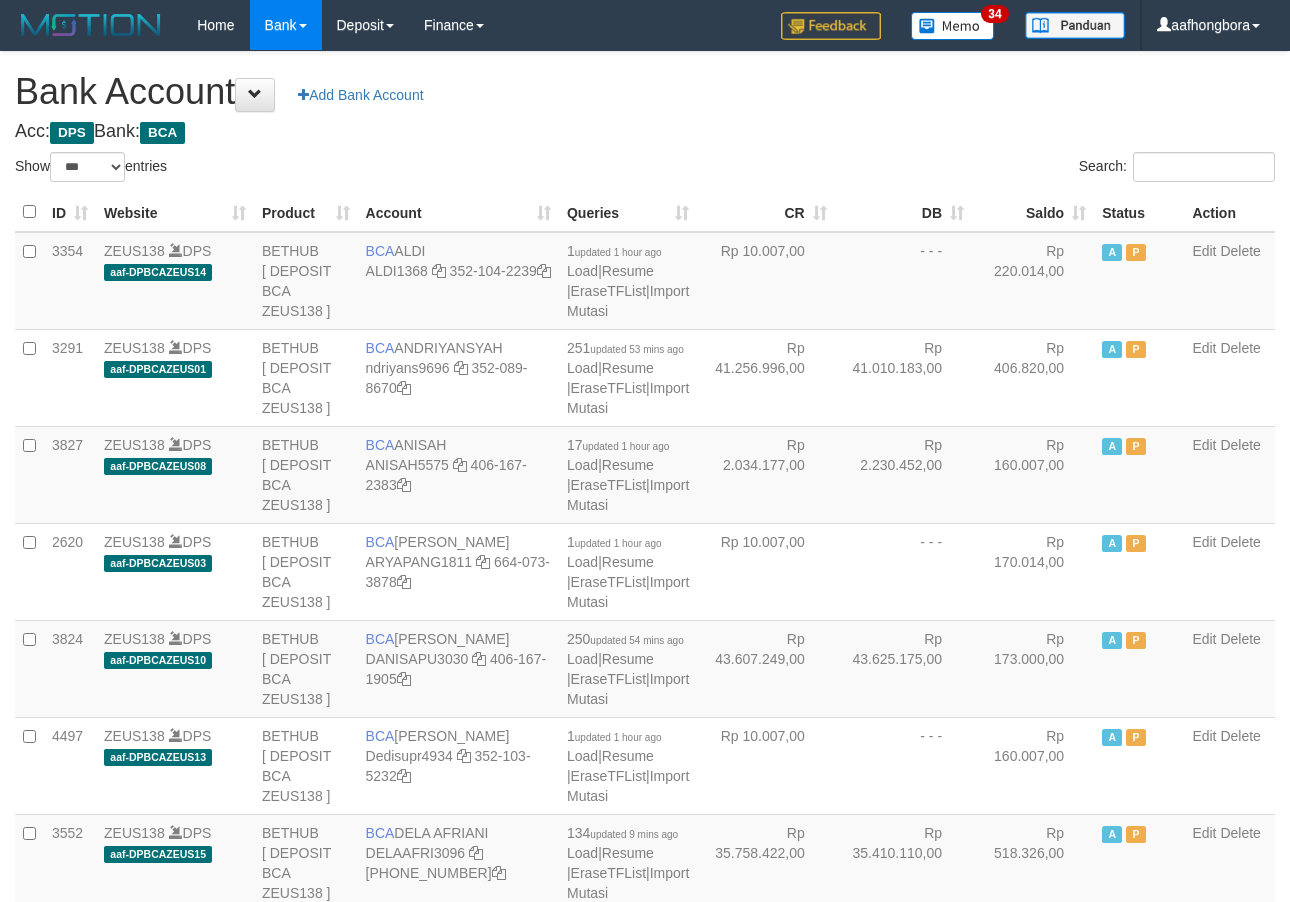 select on "***" 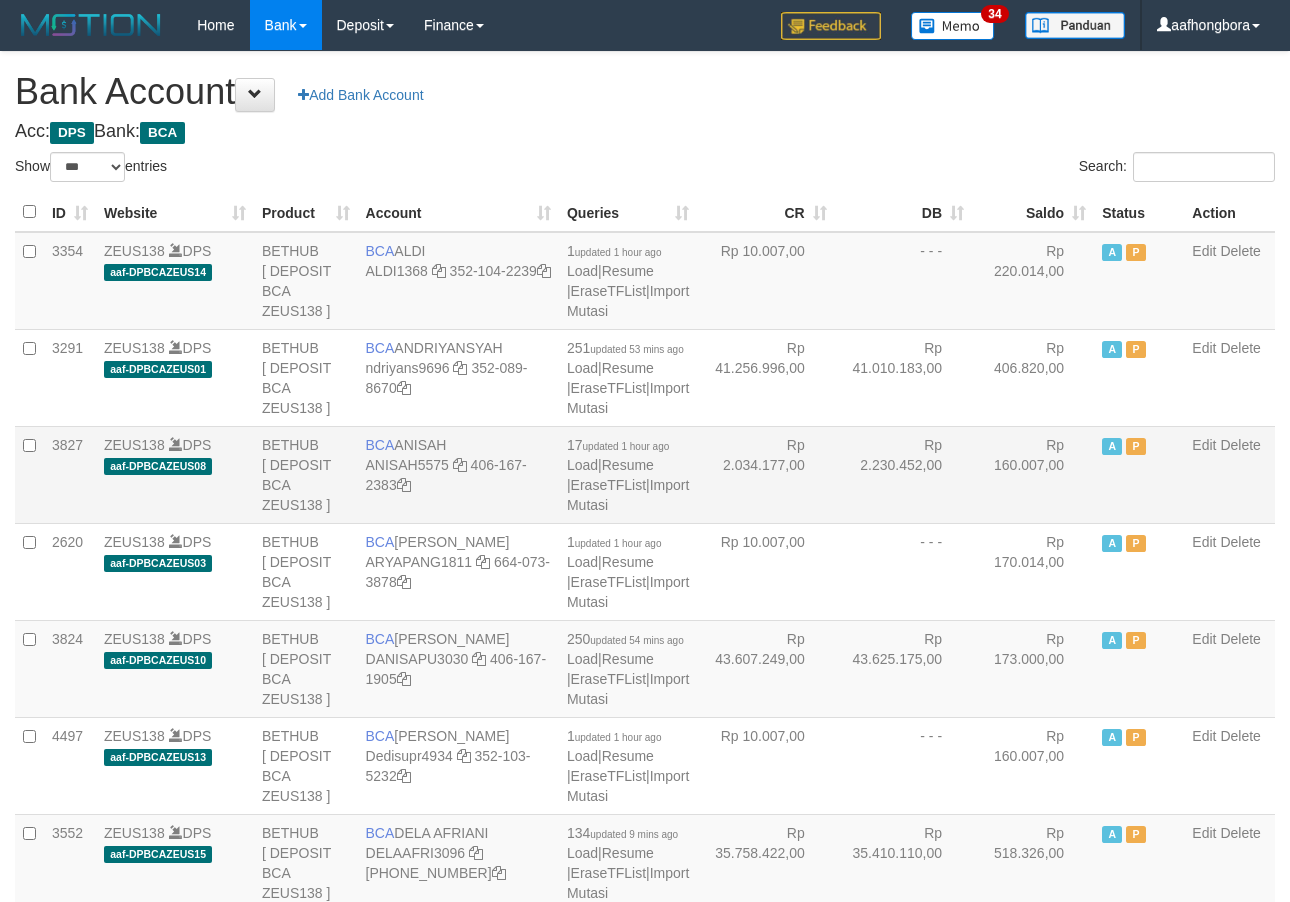 scroll, scrollTop: 0, scrollLeft: 0, axis: both 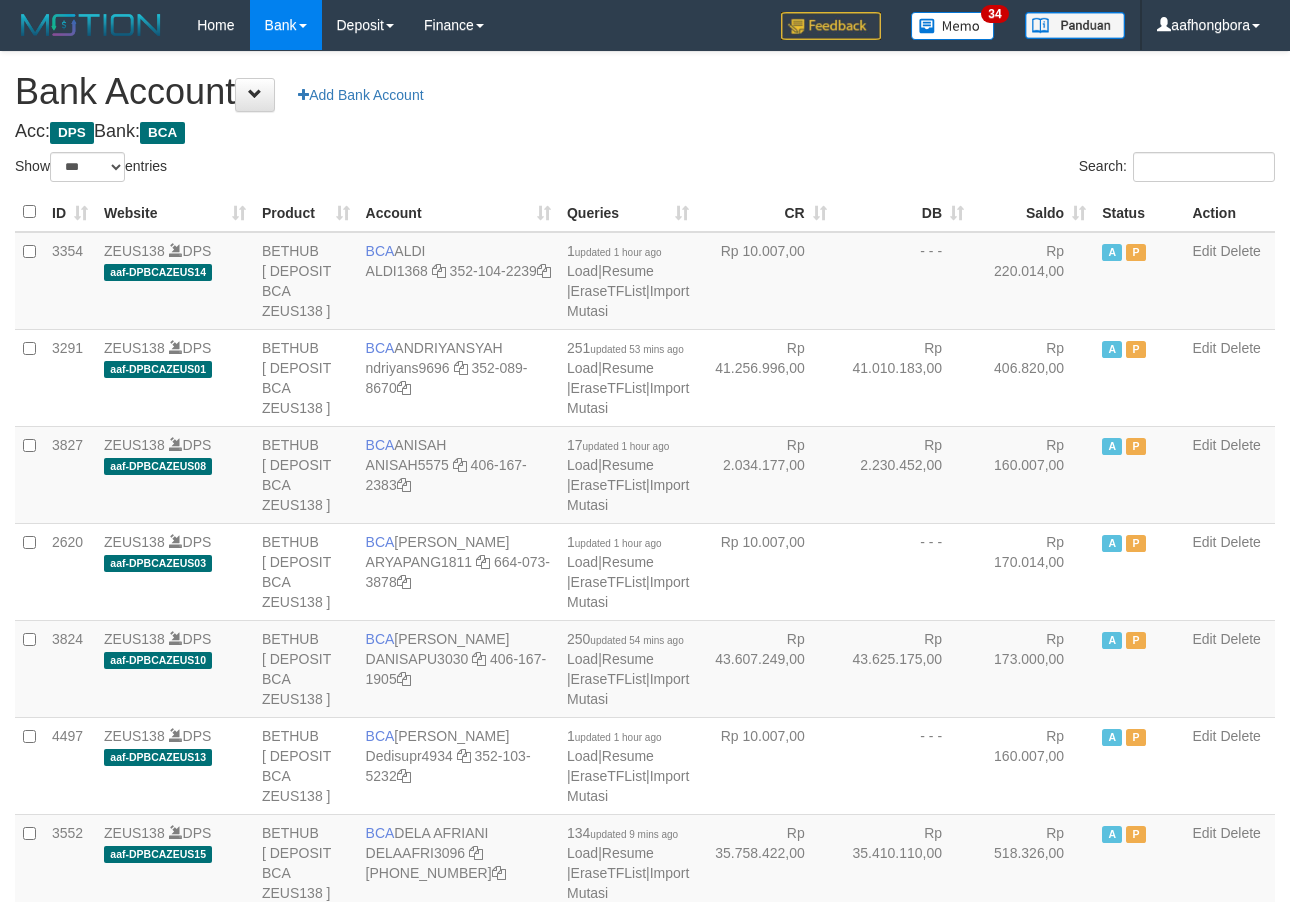 select on "***" 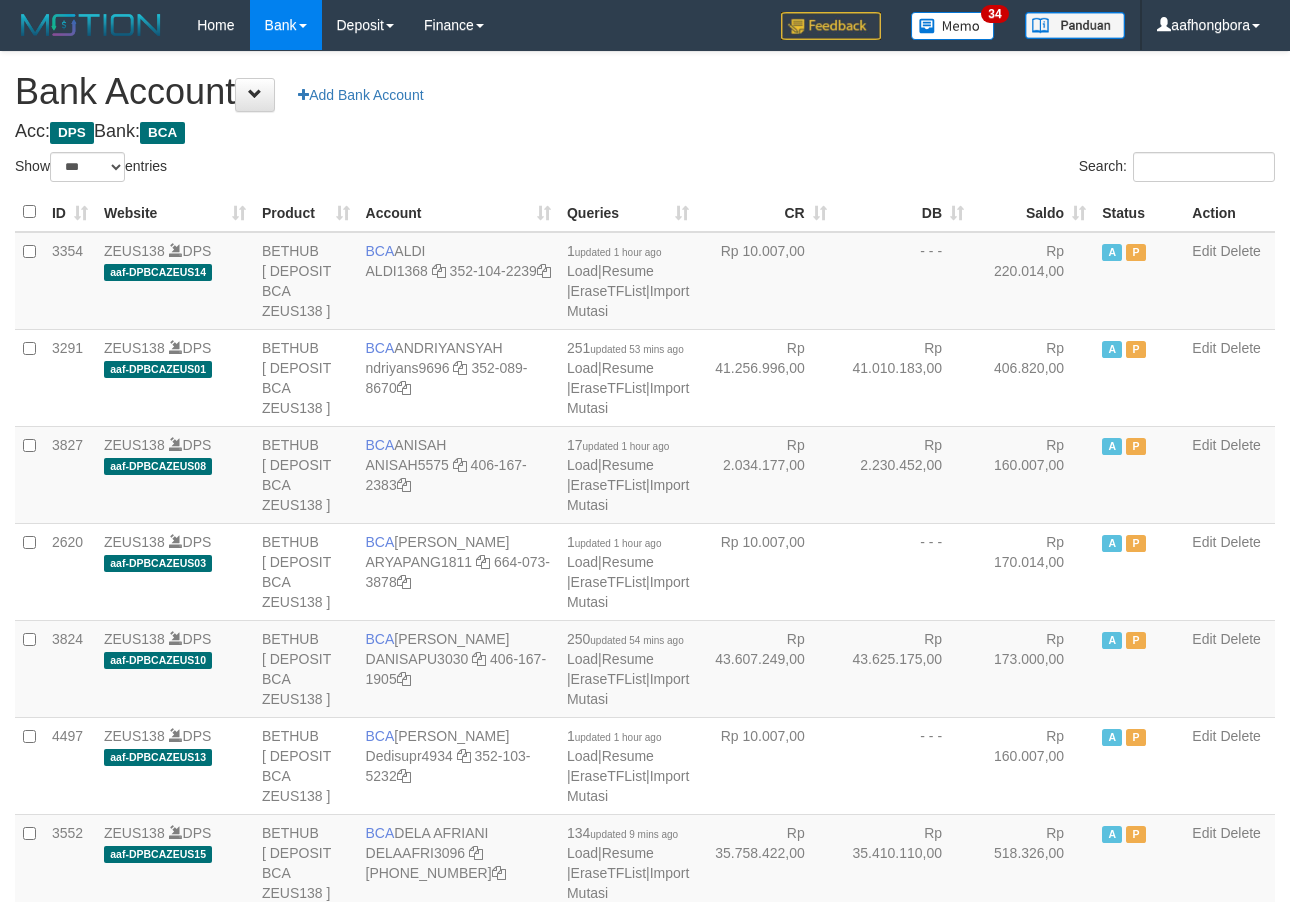scroll, scrollTop: 0, scrollLeft: 0, axis: both 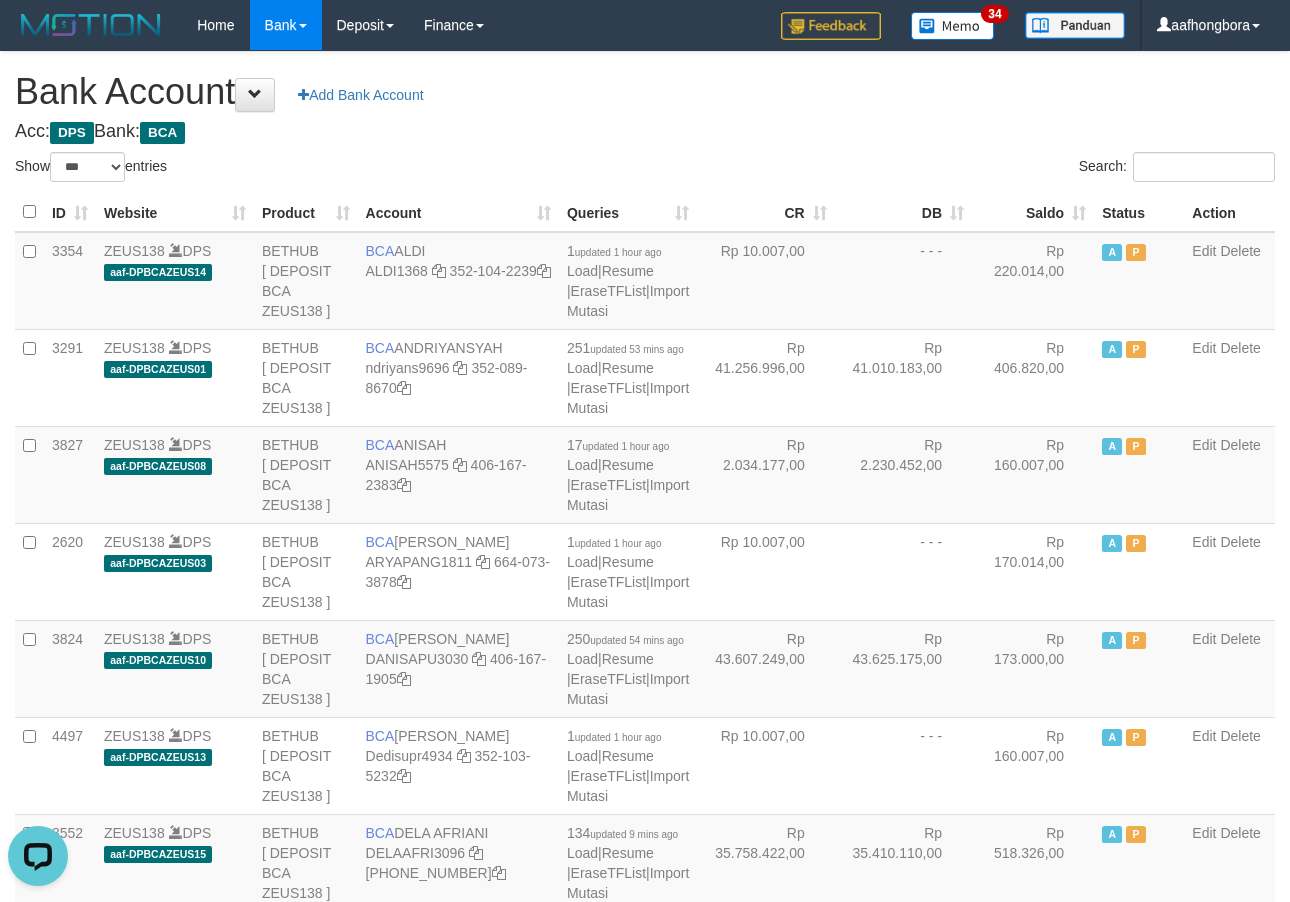 click on "Search:" at bounding box center (967, 169) 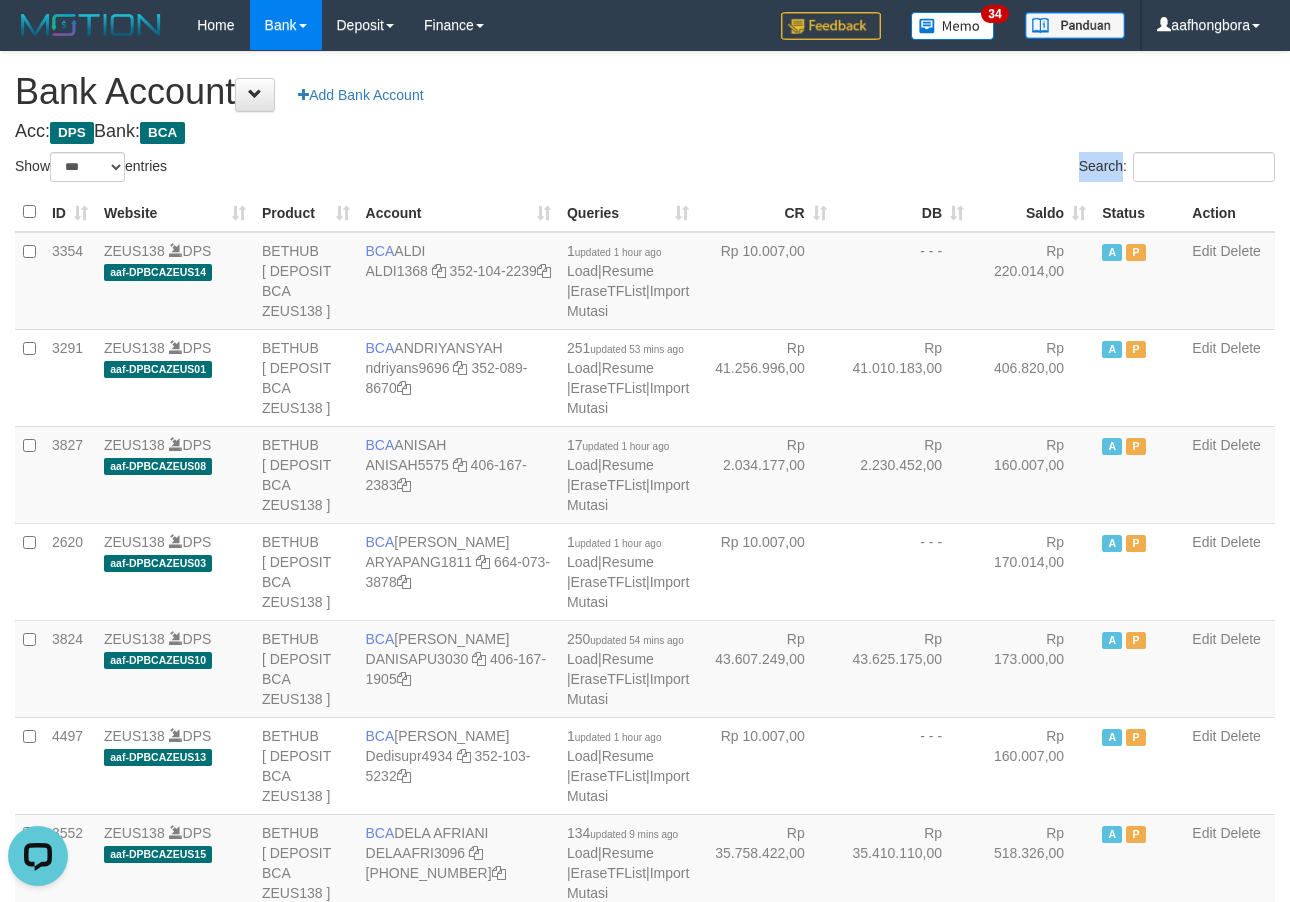 click on "Search:" at bounding box center (967, 169) 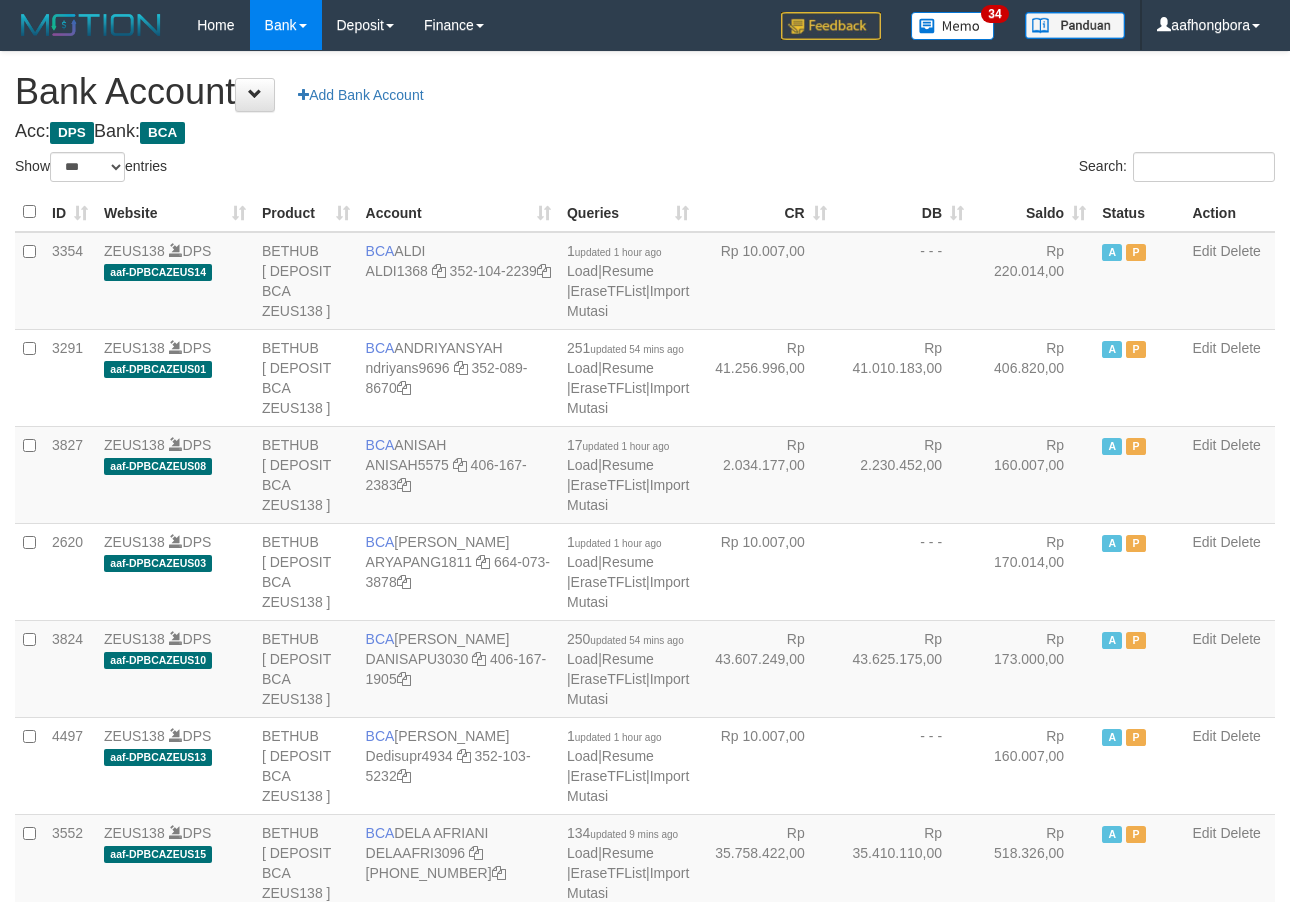 select on "***" 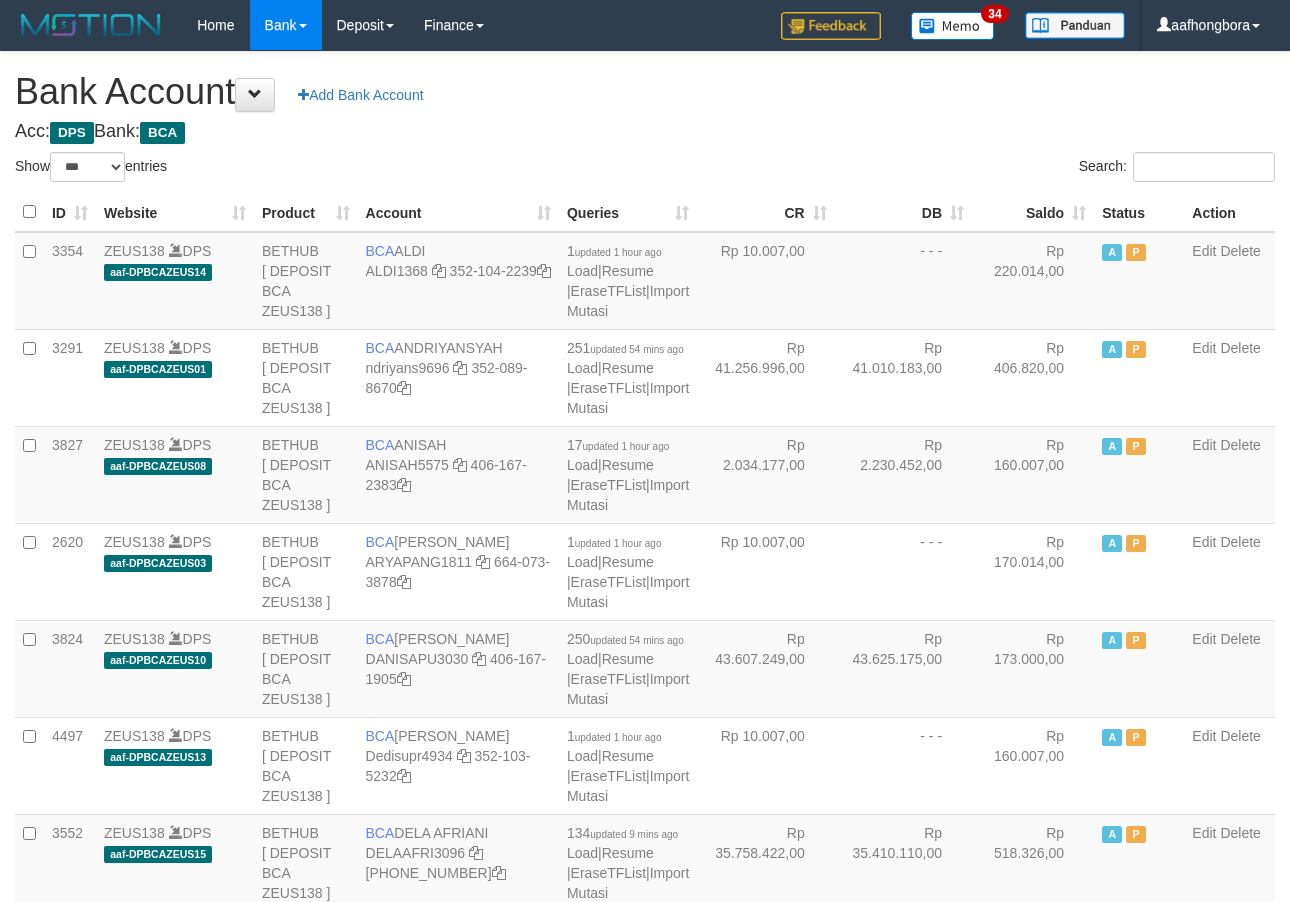 scroll, scrollTop: 0, scrollLeft: 0, axis: both 